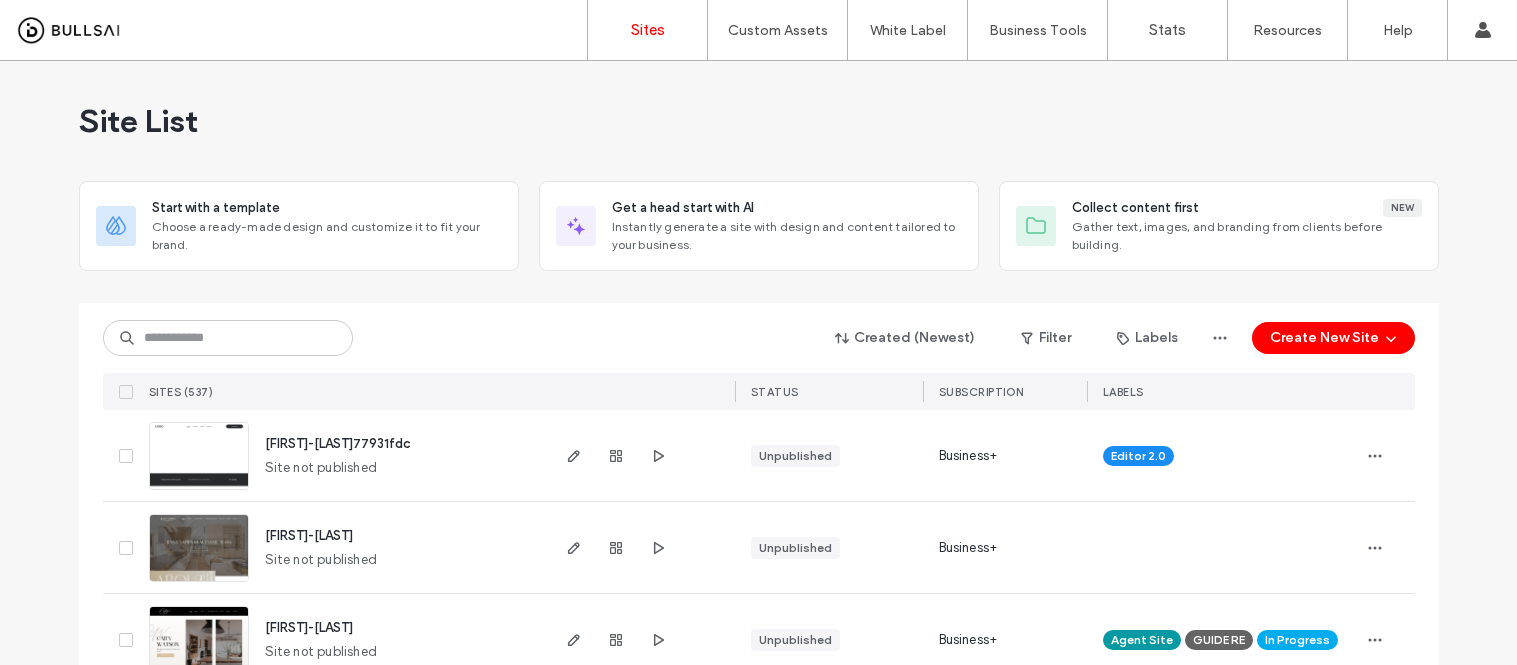 scroll, scrollTop: 0, scrollLeft: 0, axis: both 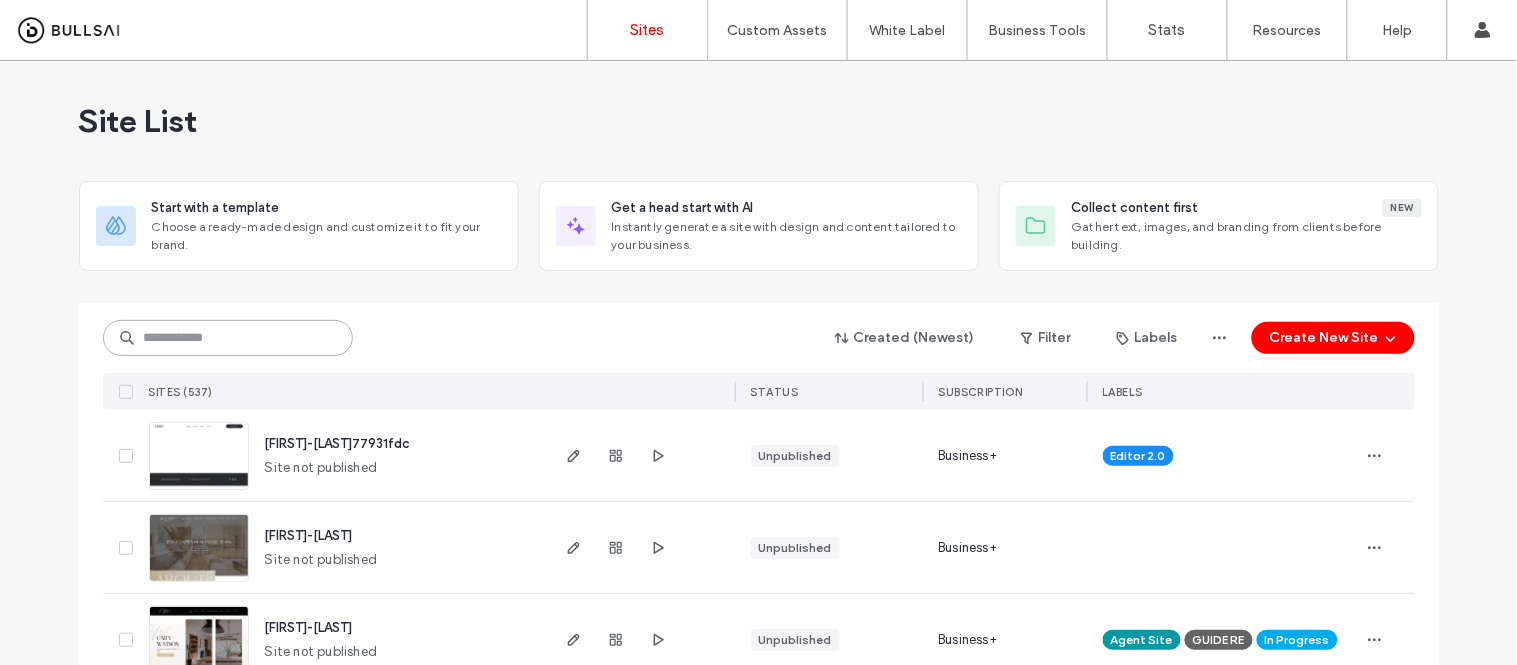 click at bounding box center (228, 338) 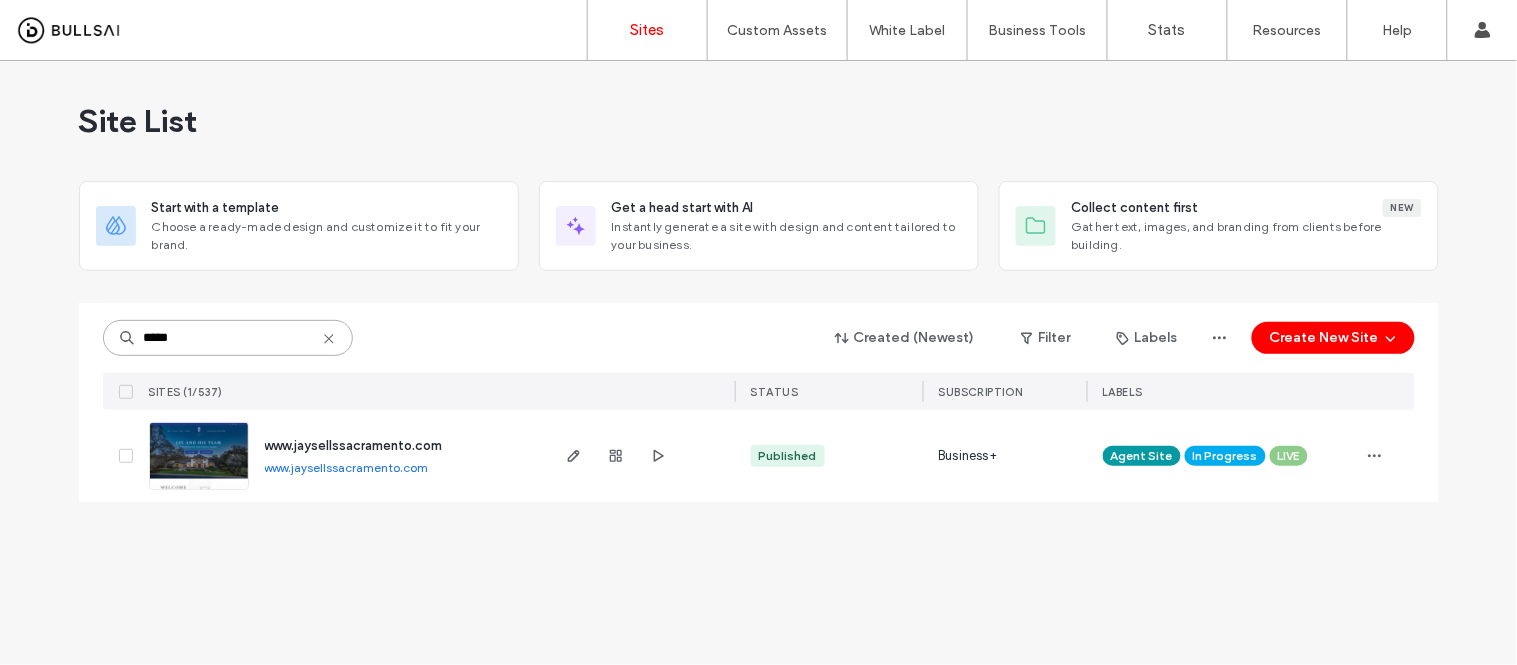 type on "*****" 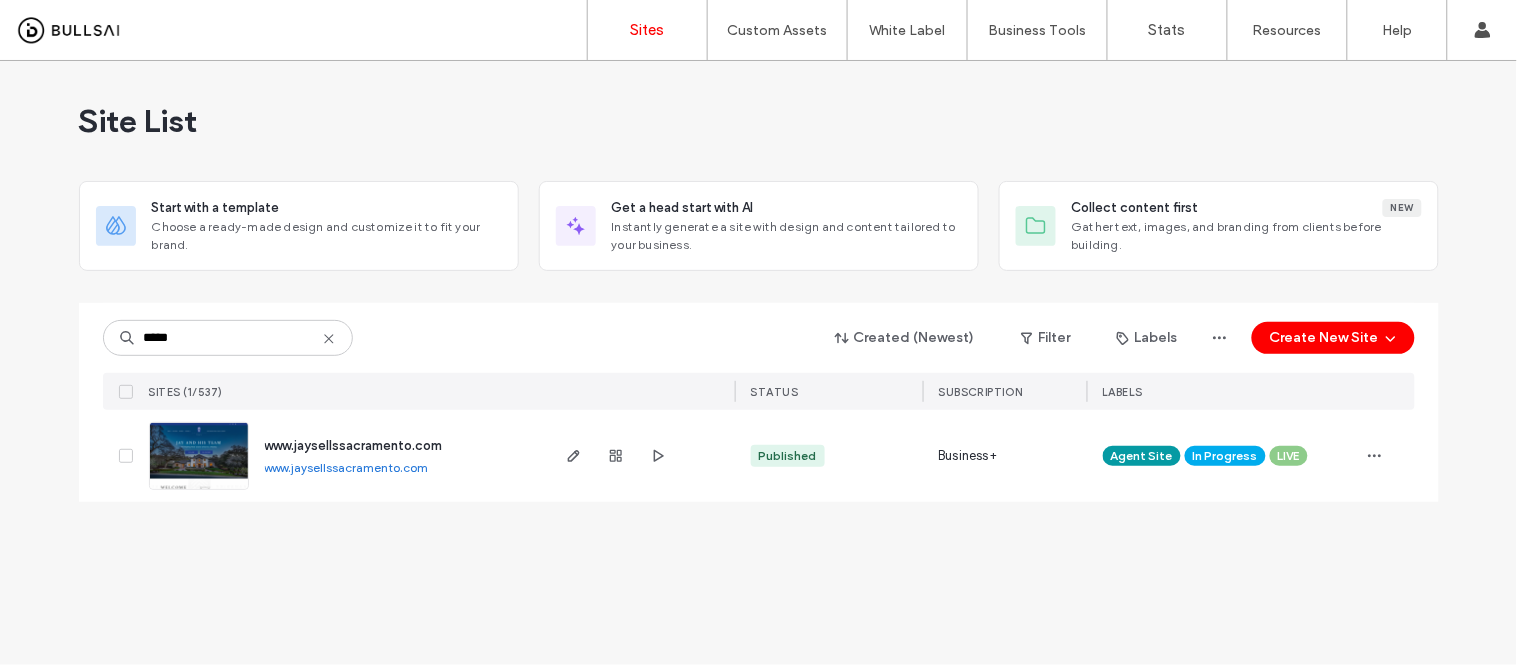 click on "www.jaysellssacramento.com" at bounding box center [347, 467] 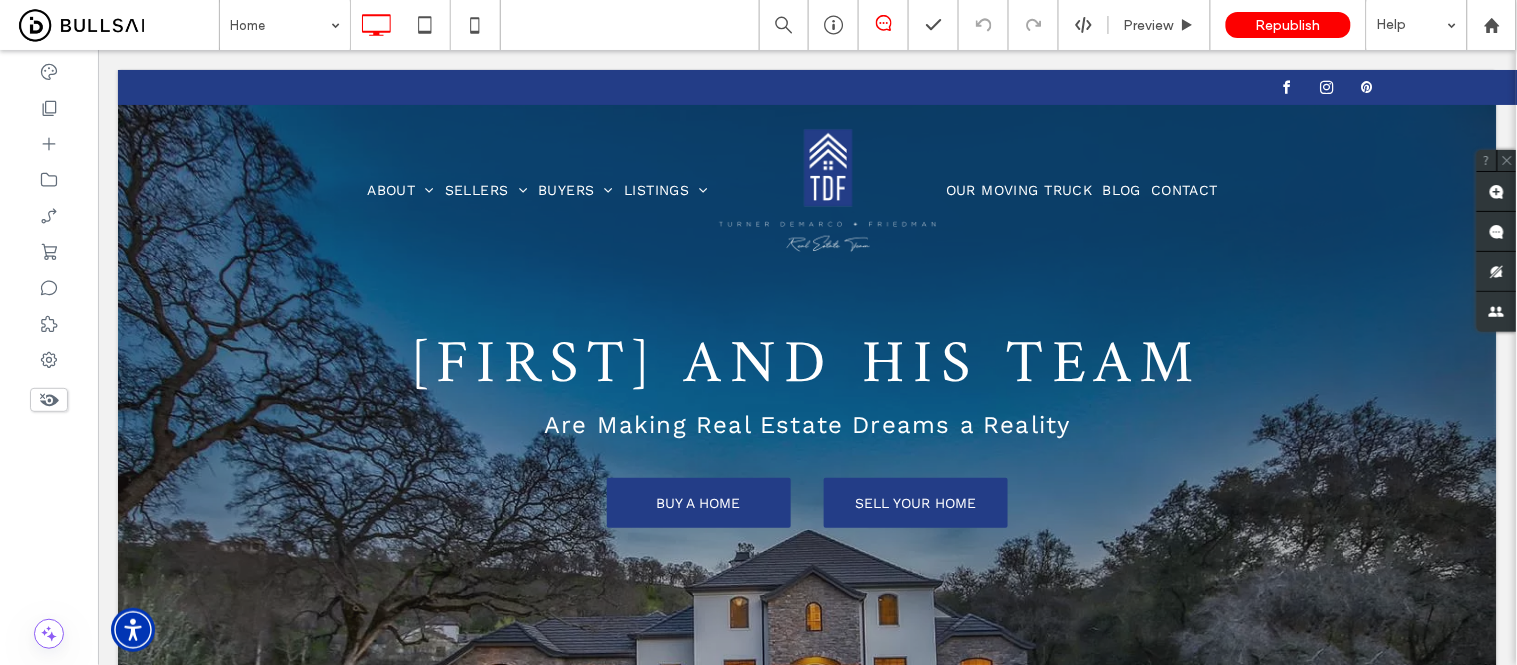 scroll, scrollTop: 0, scrollLeft: 0, axis: both 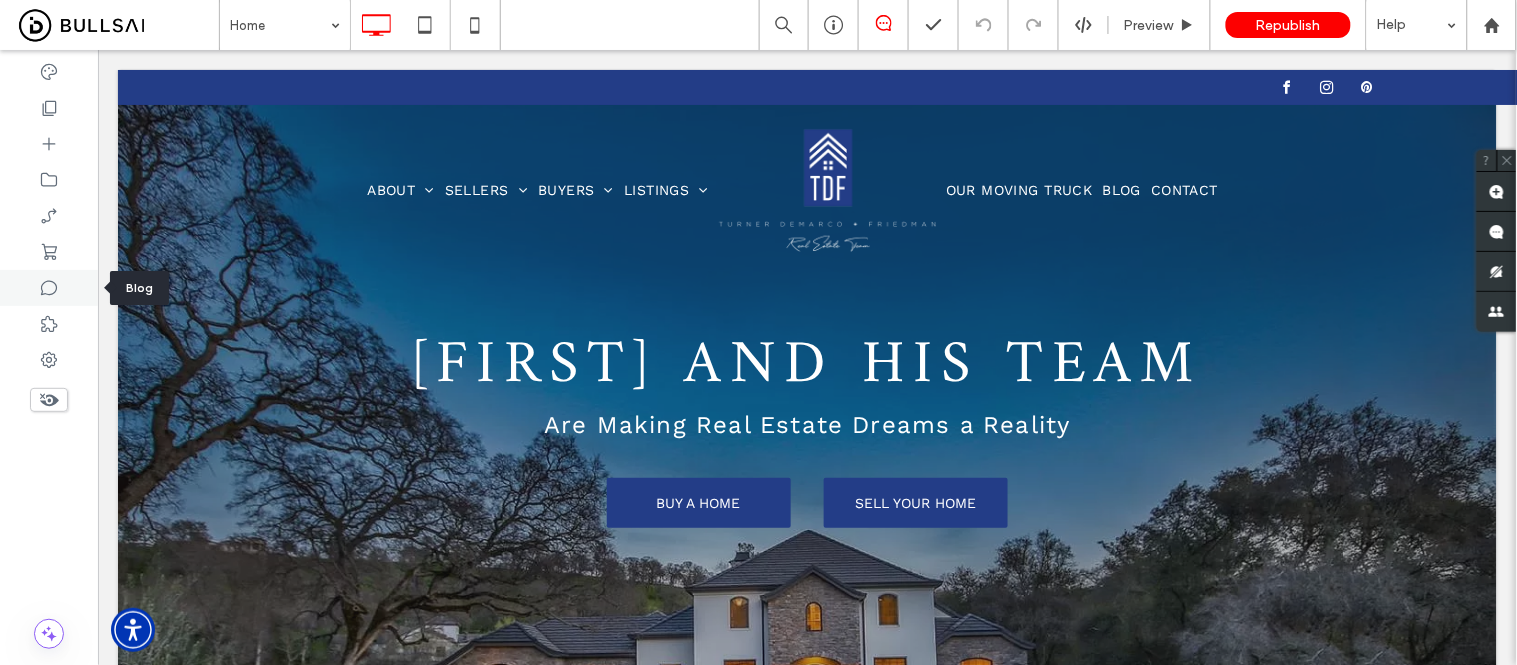 click 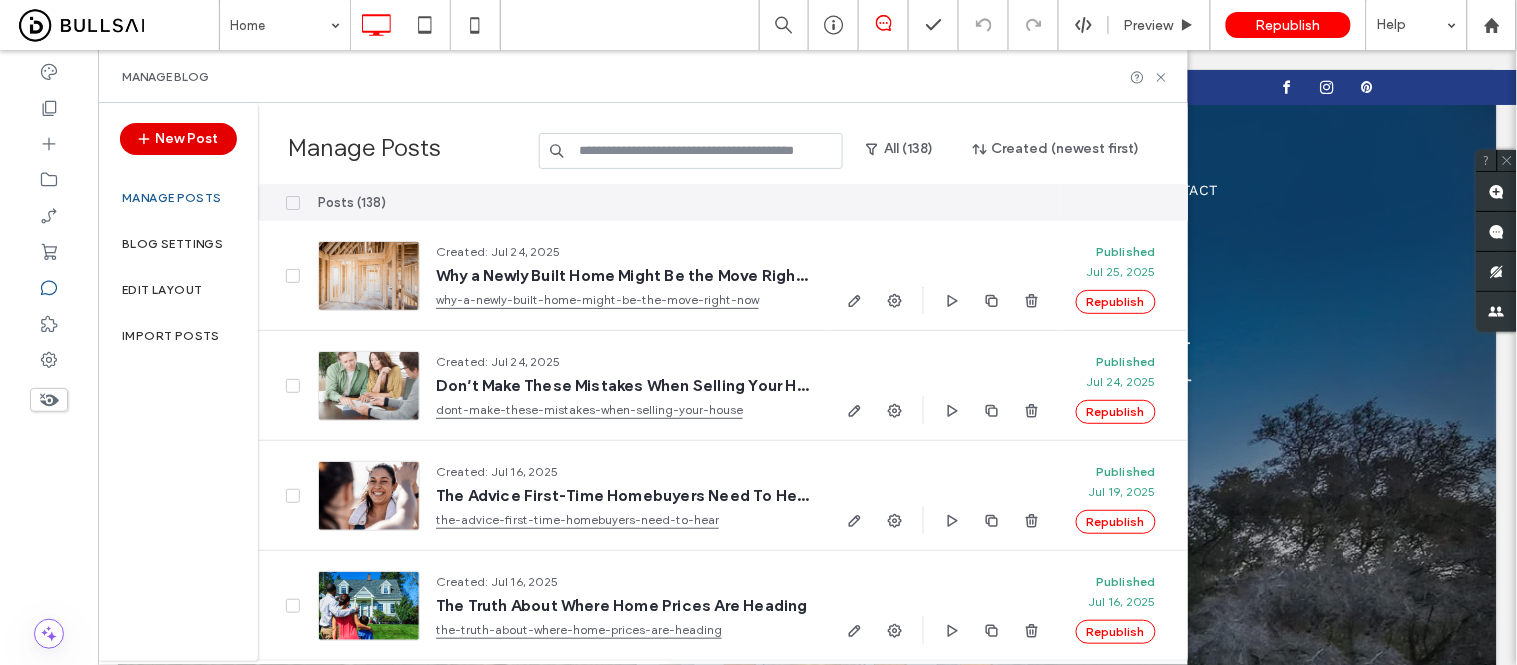 click on "New Post" at bounding box center (178, 139) 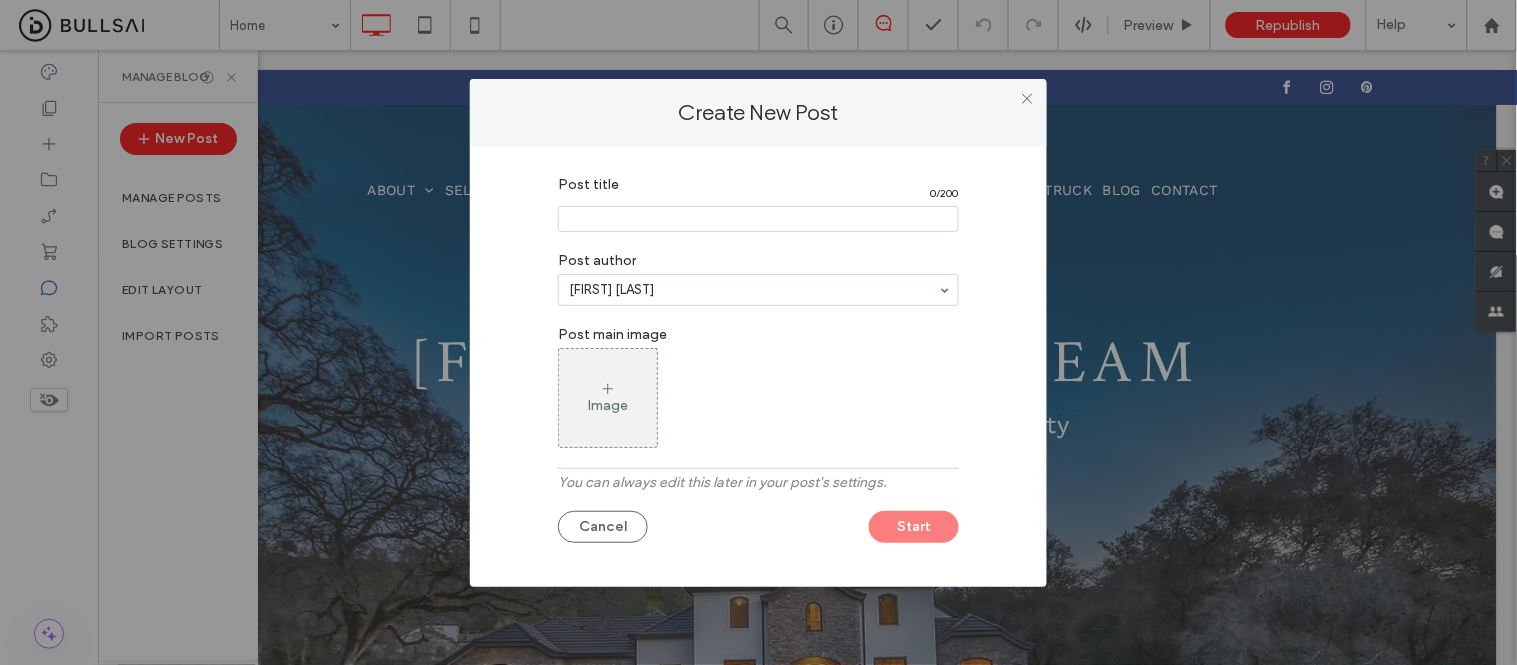 click at bounding box center [758, 219] 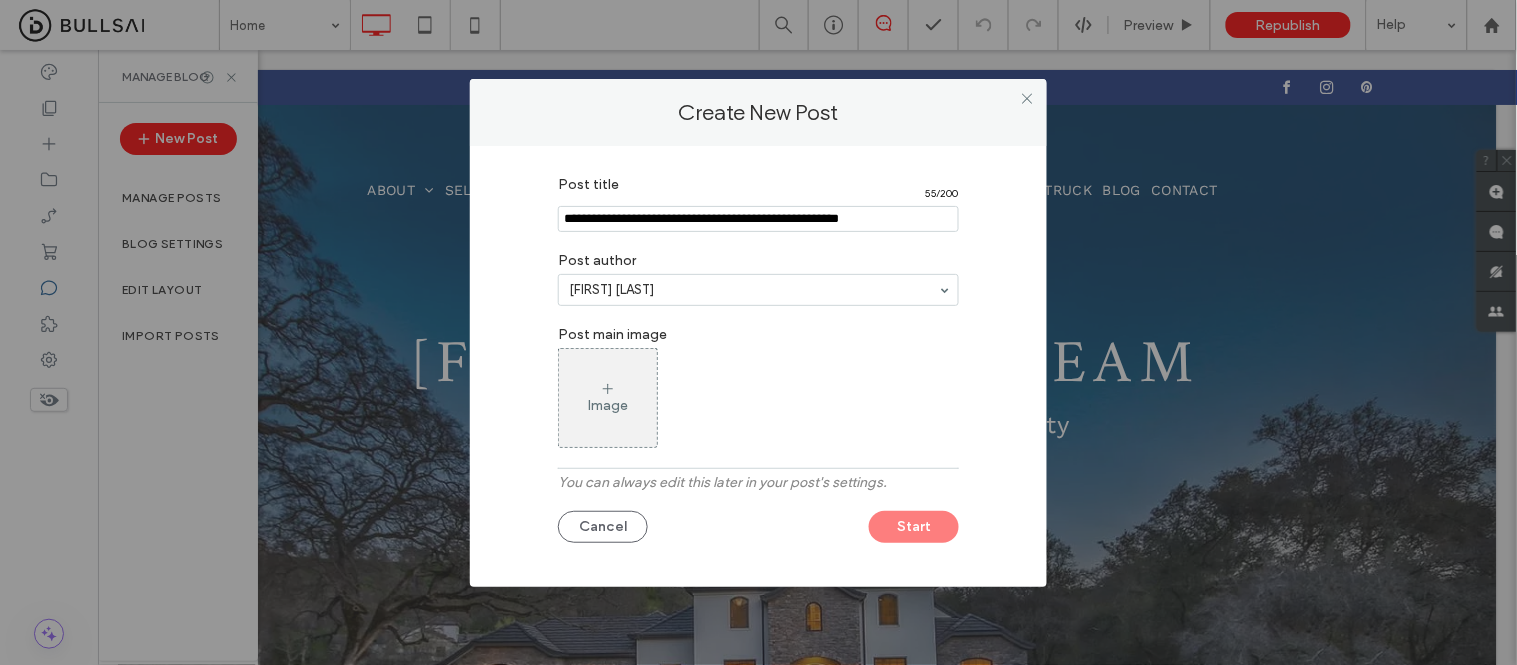 type on "**********" 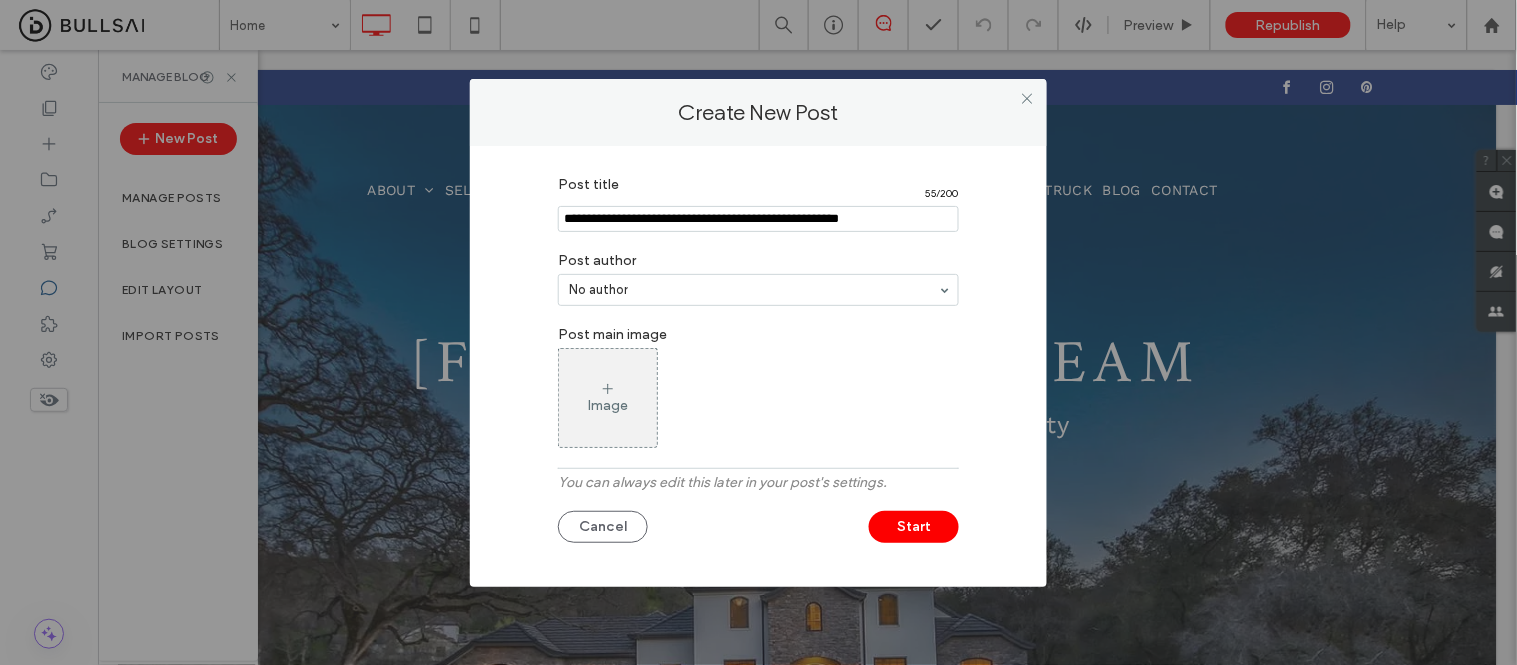 click 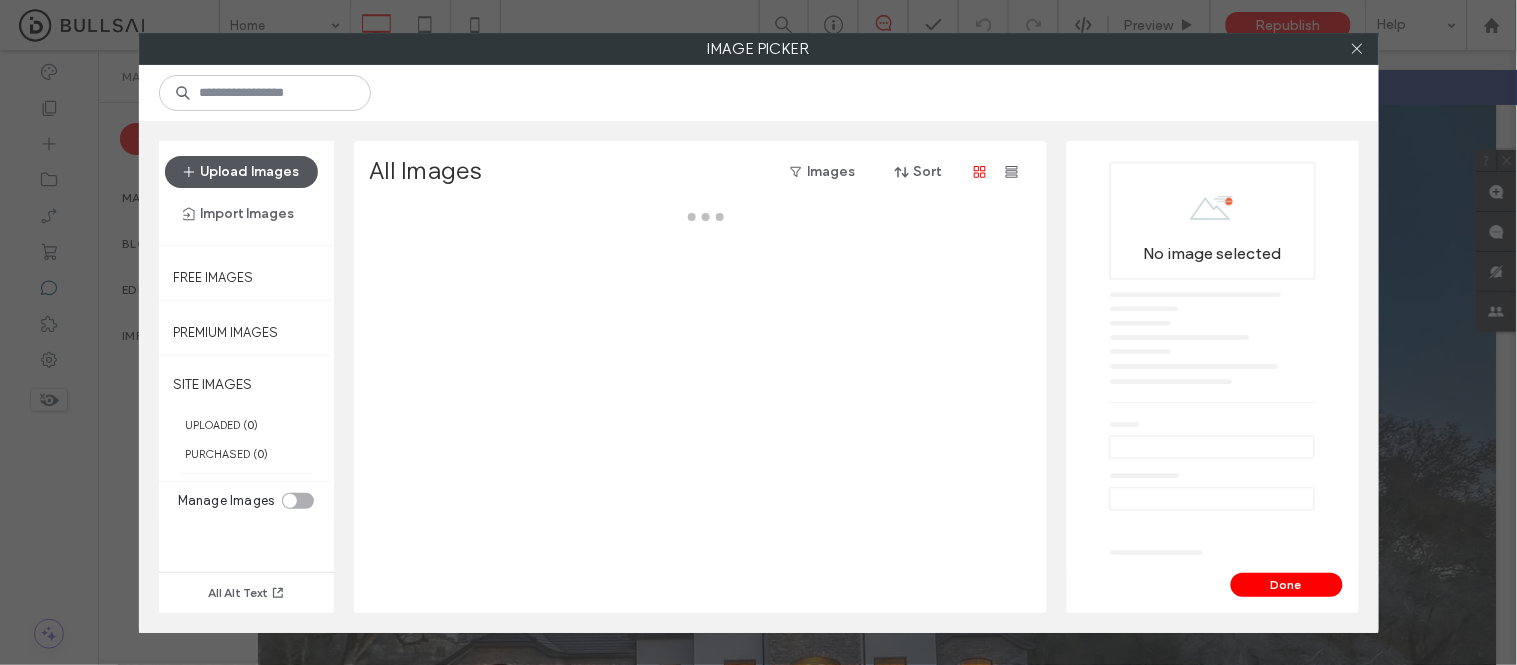 click on "Upload Images" at bounding box center [241, 172] 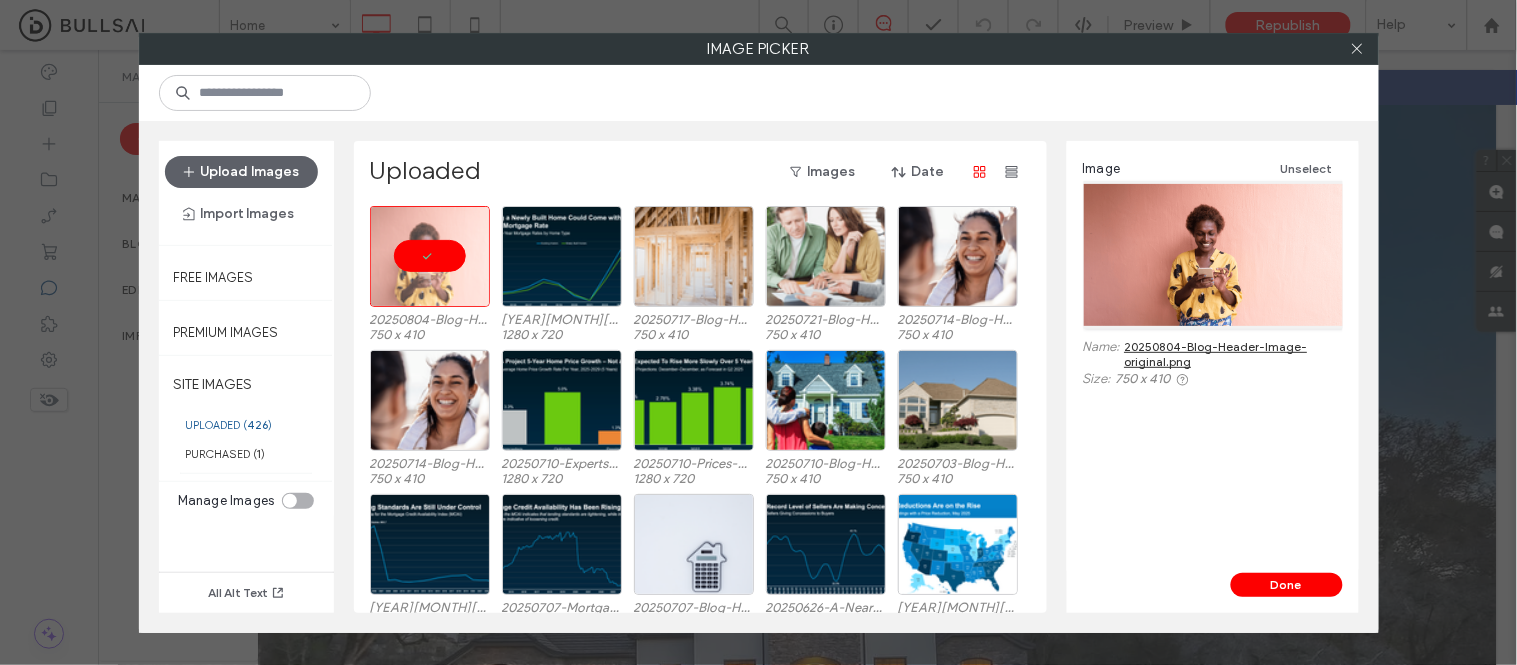click on "Image Unselect Name: 20250804-Blog-Header-Image-original.png Size: 750 x 410" at bounding box center (1213, 357) 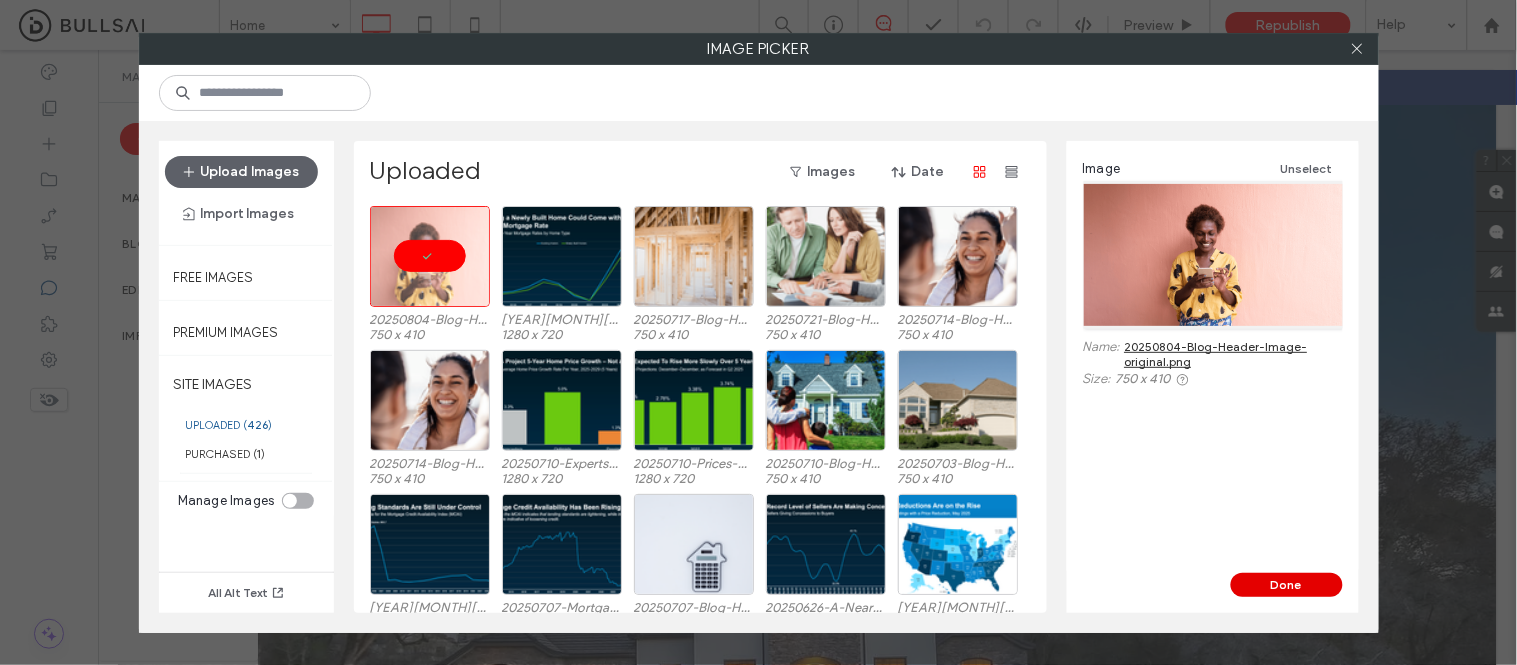 click on "Done" at bounding box center (1287, 585) 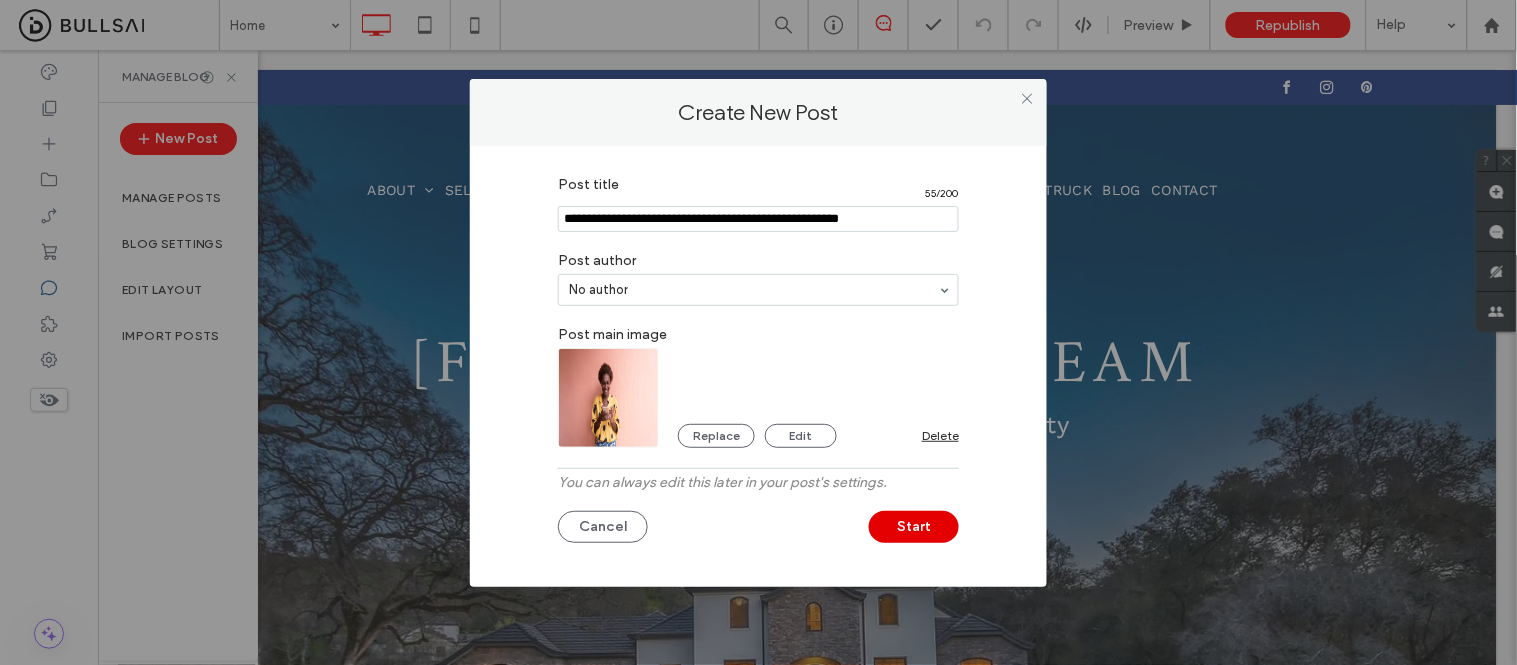 click on "Start" at bounding box center [914, 527] 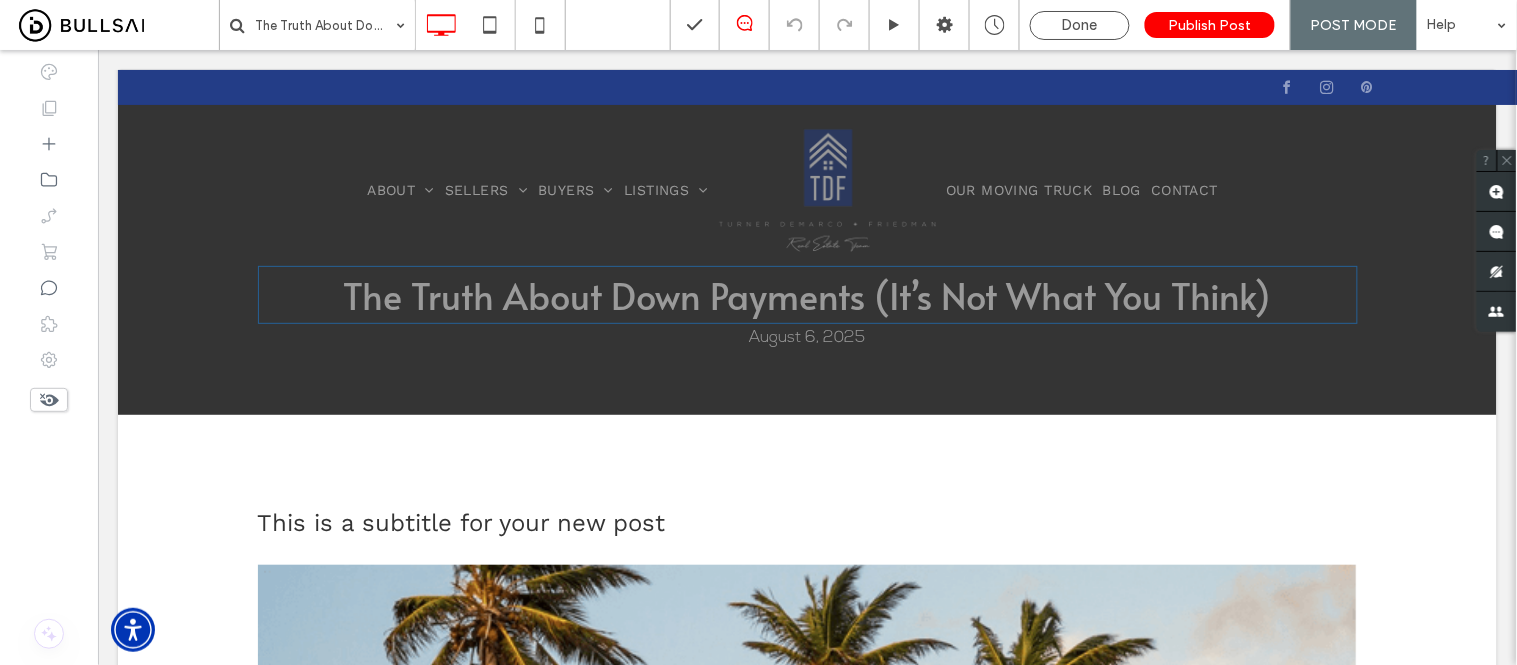 scroll, scrollTop: 111, scrollLeft: 0, axis: vertical 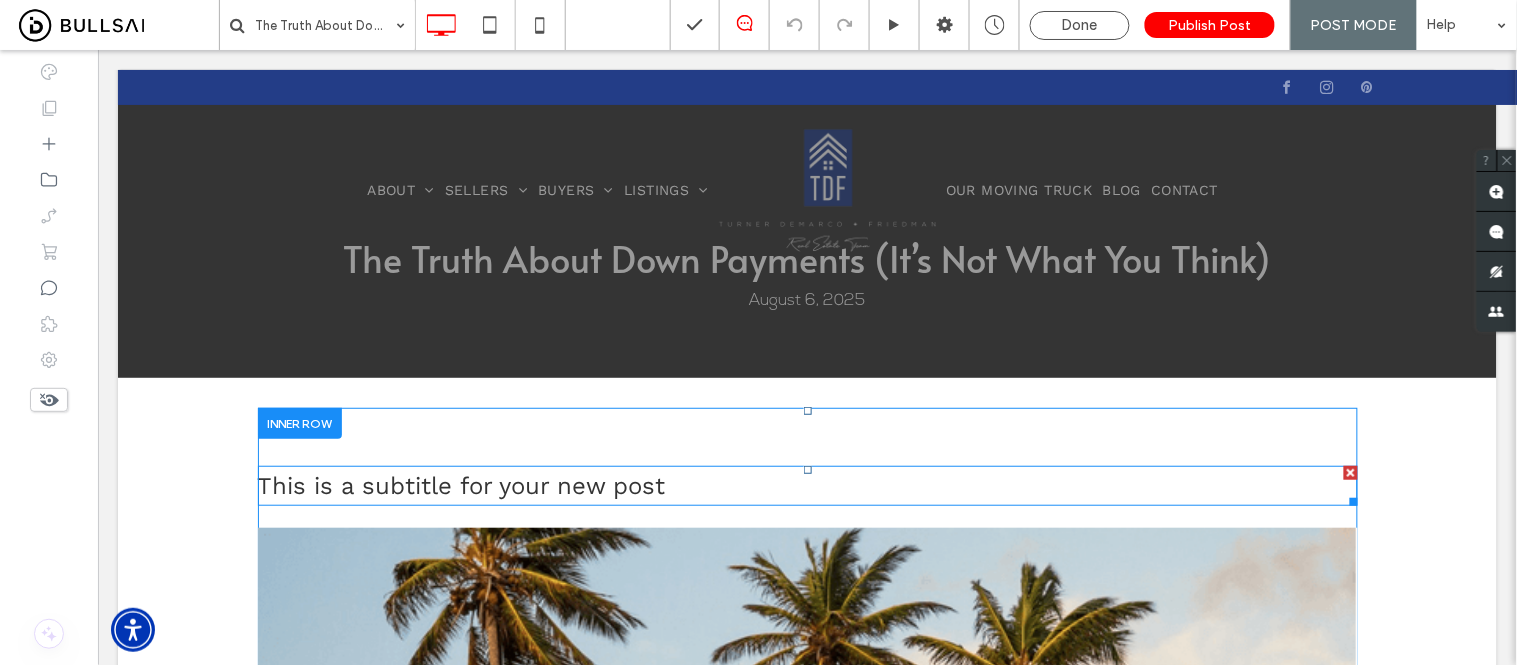 click at bounding box center [1350, 472] 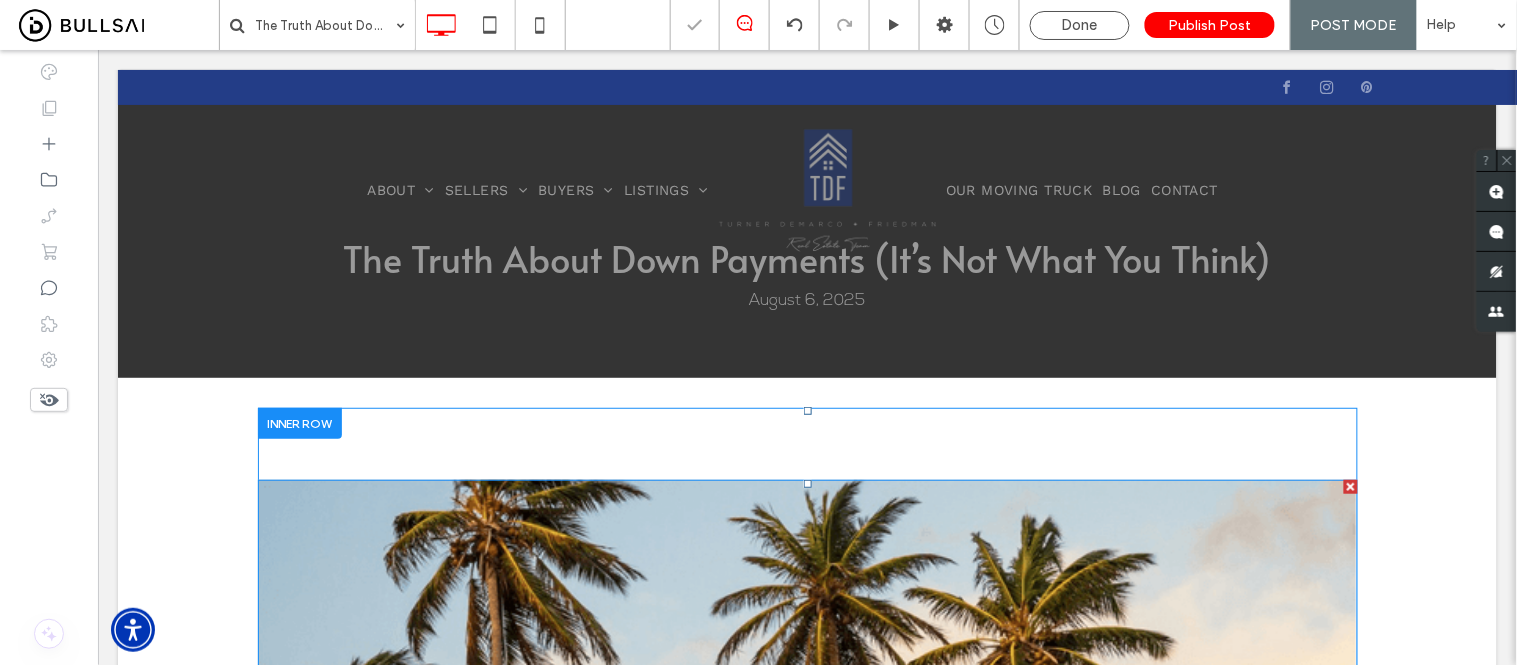 click at bounding box center (807, 674) 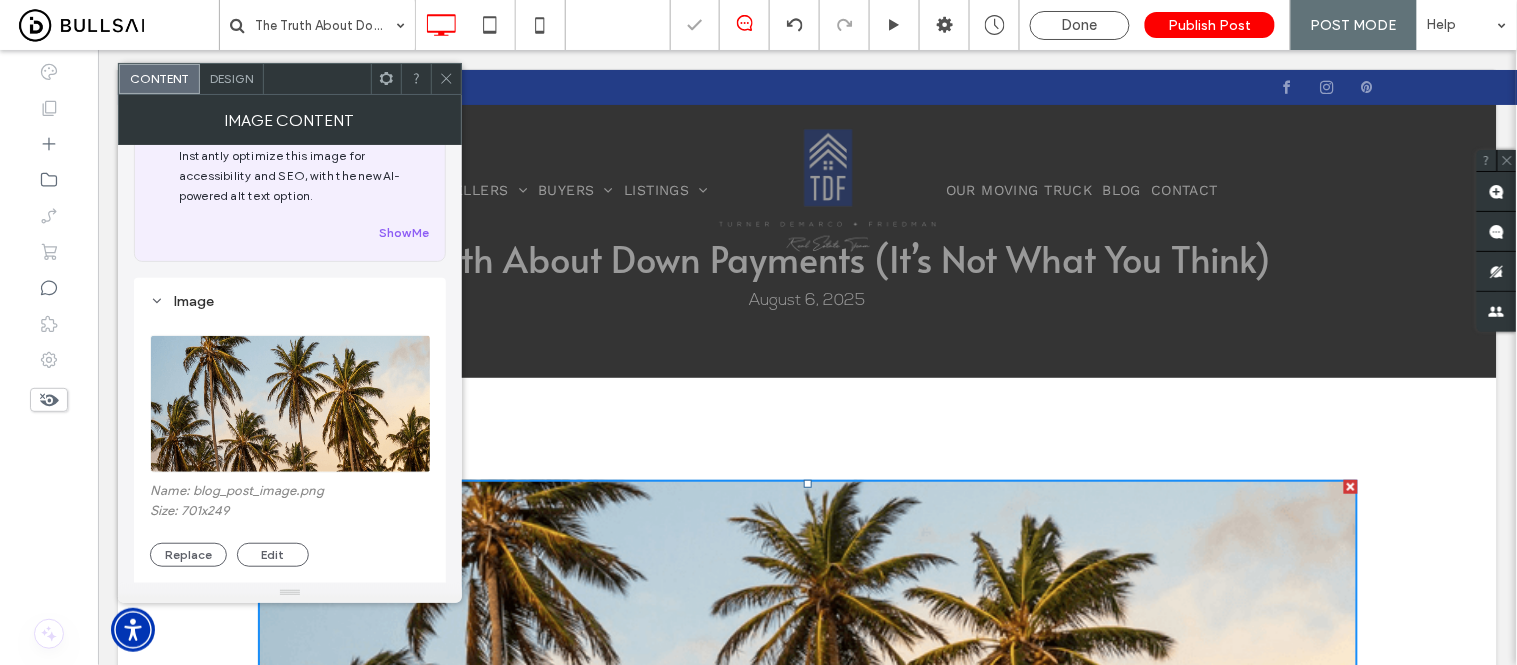 scroll, scrollTop: 111, scrollLeft: 0, axis: vertical 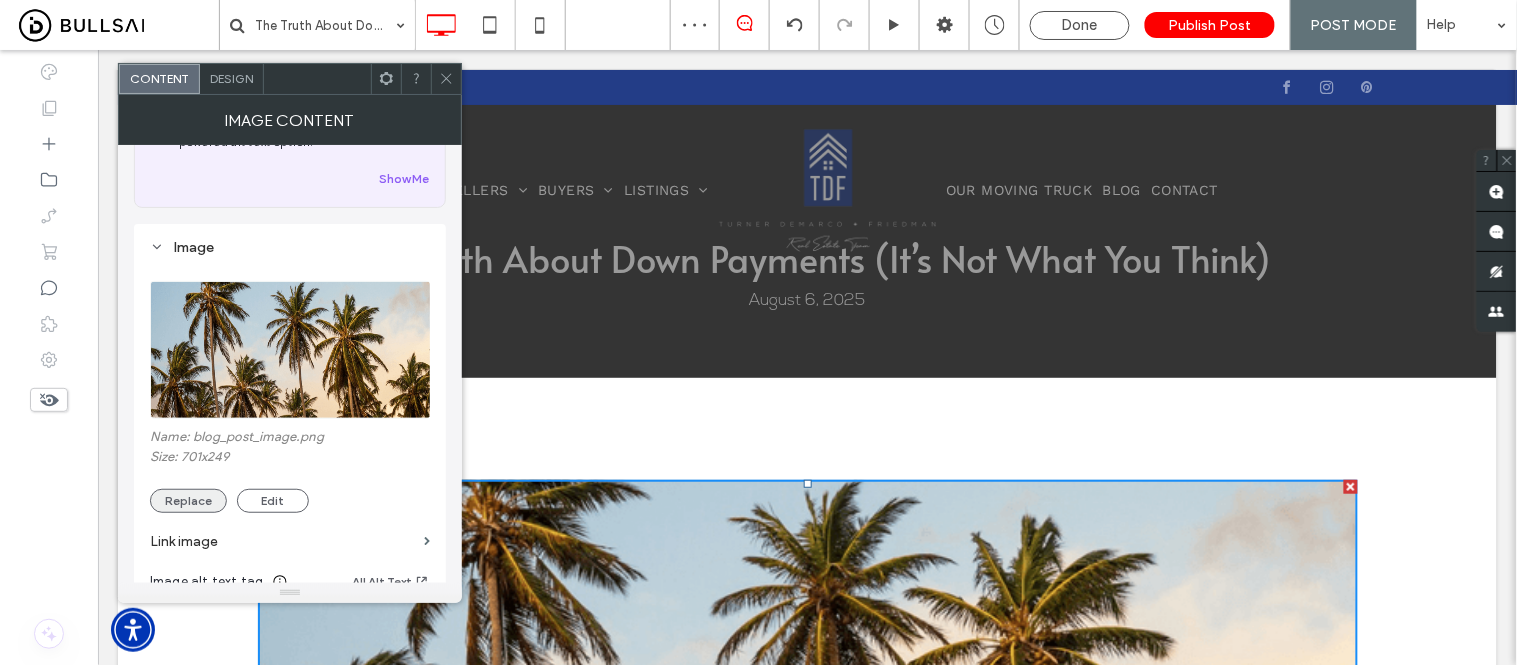 click on "Replace" at bounding box center (188, 501) 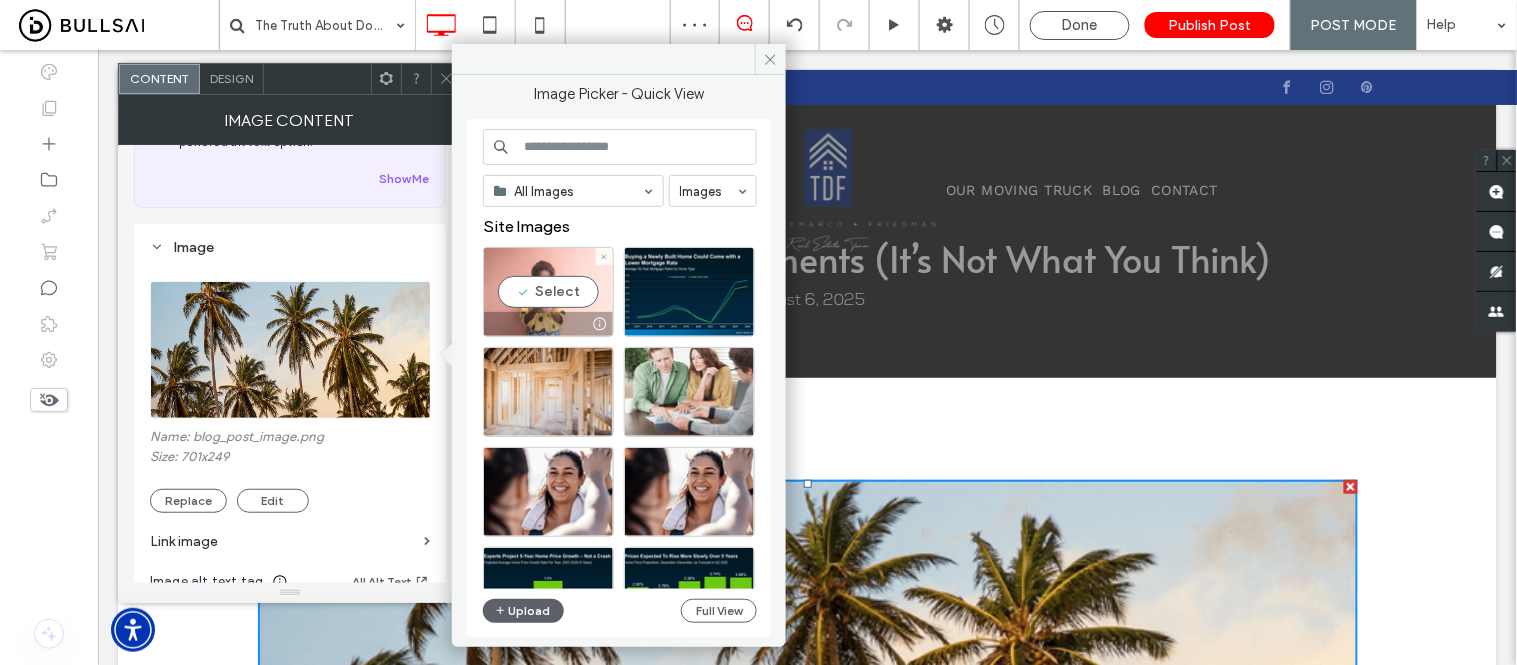 click on "Select" at bounding box center [548, 292] 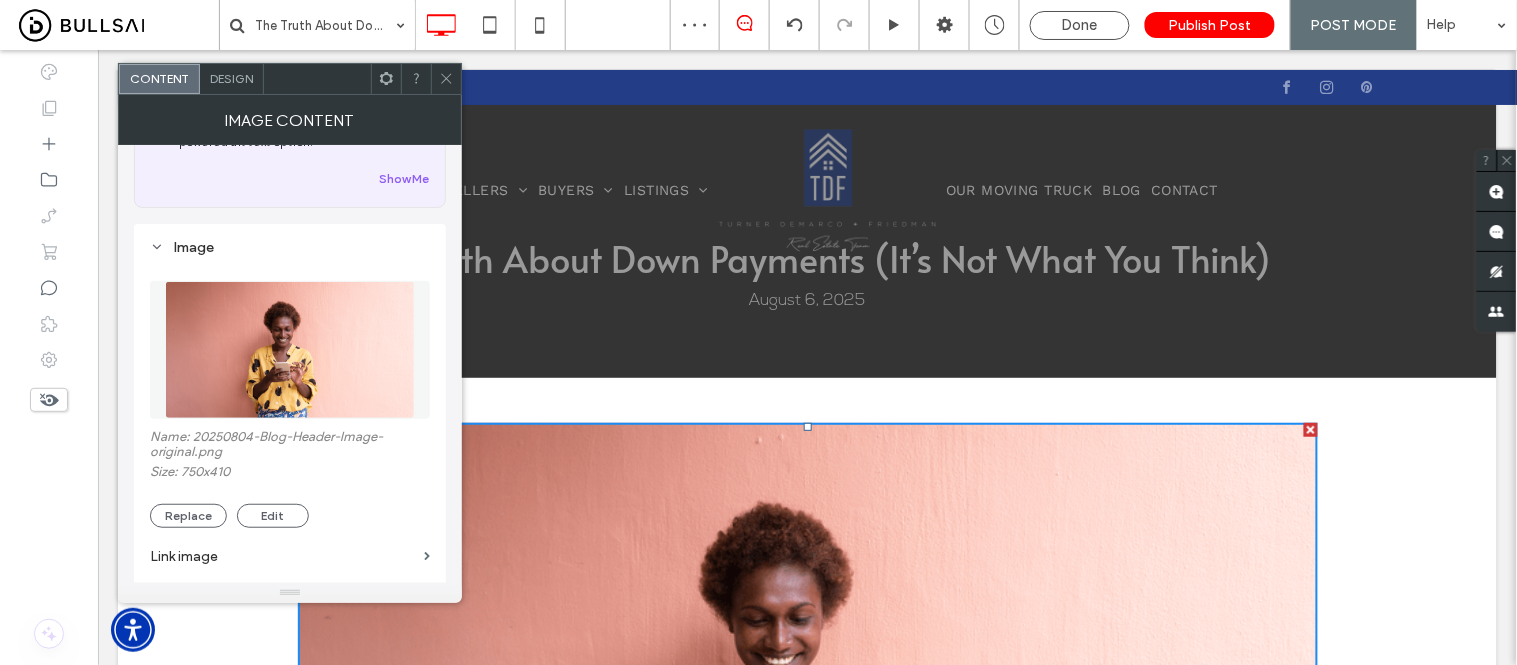 click at bounding box center [446, 79] 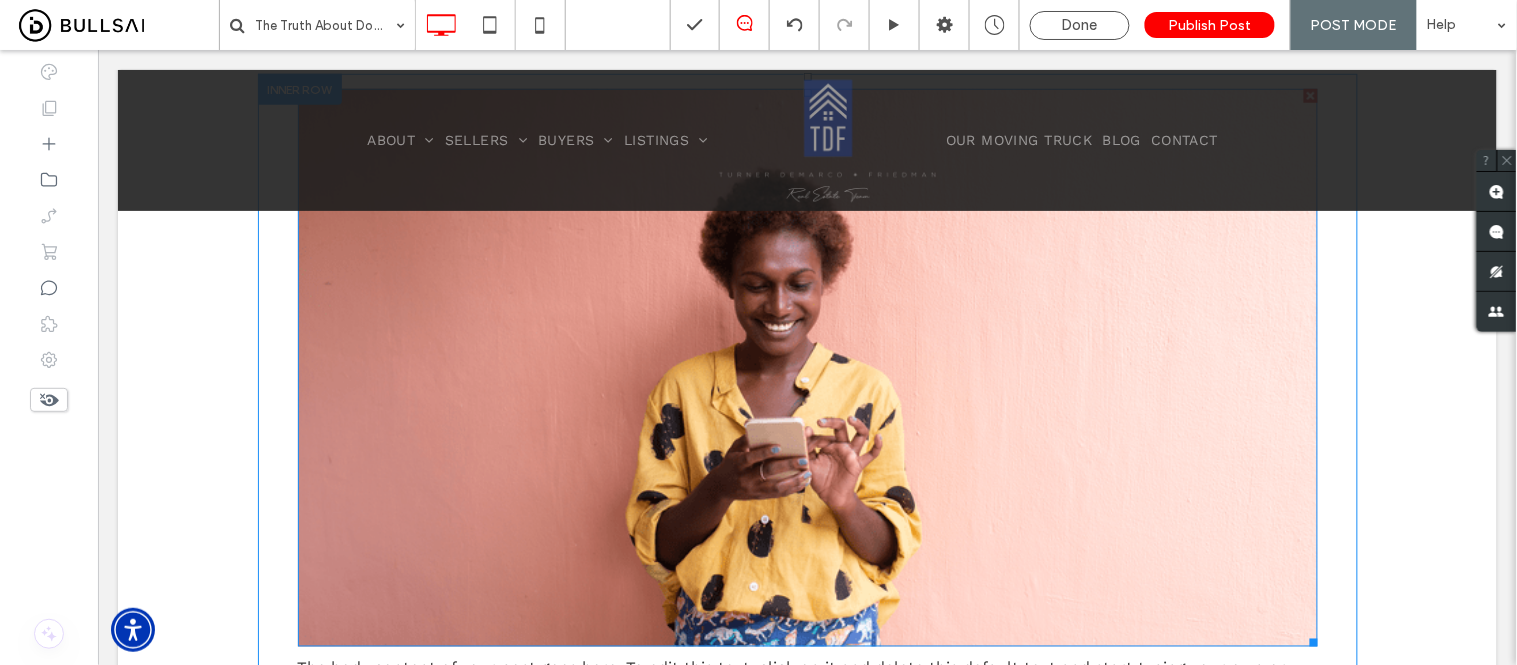 scroll, scrollTop: 444, scrollLeft: 0, axis: vertical 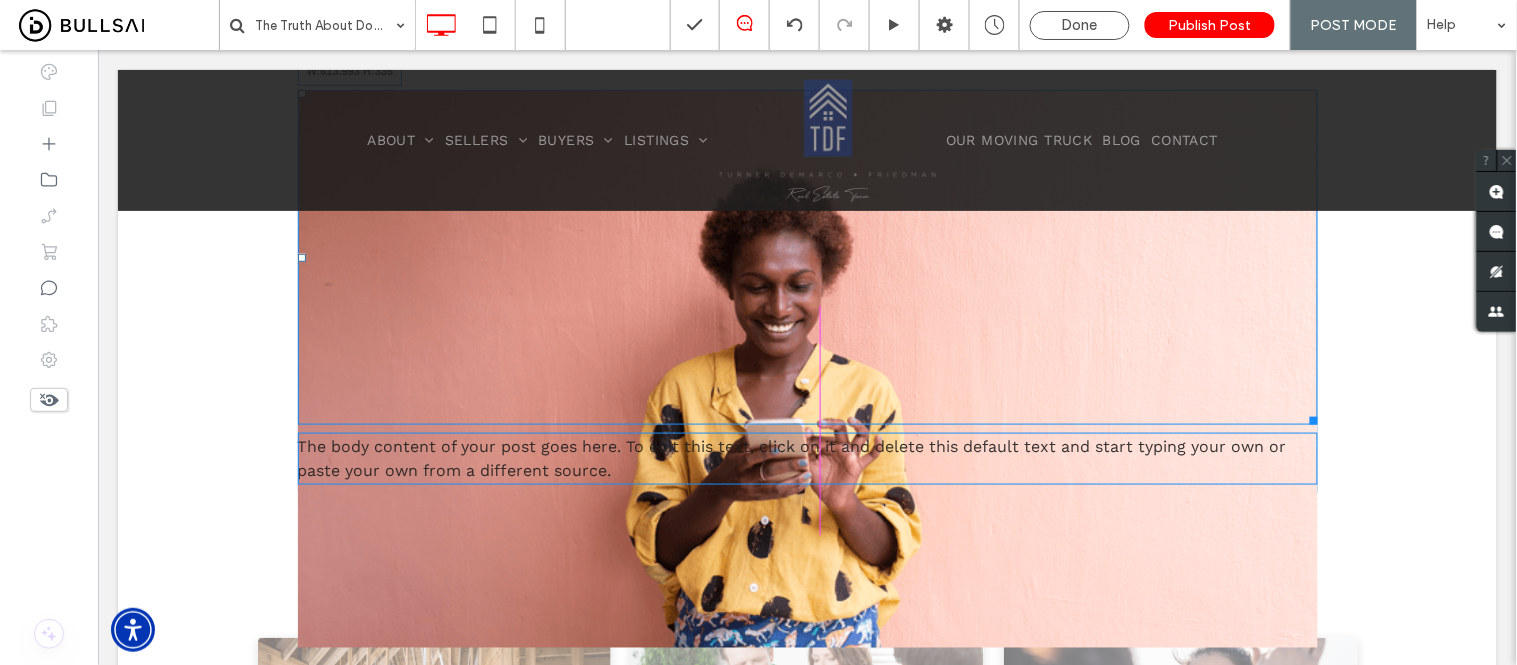 drag, startPoint x: 1300, startPoint y: 637, endPoint x: 1119, endPoint y: 506, distance: 223.43231 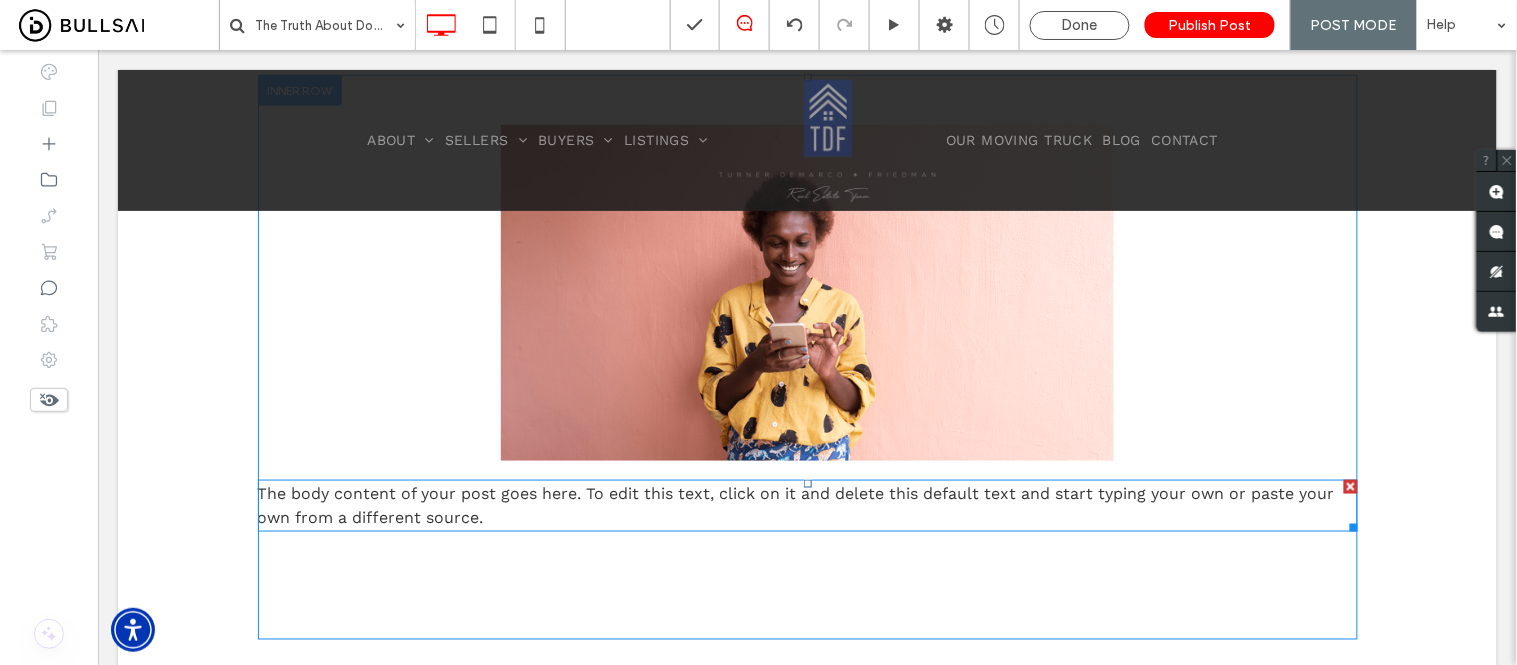 click on "The body content of your post goes here. To edit this text, click on it and delete this default text and start typing your own or paste your own from a different source." at bounding box center [795, 504] 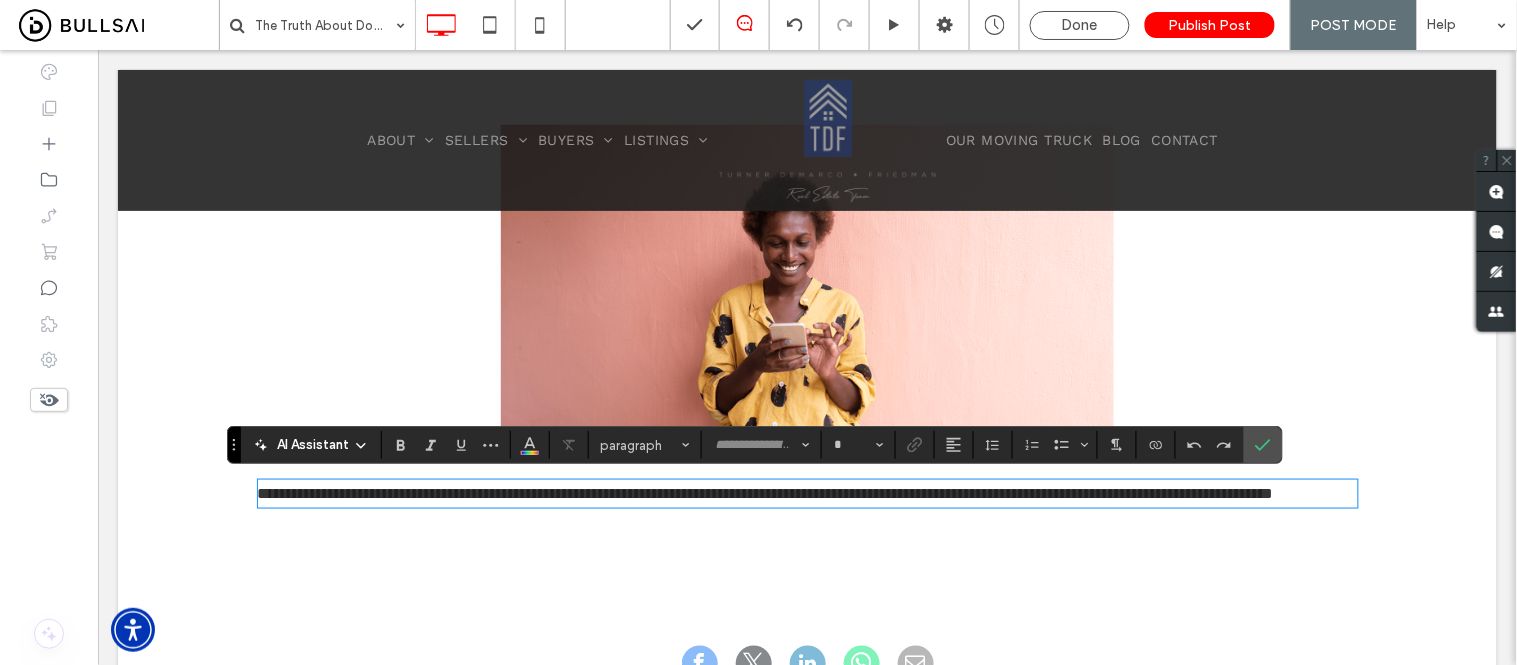 scroll, scrollTop: 771, scrollLeft: 0, axis: vertical 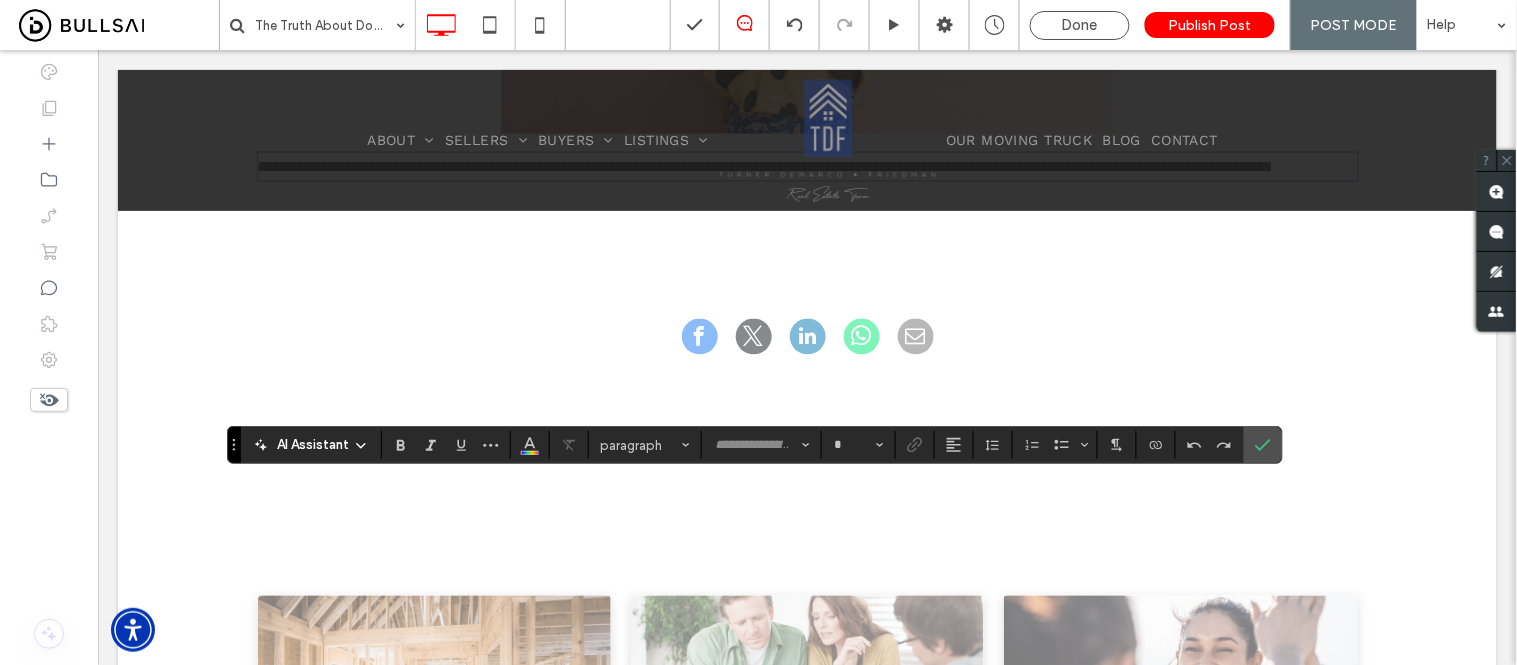 type on "*********" 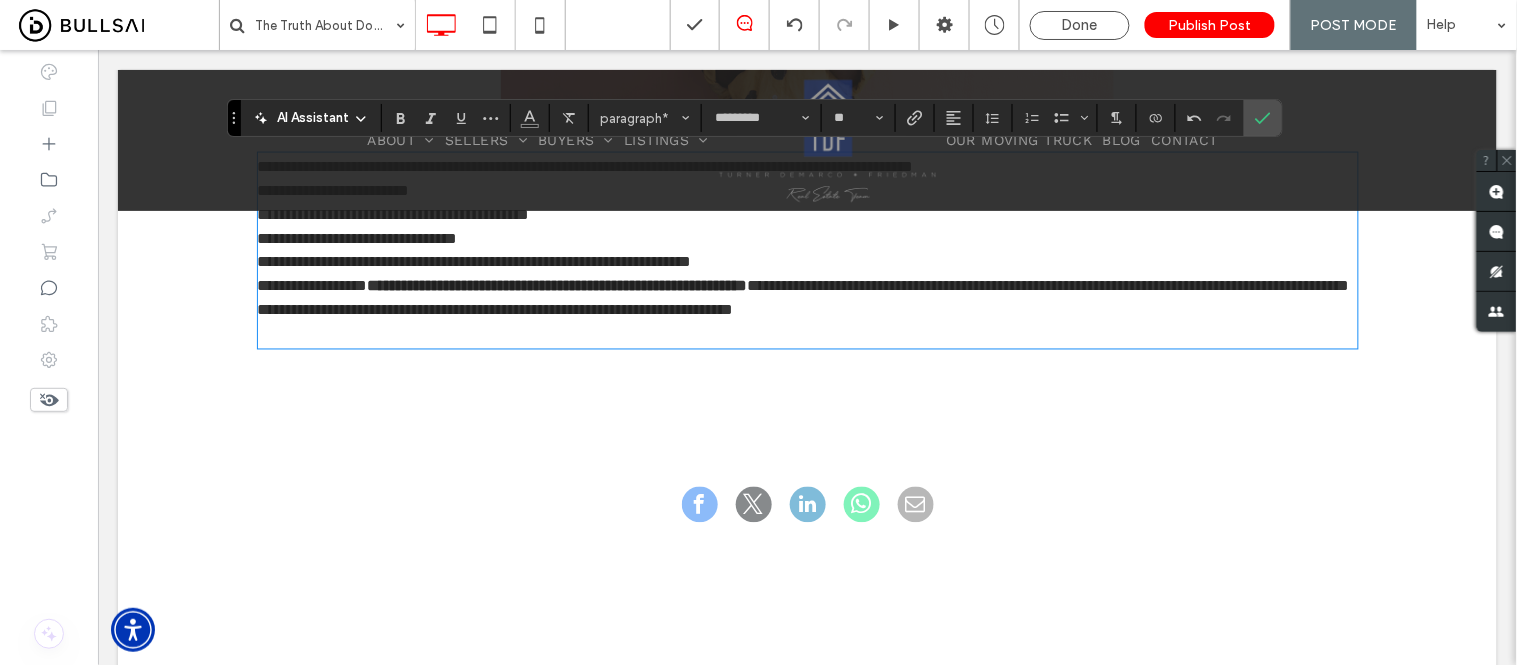 scroll, scrollTop: 0, scrollLeft: 0, axis: both 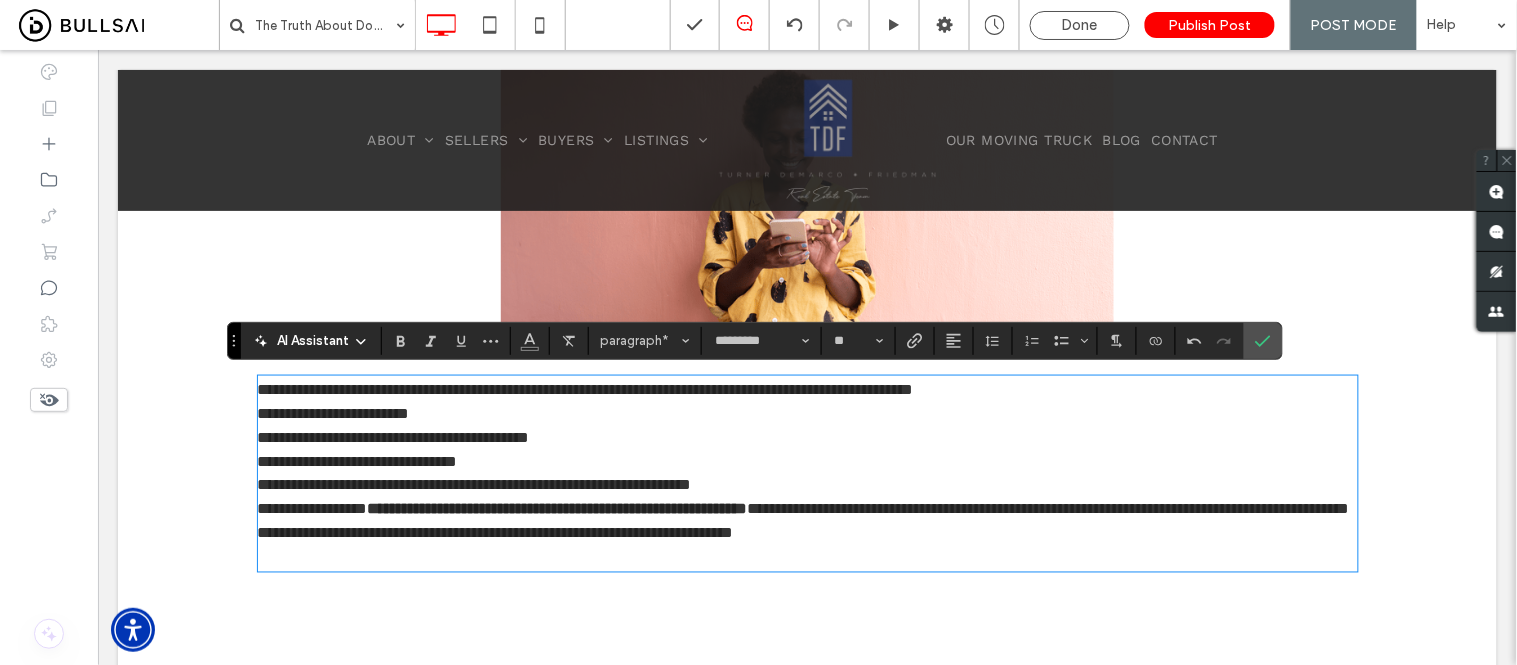 click on "**********" at bounding box center (807, 413) 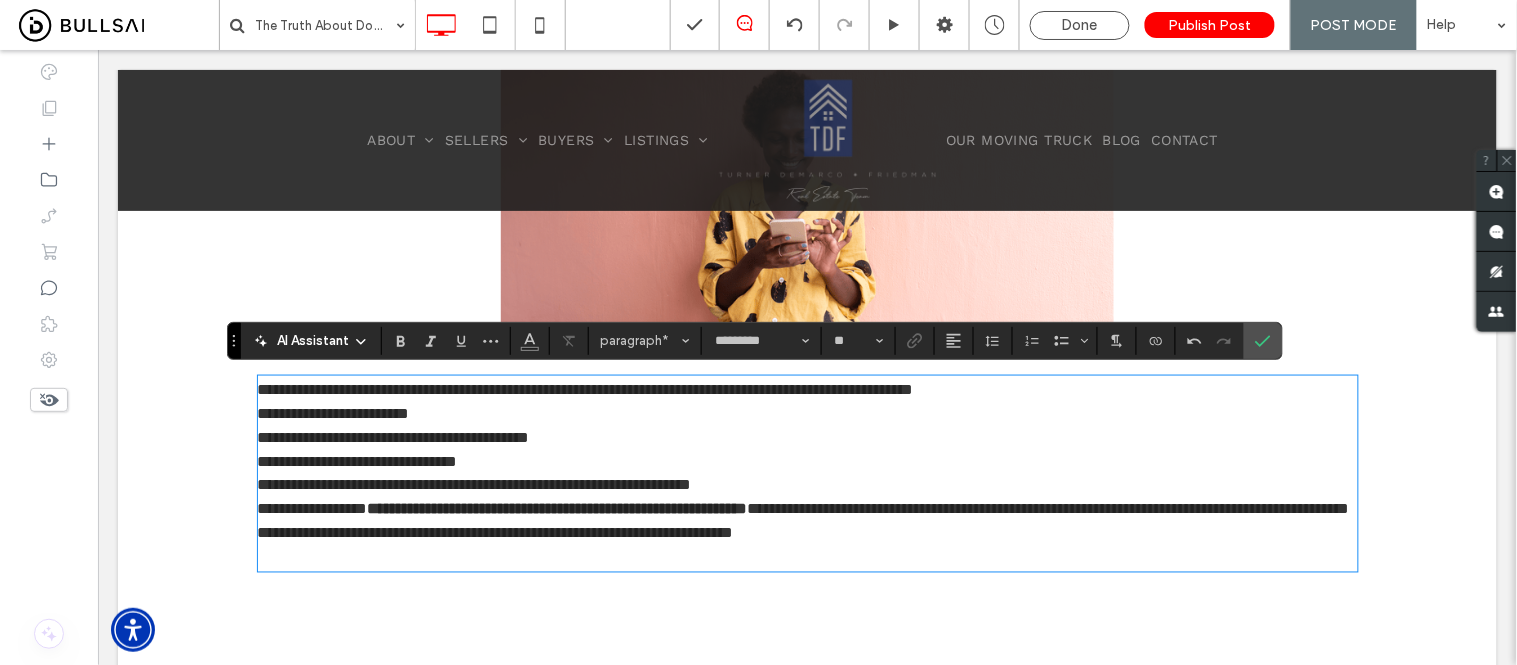 click on "**********" at bounding box center (807, 389) 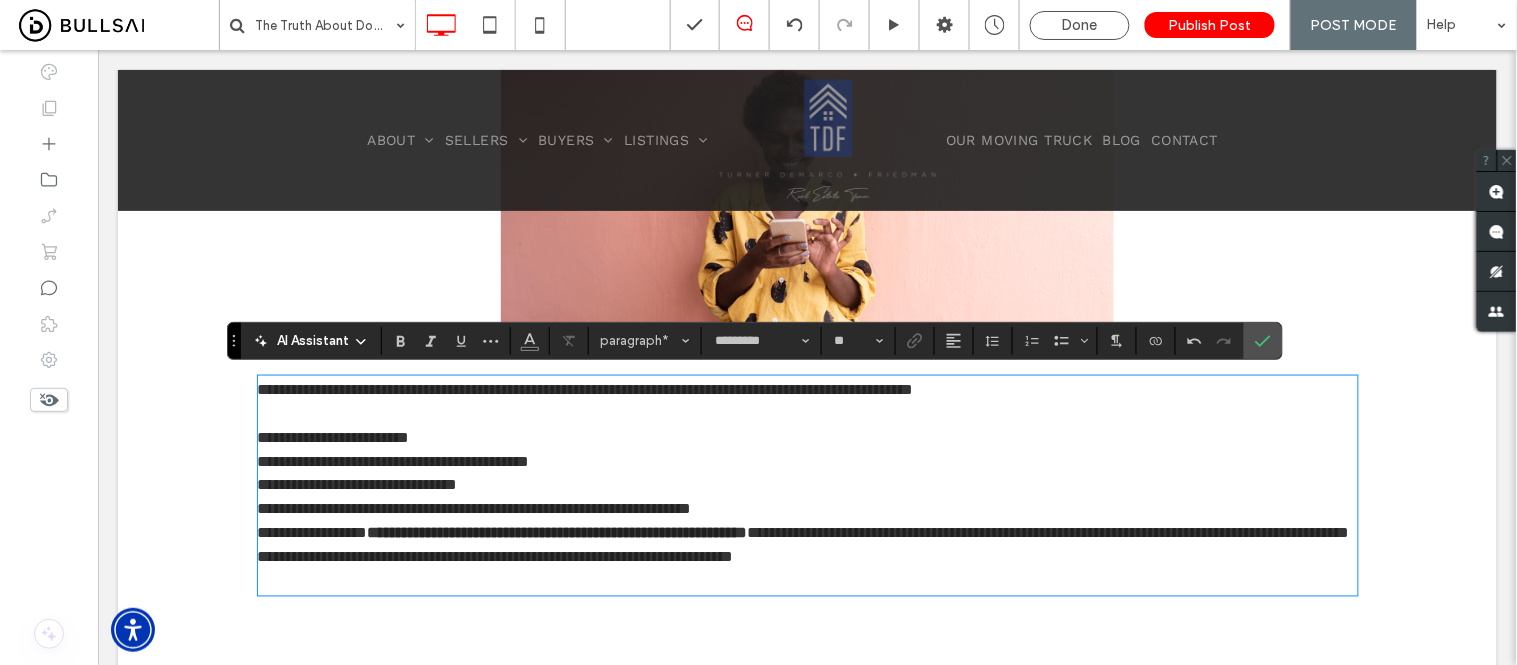 click on "**********" at bounding box center [807, 437] 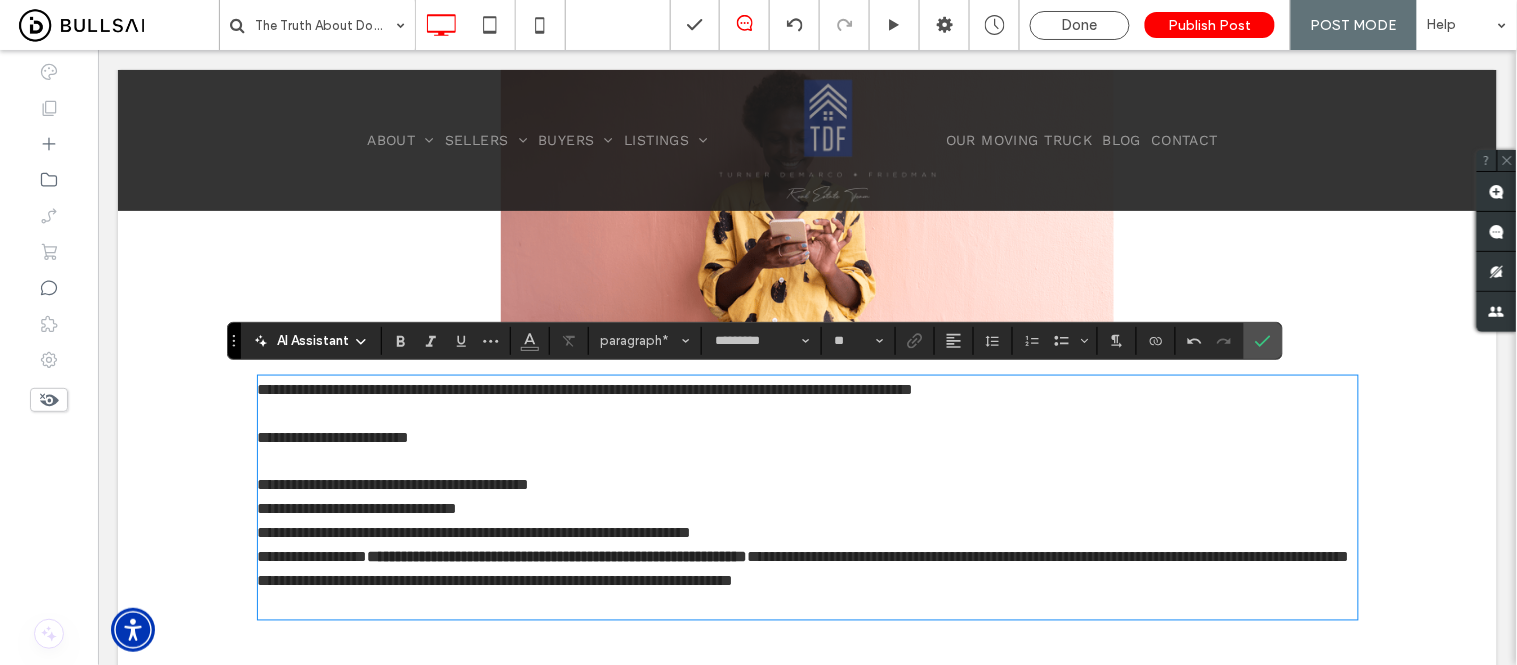 click on "**********" at bounding box center [807, 485] 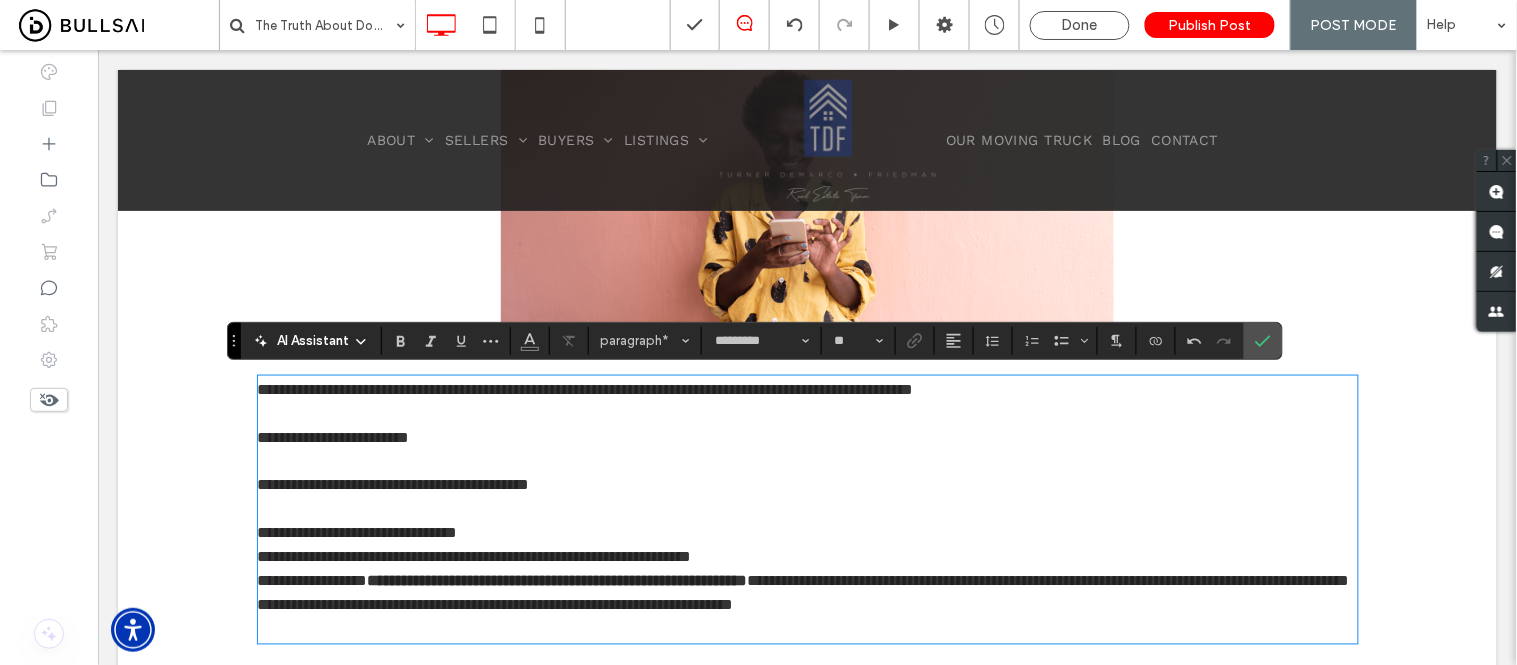 click on "**********" at bounding box center (807, 533) 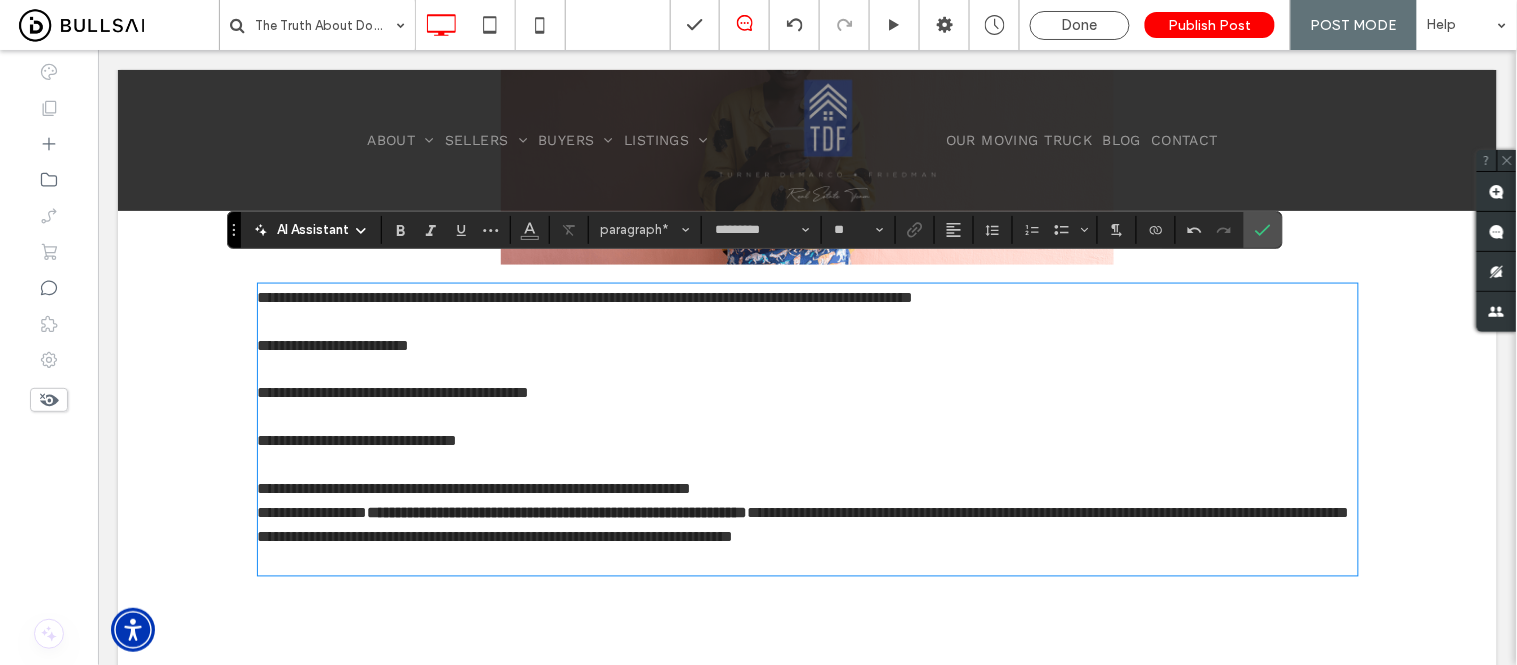 scroll, scrollTop: 660, scrollLeft: 0, axis: vertical 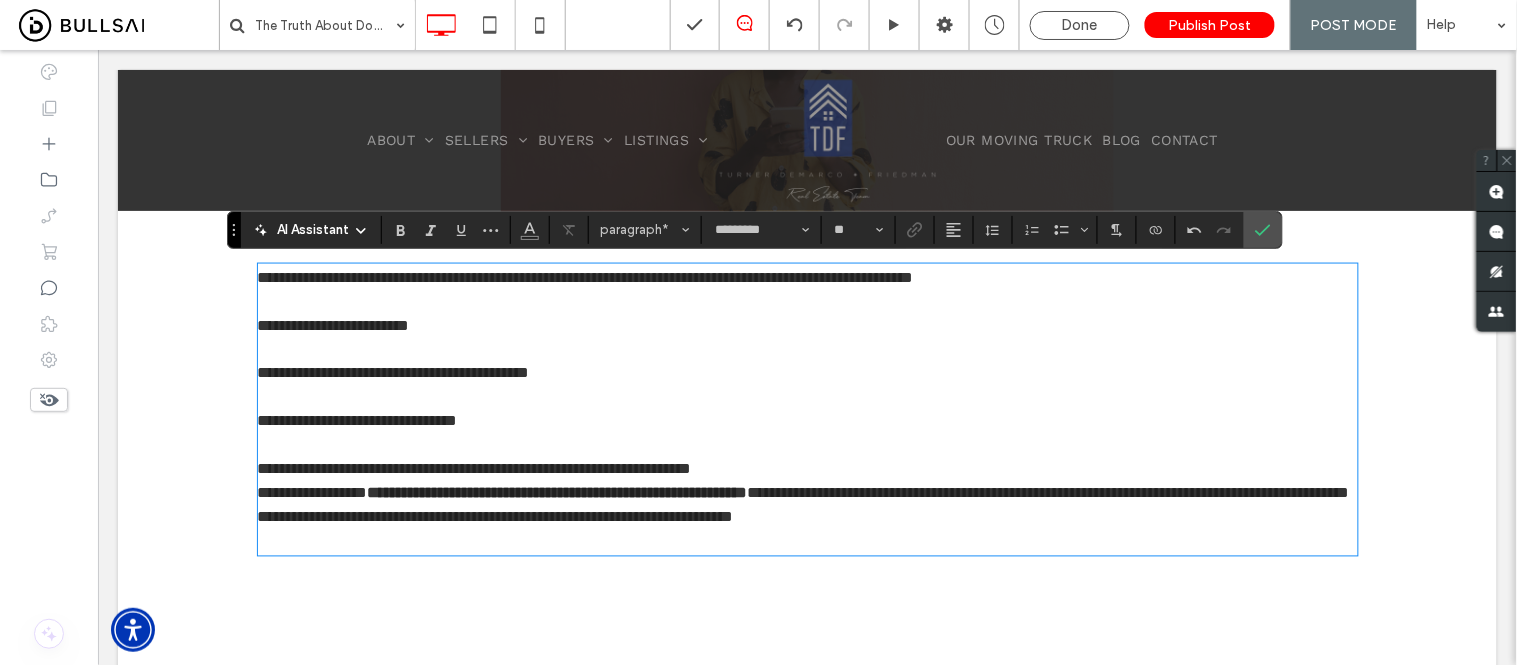 click on "**********" at bounding box center [807, 469] 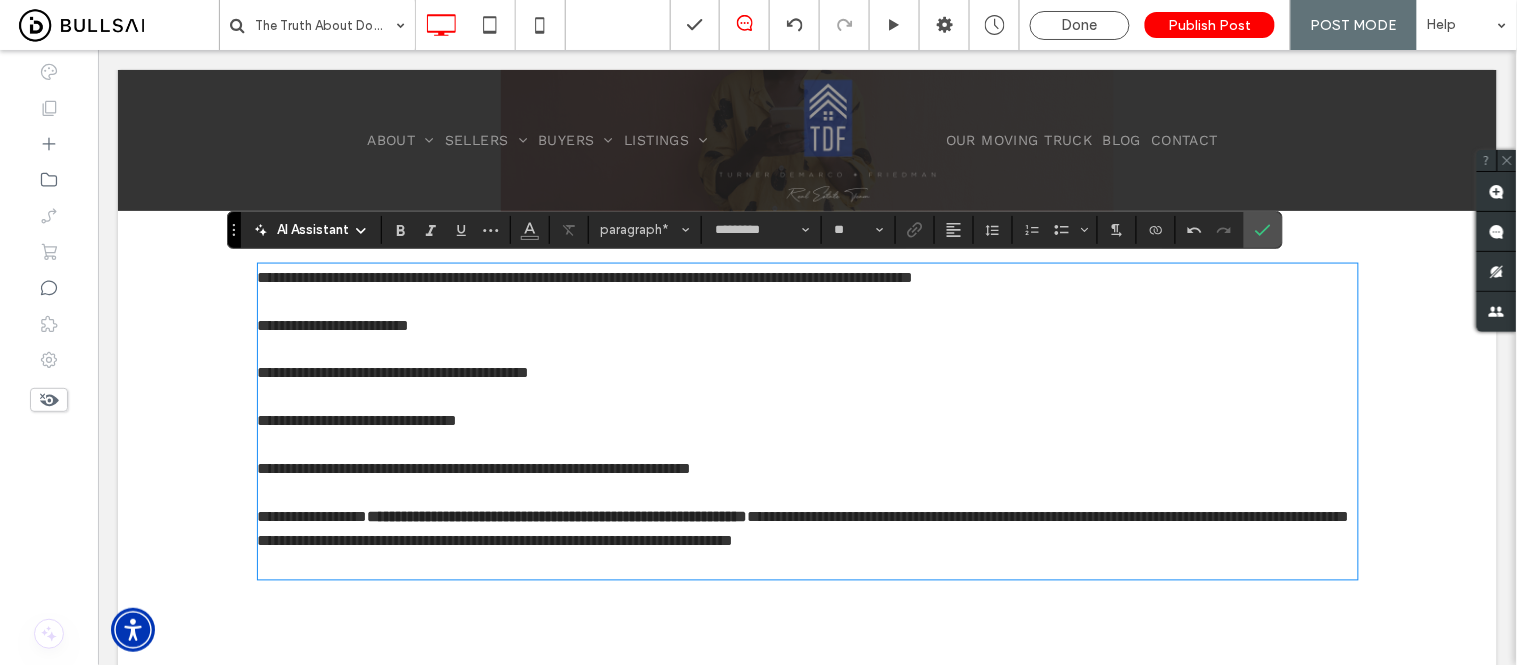 click on "**********" at bounding box center (807, 517) 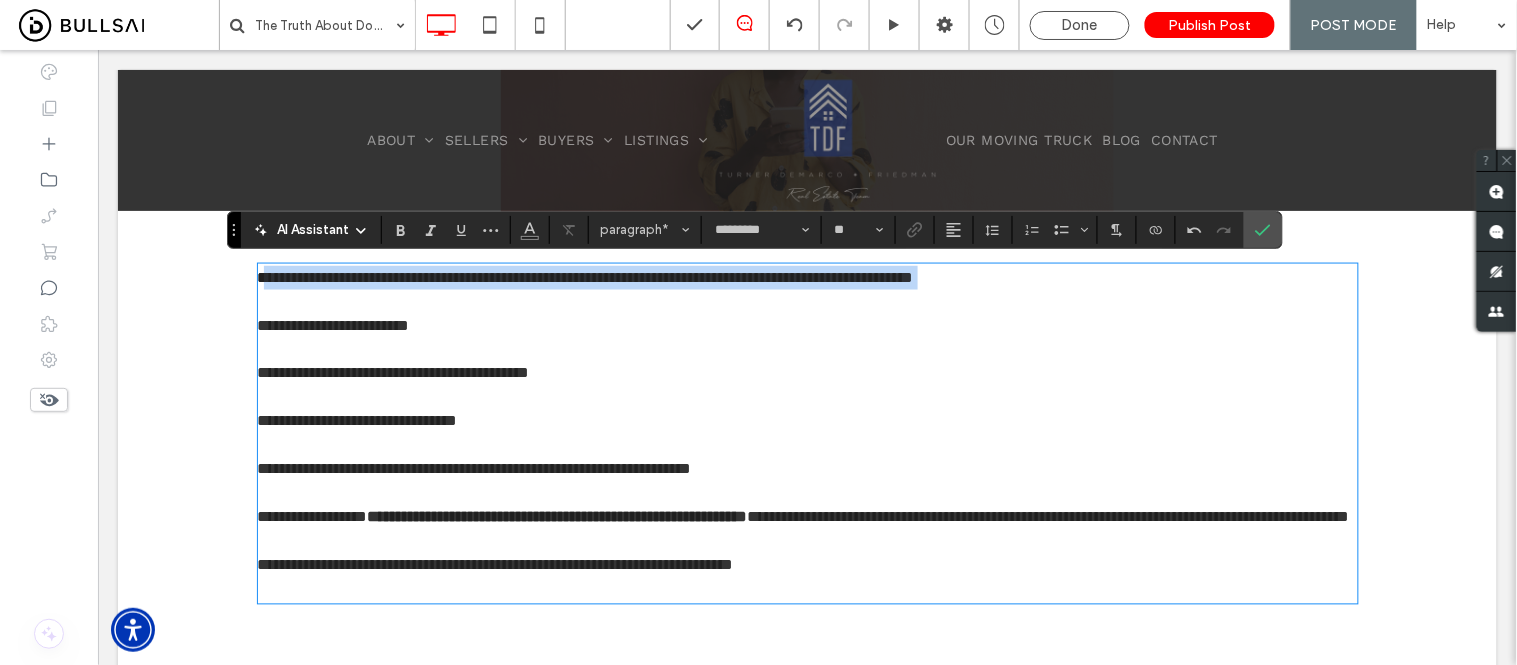 drag, startPoint x: 525, startPoint y: 432, endPoint x: 253, endPoint y: 280, distance: 311.58948 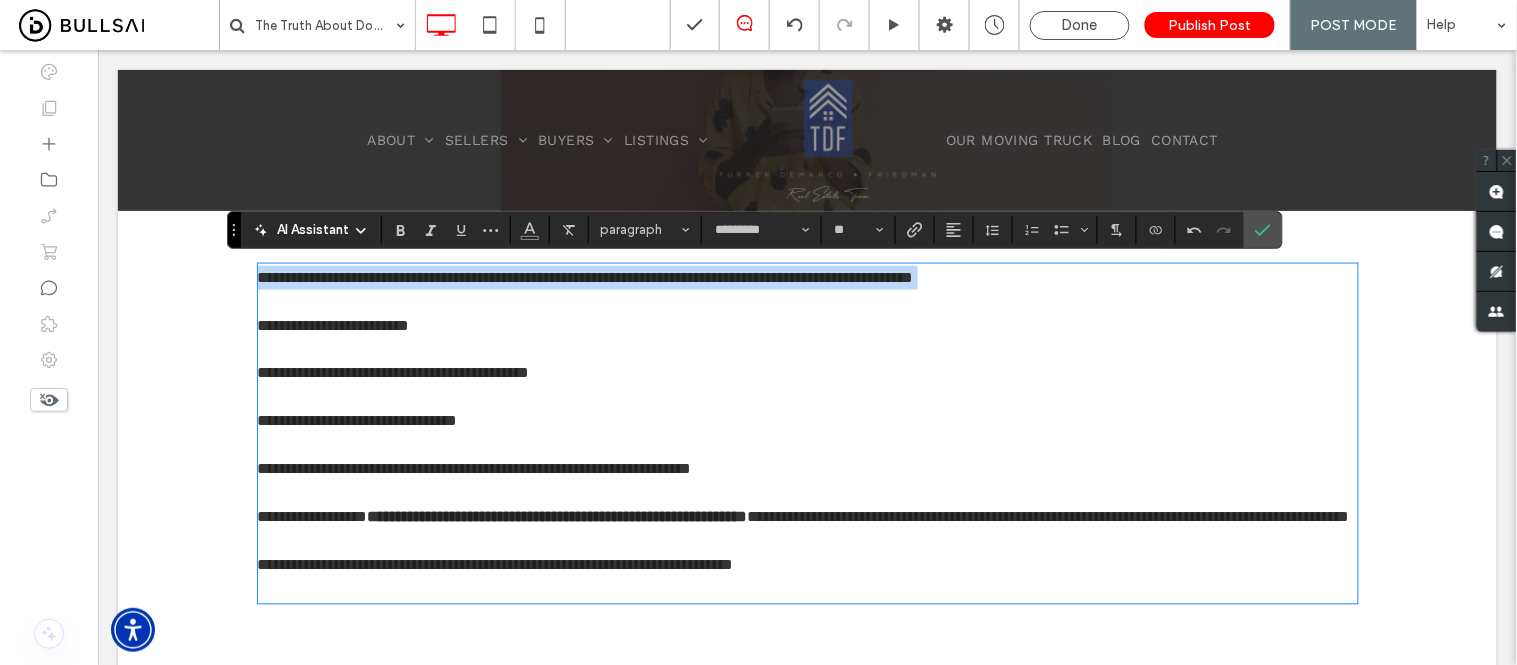 click on "﻿" at bounding box center [807, 301] 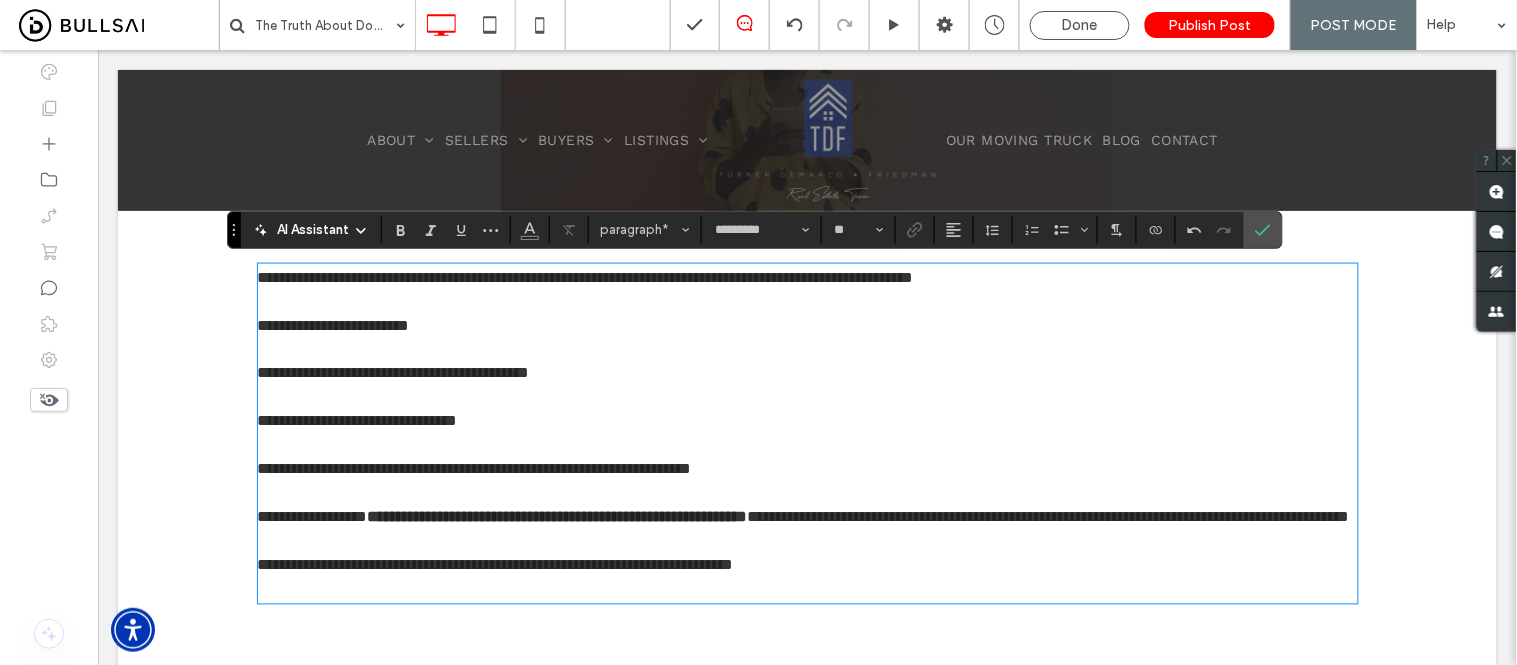 click on "﻿" at bounding box center [807, 349] 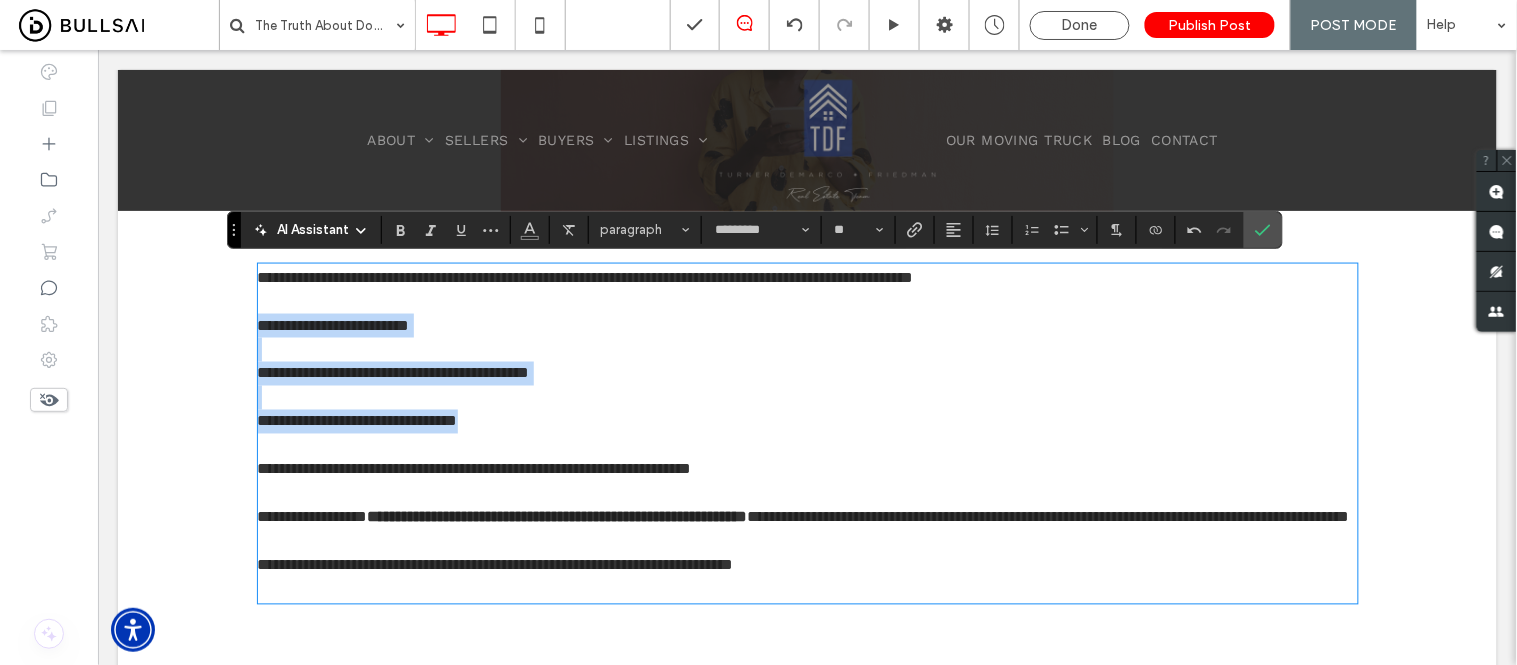 drag, startPoint x: 250, startPoint y: 322, endPoint x: 504, endPoint y: 411, distance: 269.14124 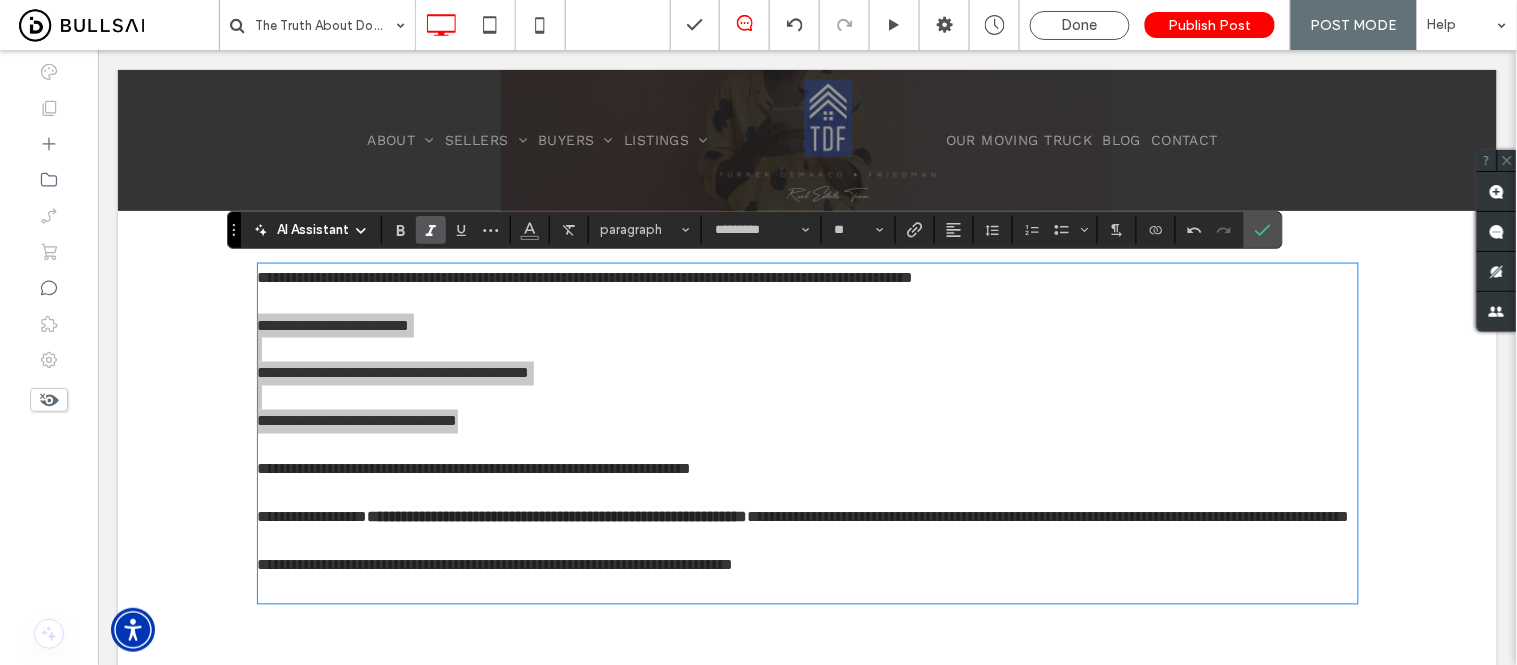 click 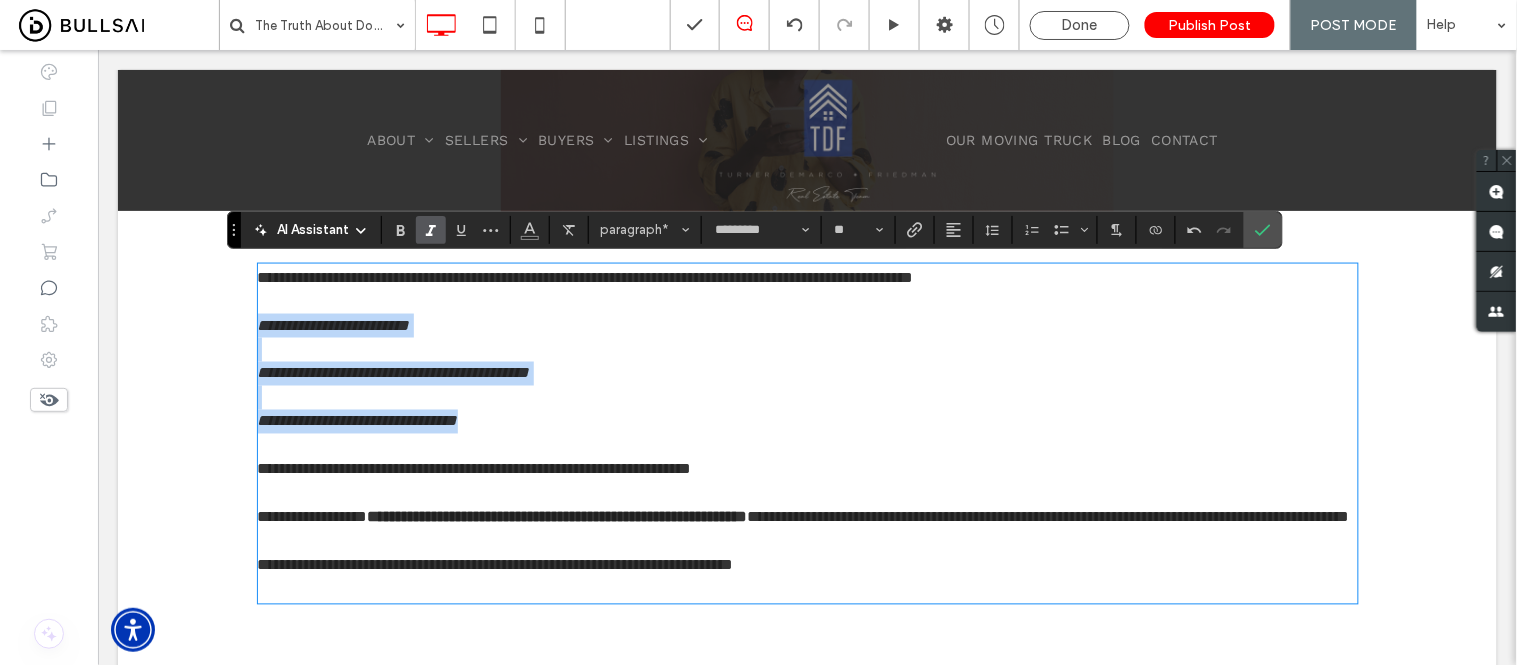 click on "**********" at bounding box center [807, 517] 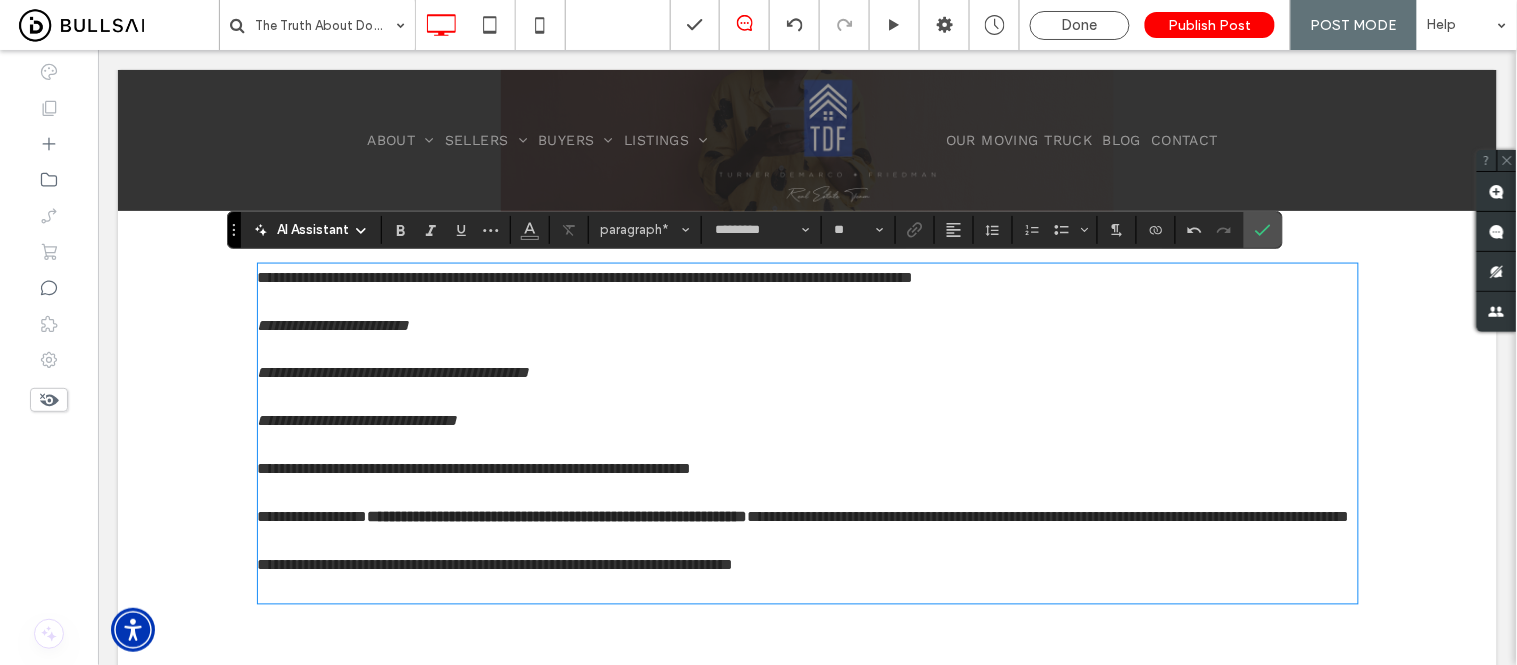 drag, startPoint x: 676, startPoint y: 594, endPoint x: 562, endPoint y: 604, distance: 114.43776 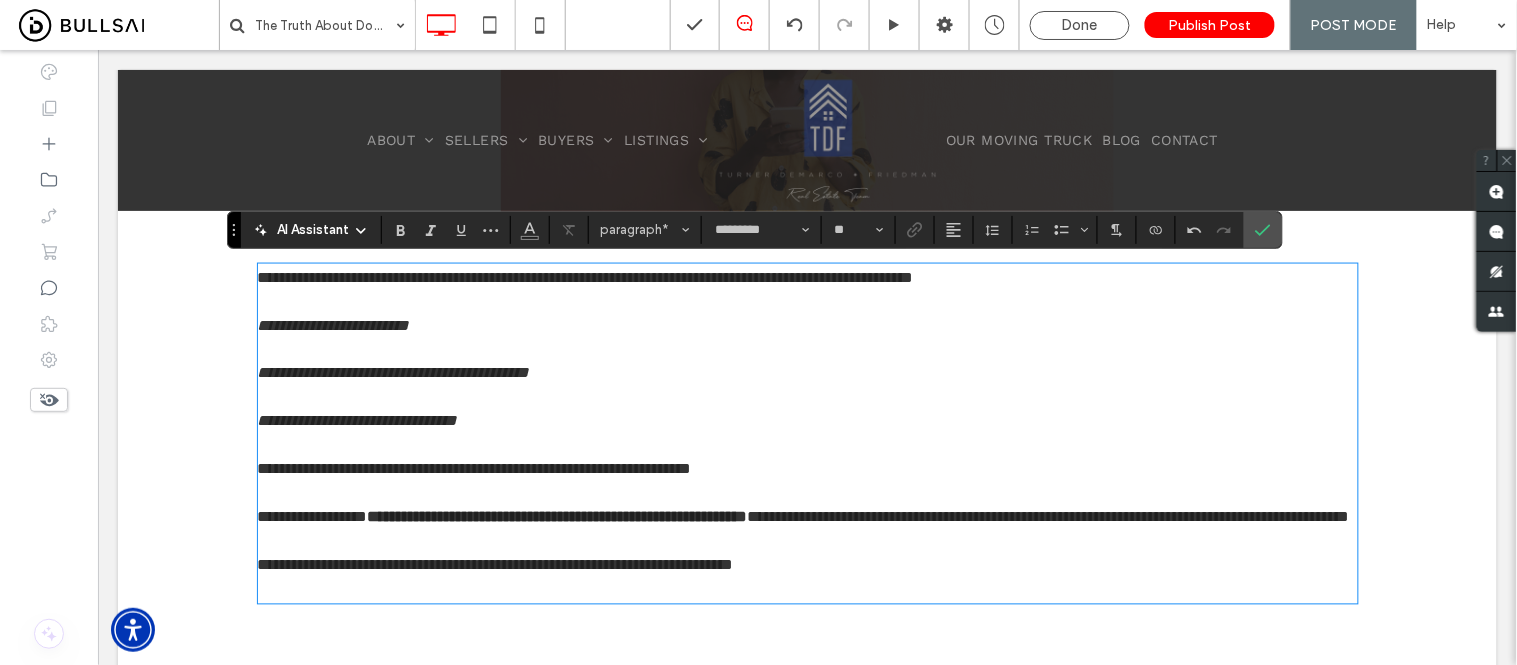 click on "**********" at bounding box center (807, 565) 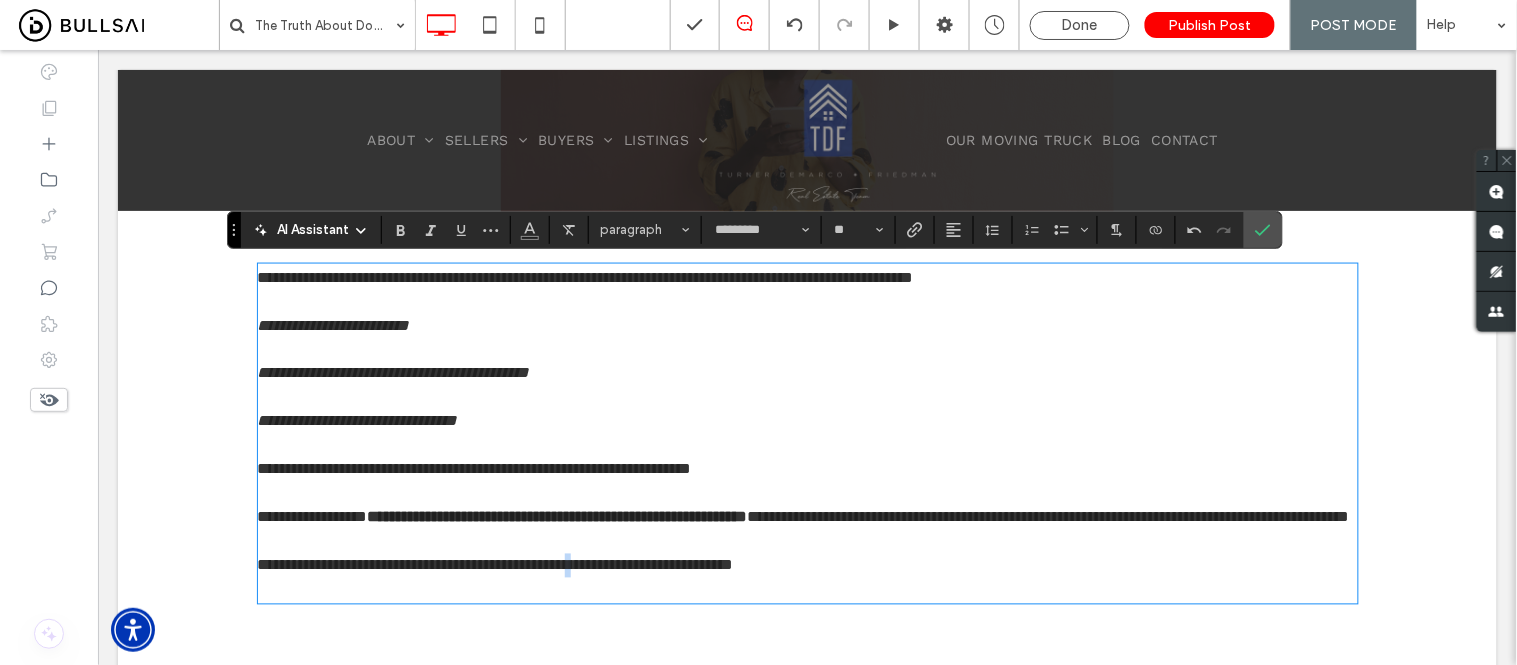 click on "﻿" at bounding box center [807, 589] 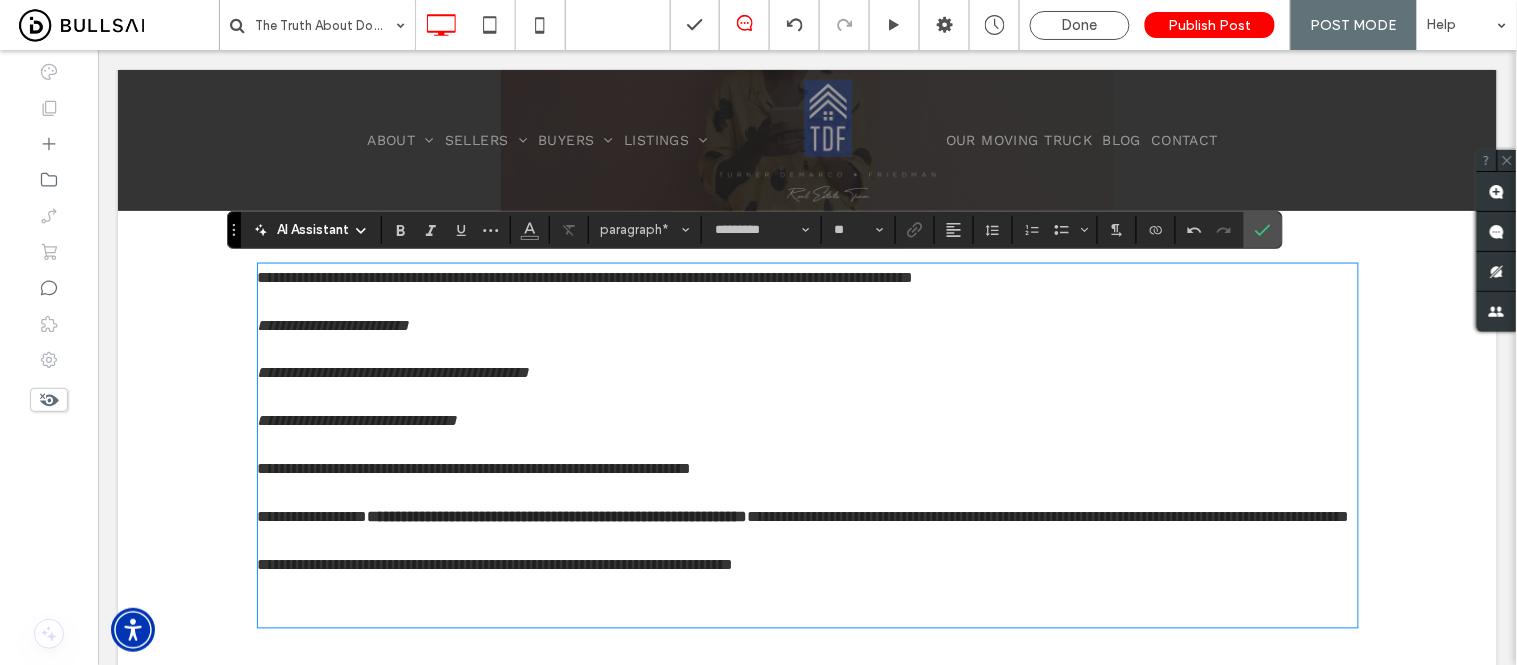 click on "﻿" at bounding box center (807, 613) 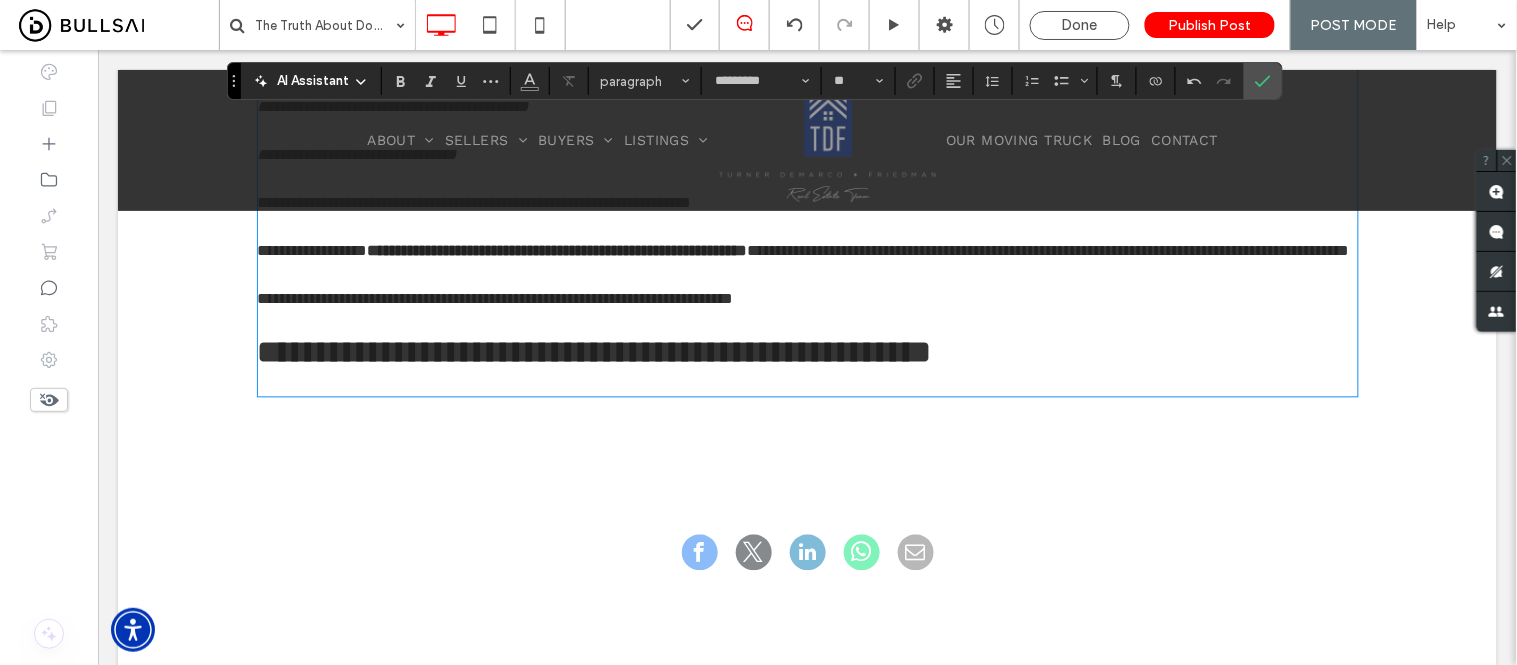 scroll, scrollTop: 872, scrollLeft: 0, axis: vertical 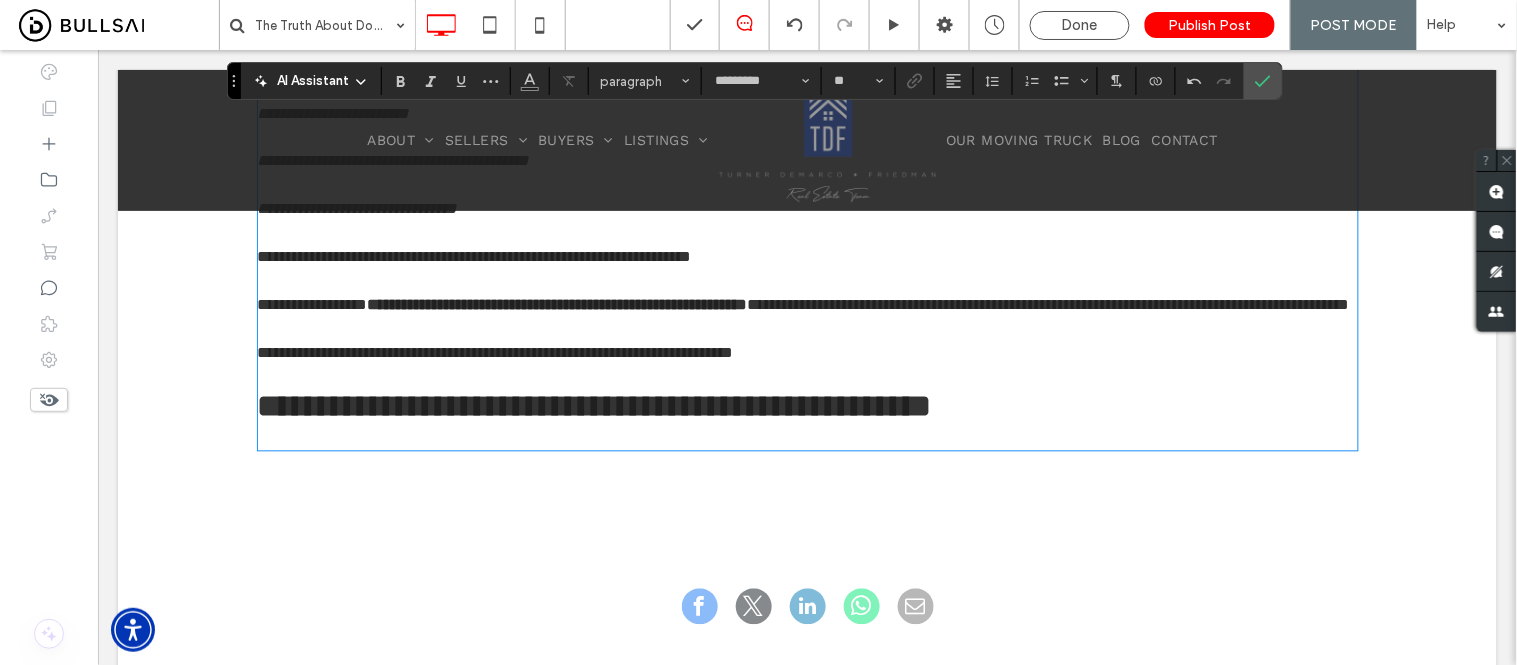type on "*****" 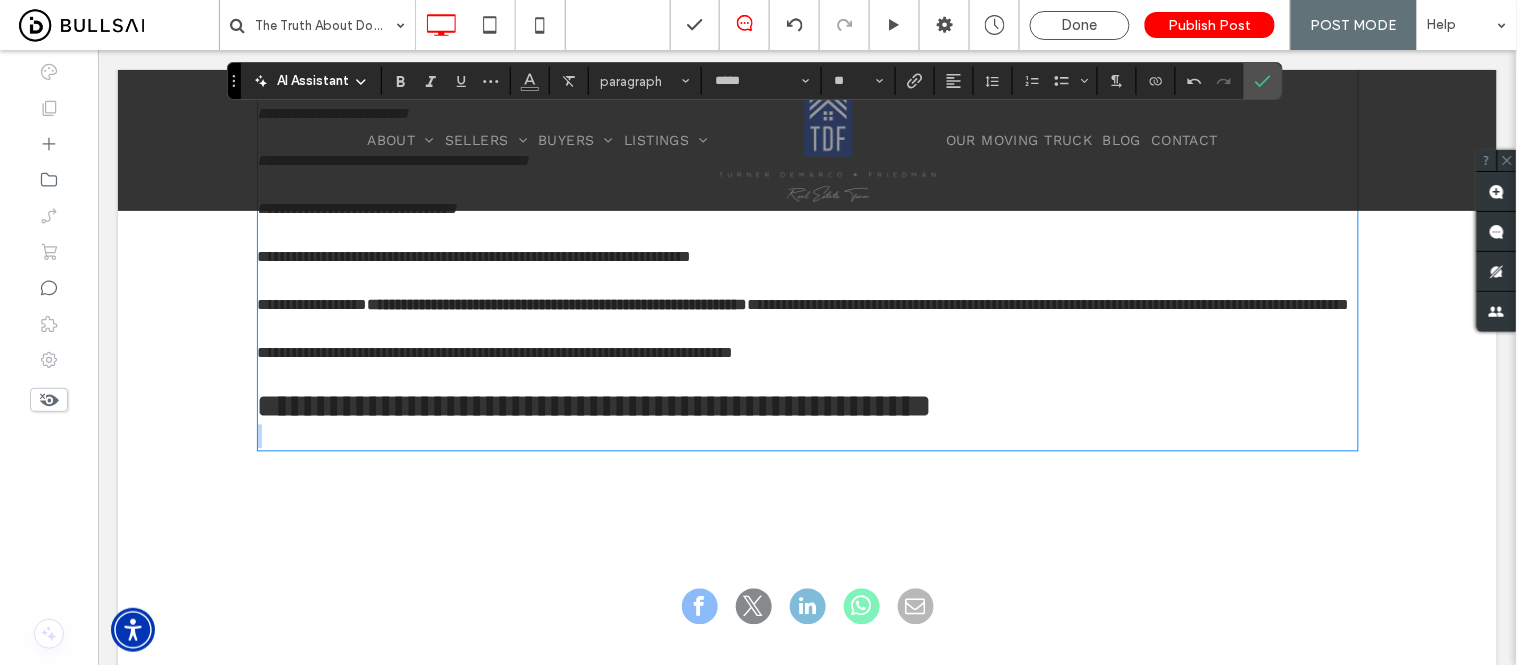 drag, startPoint x: 1040, startPoint y: 446, endPoint x: 212, endPoint y: 459, distance: 828.10205 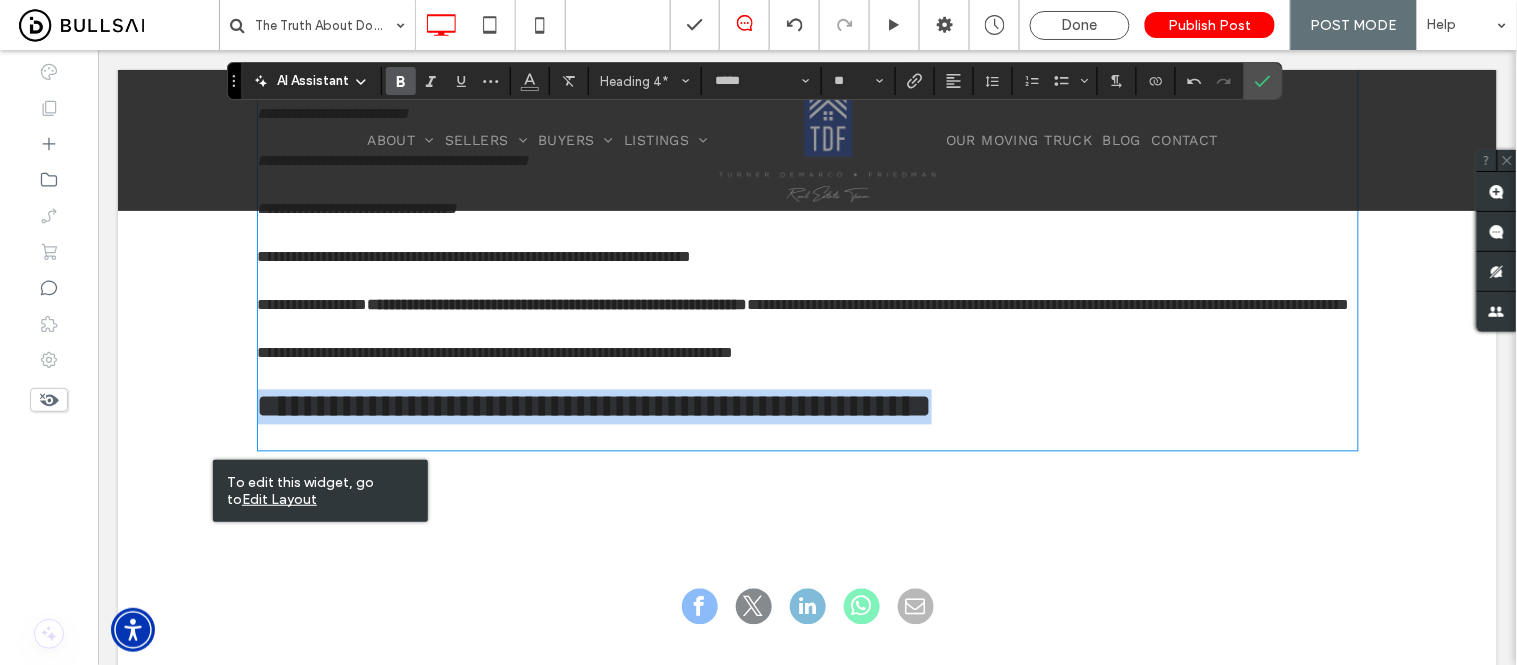 drag, startPoint x: 254, startPoint y: 439, endPoint x: 1301, endPoint y: 453, distance: 1047.0936 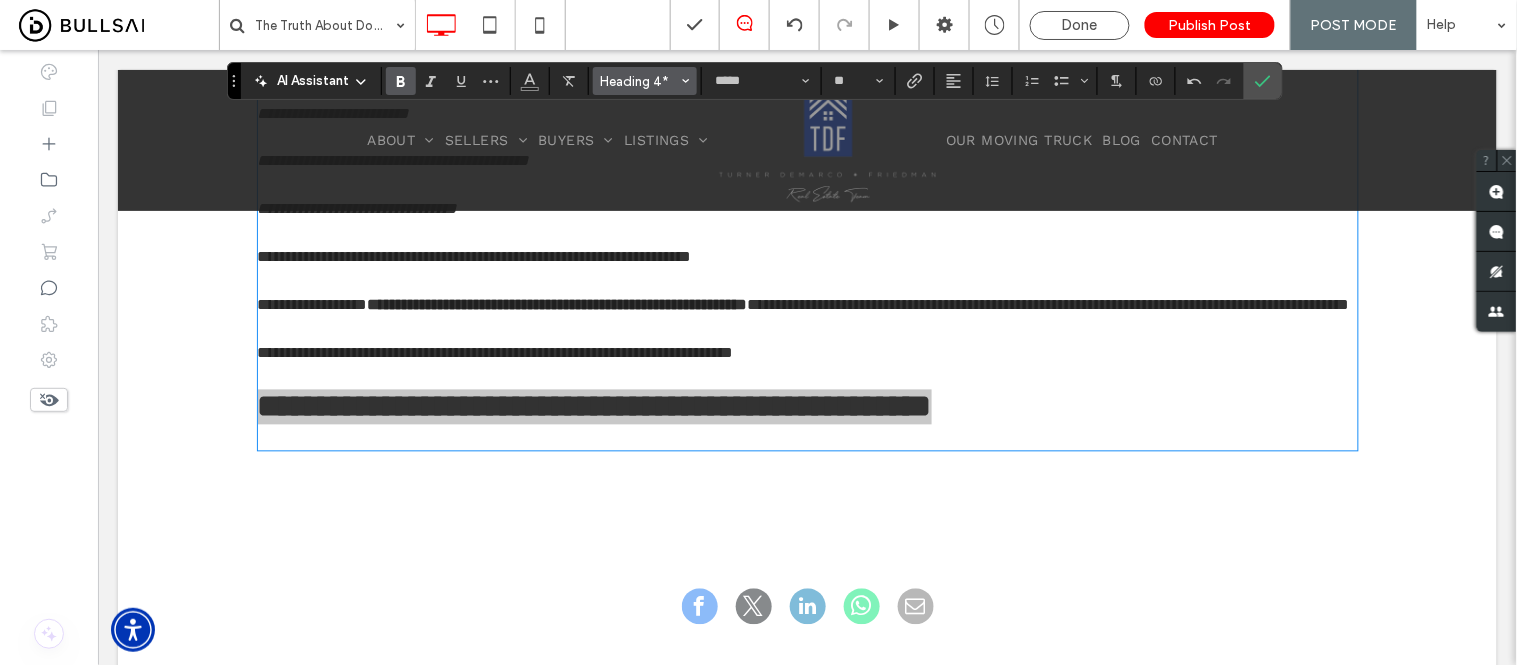 click at bounding box center (686, 81) 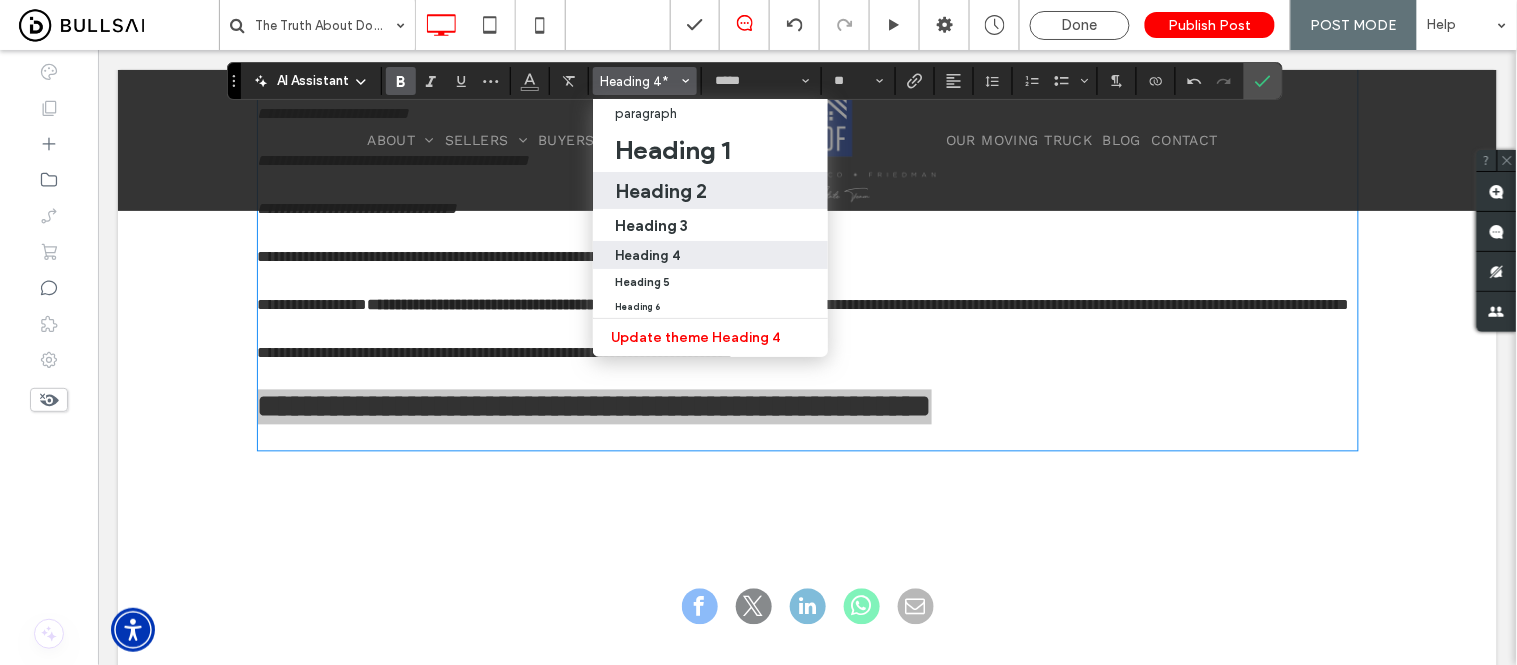 click on "Heading 2" at bounding box center (661, 191) 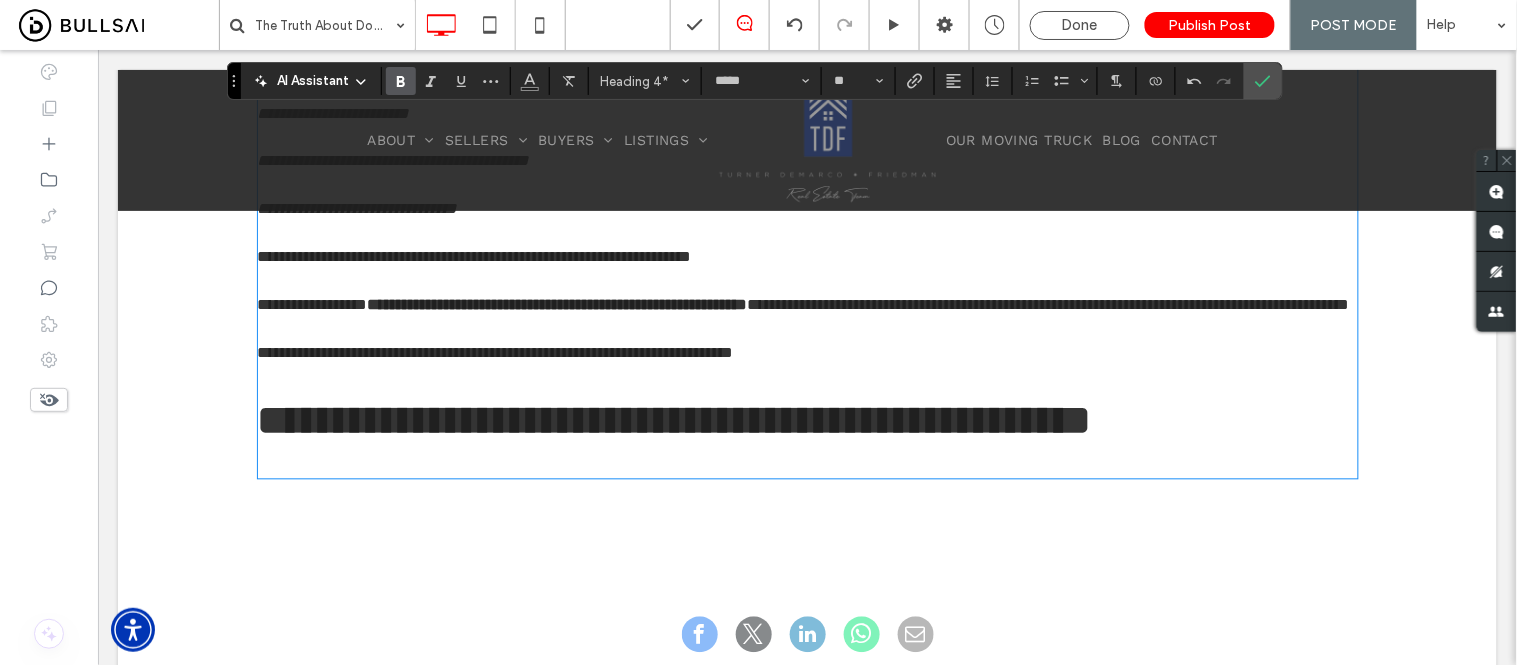 type on "**" 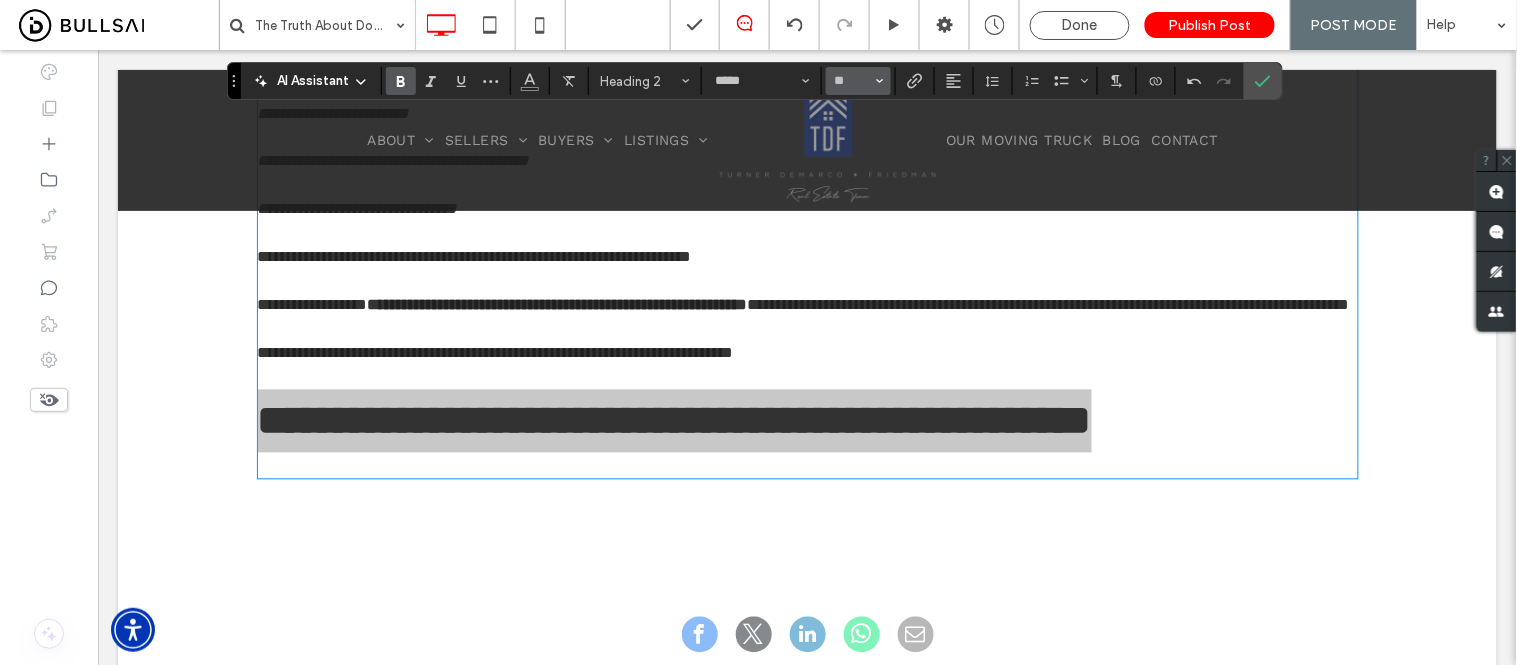click 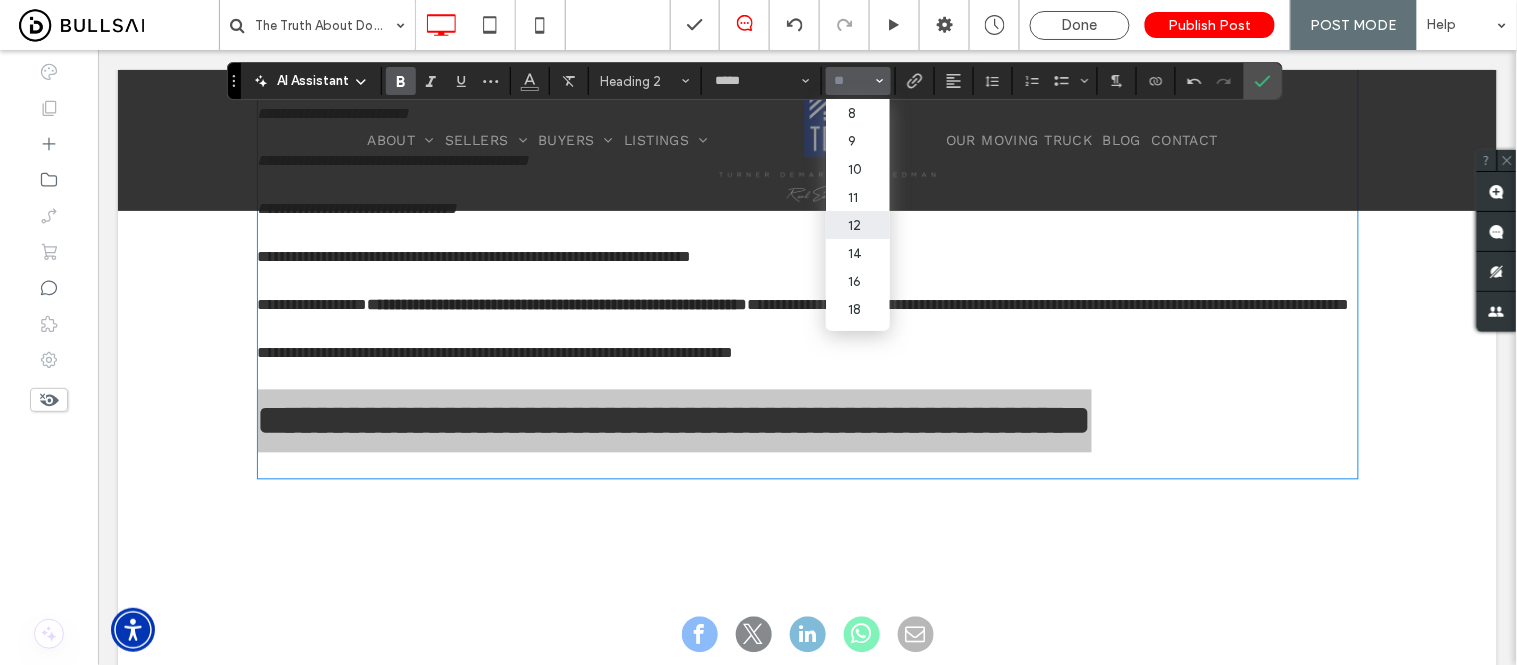 scroll, scrollTop: 111, scrollLeft: 0, axis: vertical 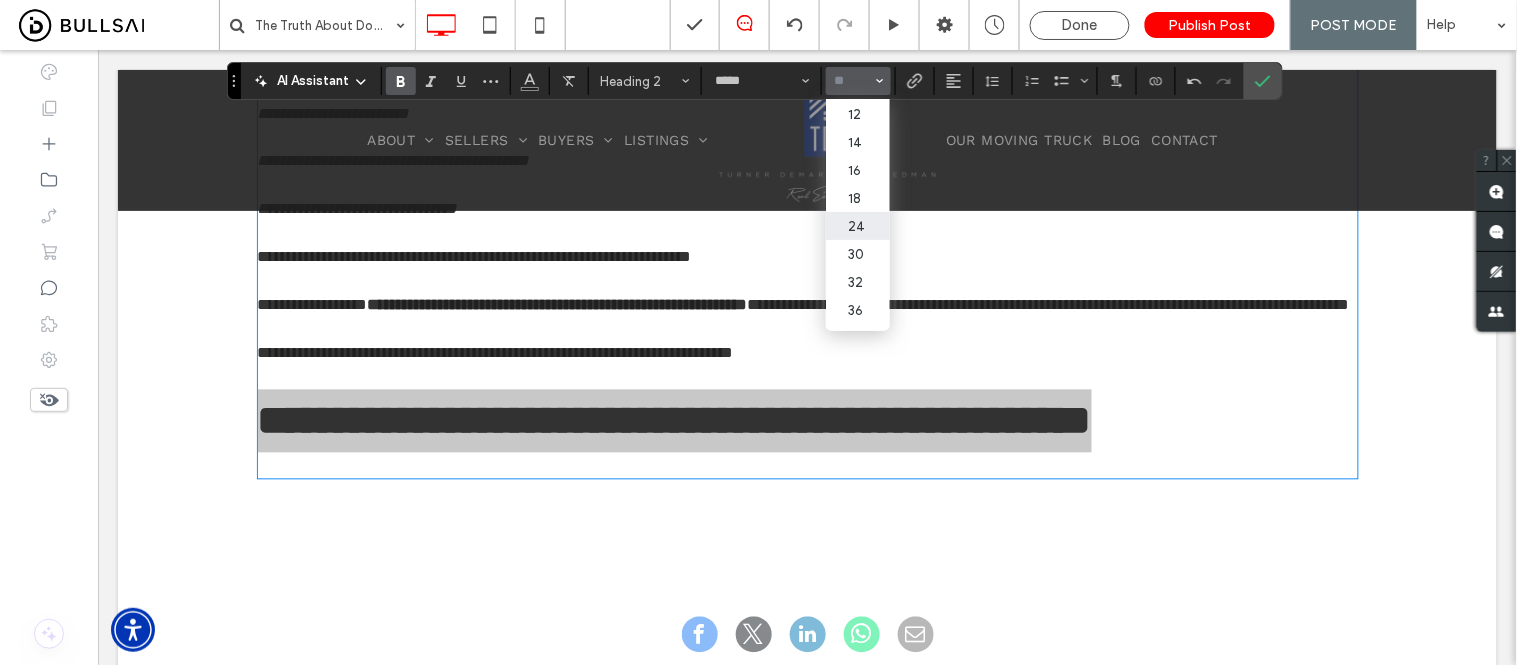 click on "24" at bounding box center [858, 226] 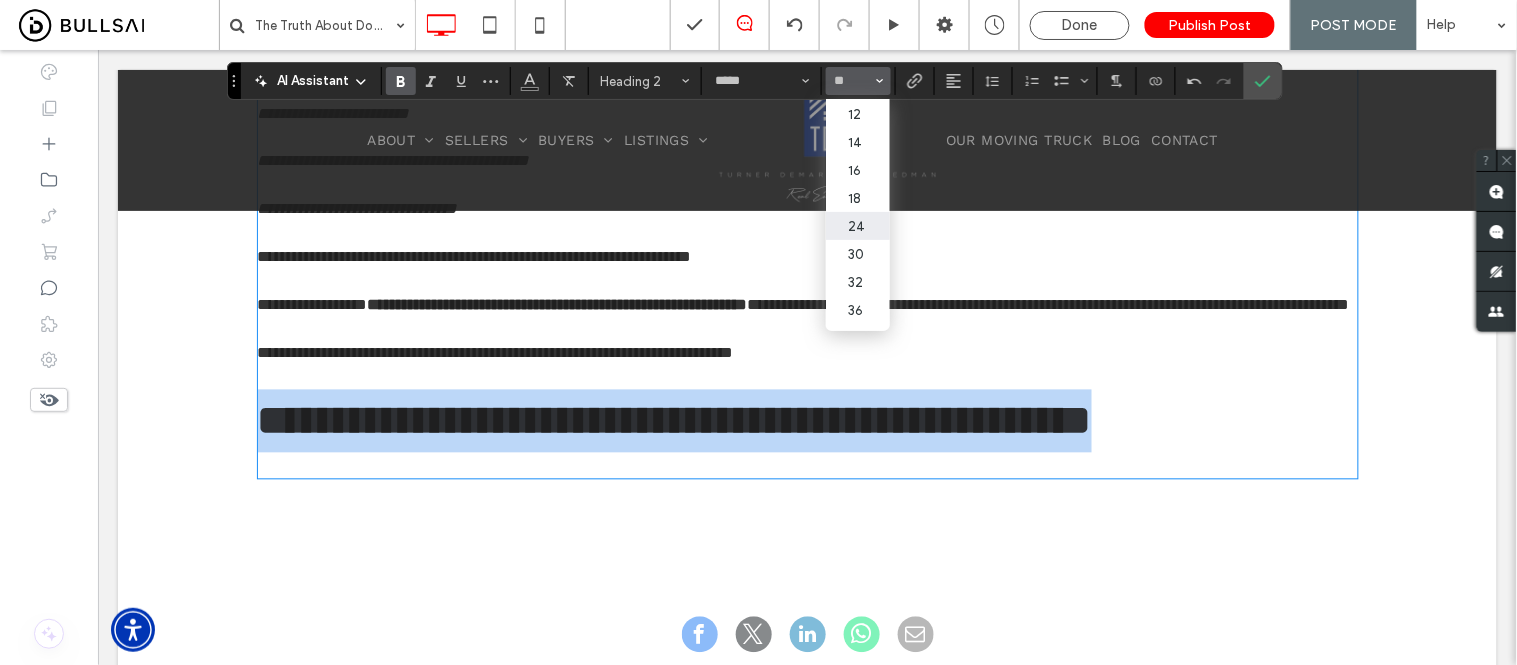 type on "**" 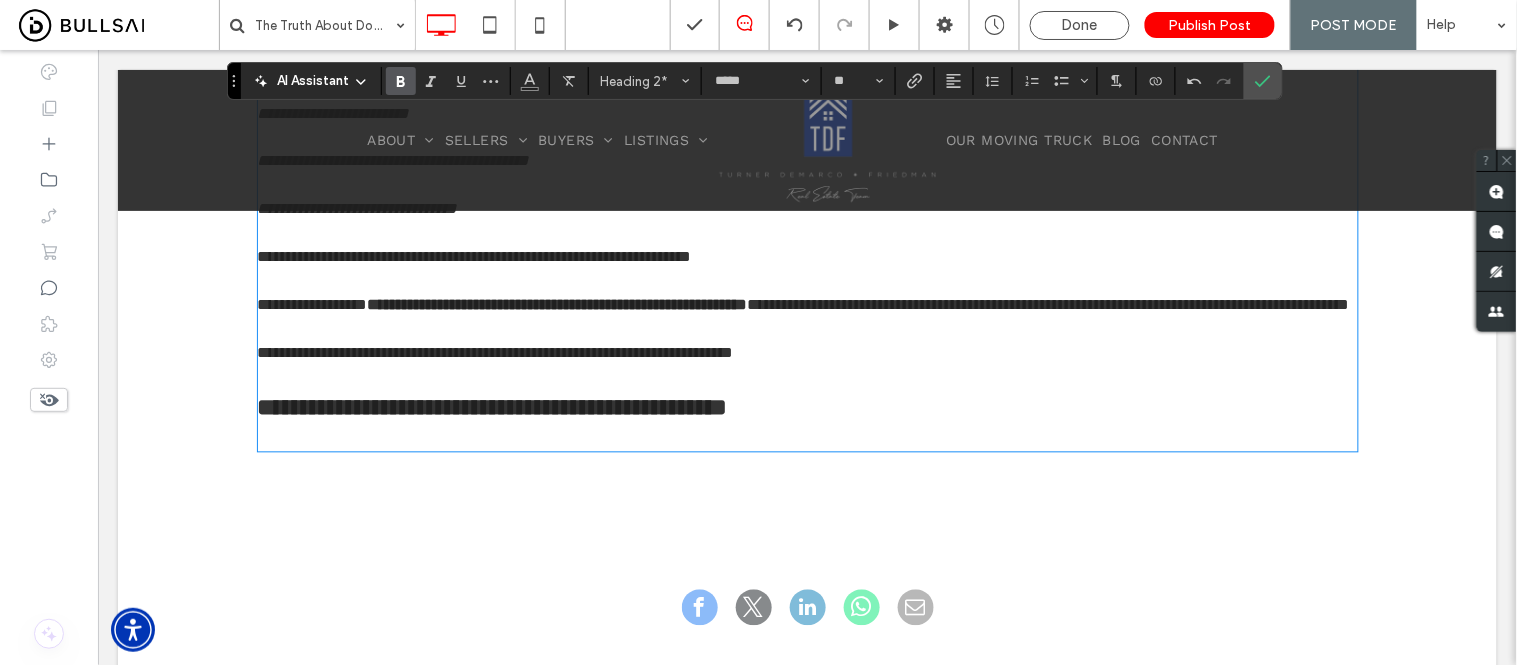click on "**********" at bounding box center [807, 251] 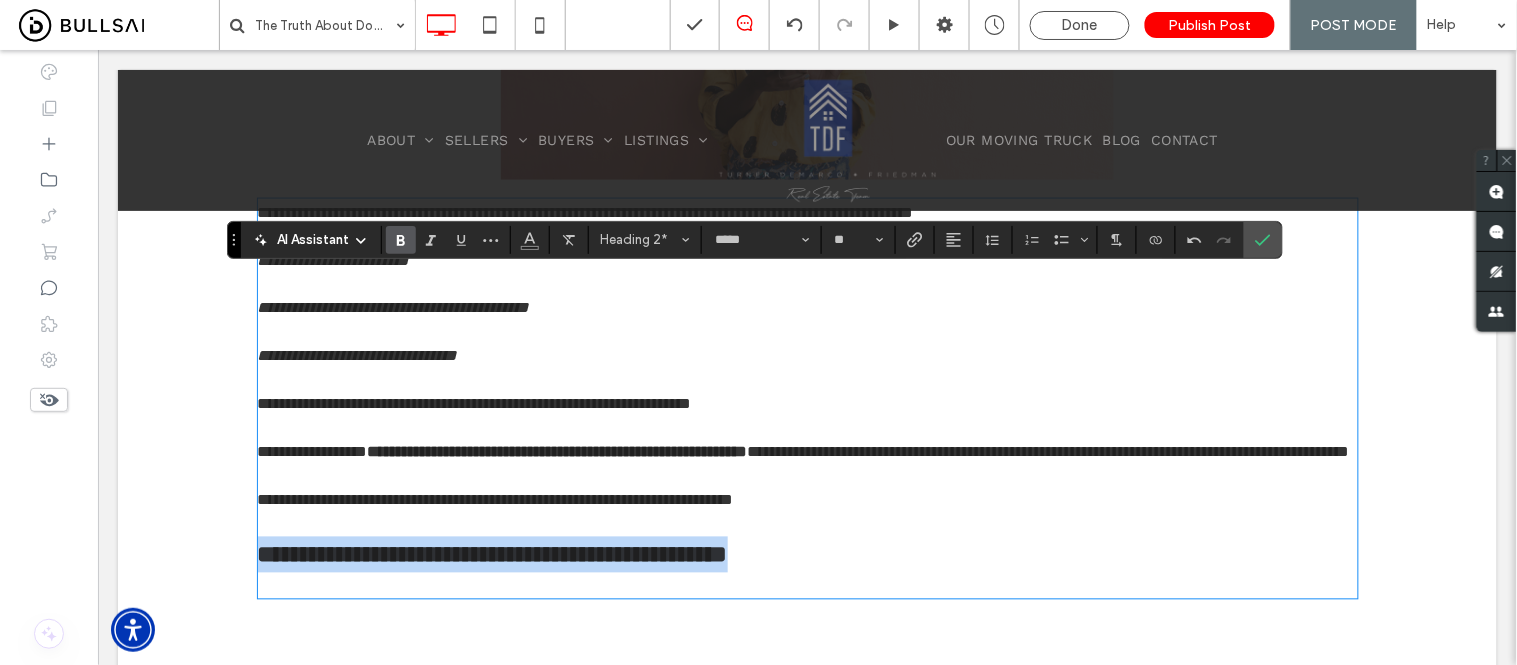 scroll, scrollTop: 872, scrollLeft: 0, axis: vertical 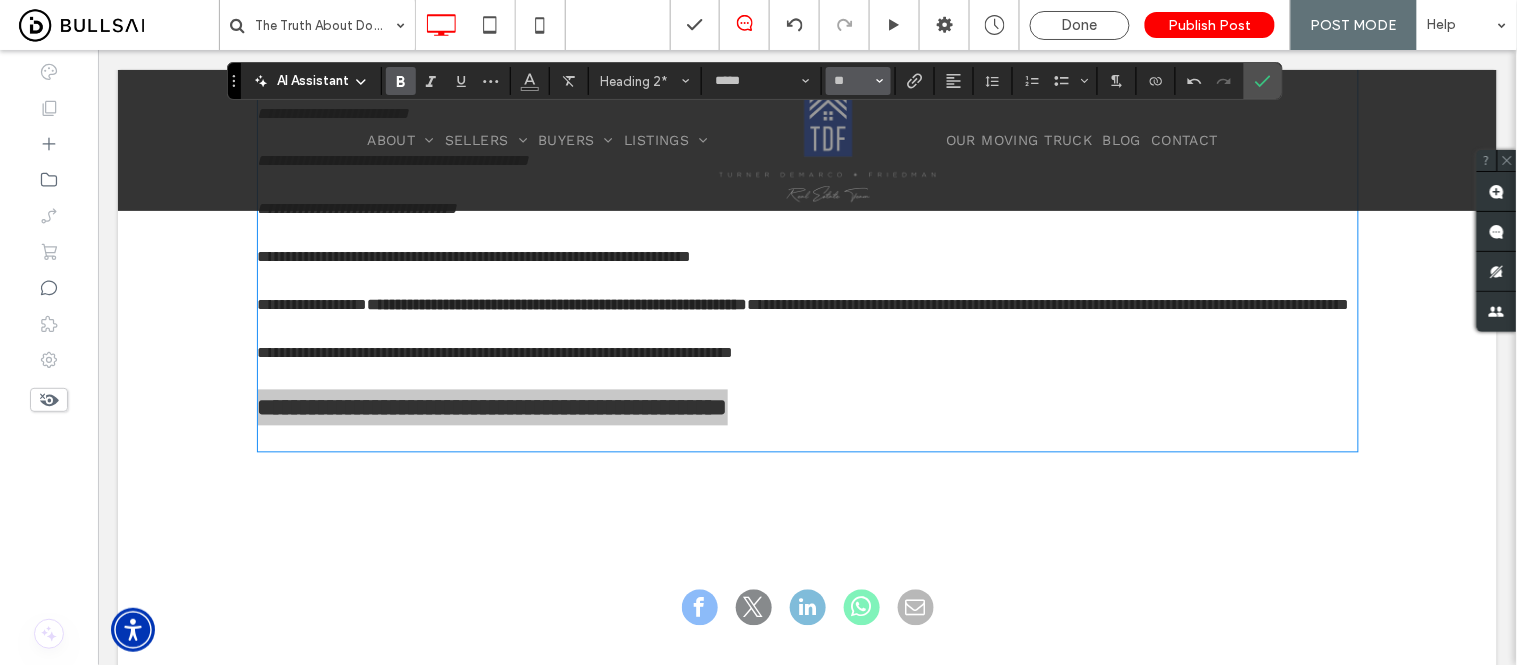click 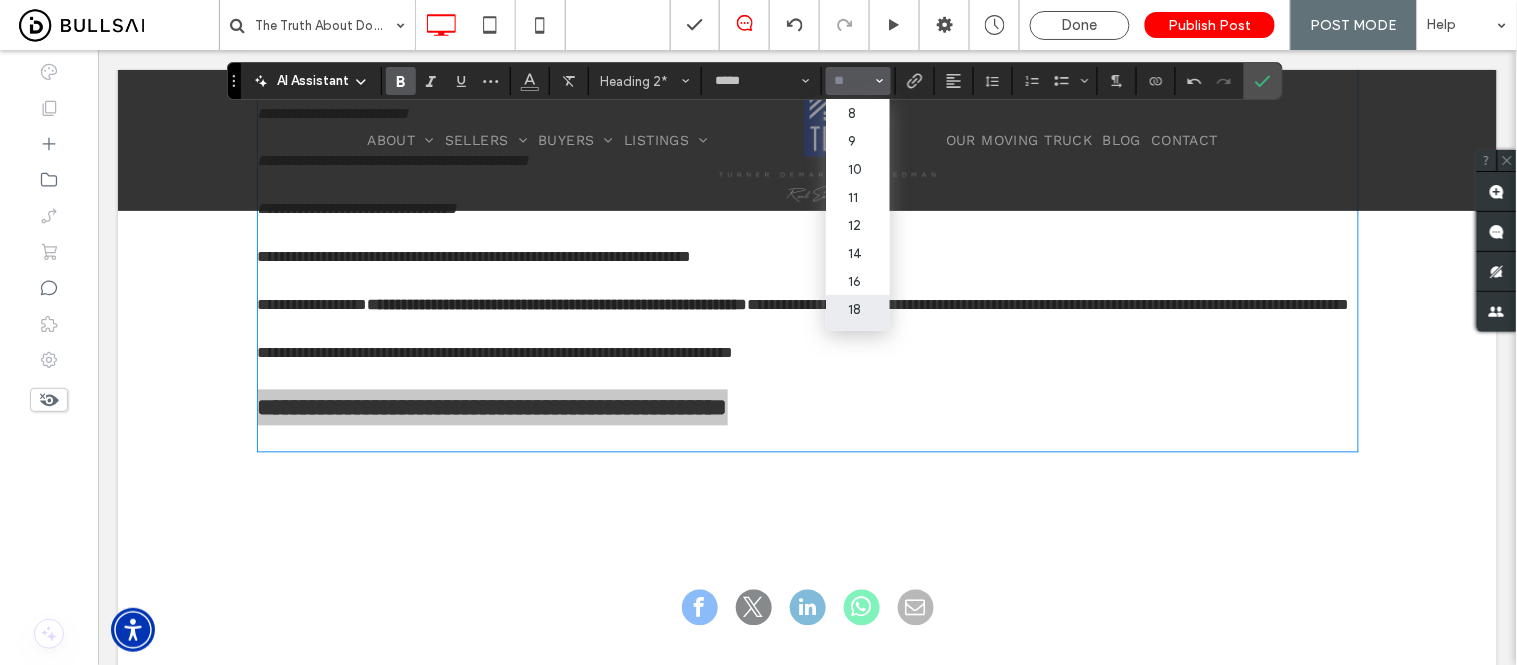 click on "18" at bounding box center [858, 309] 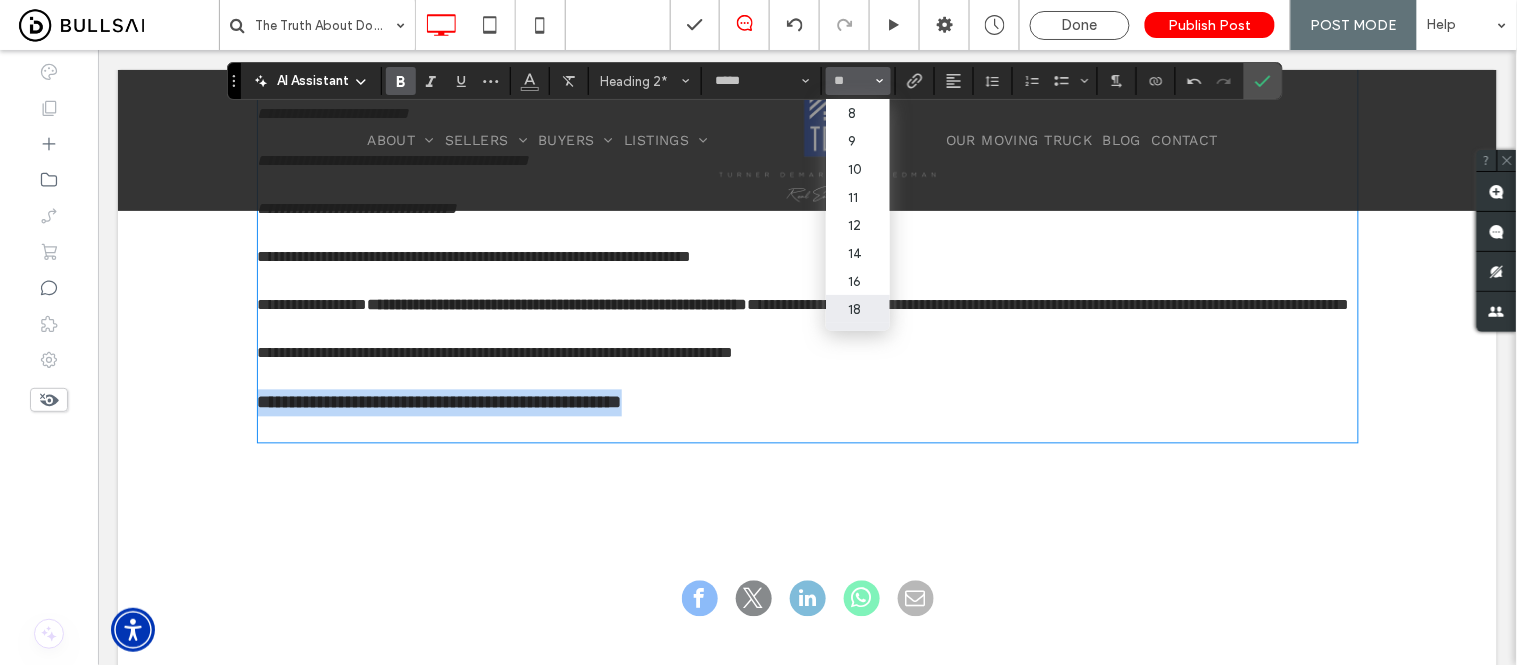 type on "**" 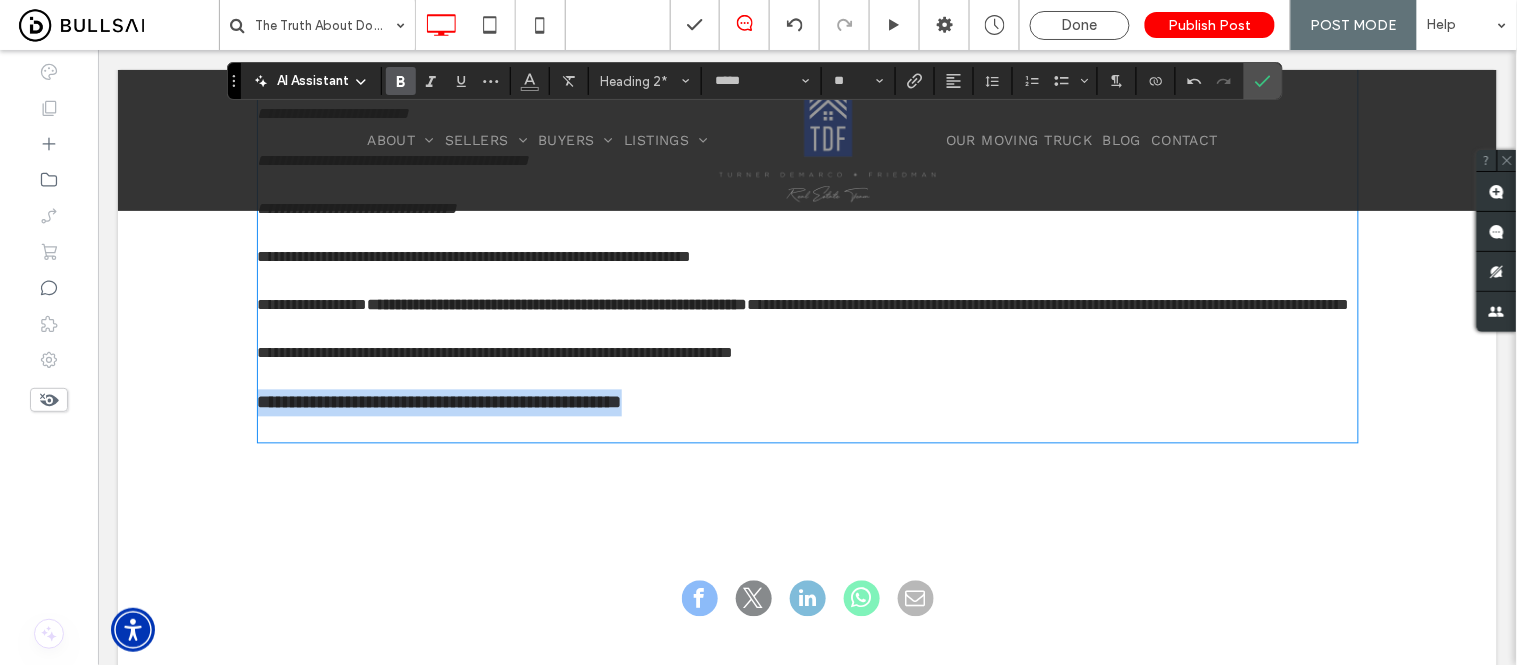 click on "**********" at bounding box center [807, 402] 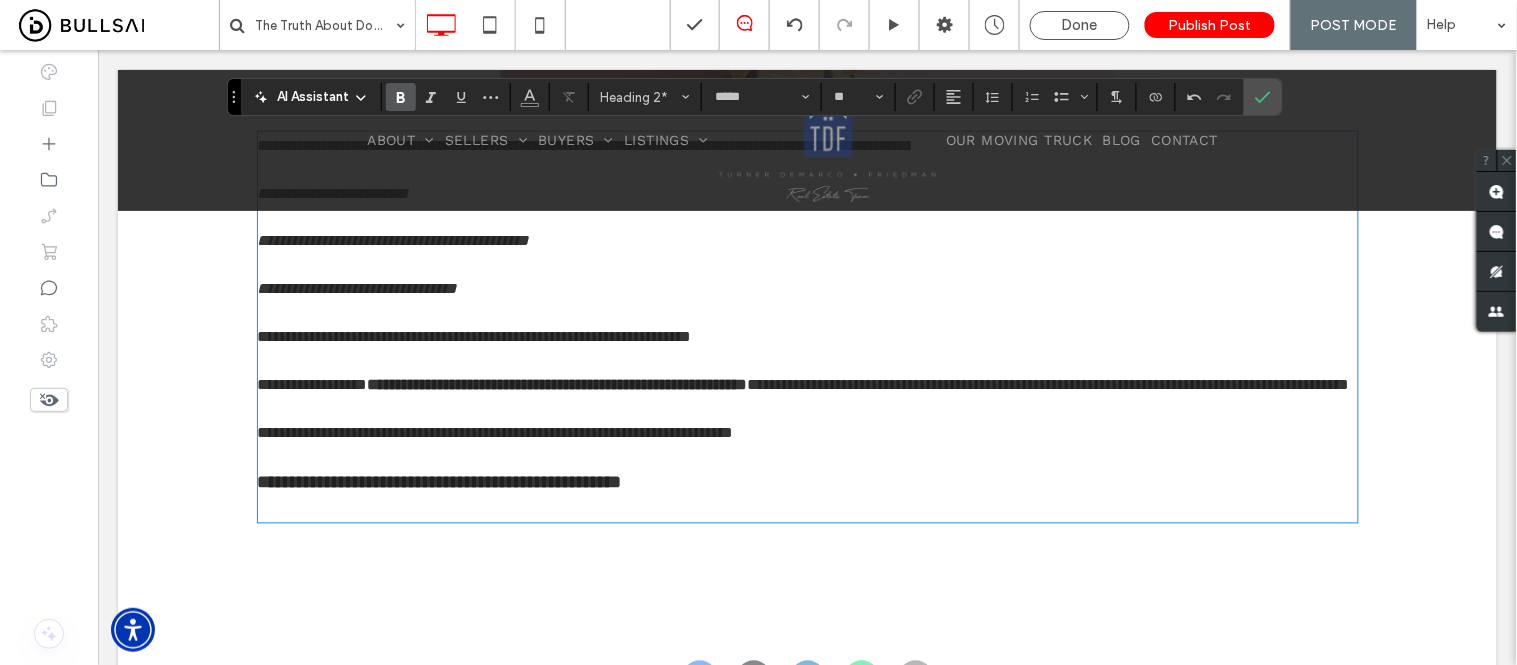 scroll, scrollTop: 872, scrollLeft: 0, axis: vertical 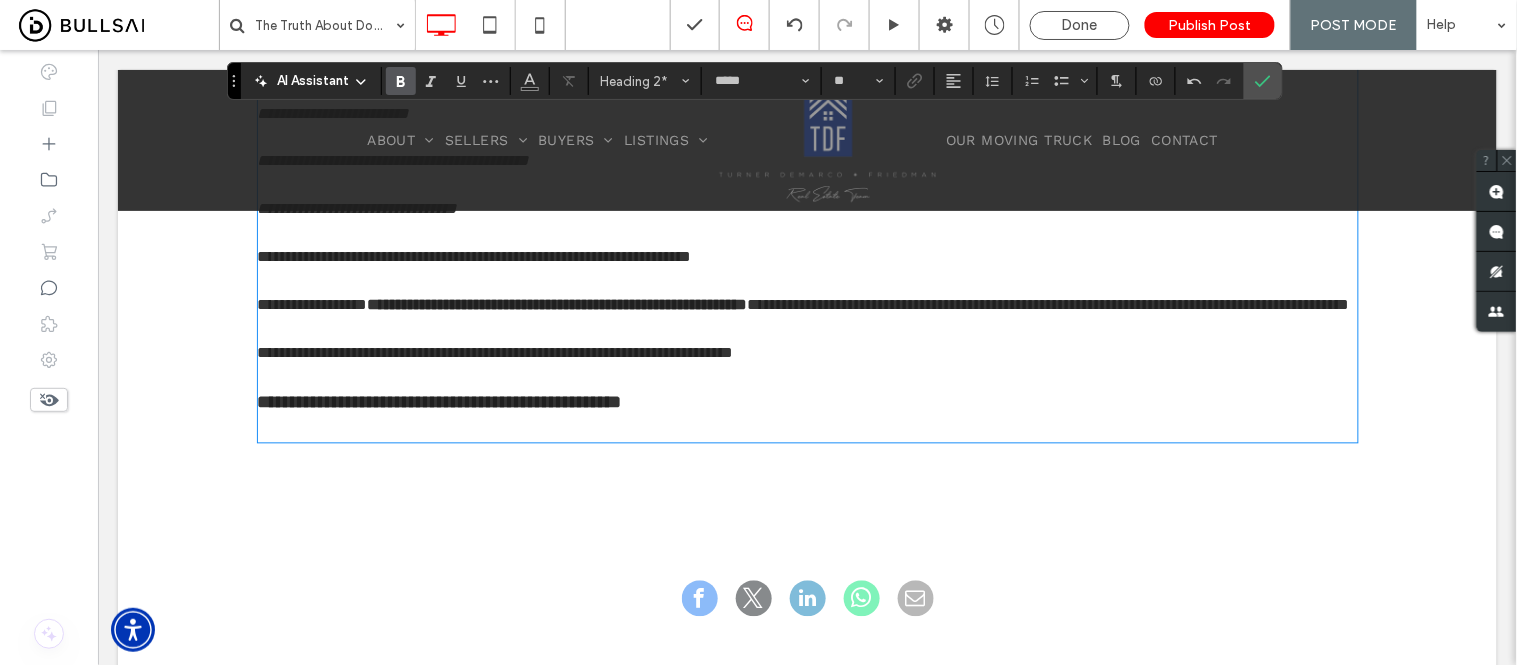 click at bounding box center (807, 428) 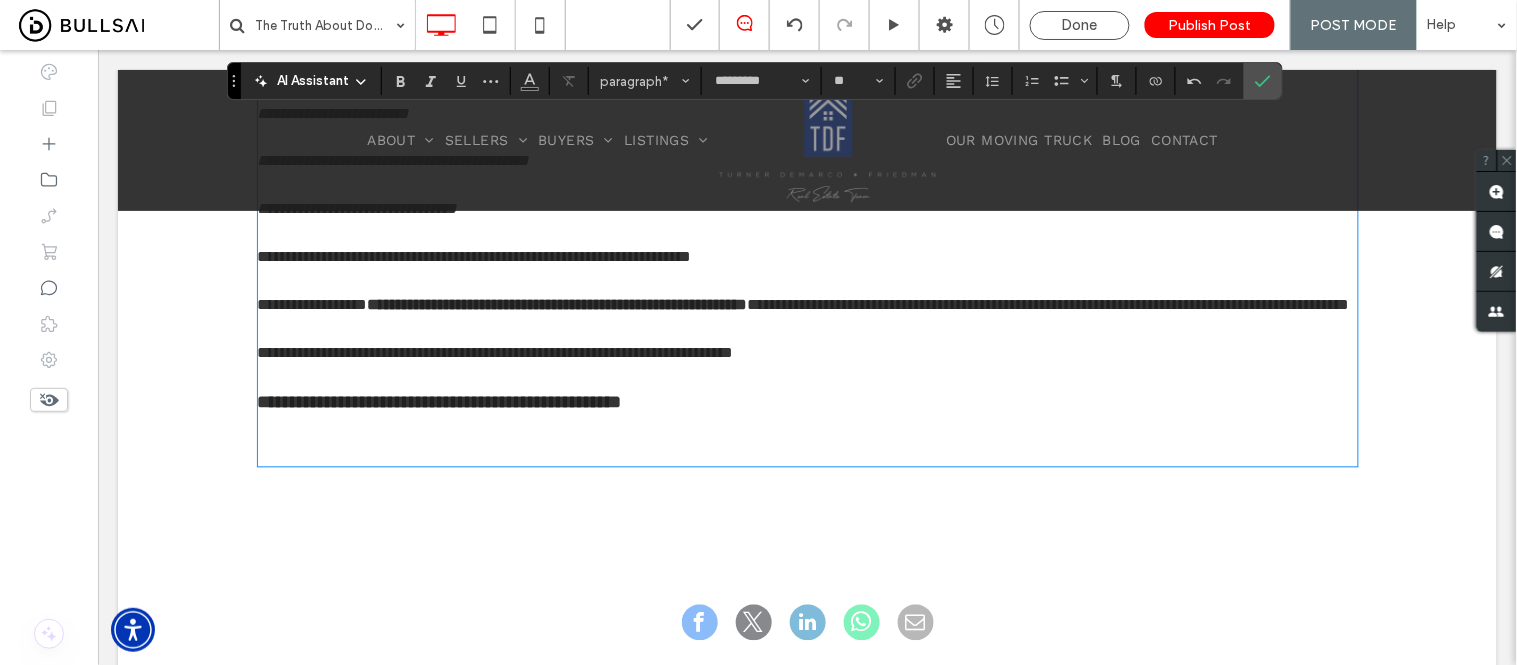 click on "﻿" at bounding box center (807, 452) 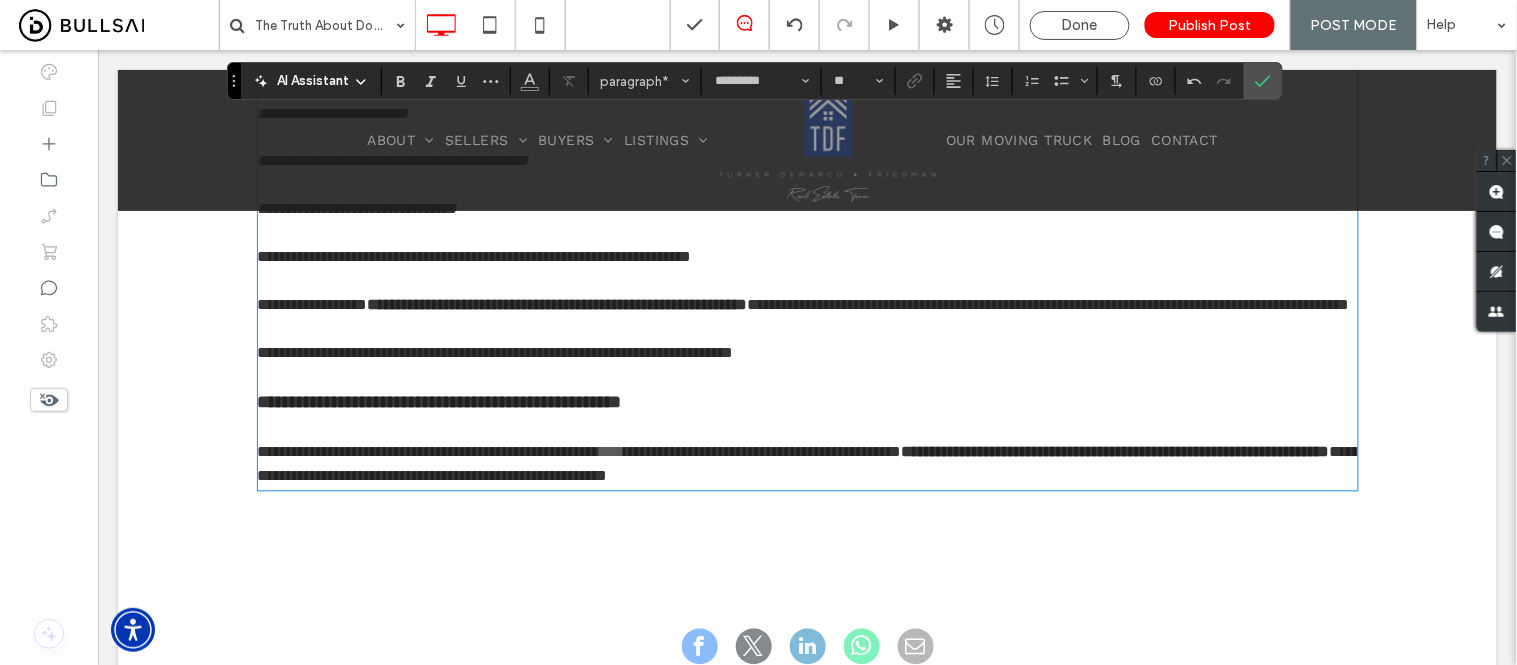 scroll, scrollTop: 0, scrollLeft: 0, axis: both 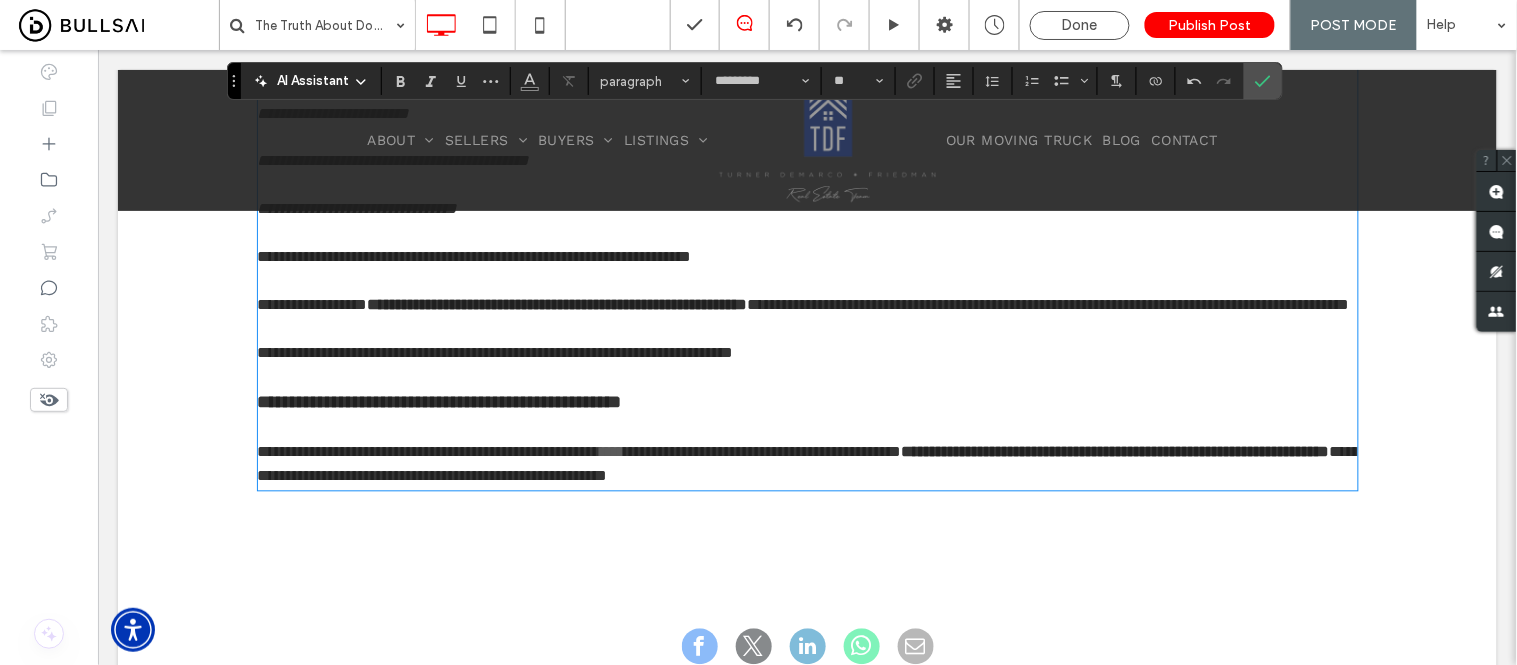 type on "*****" 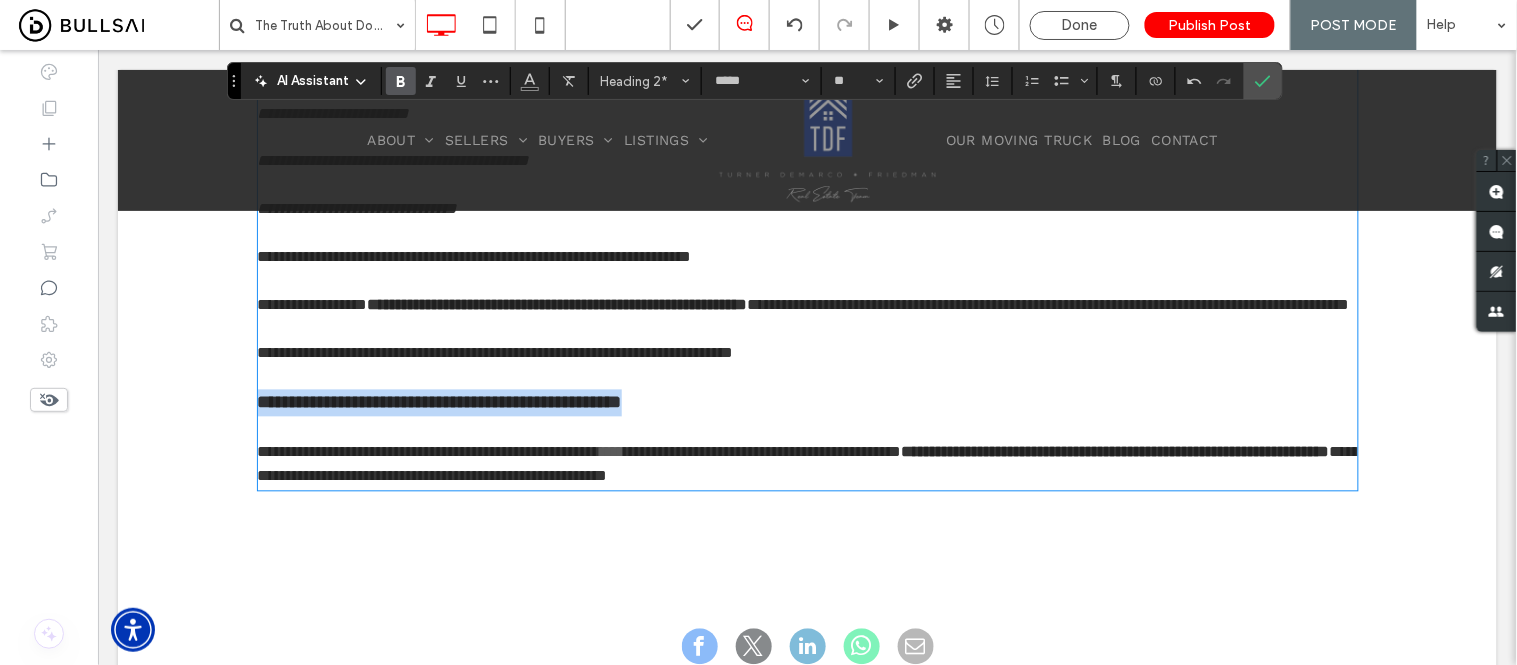 drag, startPoint x: 709, startPoint y: 417, endPoint x: 223, endPoint y: 422, distance: 486.02573 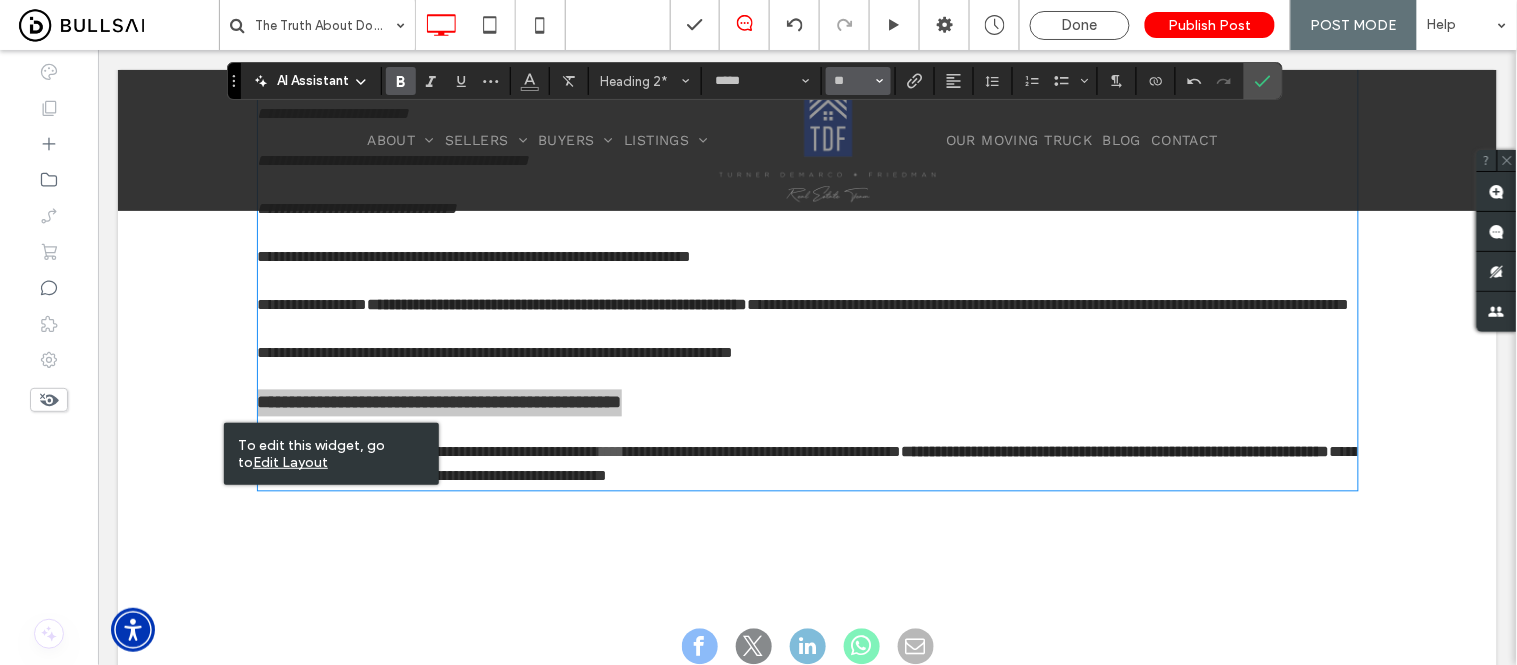 click on "**" at bounding box center (858, 81) 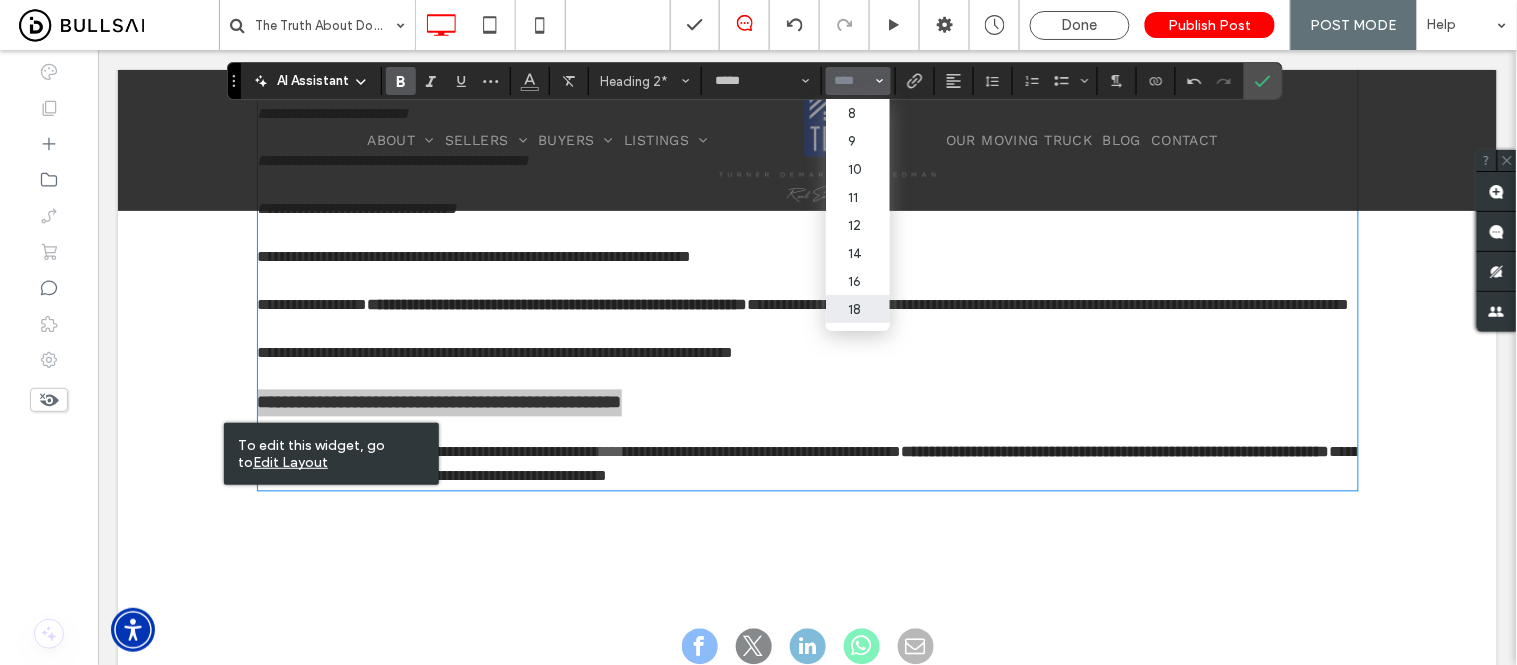 click at bounding box center [852, 81] 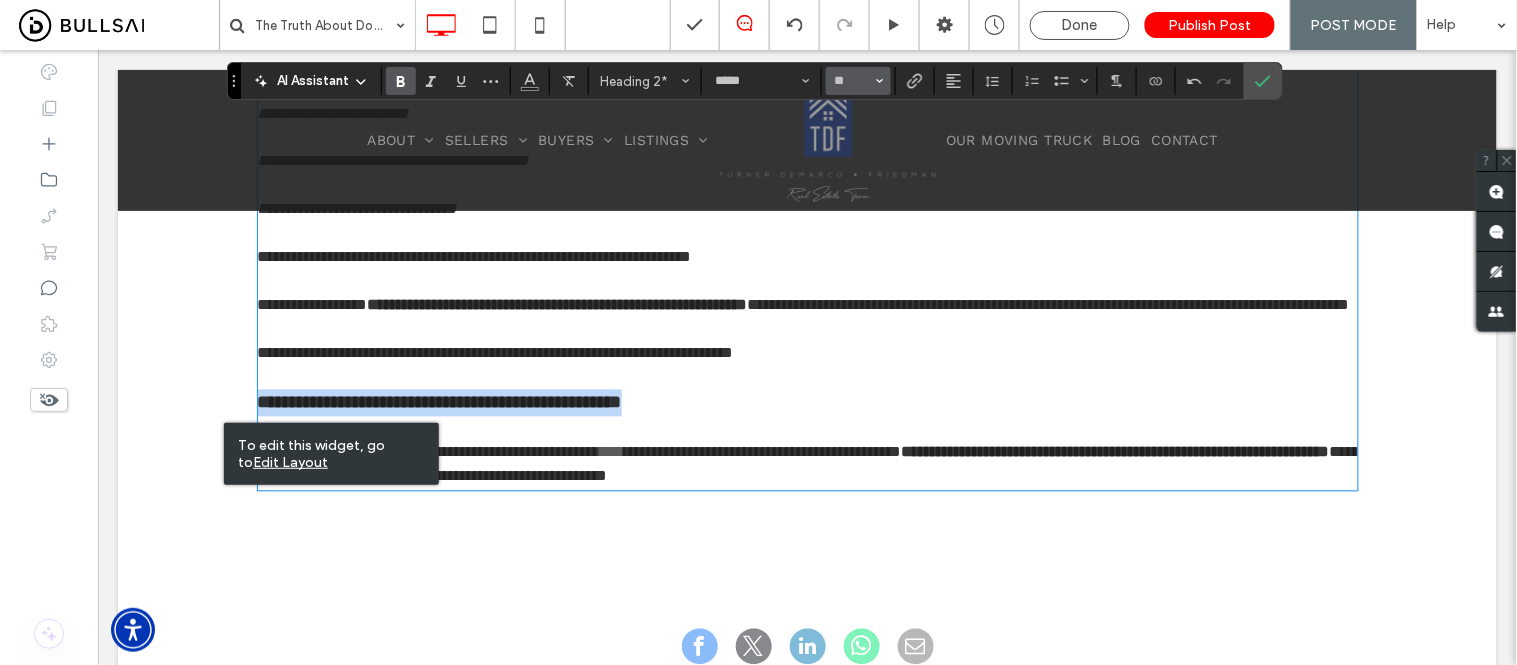 type on "**" 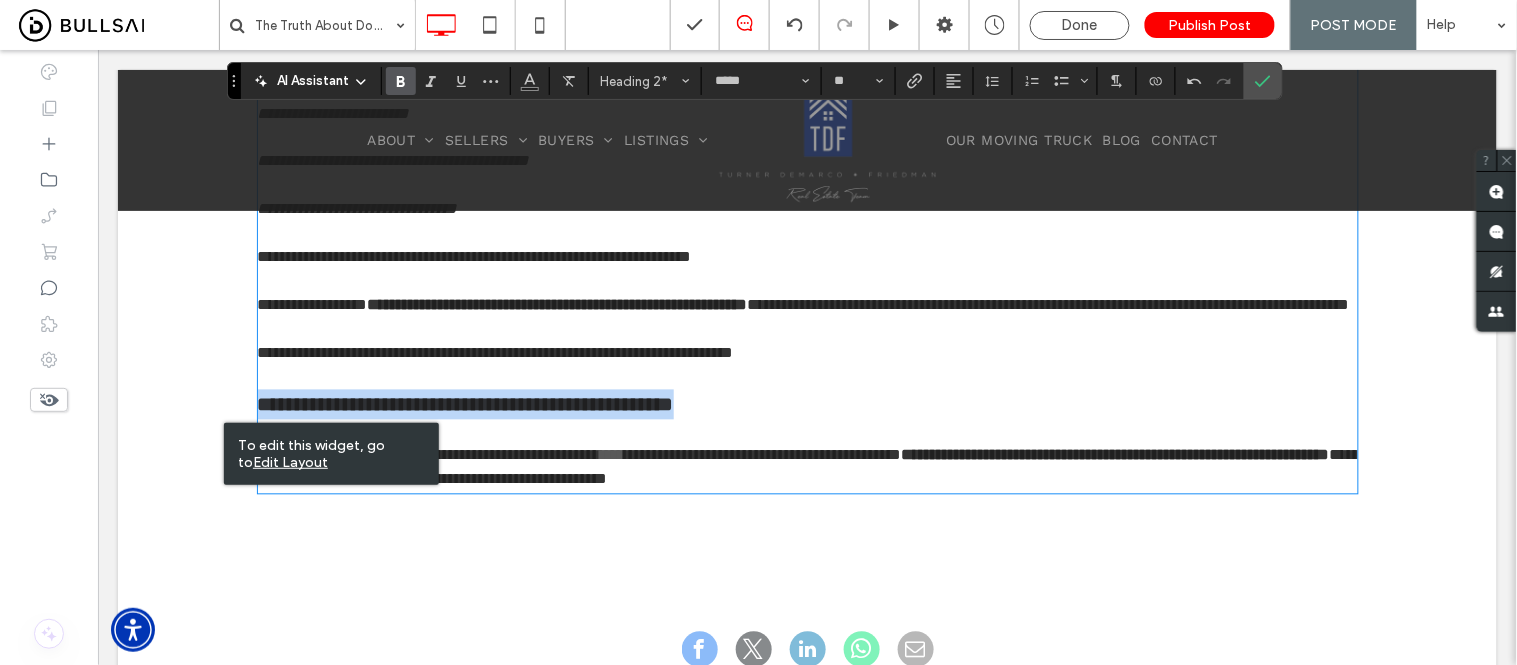 type on "*********" 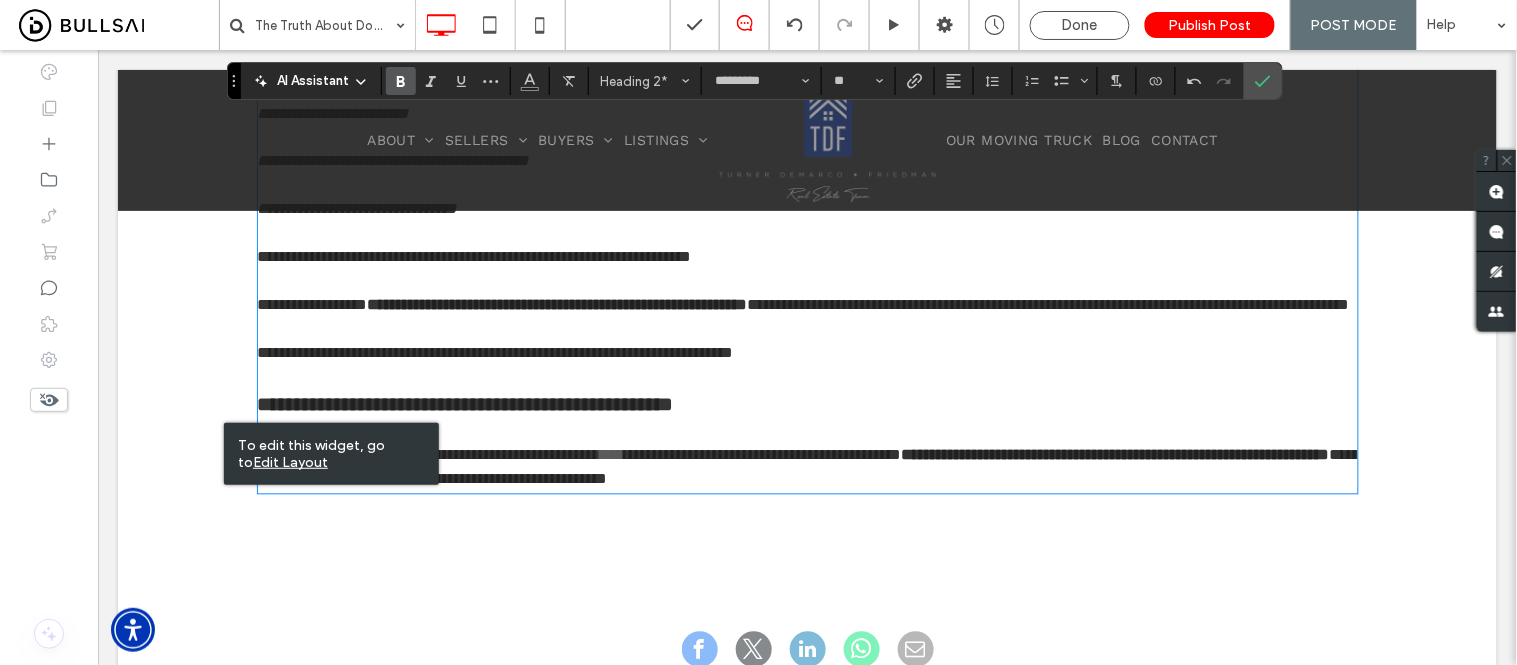 click on "**********" at bounding box center [762, 454] 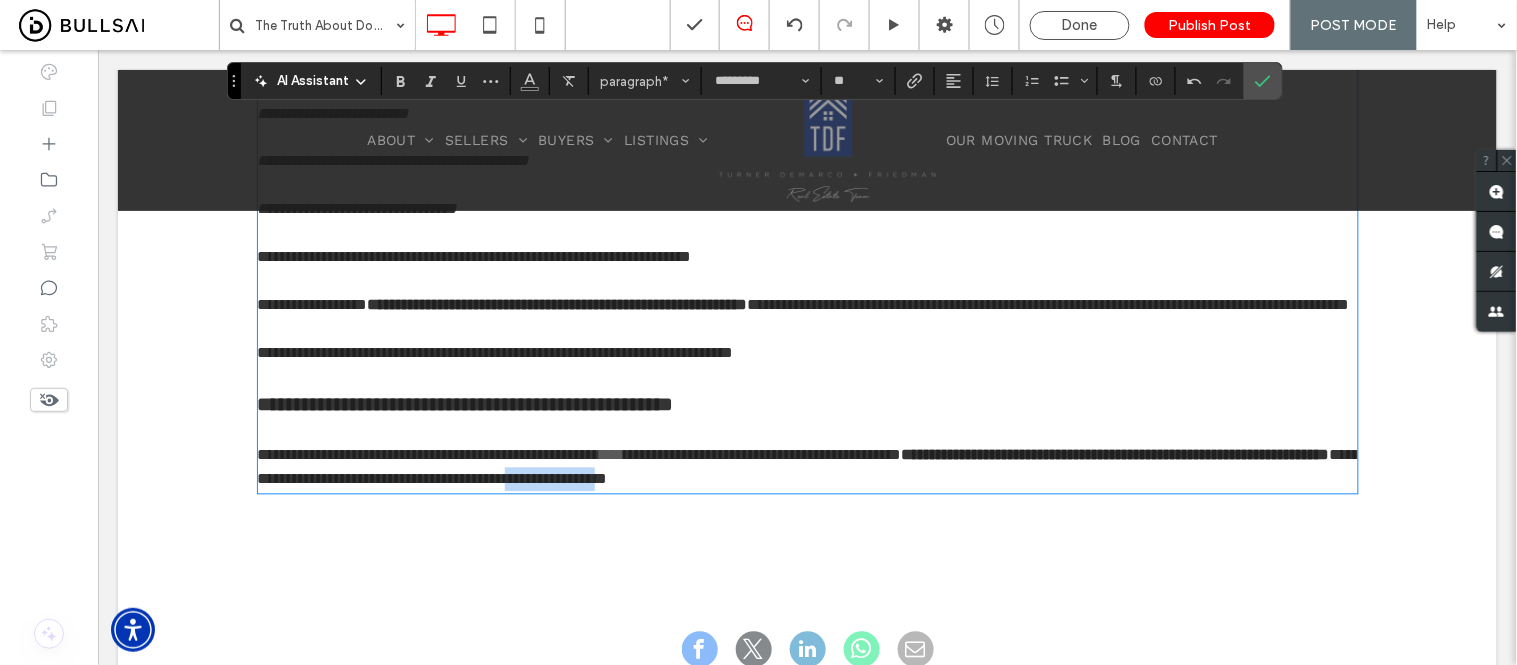 drag, startPoint x: 944, startPoint y: 497, endPoint x: 1073, endPoint y: 493, distance: 129.062 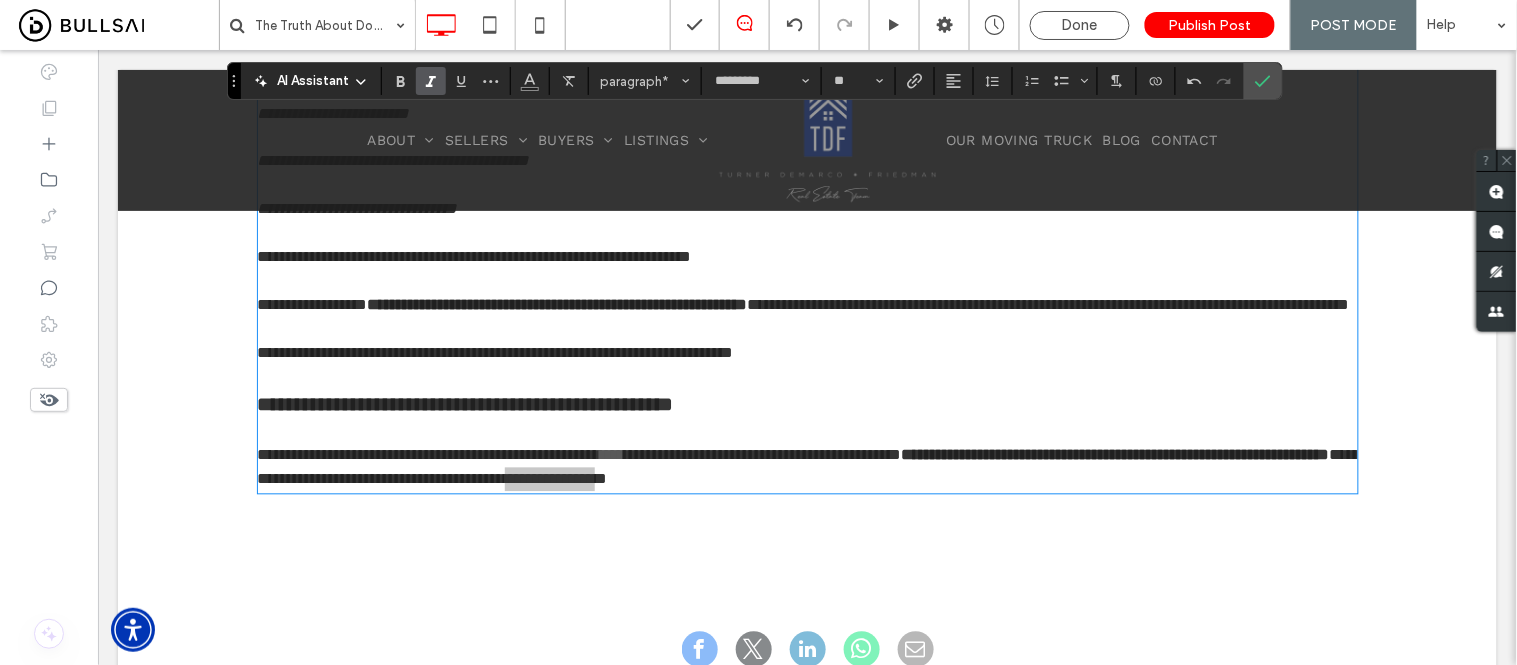 click 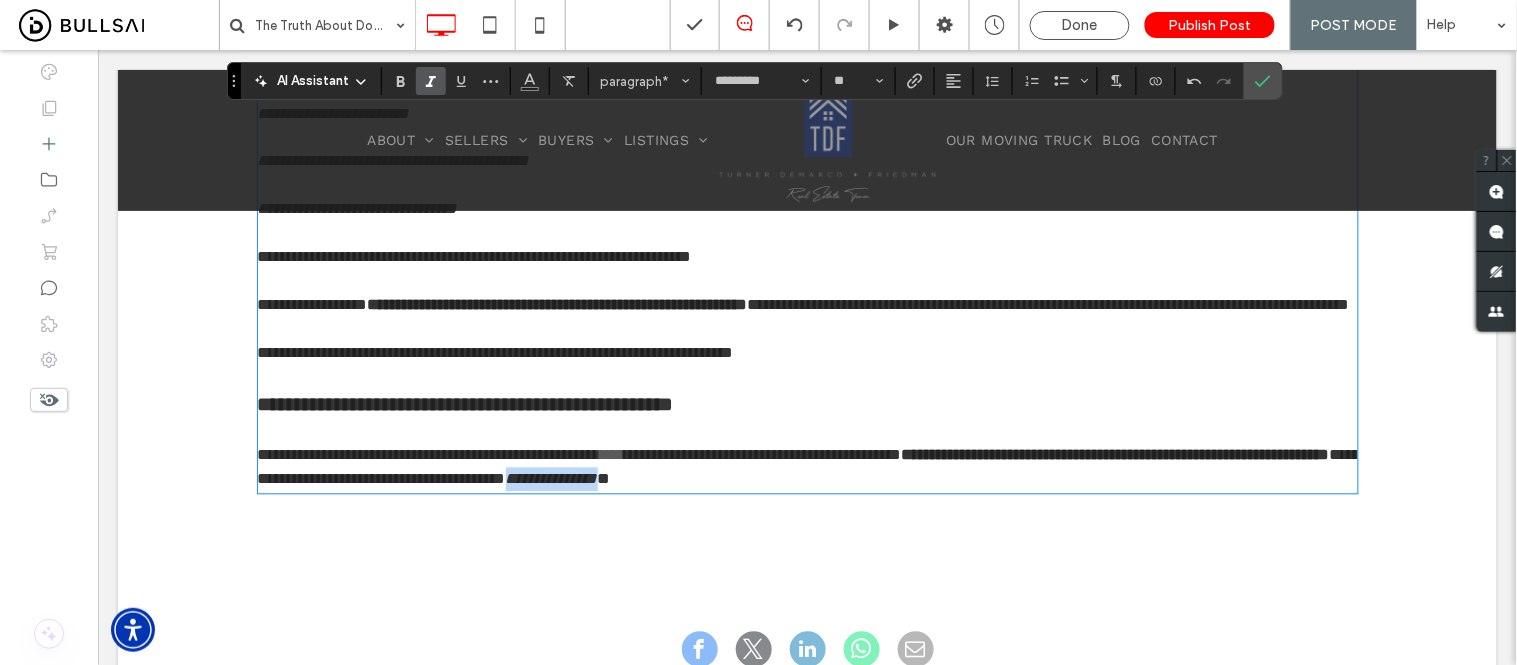 click at bounding box center (807, 431) 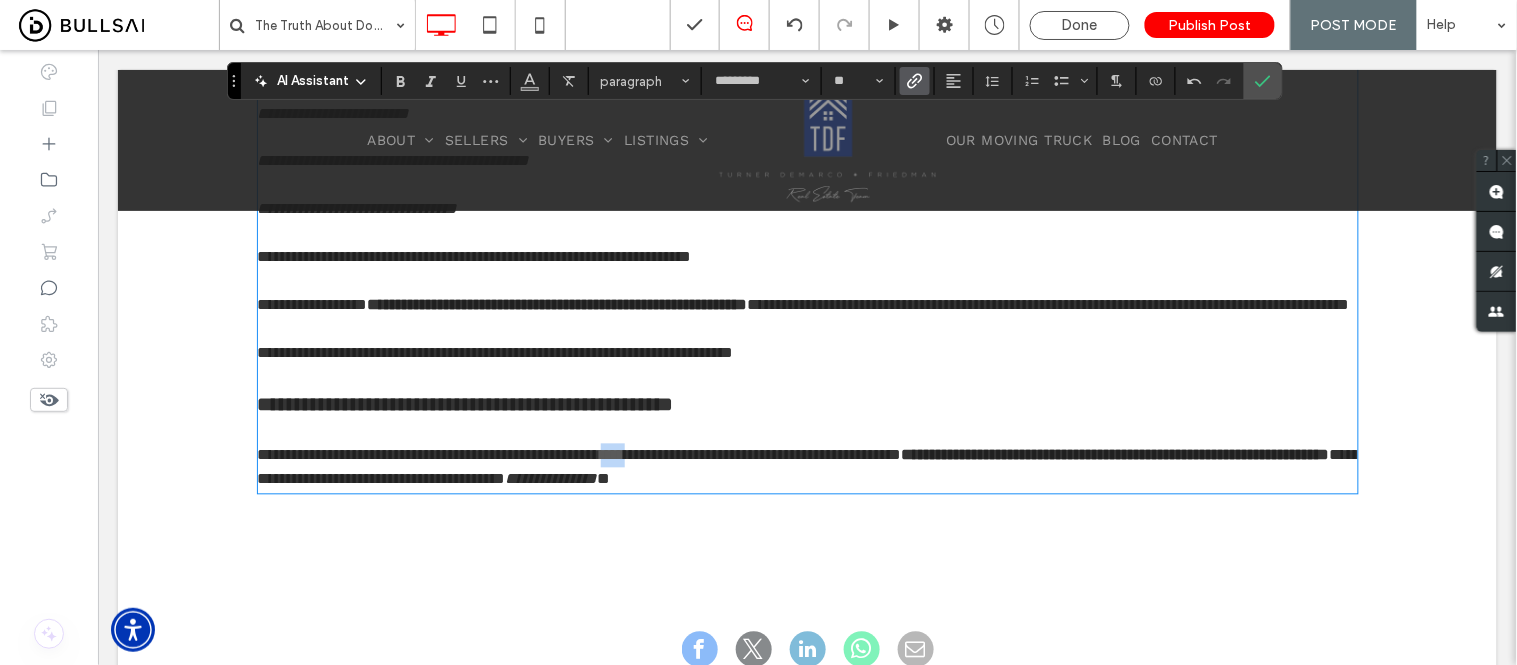 drag, startPoint x: 677, startPoint y: 481, endPoint x: 705, endPoint y: 474, distance: 28.86174 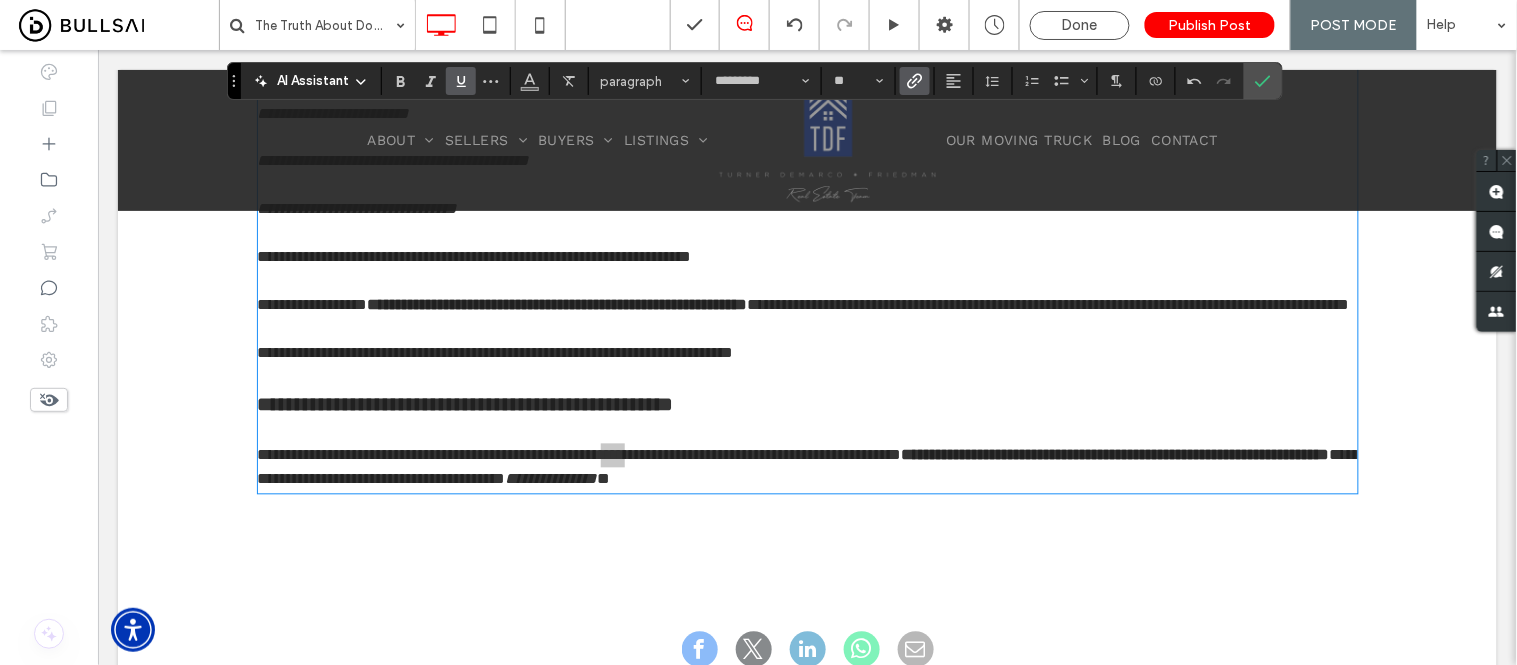click 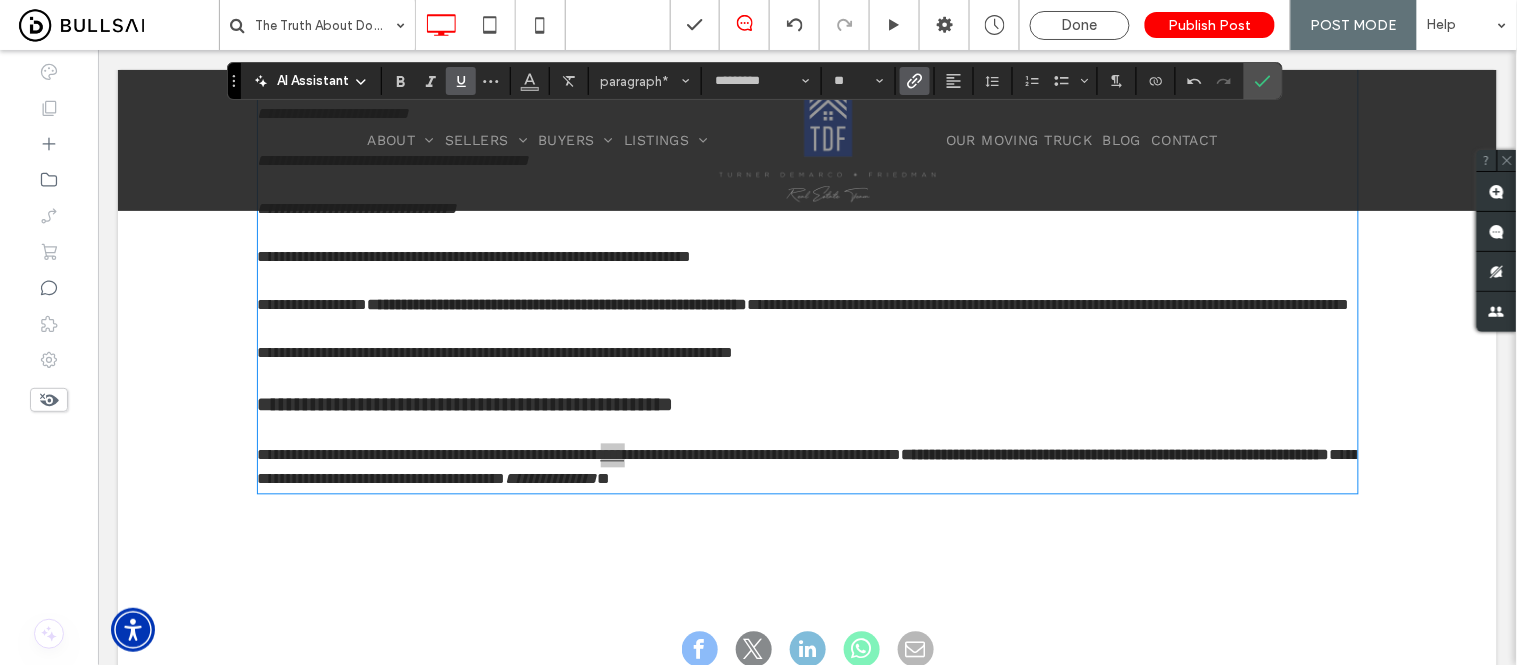 click 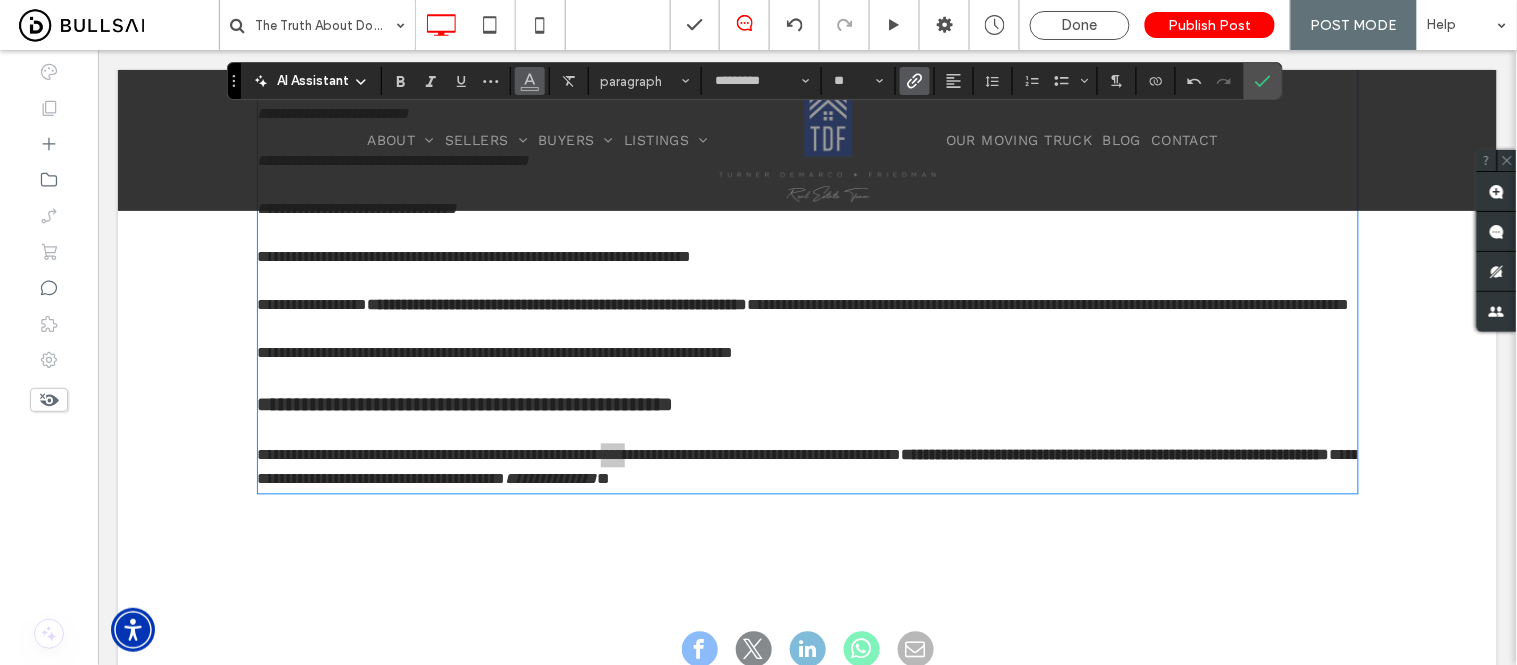 click 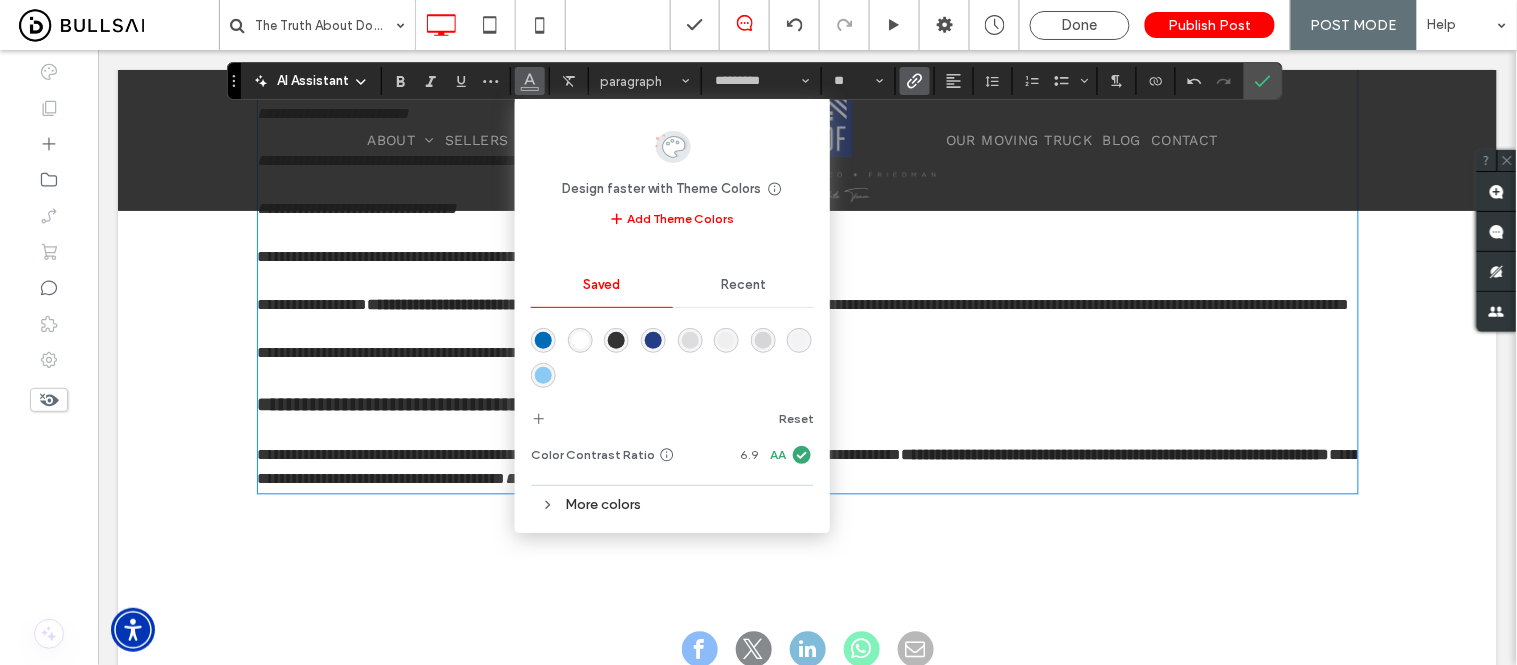 click at bounding box center (543, 340) 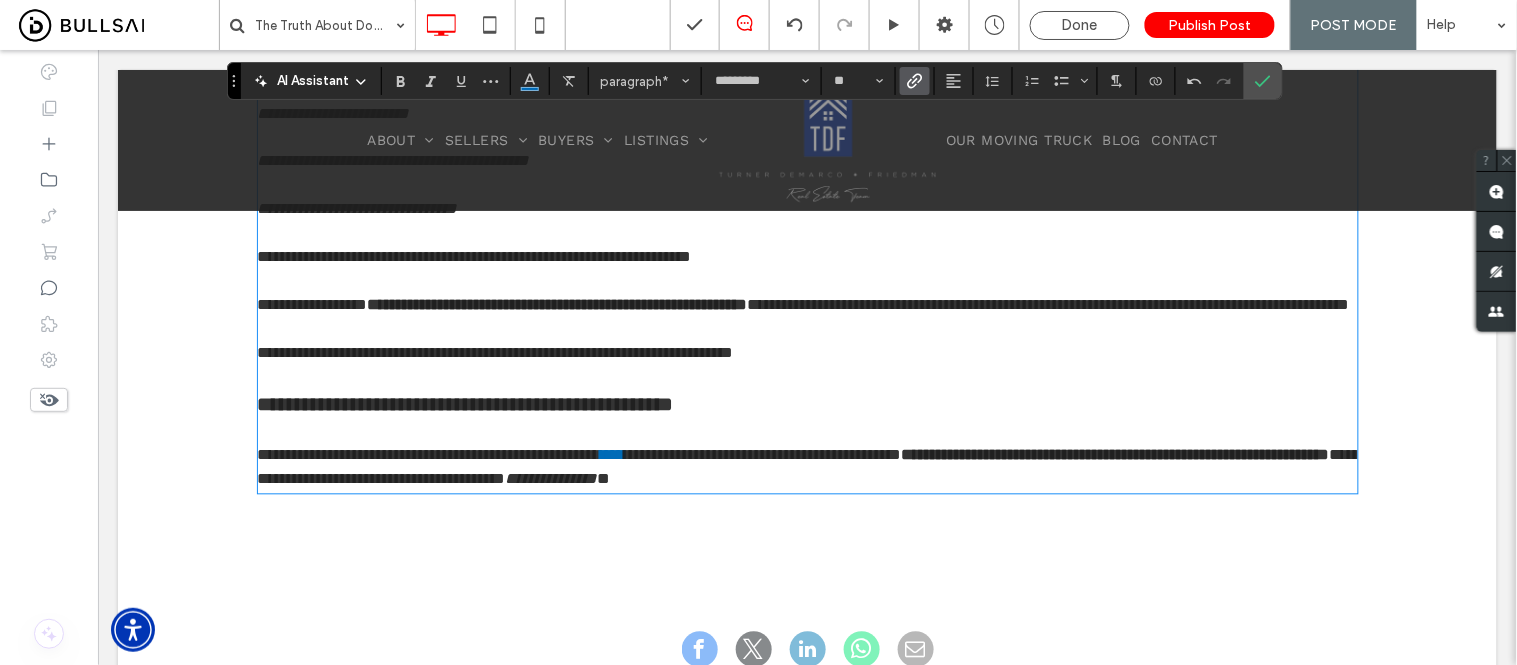 type on "*****" 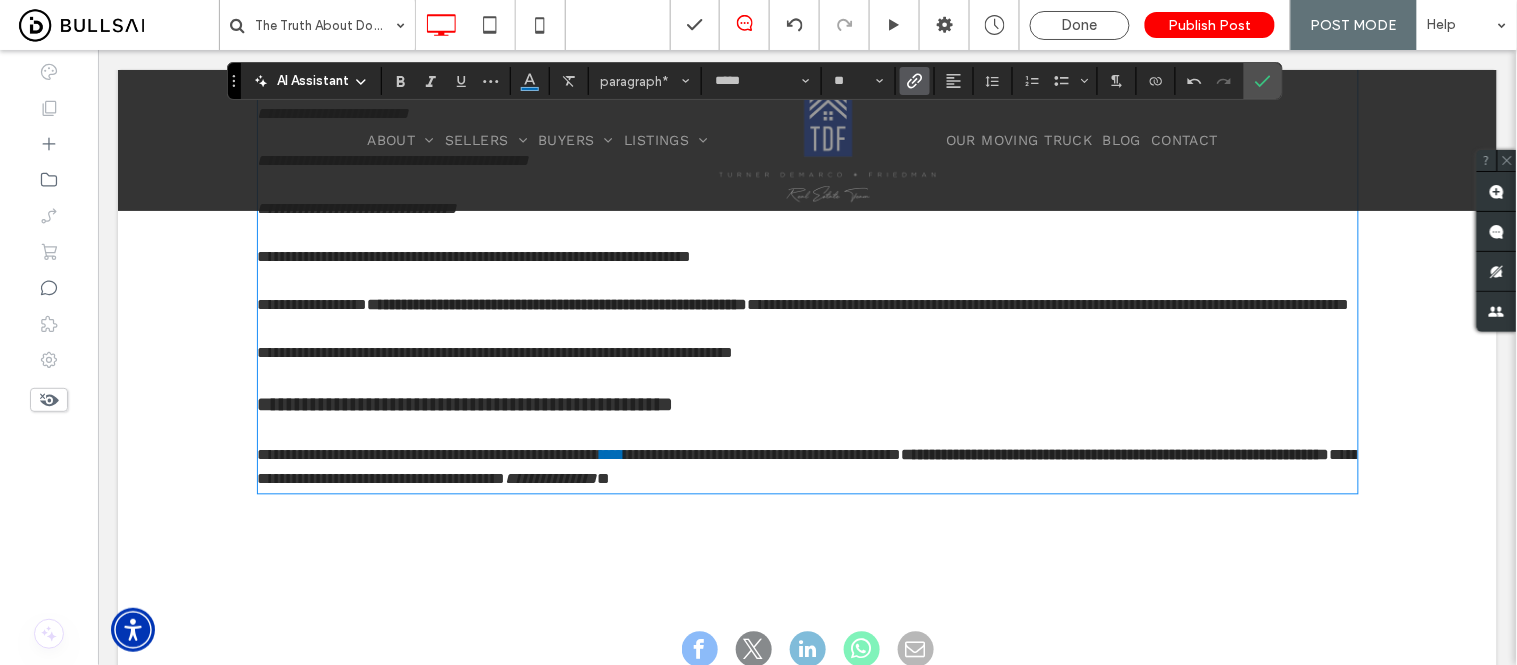 click on "**********" at bounding box center (807, 404) 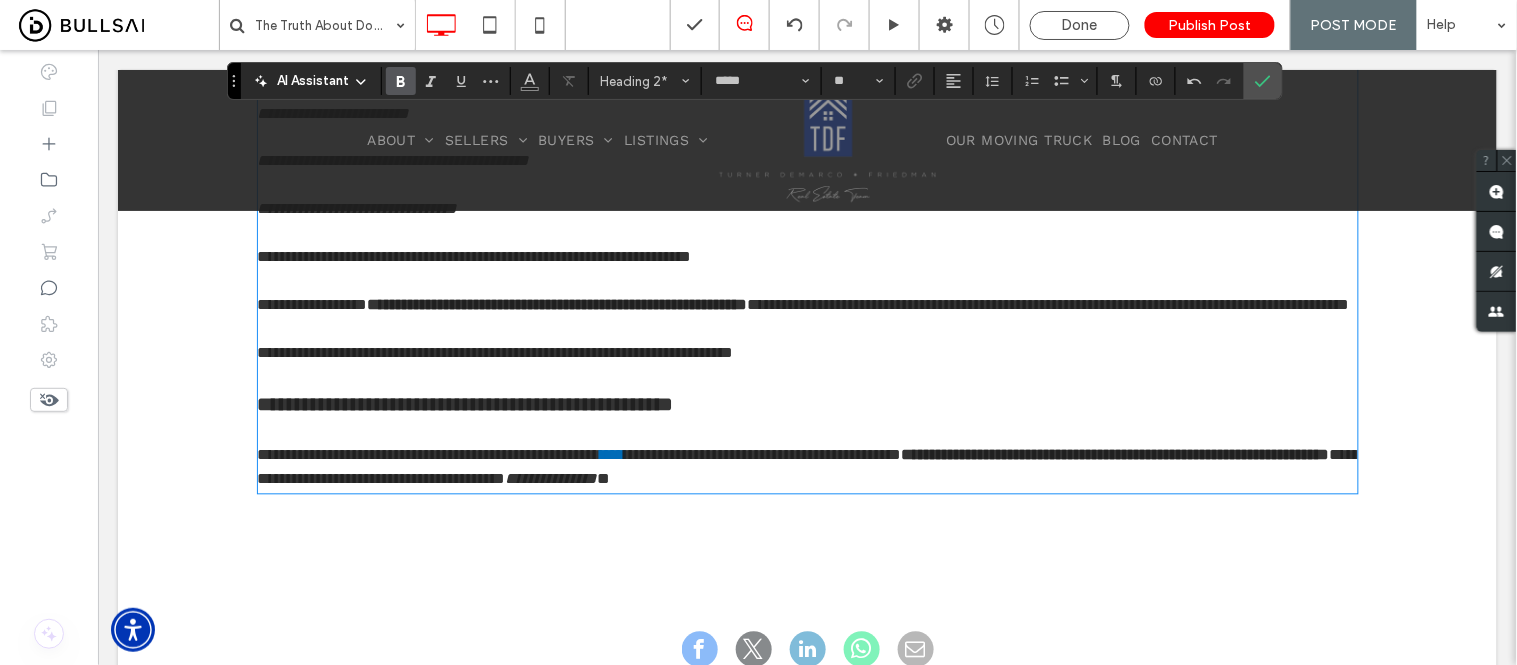 type on "*********" 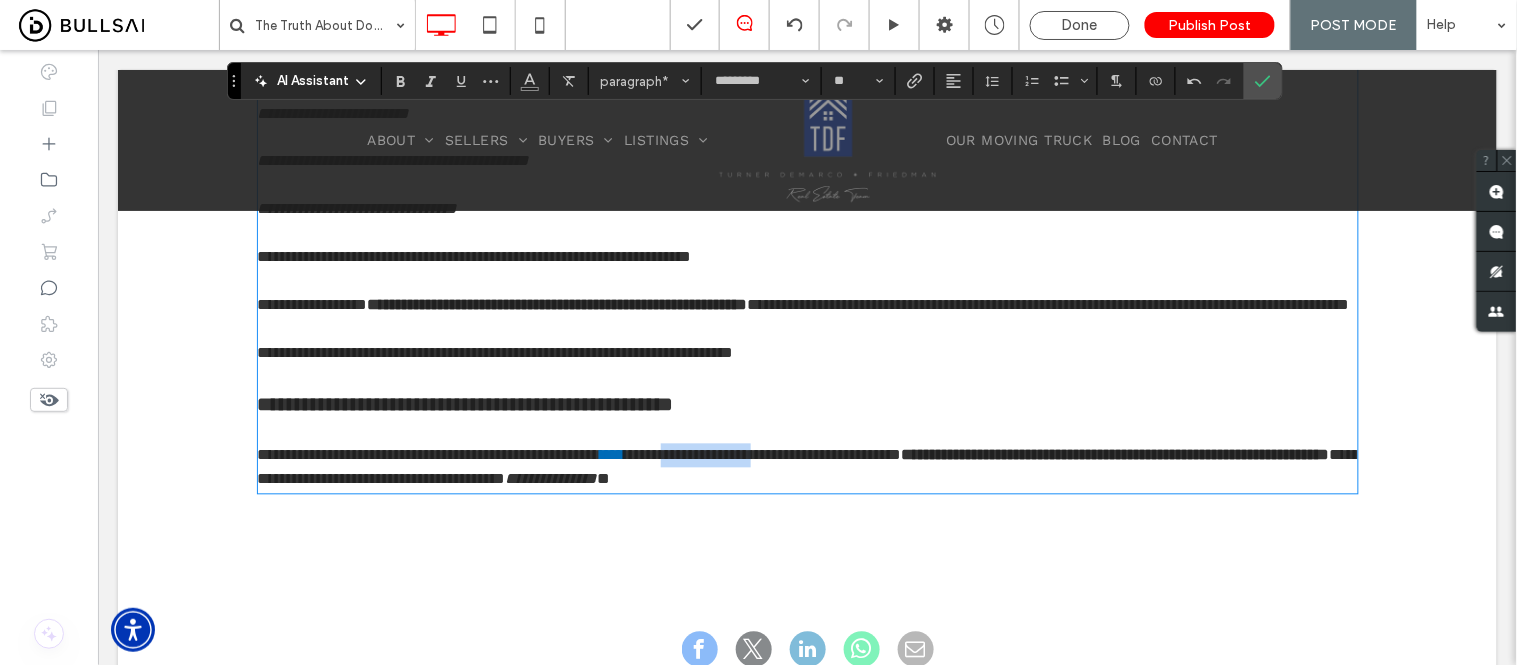 drag, startPoint x: 847, startPoint y: 479, endPoint x: 881, endPoint y: 479, distance: 34 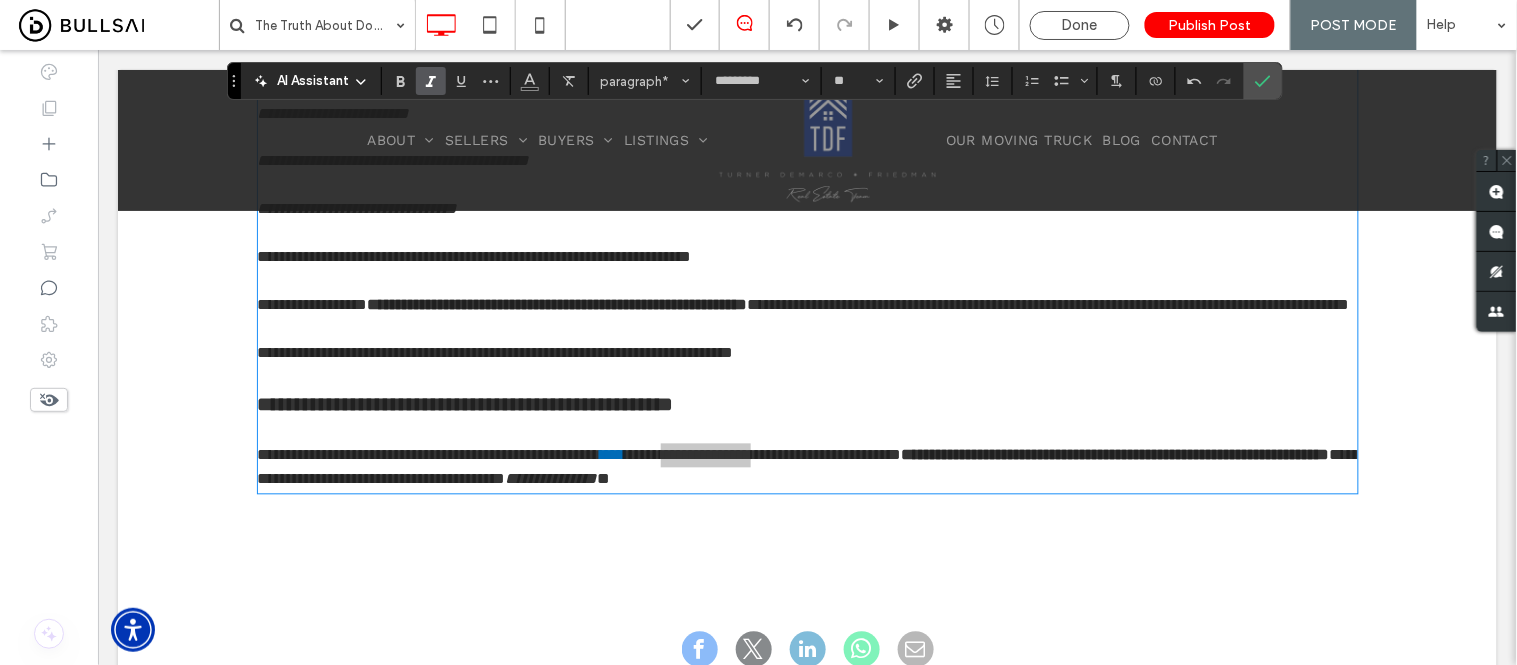 click 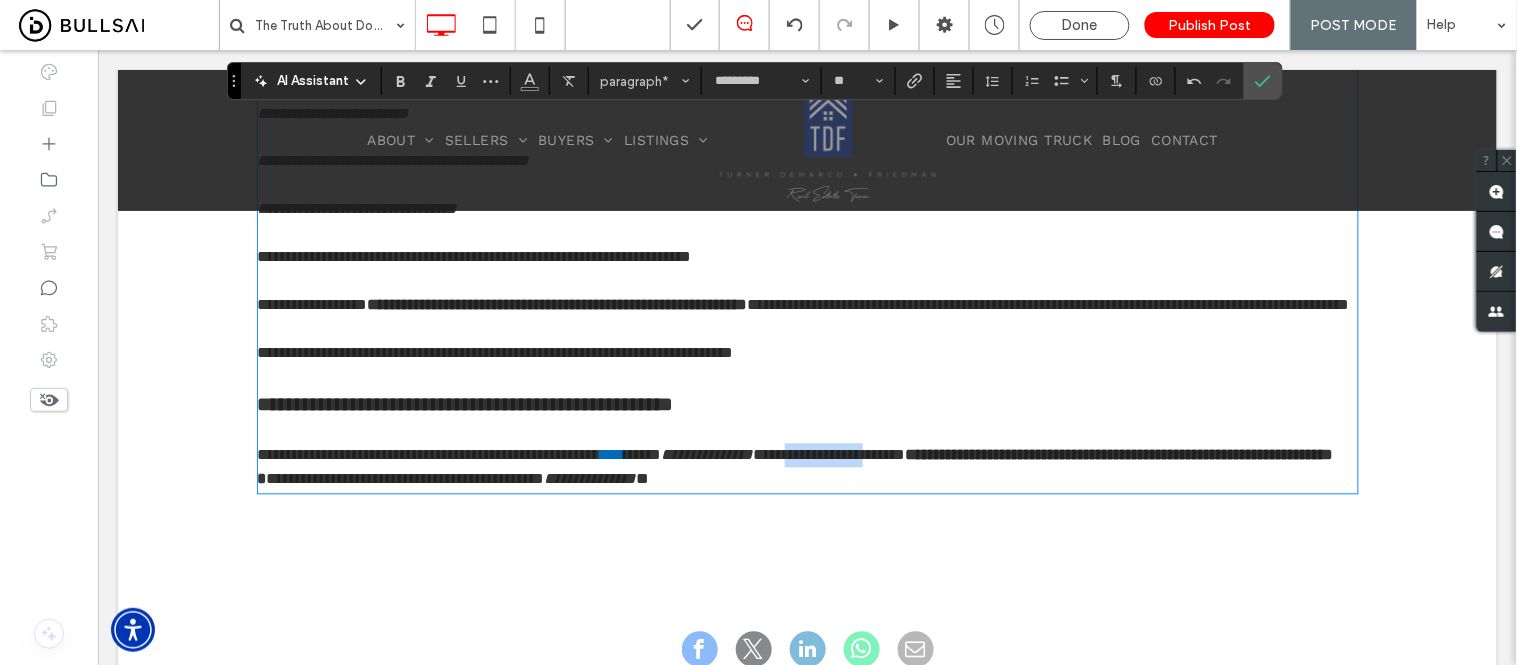 drag, startPoint x: 920, startPoint y: 484, endPoint x: 1039, endPoint y: 483, distance: 119.0042 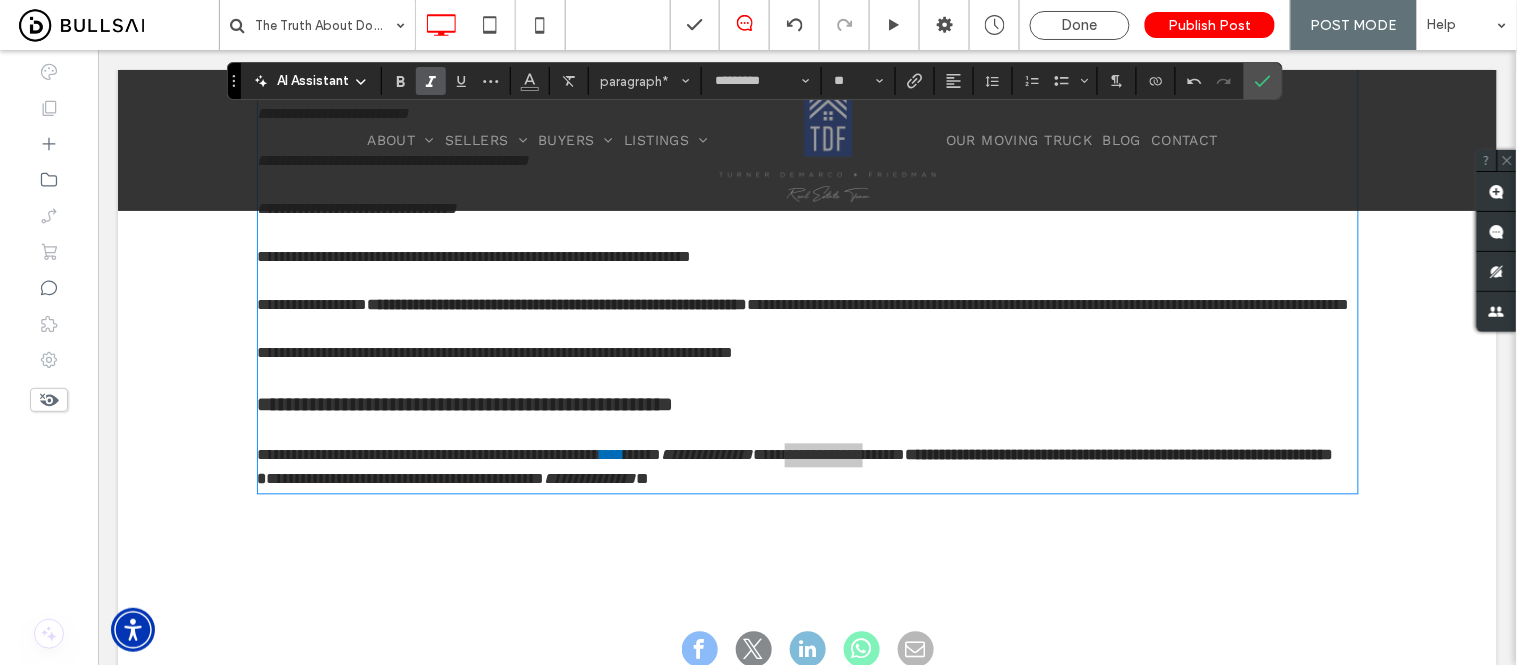 click 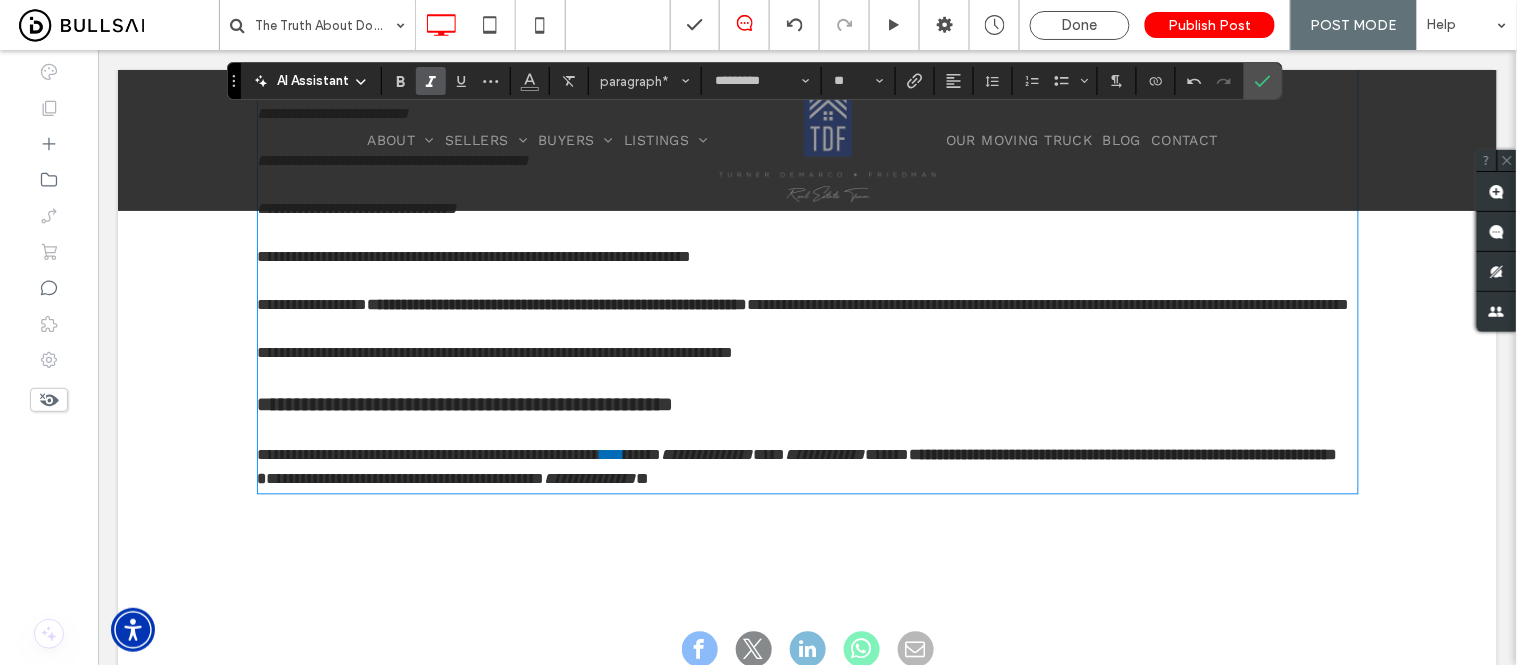 click on "**********" at bounding box center [807, 467] 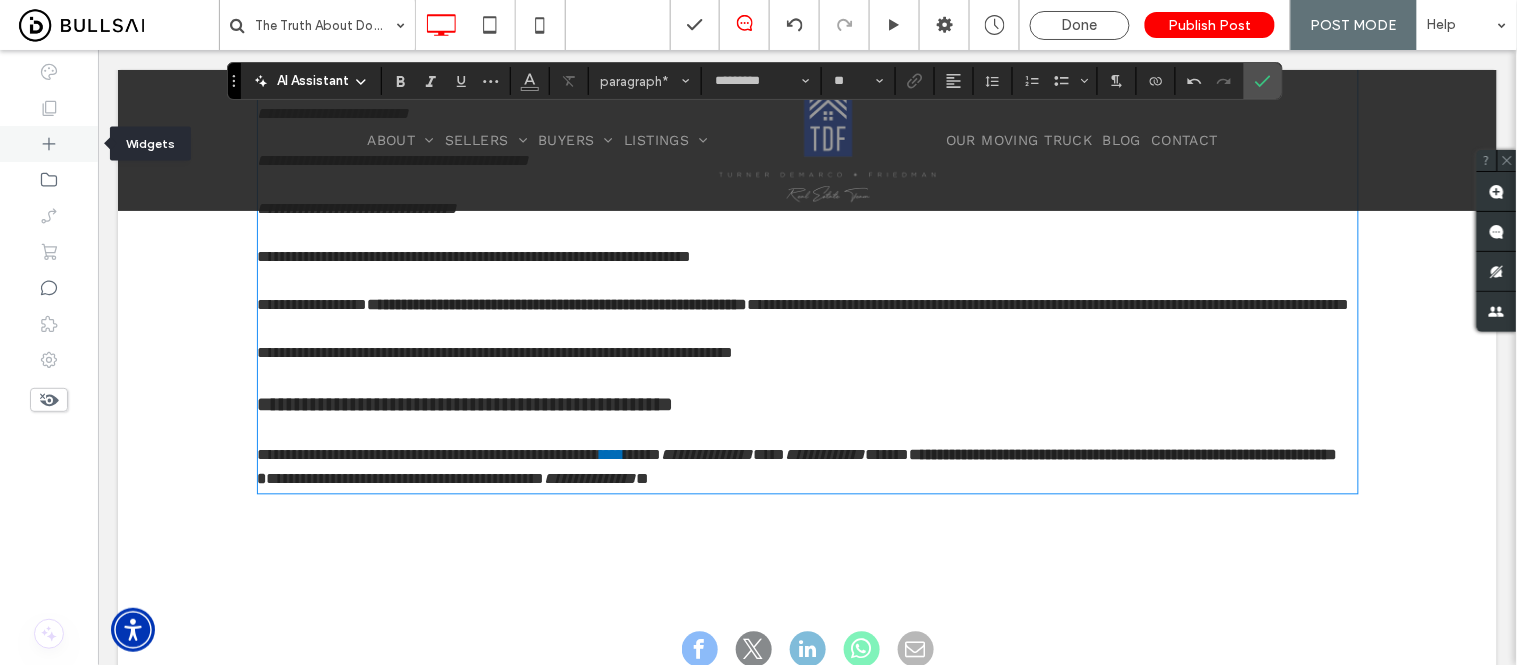 click 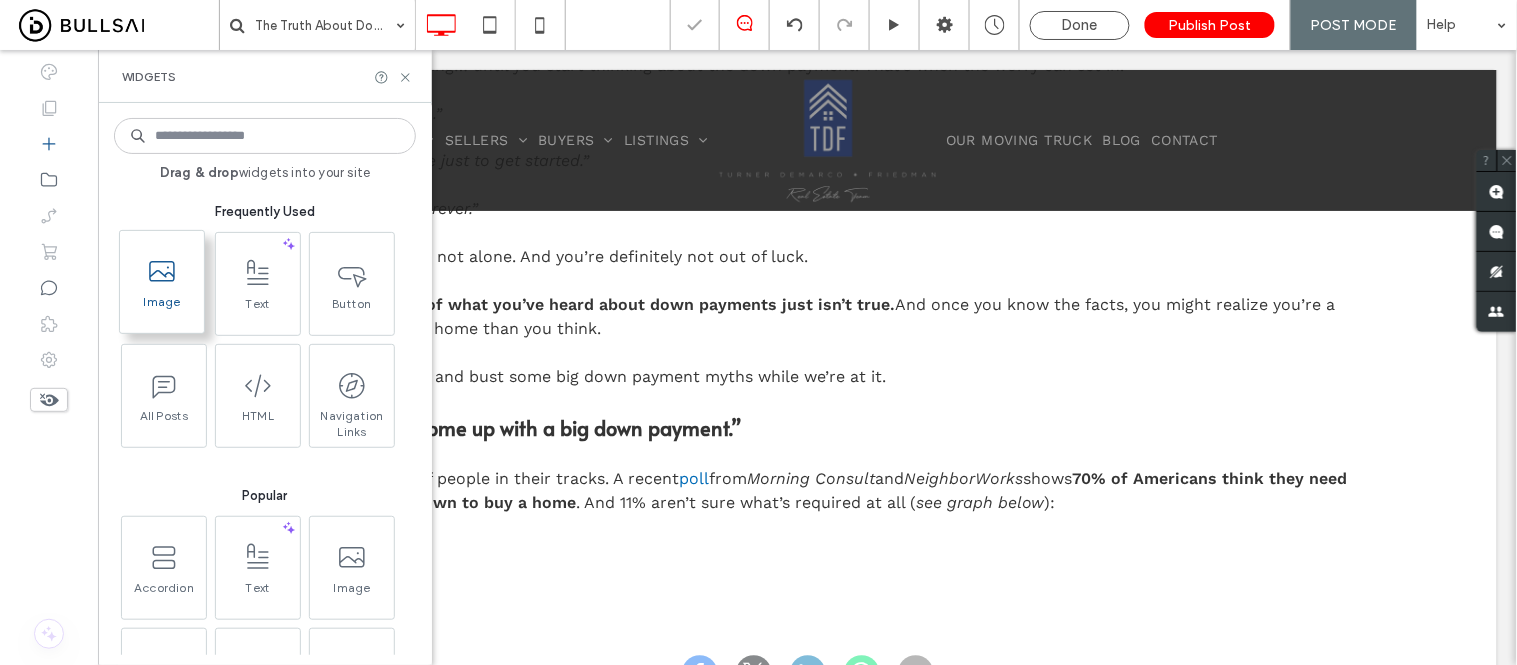 click on "Image" at bounding box center (162, 308) 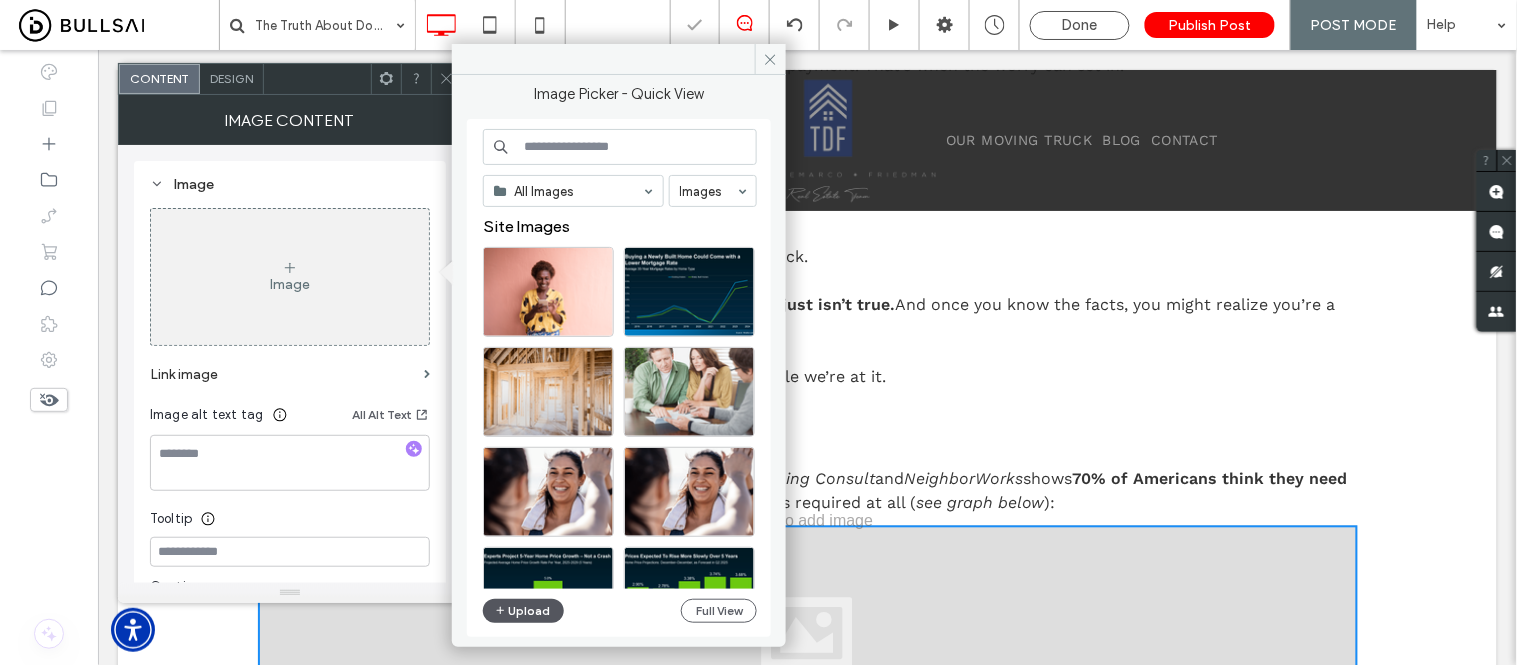 click on "Upload" at bounding box center (524, 611) 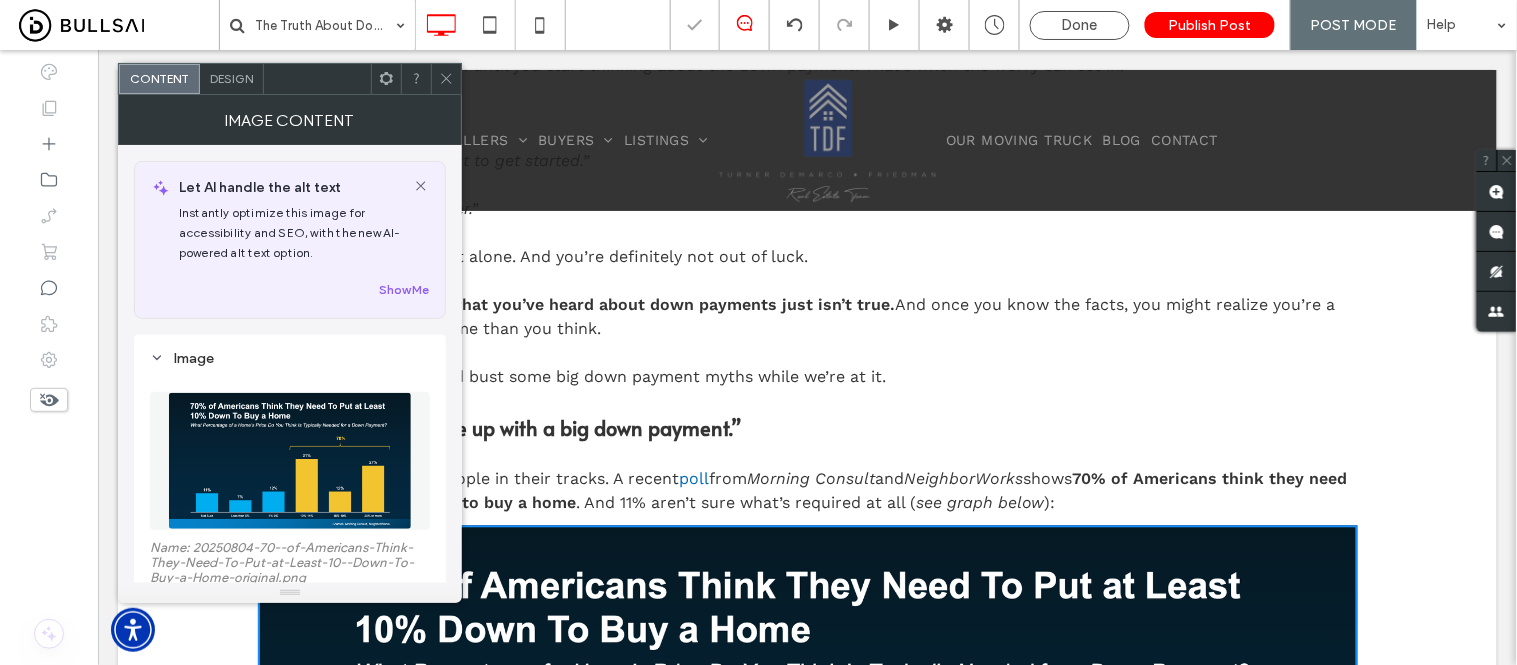 click 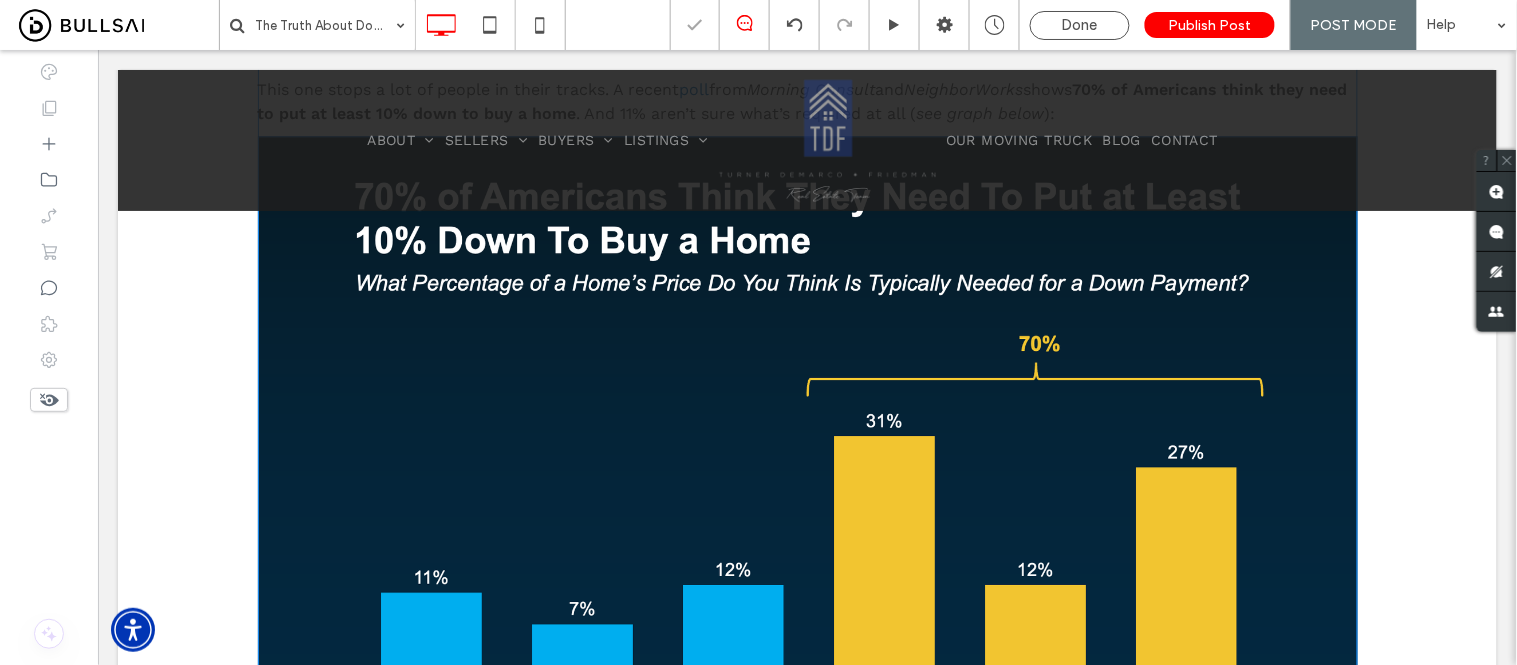 scroll, scrollTop: 1427, scrollLeft: 0, axis: vertical 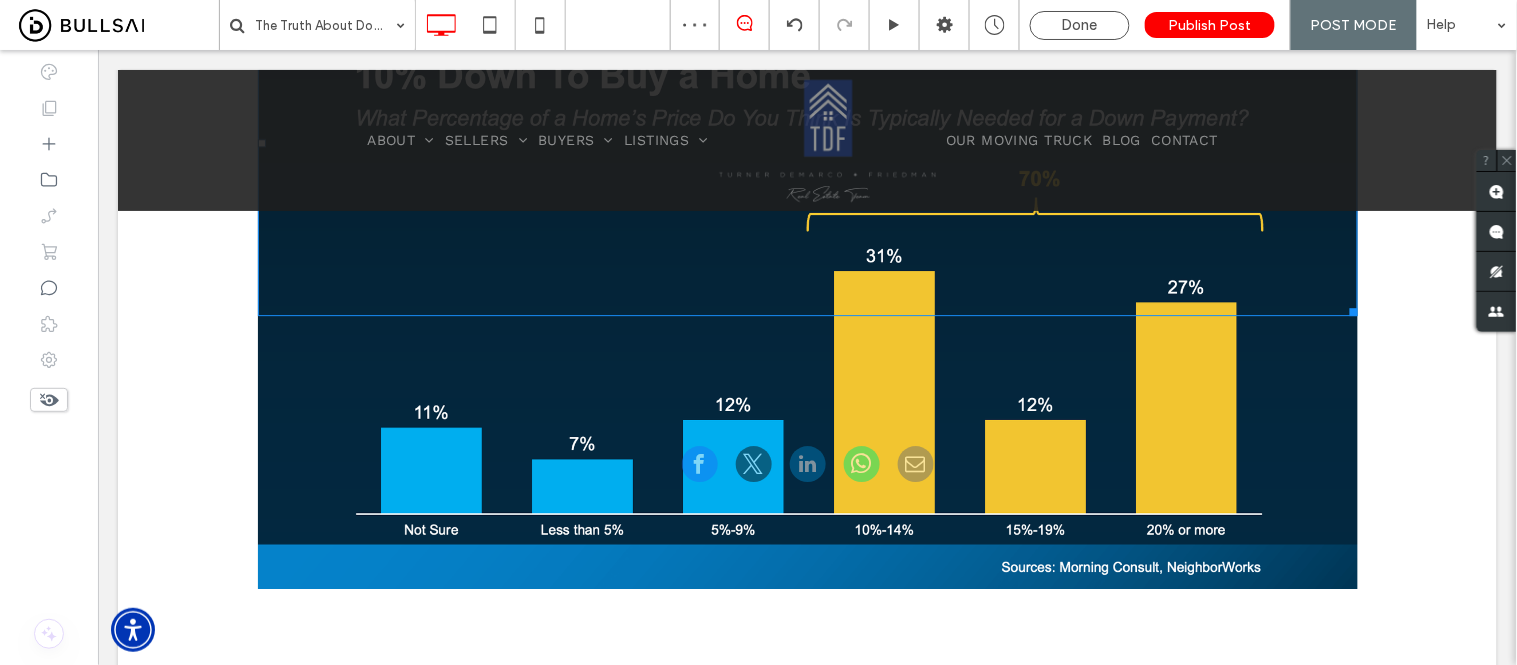 drag, startPoint x: 1346, startPoint y: 586, endPoint x: 1020, endPoint y: 474, distance: 344.70276 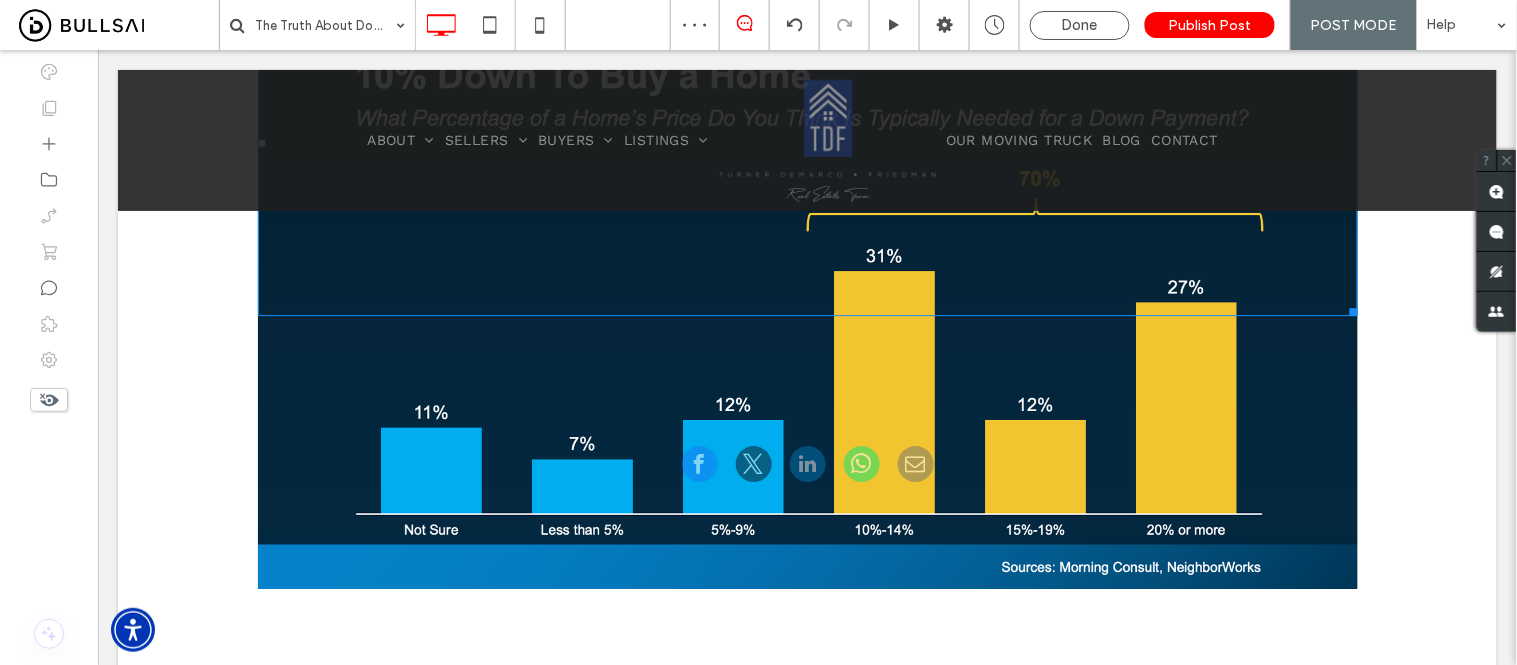 click on "The Truth About Down Payments (It’s Not What You Think)   August 6, 2025 Click To Paste
Row + Add Section
Buying a home is exciting… until you start thinking about the down payment. That’s when the worry can set in. “I’ll never save enough.” “I need a small fortune just to get started.” “I guess I’ll just rent forever.” Sound familiar? You’re not alone. And you’re definitely not out of luck. Here’s the thing:  a lot of what you’ve heard about down payments just isn’t true.  And once you know the facts, you might realize you’re a lot closer to owning a home than you think. Let’s break it all down and bust some big down payment myths while we’re at it. Myth 1: “I need to come up with a big down payment.” This one stops a lot of people in their tracks. A recent  poll  from  Morning Consult  and  NeighborWorks  shows  70% of Americans think they need to put at least 10% down to buy a home see graph below ): Click To Paste" at bounding box center (806, 504) 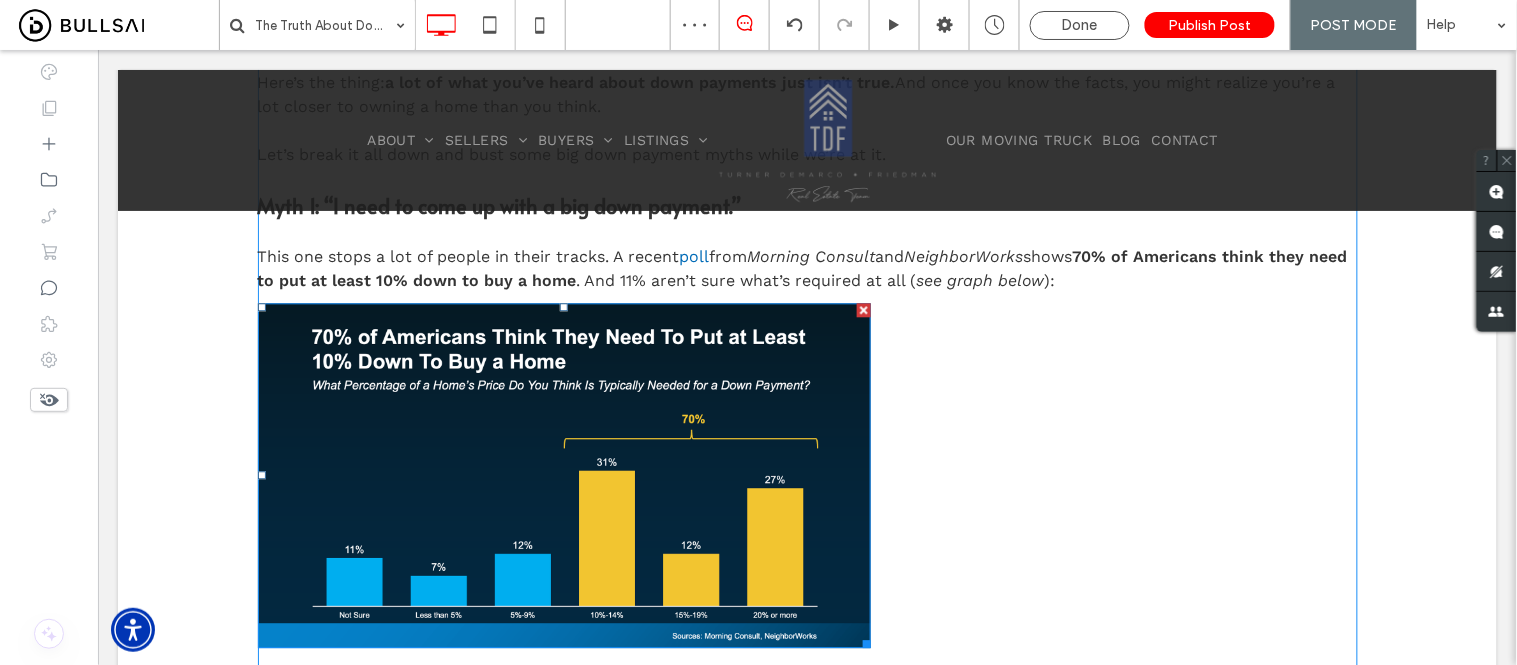 scroll, scrollTop: 1094, scrollLeft: 0, axis: vertical 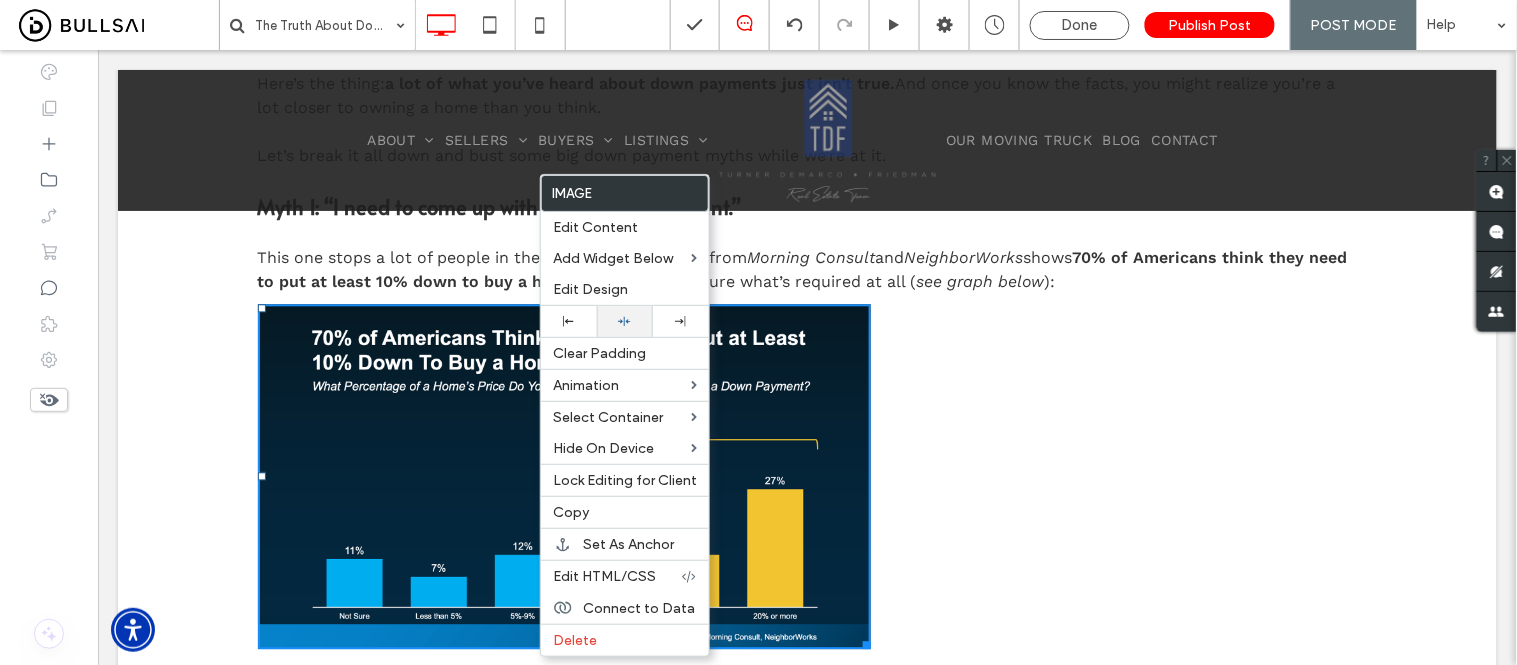 click 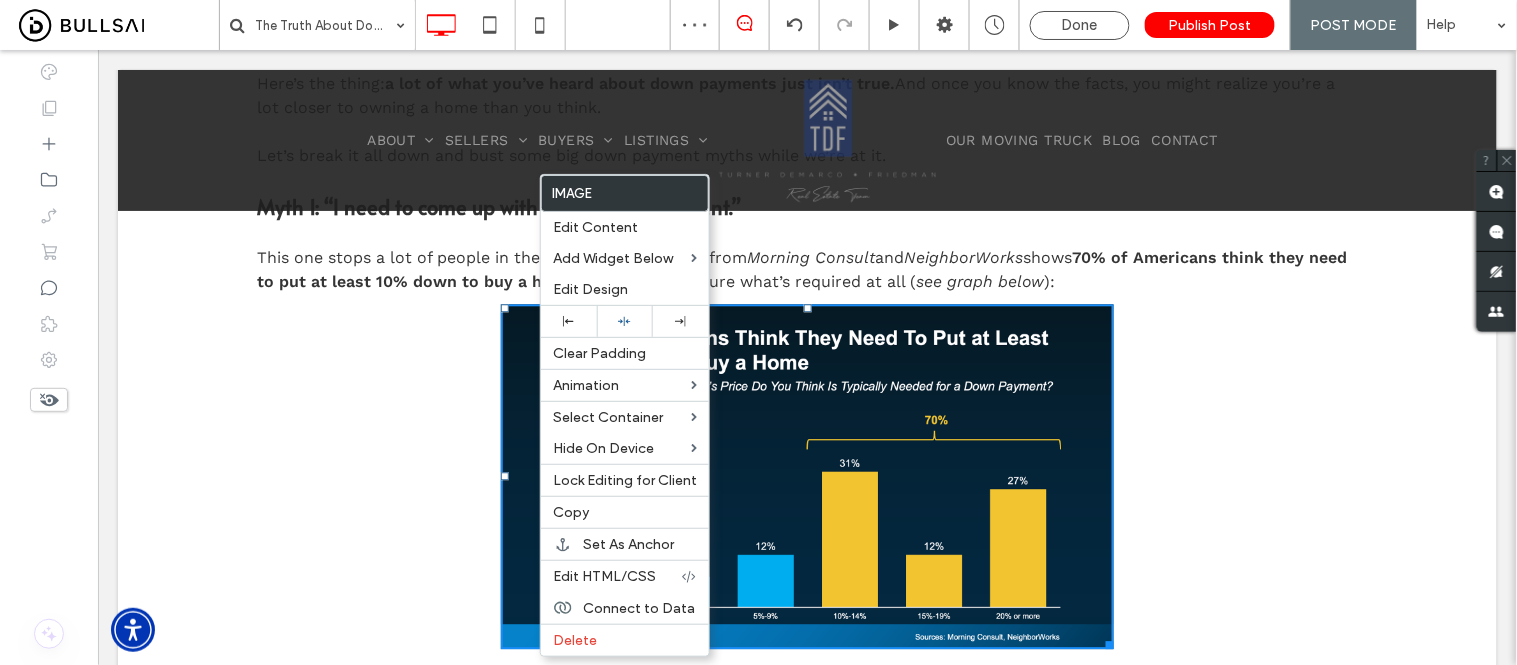 click on "Buying a home is exciting… until you start thinking about the down payment. That’s when the worry can set in. “I’ll never save enough.” “I need a small fortune just to get started.” “I guess I’ll just rent forever.” Sound familiar? You’re not alone. And you’re definitely not out of luck. Here’s the thing:  a lot of what you’ve heard about down payments just isn’t true.  And once you know the facts, you might realize you’re a lot closer to owning a home than you think. Let’s break it all down and bust some big down payment myths while we’re at it. Myth 1: “I need to come up with a big down payment.” This one stops a lot of people in their tracks. A recent  poll  from  Morning Consult  and  NeighborWorks  shows  70% of Americans think they need to put at least 10% down to buy a home . And 11% aren’t sure what’s required at all ( see graph below ): Click To Paste" at bounding box center [807, 61] 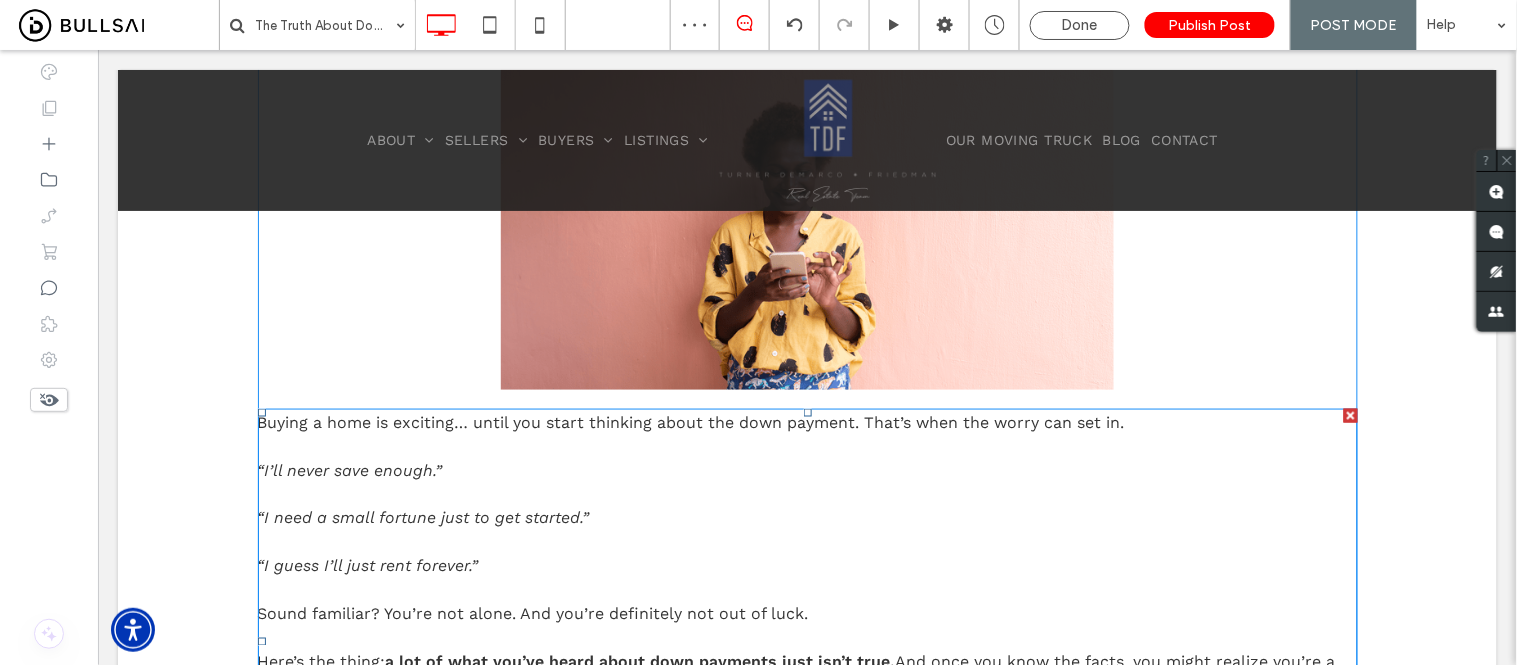 scroll, scrollTop: 761, scrollLeft: 0, axis: vertical 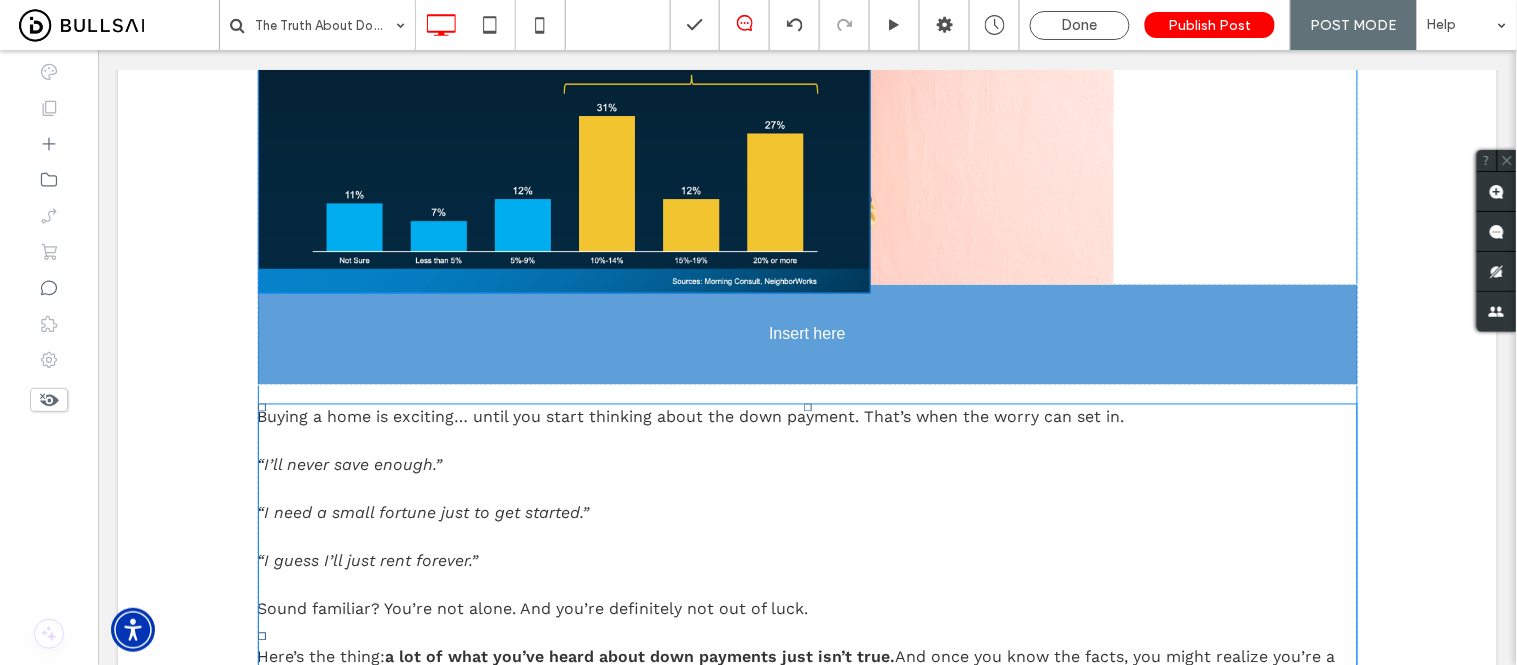 drag, startPoint x: 836, startPoint y: 644, endPoint x: 907, endPoint y: 357, distance: 295.65182 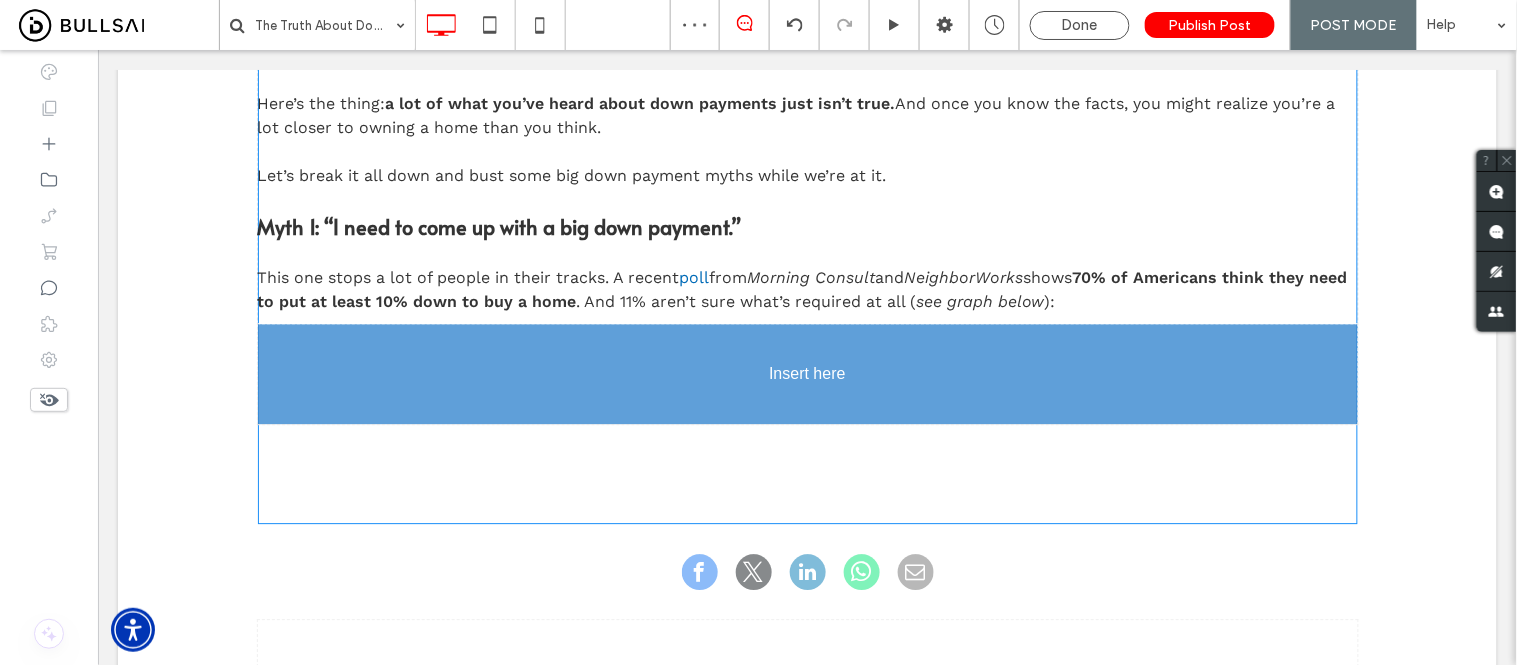 scroll, scrollTop: 1216, scrollLeft: 0, axis: vertical 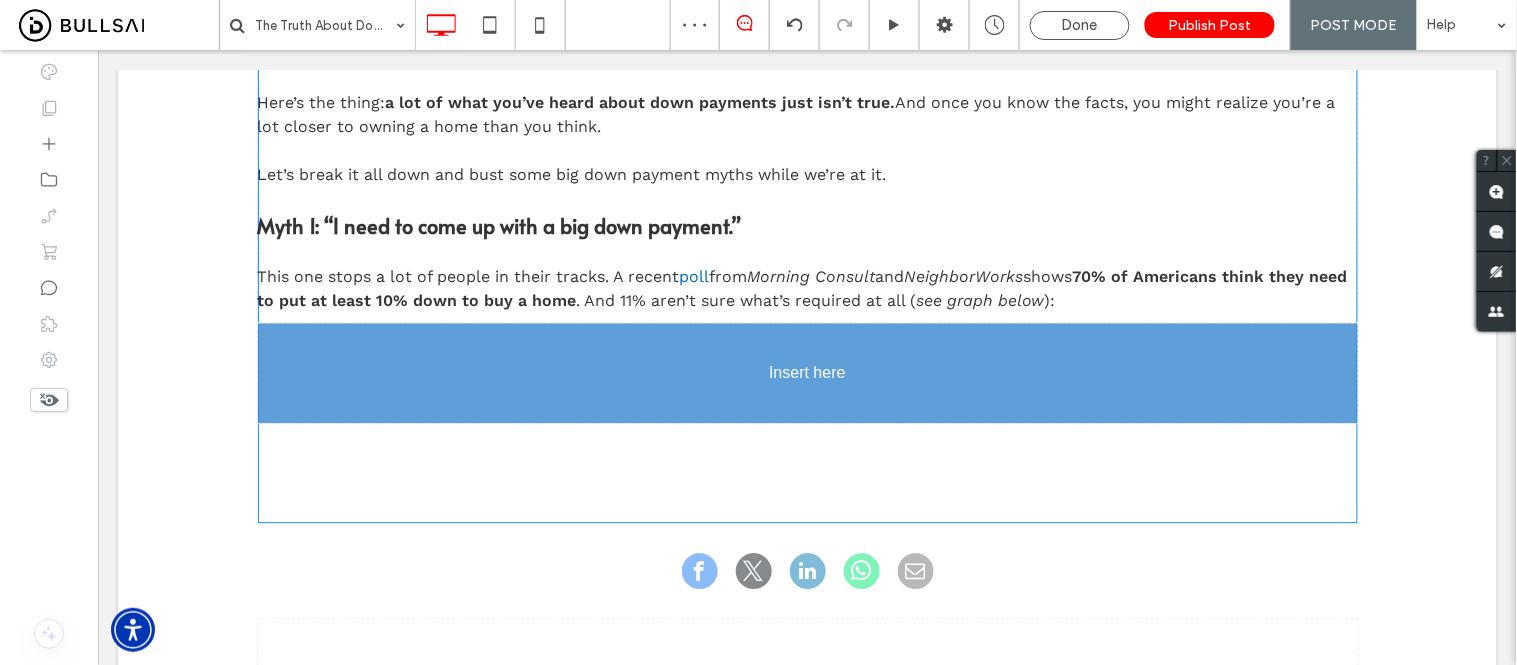 drag, startPoint x: 911, startPoint y: 475, endPoint x: 980, endPoint y: 494, distance: 71.568146 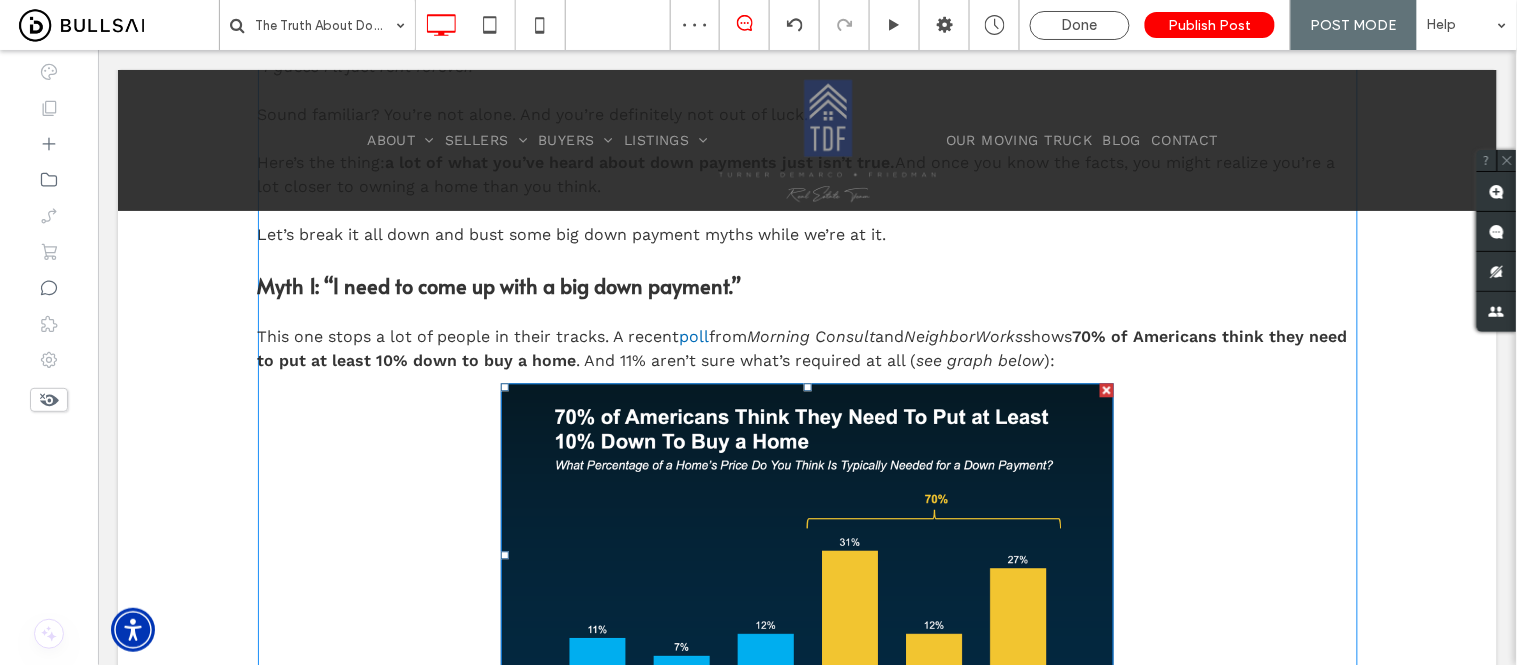scroll, scrollTop: 994, scrollLeft: 0, axis: vertical 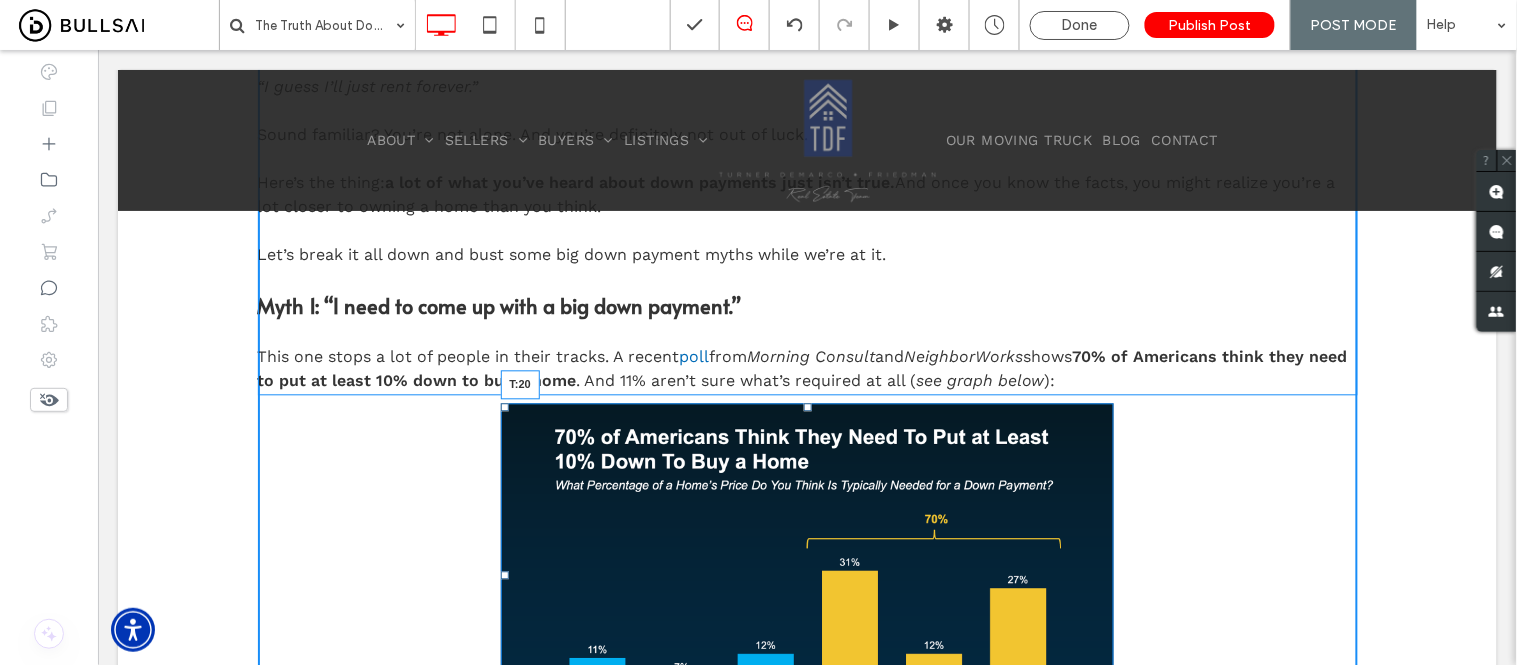 drag, startPoint x: 801, startPoint y: 407, endPoint x: 783, endPoint y: 464, distance: 59.77458 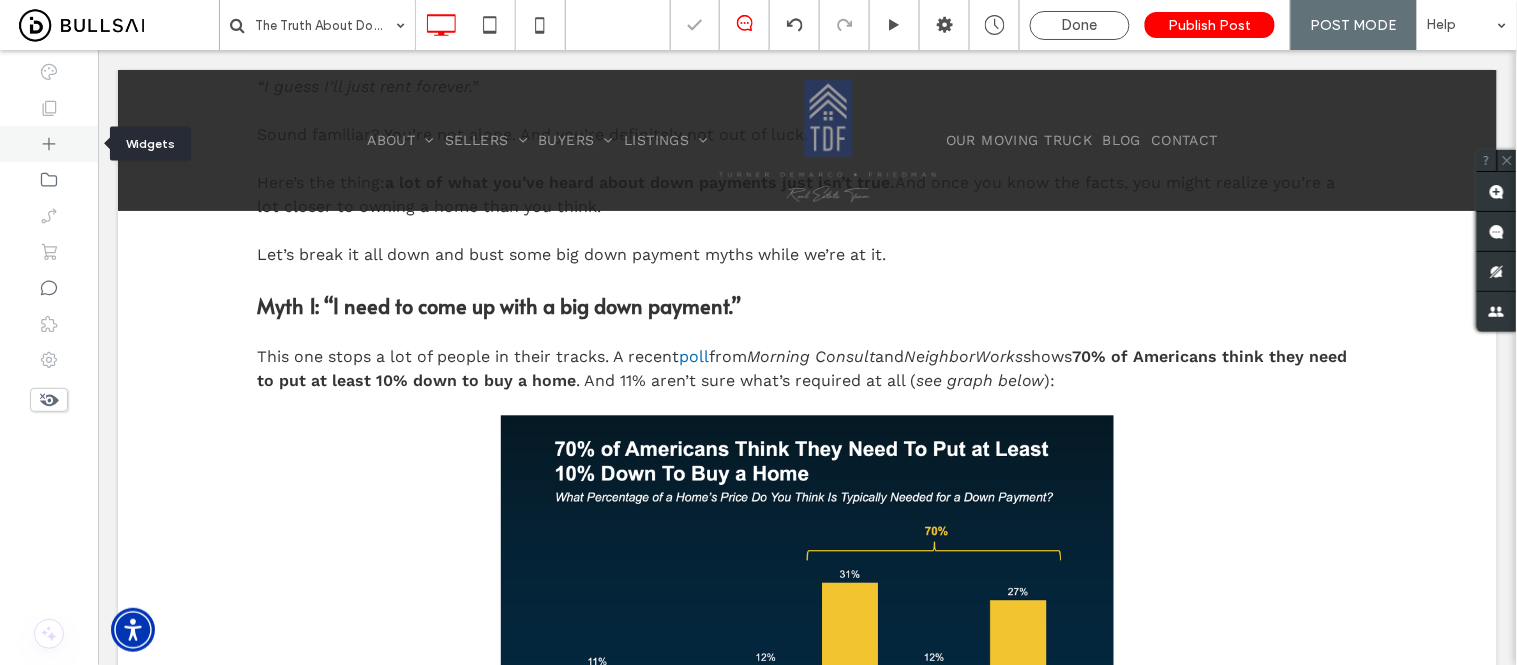 click at bounding box center (49, 144) 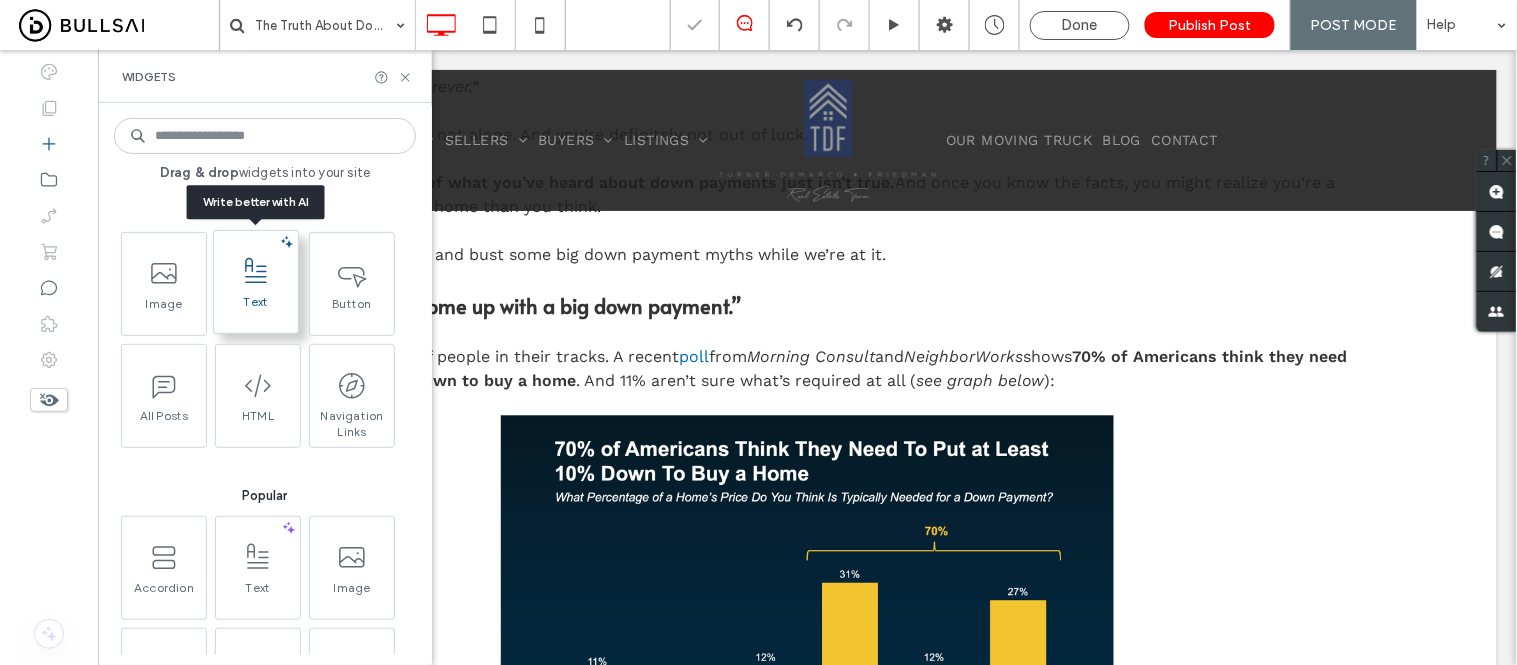 click on "Text" at bounding box center [256, 308] 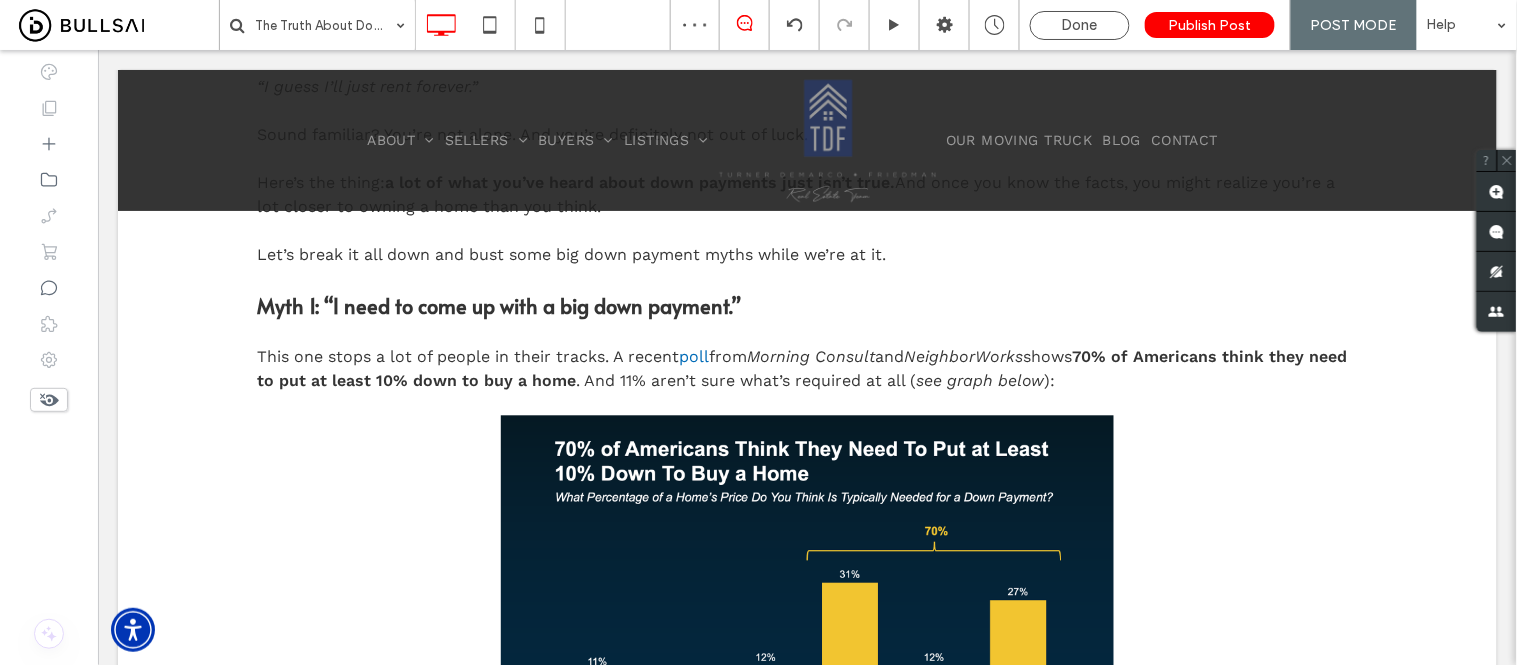 type on "*********" 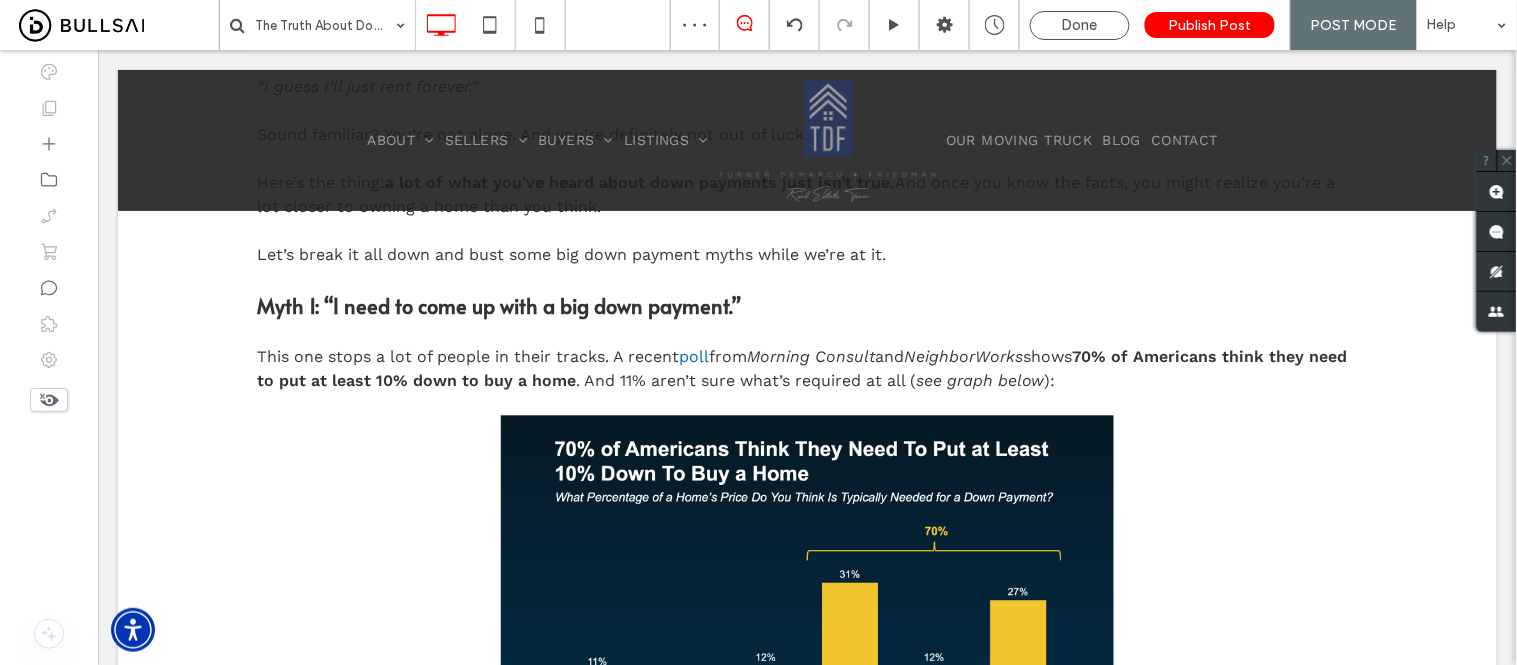 type on "**" 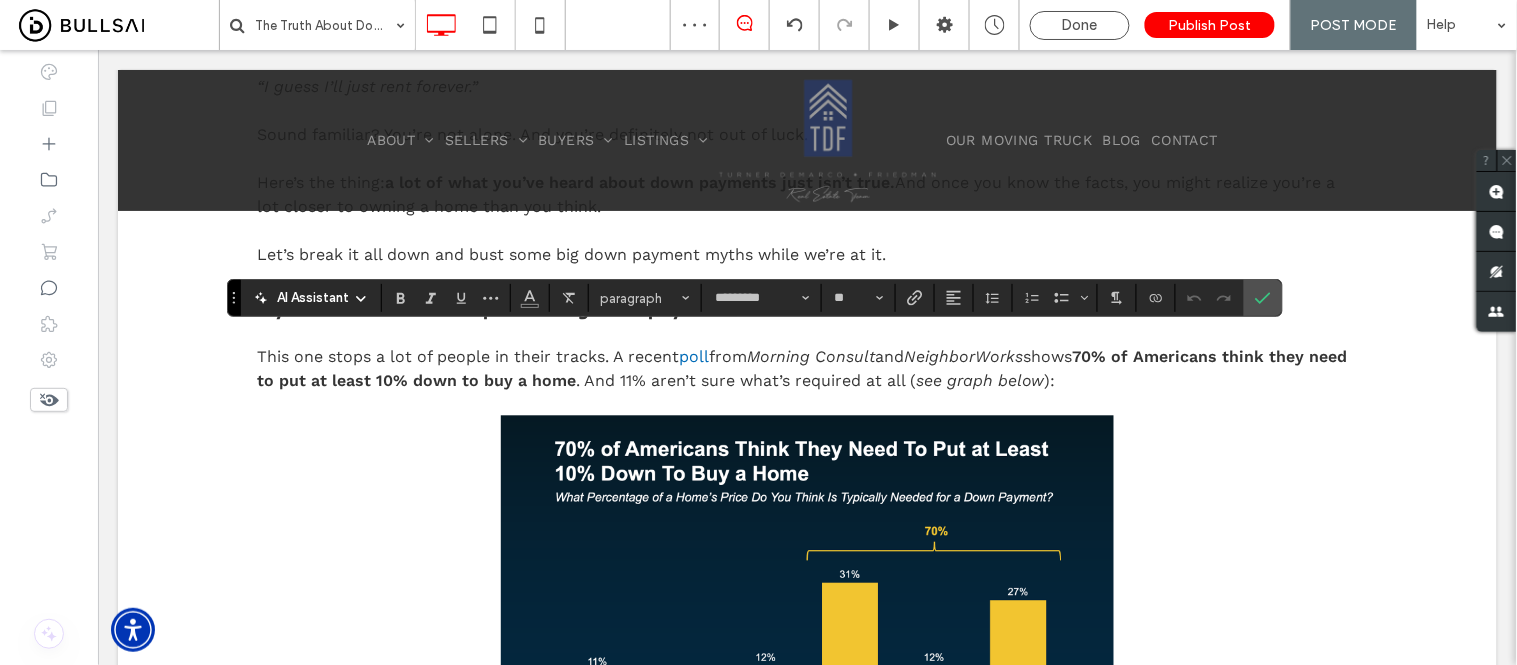 scroll, scrollTop: 1431, scrollLeft: 0, axis: vertical 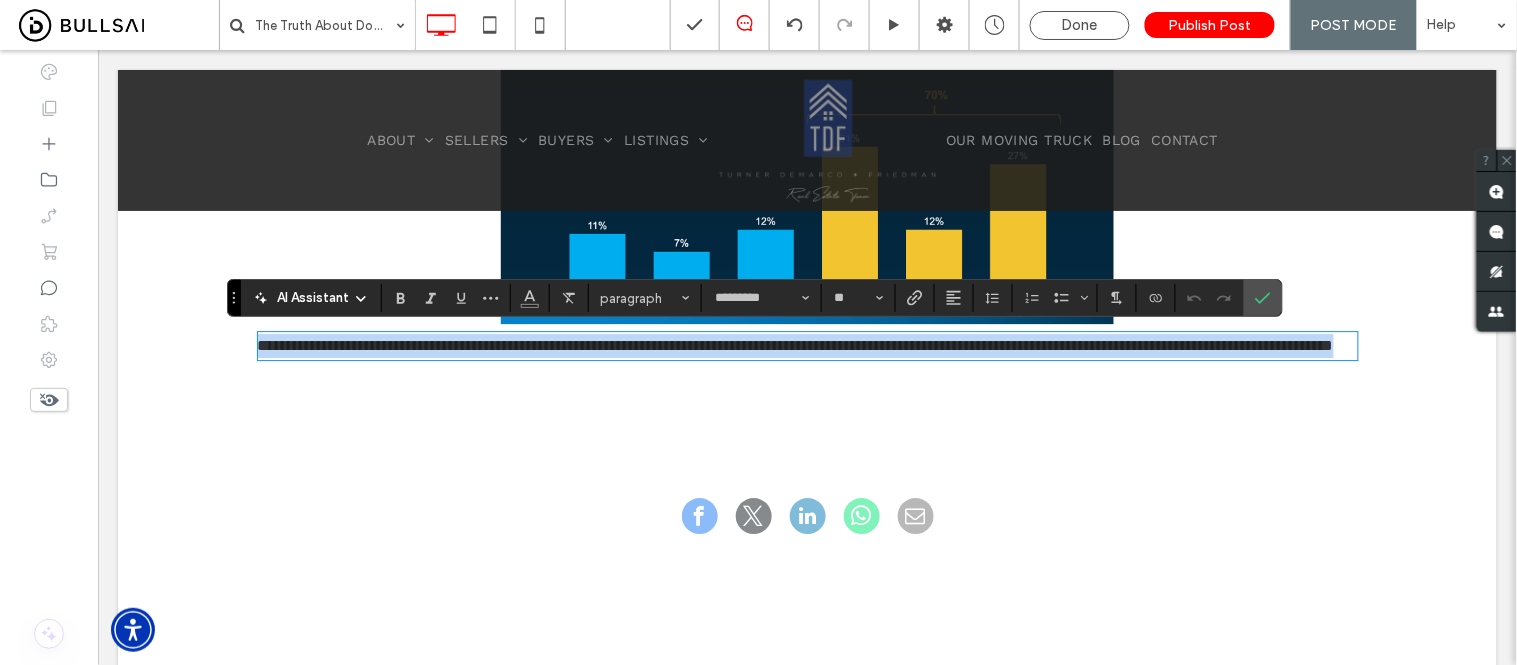 click on "**********" at bounding box center [807, 345] 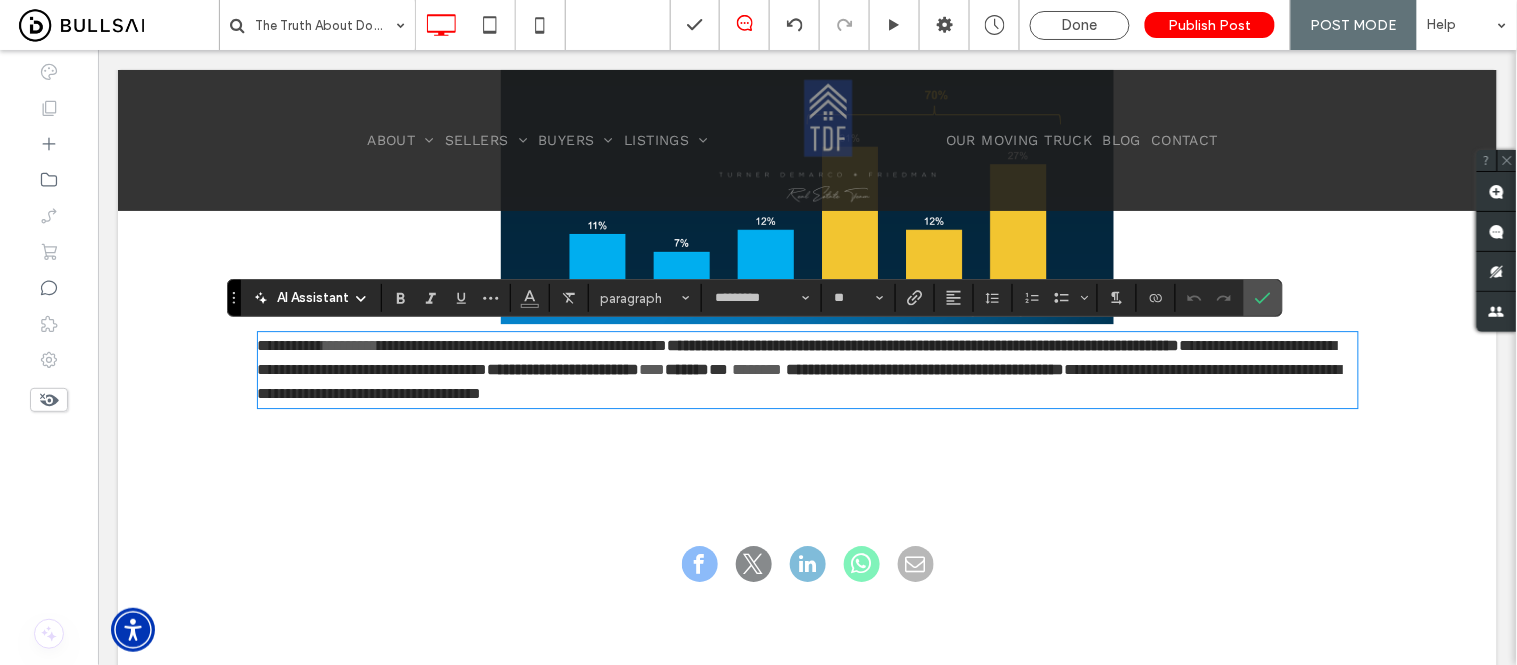 scroll, scrollTop: 0, scrollLeft: 0, axis: both 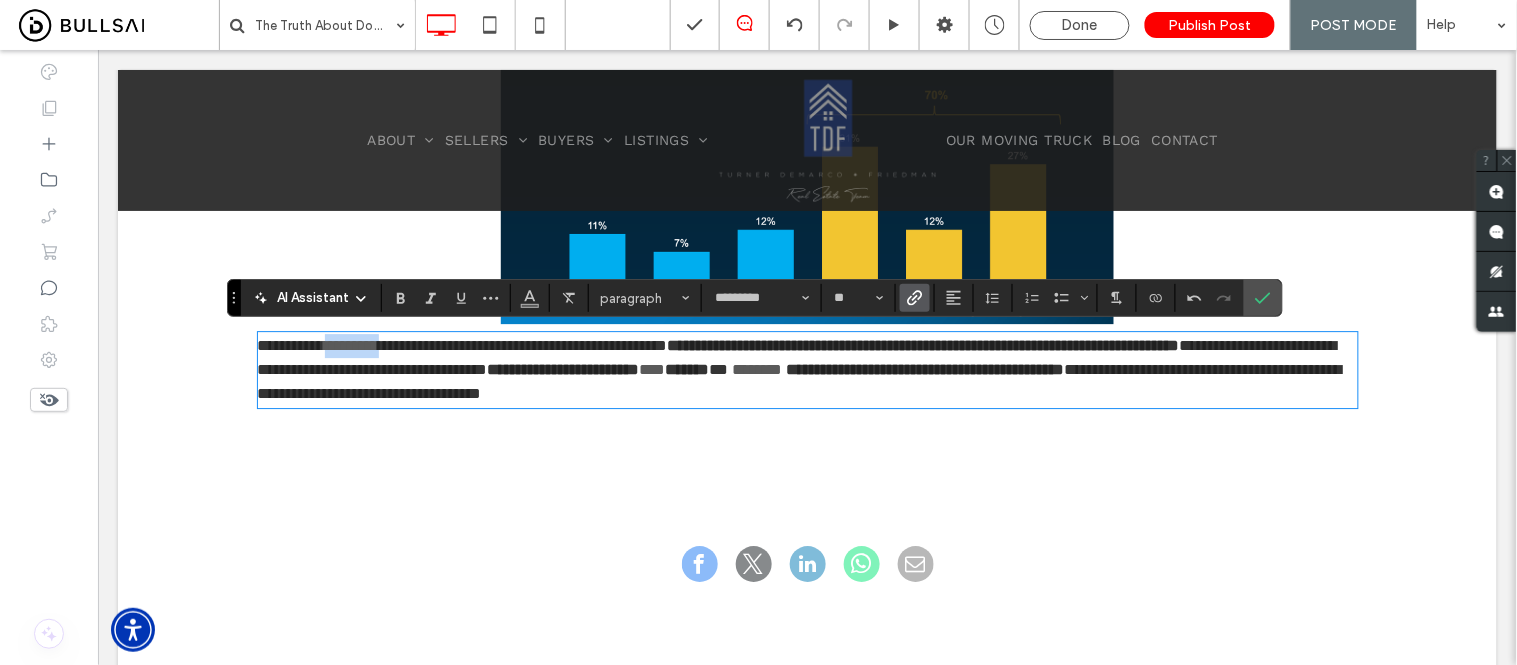 drag, startPoint x: 334, startPoint y: 343, endPoint x: 412, endPoint y: 350, distance: 78.31347 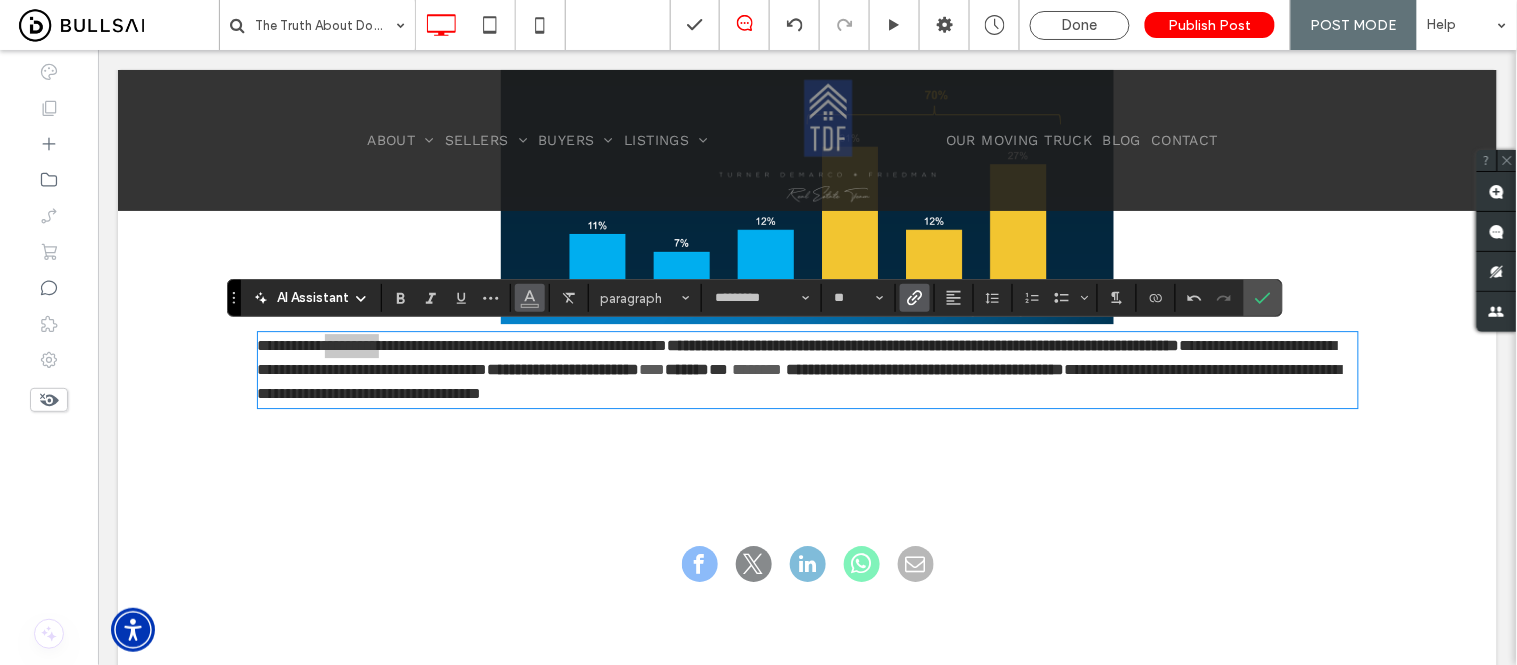 click 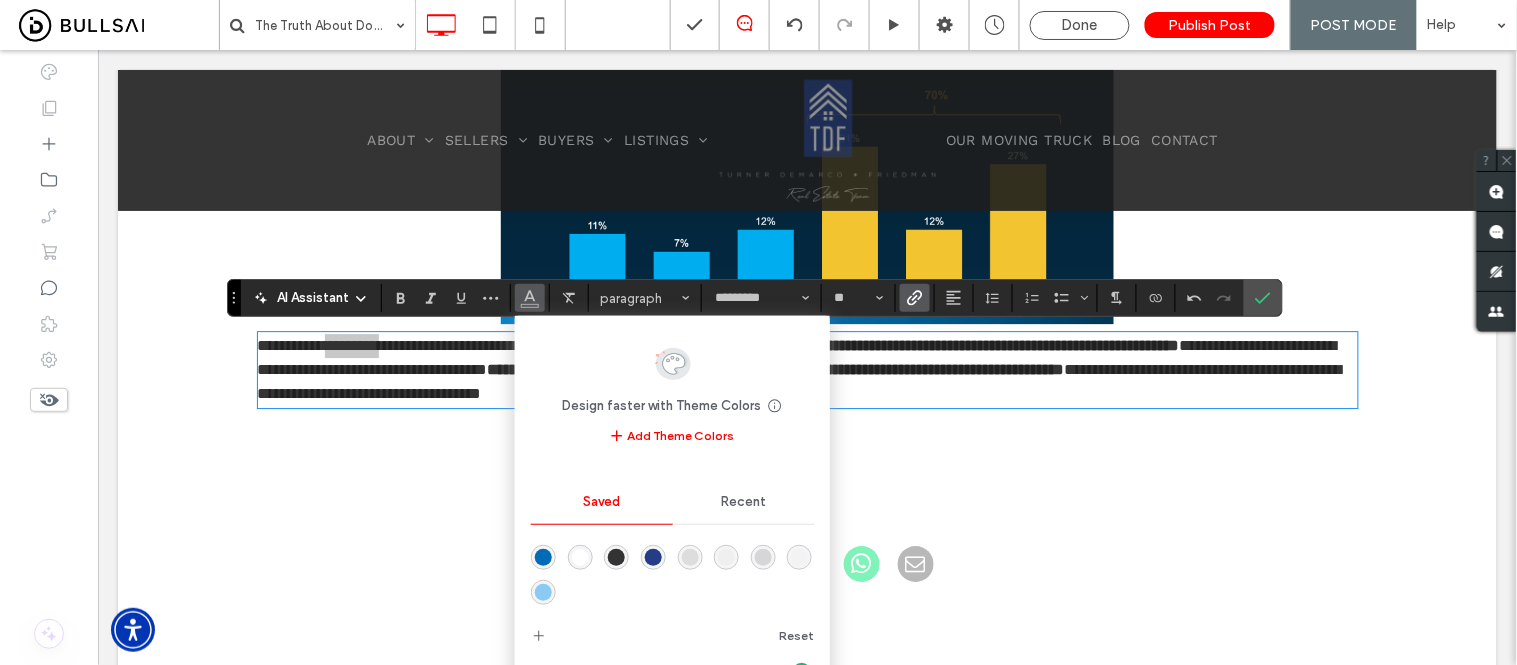 click at bounding box center [543, 557] 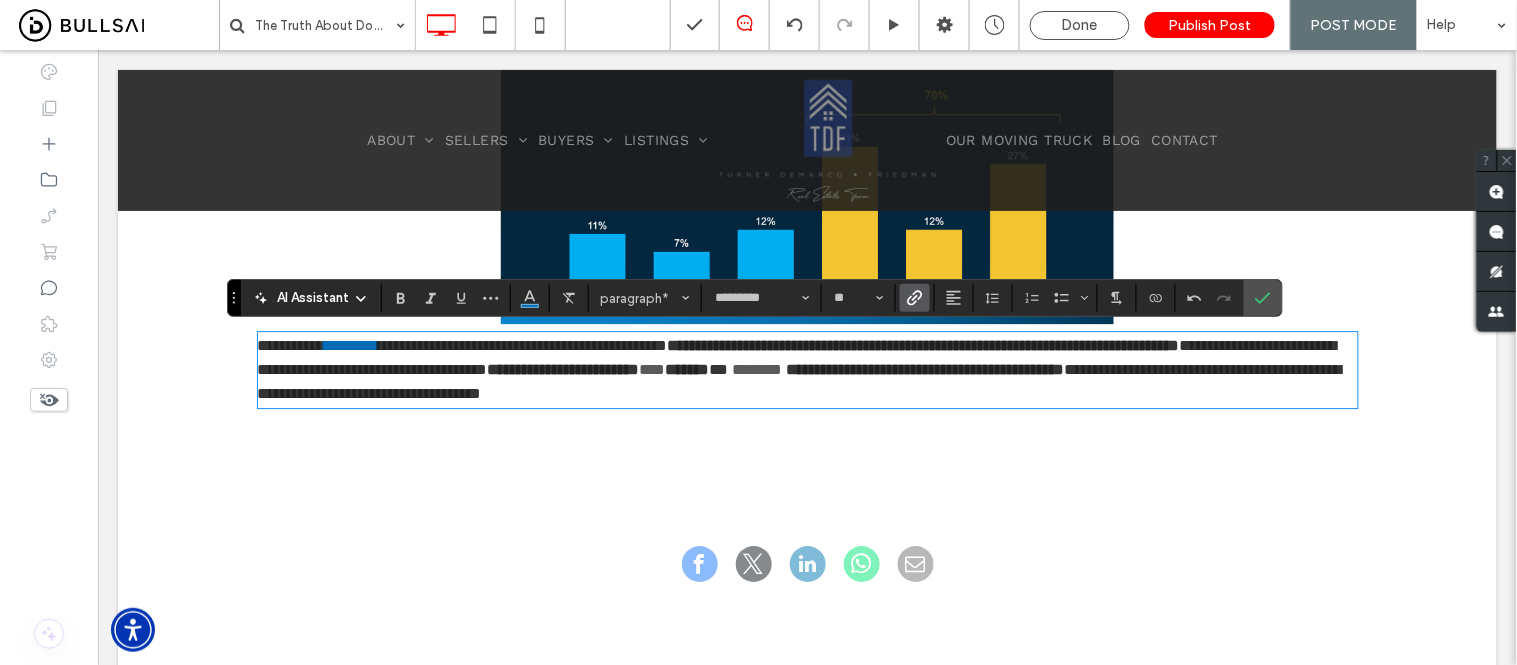 click on "**********" at bounding box center [925, 368] 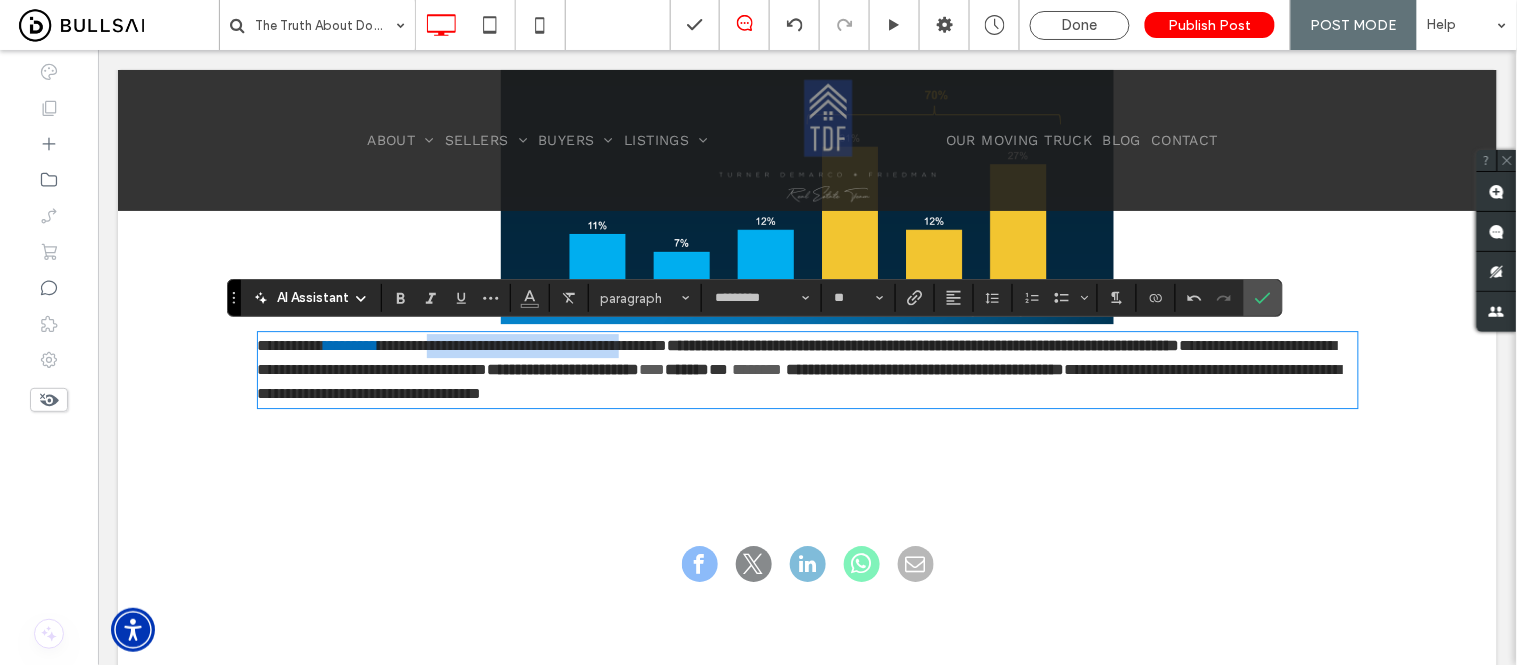 drag, startPoint x: 471, startPoint y: 341, endPoint x: 570, endPoint y: 359, distance: 100.62306 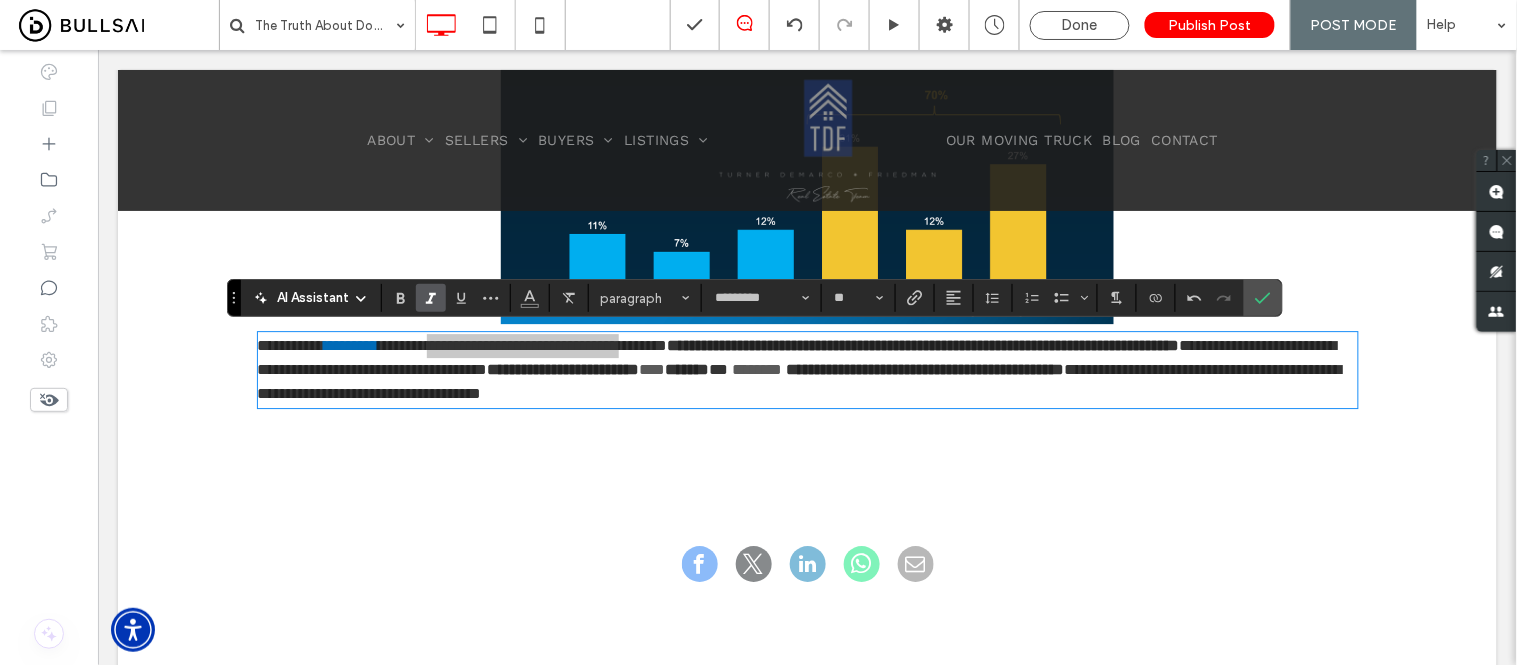 click 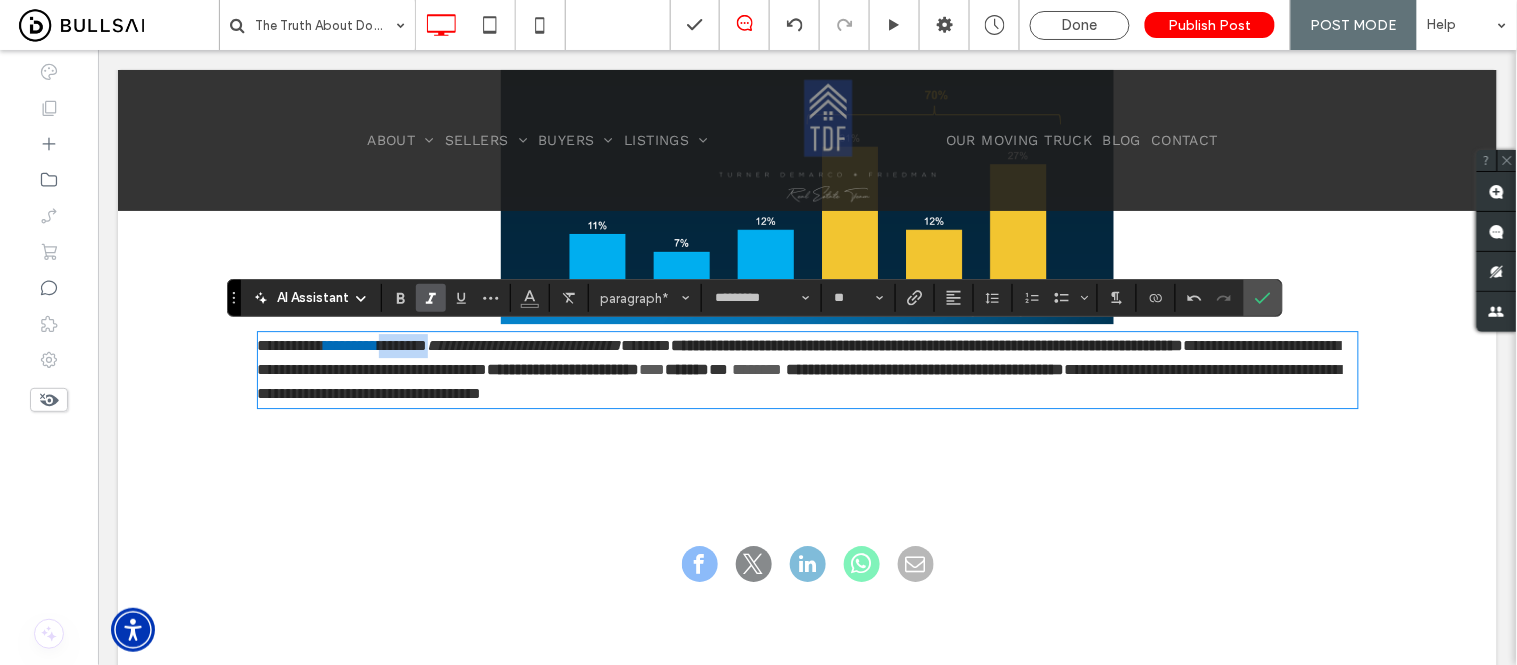 click on "**********" at bounding box center [807, 369] 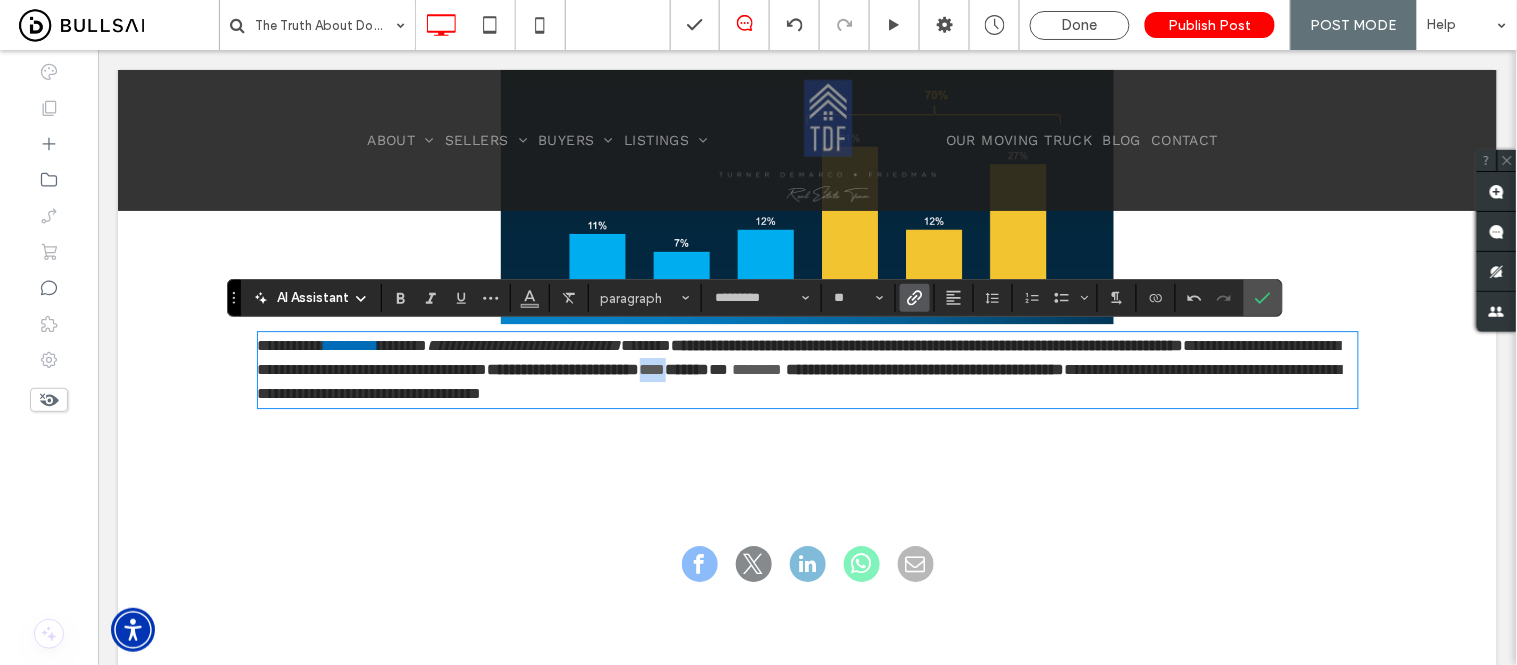 drag, startPoint x: 1082, startPoint y: 373, endPoint x: 1121, endPoint y: 364, distance: 40.024994 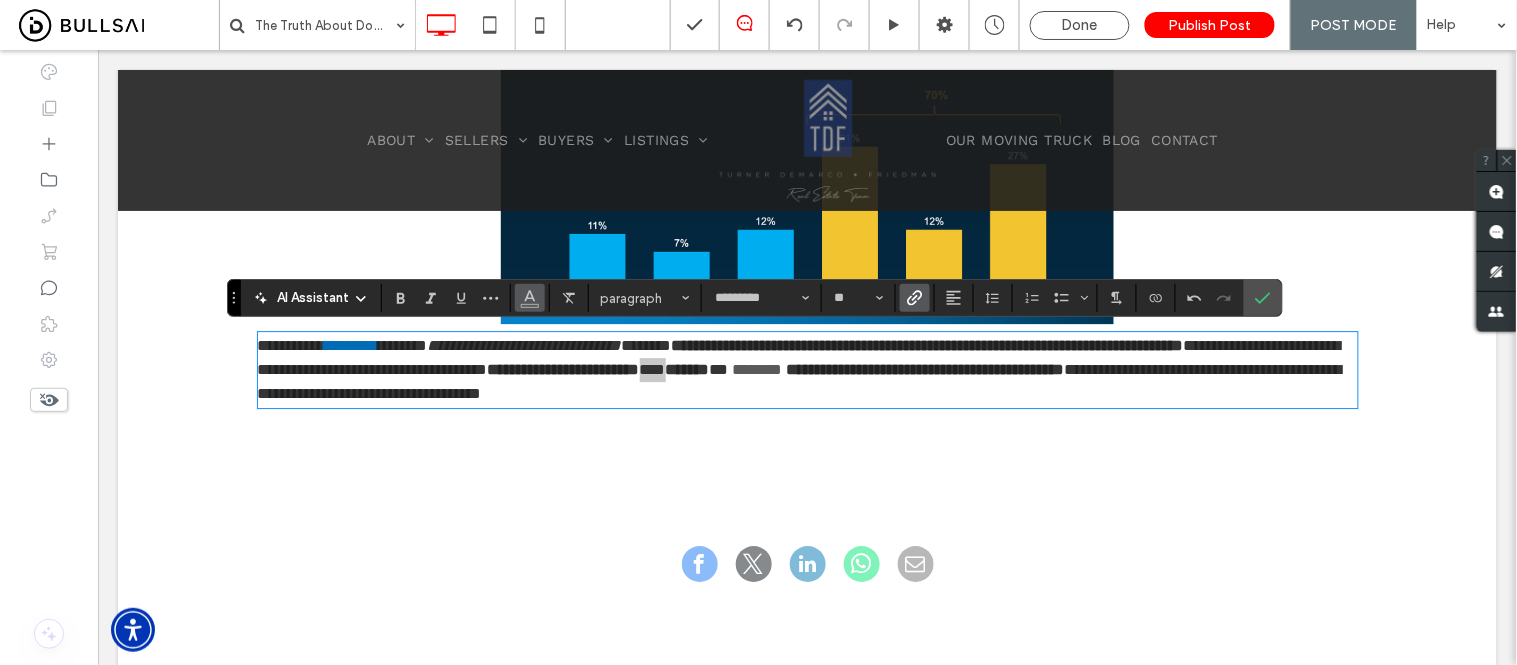 click 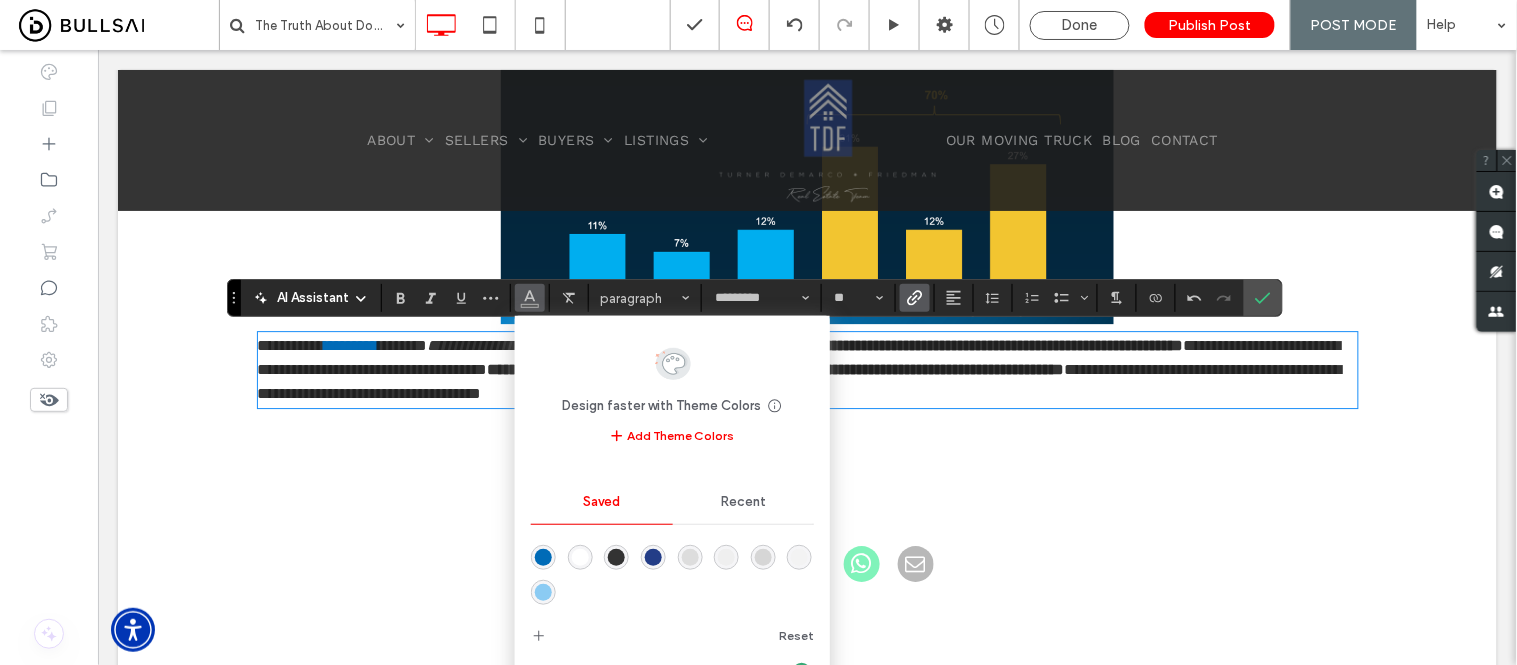 drag, startPoint x: 545, startPoint y: 561, endPoint x: 910, endPoint y: 390, distance: 403.0707 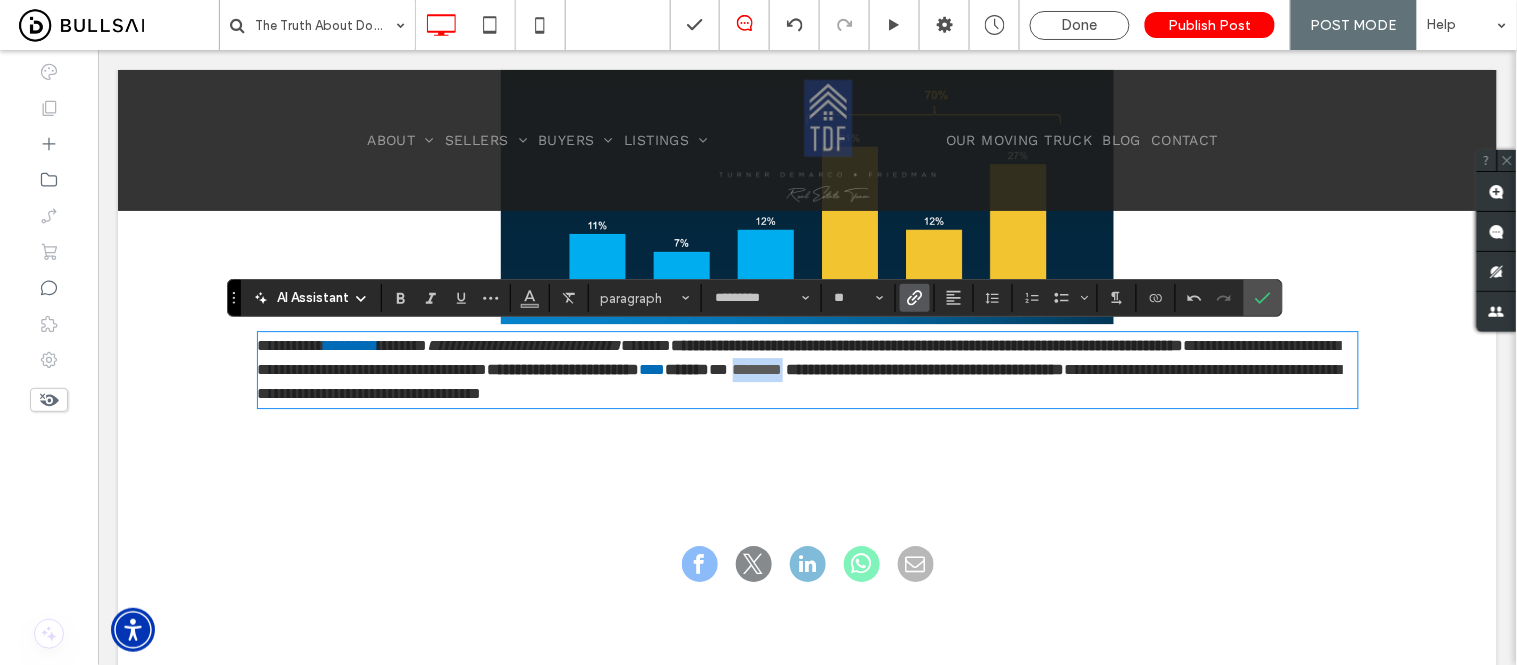 drag, startPoint x: 1215, startPoint y: 367, endPoint x: 291, endPoint y: 401, distance: 924.6253 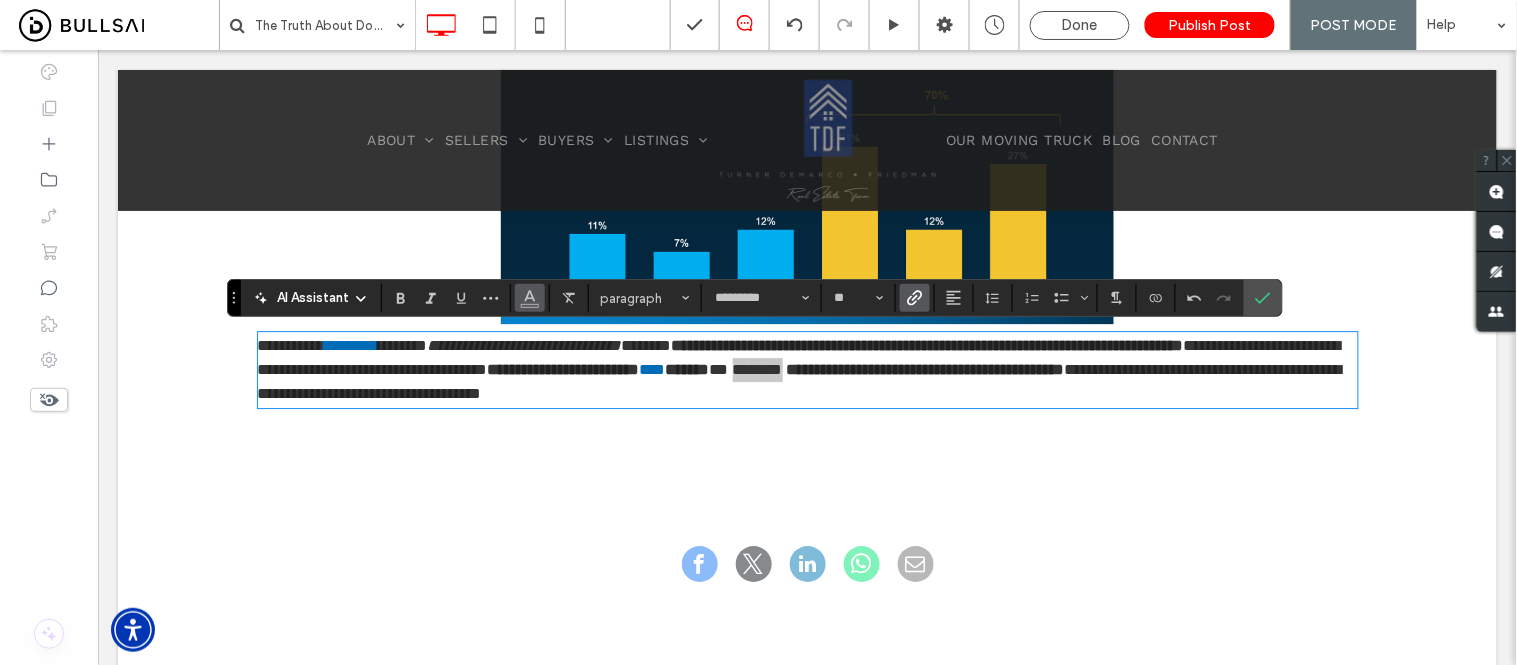 click 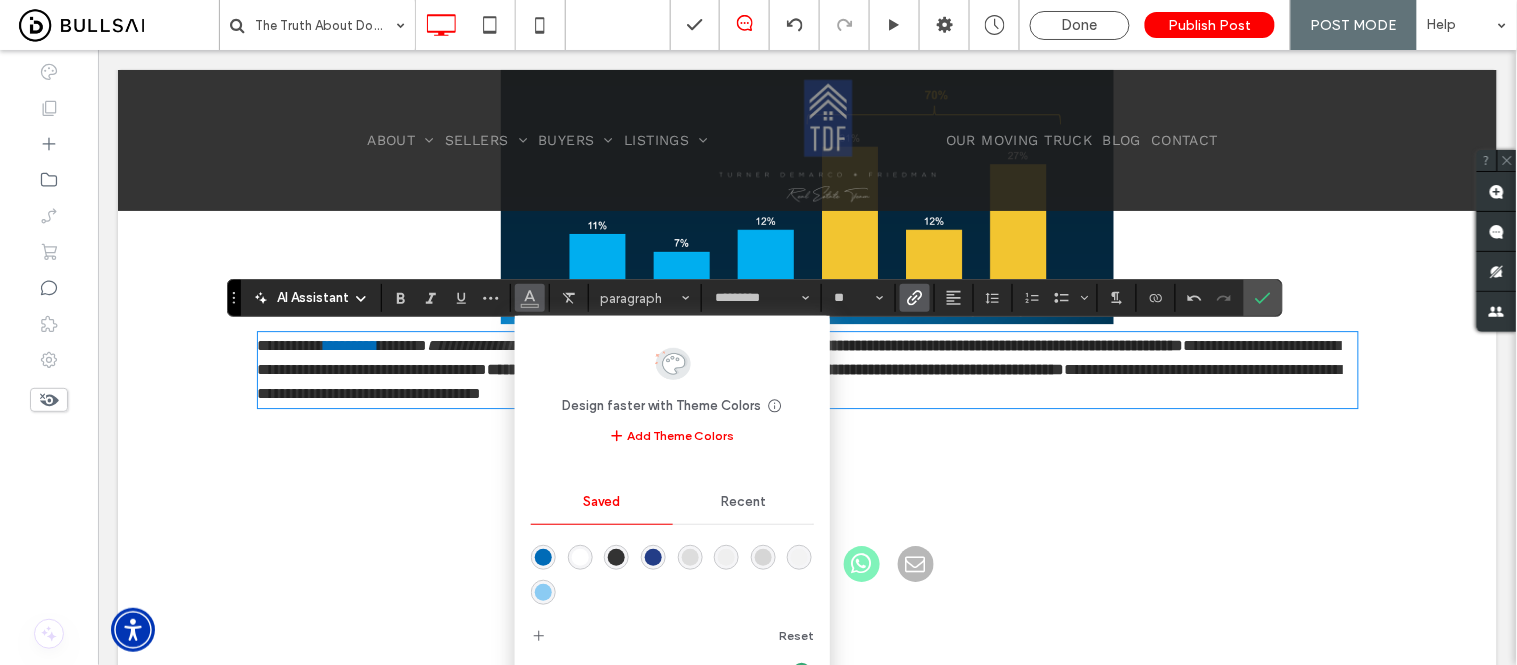 click at bounding box center (543, 557) 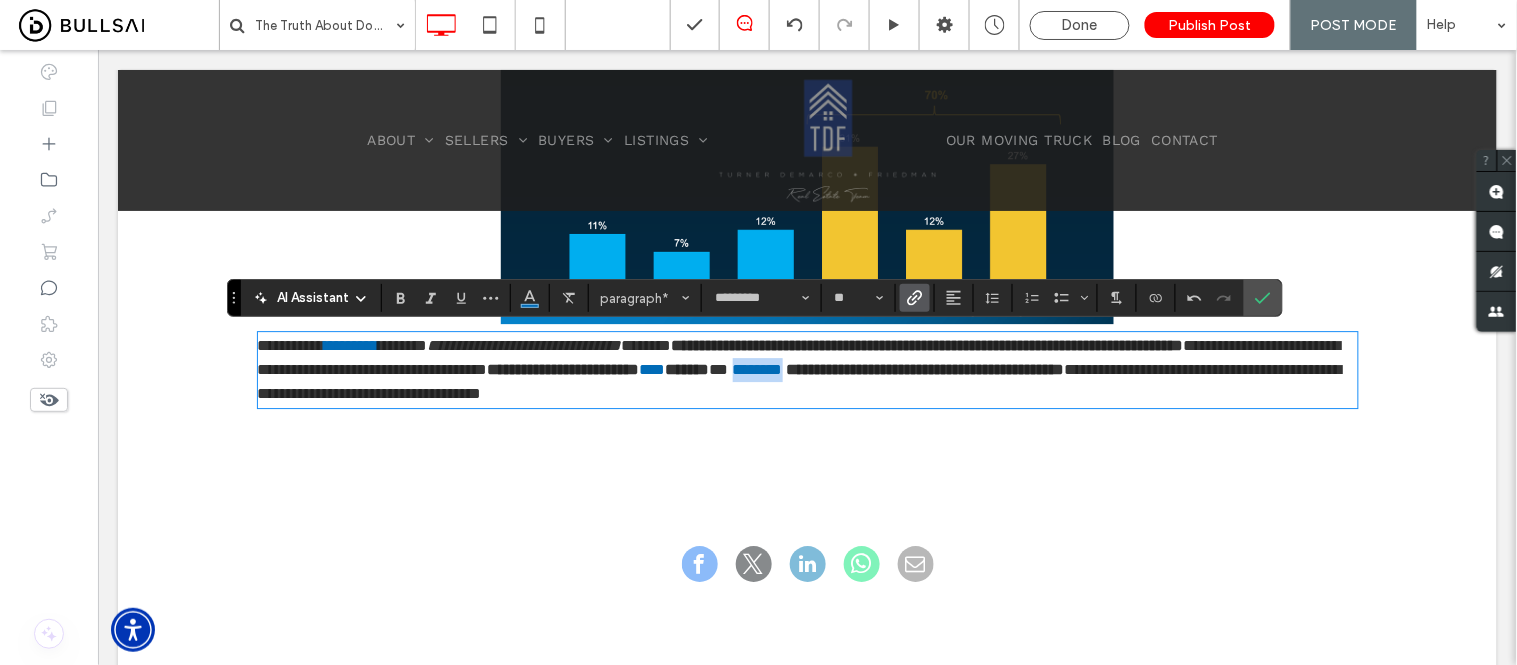 click on "**********" at bounding box center (807, 369) 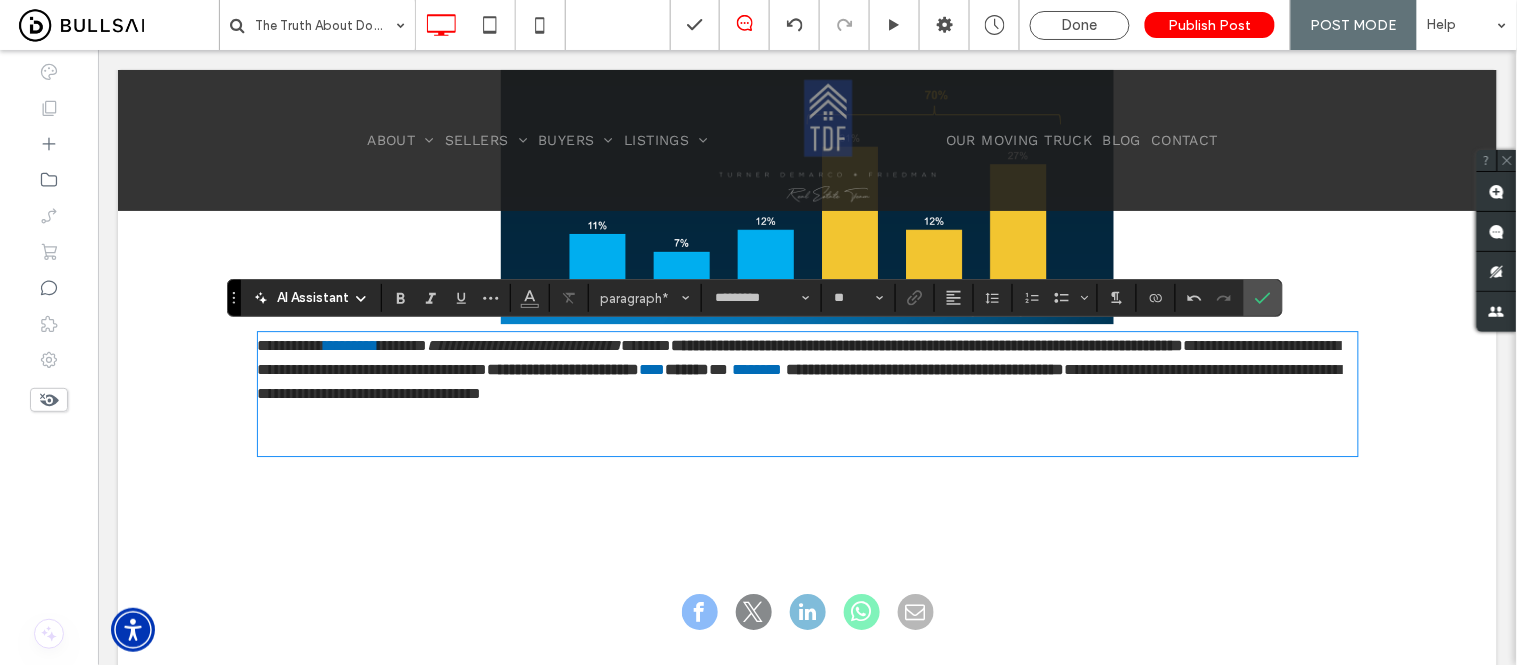 click on "﻿" at bounding box center (807, 441) 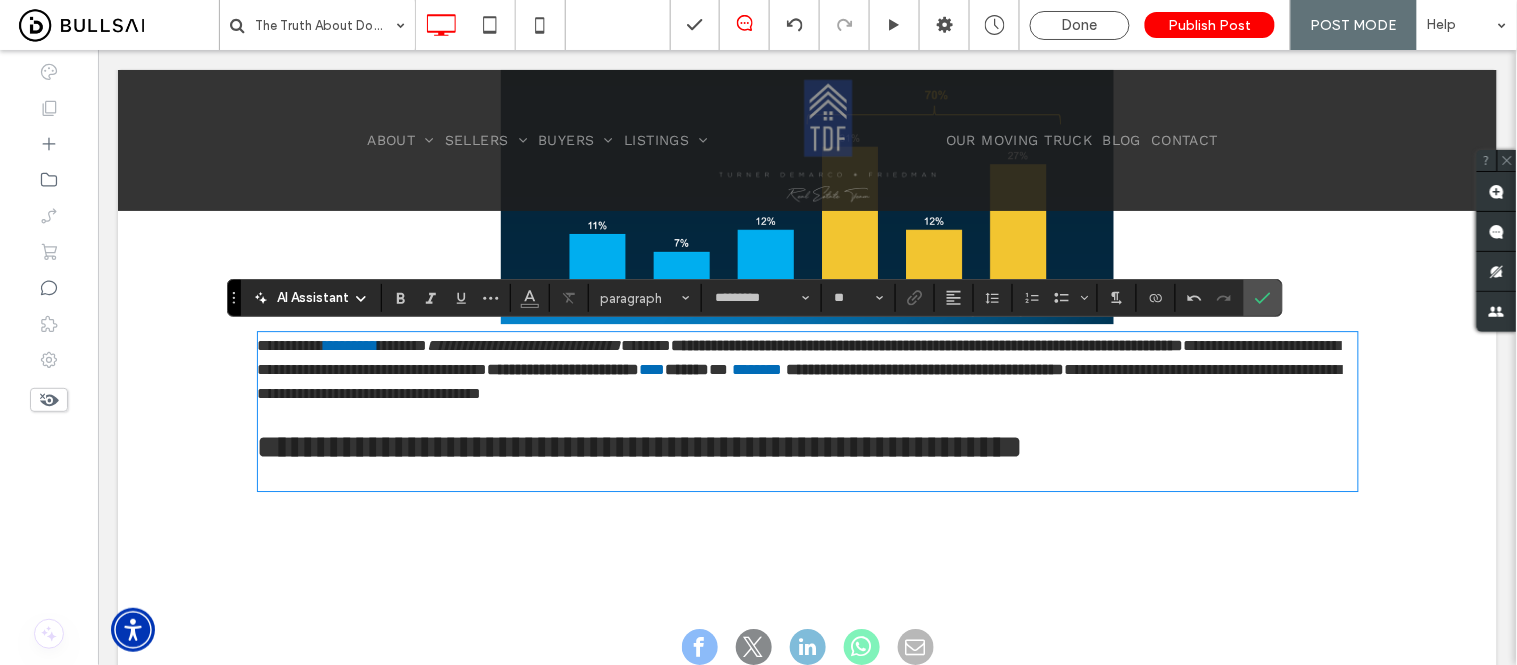 type on "*****" 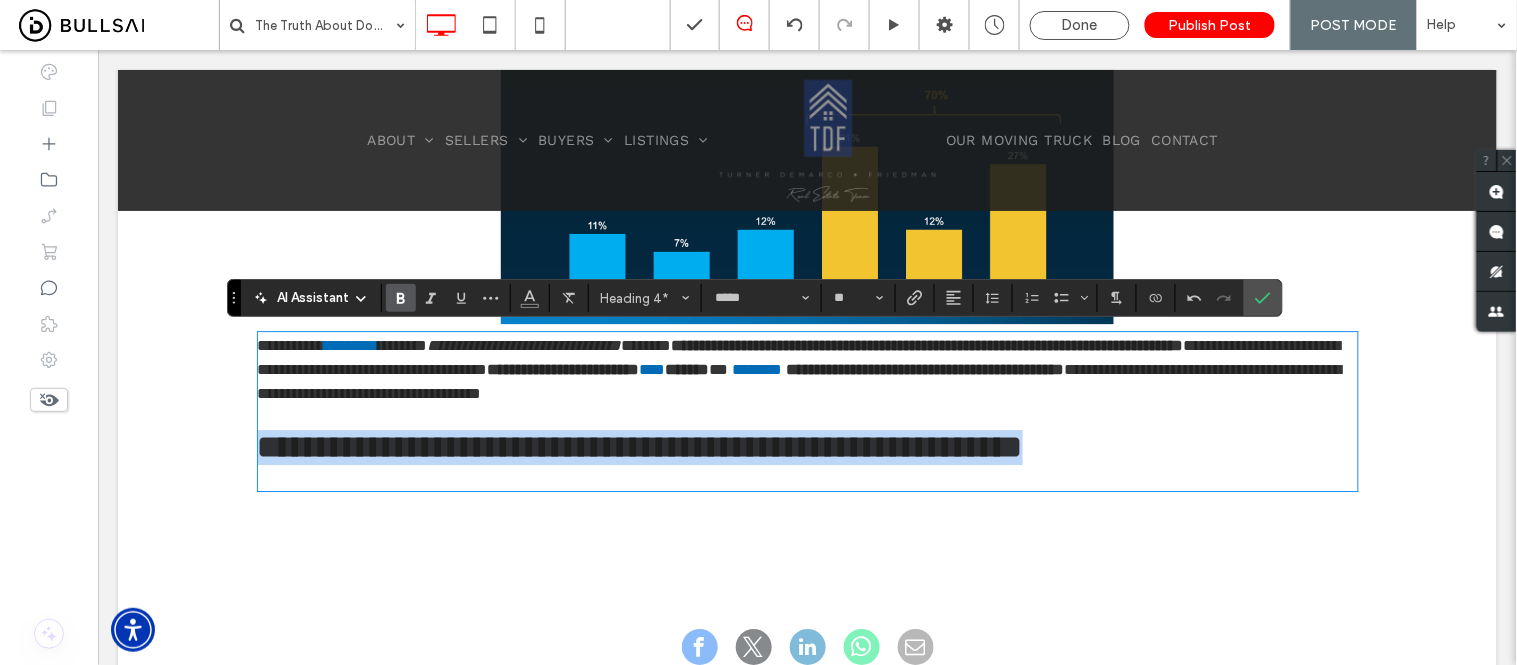 drag, startPoint x: 1103, startPoint y: 464, endPoint x: 244, endPoint y: 461, distance: 859.00525 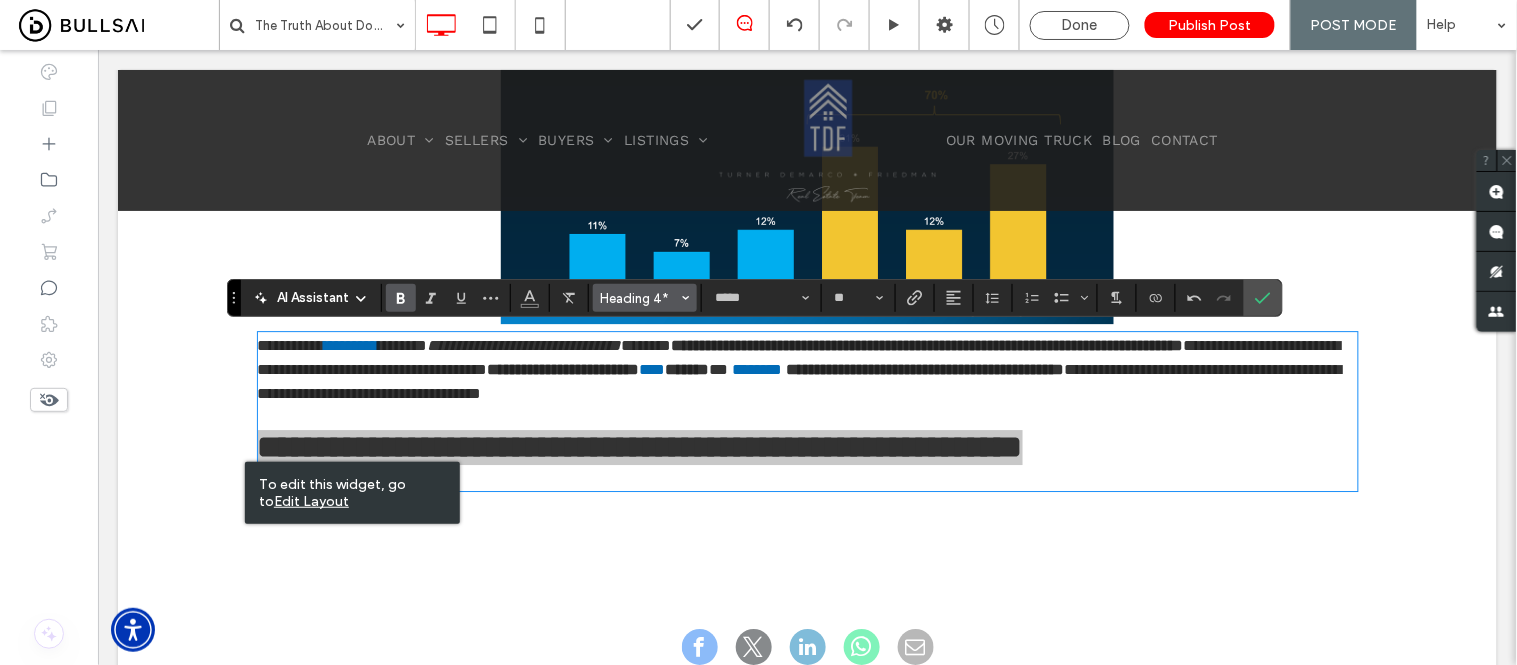 click 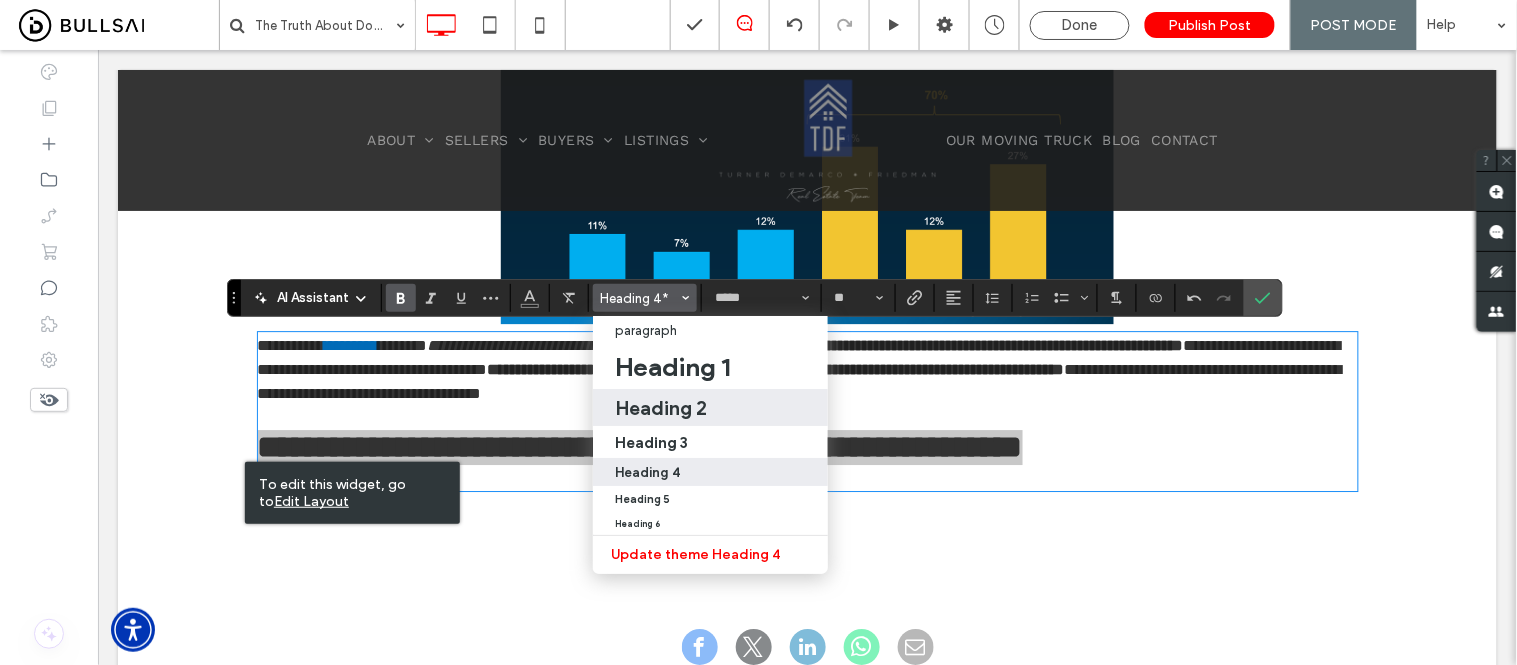click on "Heading 2" at bounding box center [661, 408] 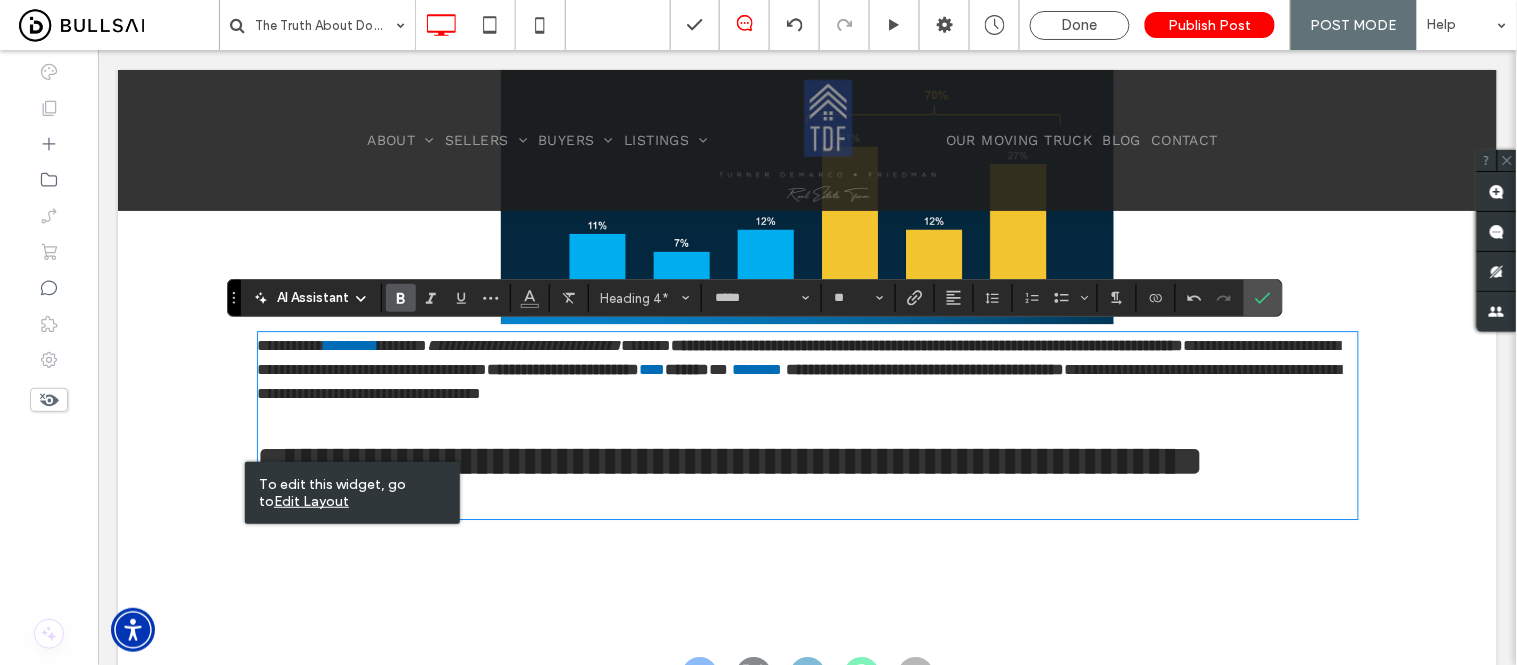type on "**" 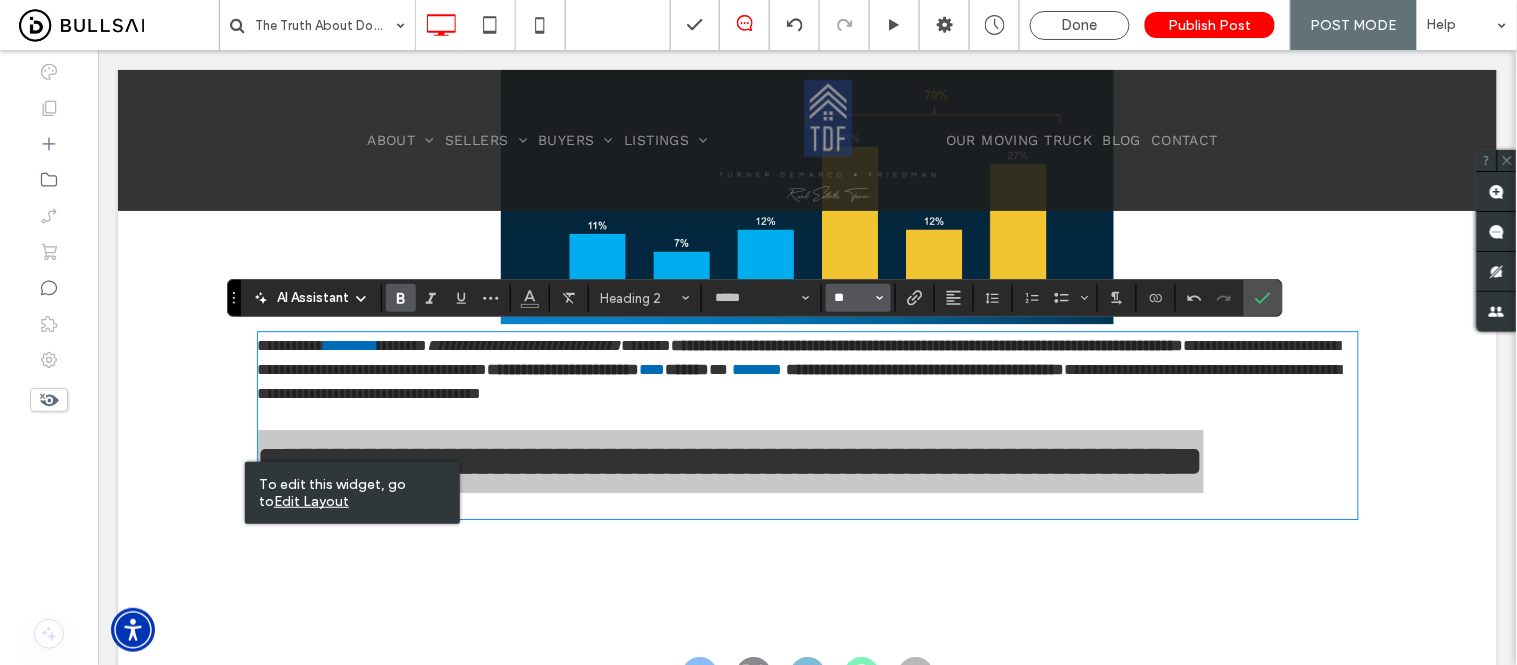 click on "**" at bounding box center (852, 298) 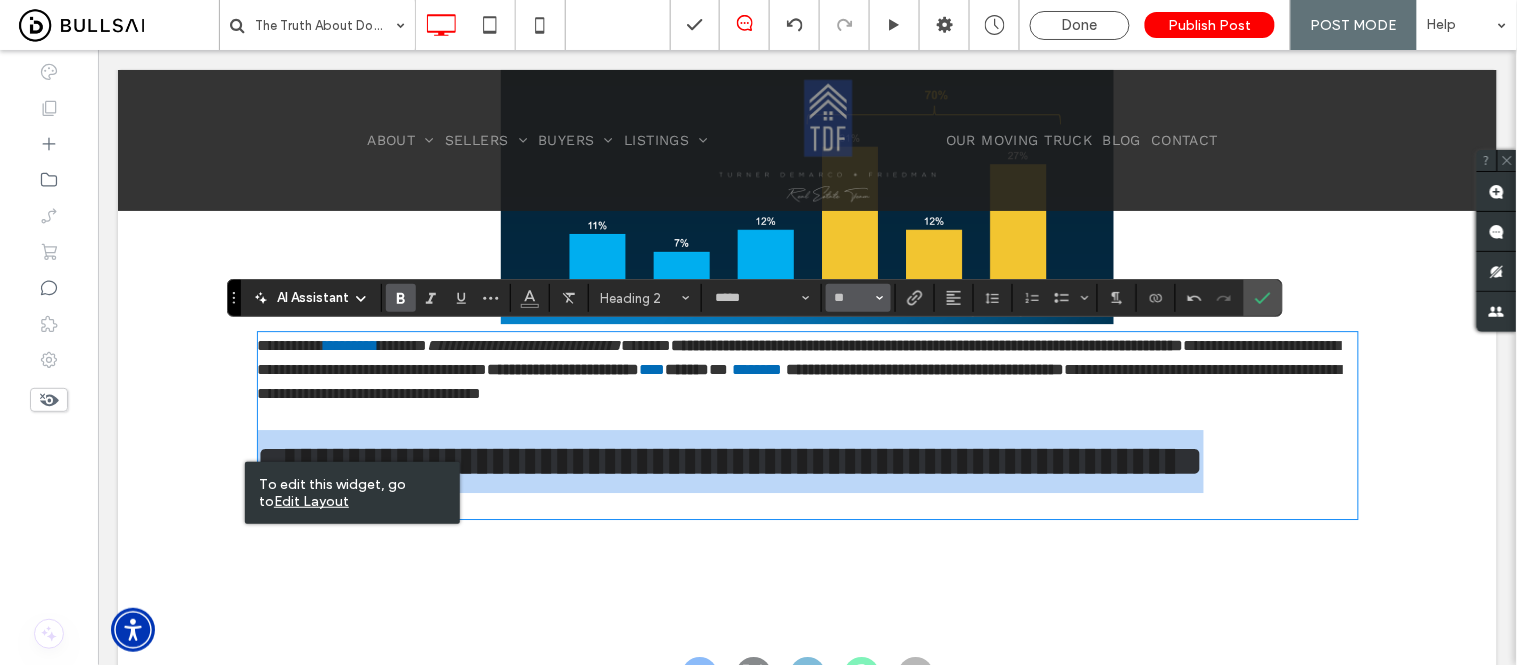 type on "**" 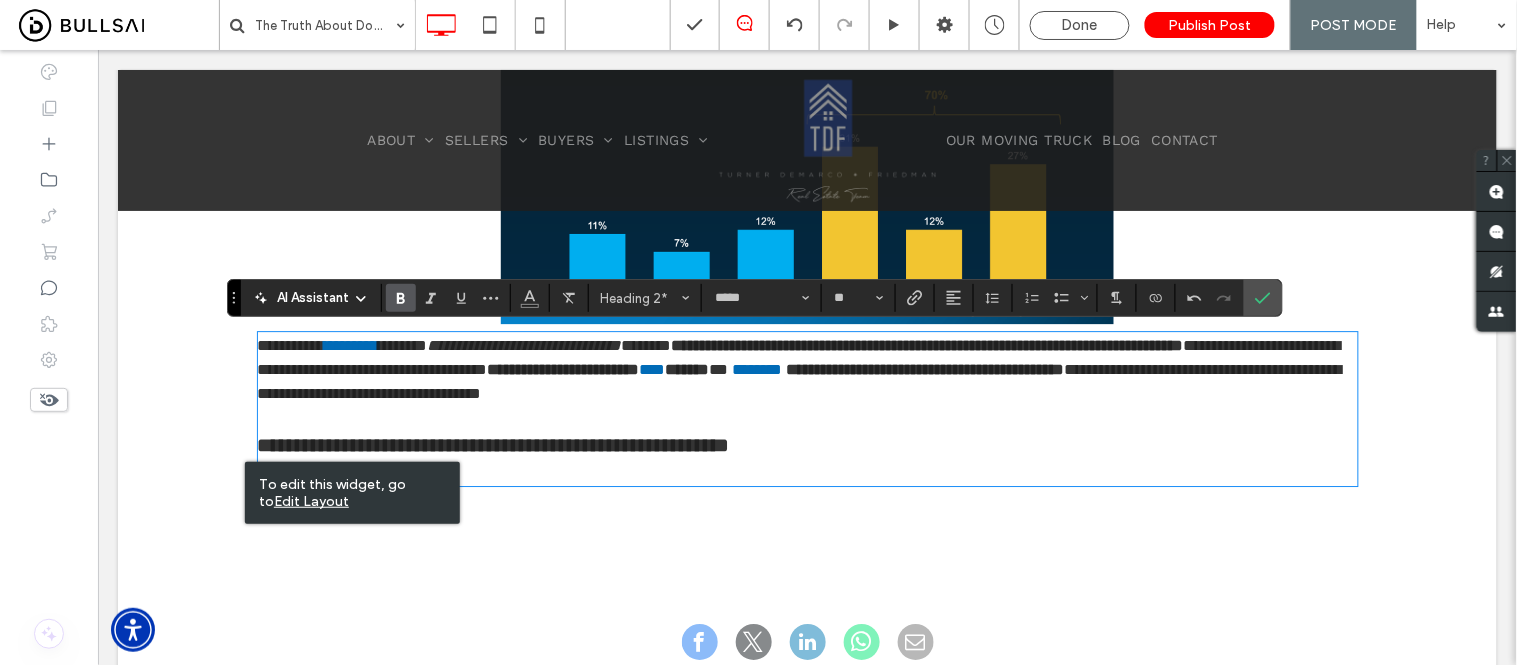 type on "*********" 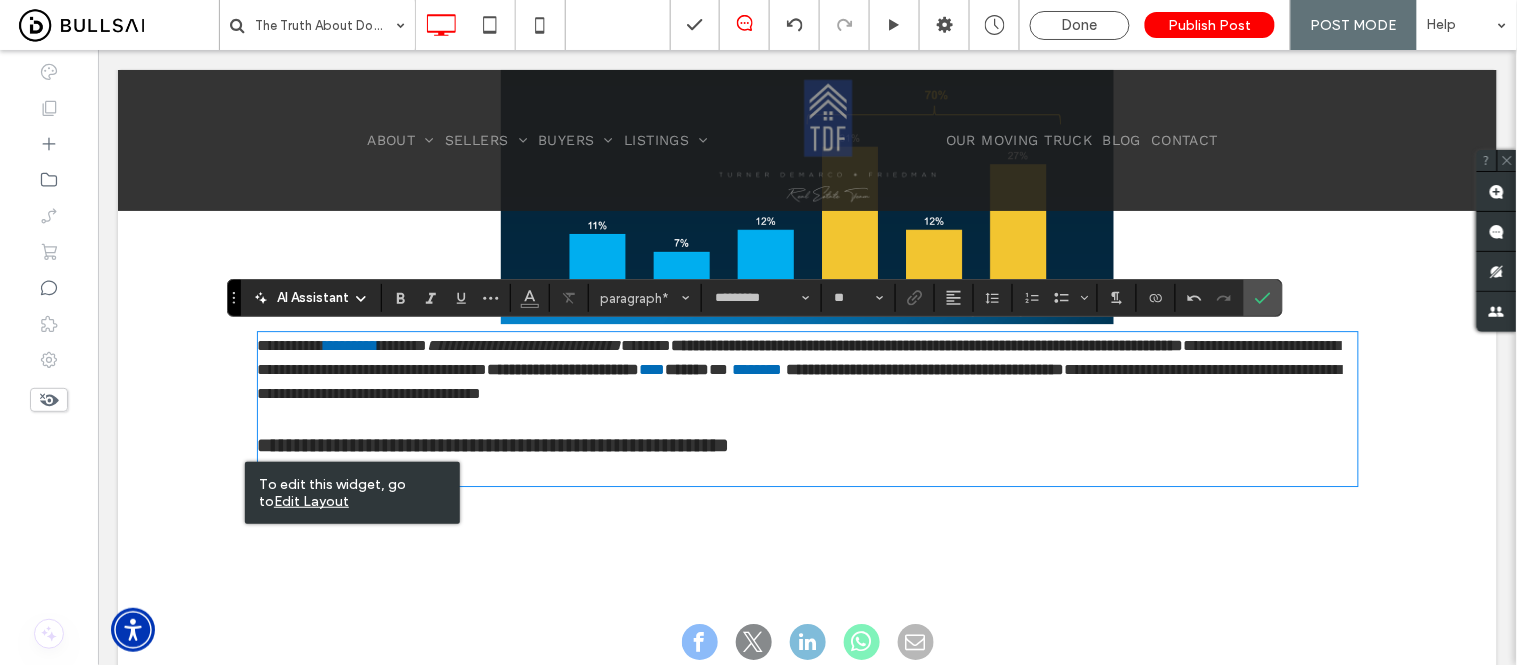 click on "﻿" at bounding box center (807, 471) 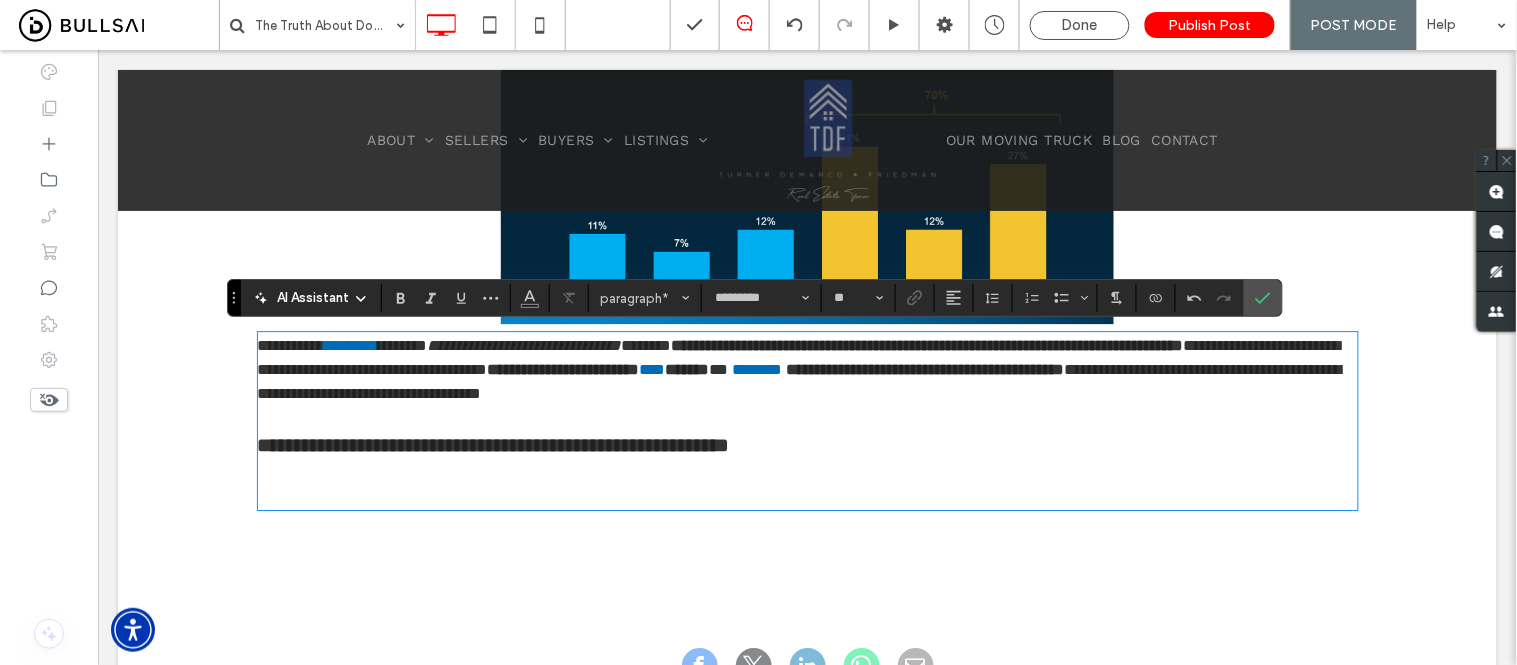 click on "﻿" at bounding box center (807, 495) 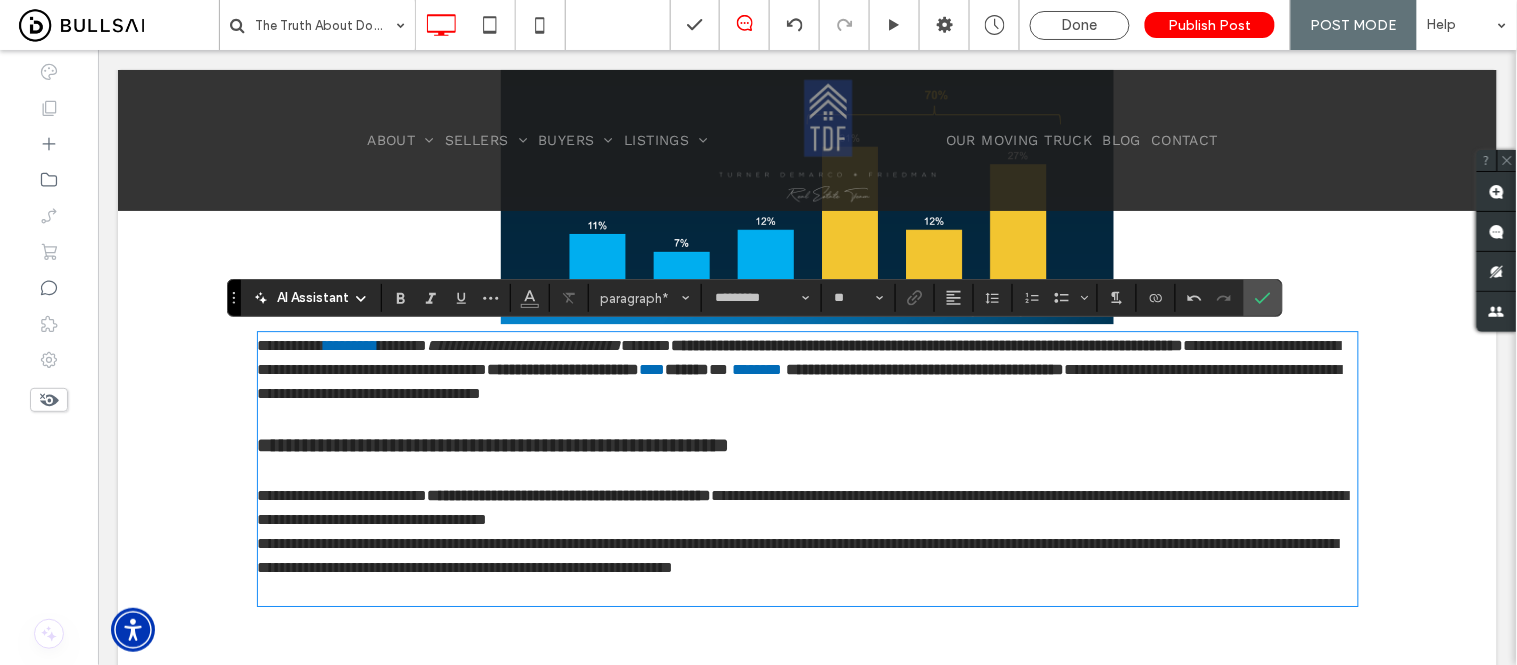 scroll, scrollTop: 0, scrollLeft: 0, axis: both 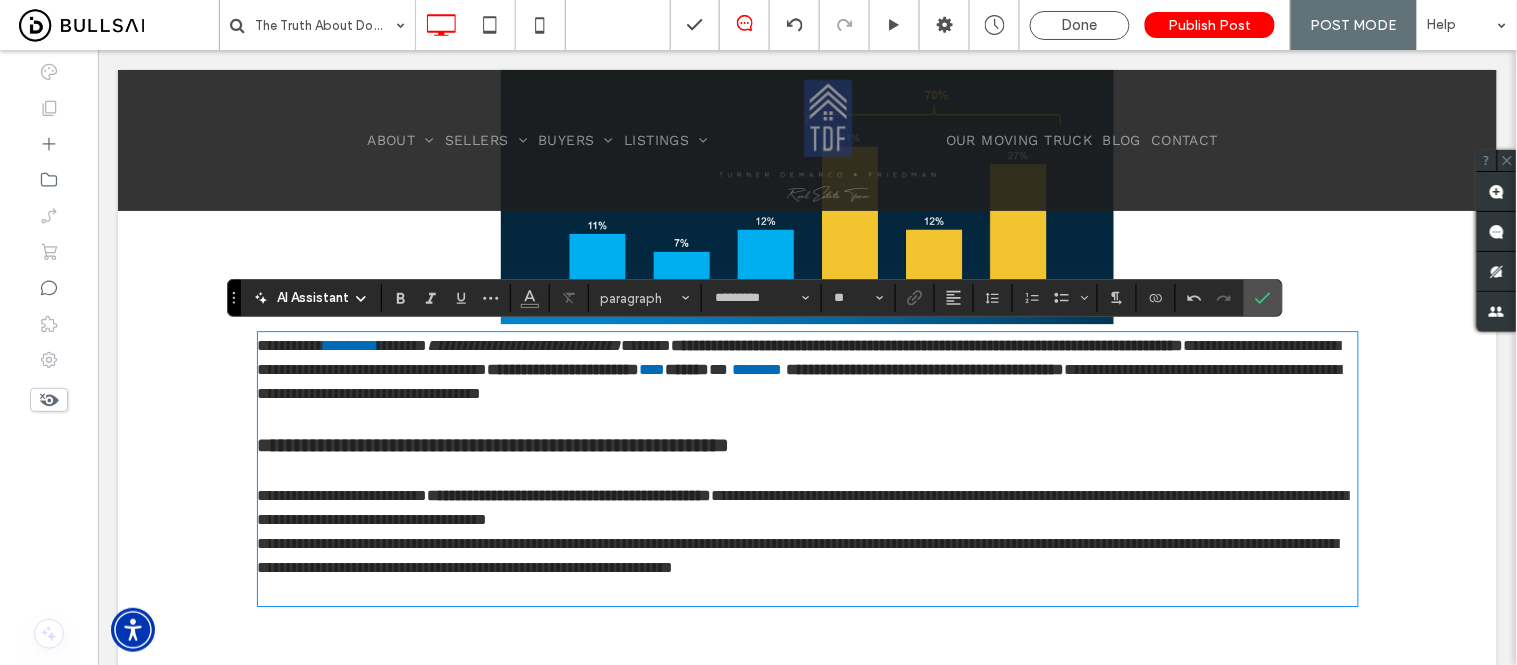 click on "**********" at bounding box center (807, 507) 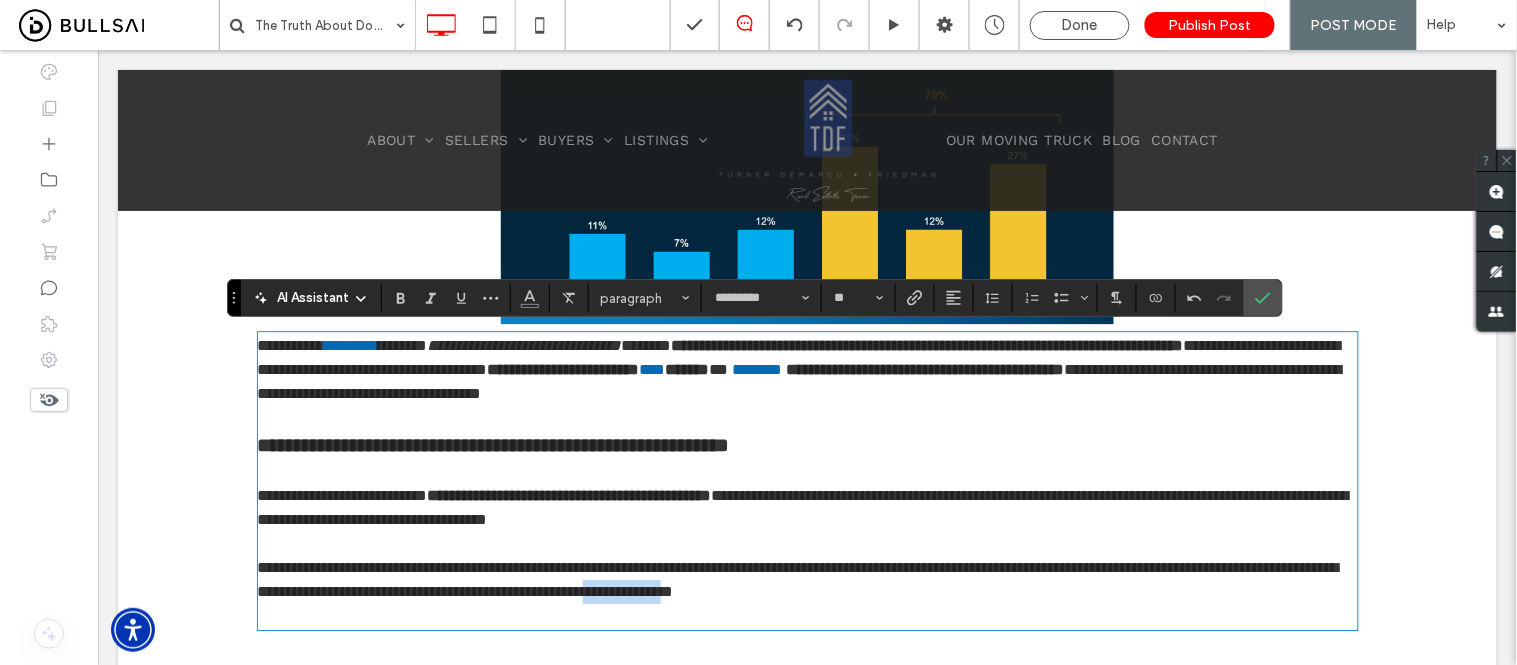 drag, startPoint x: 1081, startPoint y: 586, endPoint x: 1197, endPoint y: 589, distance: 116.03879 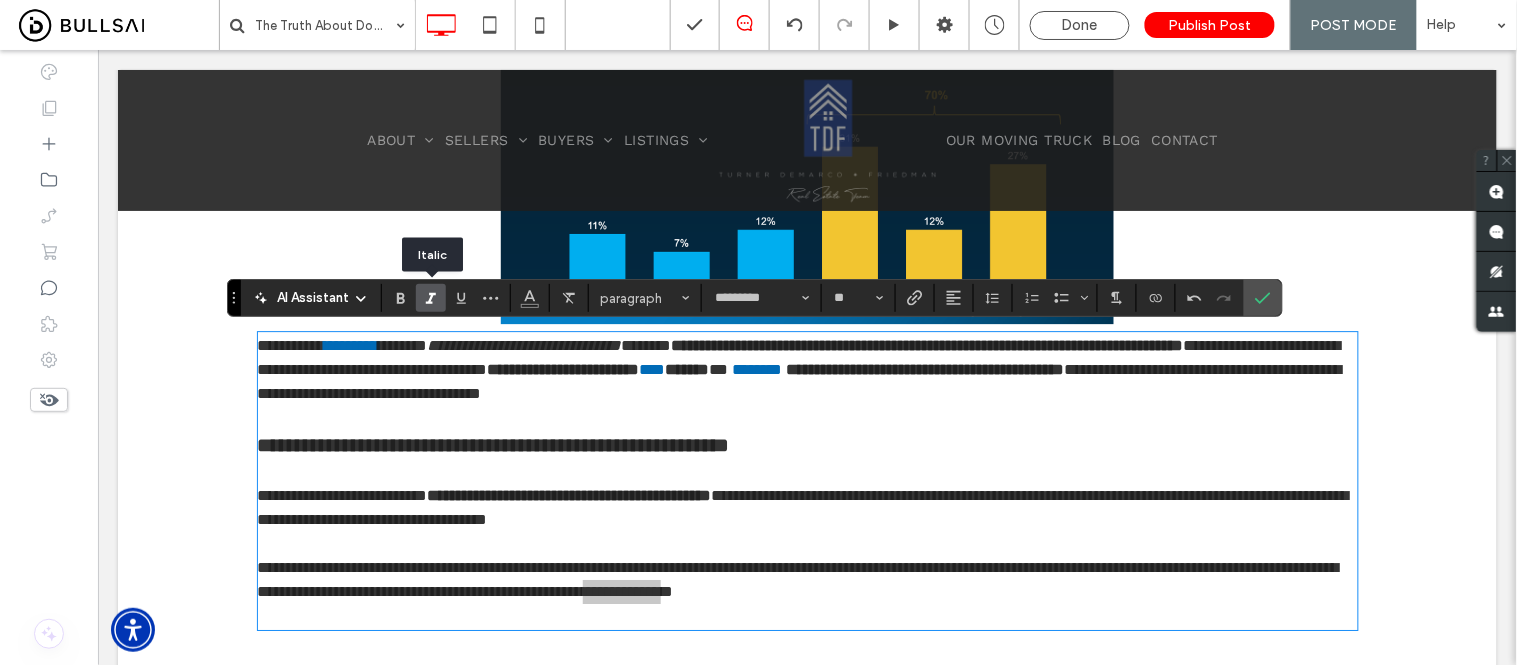 click at bounding box center [431, 298] 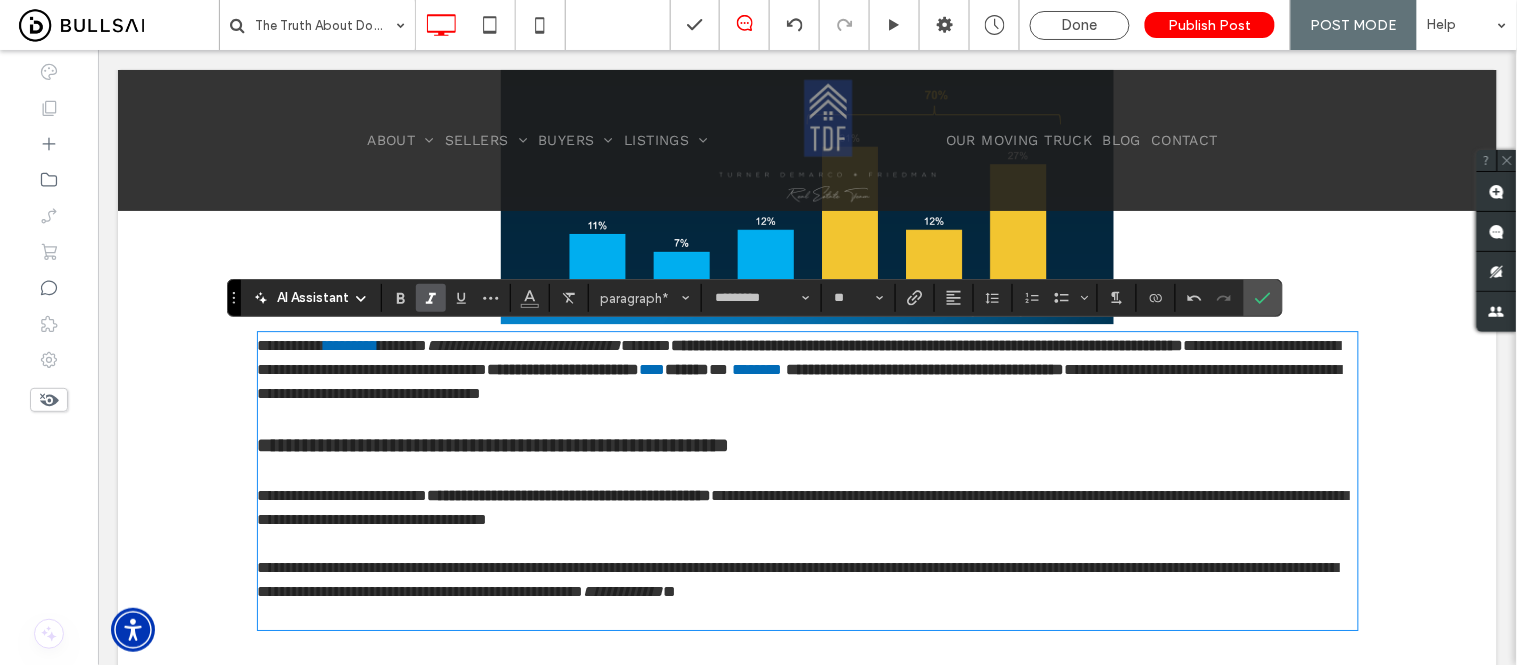 click at bounding box center [807, 615] 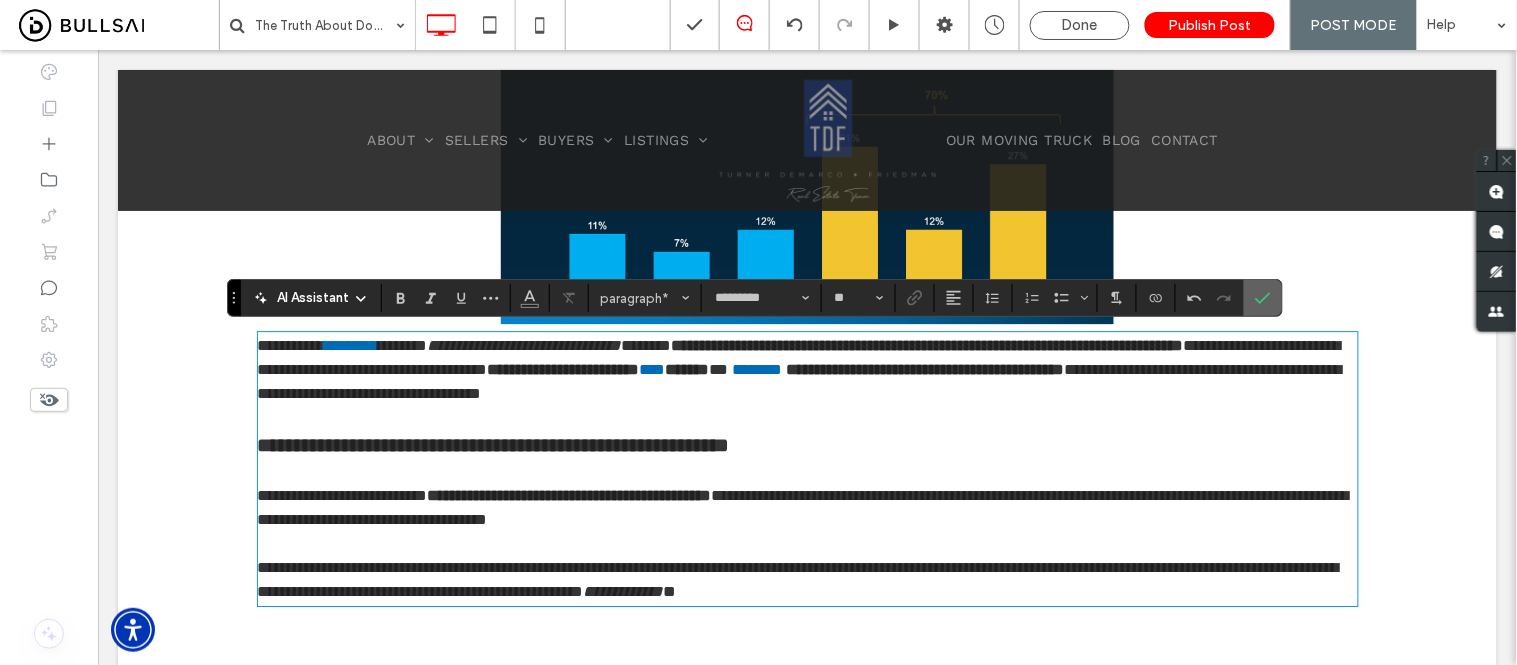 click at bounding box center [1263, 298] 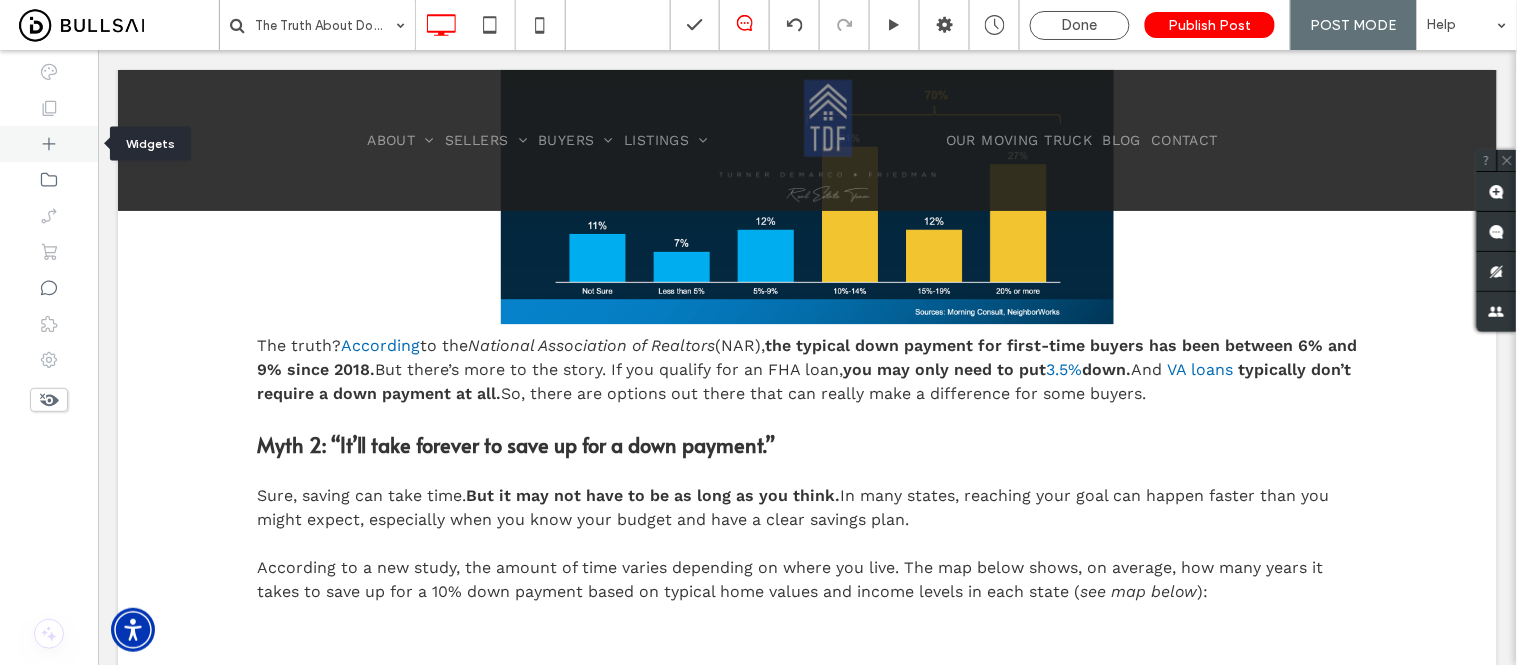 click 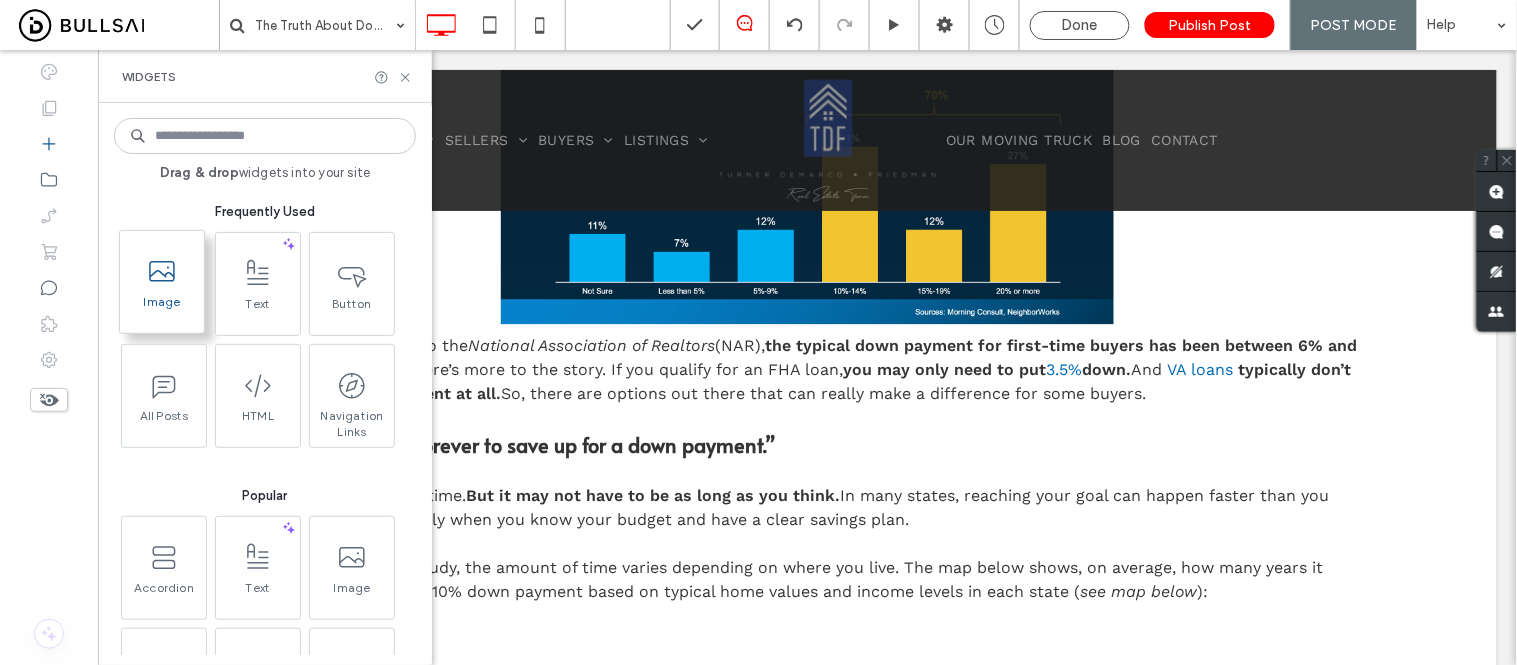 click on "Image" at bounding box center [162, 308] 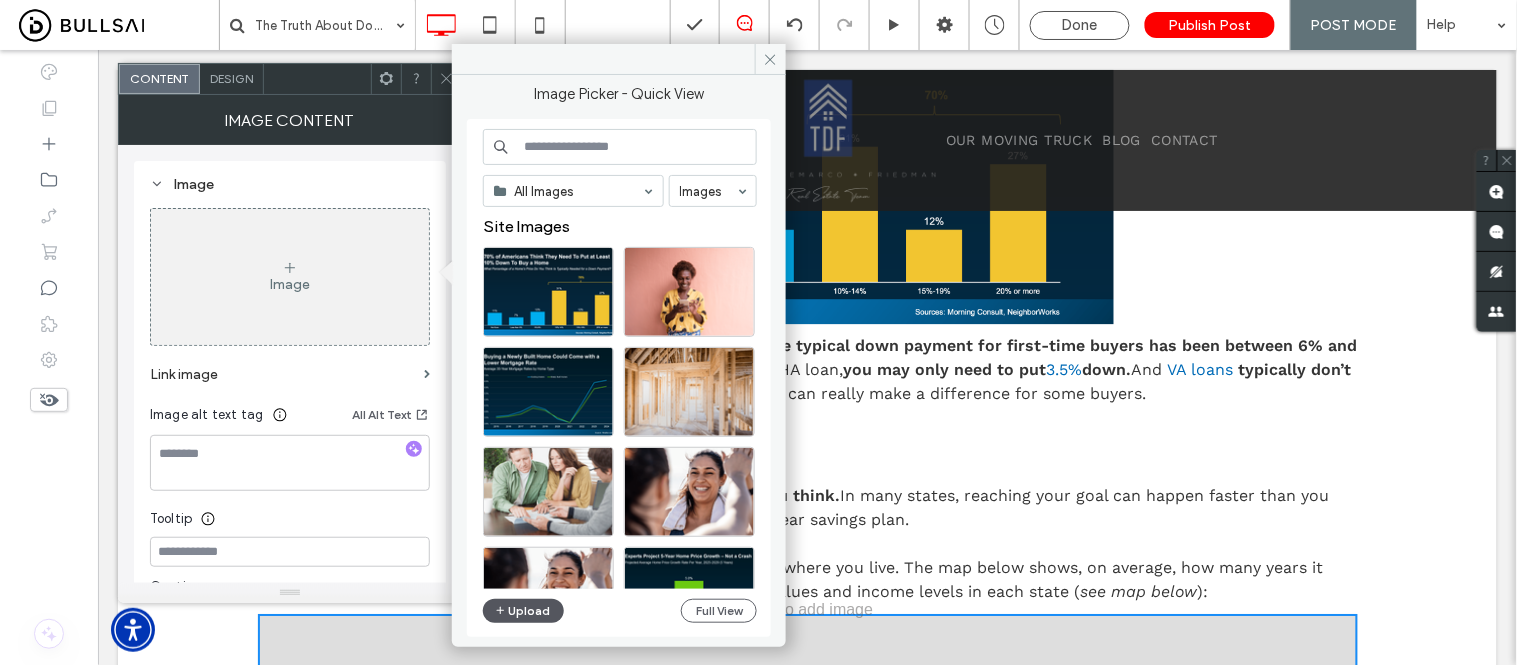 click on "Upload" at bounding box center [524, 611] 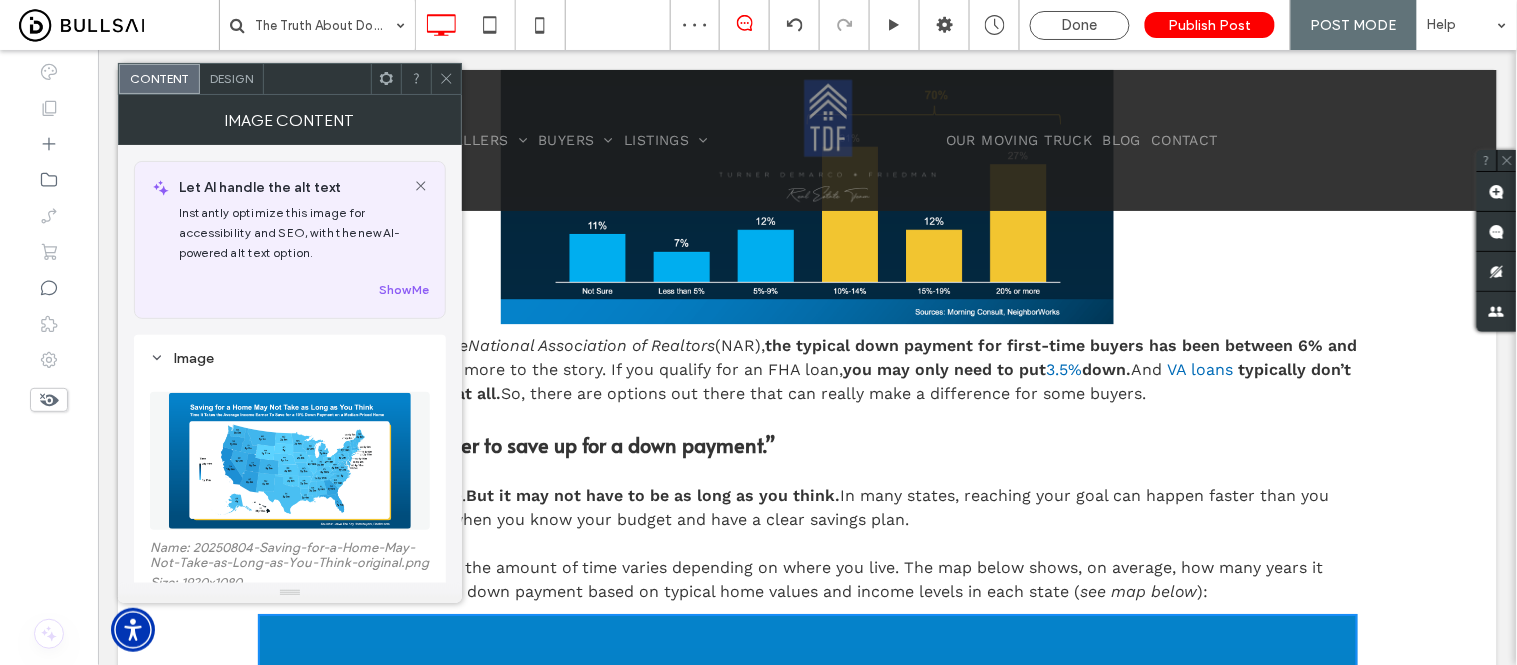 click at bounding box center [446, 79] 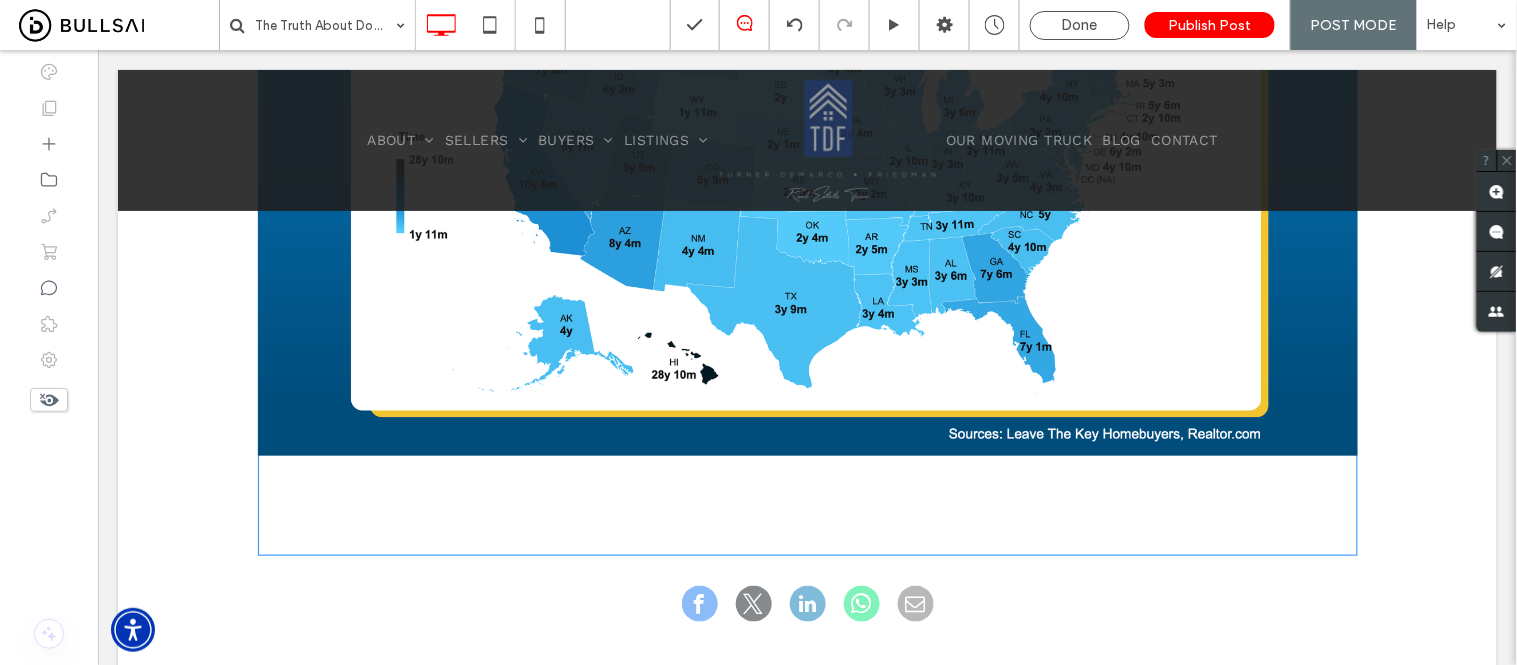 scroll, scrollTop: 2097, scrollLeft: 0, axis: vertical 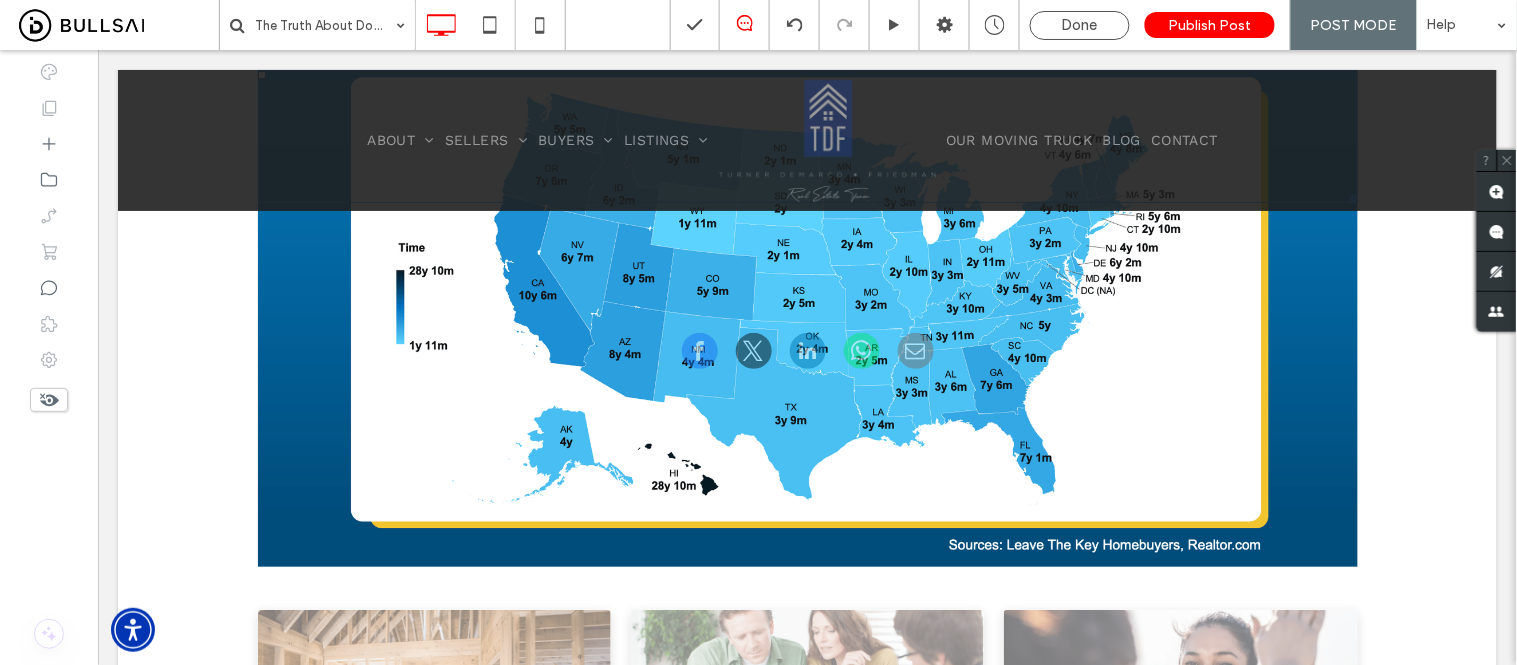 drag, startPoint x: 1335, startPoint y: 561, endPoint x: 1011, endPoint y: 367, distance: 377.64005 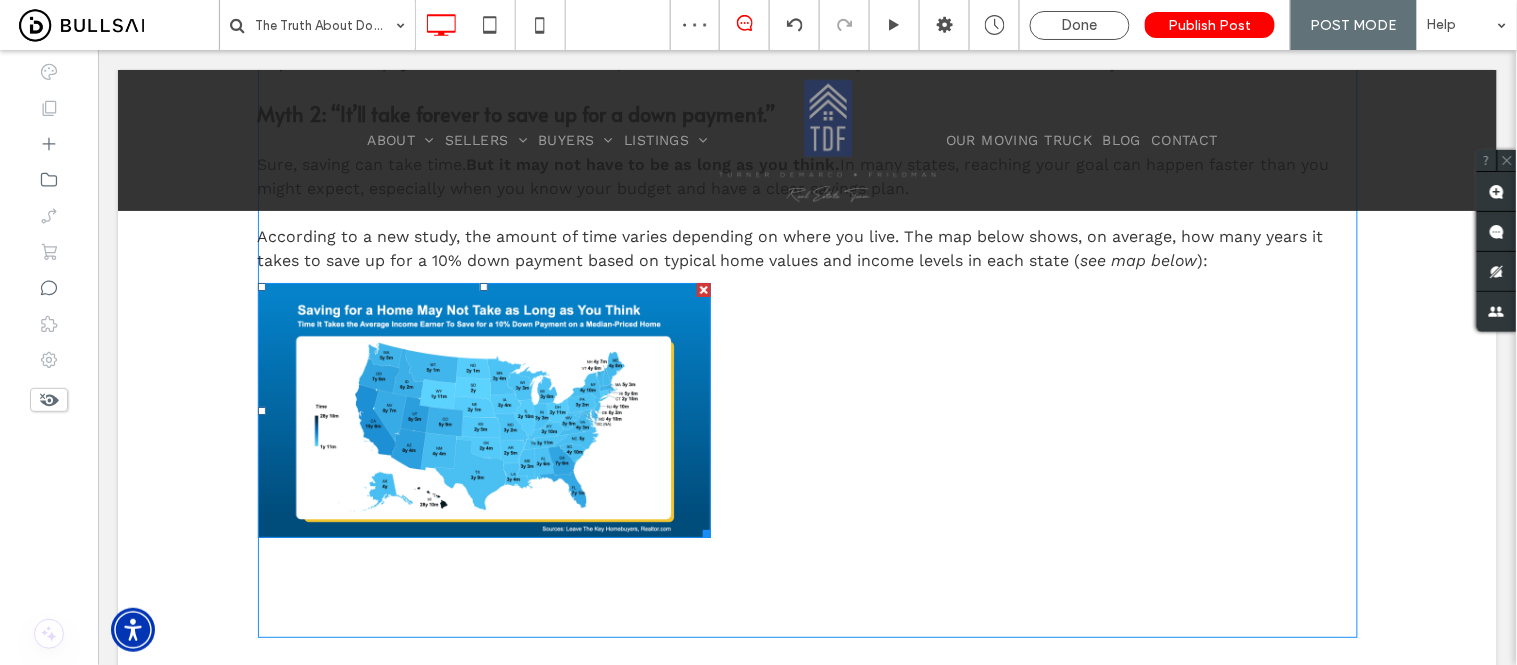 scroll, scrollTop: 1653, scrollLeft: 0, axis: vertical 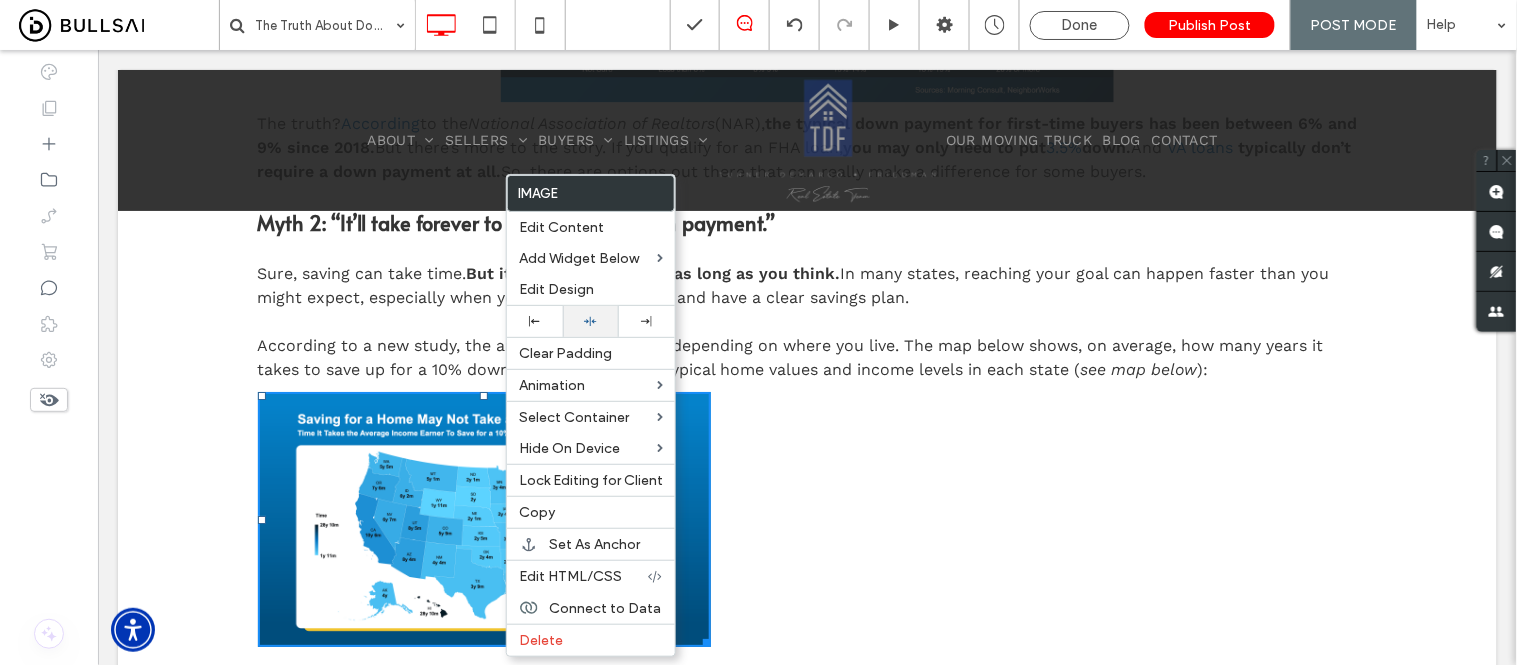 click 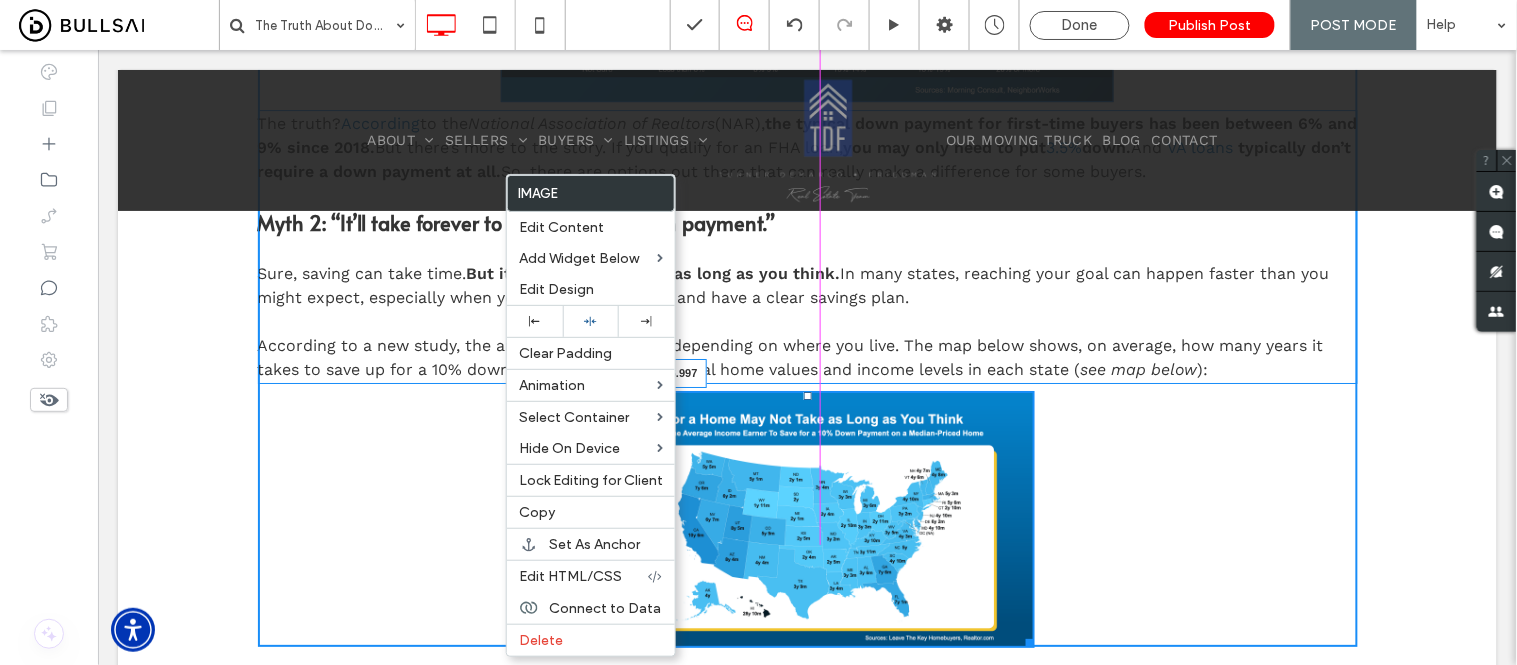 drag, startPoint x: 1021, startPoint y: 632, endPoint x: 1223, endPoint y: 692, distance: 210.72256 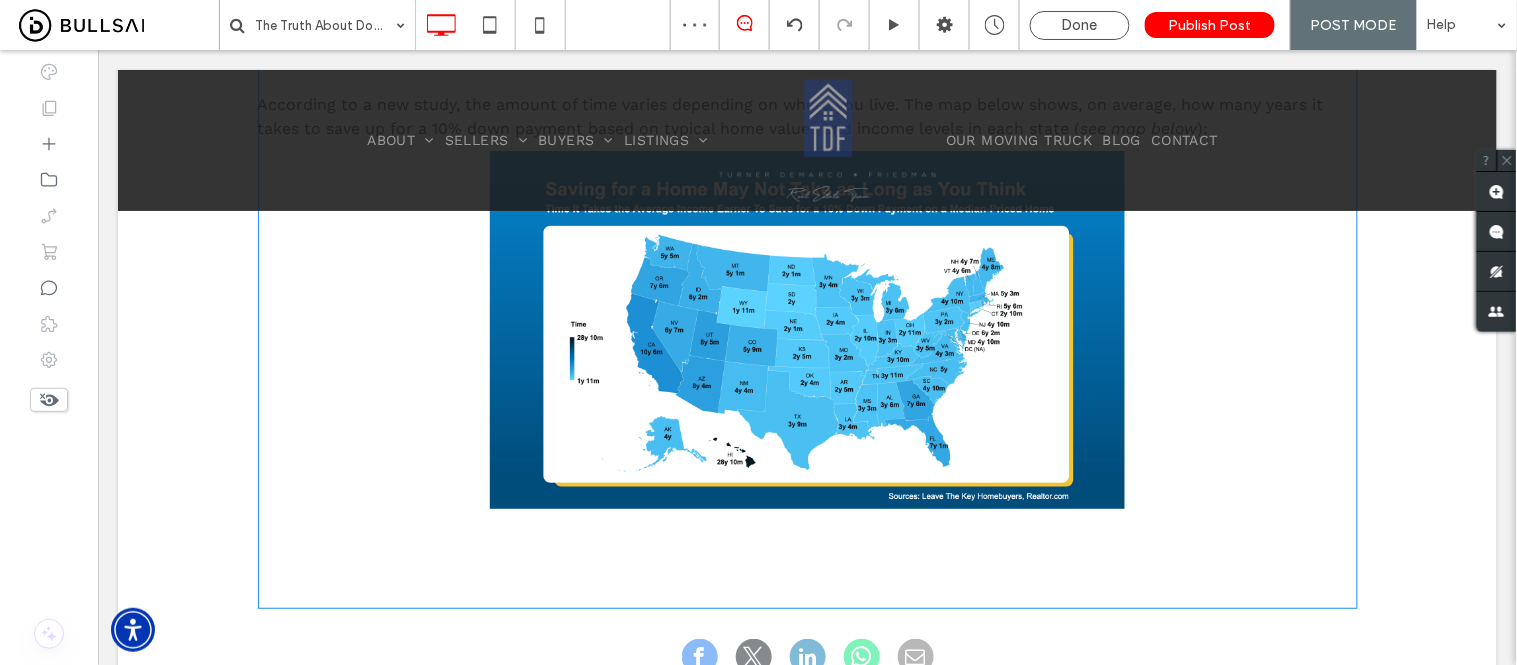 scroll, scrollTop: 1986, scrollLeft: 0, axis: vertical 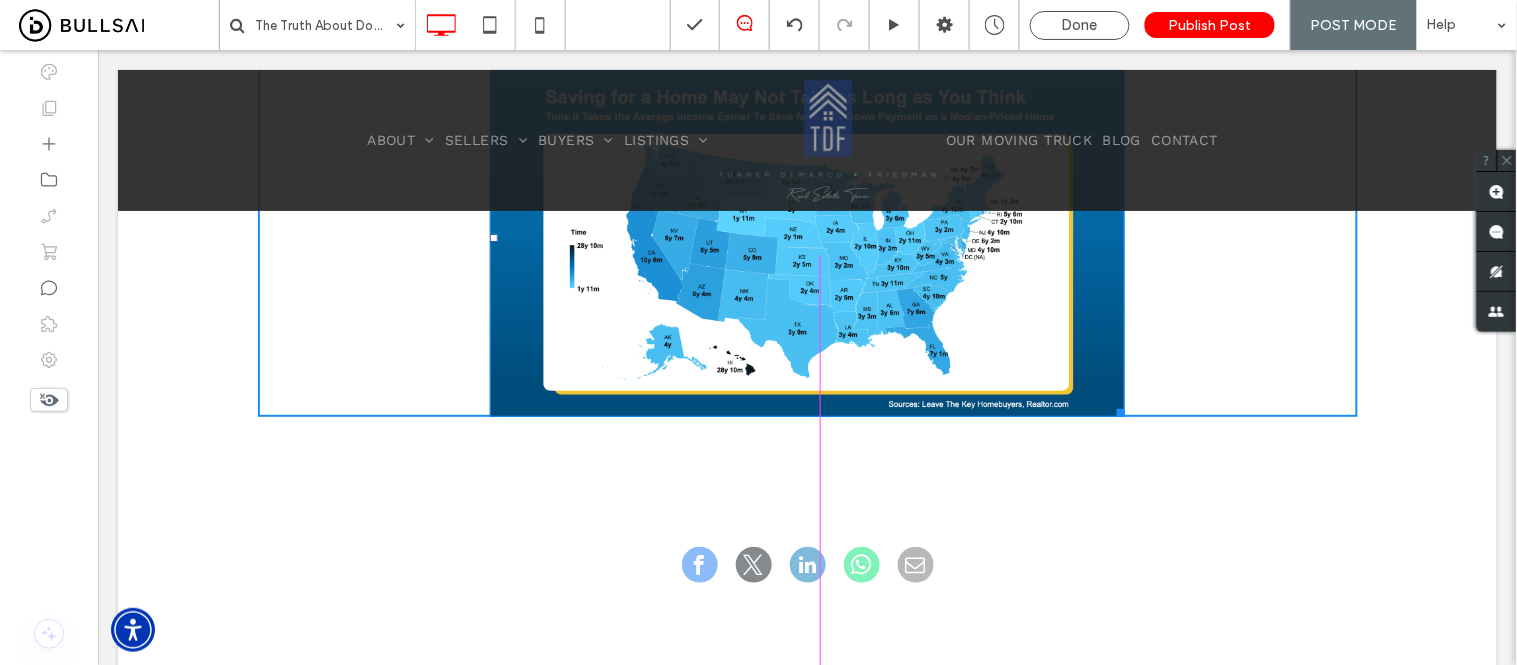drag, startPoint x: 1114, startPoint y: 412, endPoint x: 1094, endPoint y: 404, distance: 21.540659 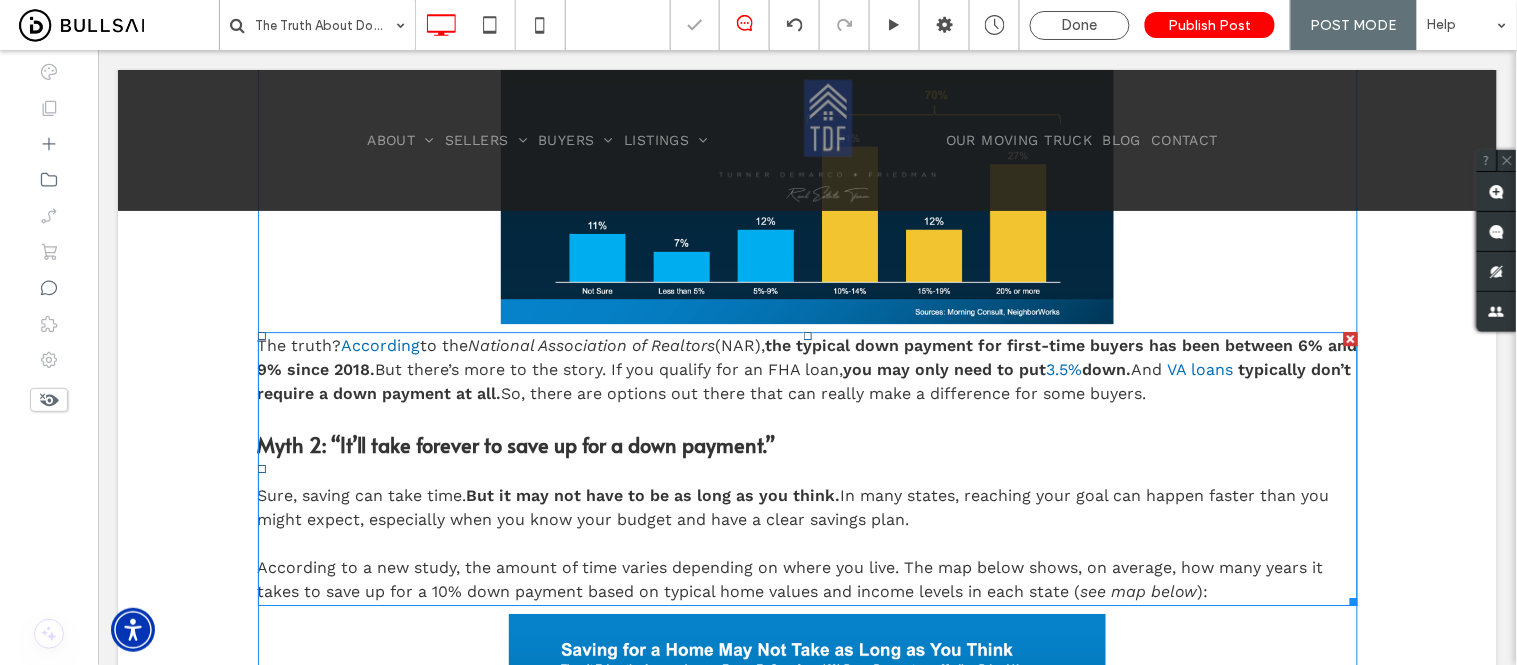 scroll, scrollTop: 1542, scrollLeft: 0, axis: vertical 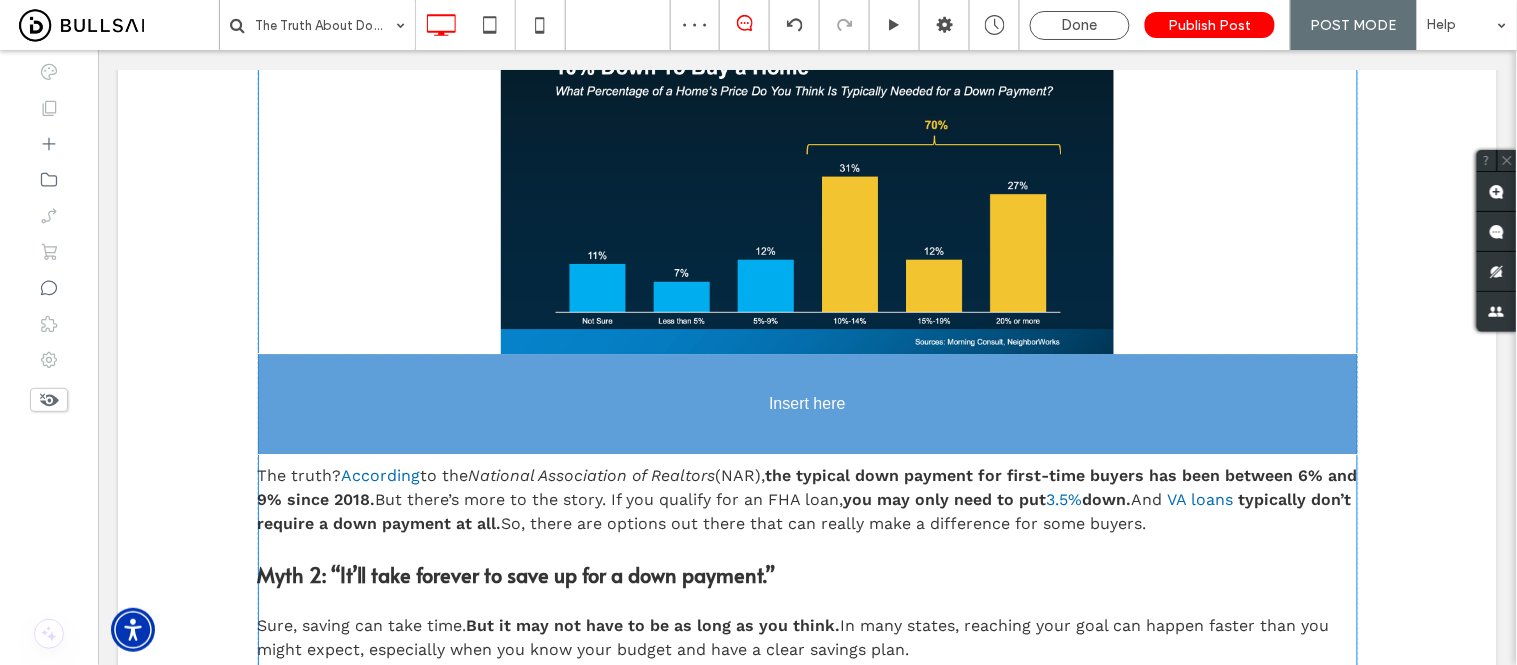 drag, startPoint x: 842, startPoint y: 606, endPoint x: 913, endPoint y: 490, distance: 136.00368 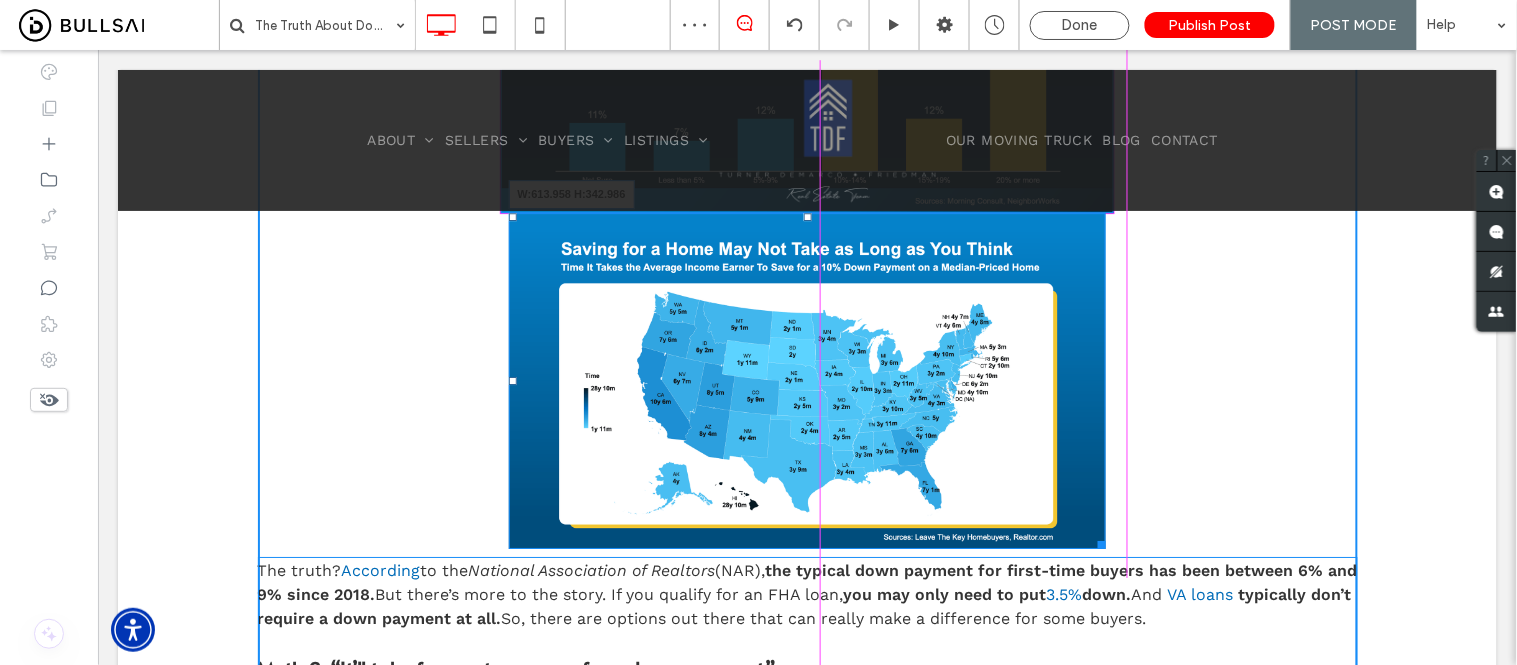 drag, startPoint x: 1095, startPoint y: 545, endPoint x: 1148, endPoint y: 583, distance: 65.21503 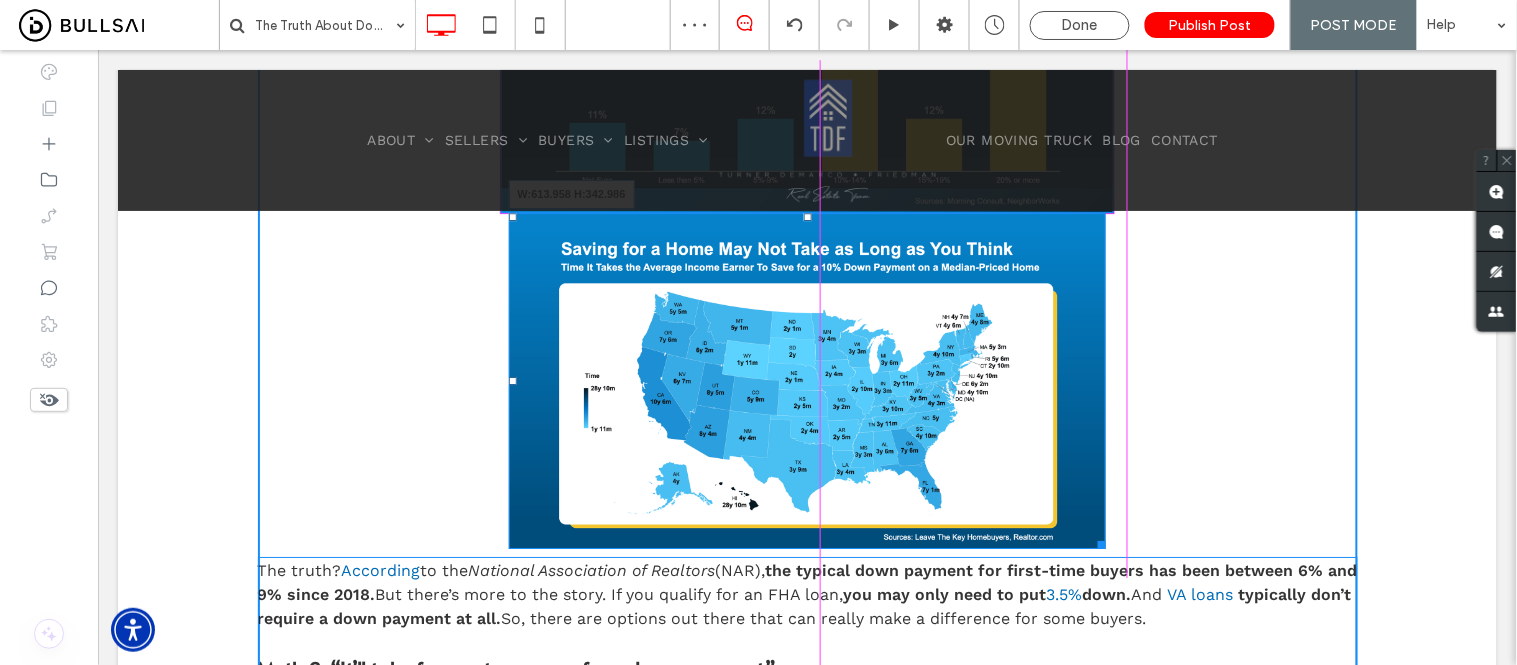 click at bounding box center [1097, 540] 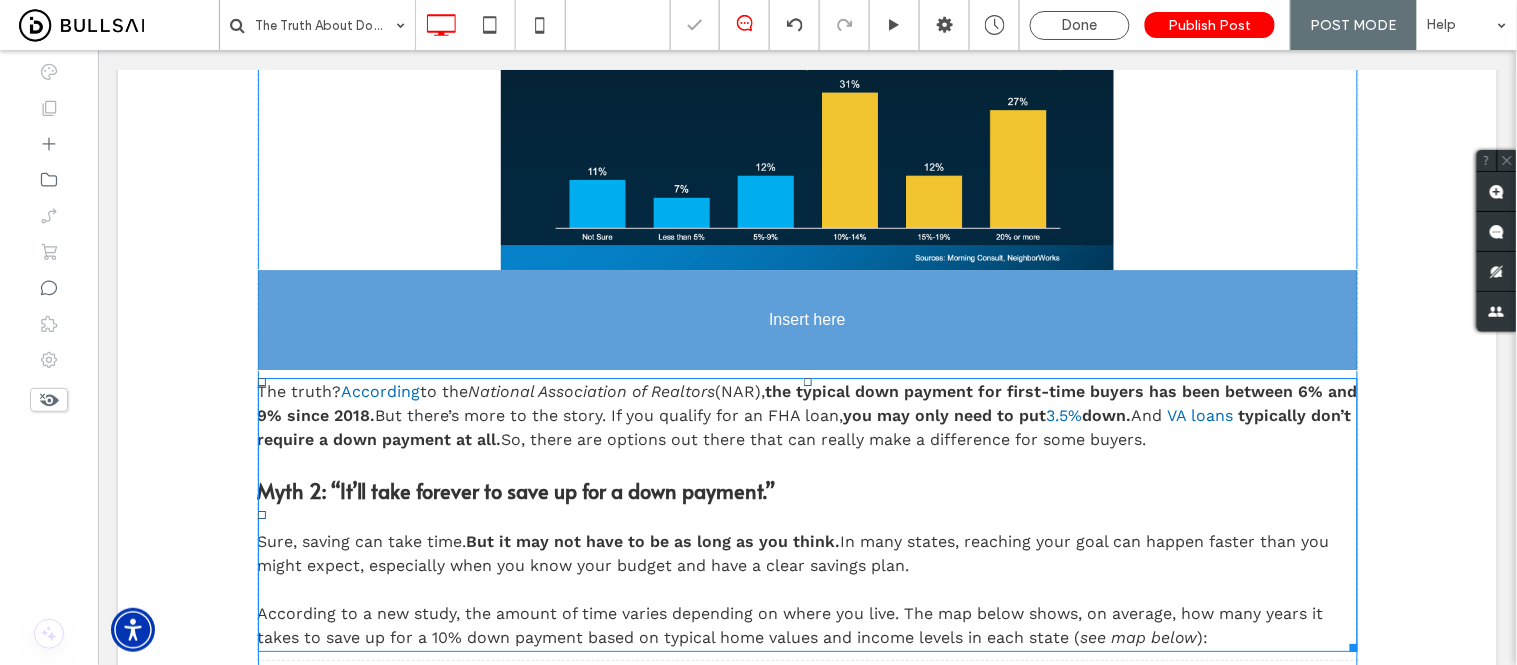 scroll, scrollTop: 1875, scrollLeft: 0, axis: vertical 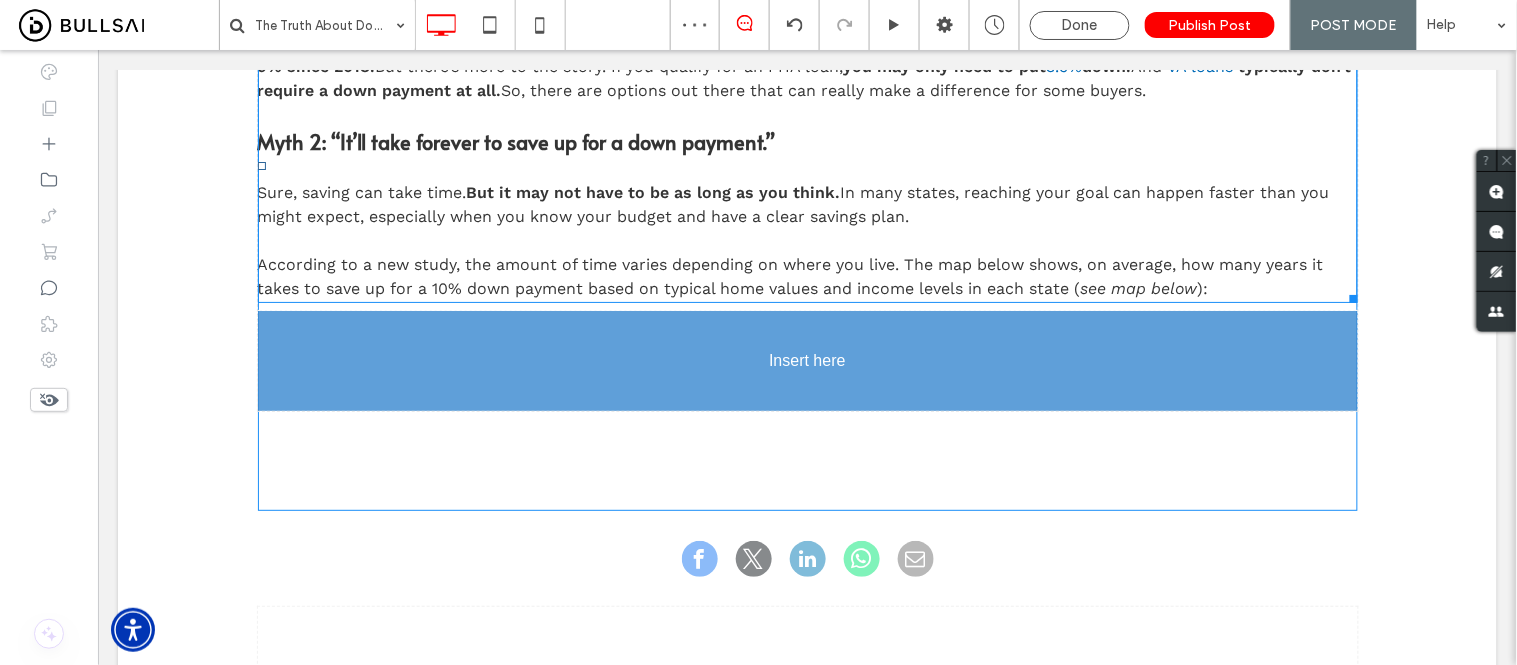 drag, startPoint x: 987, startPoint y: 465, endPoint x: 901, endPoint y: 580, distance: 143.60014 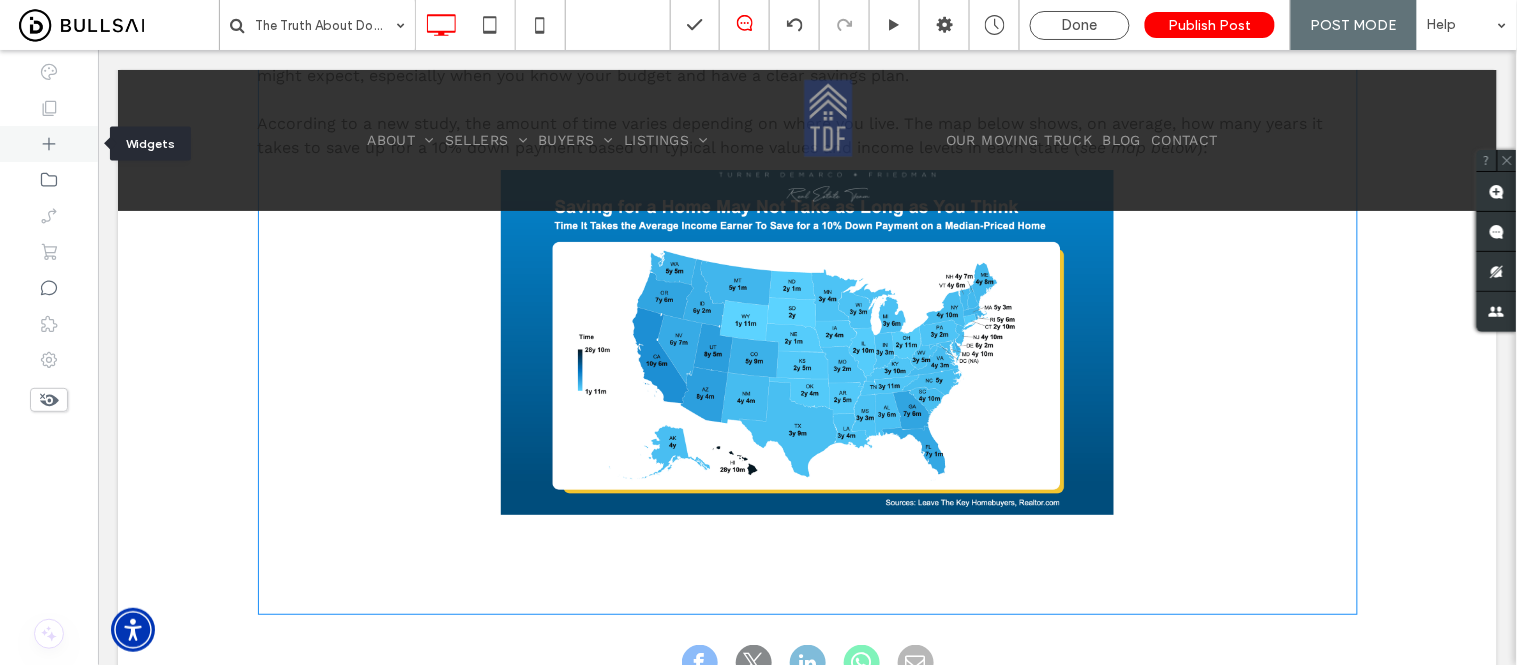 click at bounding box center (49, 144) 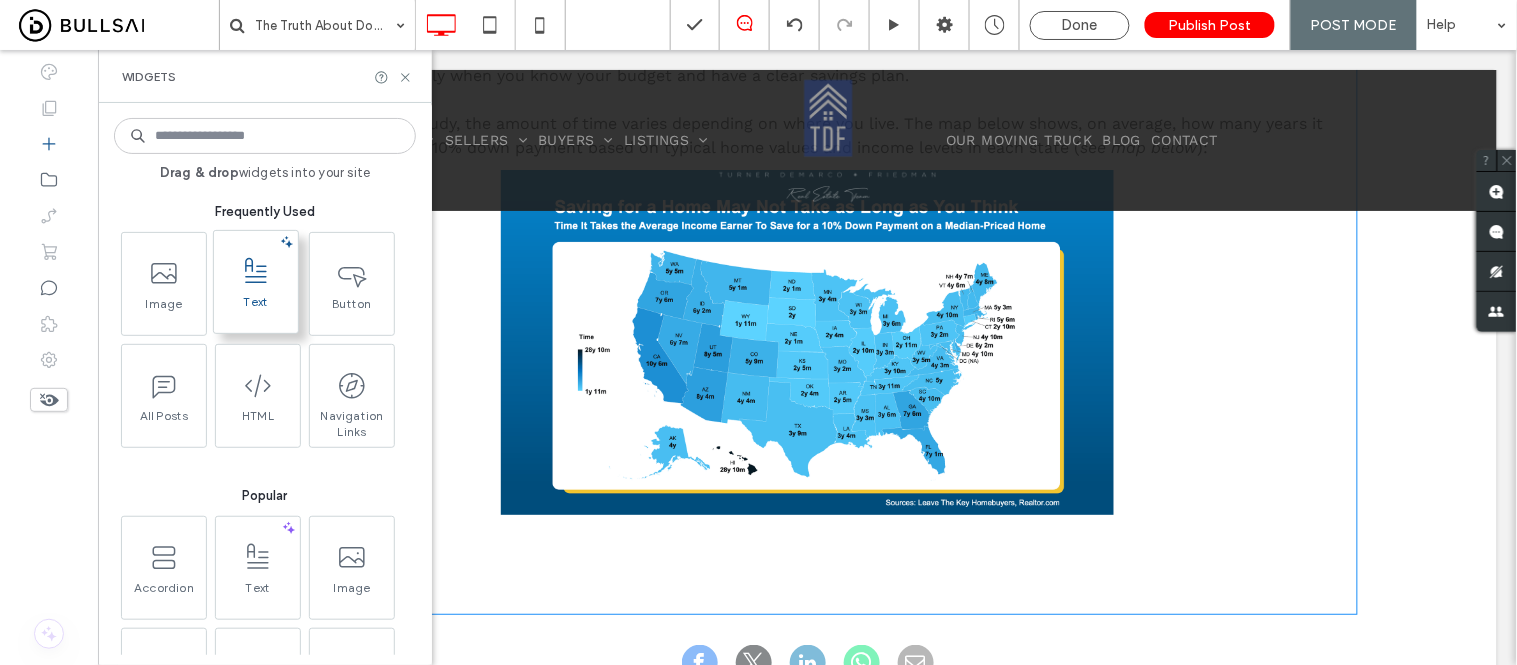 click on "Text" at bounding box center (256, 308) 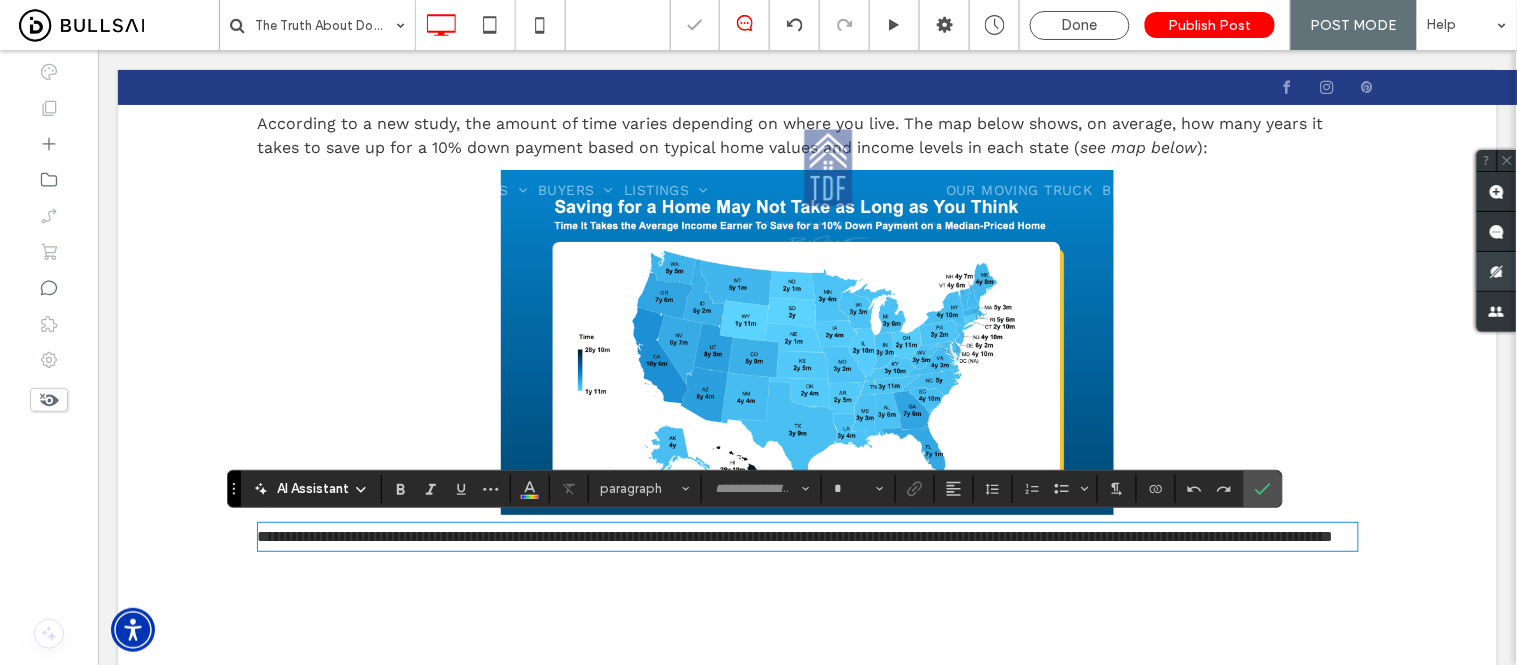 type on "*********" 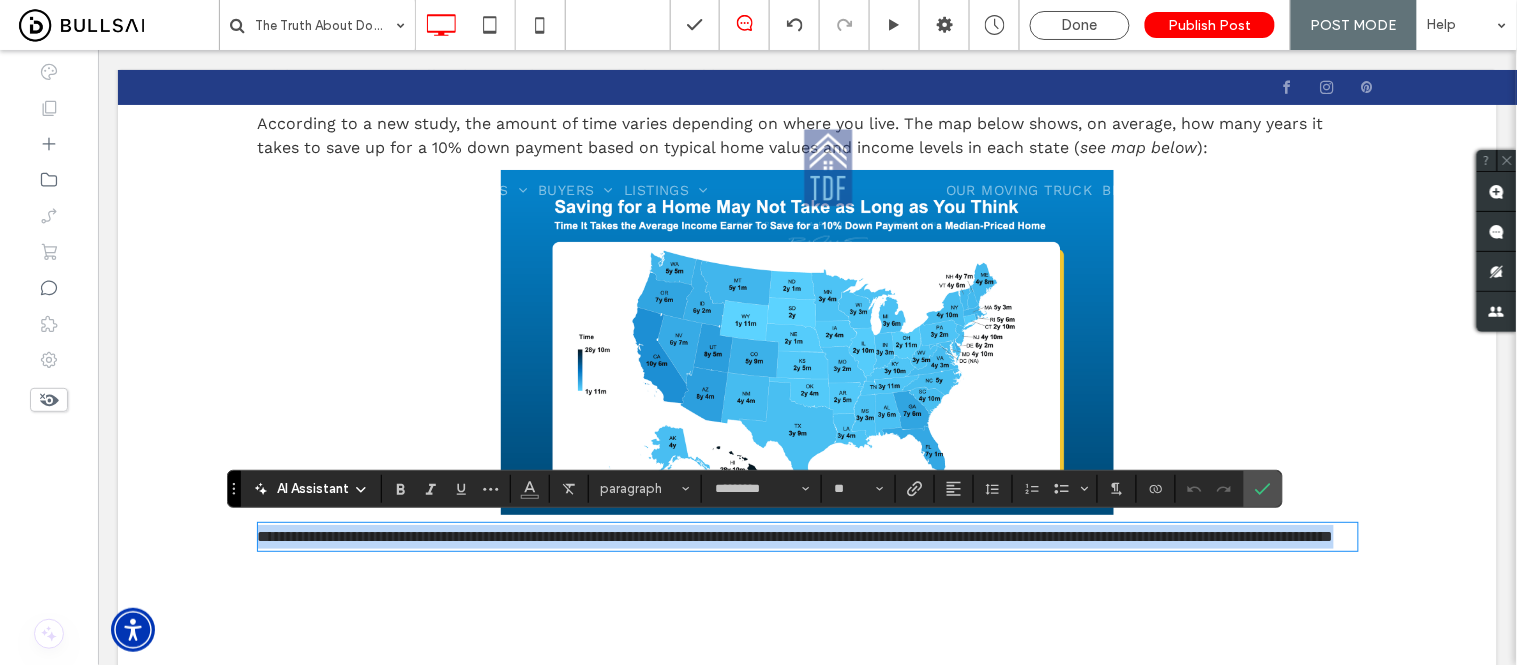 click on "**********" at bounding box center [795, 535] 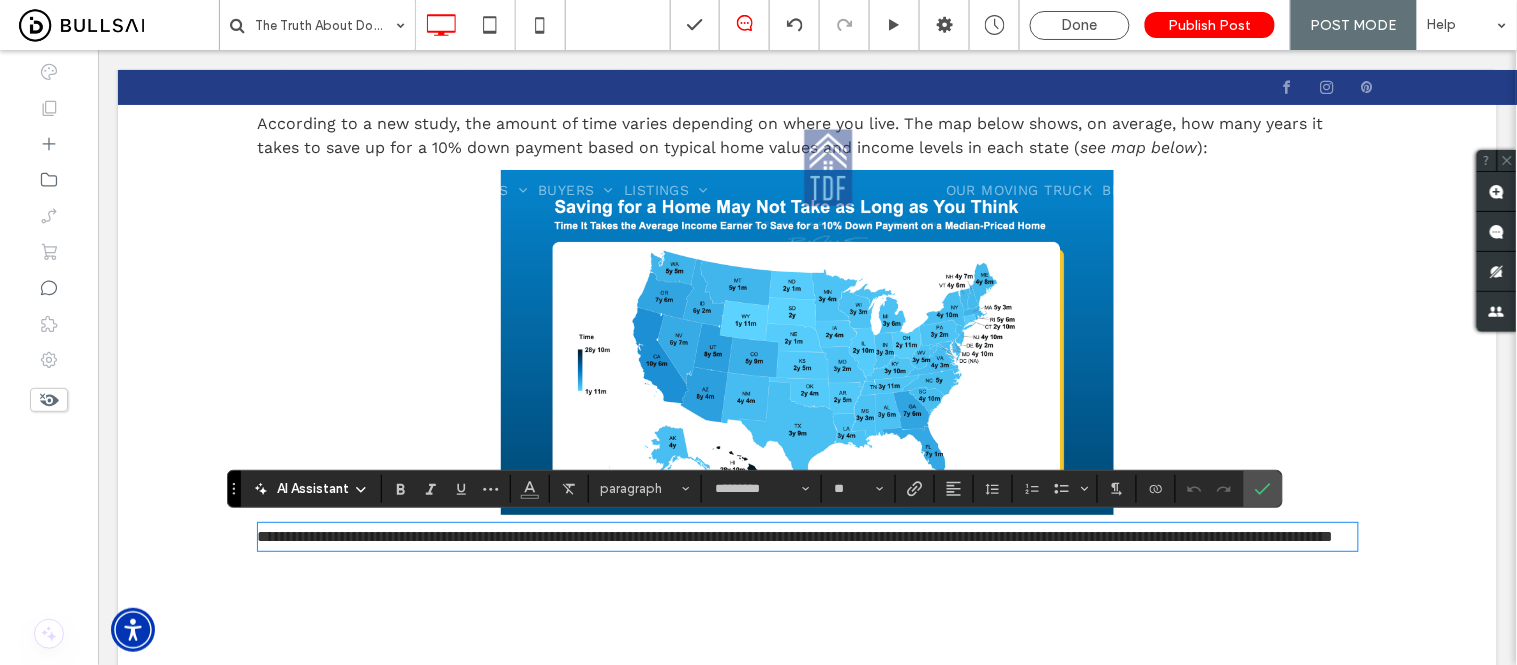 scroll, scrollTop: 0, scrollLeft: 0, axis: both 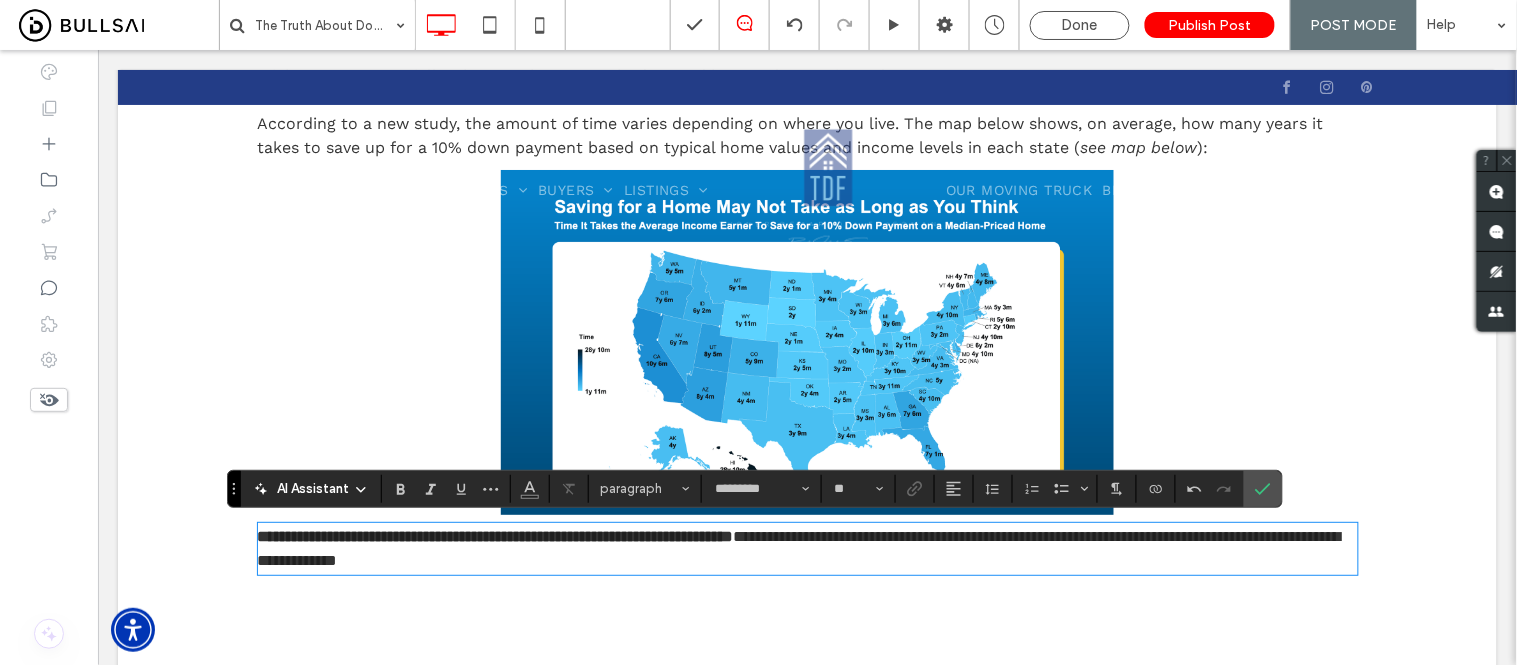 click on "**********" at bounding box center (807, 548) 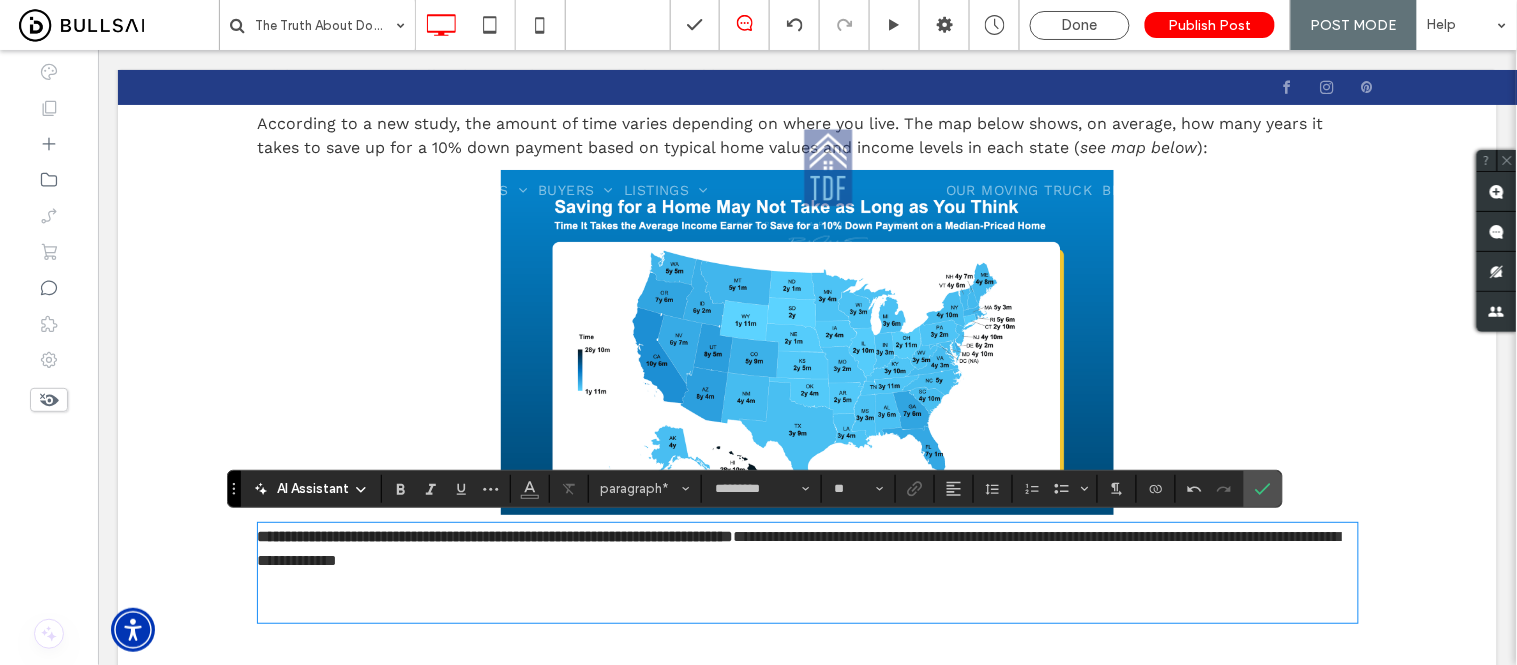 click on "﻿" at bounding box center [807, 608] 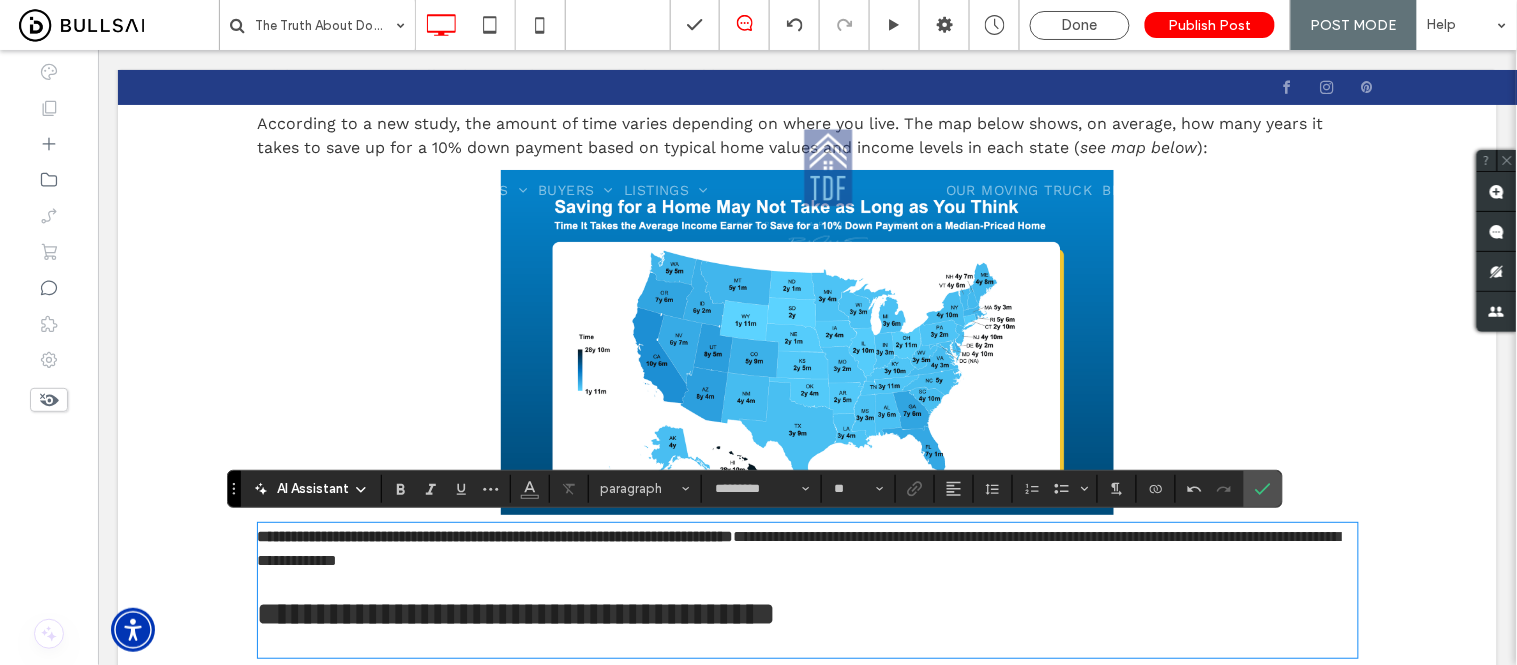 type on "*****" 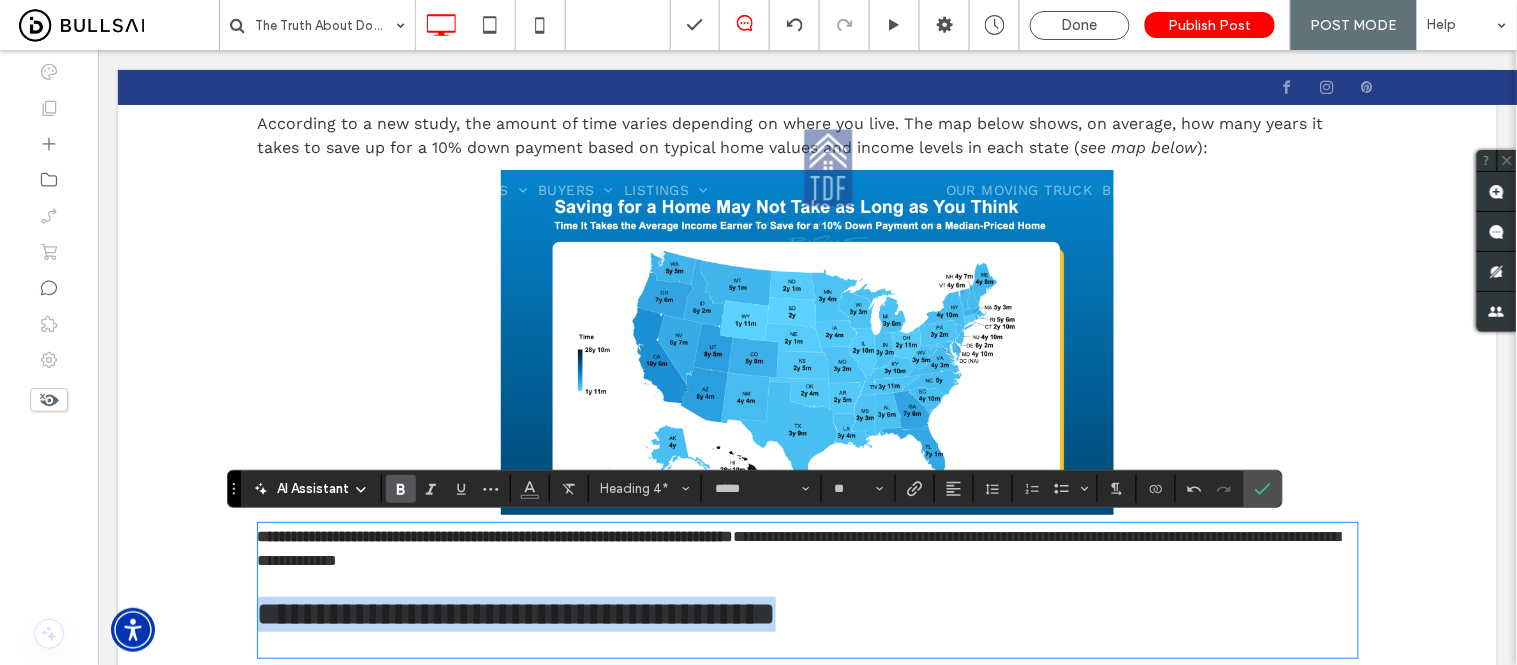 drag, startPoint x: 685, startPoint y: 632, endPoint x: 231, endPoint y: 639, distance: 454.05396 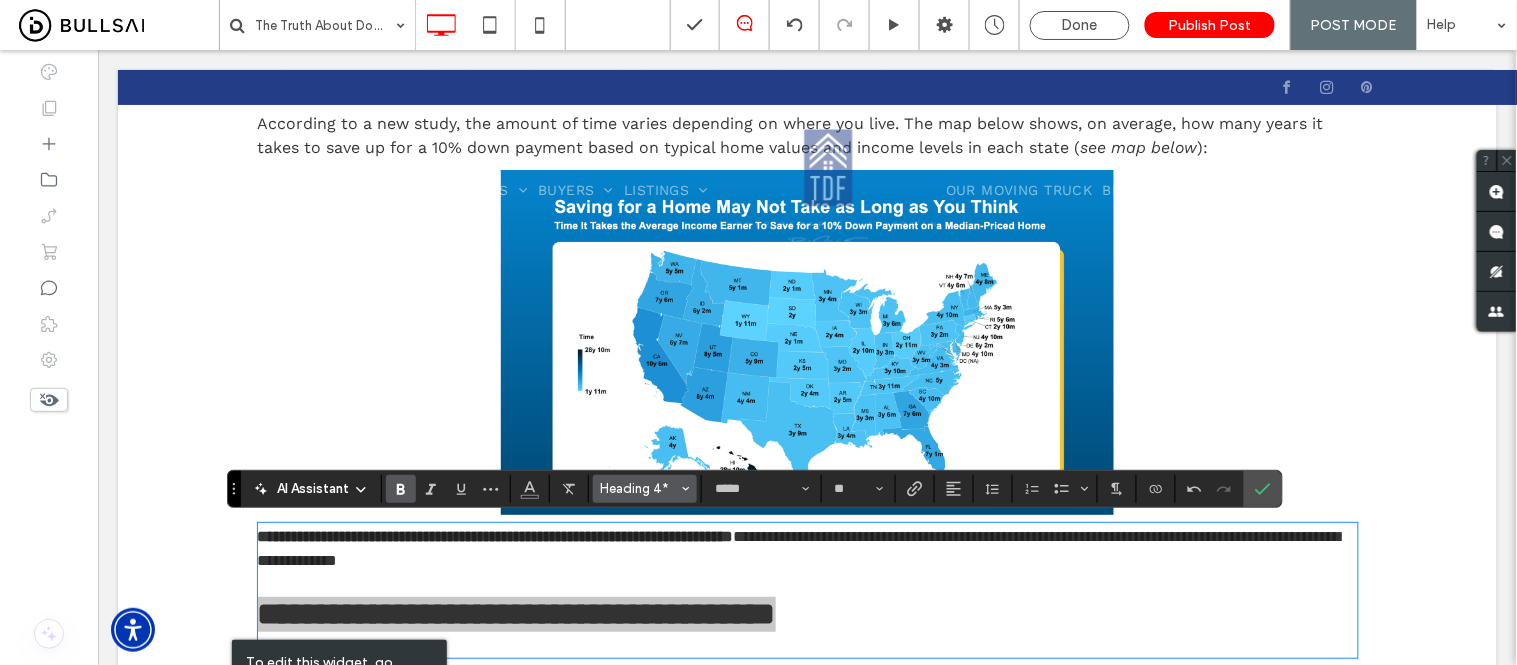 click on "Heading 4*" at bounding box center (645, 489) 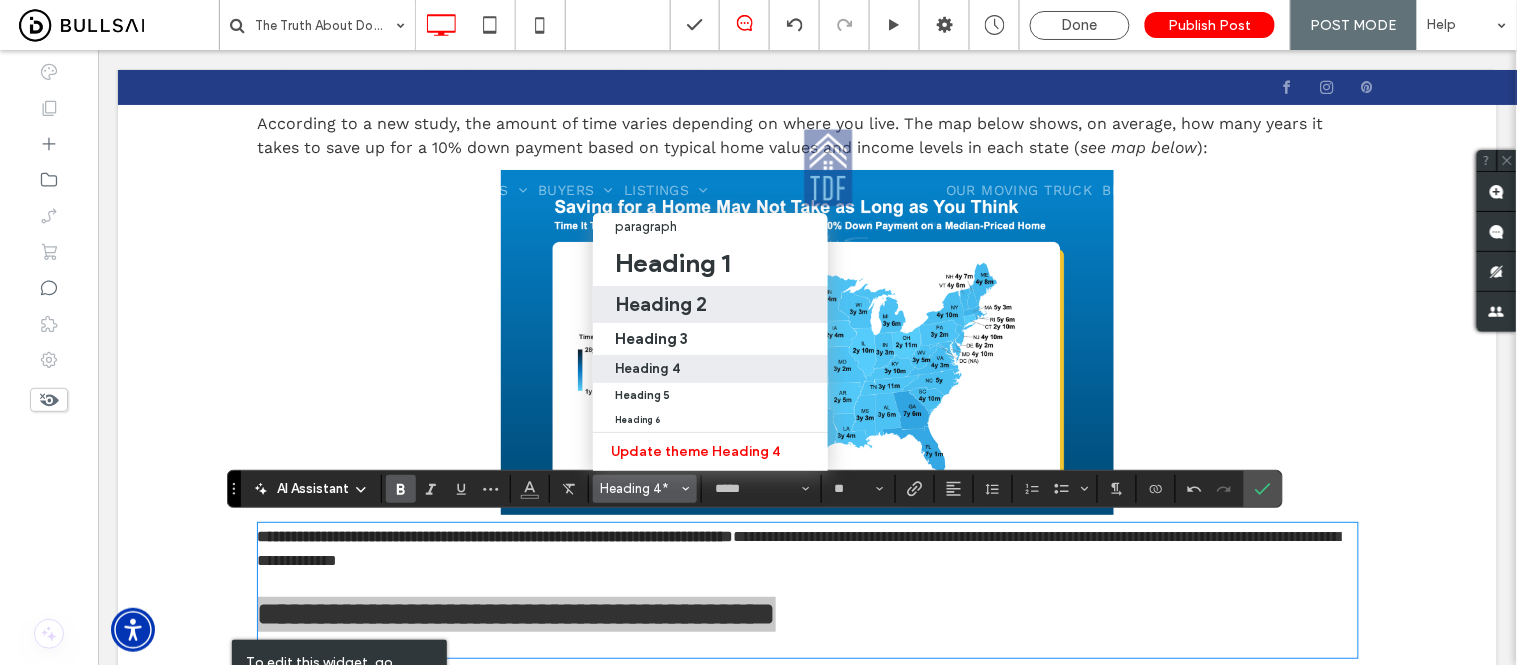 click on "Heading 2" at bounding box center [661, 304] 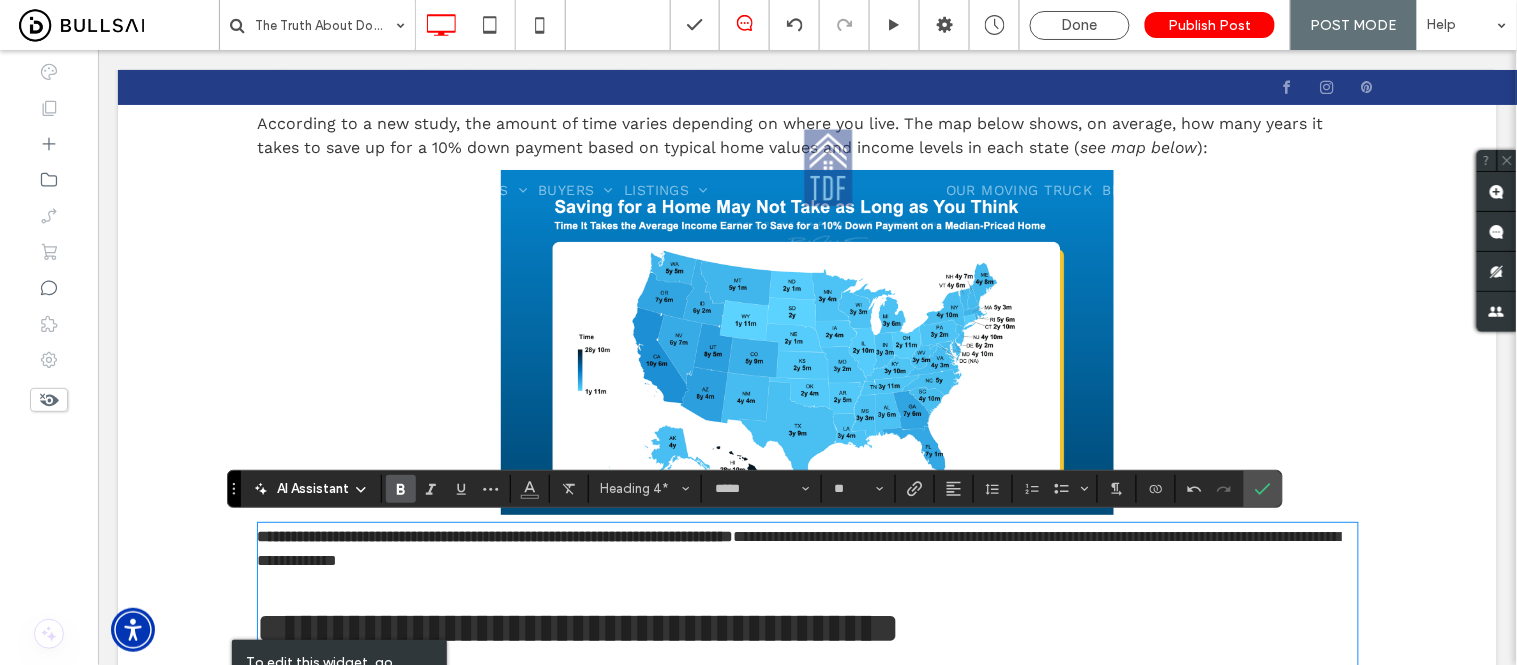 type on "**" 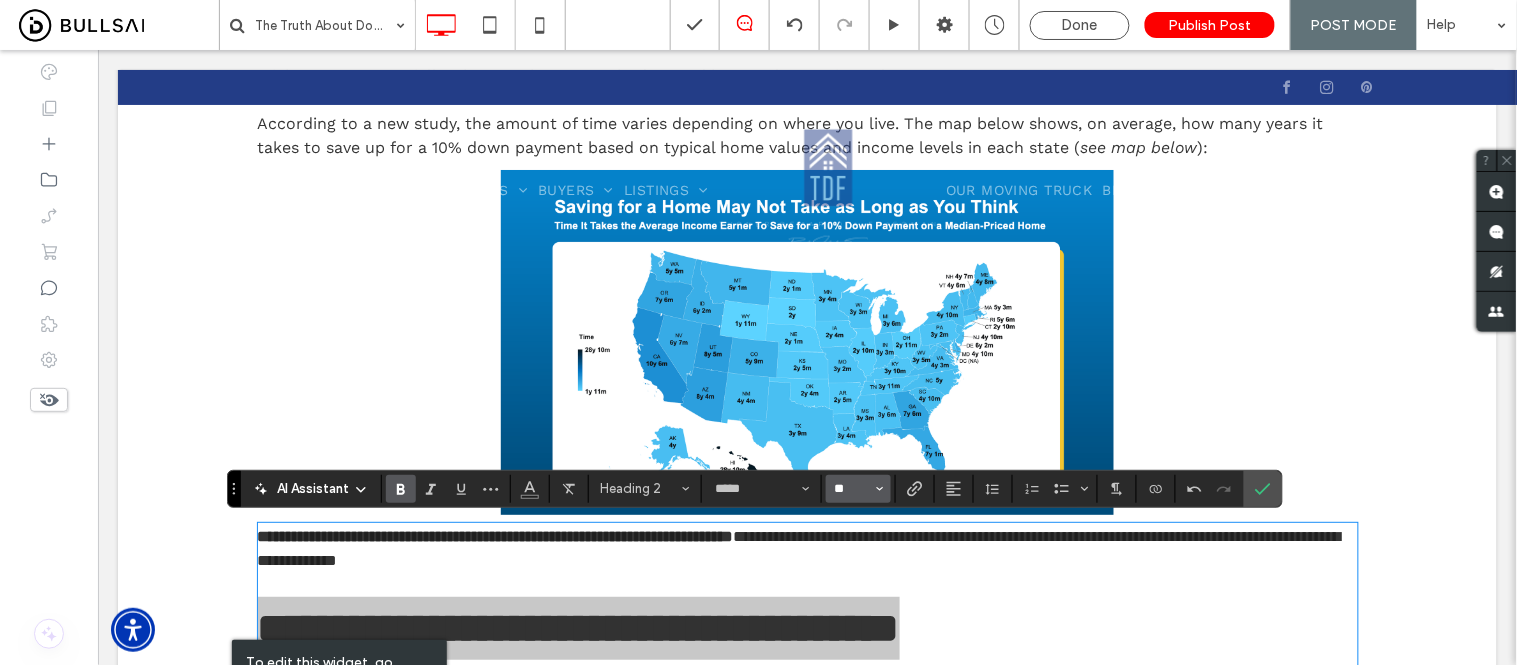 click on "**" at bounding box center (852, 489) 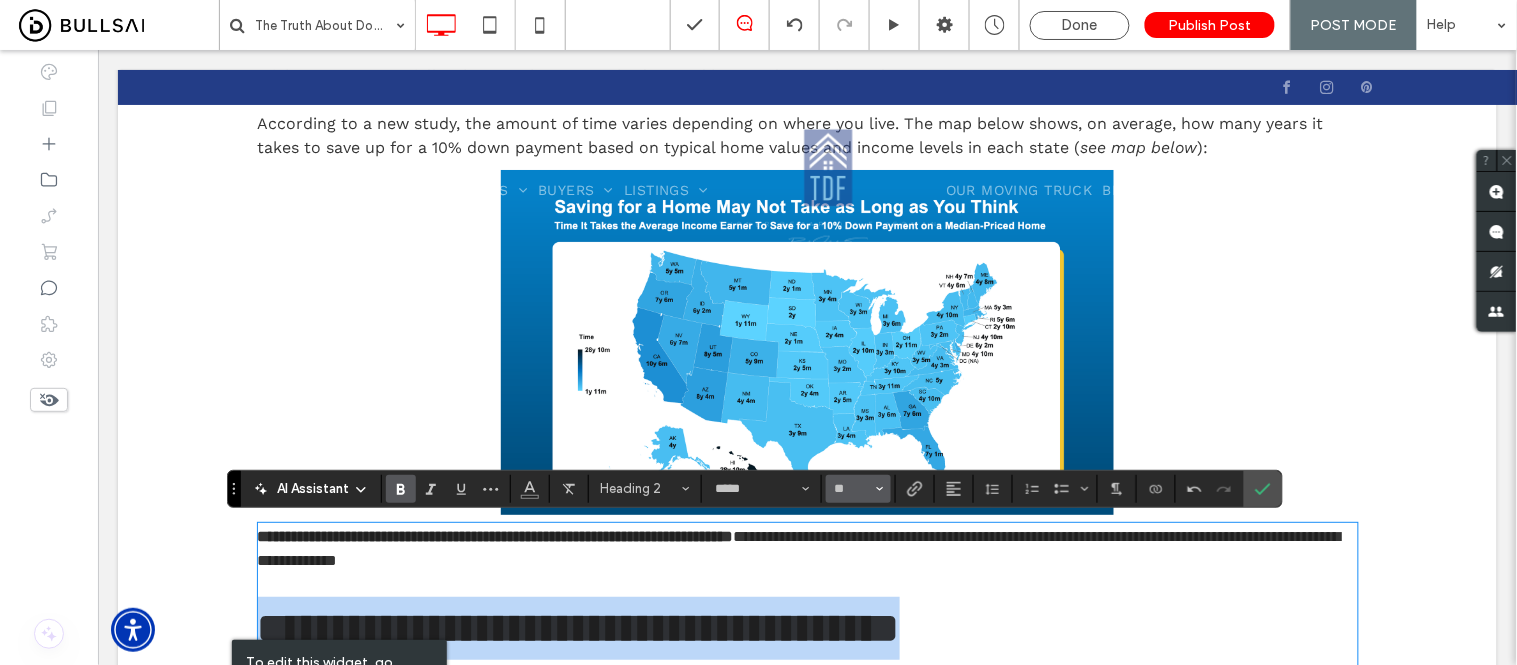type on "**" 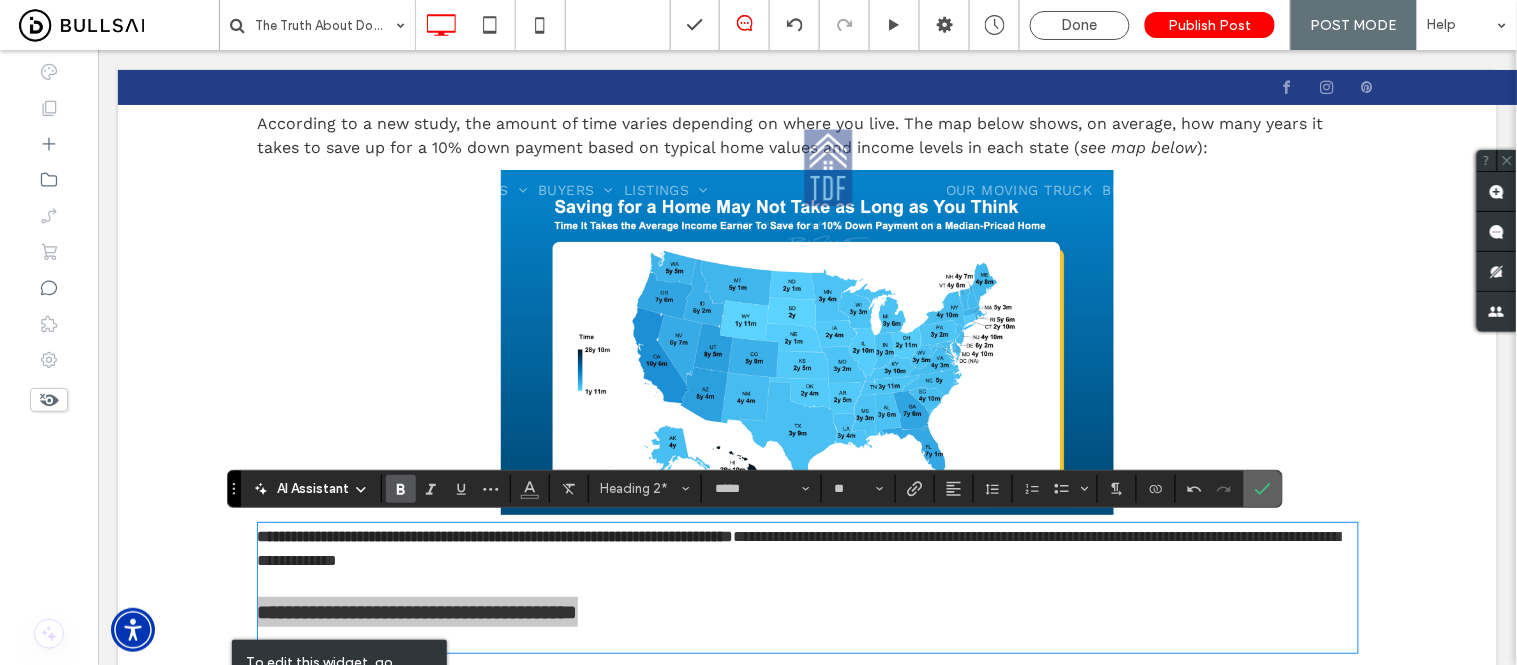 click 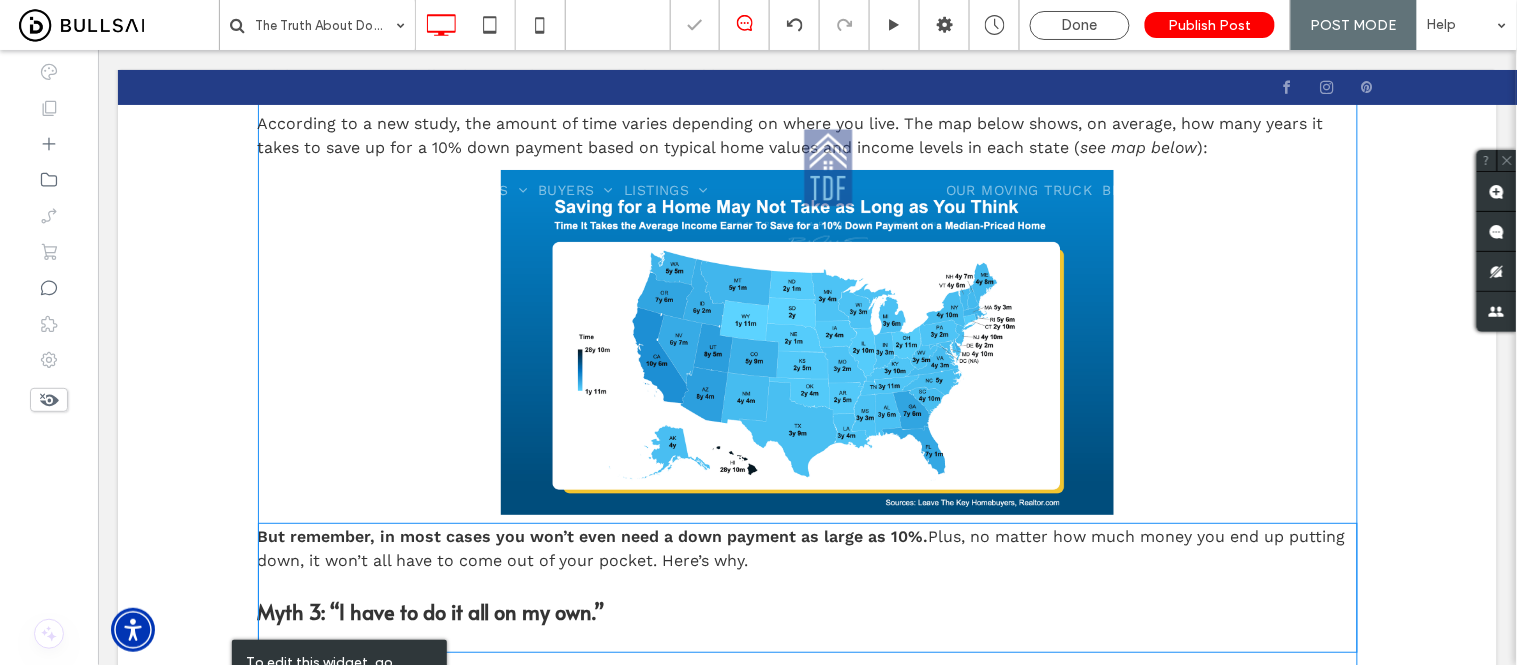 click at bounding box center (807, 638) 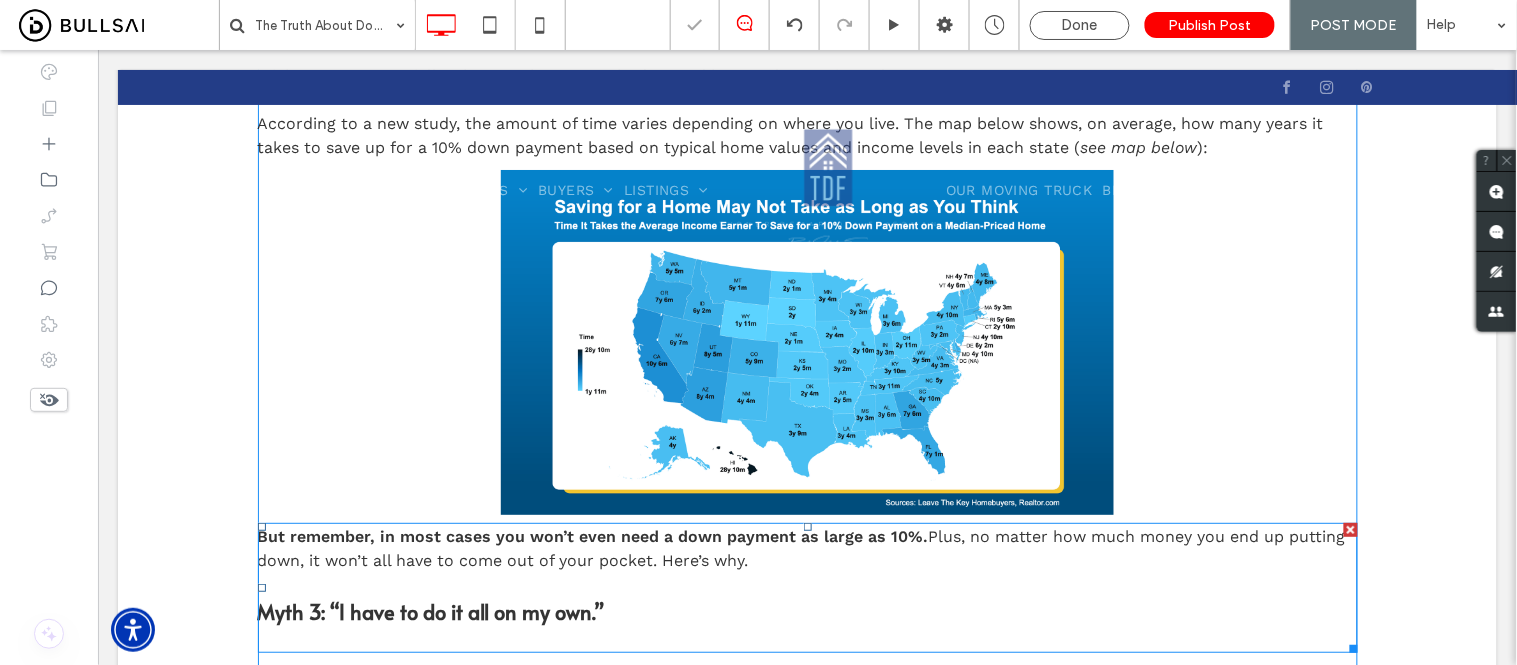 click at bounding box center [807, 638] 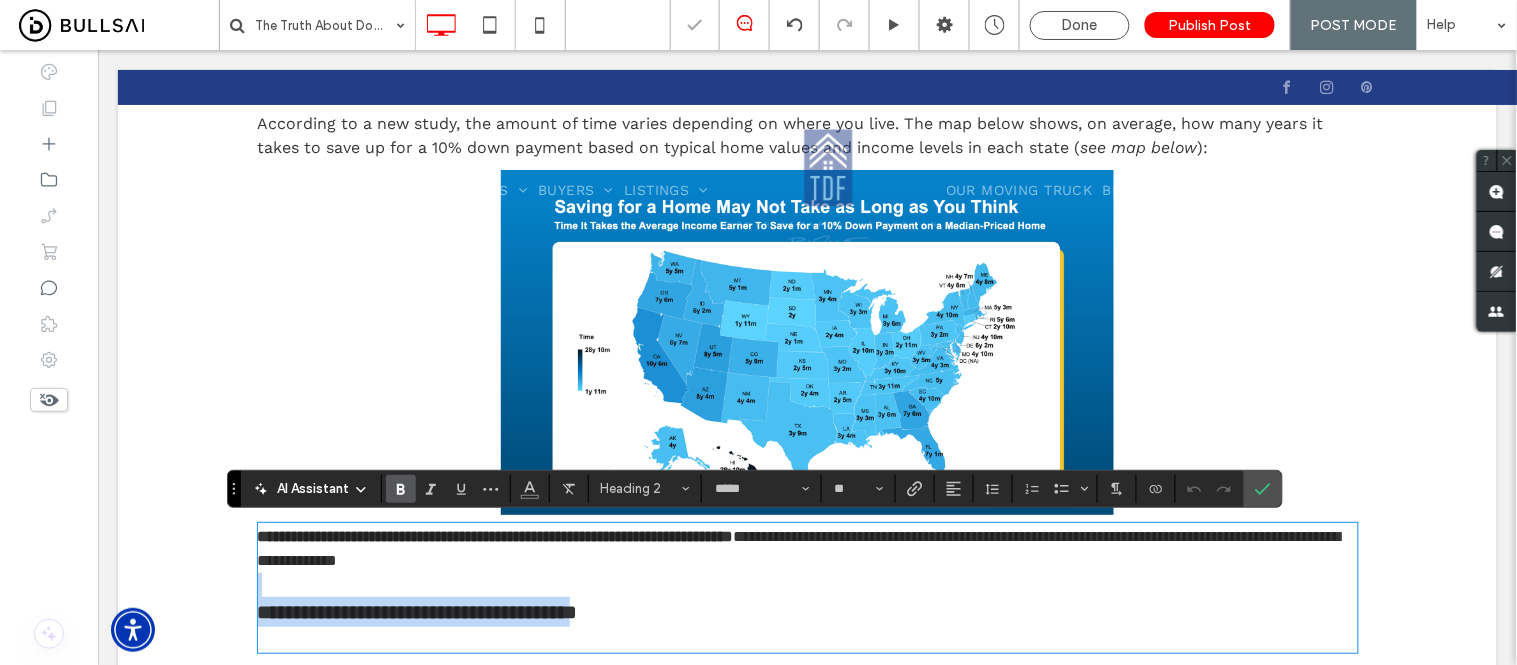 type on "*********" 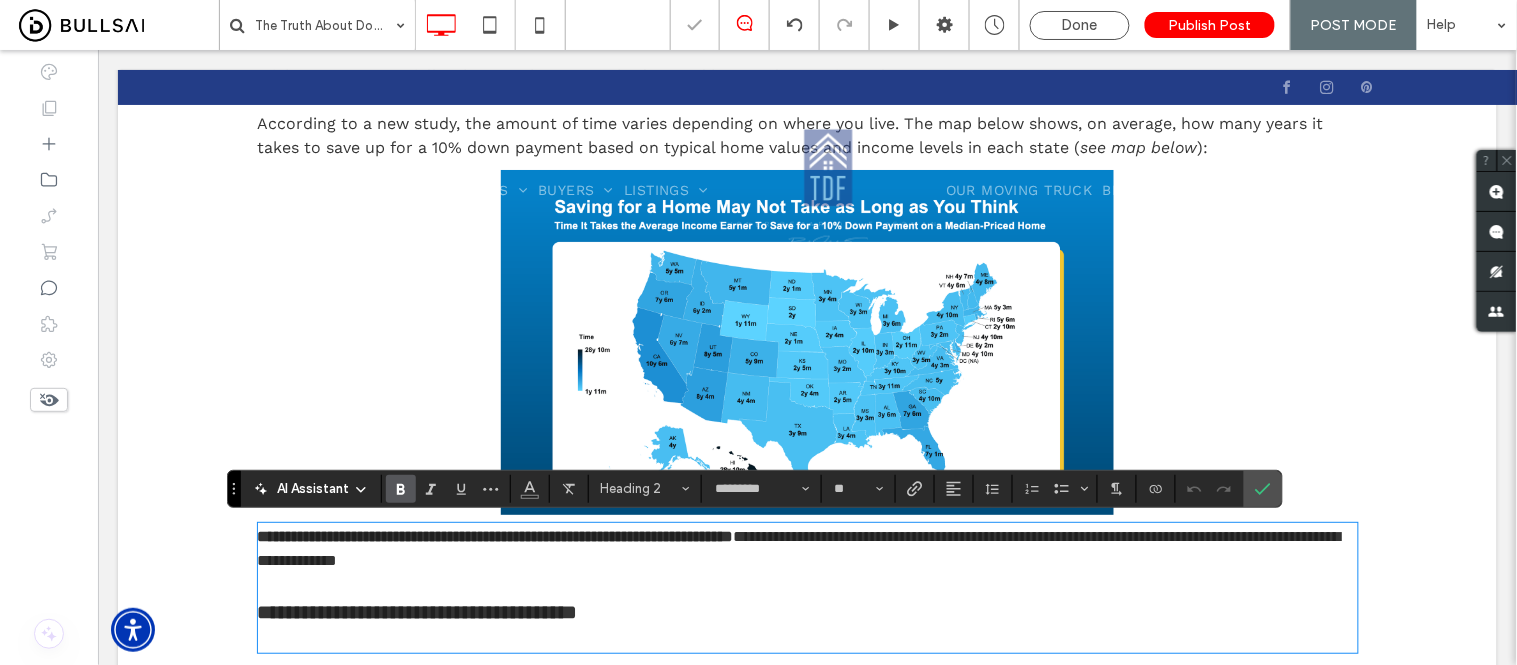 click at bounding box center [807, 638] 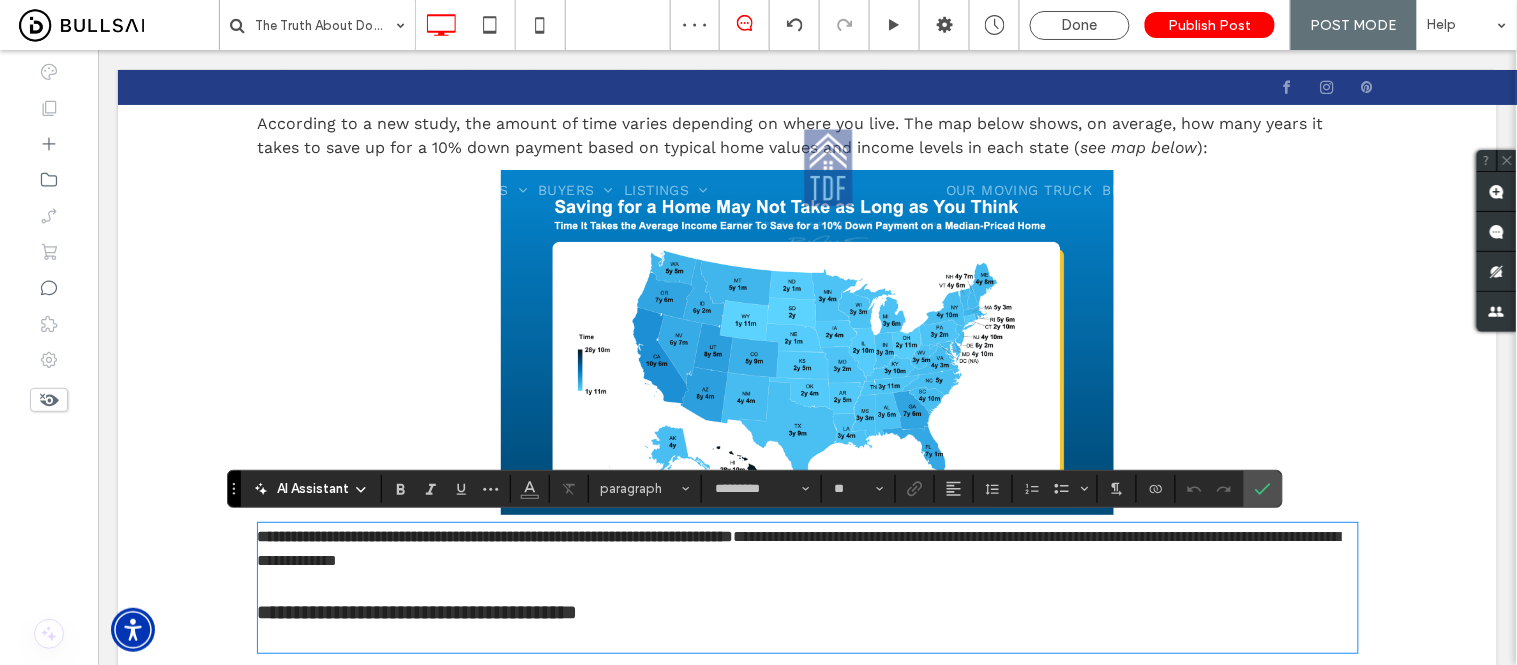 type on "*****" 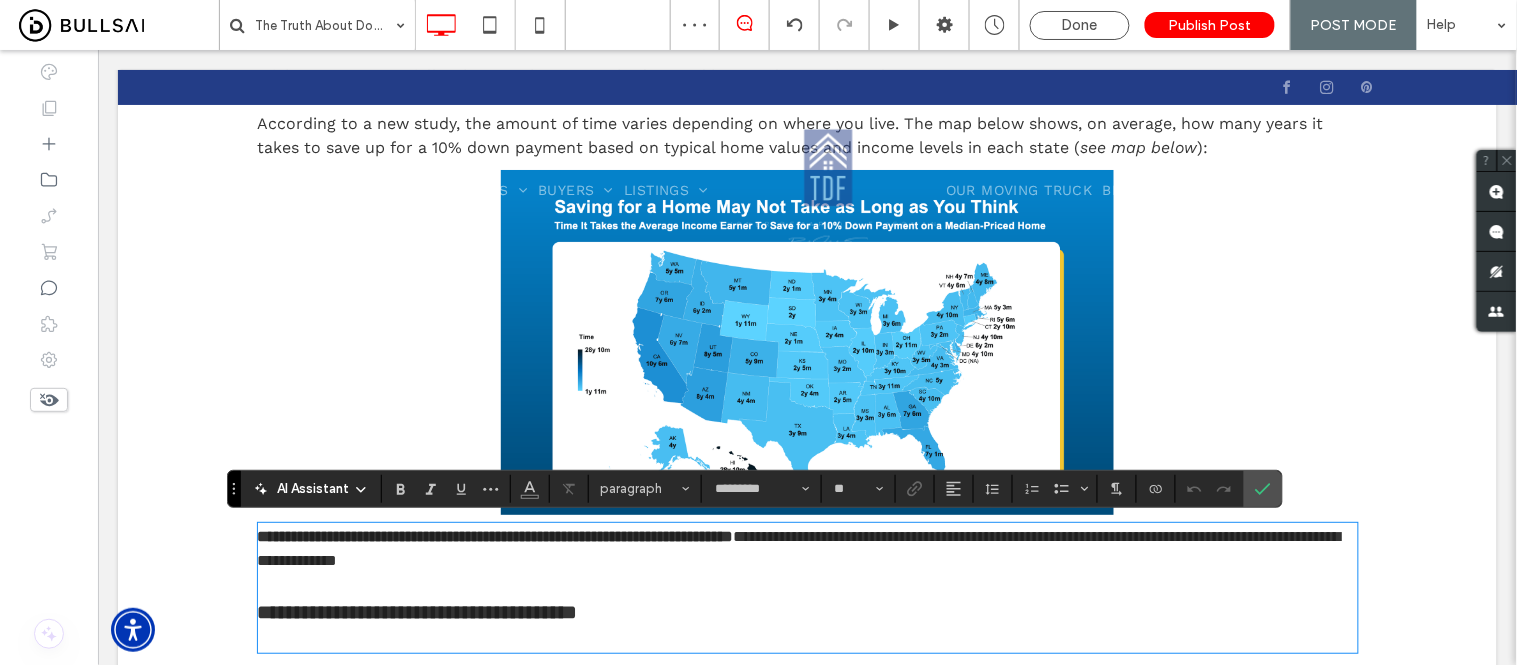 type on "**" 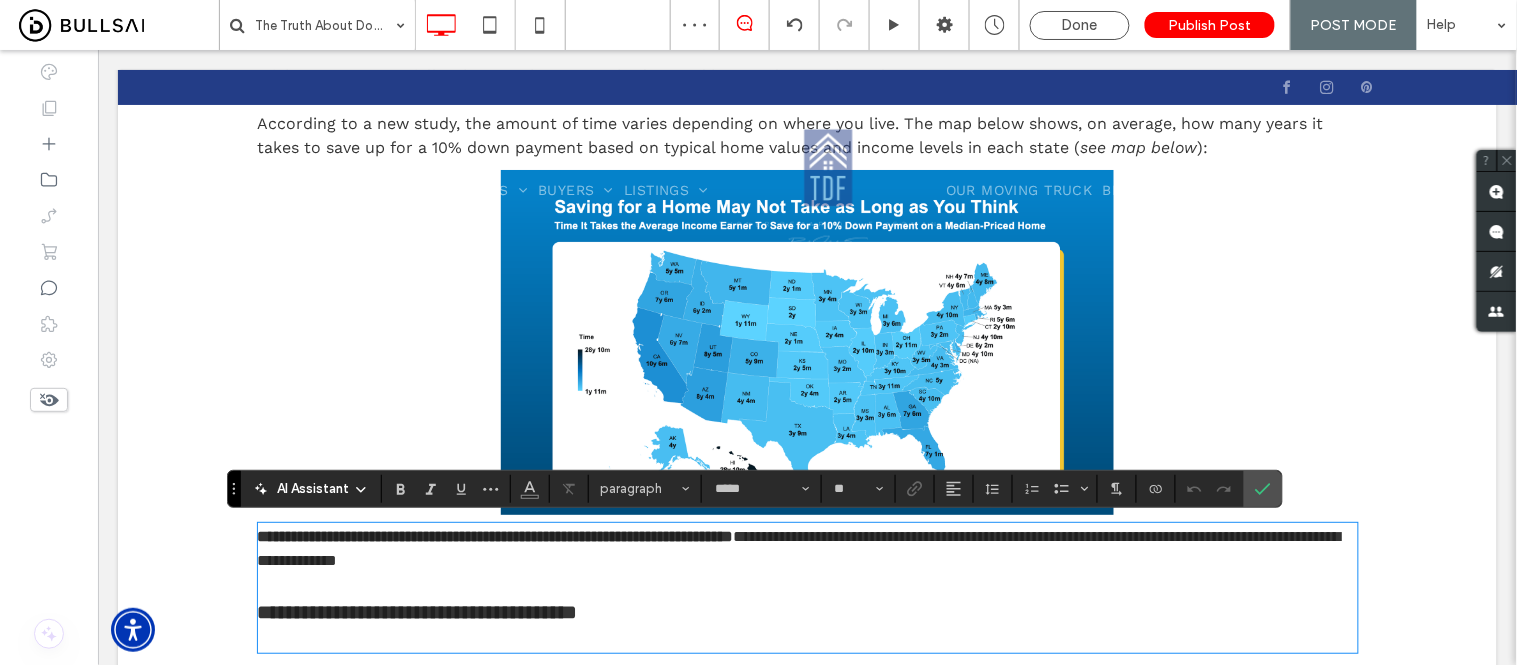 click on "**********" at bounding box center [807, 611] 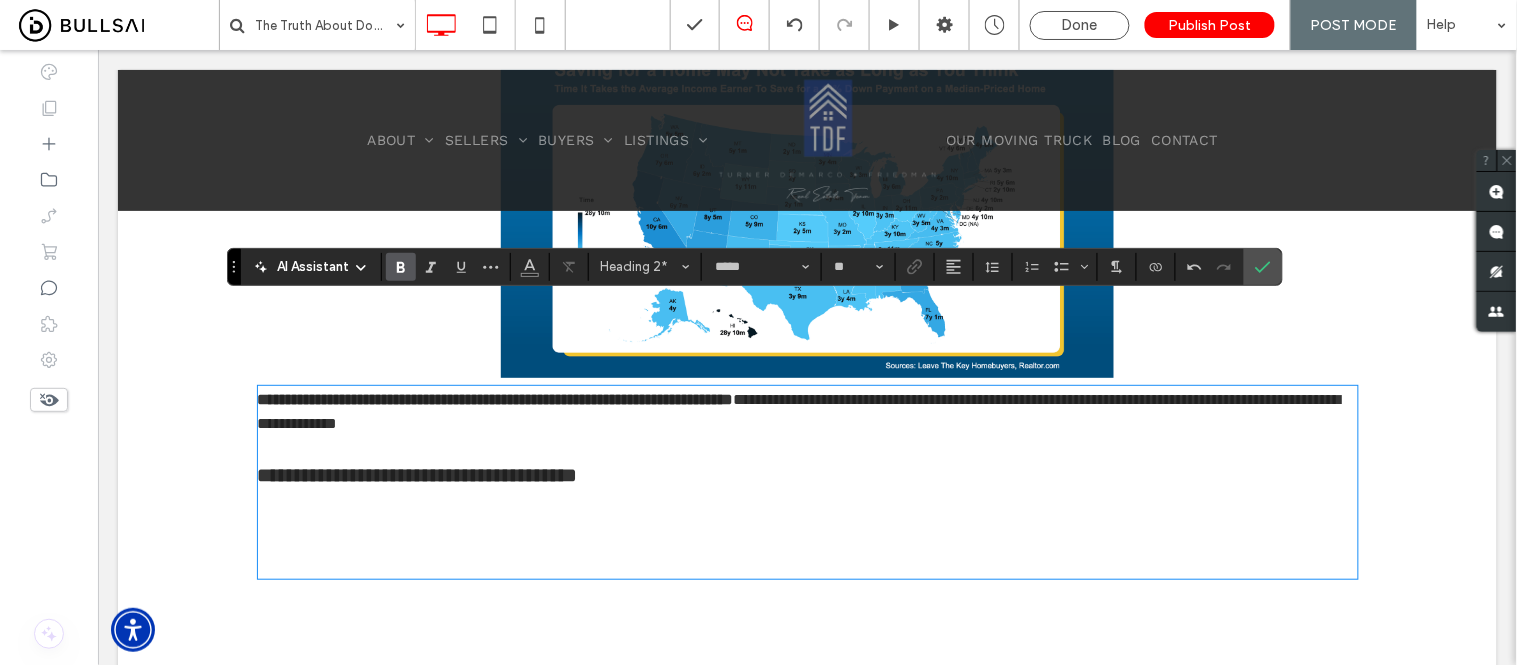 scroll, scrollTop: 2097, scrollLeft: 0, axis: vertical 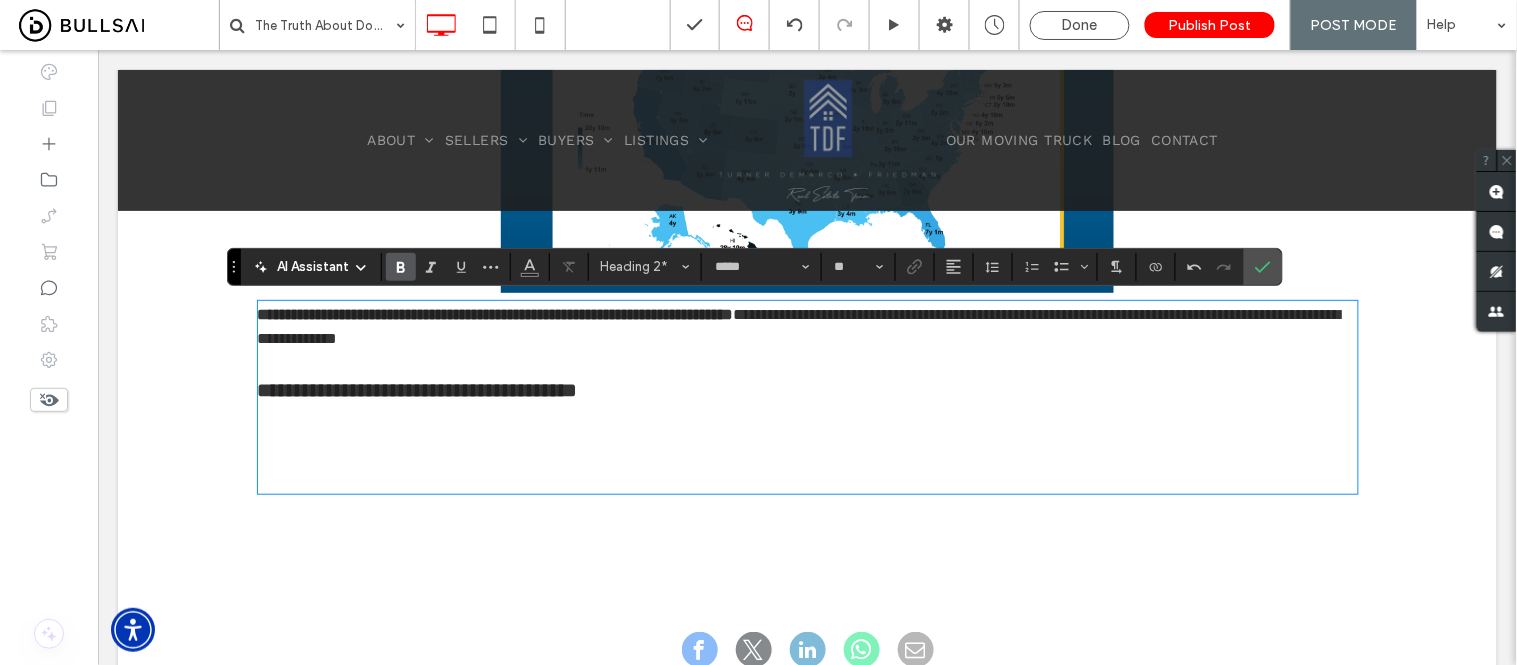 click on "﻿" at bounding box center (807, 435) 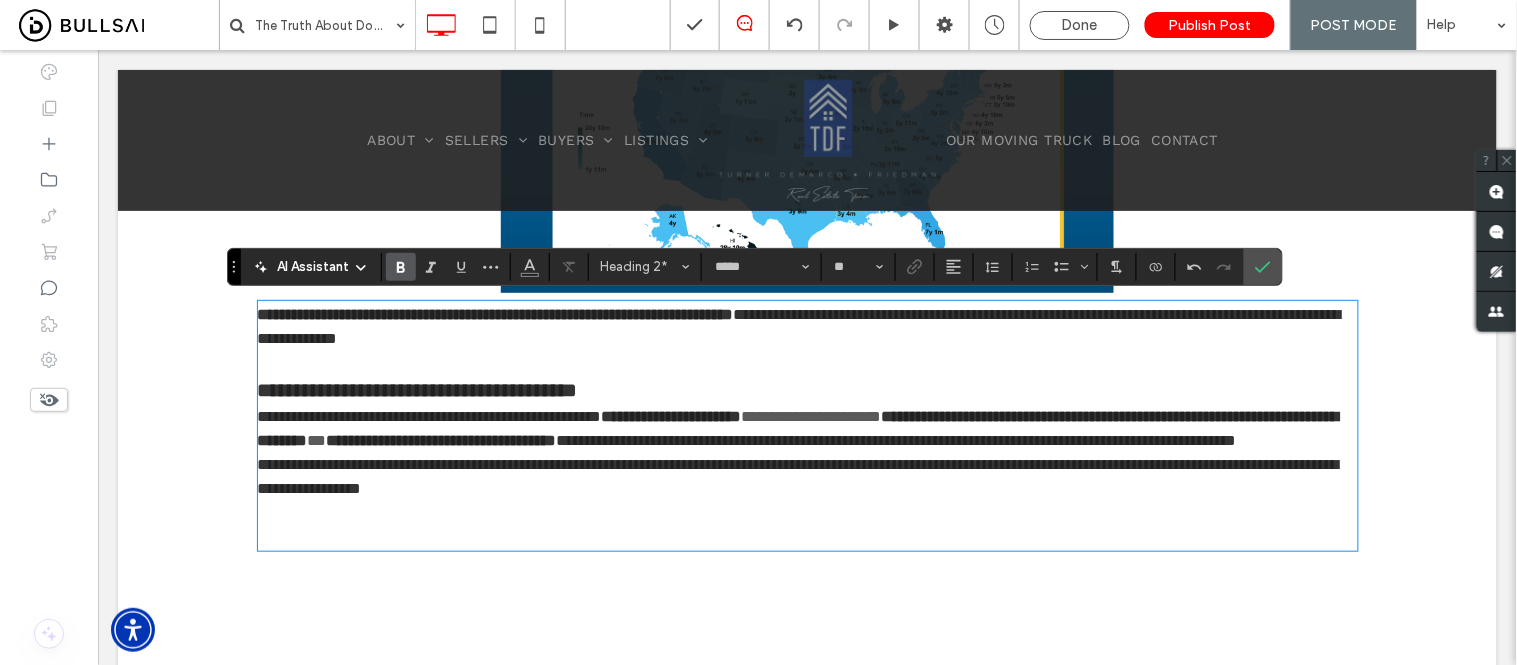 scroll, scrollTop: 0, scrollLeft: 0, axis: both 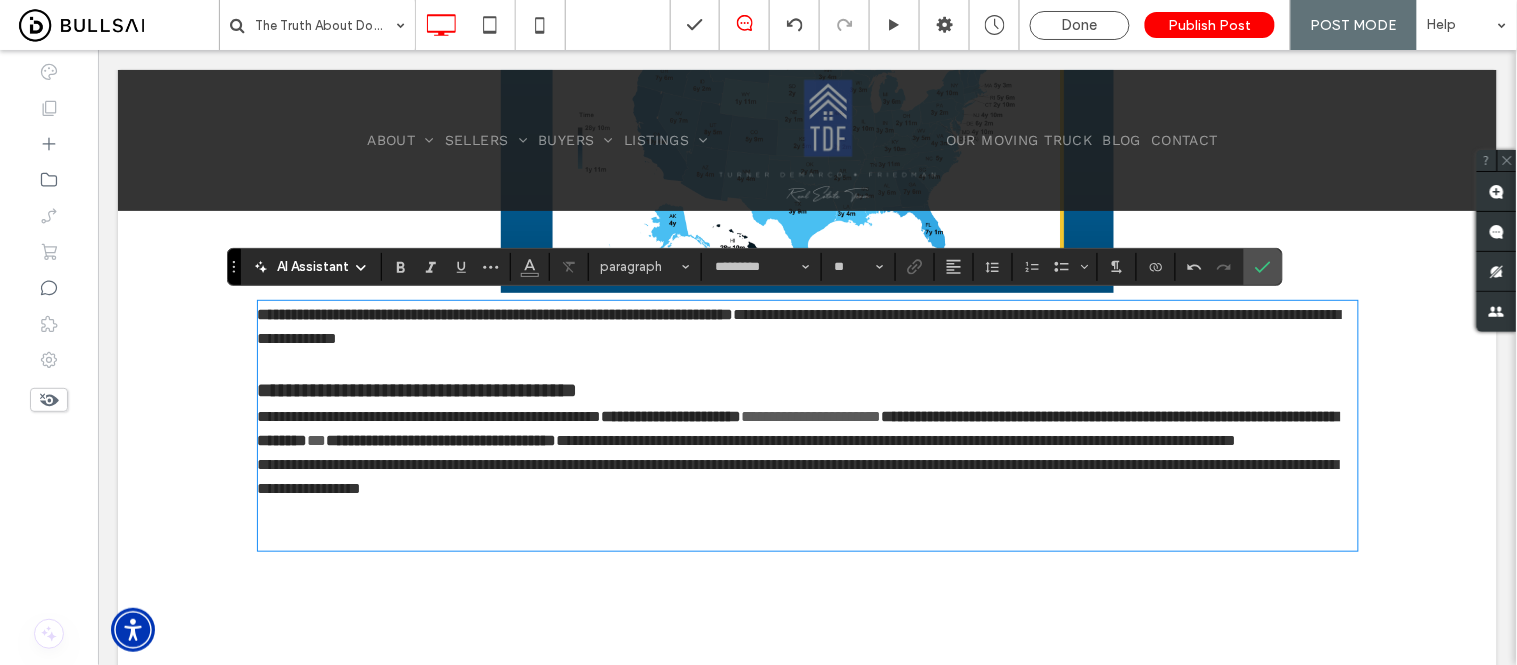 click at bounding box center [807, 362] 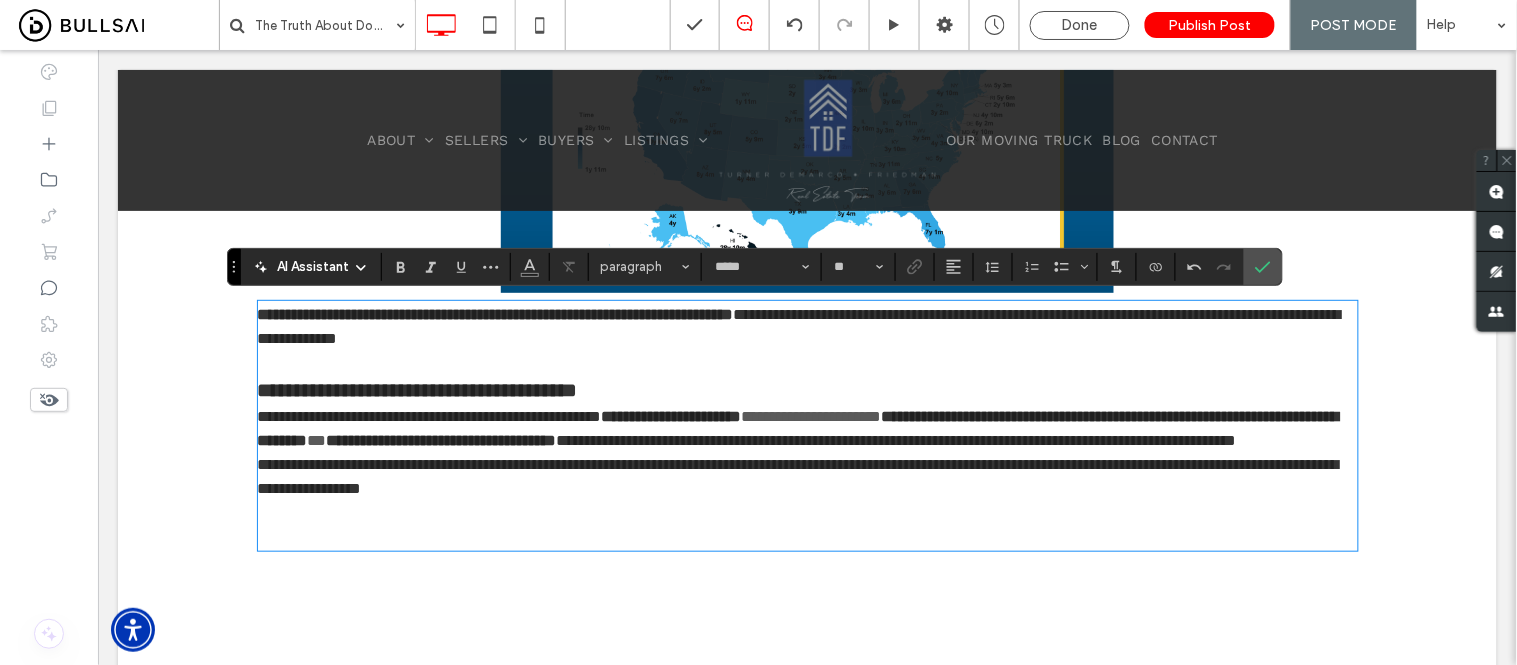 click on "**********" at bounding box center (807, 389) 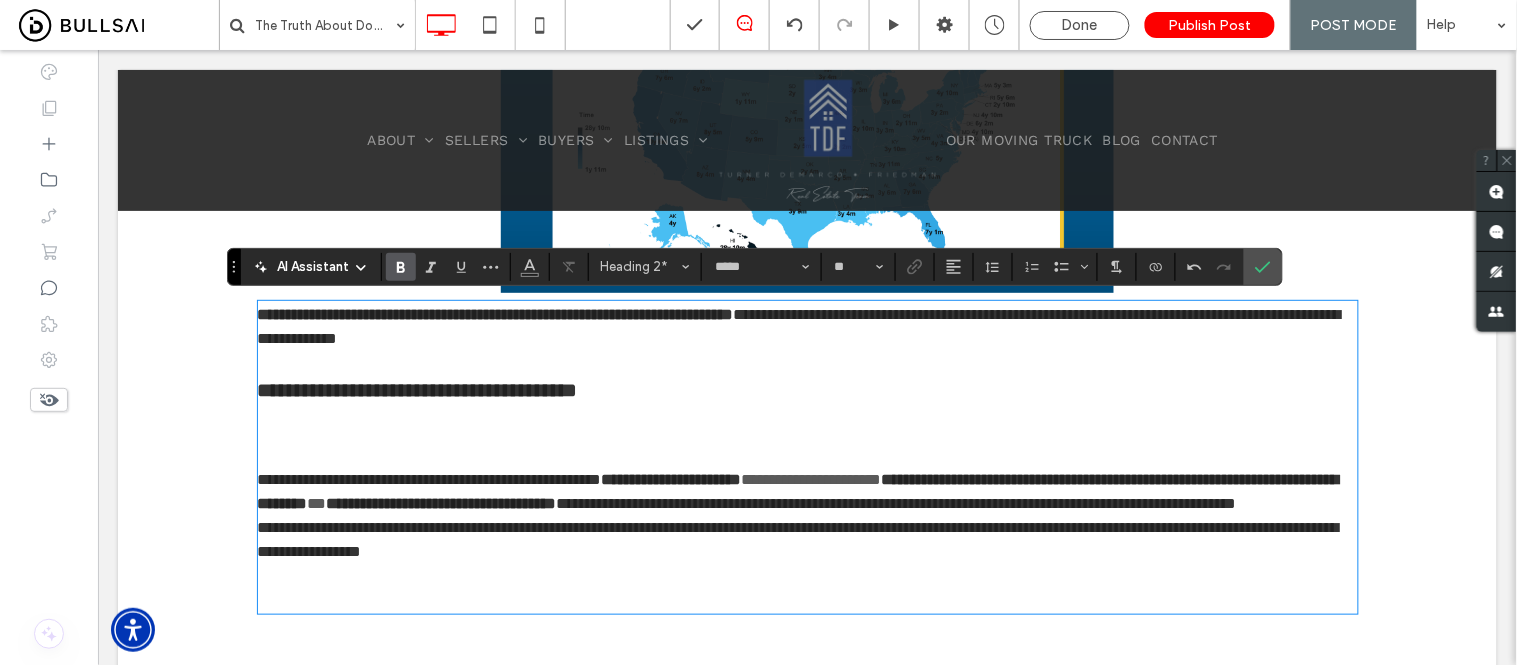 click on "**********" at bounding box center [807, 491] 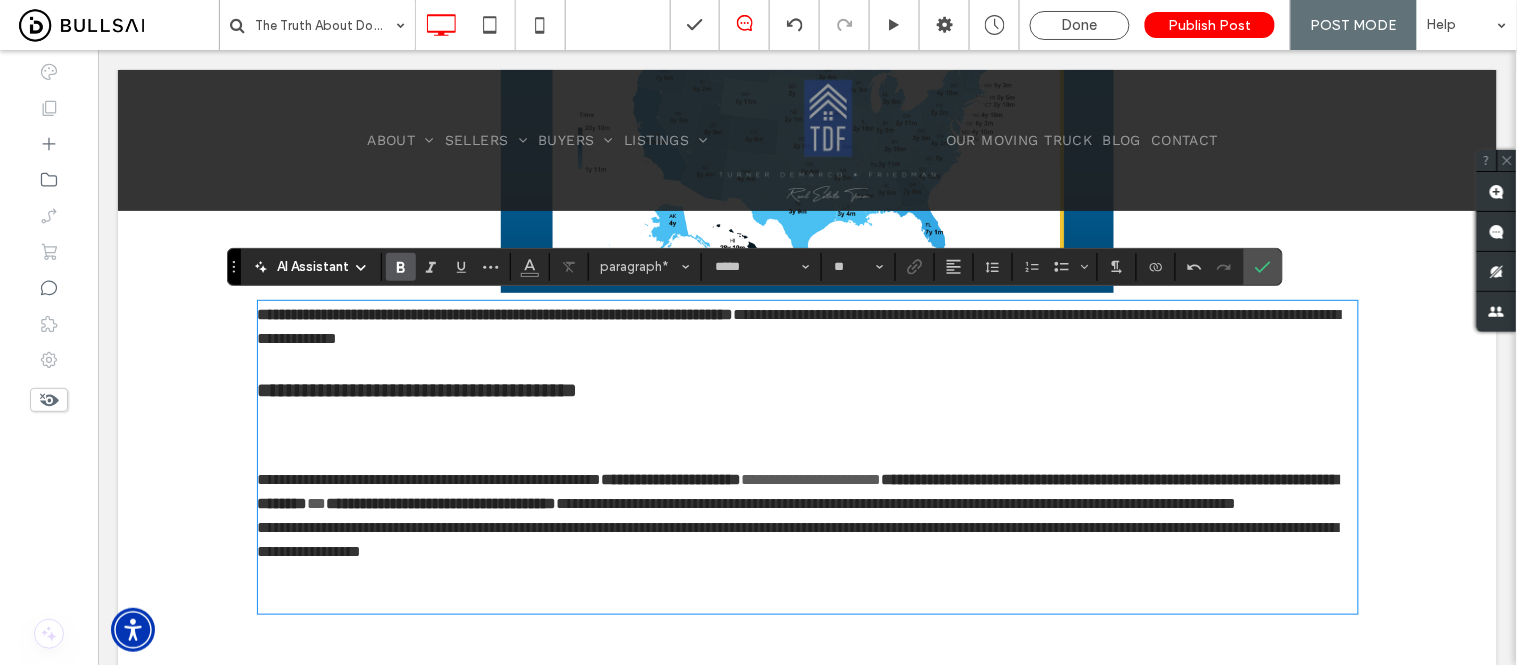 type on "*********" 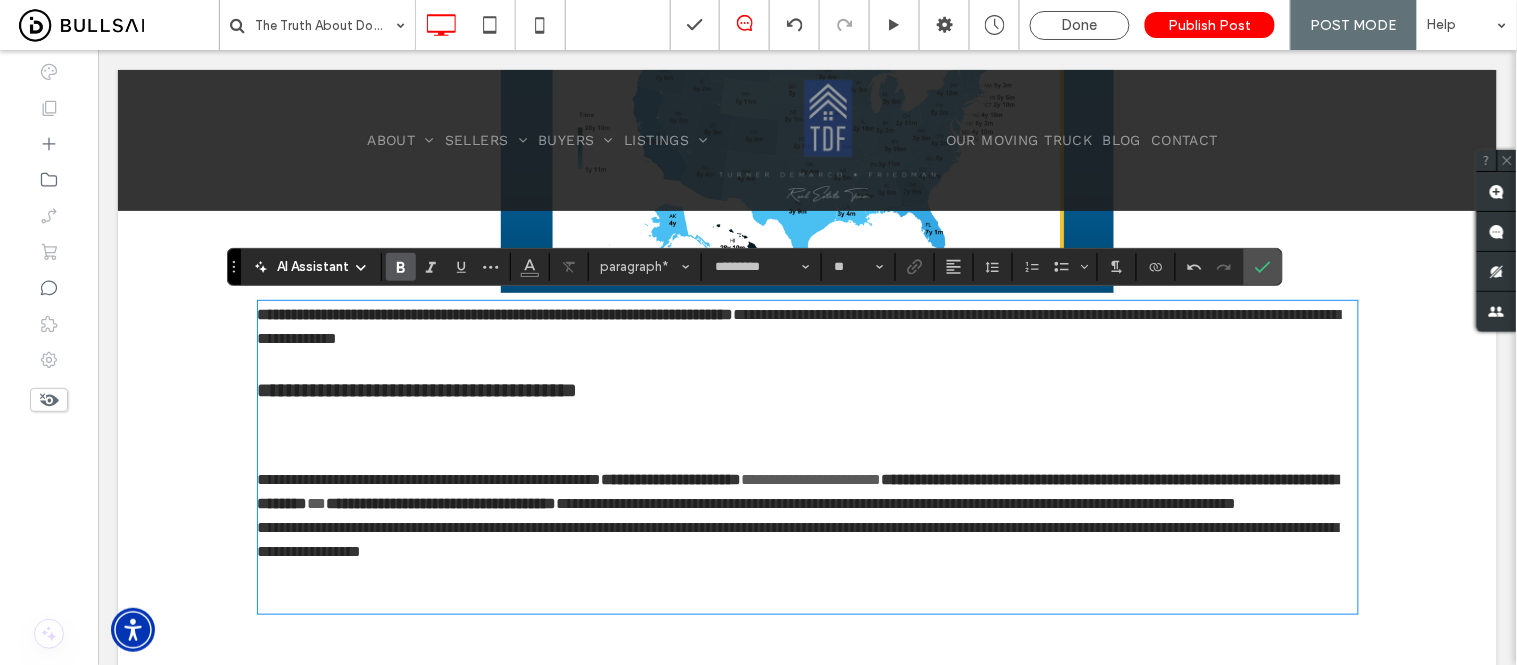 type on "**" 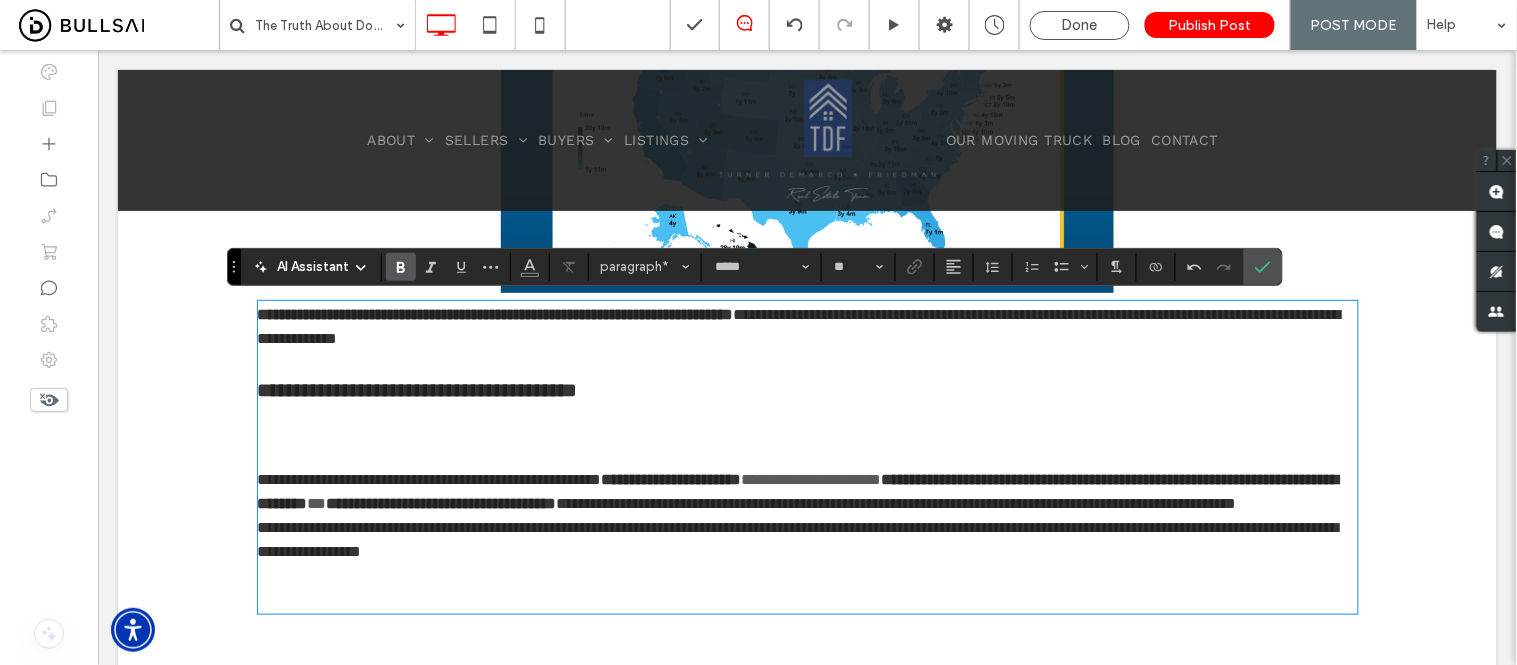 type on "**" 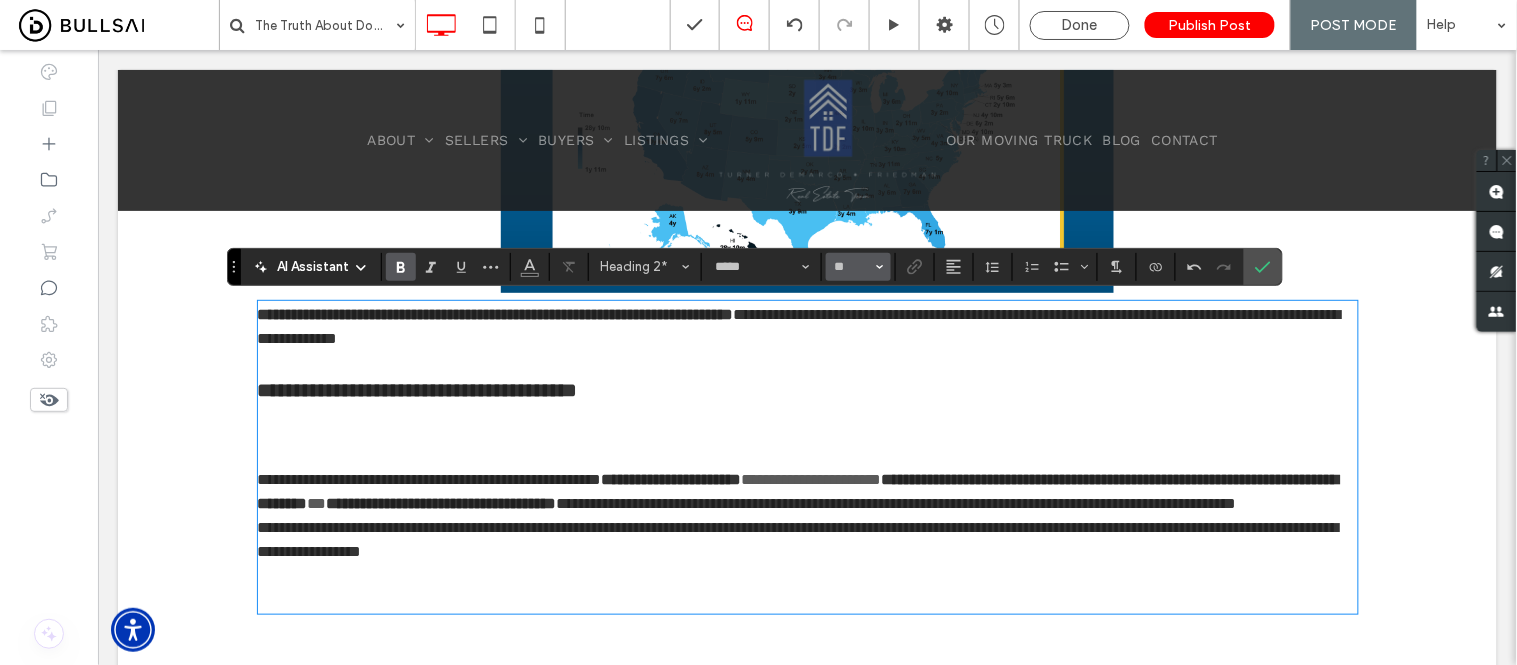 click 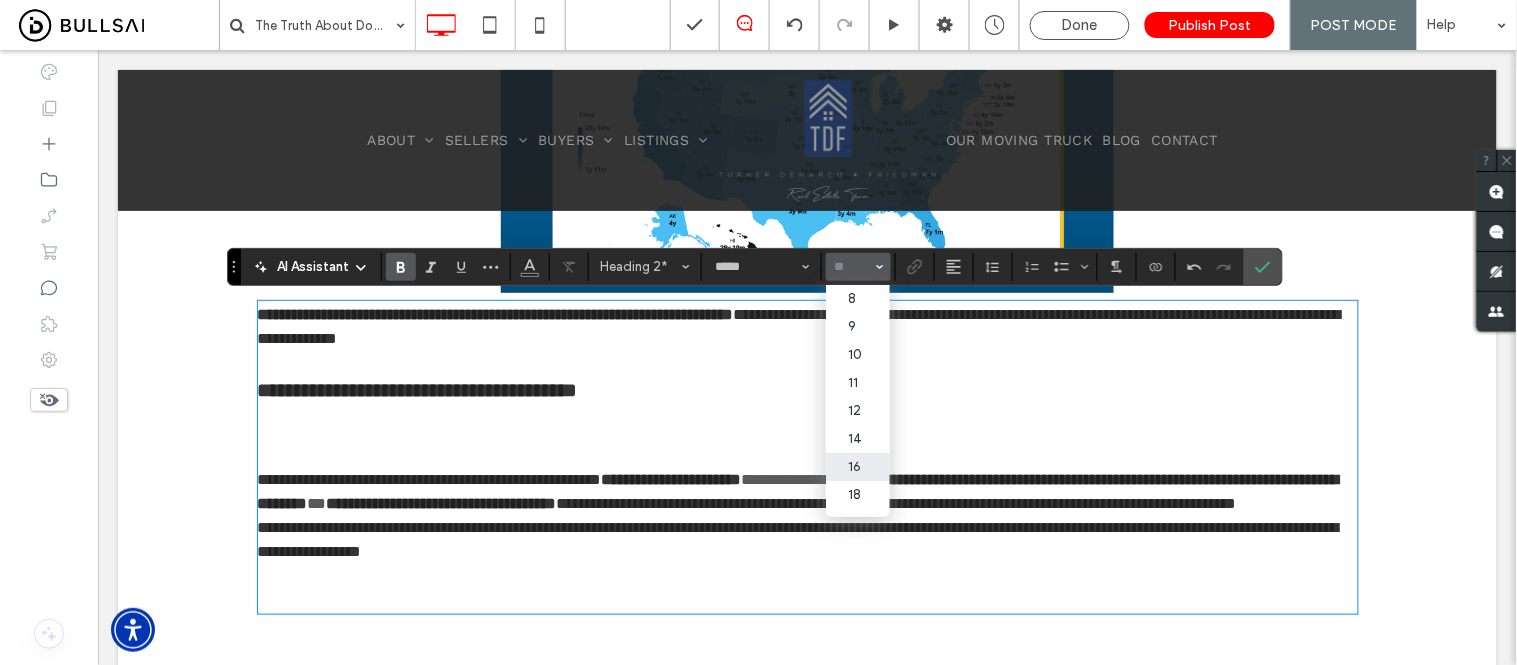 click on "16" at bounding box center (858, 467) 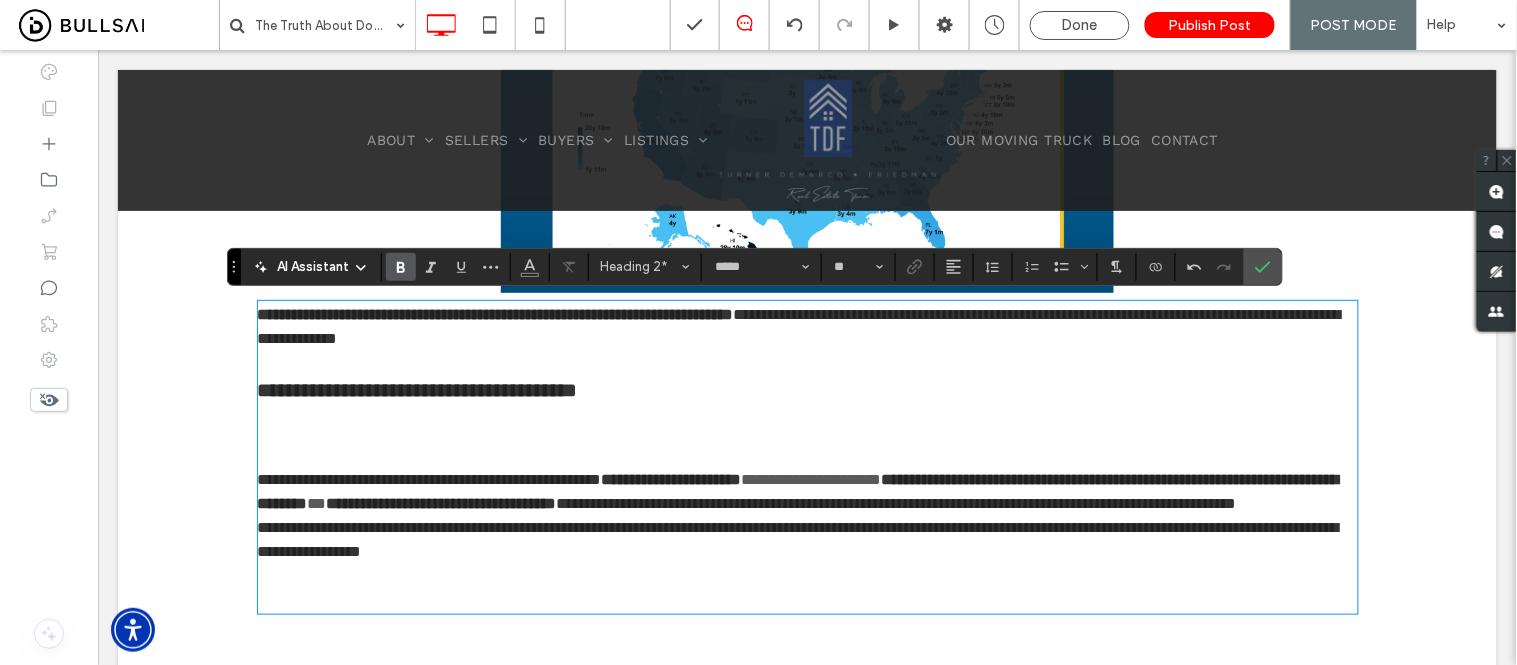 type on "**" 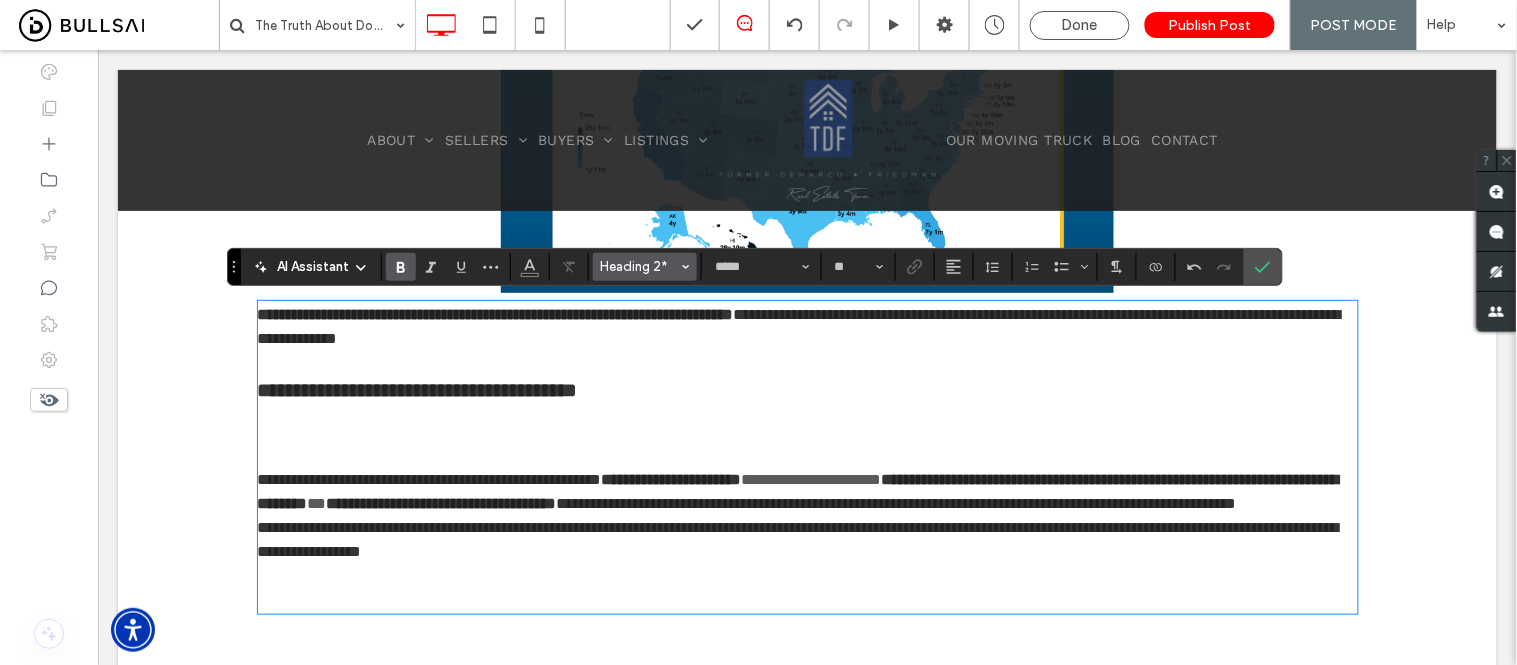click on "Heading 2*" at bounding box center [639, 266] 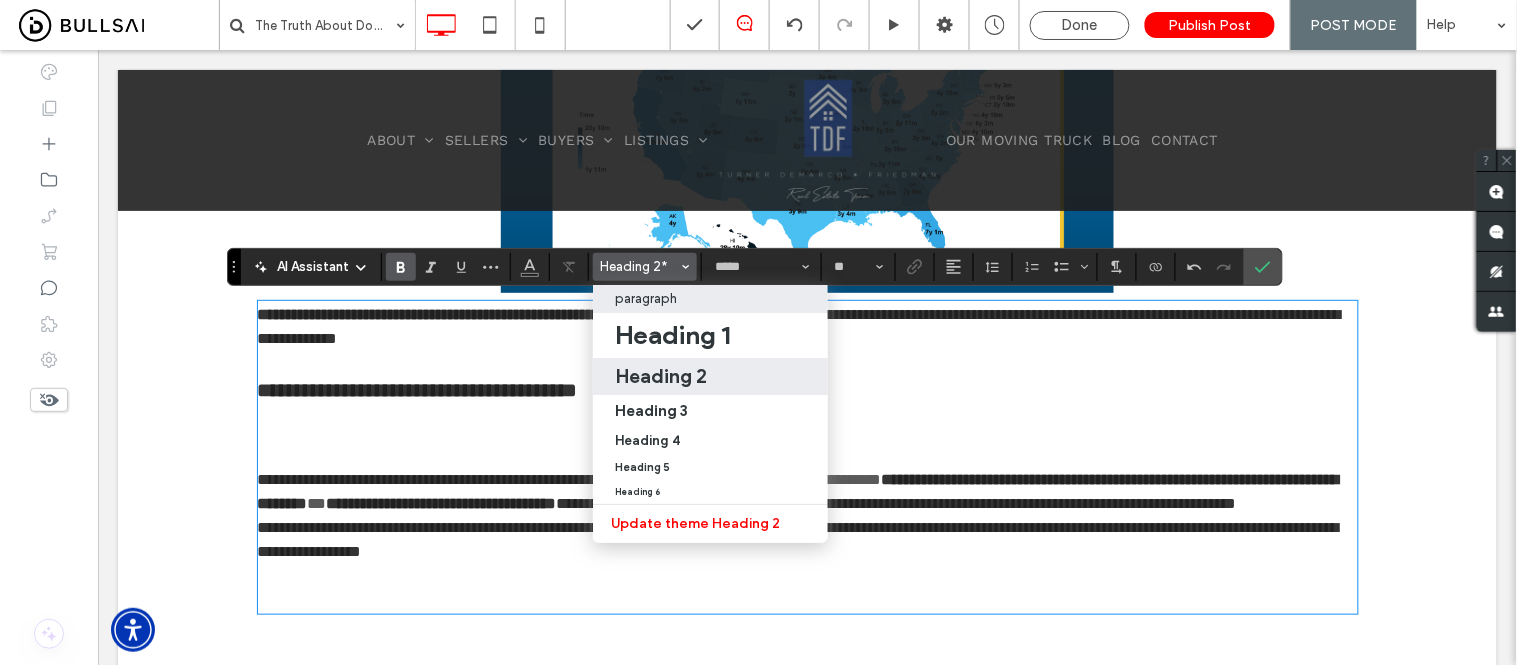 click on "paragraph" at bounding box center (710, 299) 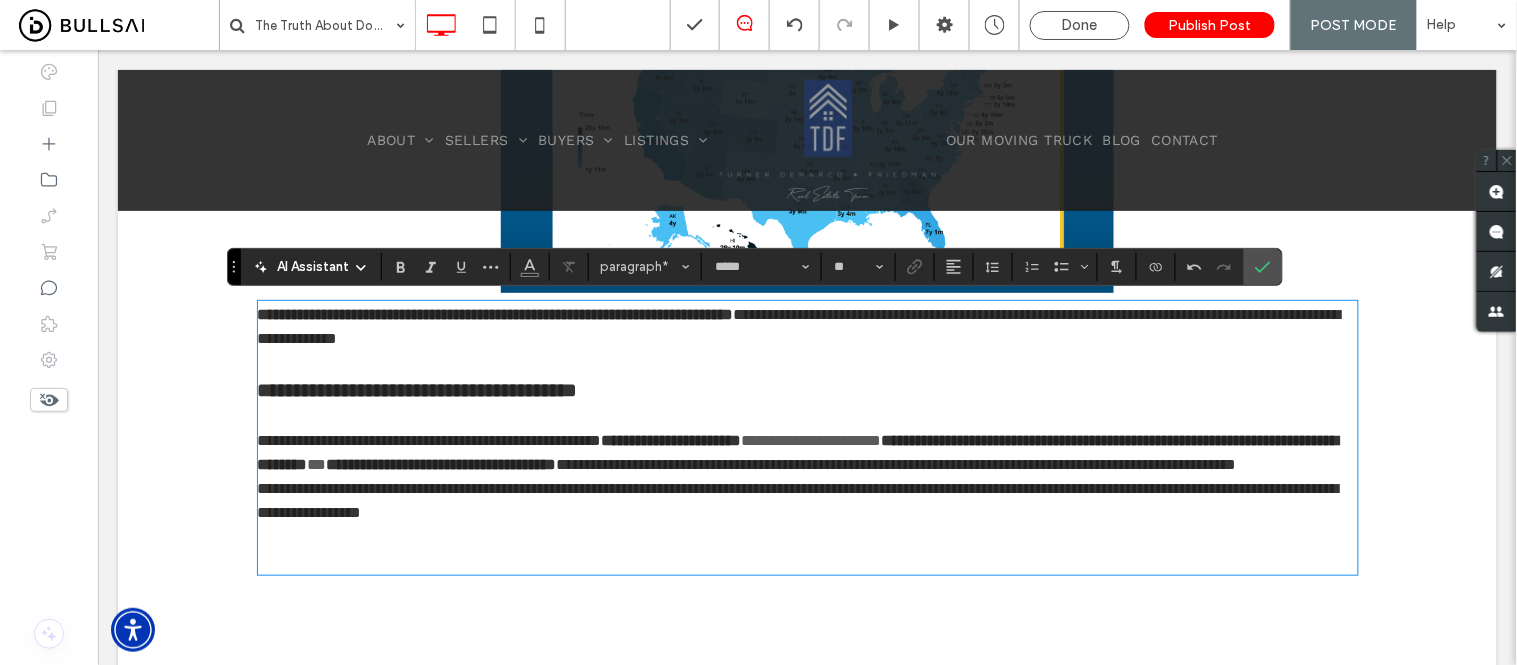 type on "*********" 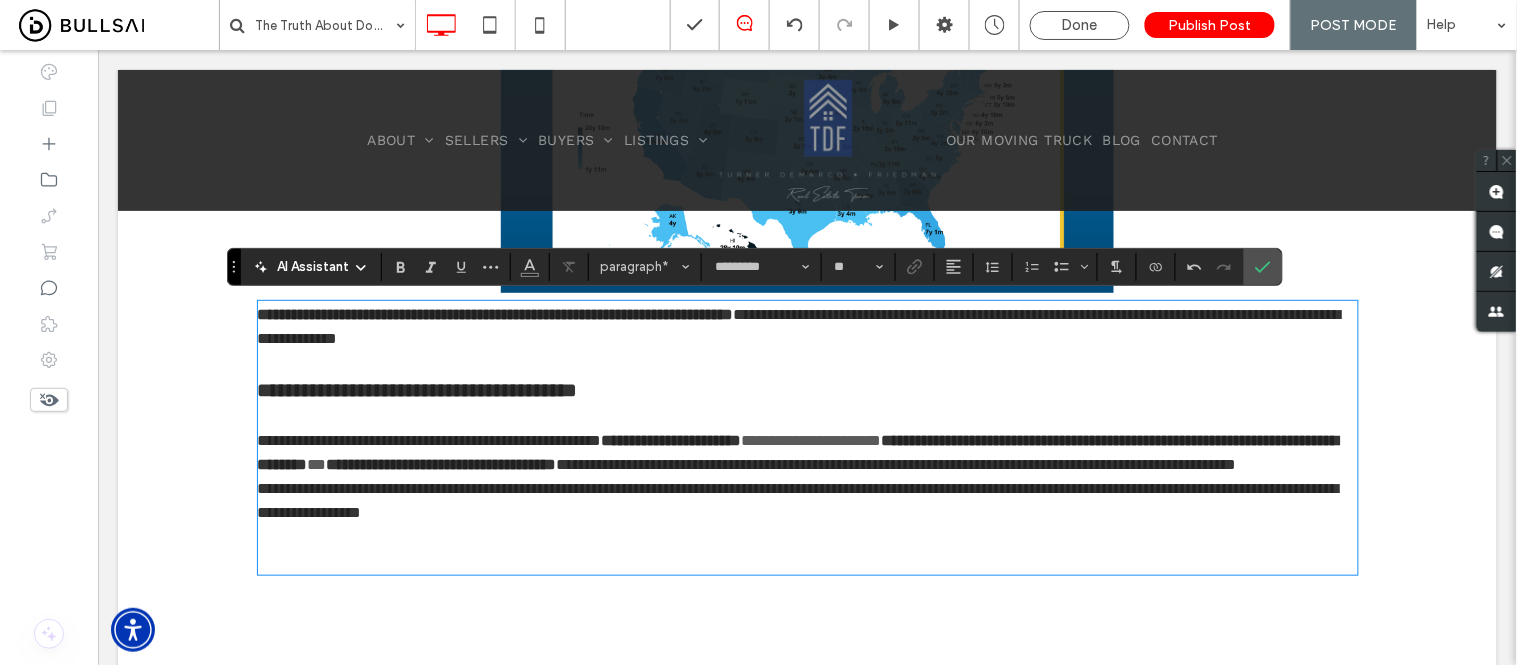 click on "**********" at bounding box center [807, 452] 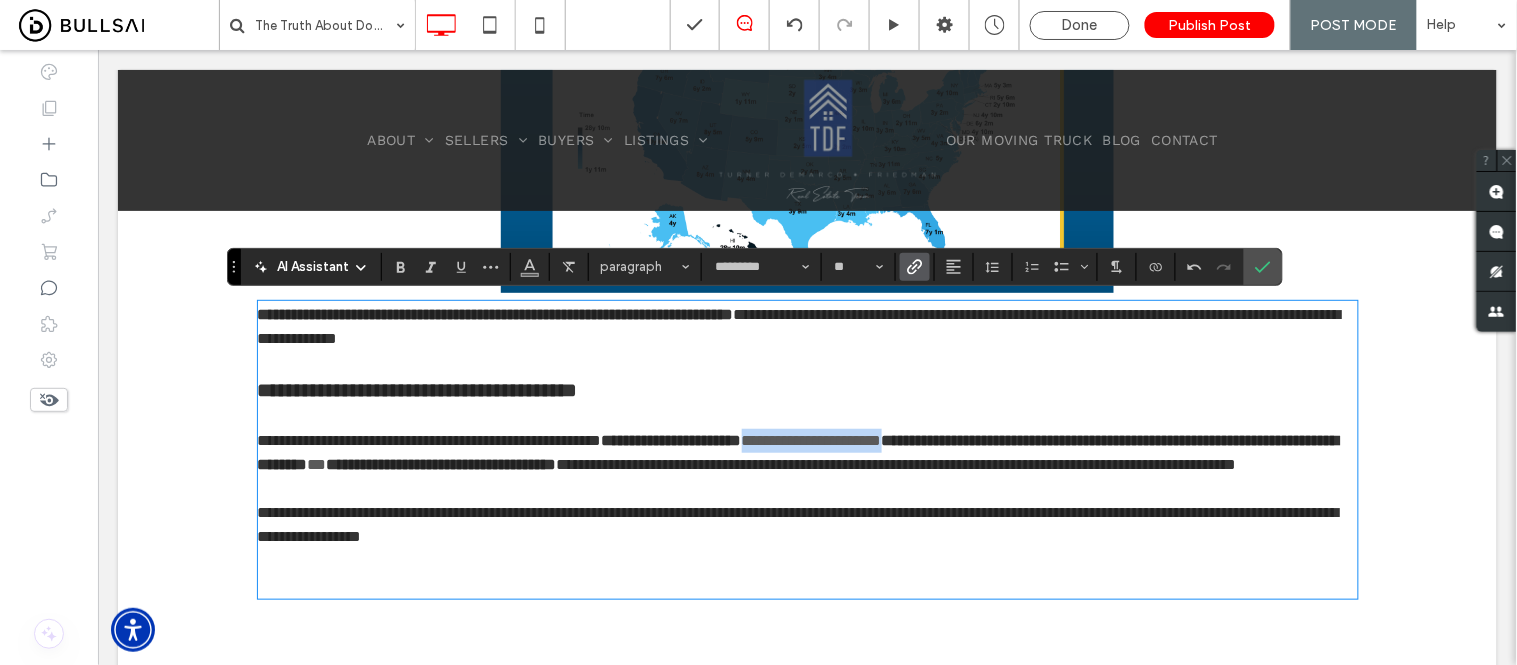 drag, startPoint x: 850, startPoint y: 444, endPoint x: 1052, endPoint y: 441, distance: 202.02228 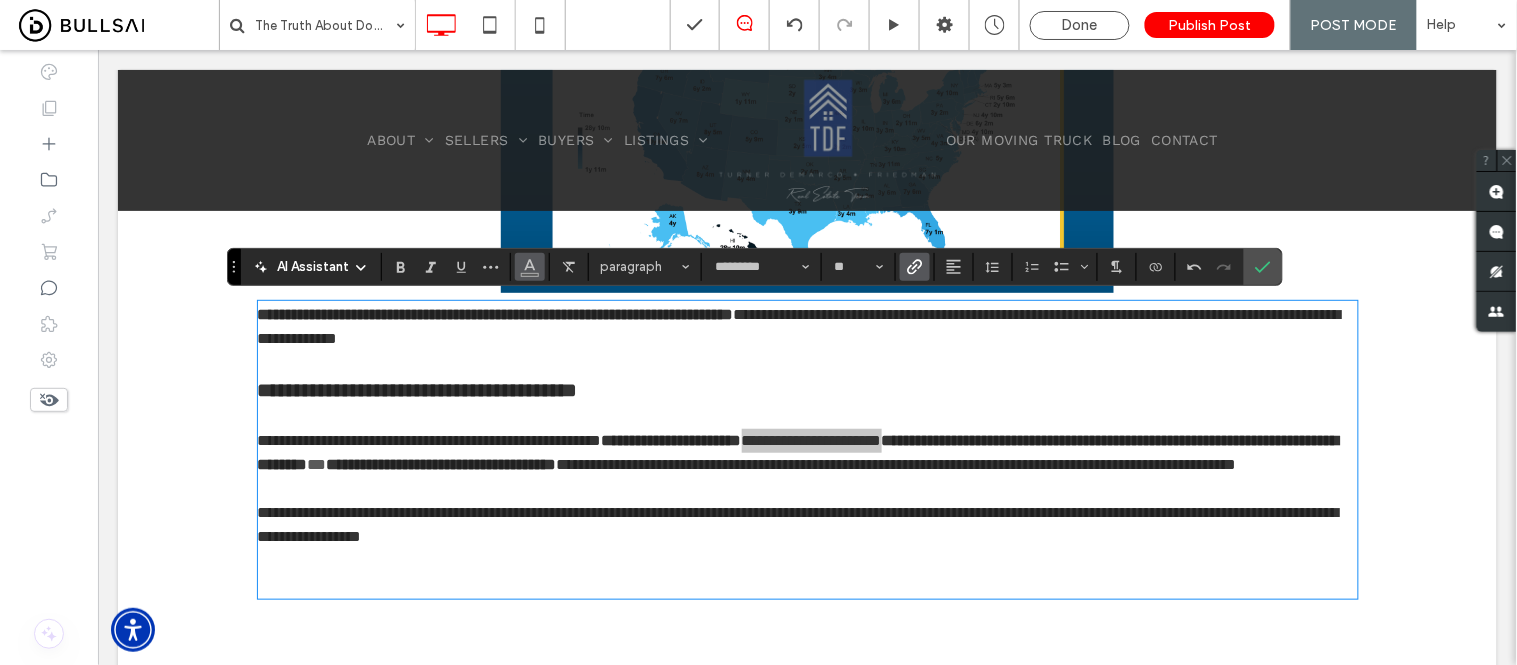 click 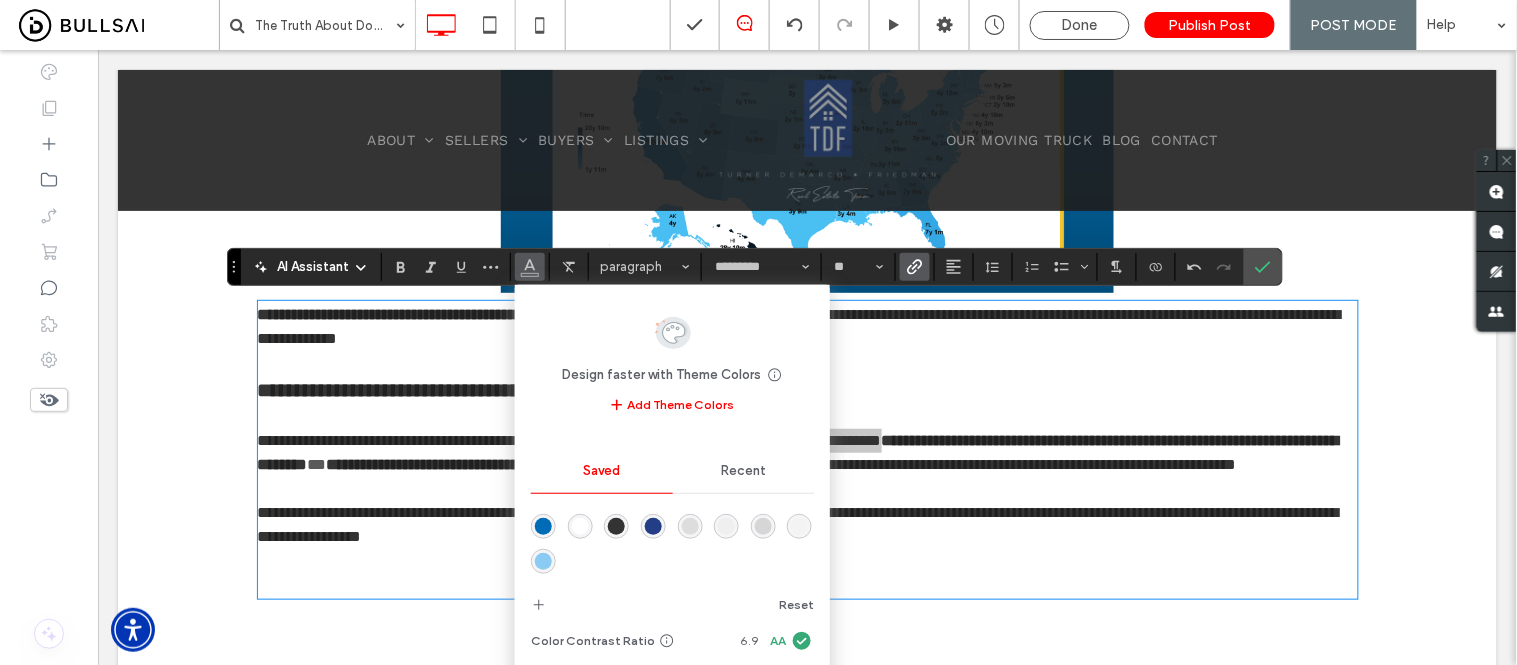 click at bounding box center [543, 526] 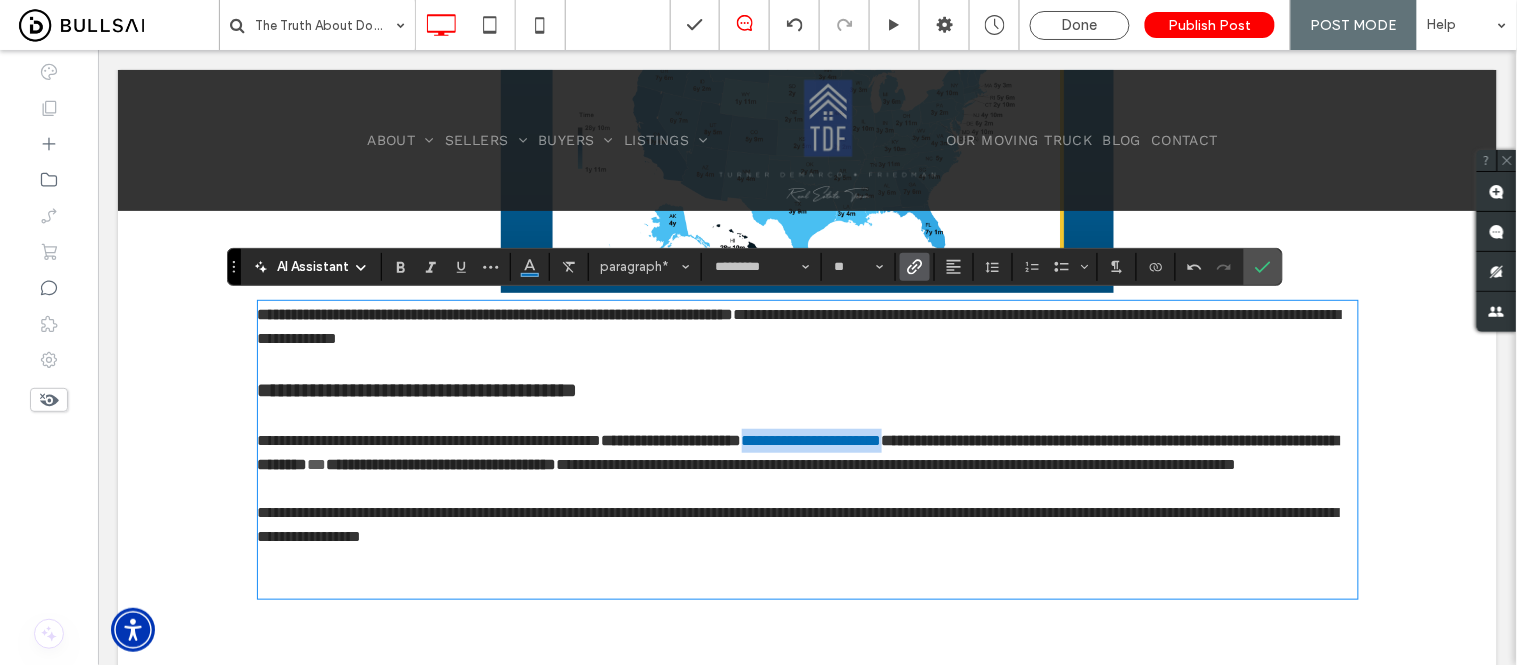 click on "**********" at bounding box center (807, 452) 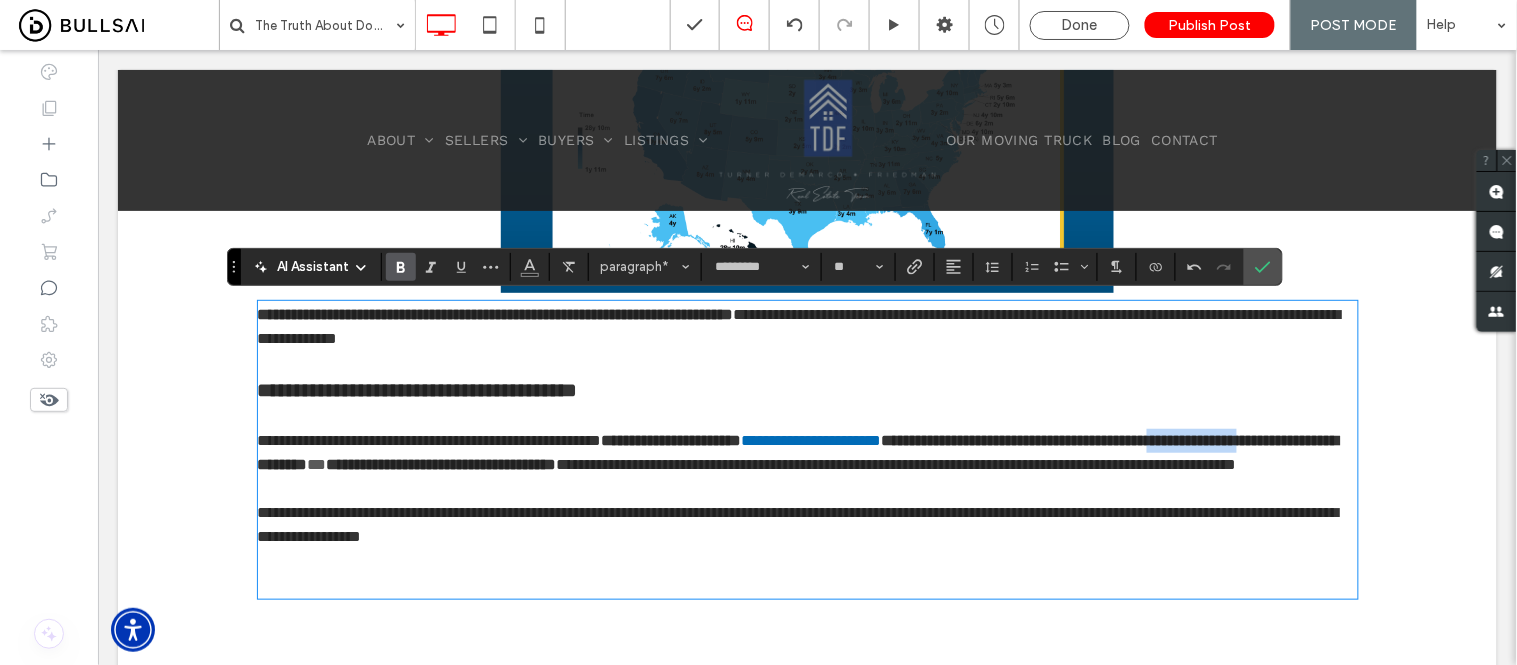 drag, startPoint x: 324, startPoint y: 466, endPoint x: 454, endPoint y: 463, distance: 130.0346 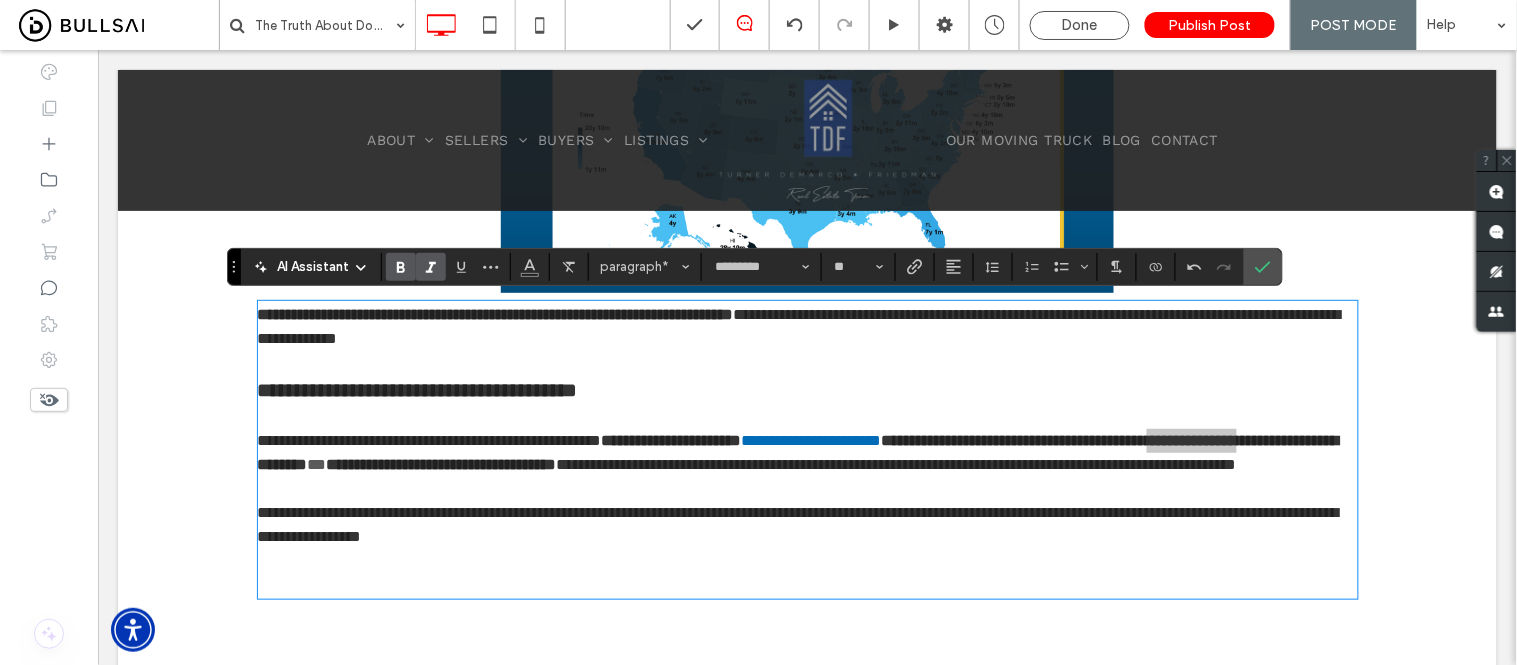 click 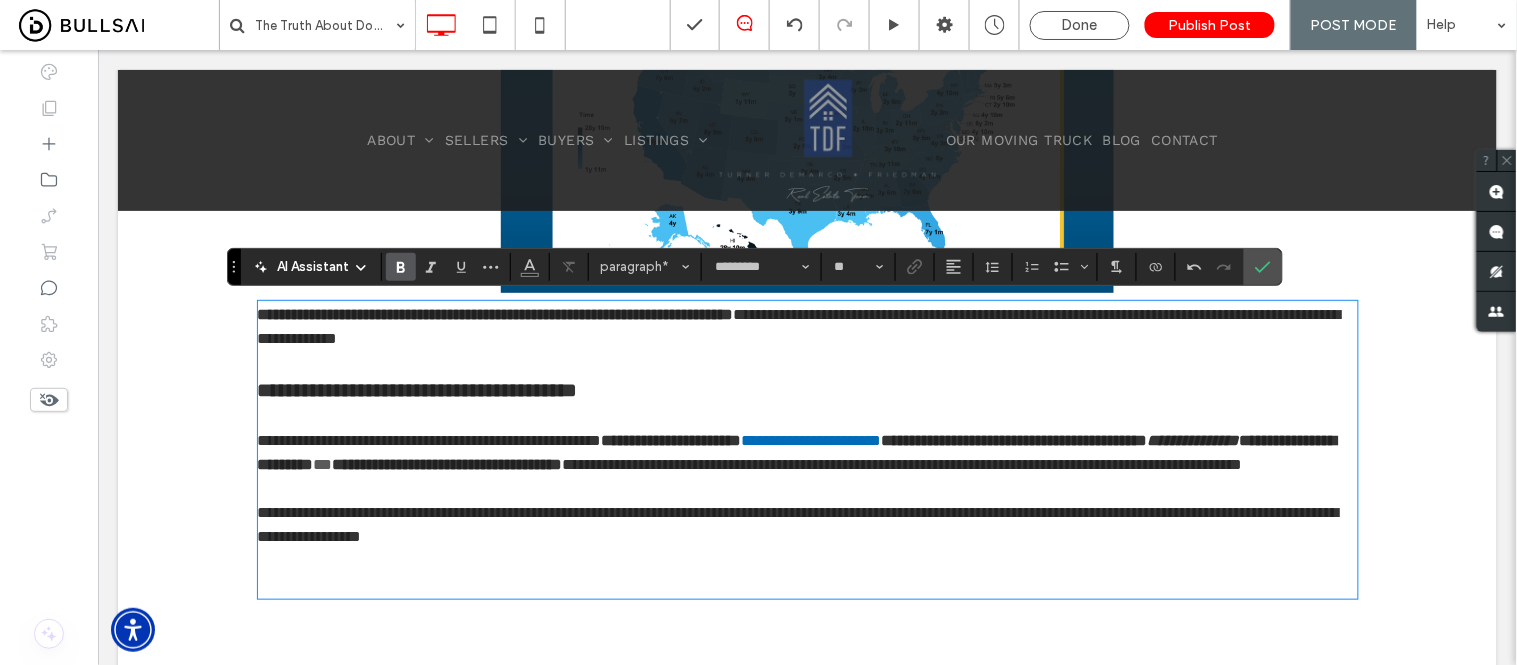 drag, startPoint x: 490, startPoint y: 467, endPoint x: 615, endPoint y: 463, distance: 125.06398 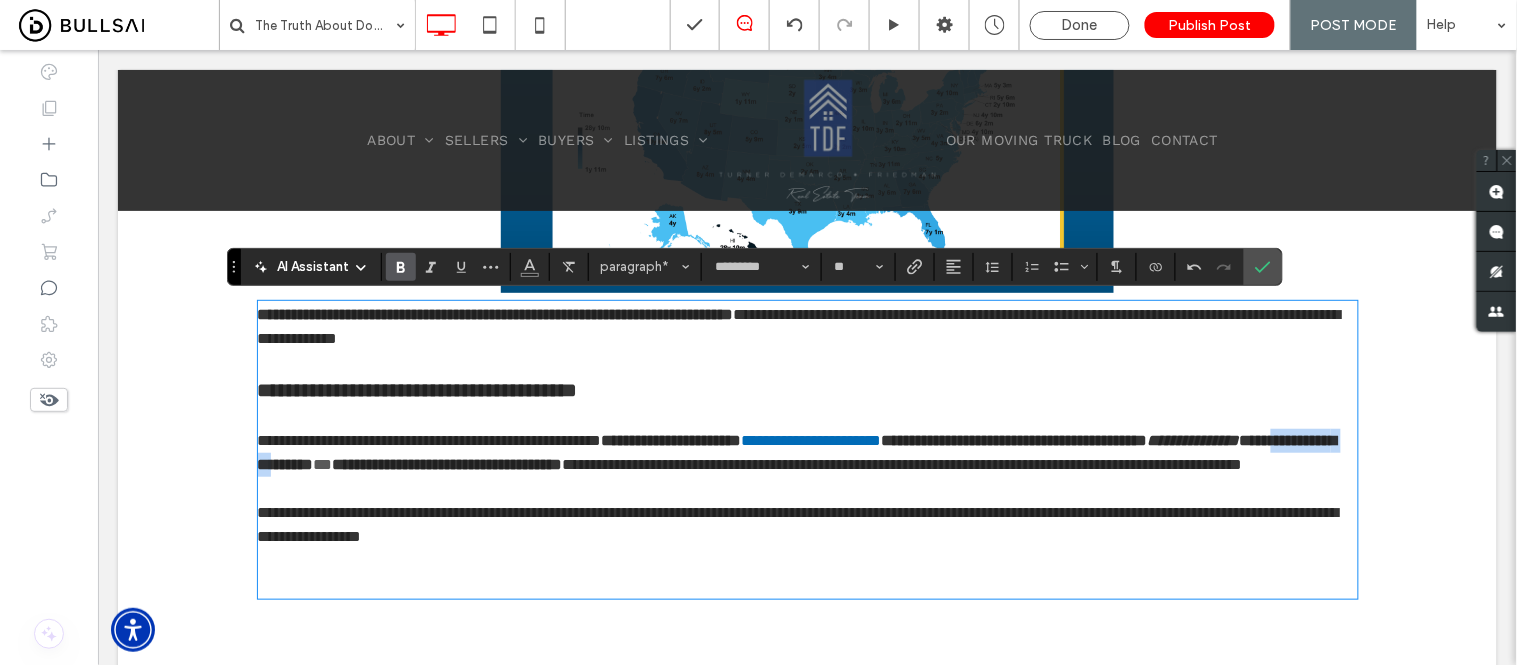 drag, startPoint x: 610, startPoint y: 463, endPoint x: 495, endPoint y: 465, distance: 115.01739 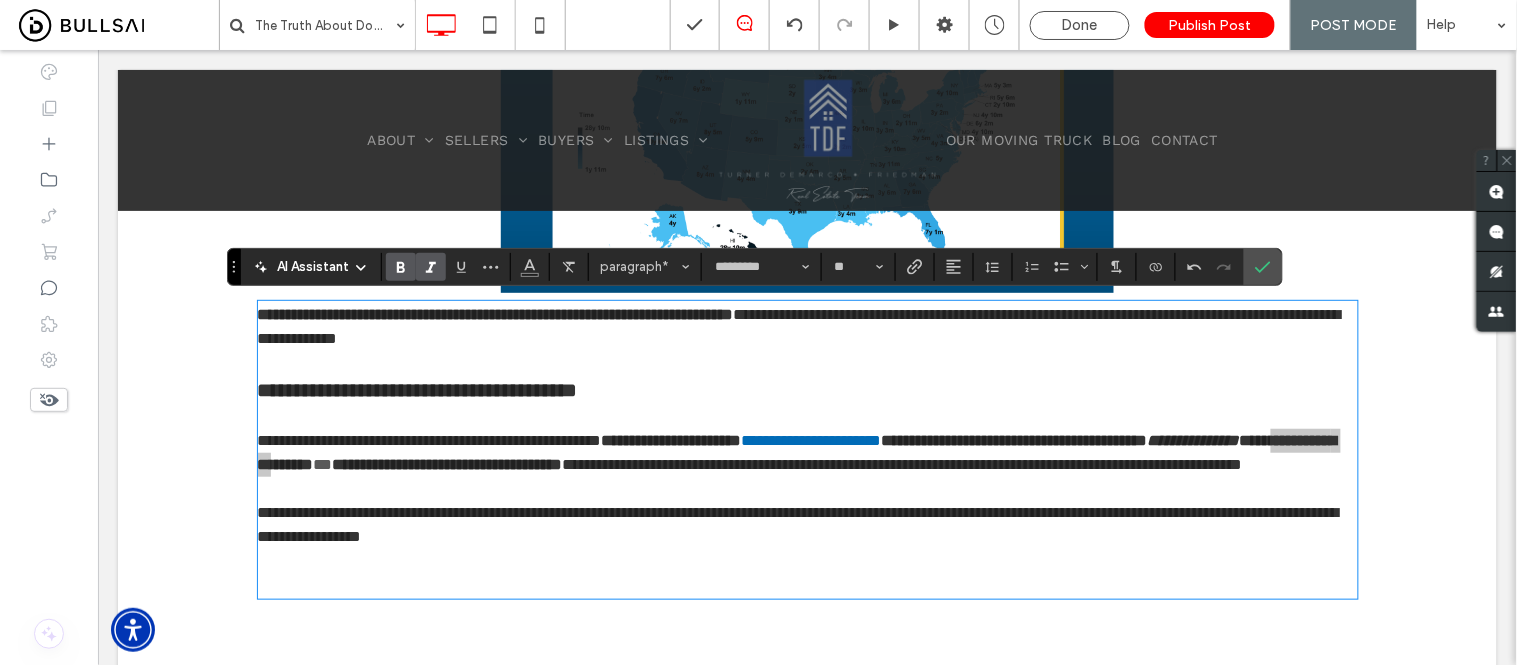 click 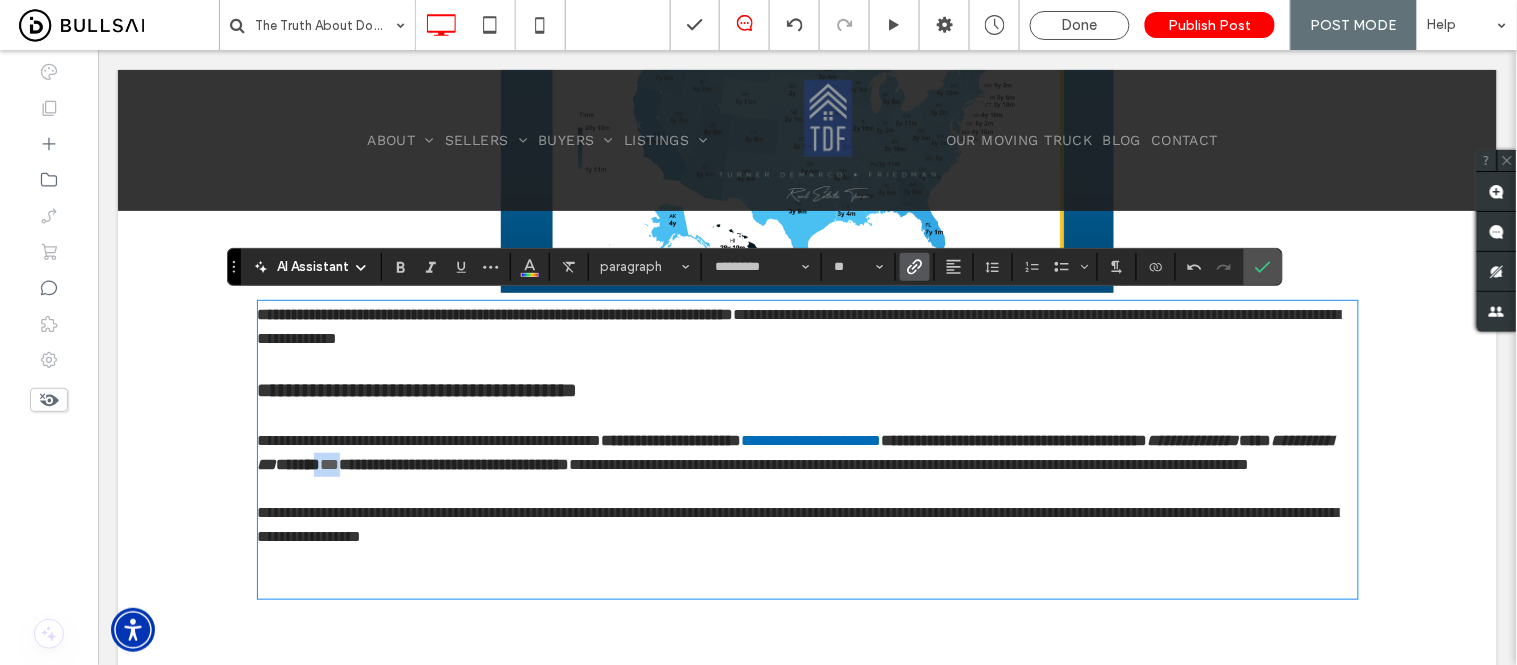 drag, startPoint x: 691, startPoint y: 466, endPoint x: 702, endPoint y: 466, distance: 11 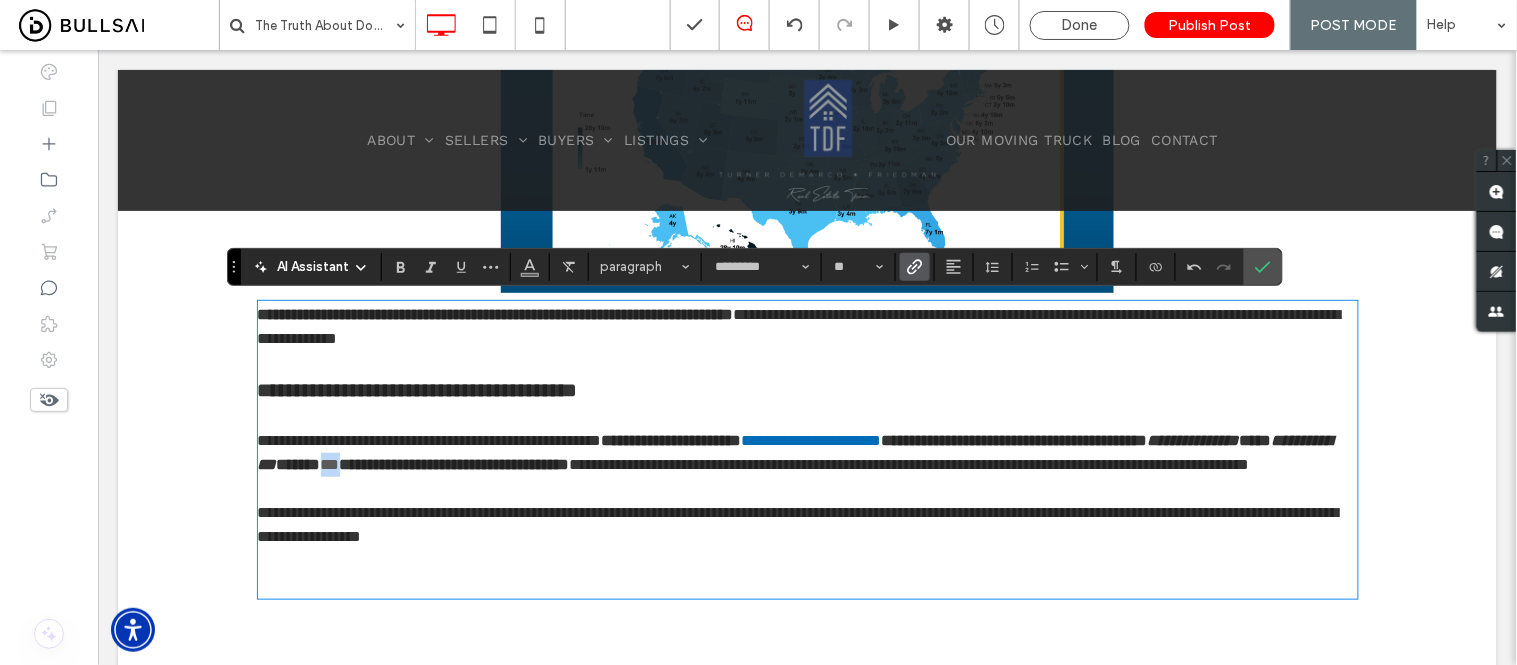 drag, startPoint x: 680, startPoint y: 465, endPoint x: 700, endPoint y: 469, distance: 20.396078 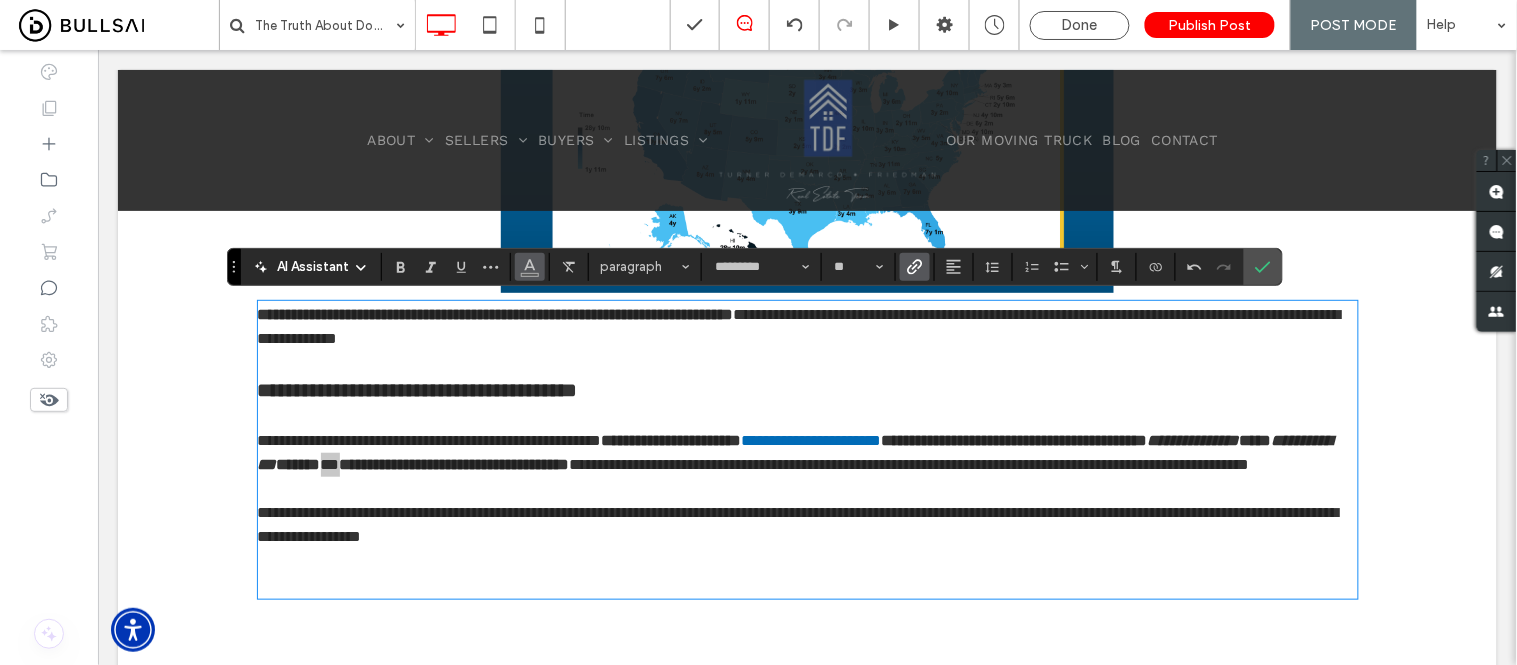 click 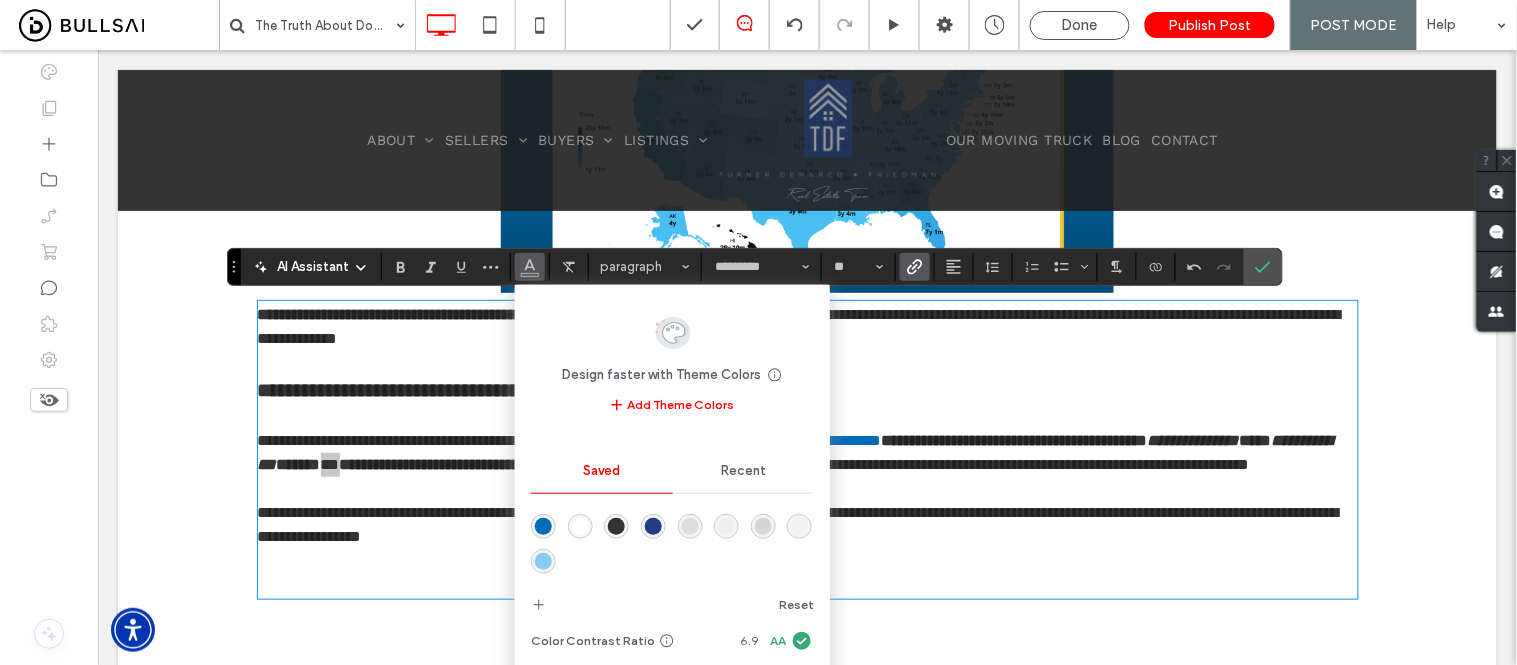 click at bounding box center [543, 526] 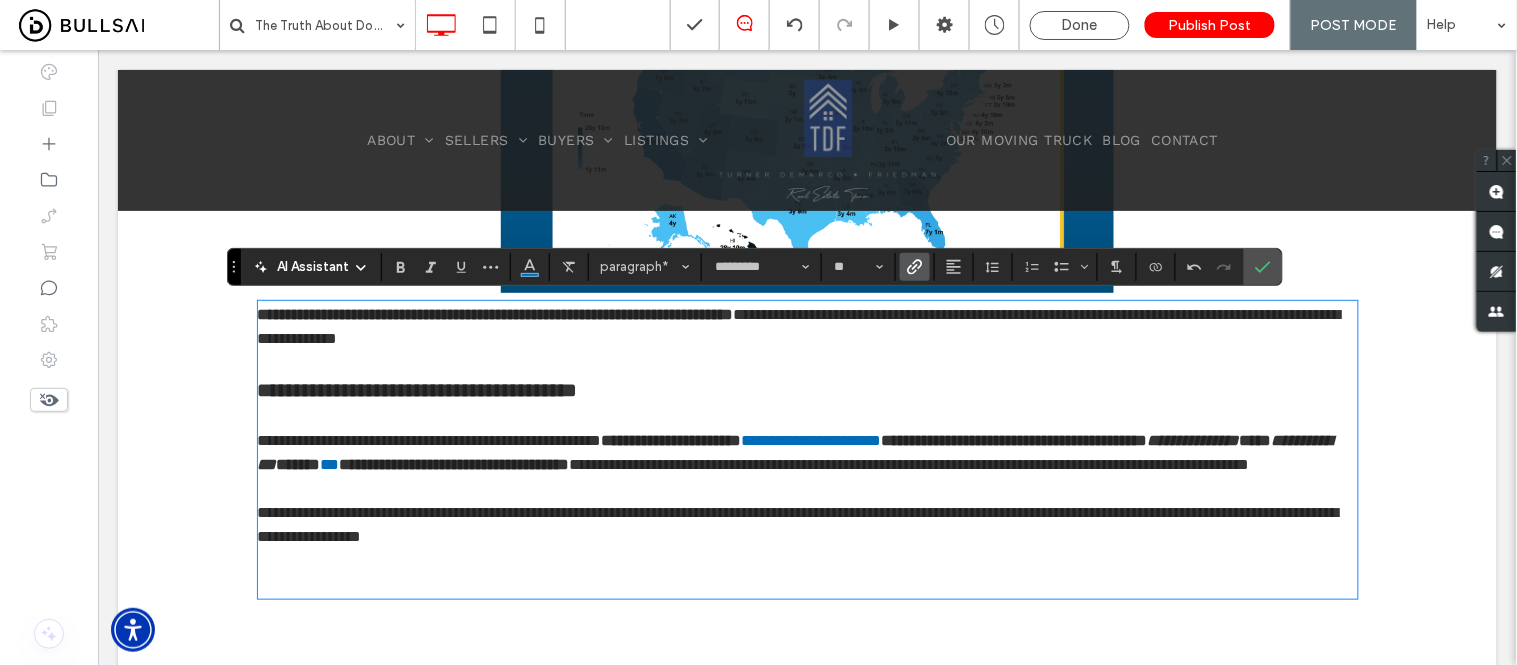 click at bounding box center (807, 488) 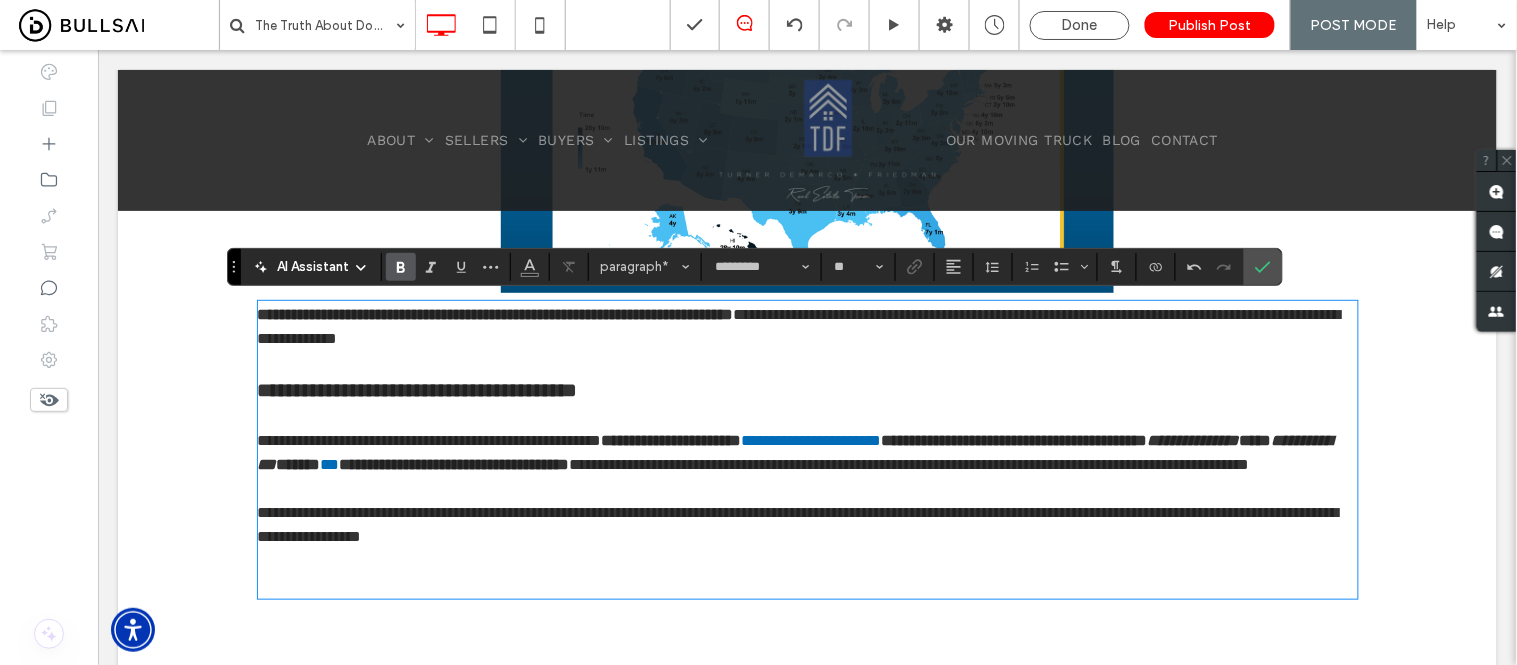 click on "**********" at bounding box center (454, 463) 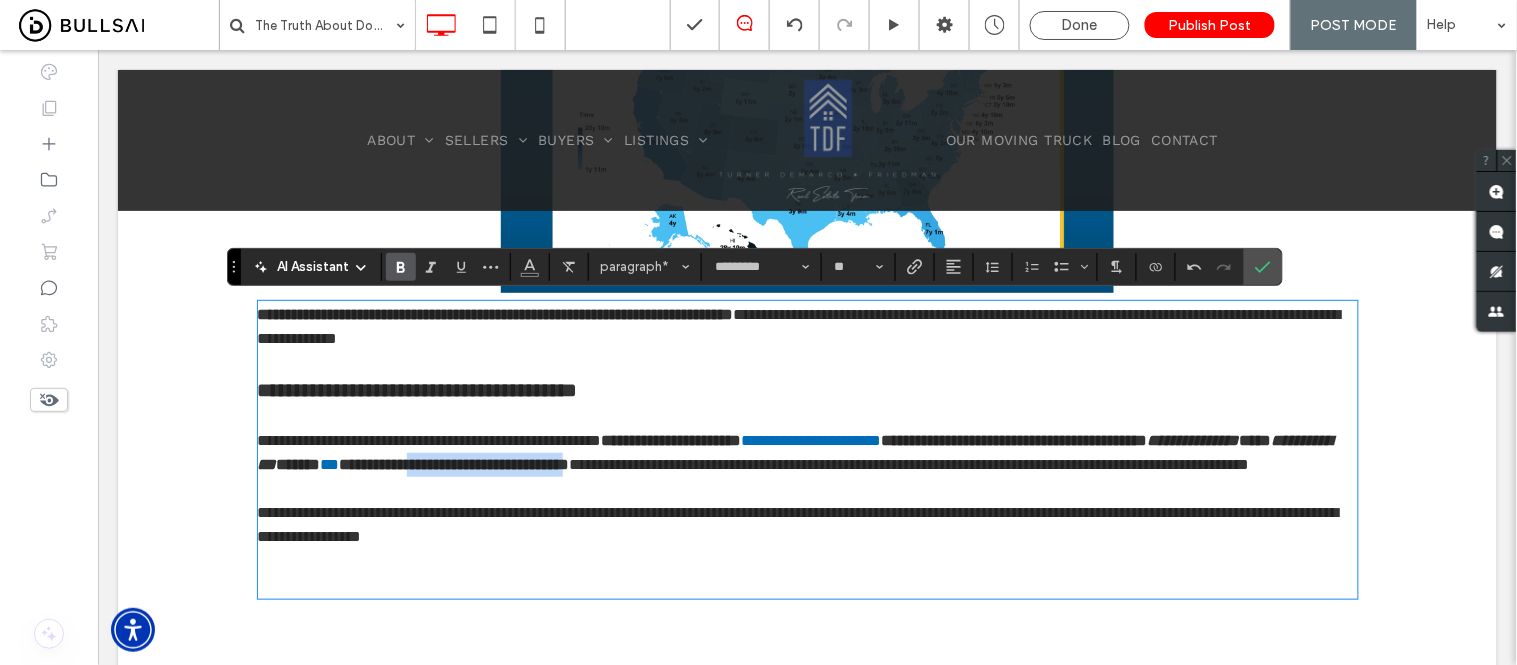drag, startPoint x: 792, startPoint y: 460, endPoint x: 1015, endPoint y: 460, distance: 223 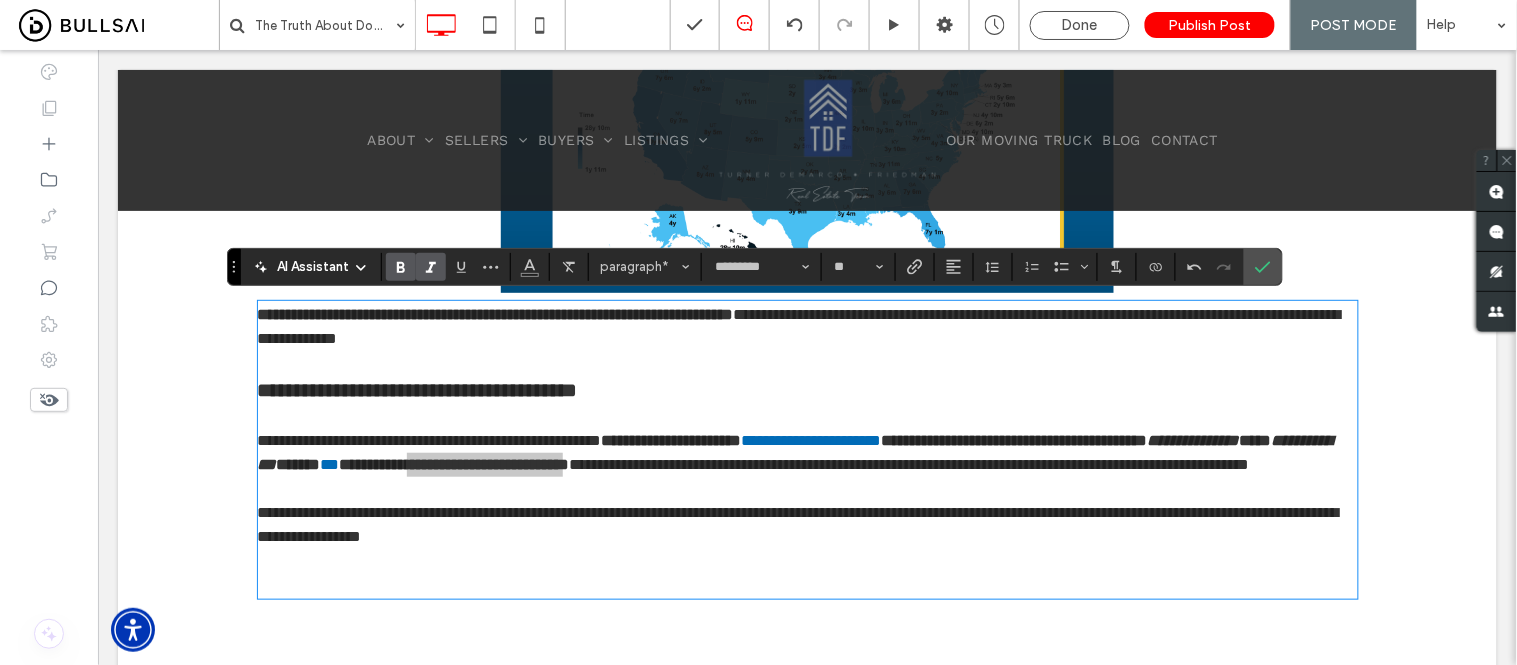 click 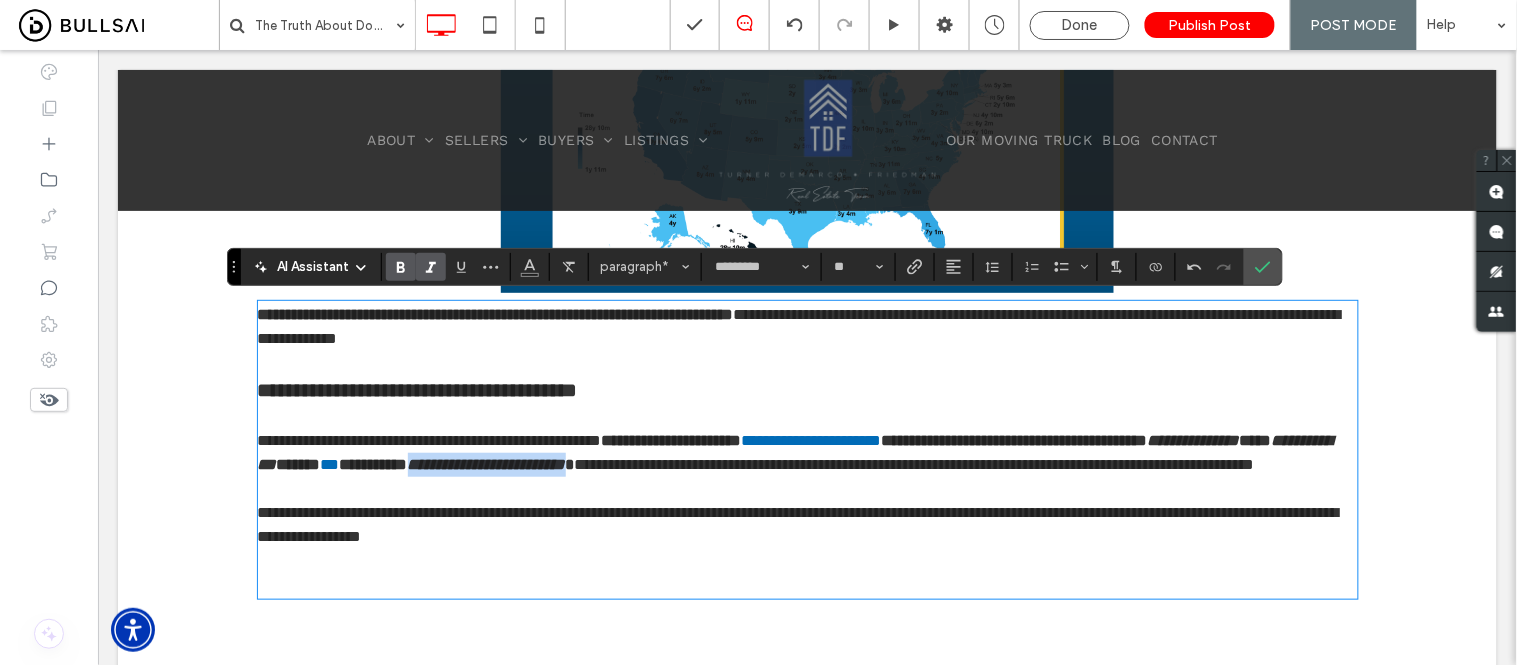 click at bounding box center (807, 584) 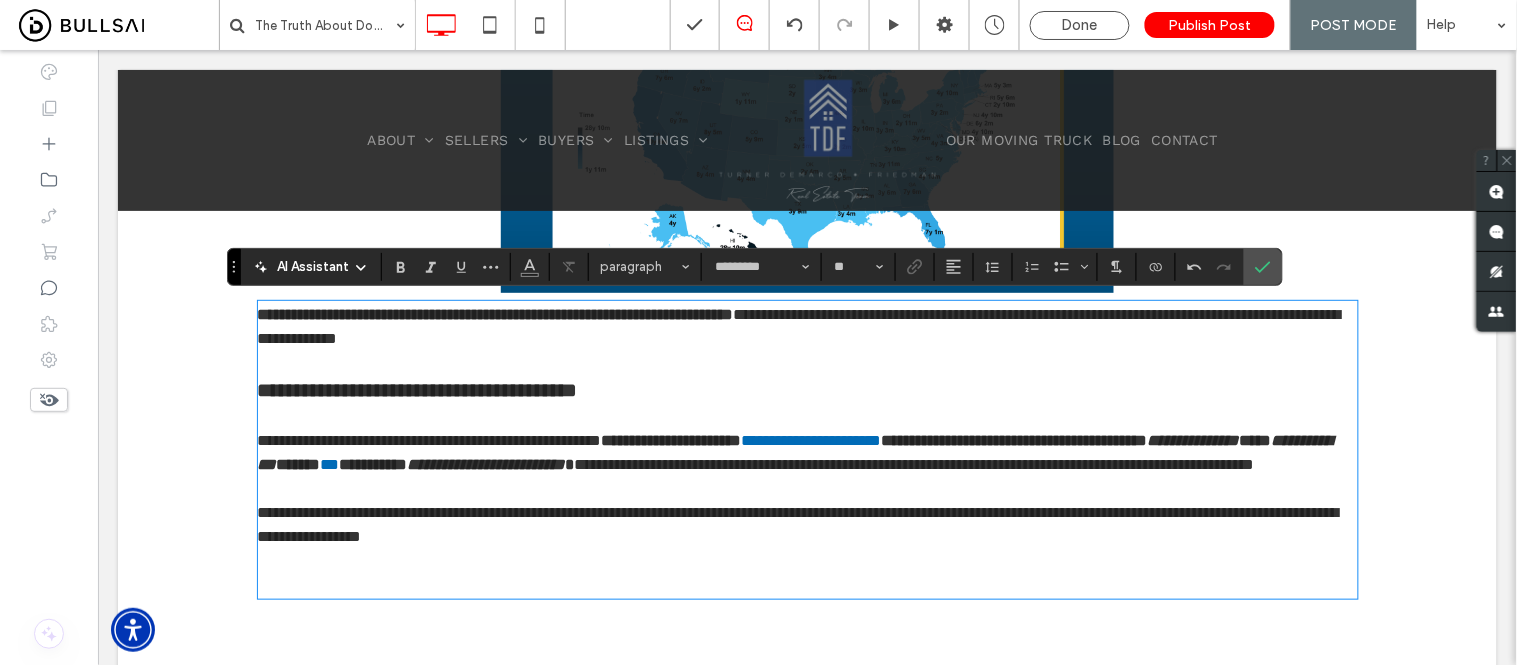 click at bounding box center (807, 584) 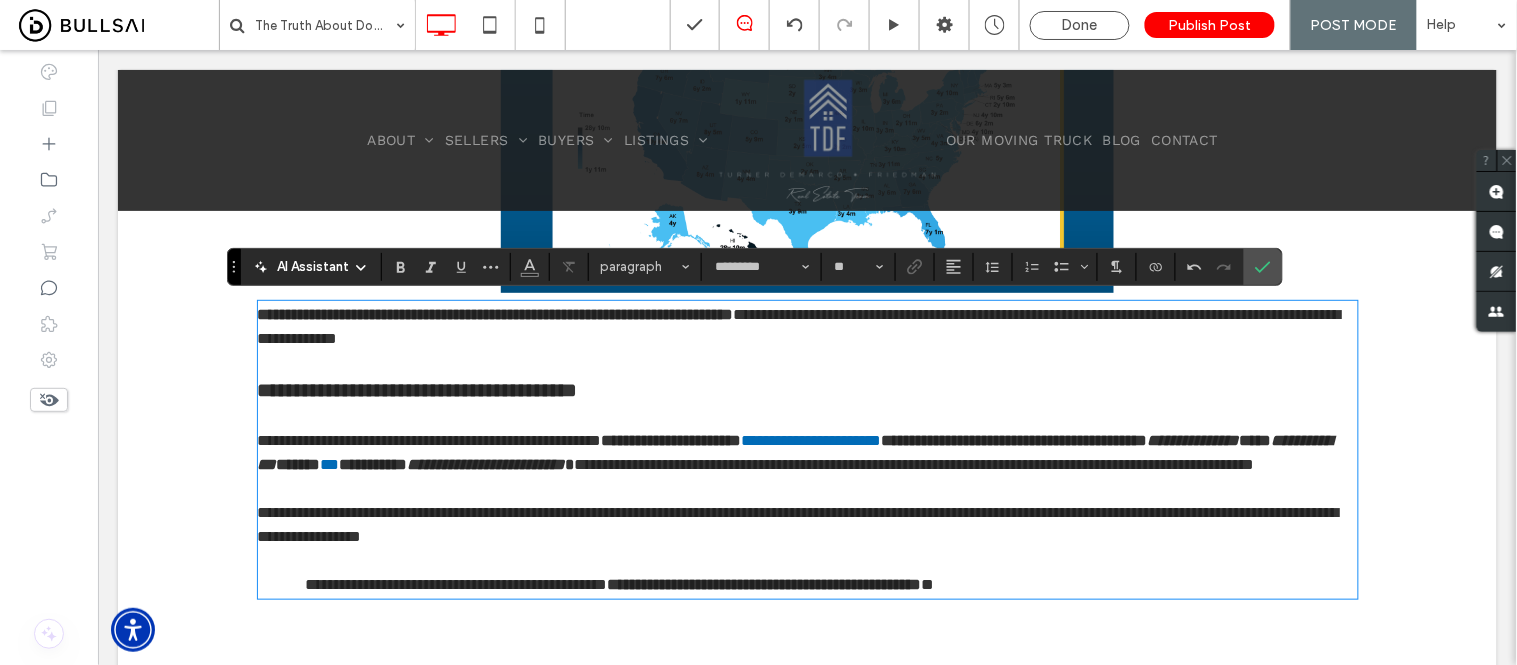 scroll, scrollTop: 0, scrollLeft: 0, axis: both 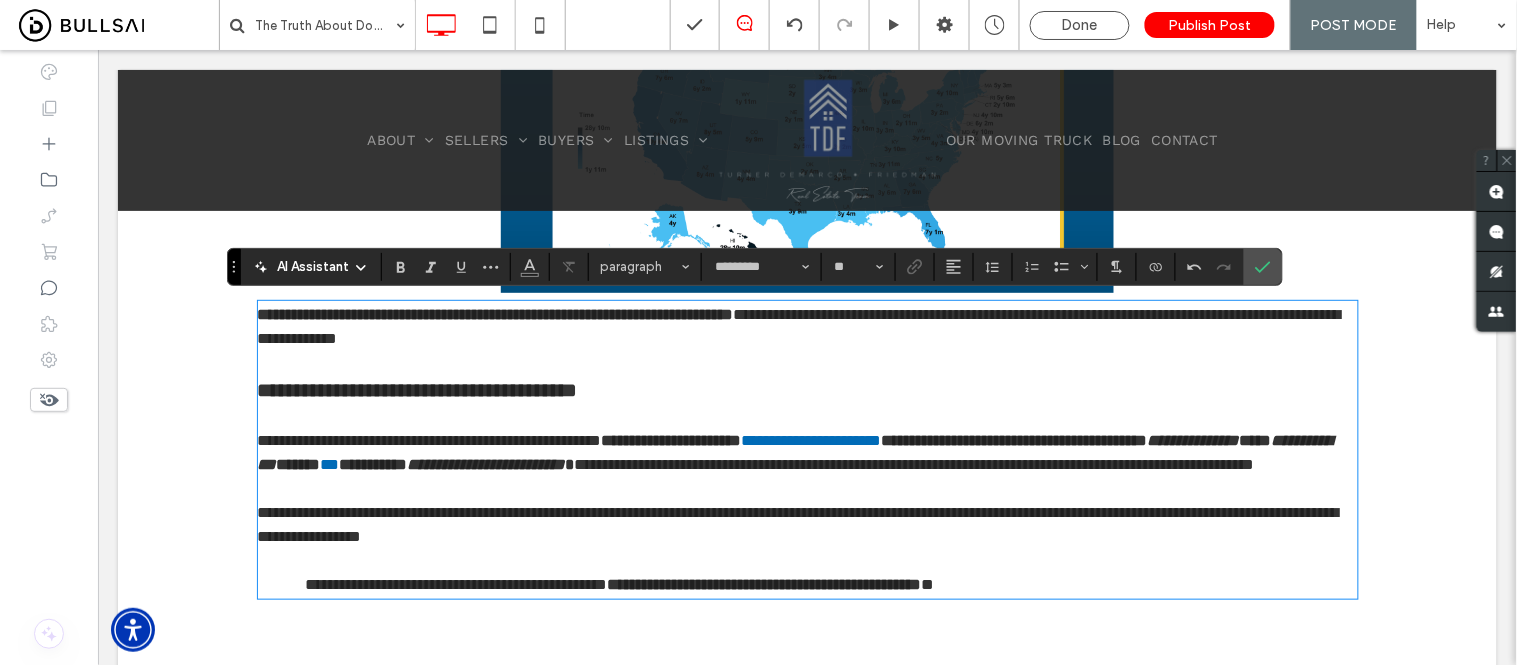 click on "**********" at bounding box center (456, 583) 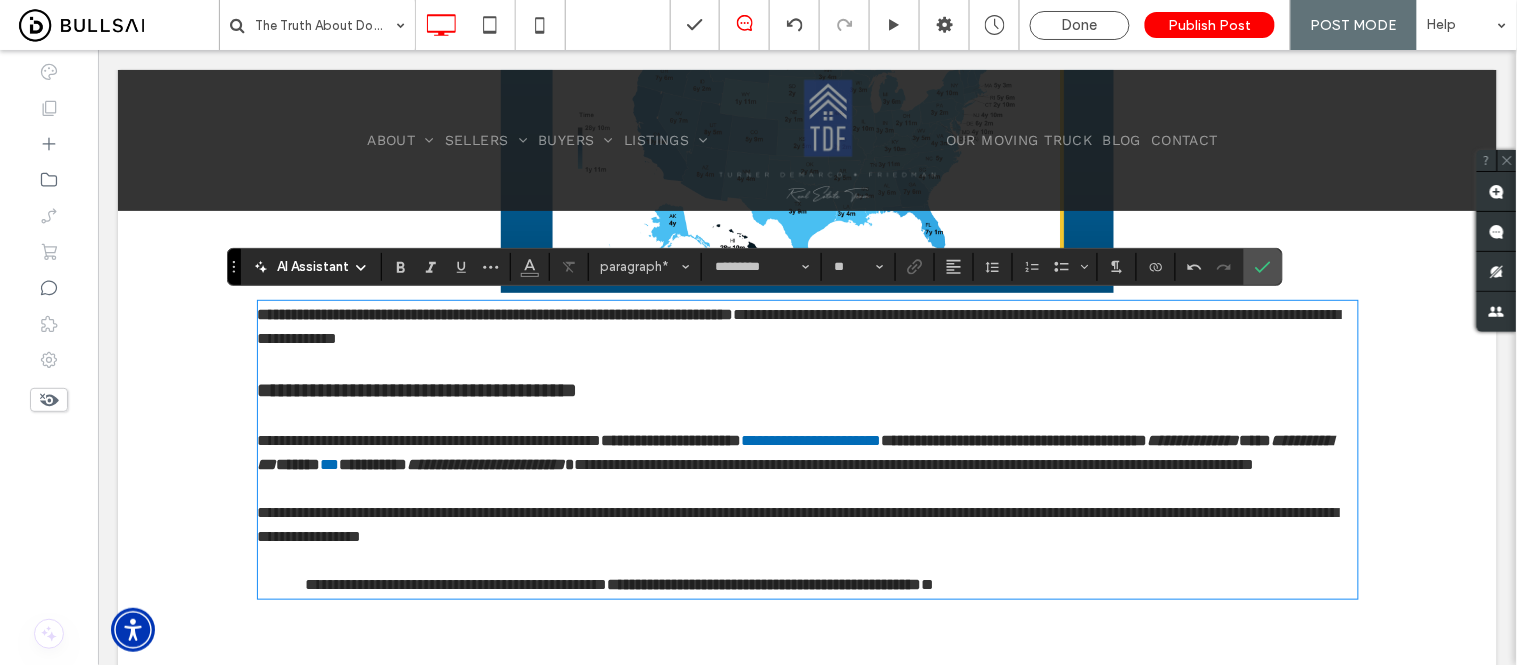 type 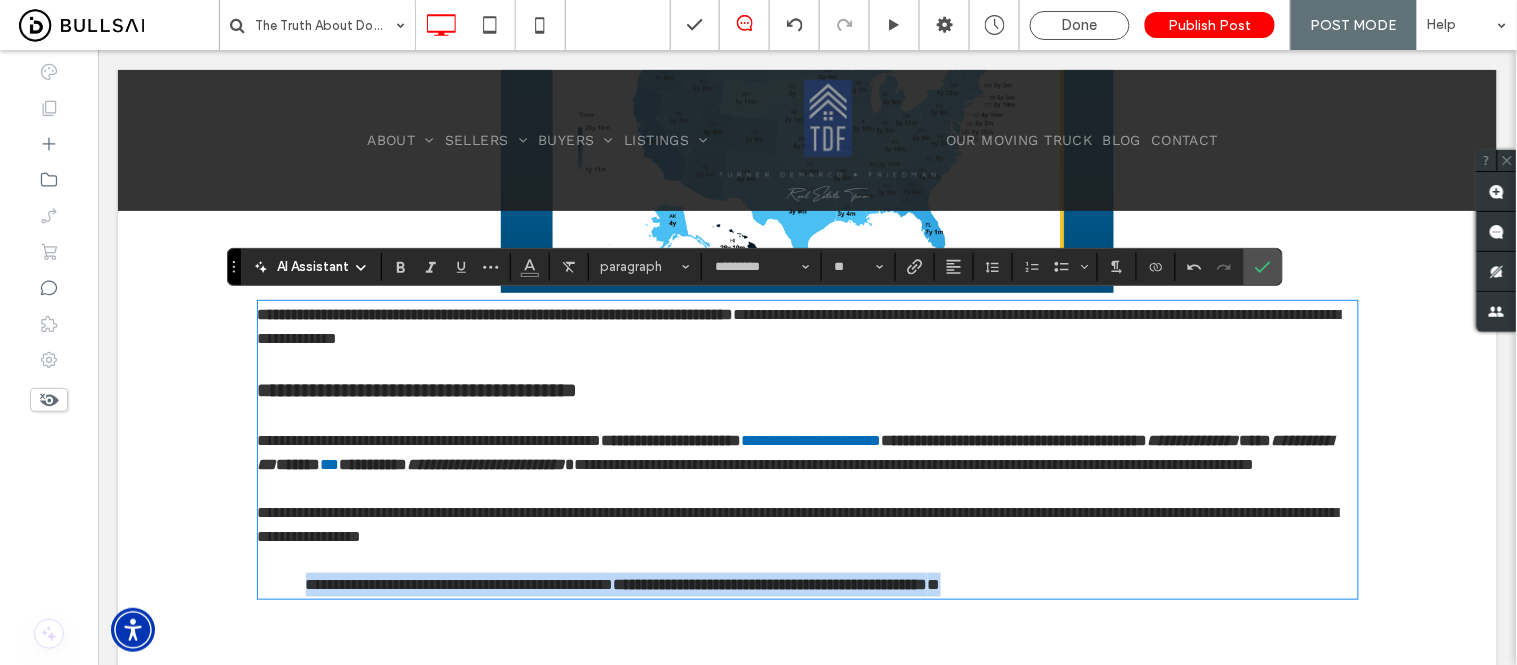 drag, startPoint x: 780, startPoint y: 615, endPoint x: 1142, endPoint y: 612, distance: 362.01242 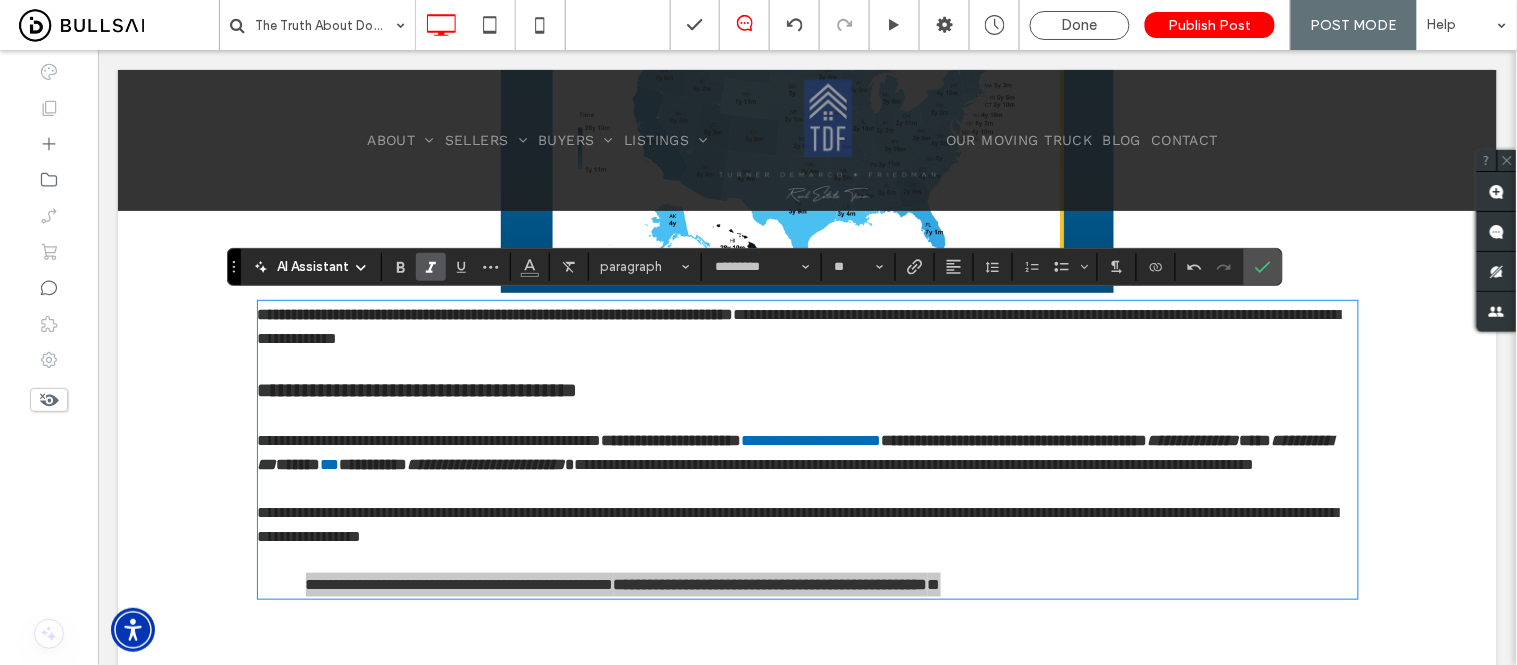 click 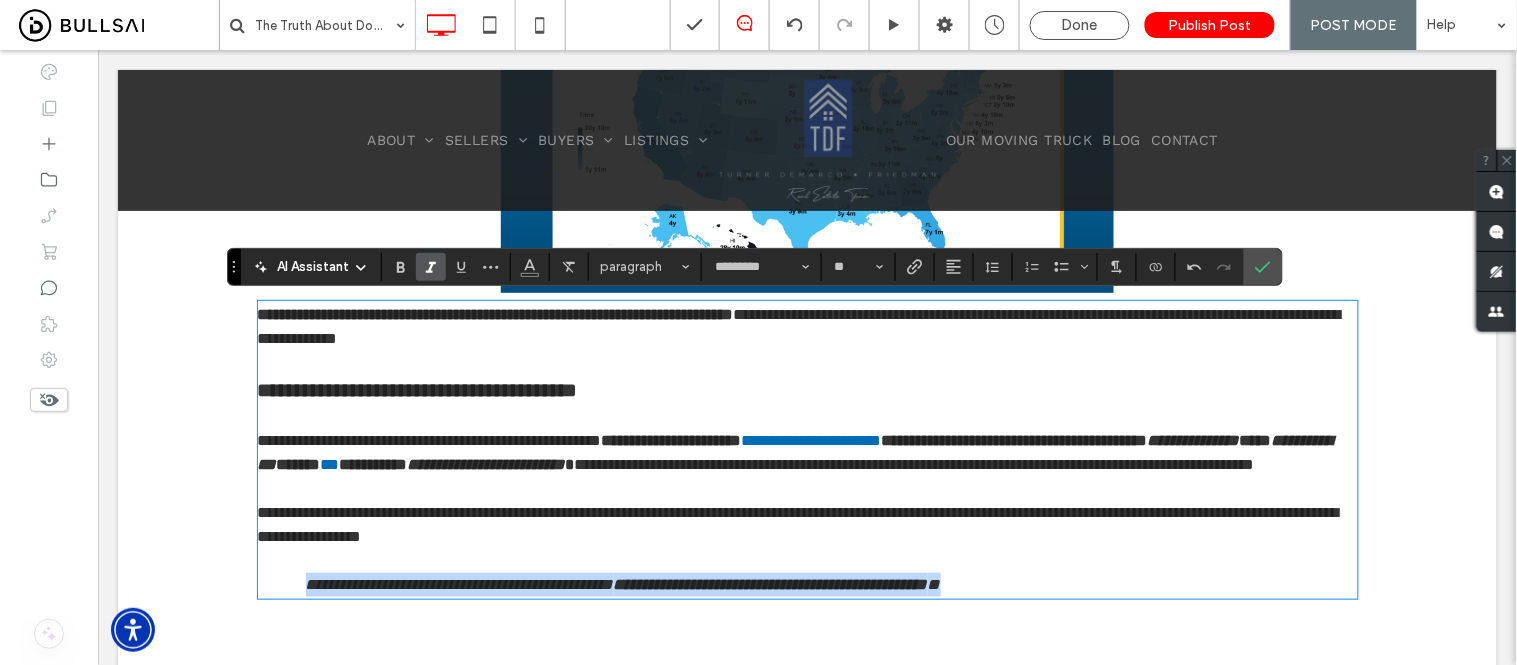 click on "**********" at bounding box center (807, 584) 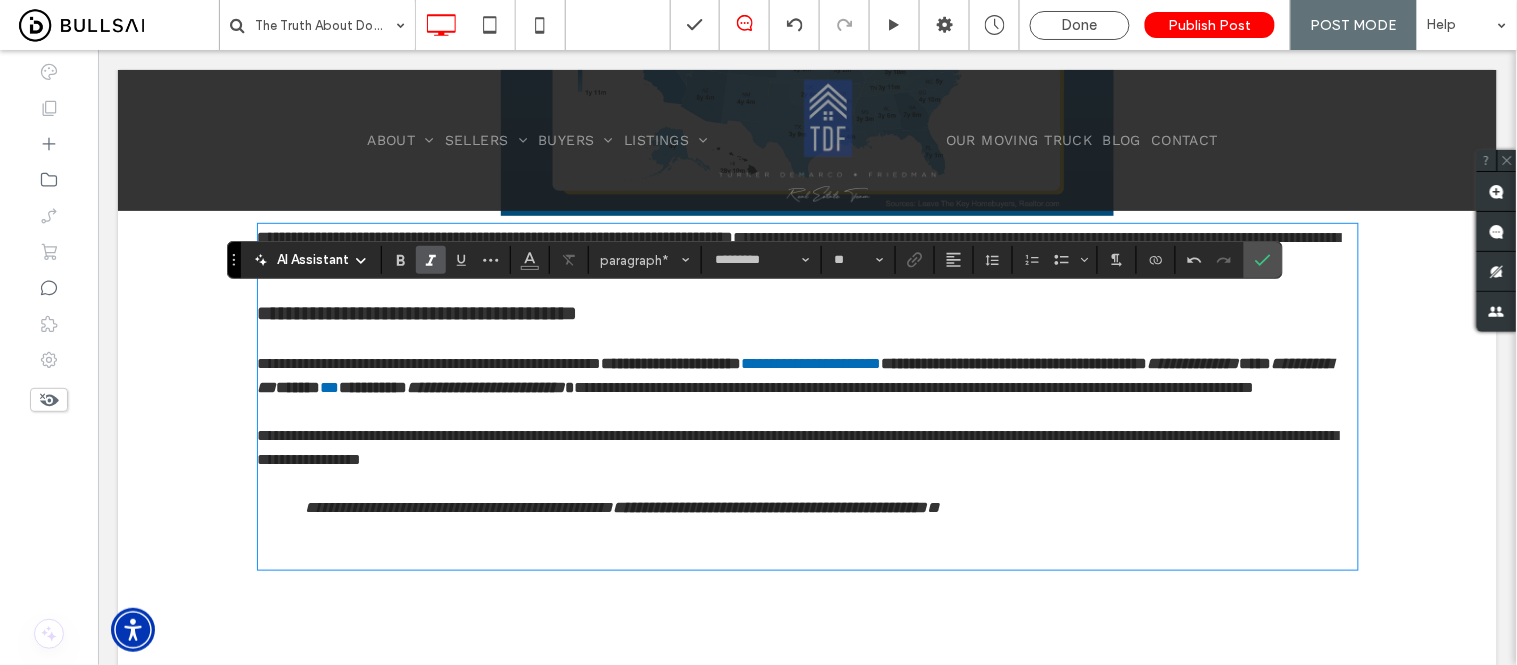 scroll, scrollTop: 2208, scrollLeft: 0, axis: vertical 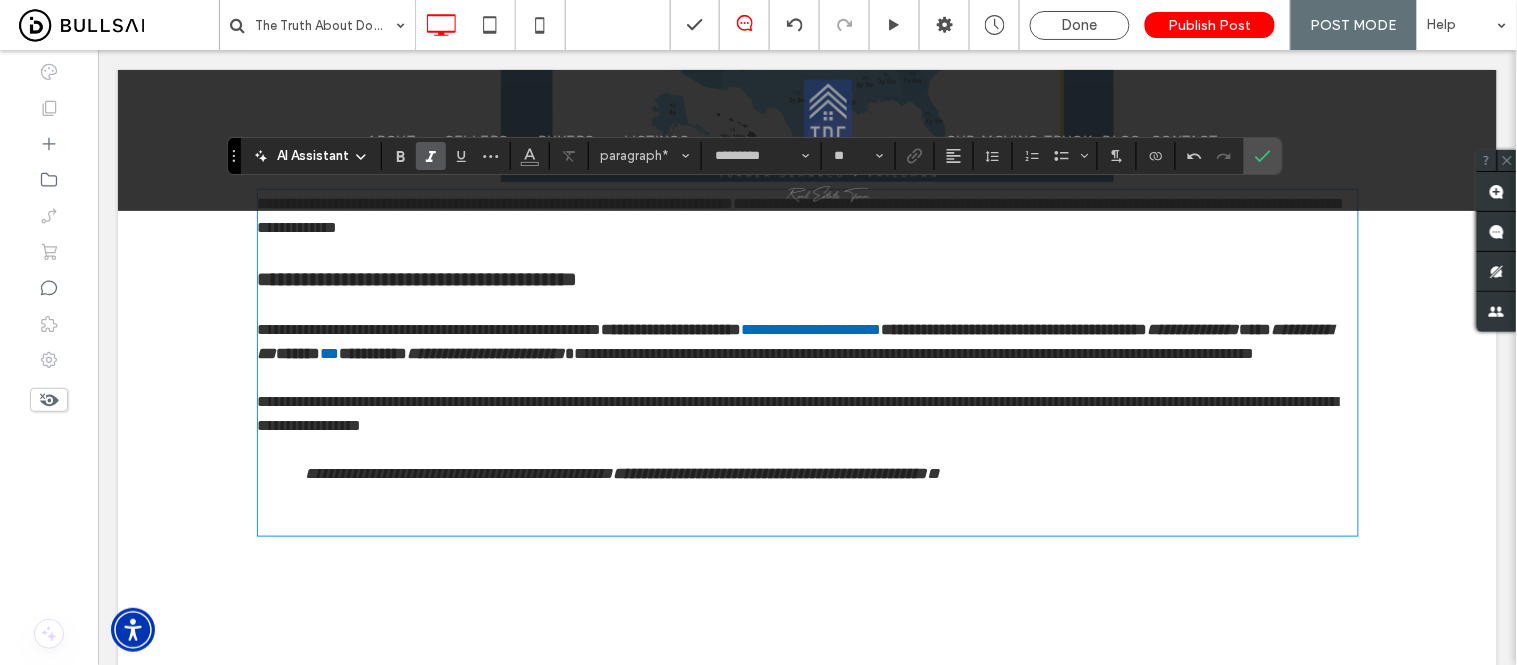 click at bounding box center [807, 497] 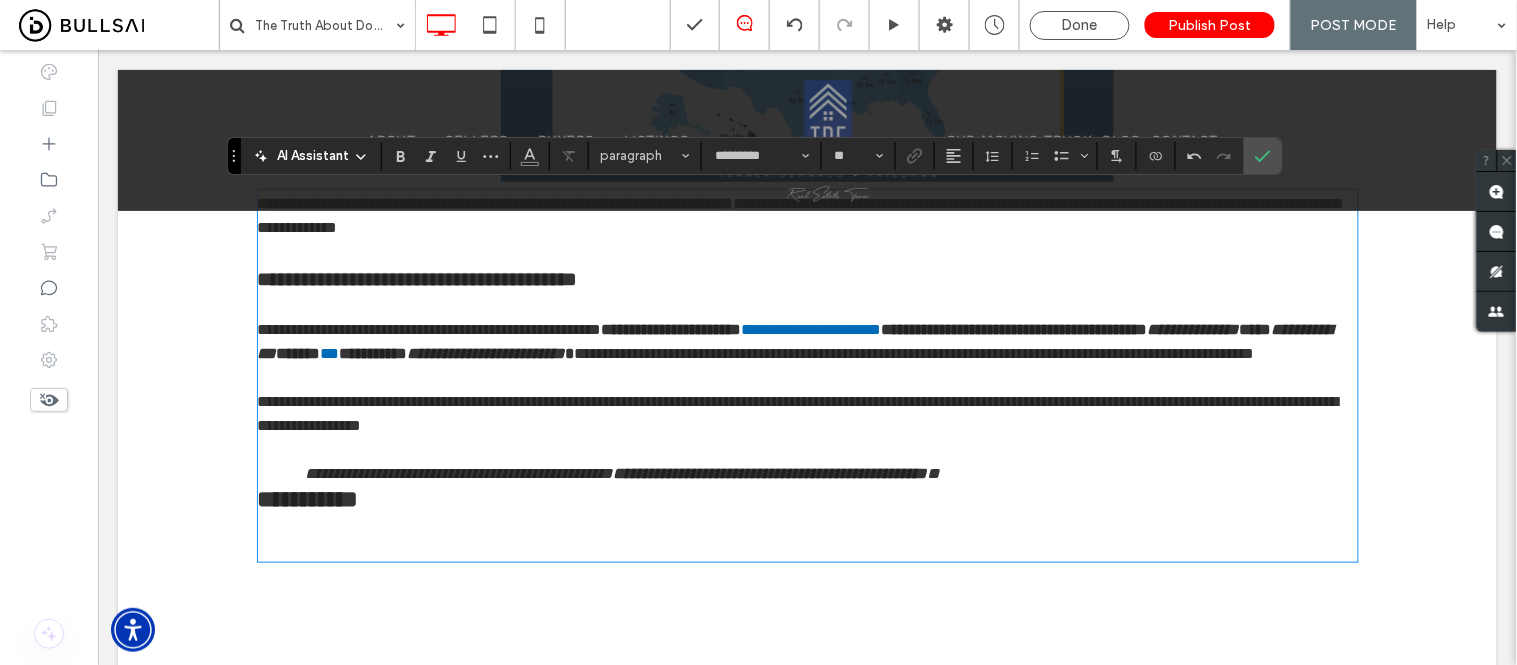 type on "**" 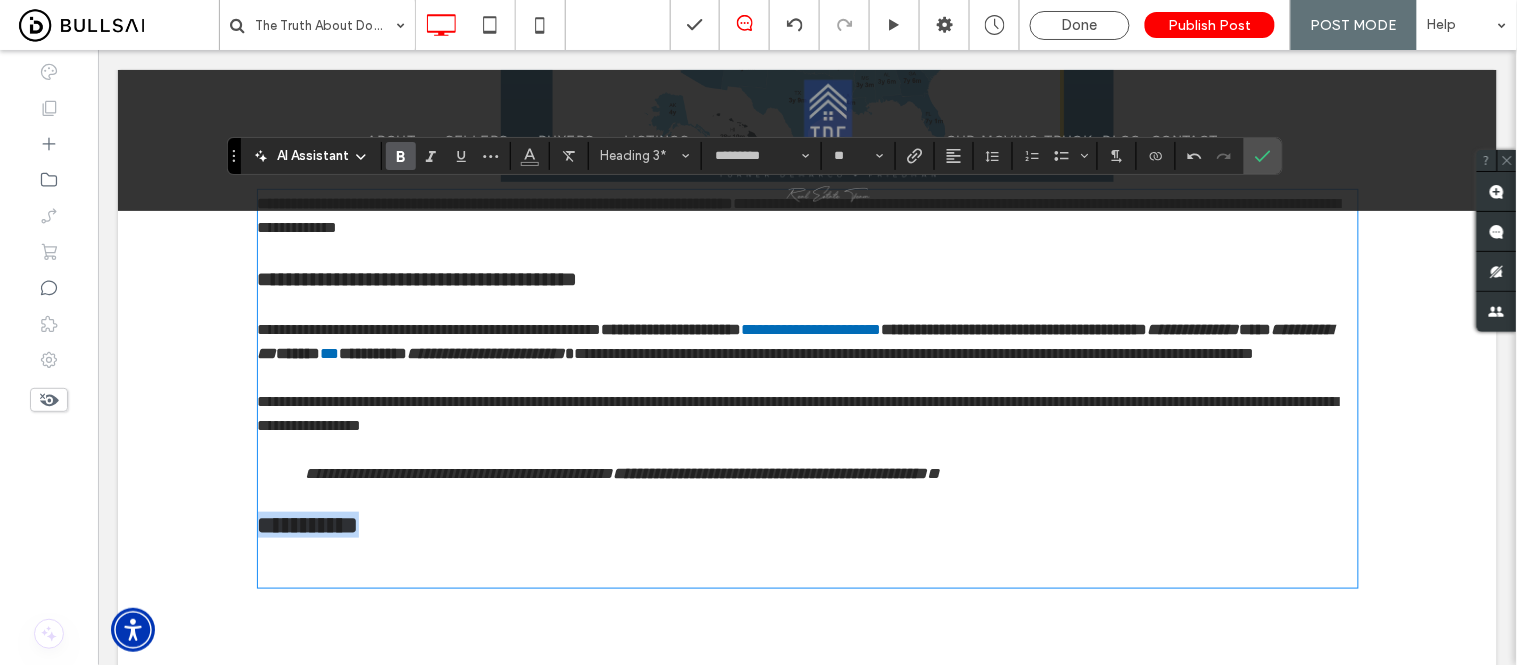 drag, startPoint x: 247, startPoint y: 560, endPoint x: 203, endPoint y: 560, distance: 44 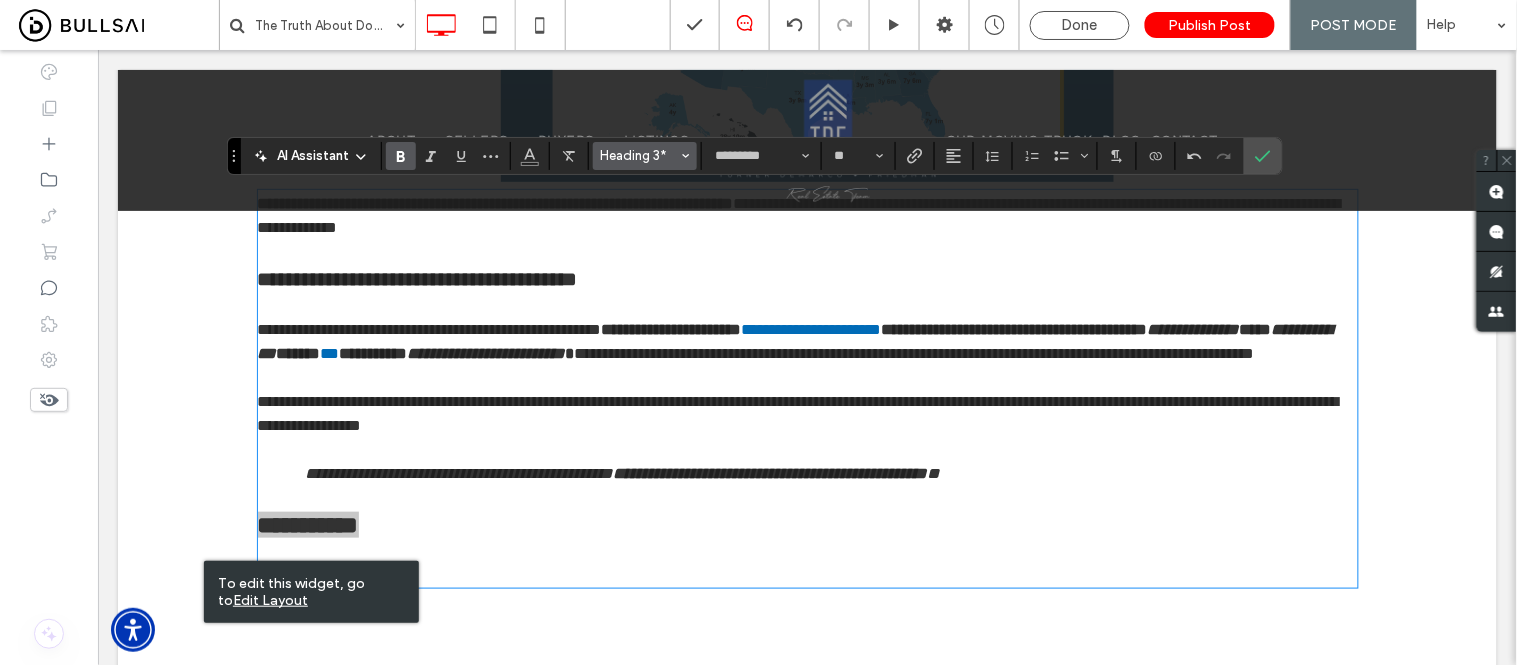 click 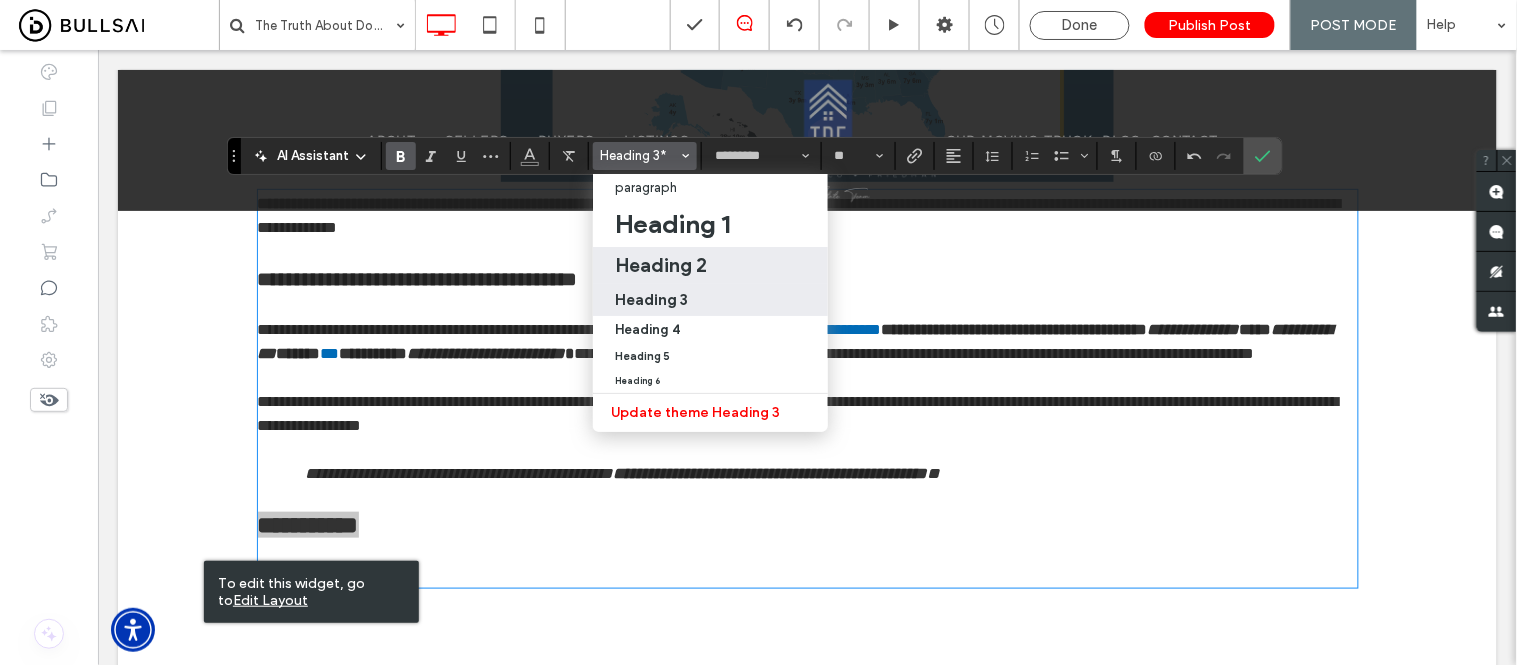 click on "Heading 2" at bounding box center [661, 265] 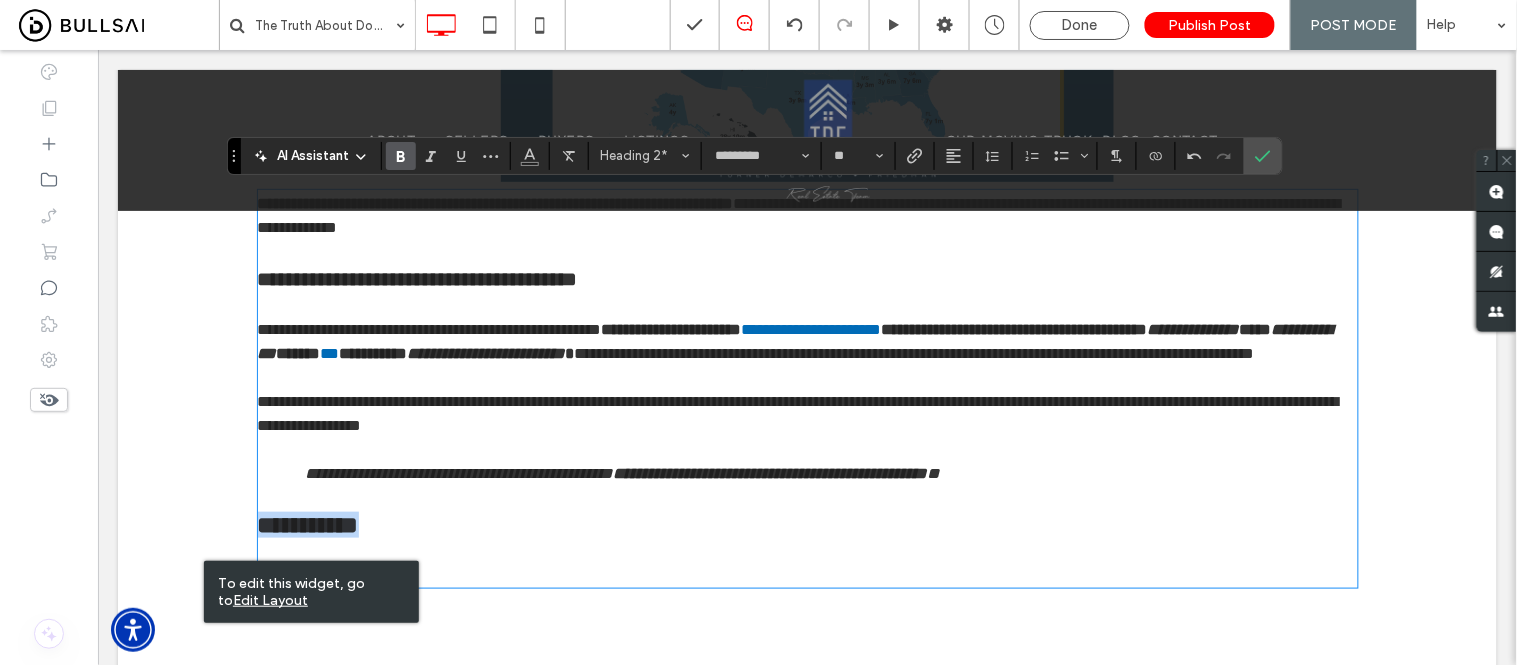 type on "*****" 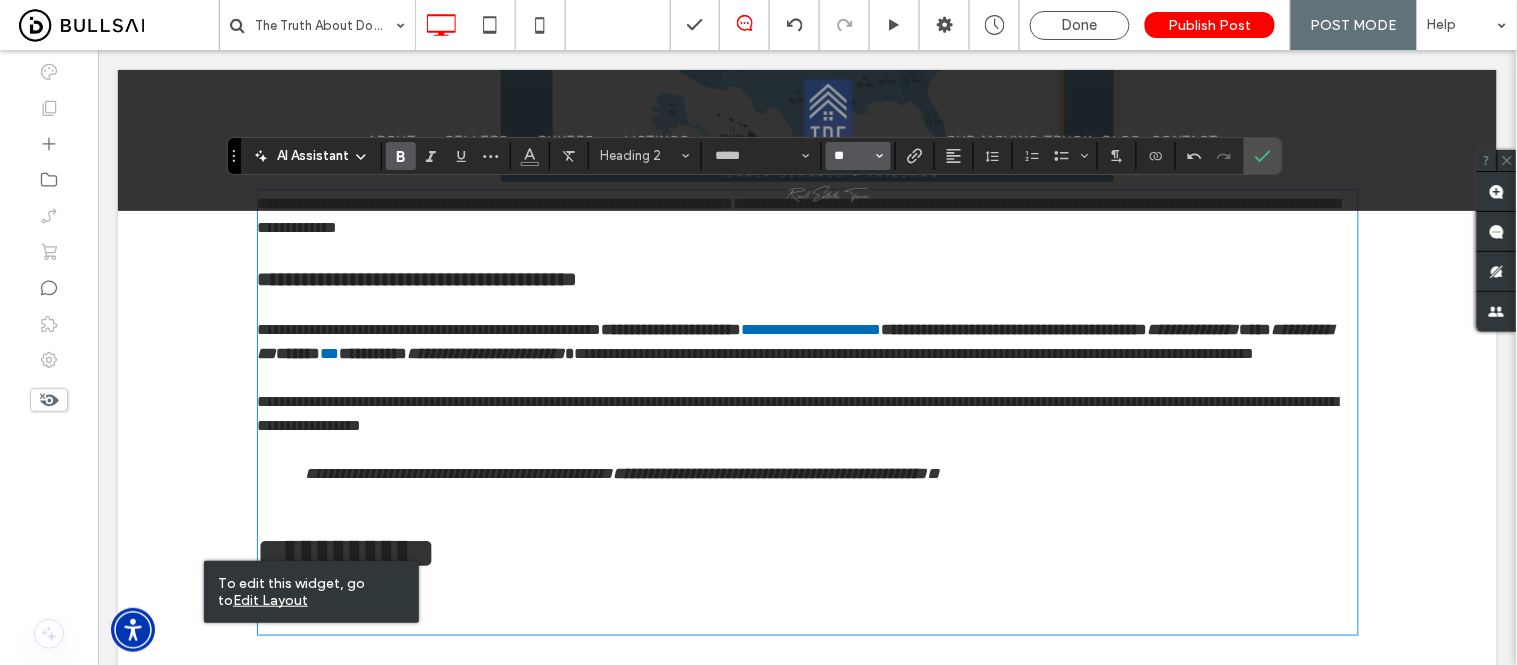 click on "**" at bounding box center (852, 156) 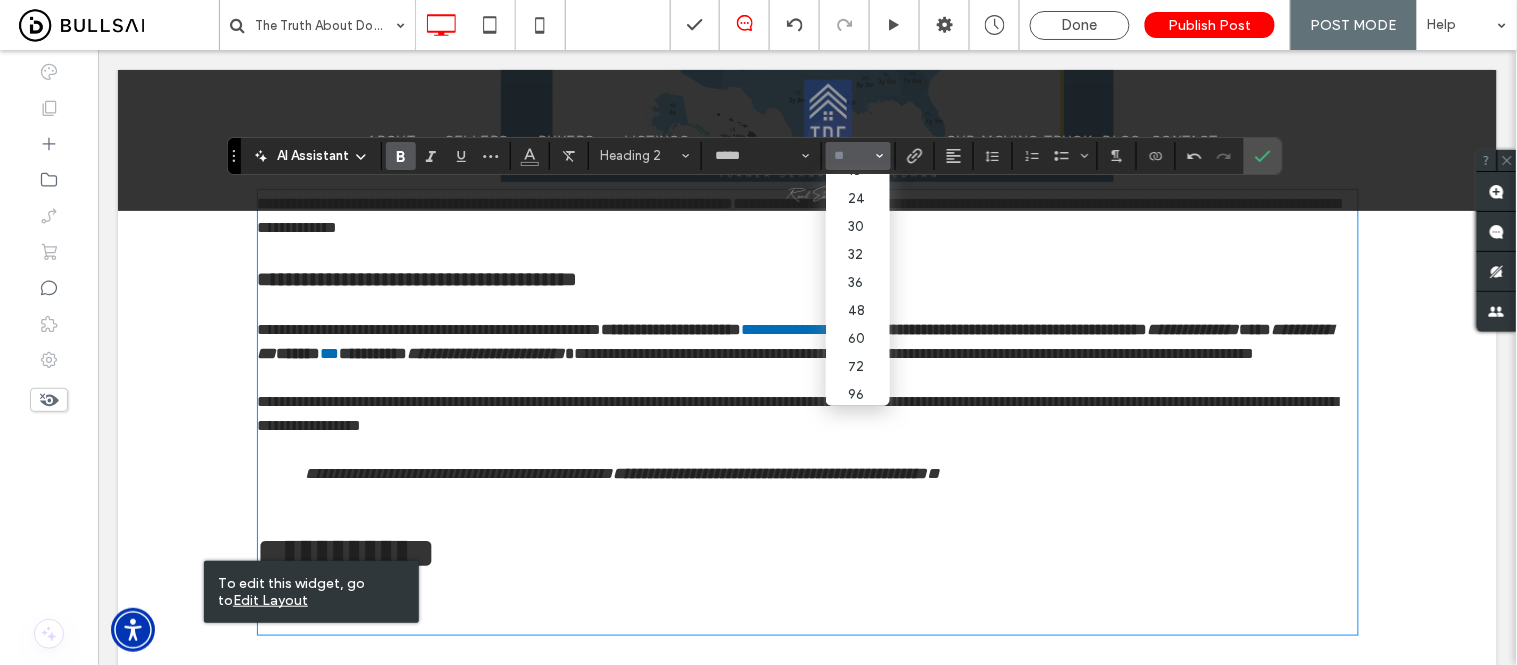 scroll, scrollTop: 222, scrollLeft: 0, axis: vertical 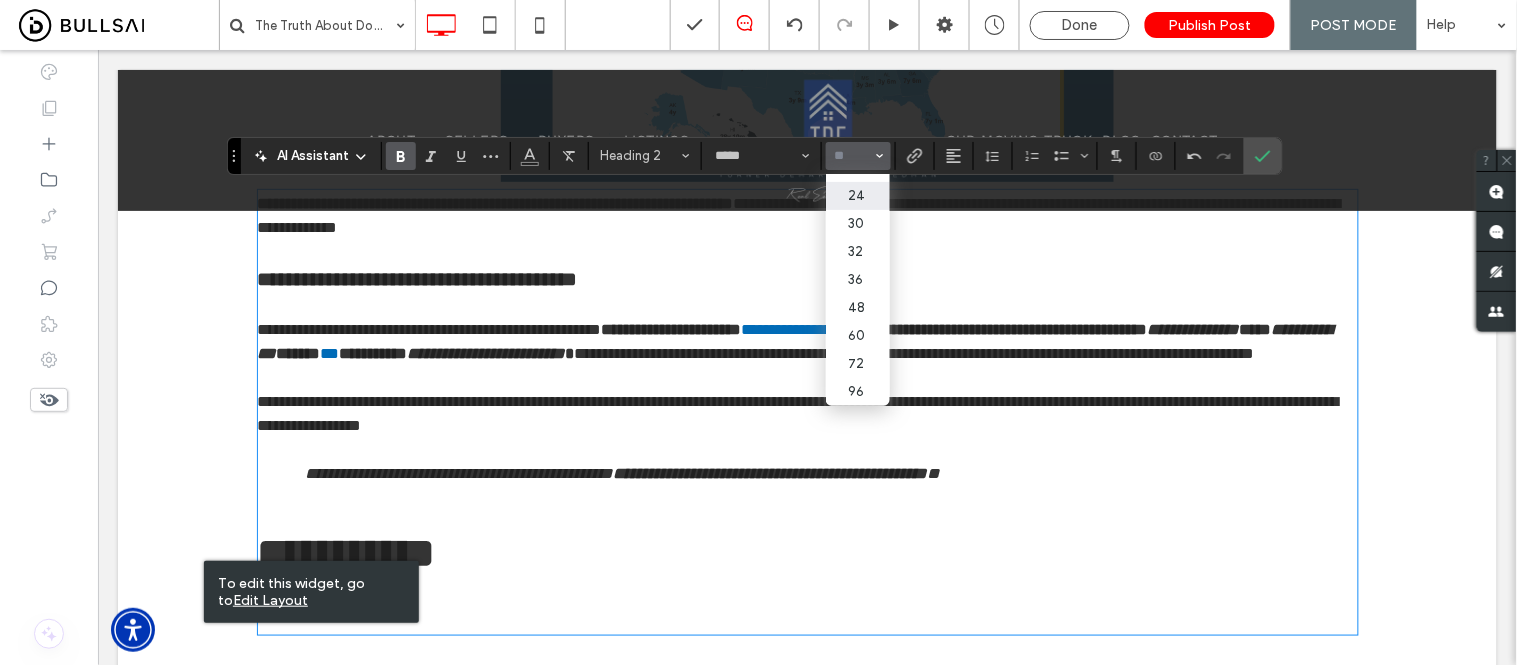 click on "24" at bounding box center [858, 196] 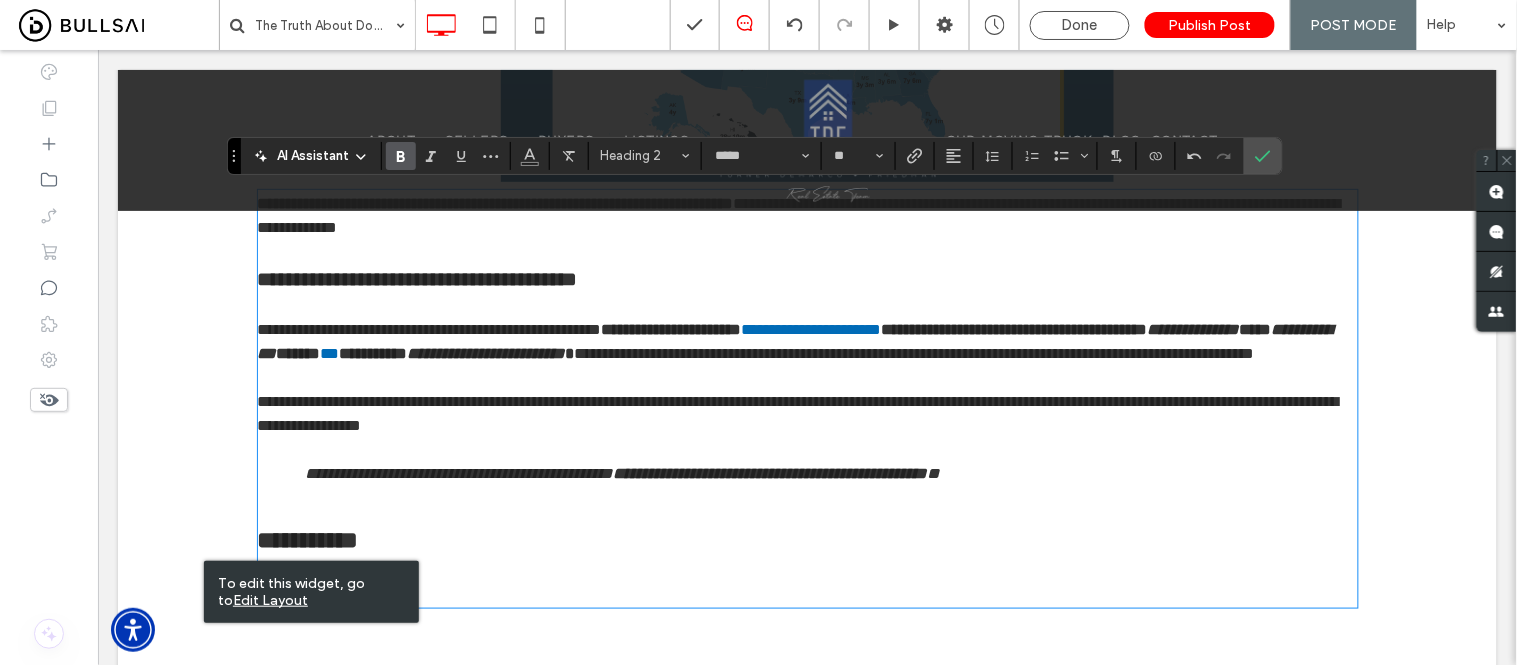 type on "**" 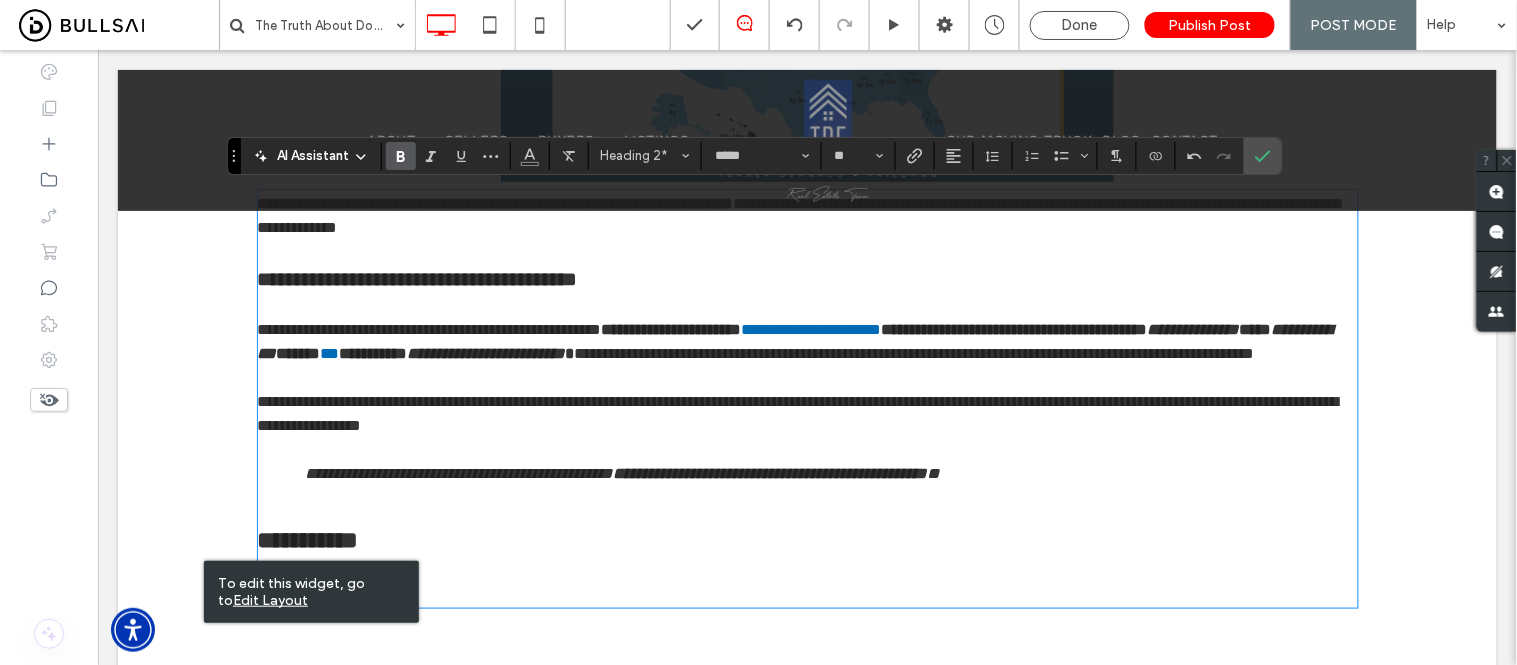 click on "﻿" at bounding box center [807, 503] 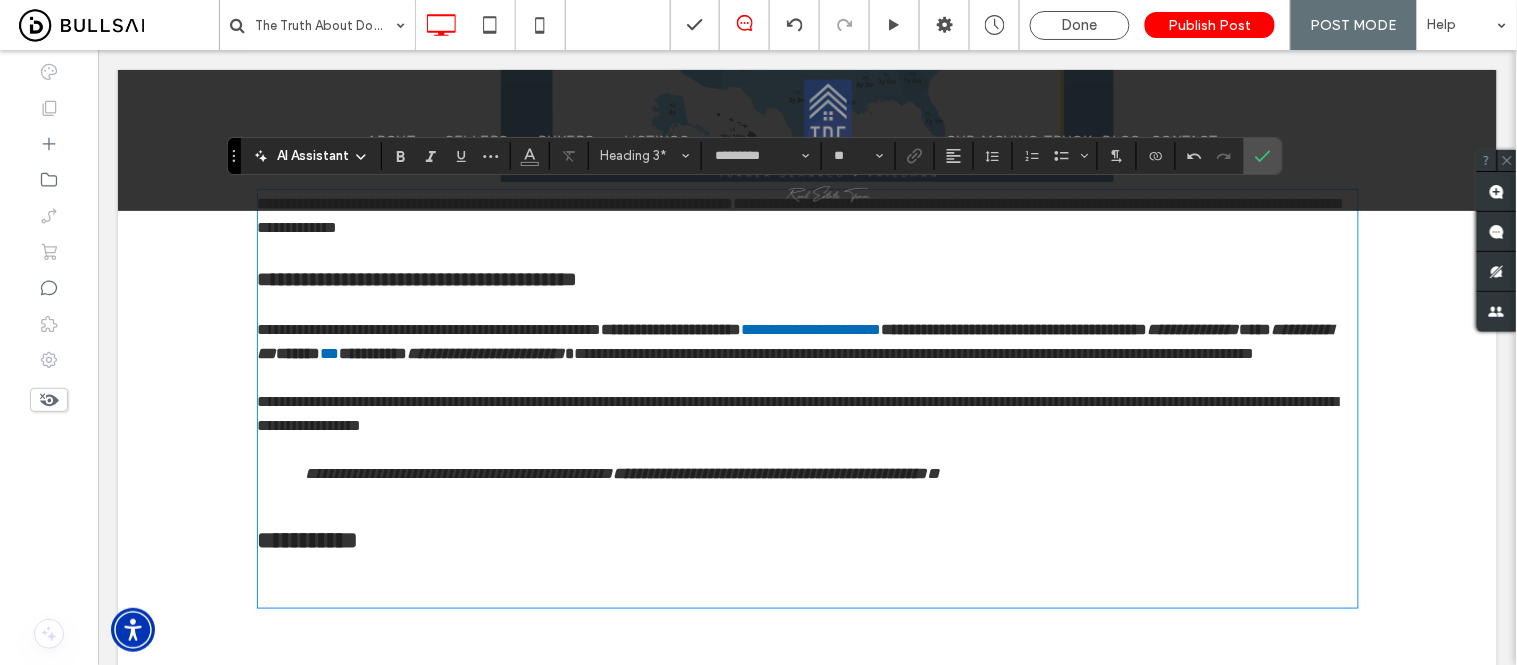 click at bounding box center (807, 569) 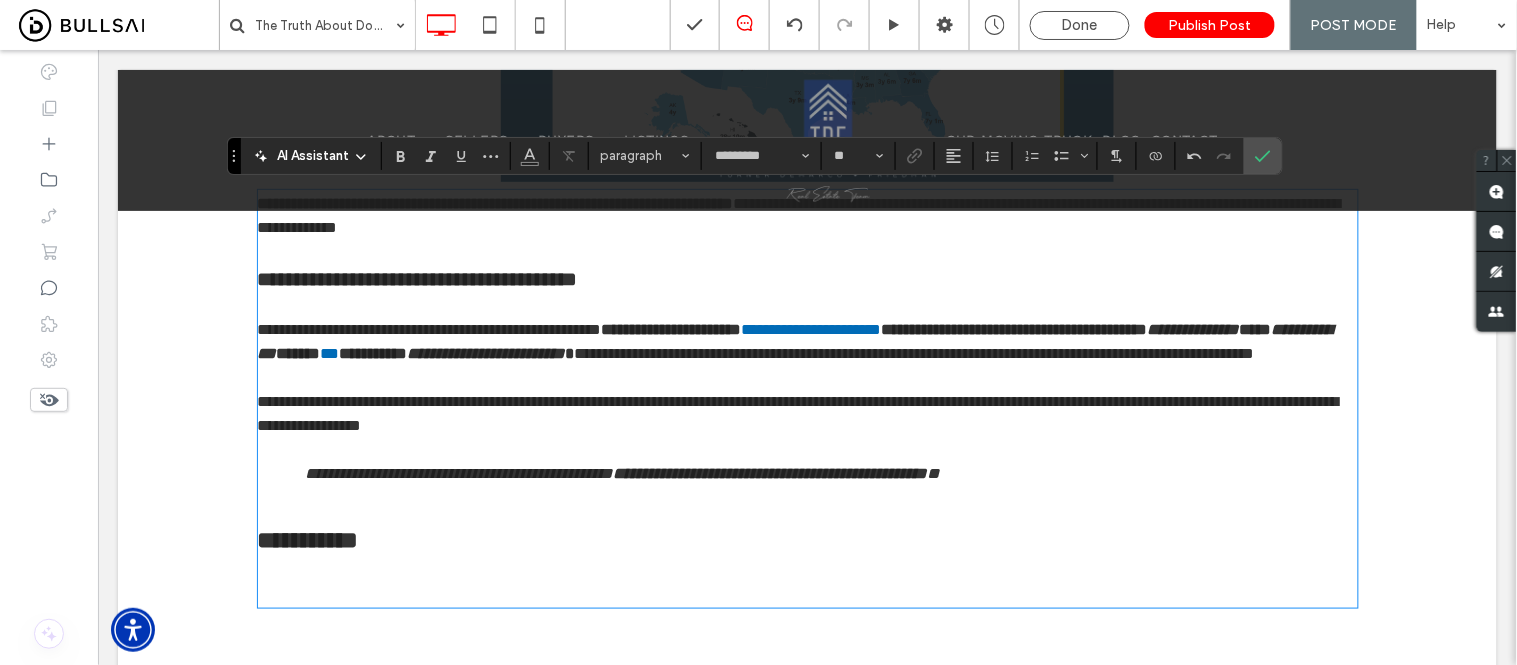 click at bounding box center [807, 593] 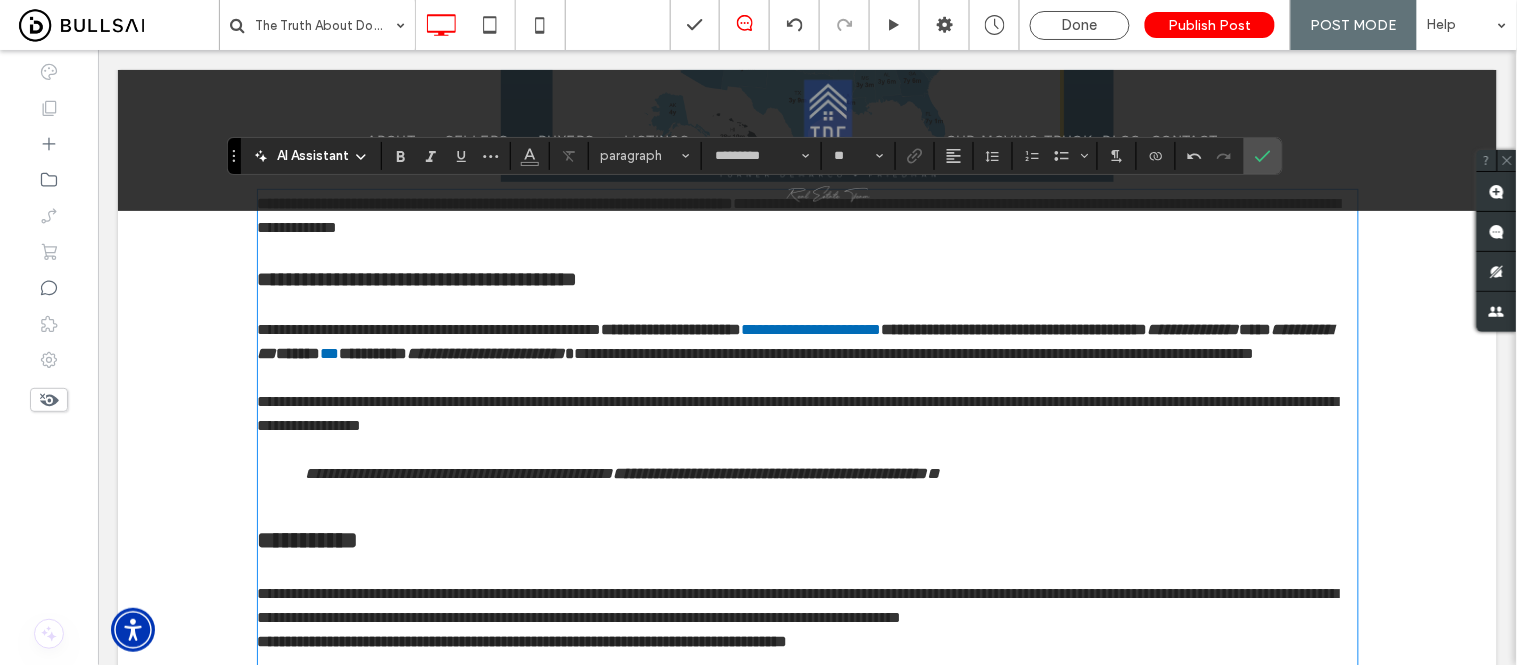 scroll, scrollTop: 0, scrollLeft: 0, axis: both 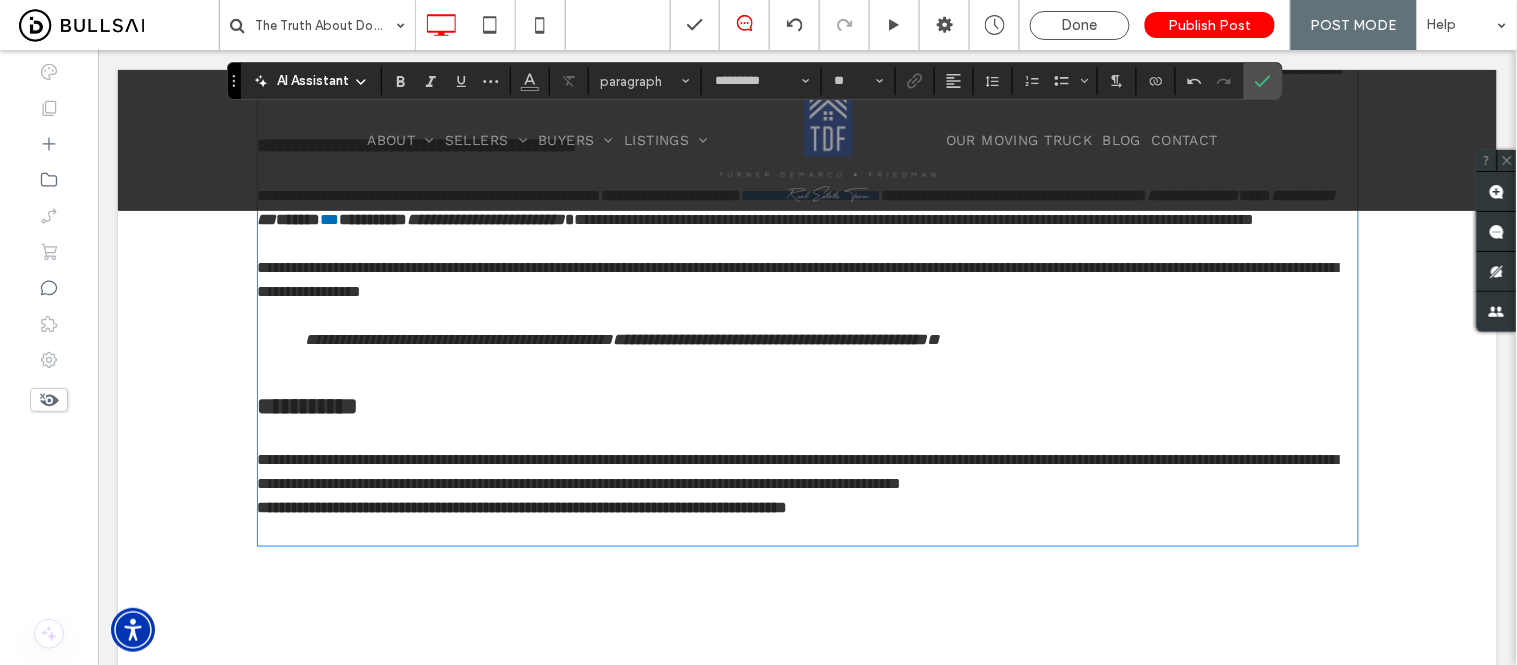 click on "**********" at bounding box center (807, 471) 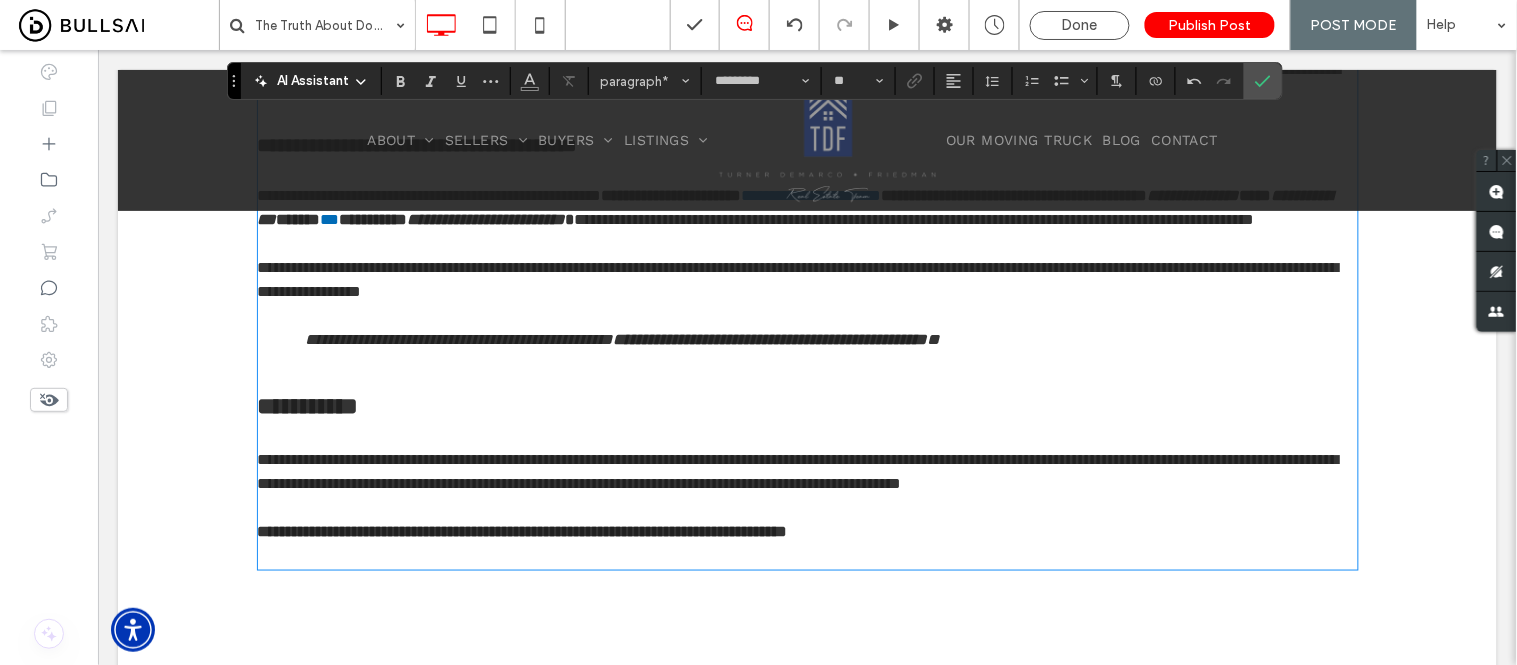 click at bounding box center (807, 555) 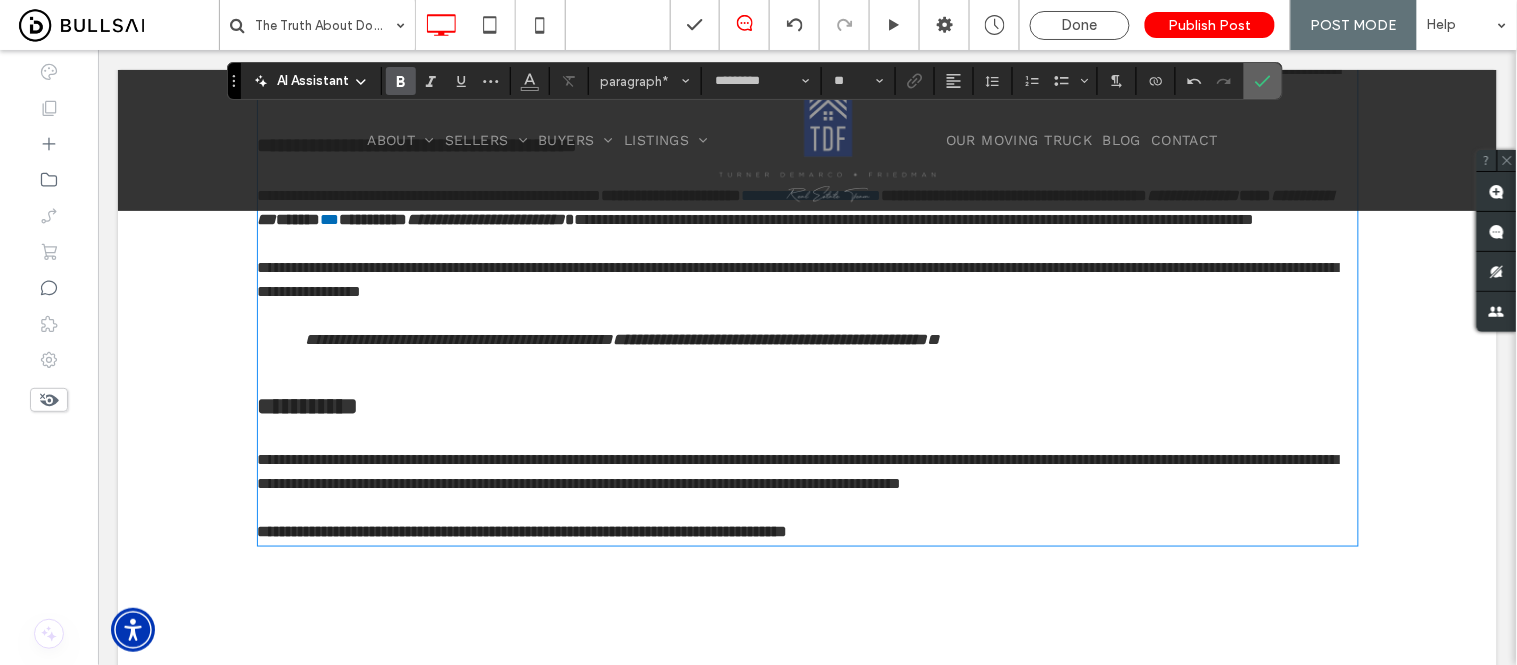 click 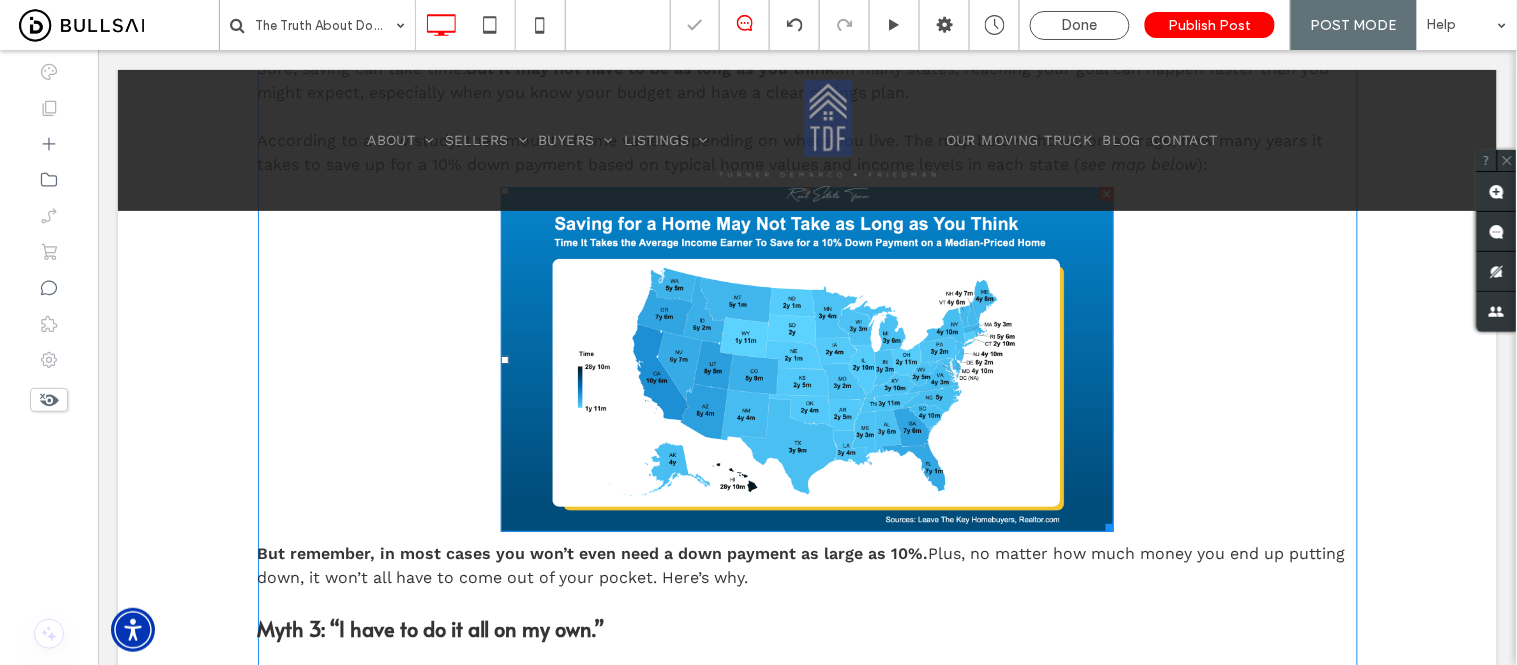 scroll, scrollTop: 1897, scrollLeft: 0, axis: vertical 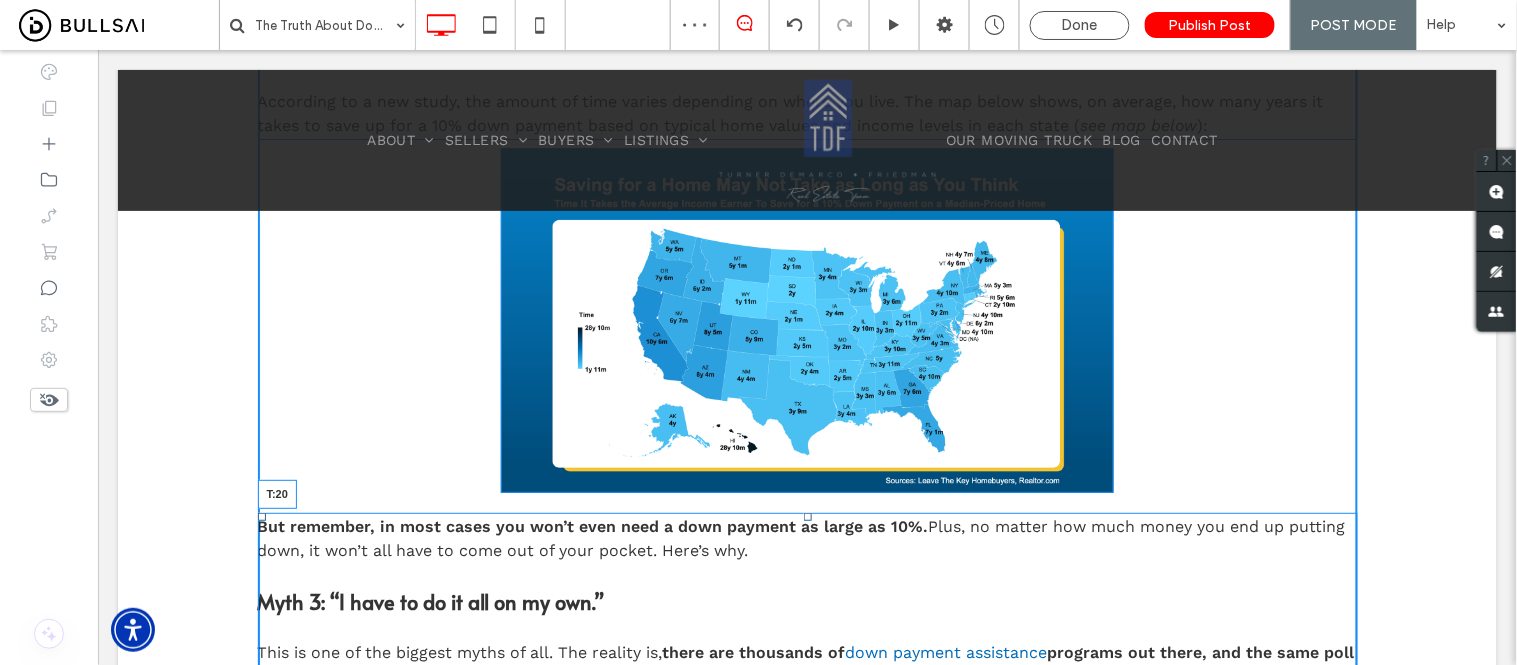 drag, startPoint x: 797, startPoint y: 505, endPoint x: 899, endPoint y: 565, distance: 118.3385 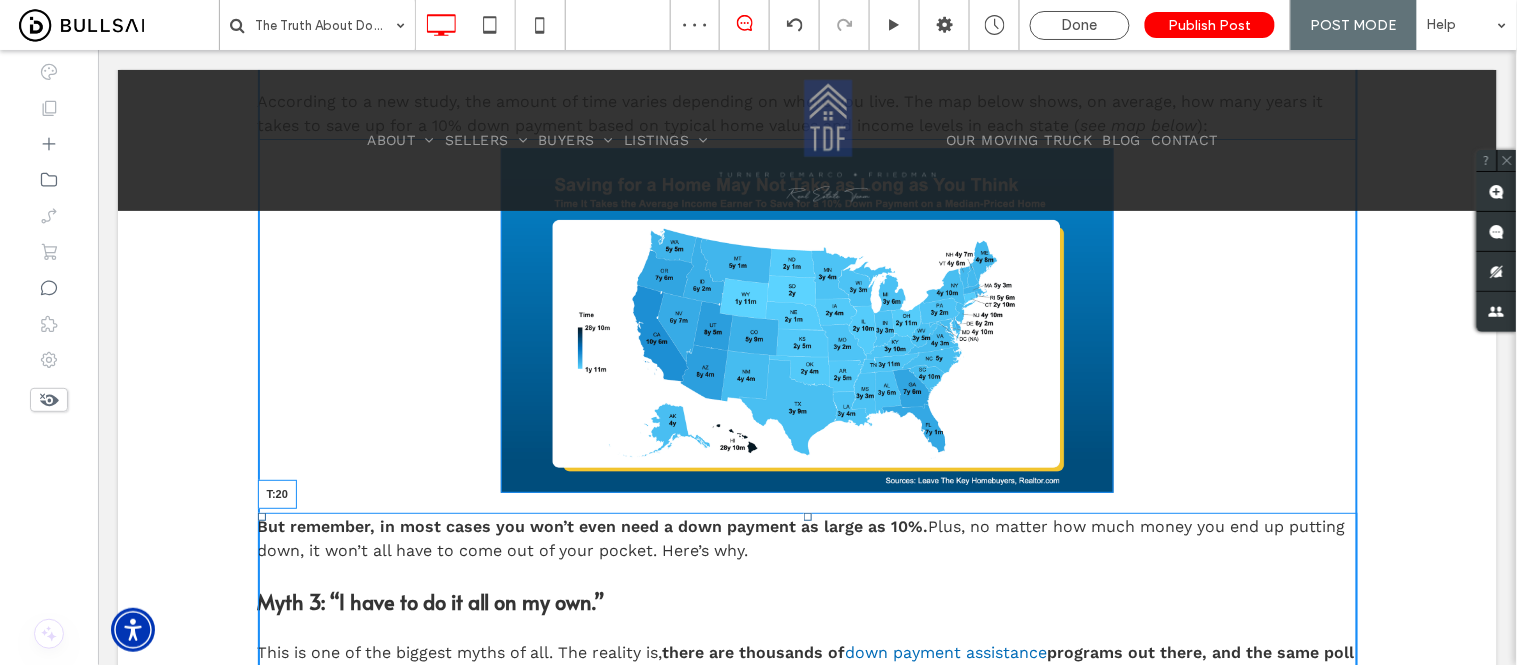 click at bounding box center (807, 516) 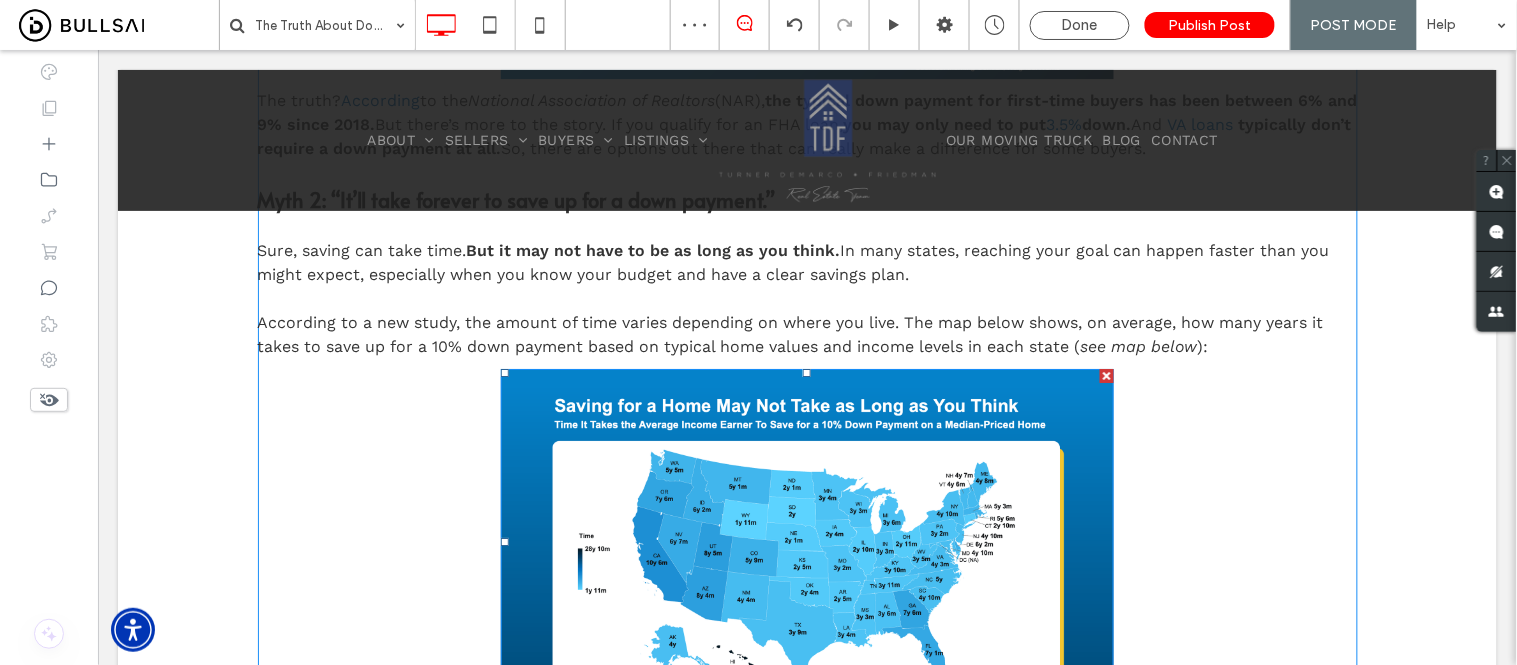 scroll, scrollTop: 1675, scrollLeft: 0, axis: vertical 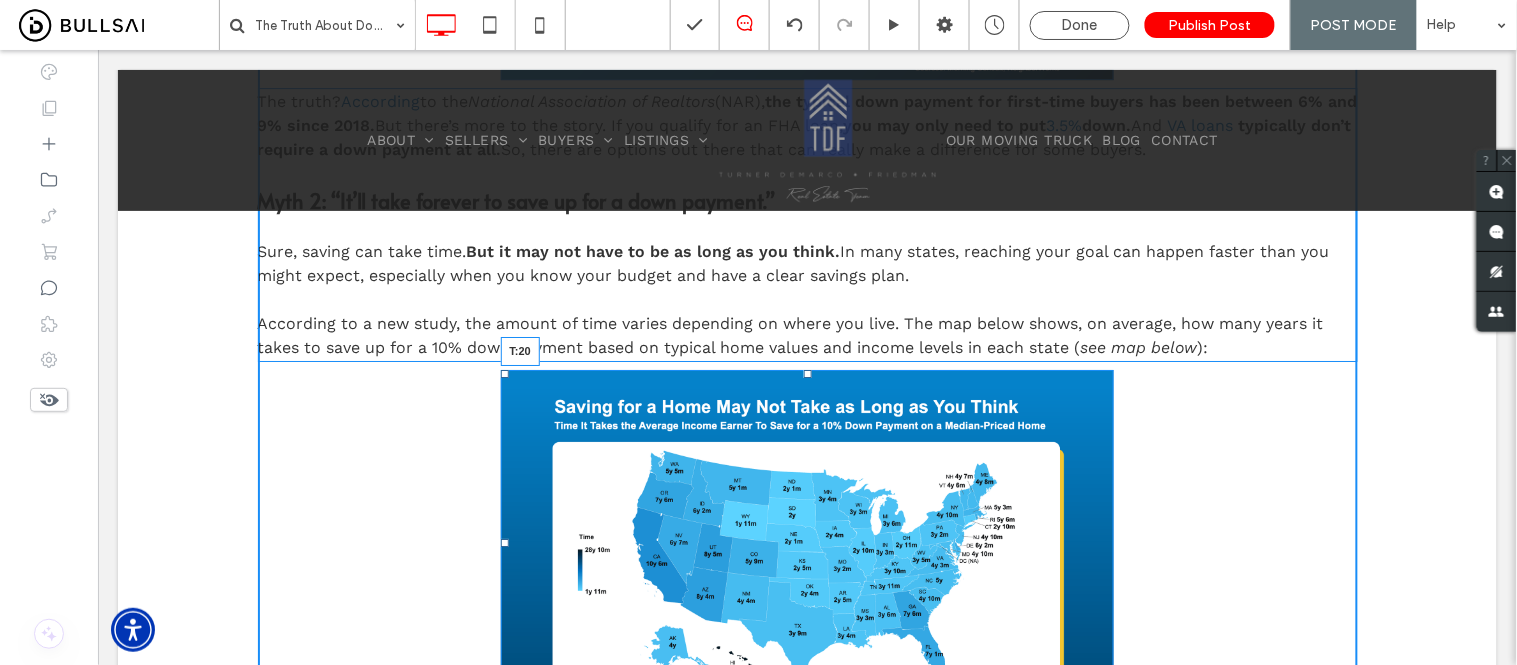 drag, startPoint x: 797, startPoint y: 371, endPoint x: 921, endPoint y: 441, distance: 142.39381 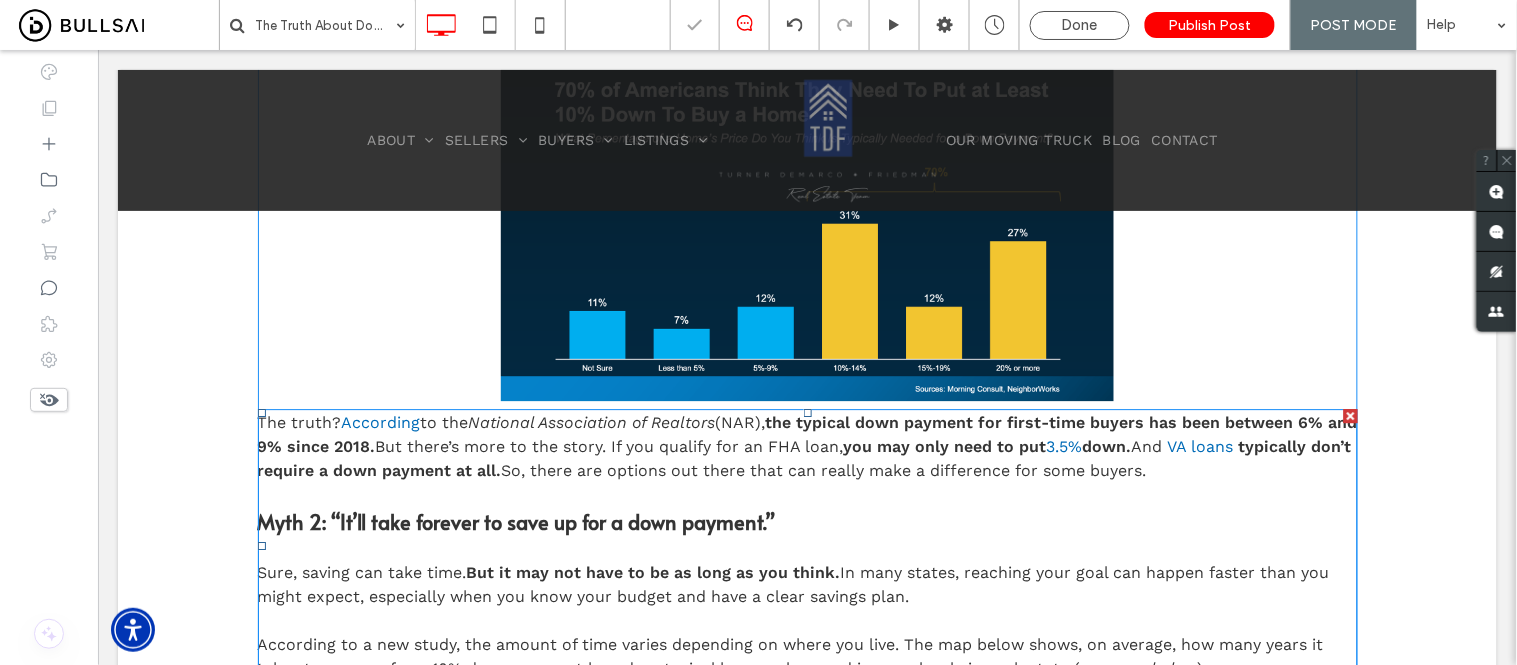 scroll, scrollTop: 1342, scrollLeft: 0, axis: vertical 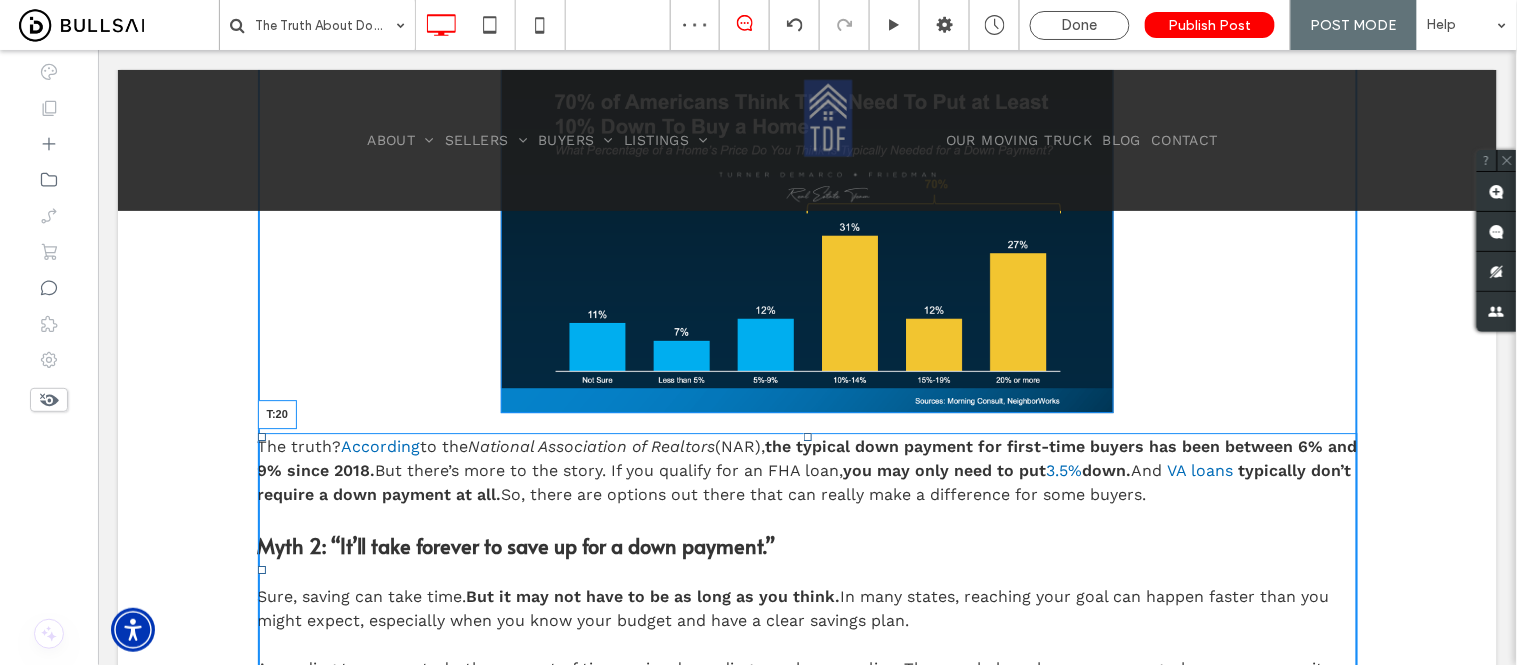 drag, startPoint x: 796, startPoint y: 425, endPoint x: 900, endPoint y: 486, distance: 120.56948 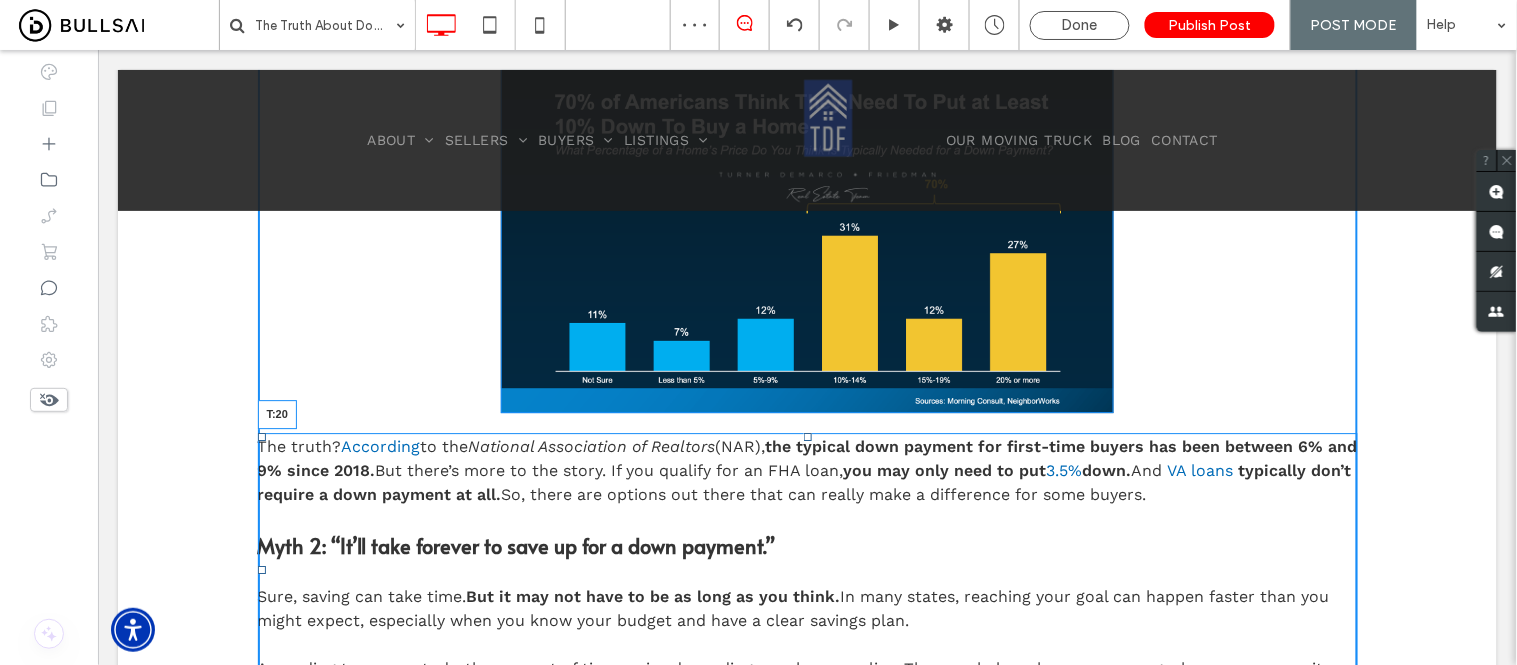click at bounding box center (807, 436) 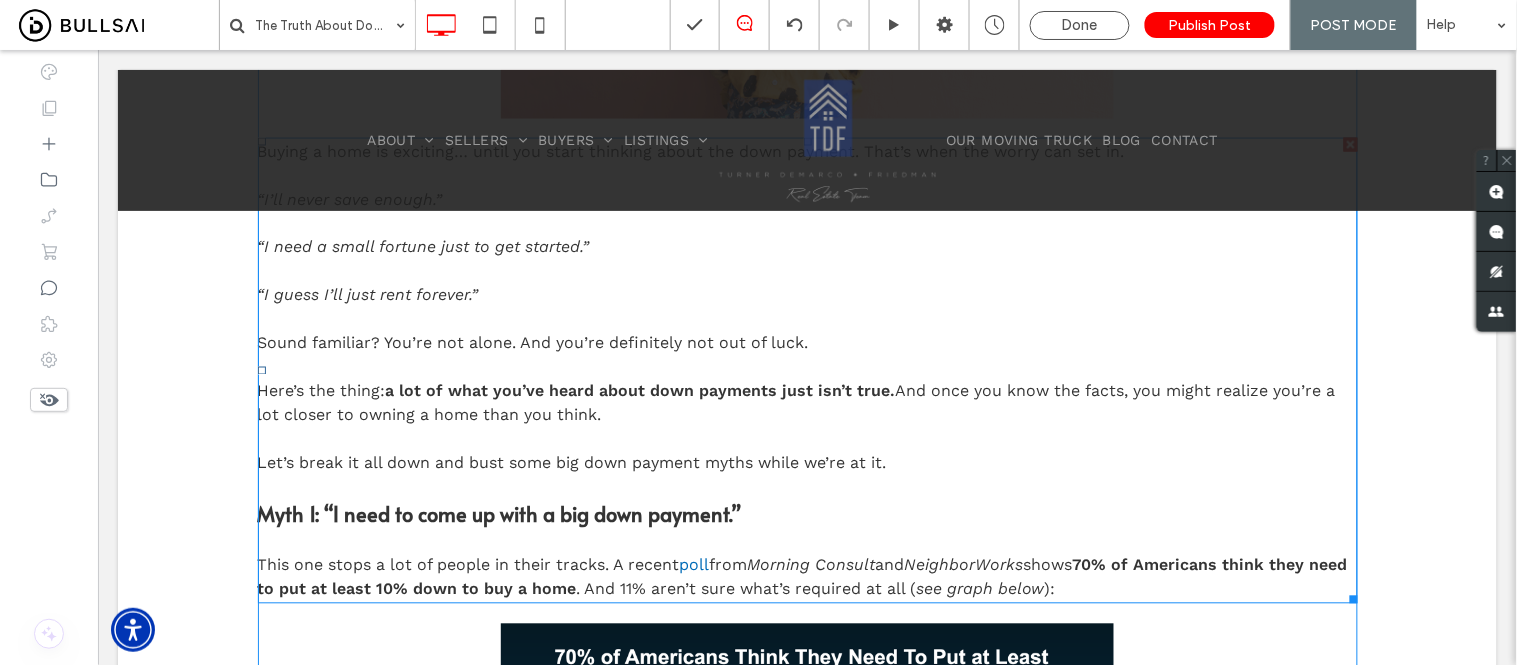 scroll, scrollTop: 564, scrollLeft: 0, axis: vertical 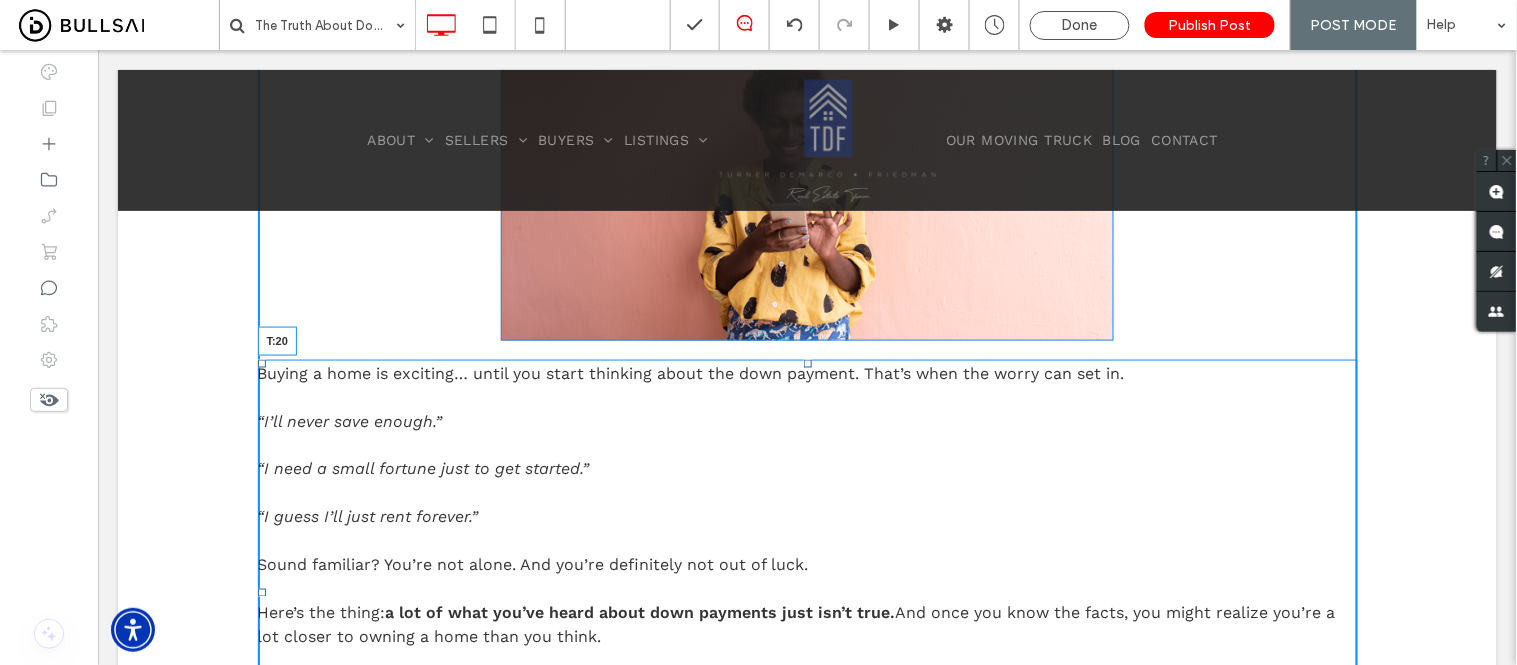 drag, startPoint x: 801, startPoint y: 364, endPoint x: 777, endPoint y: 425, distance: 65.551506 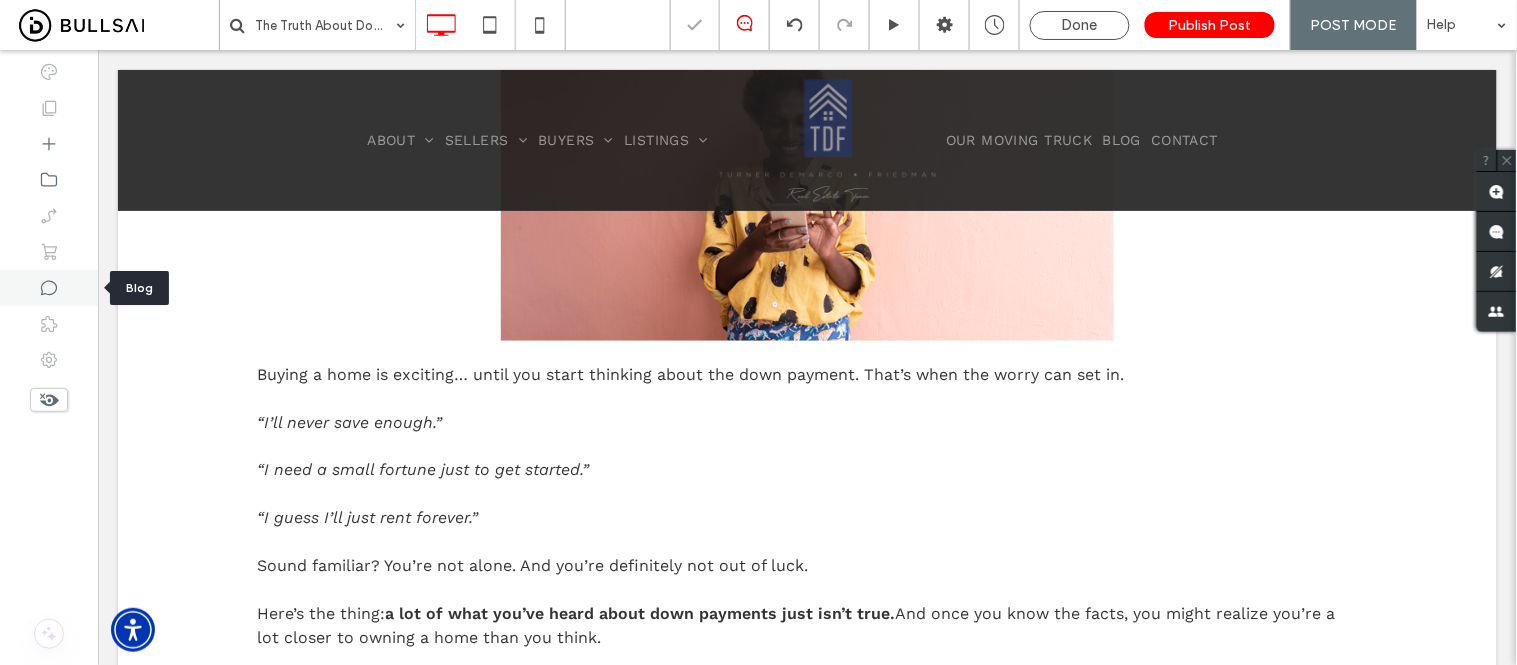 click 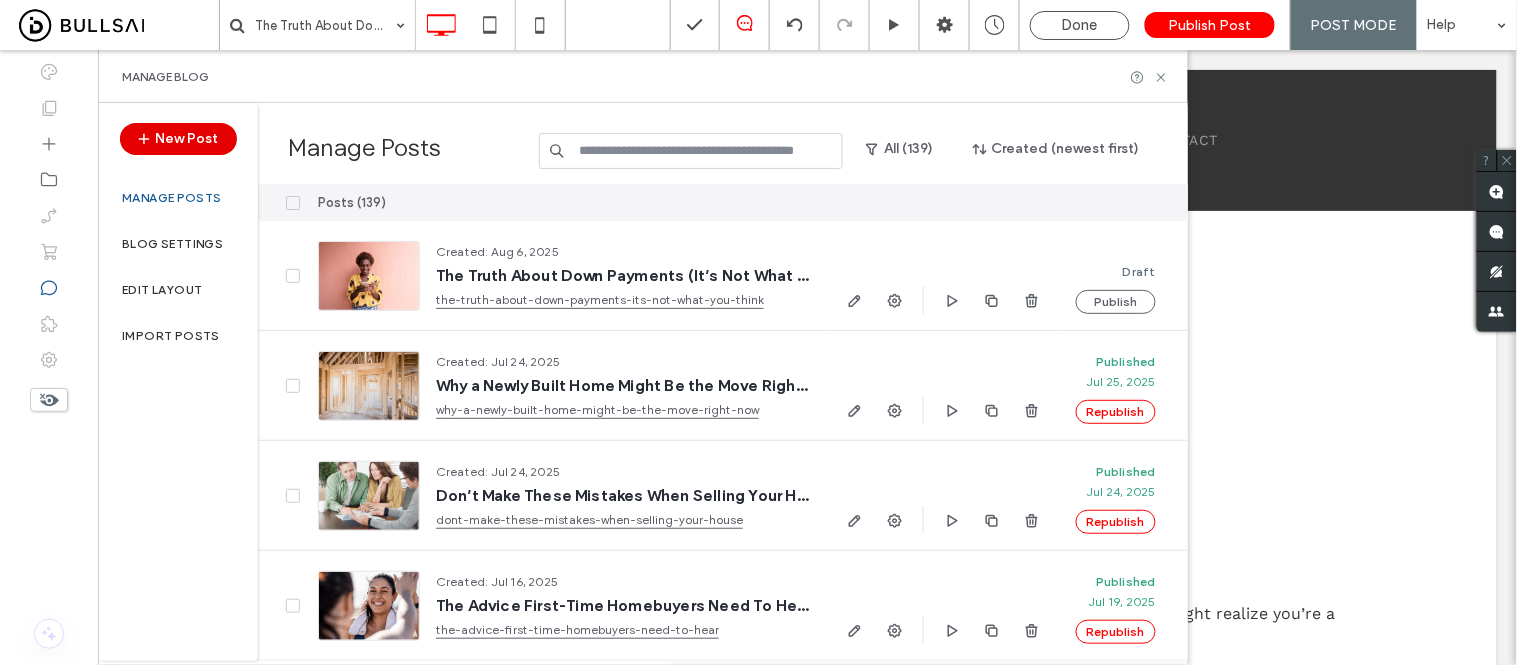 click on "New Post" at bounding box center [178, 139] 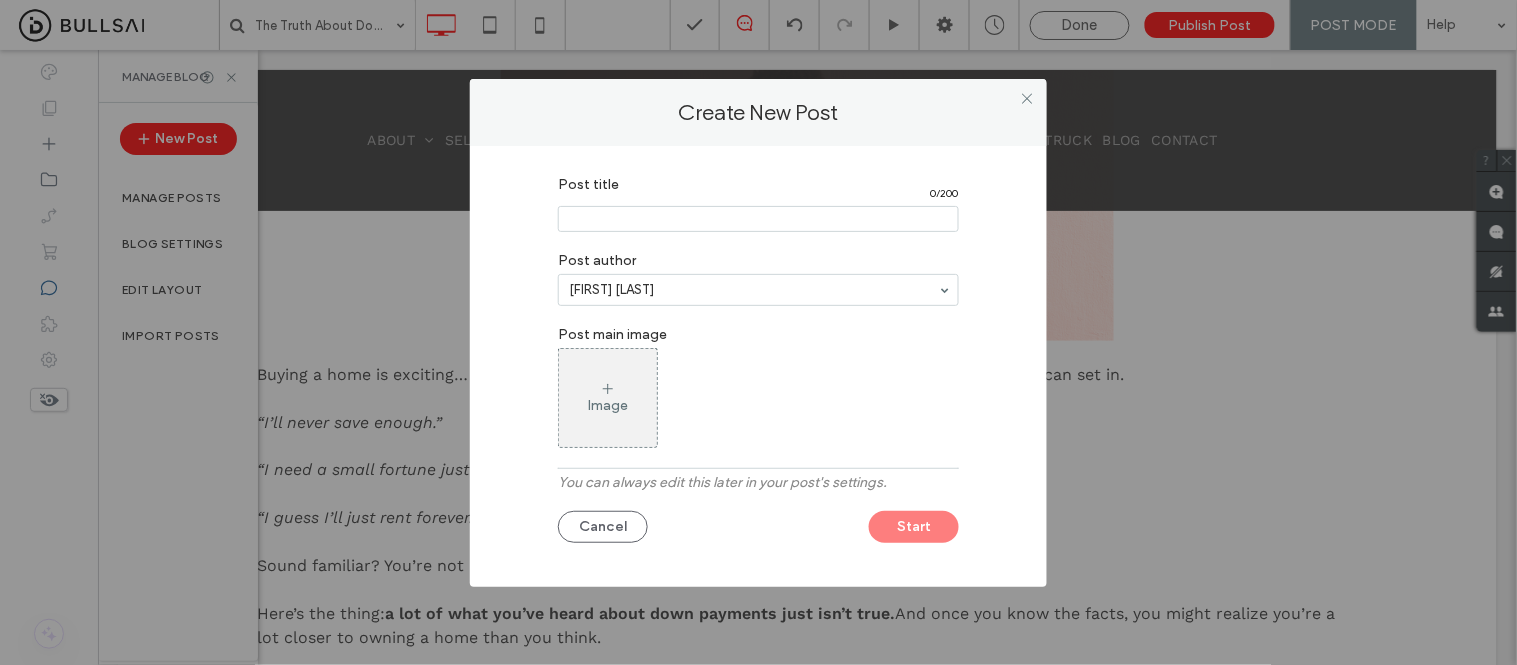 click at bounding box center [758, 219] 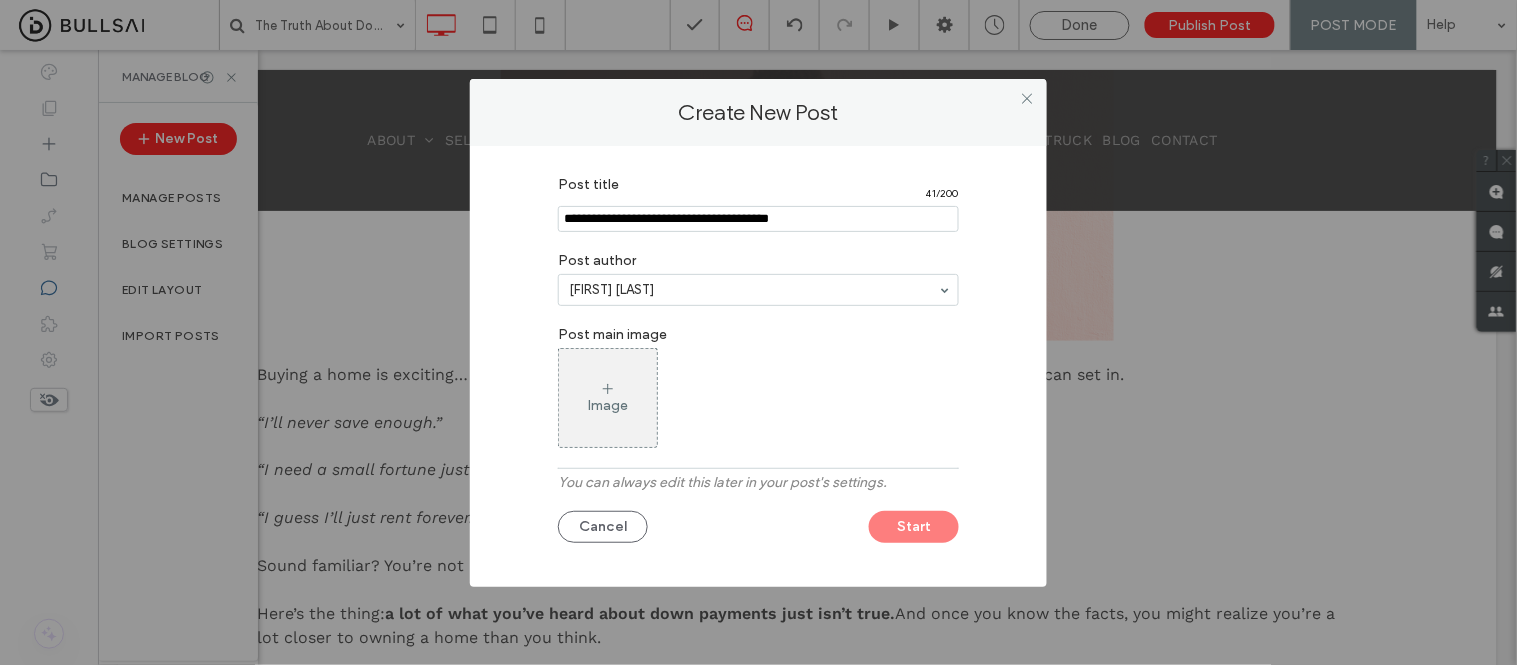 type on "**********" 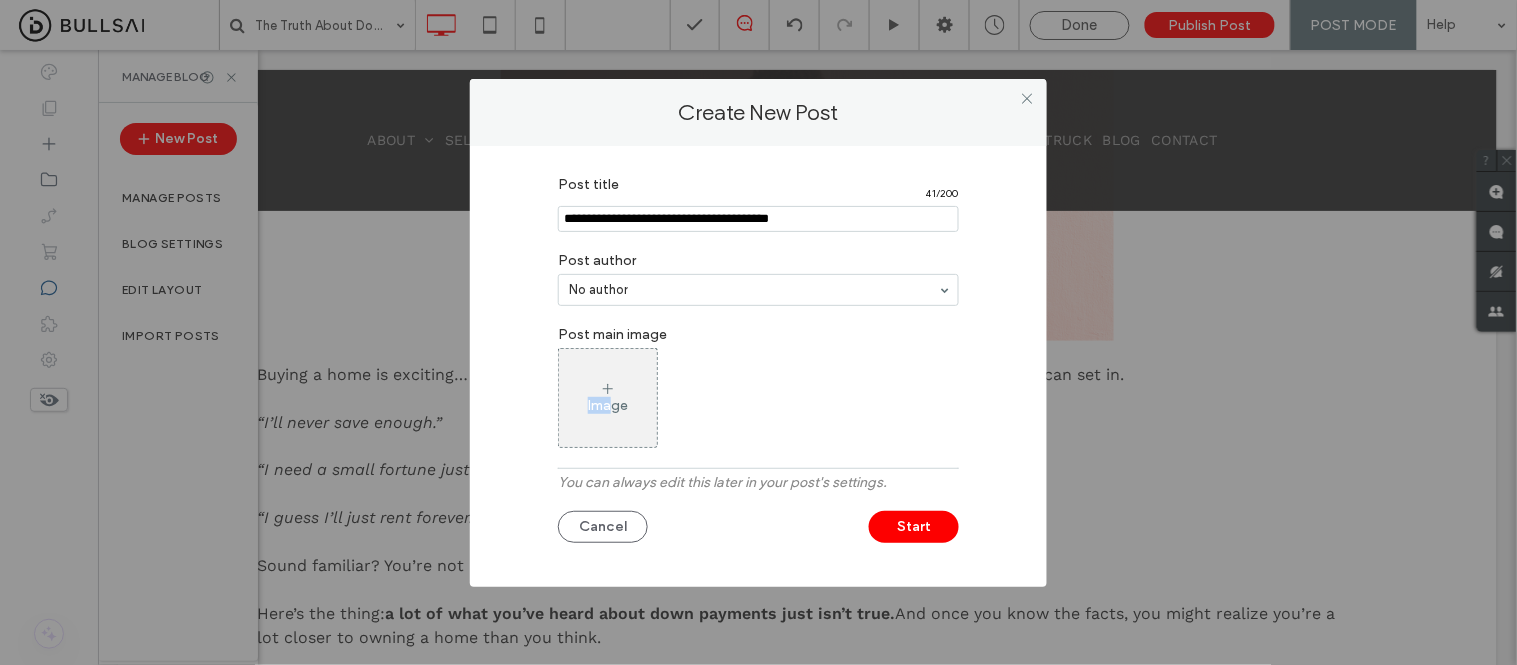 click on "Image" at bounding box center [608, 398] 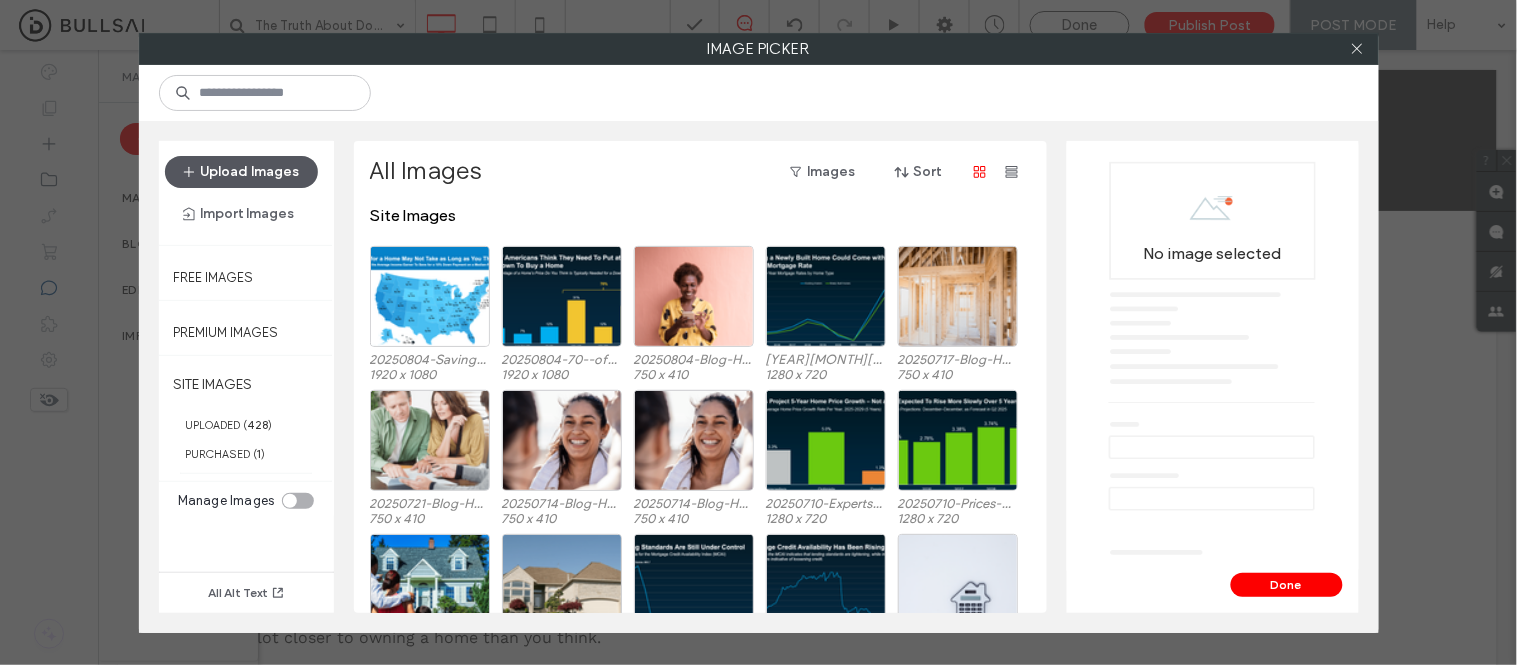 click on "Upload Images" at bounding box center (241, 172) 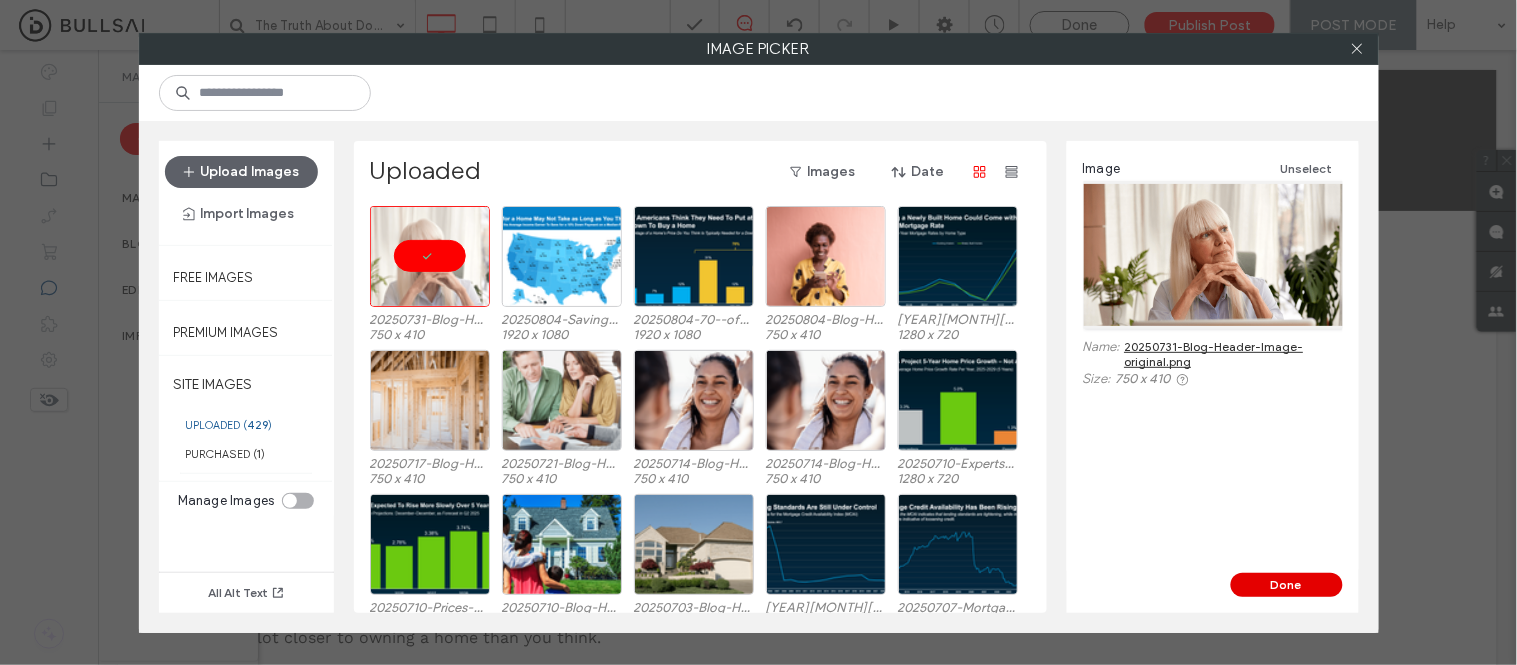 click on "Done" at bounding box center [1287, 585] 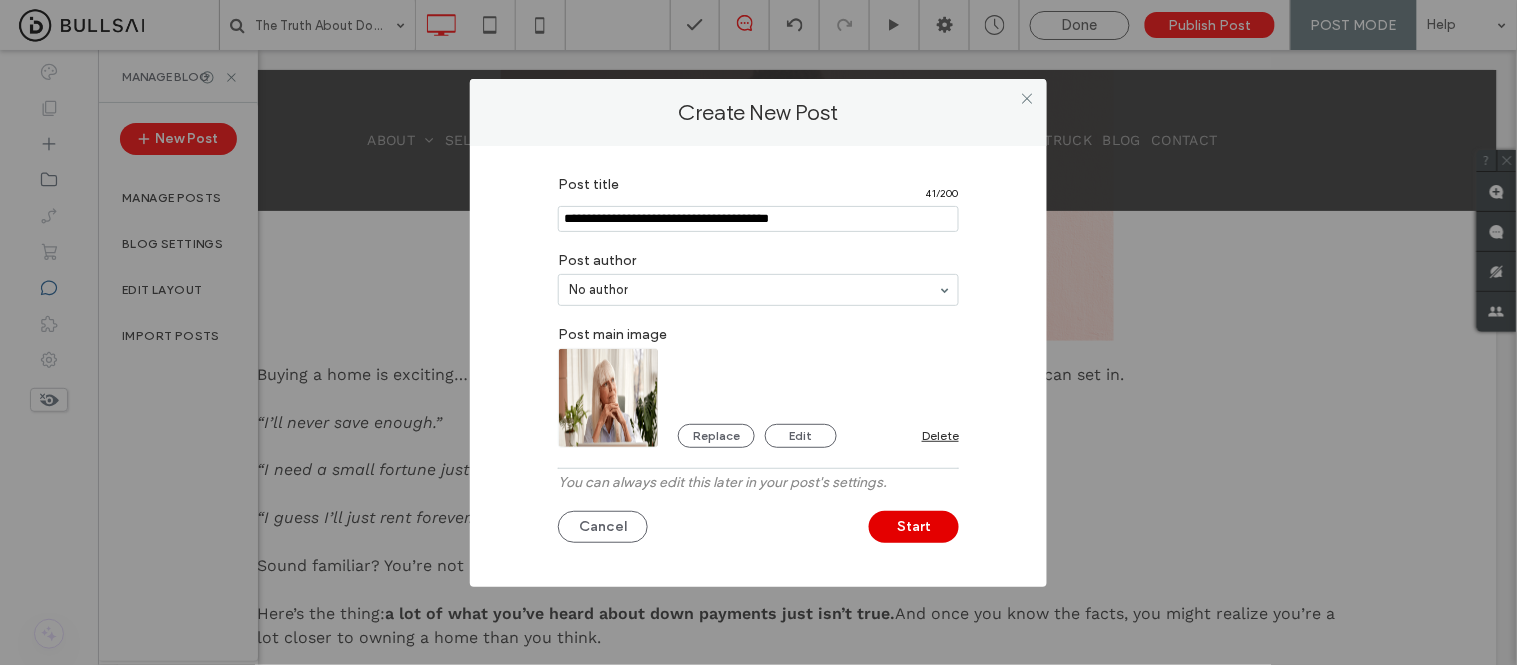 click on "Start" at bounding box center [914, 527] 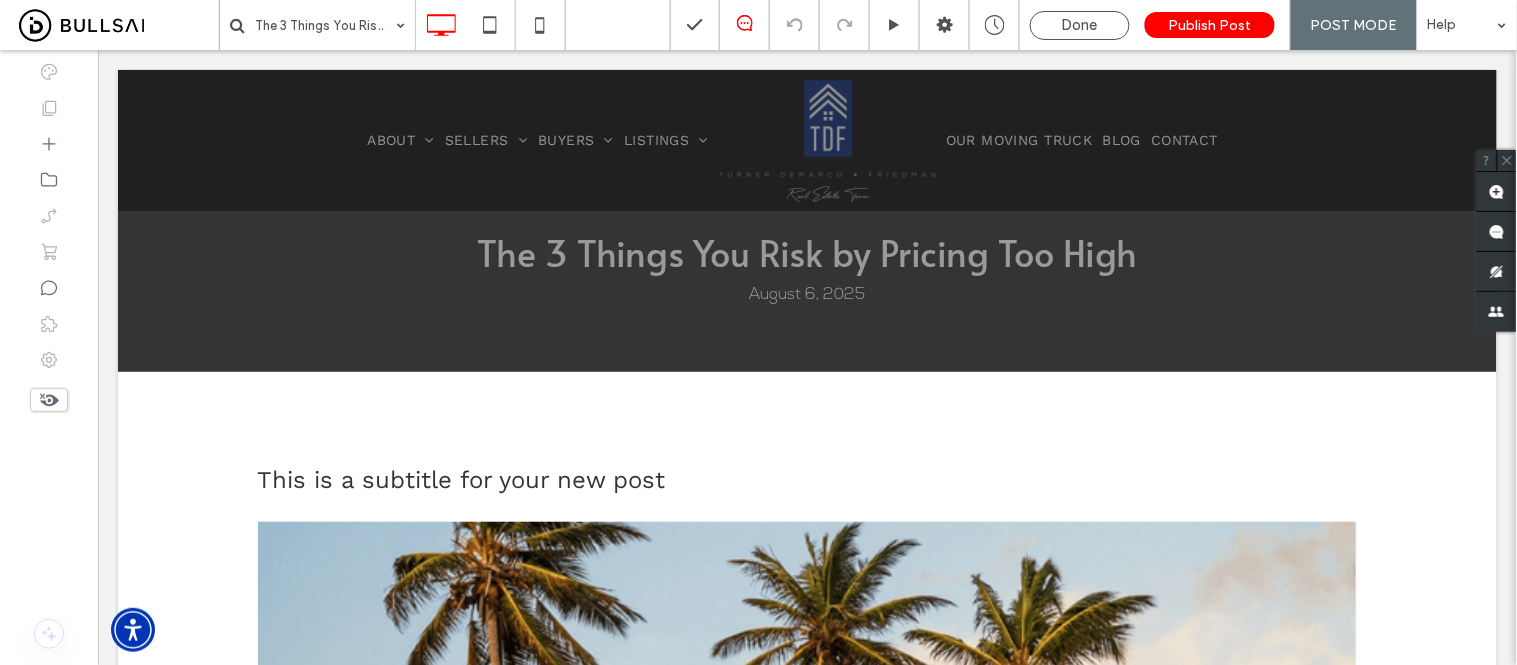 scroll, scrollTop: 222, scrollLeft: 0, axis: vertical 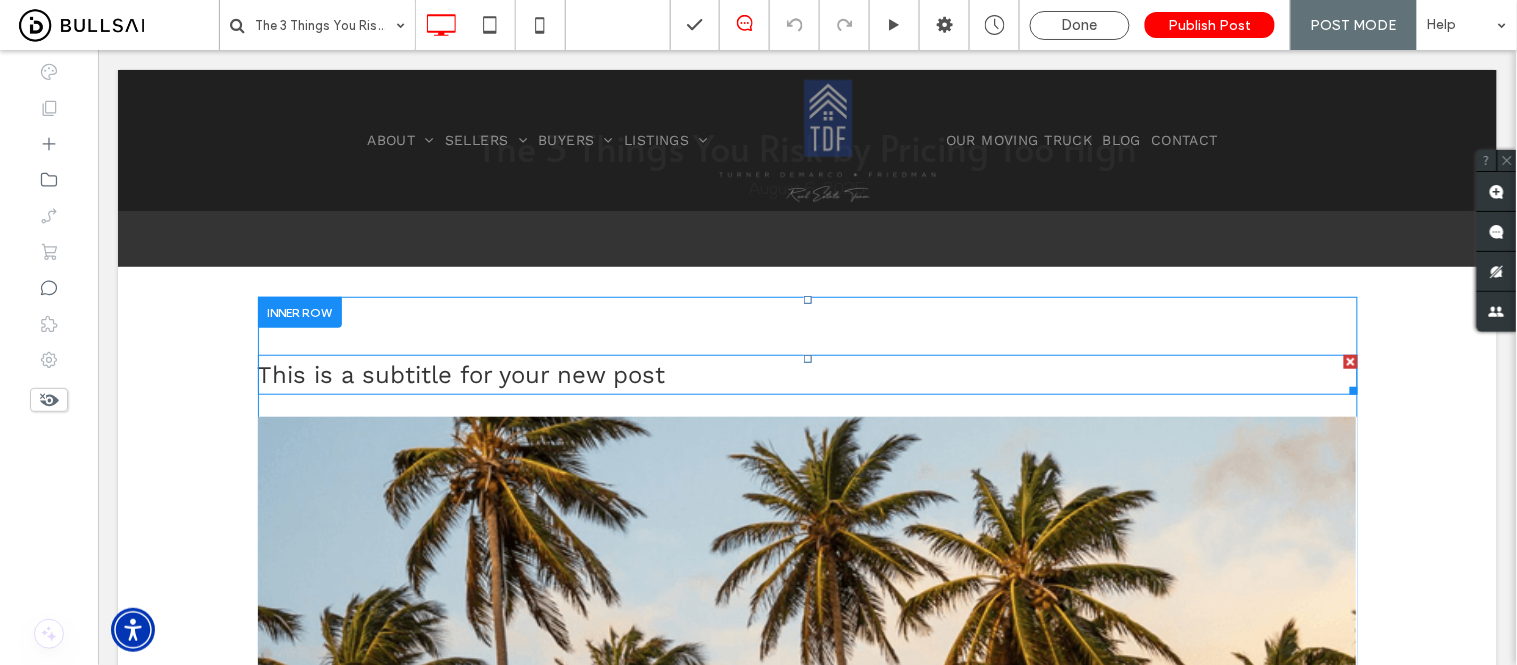 click at bounding box center [1350, 361] 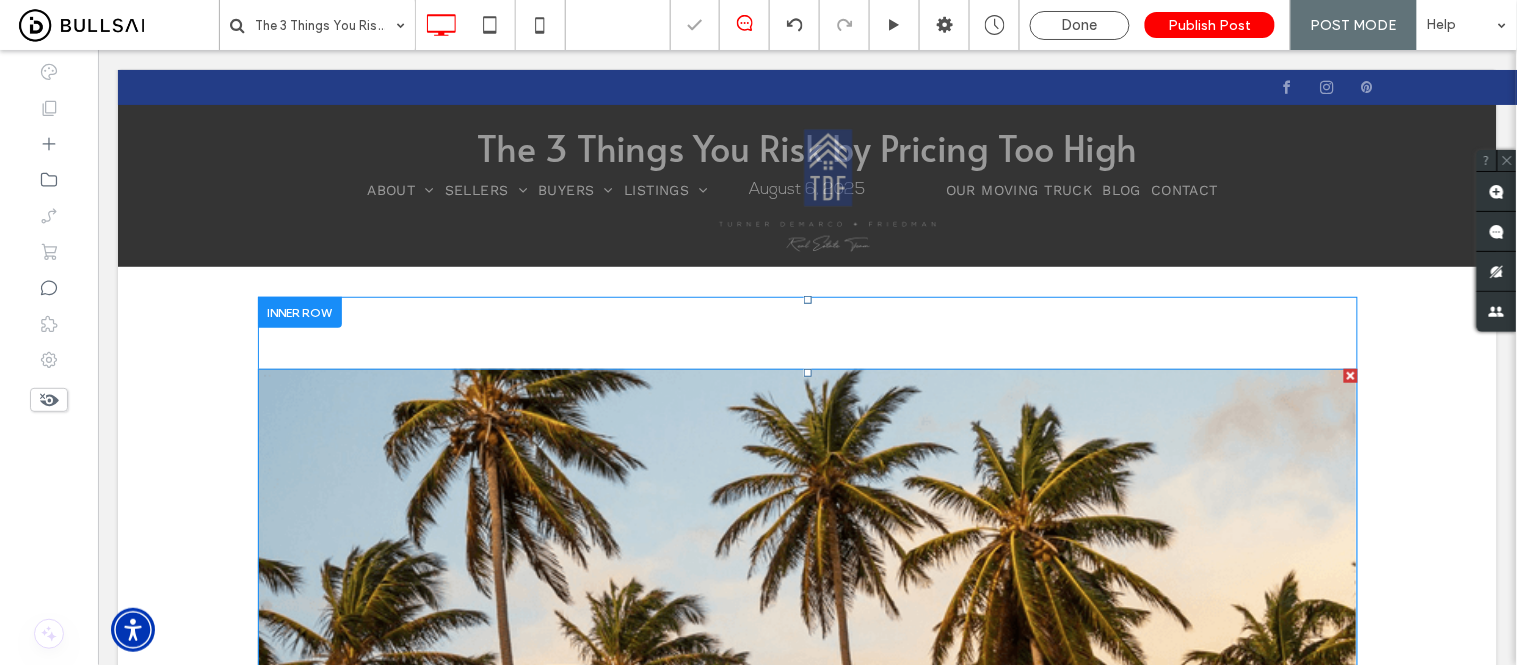 click at bounding box center [807, 563] 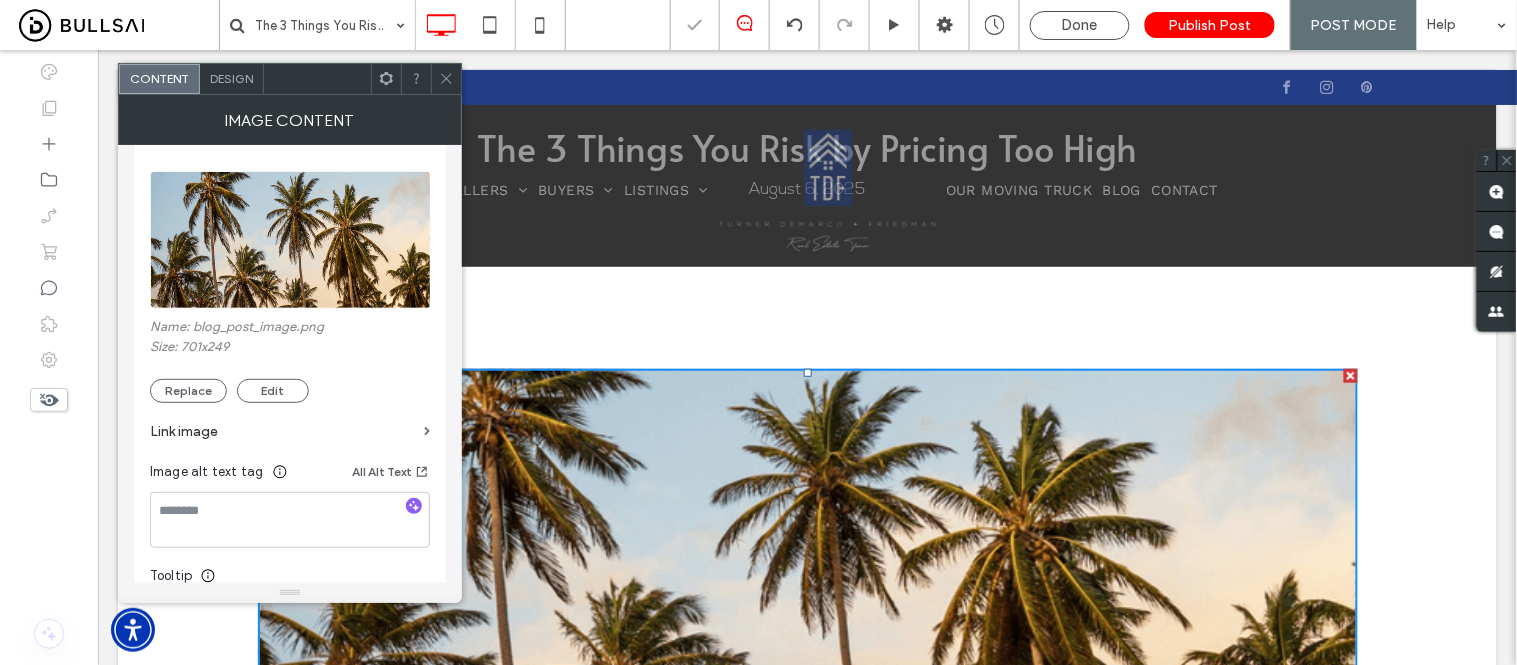 scroll, scrollTop: 222, scrollLeft: 0, axis: vertical 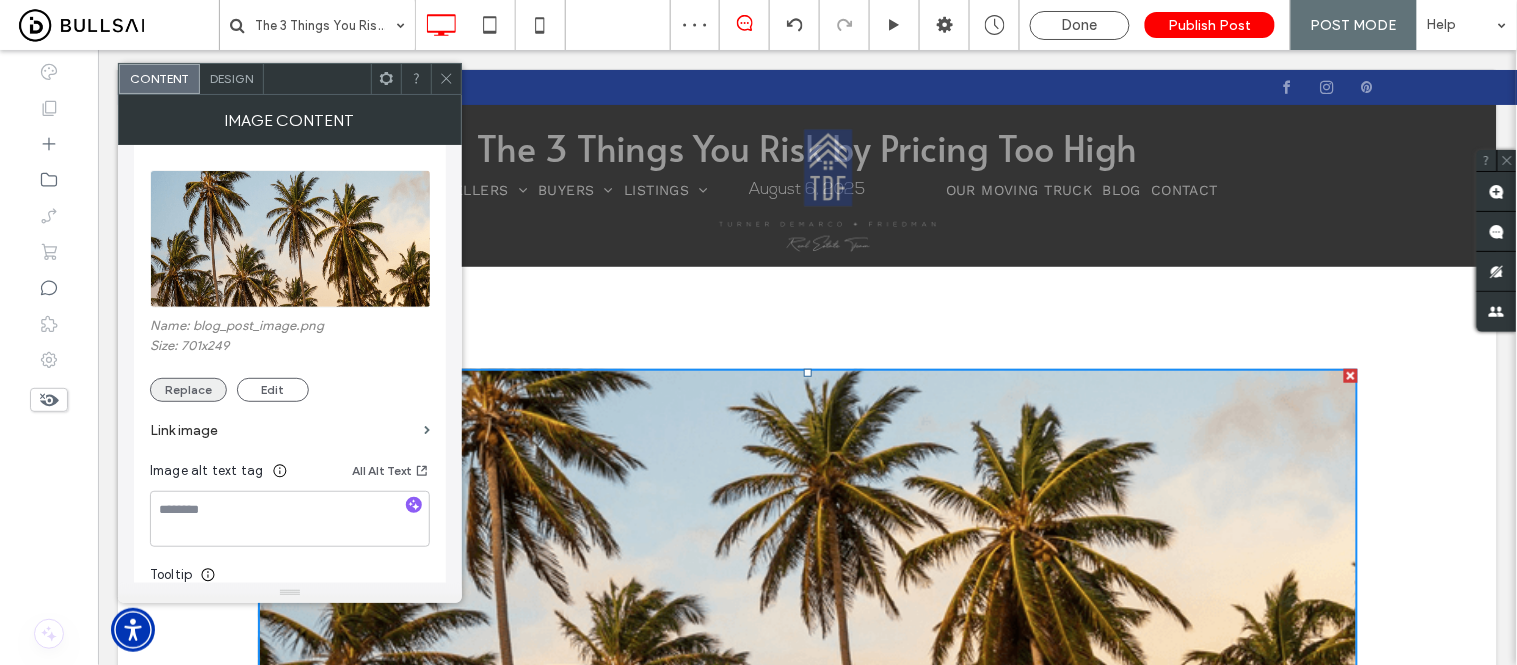 click on "Replace" at bounding box center (188, 390) 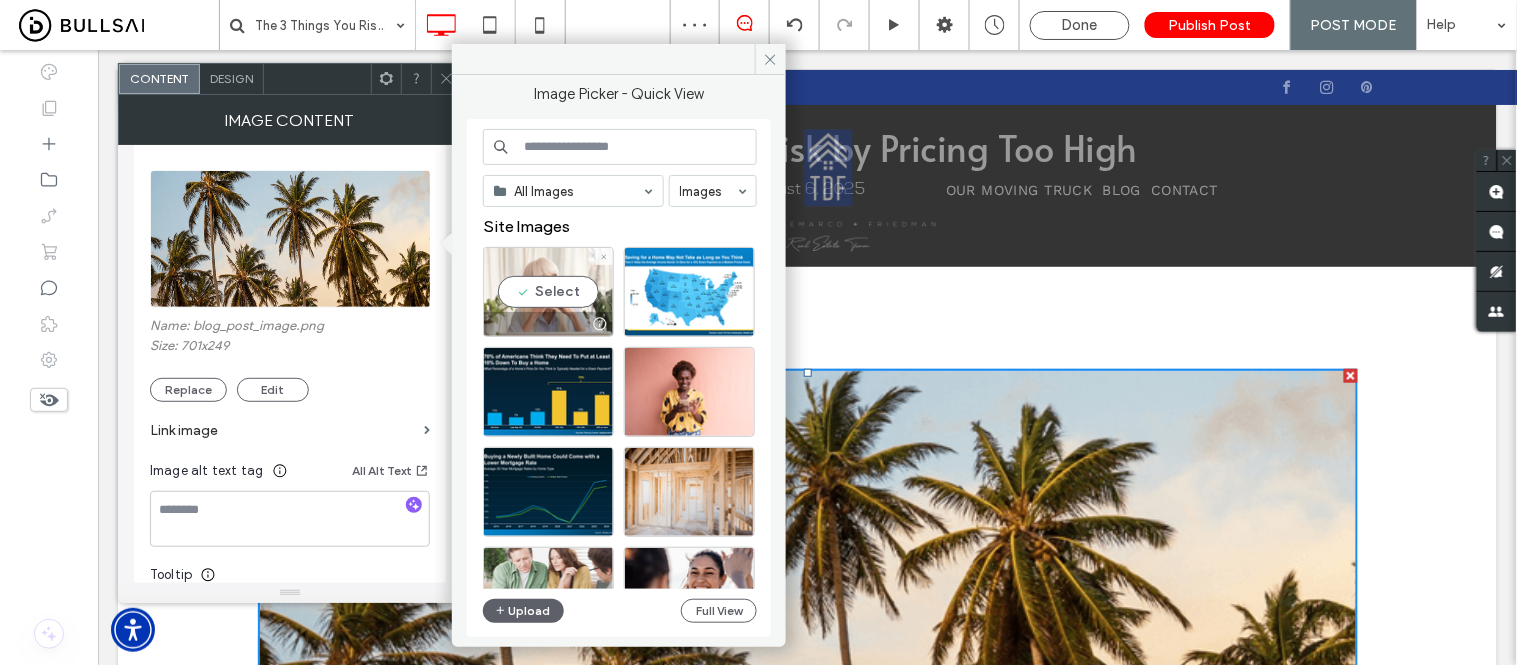 click on "Select" at bounding box center (548, 292) 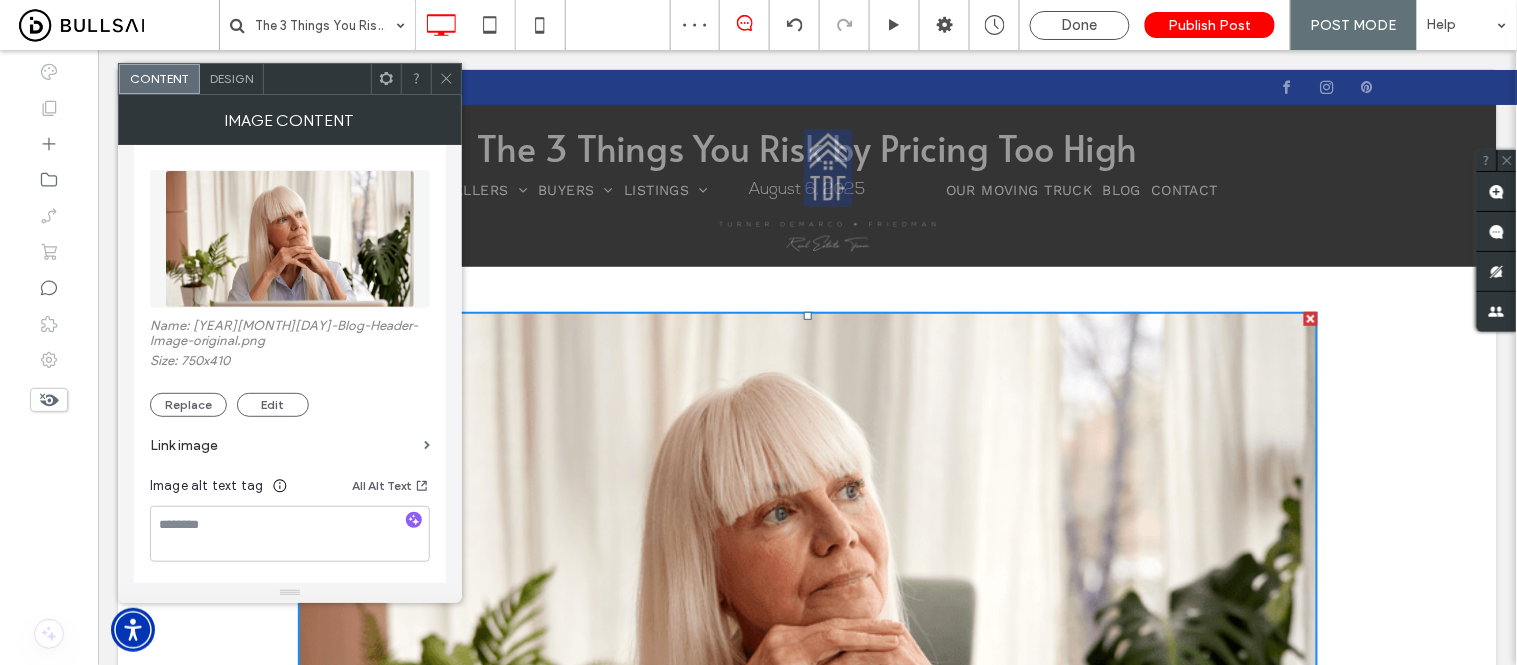 click at bounding box center [446, 79] 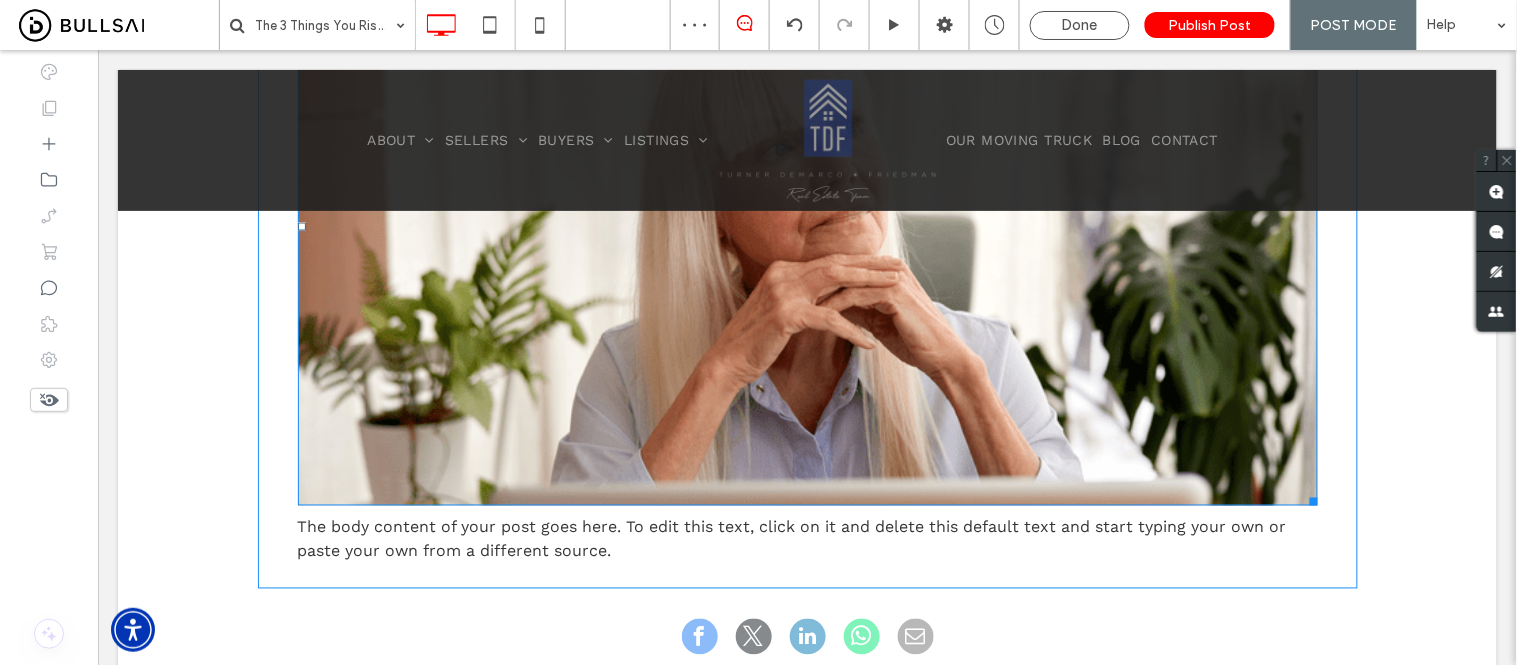 scroll, scrollTop: 555, scrollLeft: 0, axis: vertical 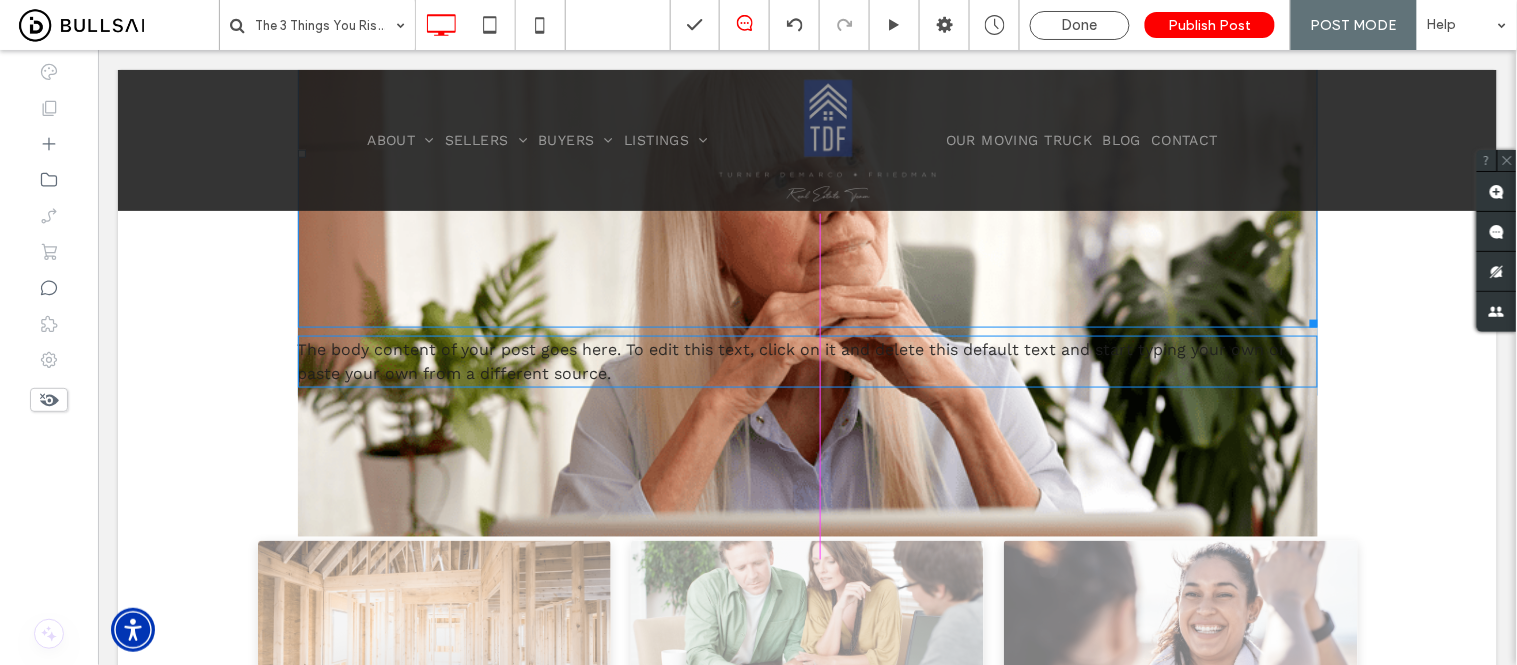 drag, startPoint x: 1303, startPoint y: 525, endPoint x: 1113, endPoint y: 397, distance: 229.09387 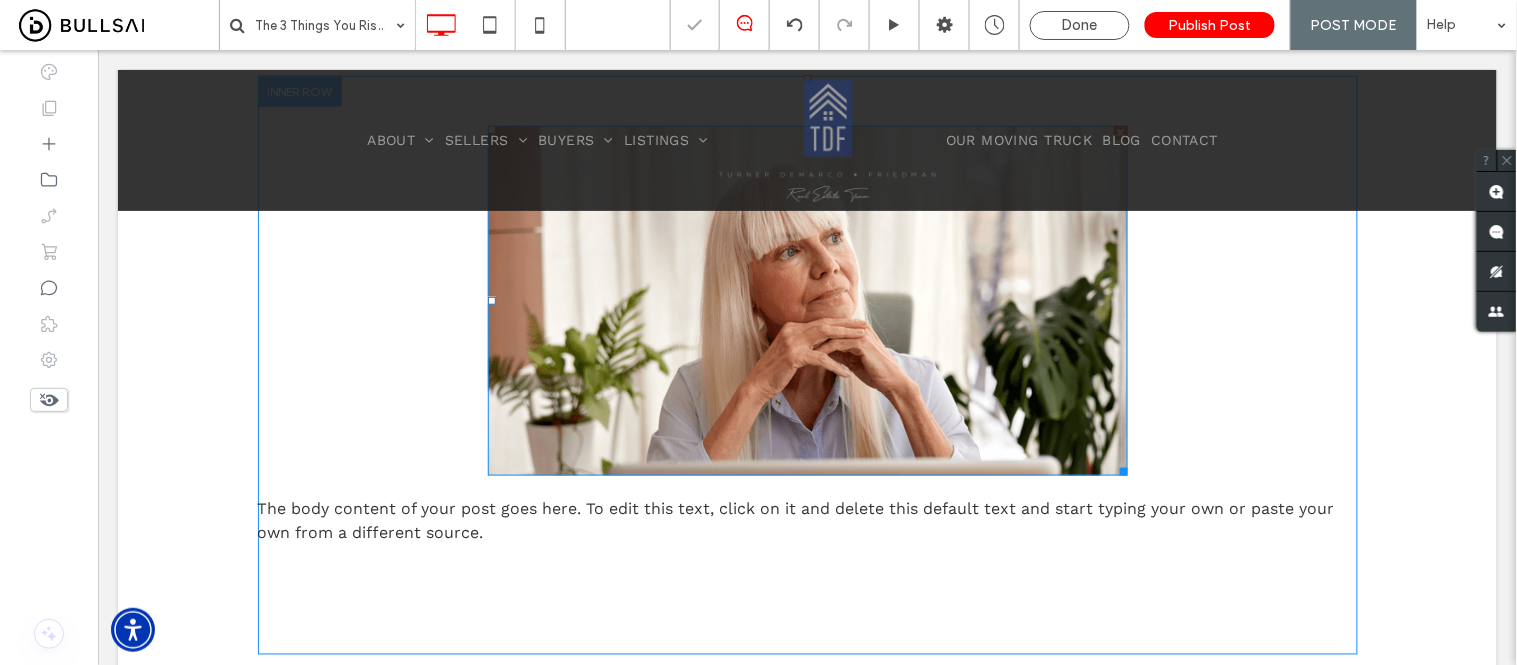 scroll, scrollTop: 444, scrollLeft: 0, axis: vertical 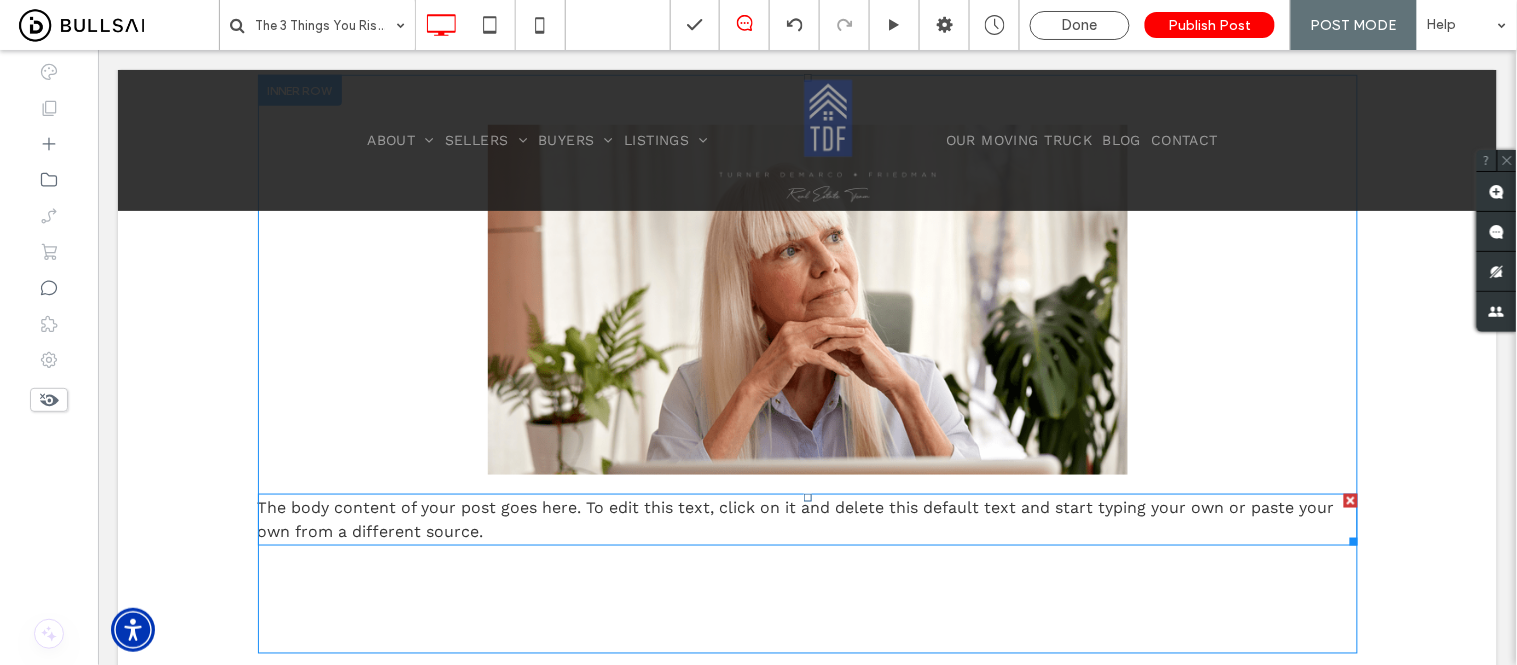 click on "The body content of your post goes here. To edit this text, click on it and delete this default text and start typing your own or paste your own from a different source." at bounding box center [807, 519] 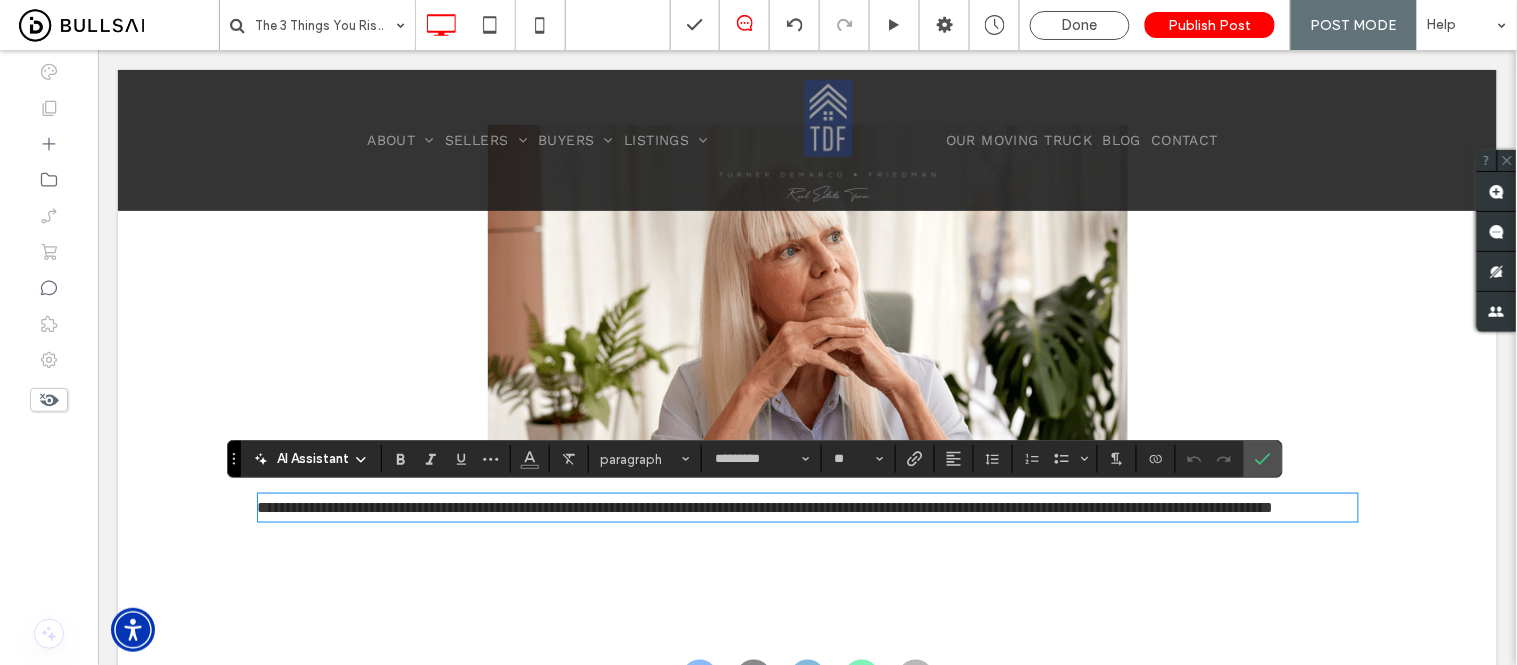 type on "*********" 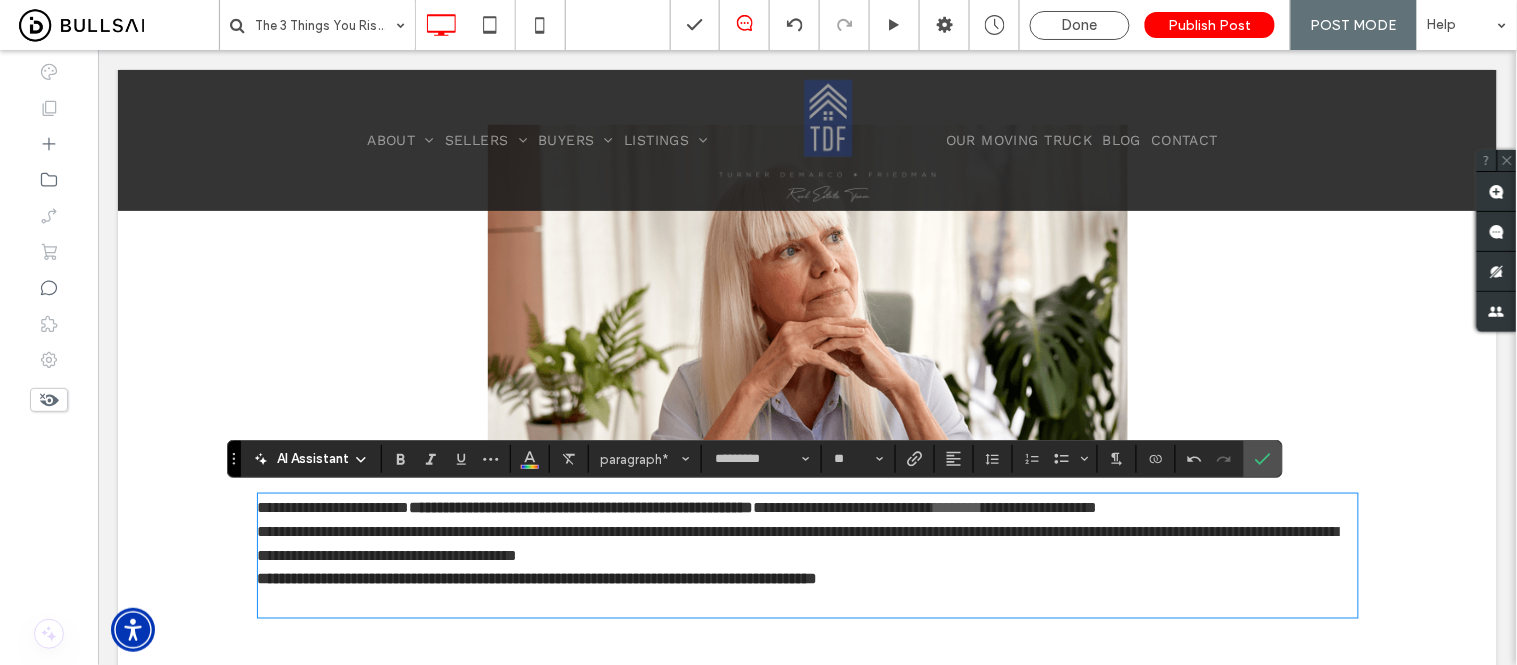 drag, startPoint x: 985, startPoint y: 494, endPoint x: 983, endPoint y: 510, distance: 16.124516 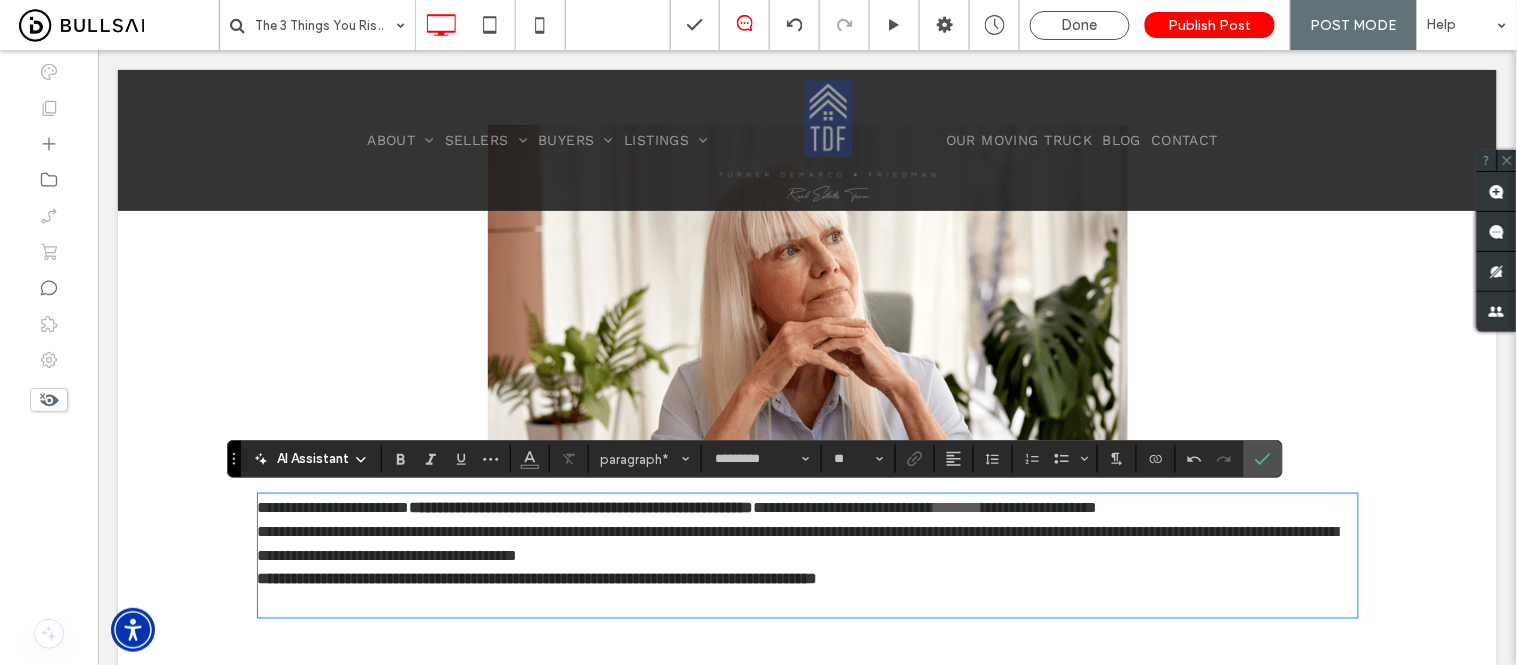 click on "**********" at bounding box center (807, 507) 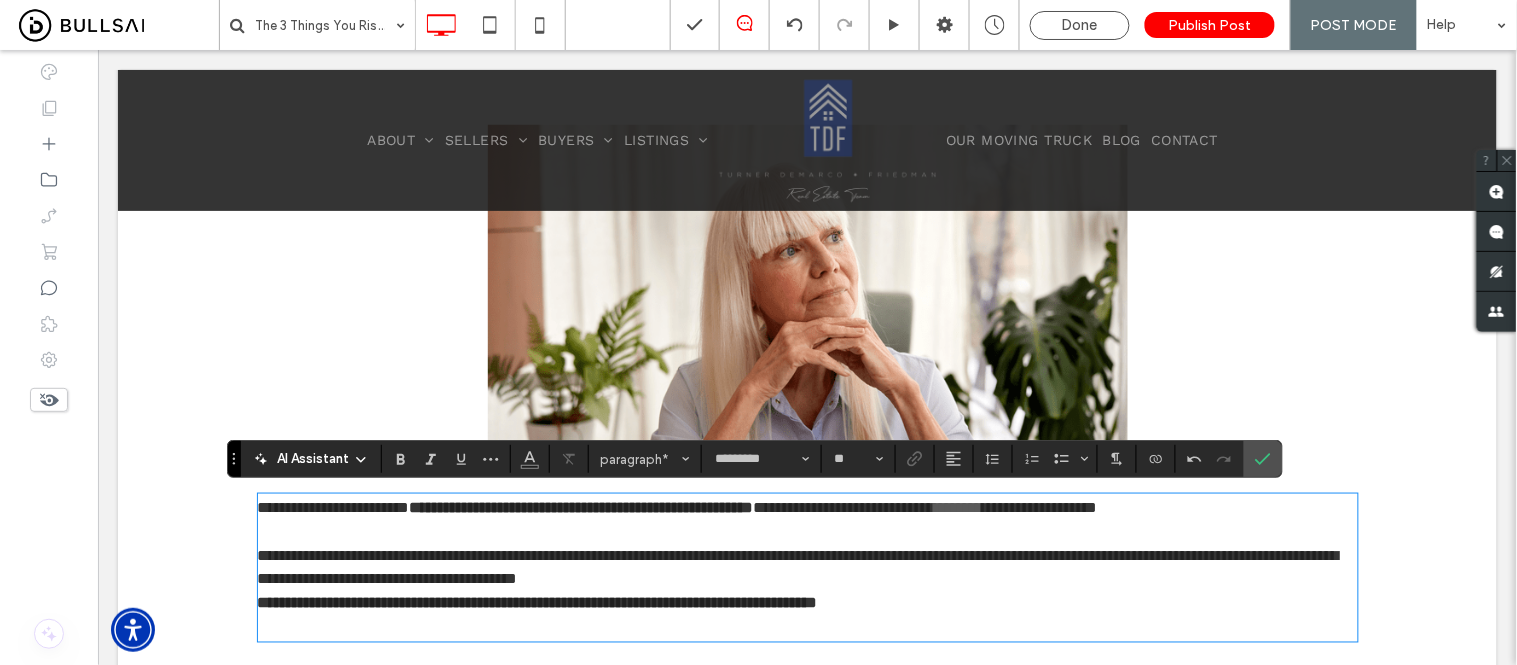 click on "**********" at bounding box center (807, 567) 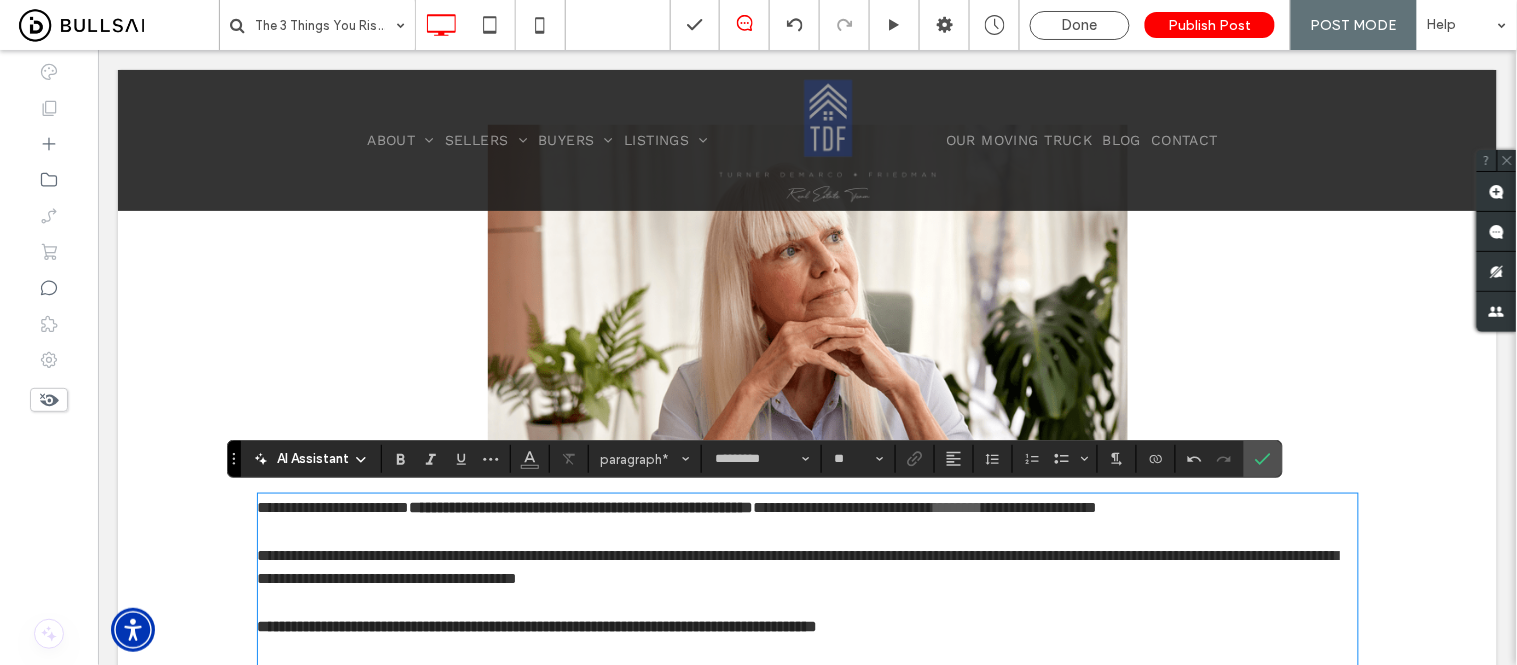 scroll, scrollTop: 555, scrollLeft: 0, axis: vertical 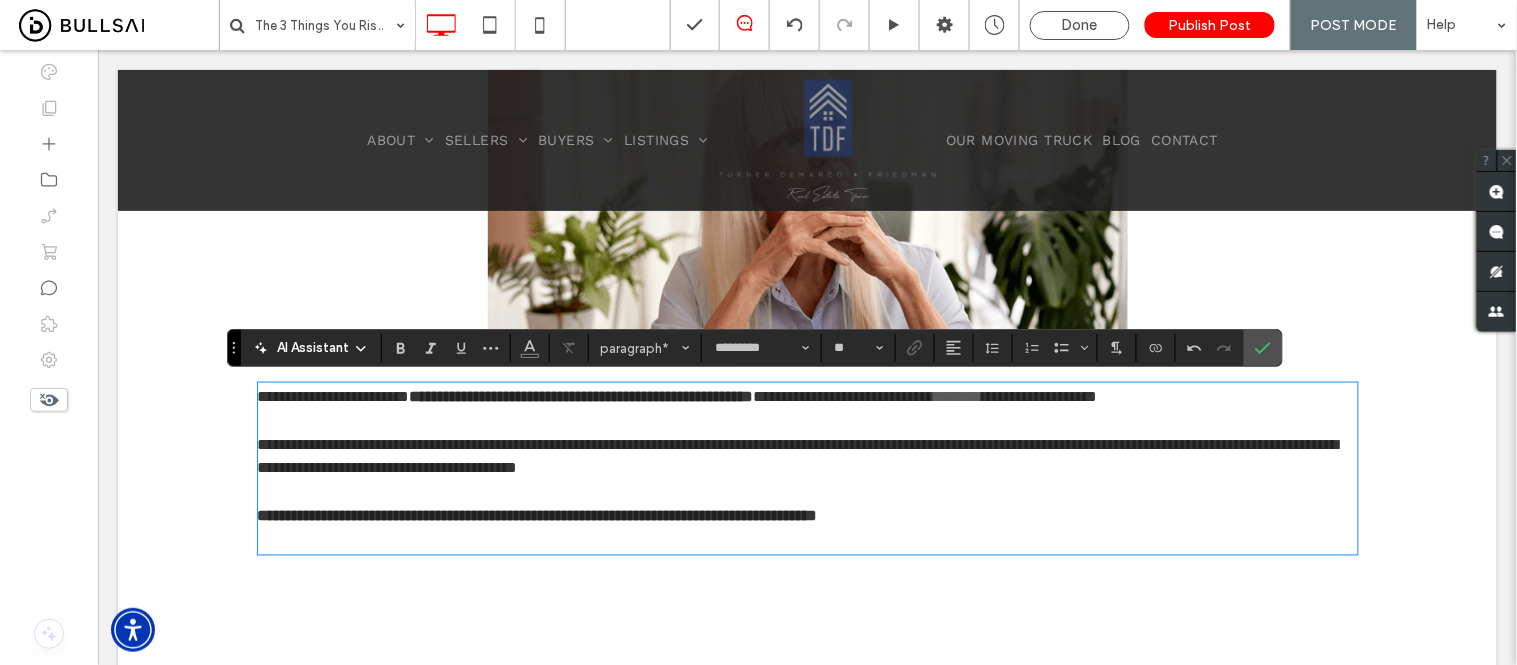 click at bounding box center (807, 540) 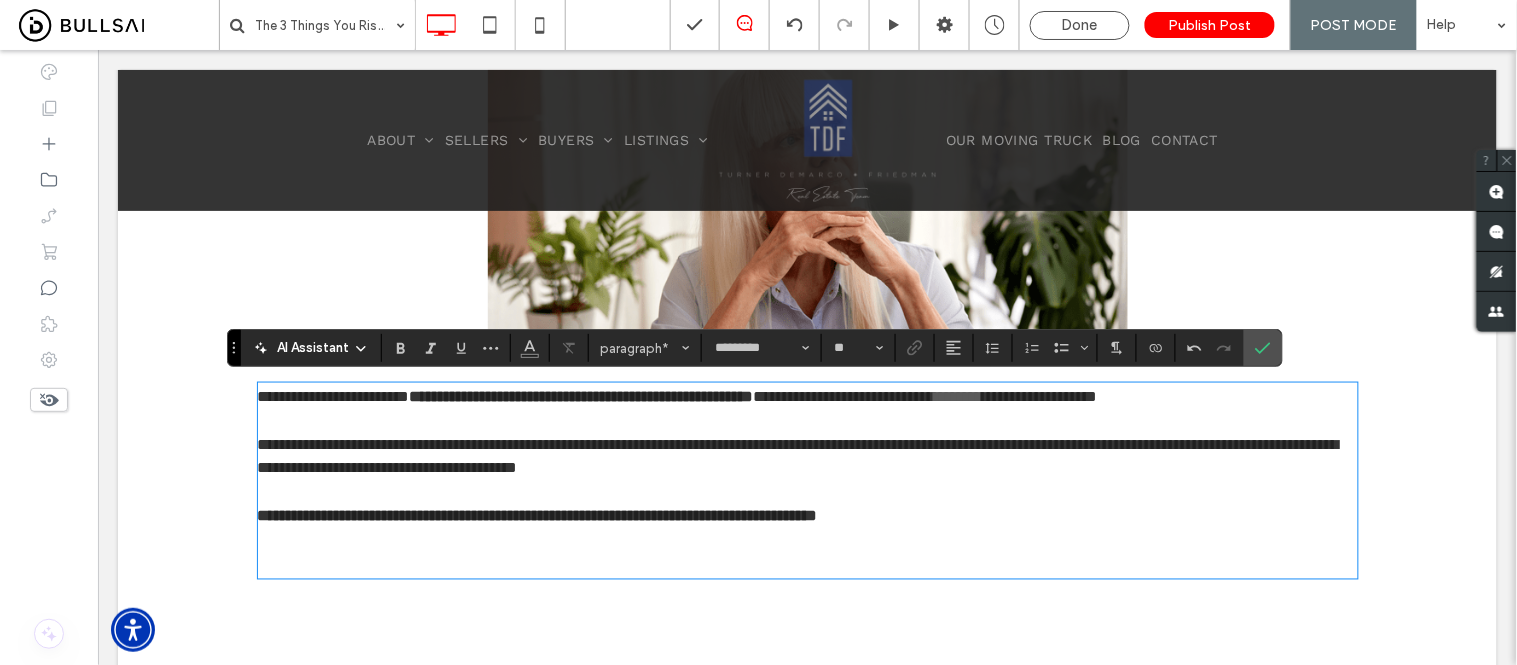 click on "﻿" at bounding box center [807, 564] 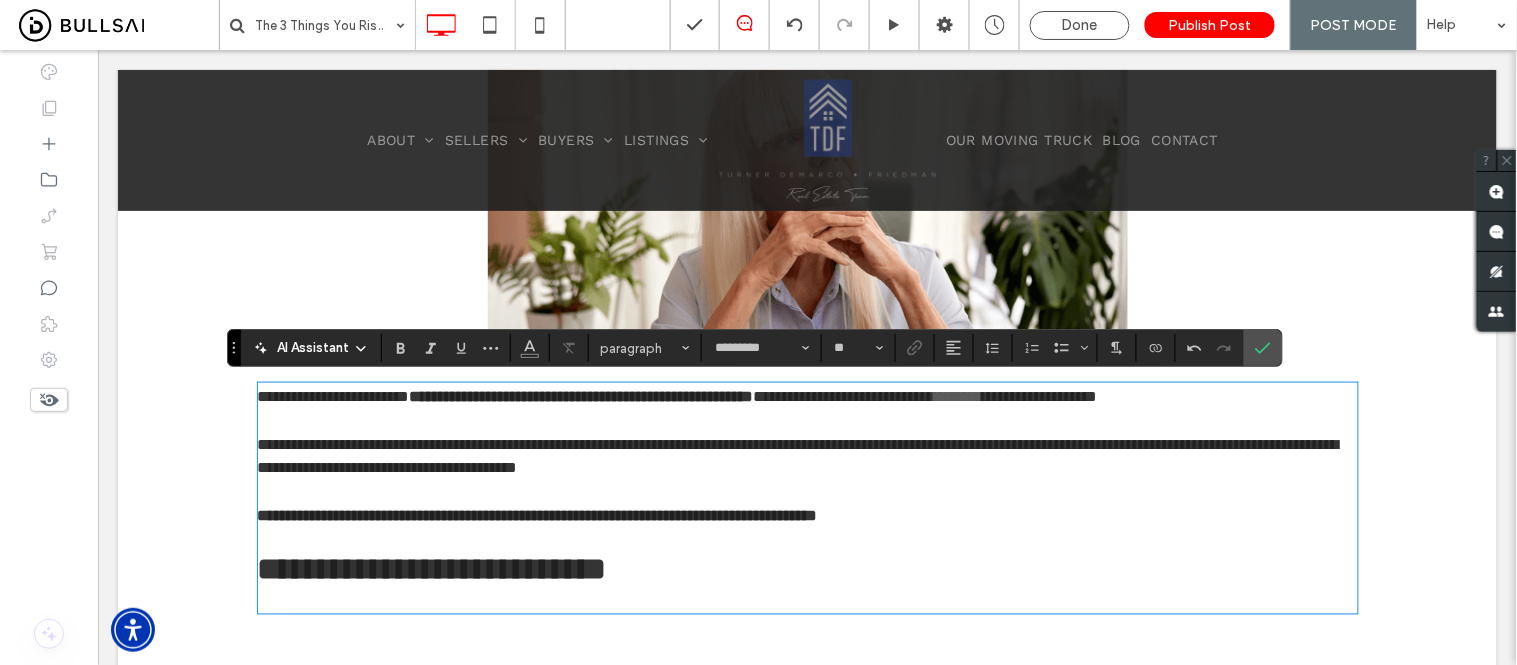 type on "*****" 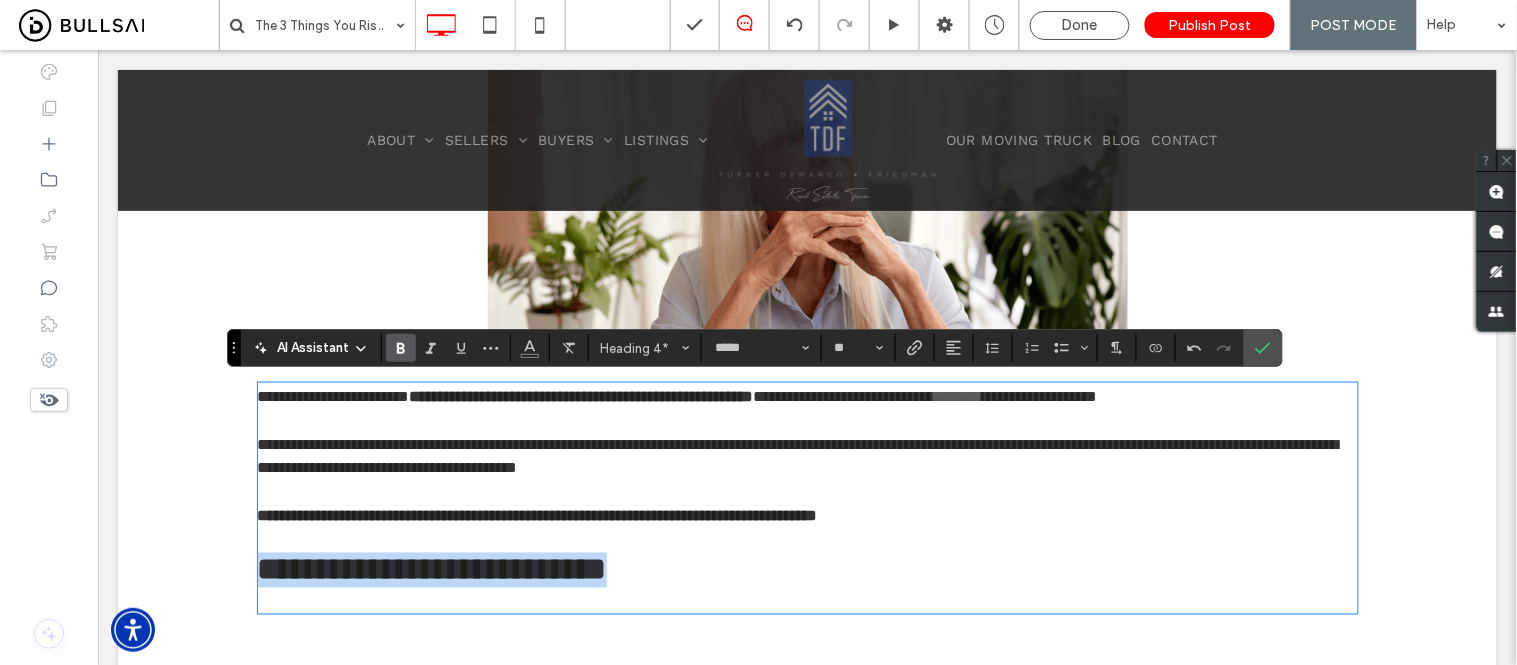 drag, startPoint x: 695, startPoint y: 573, endPoint x: 214, endPoint y: 577, distance: 481.01663 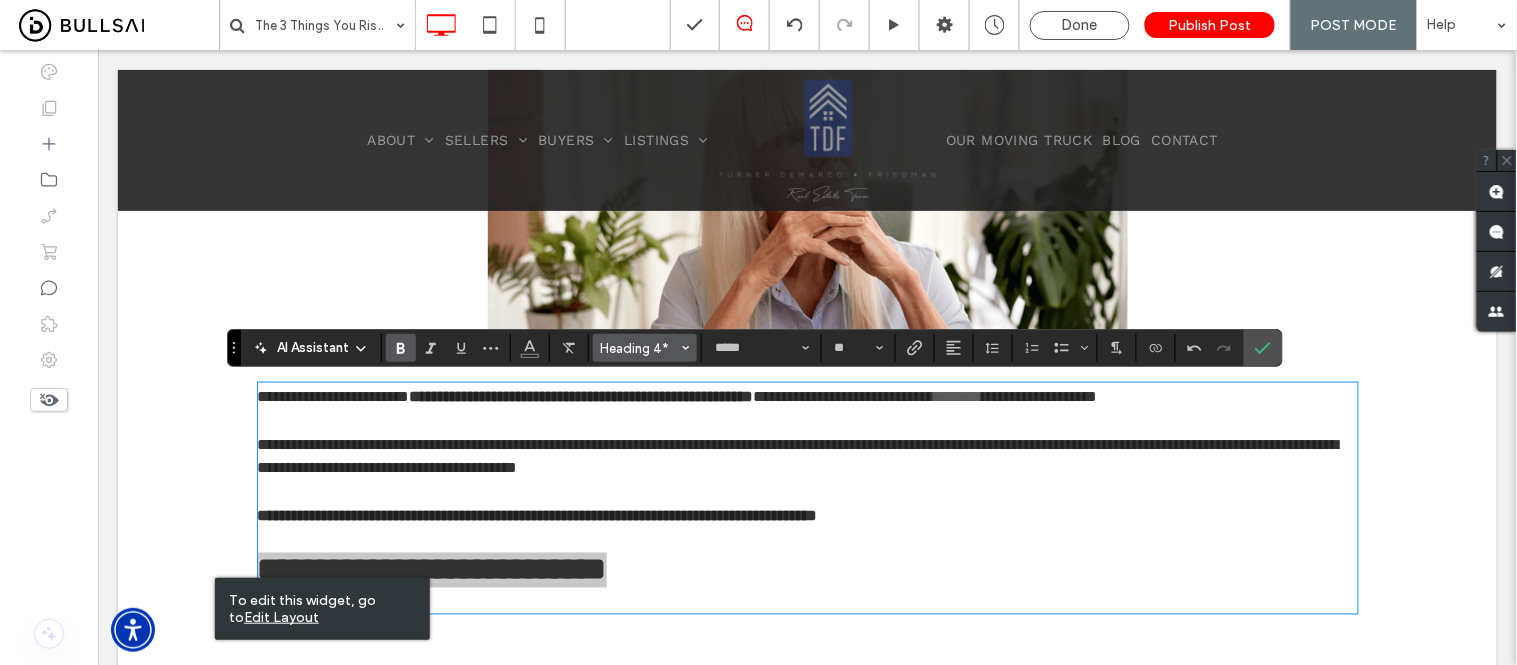 click on "Heading 4*" at bounding box center (645, 348) 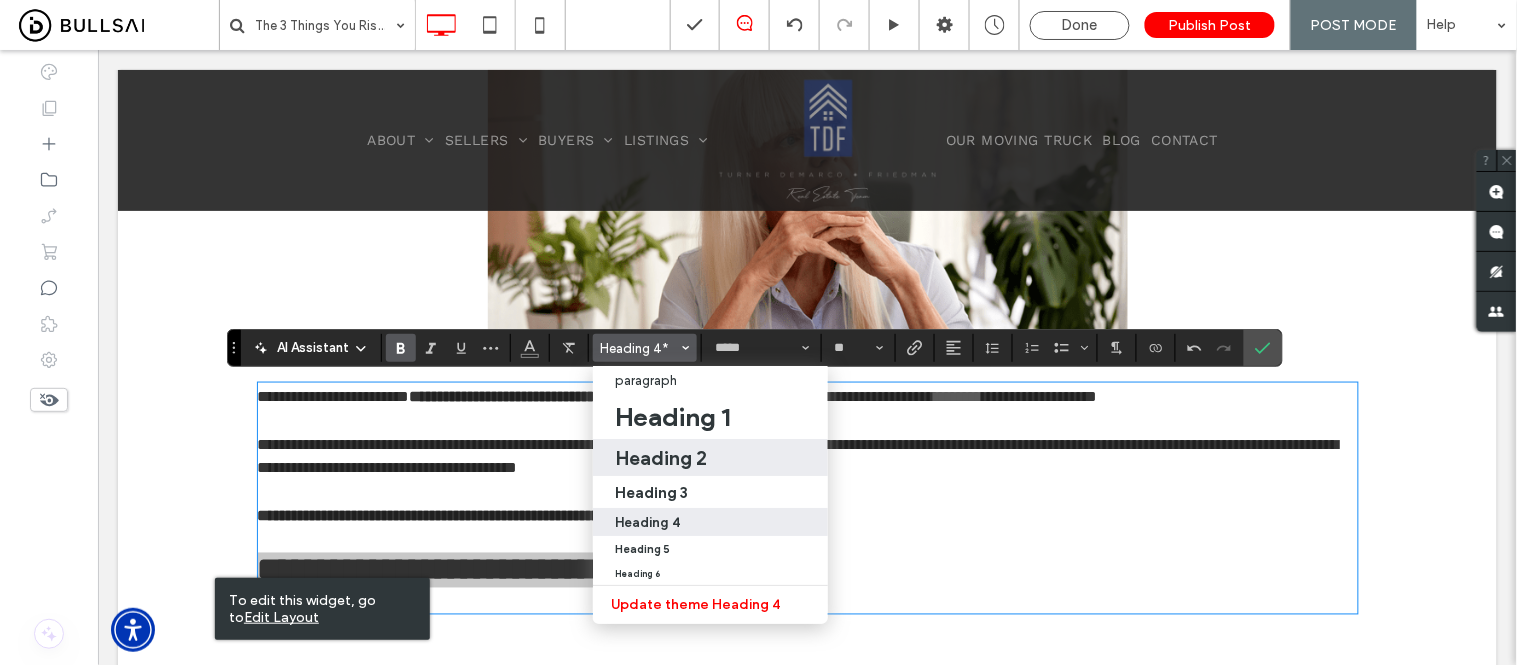 drag, startPoint x: 666, startPoint y: 448, endPoint x: 666, endPoint y: 340, distance: 108 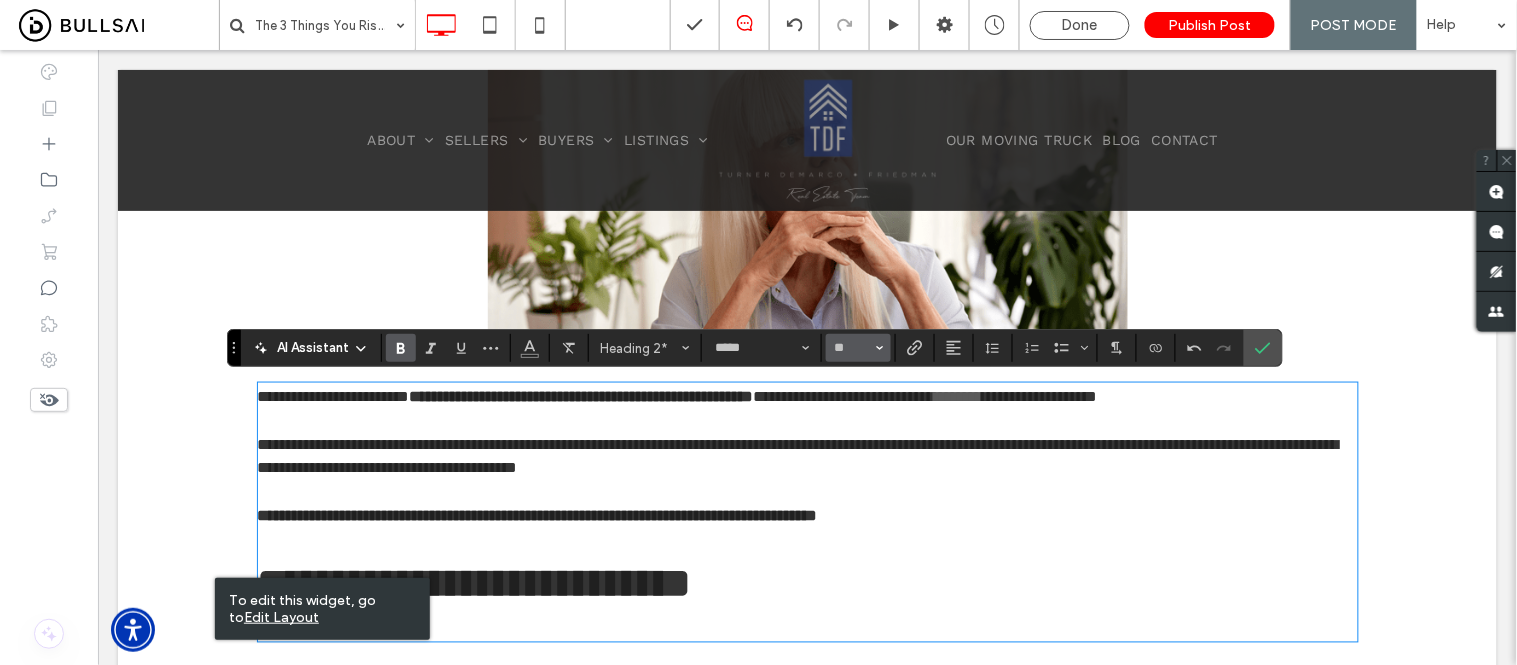 type on "**" 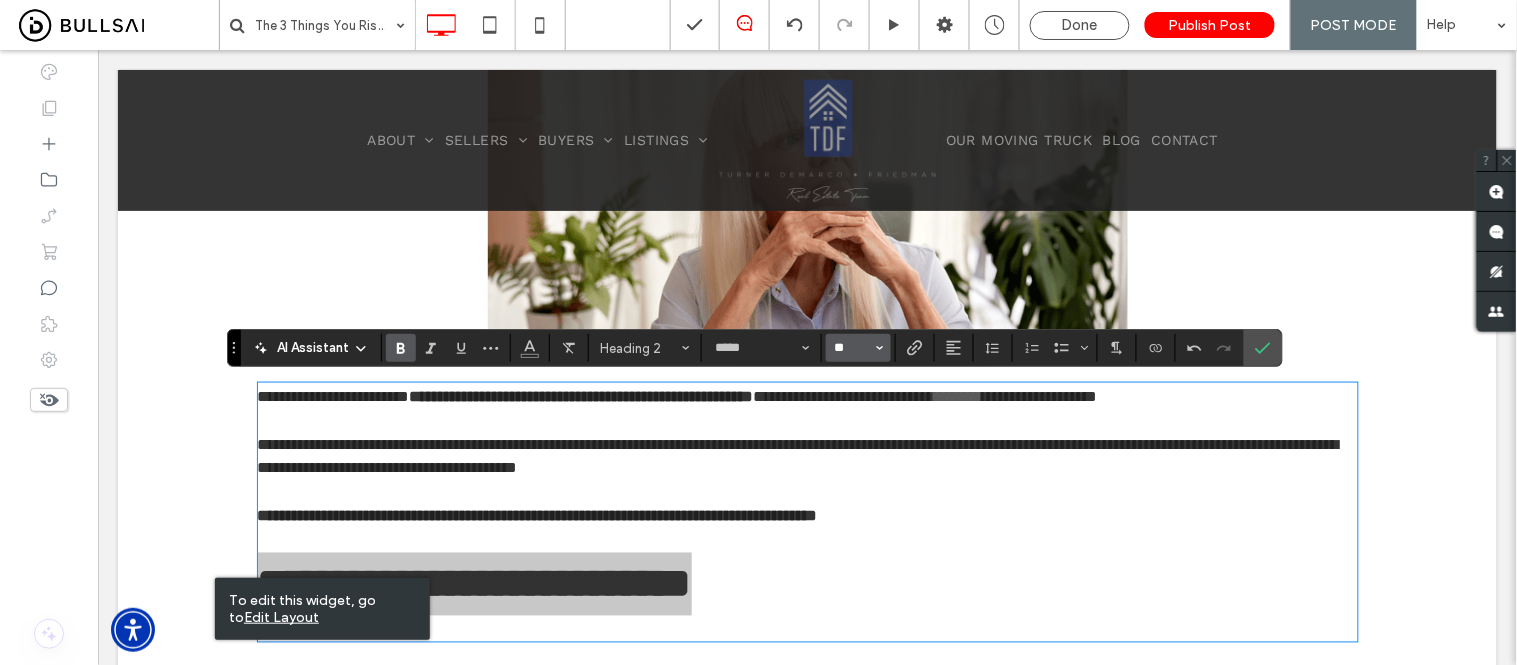 click on "**" at bounding box center (852, 348) 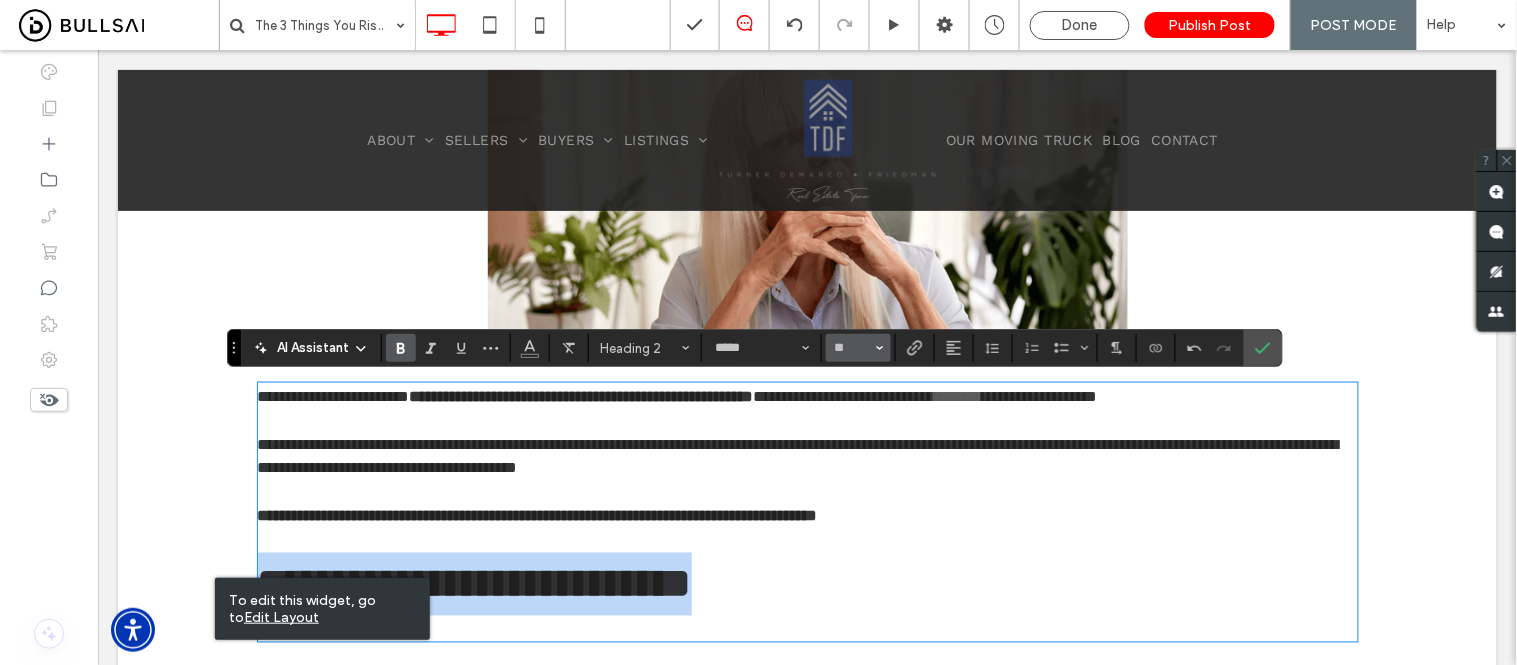 type on "**" 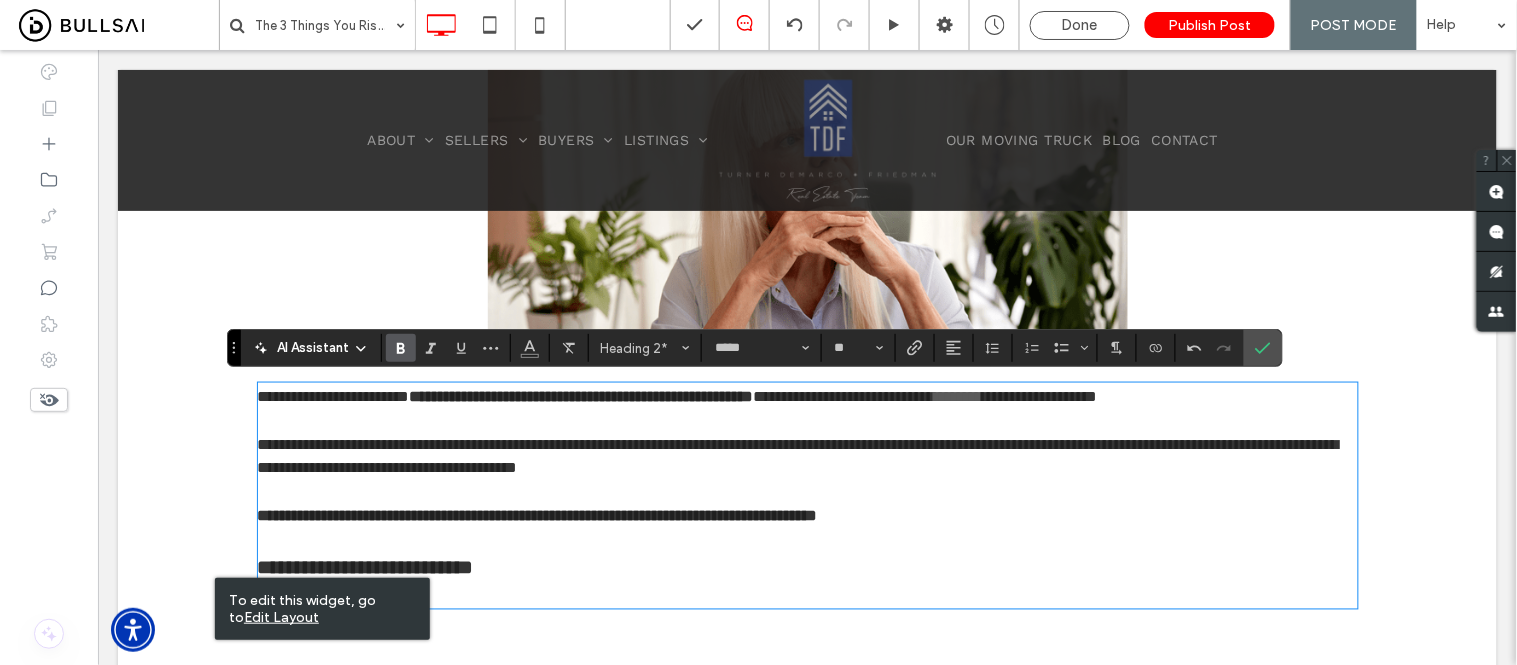 click at bounding box center [807, 594] 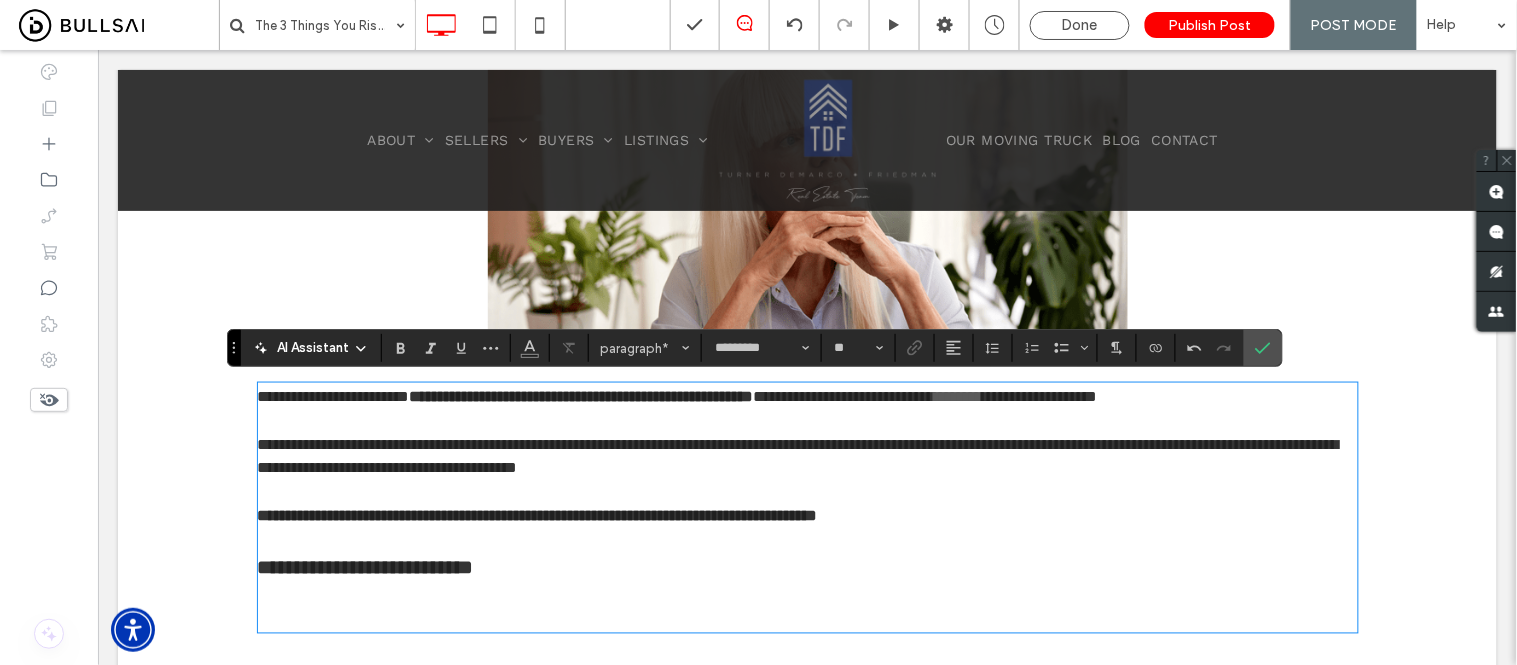 click on "﻿" at bounding box center (807, 618) 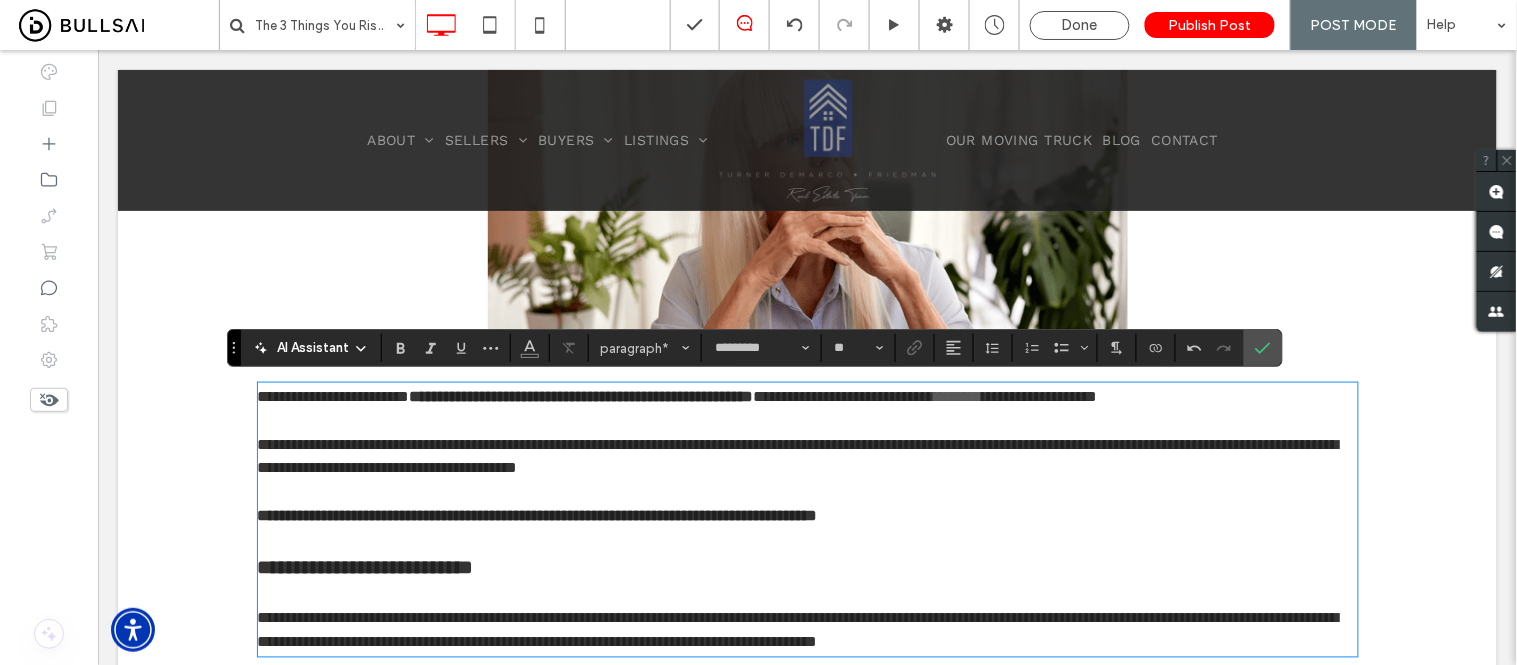 scroll, scrollTop: 0, scrollLeft: 0, axis: both 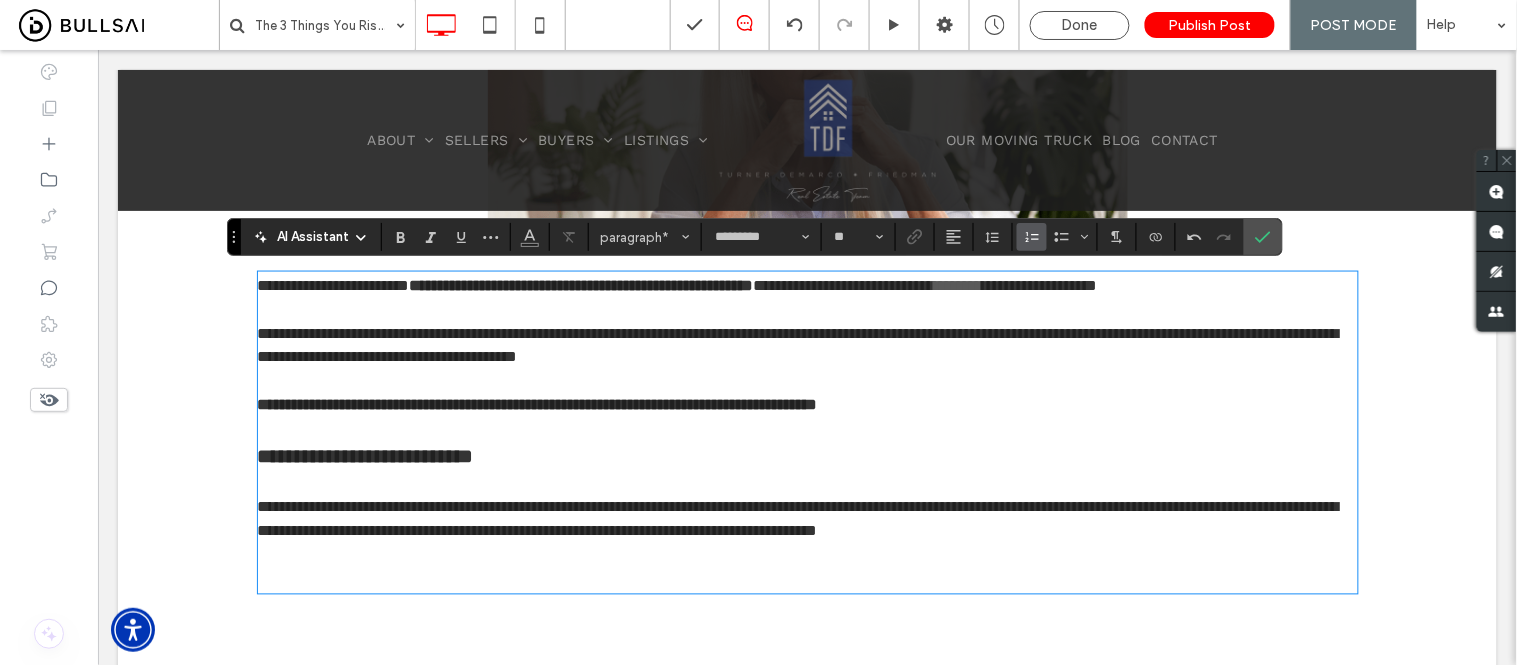 click 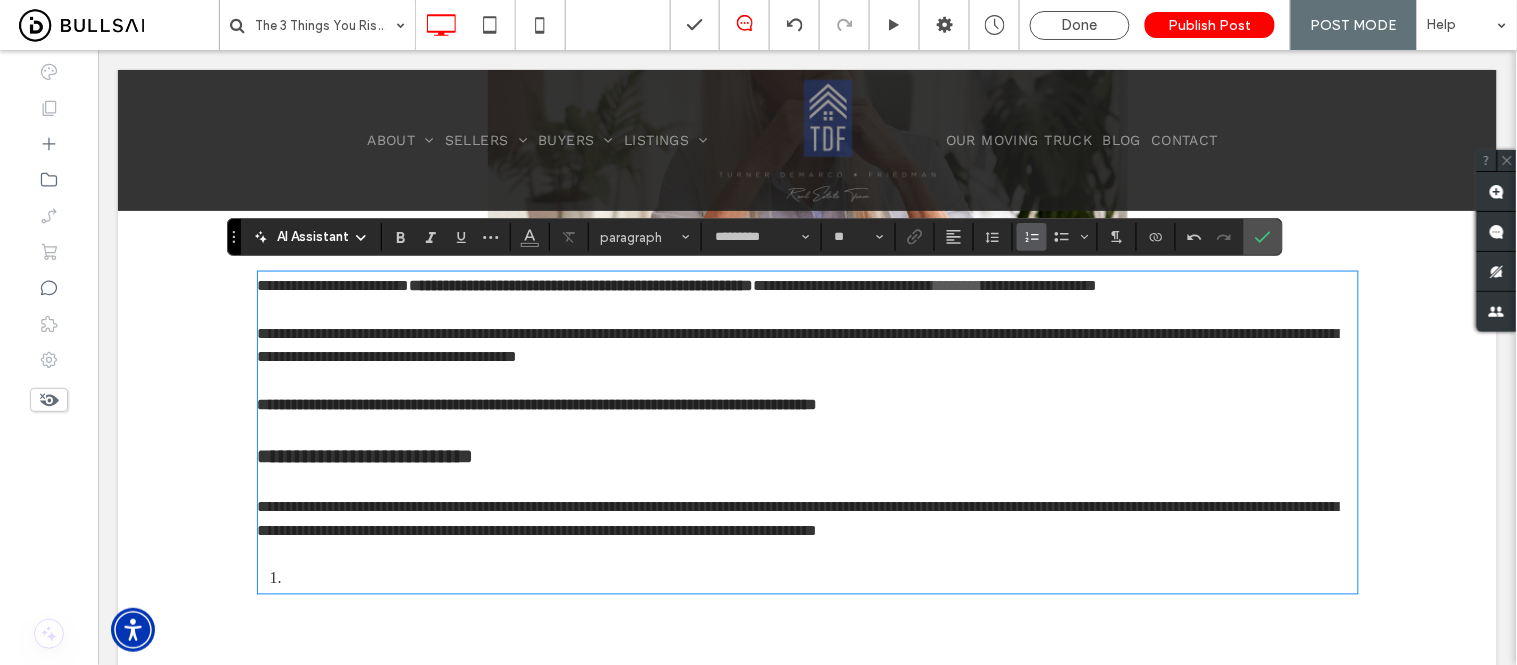 click on "﻿" at bounding box center (823, 579) 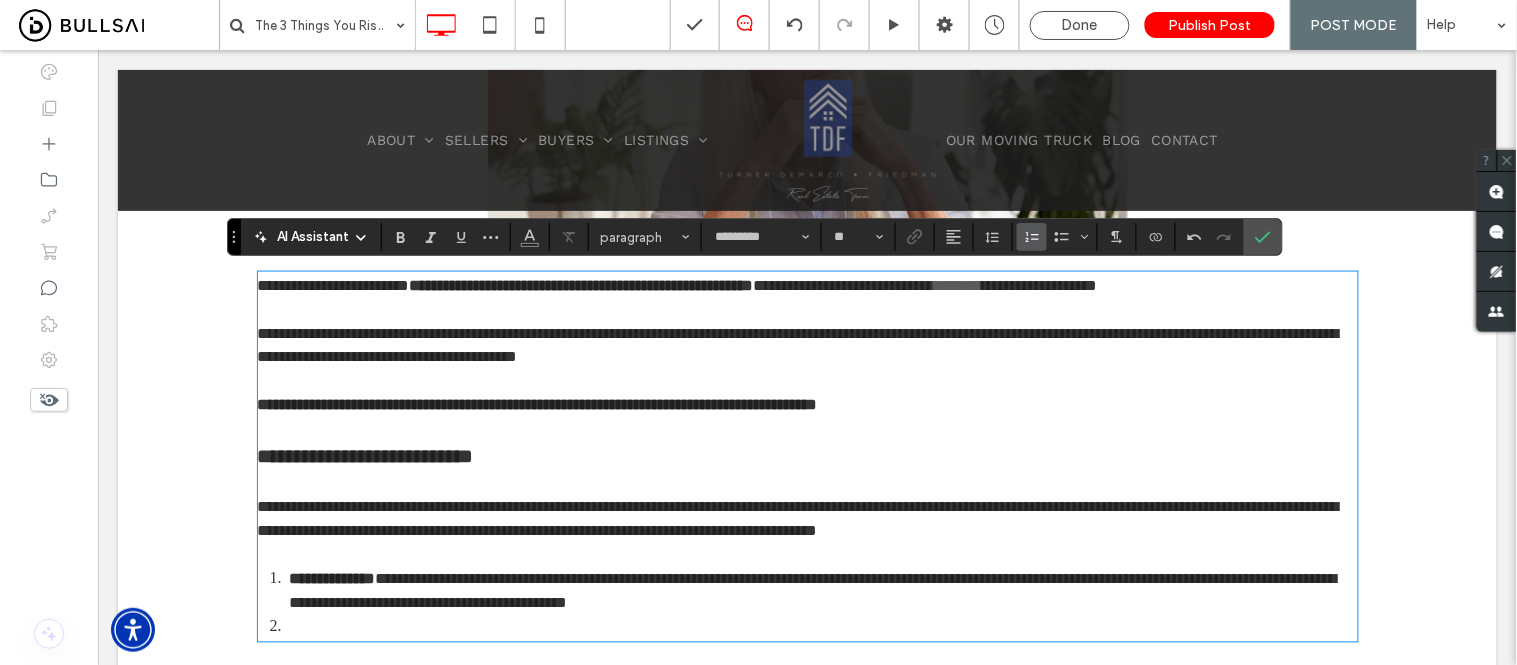 scroll, scrollTop: 0, scrollLeft: 0, axis: both 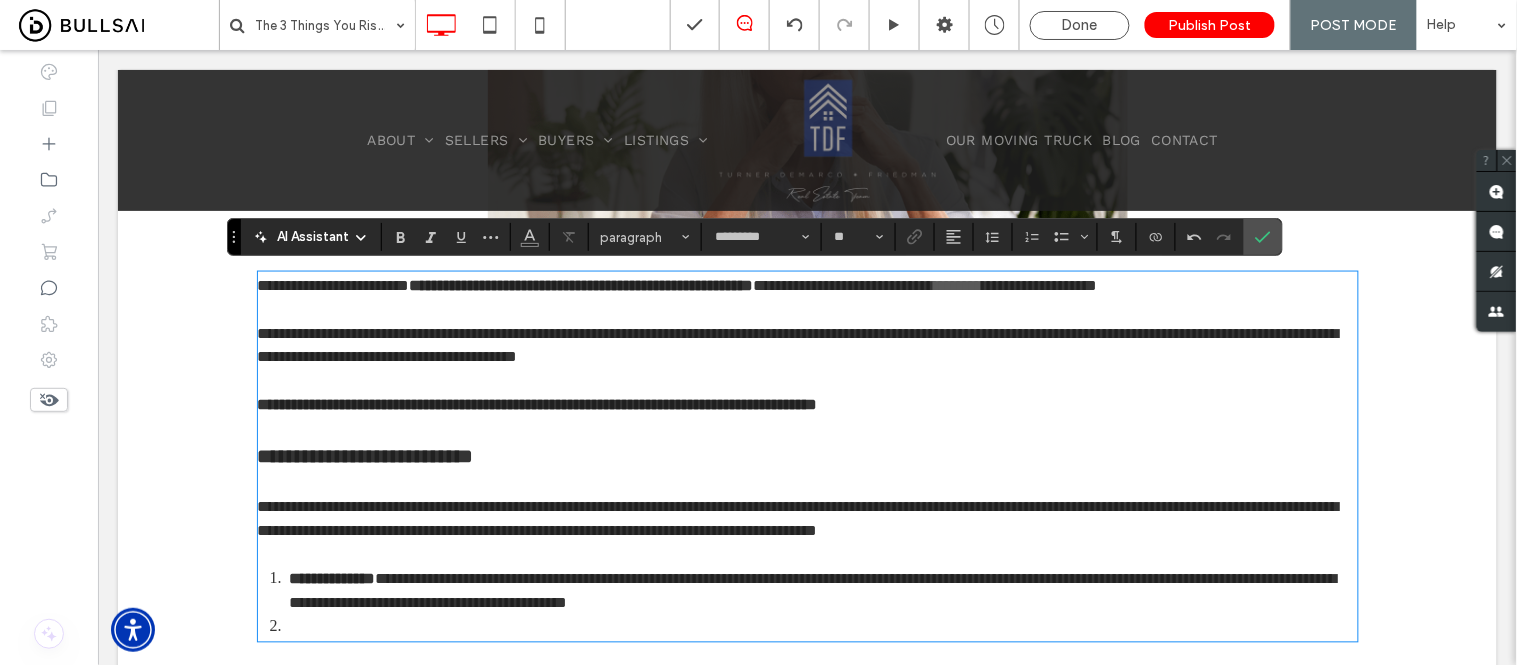 click at bounding box center (823, 627) 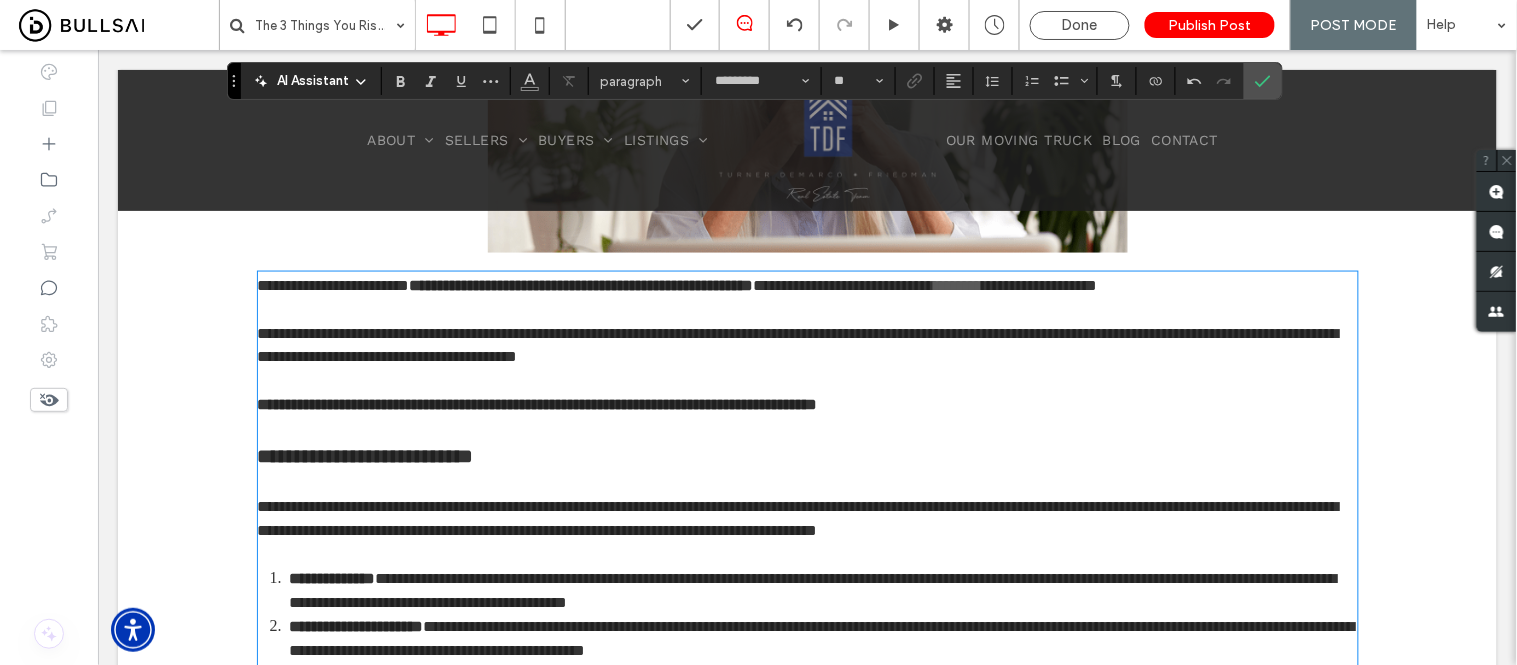 scroll, scrollTop: 0, scrollLeft: 0, axis: both 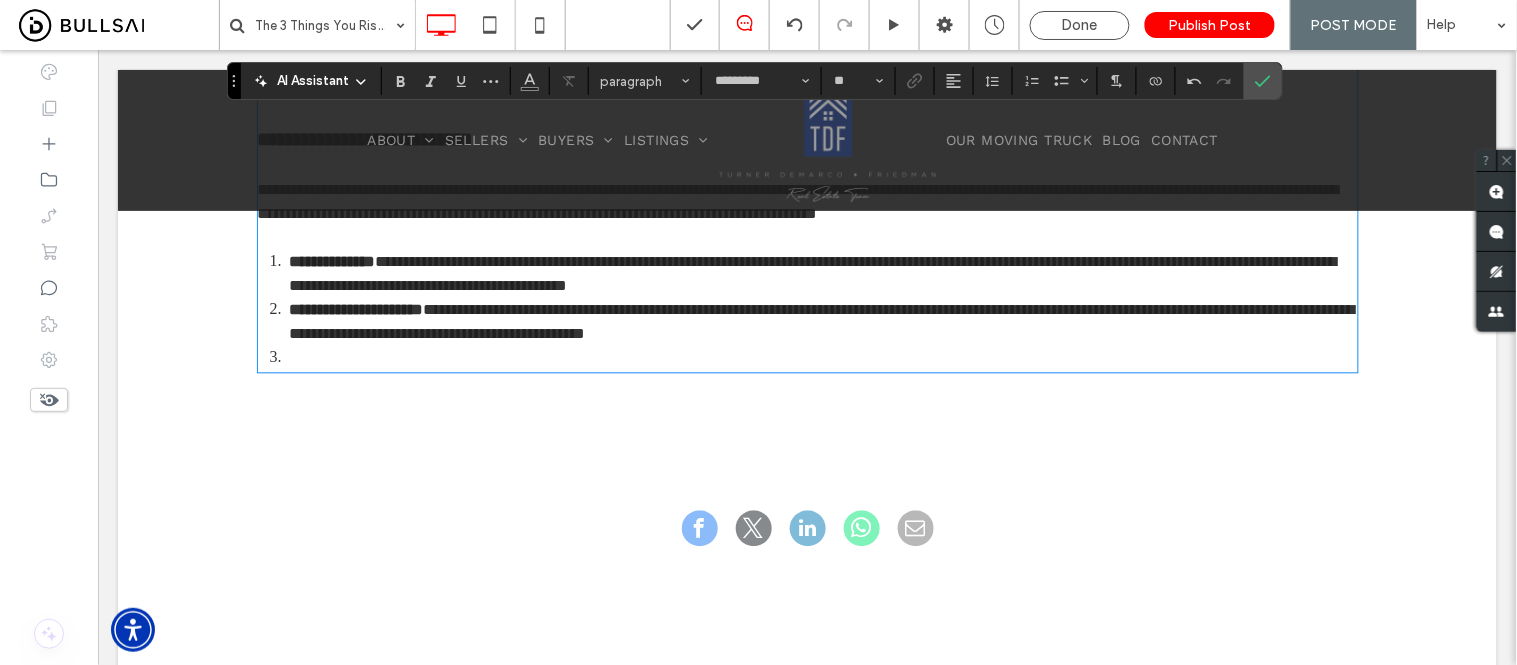 click at bounding box center [823, 358] 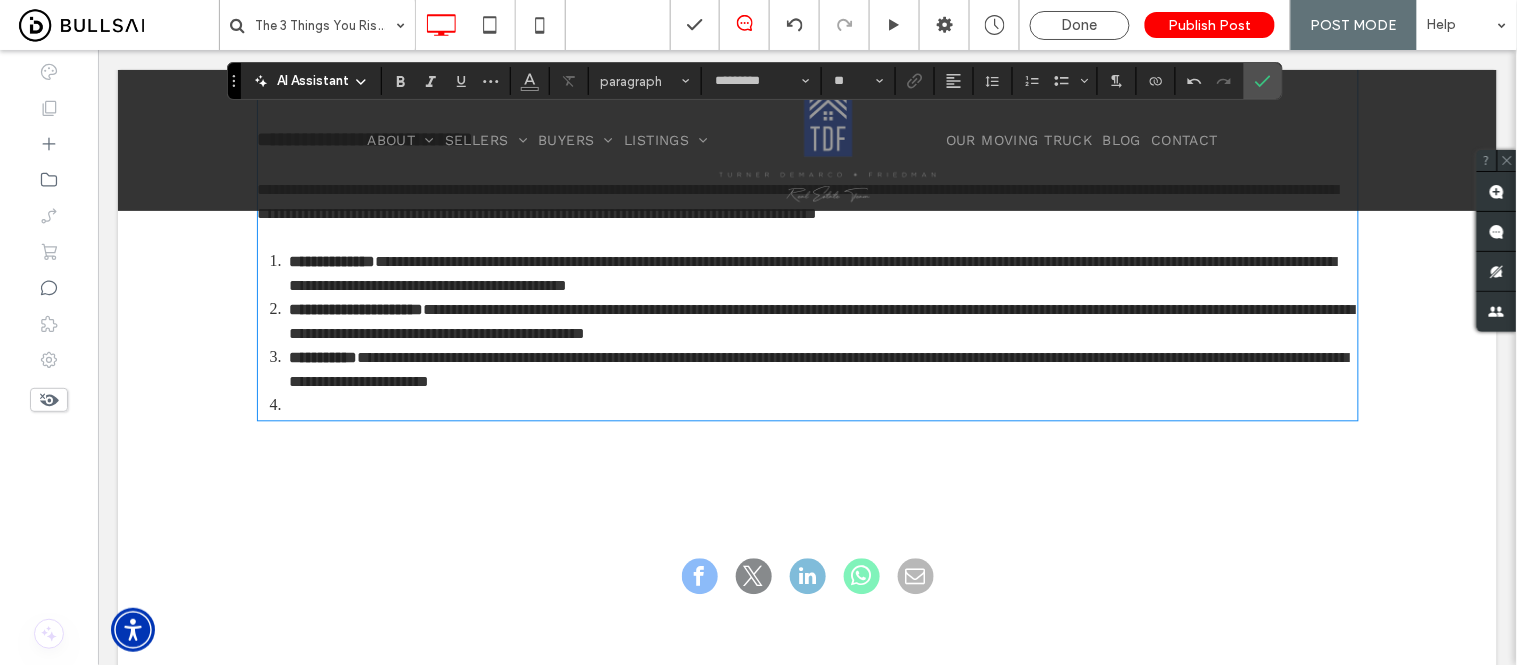 scroll, scrollTop: 0, scrollLeft: 0, axis: both 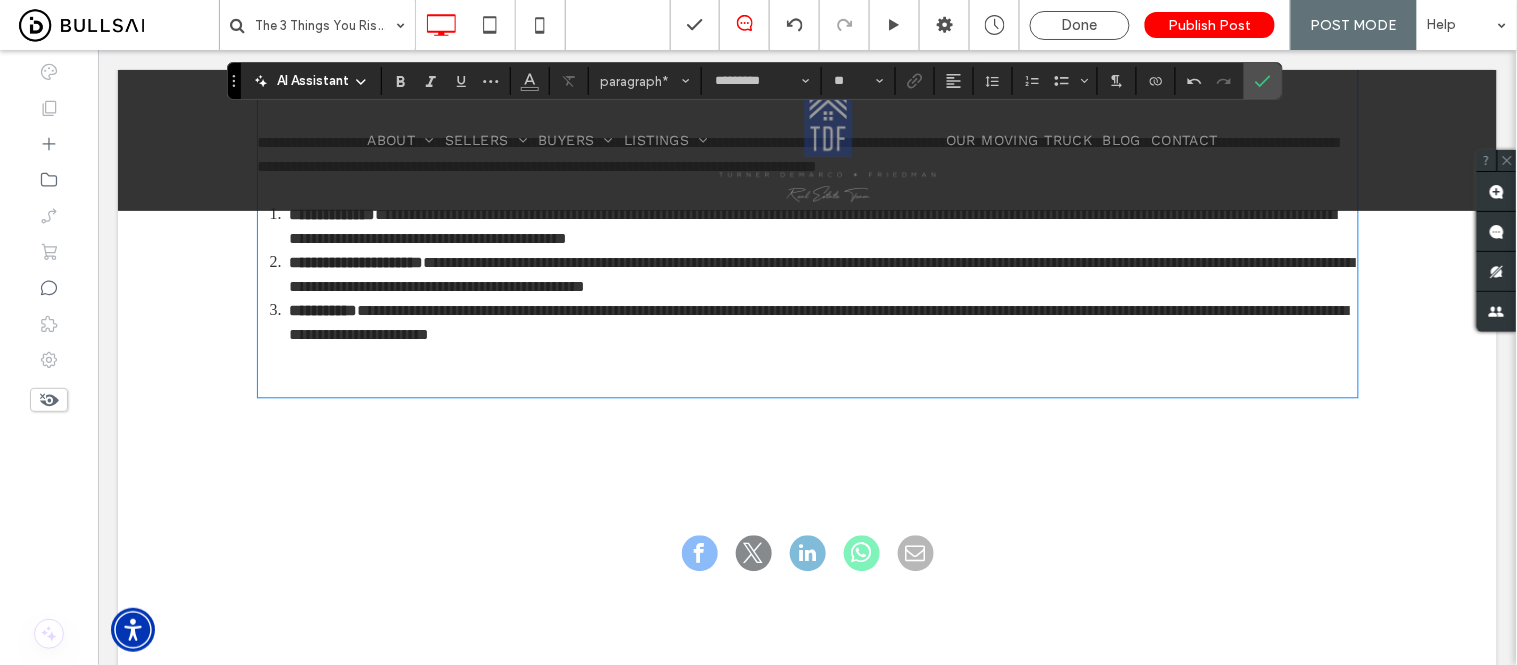click on "﻿" at bounding box center [807, 382] 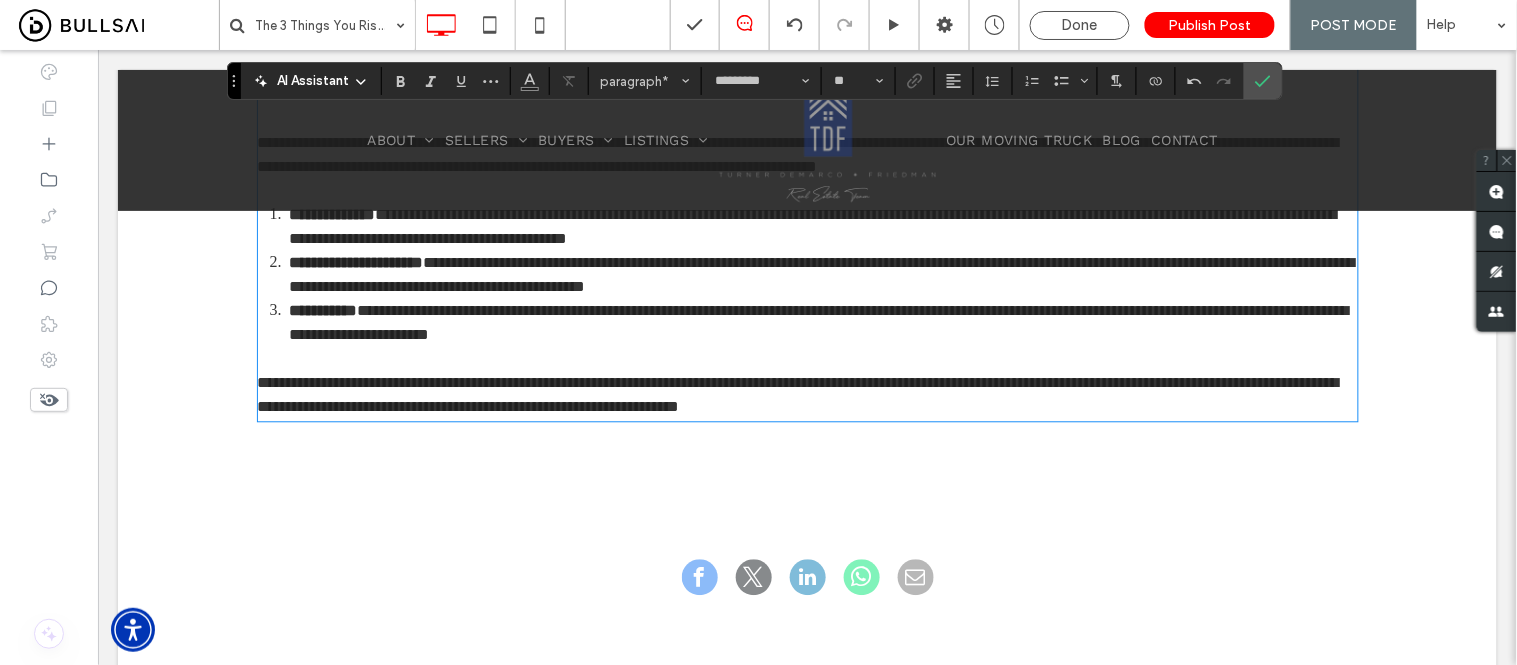 scroll, scrollTop: 0, scrollLeft: 0, axis: both 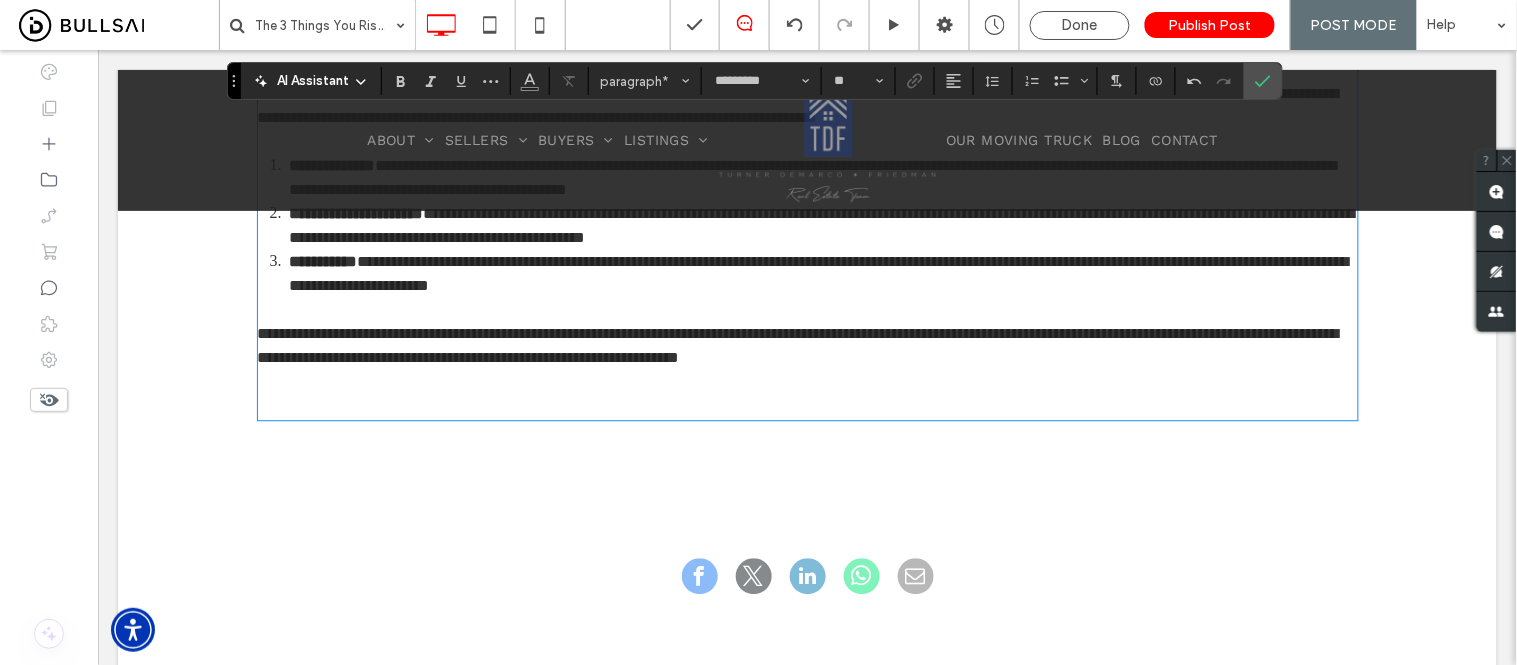 click on "﻿" at bounding box center [807, 405] 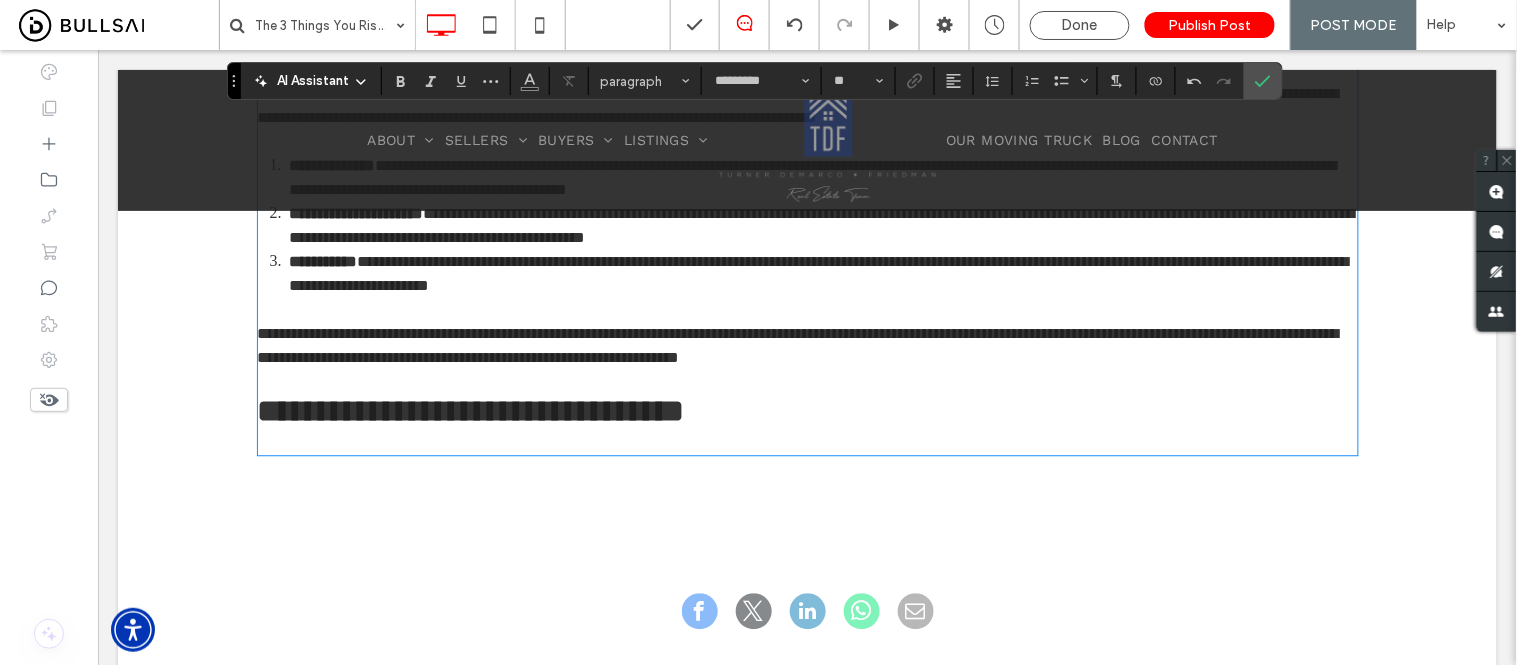 type on "*****" 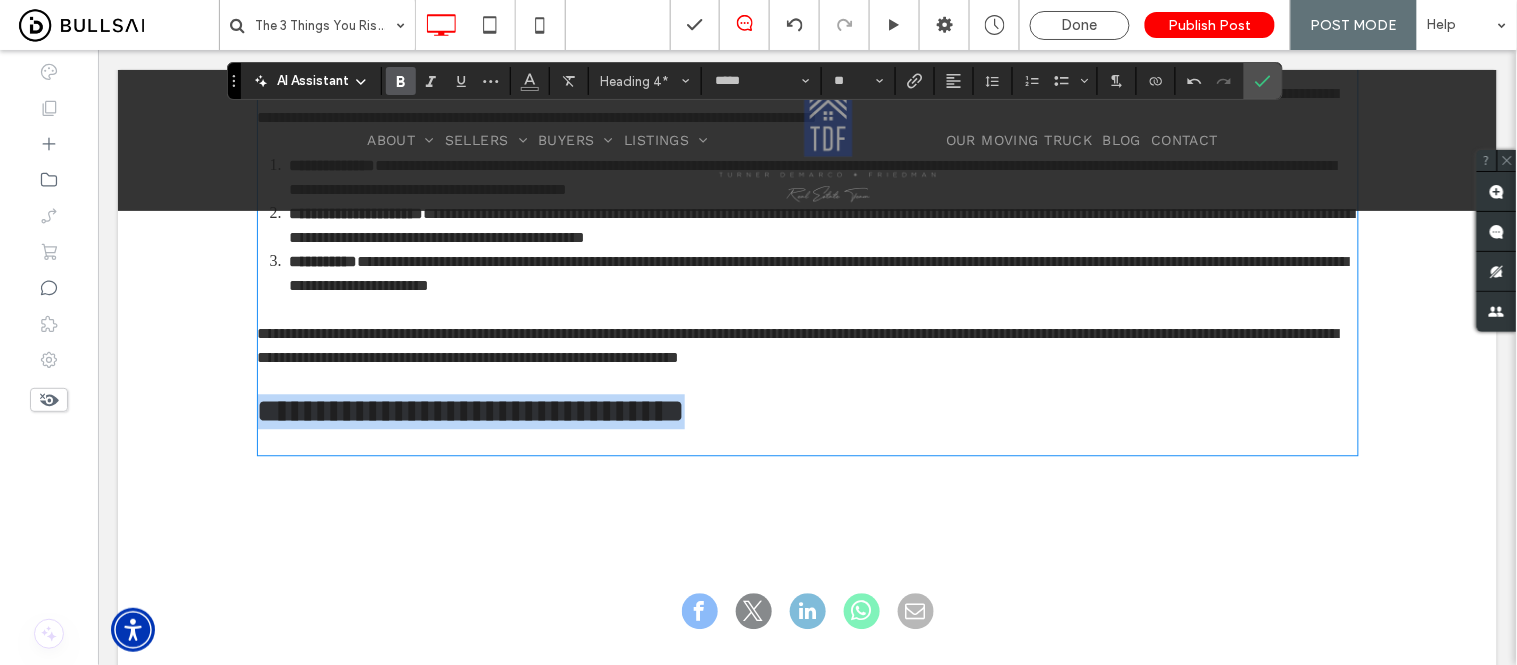 drag, startPoint x: 789, startPoint y: 425, endPoint x: 252, endPoint y: 420, distance: 537.02325 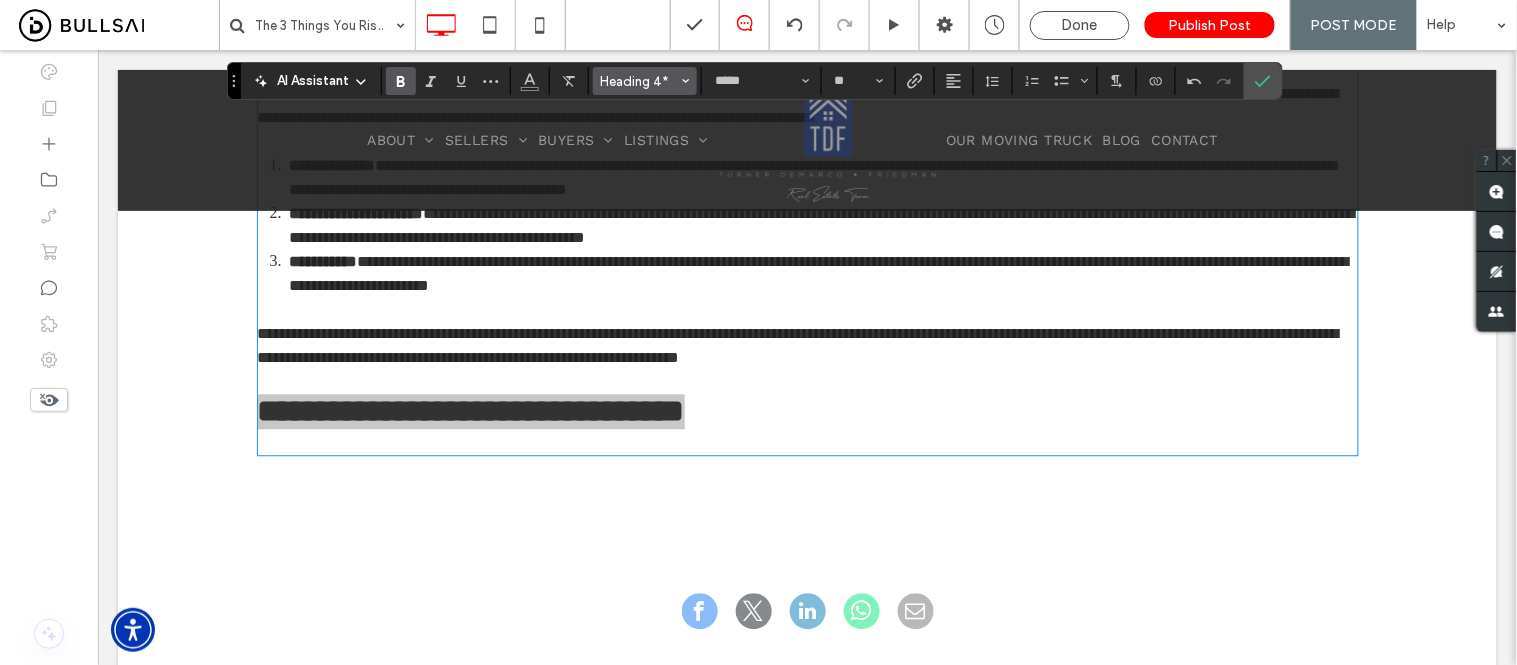 click at bounding box center [686, 81] 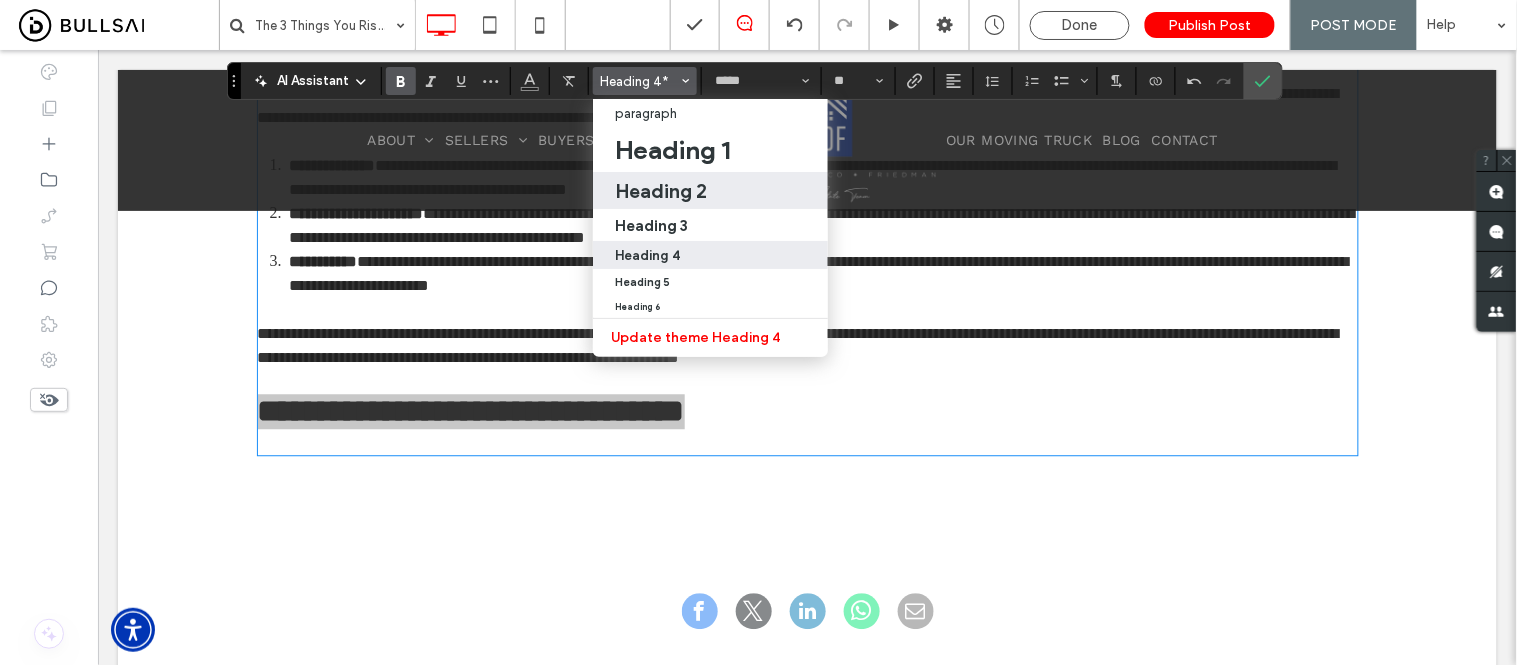 click on "Heading 2" at bounding box center (661, 191) 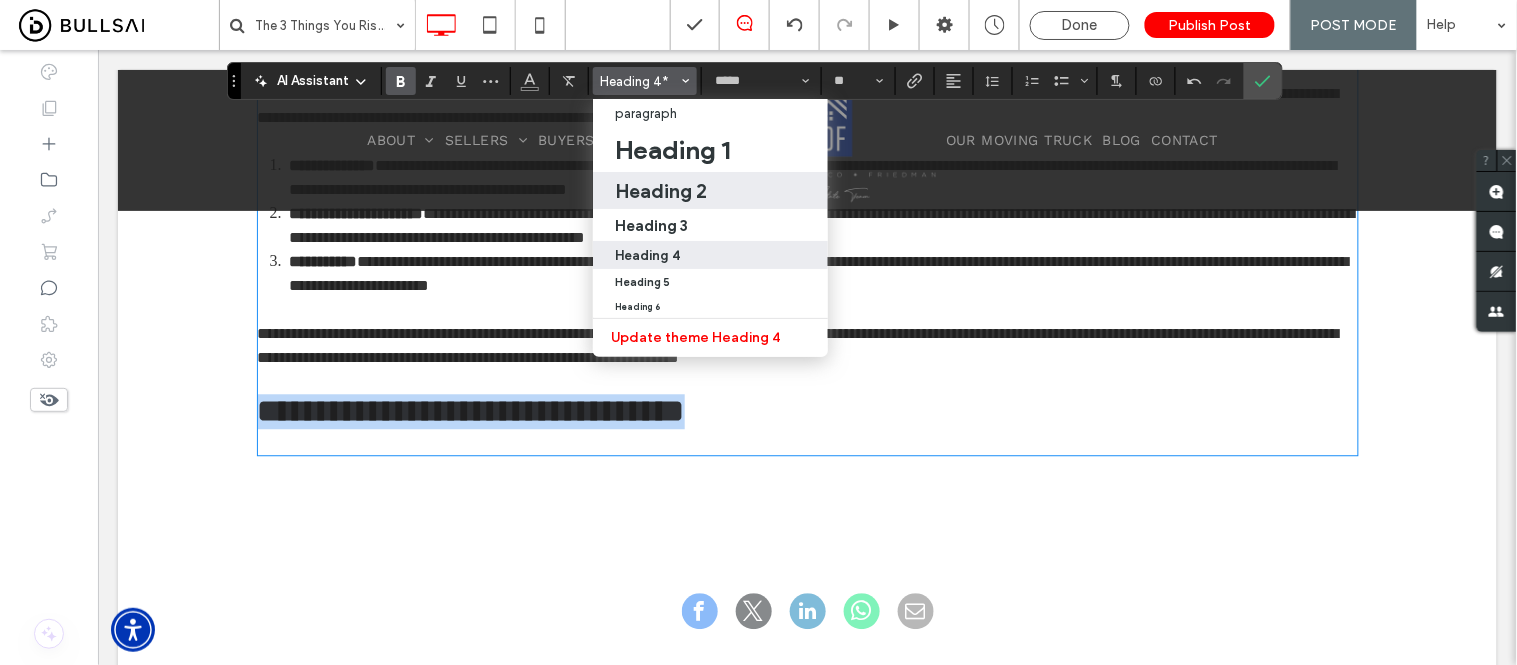 type on "**" 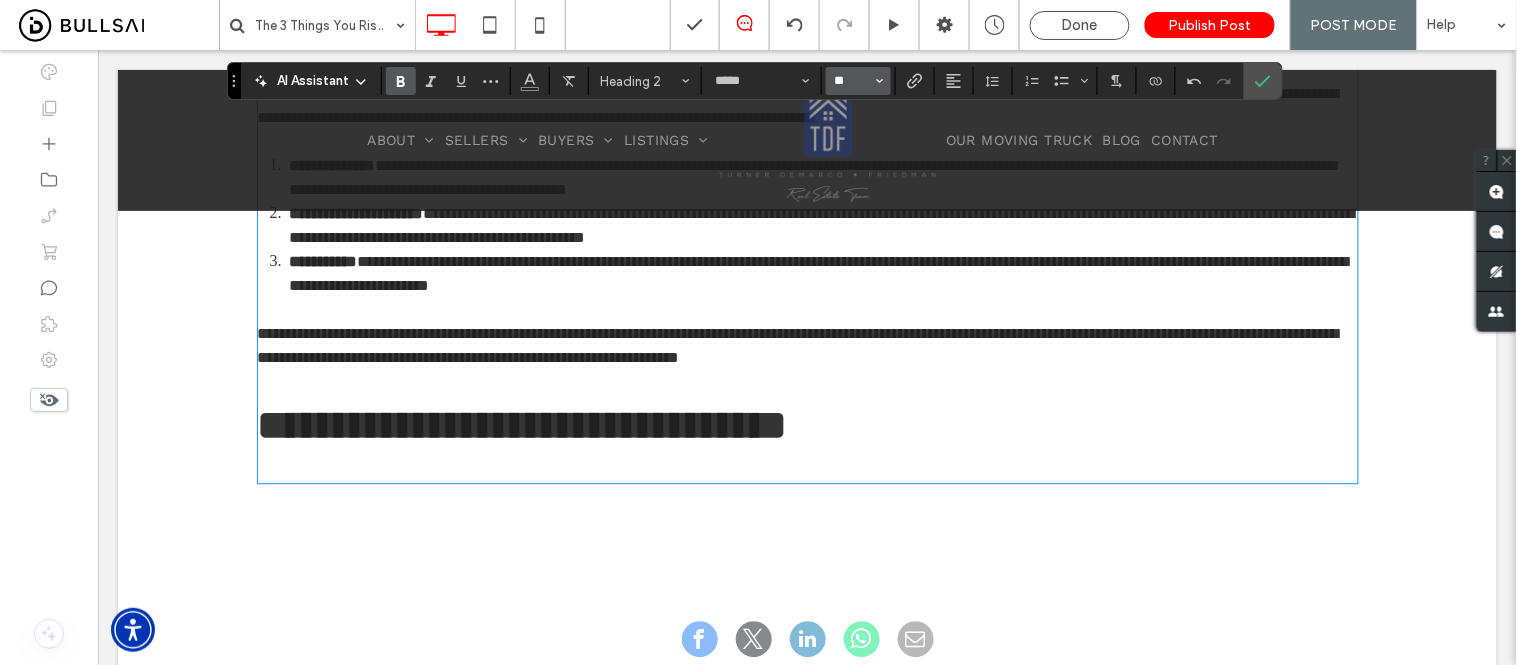 click on "**" at bounding box center [852, 81] 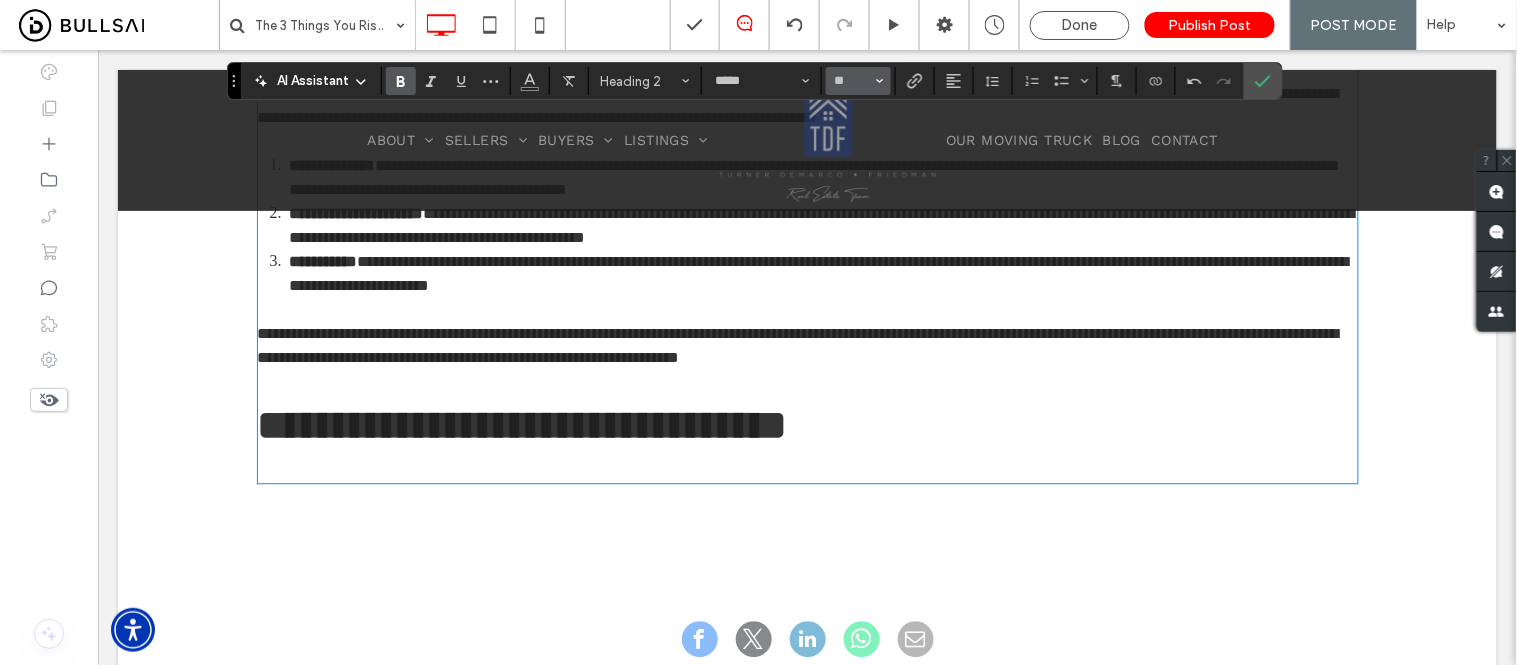 type on "**" 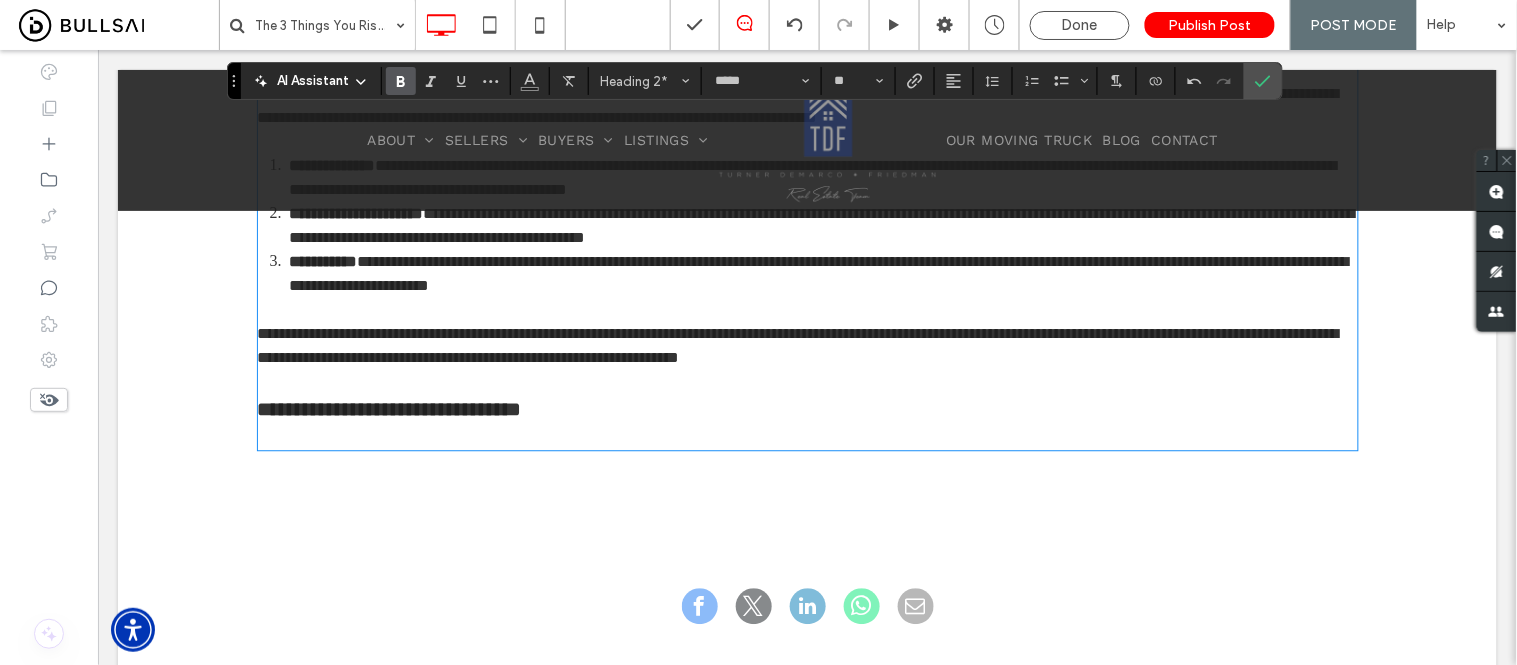 type on "*********" 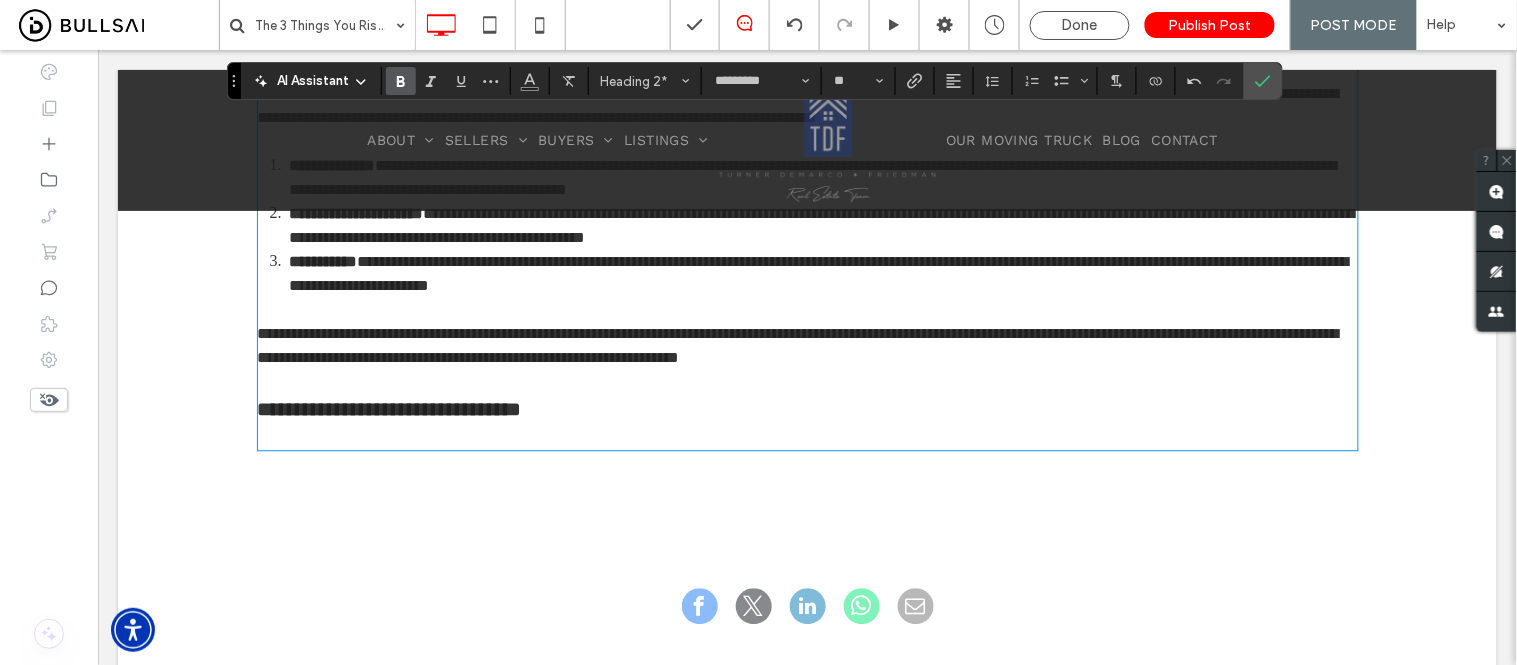 click at bounding box center (807, 435) 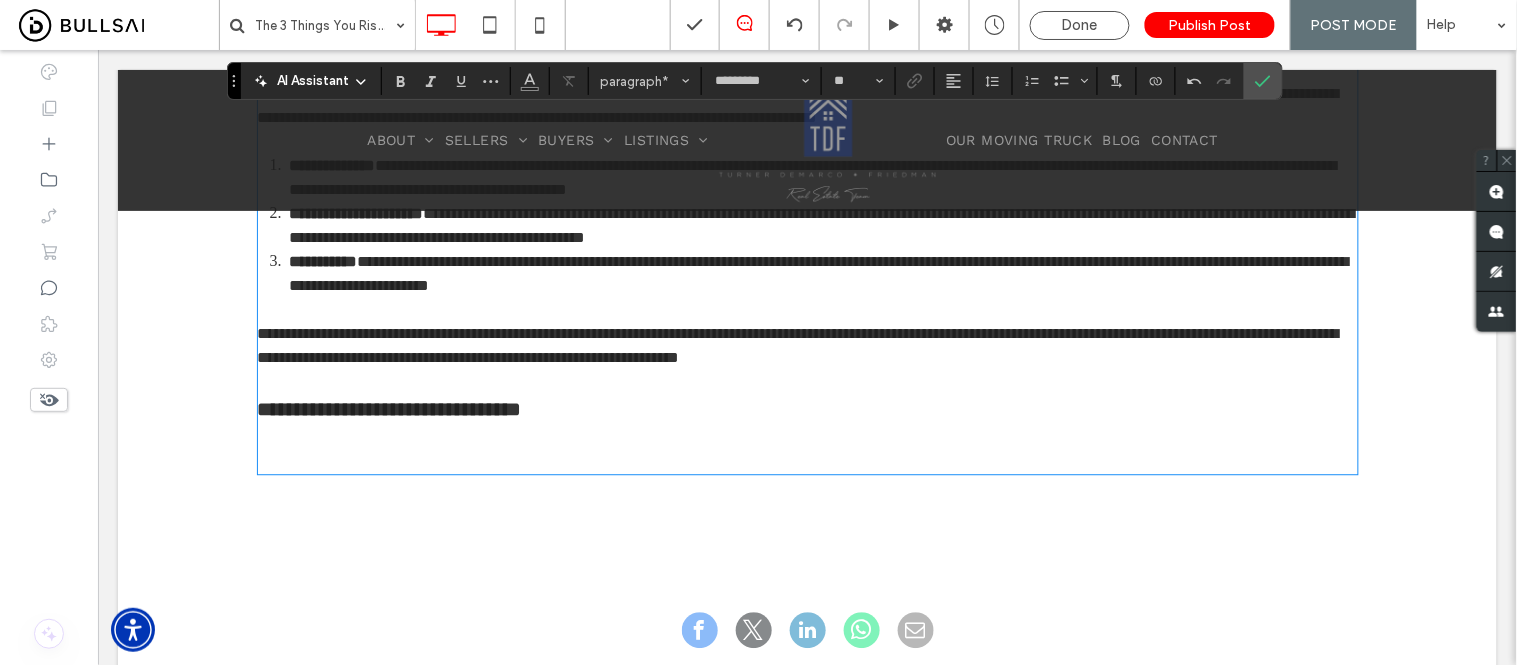 click on "﻿" at bounding box center [807, 459] 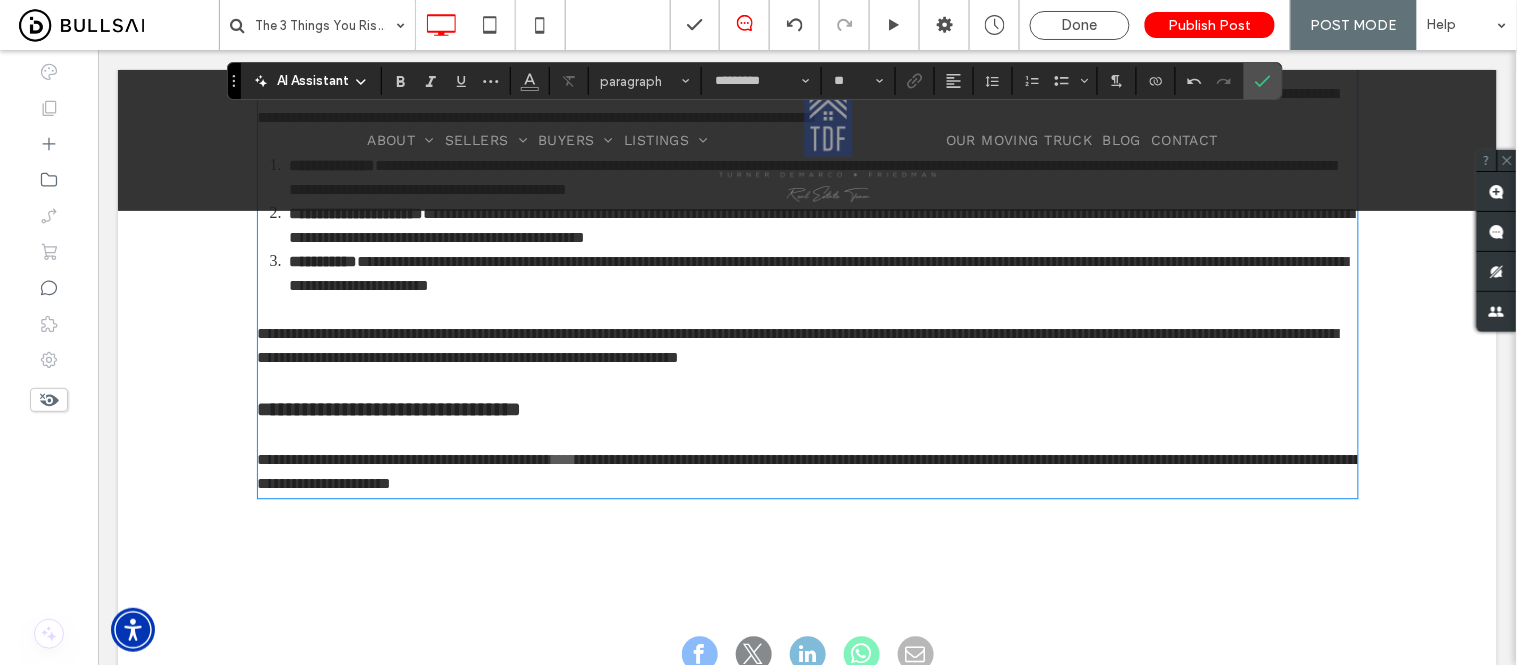 scroll, scrollTop: 0, scrollLeft: 0, axis: both 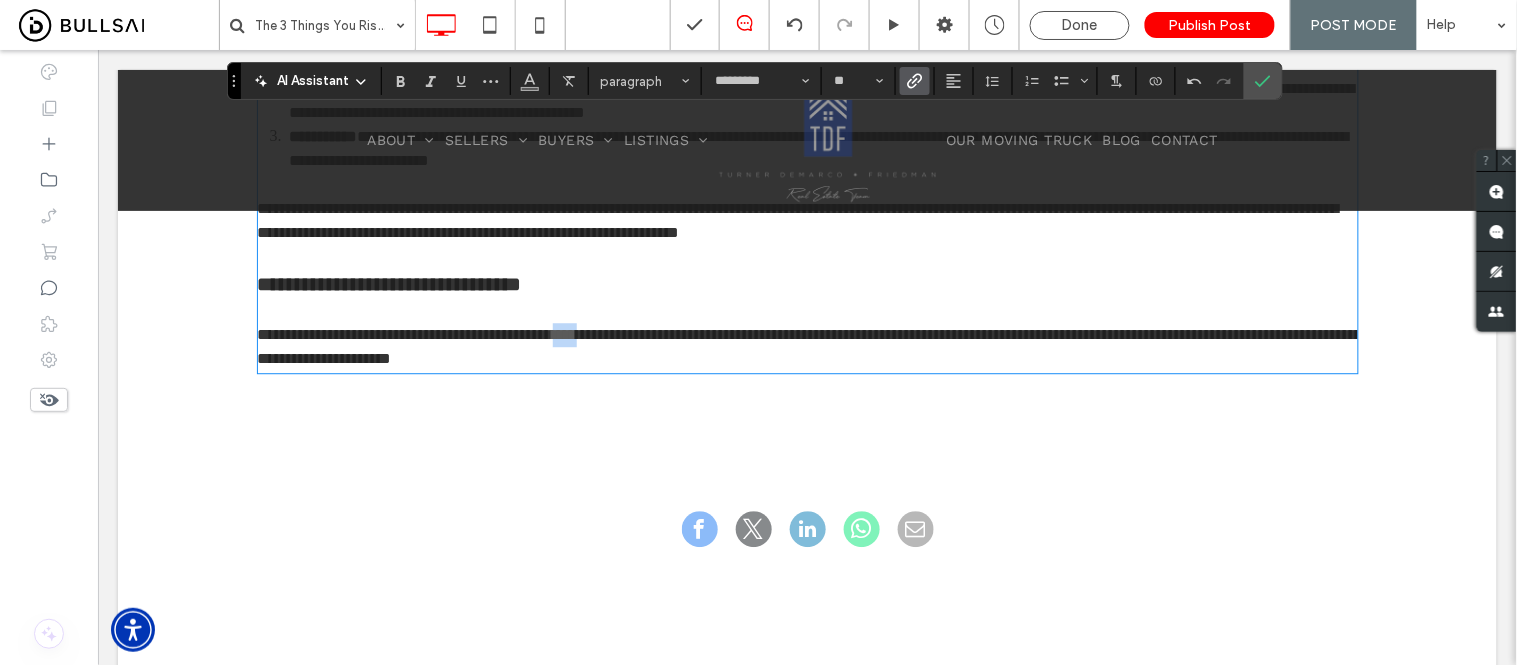 drag, startPoint x: 626, startPoint y: 331, endPoint x: 661, endPoint y: 335, distance: 35.22783 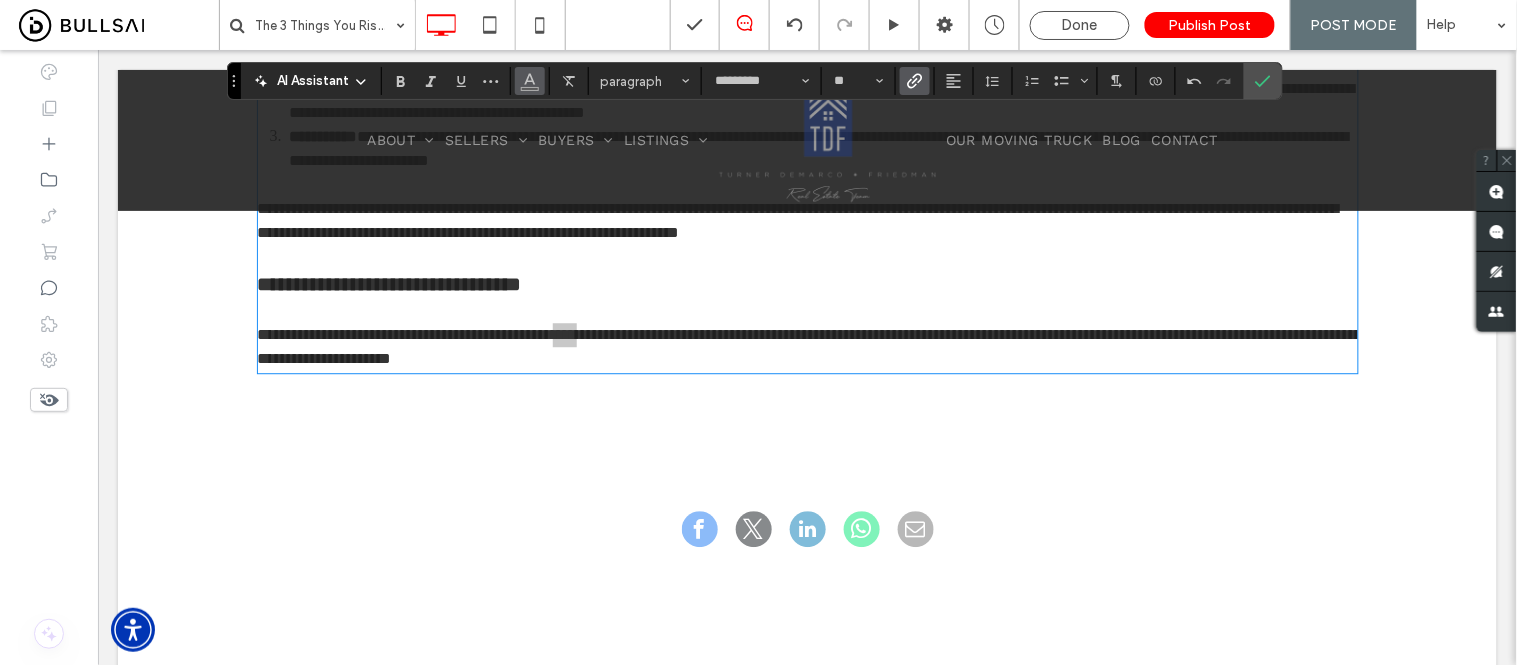 click 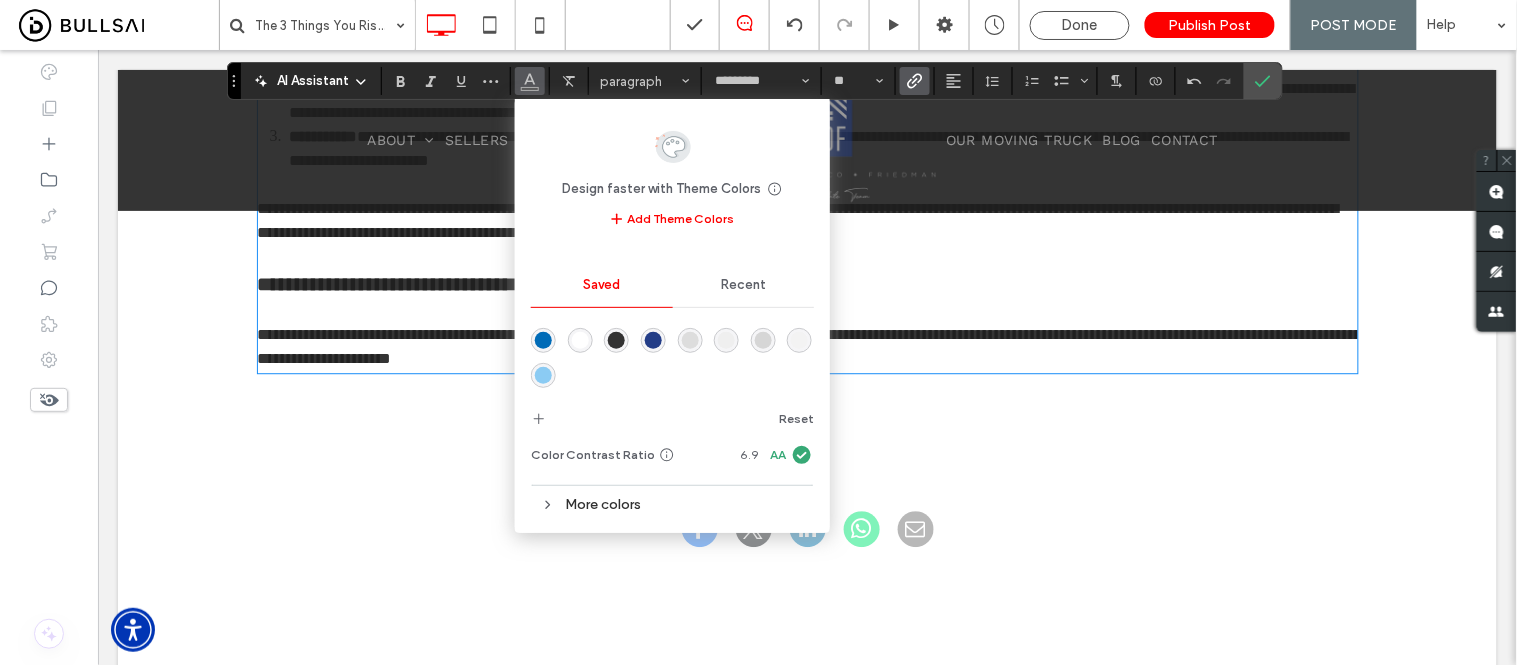 click at bounding box center (543, 340) 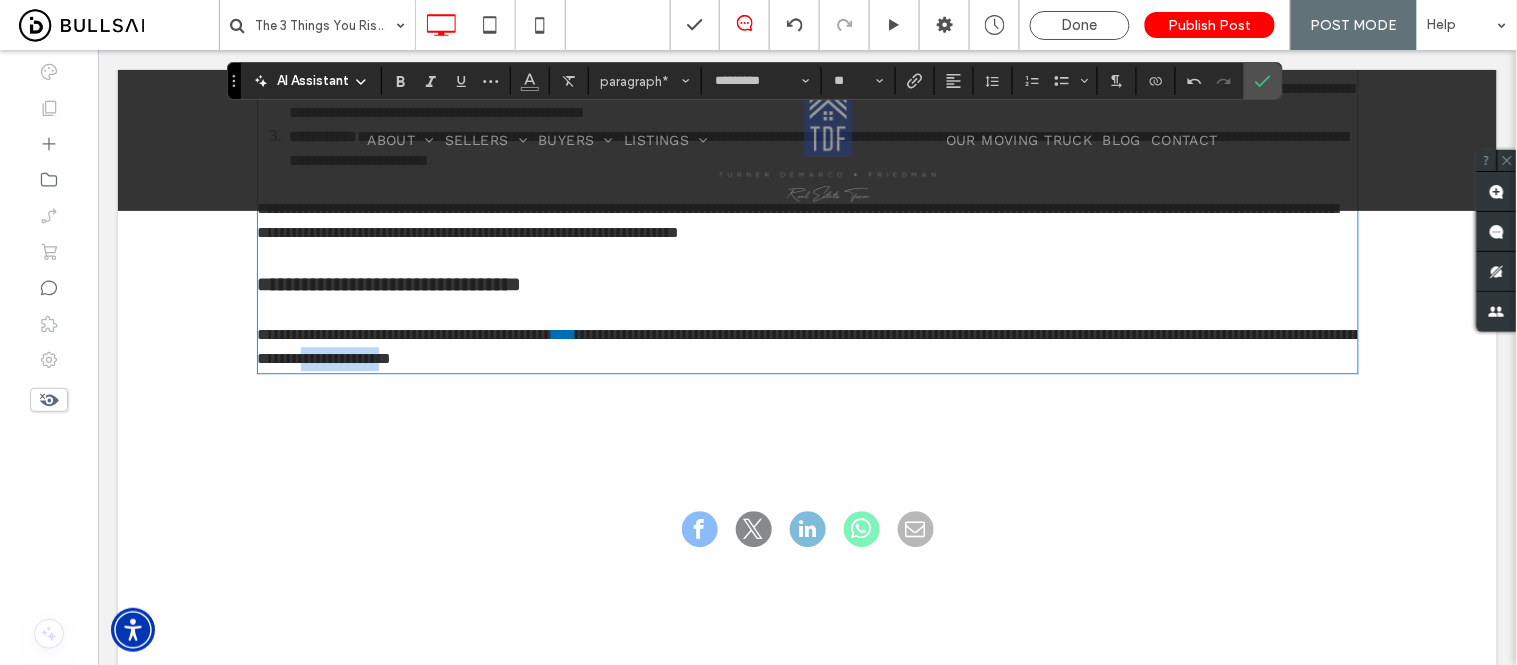 drag, startPoint x: 751, startPoint y: 357, endPoint x: 787, endPoint y: 354, distance: 36.124783 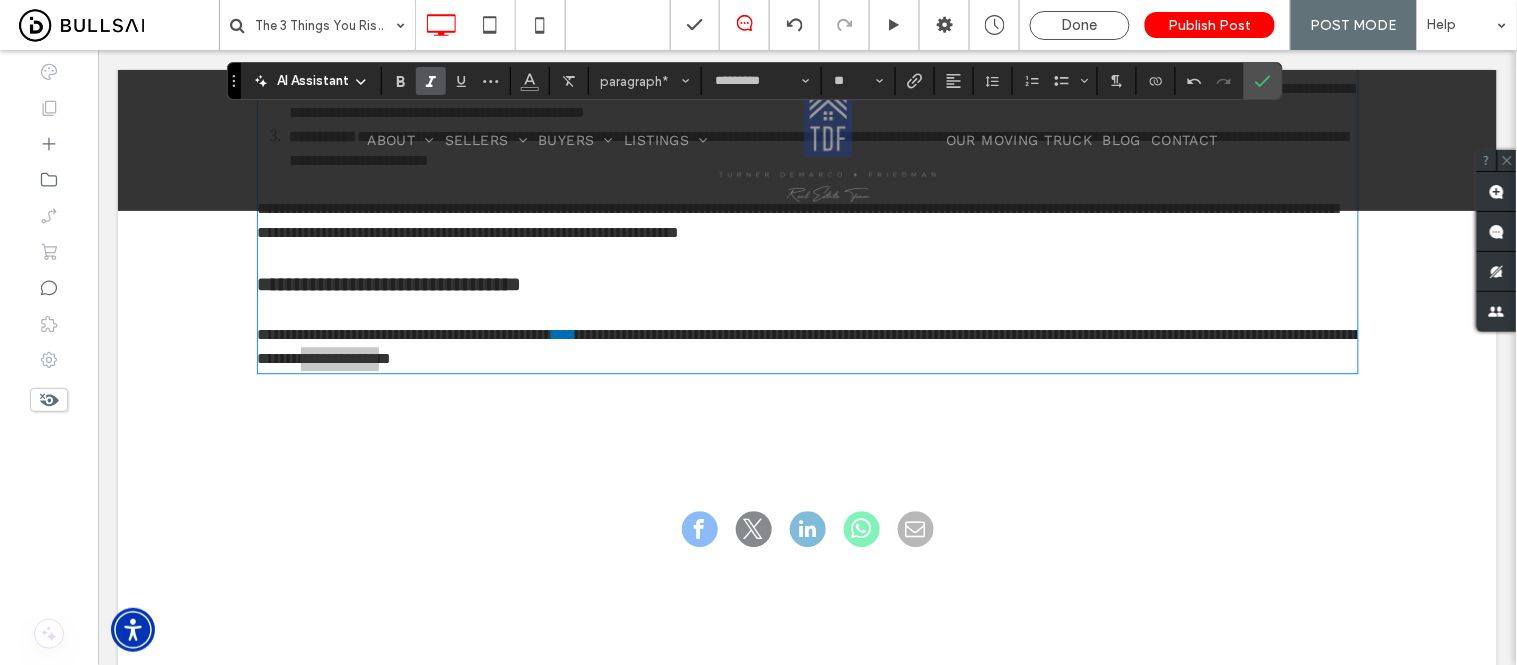click 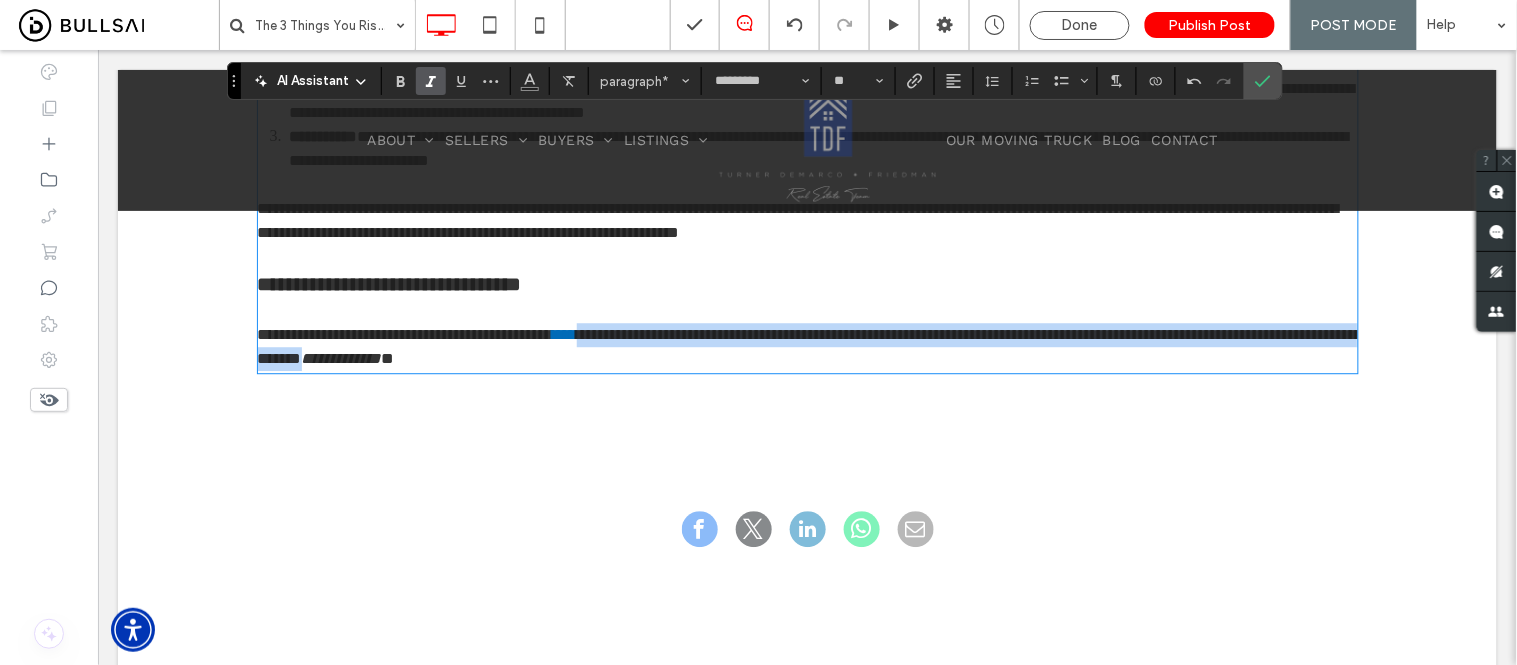 click on "**********" at bounding box center (807, 346) 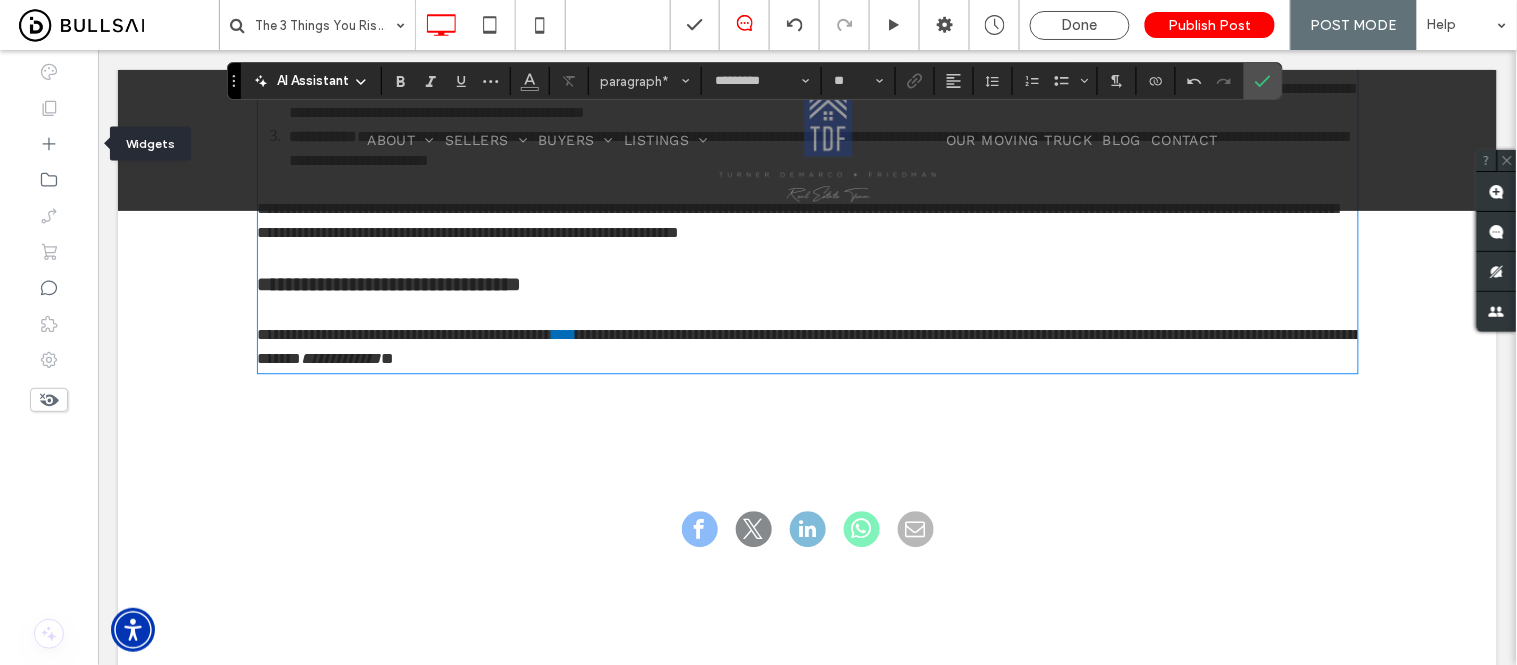 click 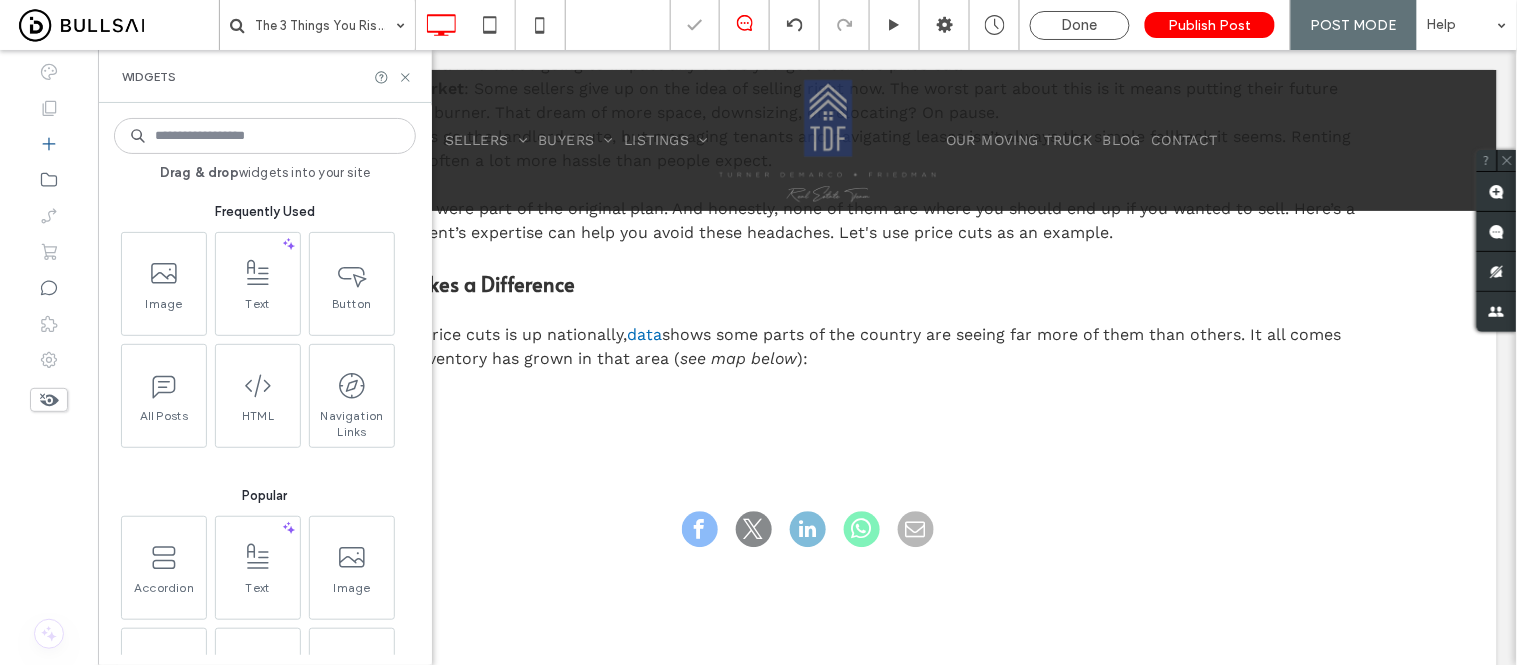 drag, startPoint x: 152, startPoint y: 300, endPoint x: 152, endPoint y: 323, distance: 23 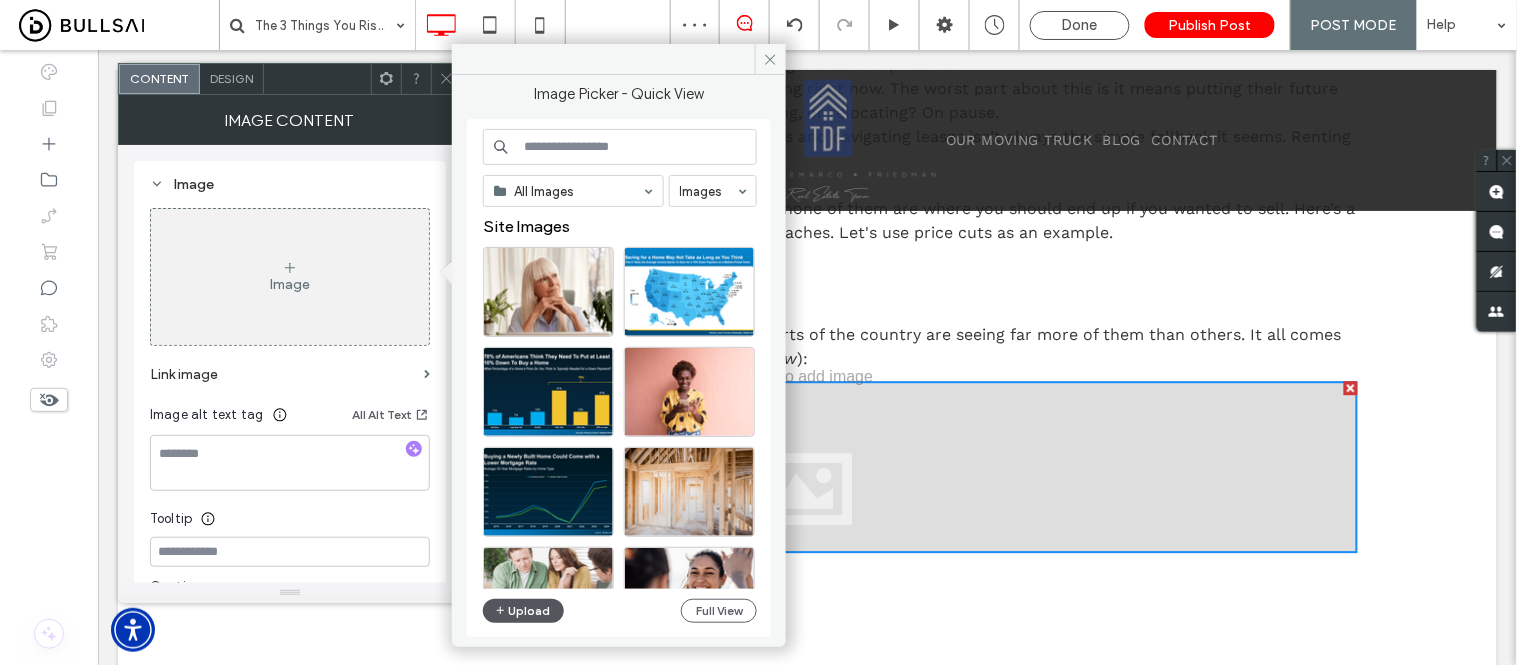 click on "Upload" at bounding box center [524, 611] 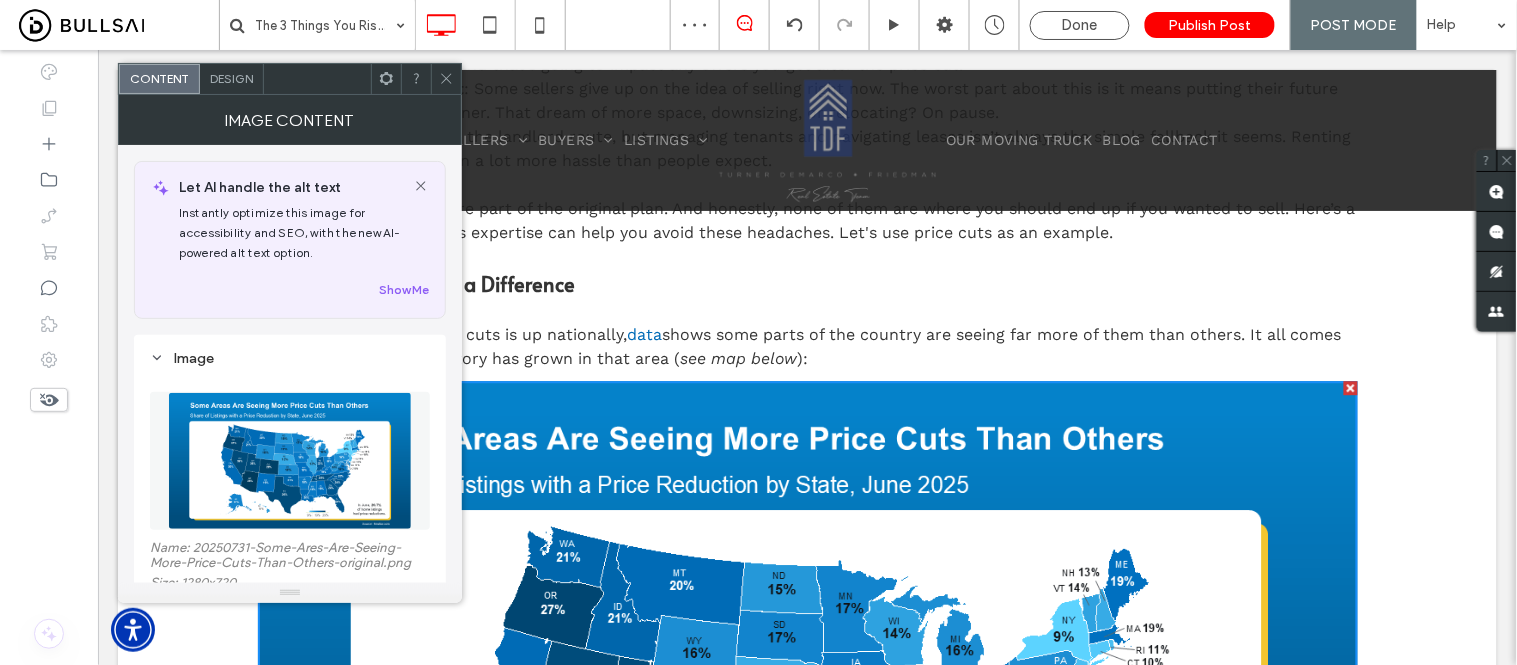click 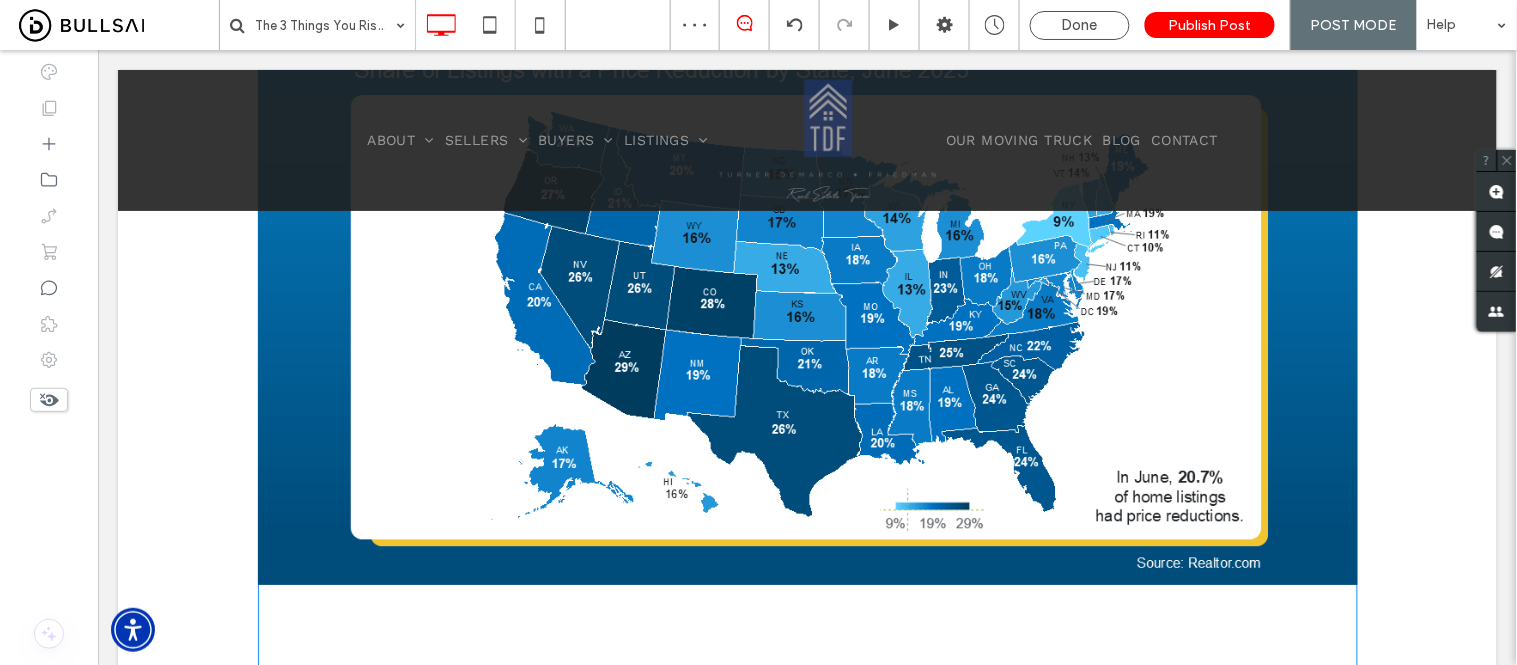 scroll, scrollTop: 1650, scrollLeft: 0, axis: vertical 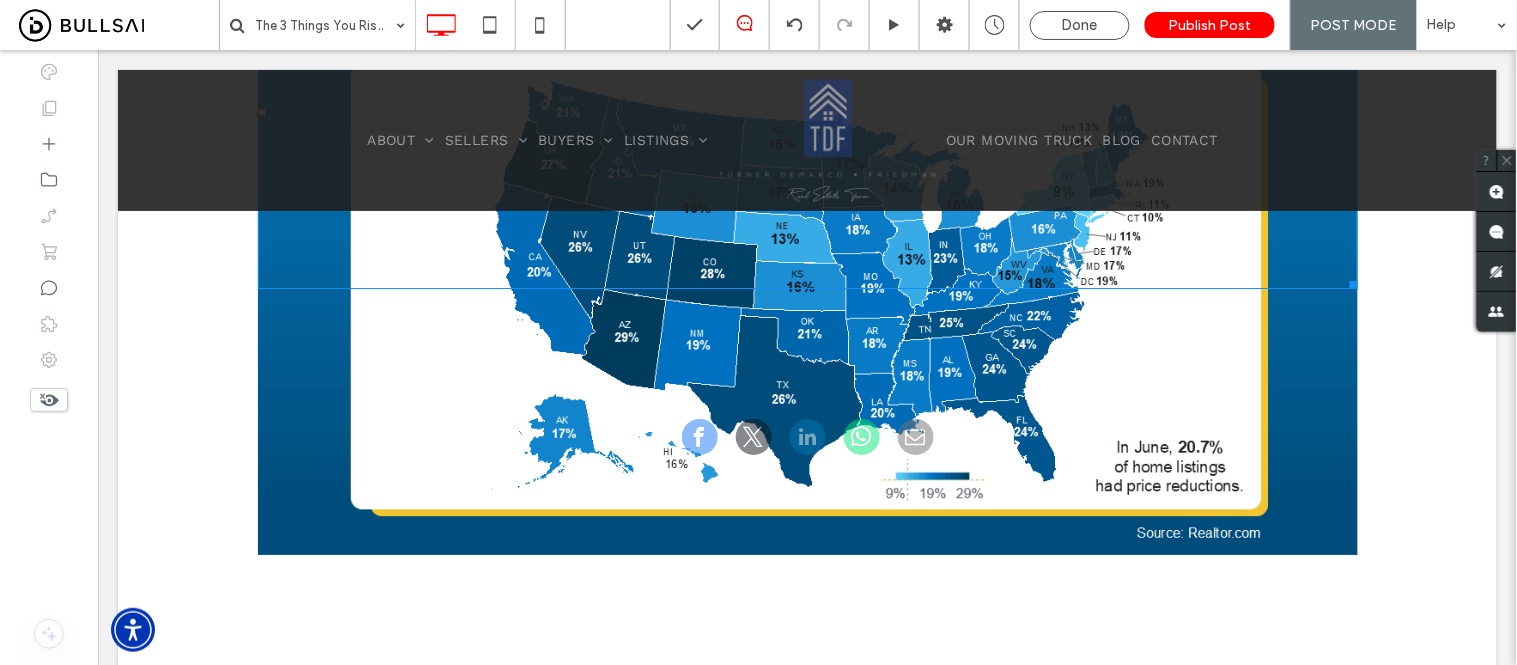 drag, startPoint x: 1345, startPoint y: 550, endPoint x: 1203, endPoint y: 465, distance: 165.49623 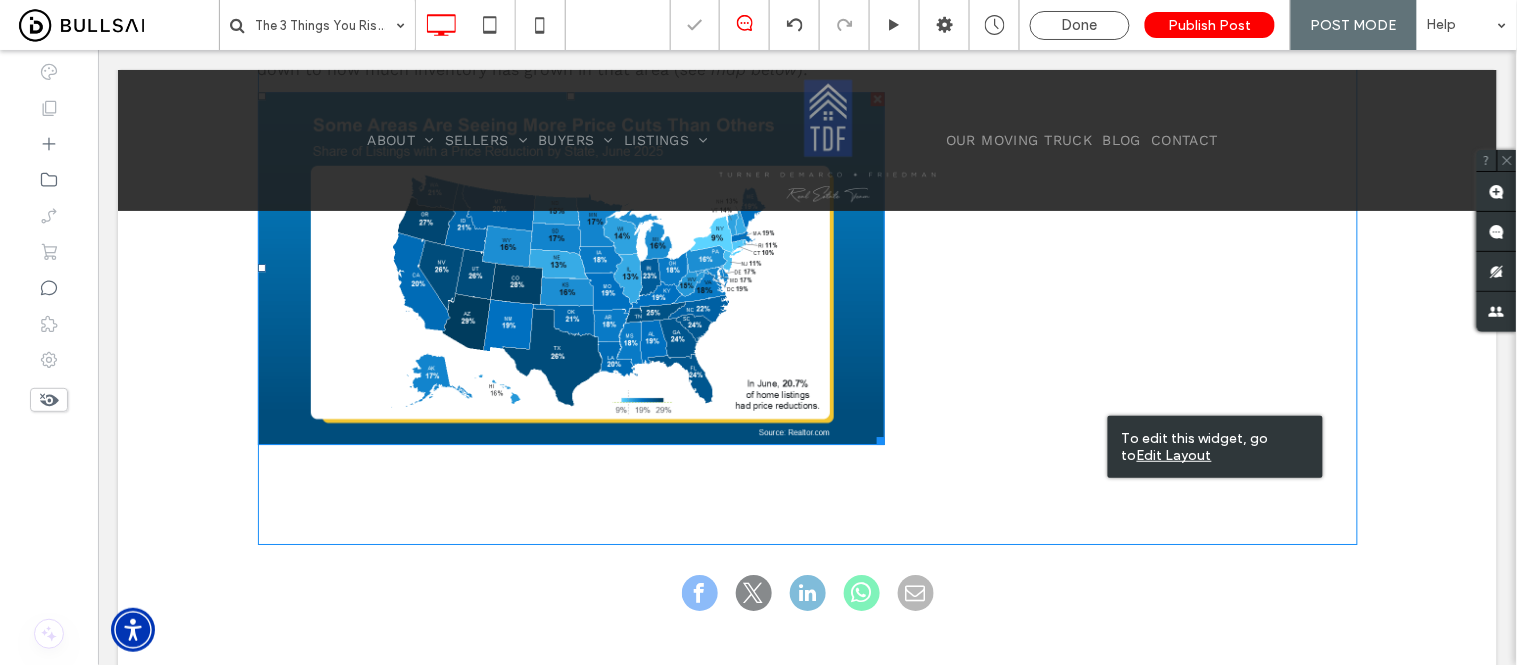 scroll, scrollTop: 1316, scrollLeft: 0, axis: vertical 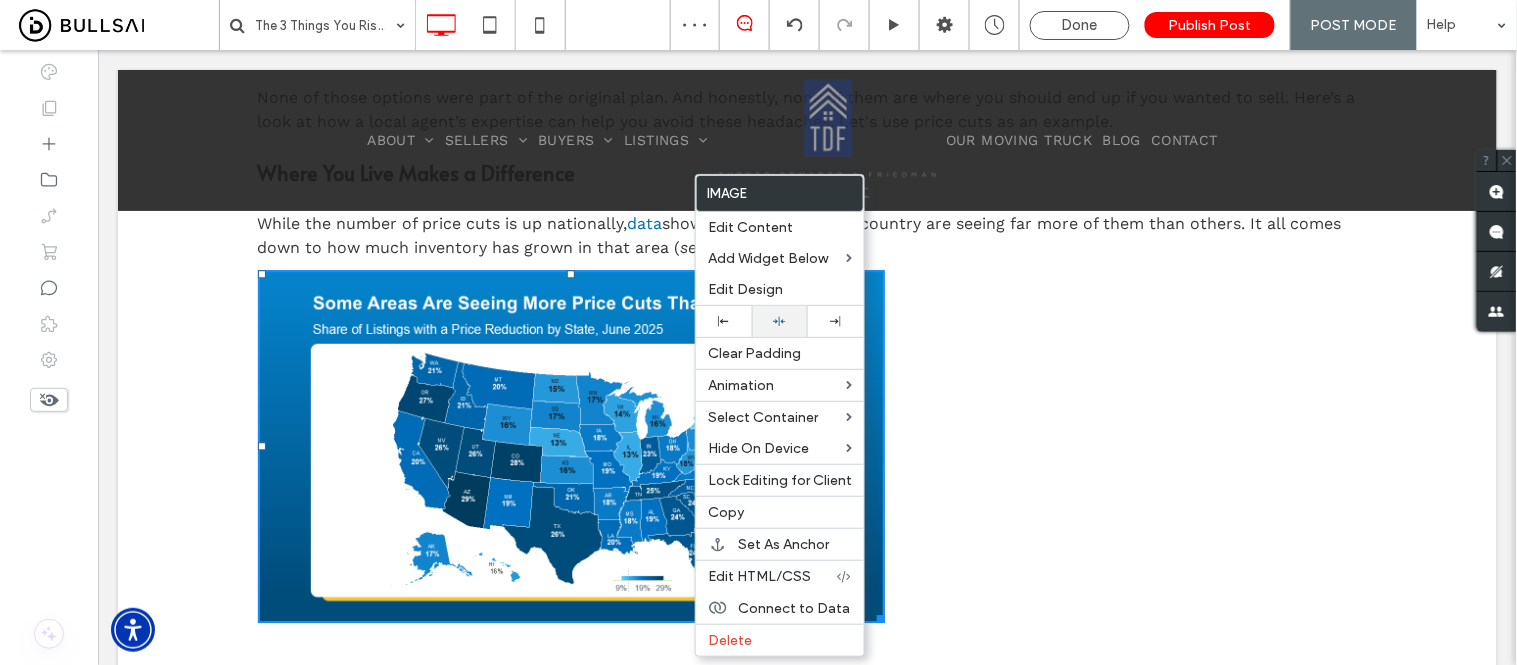 click 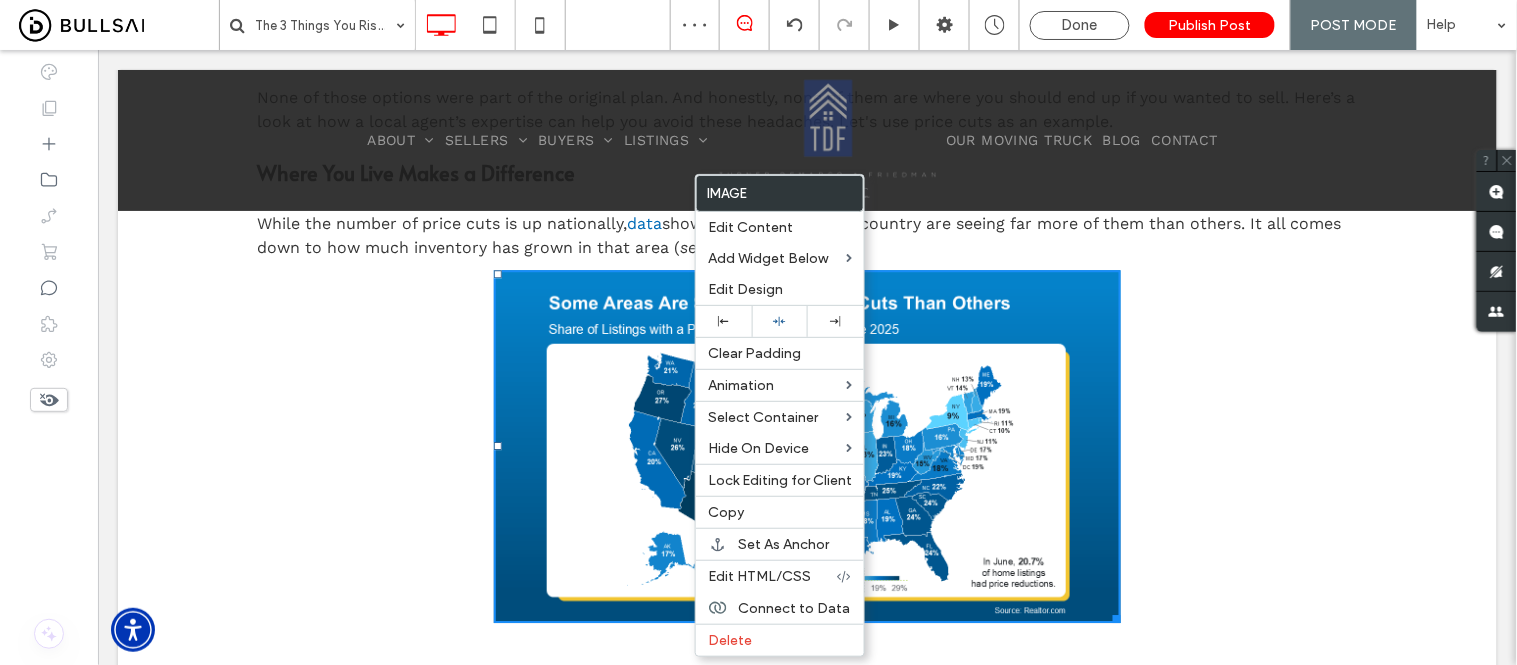 click on "When selling your house,  the price you choose isn’t just a number, it's a strategy . And in today’s market, that  strategy  needs to be sharp. The number of homes for sale is climbing. And that means buyers have more choices and can be more selective. If your price doesn’t line up with what else is out there, they’ll scroll right past it and go on to the next one. Pricing right from the start is your best move – and a great agent can help make sure you do. Overpricing Comes at a Cost And more sellers are finding that out the hard way. They list their house based on how things were a year ago – or based on a neighbor’s sale that happened under completely different circumstances. Then, when their house doesn’t sell, they’re left with three tough choices: Drop the price Take it off the market Rent it out Where You Live Makes a Difference While the number of price cuts is up nationally,  data see map below ): Click To Paste
Click To Paste" at bounding box center [807, -38] 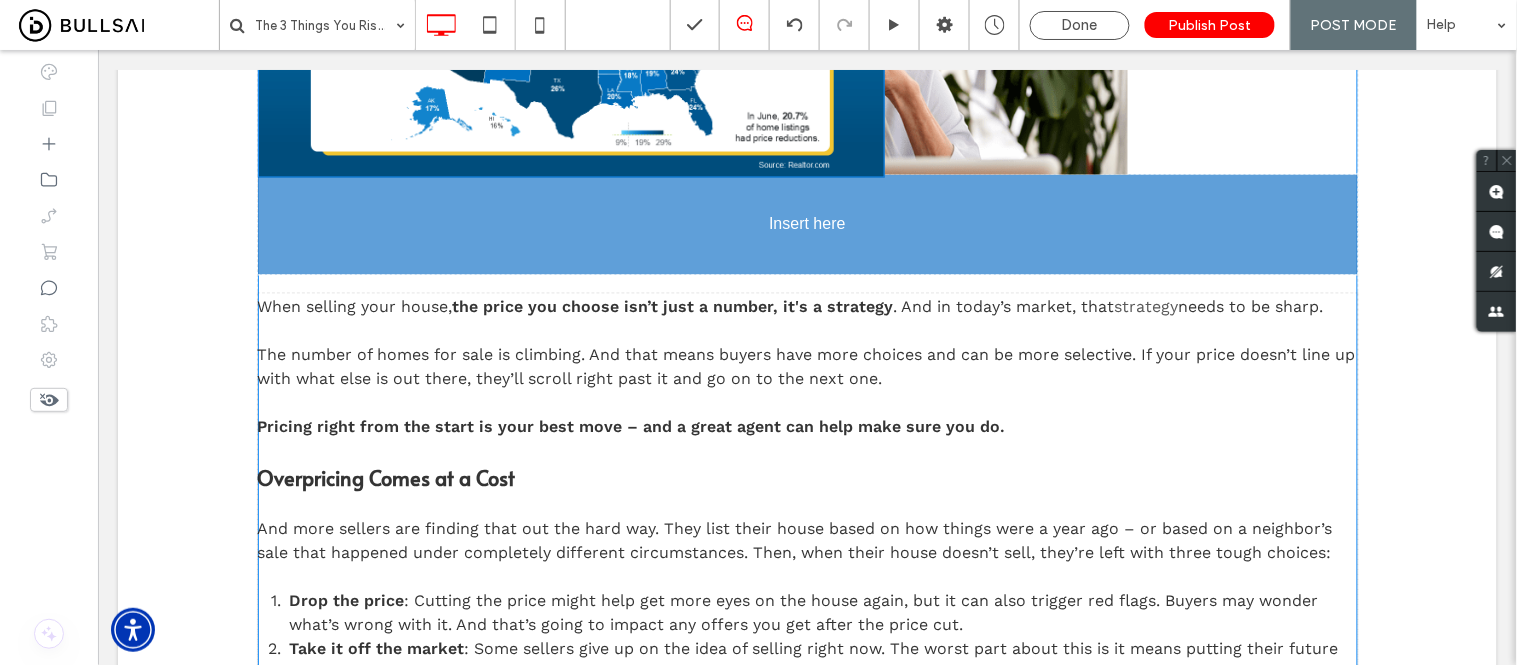 scroll, scrollTop: 872, scrollLeft: 0, axis: vertical 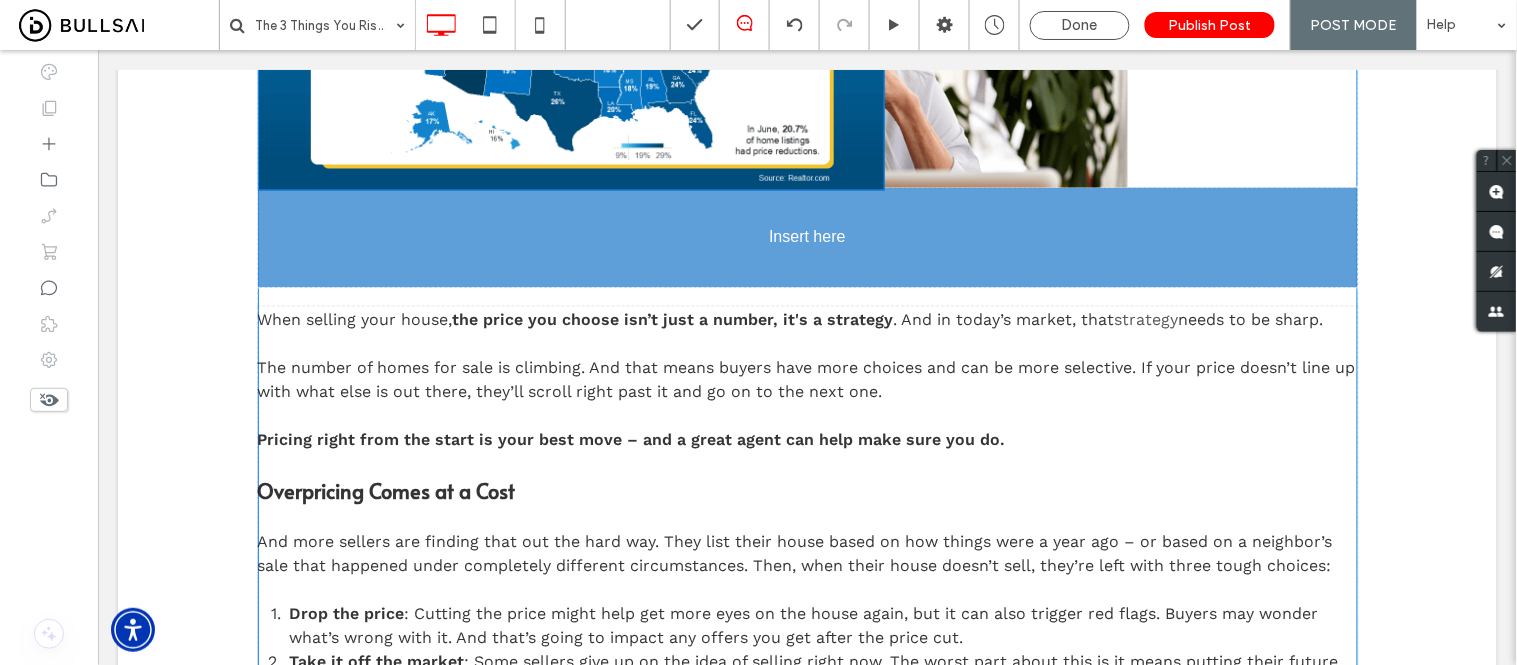 drag, startPoint x: 793, startPoint y: 494, endPoint x: 784, endPoint y: 383, distance: 111.364265 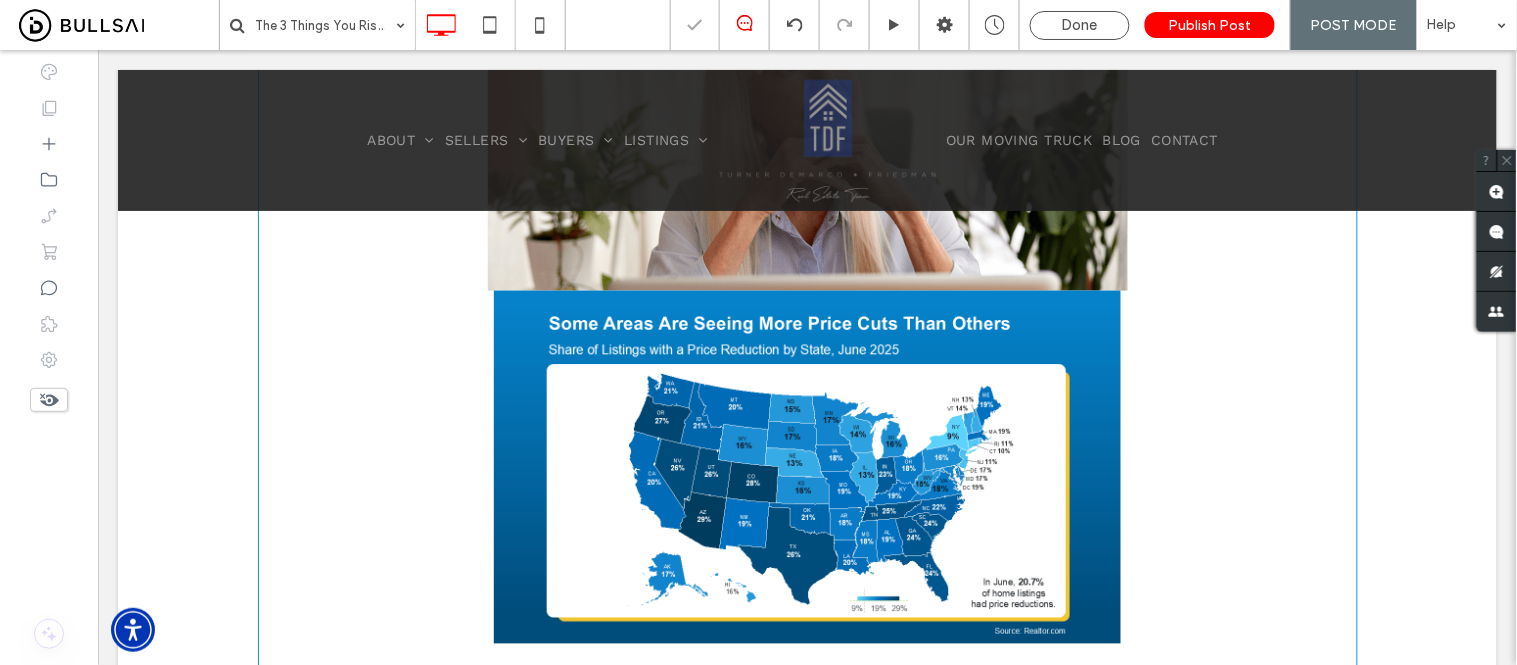 scroll, scrollTop: 650, scrollLeft: 0, axis: vertical 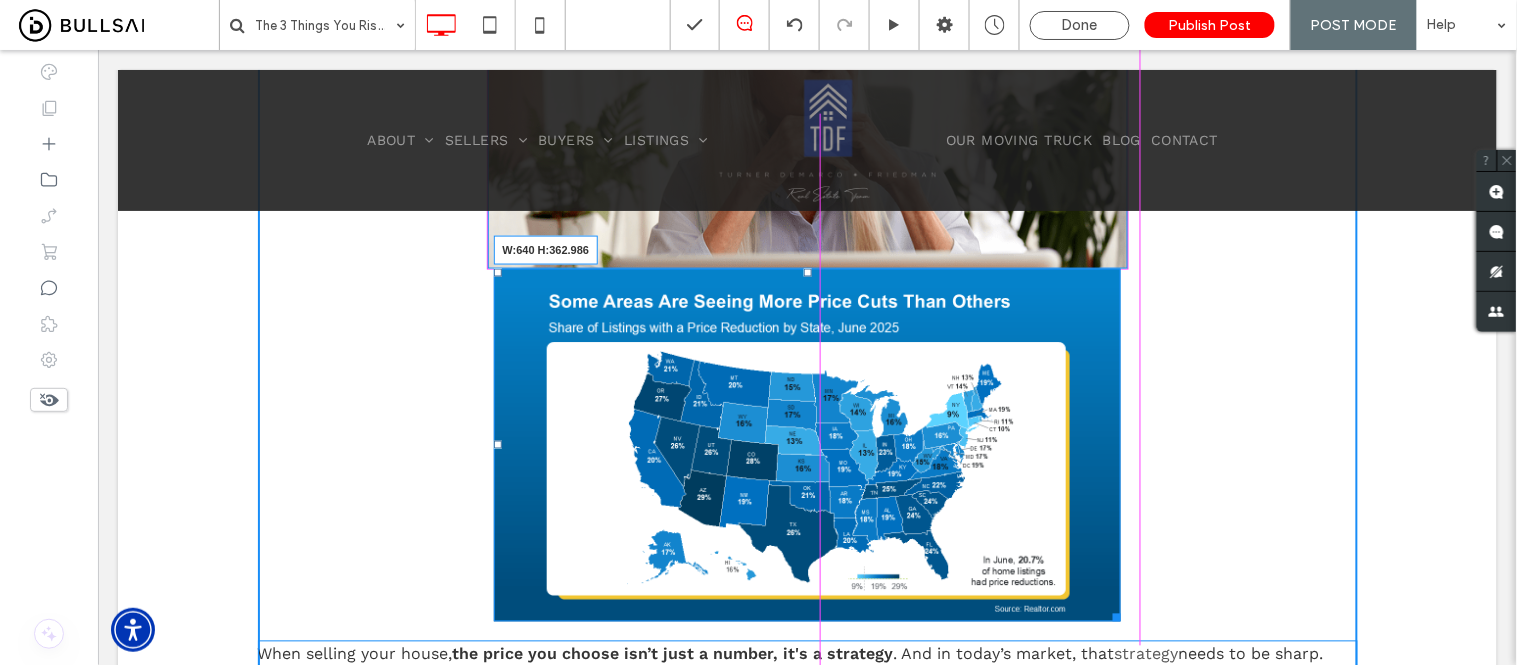 drag, startPoint x: 1110, startPoint y: 619, endPoint x: 1119, endPoint y: 626, distance: 11.401754 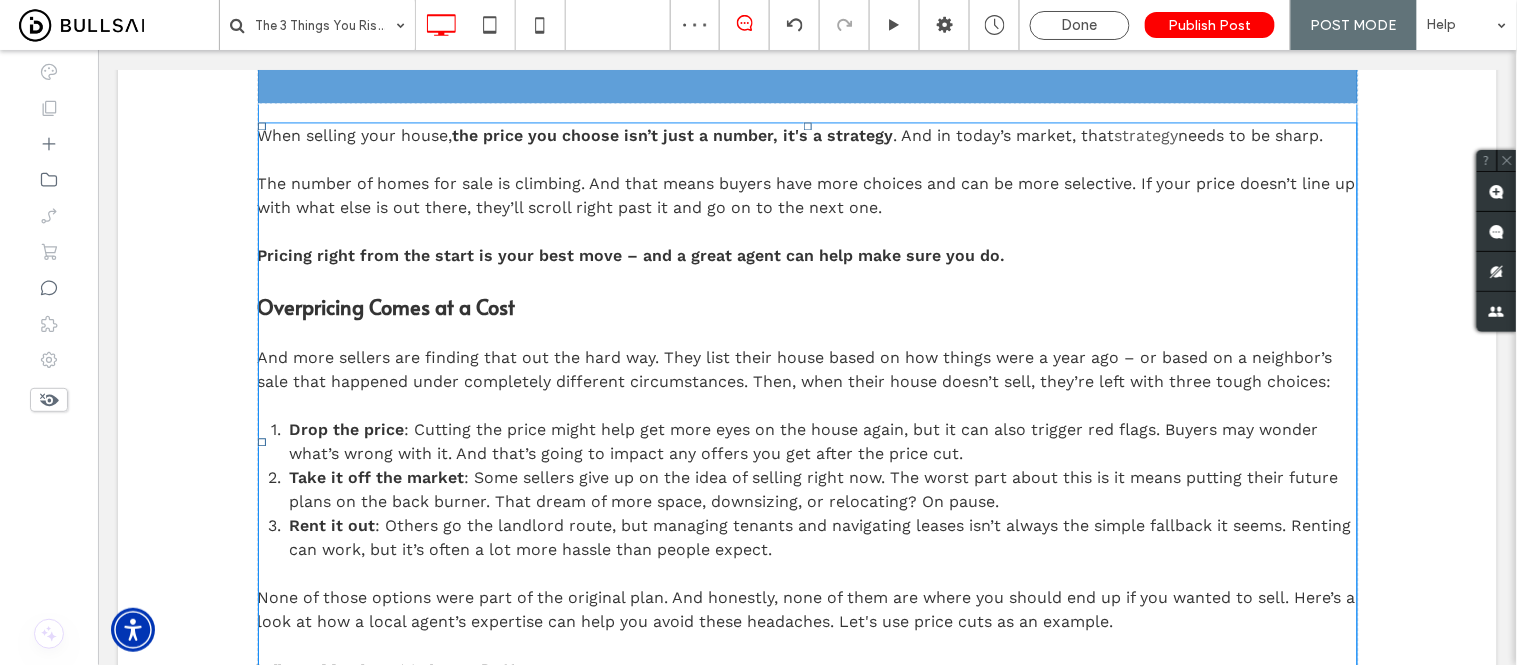 scroll, scrollTop: 1205, scrollLeft: 0, axis: vertical 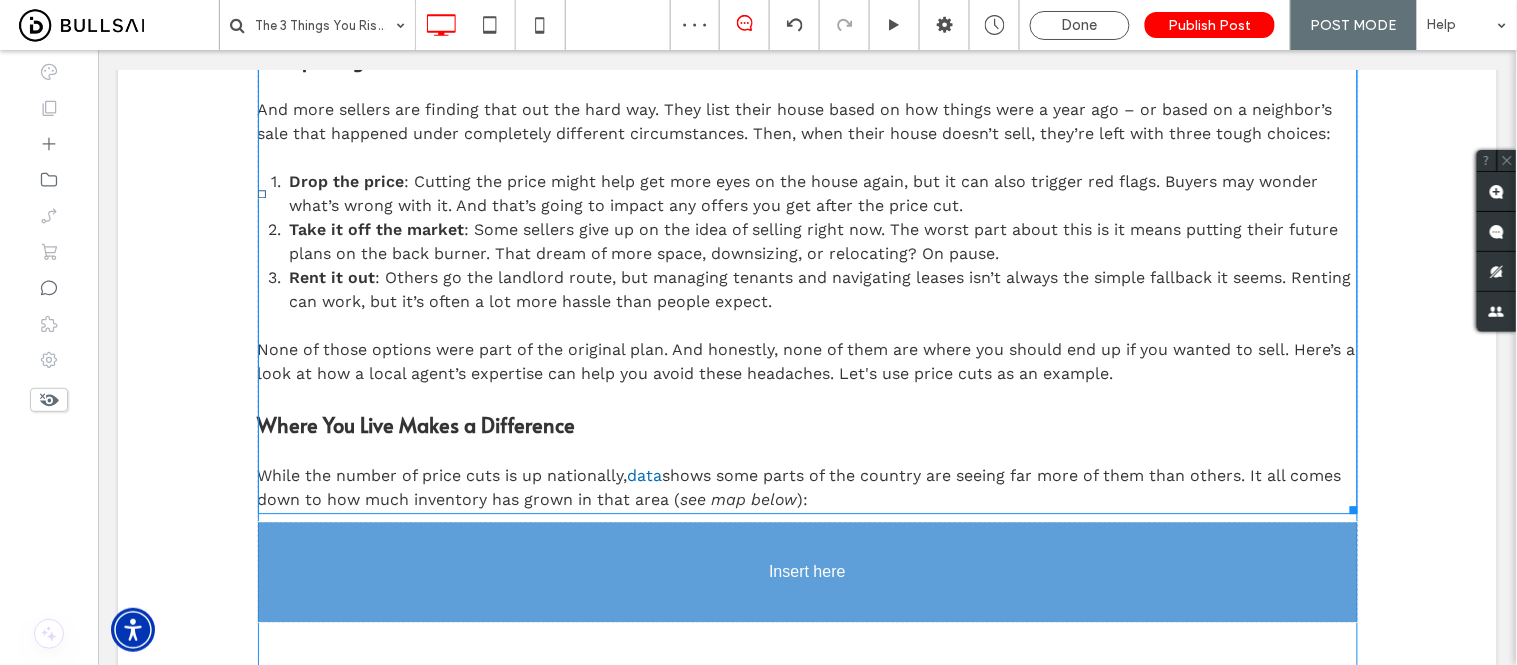 drag, startPoint x: 949, startPoint y: 466, endPoint x: 919, endPoint y: 573, distance: 111.12605 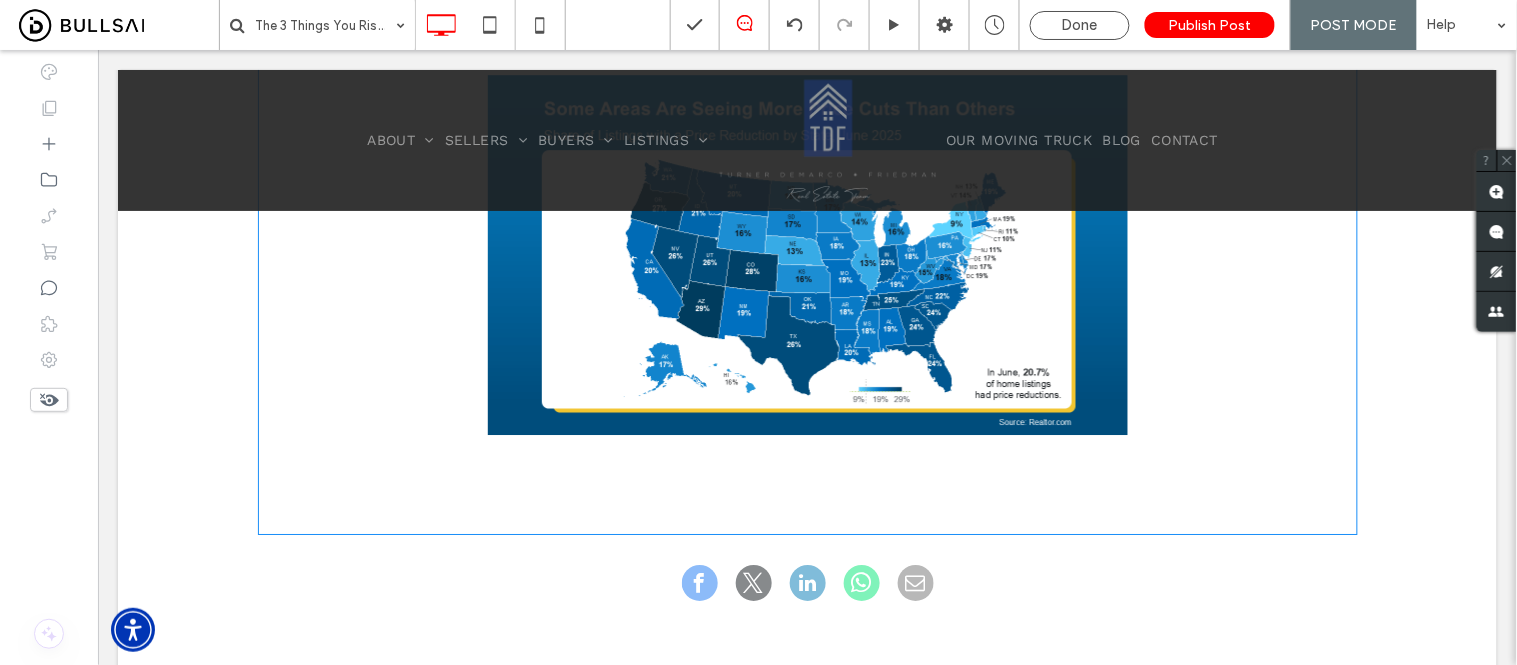scroll, scrollTop: 1538, scrollLeft: 0, axis: vertical 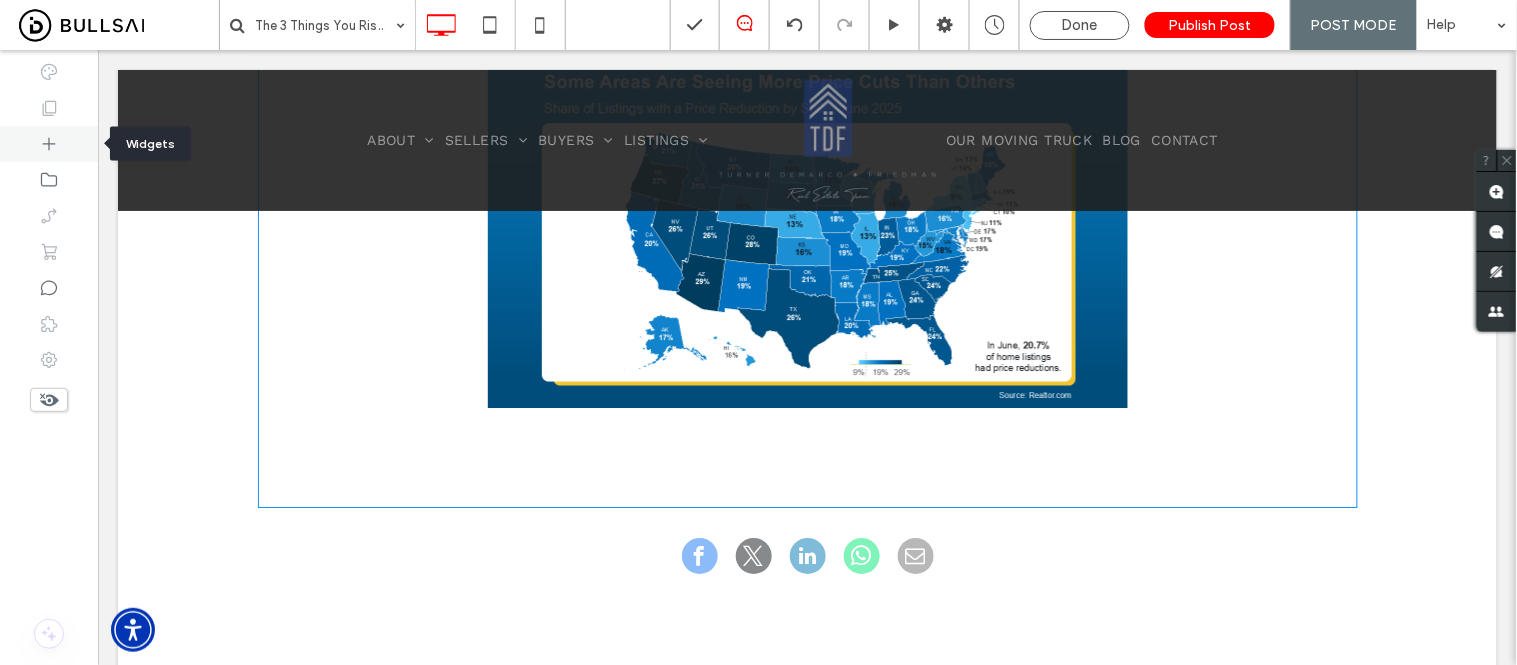 click 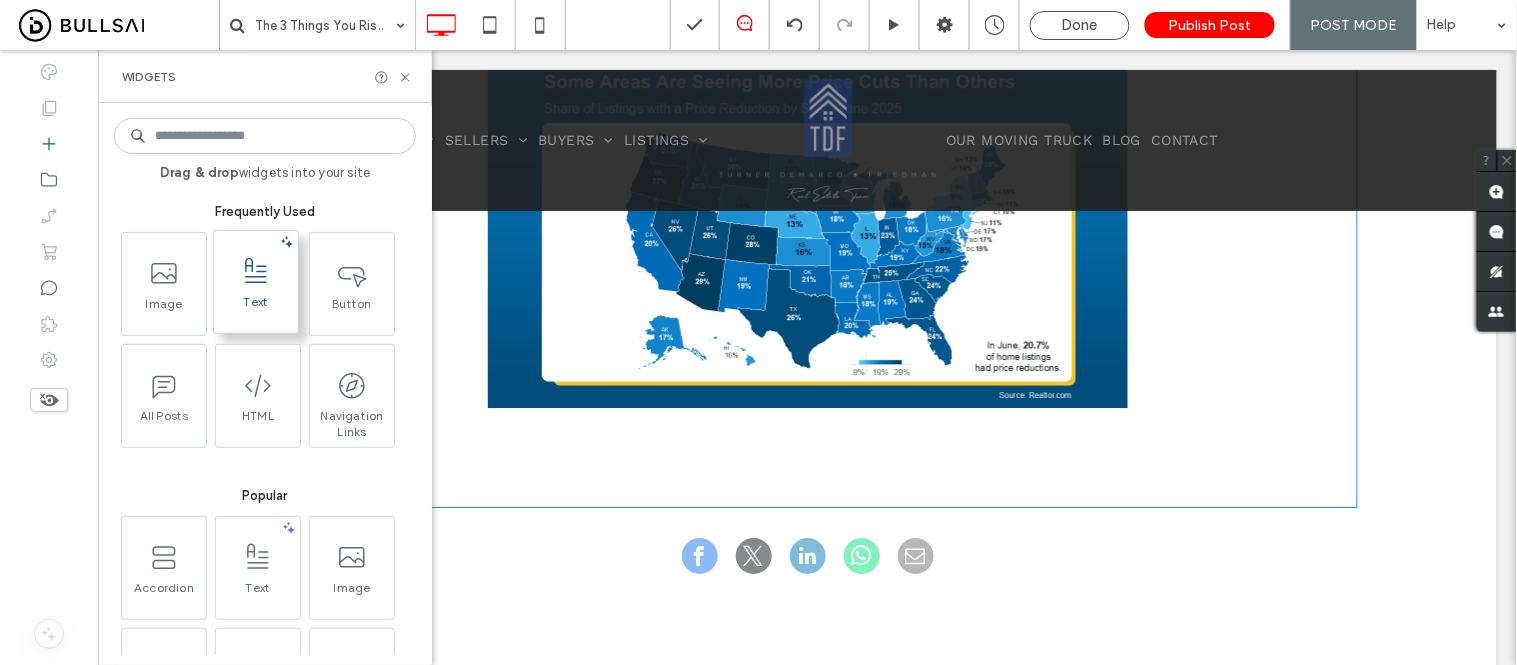 click on "Text" at bounding box center (256, 308) 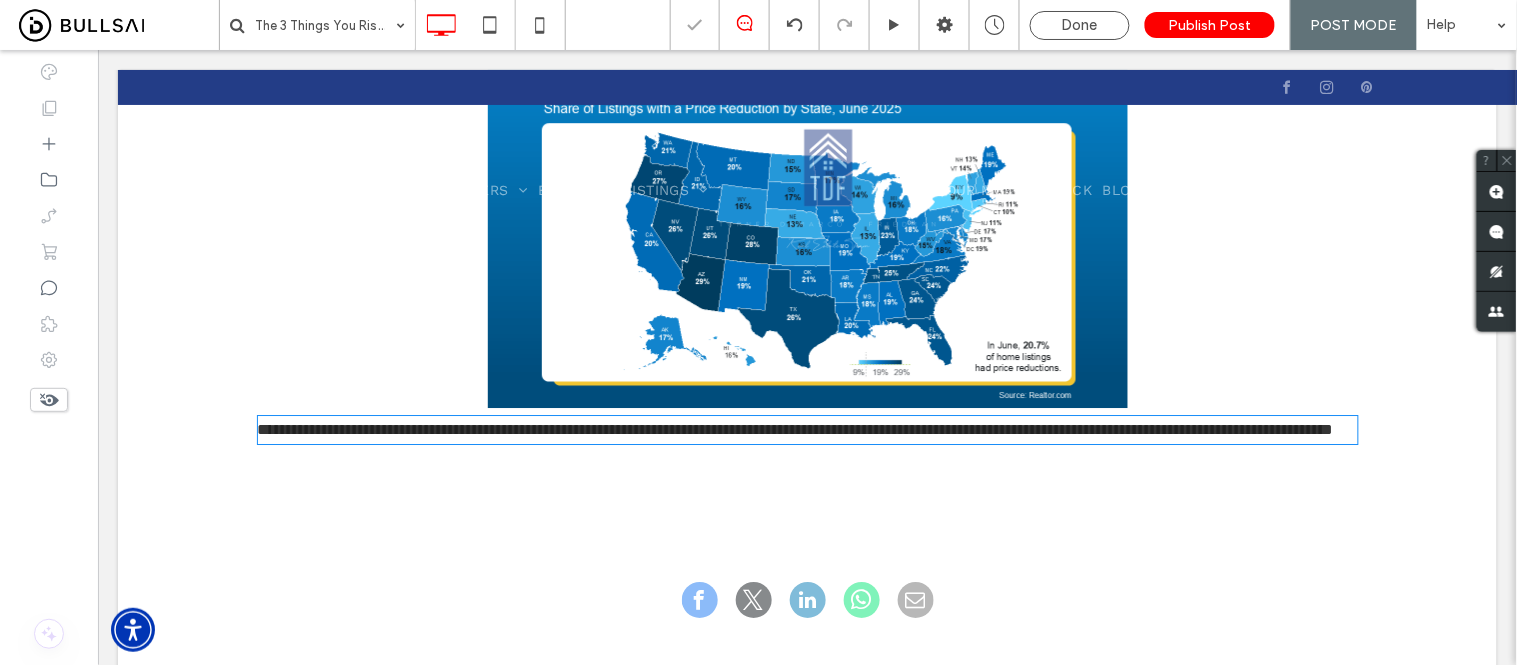 type on "*********" 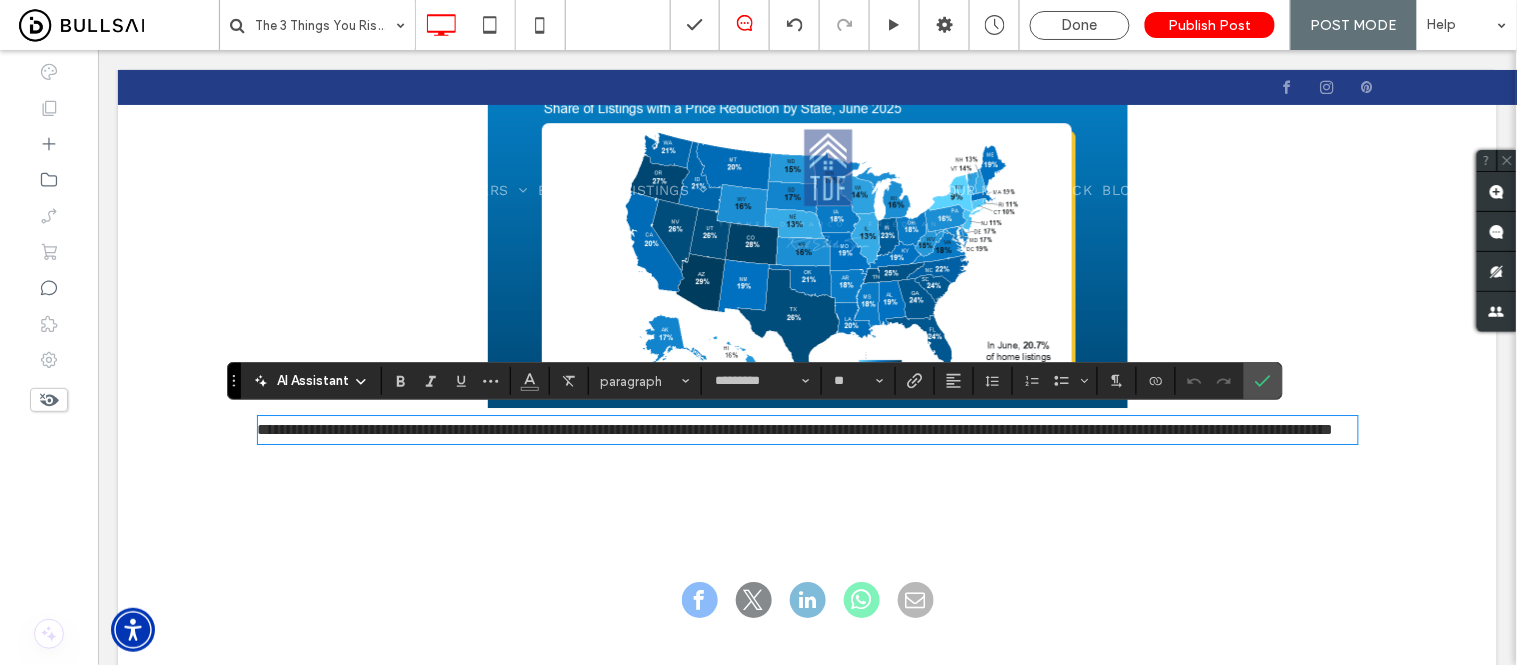 click on "**********" at bounding box center [807, 429] 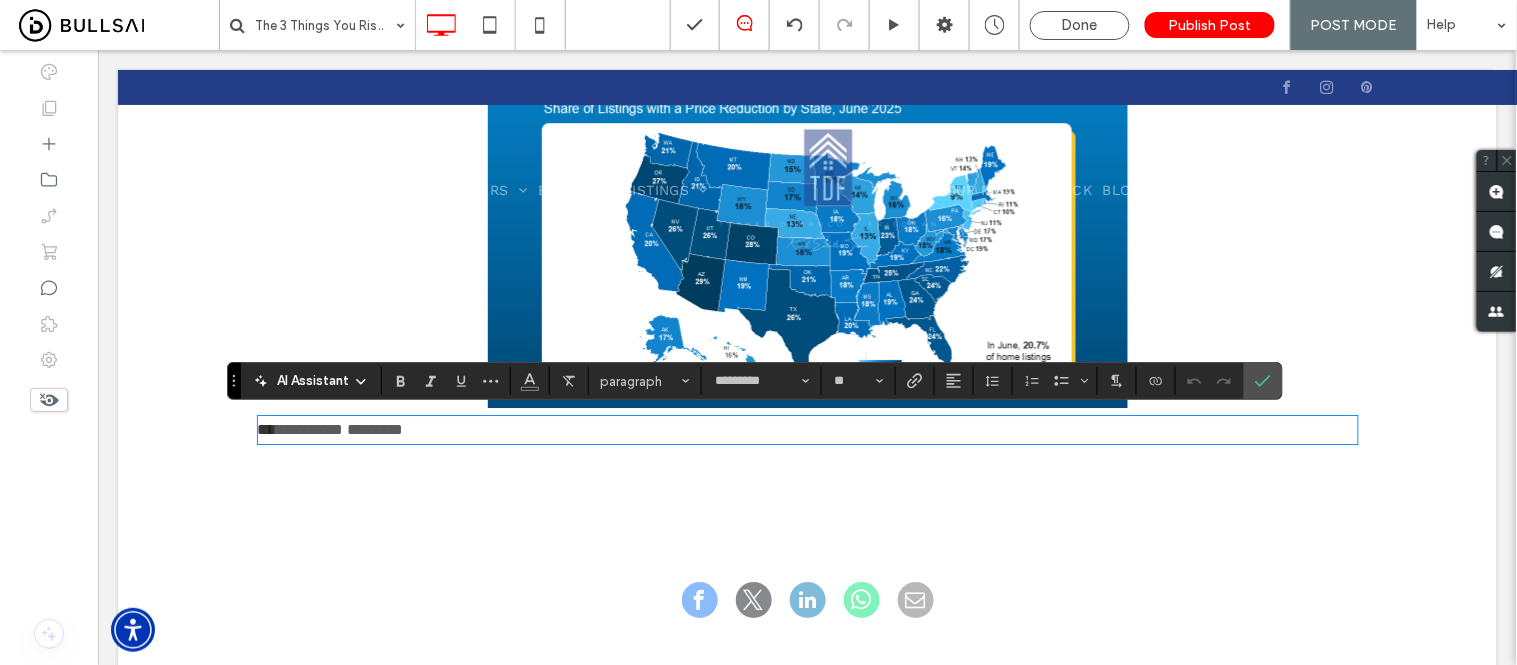 scroll, scrollTop: 0, scrollLeft: 0, axis: both 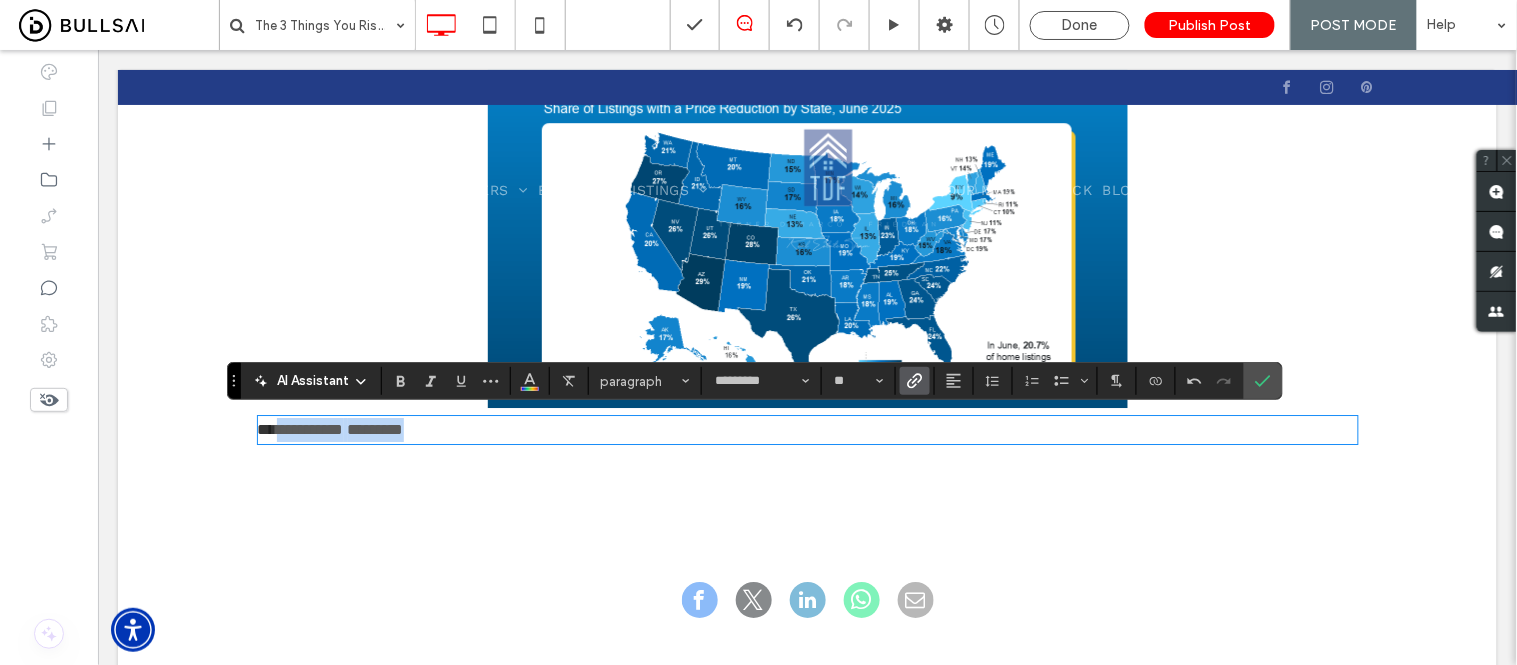 drag, startPoint x: 273, startPoint y: 426, endPoint x: 431, endPoint y: 426, distance: 158 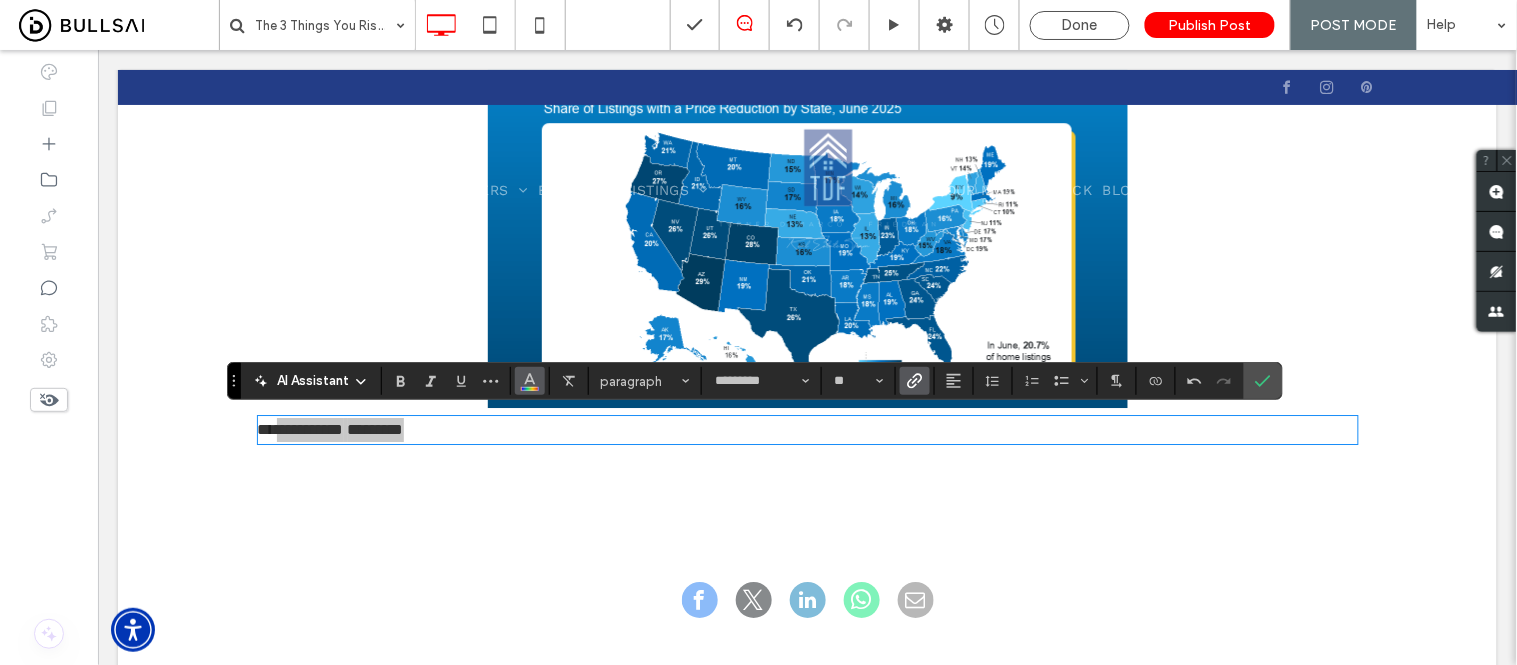 click 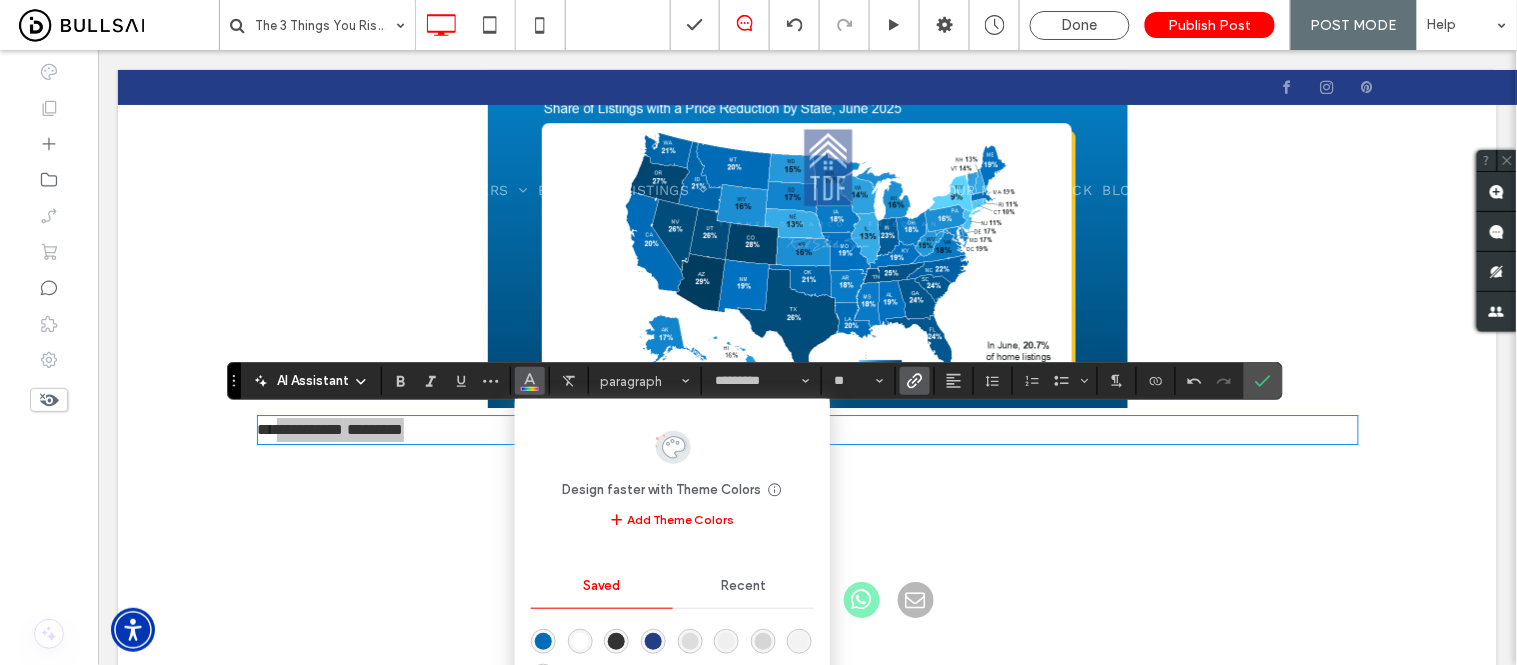 click at bounding box center [543, 641] 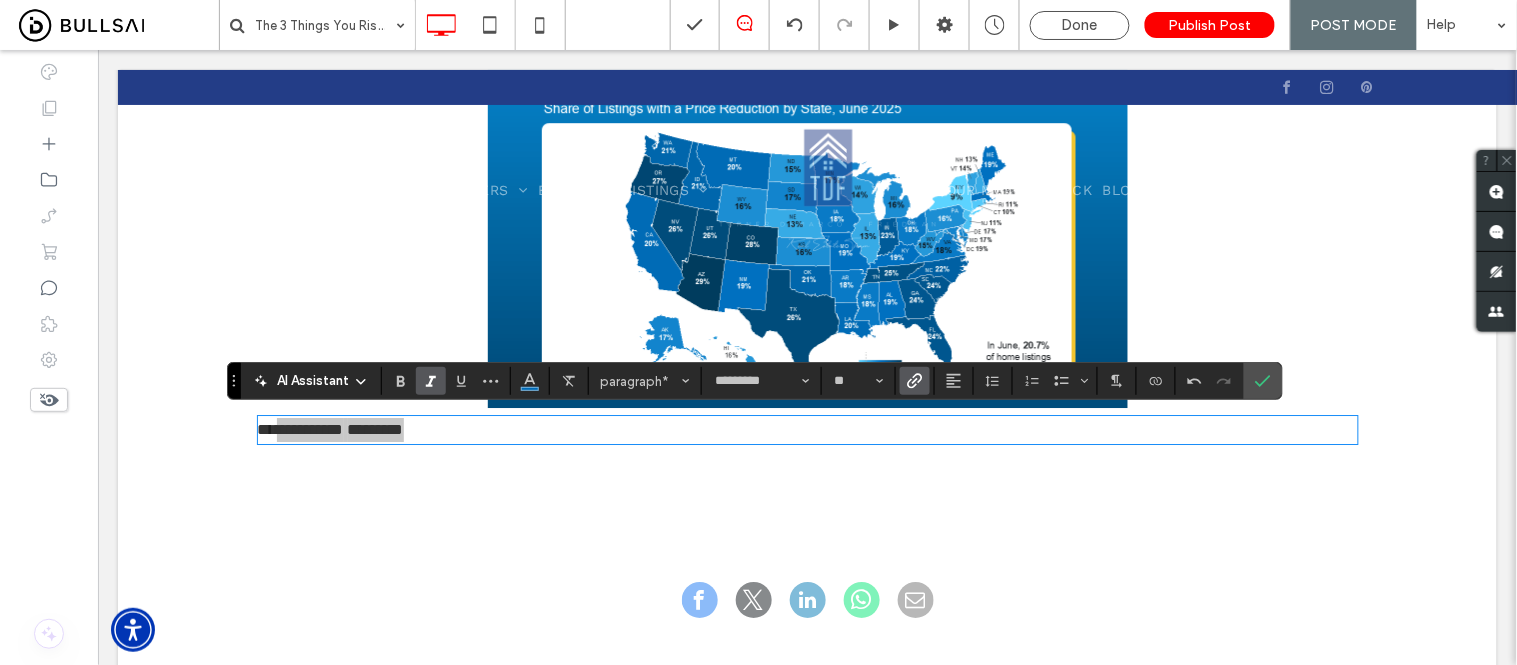 click 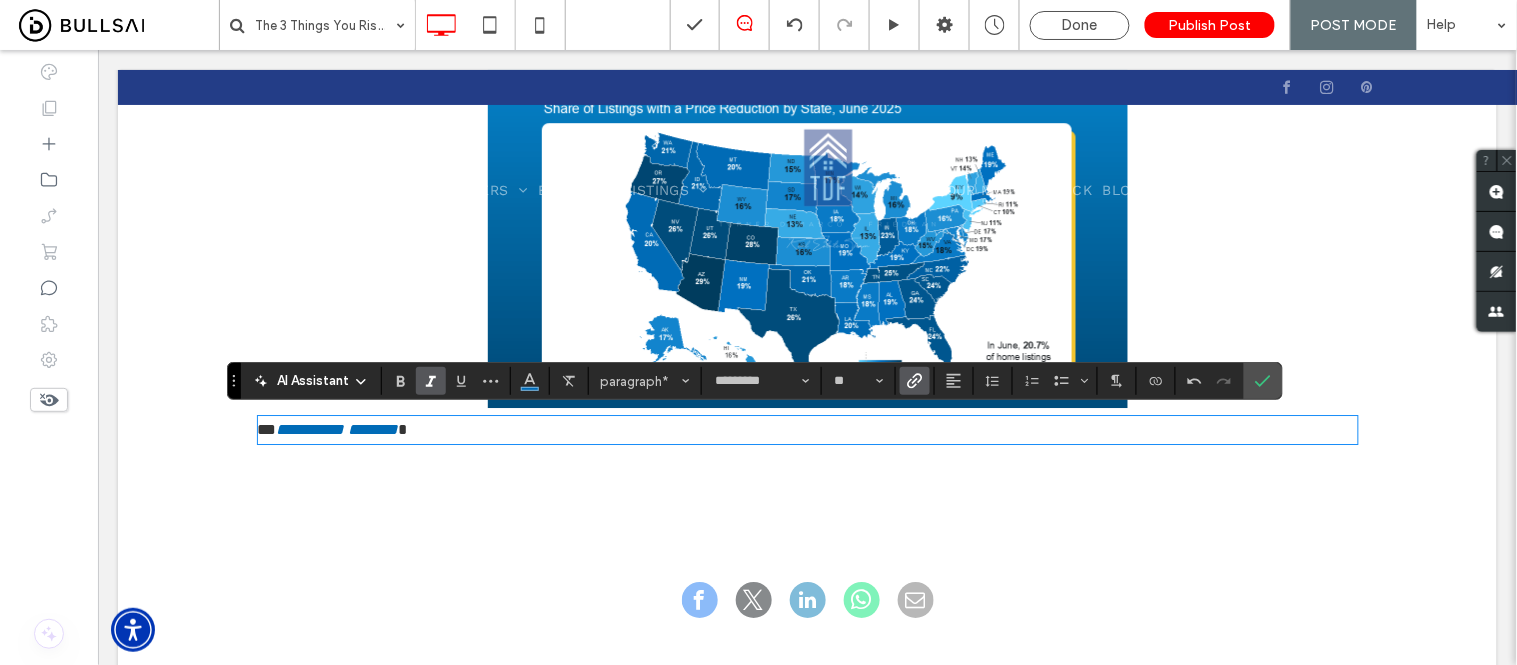 click on "**********" at bounding box center (807, 429) 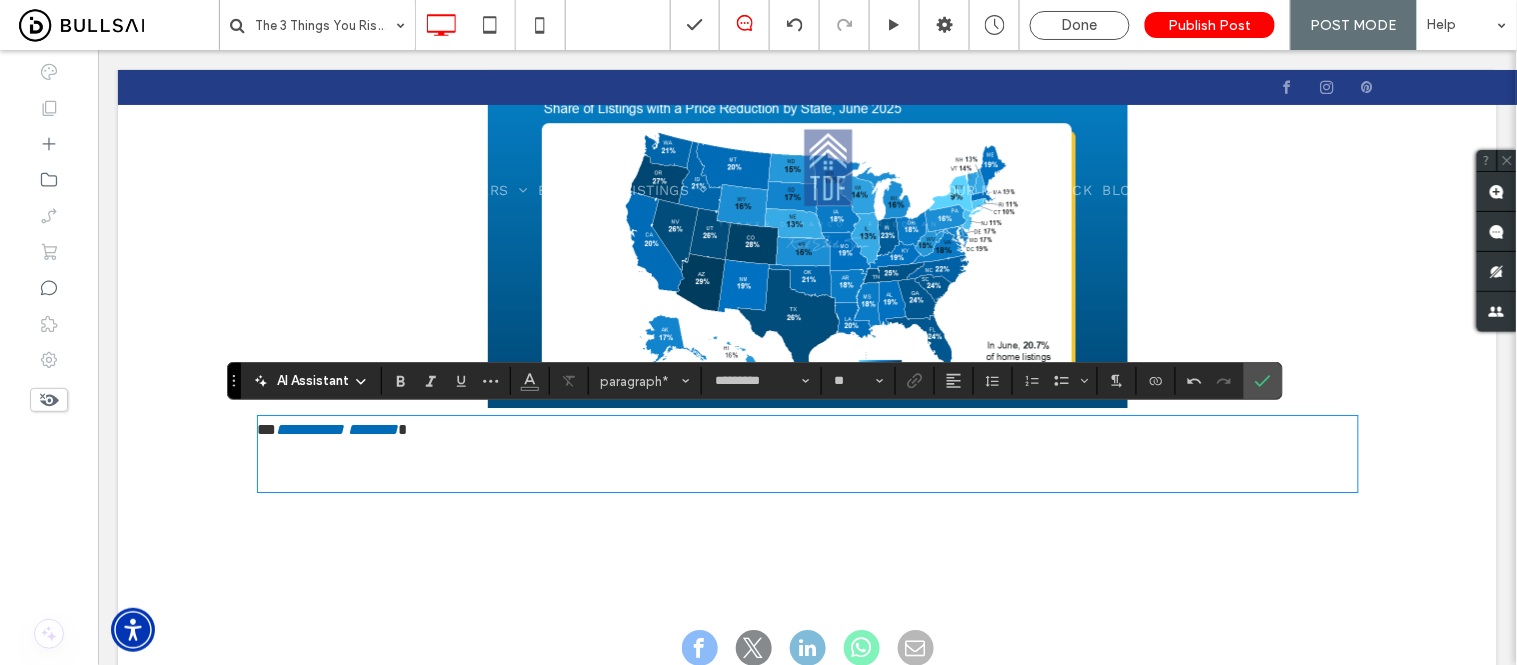 click at bounding box center (807, 453) 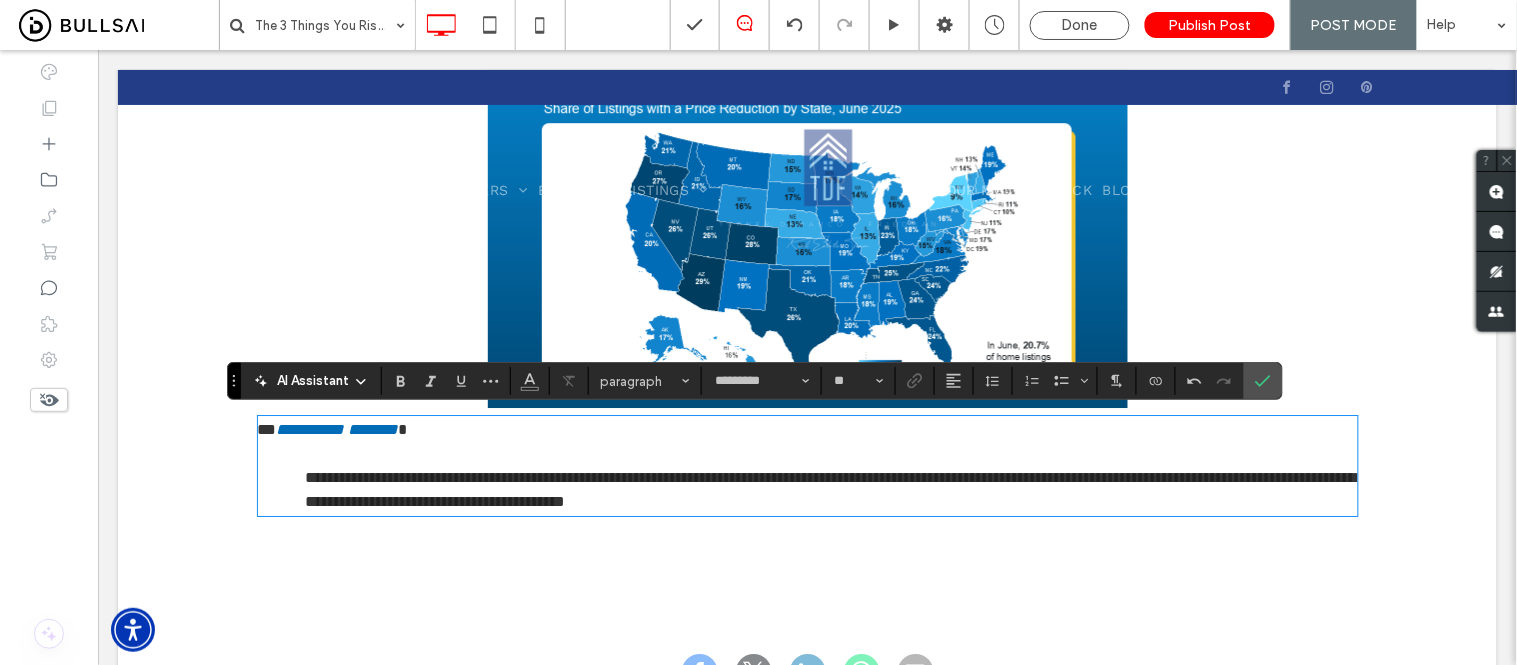 scroll, scrollTop: 0, scrollLeft: 0, axis: both 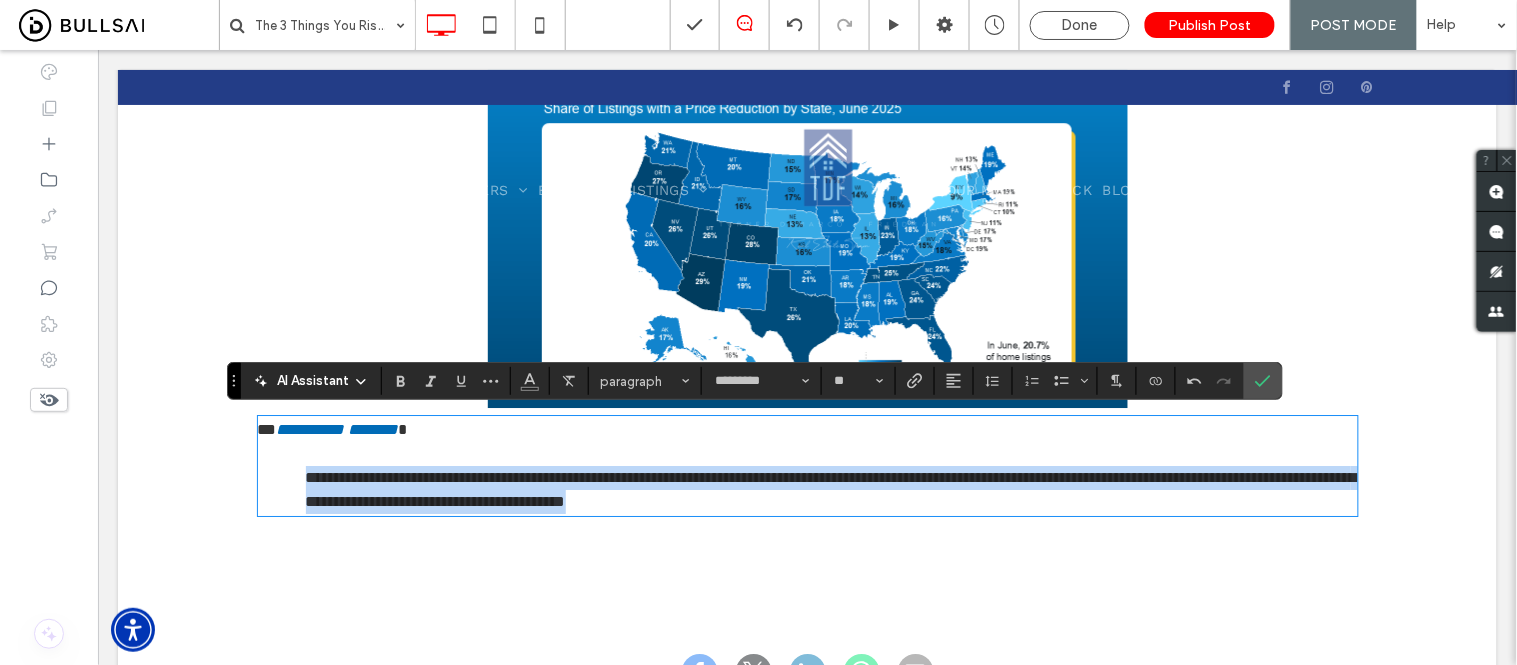 drag, startPoint x: 335, startPoint y: 482, endPoint x: 1000, endPoint y: 527, distance: 666.5208 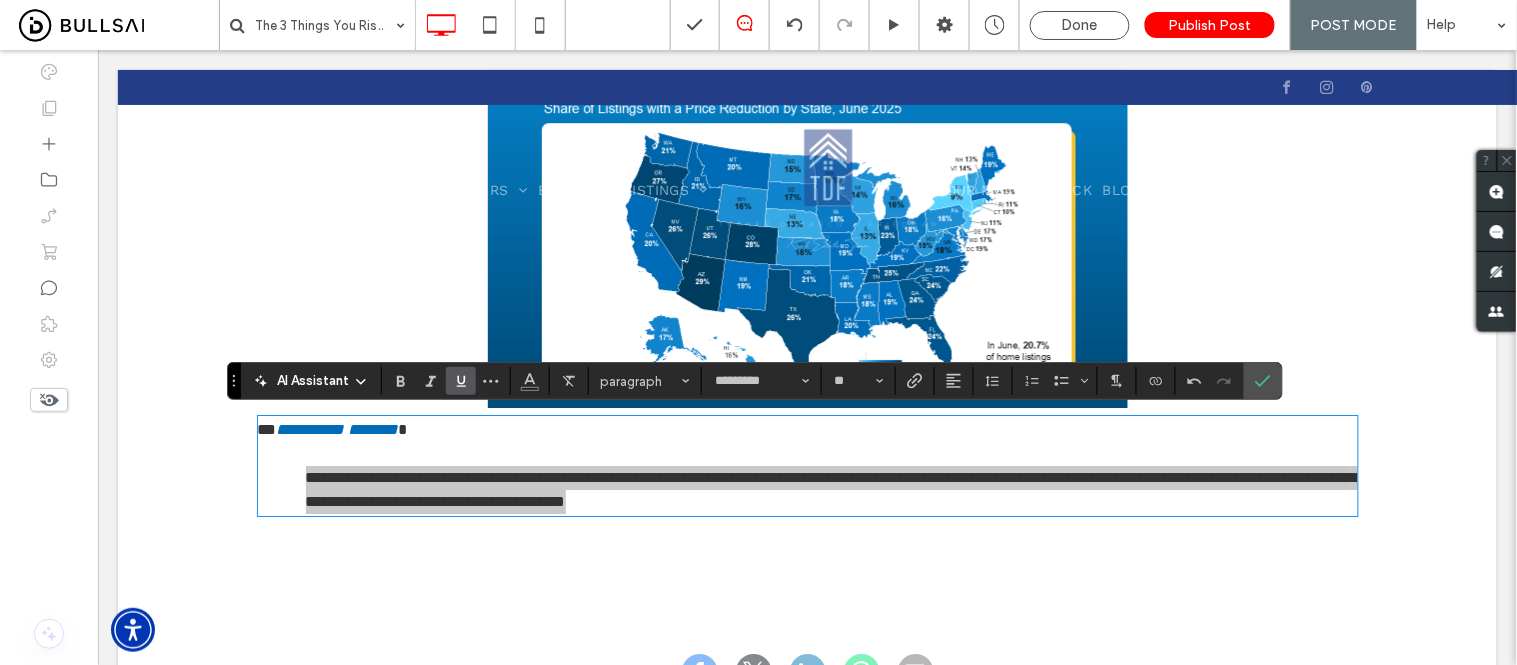 click 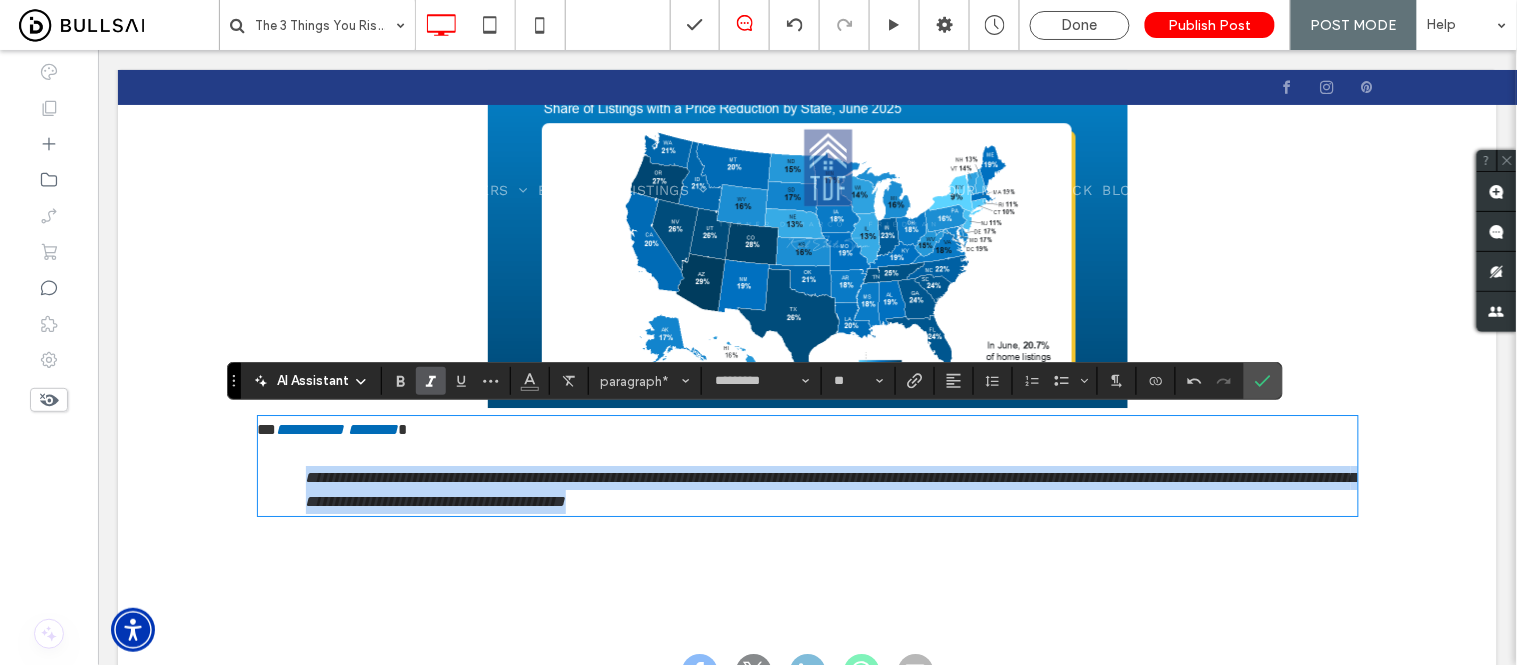click on "**********" at bounding box center (807, 489) 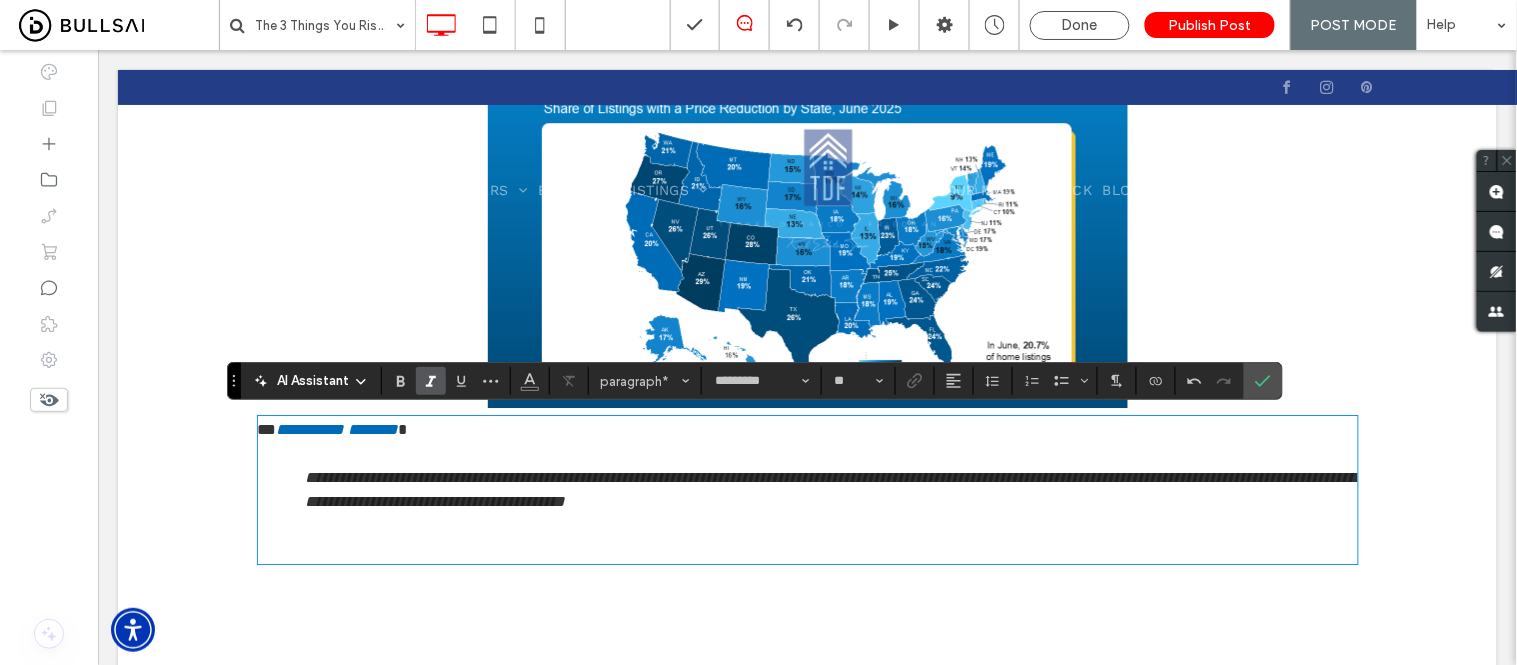 click at bounding box center [807, 525] 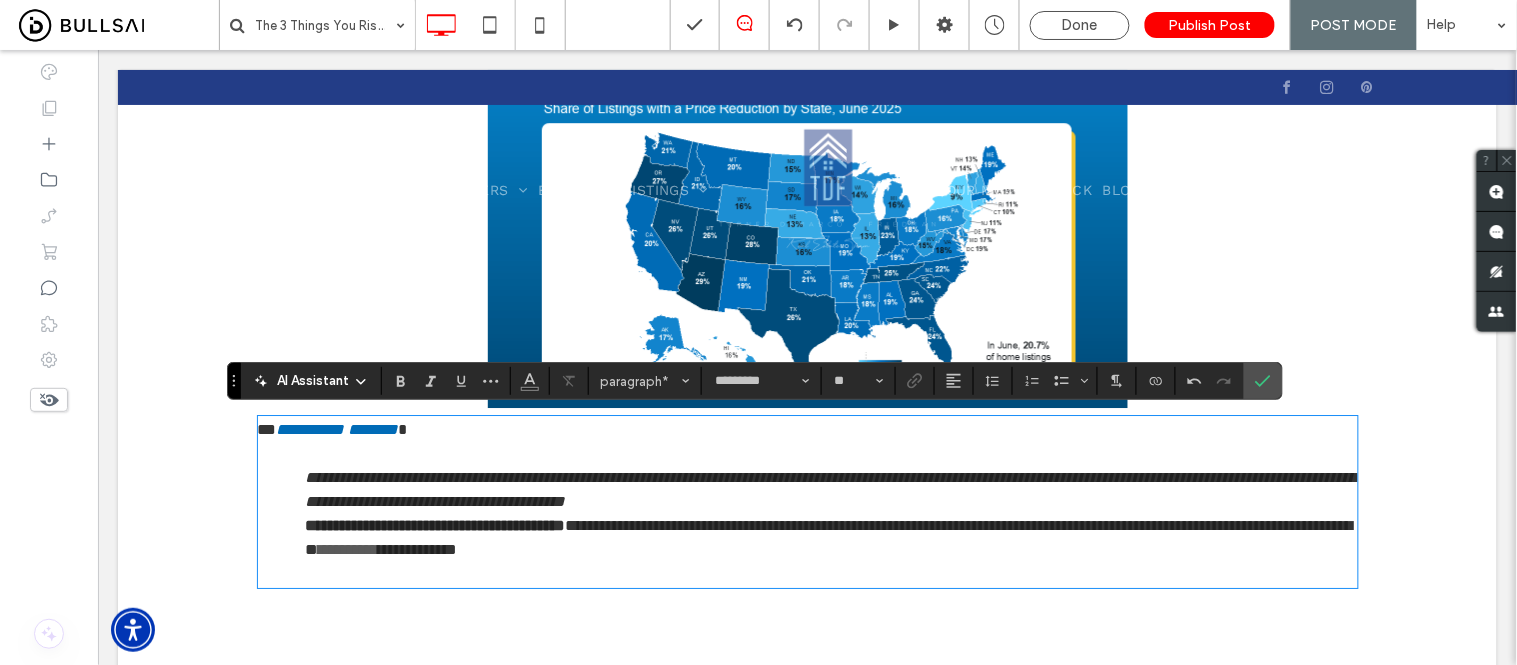 scroll, scrollTop: 0, scrollLeft: 0, axis: both 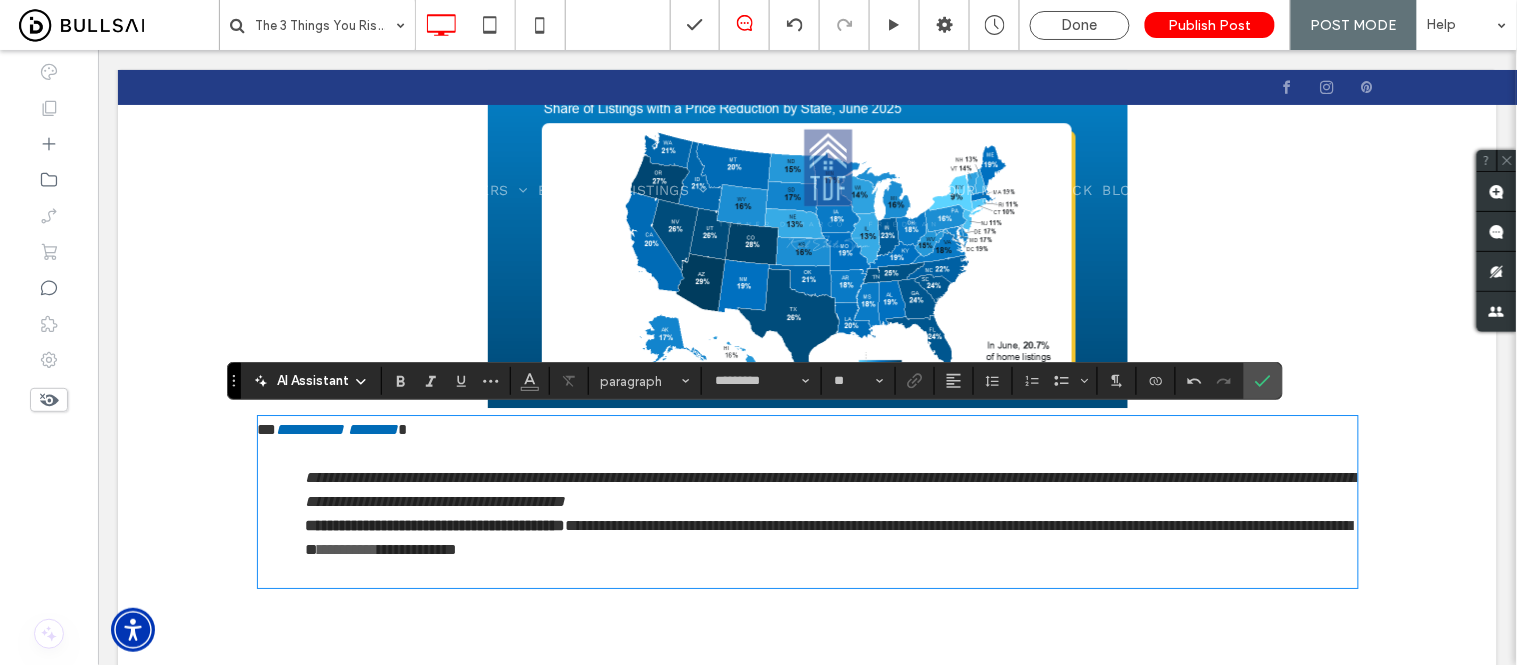 click on "**********" at bounding box center [807, 537] 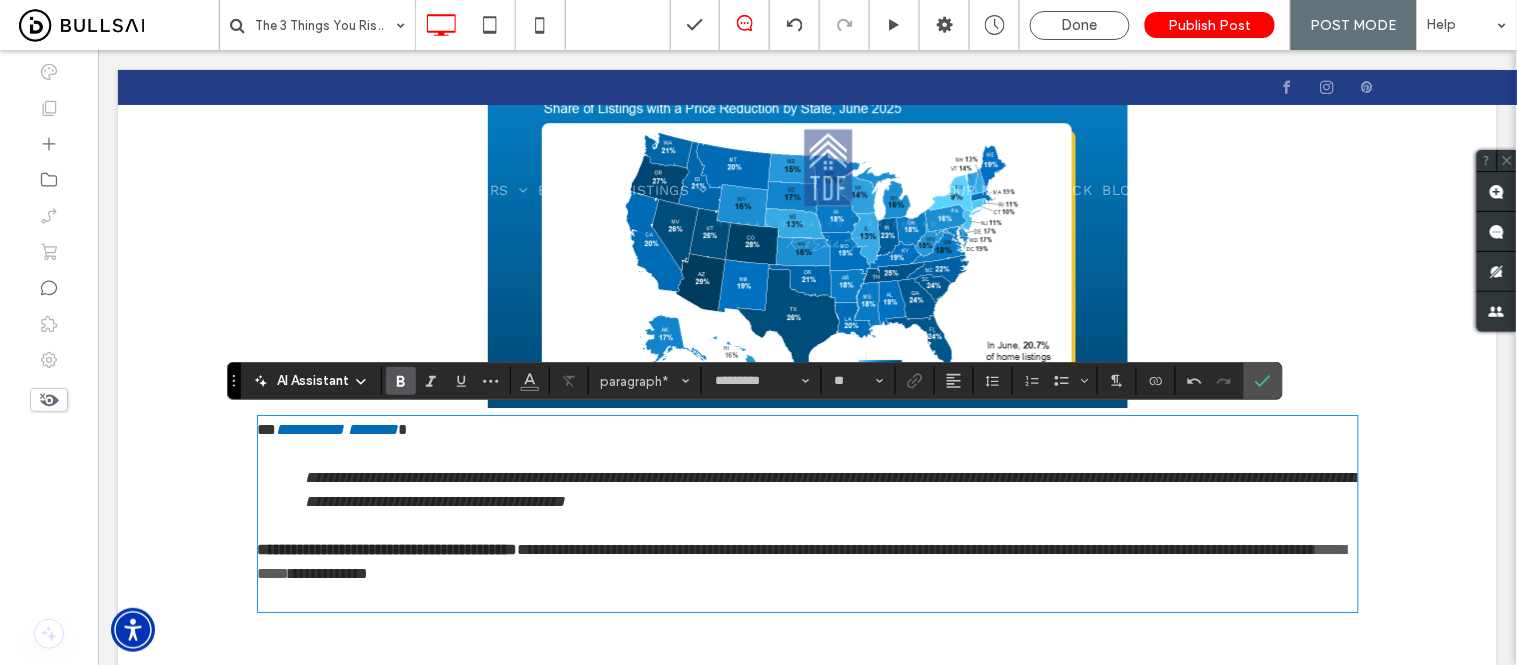 click on "**********" at bounding box center (807, 561) 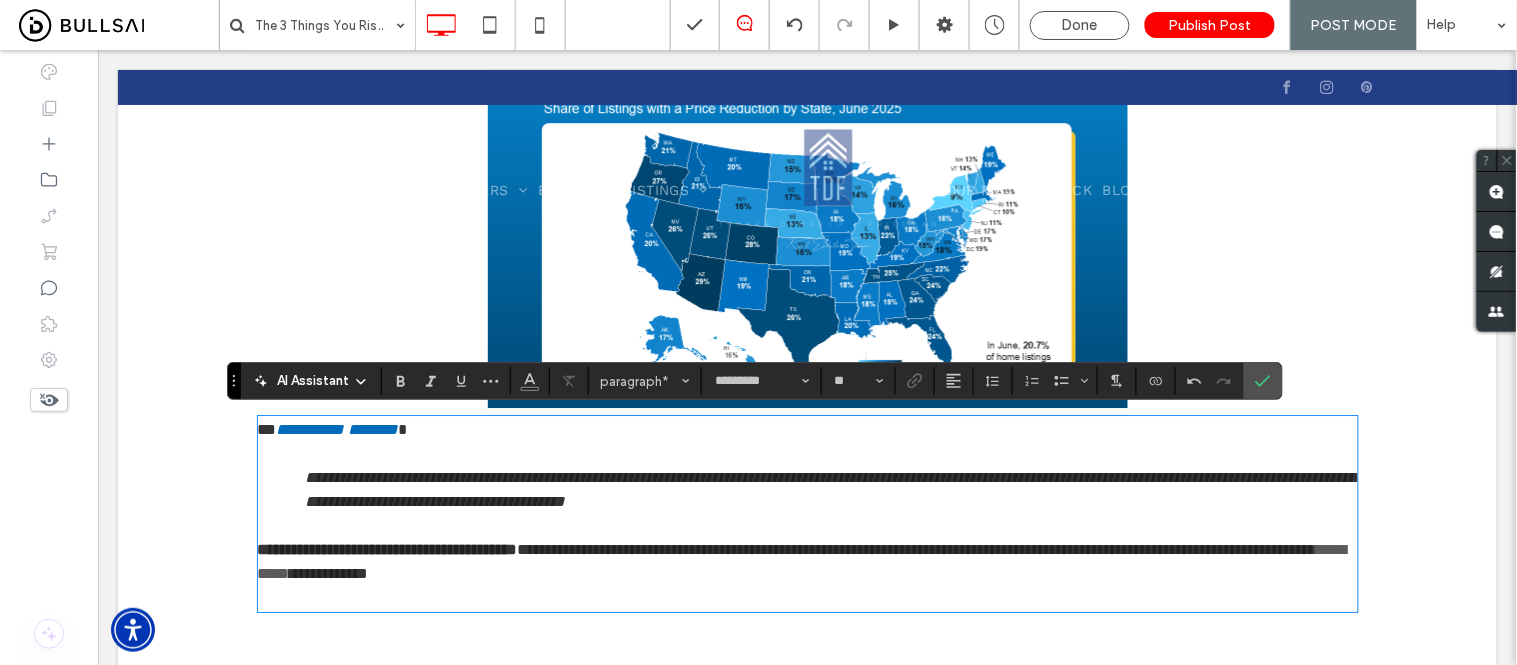 click at bounding box center (807, 597) 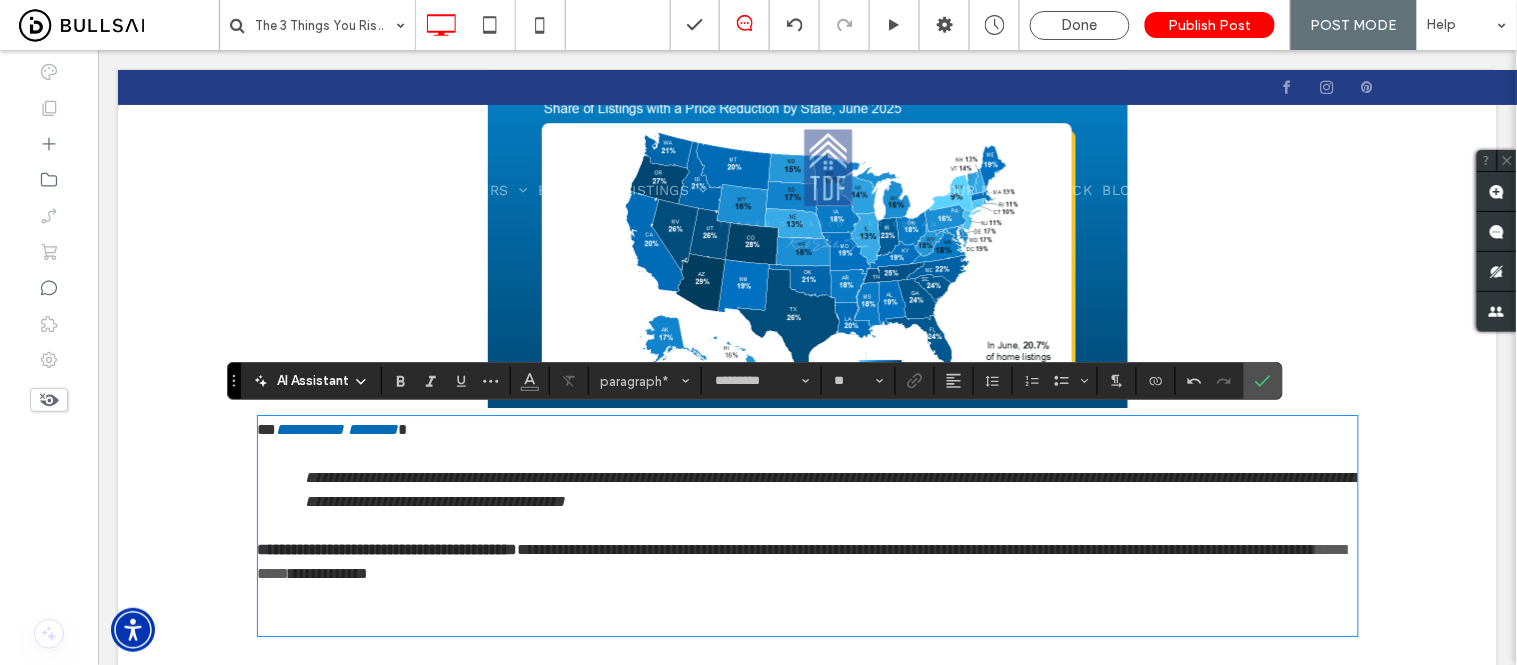 click on "﻿" at bounding box center [807, 621] 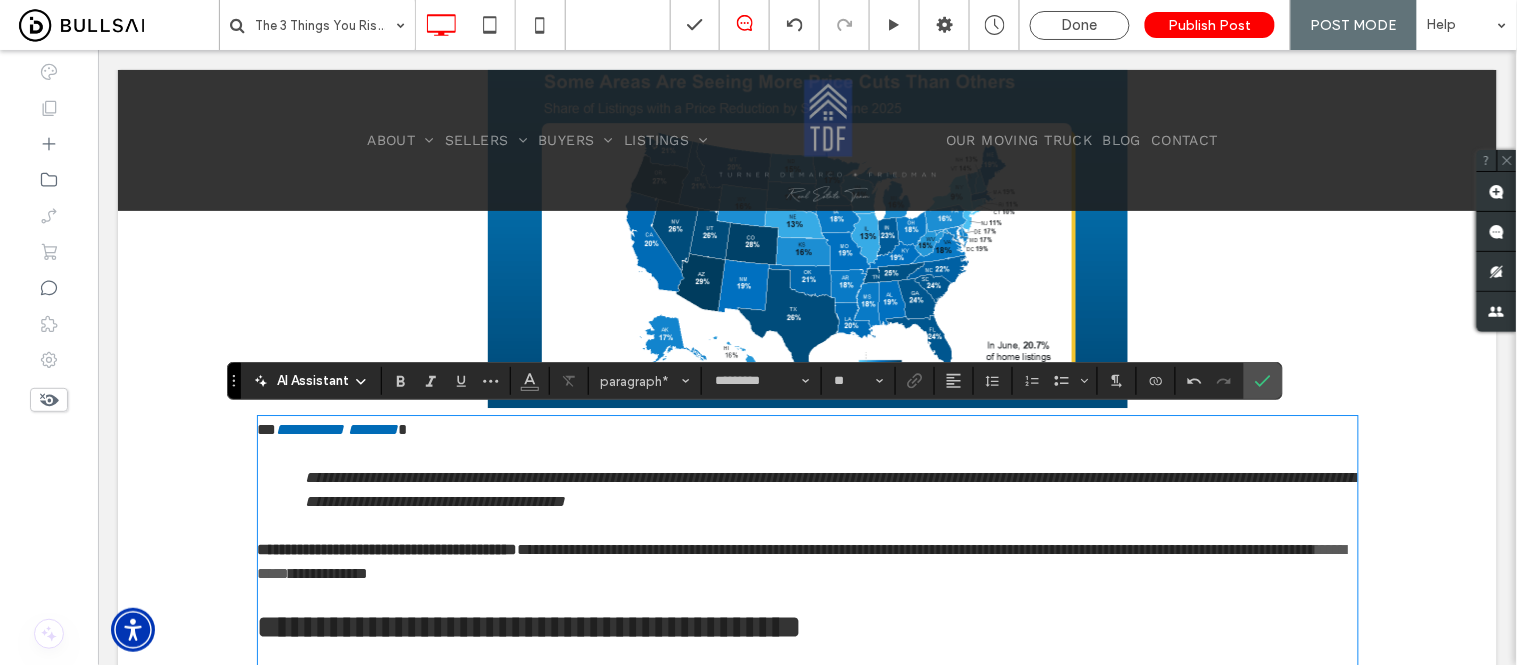 scroll, scrollTop: 1846, scrollLeft: 0, axis: vertical 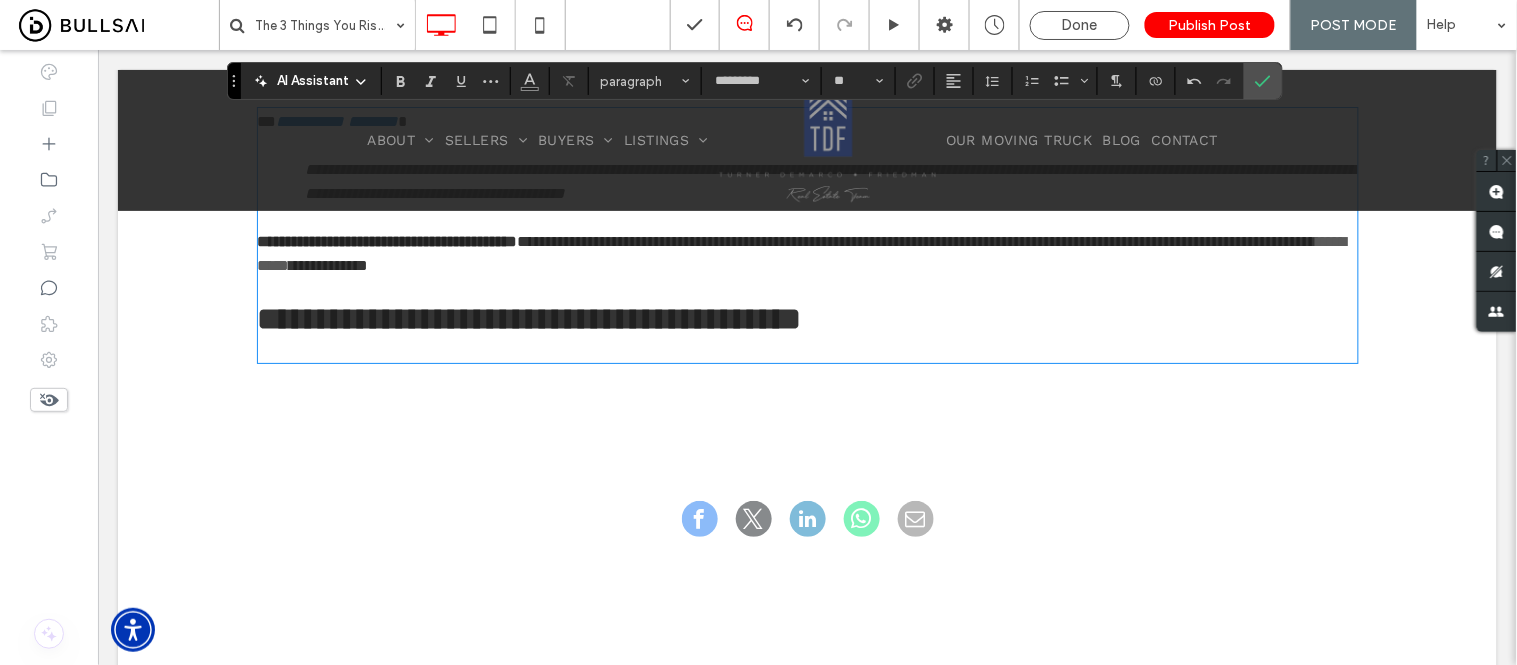 type on "*****" 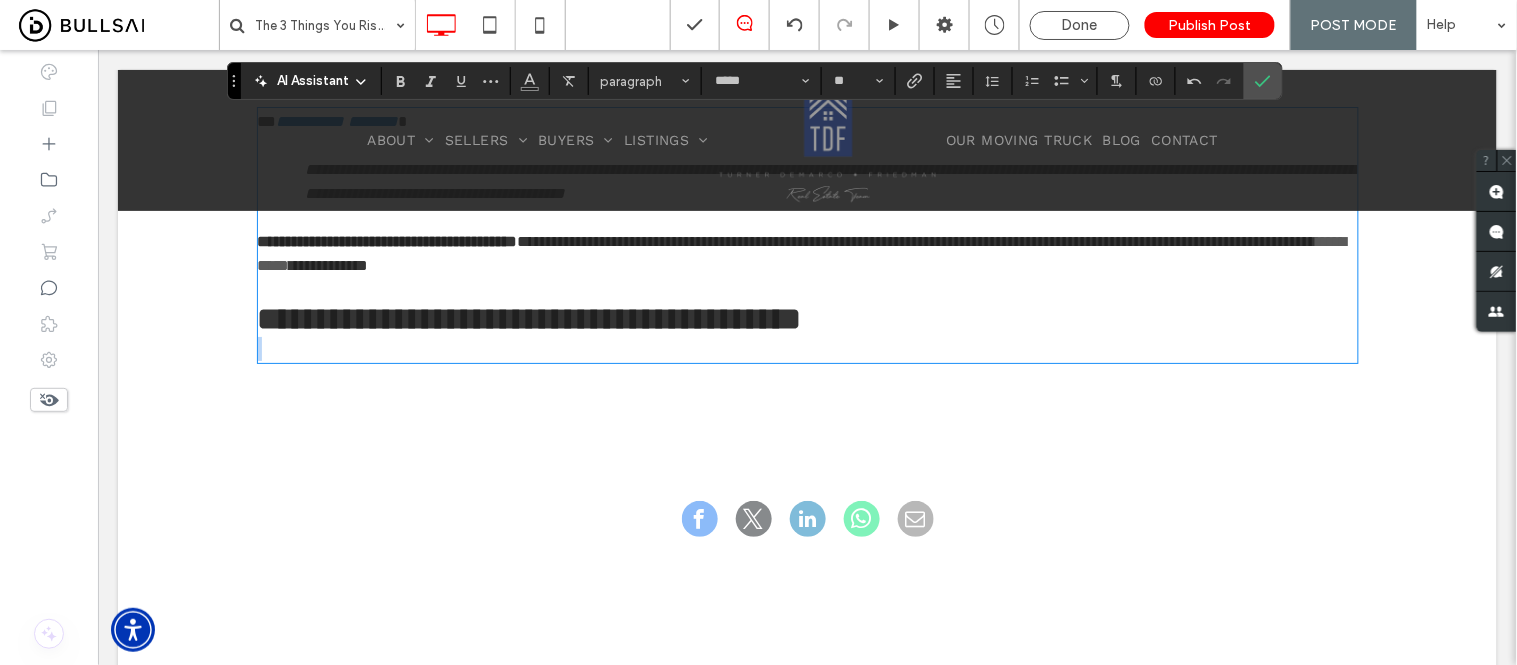 drag, startPoint x: 797, startPoint y: 330, endPoint x: 254, endPoint y: 345, distance: 543.20715 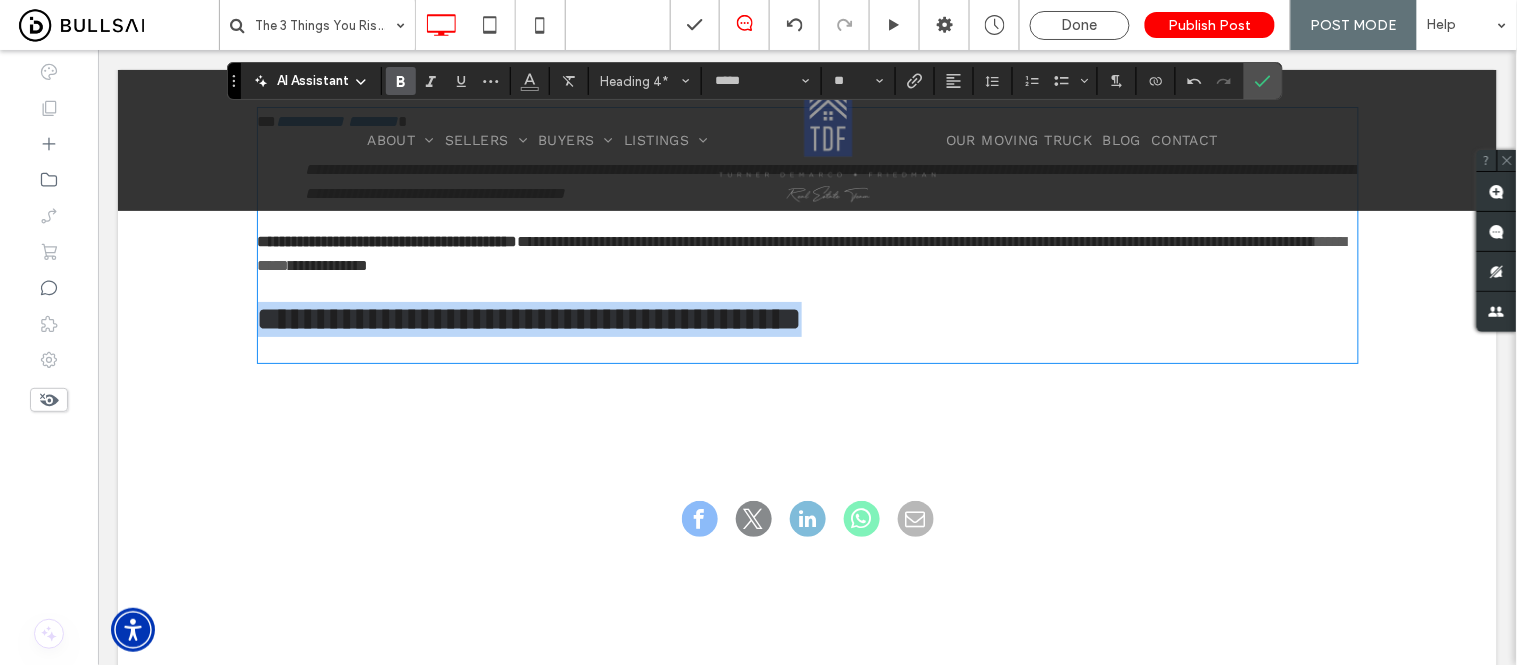 drag, startPoint x: 869, startPoint y: 327, endPoint x: 257, endPoint y: 343, distance: 612.2091 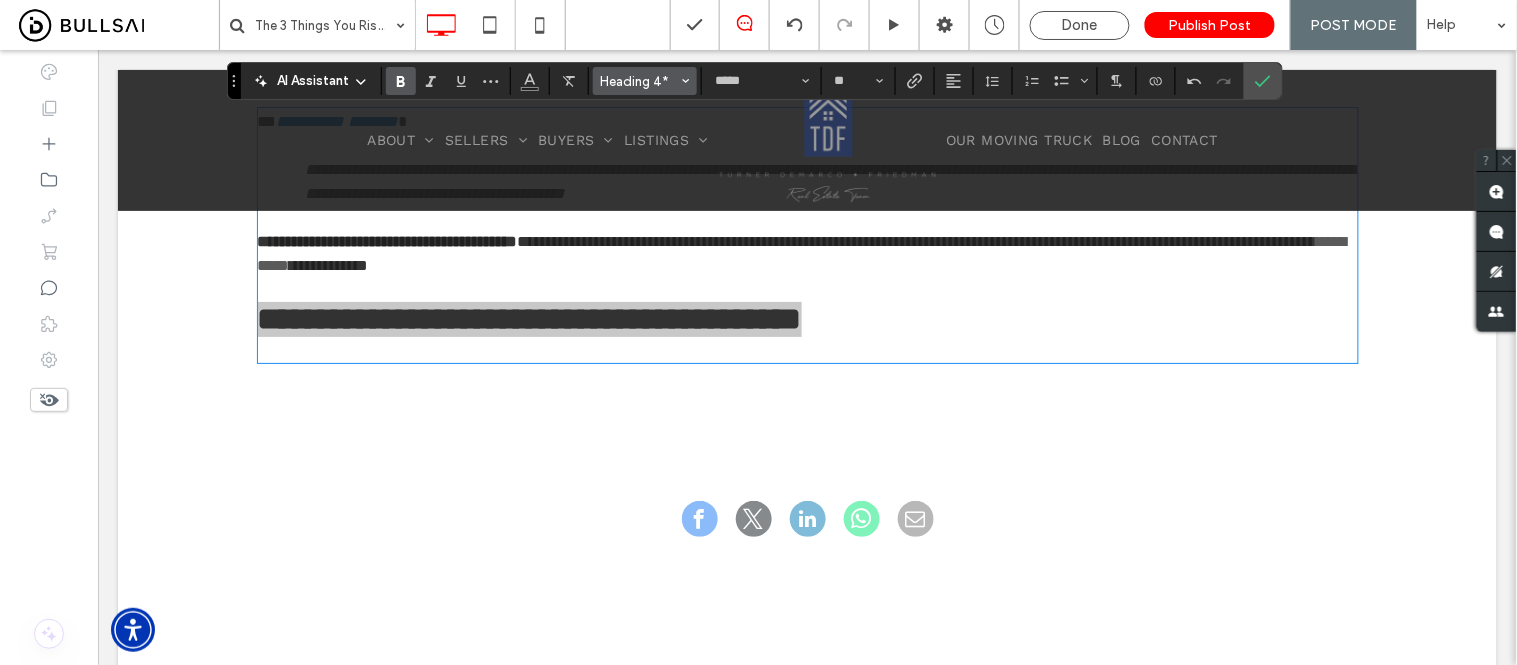 click on "Heading 4*" at bounding box center [645, 81] 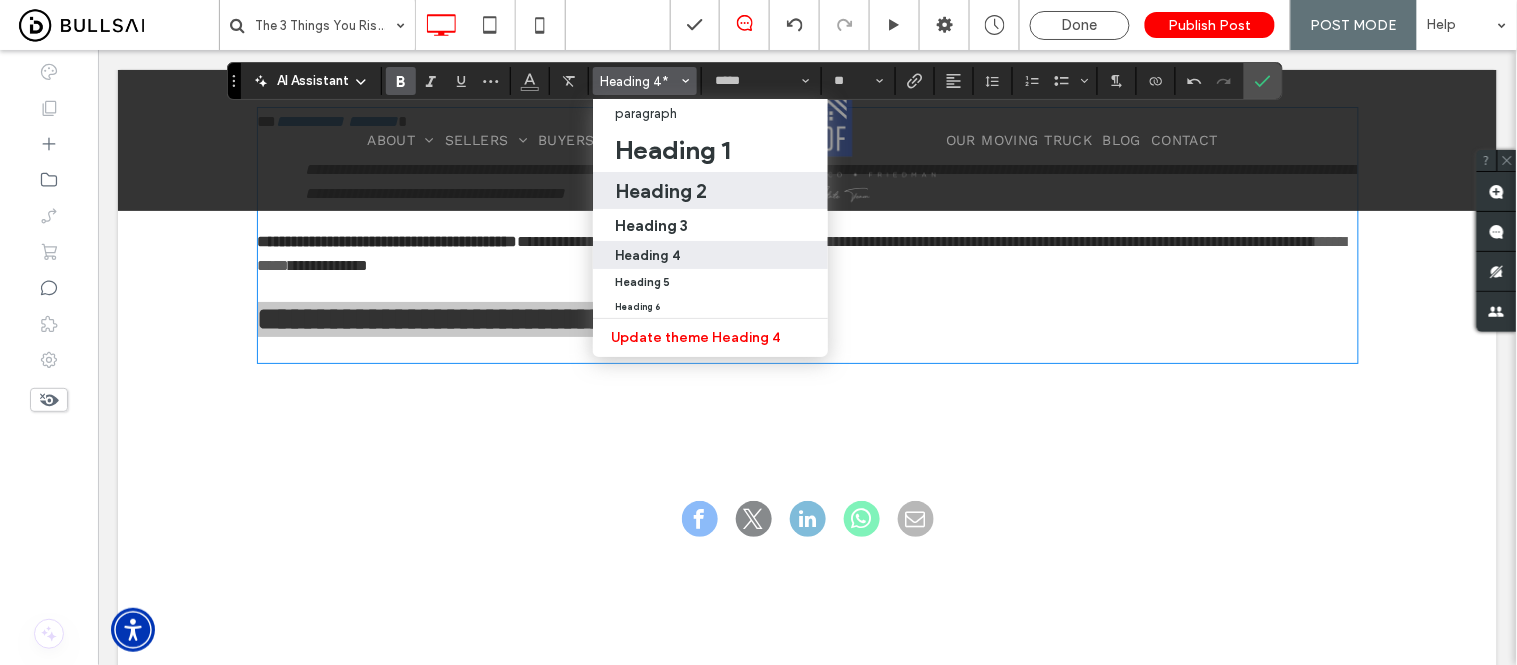 click on "Heading 2" at bounding box center (661, 191) 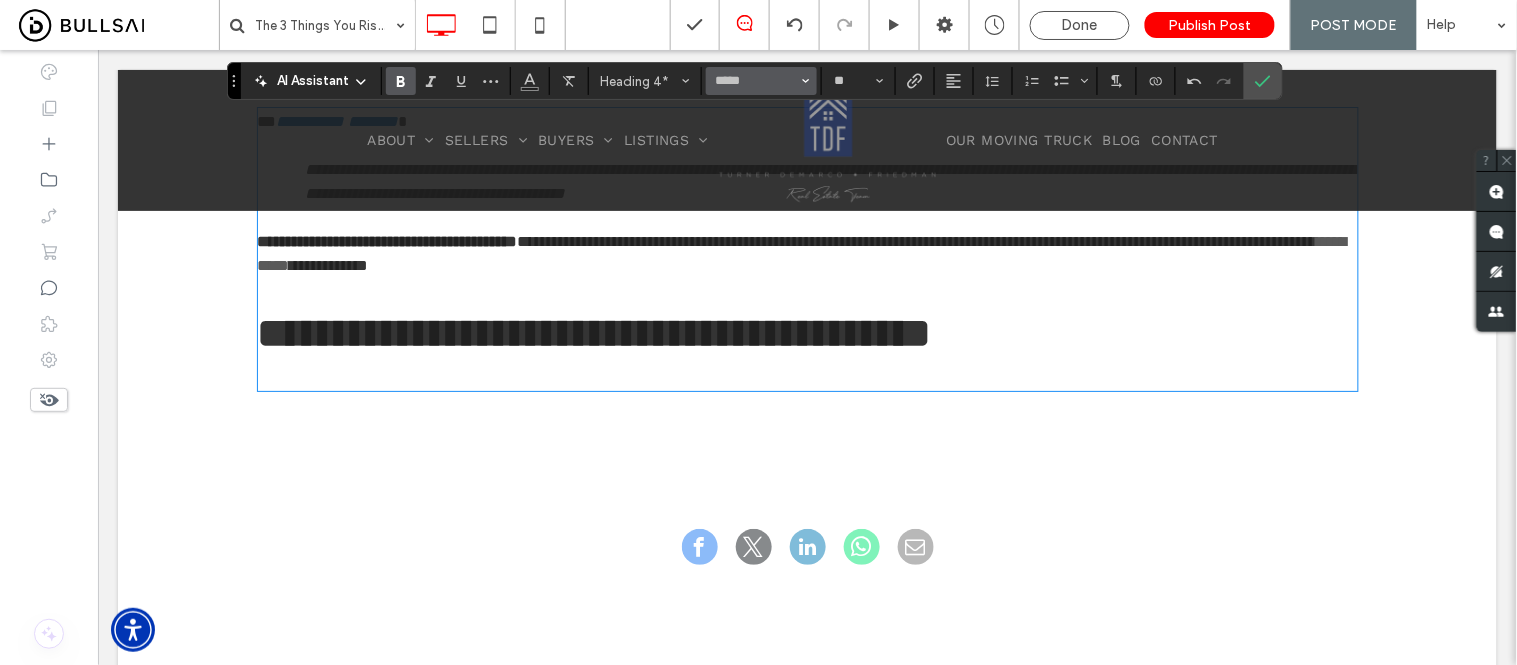 type on "**" 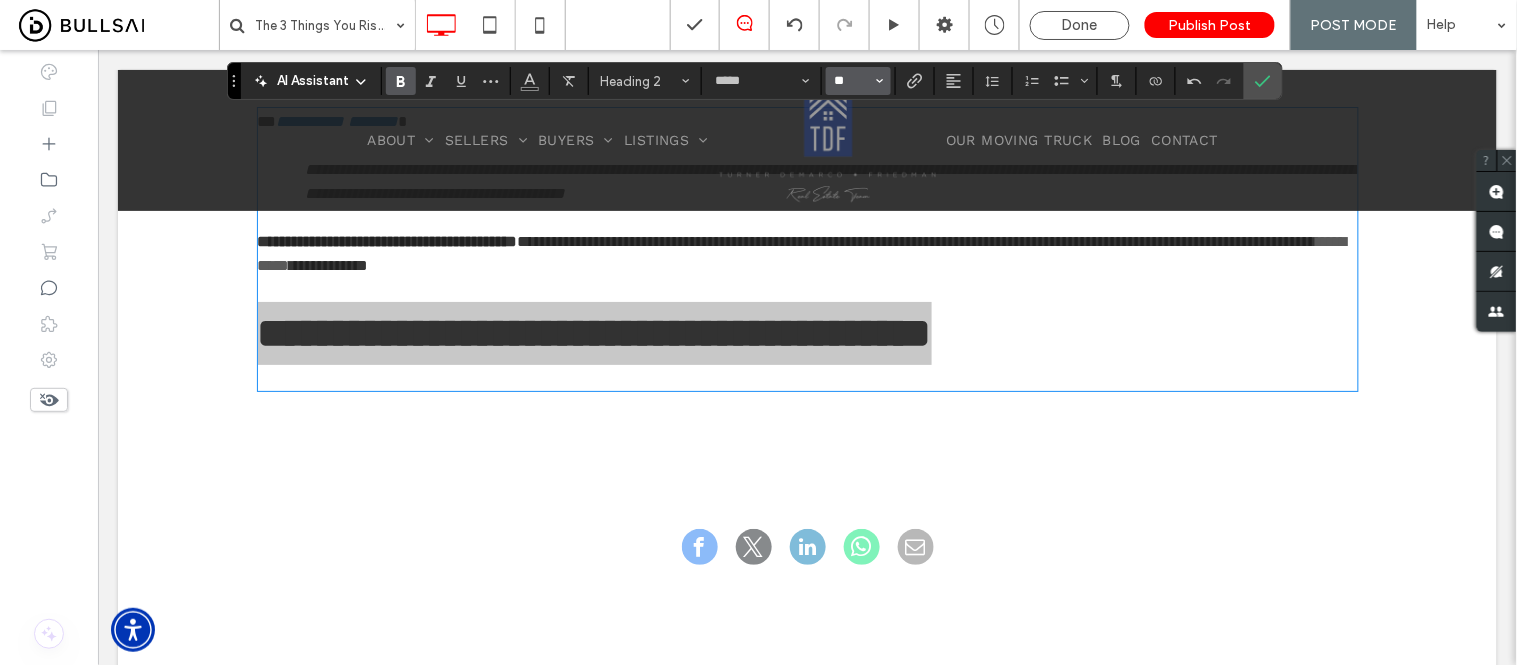 click on "**" at bounding box center [852, 81] 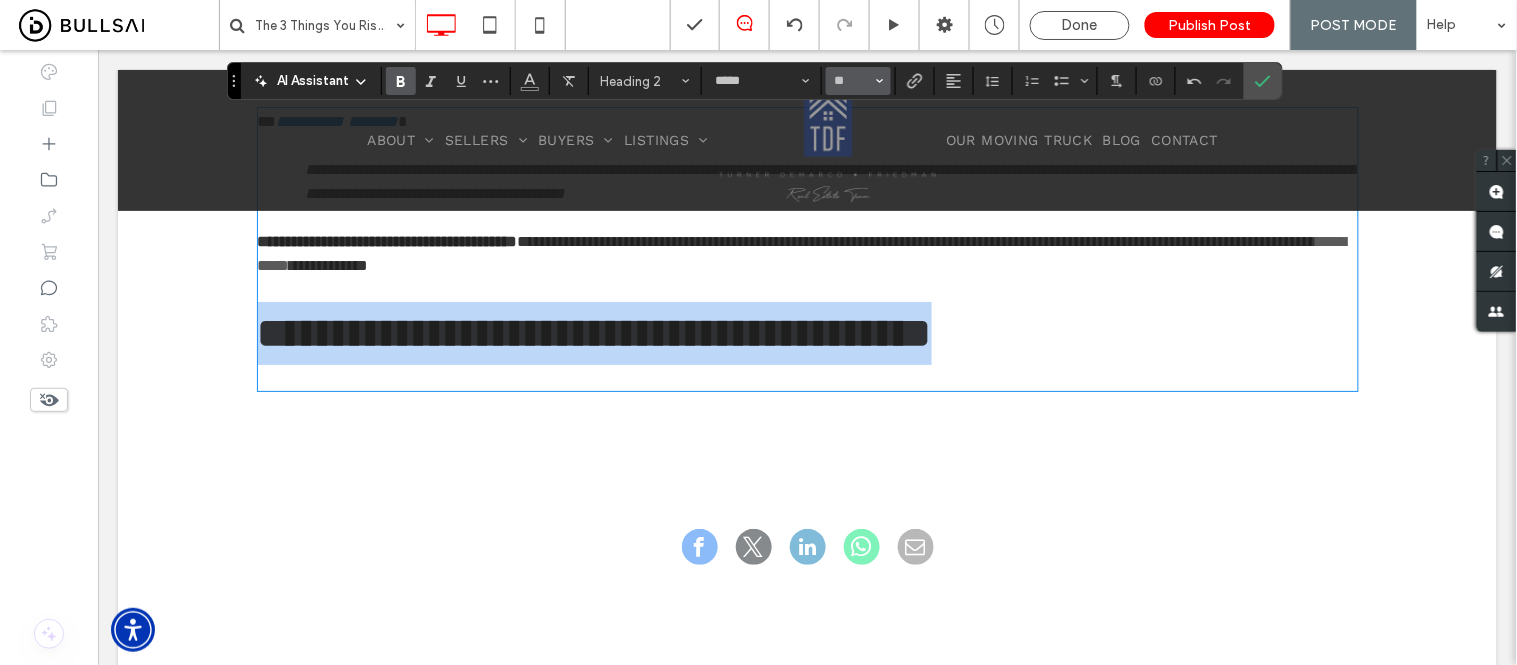 type on "**" 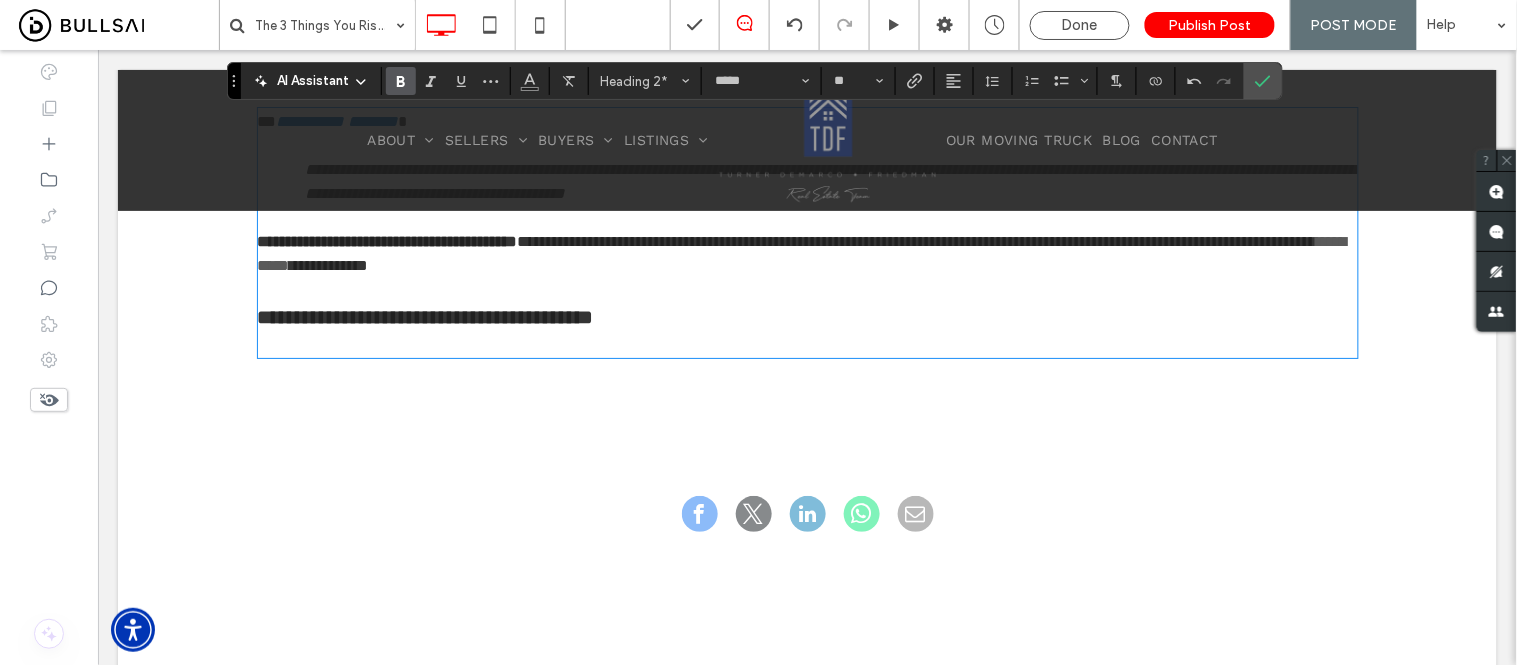 click at bounding box center (807, 343) 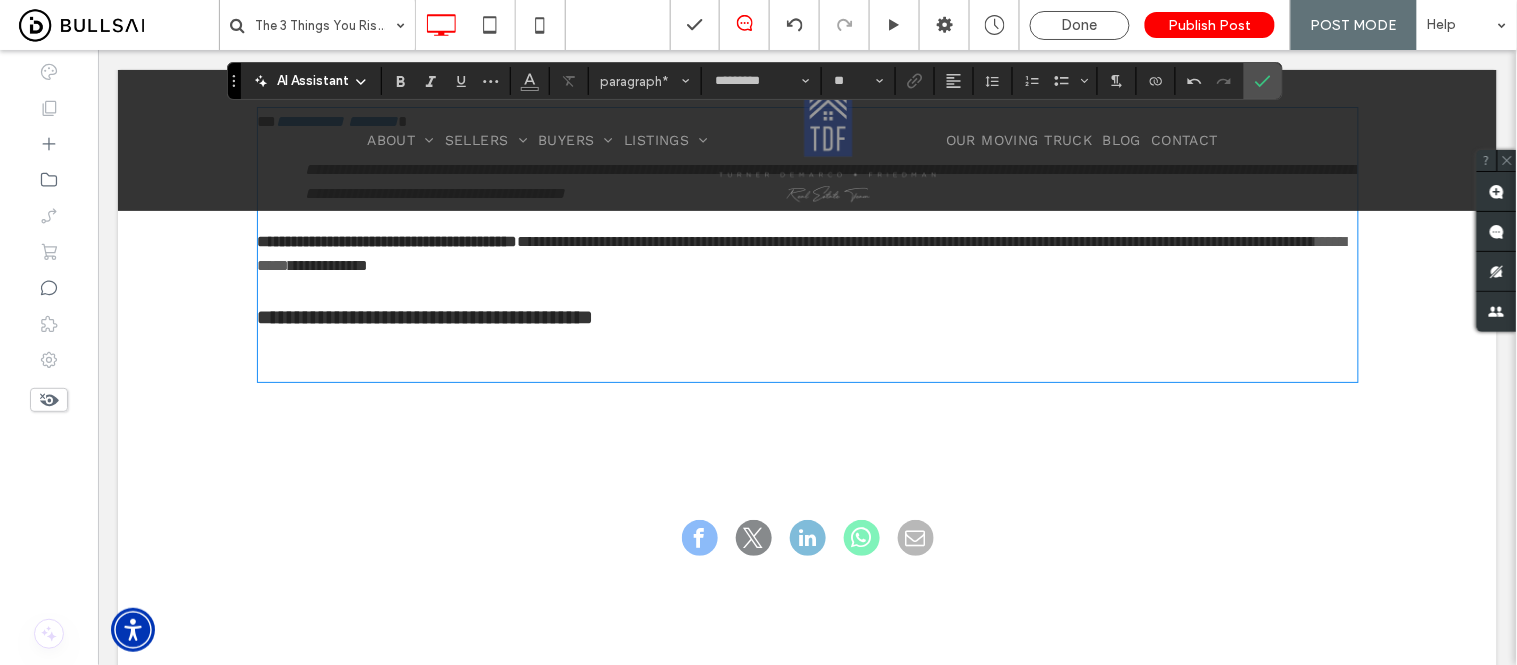 click on "﻿" at bounding box center (807, 367) 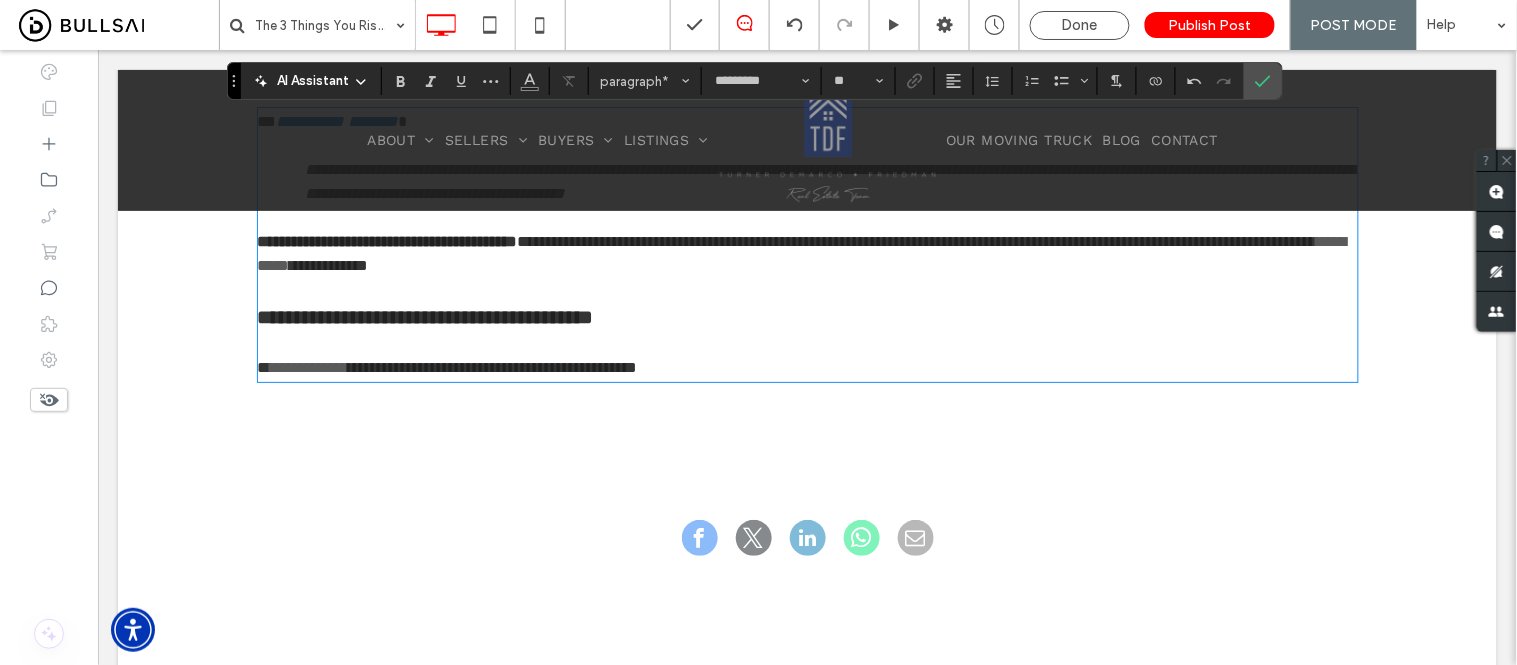 scroll, scrollTop: 0, scrollLeft: 0, axis: both 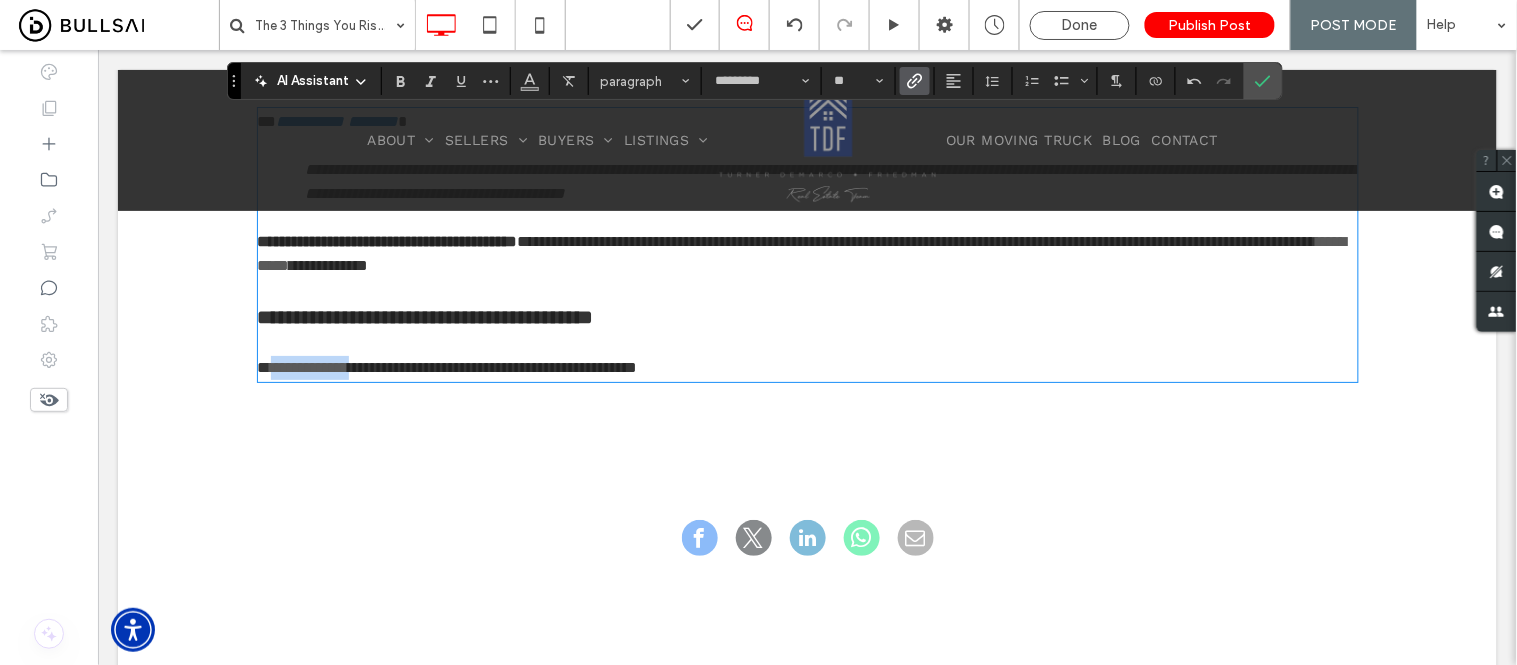 drag, startPoint x: 334, startPoint y: 365, endPoint x: 362, endPoint y: 371, distance: 28.635643 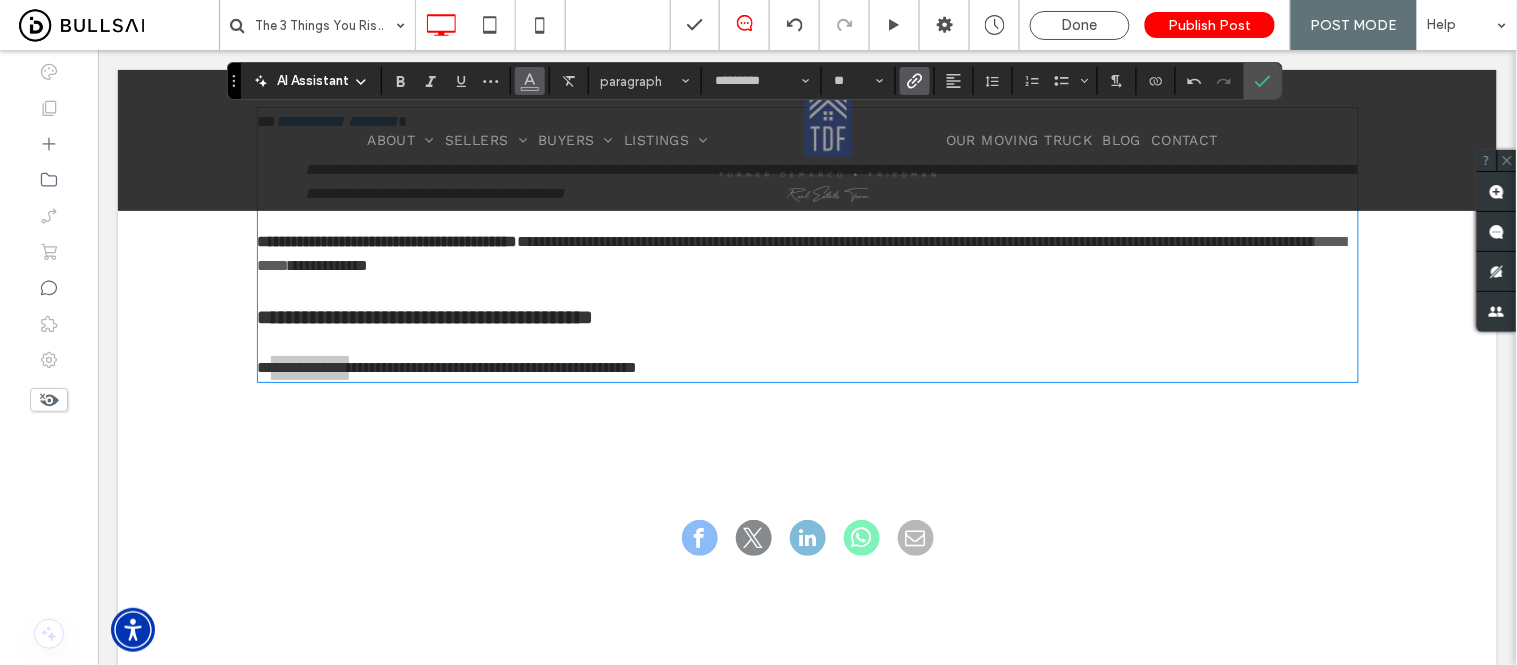 click 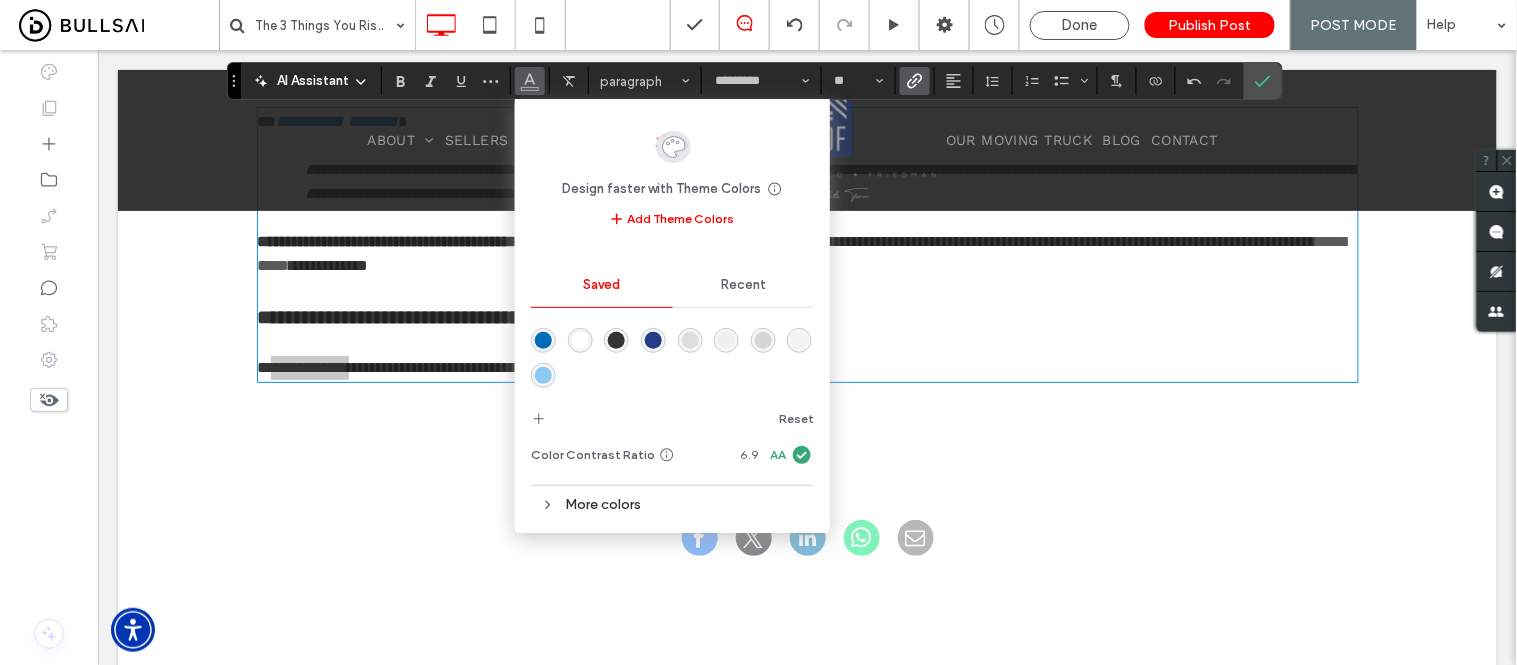 click at bounding box center (543, 340) 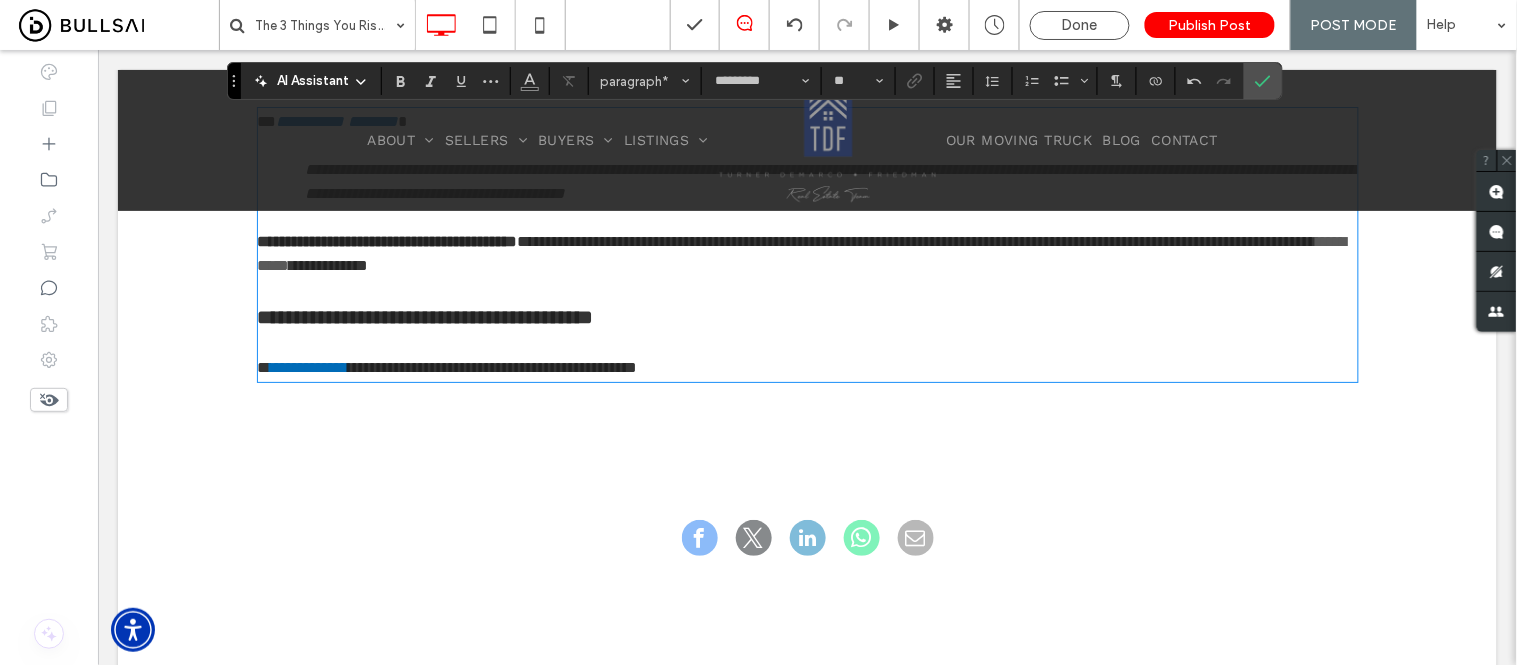 click on "**********" at bounding box center [807, 367] 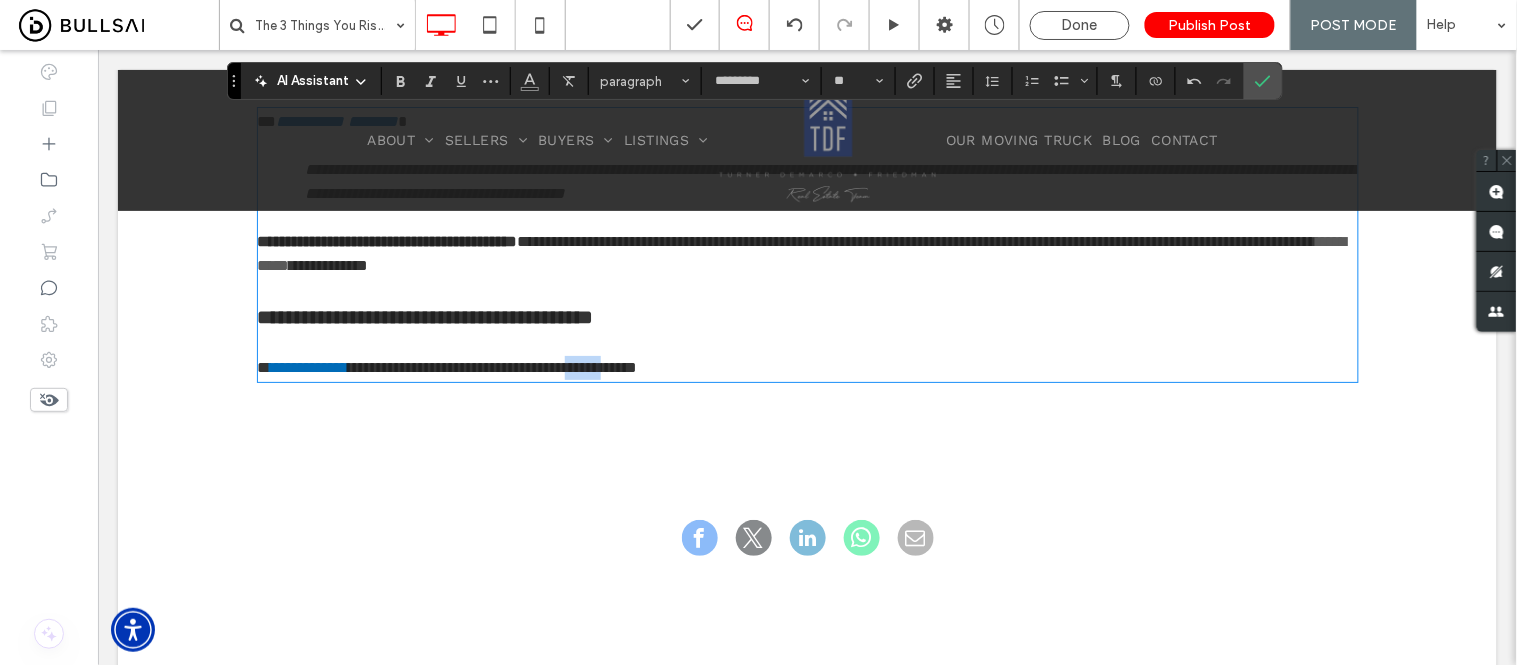 drag, startPoint x: 645, startPoint y: 363, endPoint x: 684, endPoint y: 370, distance: 39.623226 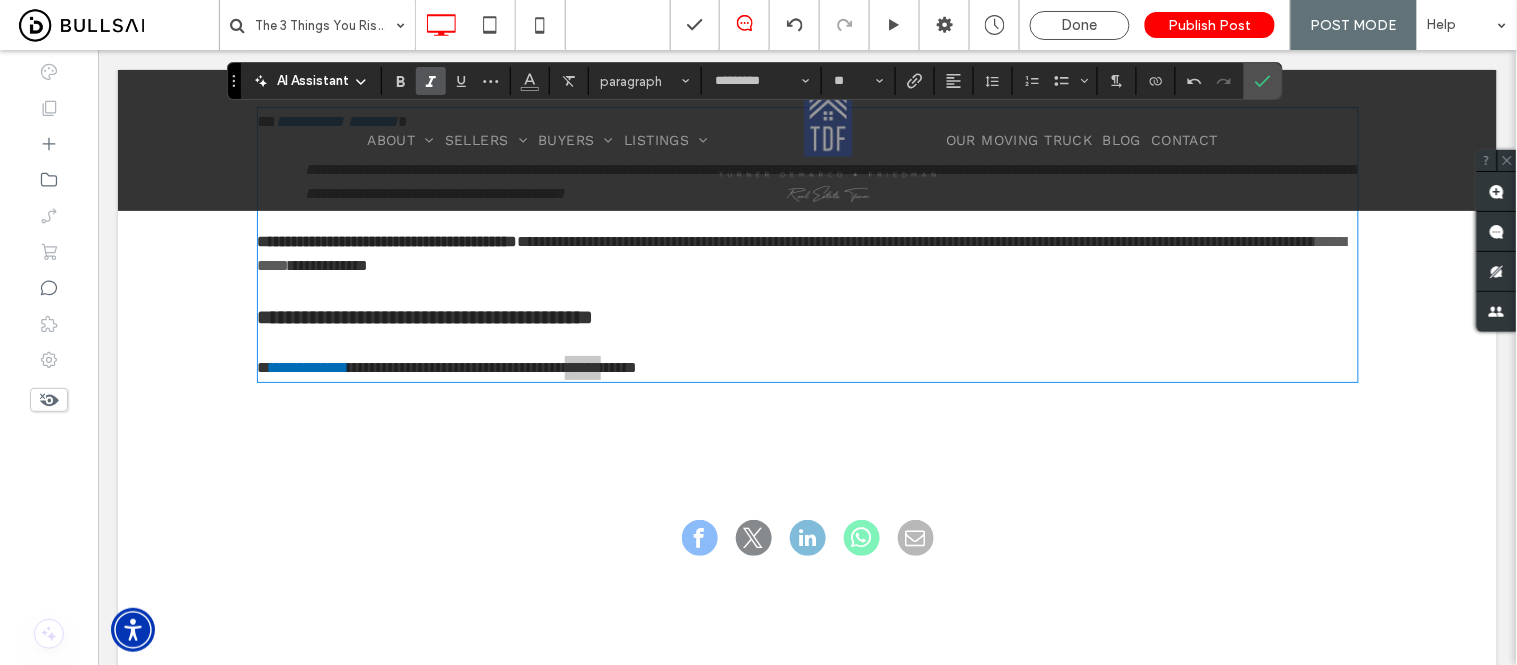 click 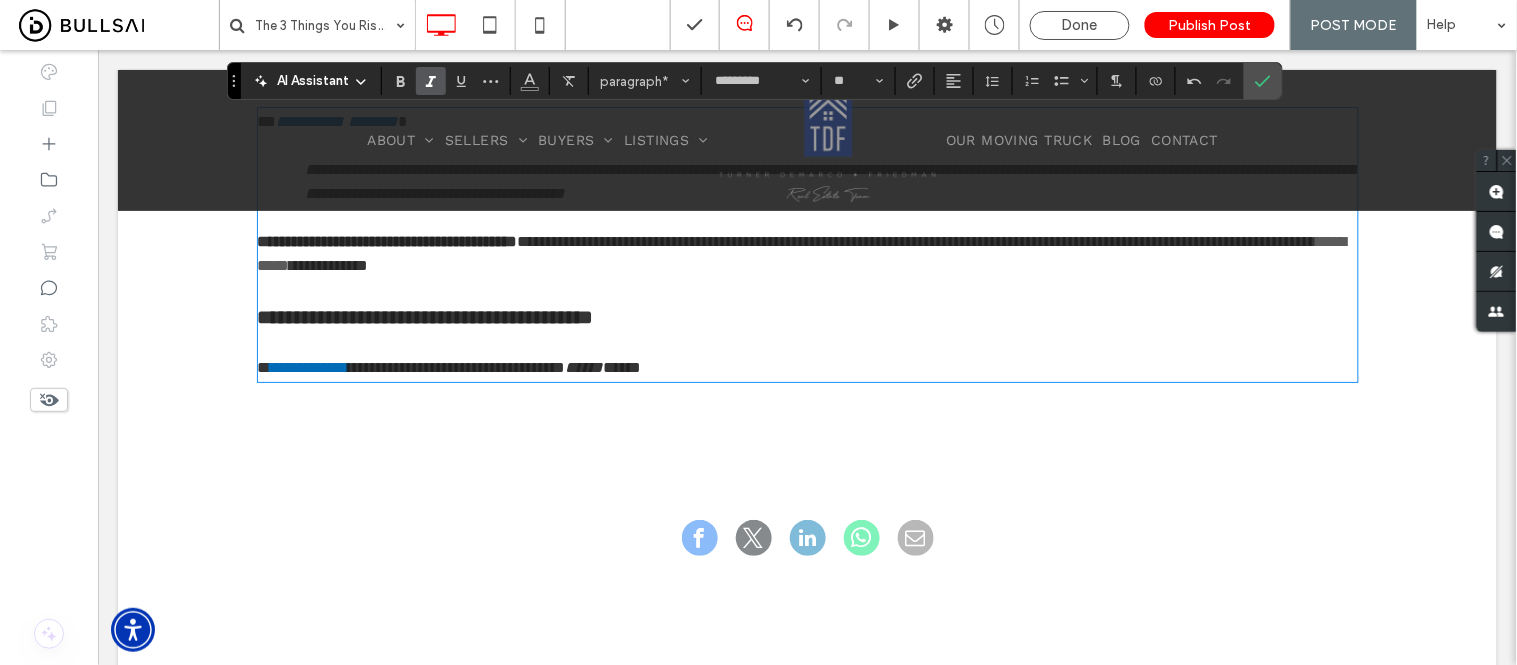 click at bounding box center [807, 343] 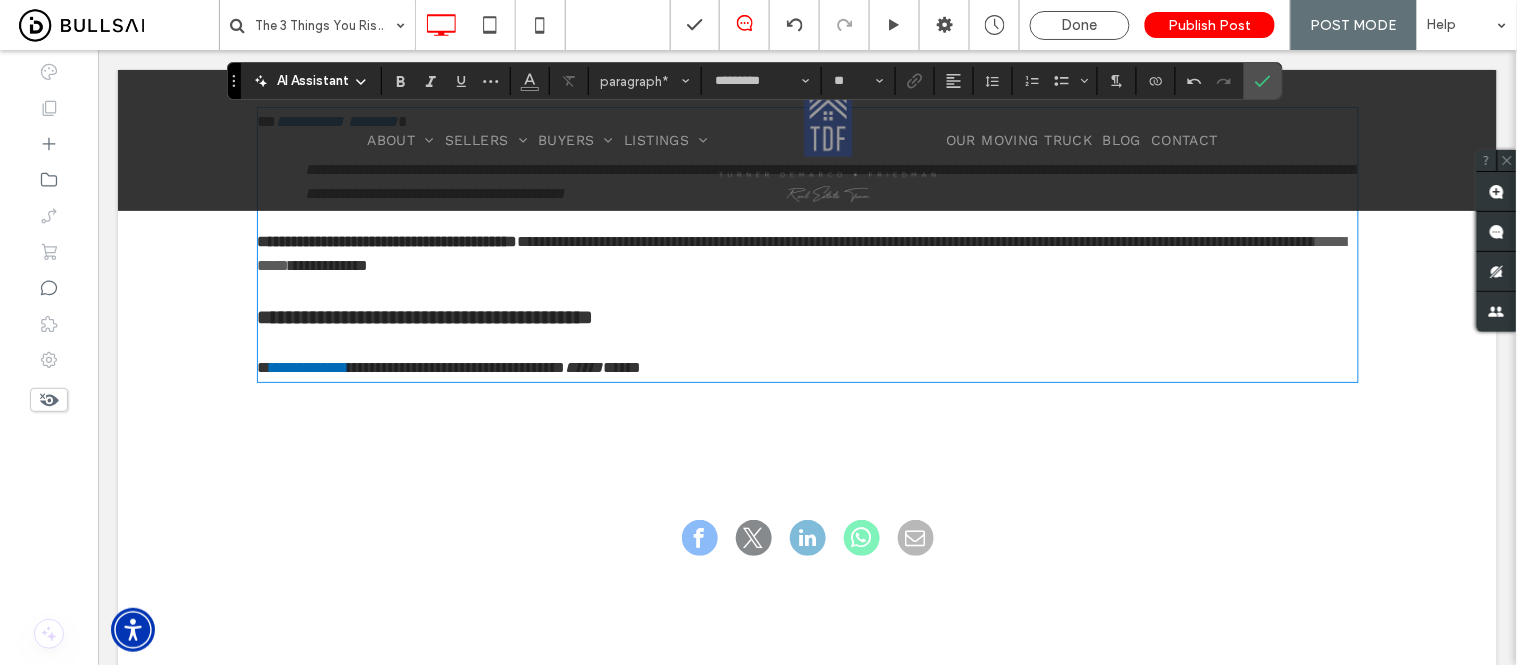 click on "**********" at bounding box center (807, 367) 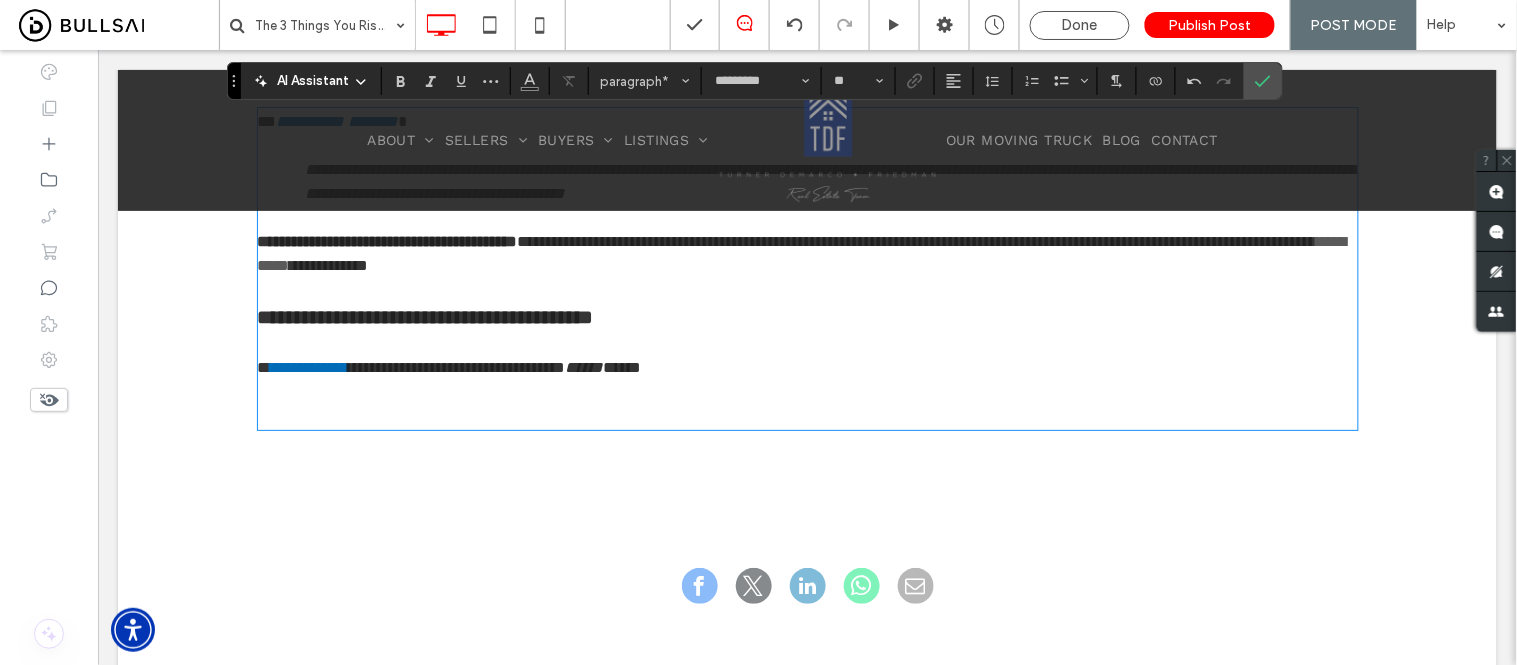 click on "﻿" at bounding box center [807, 415] 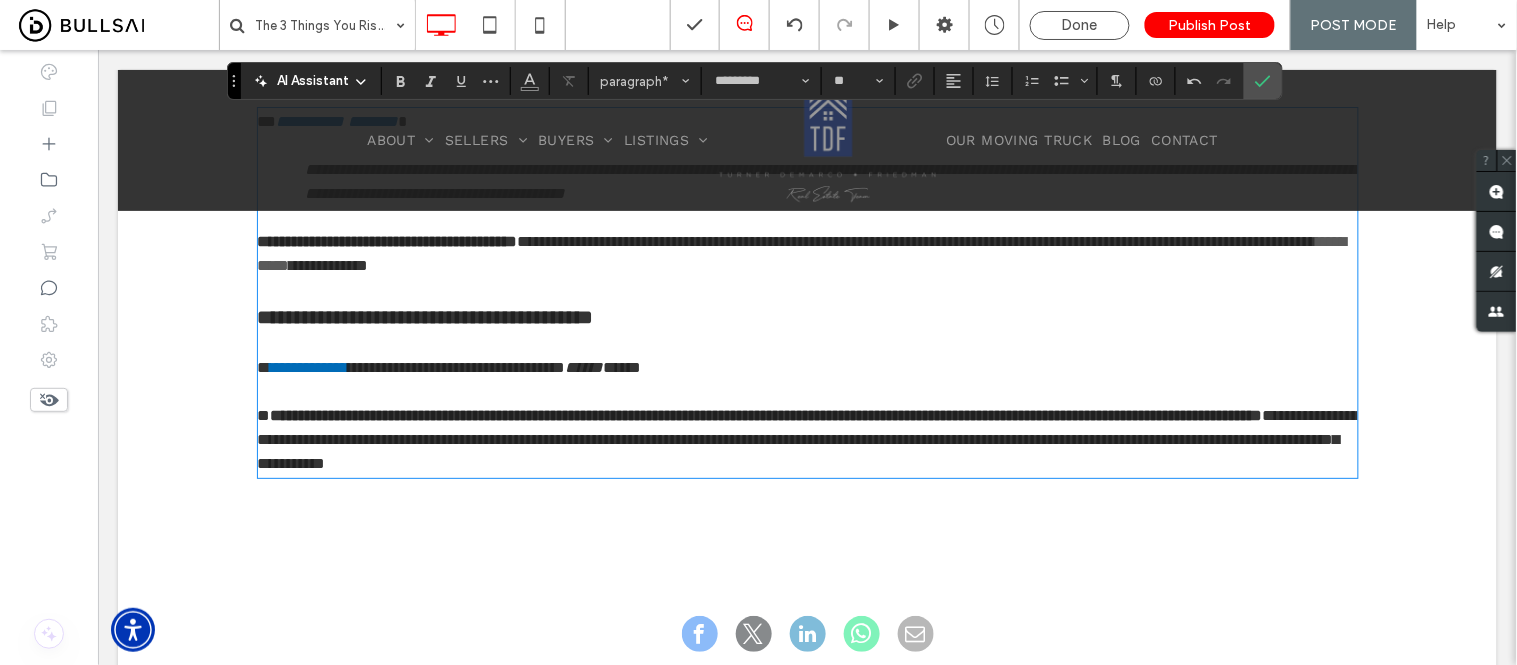 scroll, scrollTop: 0, scrollLeft: 0, axis: both 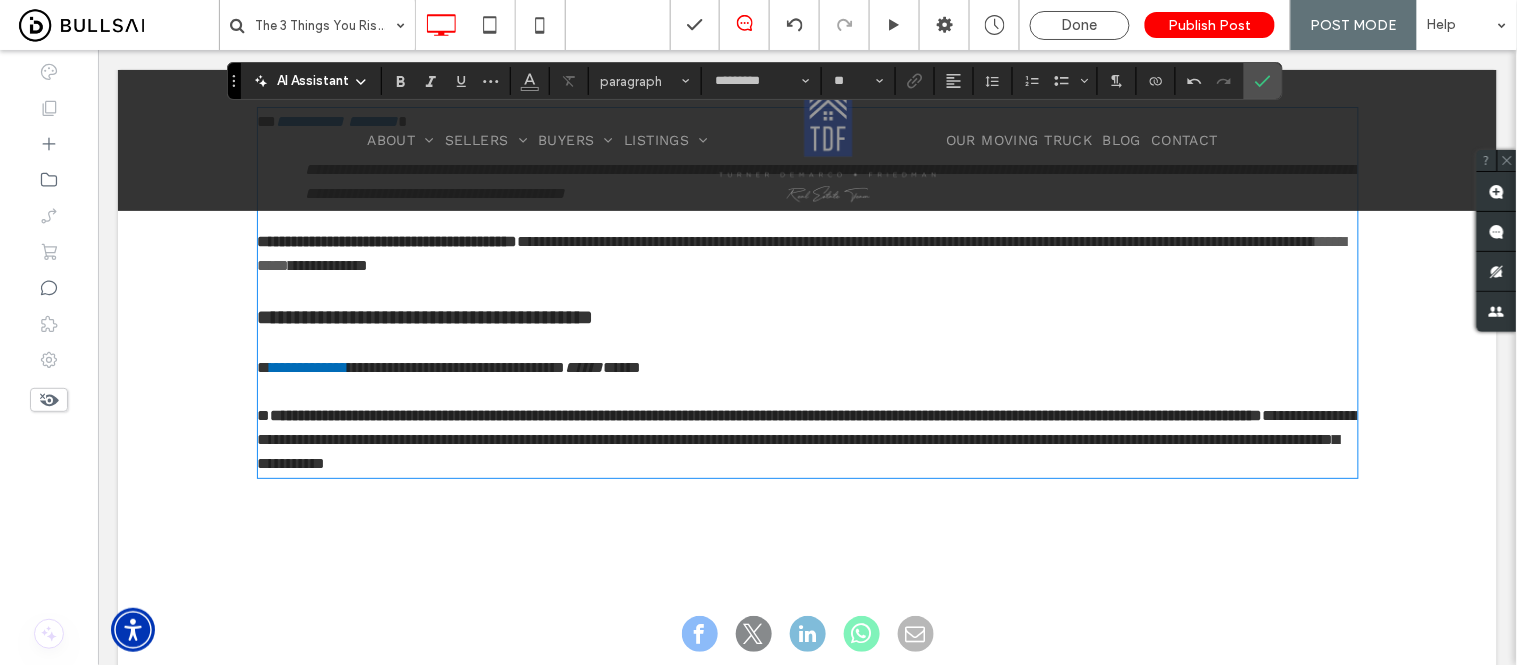 click on "*" at bounding box center [263, 414] 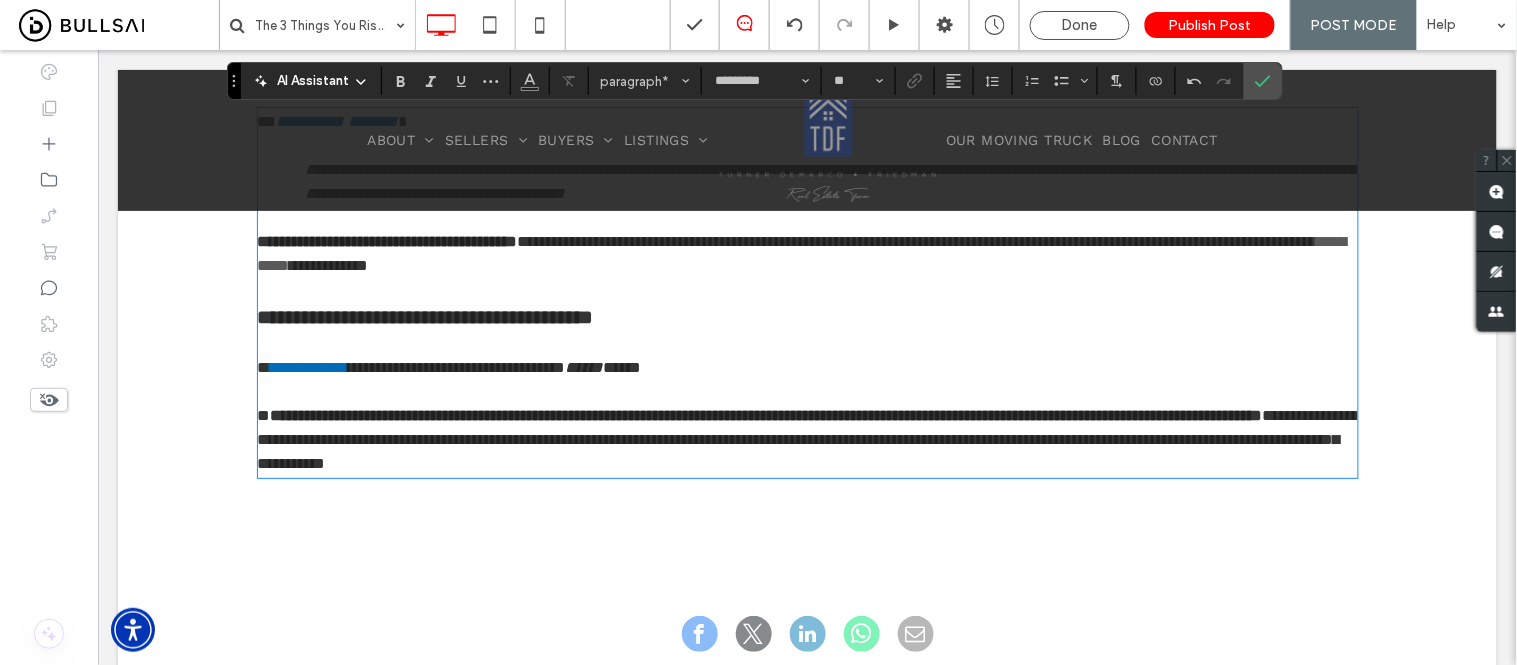 click on "*" at bounding box center (263, 414) 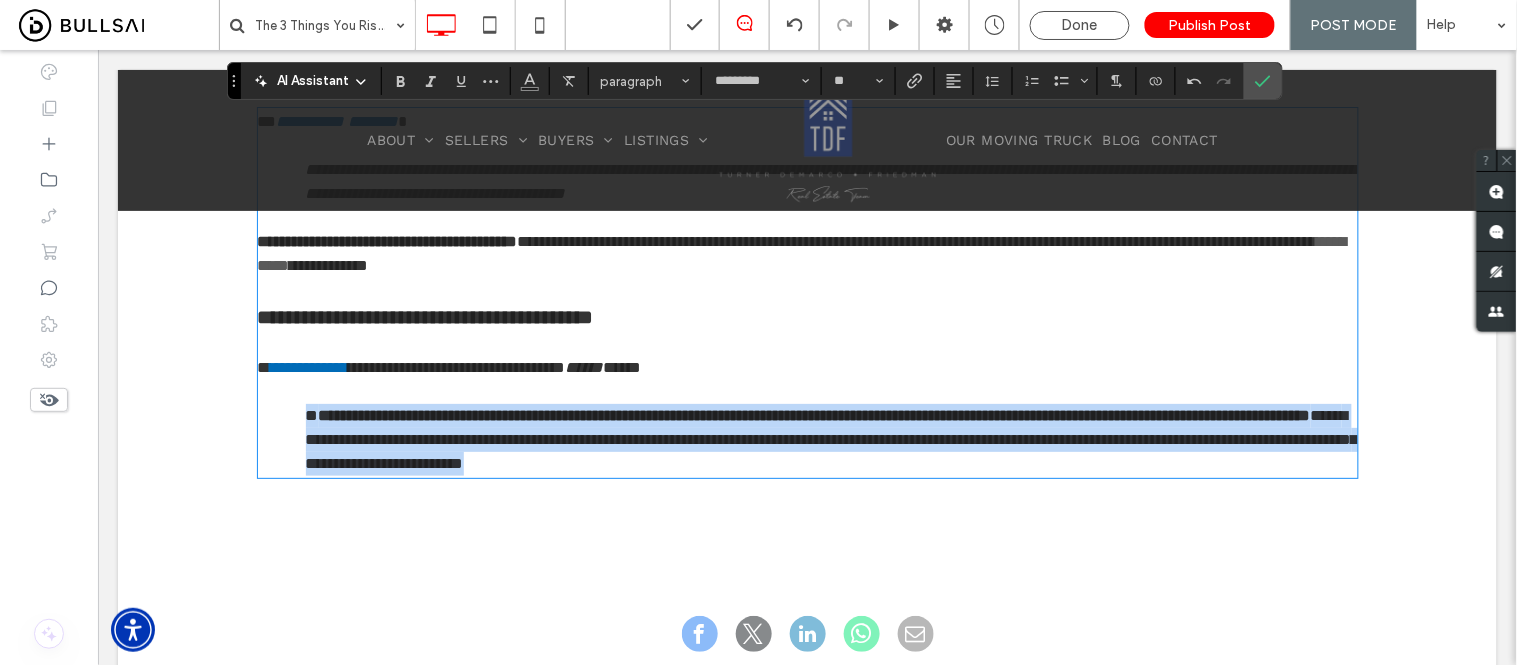 drag, startPoint x: 483, startPoint y: 436, endPoint x: 1203, endPoint y: 453, distance: 720.2007 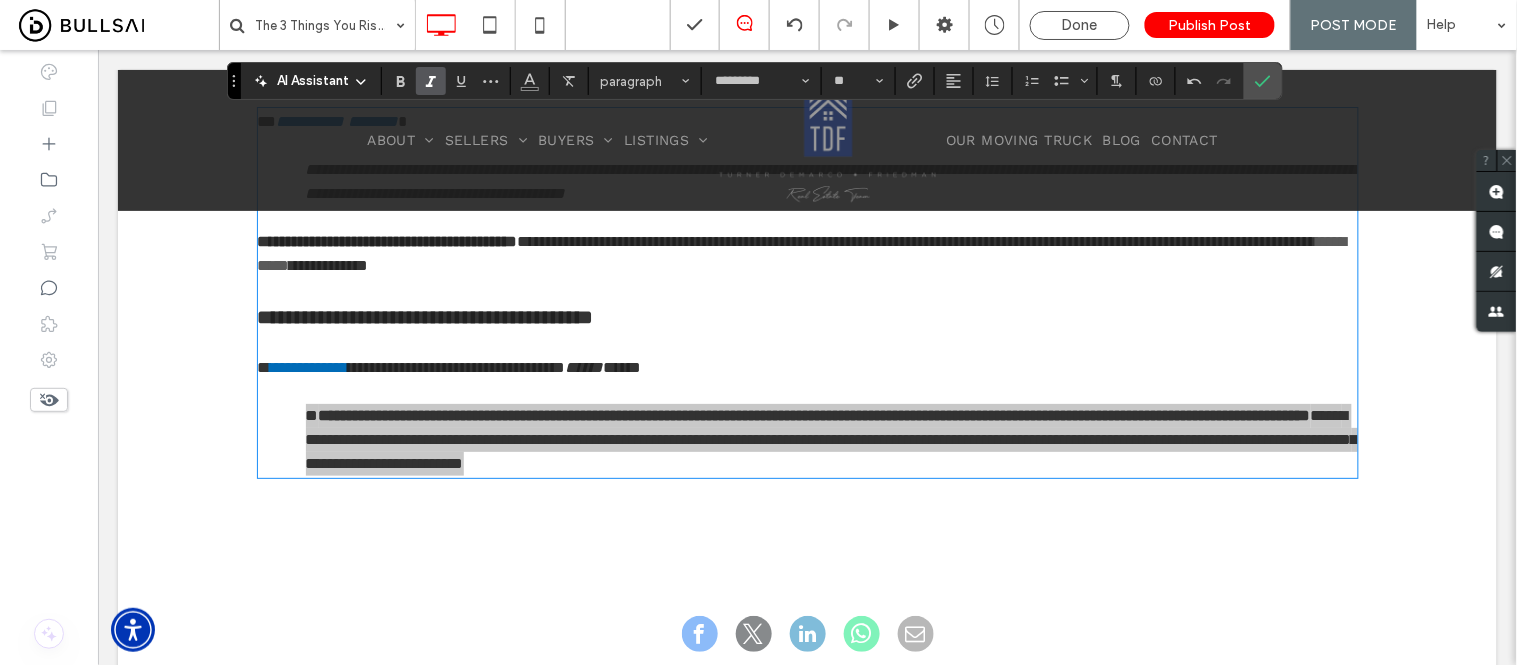click 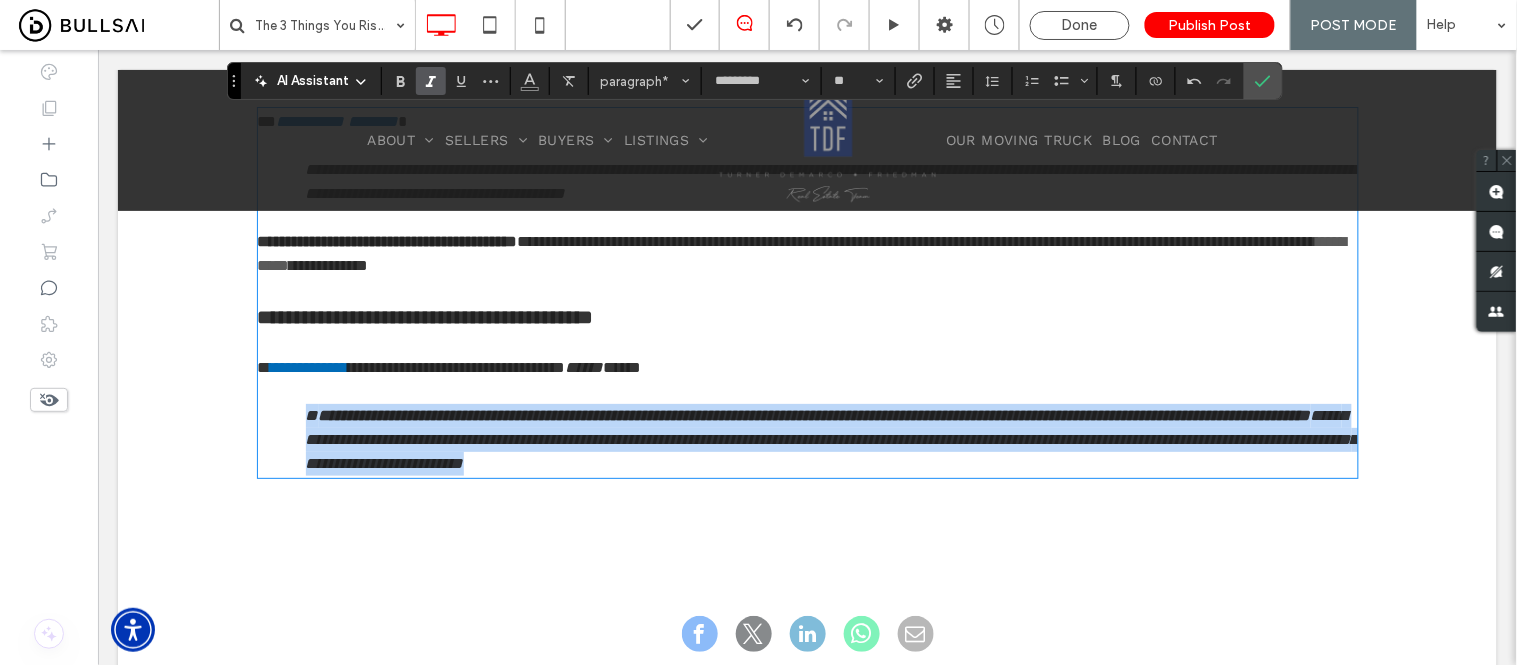 click on "**********" at bounding box center [807, 439] 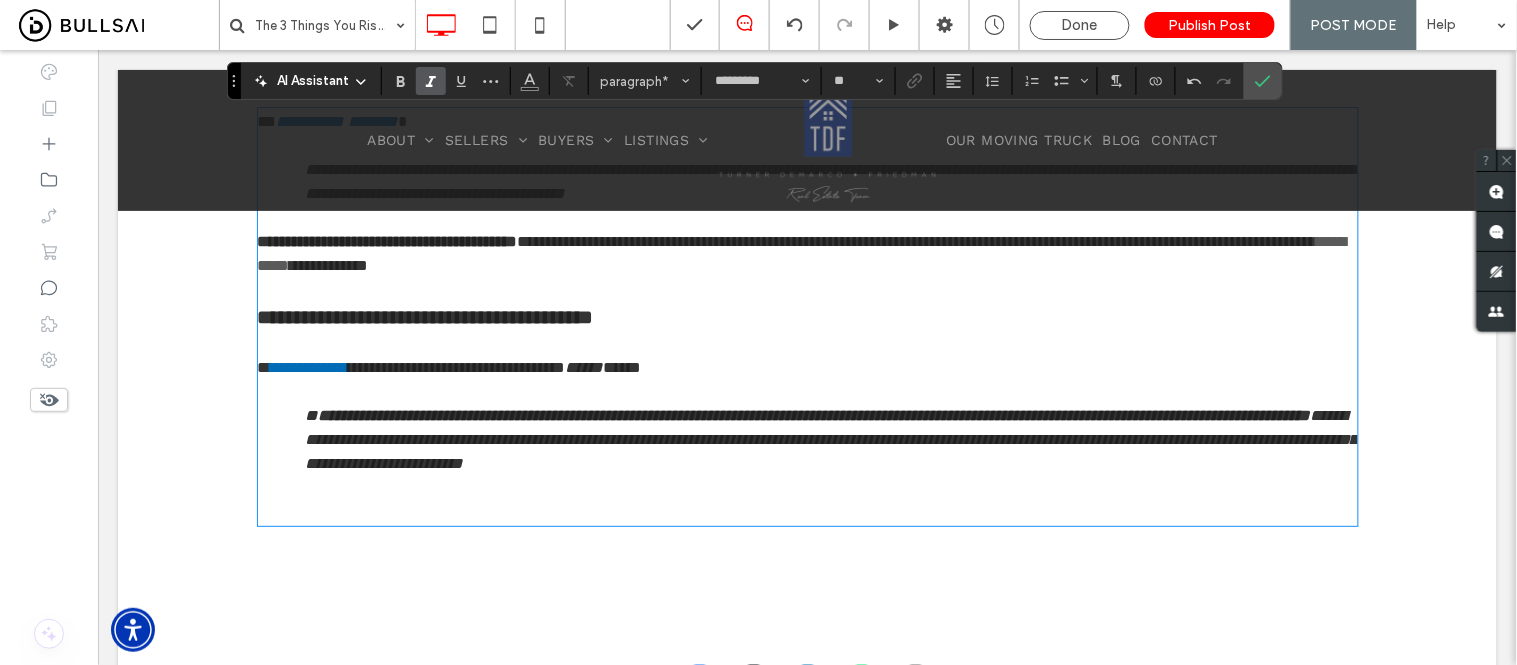 click on "﻿" at bounding box center [807, 511] 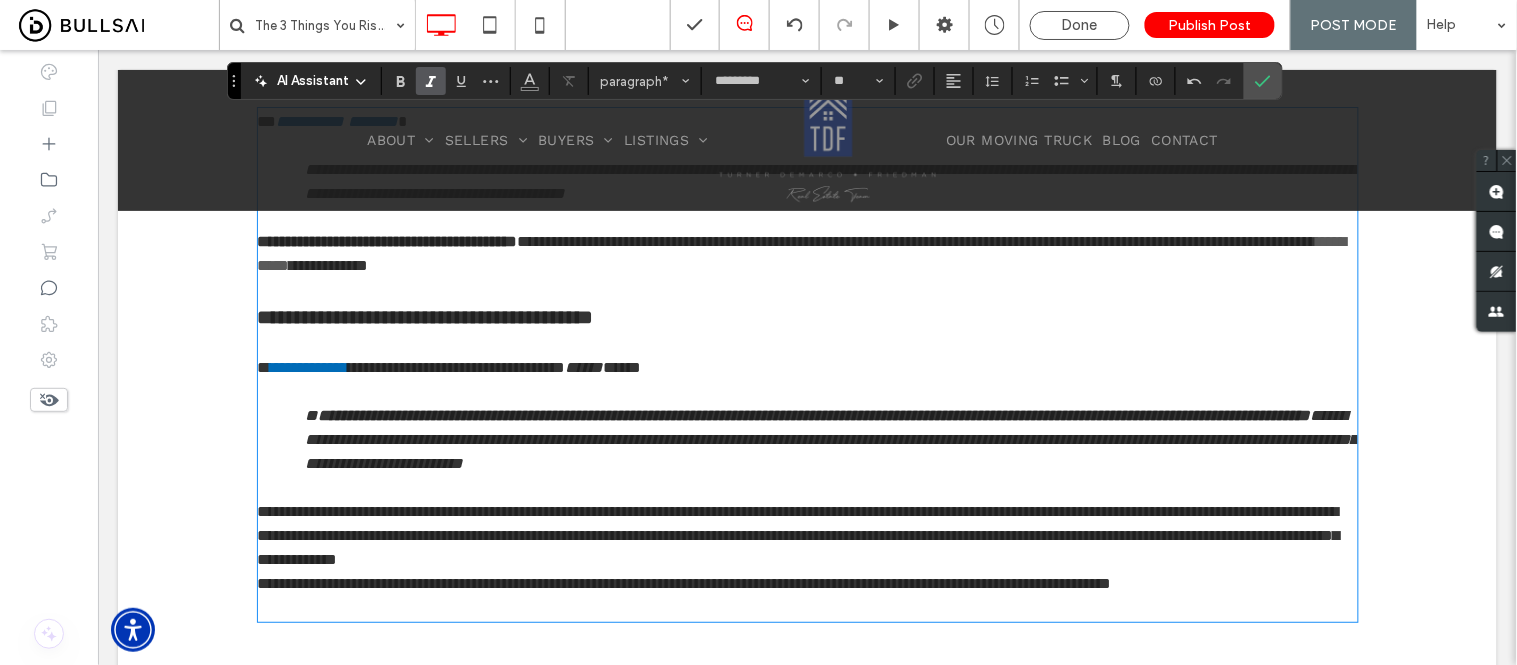 scroll, scrollTop: 0, scrollLeft: 0, axis: both 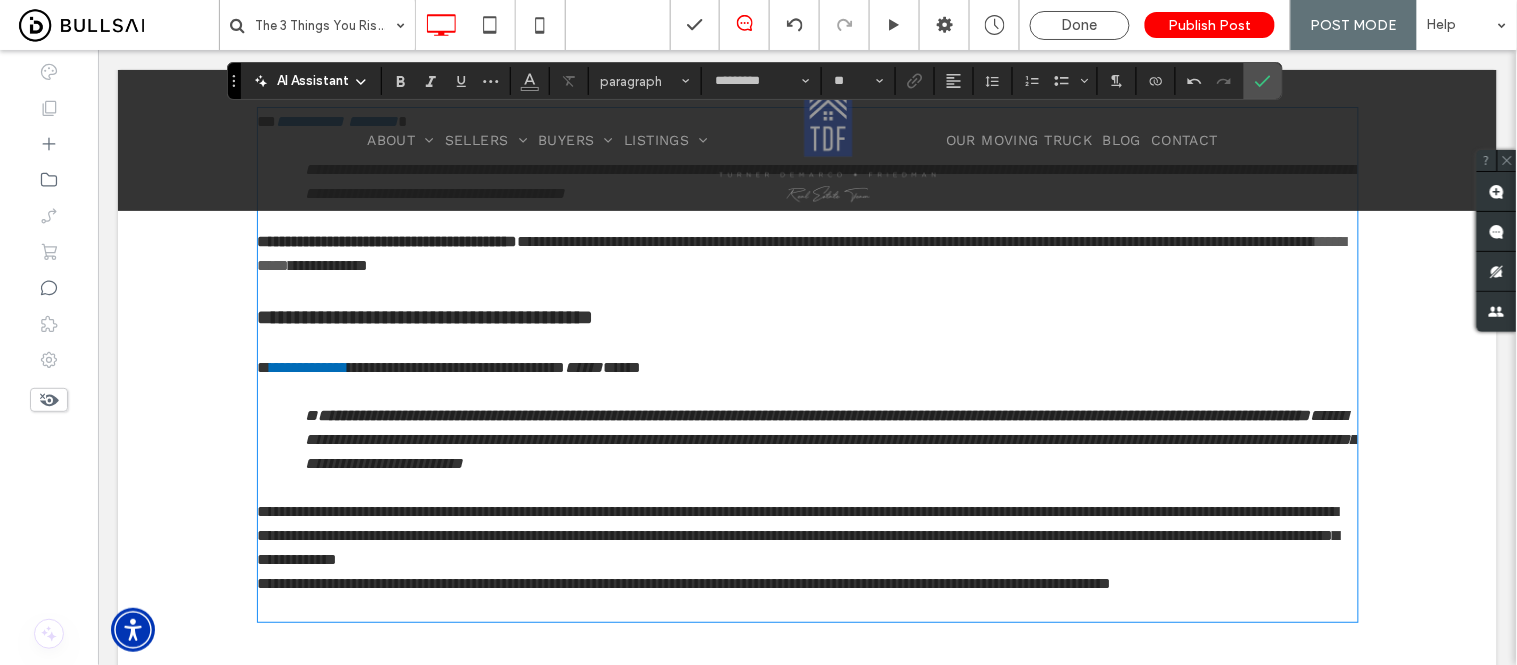 click on "**********" at bounding box center (807, 535) 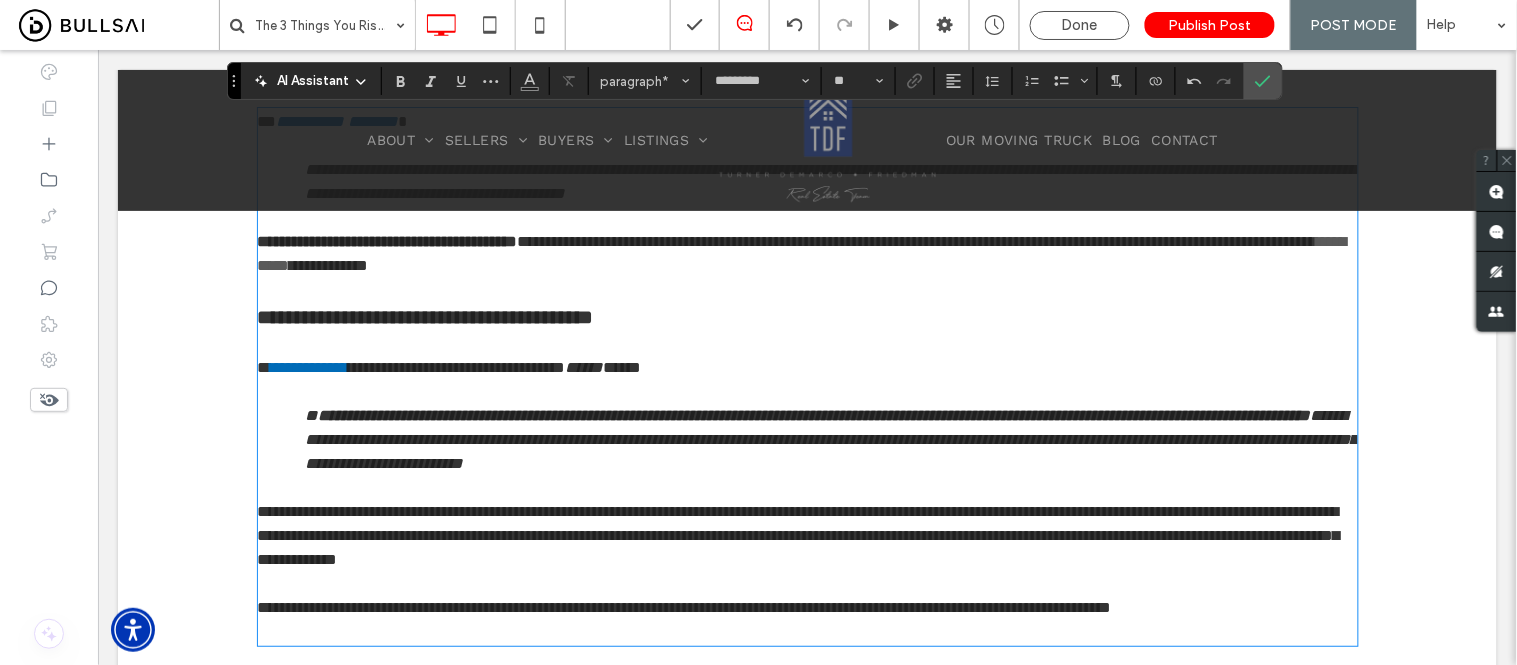 click on "﻿" at bounding box center [807, 631] 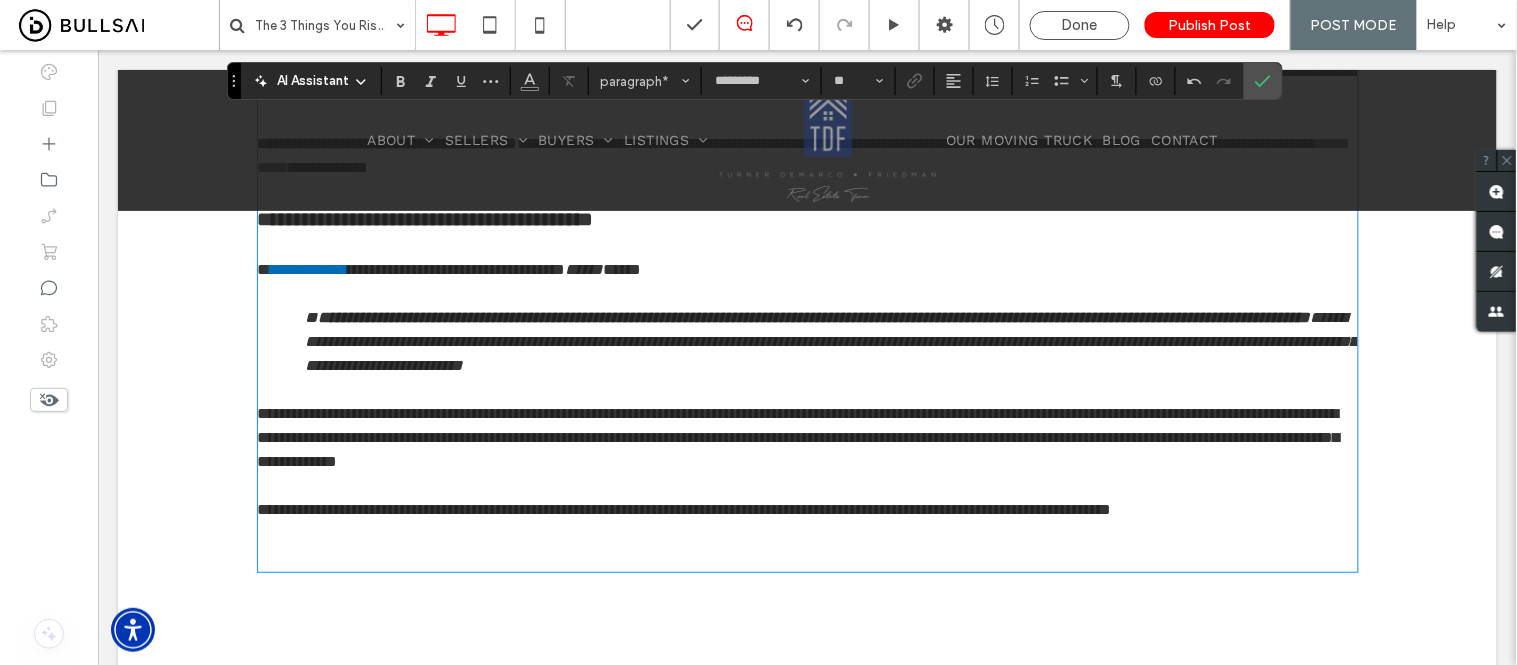 scroll, scrollTop: 1957, scrollLeft: 0, axis: vertical 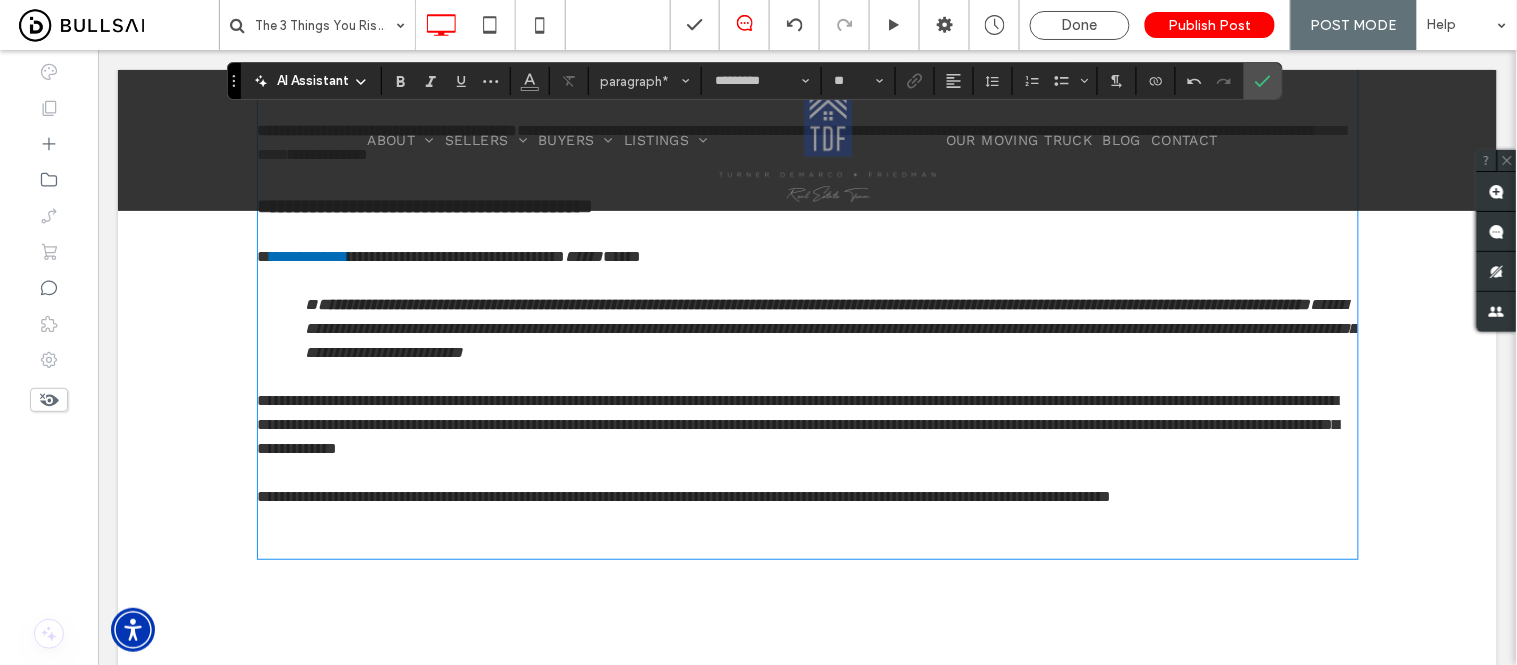 click at bounding box center (807, 520) 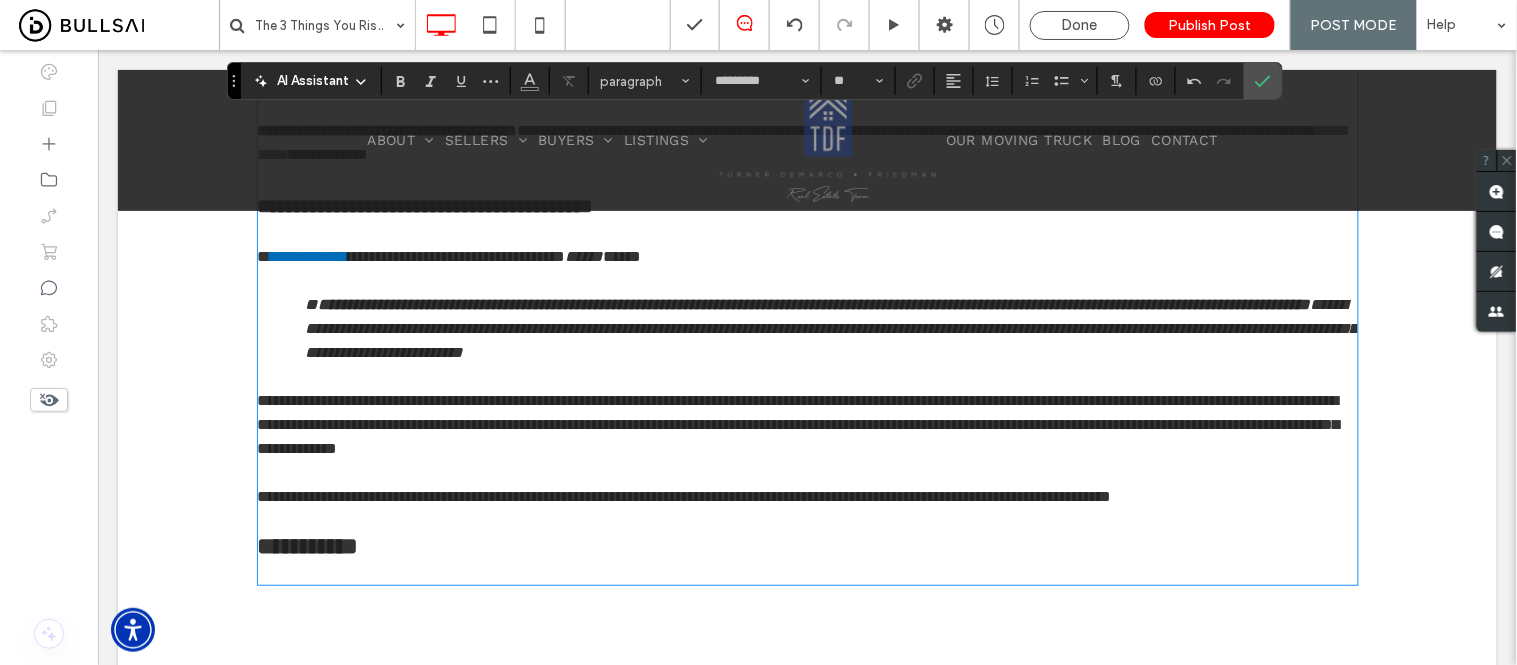 type on "**" 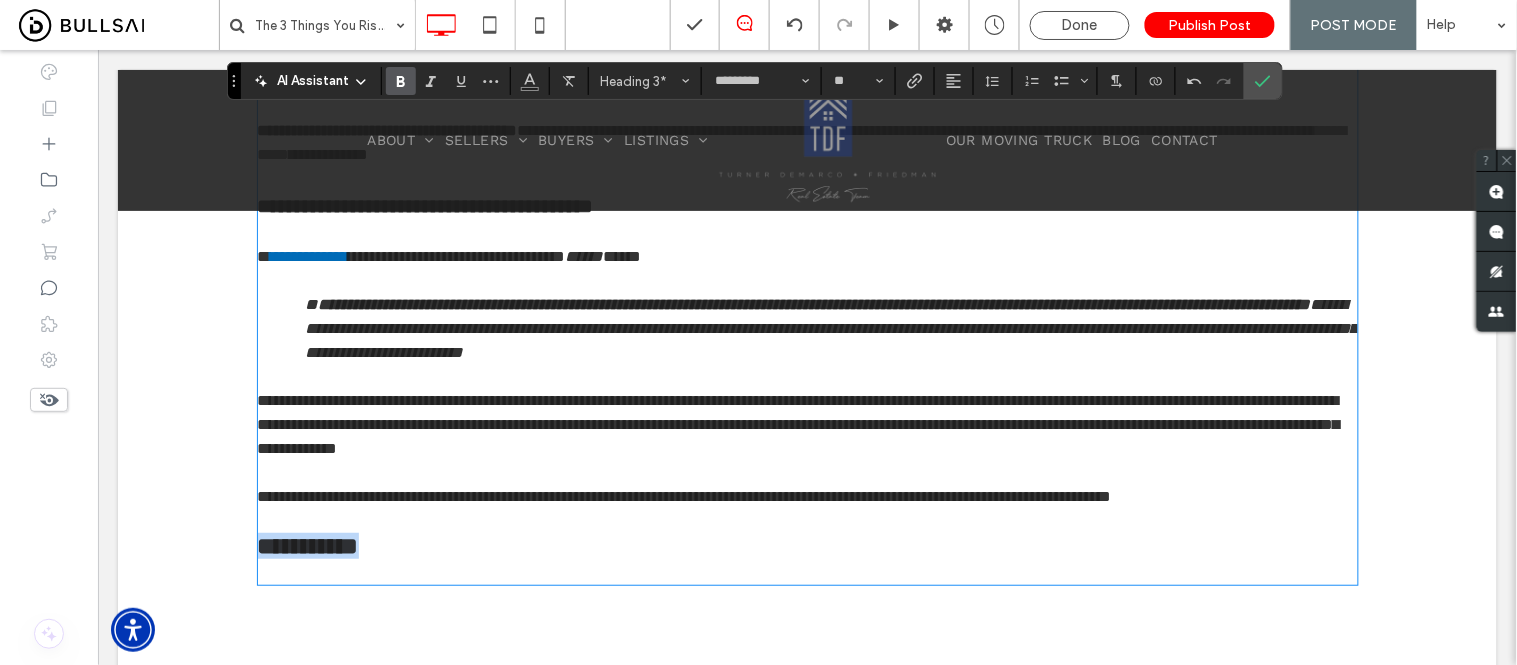 drag, startPoint x: 421, startPoint y: 546, endPoint x: 169, endPoint y: 544, distance: 252.00793 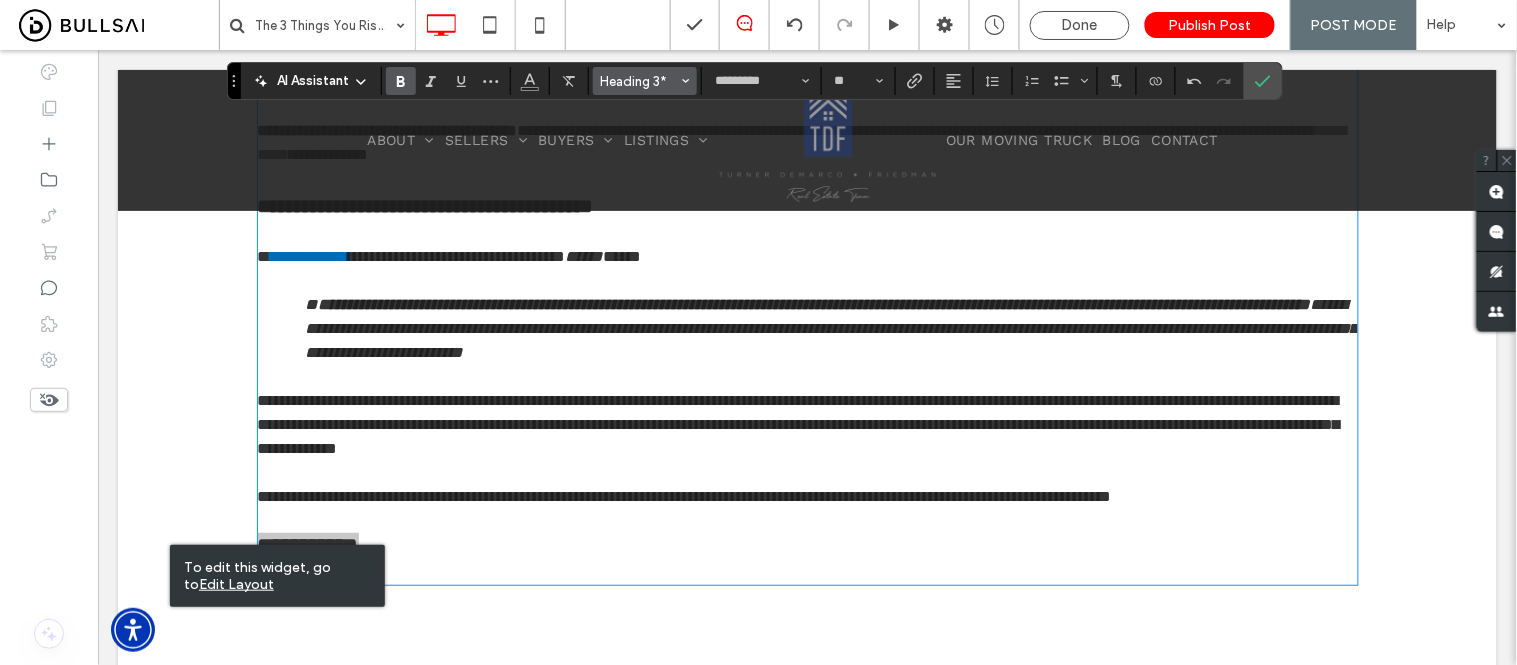click at bounding box center (686, 81) 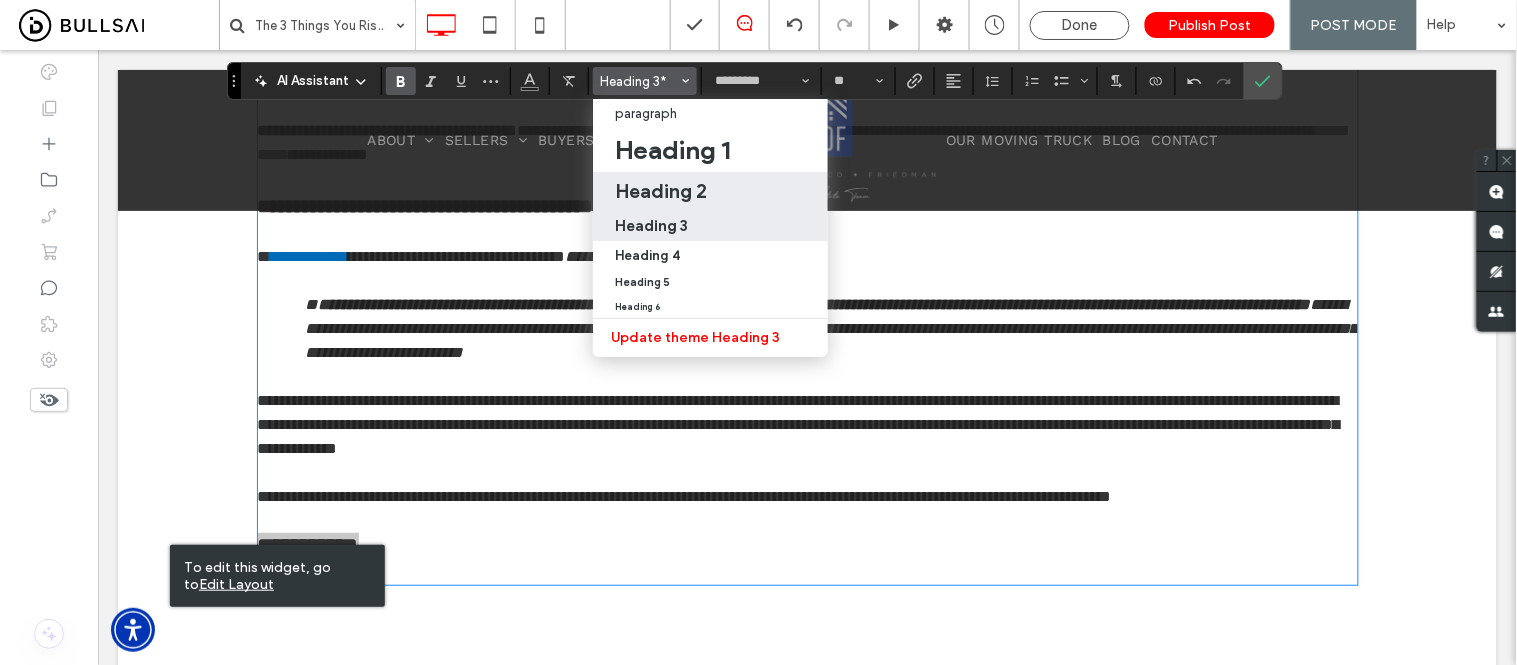 click on "Heading 2" at bounding box center (661, 191) 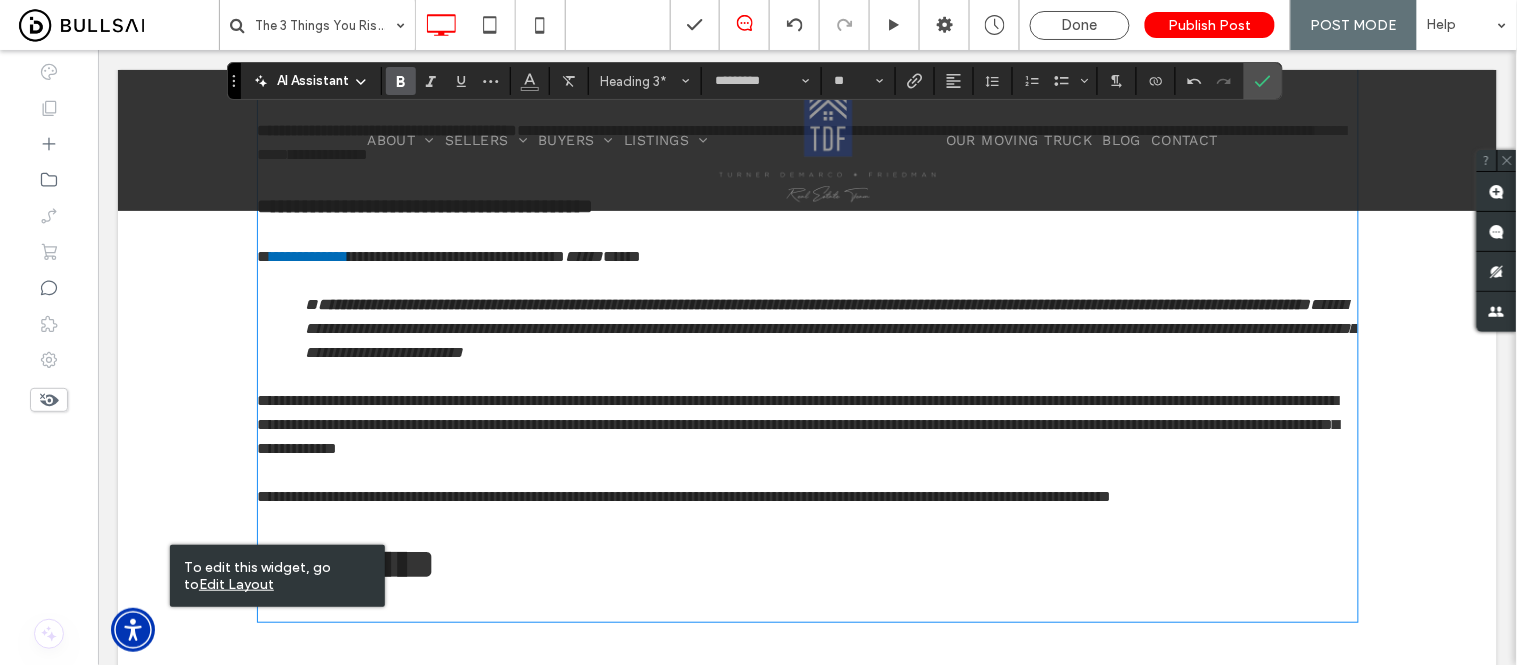 type on "*****" 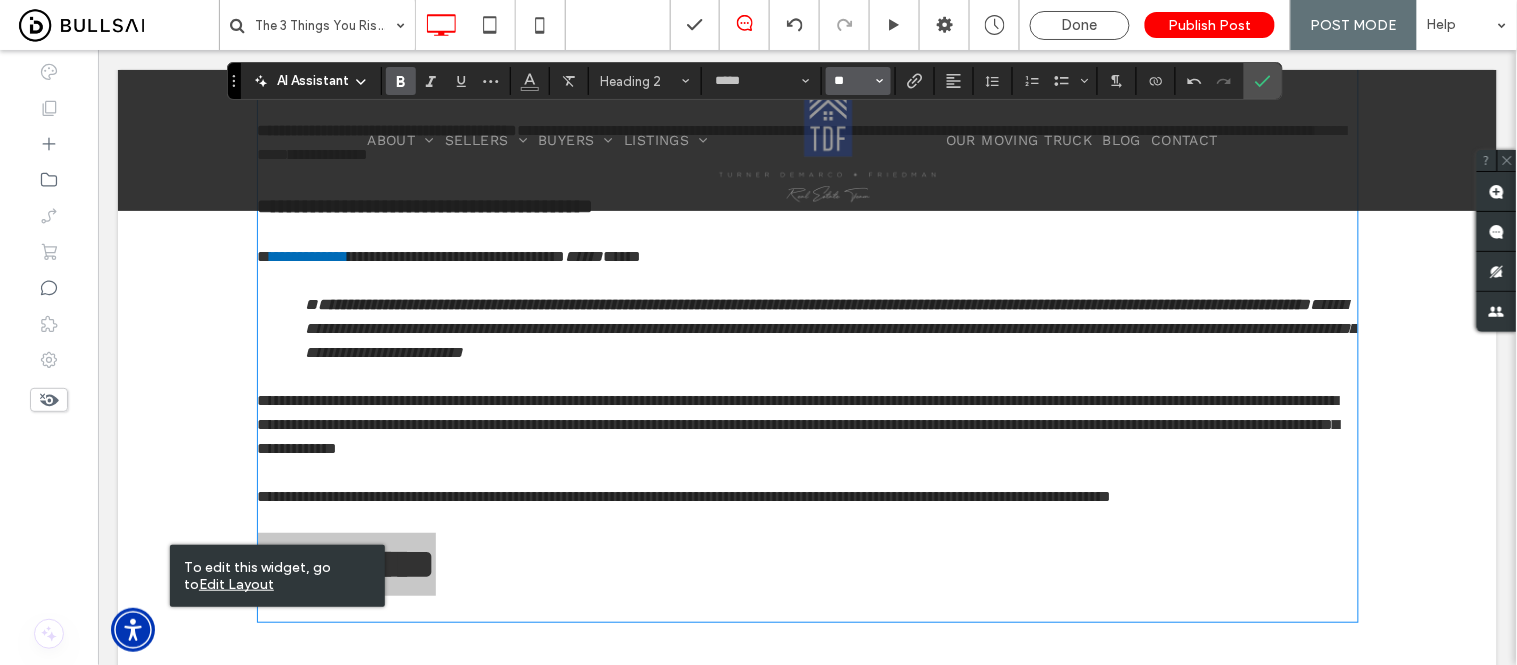 click on "**" at bounding box center [852, 81] 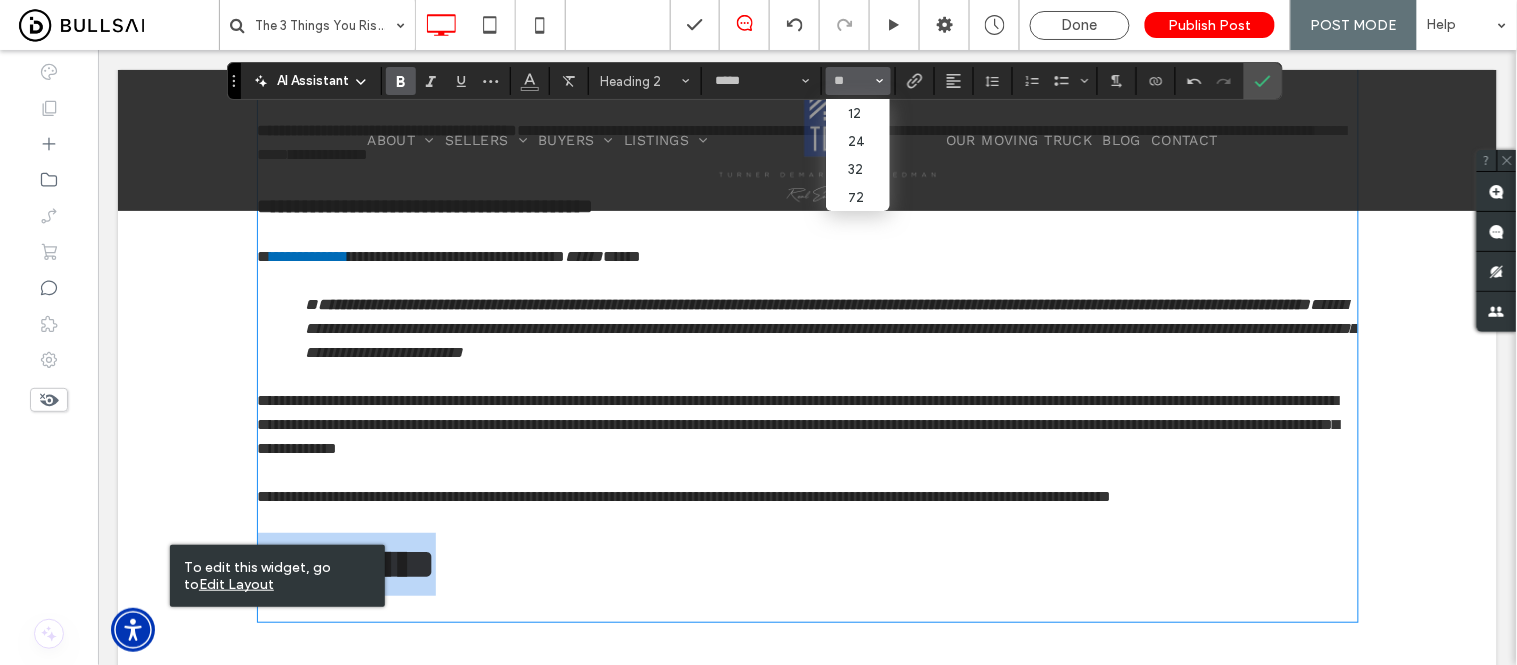 type on "**" 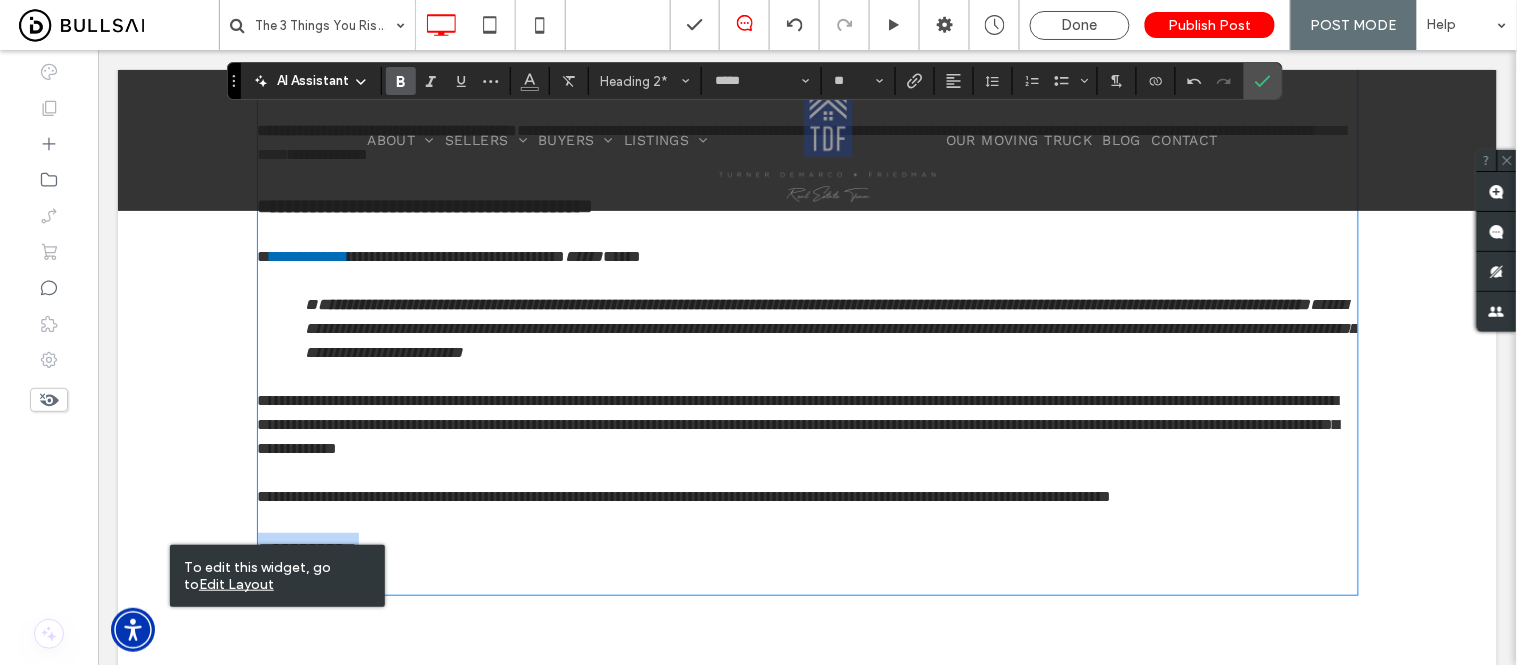 drag, startPoint x: 489, startPoint y: 547, endPoint x: 442, endPoint y: 644, distance: 107.78683 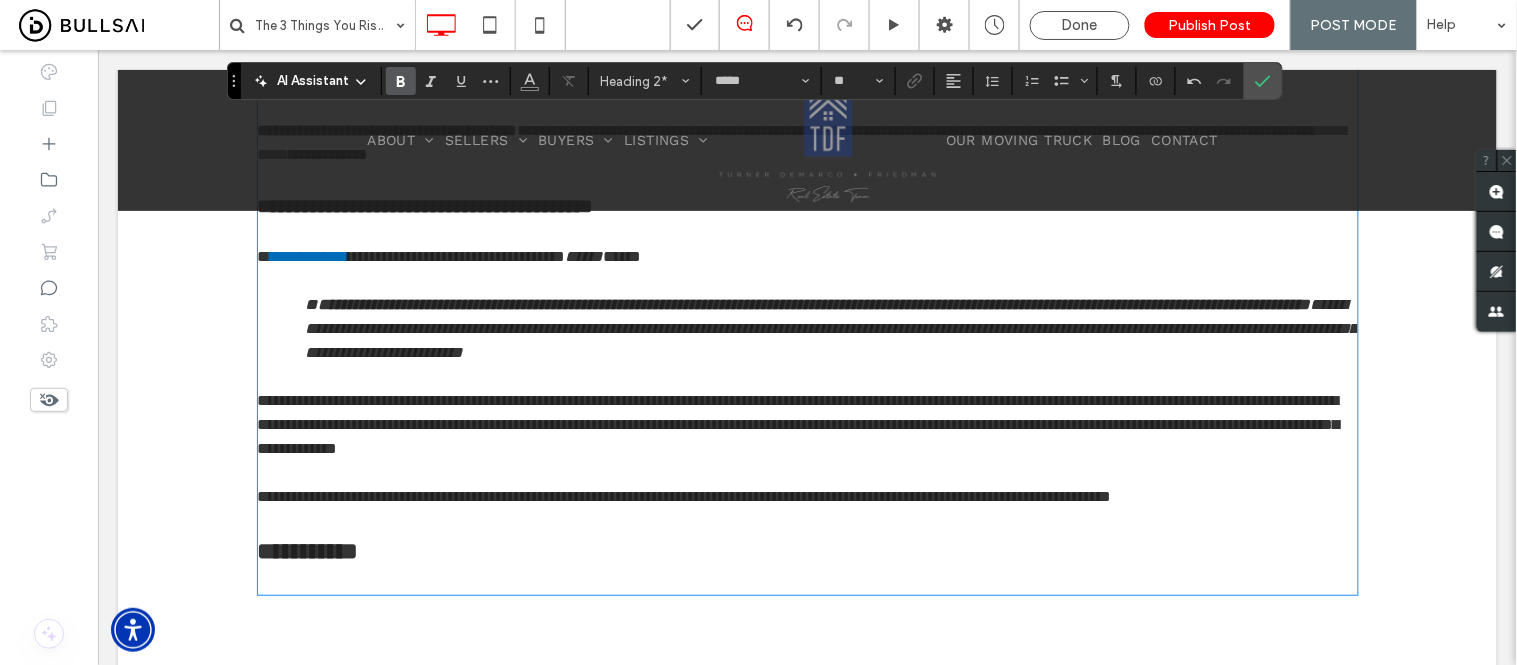 type on "*********" 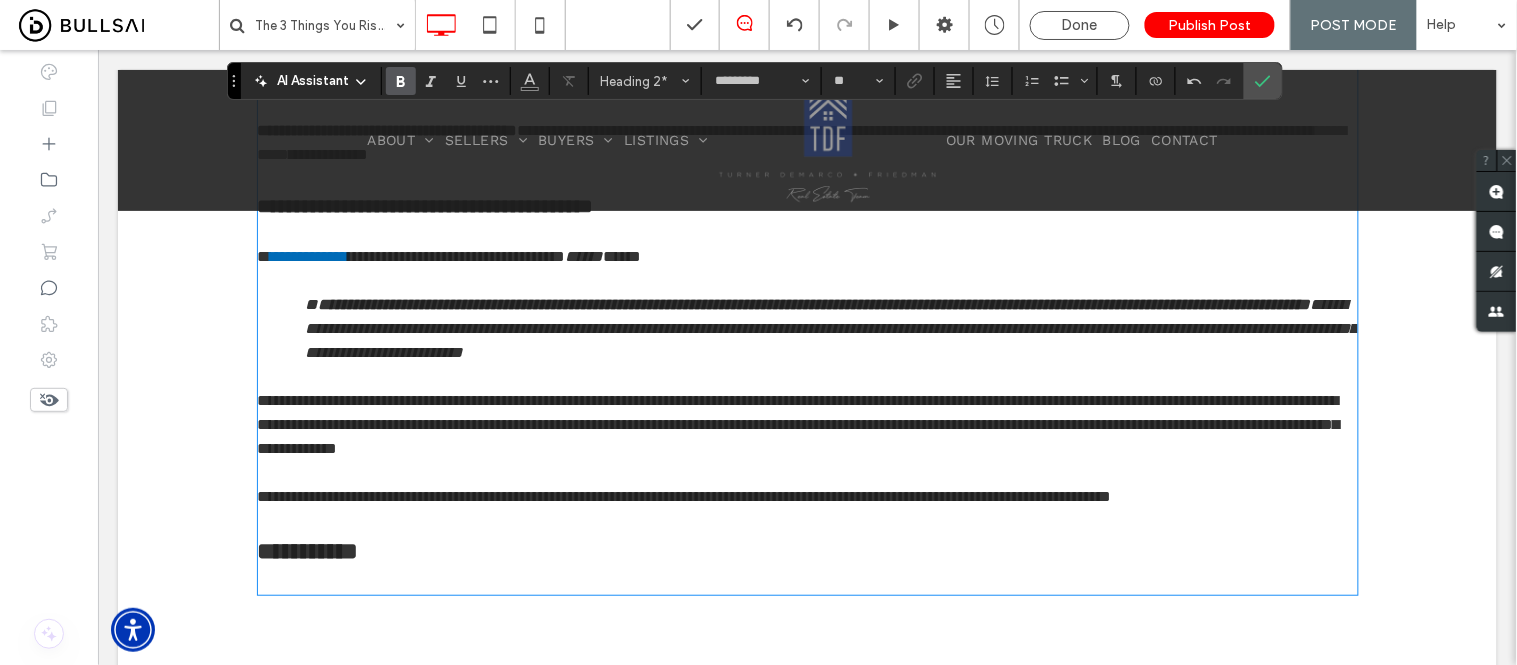type on "**" 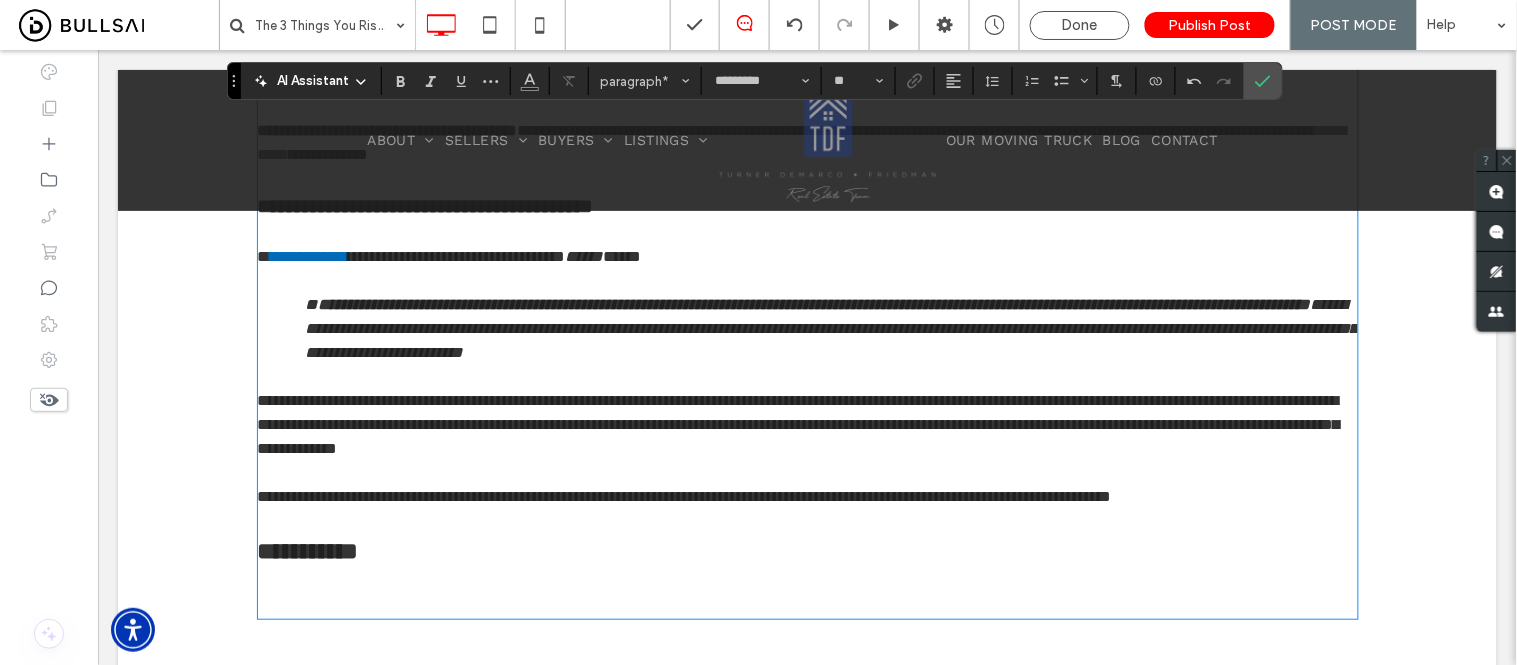 click at bounding box center [807, 580] 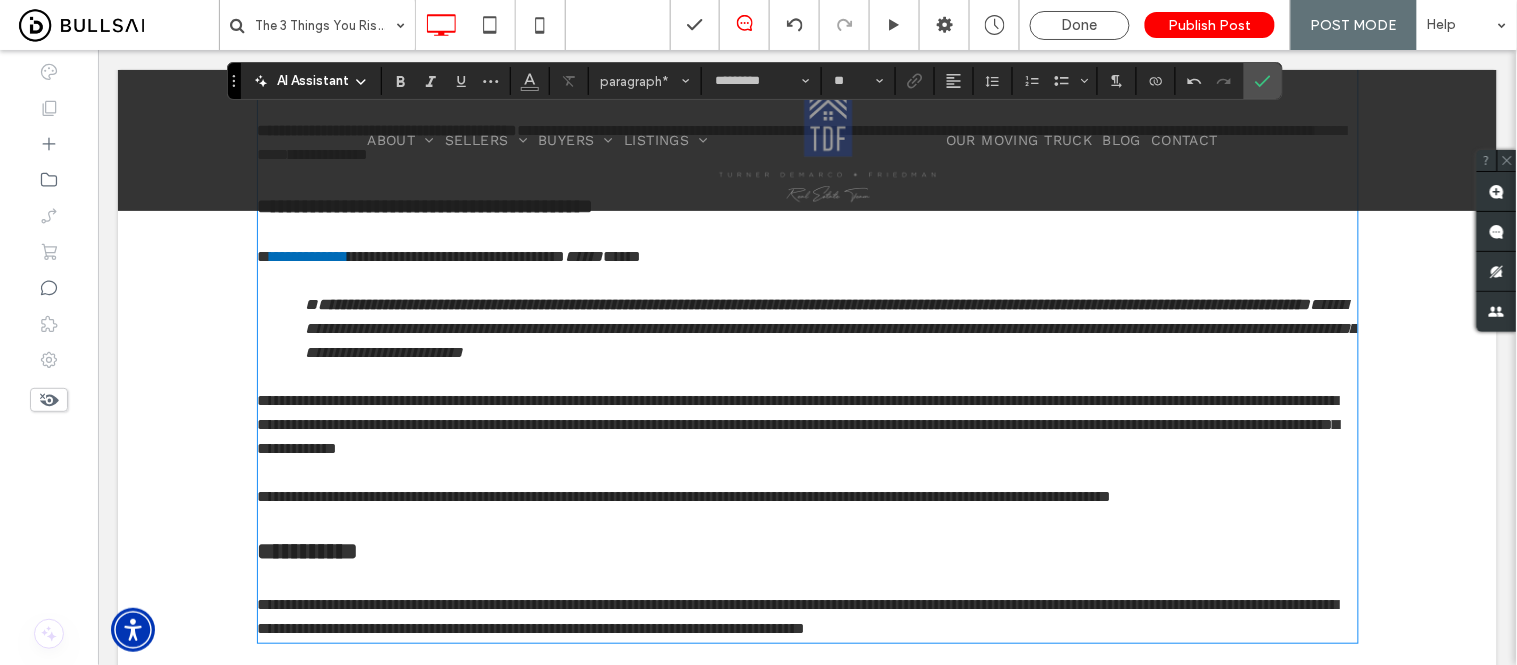 scroll, scrollTop: 1610, scrollLeft: 0, axis: vertical 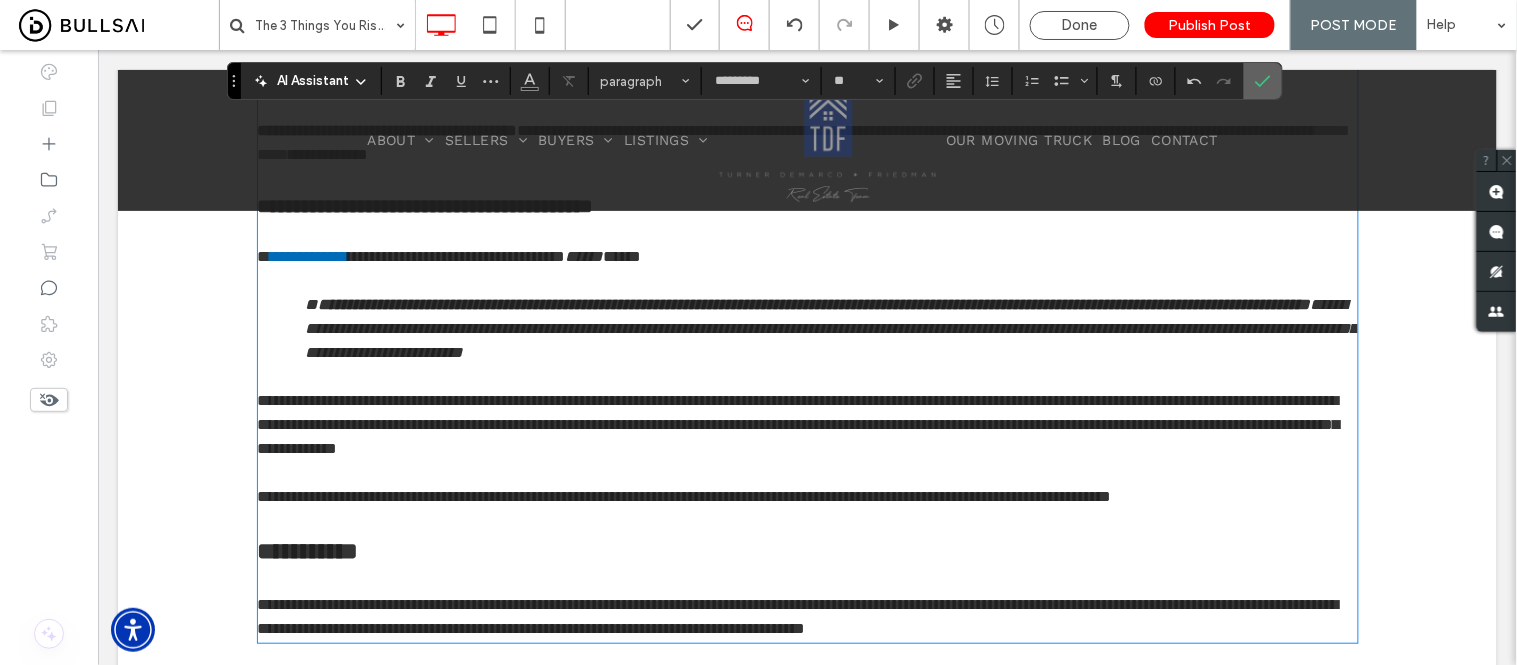 click at bounding box center (1263, 81) 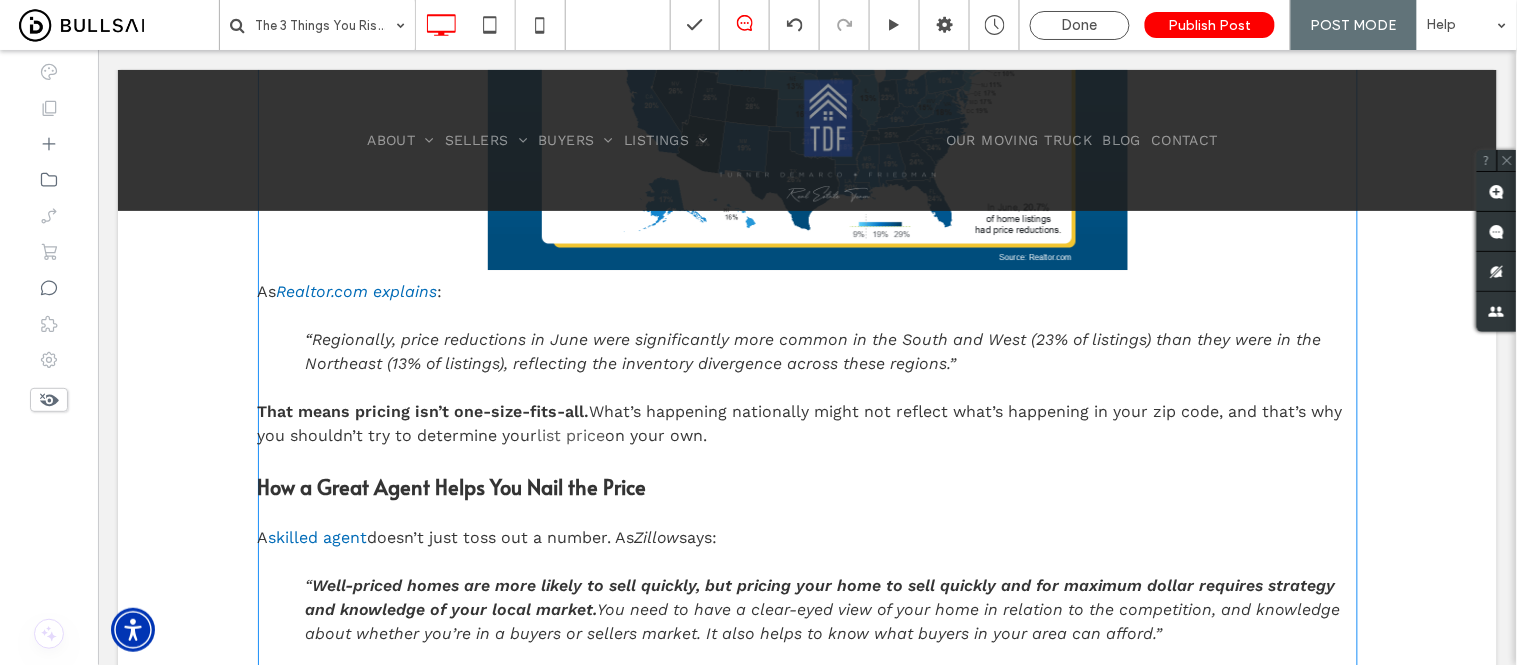 scroll, scrollTop: 1402, scrollLeft: 0, axis: vertical 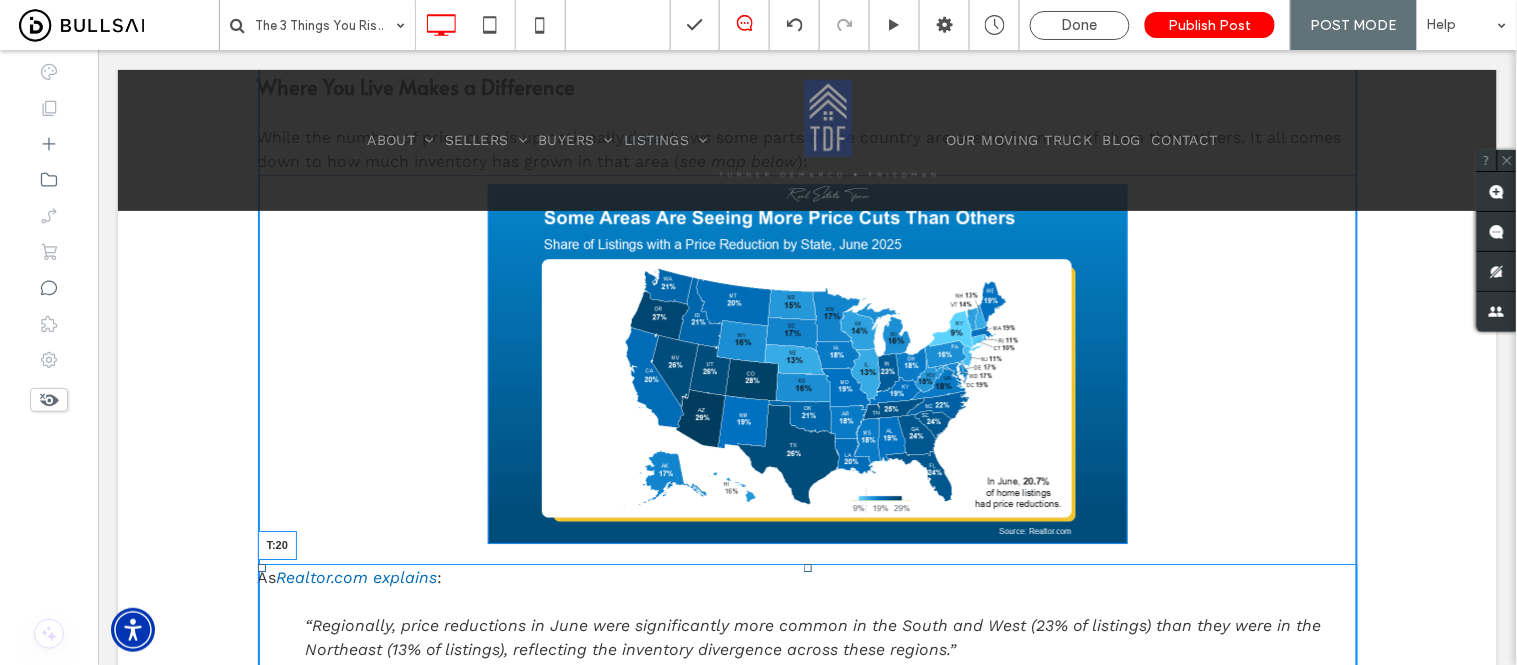 drag, startPoint x: 801, startPoint y: 555, endPoint x: 900, endPoint y: 615, distance: 115.76269 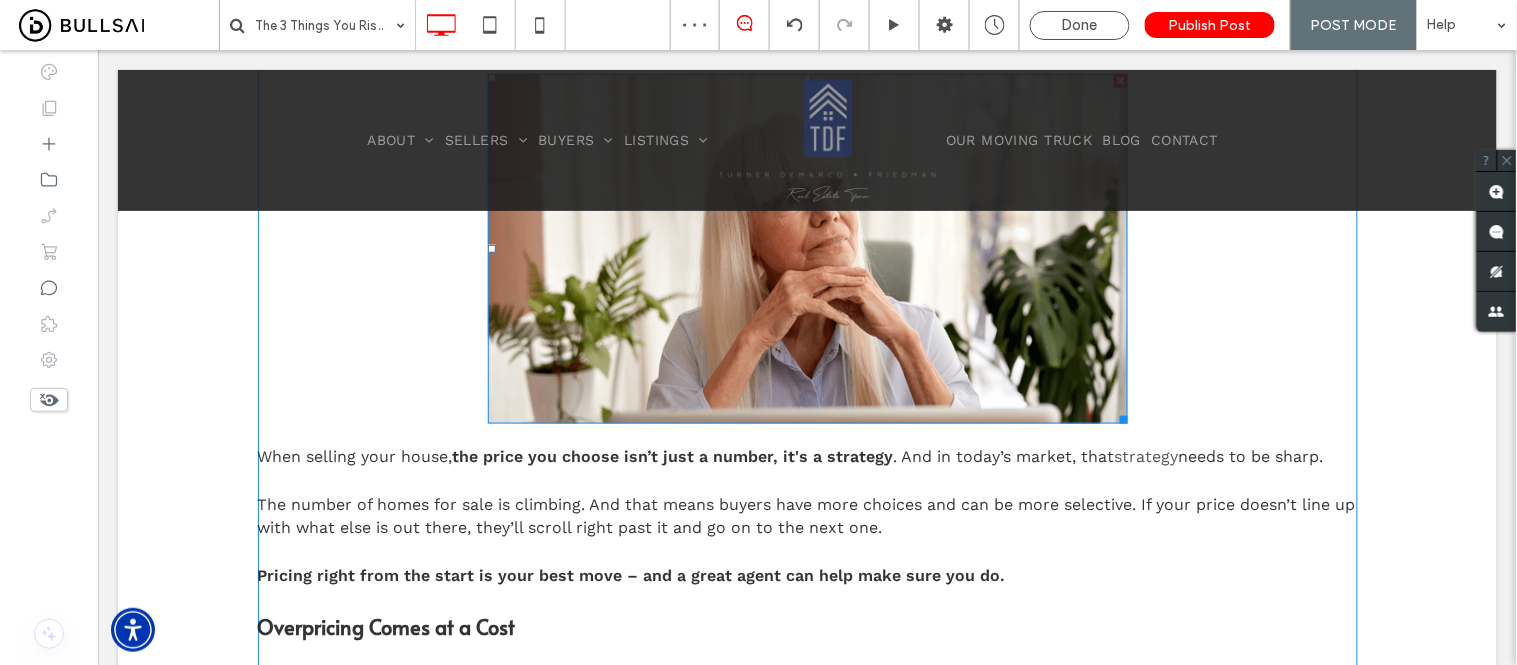 scroll, scrollTop: 513, scrollLeft: 0, axis: vertical 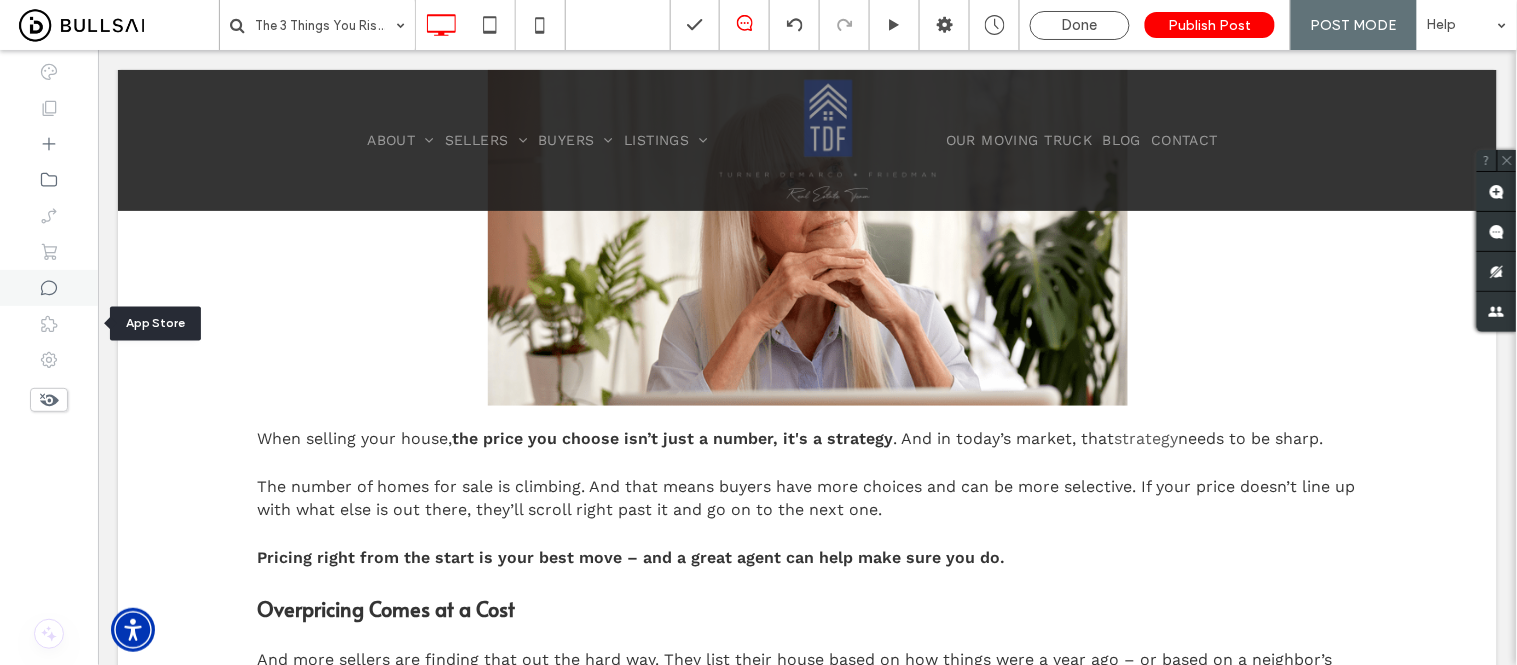 click 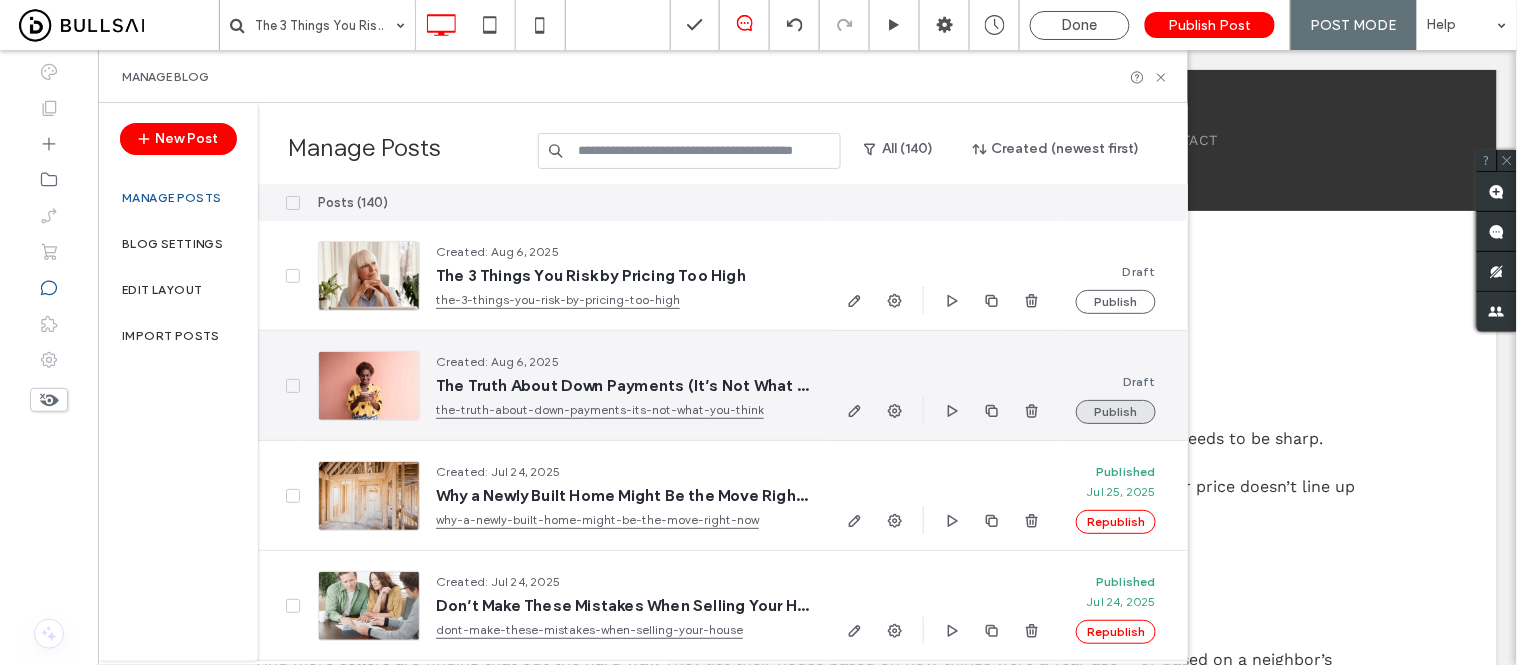 click on "Publish" at bounding box center (1116, 412) 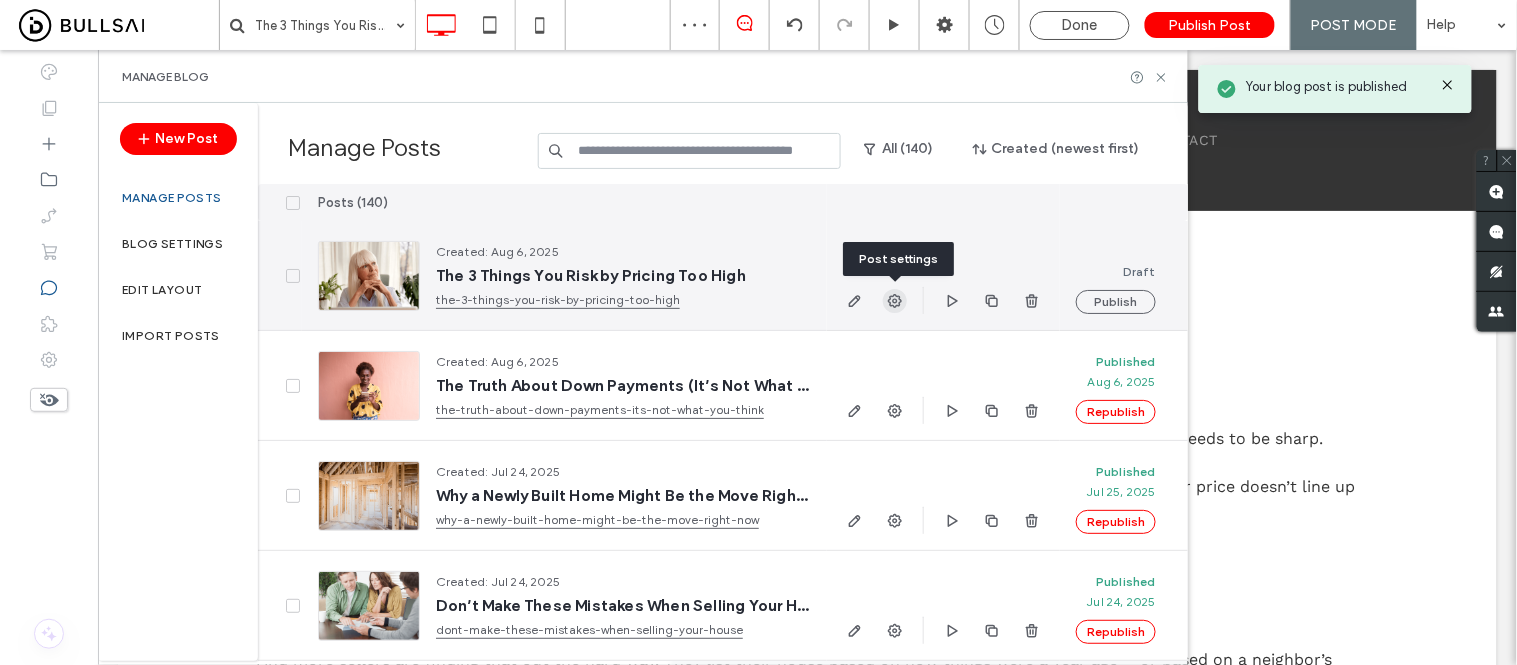 click 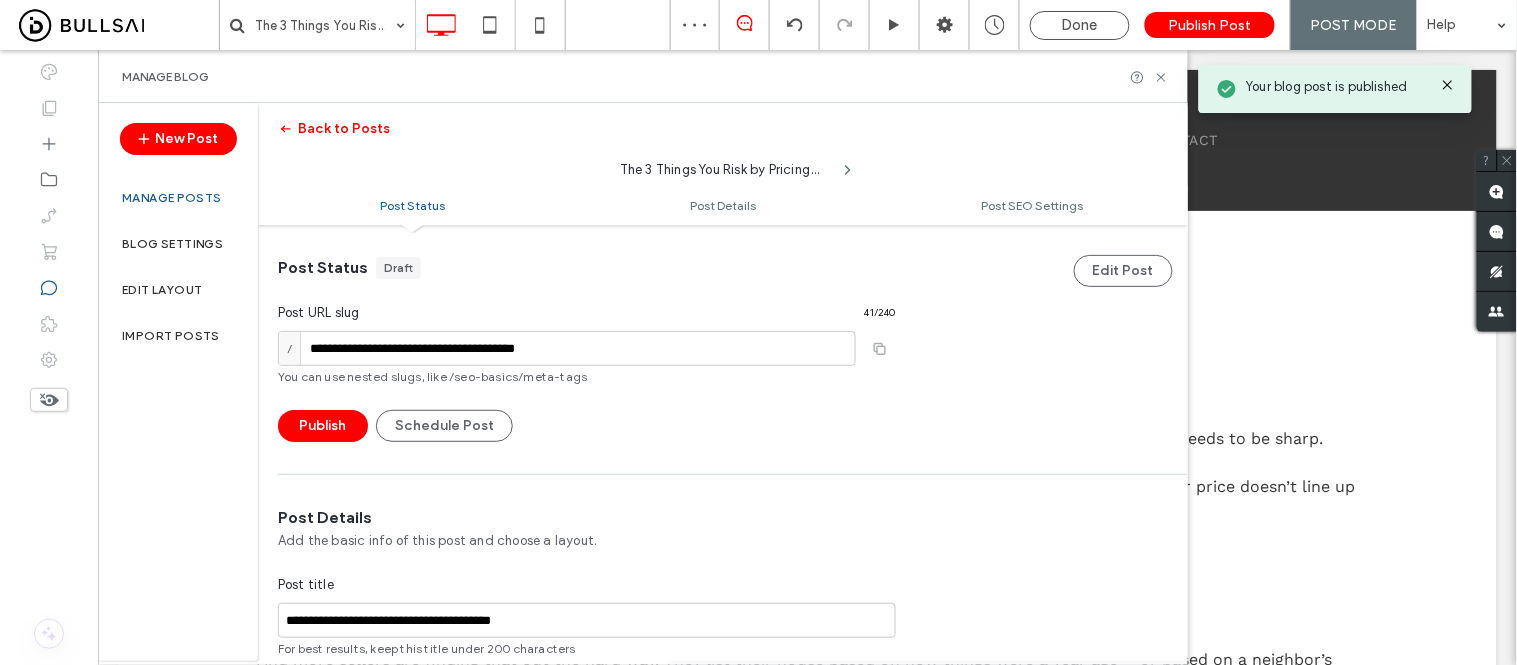 scroll, scrollTop: 1, scrollLeft: 0, axis: vertical 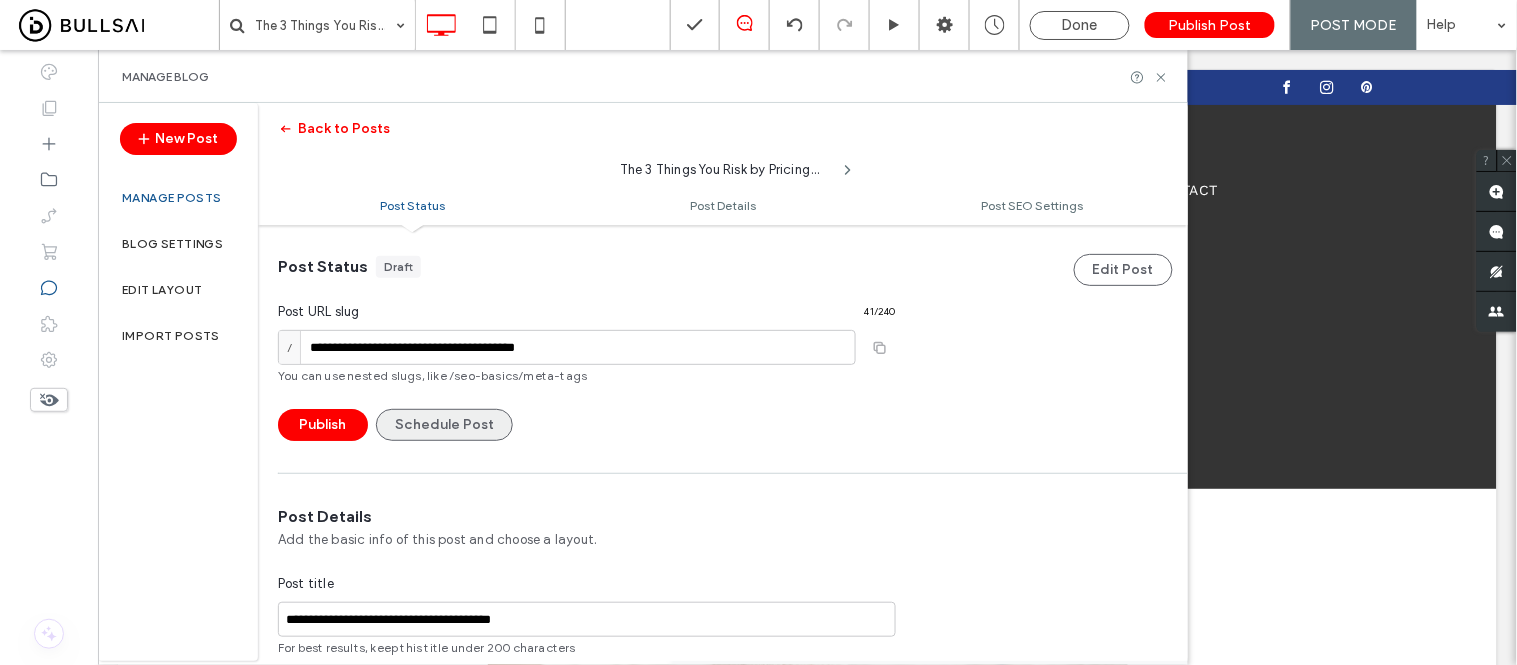 click on "Schedule Post" at bounding box center [444, 425] 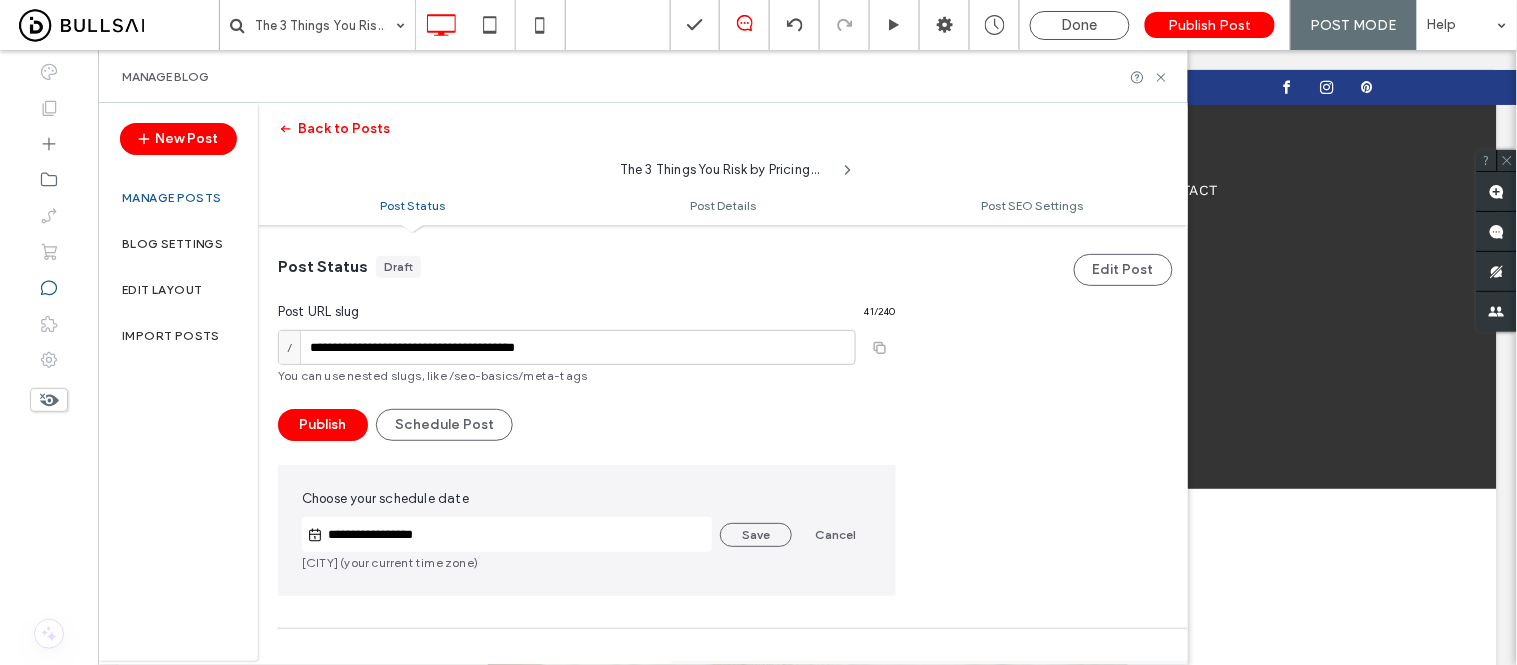 click on "**********" at bounding box center [517, 535] 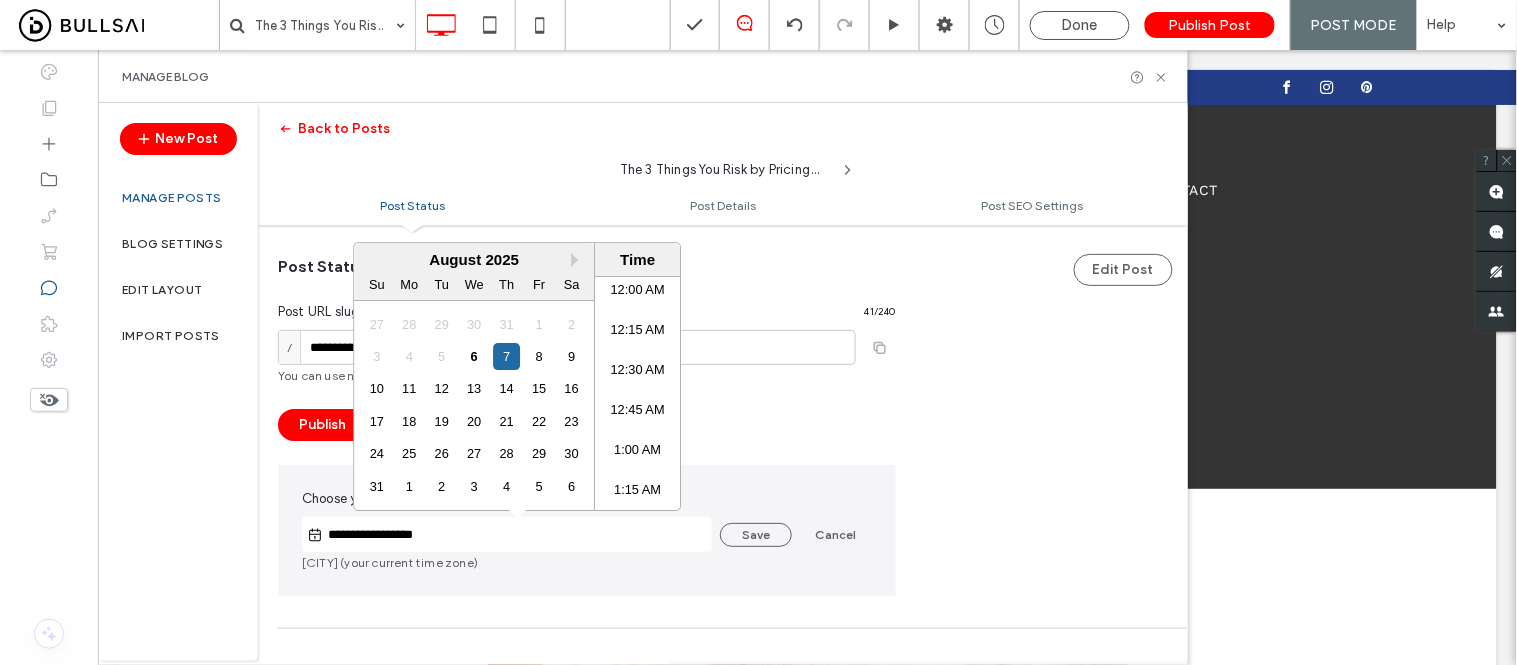 scroll, scrollTop: 1383, scrollLeft: 0, axis: vertical 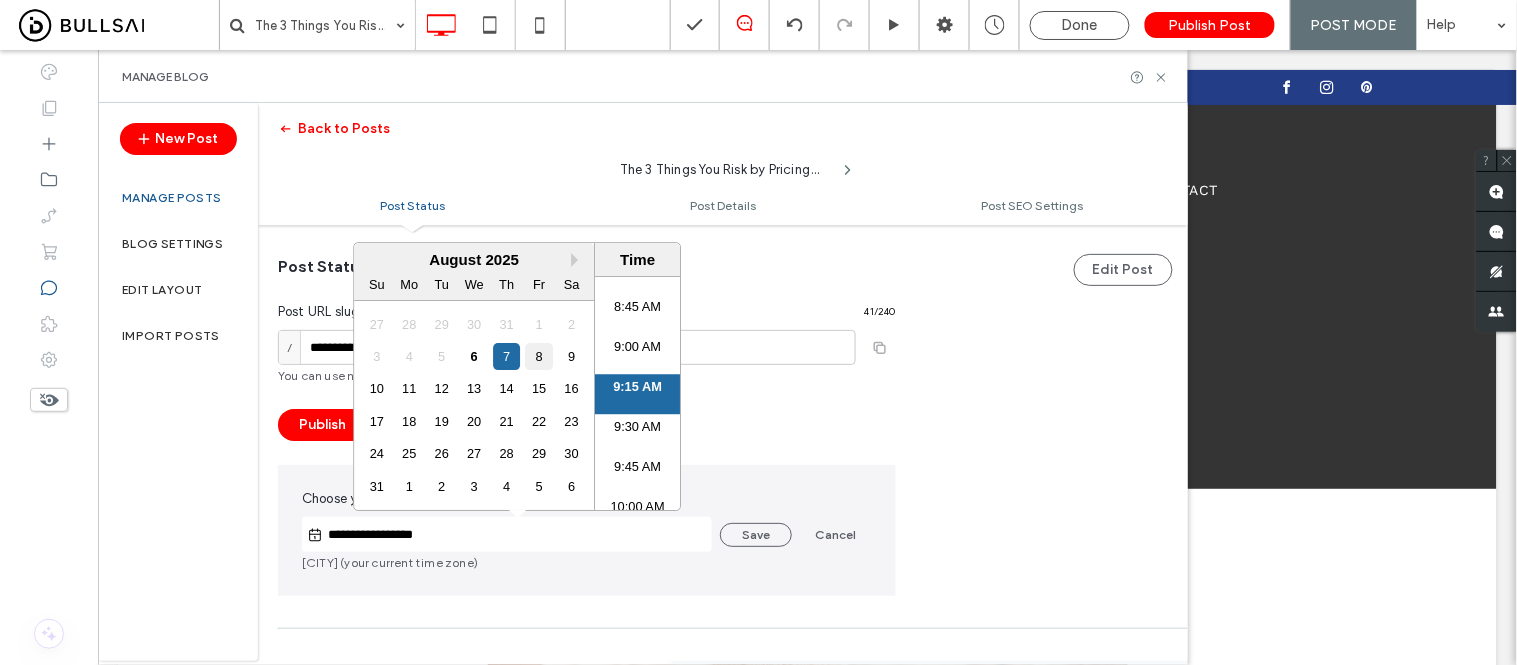click on "8" at bounding box center [539, 356] 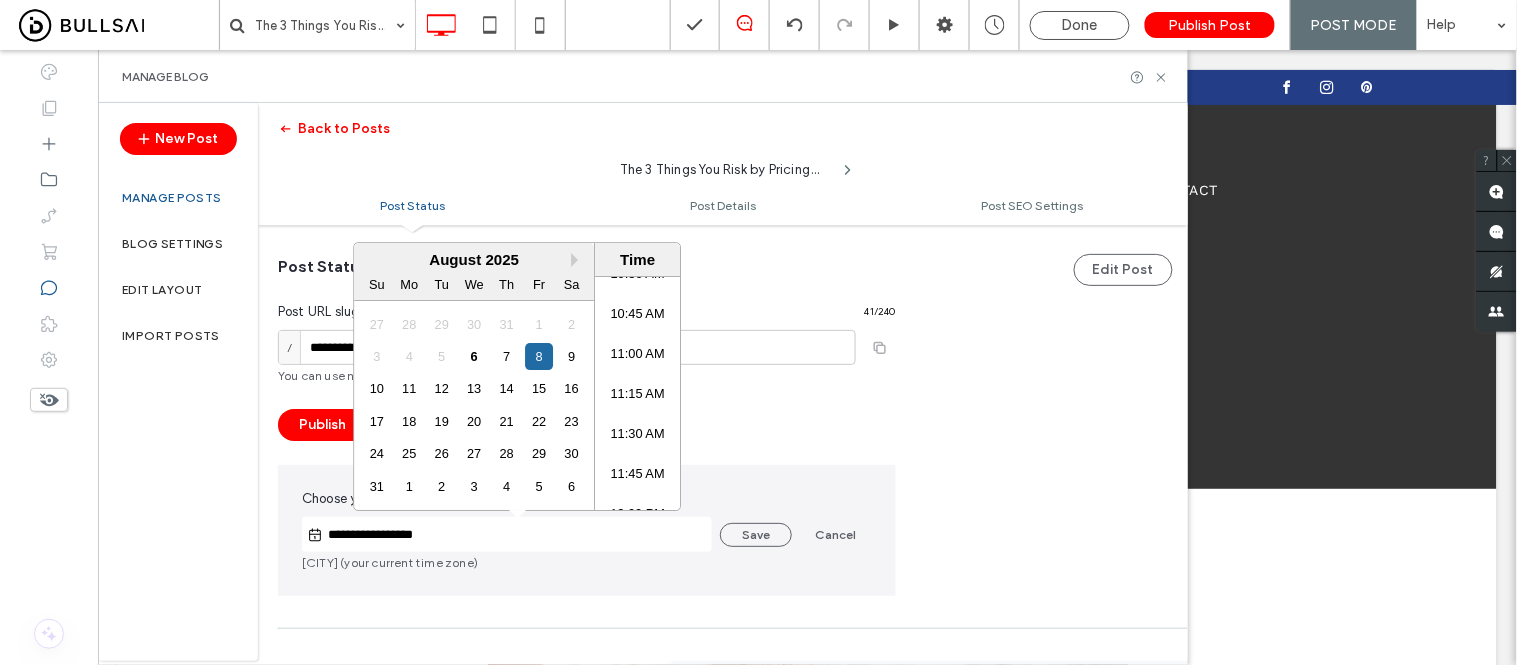 scroll, scrollTop: 1716, scrollLeft: 0, axis: vertical 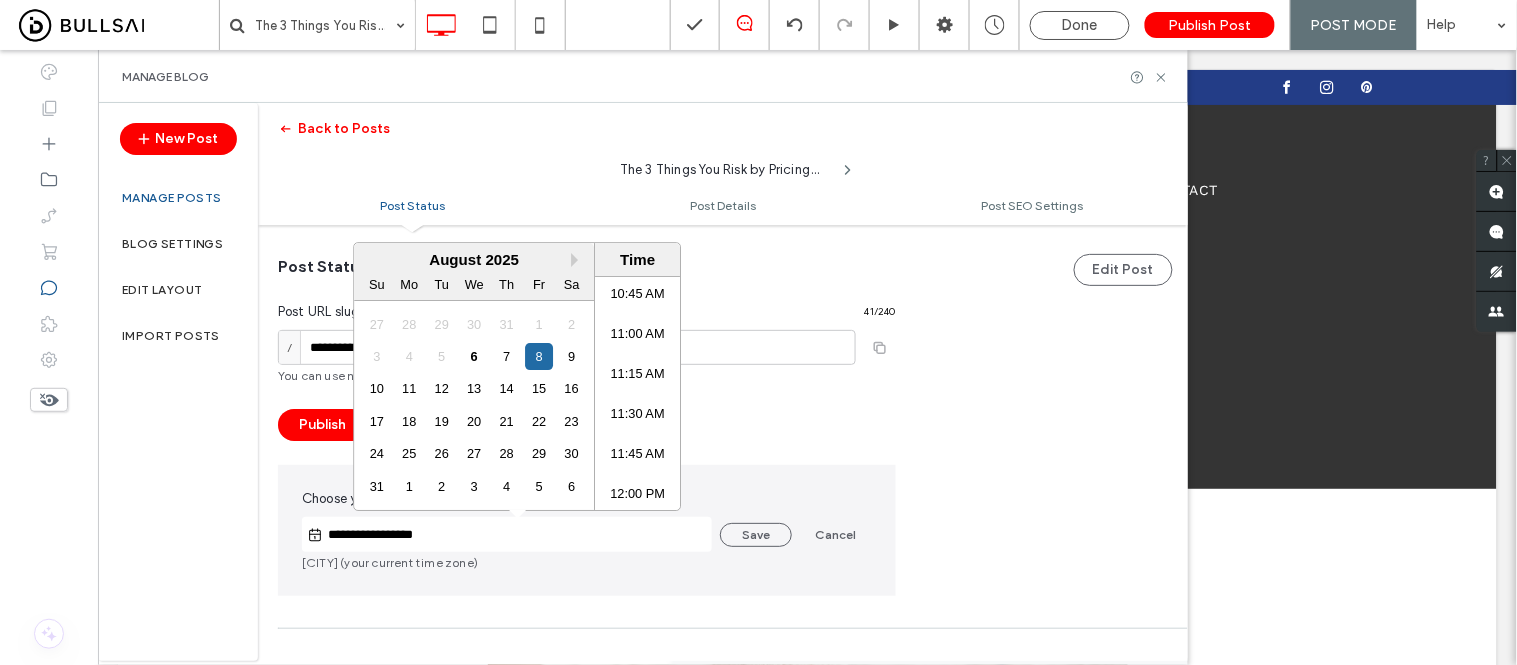 click on "11:30 AM" at bounding box center (637, 421) 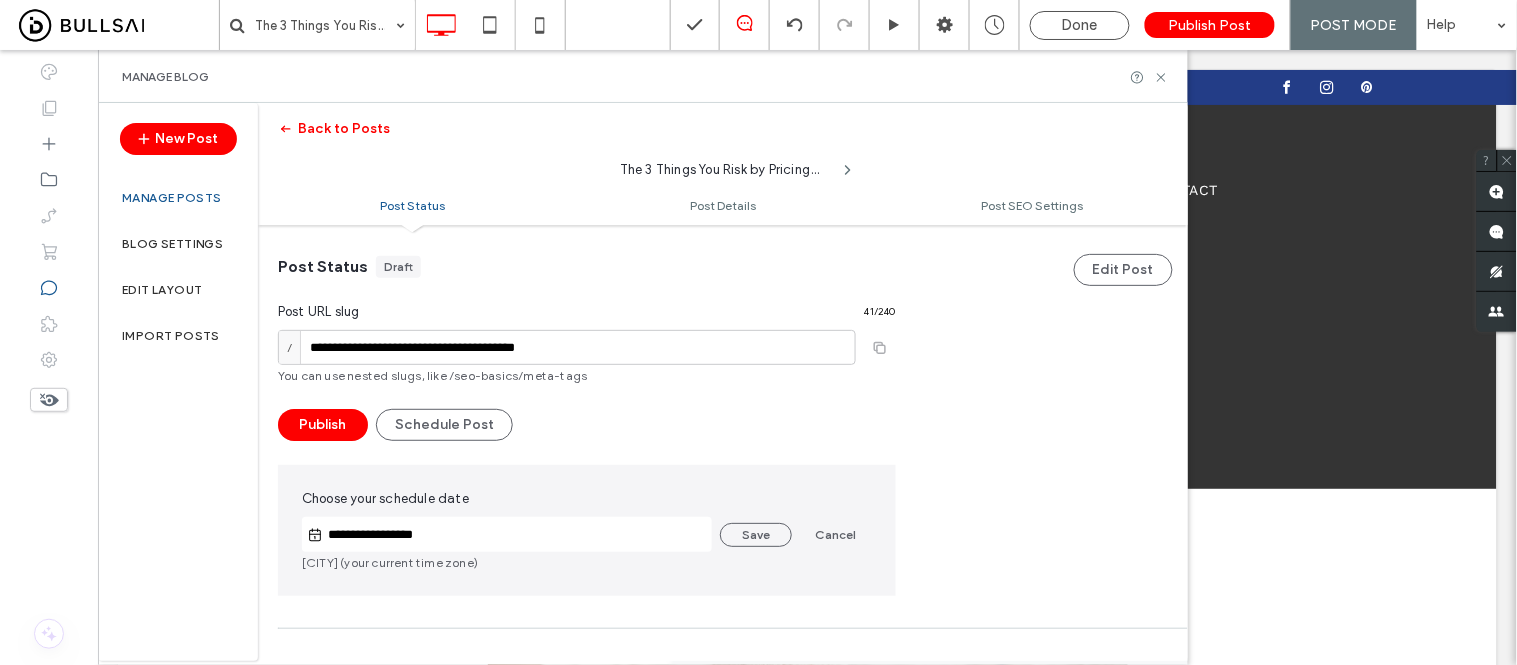 click on "Save" at bounding box center [756, 535] 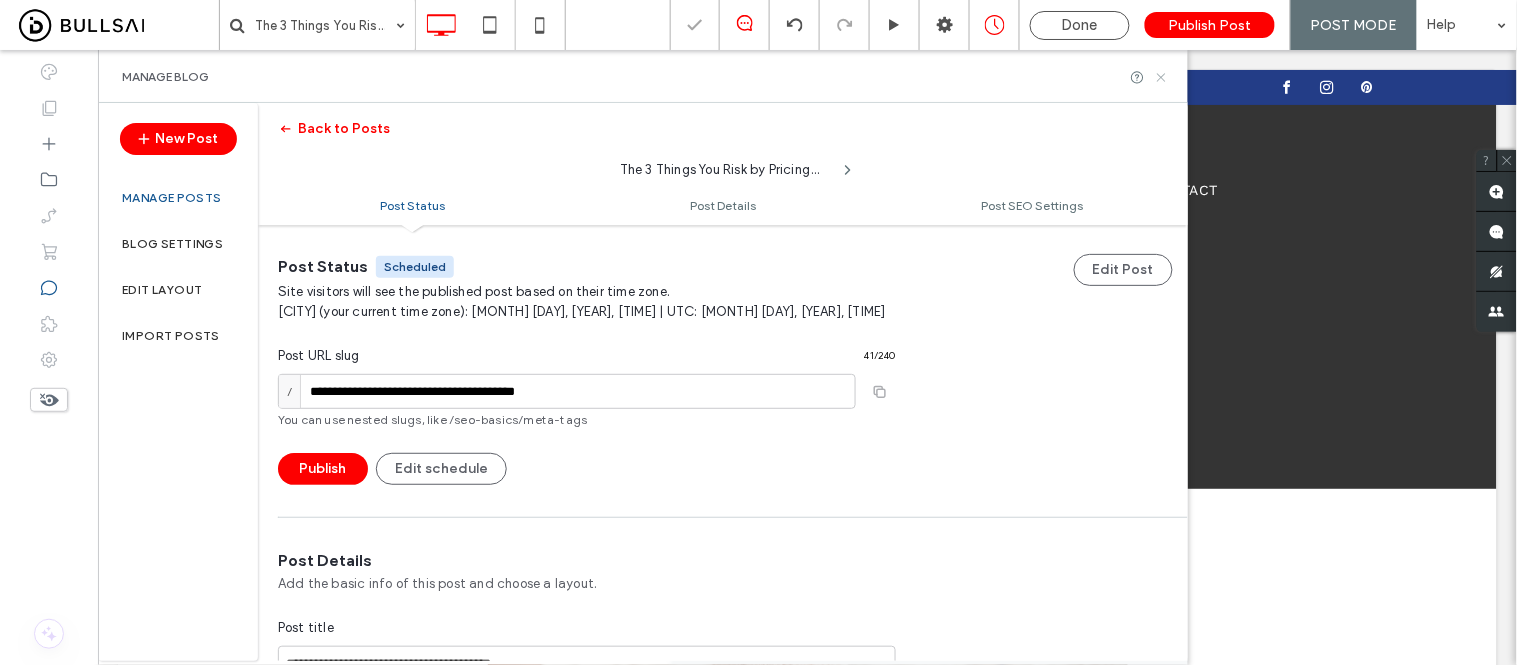 click 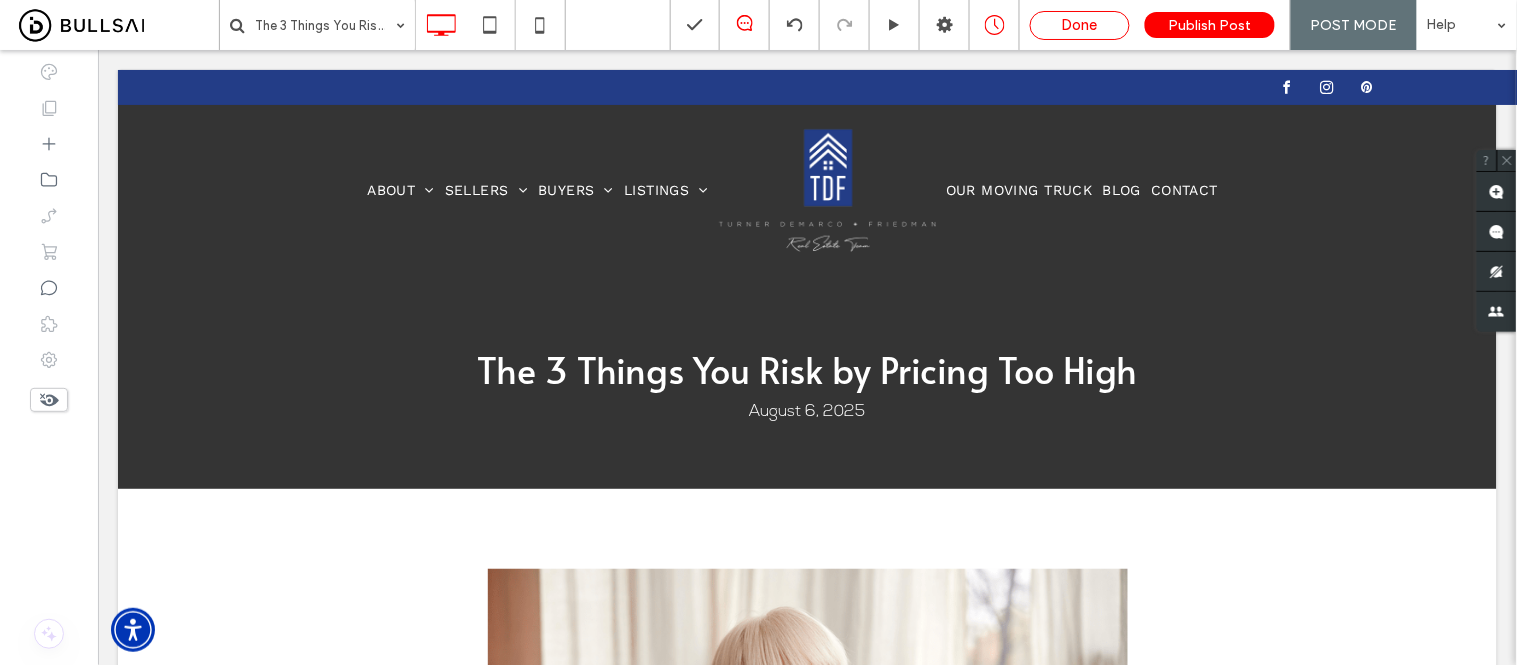 click on "Done" at bounding box center [1080, 25] 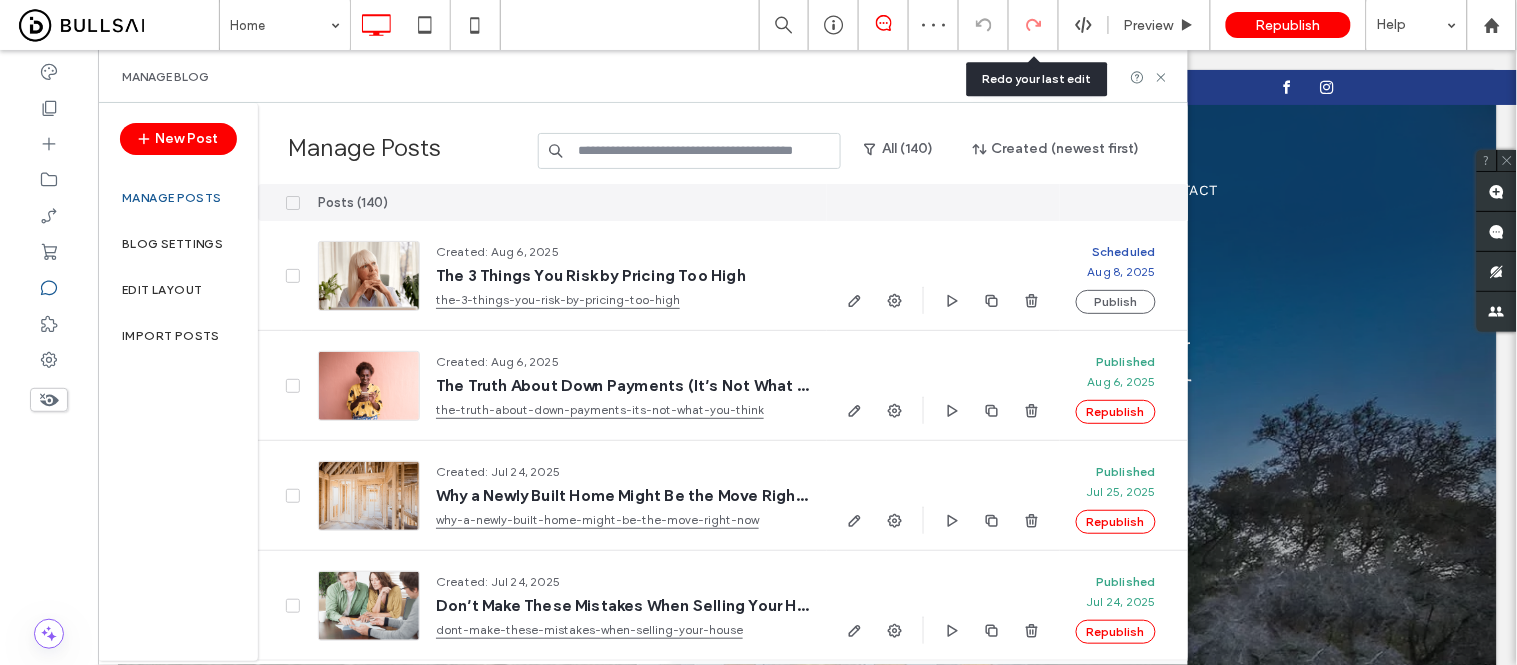 scroll, scrollTop: 0, scrollLeft: 0, axis: both 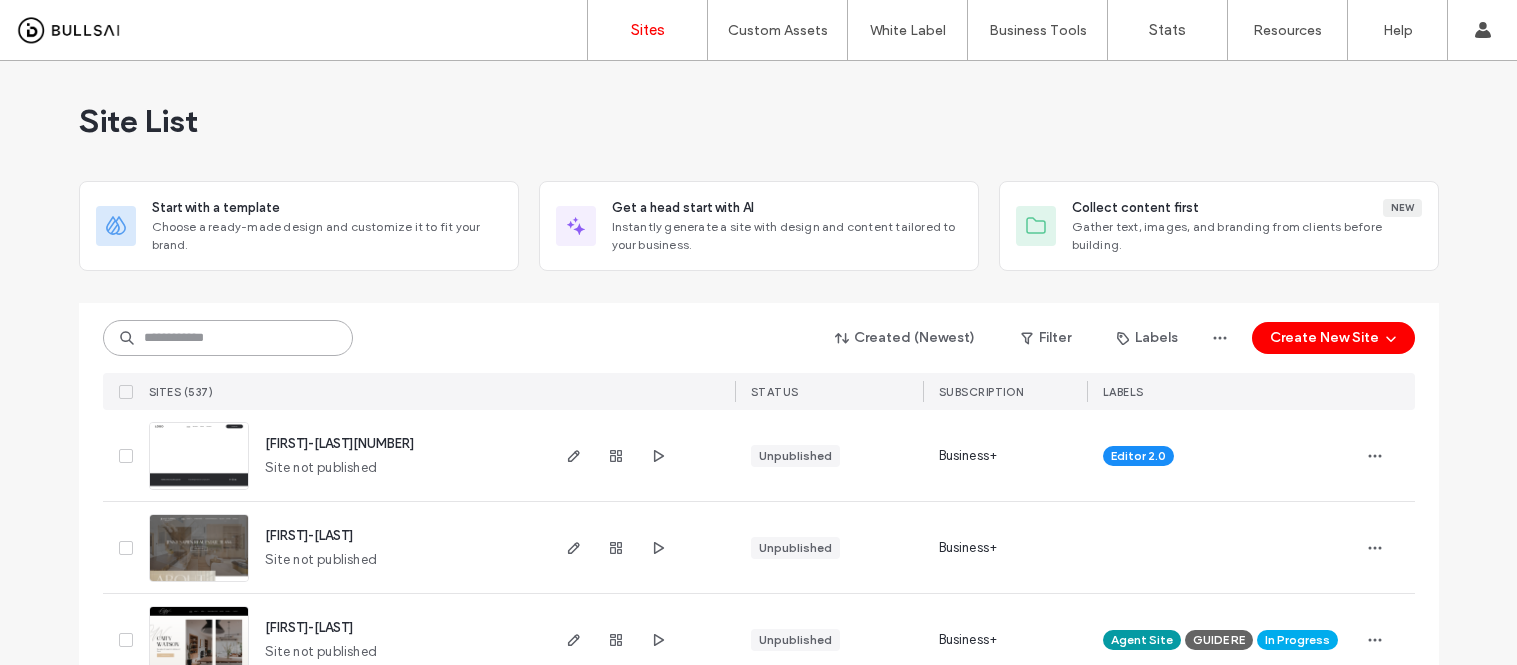 click at bounding box center (228, 338) 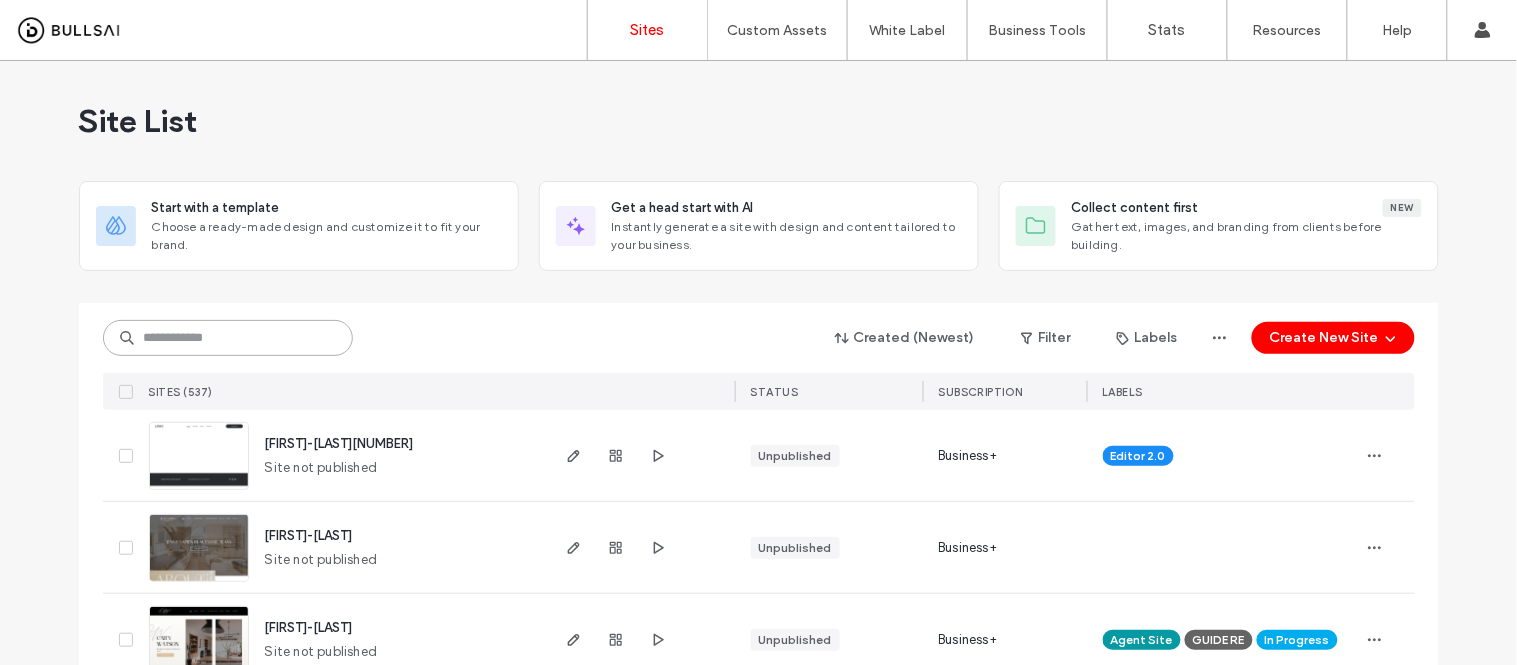 scroll, scrollTop: 0, scrollLeft: 0, axis: both 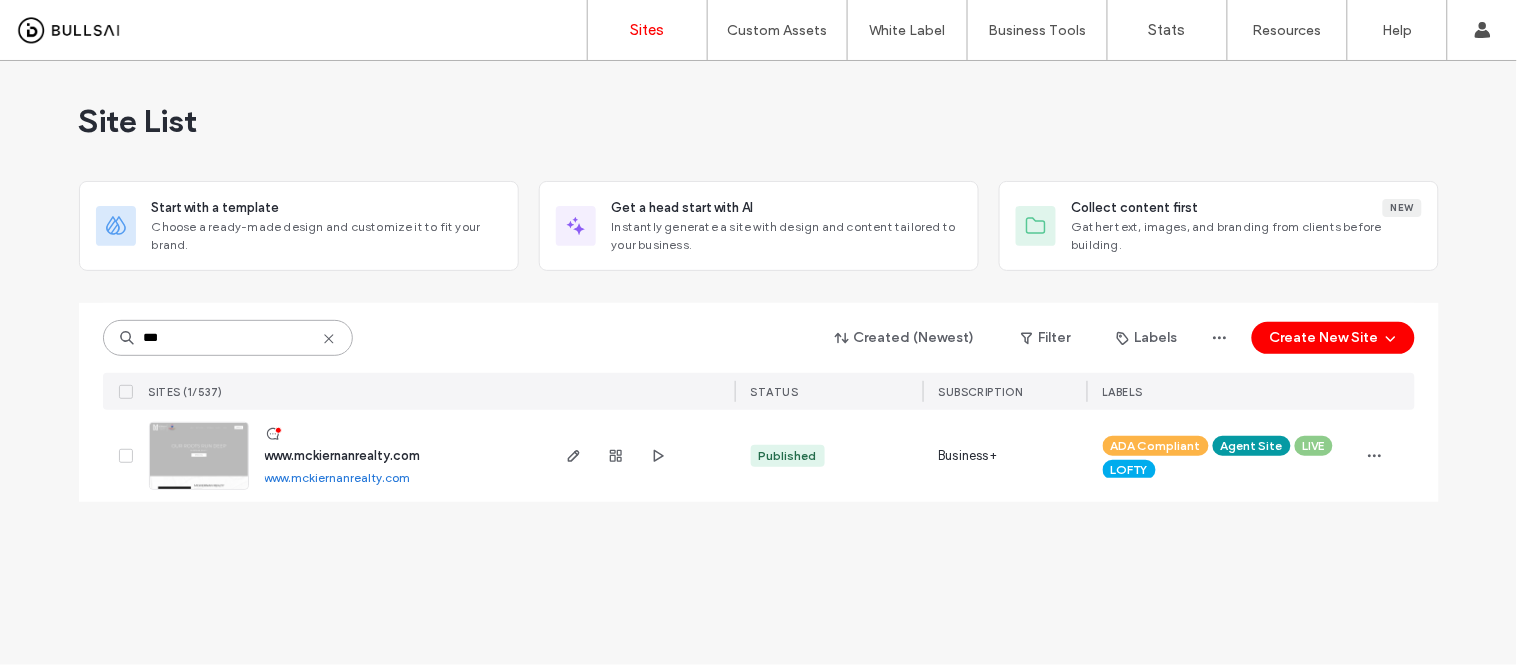 type on "***" 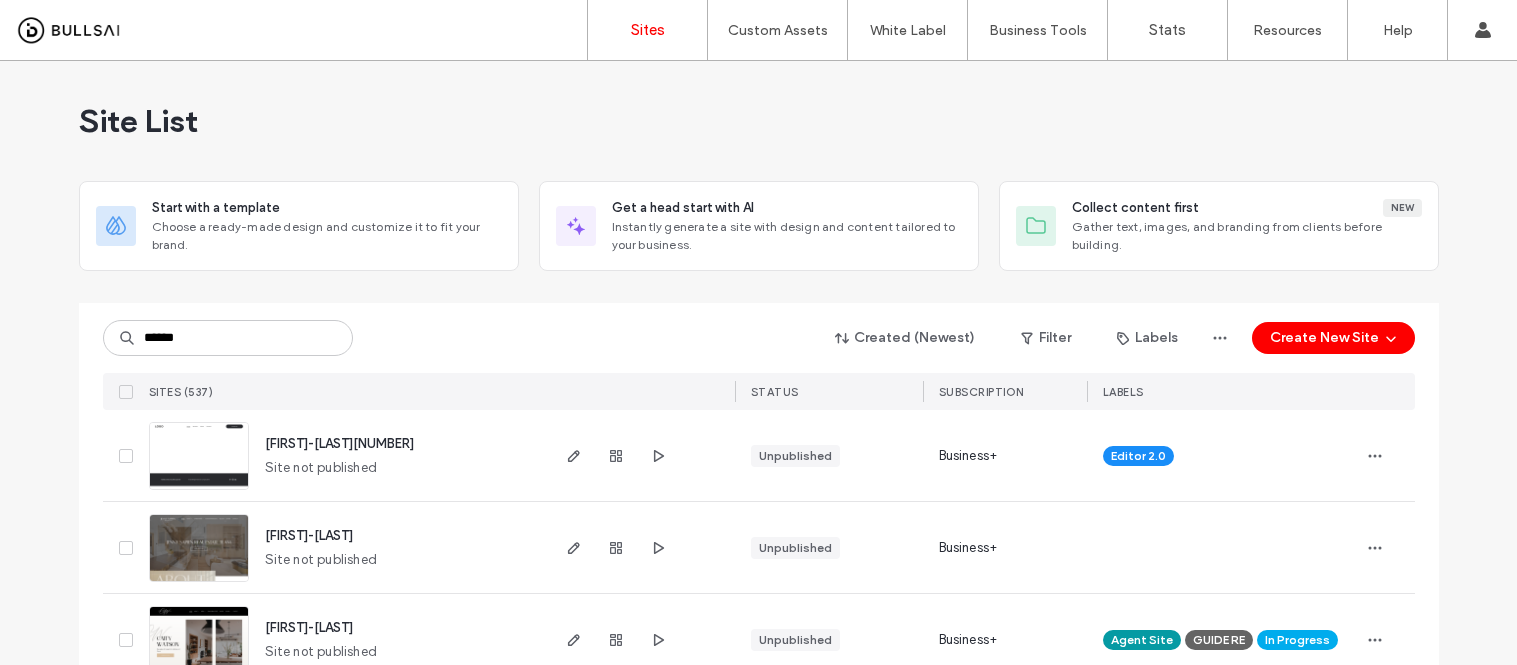 scroll, scrollTop: 0, scrollLeft: 0, axis: both 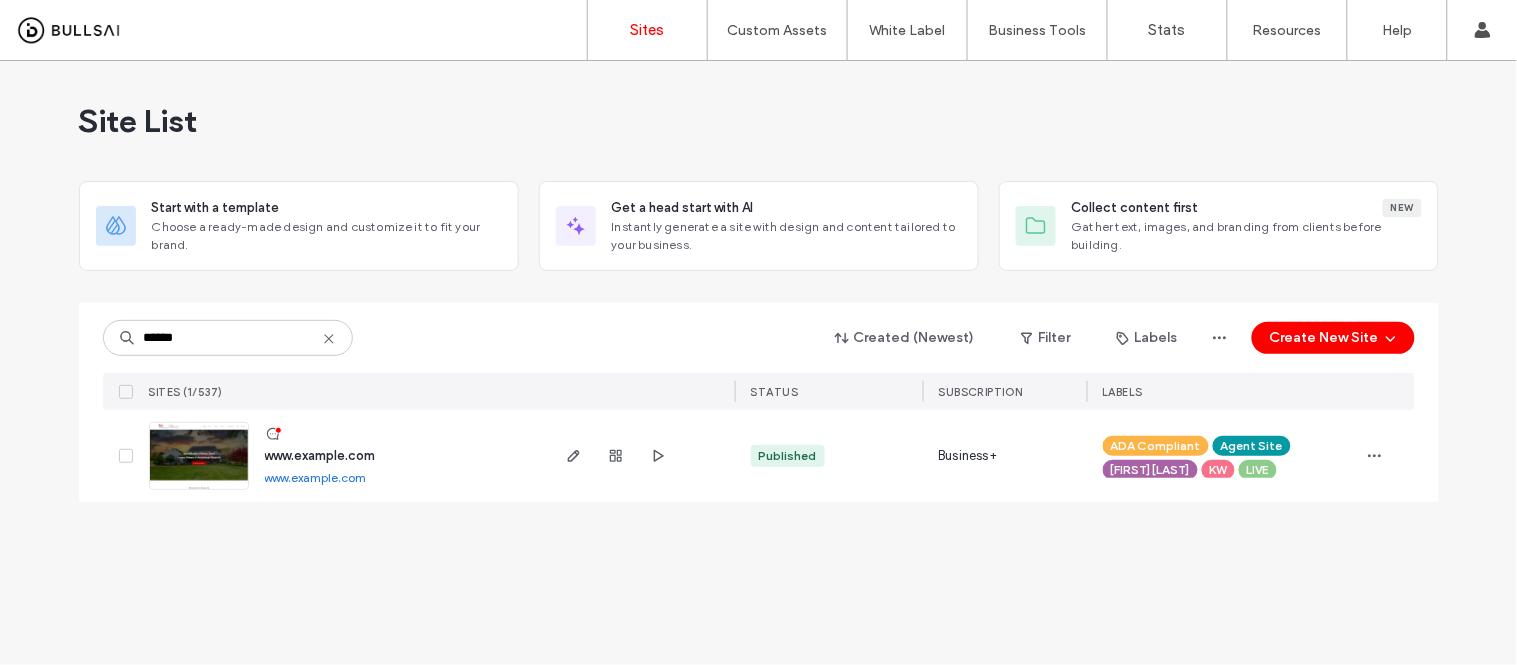 type on "******" 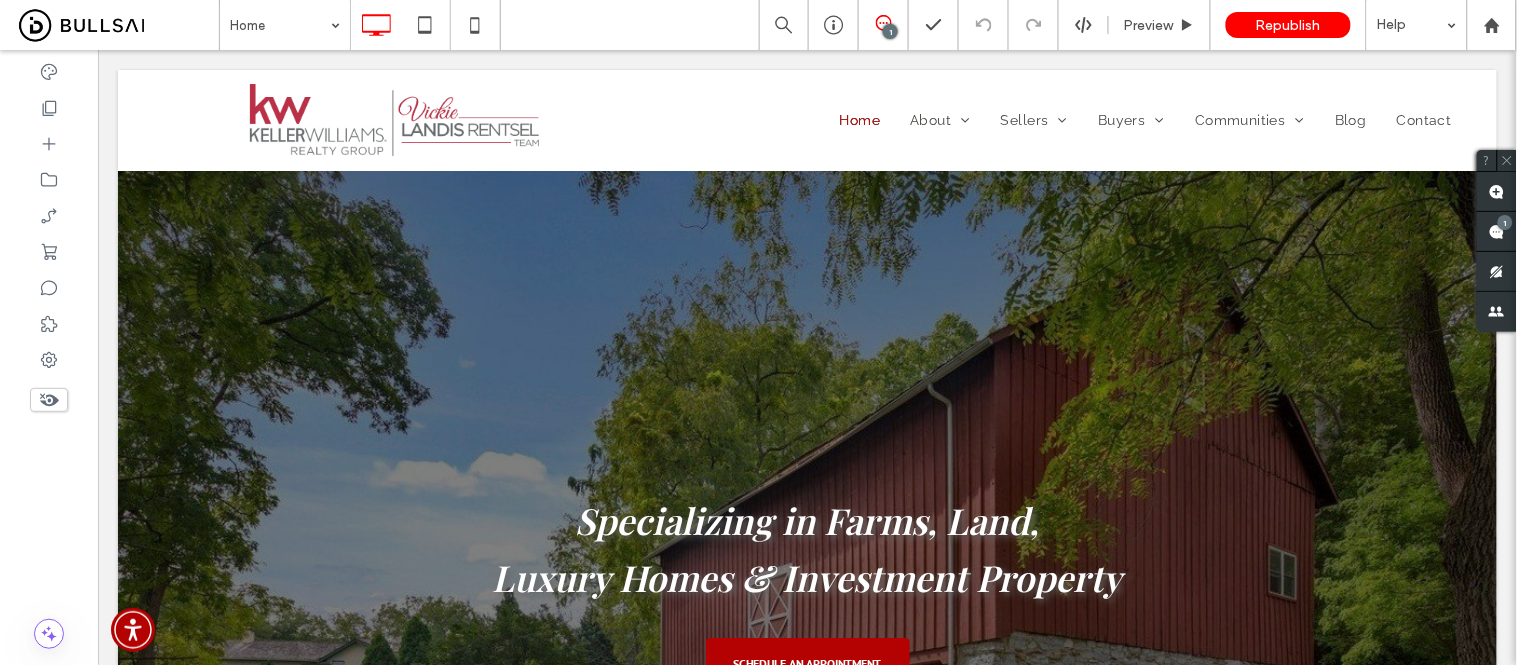 scroll, scrollTop: 0, scrollLeft: 0, axis: both 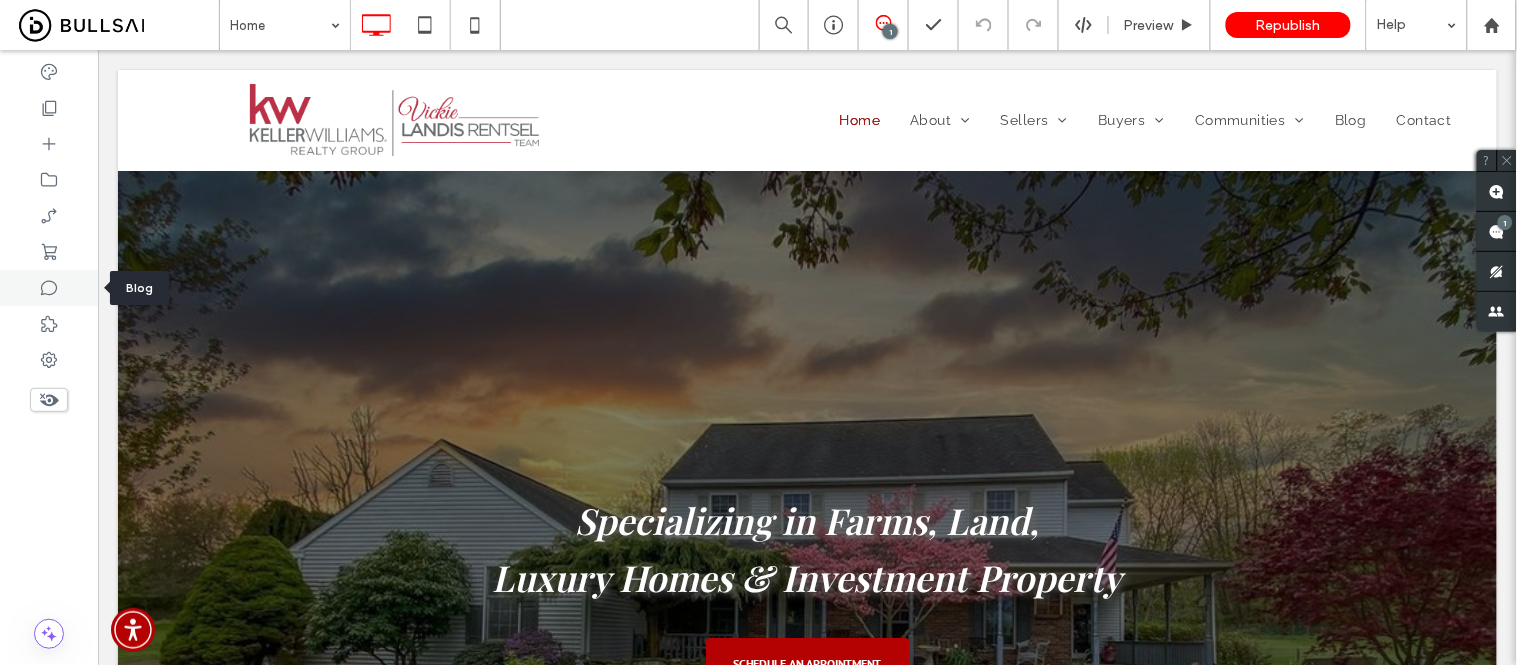 click 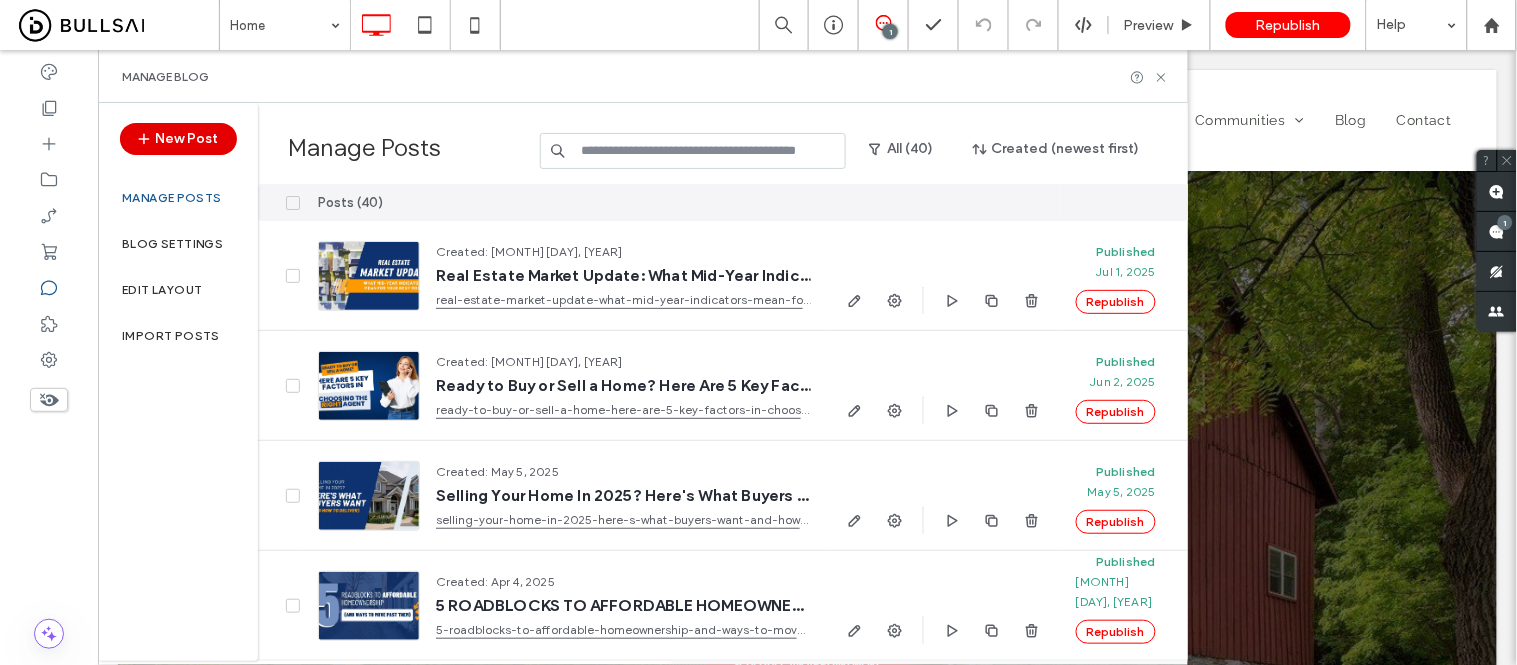 click 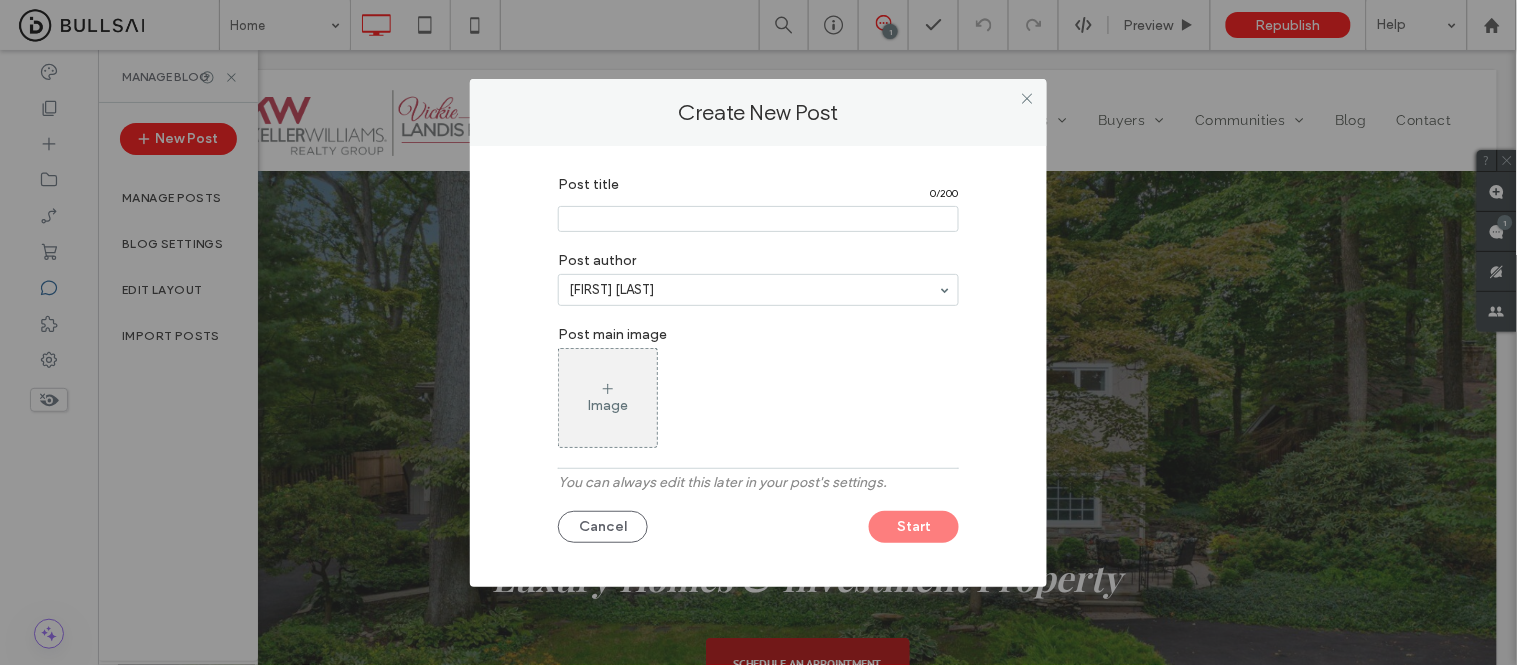 click at bounding box center (758, 219) 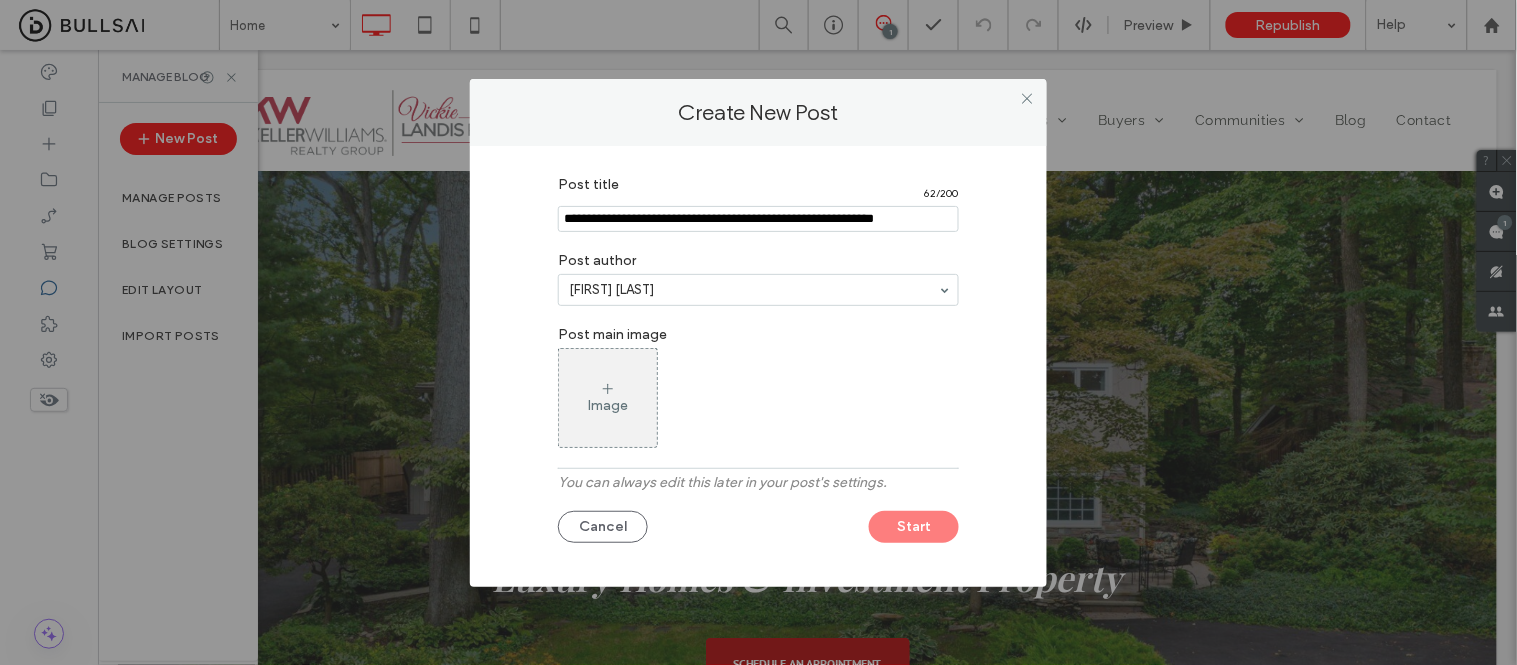 scroll, scrollTop: 0, scrollLeft: 23, axis: horizontal 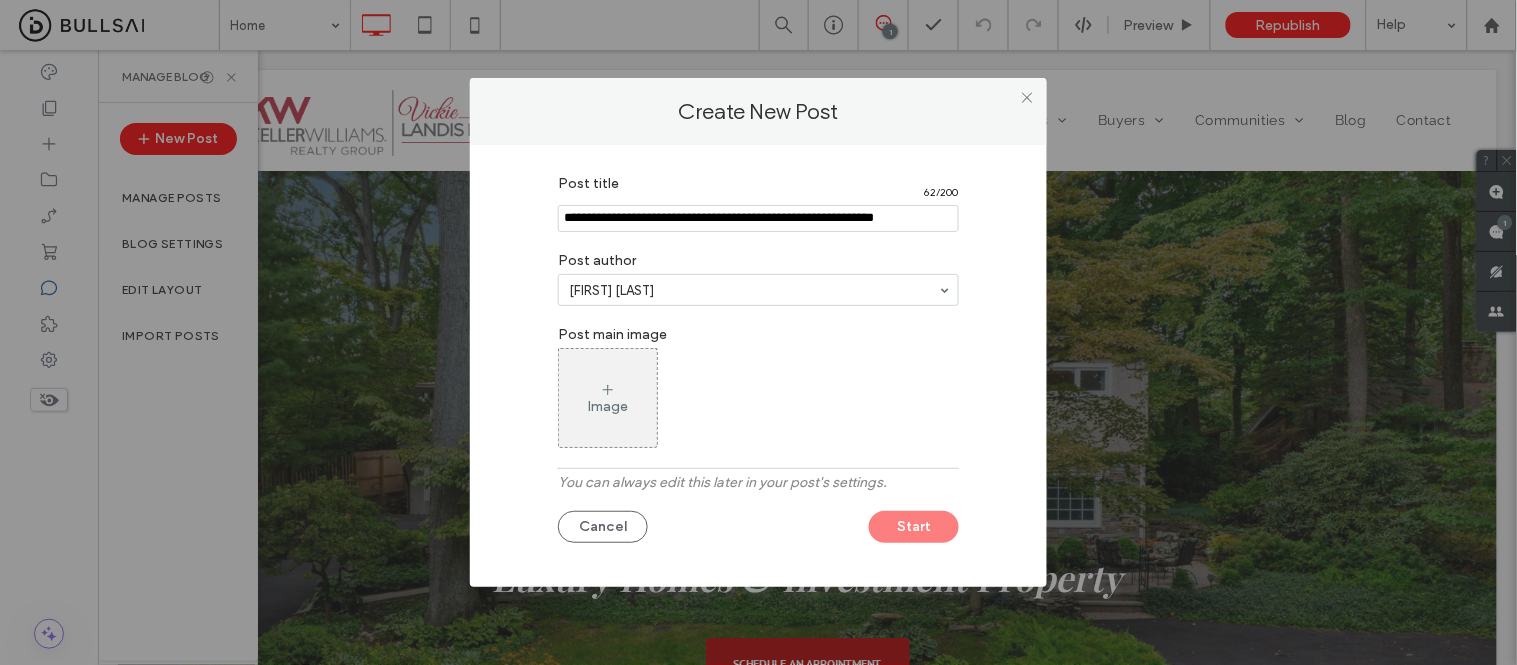 type on "**********" 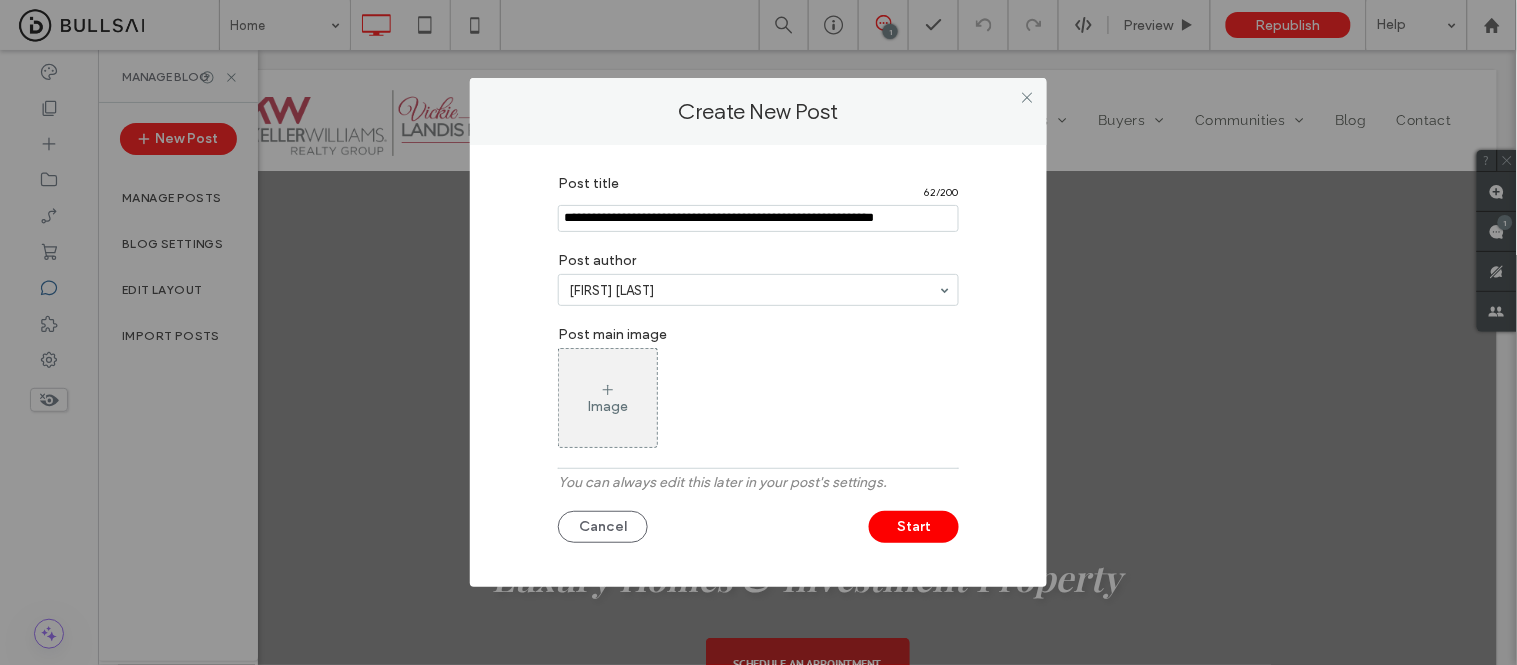 scroll, scrollTop: 0, scrollLeft: 0, axis: both 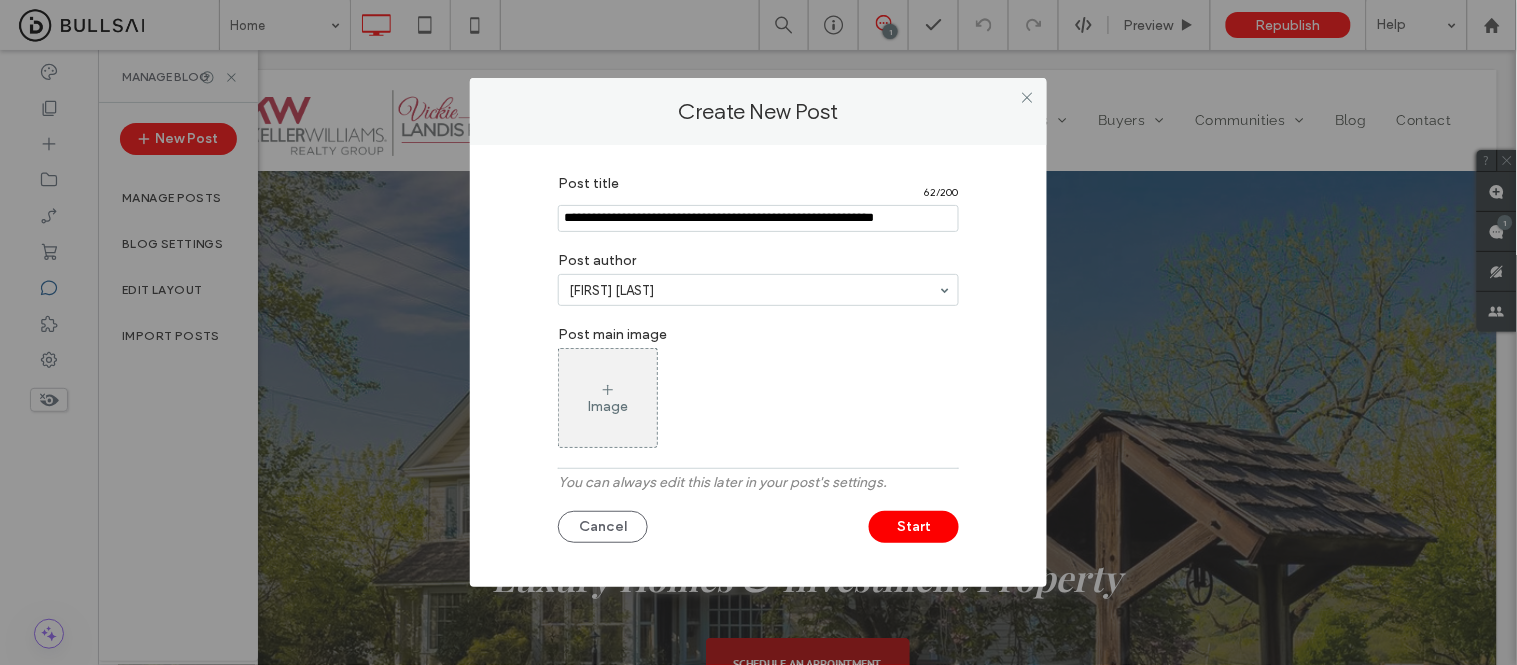 click 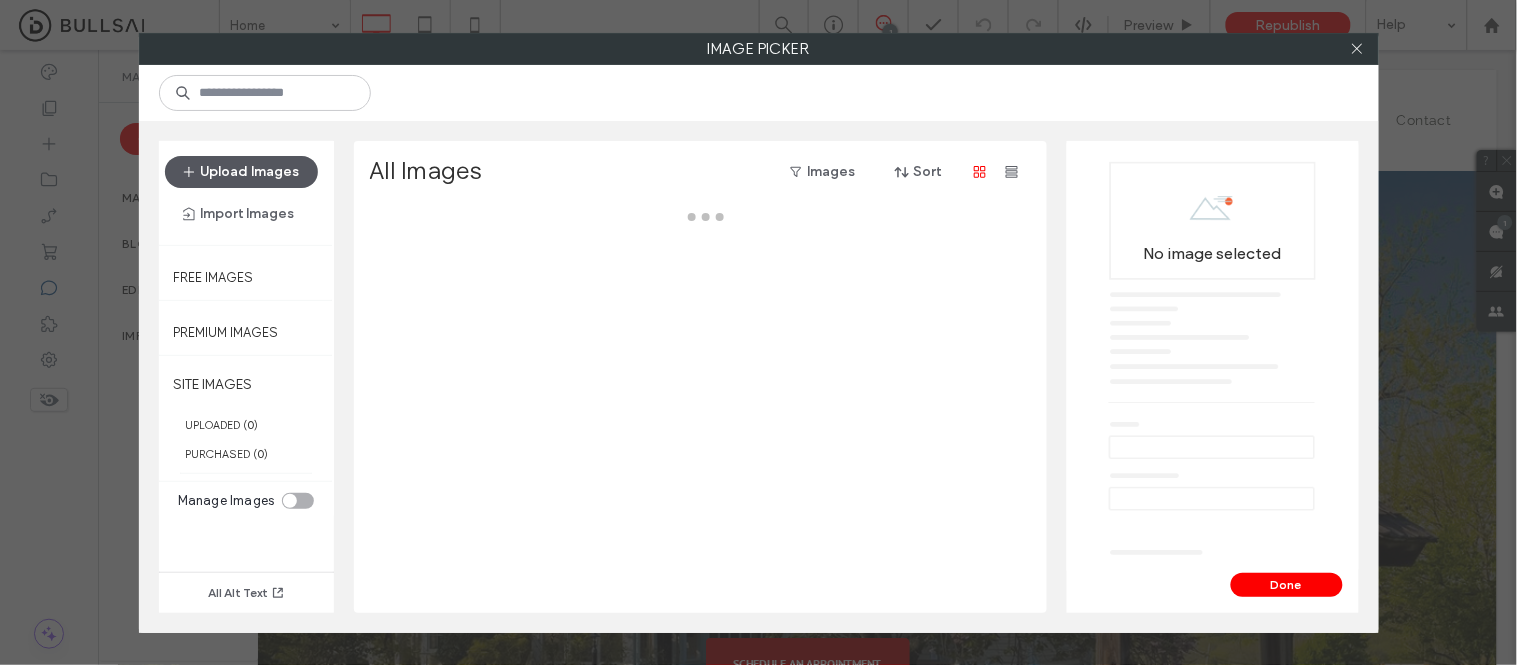 click on "Upload Images" at bounding box center (241, 172) 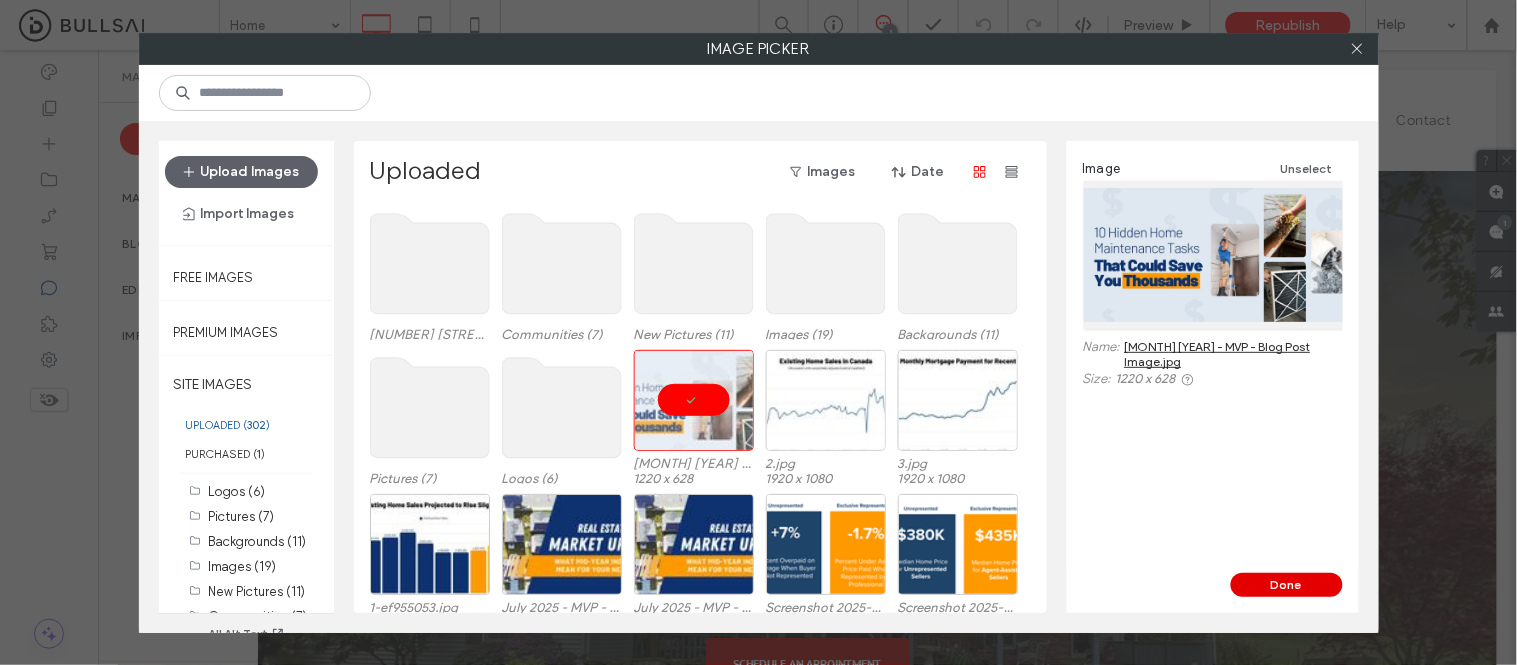 click on "Done" at bounding box center (1287, 585) 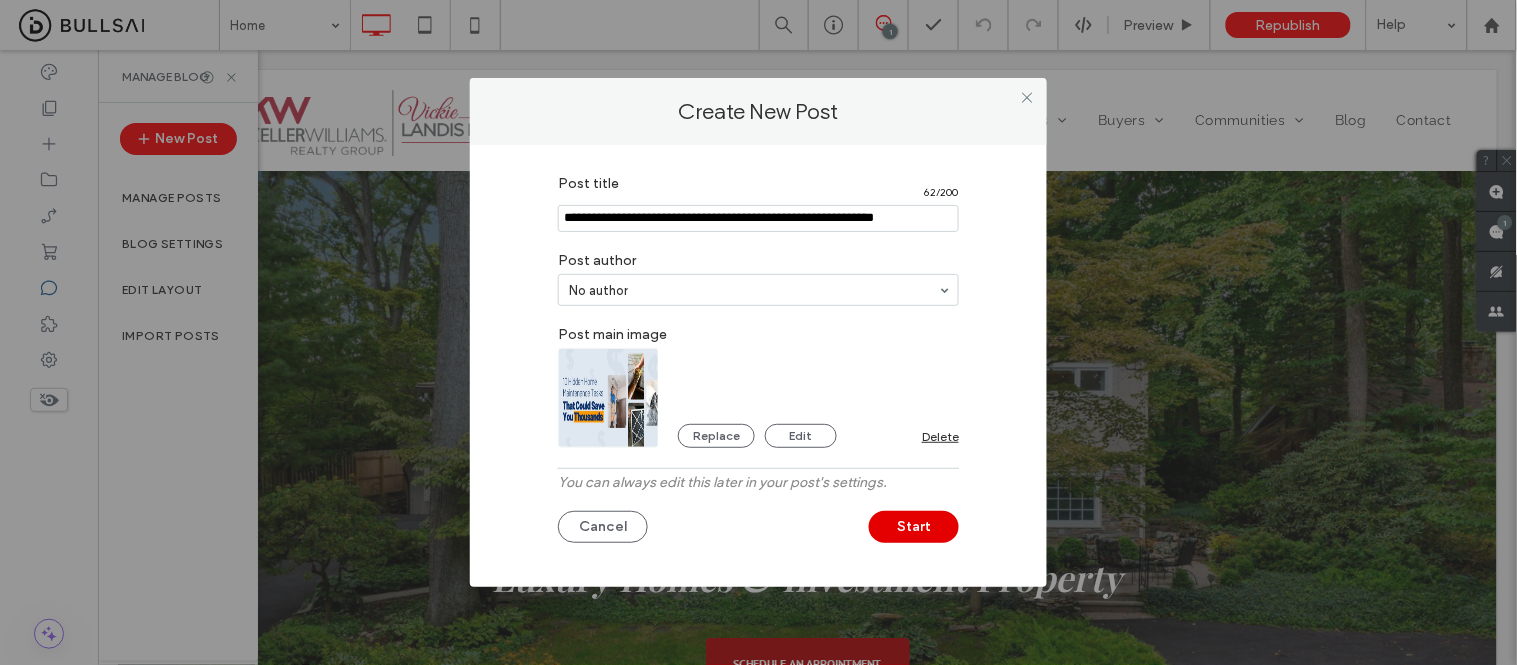 click on "Start" at bounding box center (914, 527) 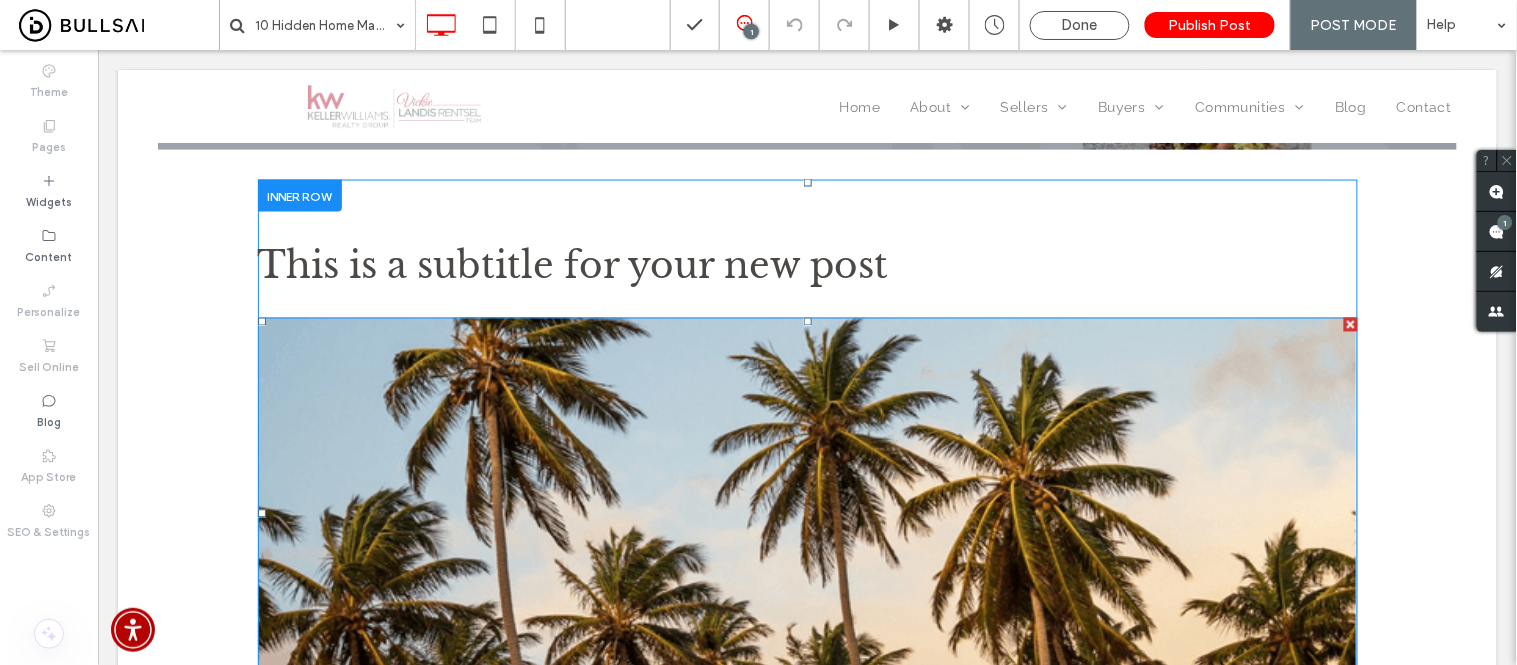 scroll, scrollTop: 555, scrollLeft: 0, axis: vertical 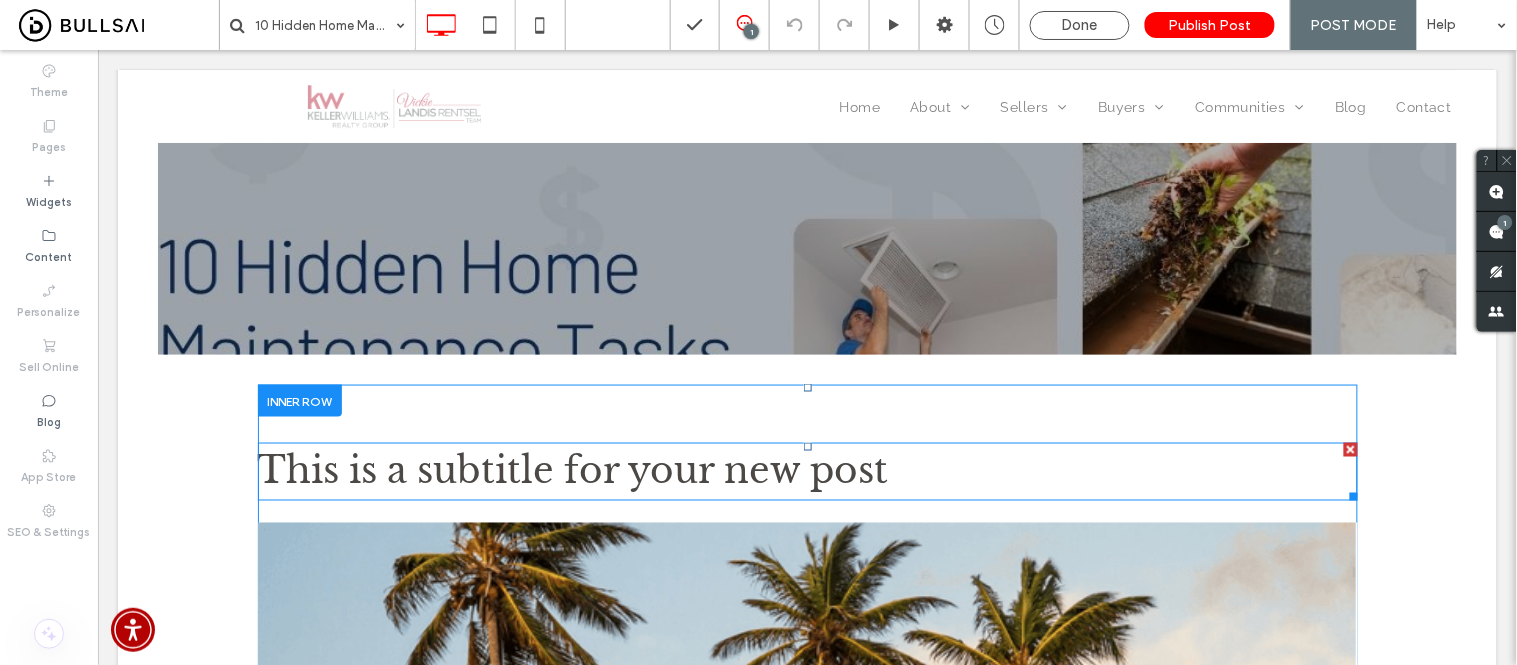 click at bounding box center [1350, 449] 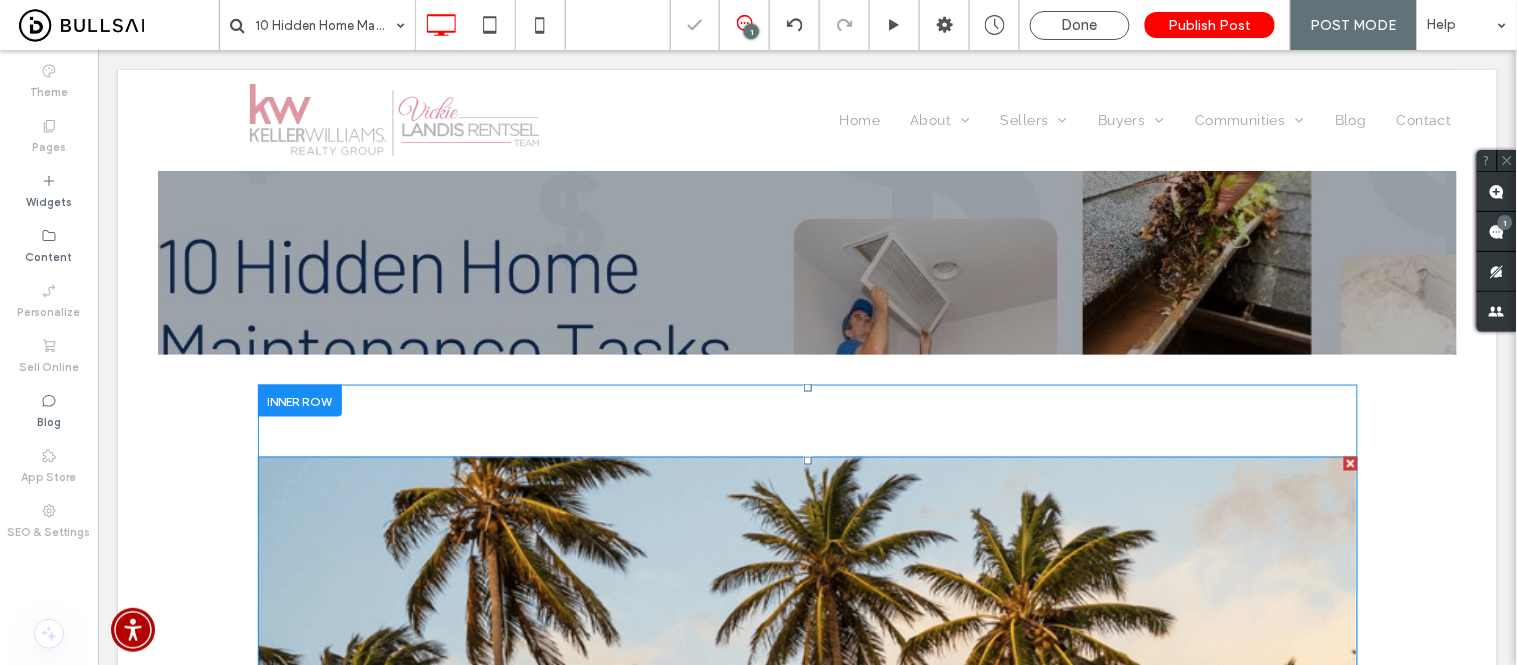 click at bounding box center (1350, 463) 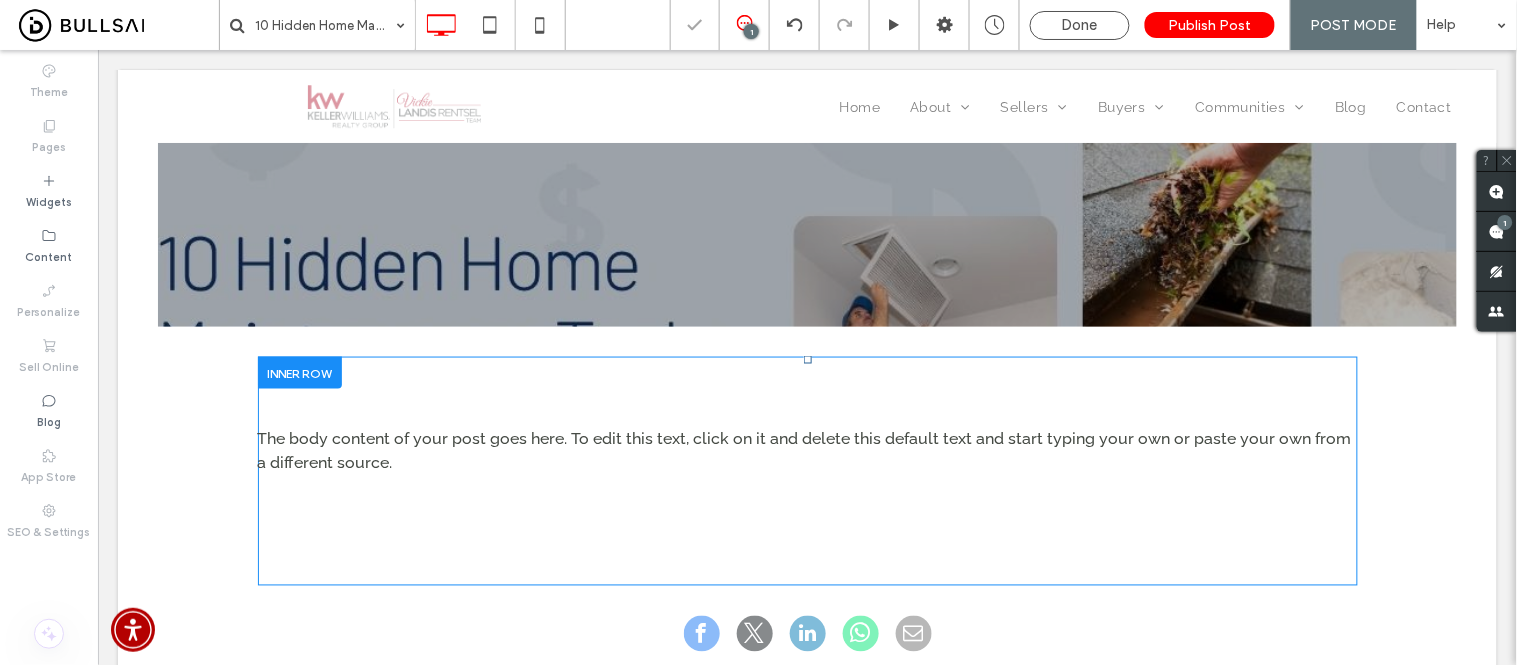 scroll, scrollTop: 555, scrollLeft: 0, axis: vertical 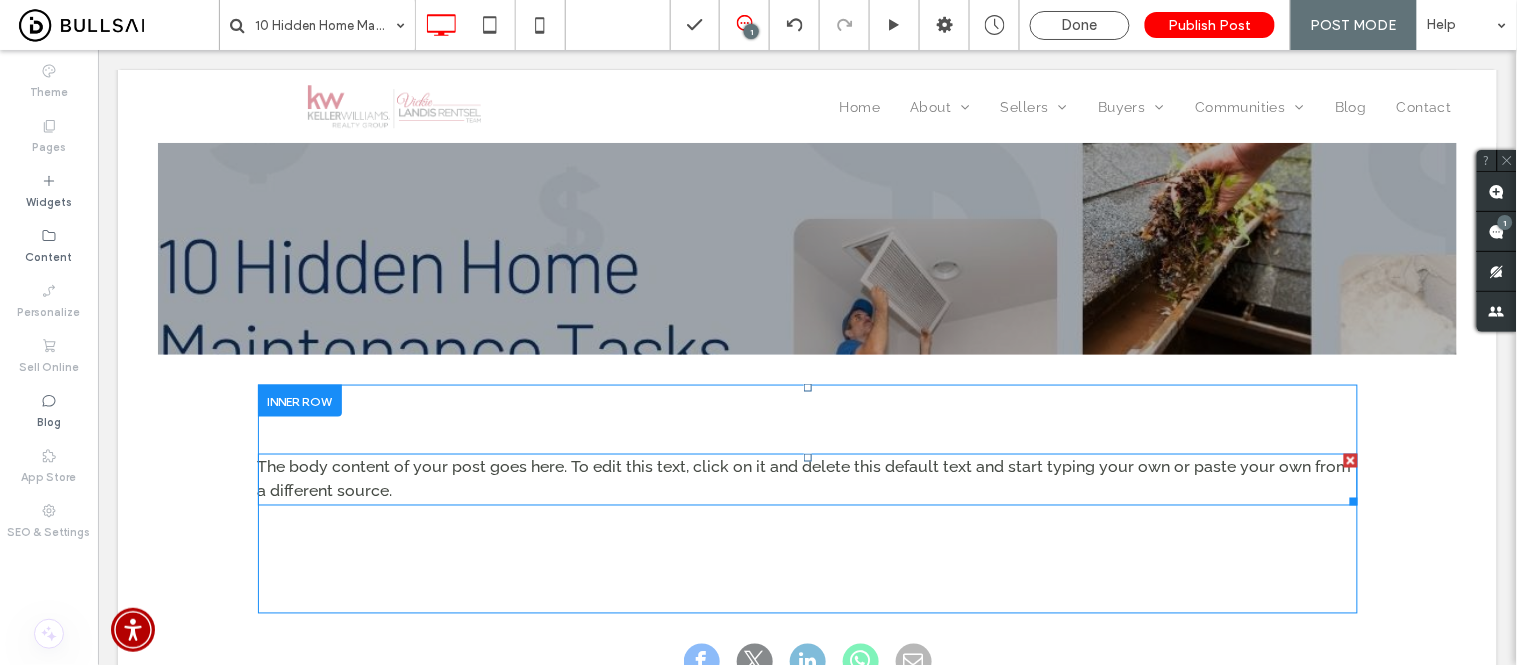 click on "The body content of your post goes here. To edit this text, click on it and delete this default text and start typing your own or paste your own from a different source." at bounding box center [804, 478] 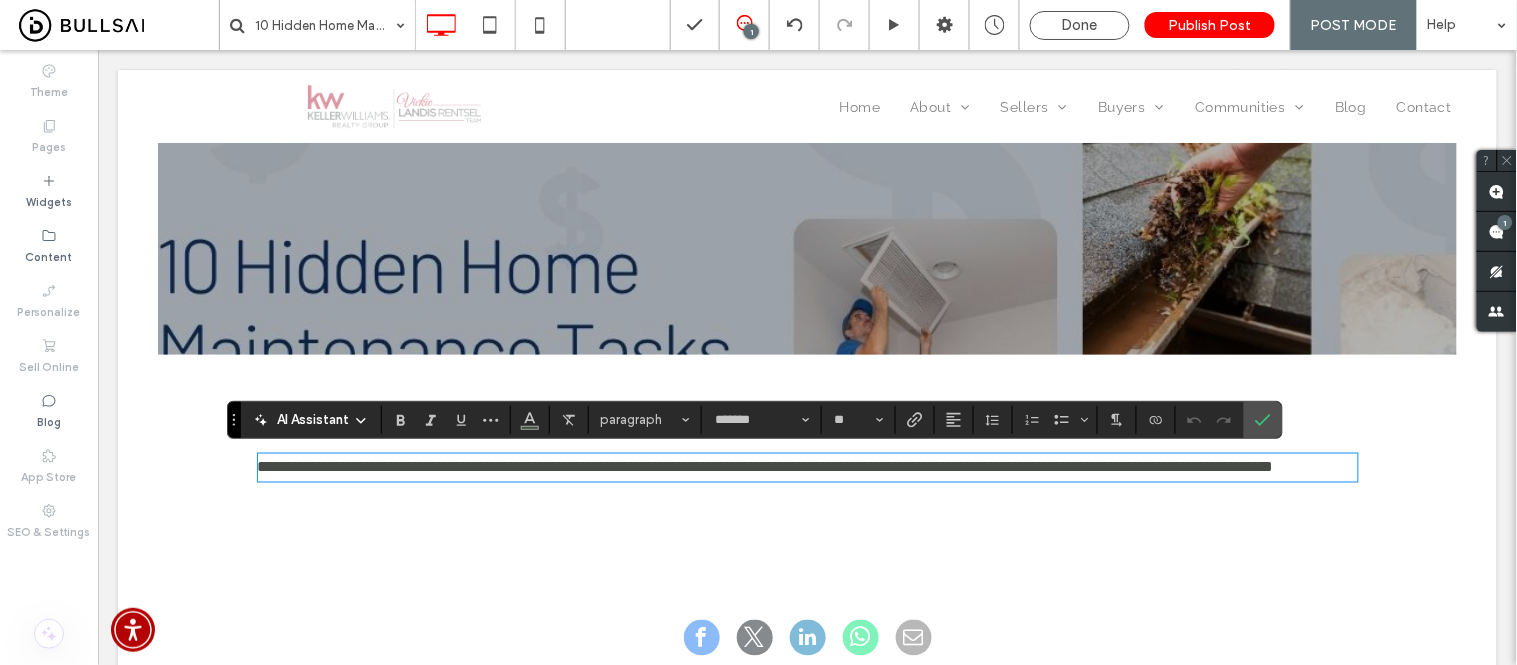 type on "*******" 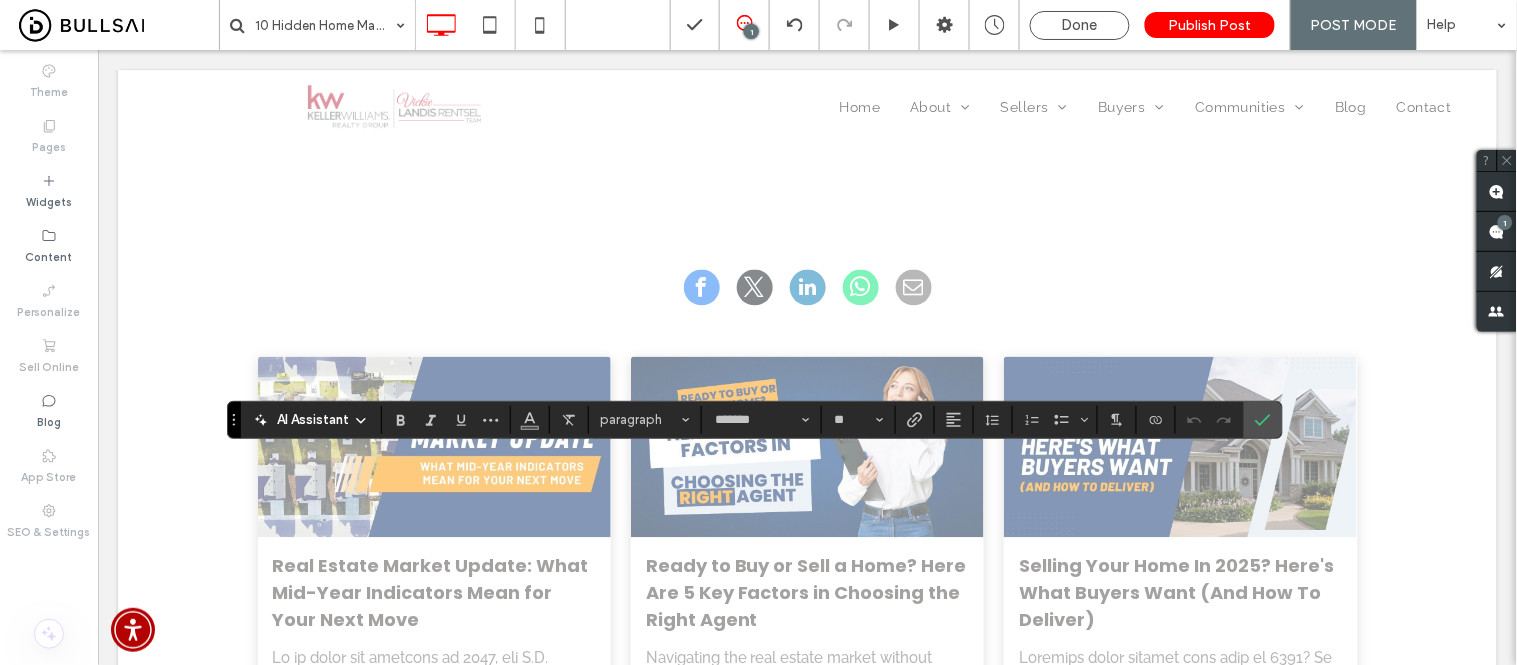 scroll, scrollTop: 0, scrollLeft: 0, axis: both 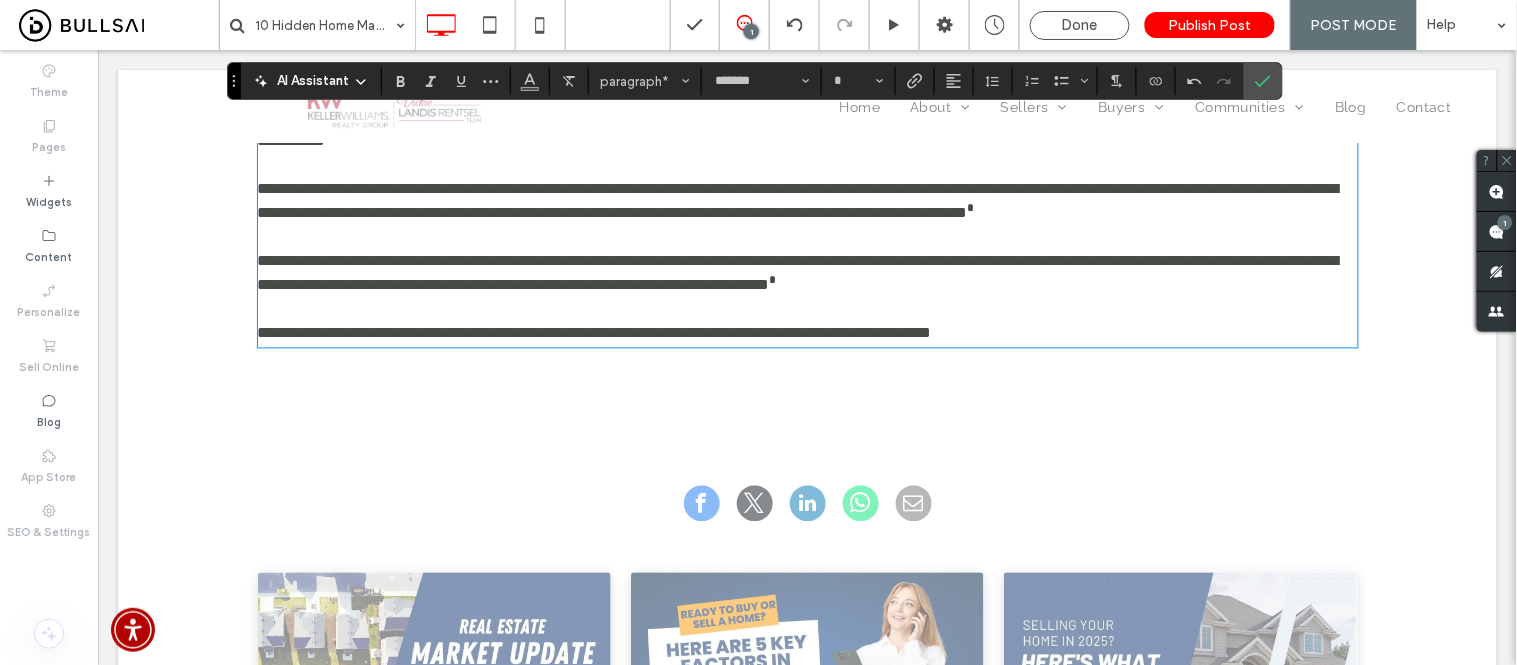 click on "**********" at bounding box center (807, 333) 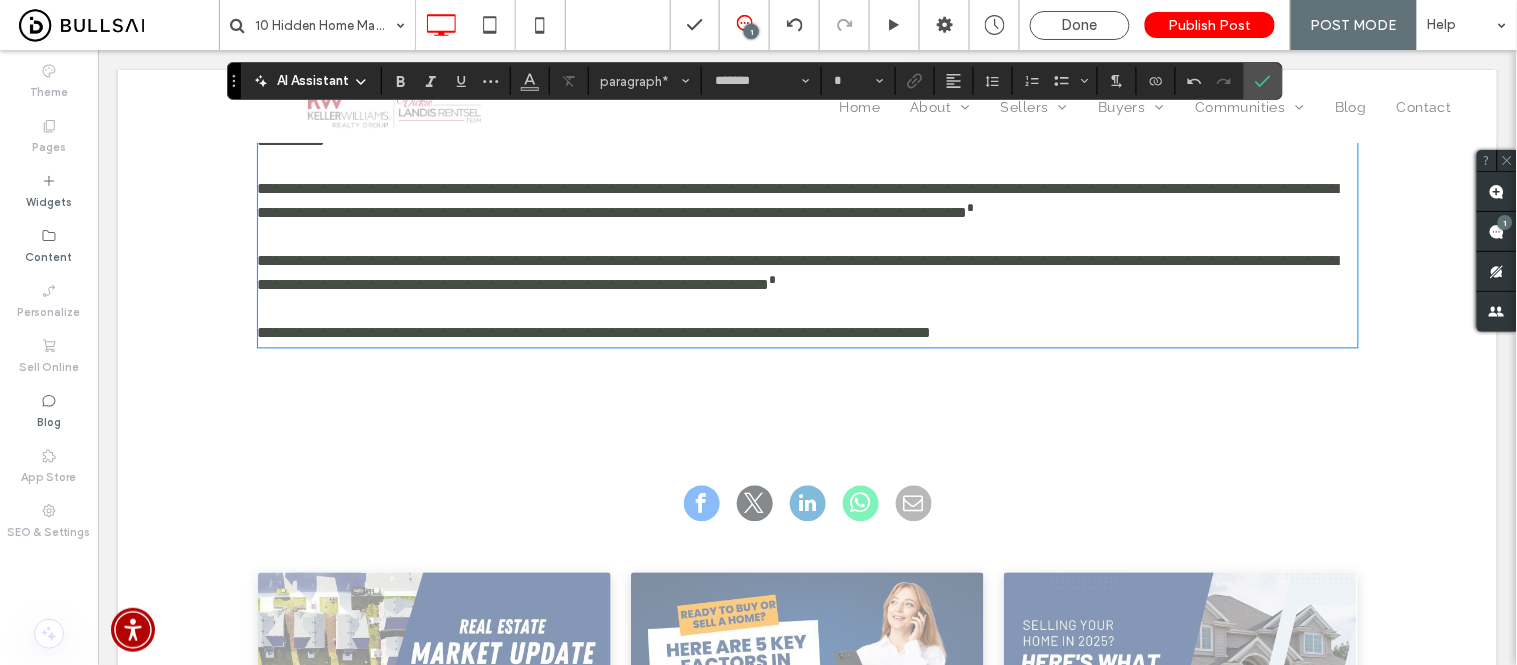 type on "**" 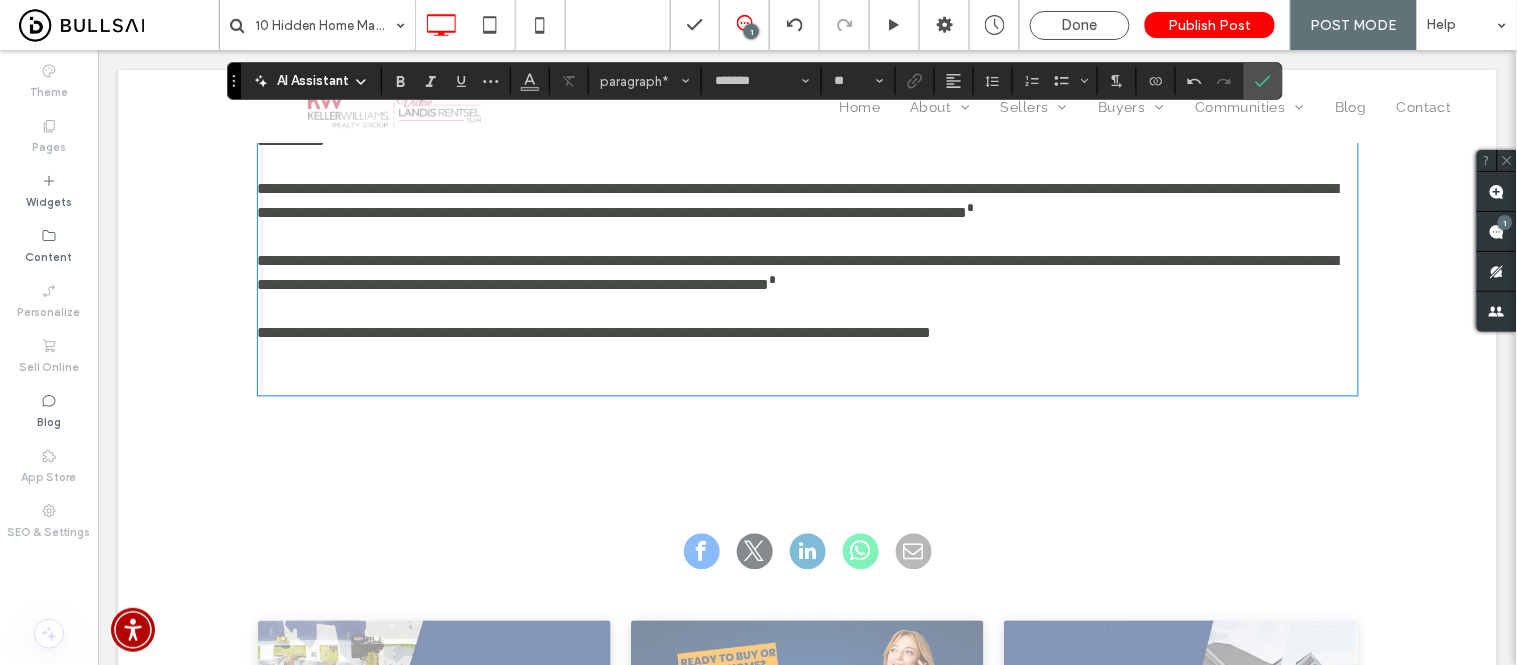 click on "﻿" at bounding box center (807, 381) 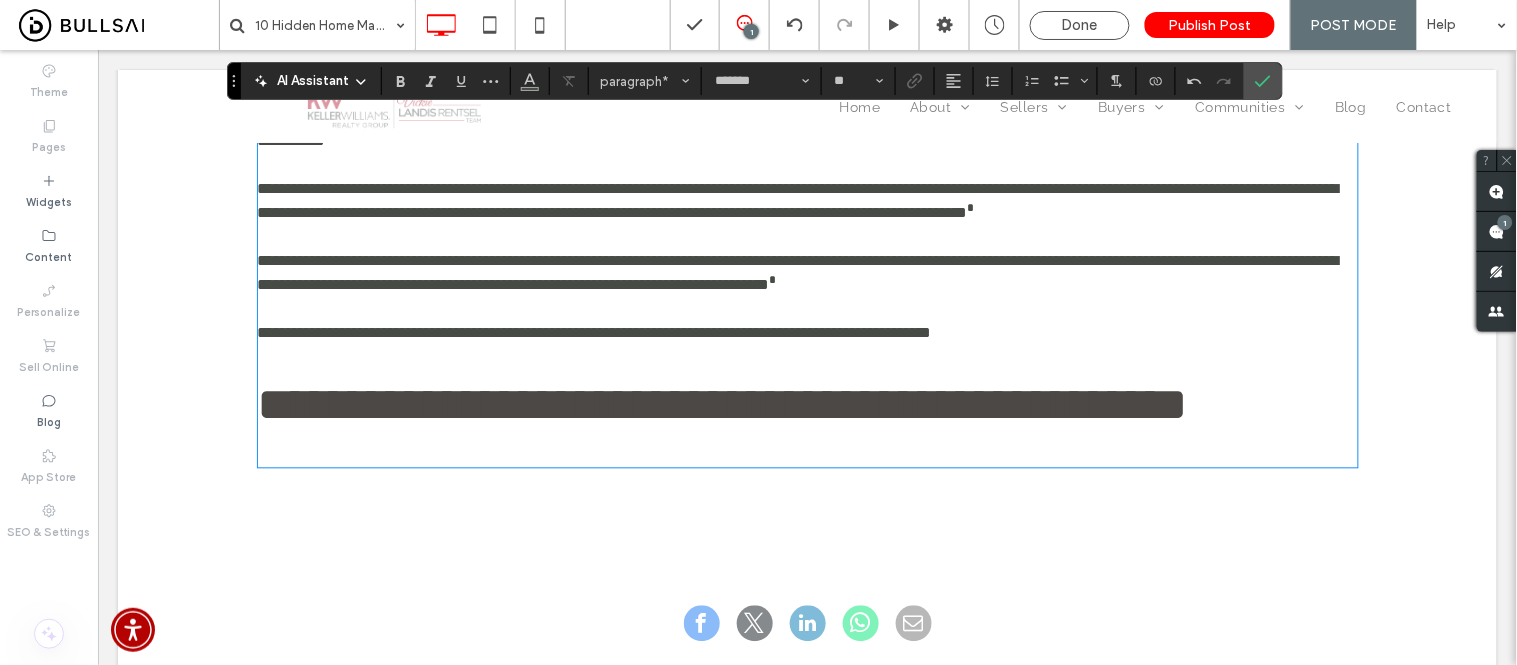scroll, scrollTop: 0, scrollLeft: 0, axis: both 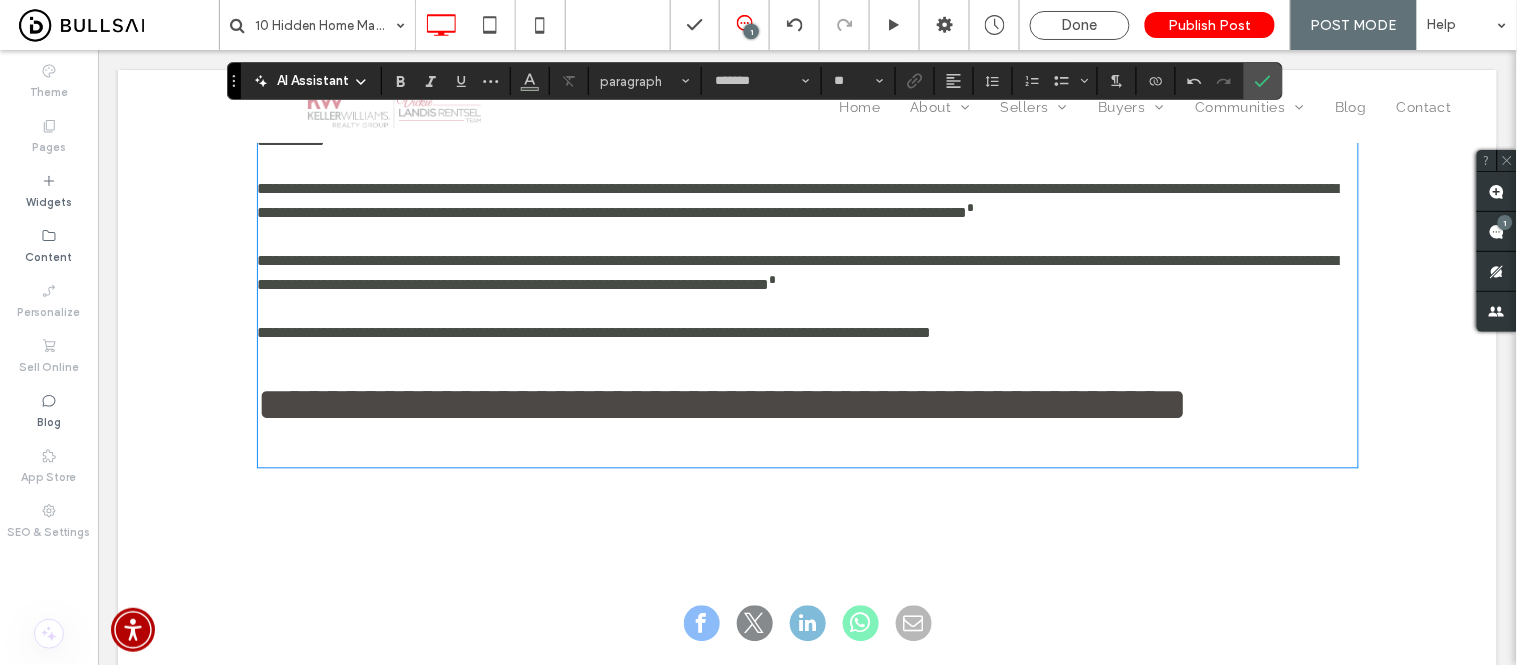 type on "**********" 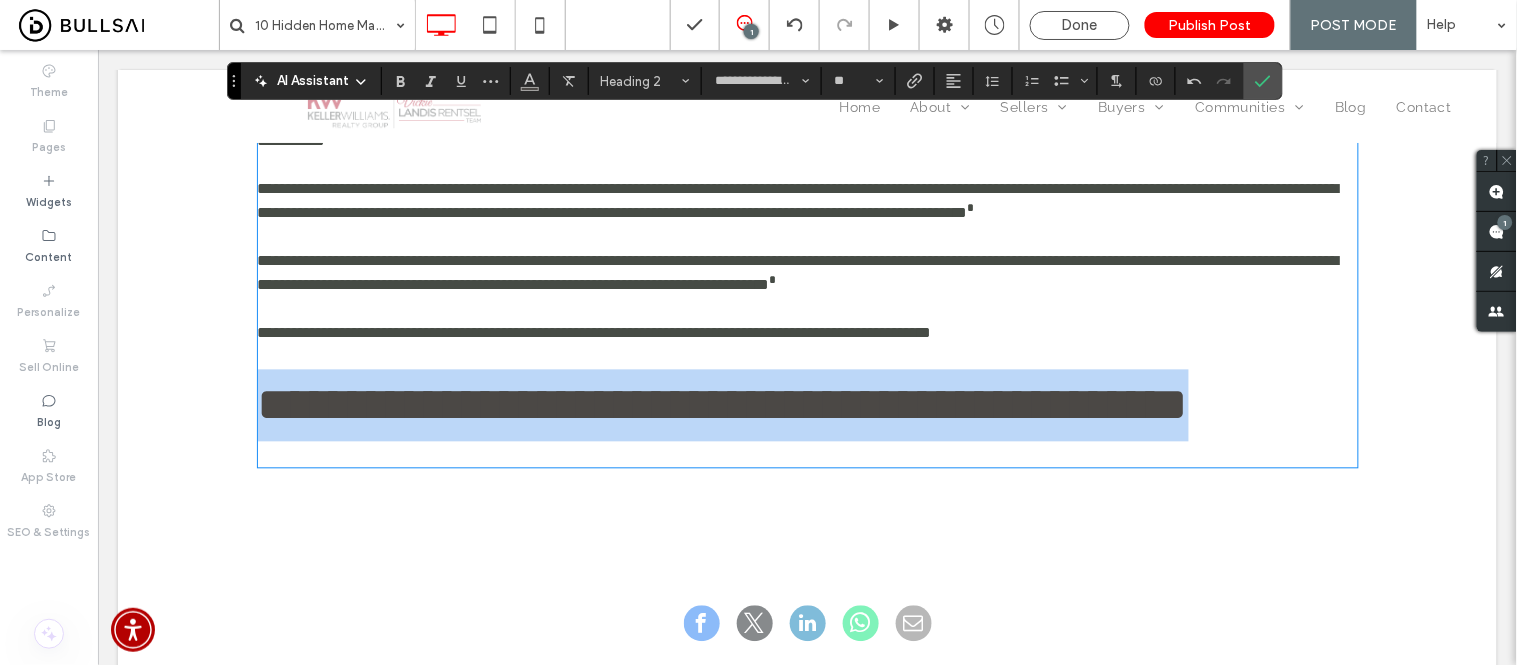 drag, startPoint x: 559, startPoint y: 496, endPoint x: 251, endPoint y: 425, distance: 316.0775 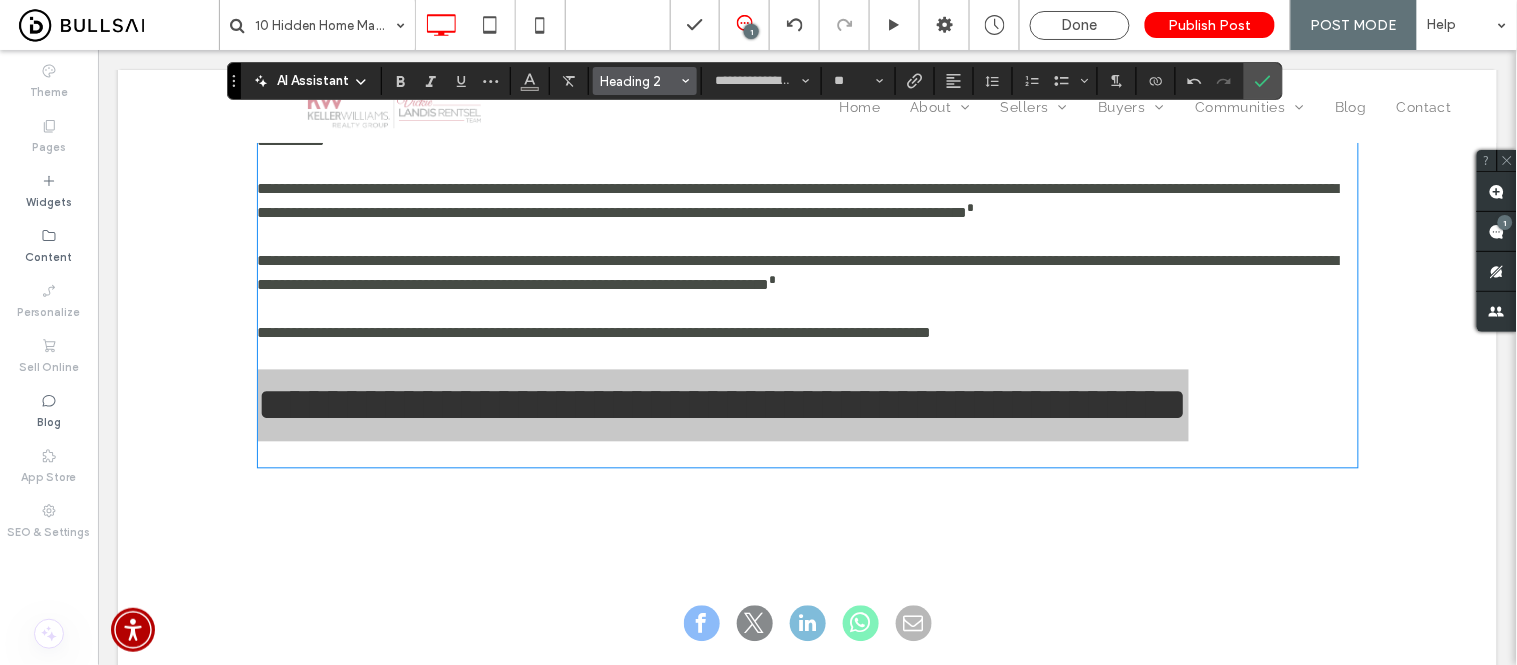 click on "Heading 2" at bounding box center [645, 81] 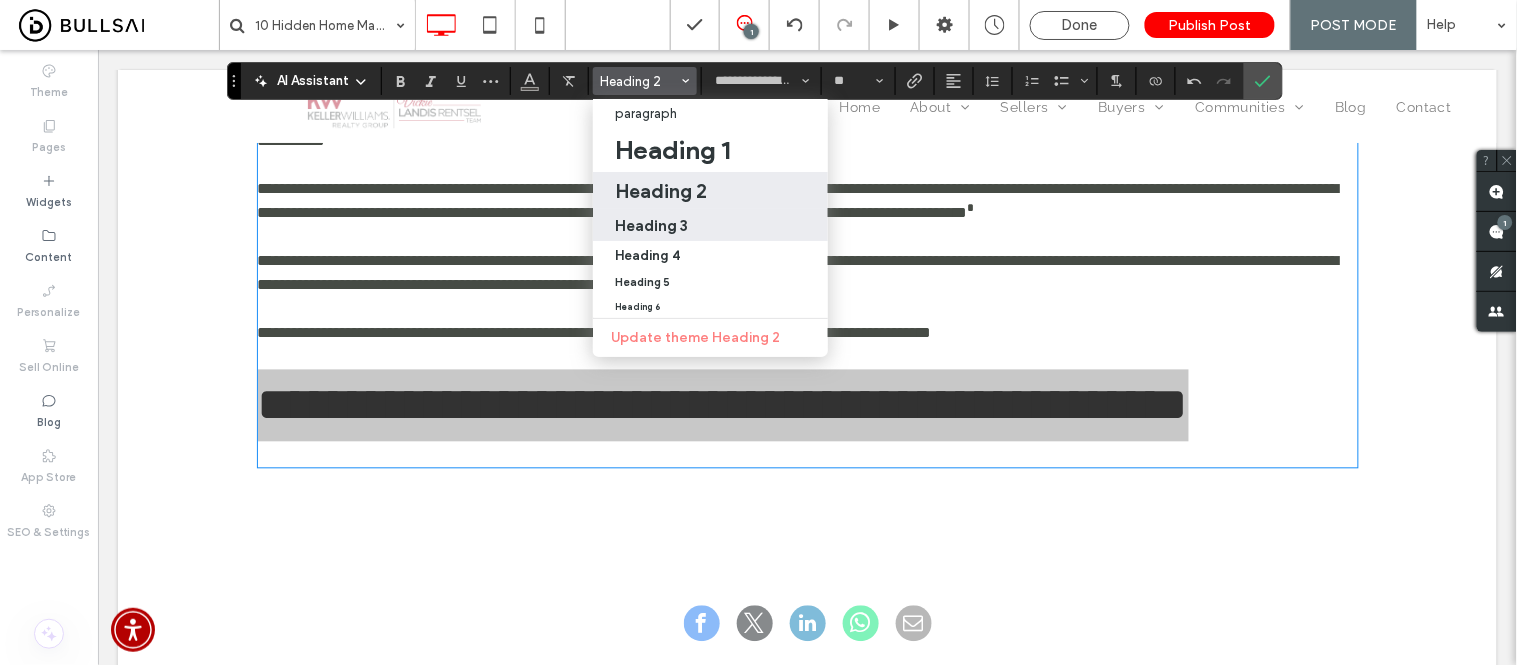click on "Heading 3" at bounding box center (651, 225) 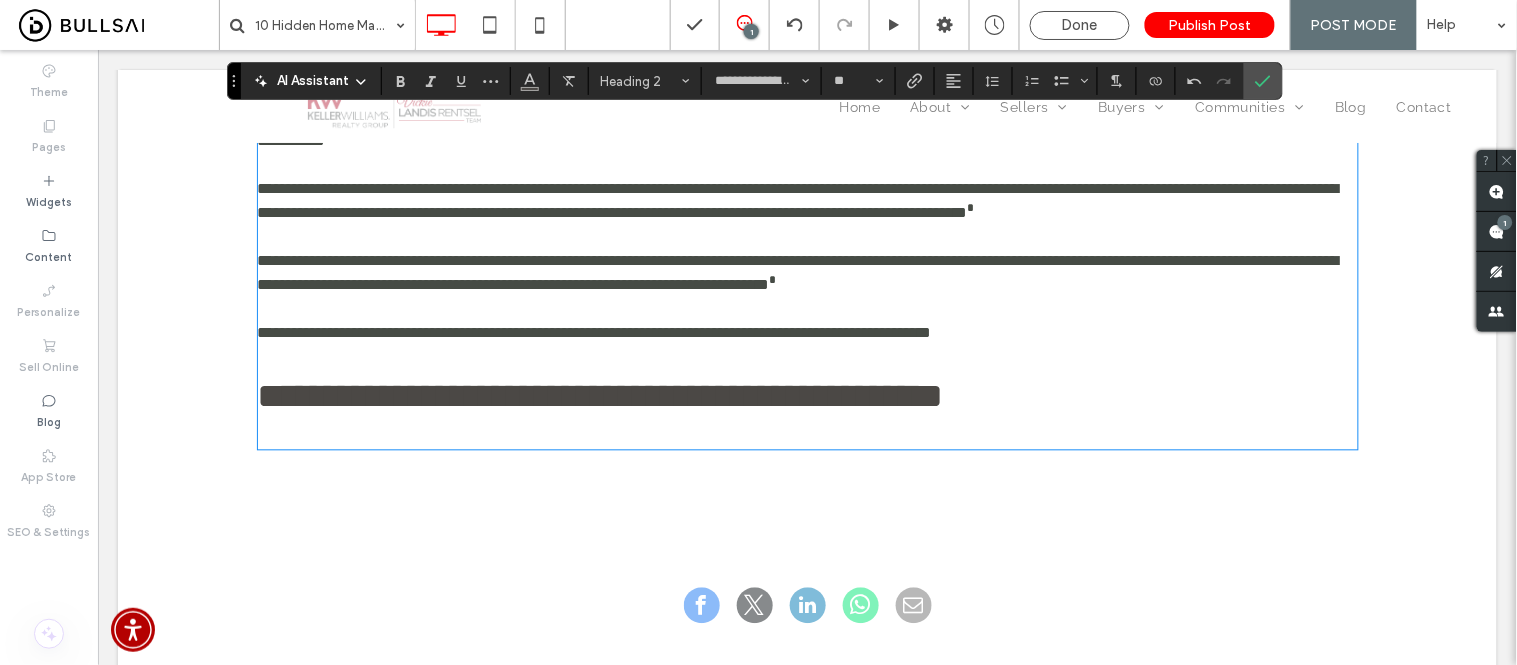 type on "**" 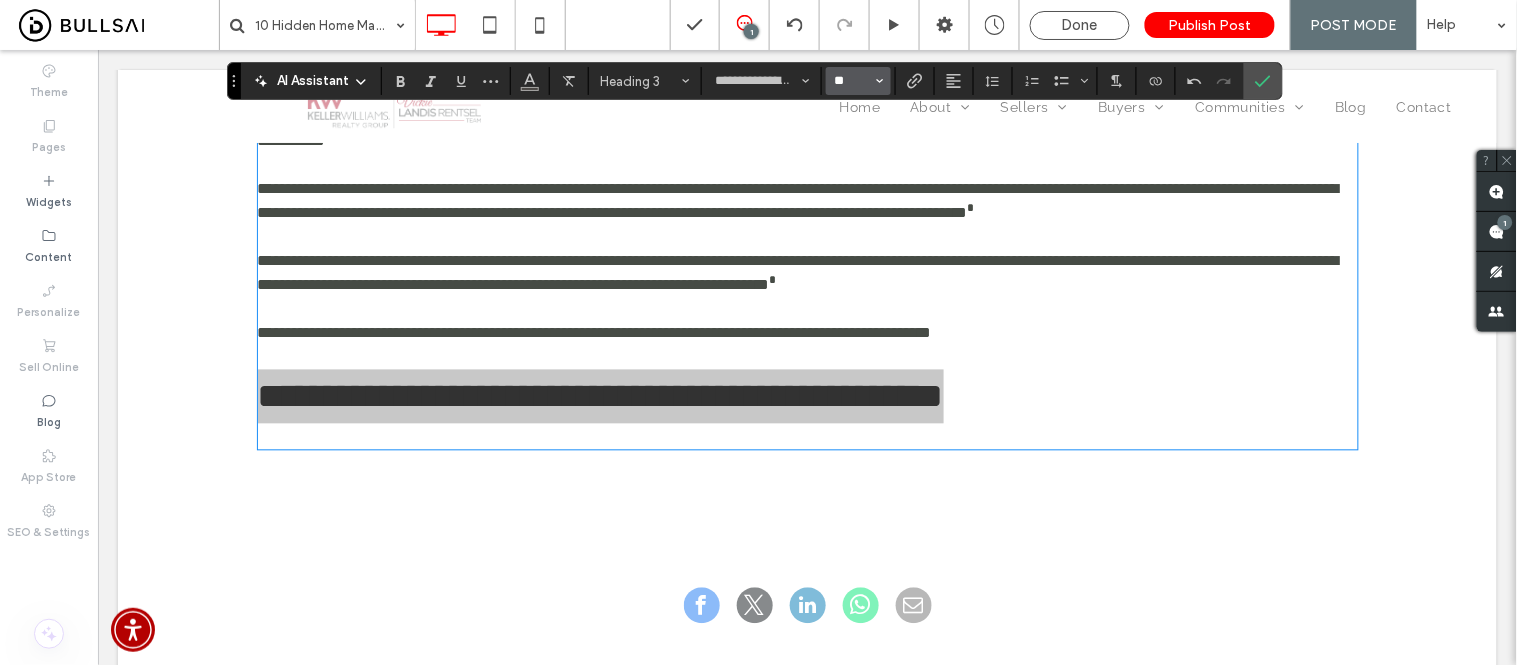 click on "**" at bounding box center (852, 81) 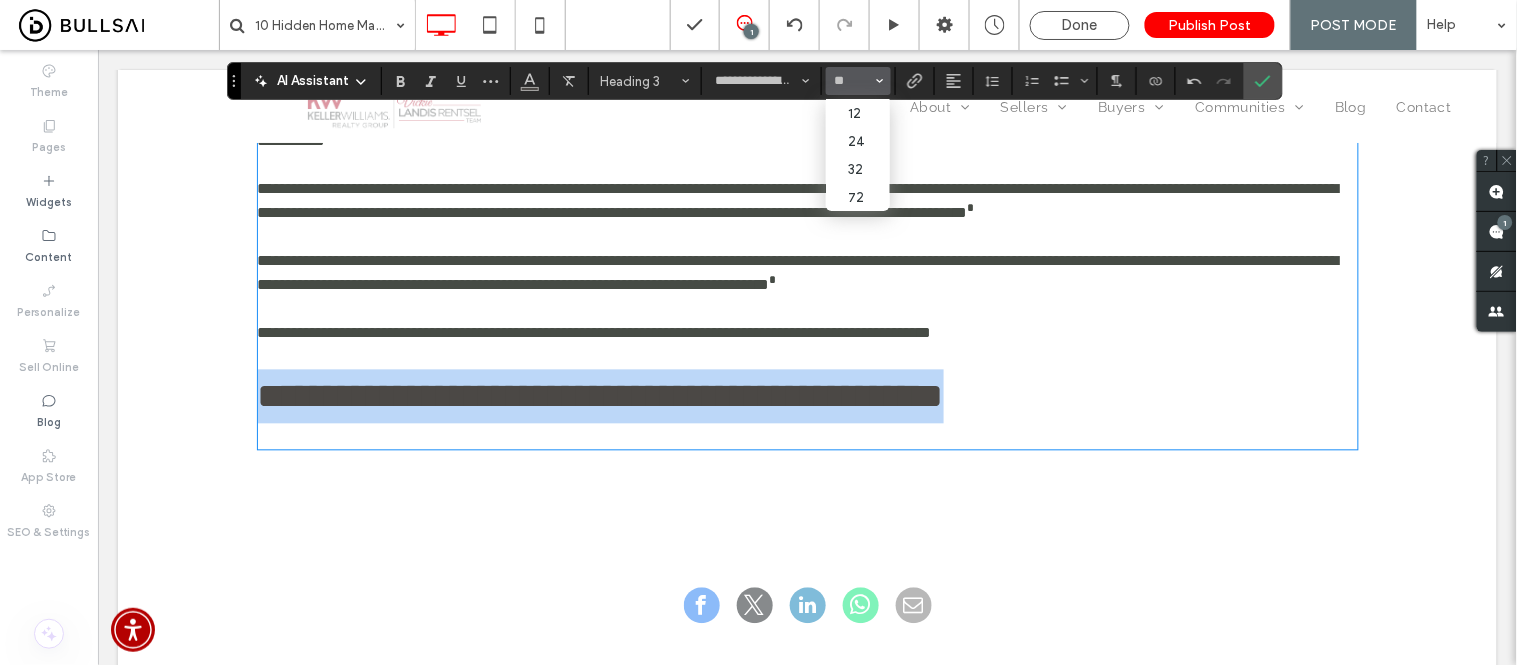 type on "**" 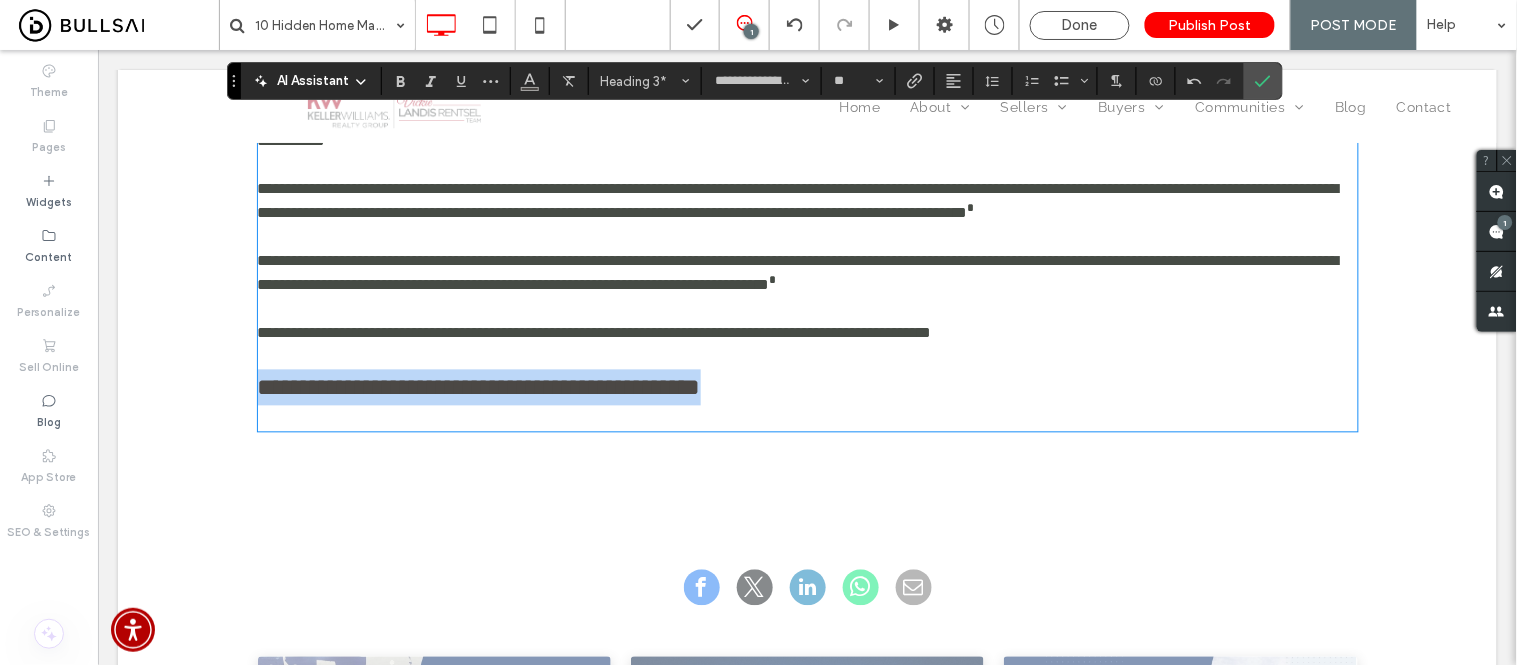 click on "**********" at bounding box center (807, 387) 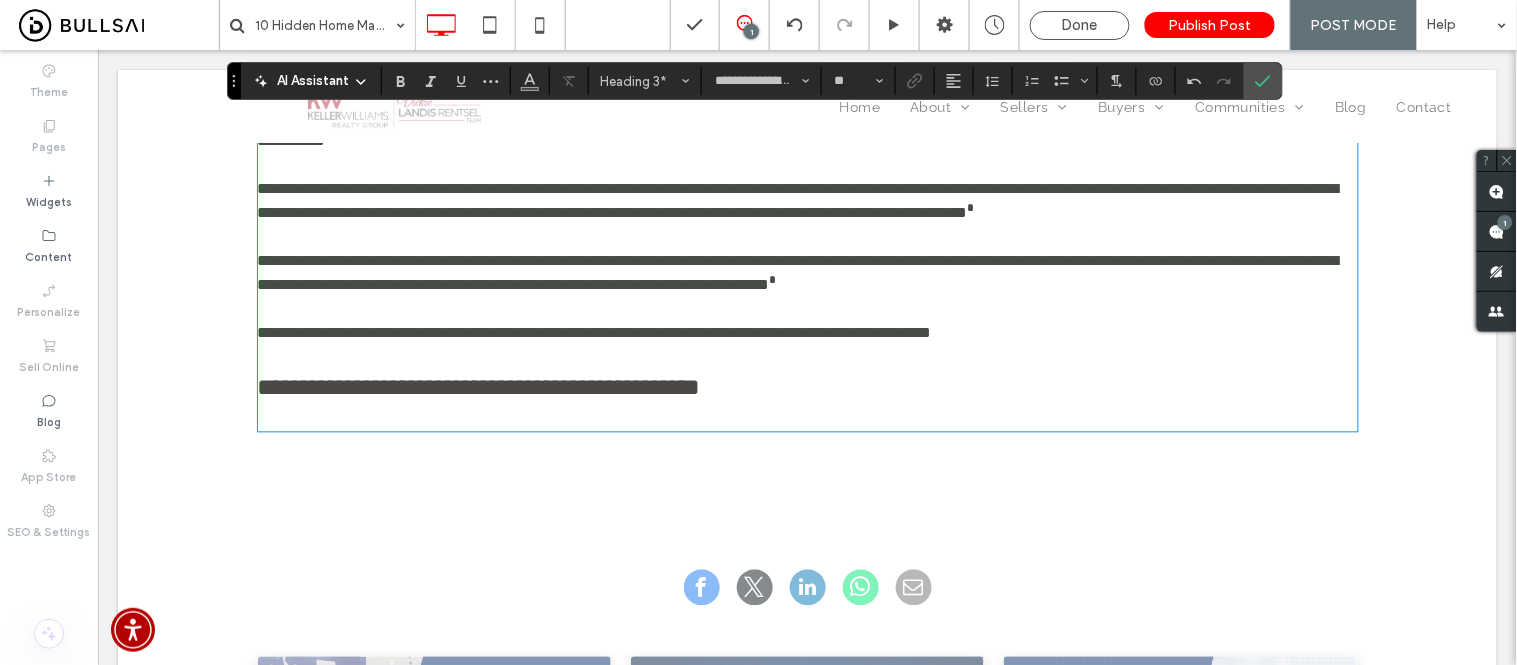 type on "*******" 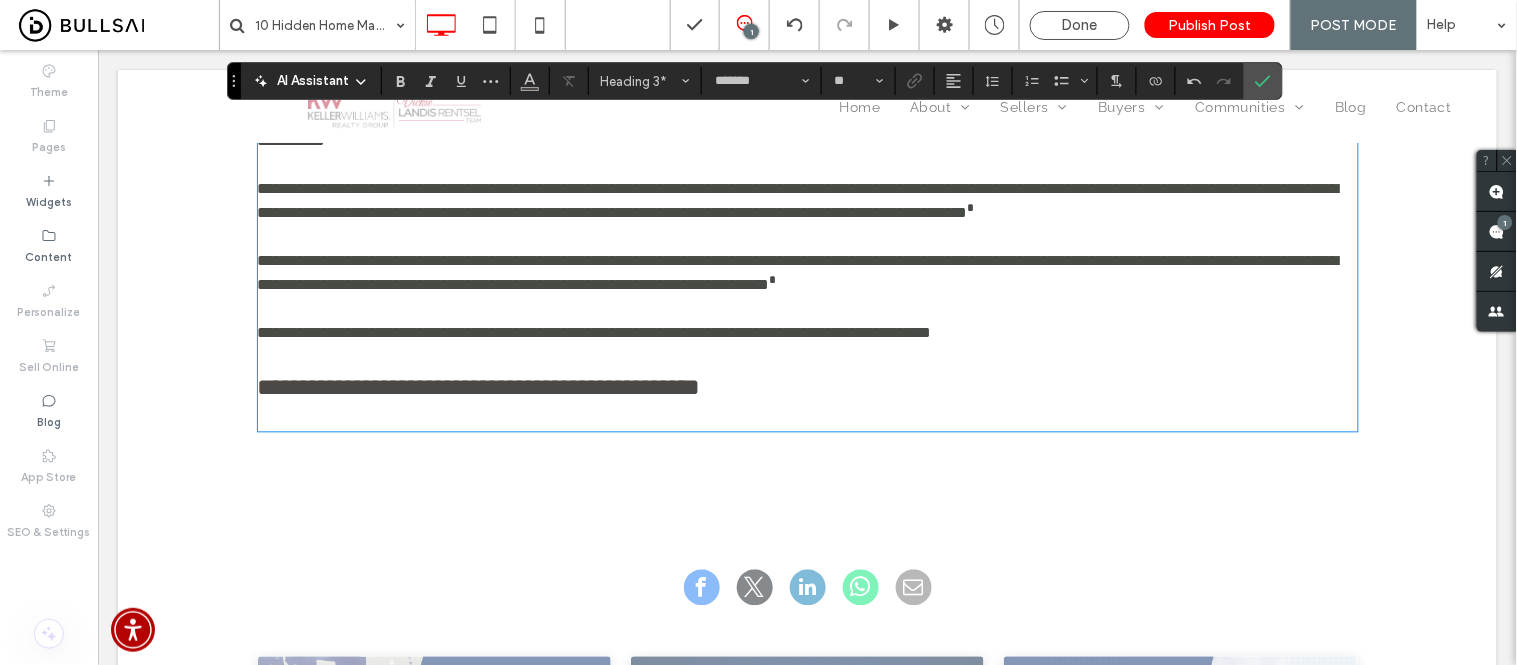 click at bounding box center (807, 417) 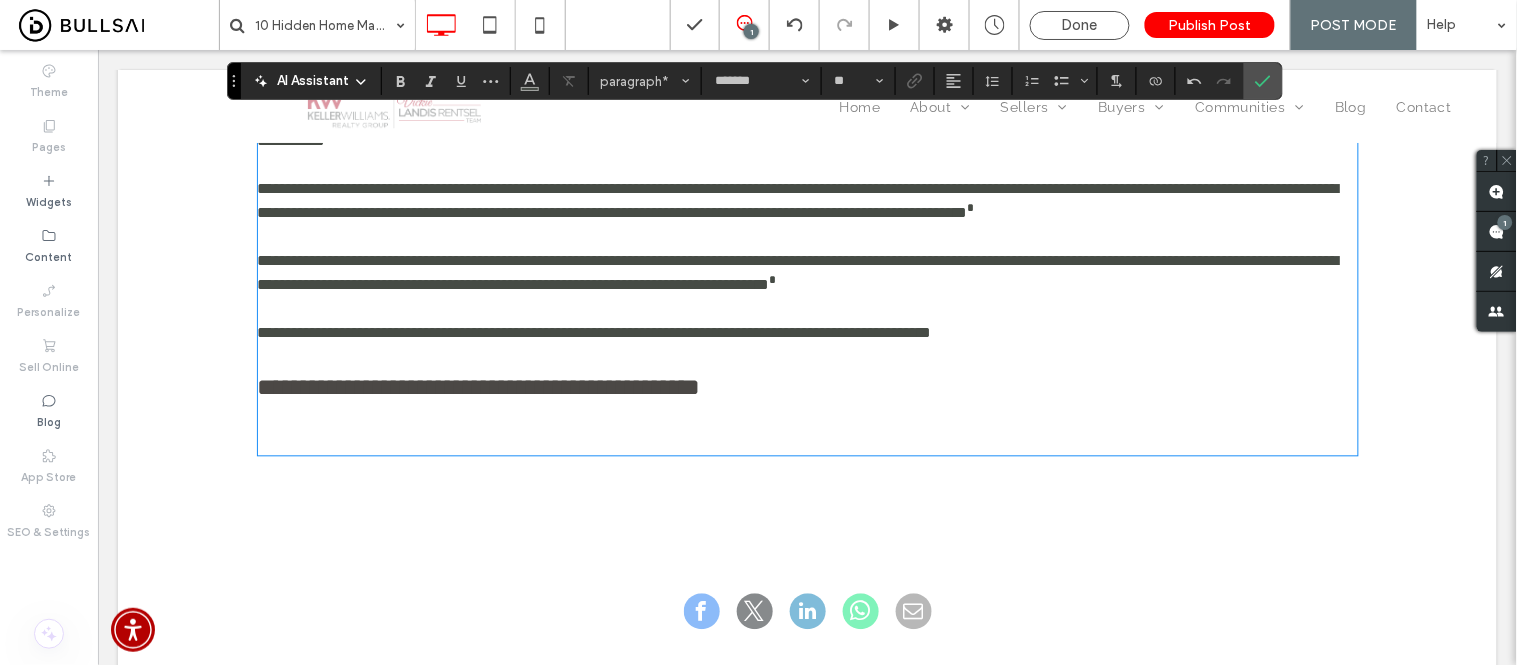 click at bounding box center (807, 357) 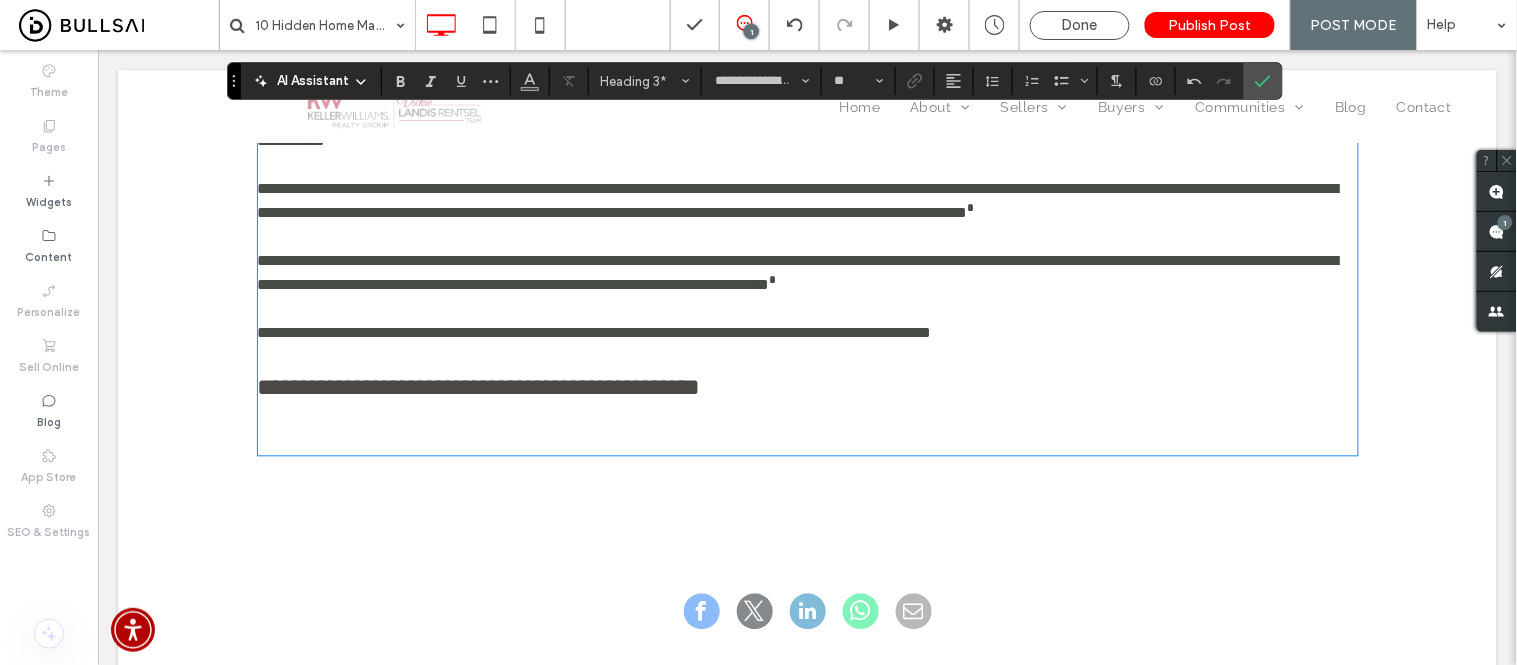click on "**********" at bounding box center [478, 387] 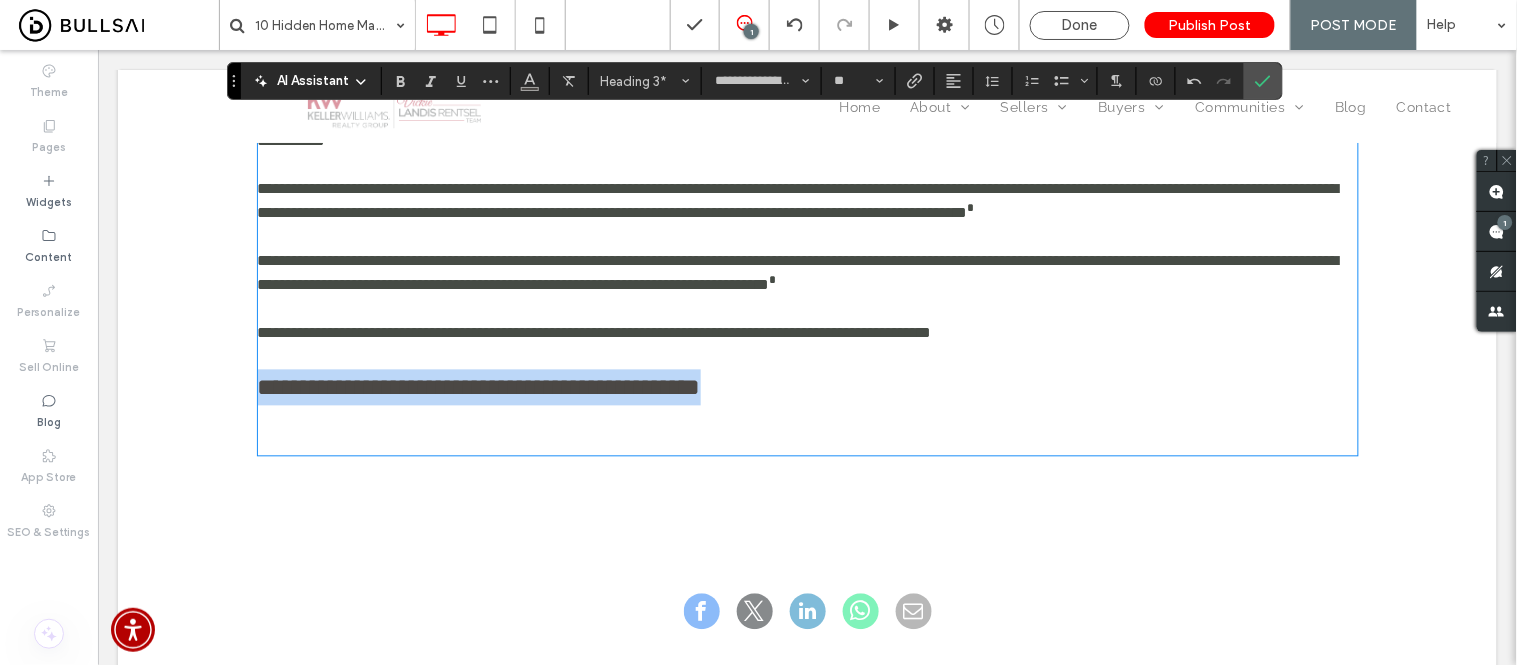 drag, startPoint x: 825, startPoint y: 419, endPoint x: 330, endPoint y: 477, distance: 498.38638 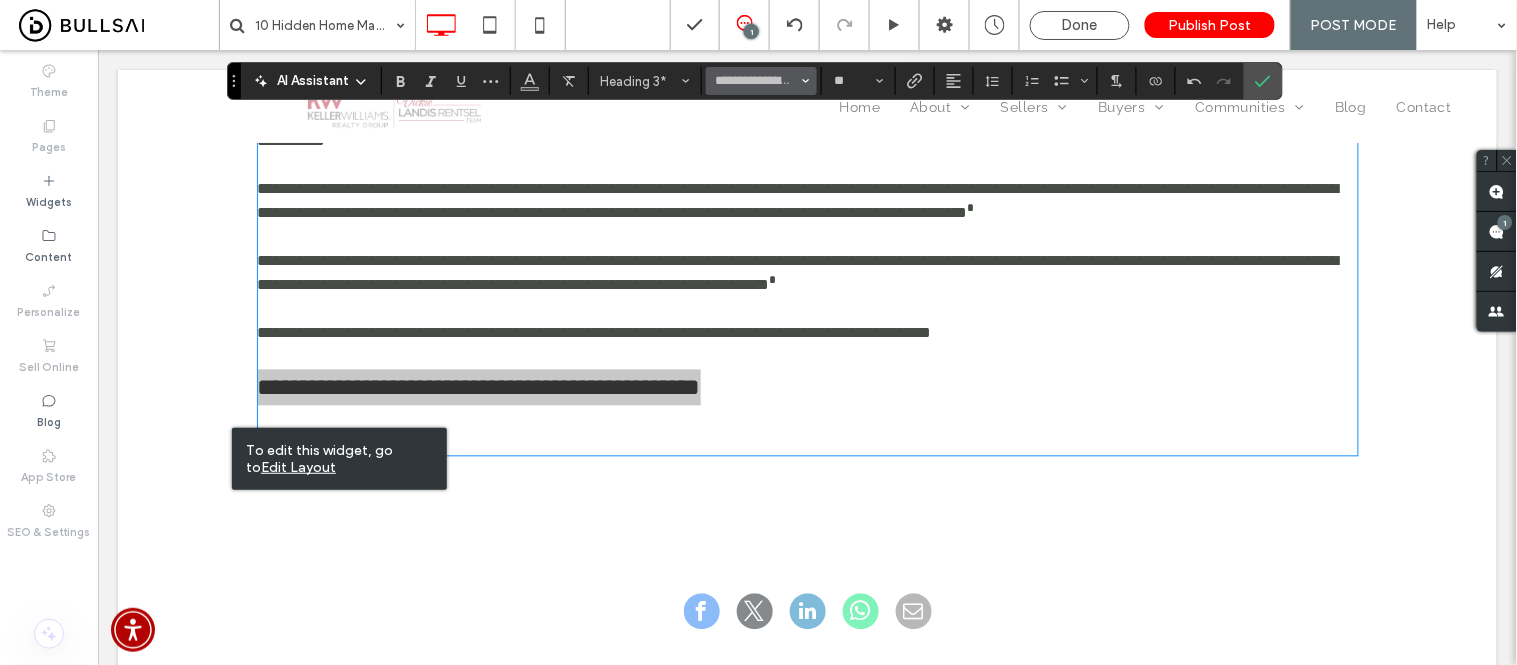 click on "**********" at bounding box center (761, 81) 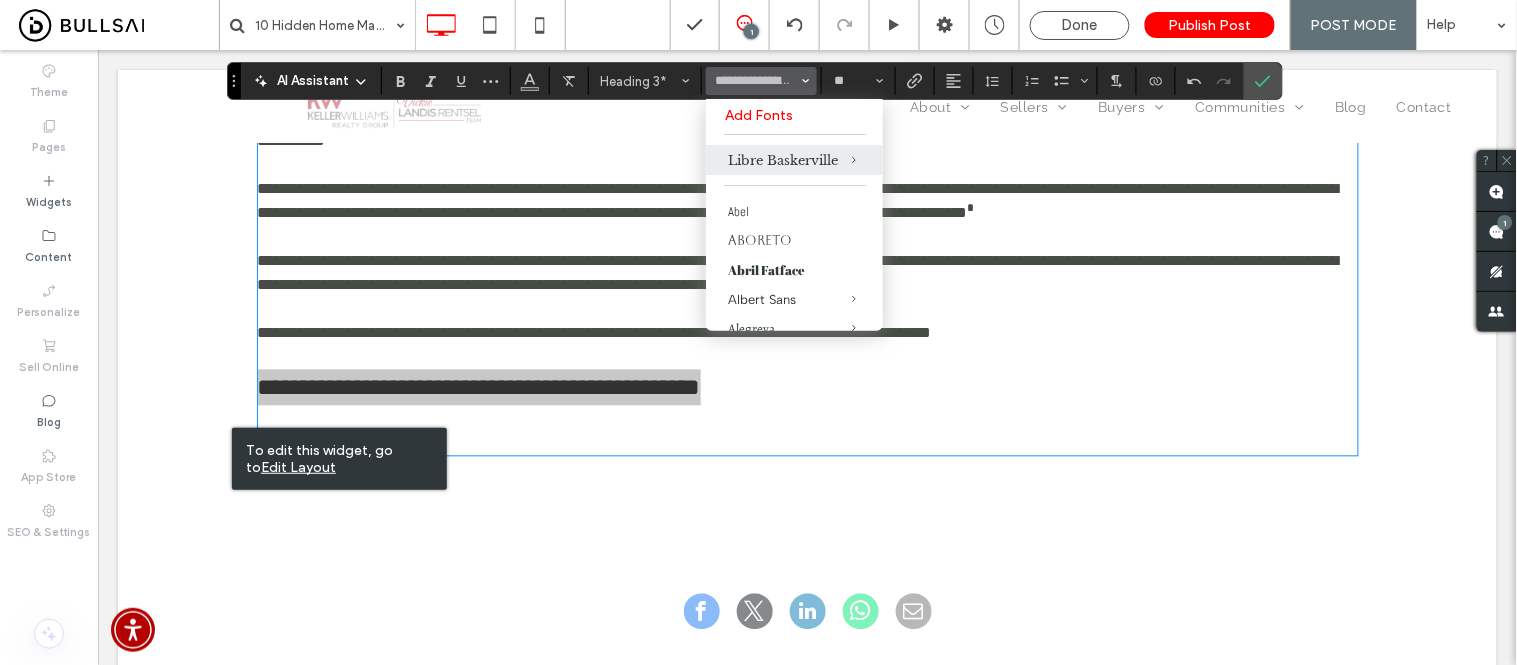 type 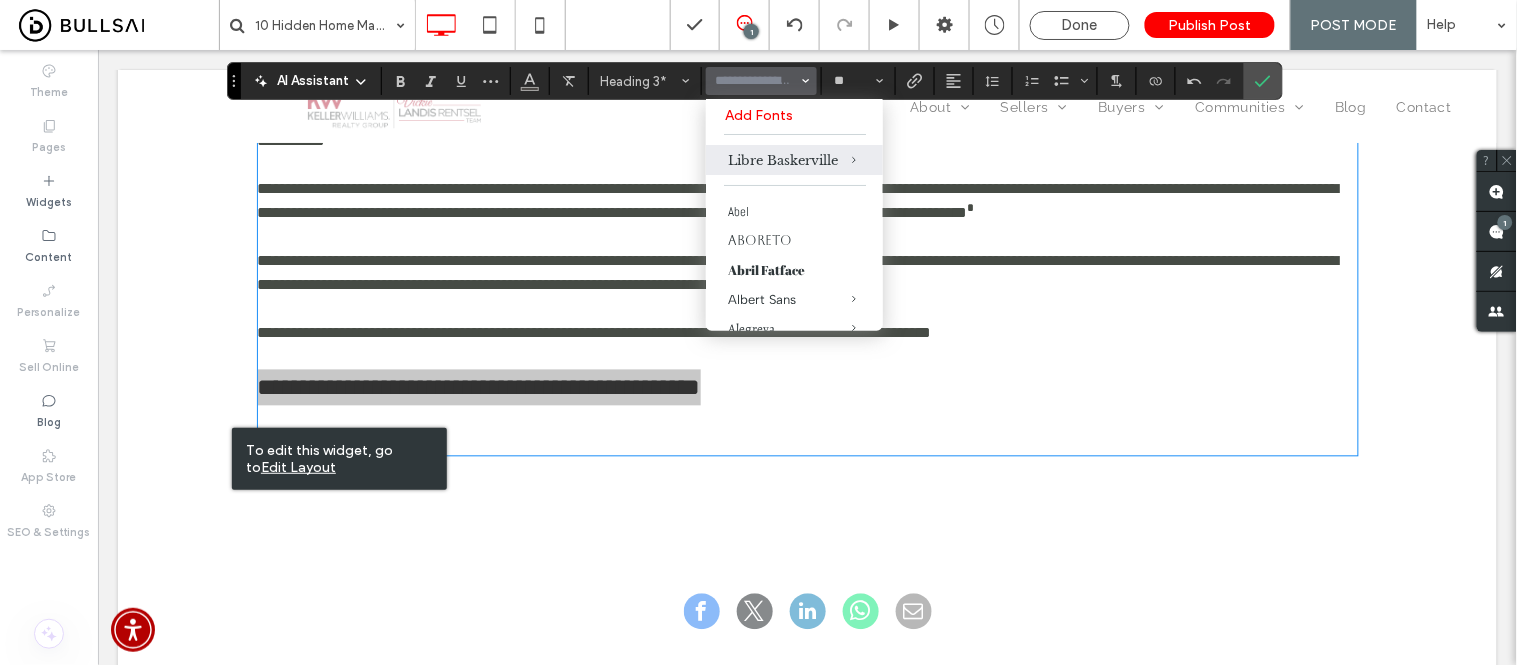 click at bounding box center (755, 81) 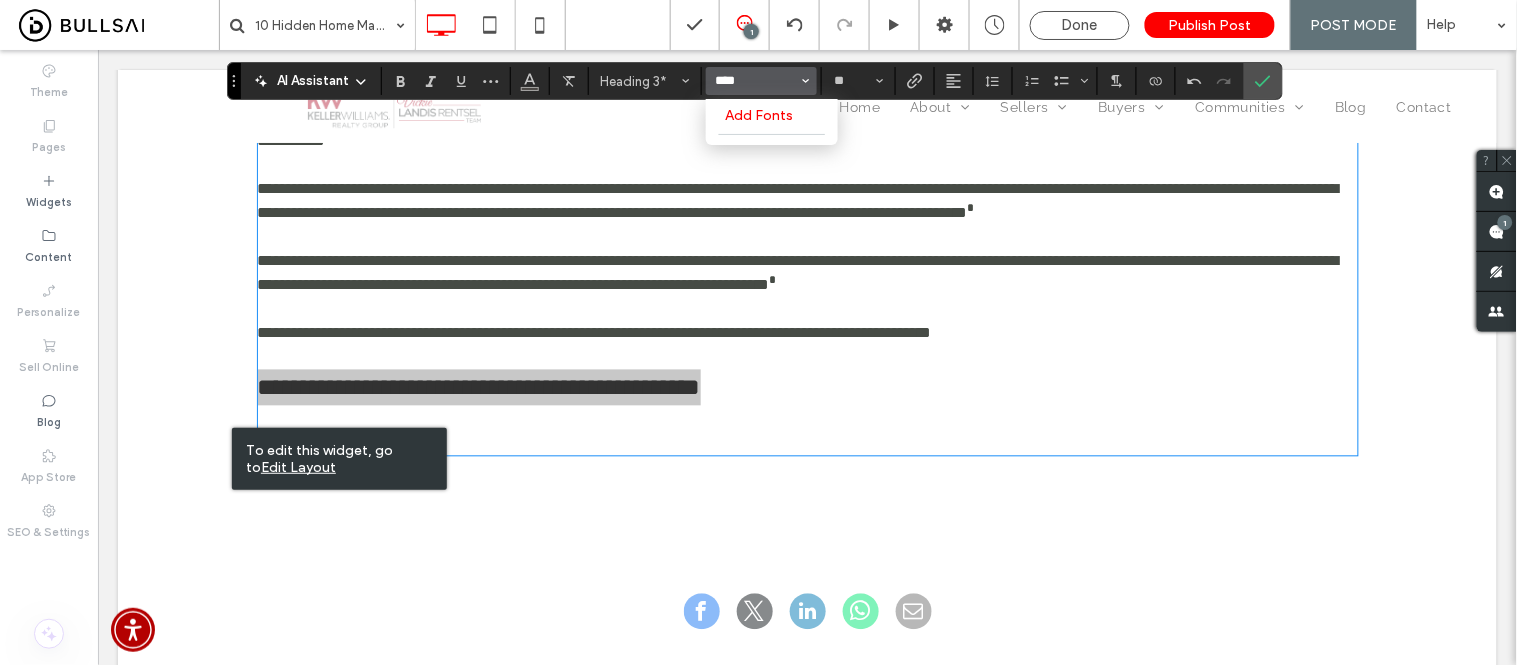 type on "****" 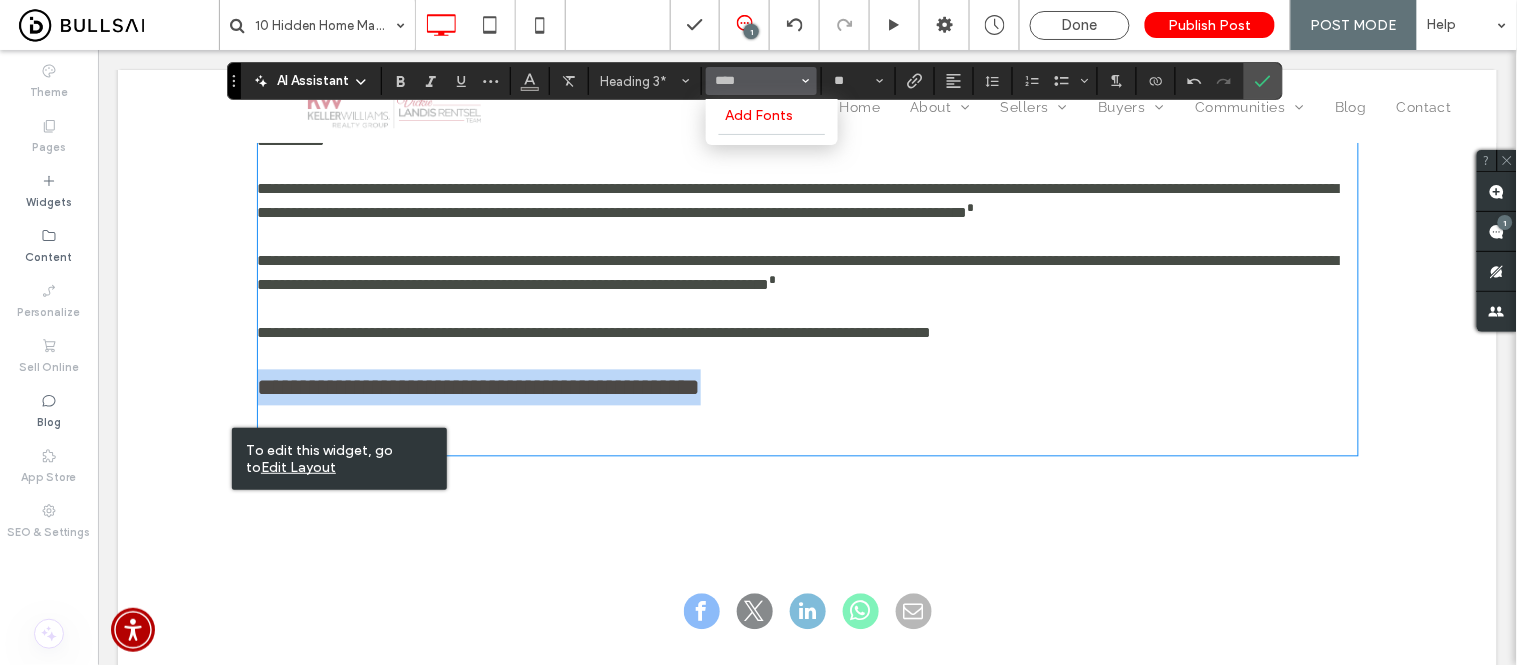 type on "**" 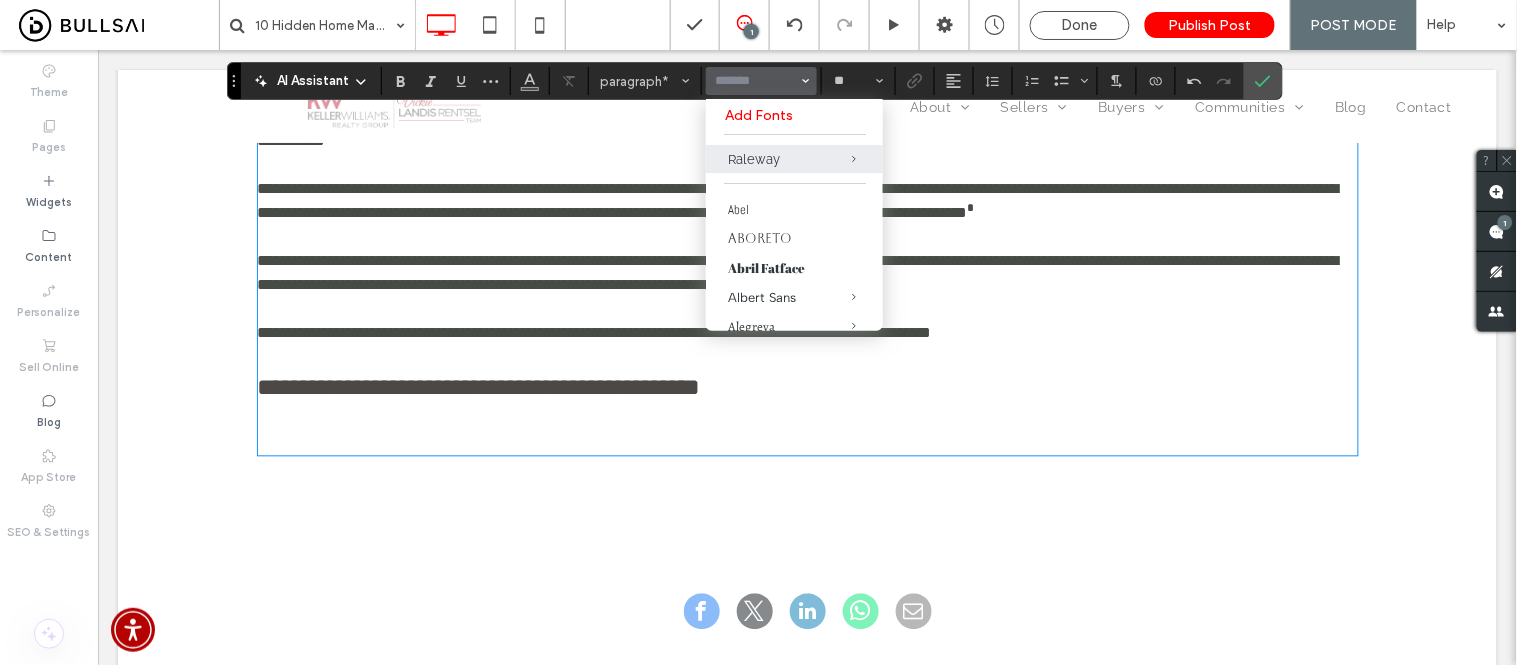 click on "**********" at bounding box center [807, 387] 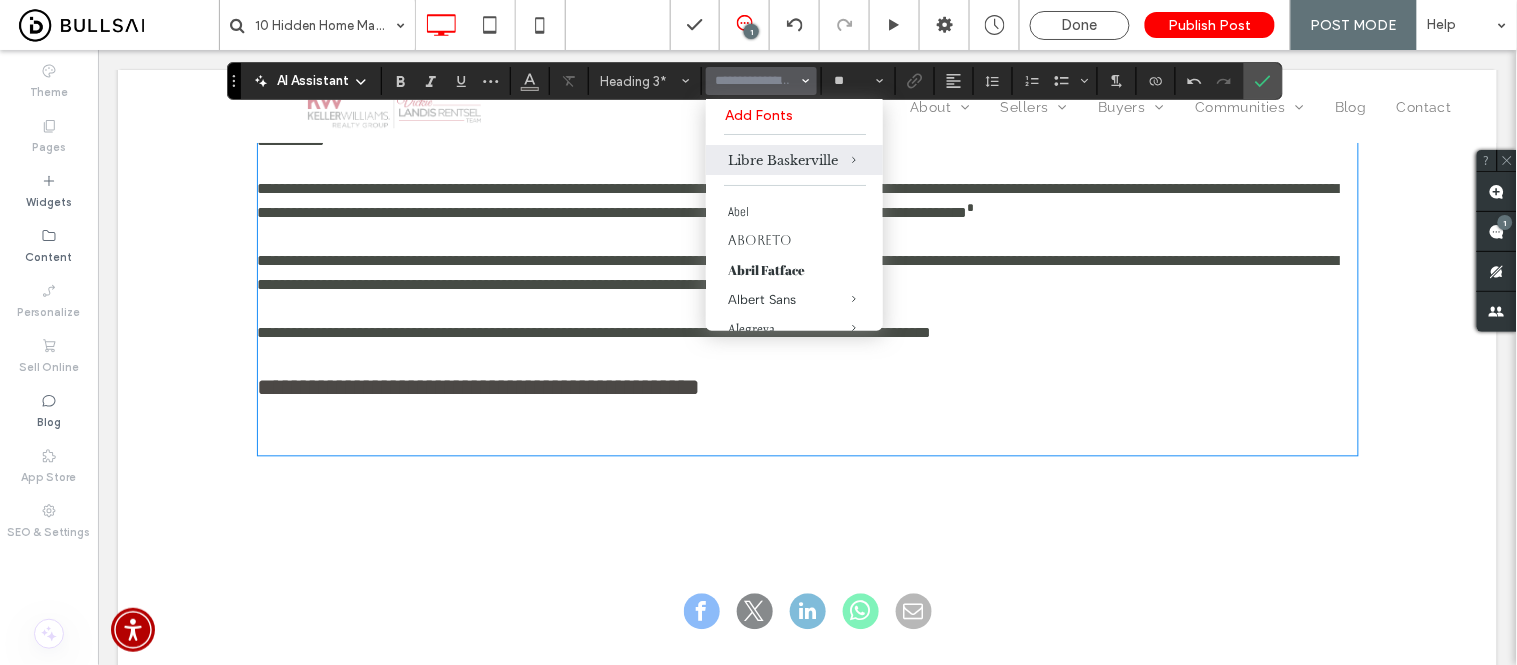 type on "**********" 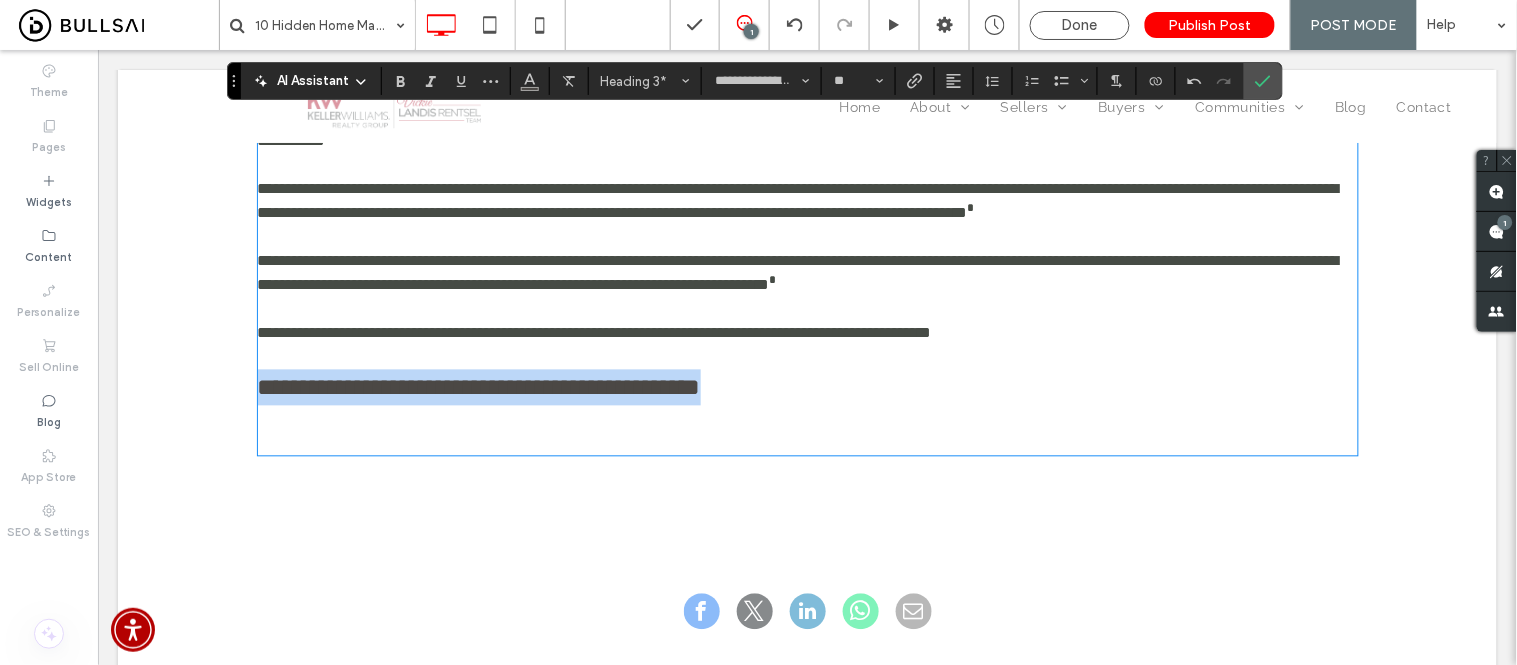 drag, startPoint x: 834, startPoint y: 413, endPoint x: 224, endPoint y: 420, distance: 610.04016 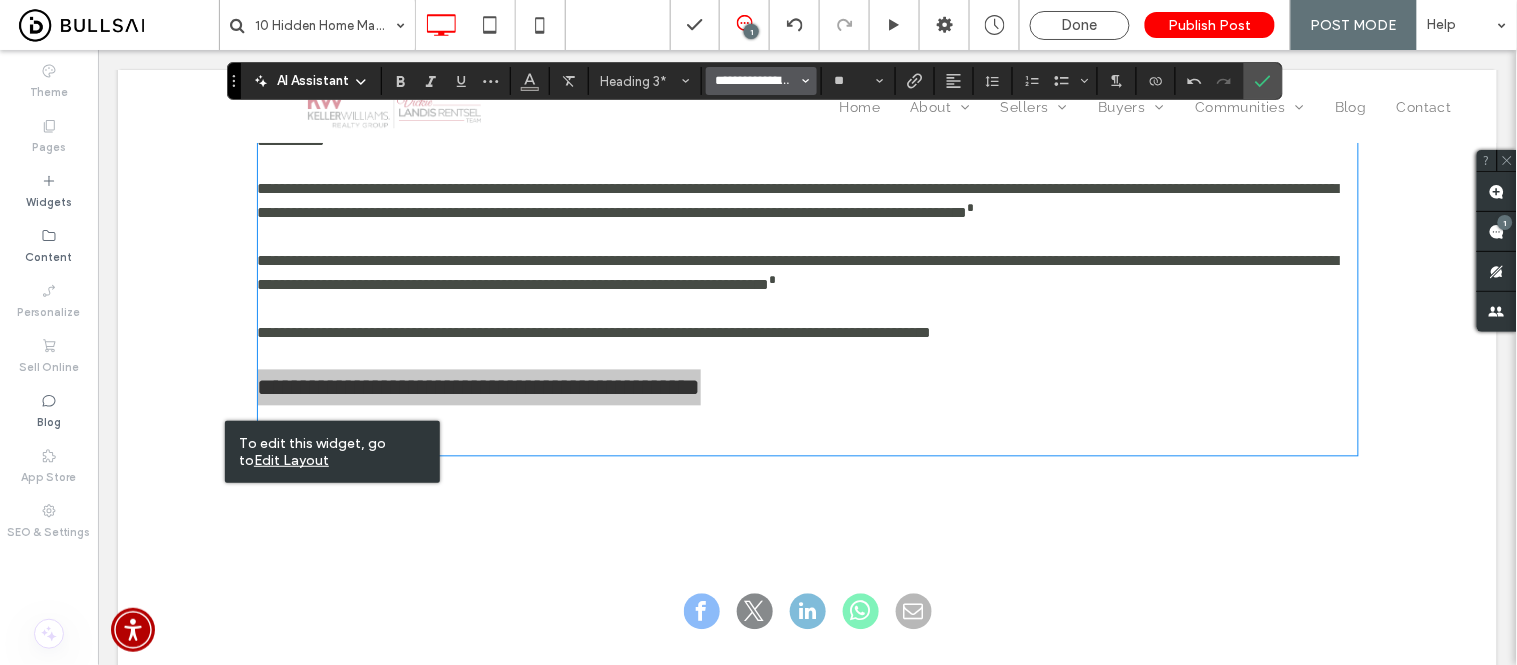 click on "**********" at bounding box center [755, 81] 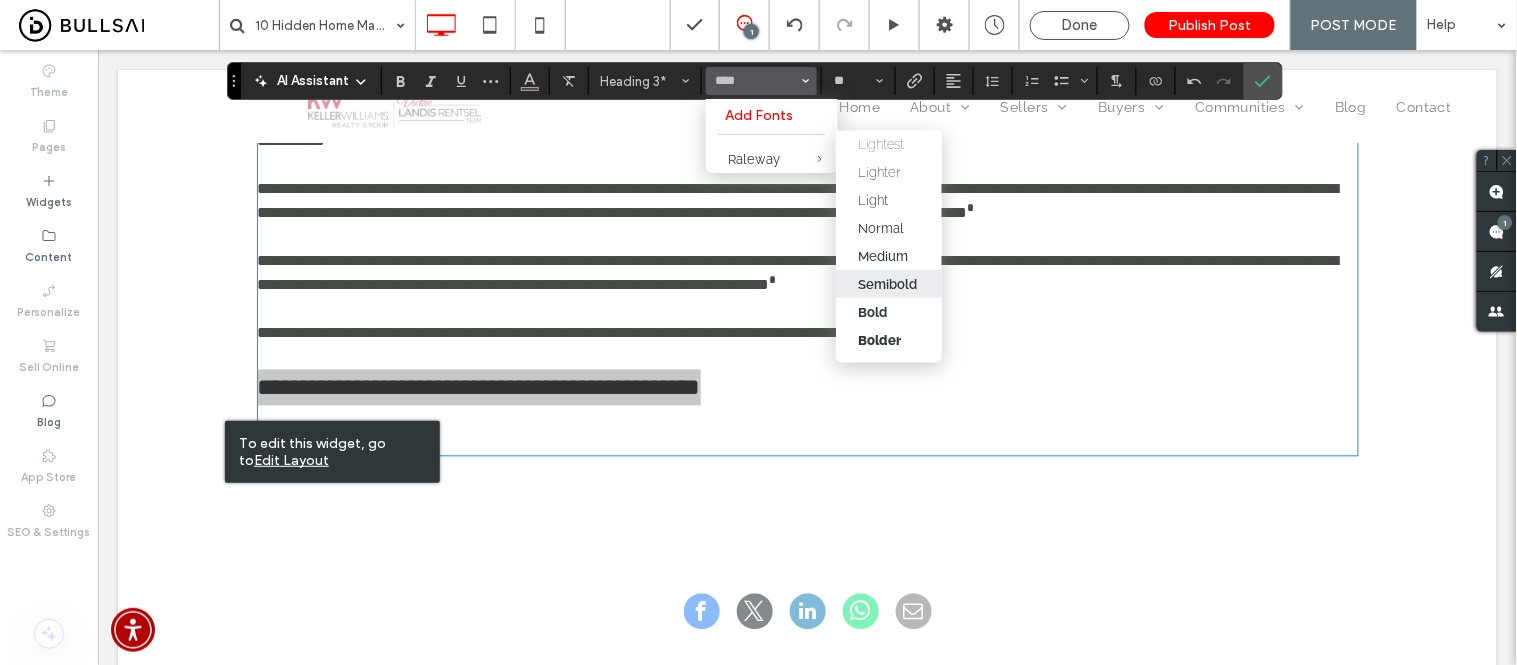 click on "Semibold" at bounding box center [887, 284] 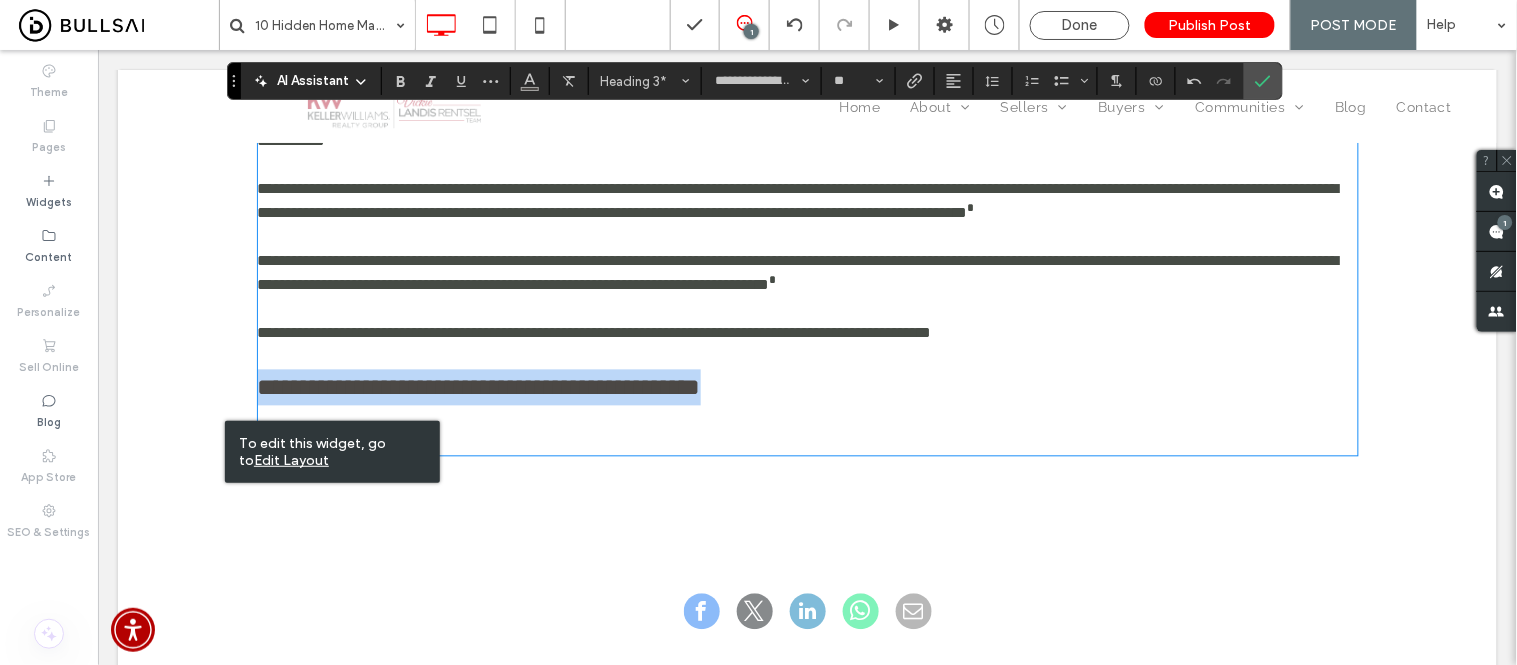 type on "*******" 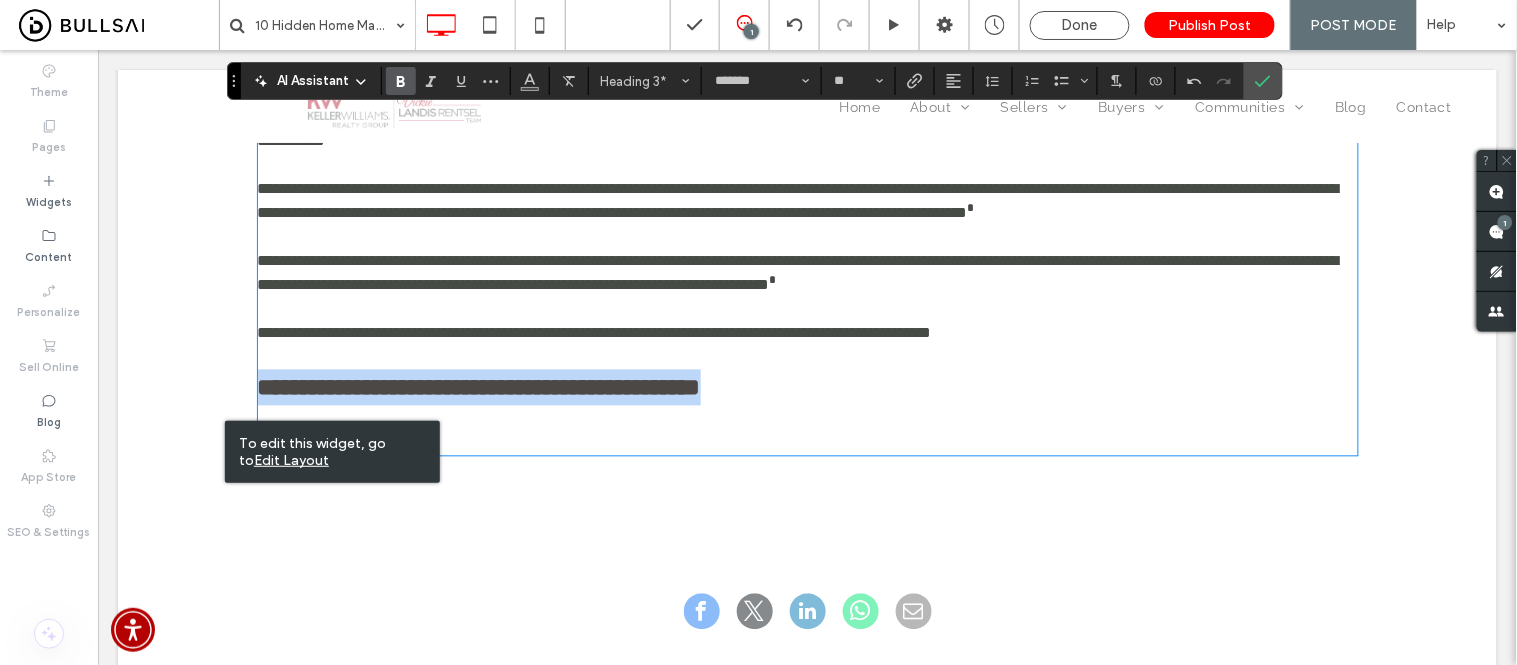 drag, startPoint x: 751, startPoint y: 414, endPoint x: 726, endPoint y: 432, distance: 30.805843 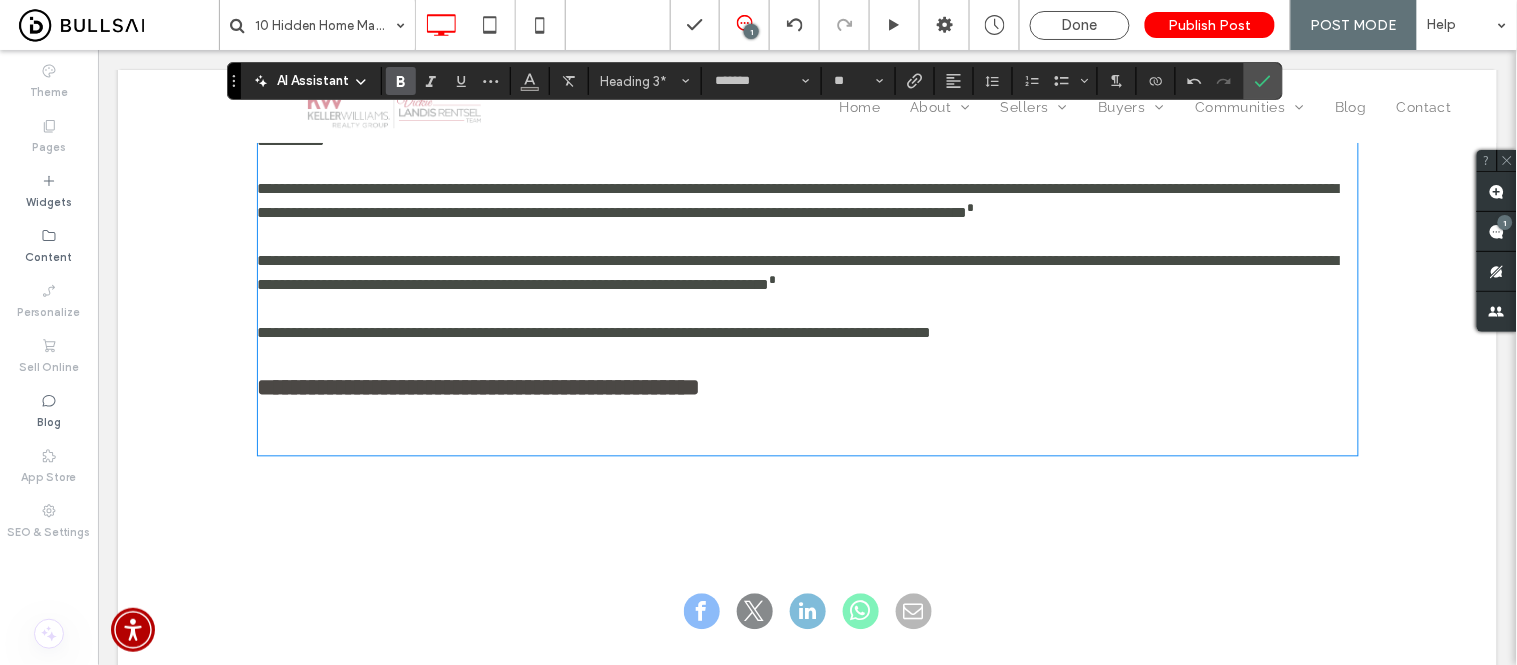 click on "﻿" at bounding box center (807, 441) 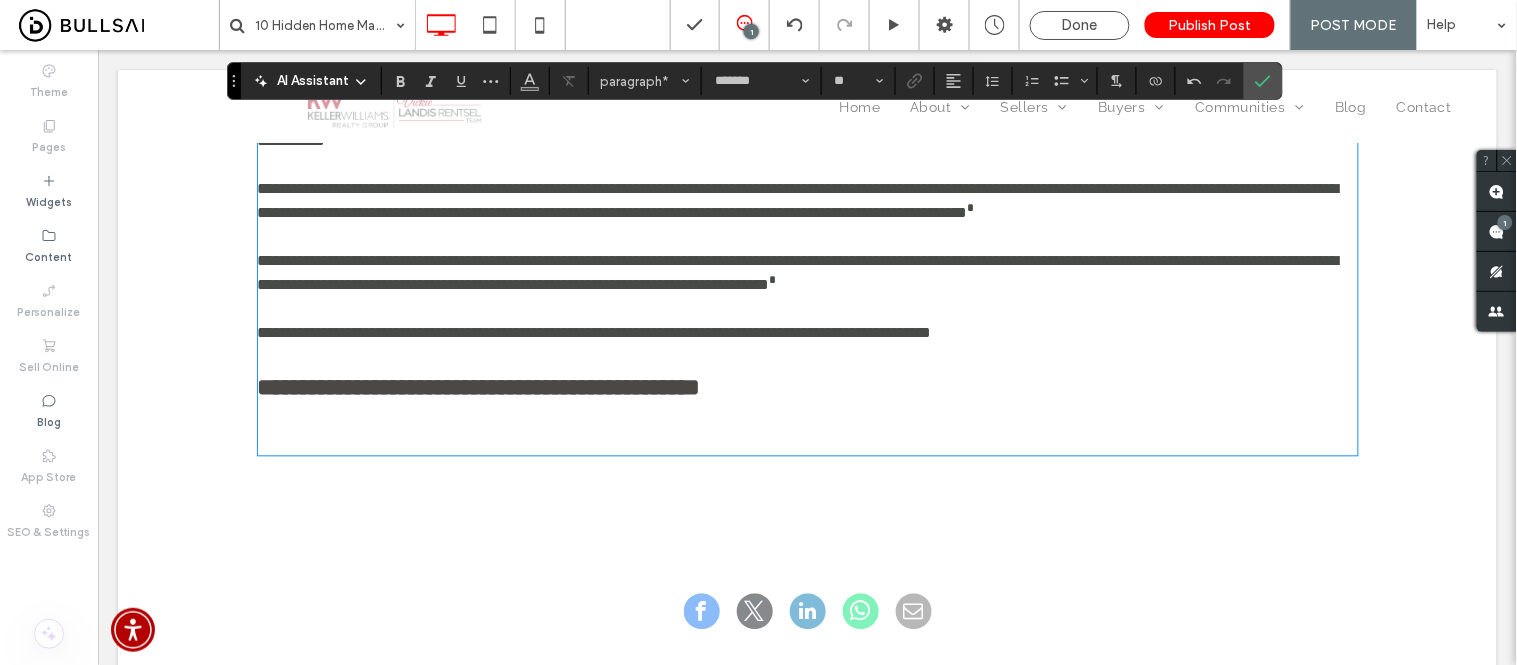 click on "﻿" at bounding box center (807, 441) 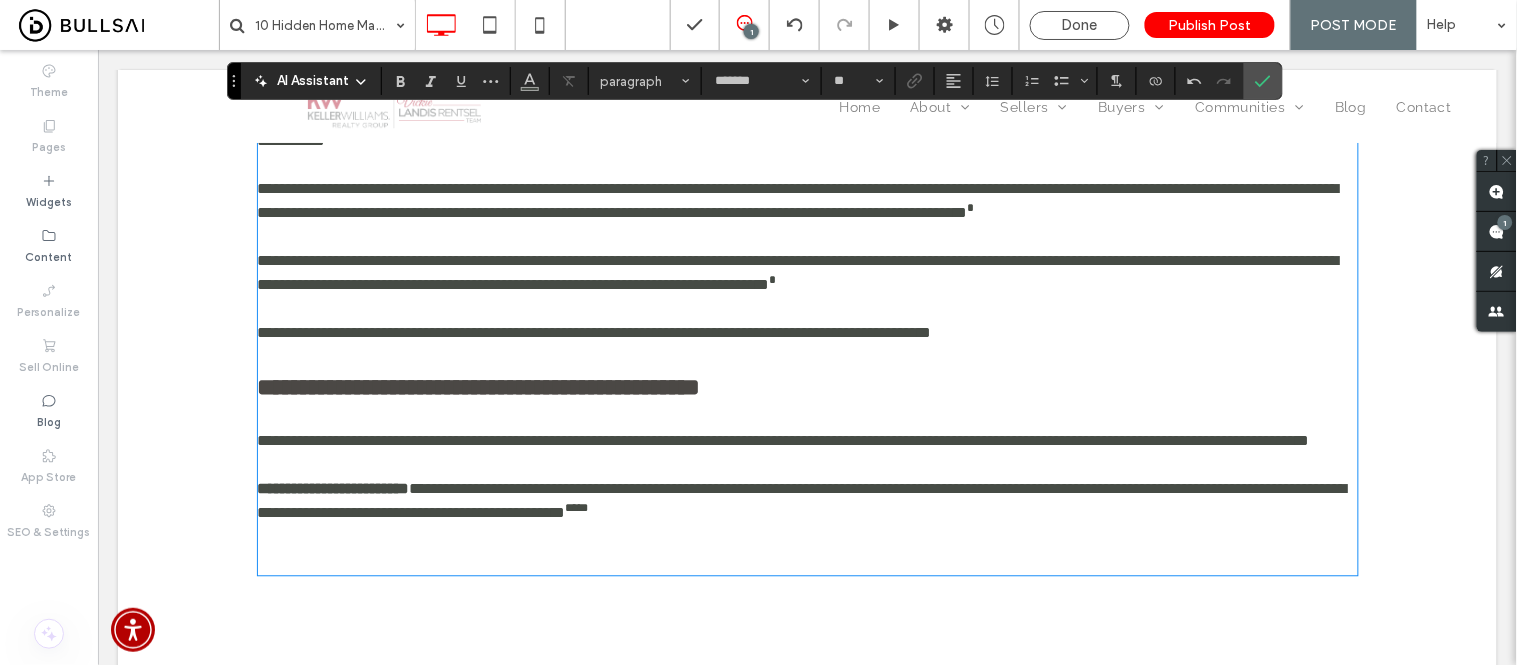 type on "**" 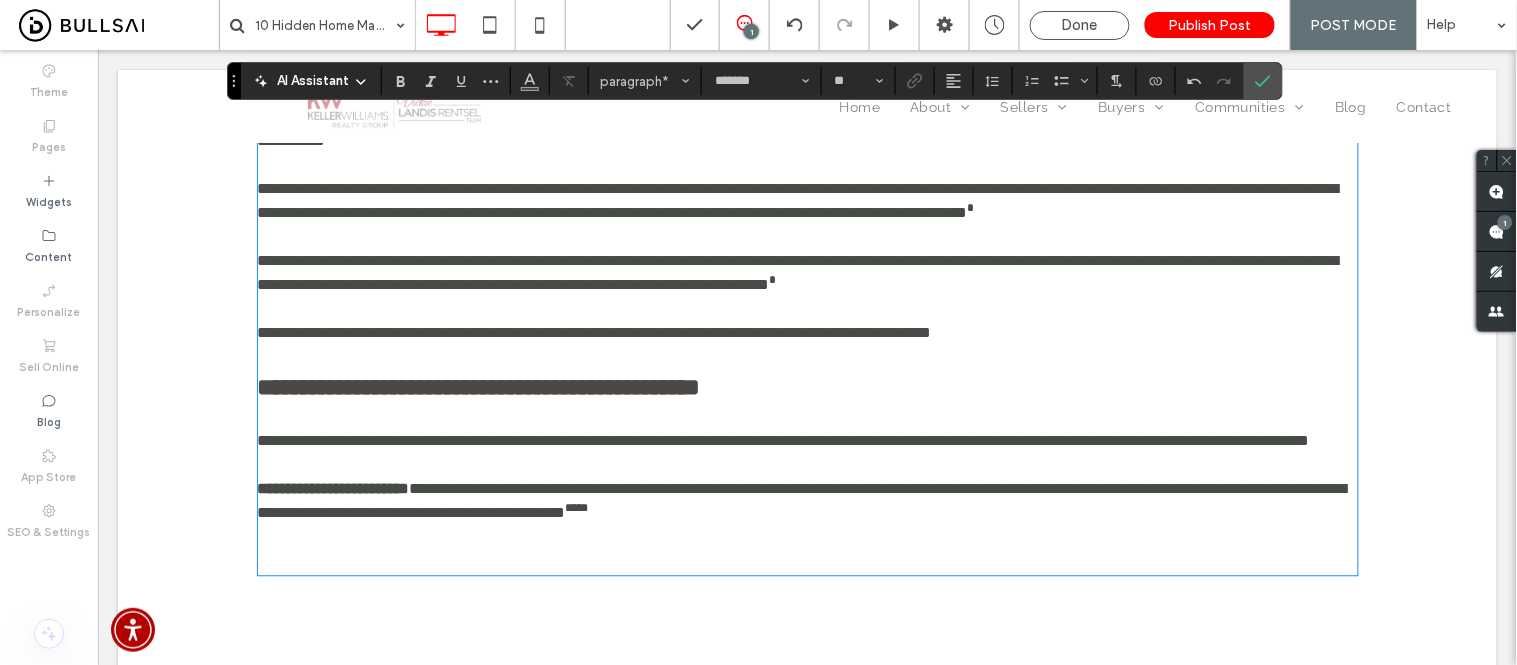 click on "﻿" at bounding box center (807, 561) 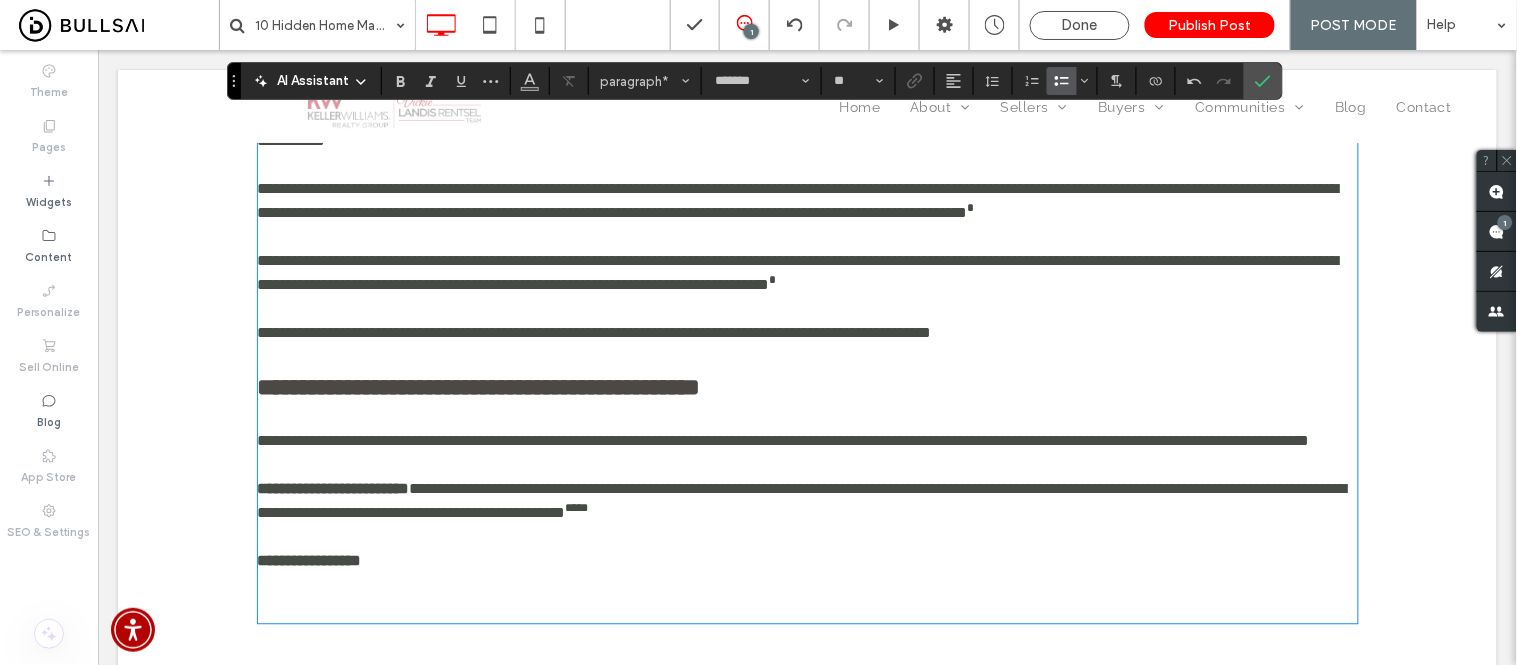 click 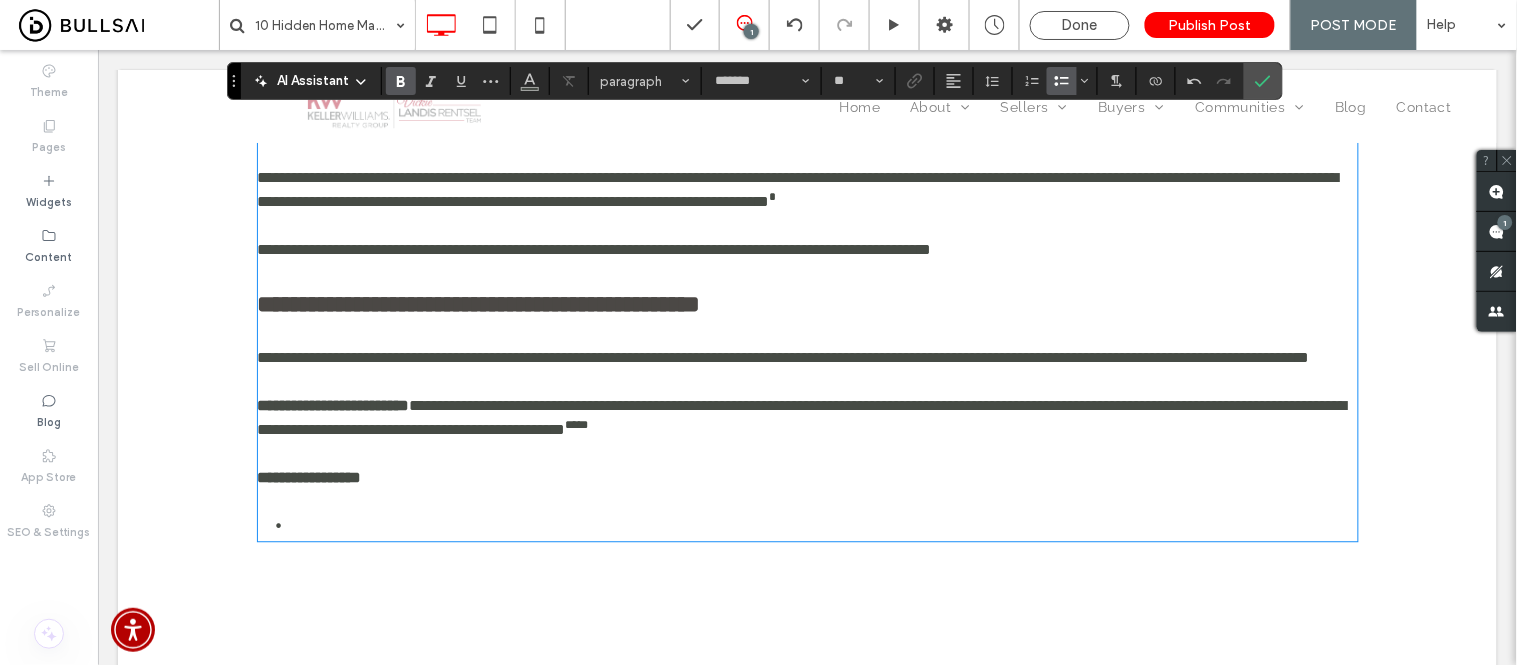 scroll, scrollTop: 1127, scrollLeft: 0, axis: vertical 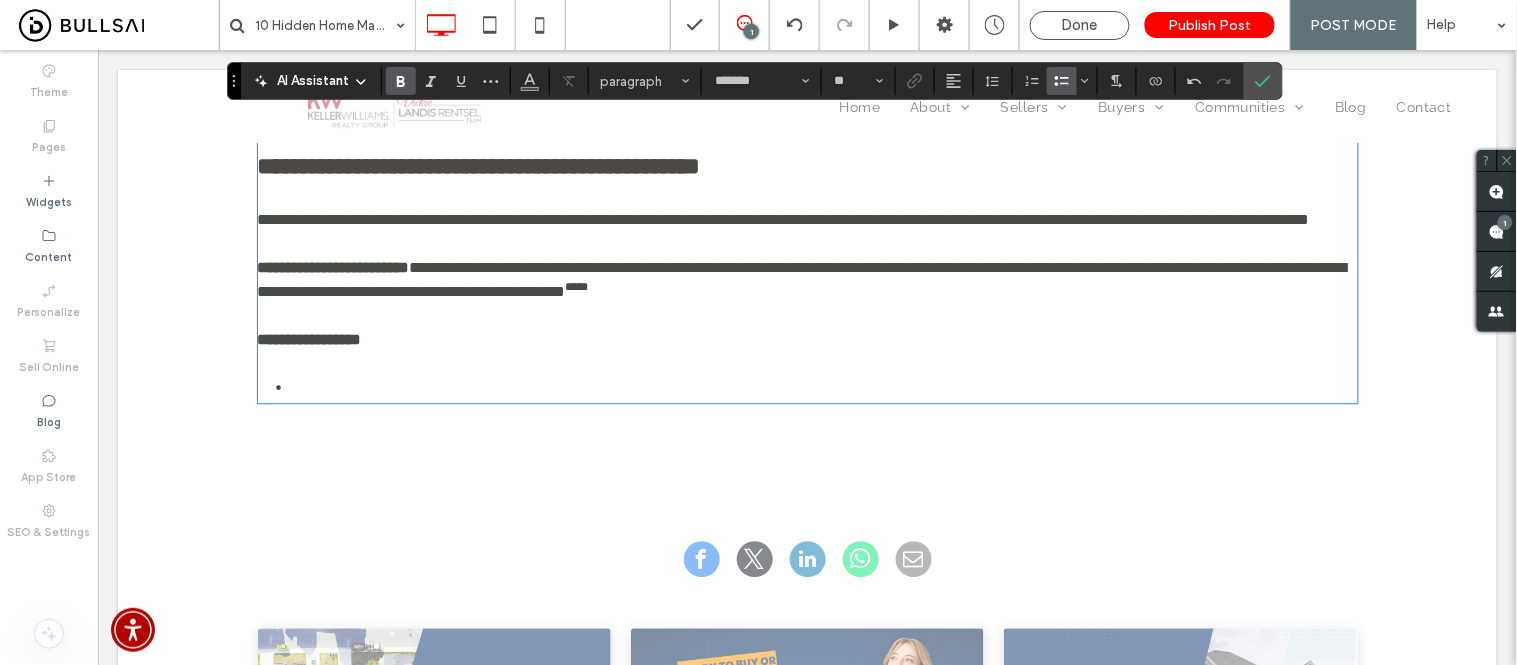click on "﻿" at bounding box center [823, 387] 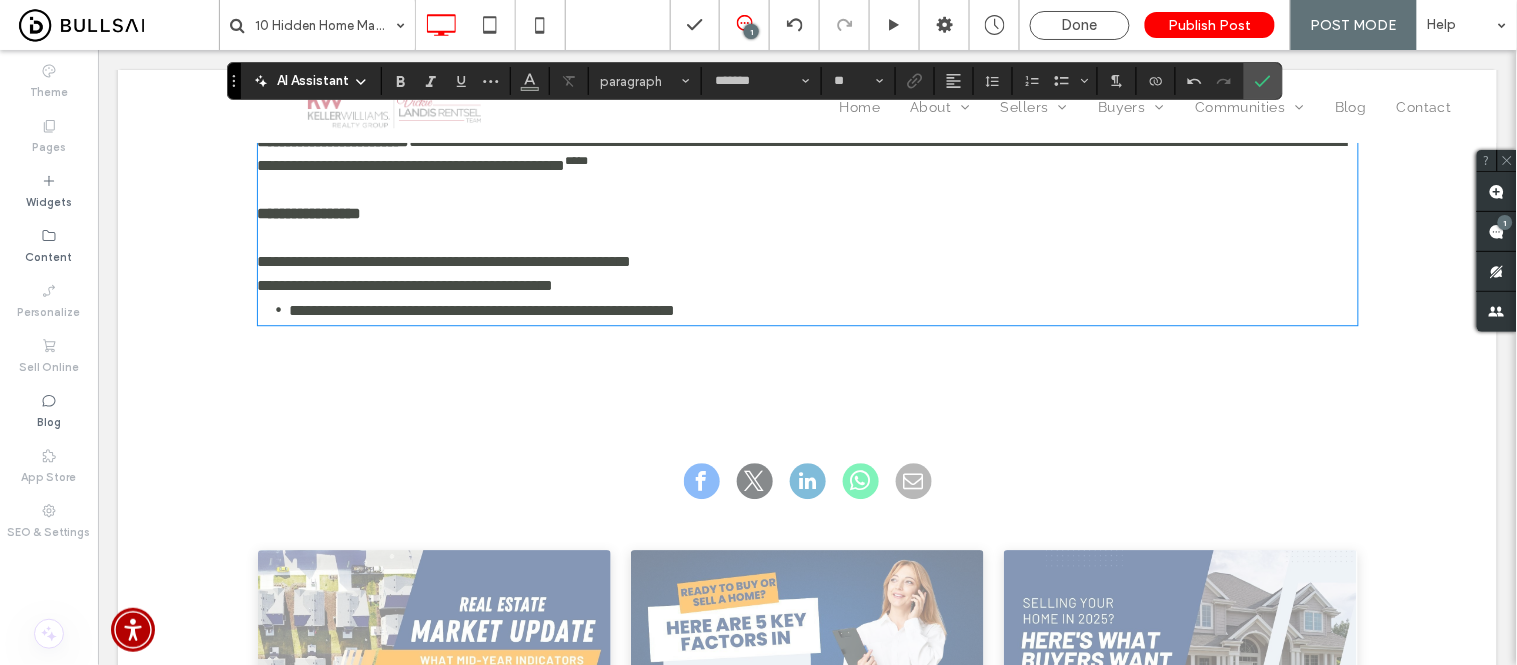 click on "**********" at bounding box center [823, 309] 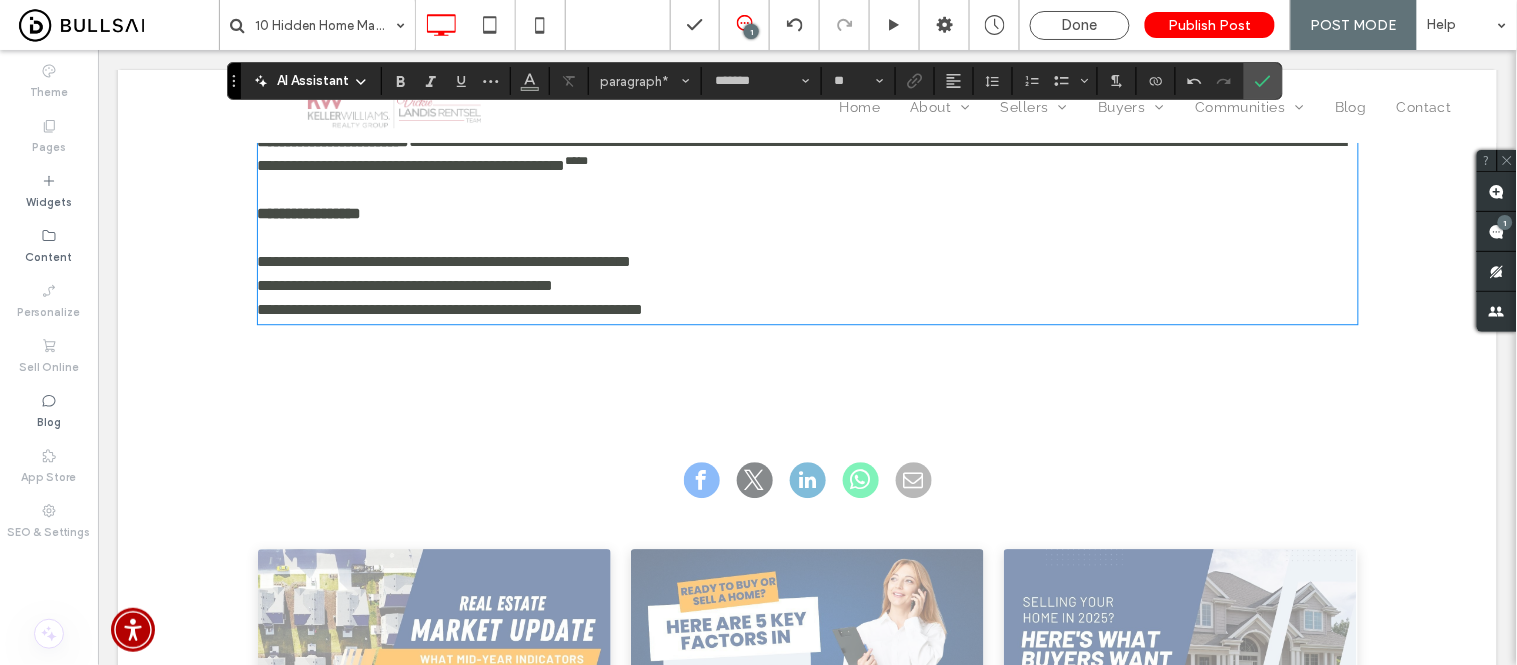 click at bounding box center [807, 237] 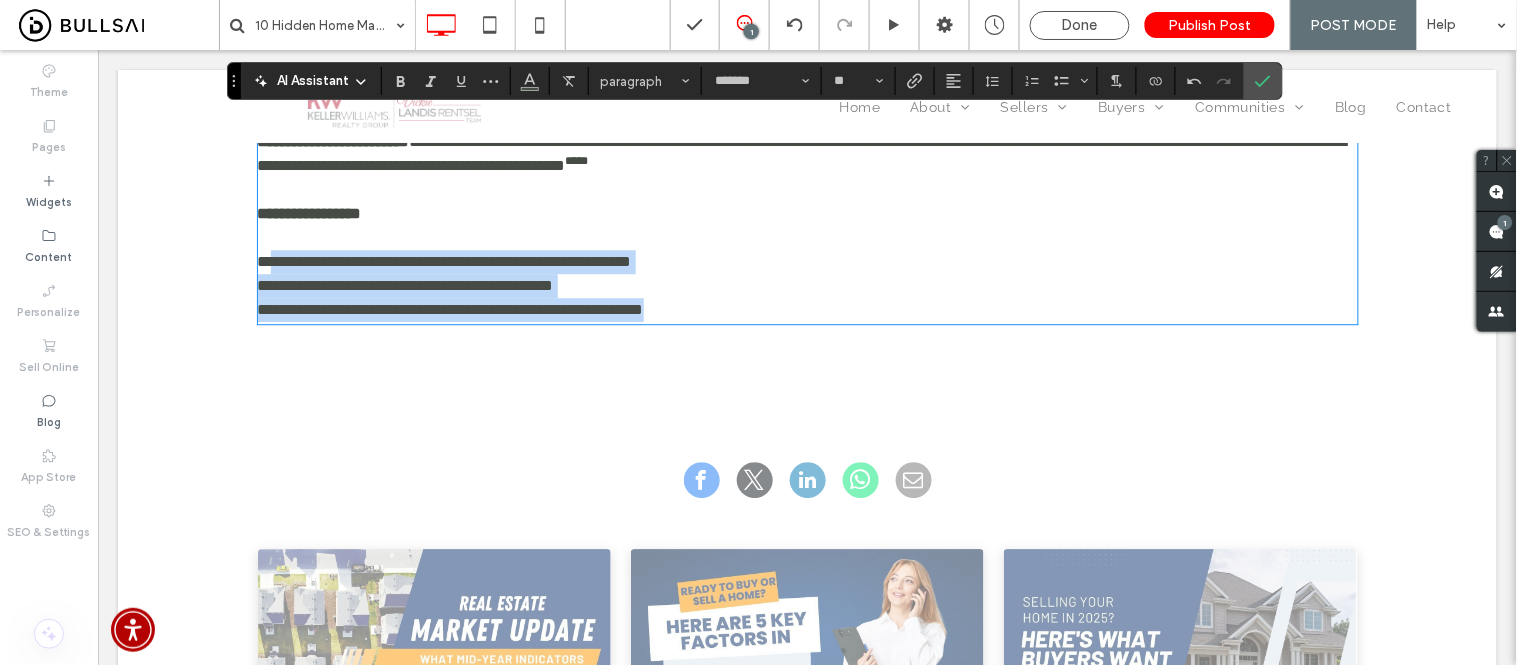 drag, startPoint x: 261, startPoint y: 310, endPoint x: 779, endPoint y: 377, distance: 522.31506 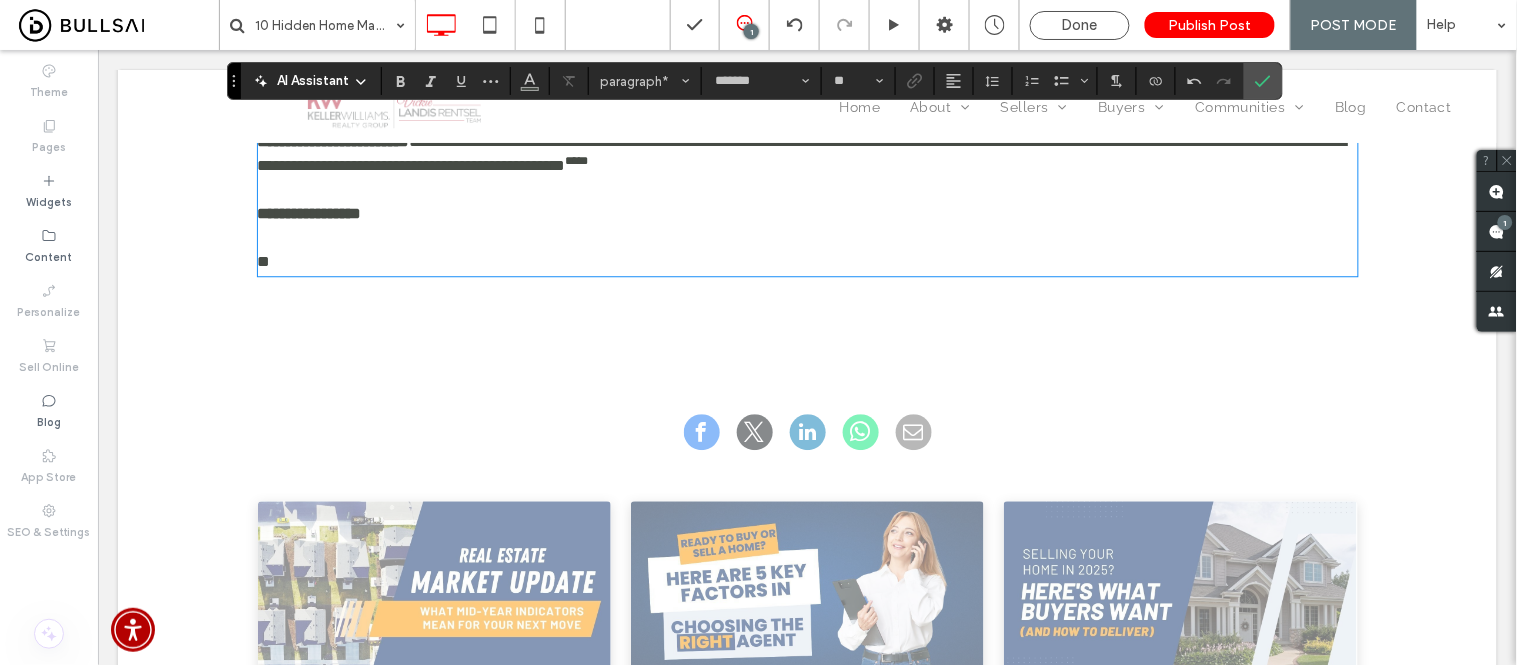 type 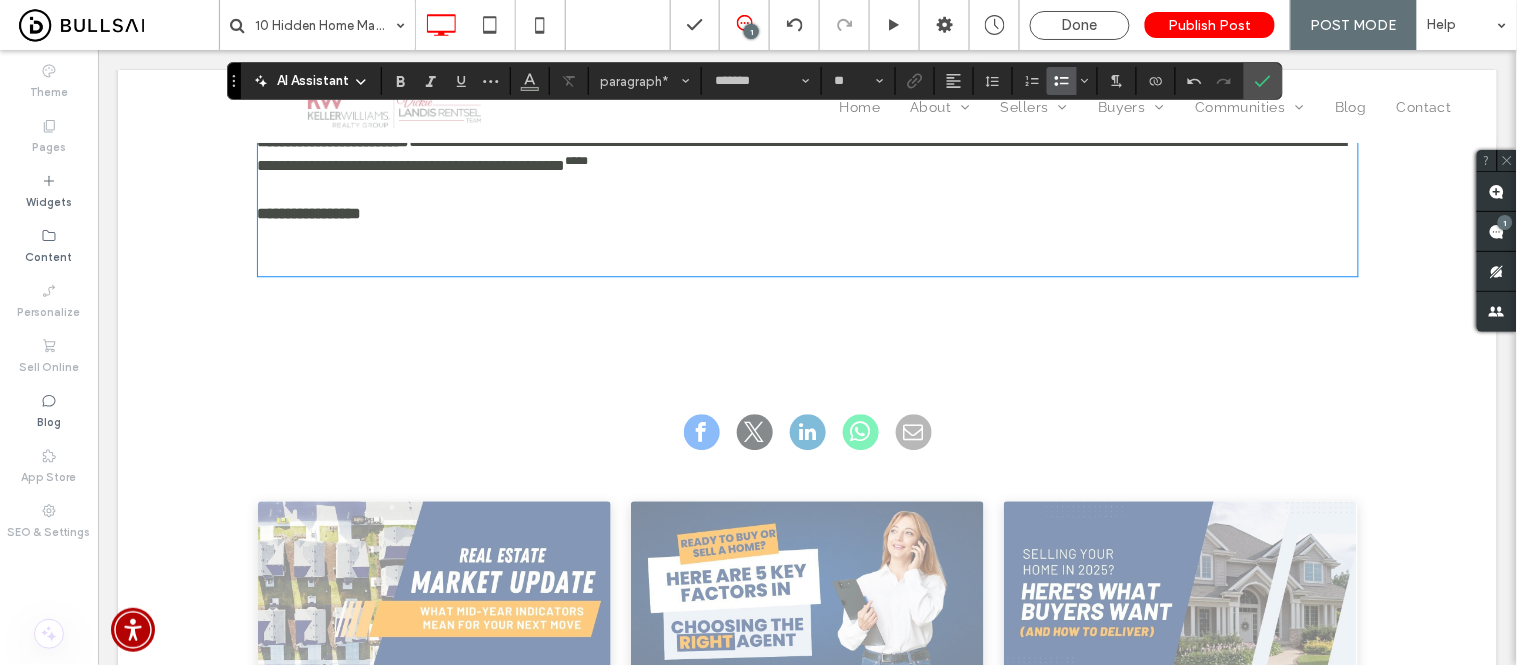 click at bounding box center (1058, 81) 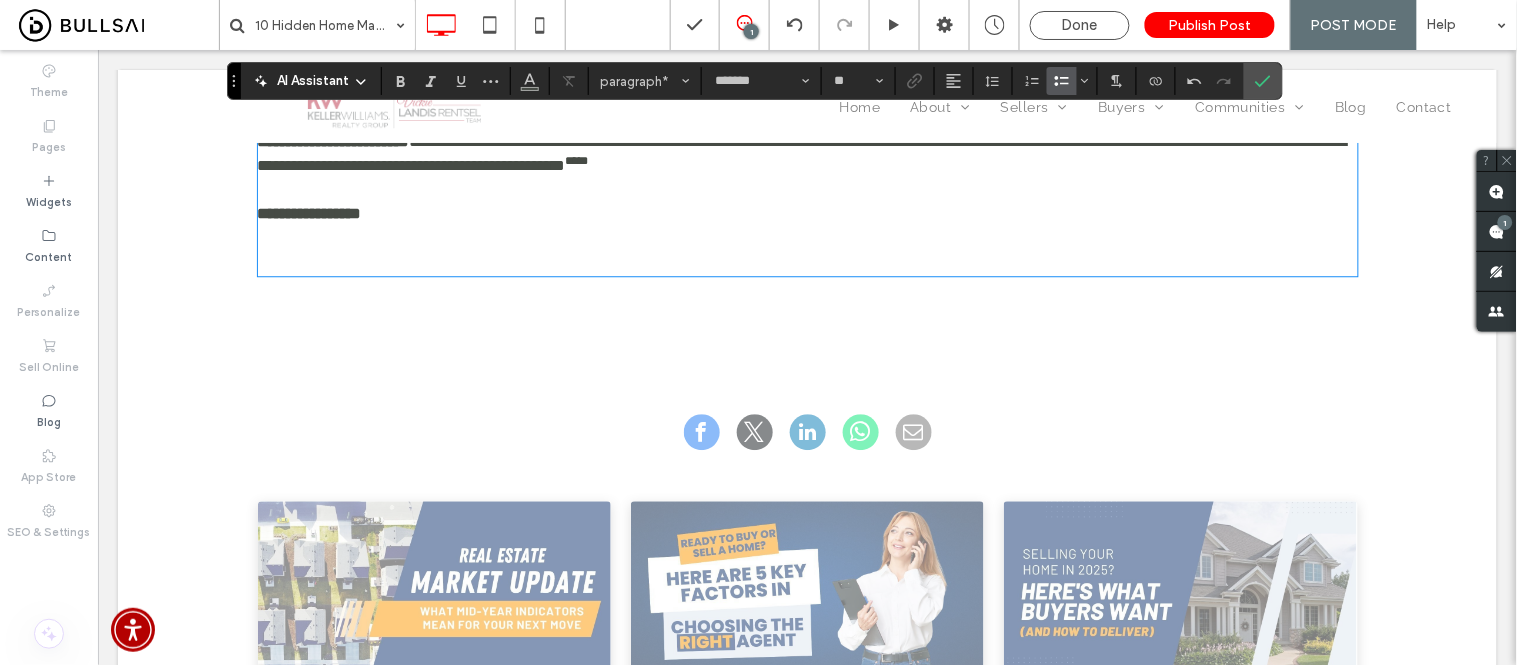 click 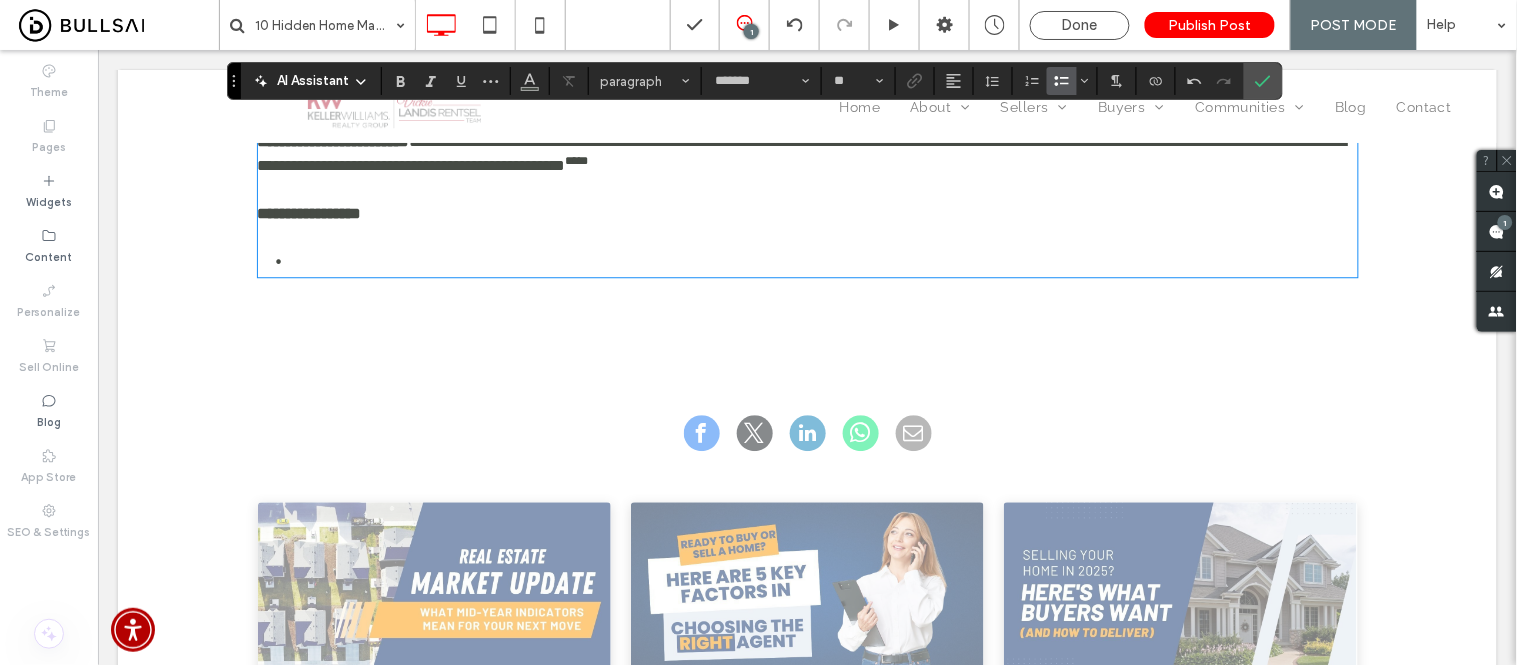 click on "﻿" at bounding box center [823, 261] 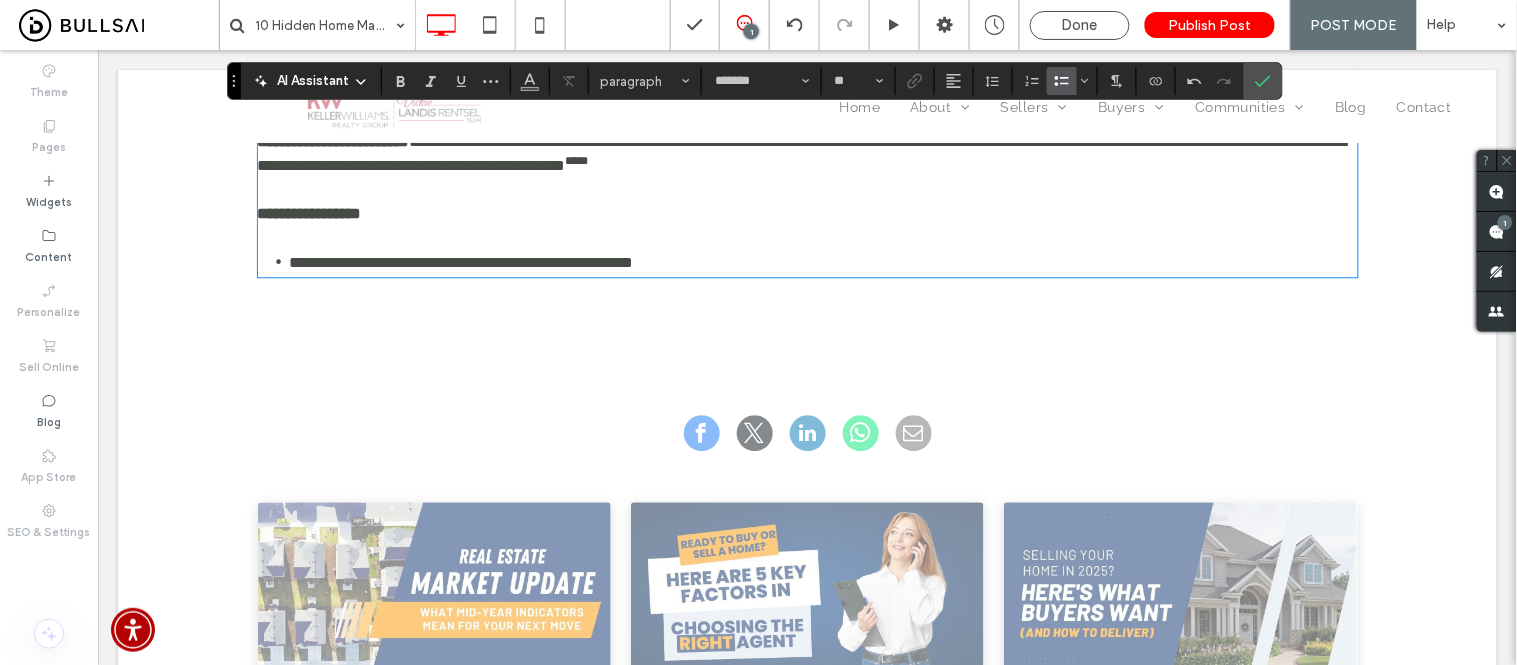 scroll, scrollTop: 1205, scrollLeft: 0, axis: vertical 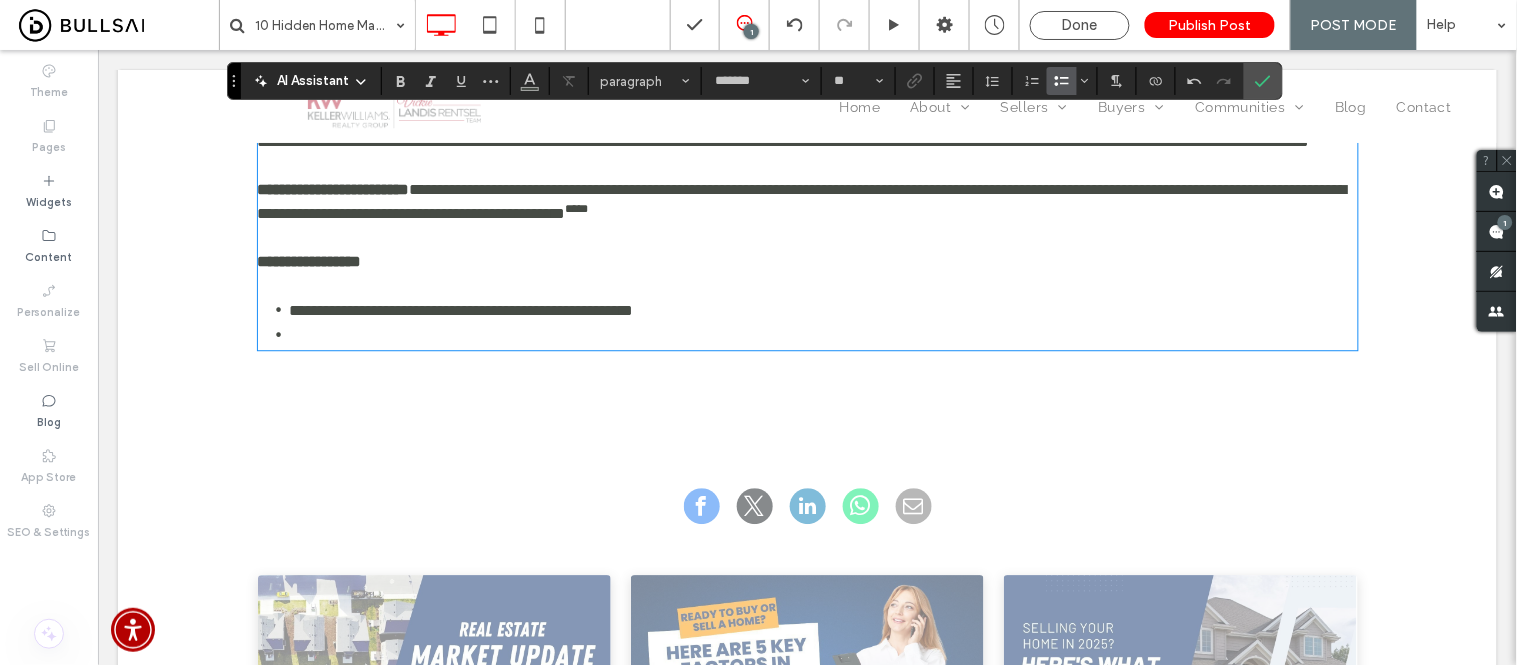 click on "﻿" at bounding box center [823, 334] 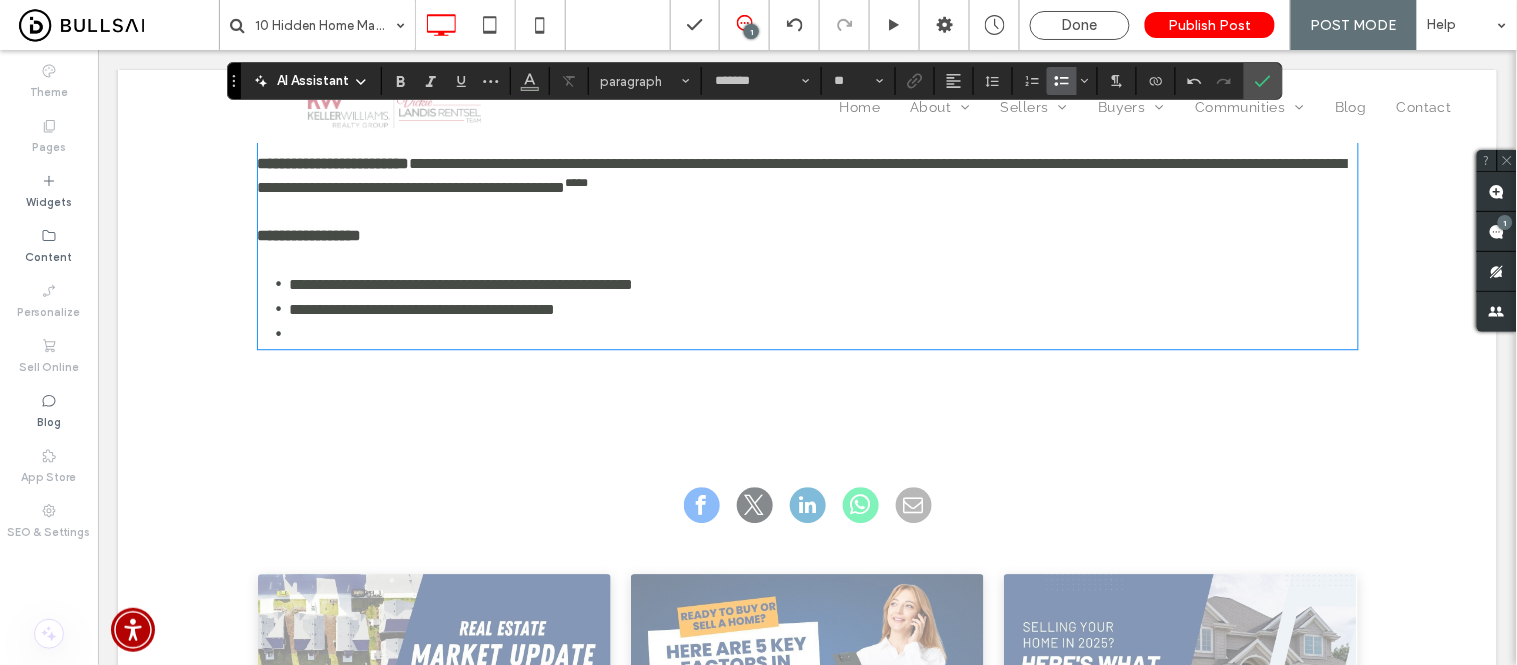 click on "﻿" at bounding box center (823, 333) 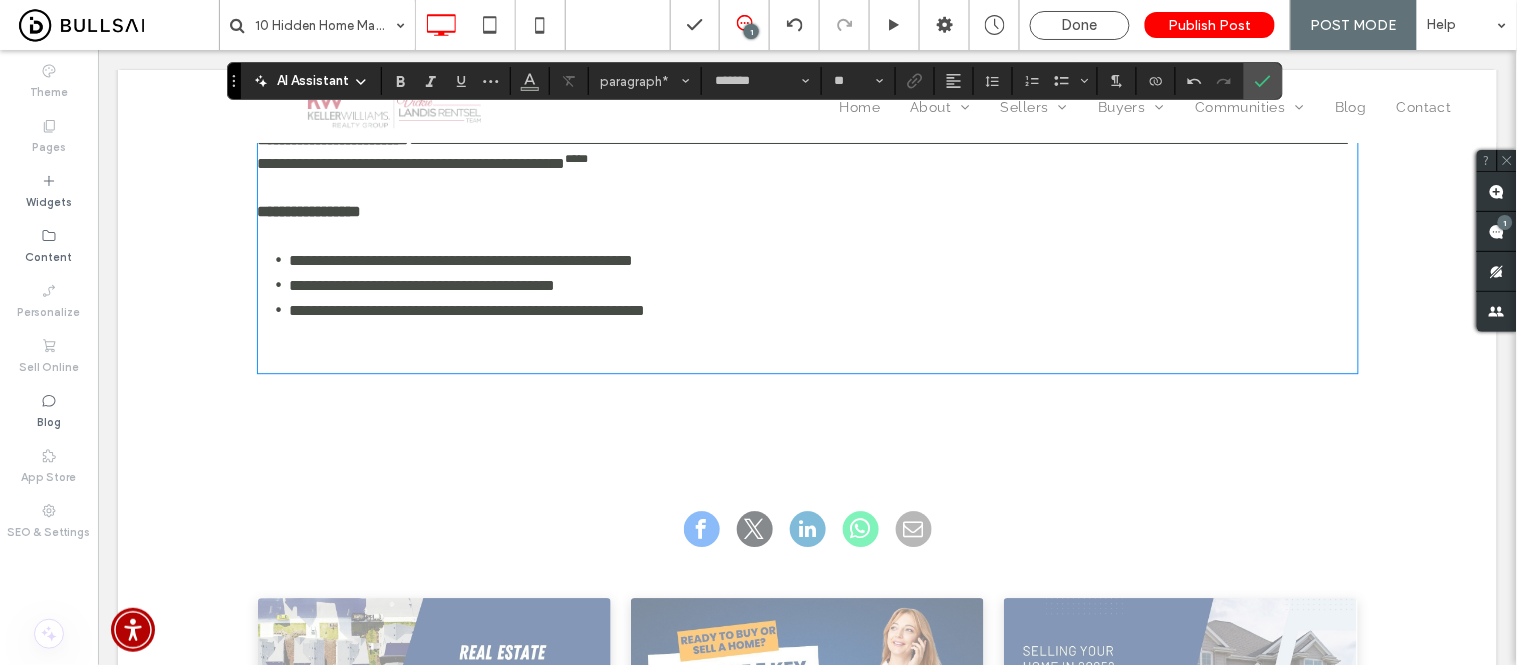 click on "﻿" at bounding box center (807, 358) 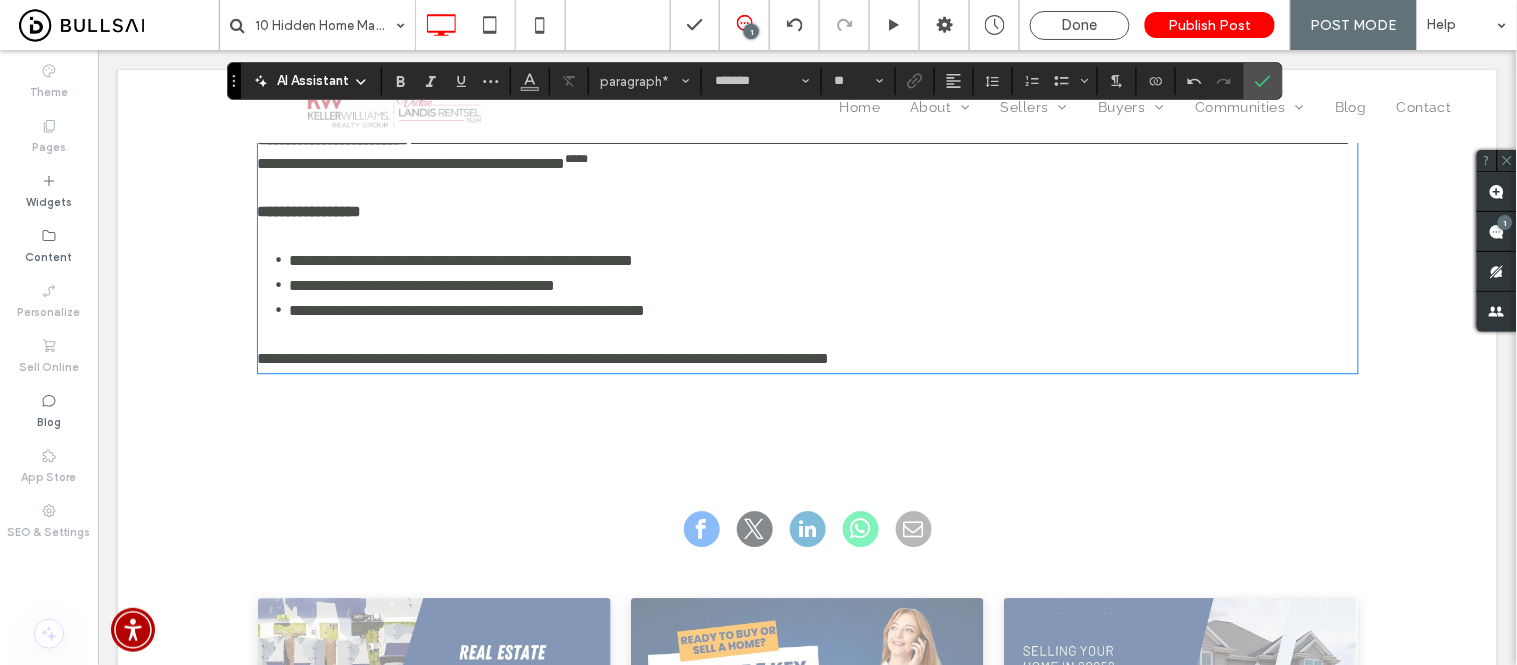 scroll, scrollTop: 1305, scrollLeft: 0, axis: vertical 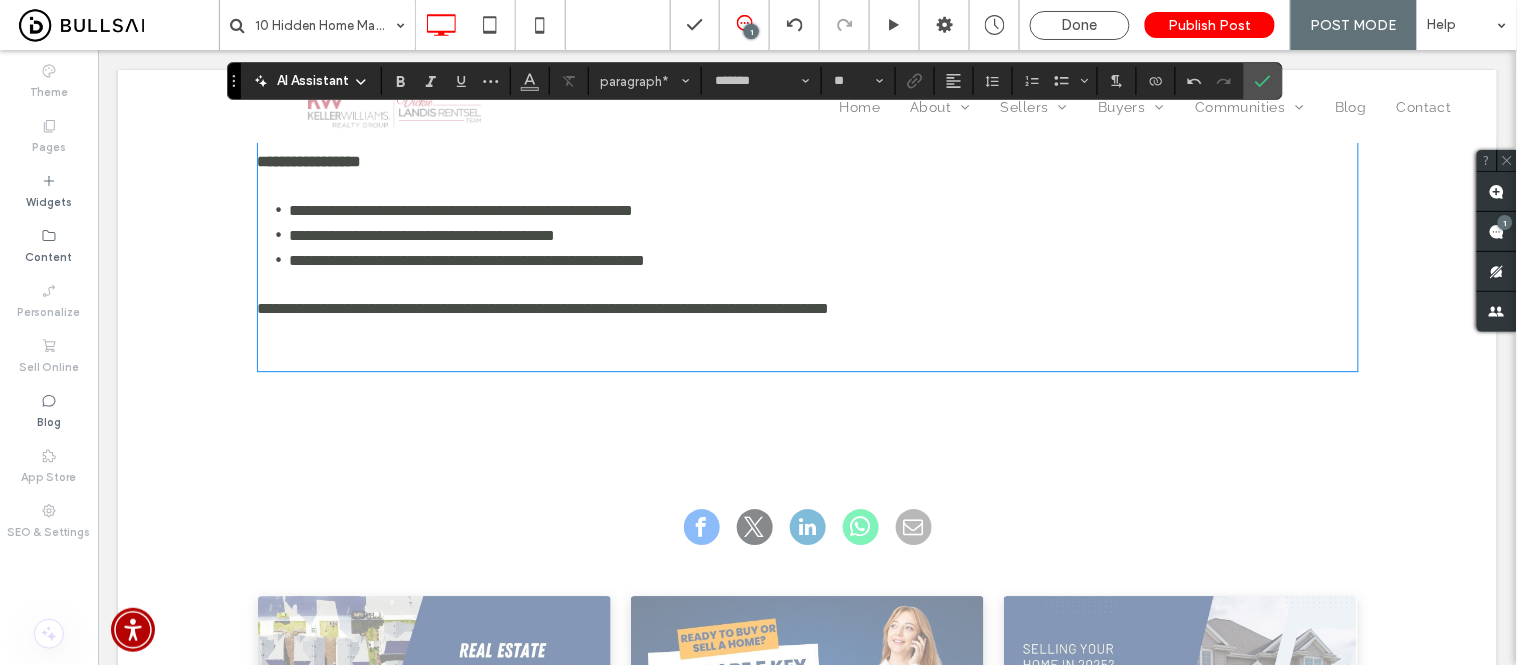 click on "﻿" at bounding box center (807, 356) 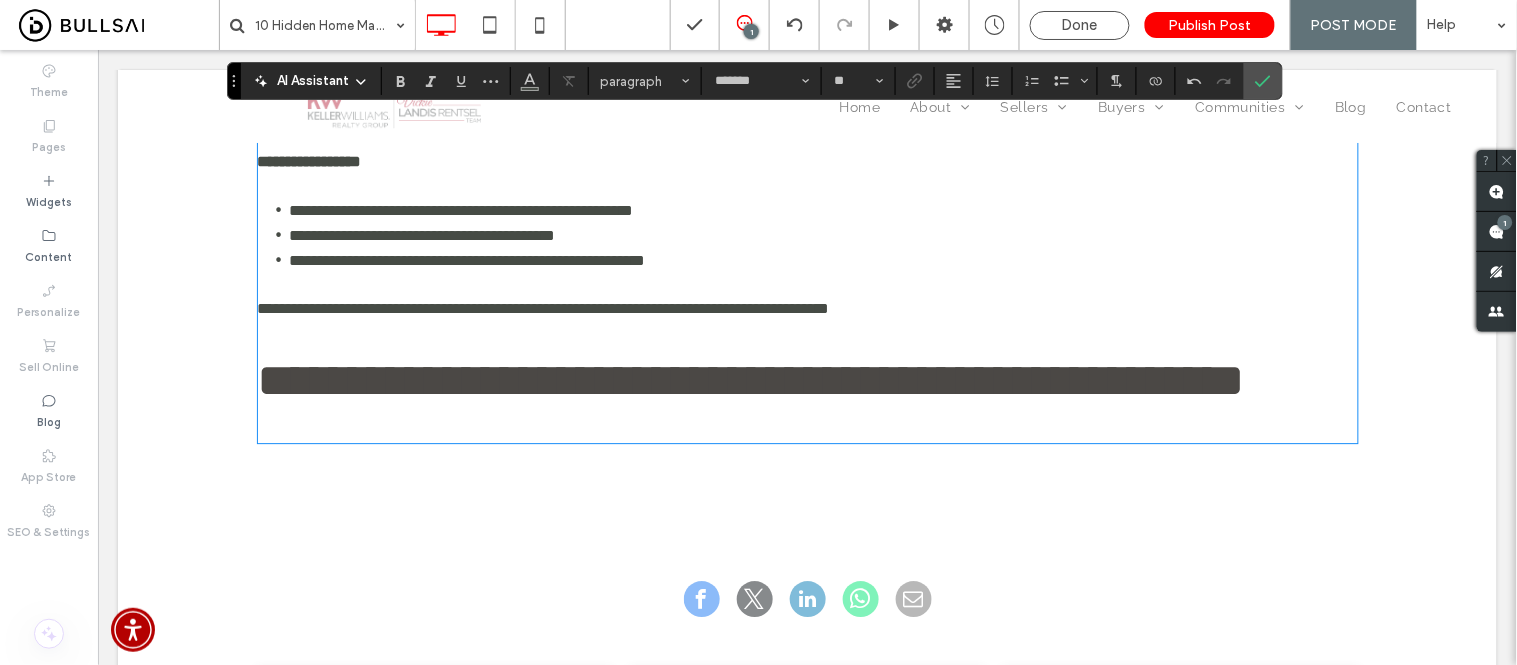 type on "**********" 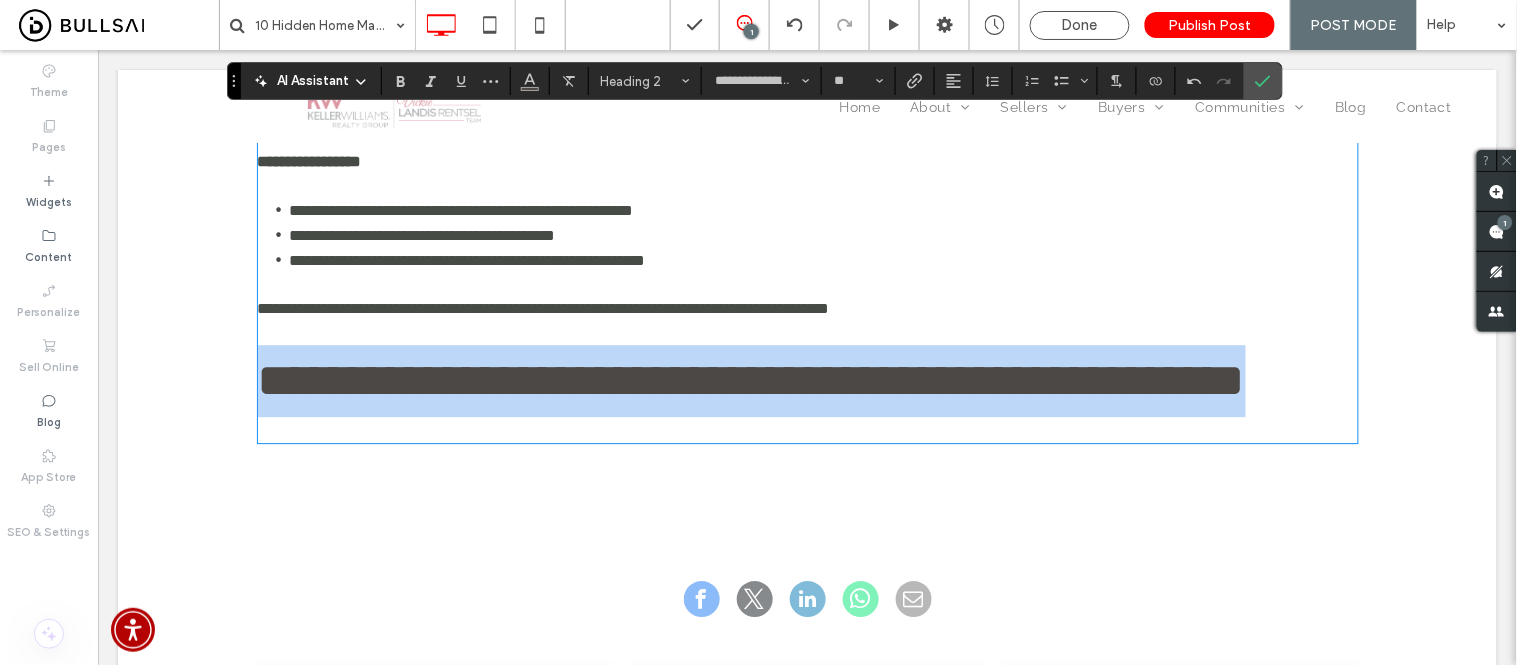 drag, startPoint x: 584, startPoint y: 515, endPoint x: 204, endPoint y: 449, distance: 385.689 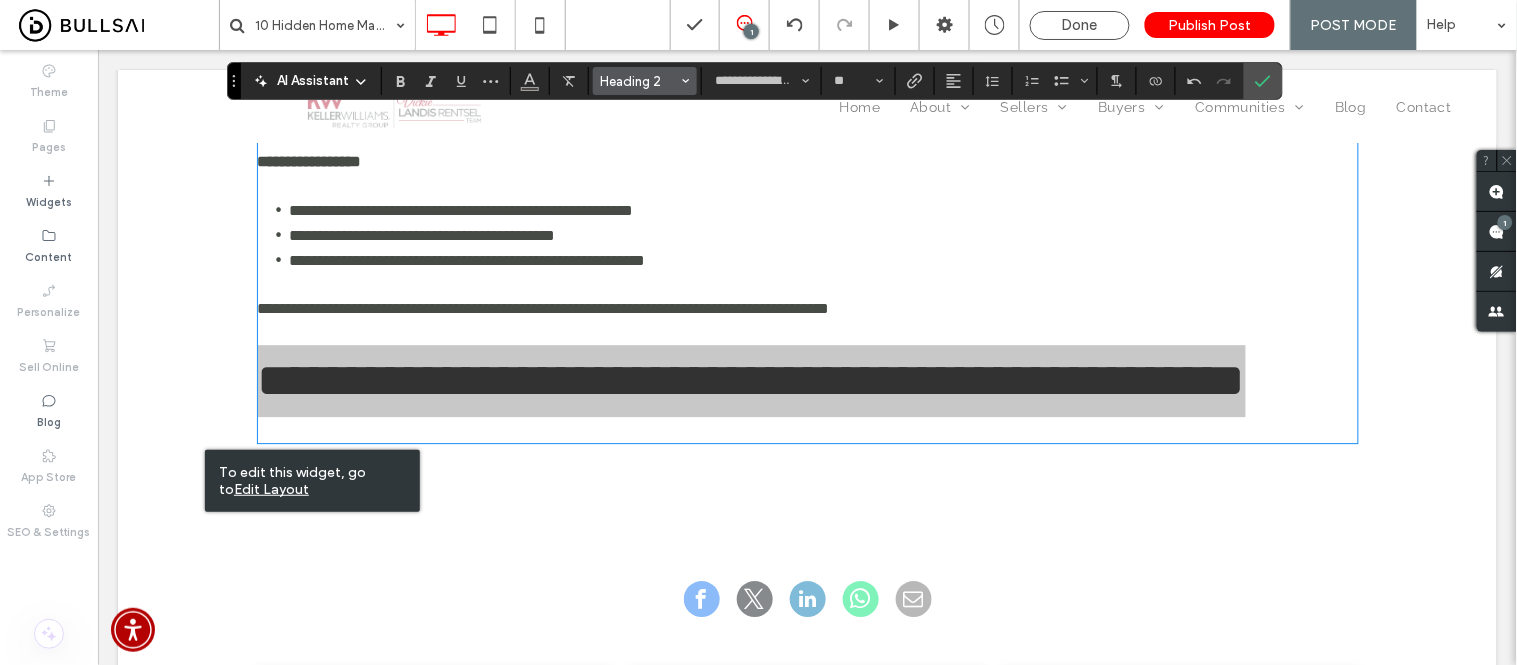 click 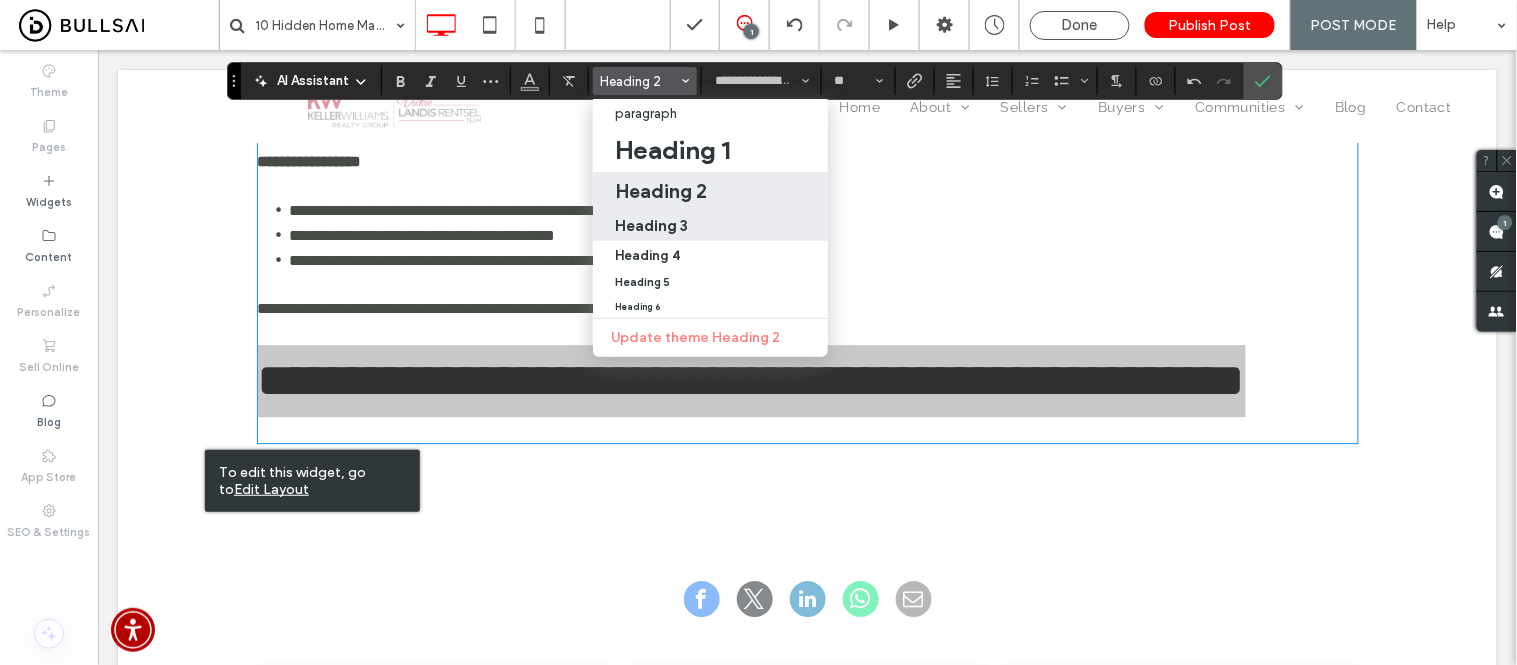 click on "Heading 3" at bounding box center [710, 225] 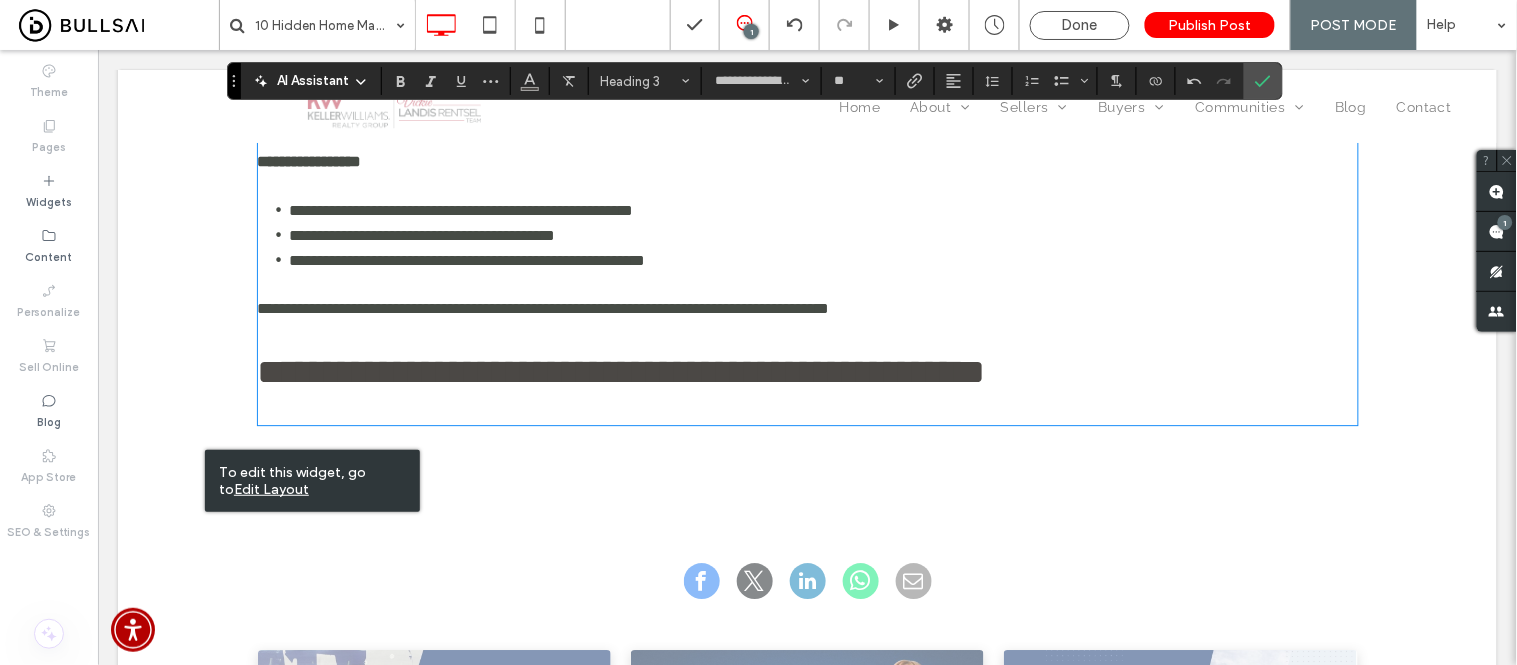 type on "**" 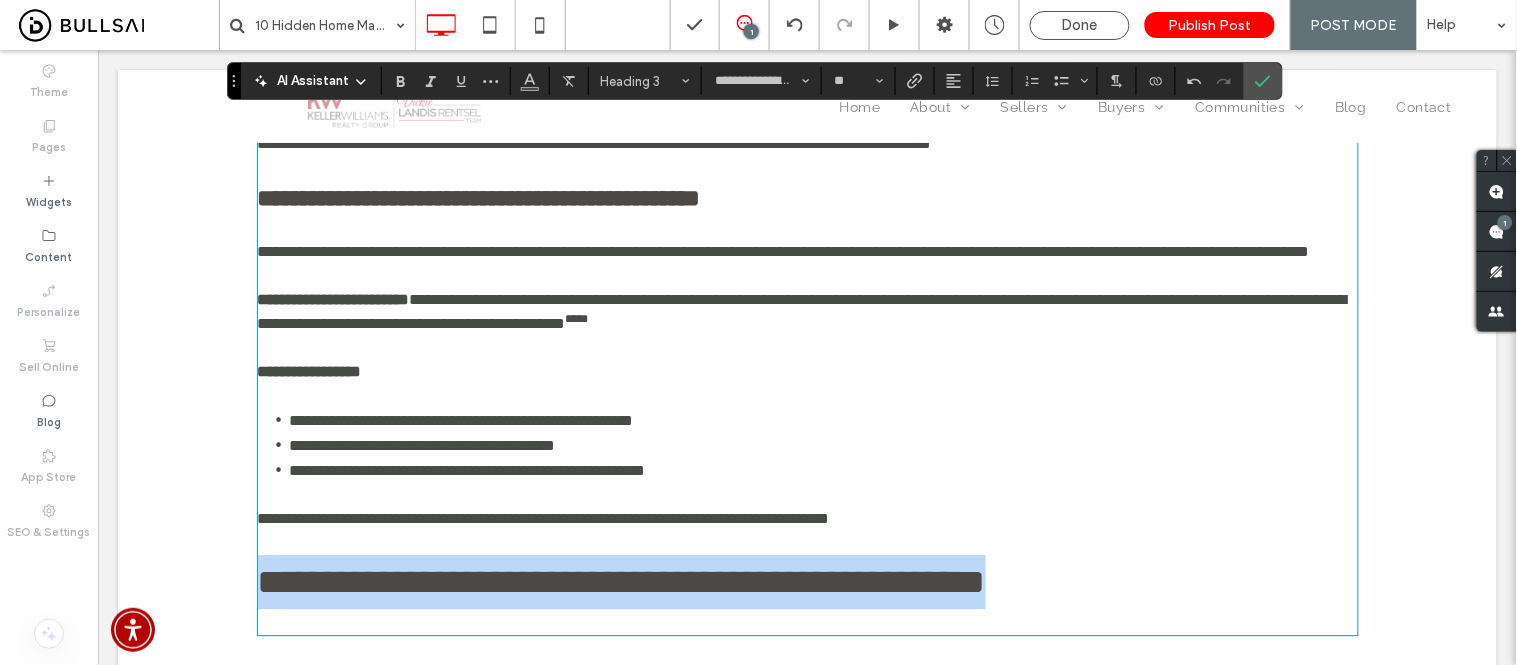 scroll, scrollTop: 1083, scrollLeft: 0, axis: vertical 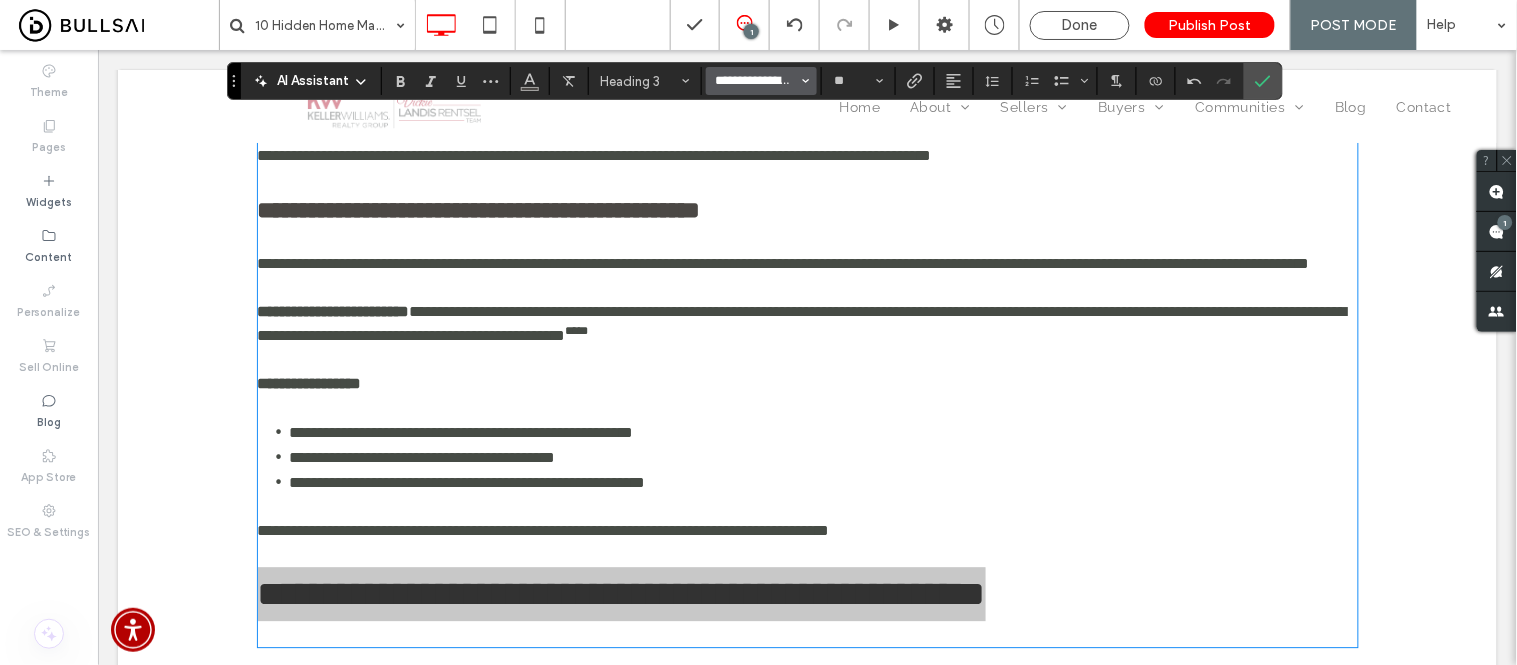 click on "**********" at bounding box center (755, 81) 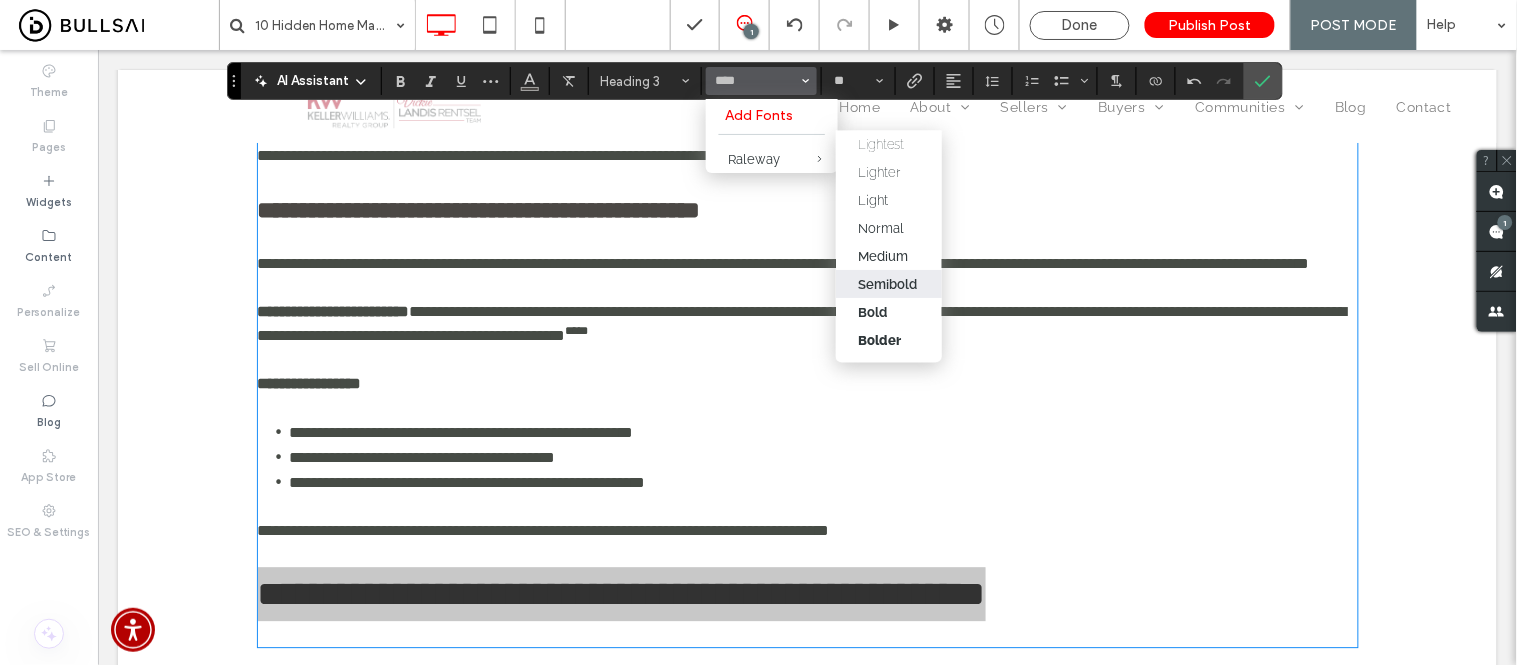 click on "Semibold" at bounding box center [887, 284] 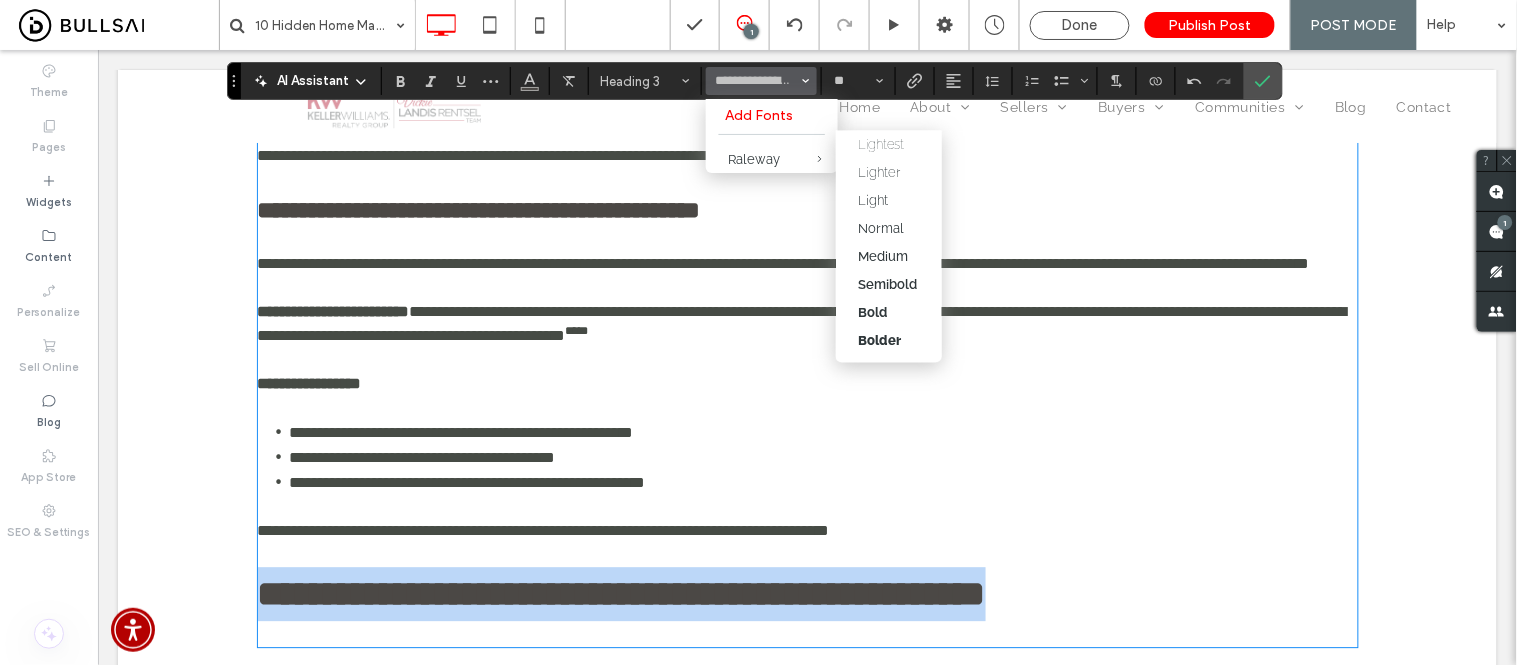 type on "*******" 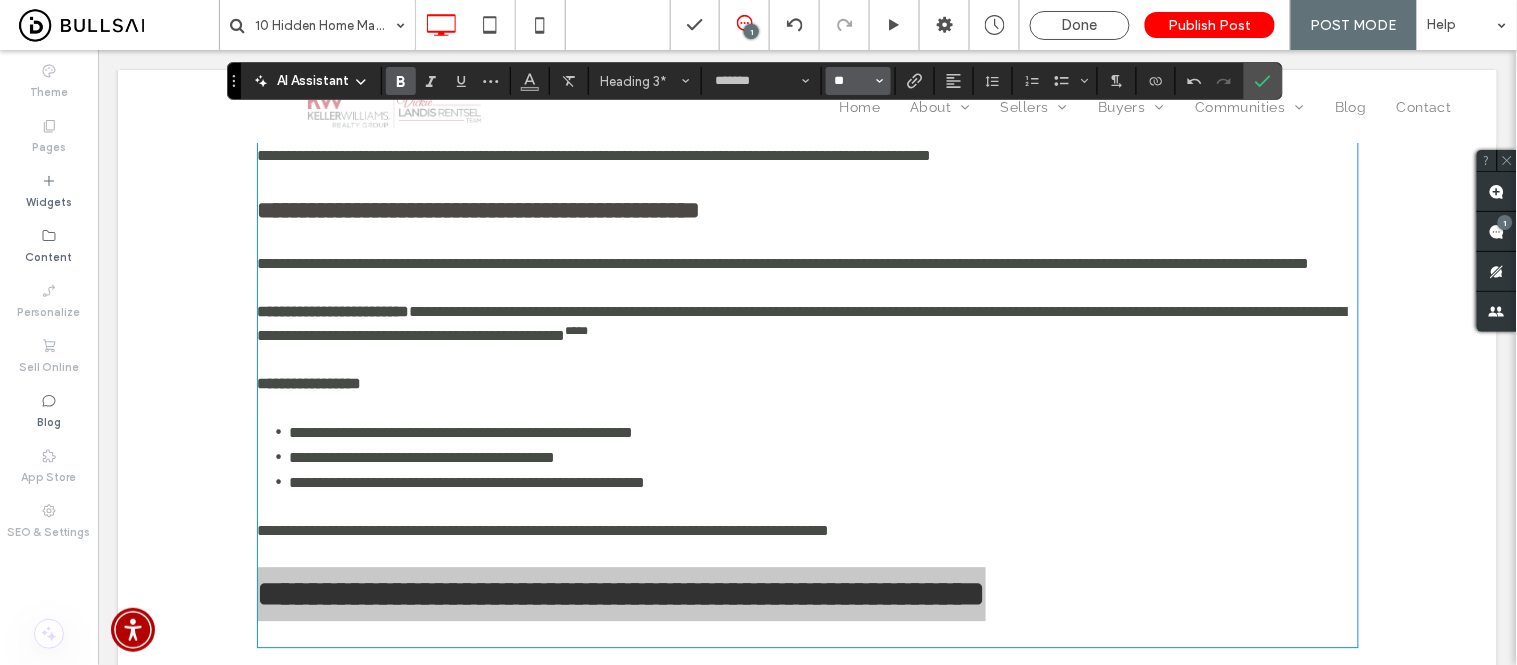 click on "**" at bounding box center (852, 81) 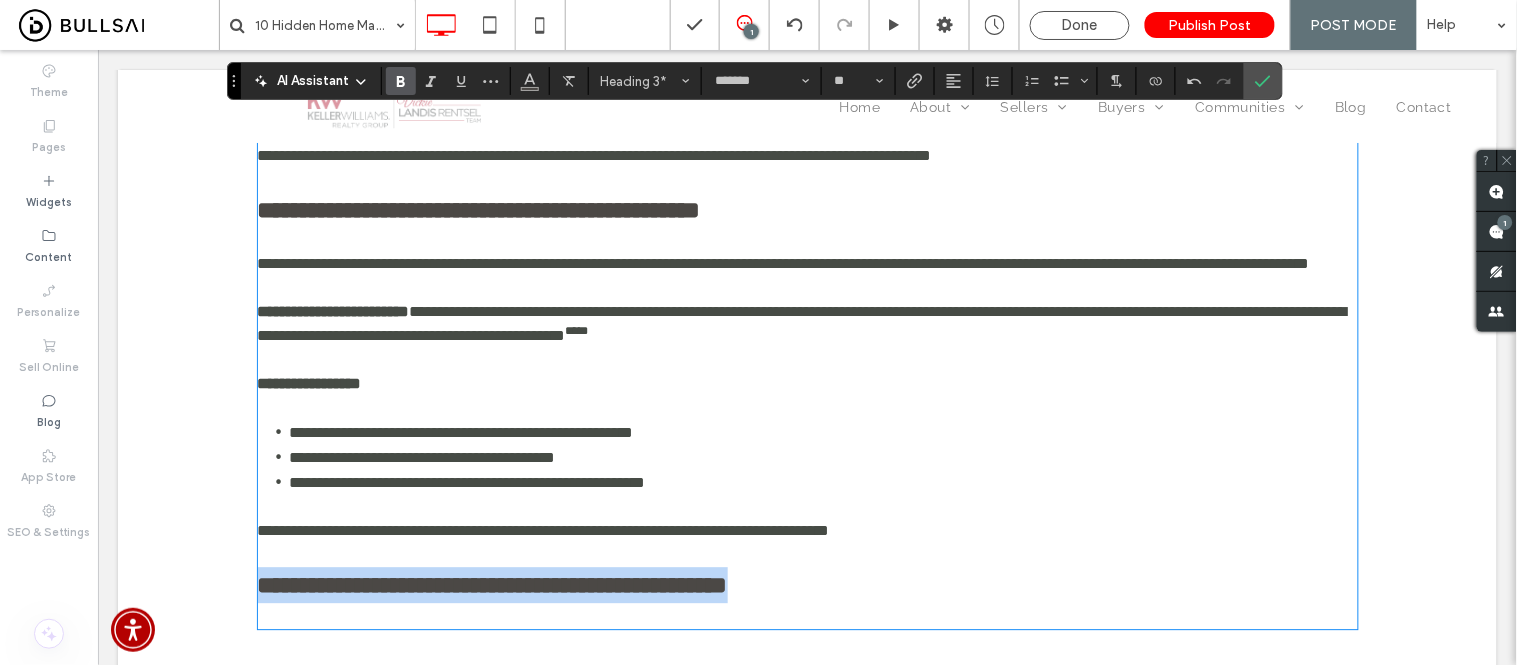 click on "**********" at bounding box center (478, 209) 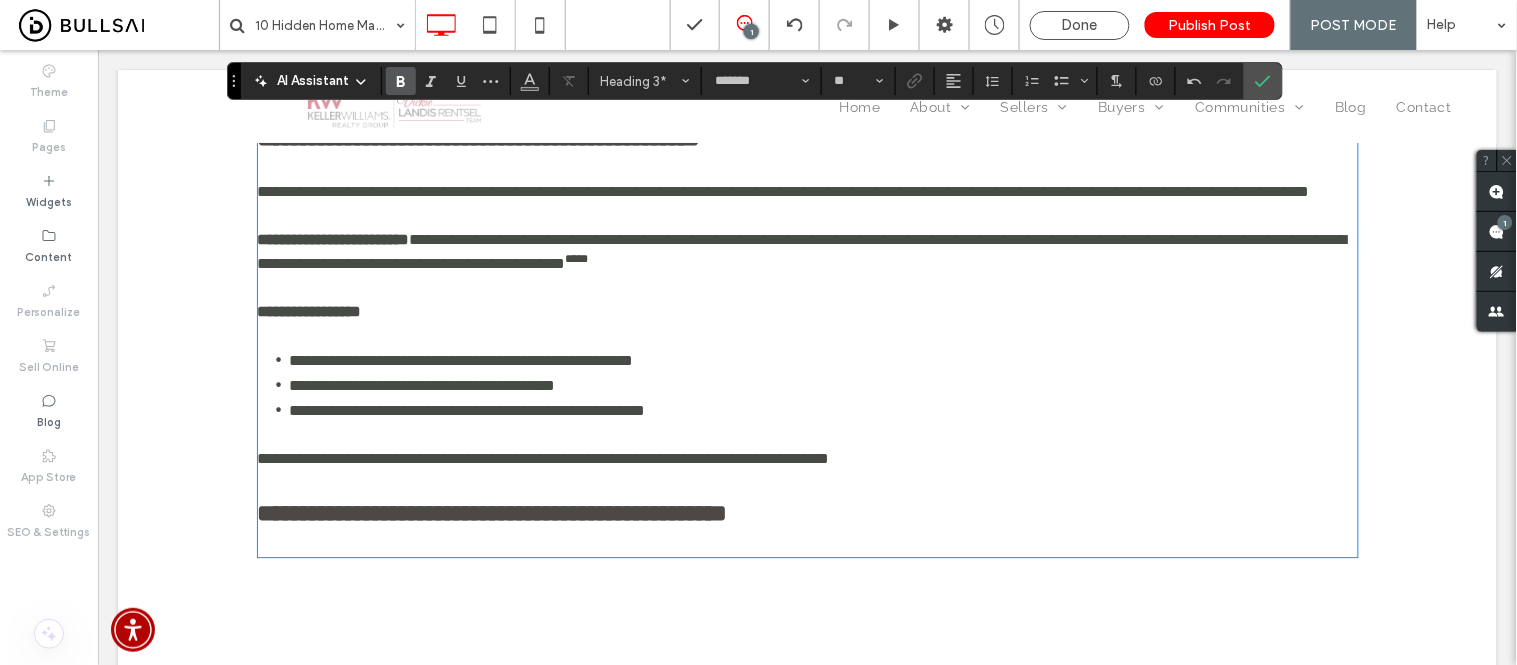 scroll, scrollTop: 1194, scrollLeft: 0, axis: vertical 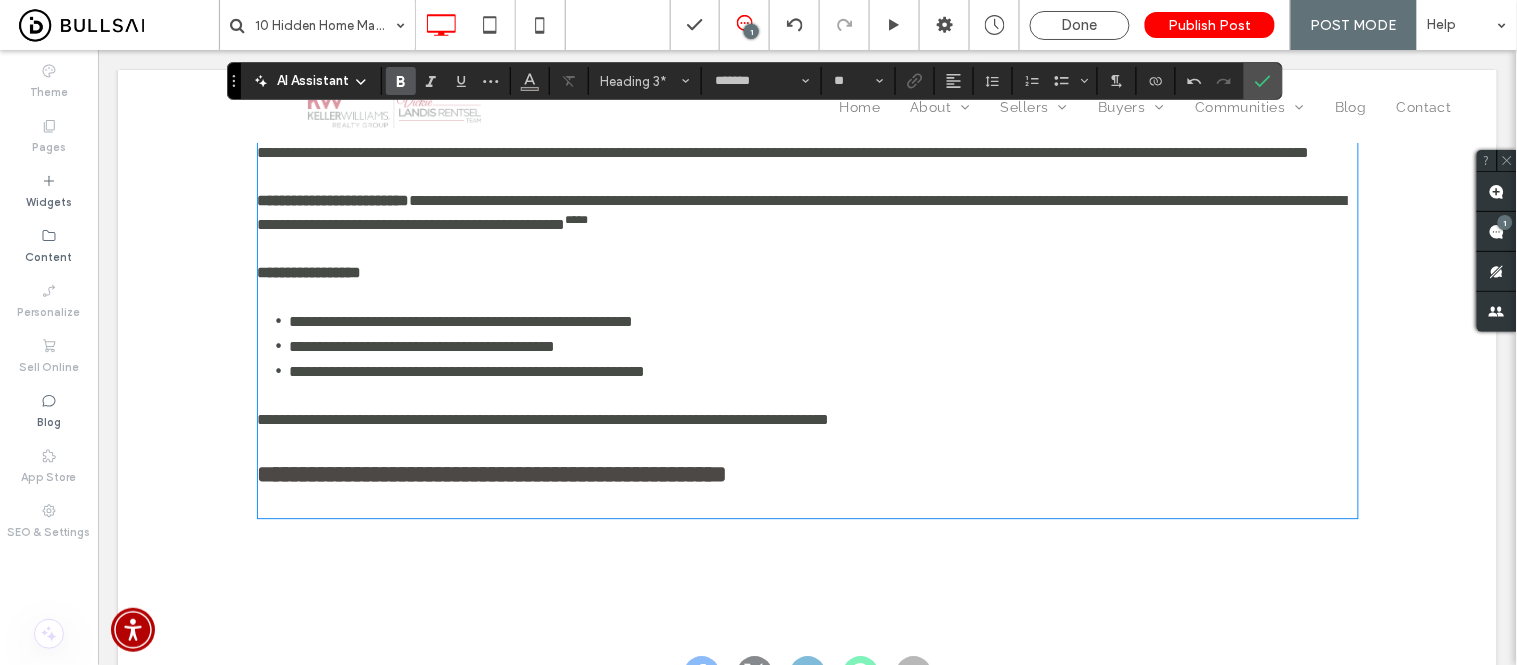 click at bounding box center [807, 503] 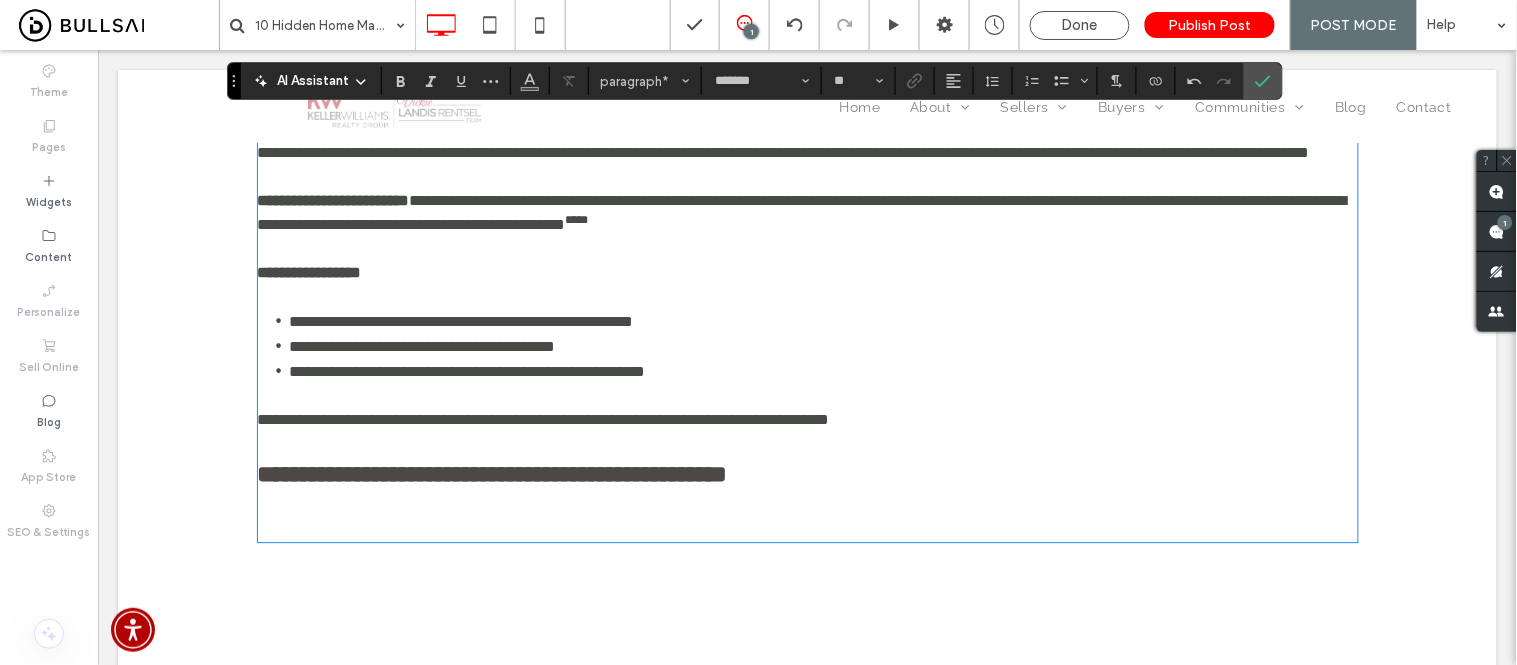 click on "﻿" at bounding box center [807, 527] 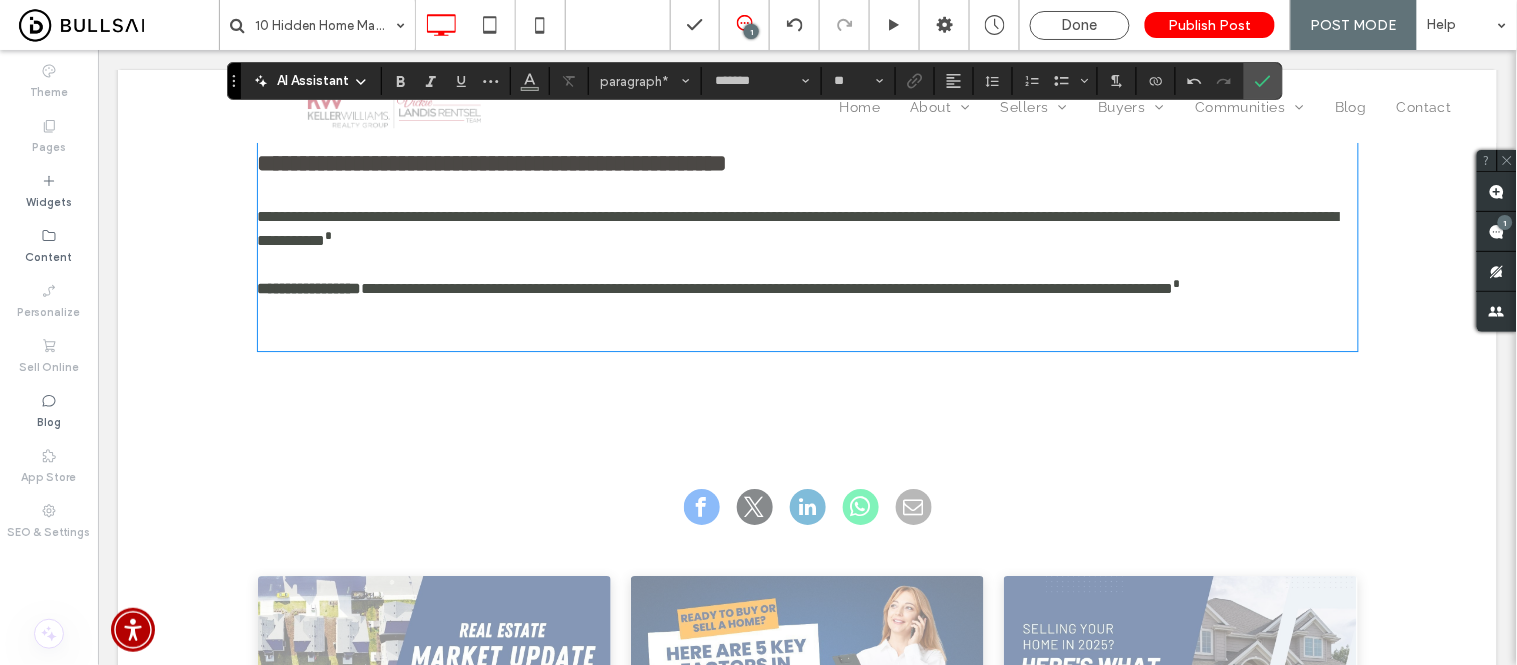 click on "﻿" at bounding box center (807, 336) 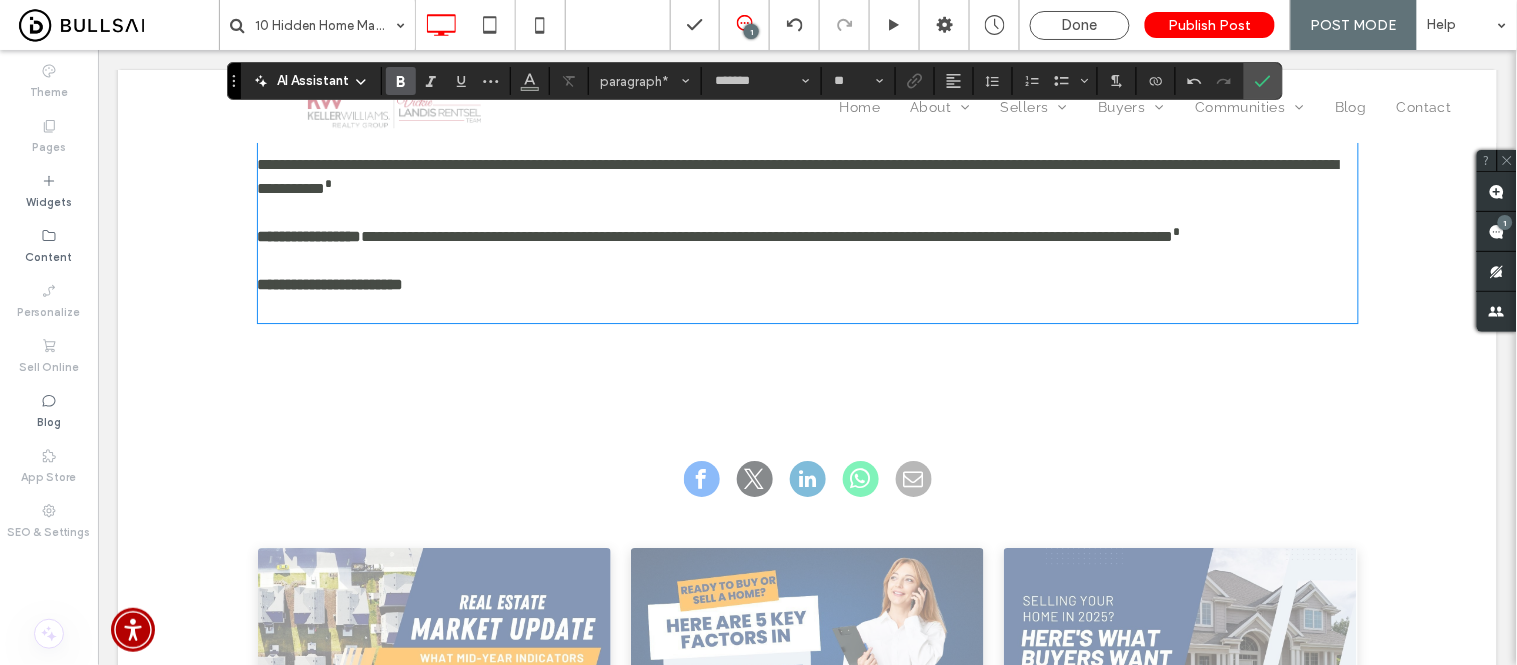 click on "**********" at bounding box center [807, 284] 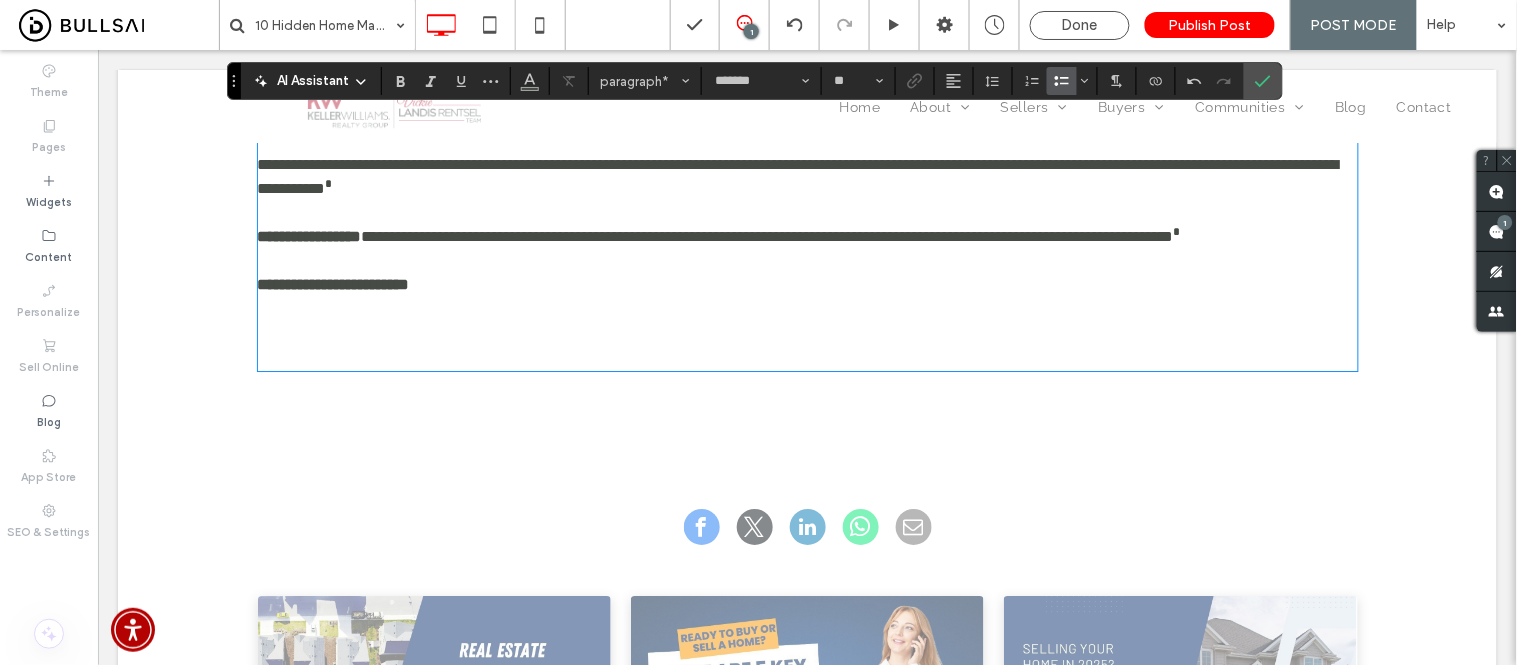 click 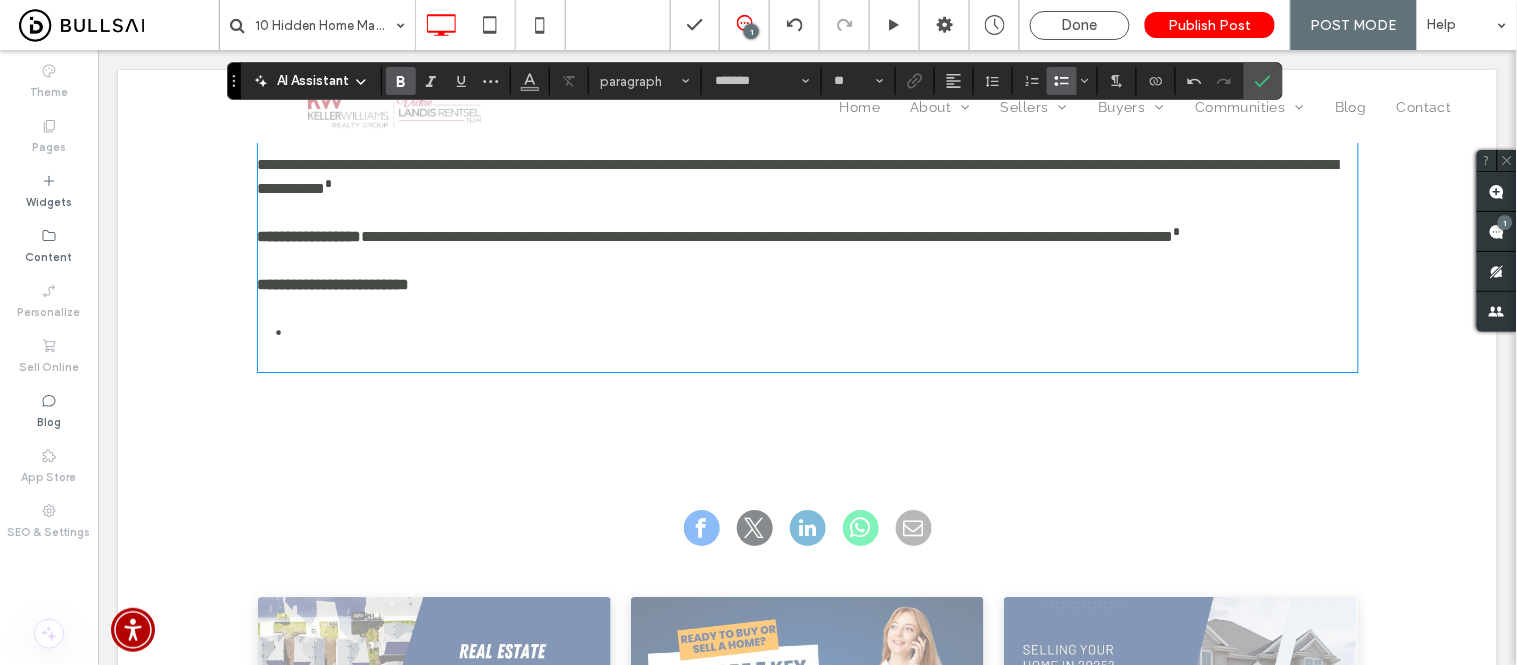 click on "﻿" at bounding box center (823, 332) 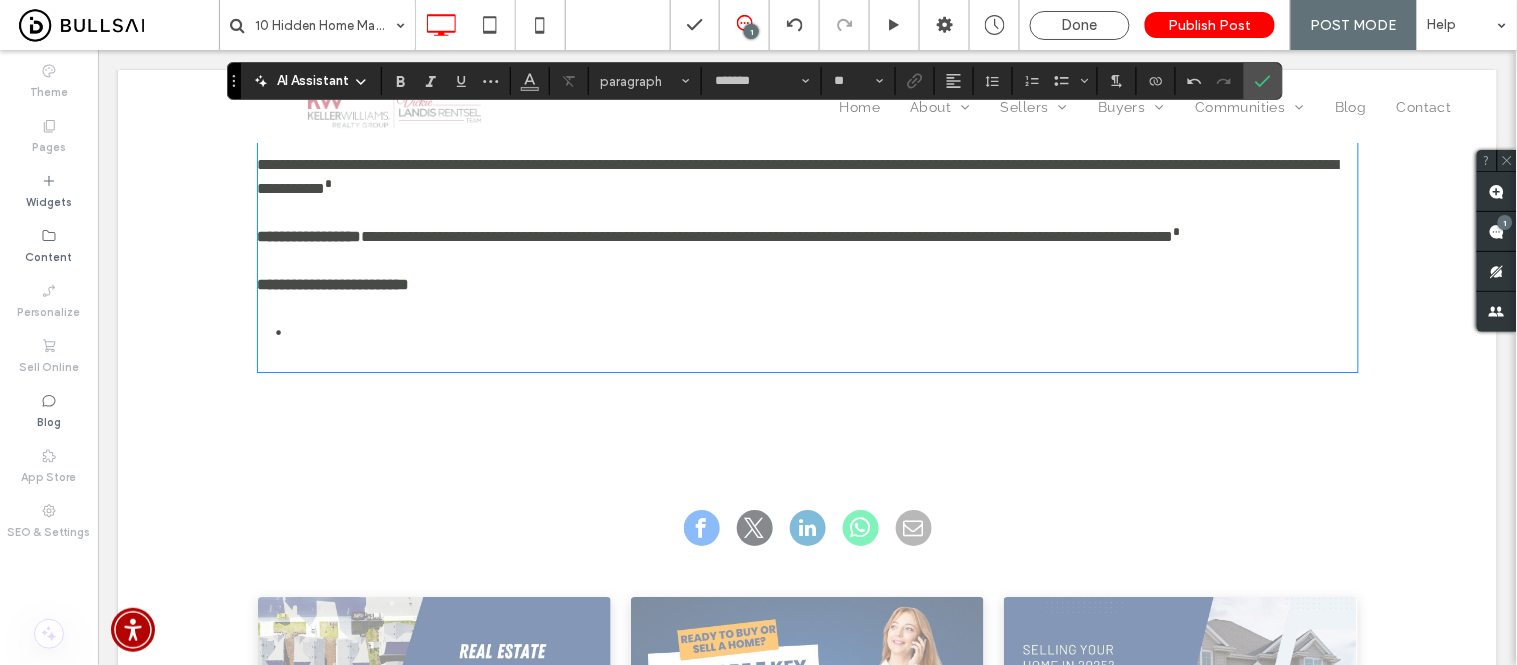 scroll, scrollTop: 0, scrollLeft: 0, axis: both 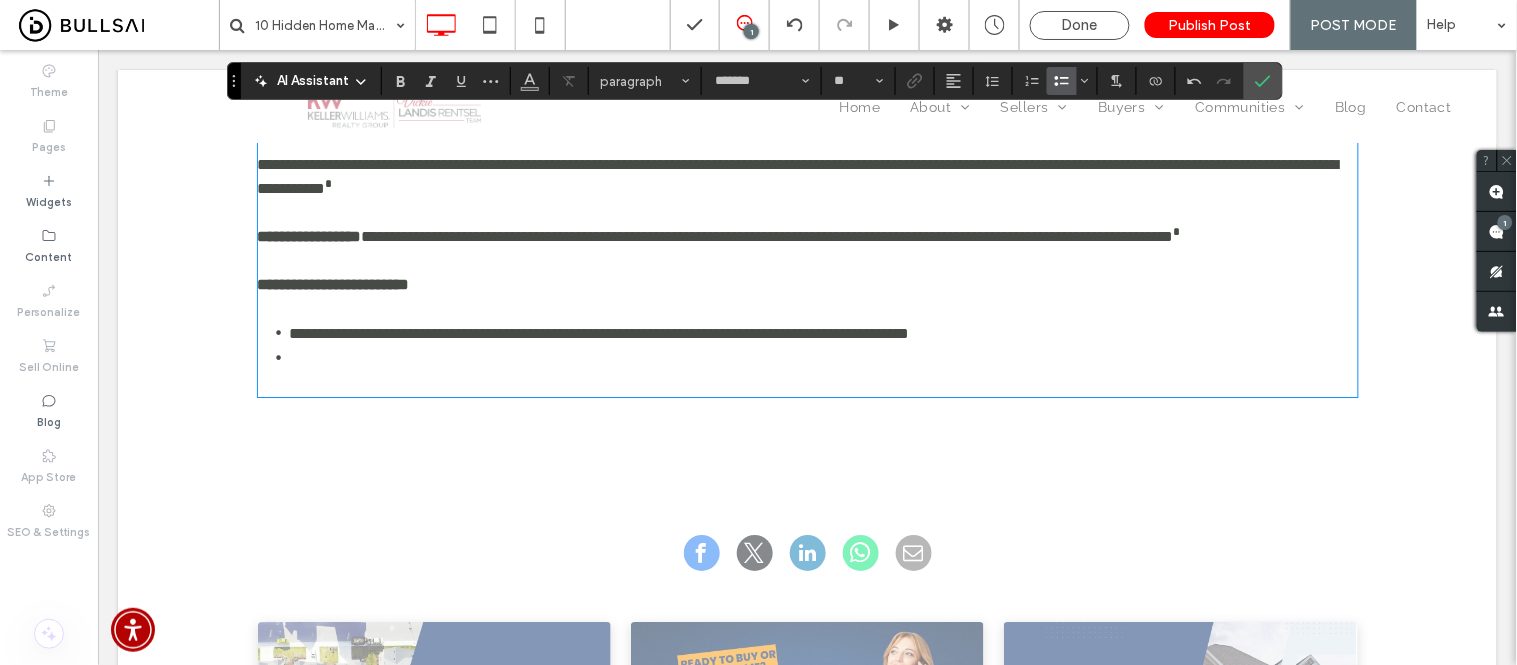 click on "﻿" at bounding box center (823, 357) 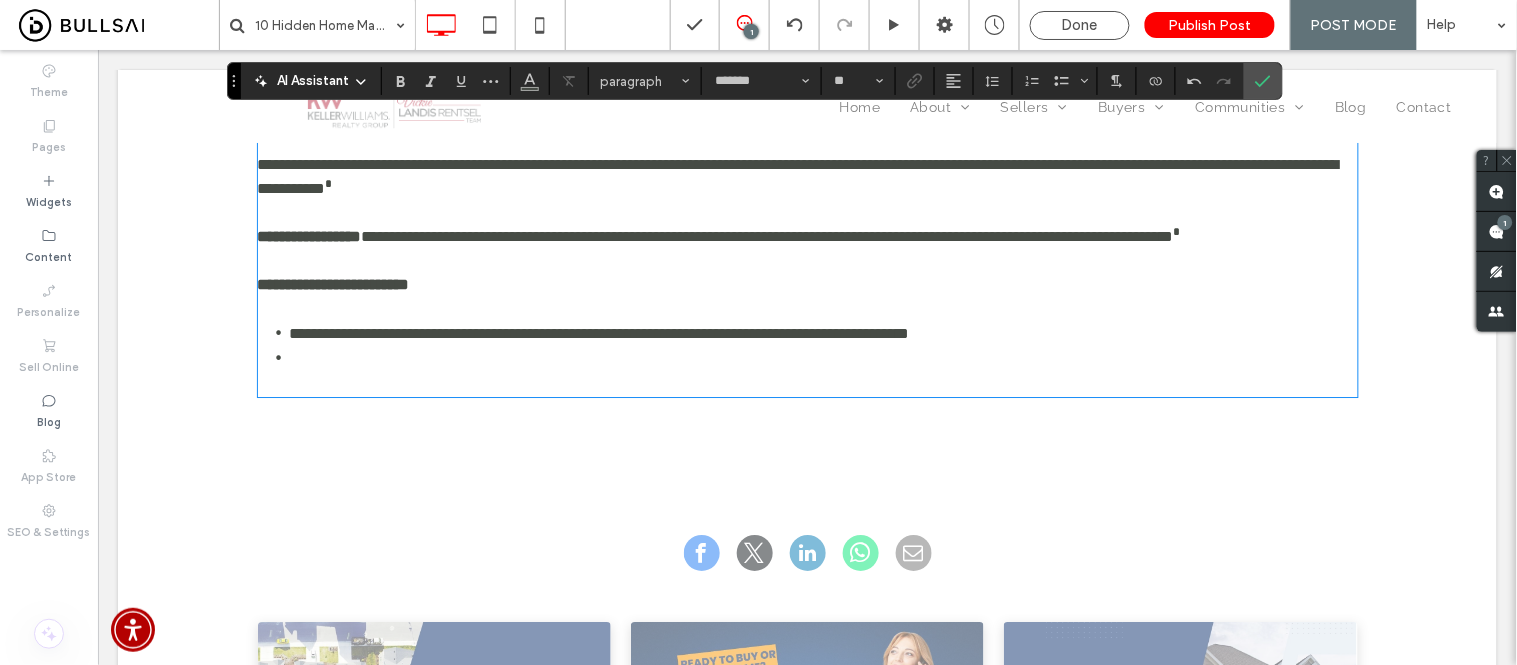 scroll, scrollTop: 1626, scrollLeft: 0, axis: vertical 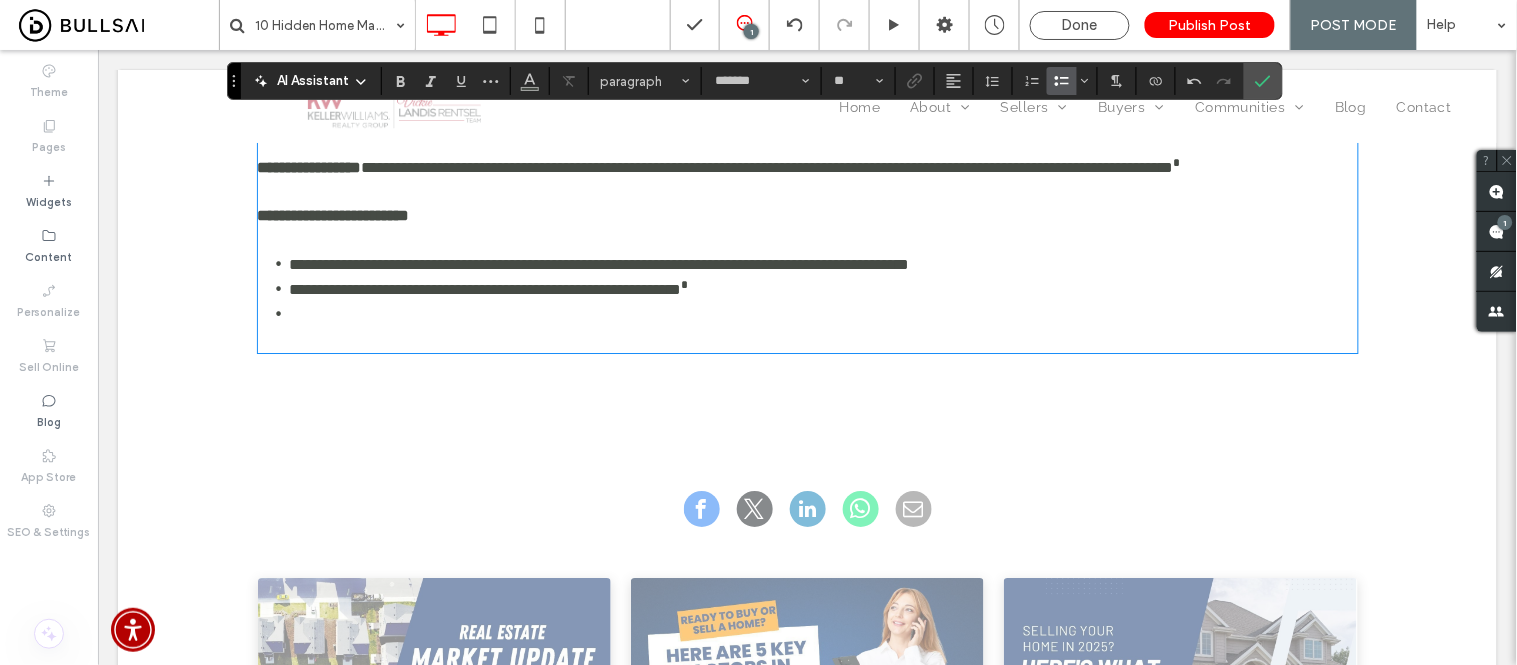 click on "﻿" at bounding box center [823, 313] 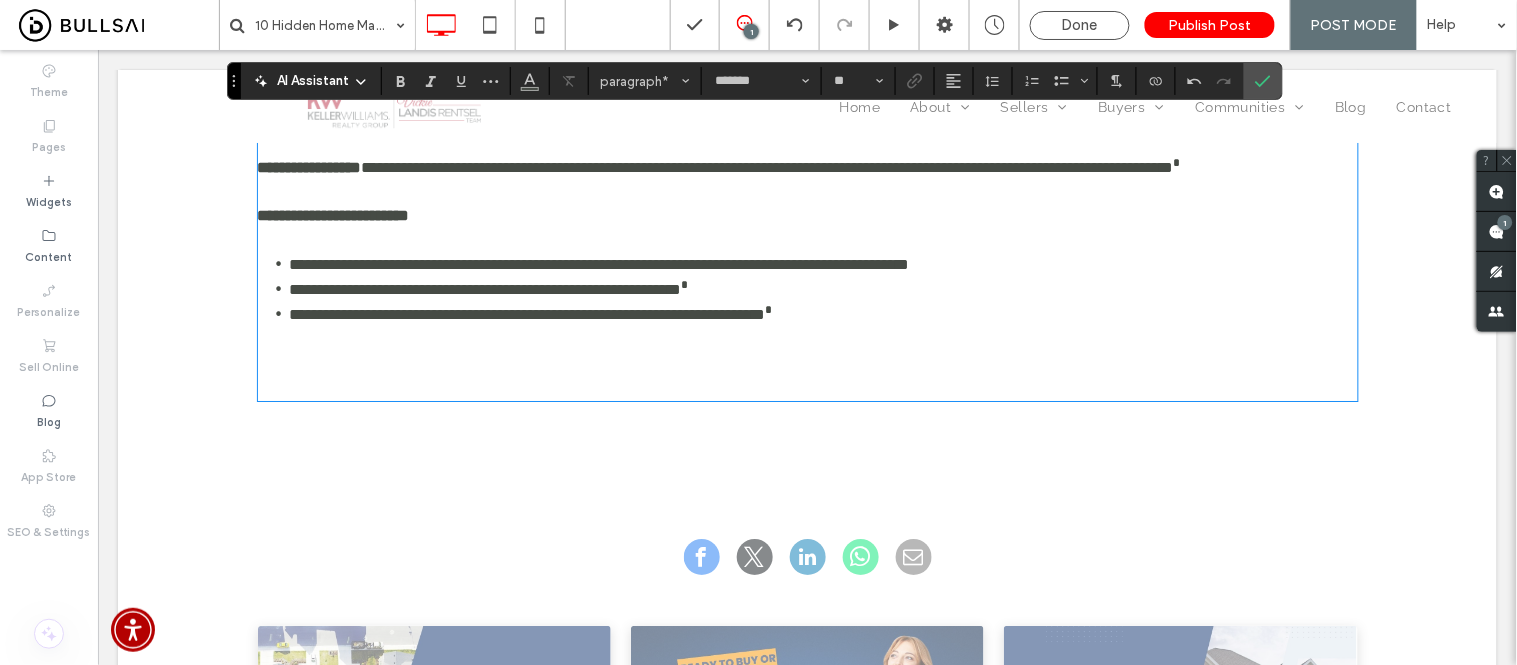 drag, startPoint x: 271, startPoint y: 430, endPoint x: 271, endPoint y: 417, distance: 13 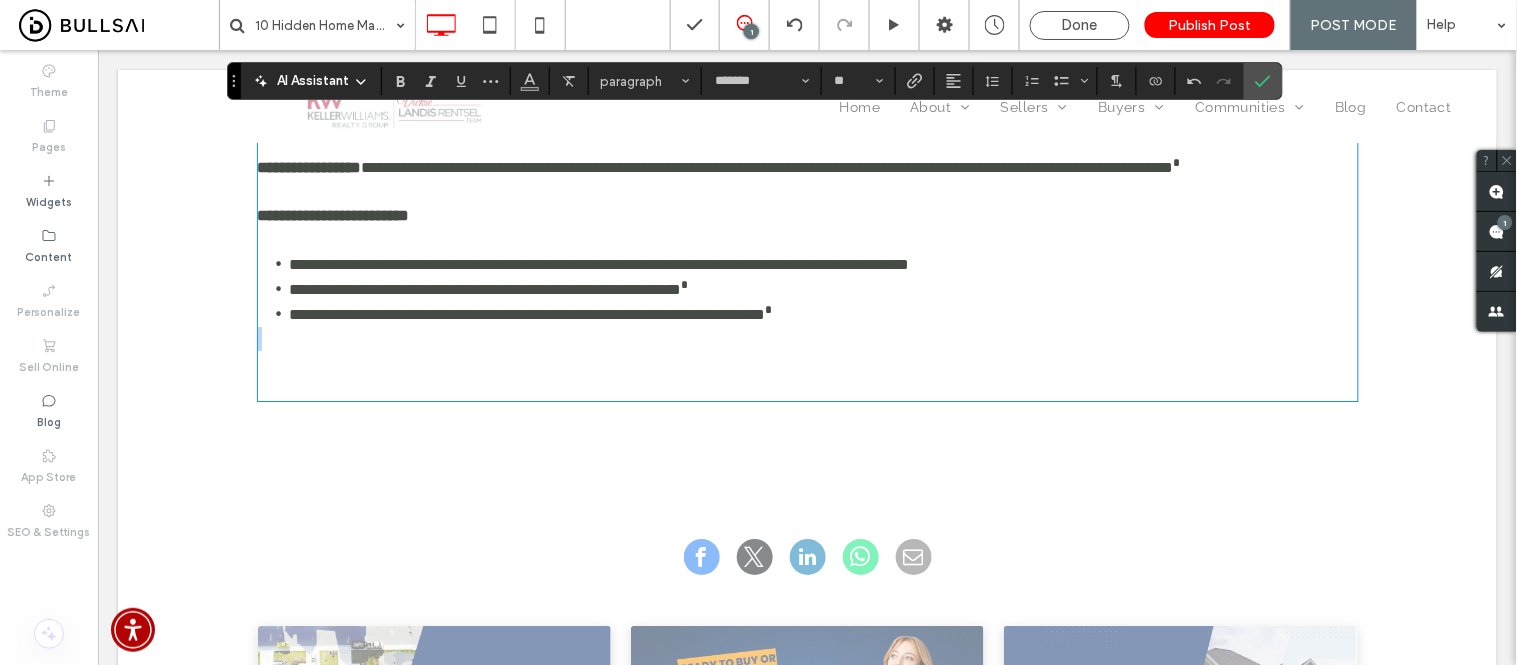 click on "﻿" at bounding box center [807, 362] 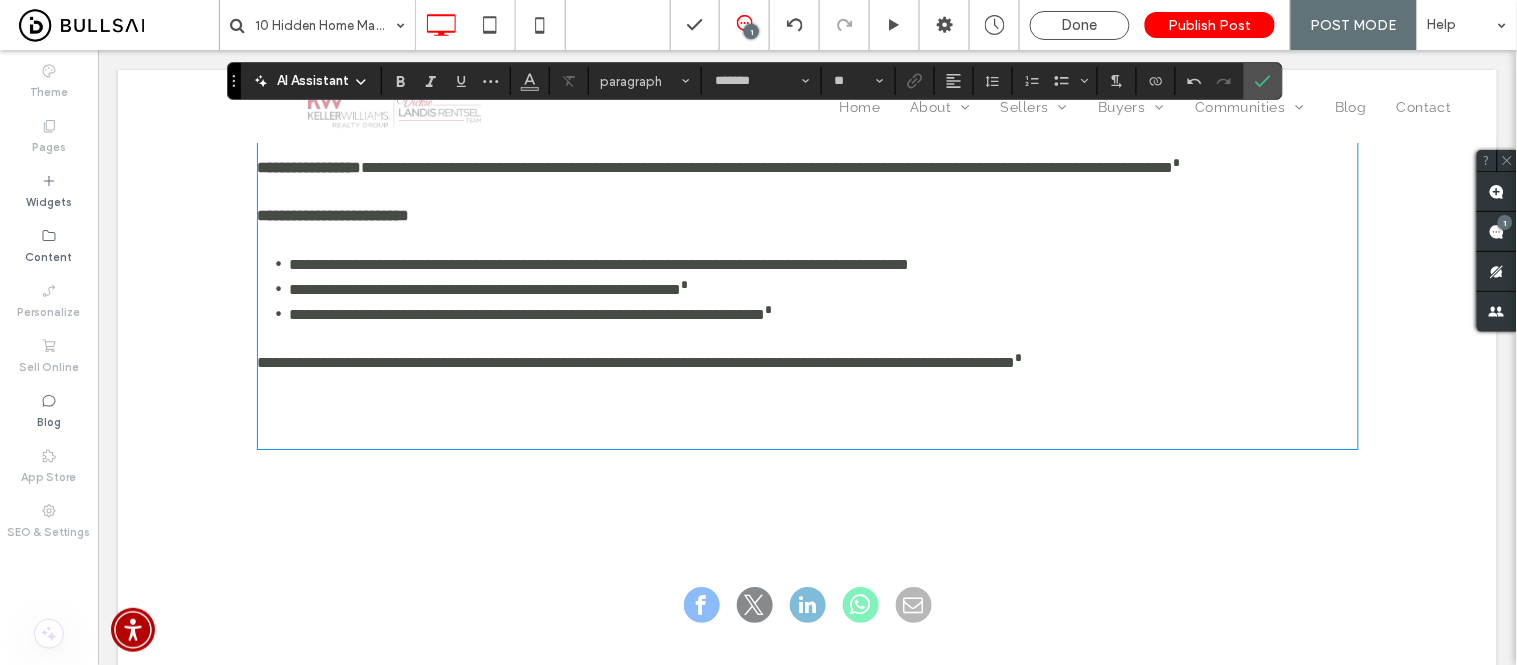 type on "**" 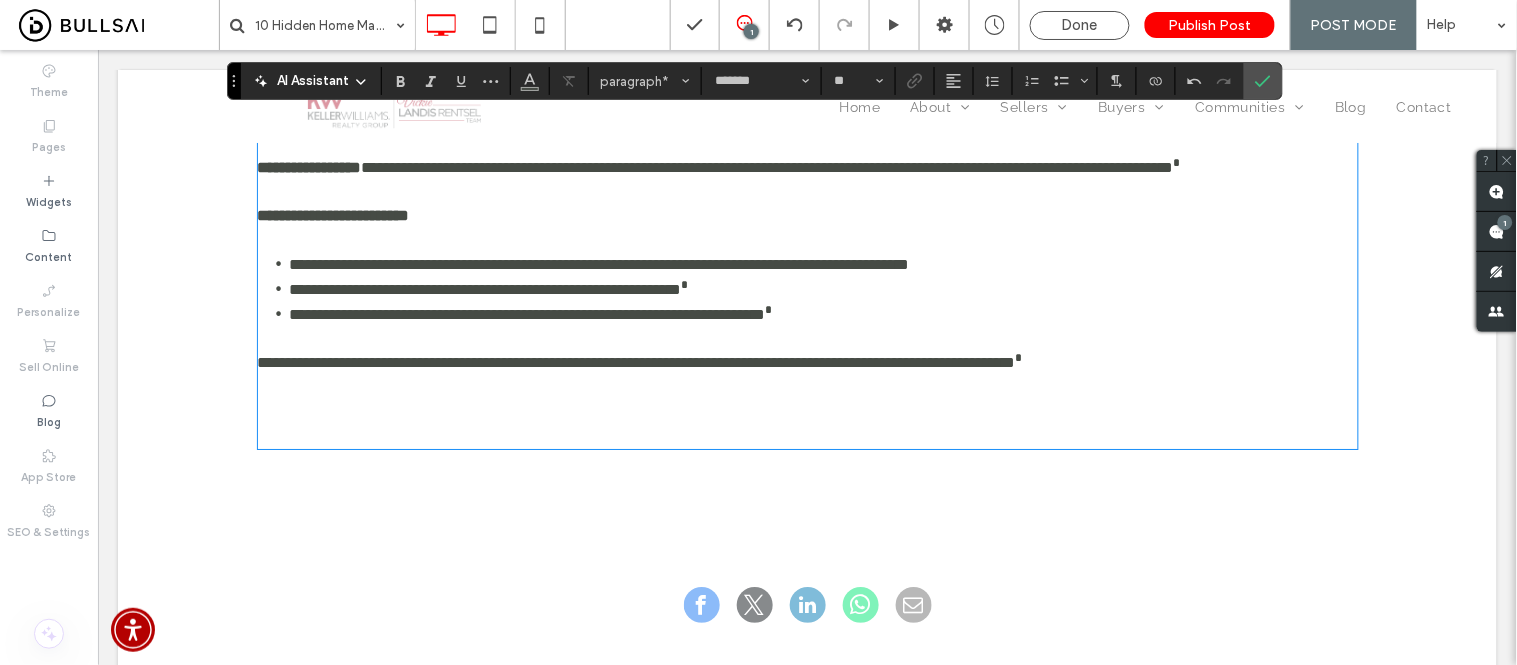 click on "﻿" at bounding box center [807, 410] 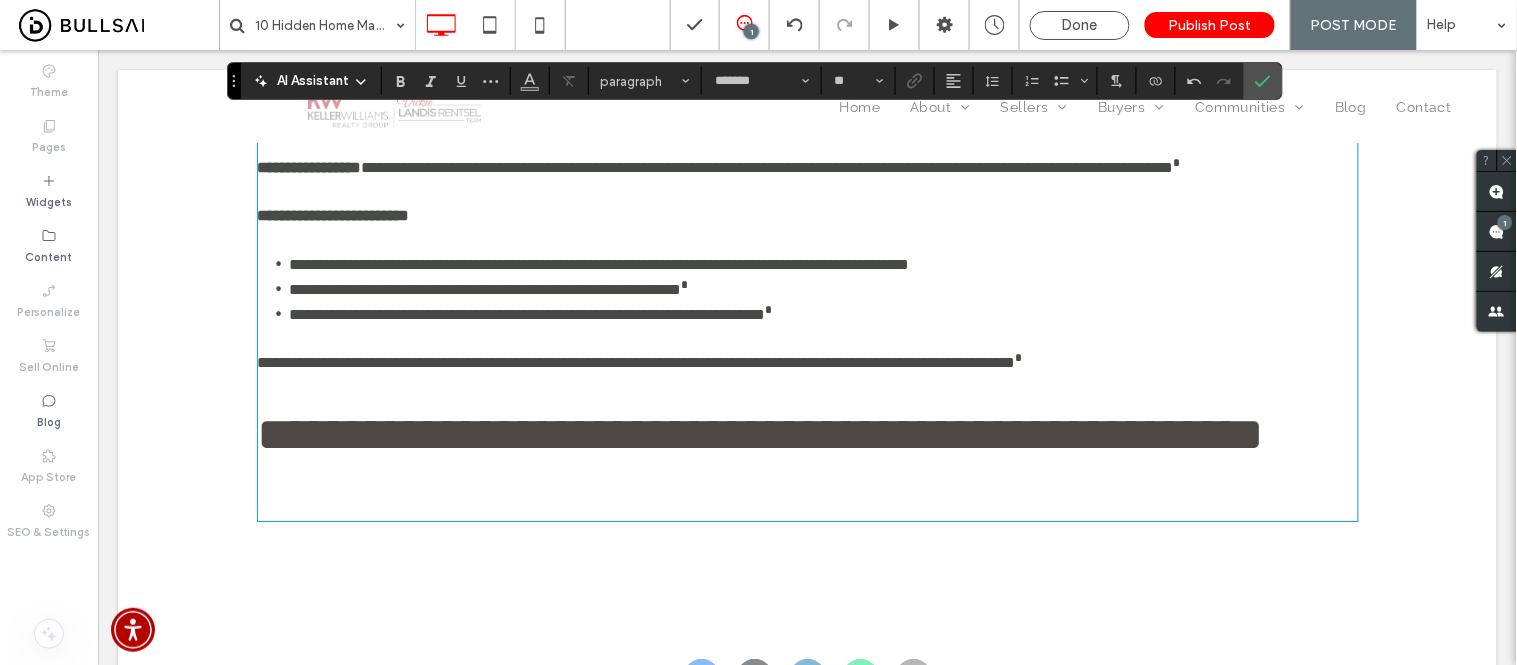 type on "**********" 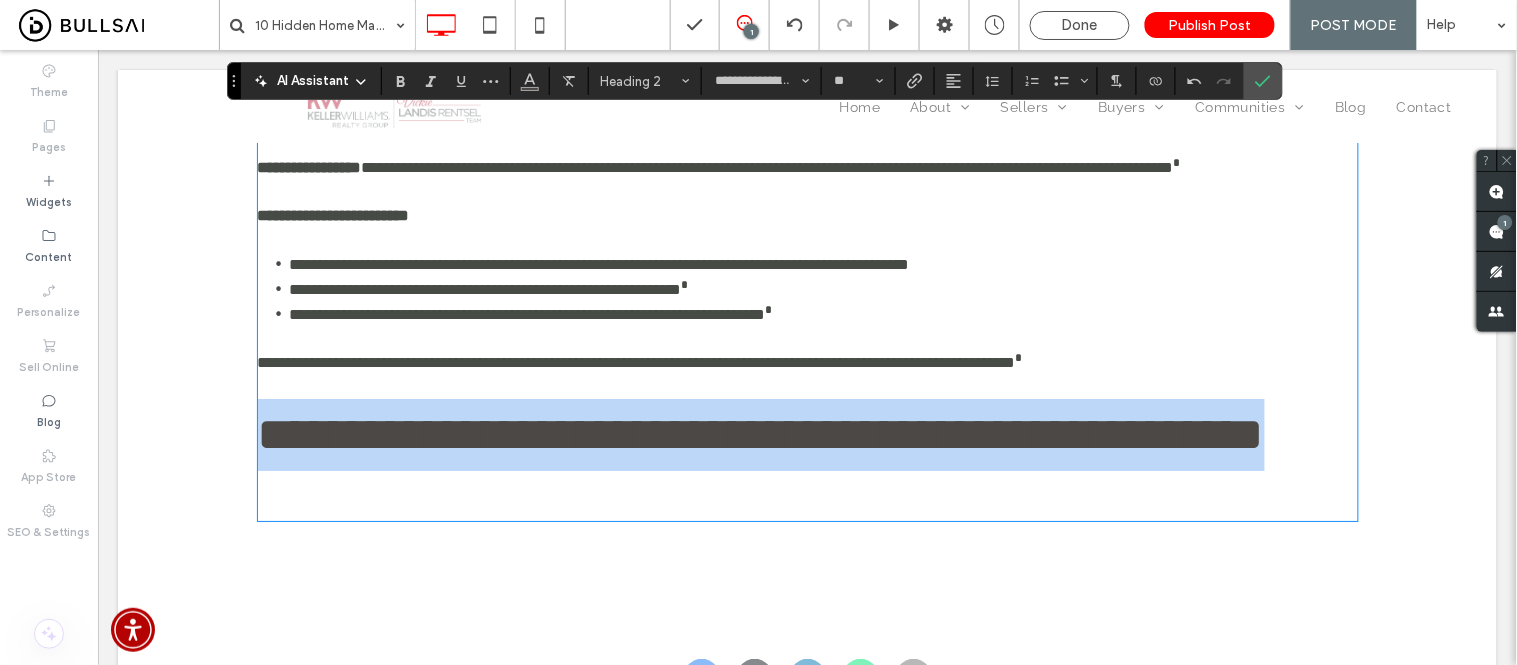 drag, startPoint x: 743, startPoint y: 581, endPoint x: 261, endPoint y: 509, distance: 487.34793 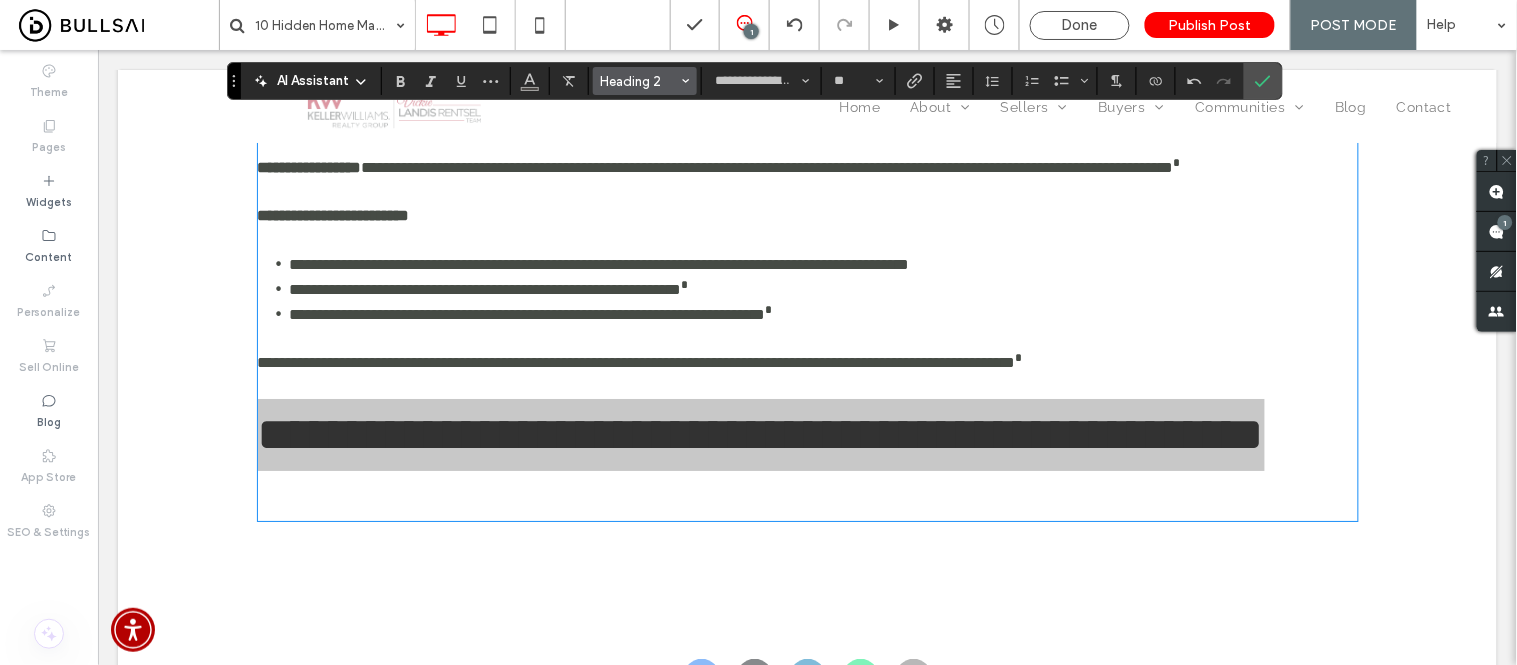 click 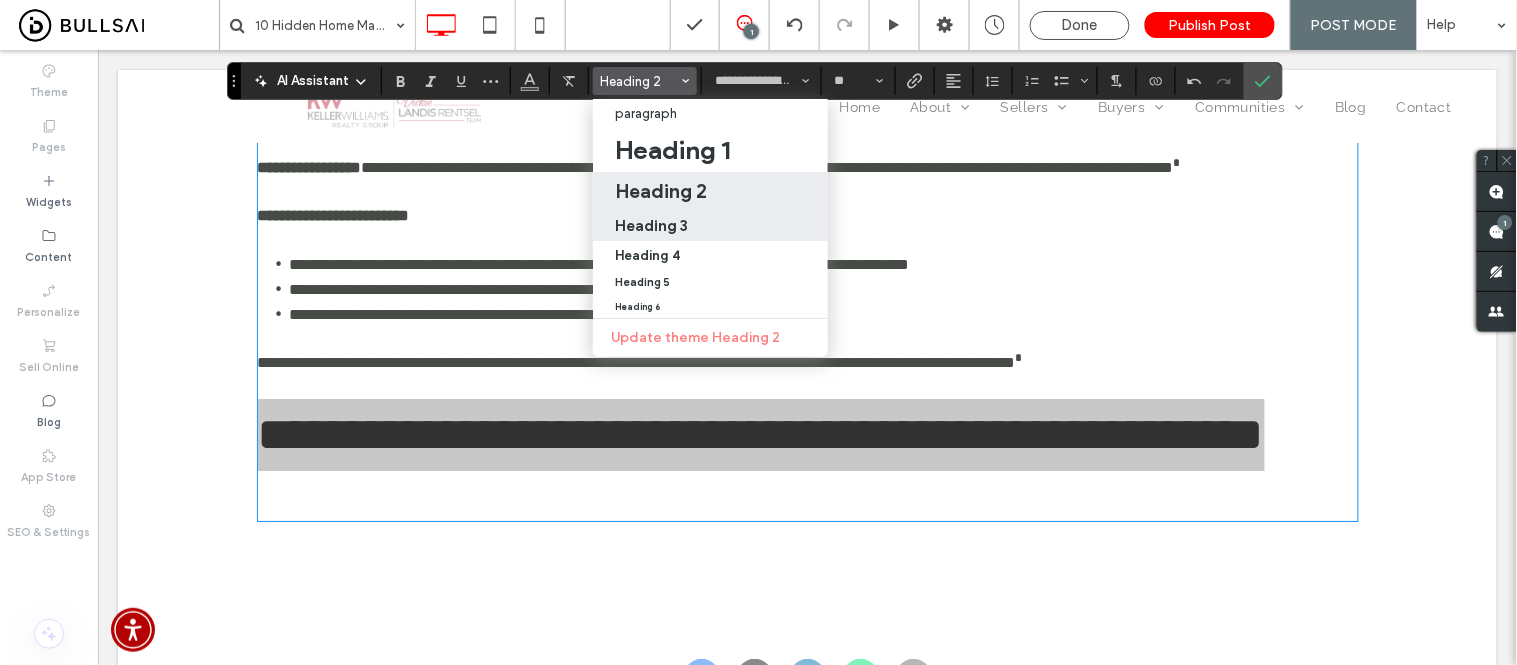 drag, startPoint x: 665, startPoint y: 225, endPoint x: 575, endPoint y: 208, distance: 91.591484 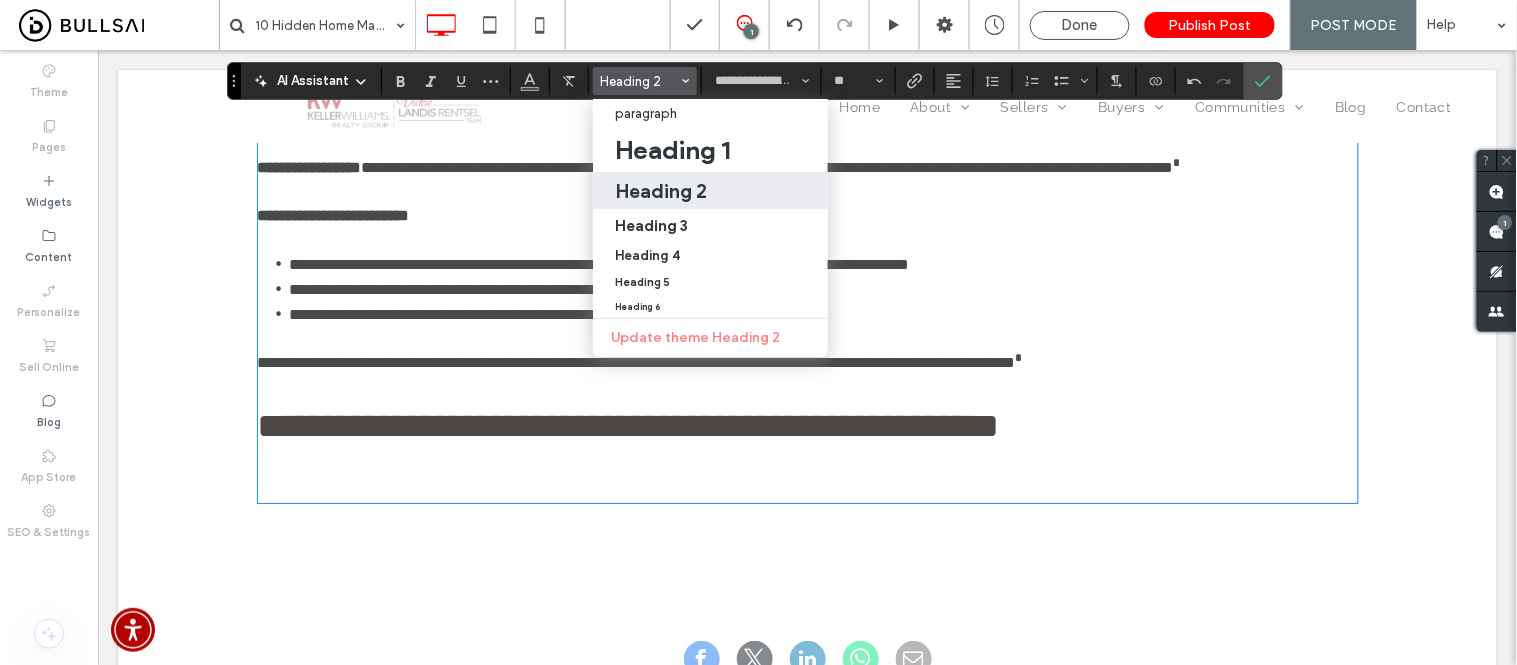 type on "**" 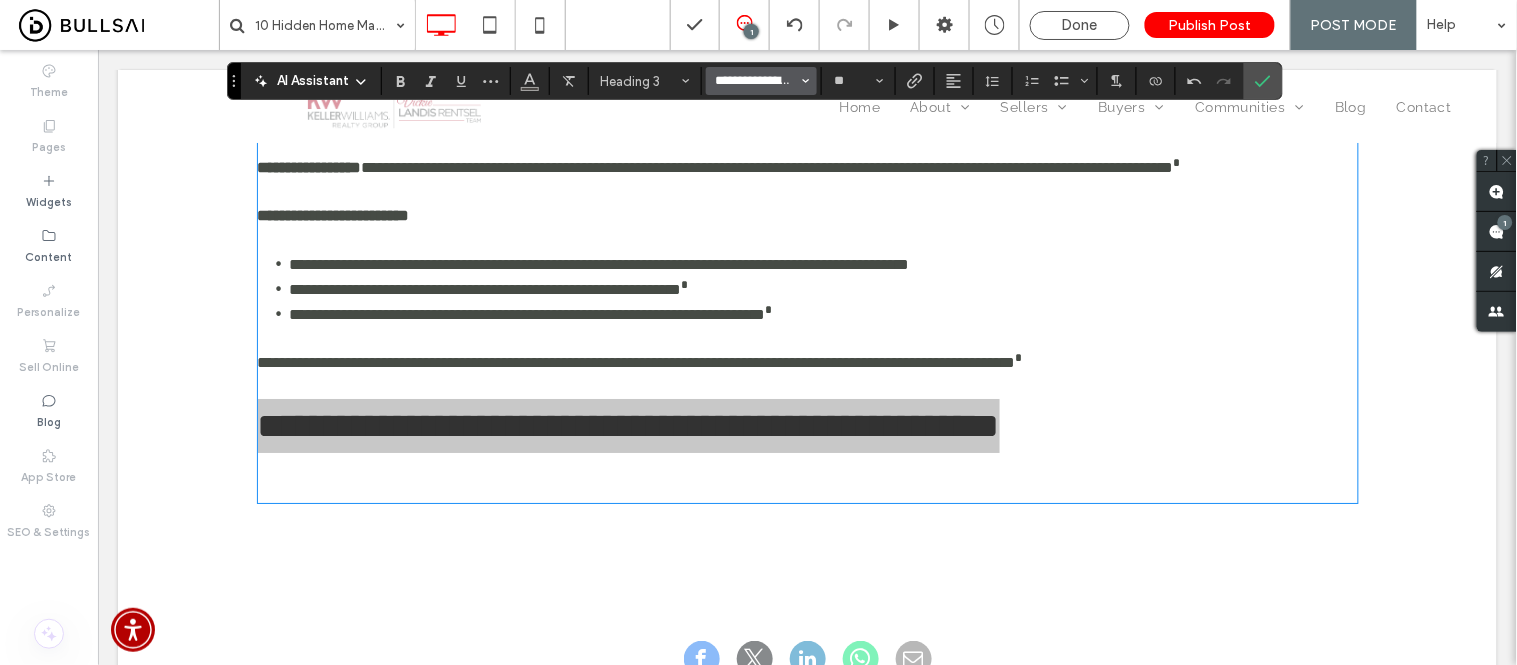 click on "**********" at bounding box center [755, 81] 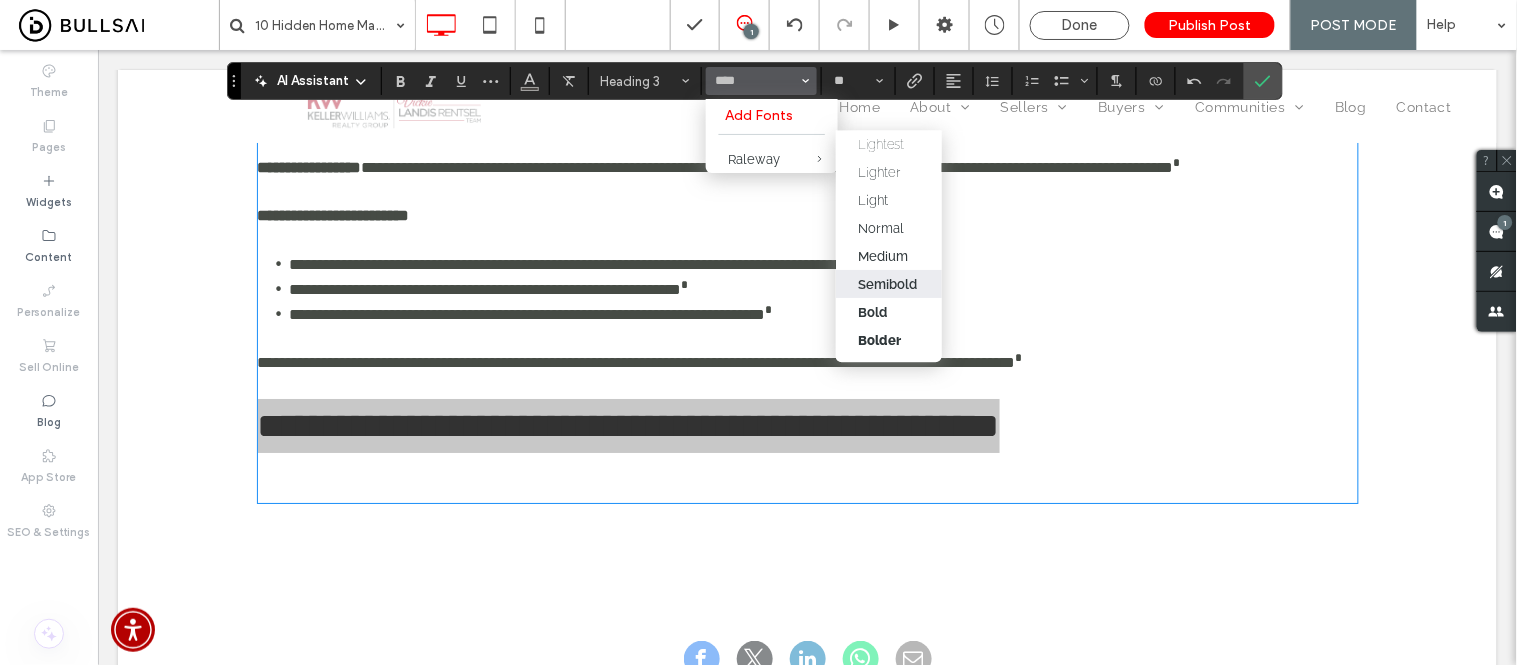 click on "Semibold" at bounding box center (889, 284) 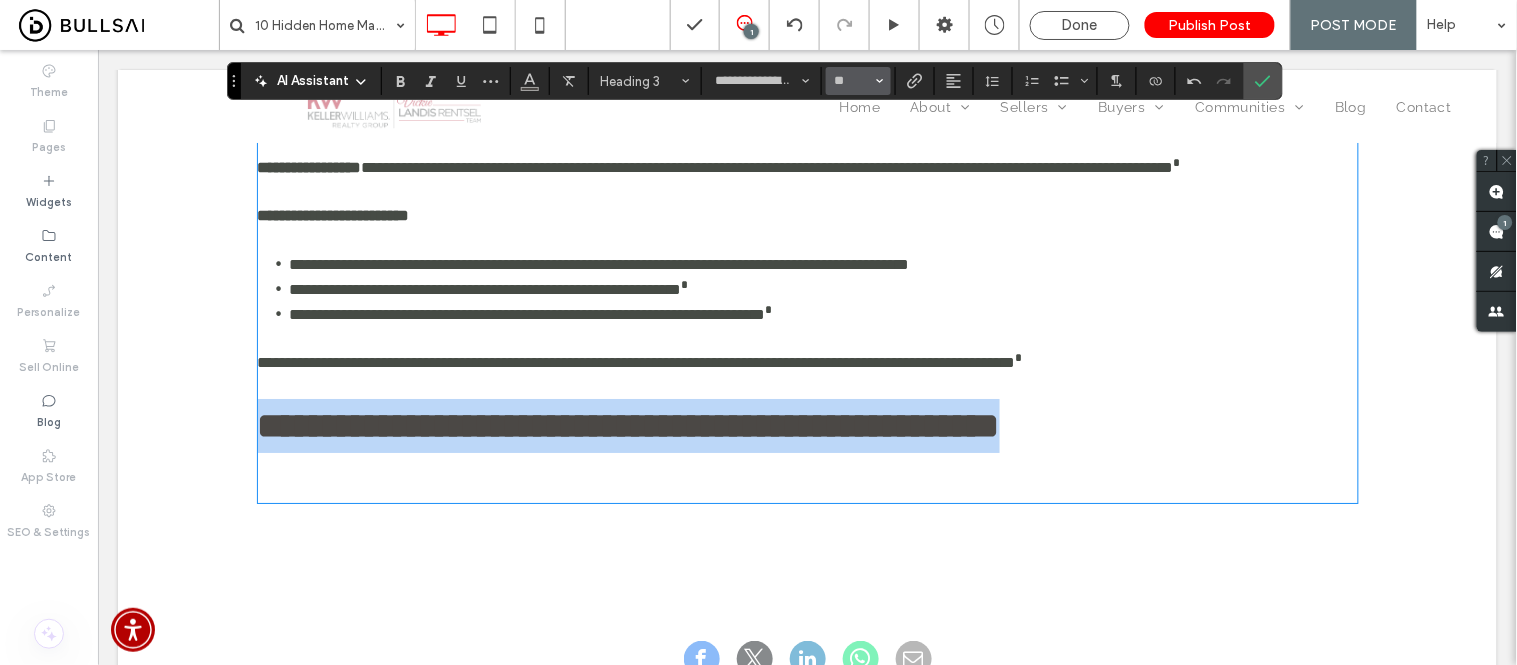 type on "*******" 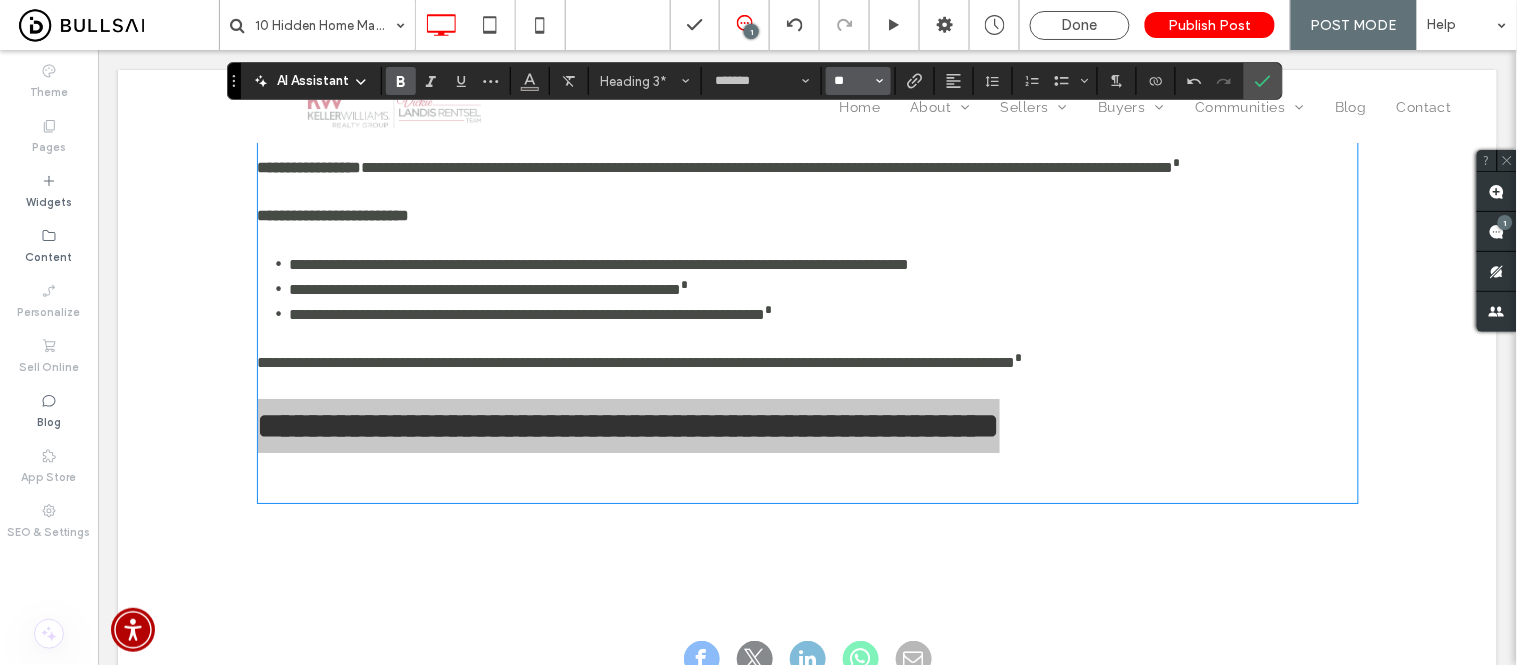 click on "**" at bounding box center (852, 81) 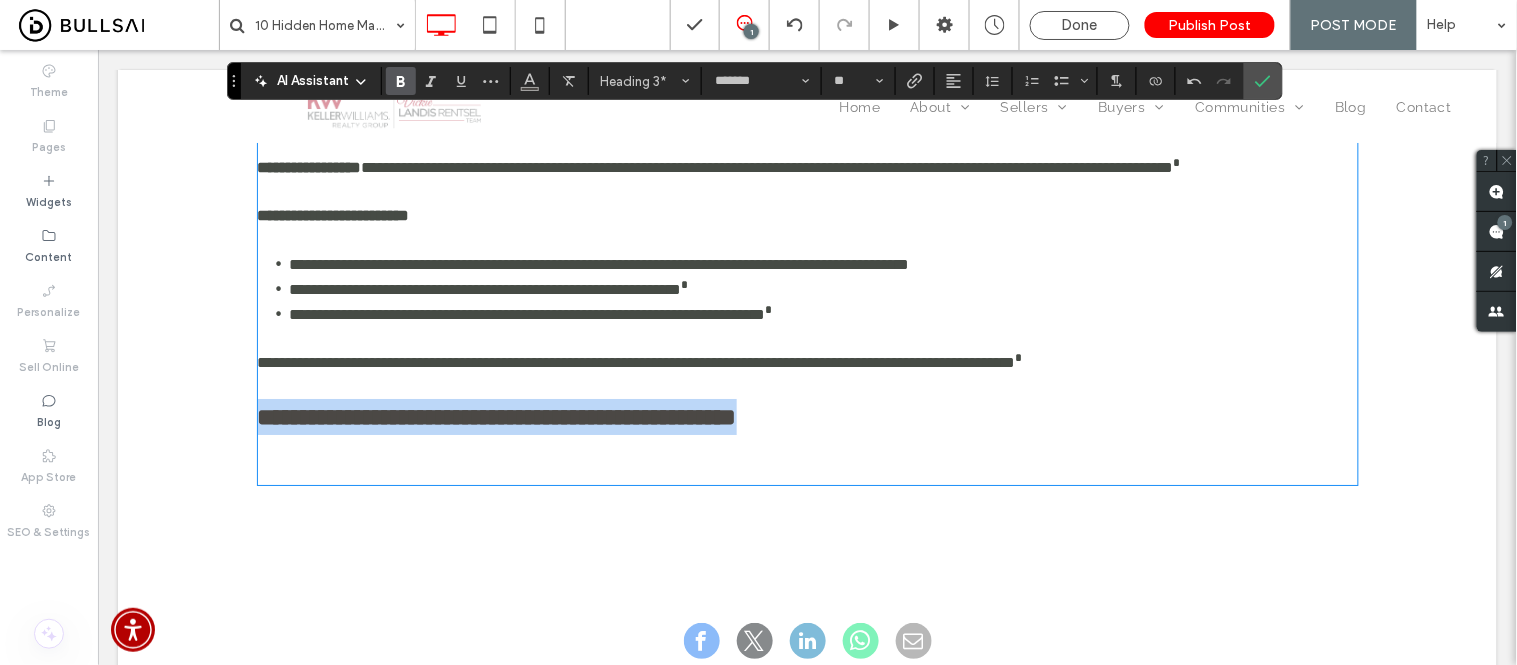 click at bounding box center (807, 470) 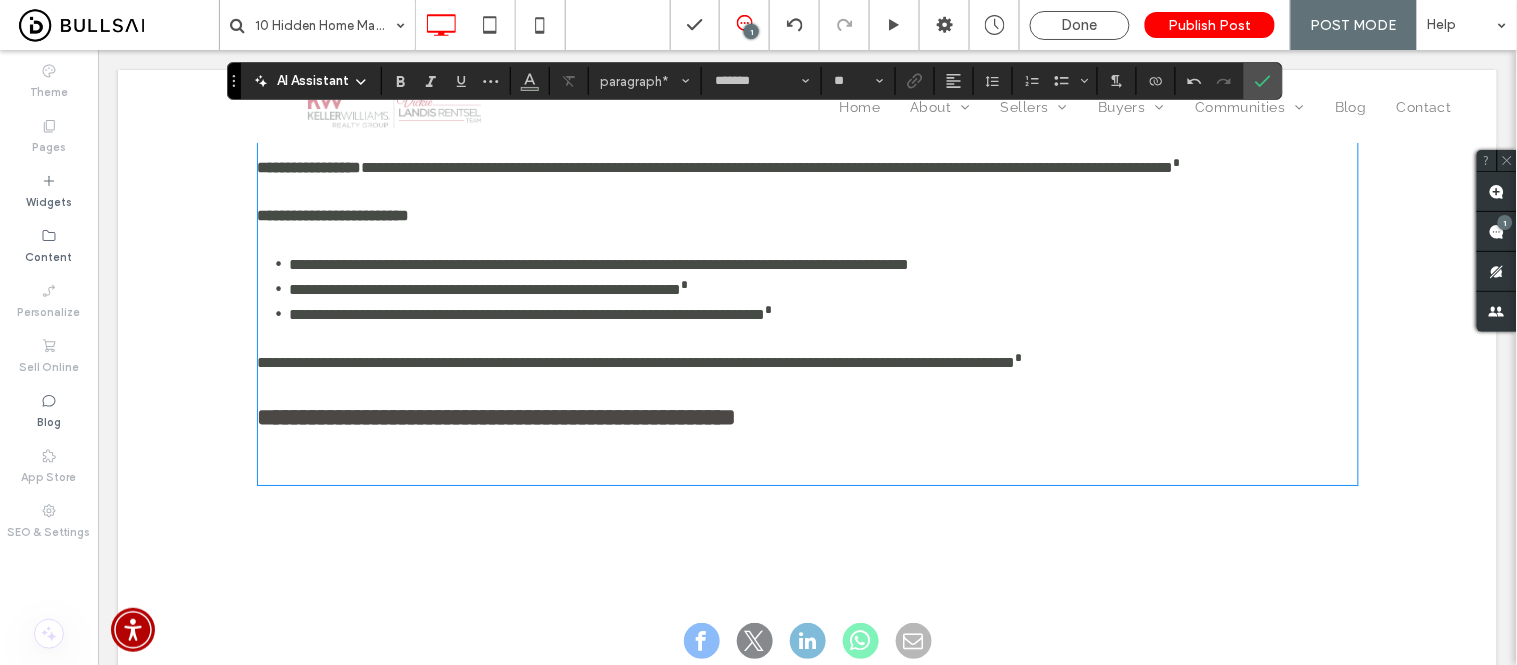 click at bounding box center (807, 446) 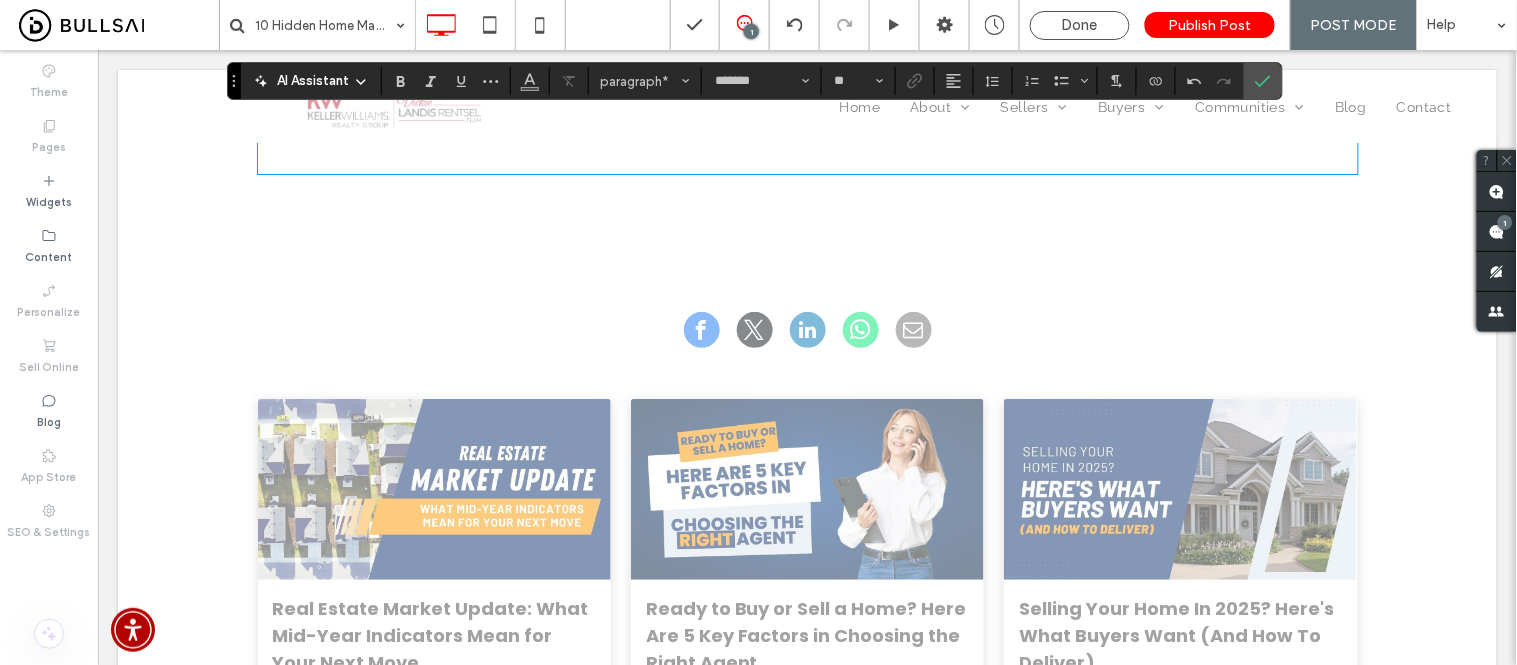 scroll, scrollTop: 0, scrollLeft: 0, axis: both 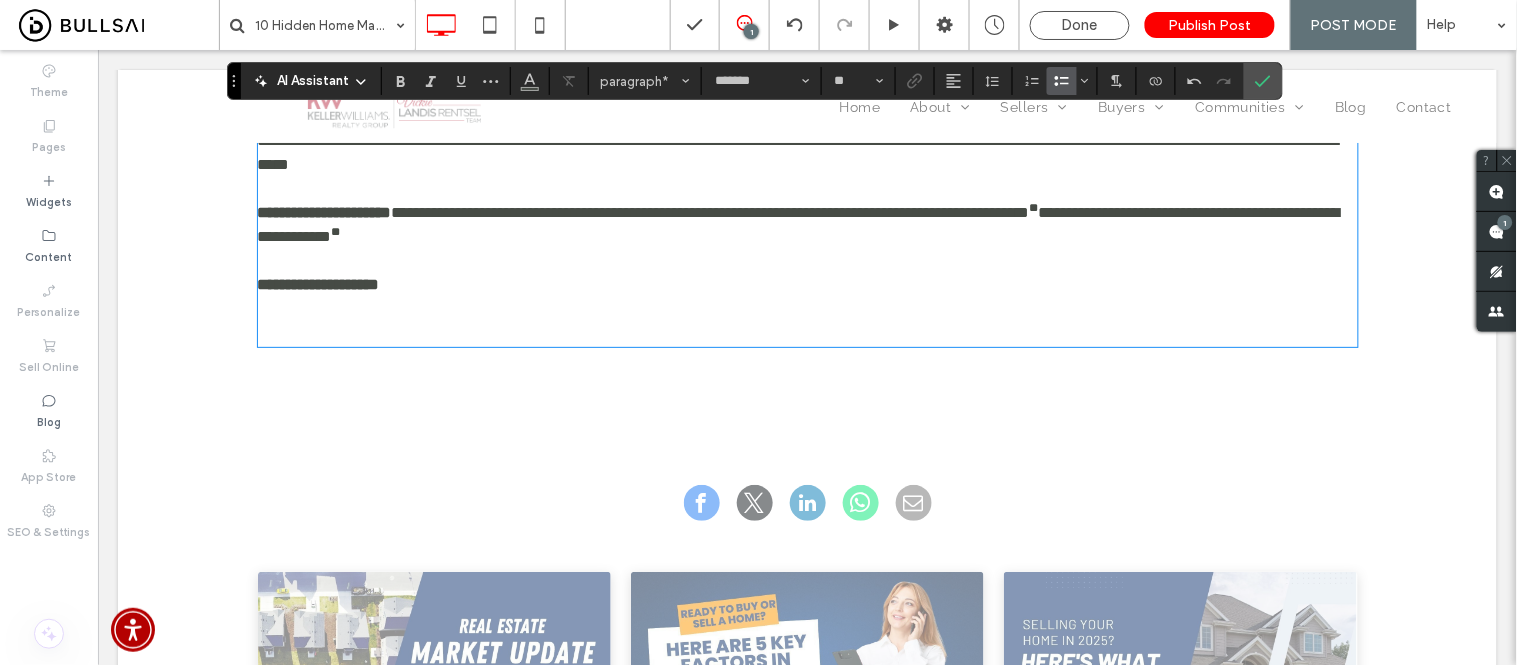 click at bounding box center (1058, 81) 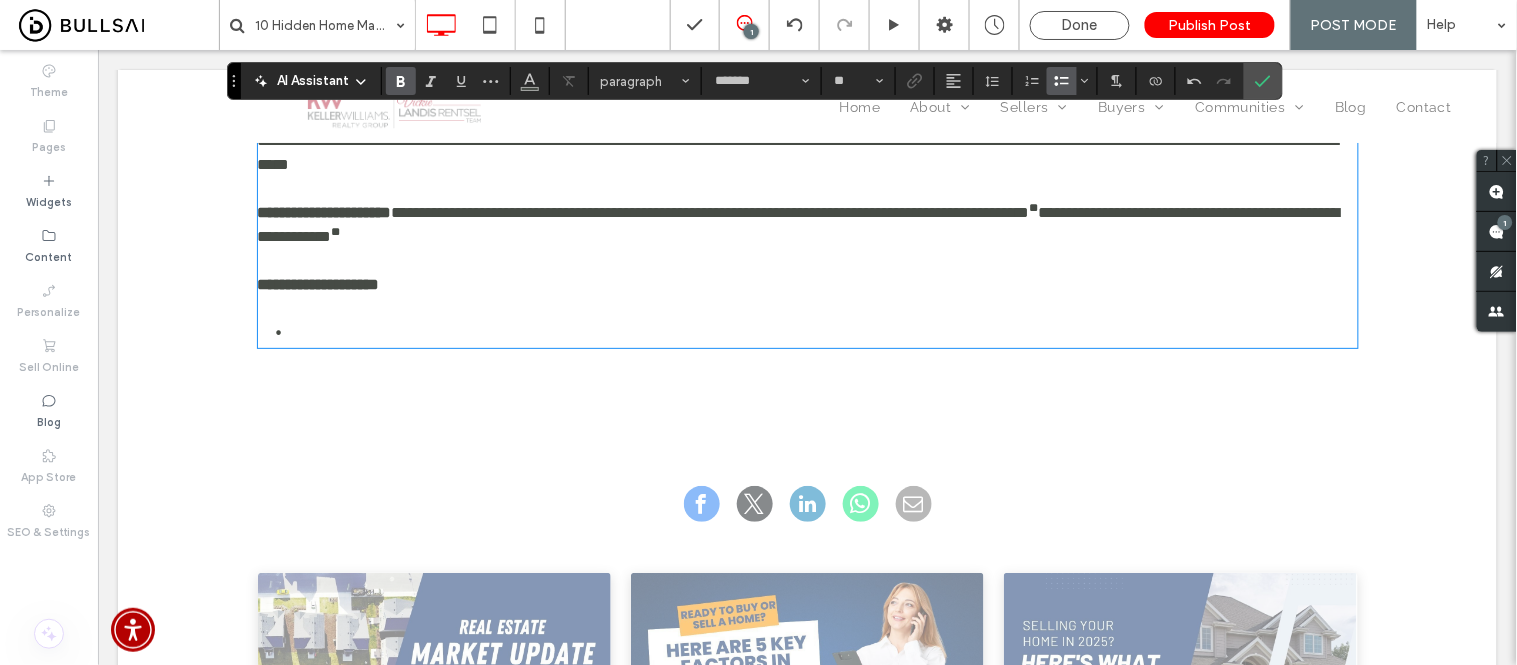 click on "﻿" at bounding box center (823, 332) 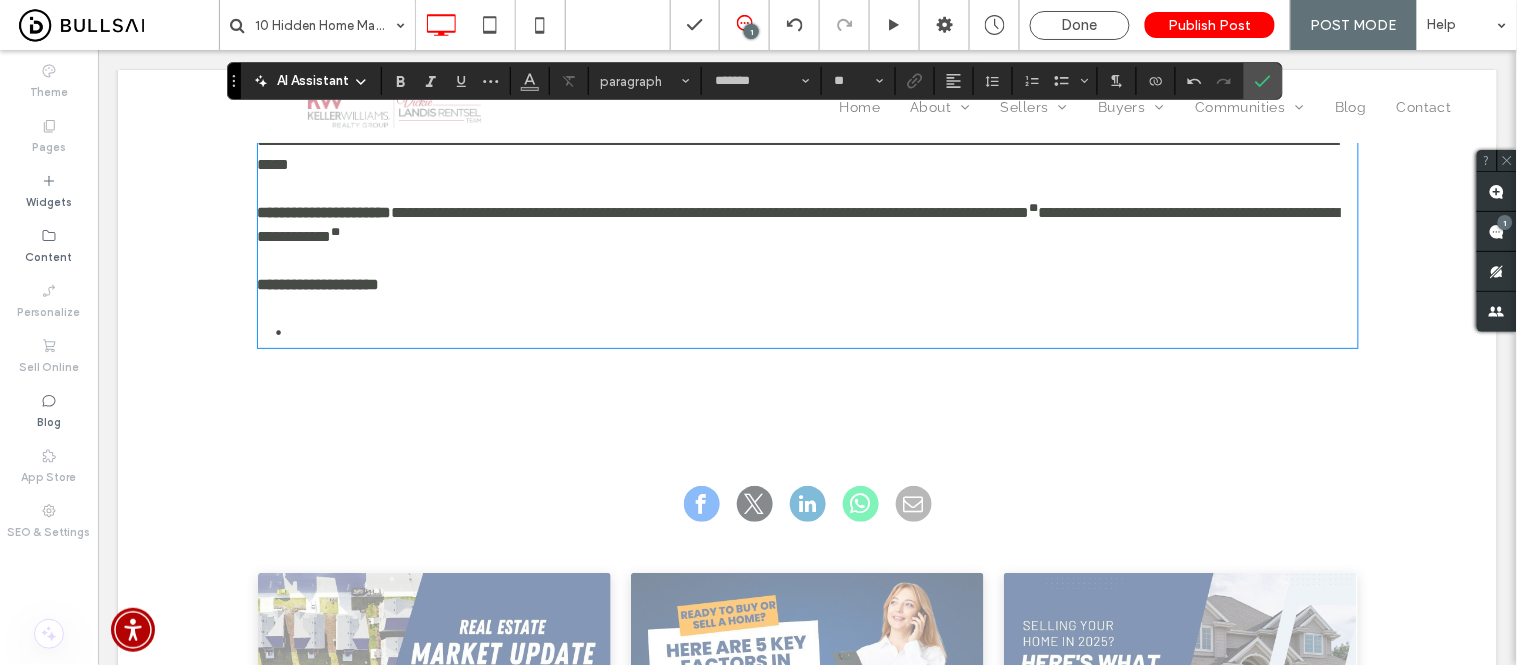 scroll, scrollTop: 2004, scrollLeft: 0, axis: vertical 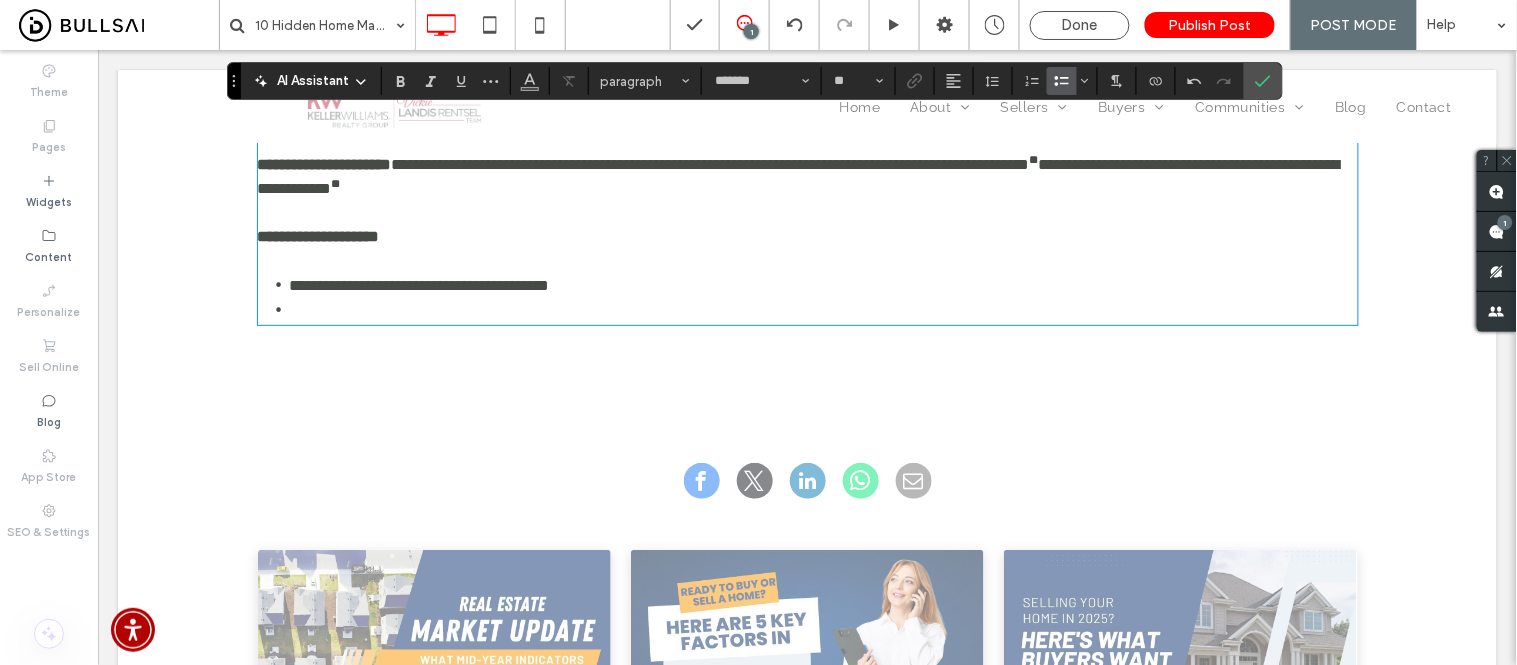click on "﻿" at bounding box center (823, 309) 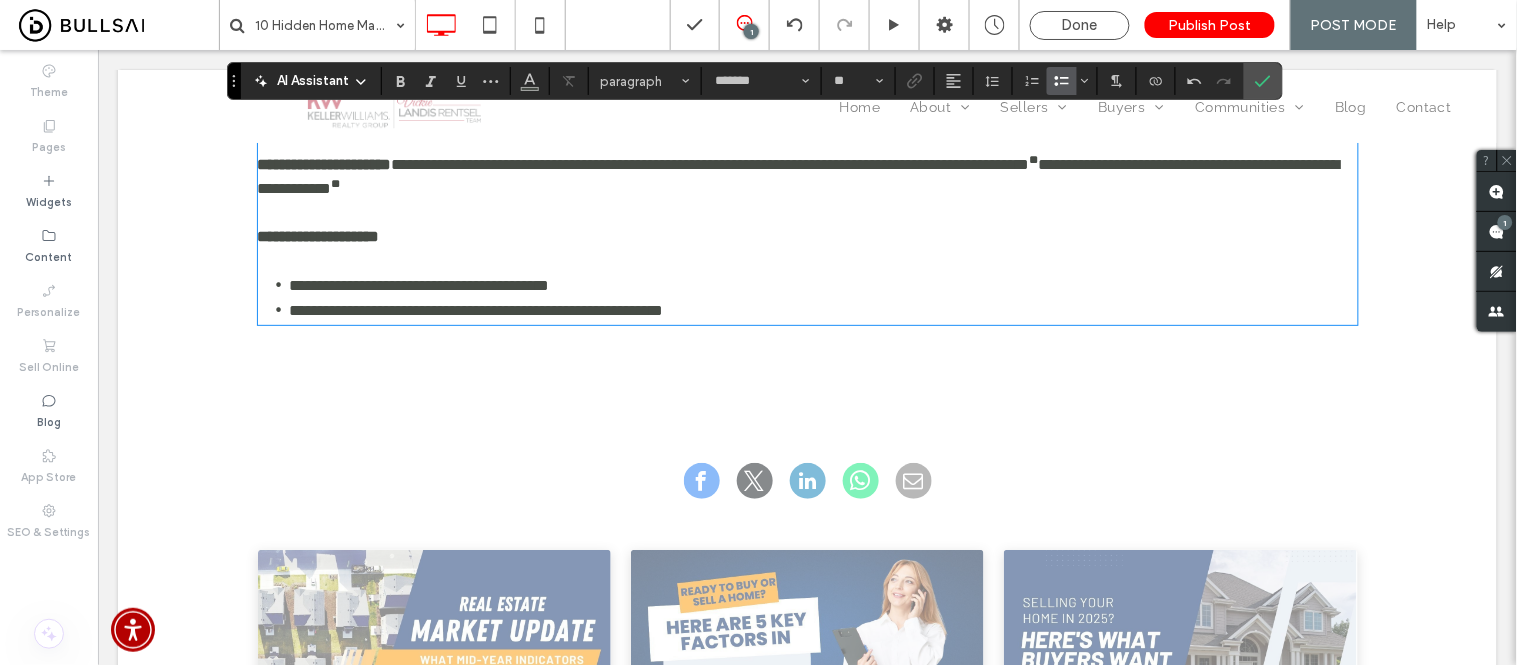 scroll, scrollTop: 2030, scrollLeft: 0, axis: vertical 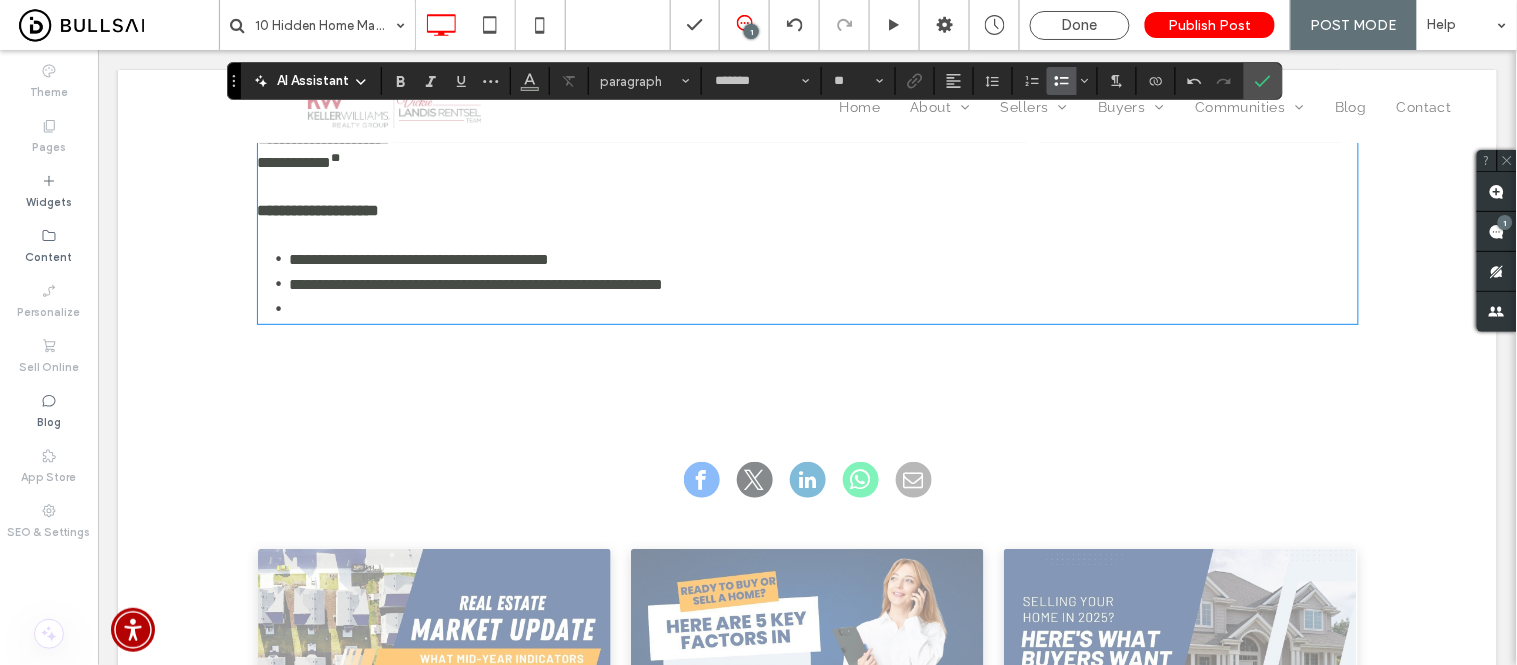 click on "﻿" at bounding box center (823, 308) 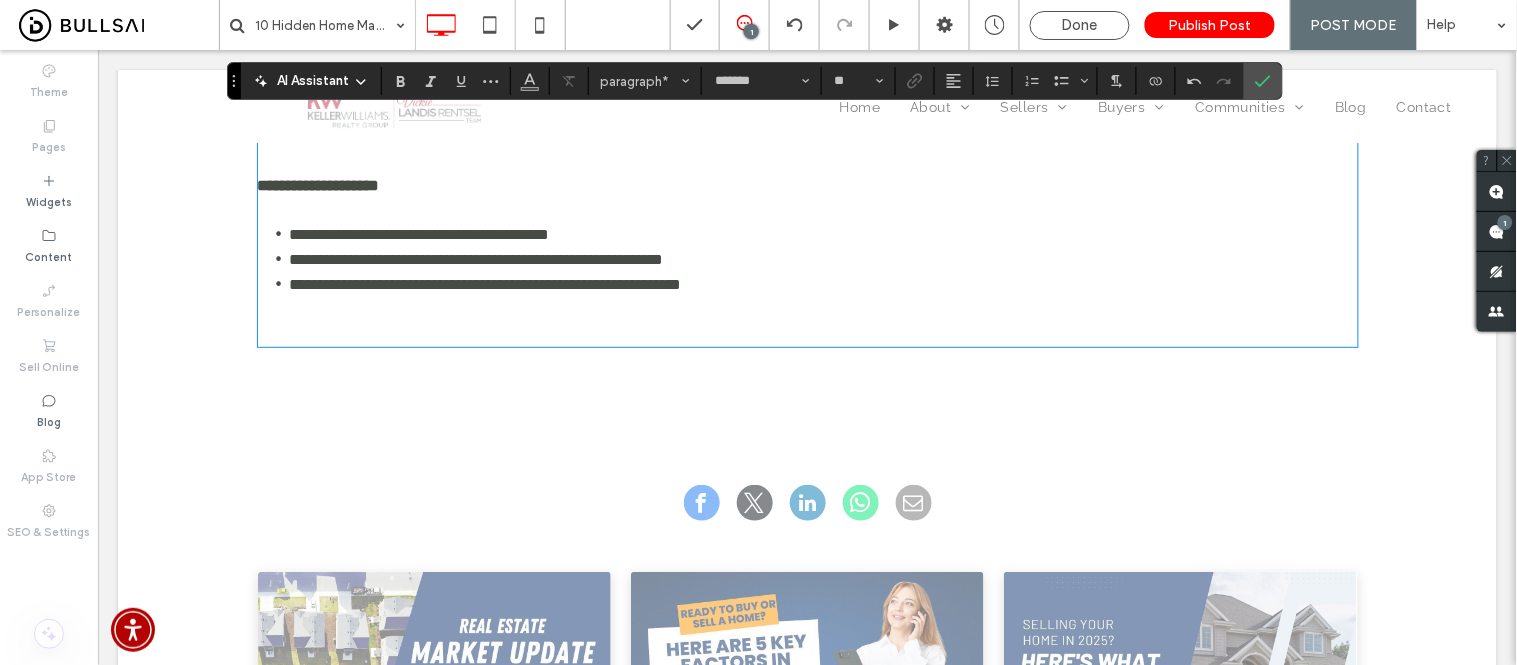 click on "﻿" at bounding box center [807, 332] 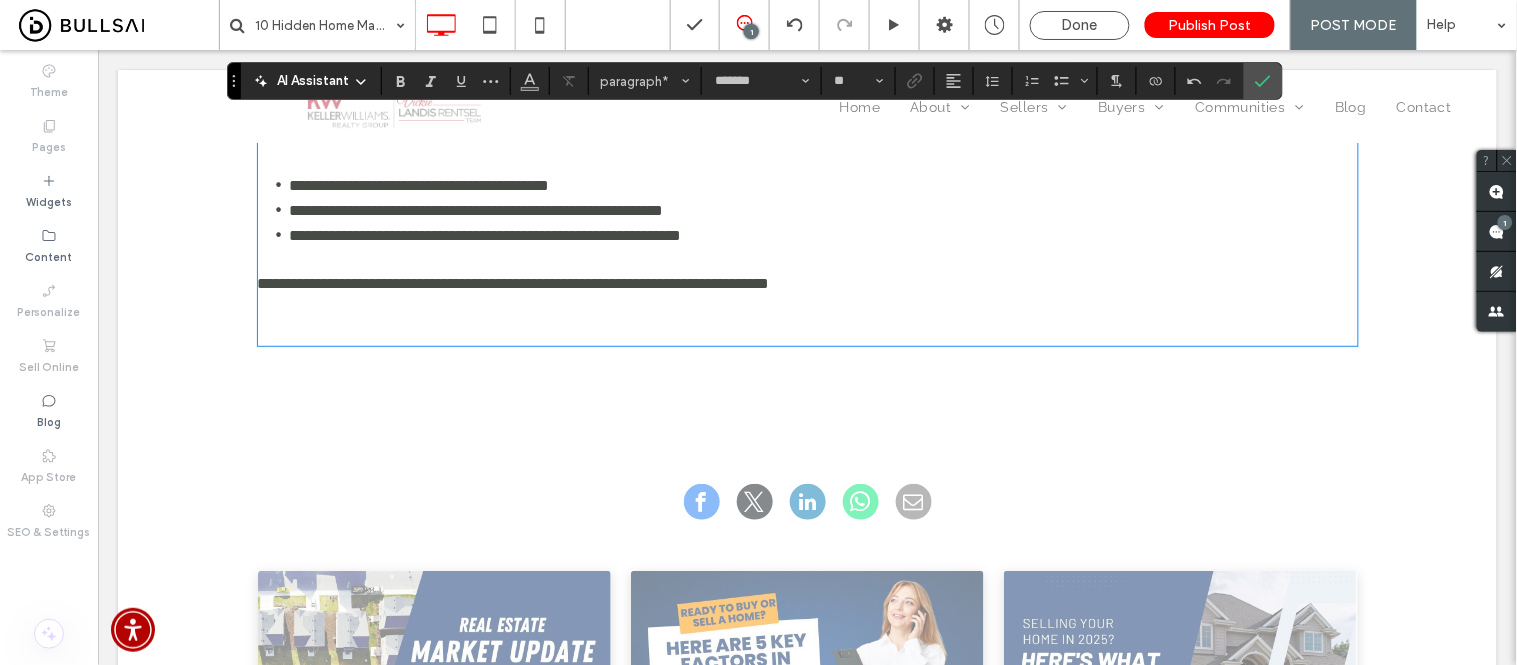 click on "﻿" at bounding box center (807, 331) 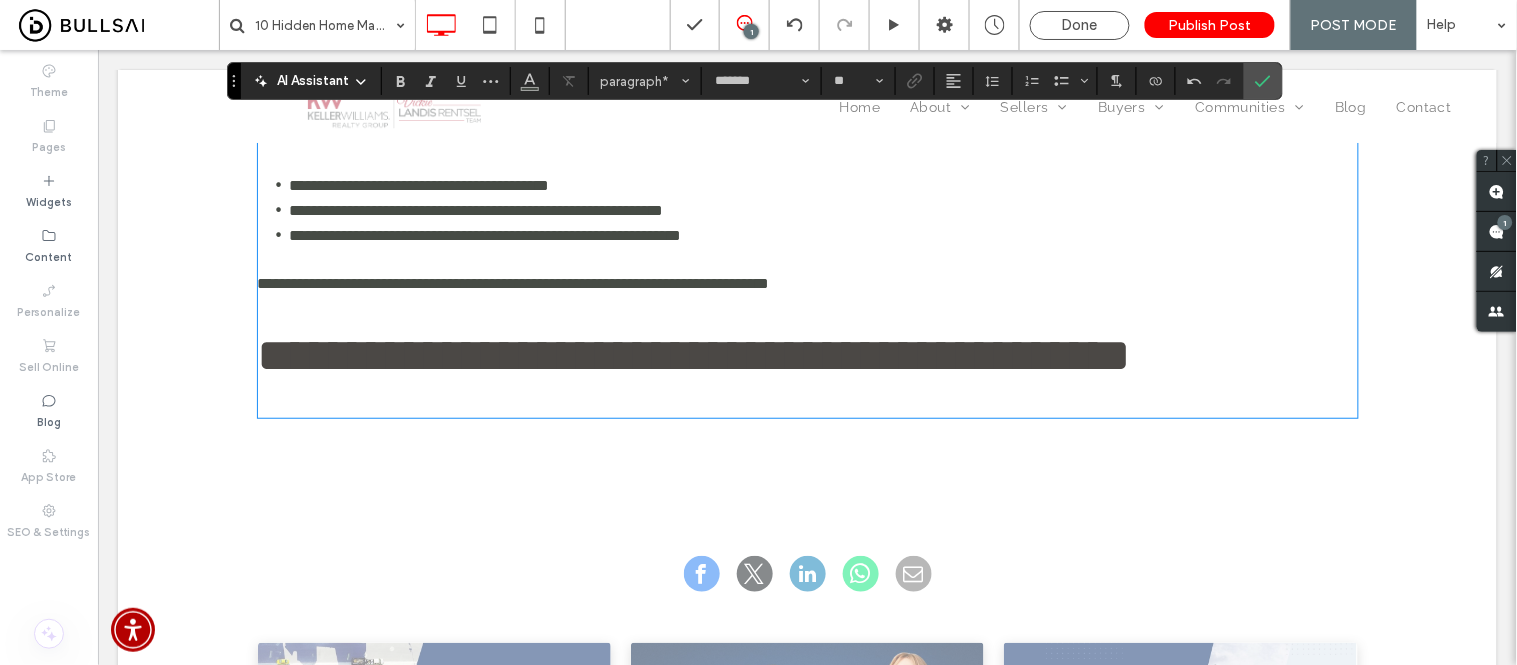 scroll, scrollTop: 2224, scrollLeft: 0, axis: vertical 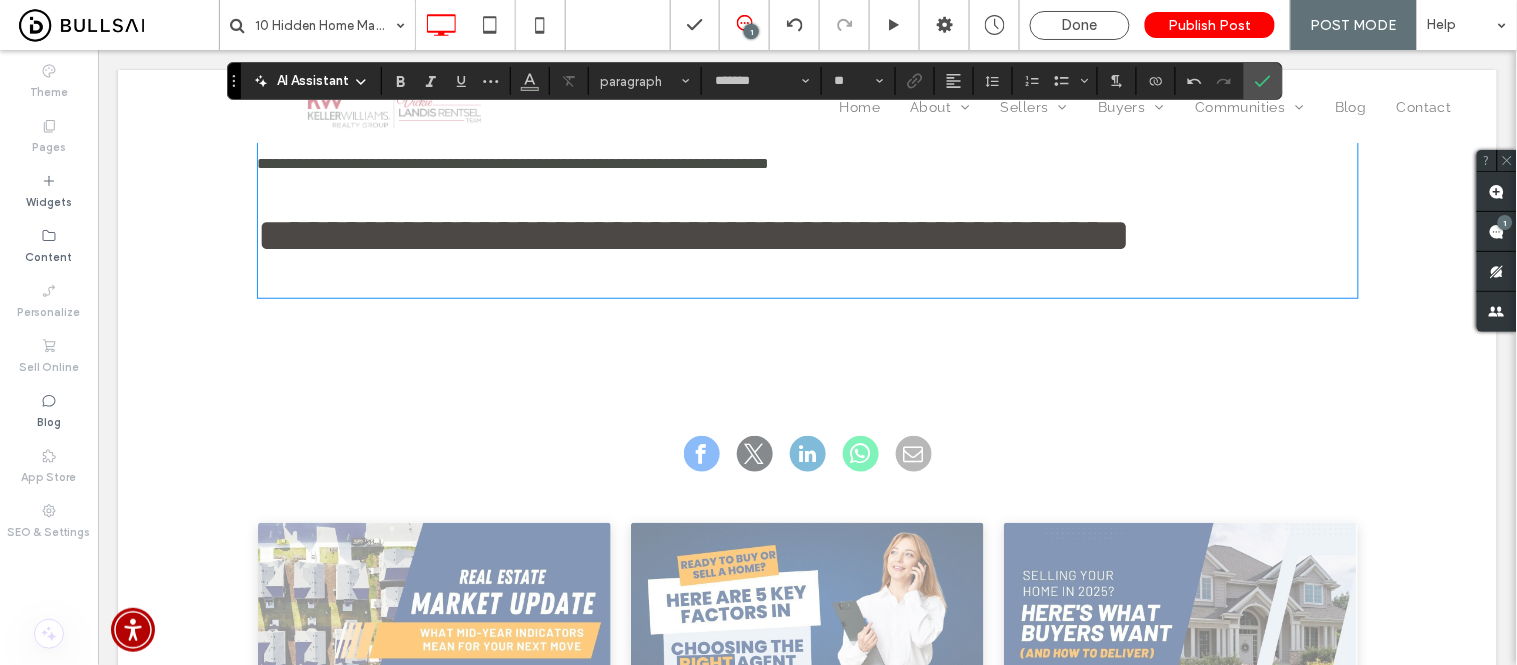 type on "**********" 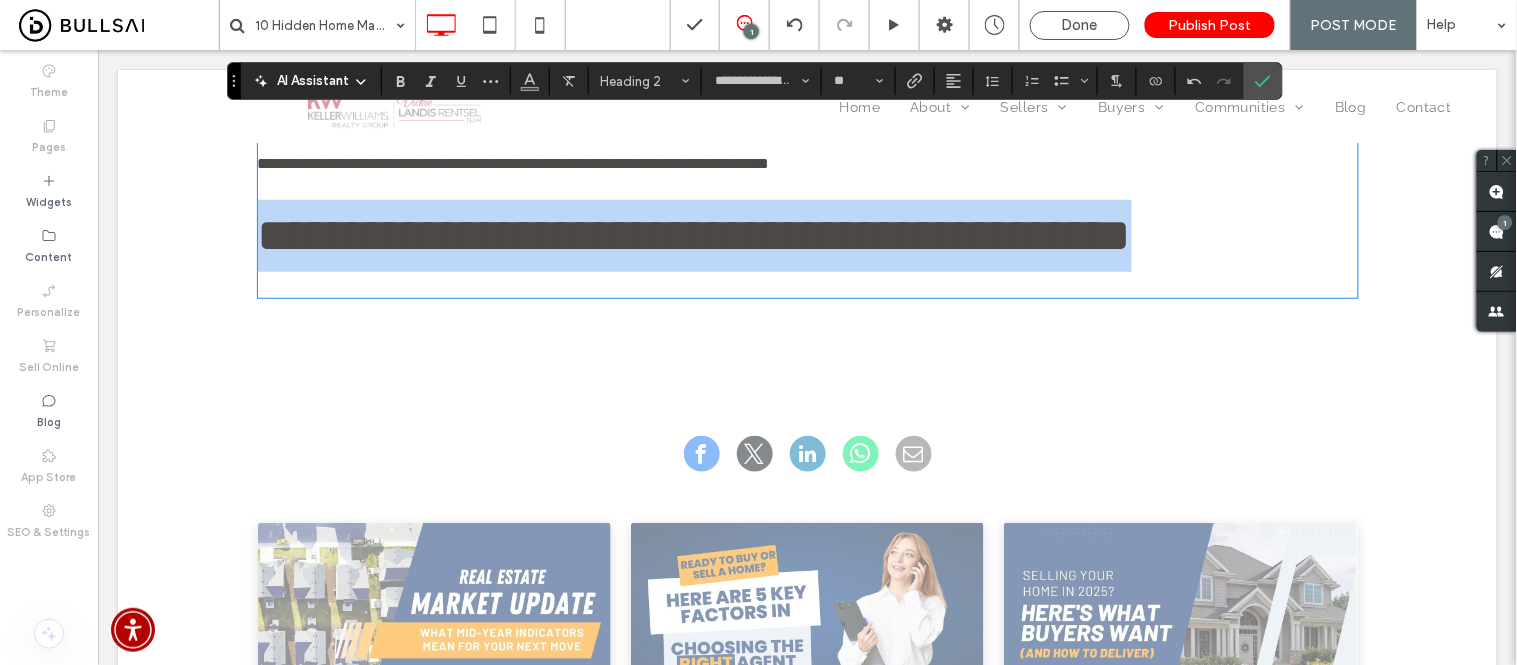 drag, startPoint x: 1342, startPoint y: 307, endPoint x: 333, endPoint y: 364, distance: 1010.6087 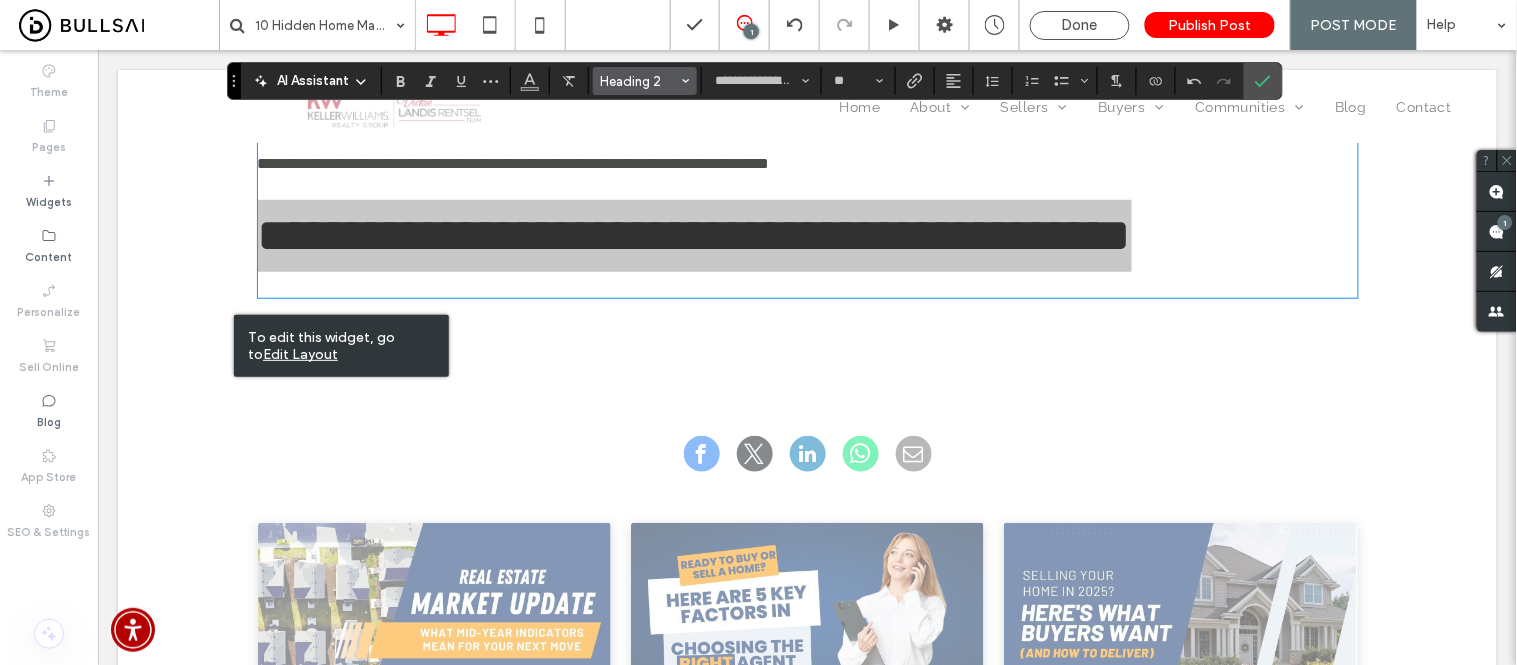 click on "Heading 2" at bounding box center [639, 81] 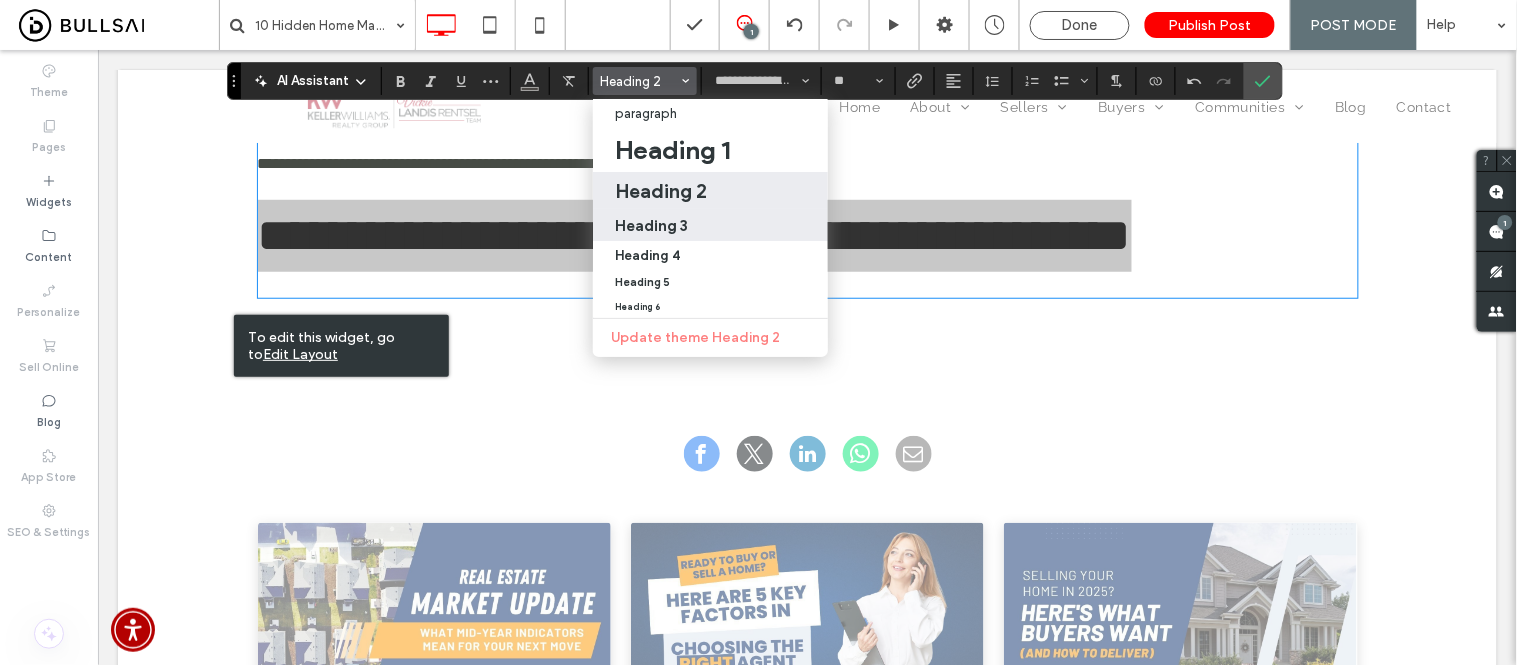 click on "Heading 3" at bounding box center (651, 225) 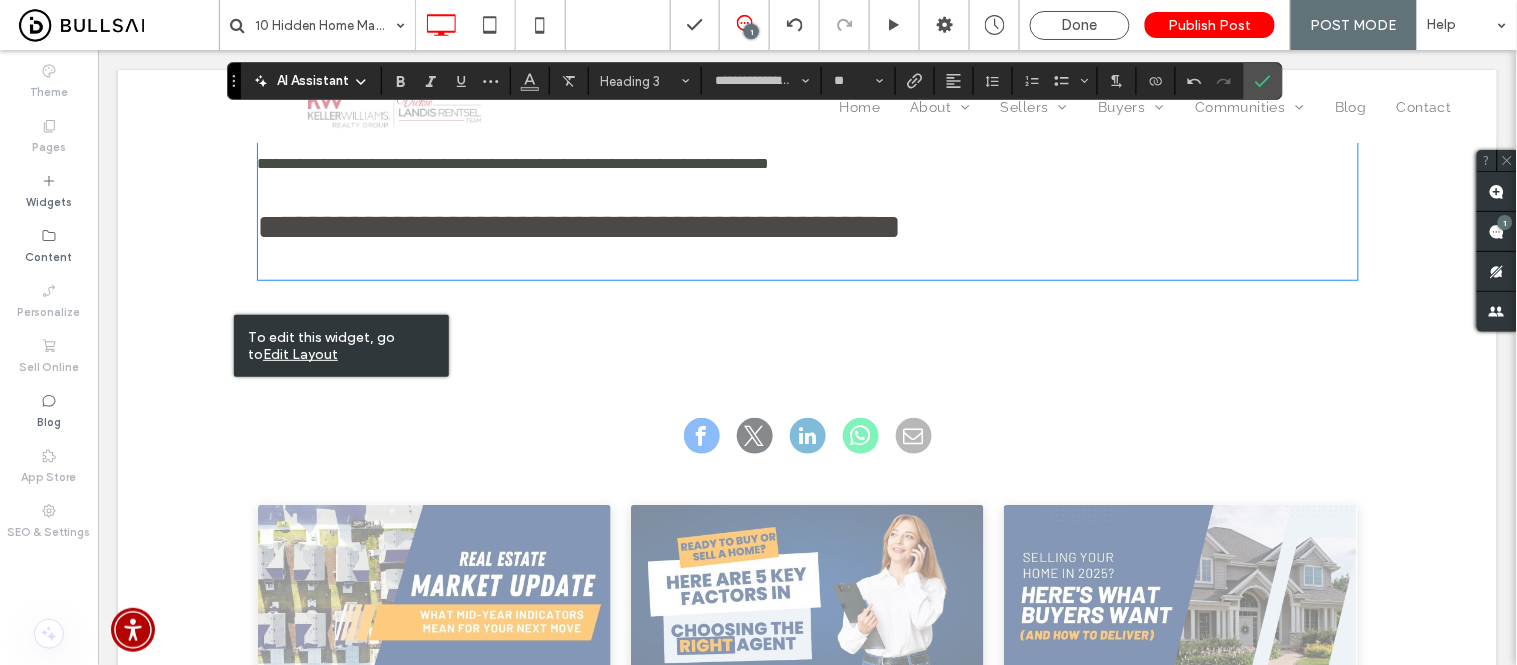type on "**" 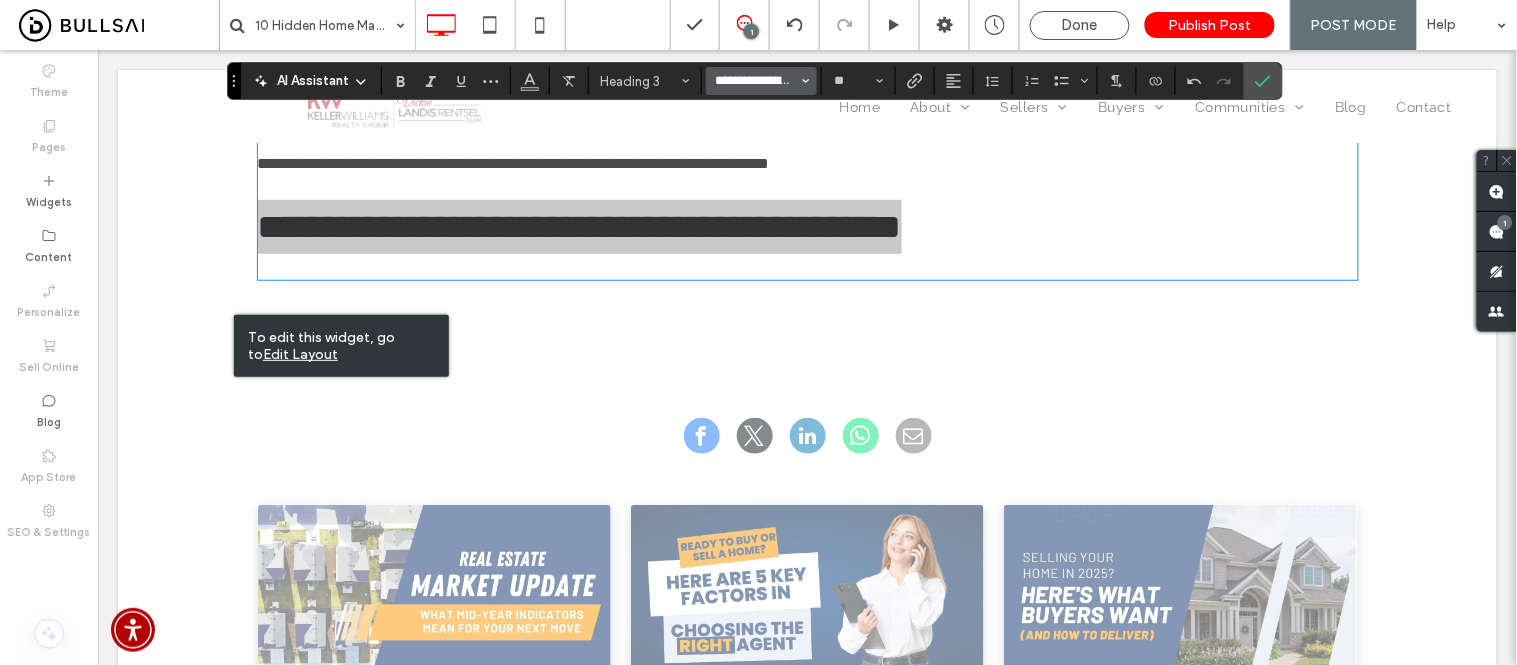 click on "**********" at bounding box center (755, 81) 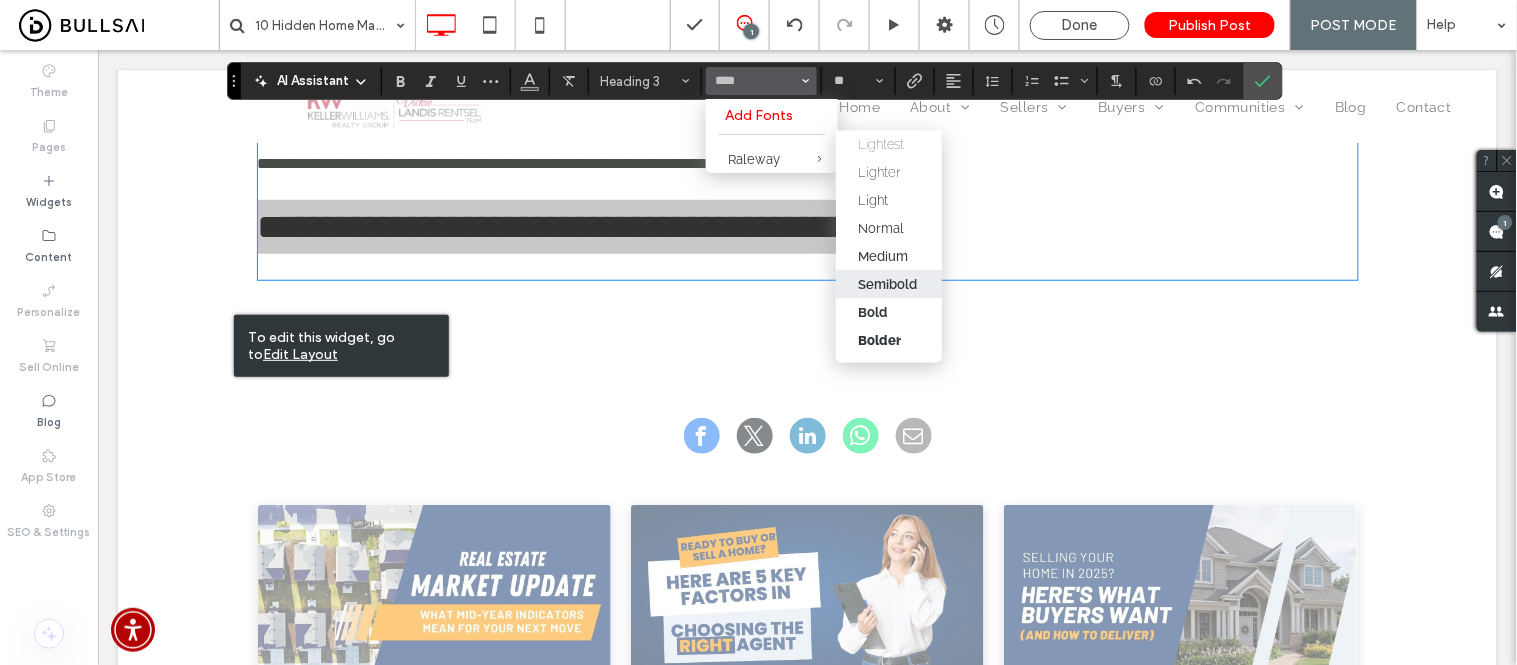 click on "Semibold" at bounding box center (887, 284) 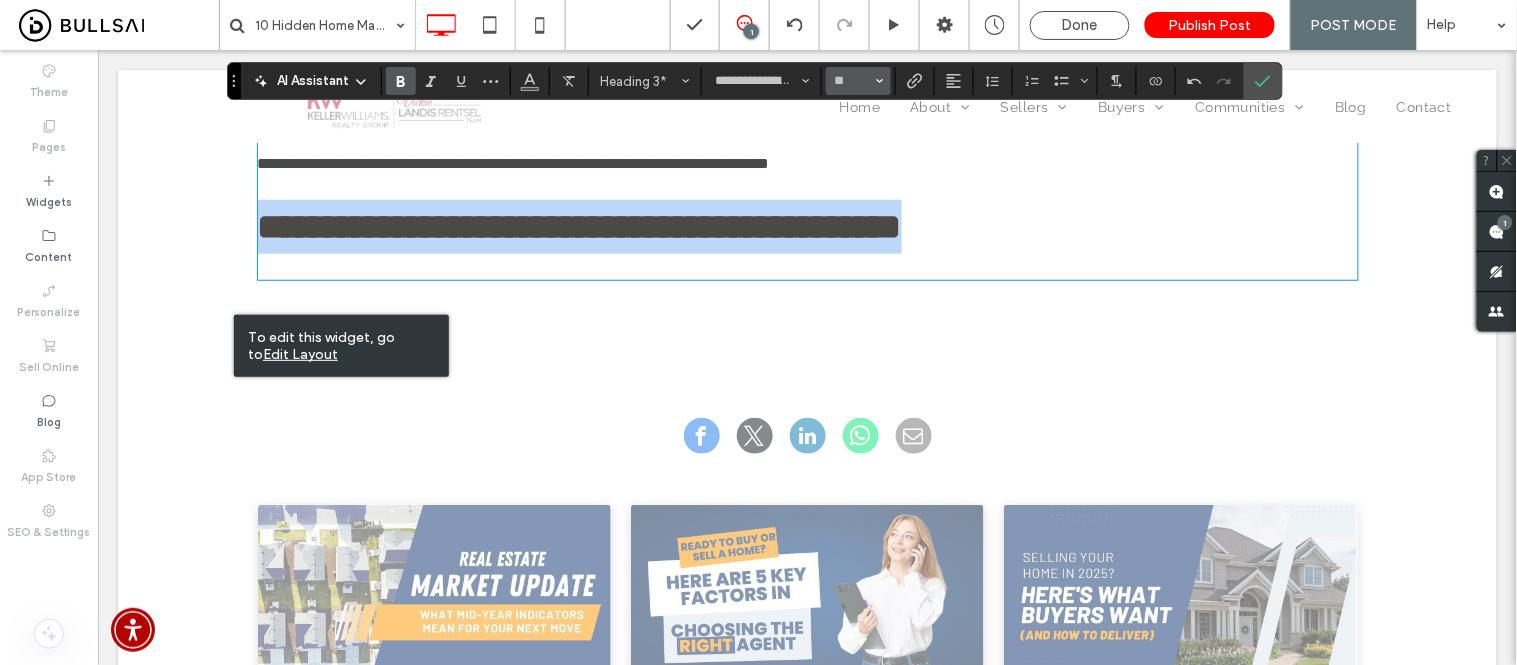 type on "*******" 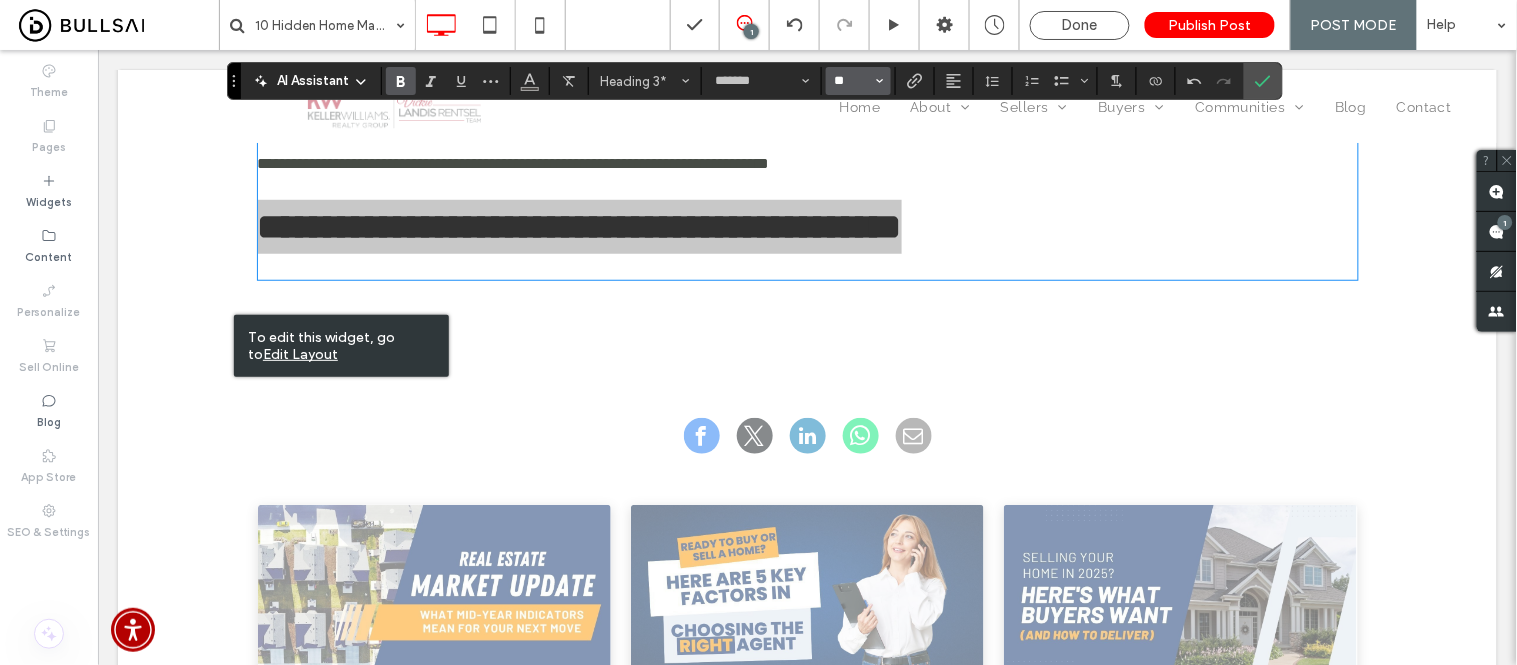 click on "**" at bounding box center [852, 81] 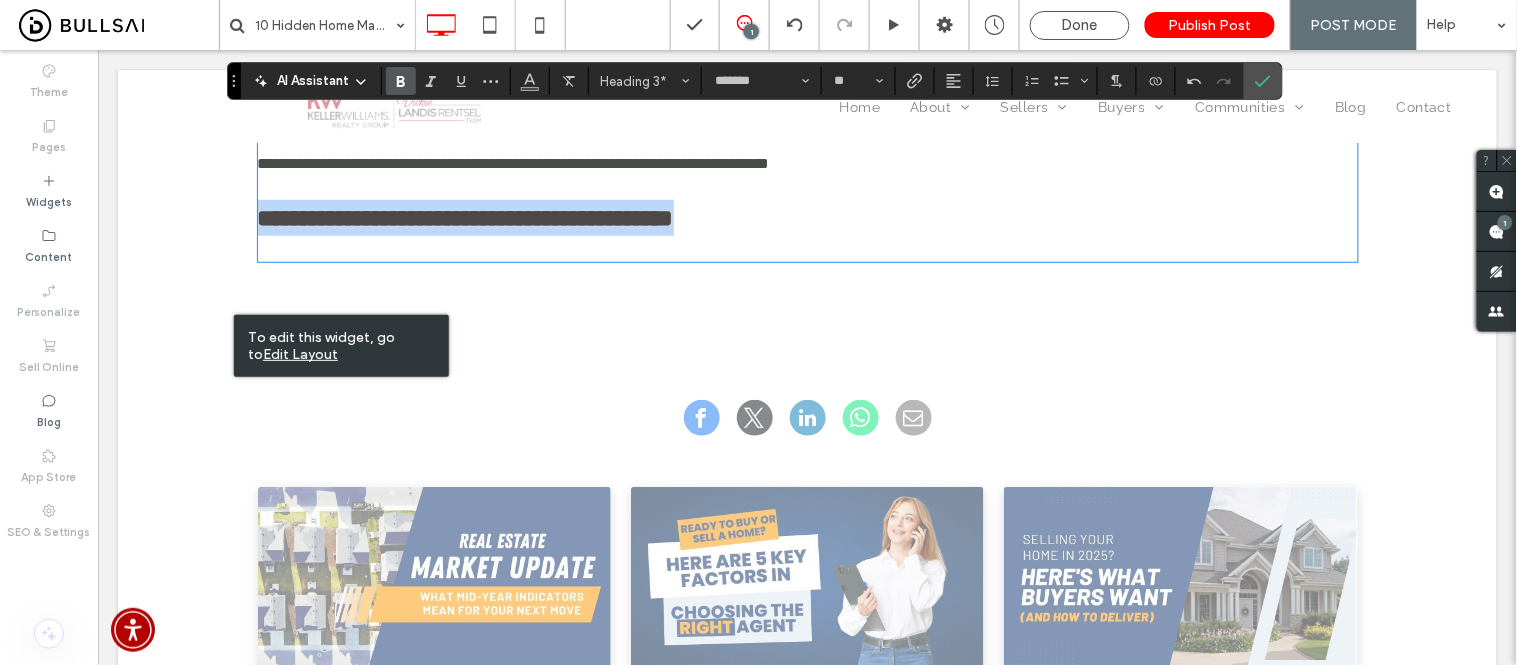 click at bounding box center [807, 247] 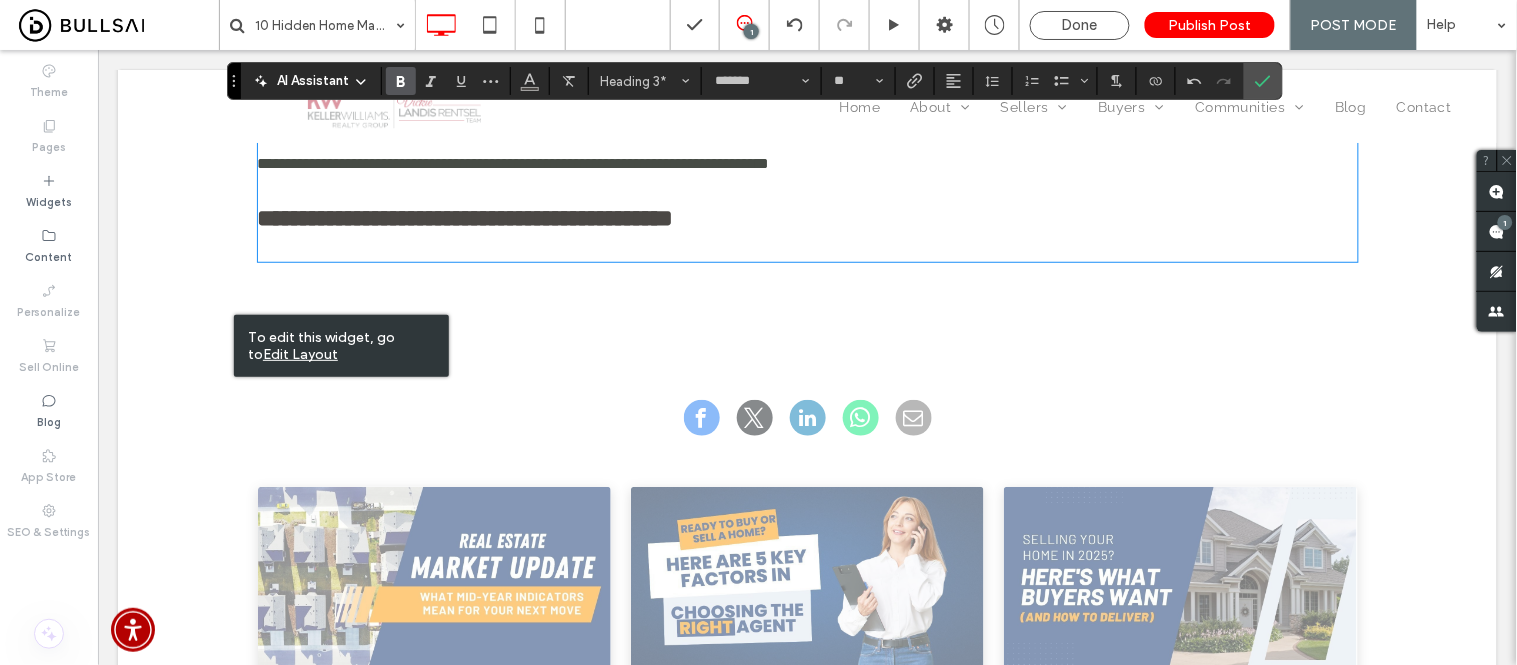 type on "**" 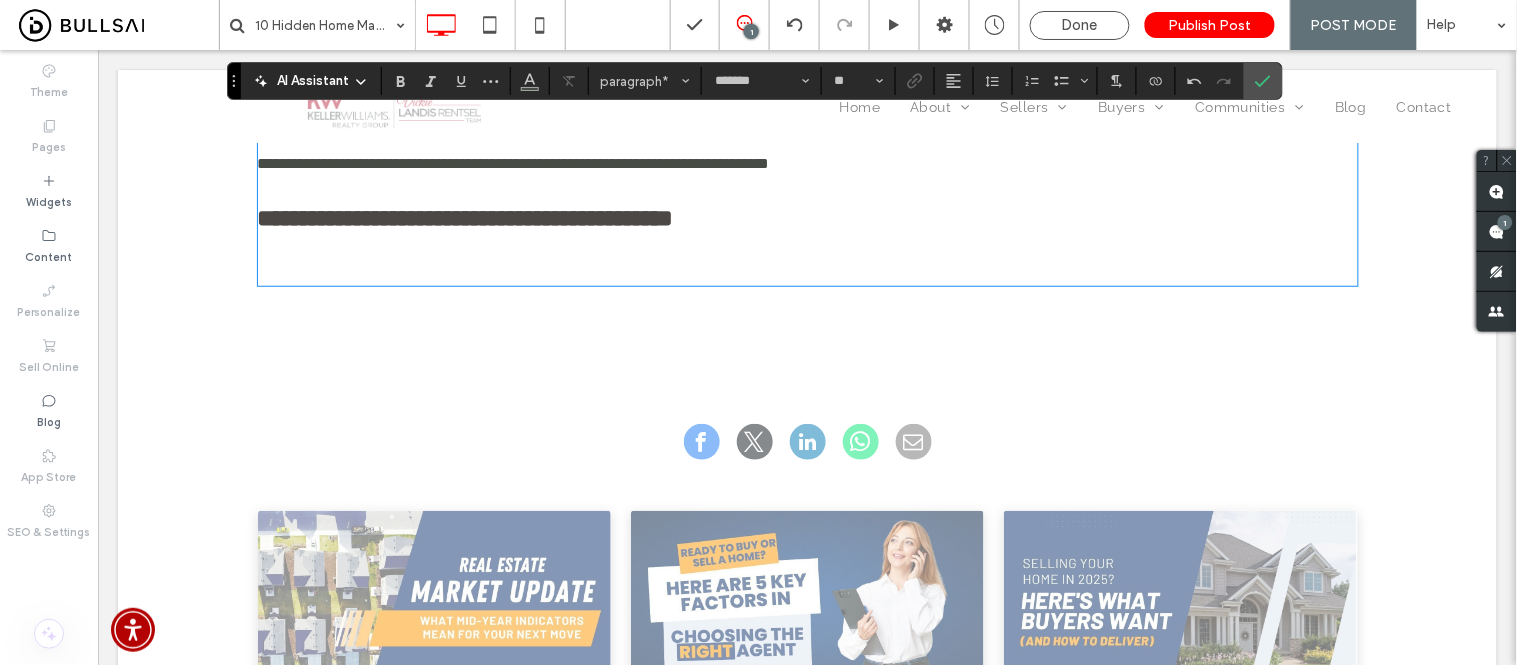 click on "﻿" at bounding box center (807, 271) 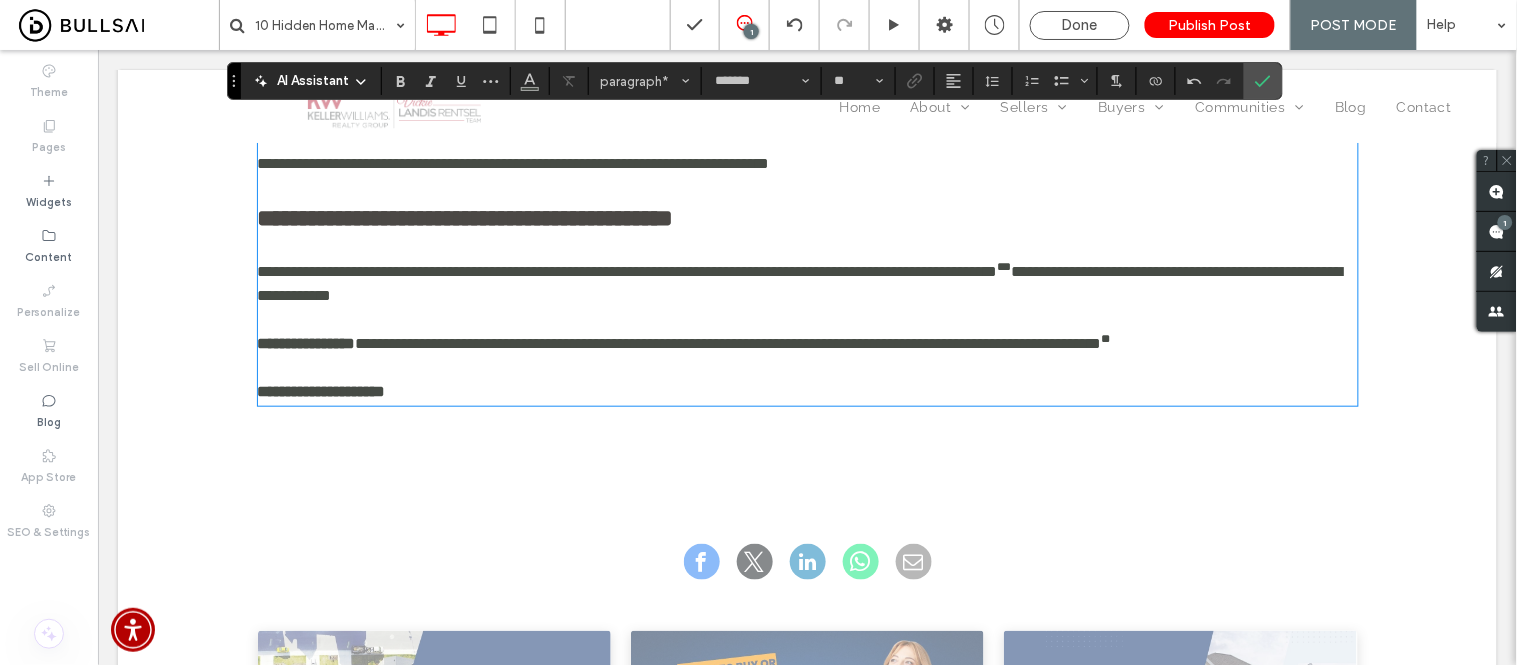 scroll, scrollTop: 2332, scrollLeft: 0, axis: vertical 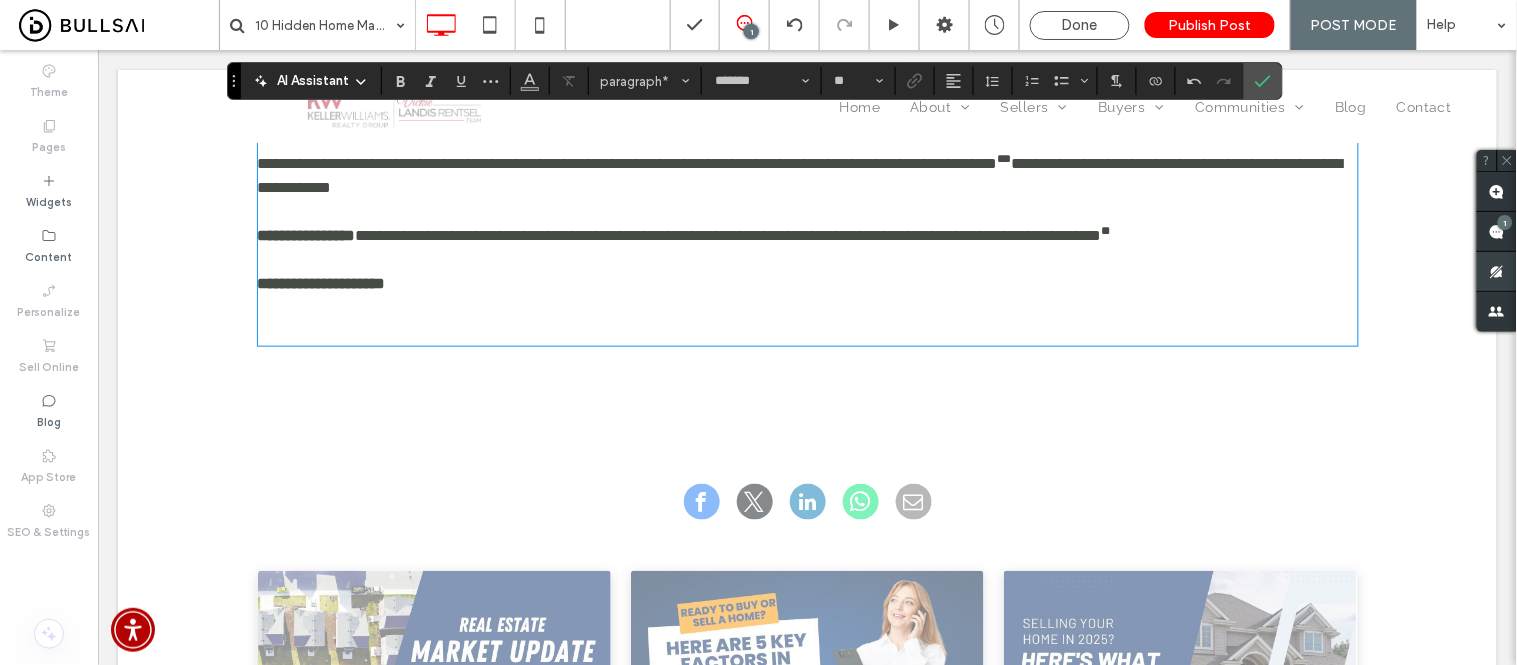 click 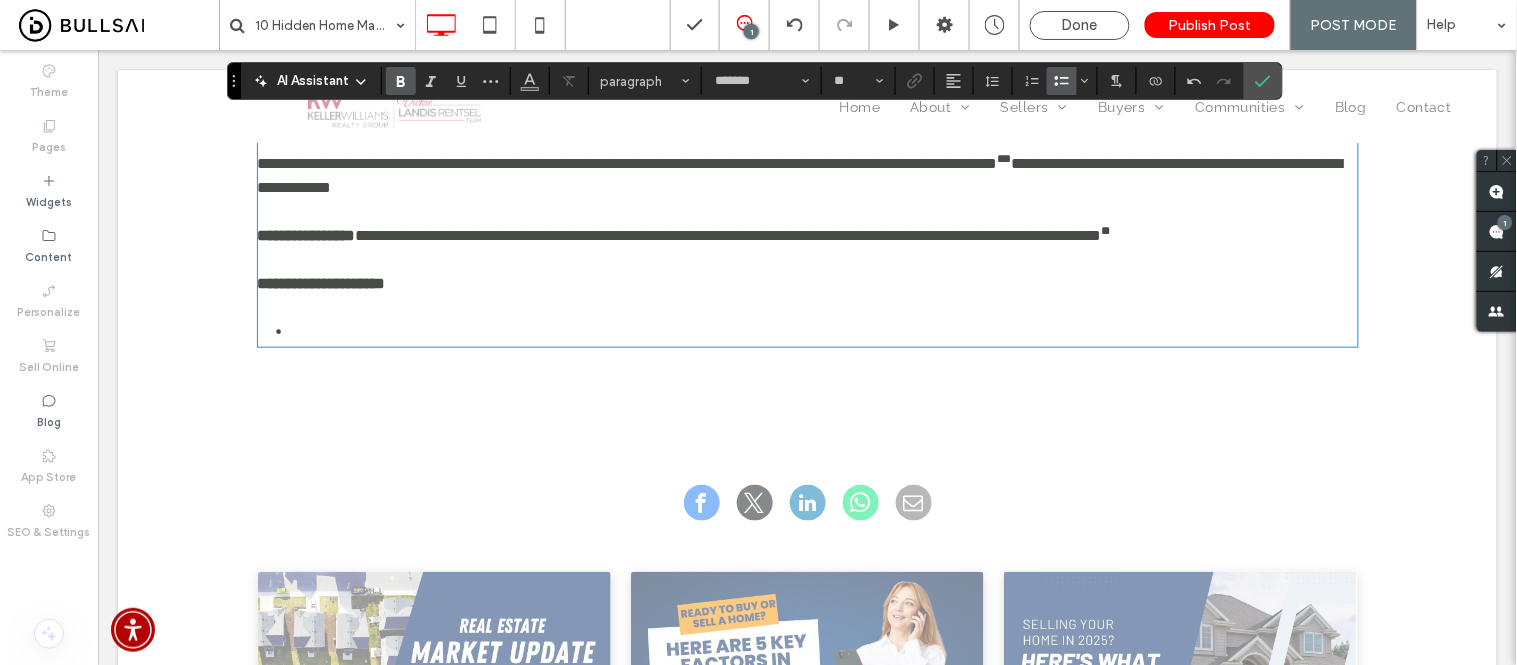 click on "**********" at bounding box center [807, -495] 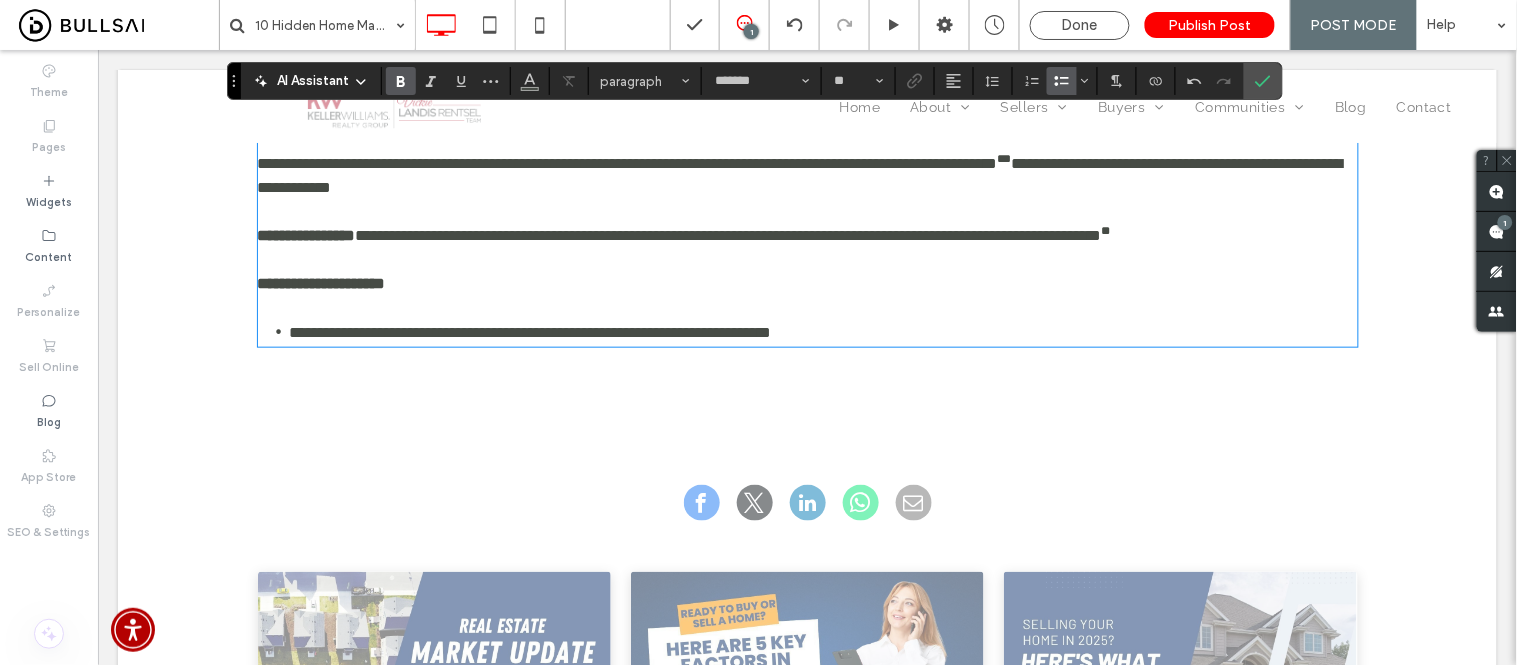 scroll, scrollTop: 0, scrollLeft: 0, axis: both 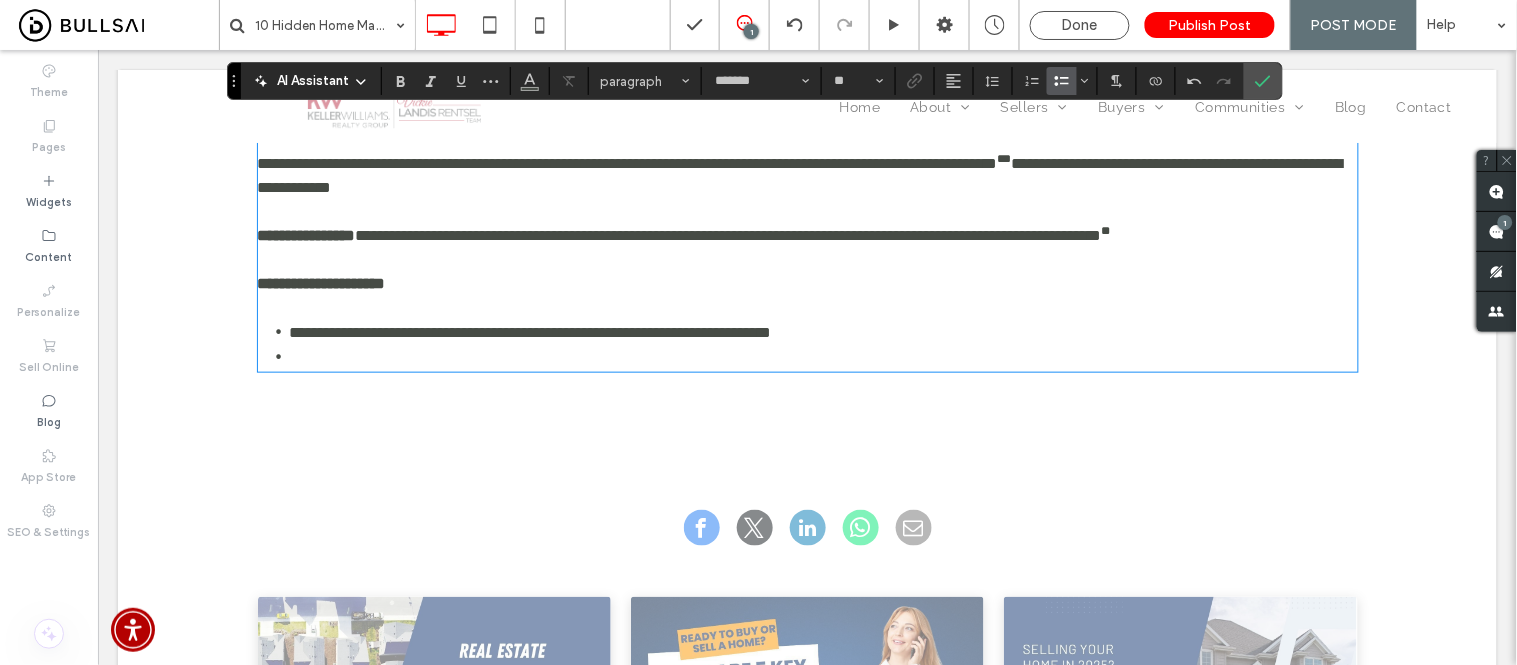 click on "﻿" at bounding box center [823, 356] 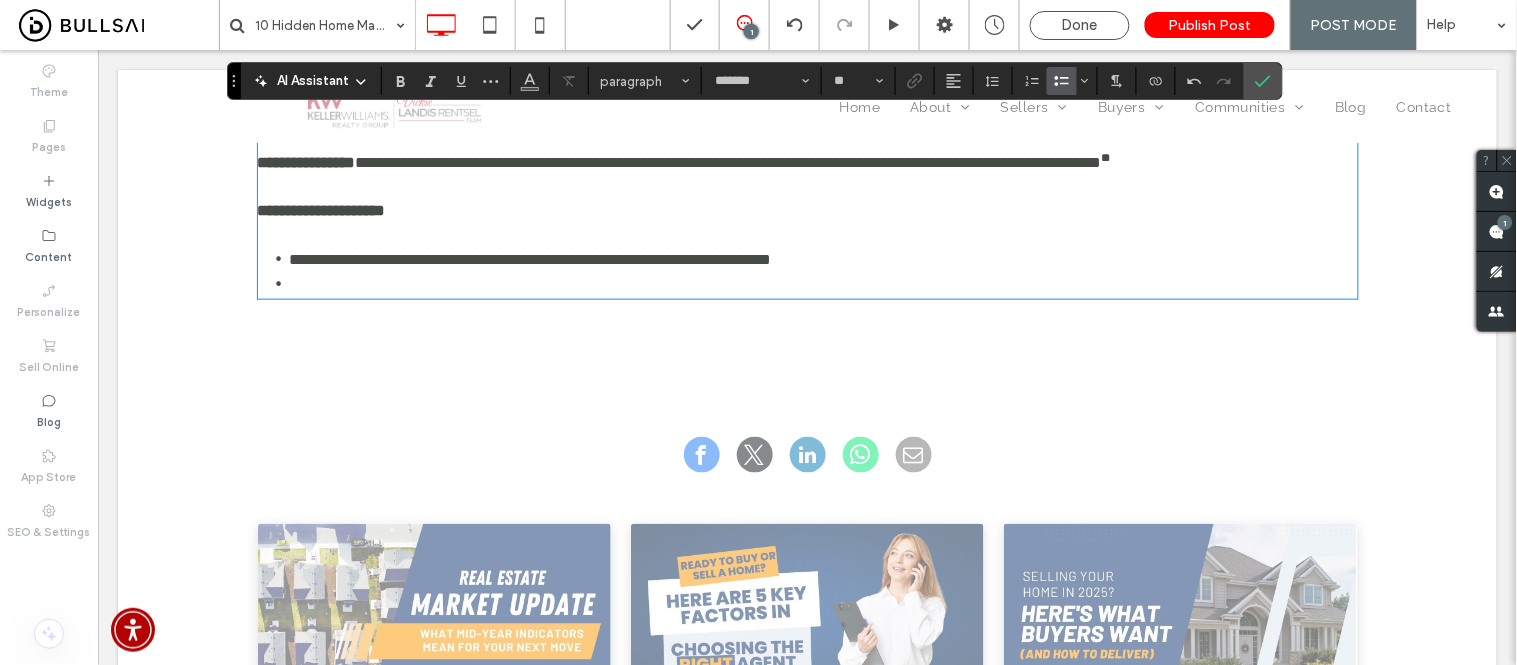 scroll, scrollTop: 0, scrollLeft: 0, axis: both 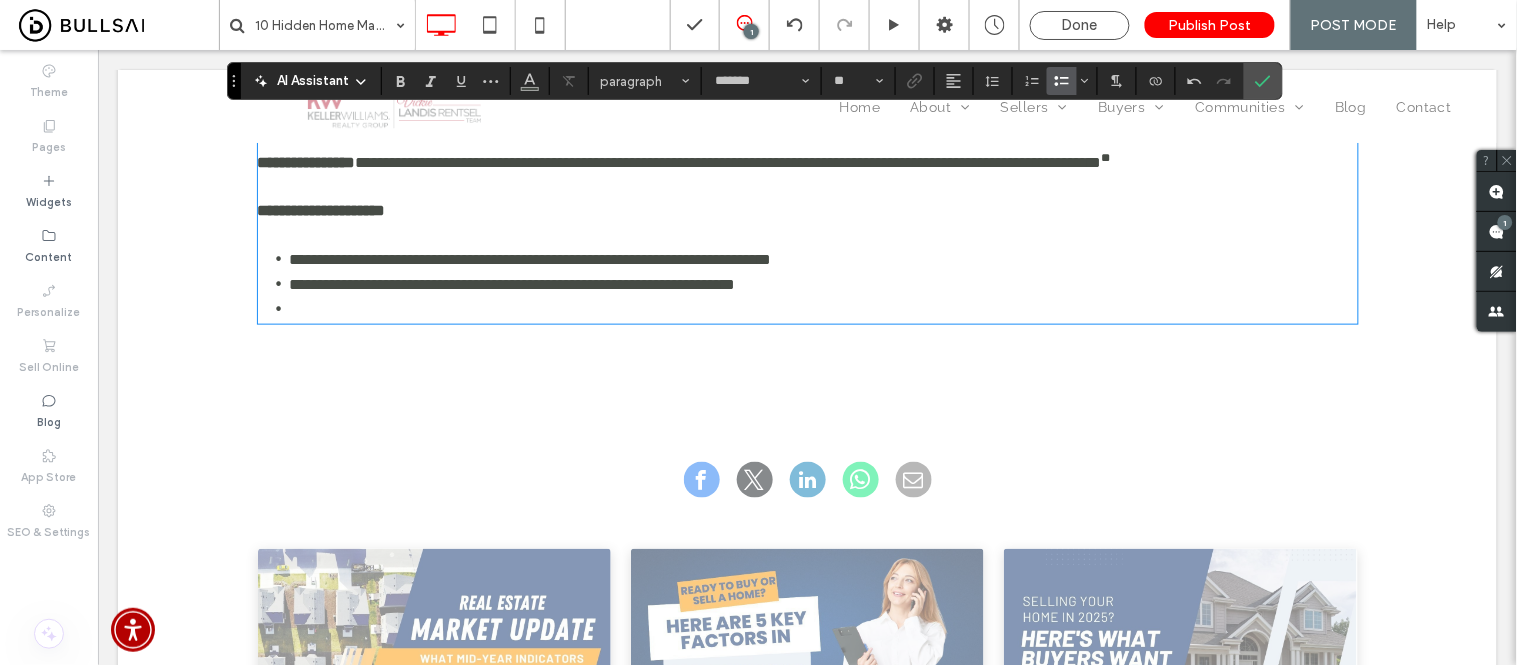 click on "**********" at bounding box center (512, 283) 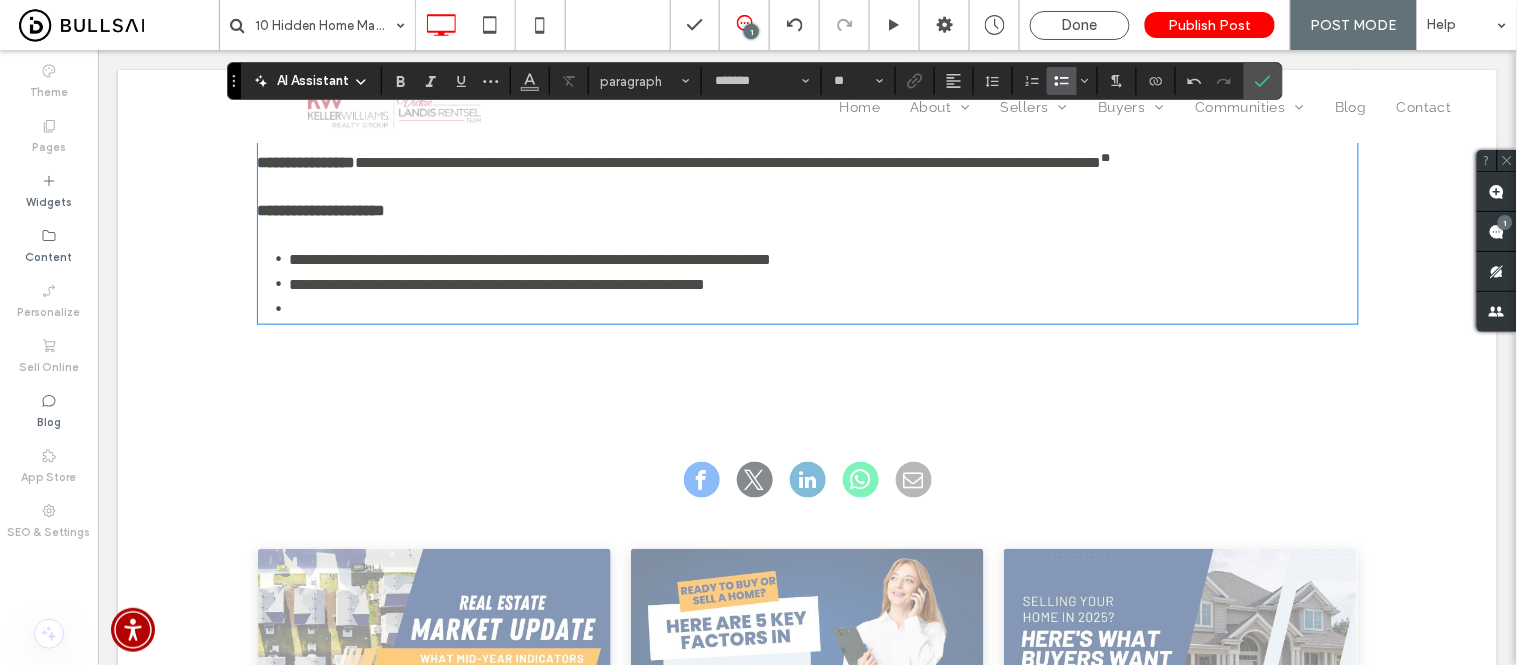 click at bounding box center [823, 308] 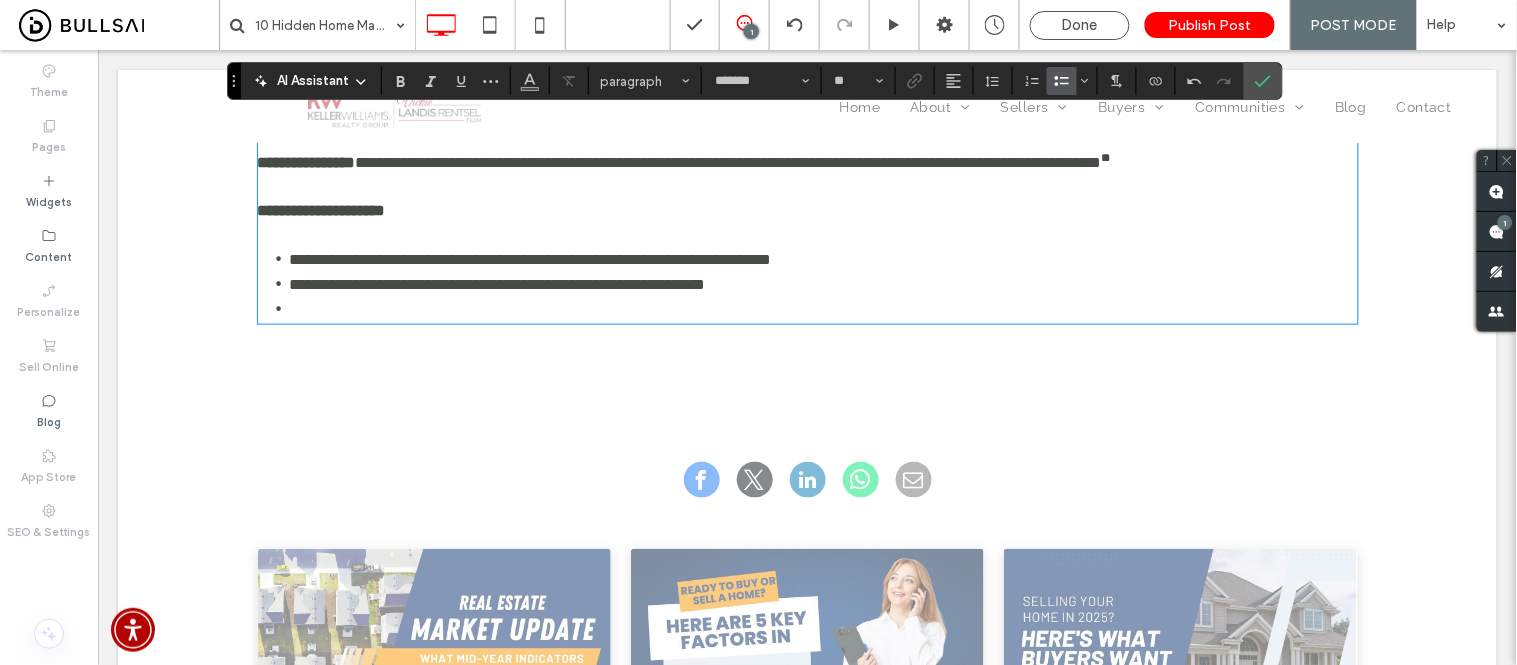 click on "﻿" at bounding box center (823, 308) 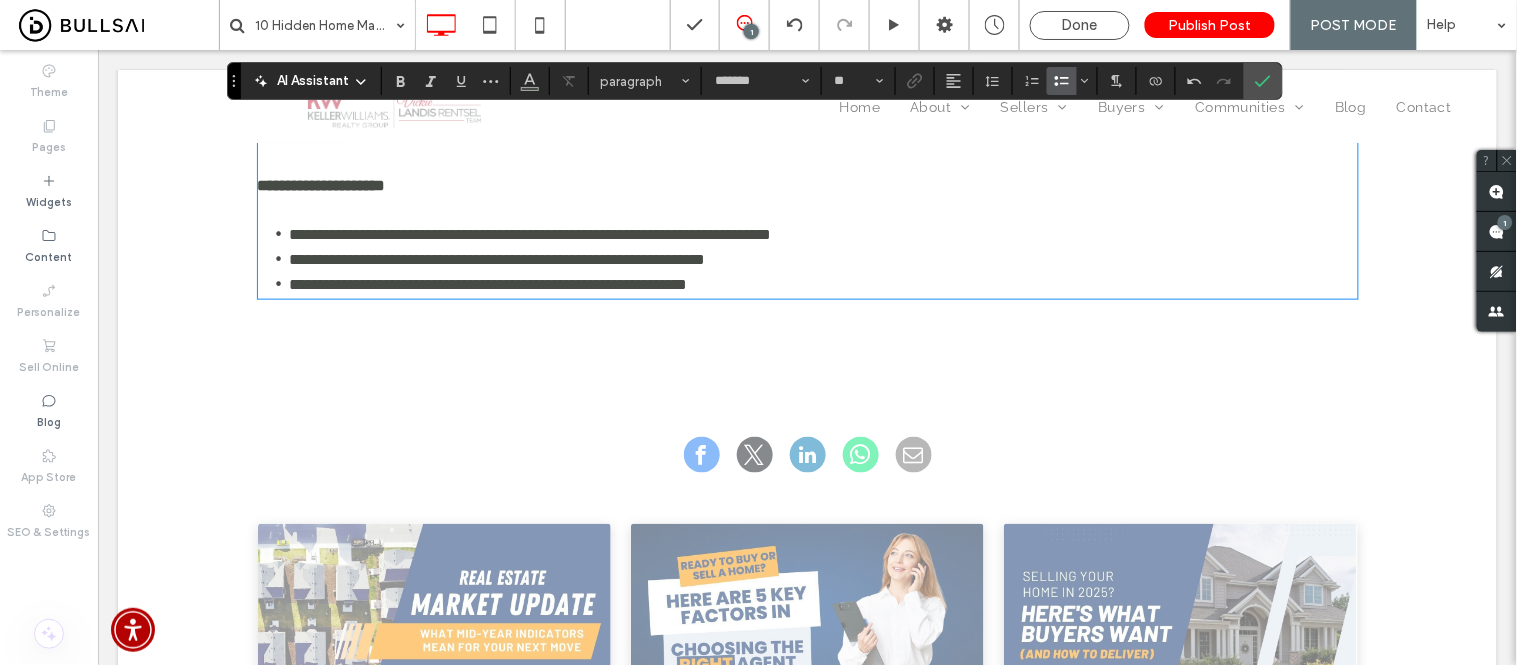 click on "**********" at bounding box center [488, 283] 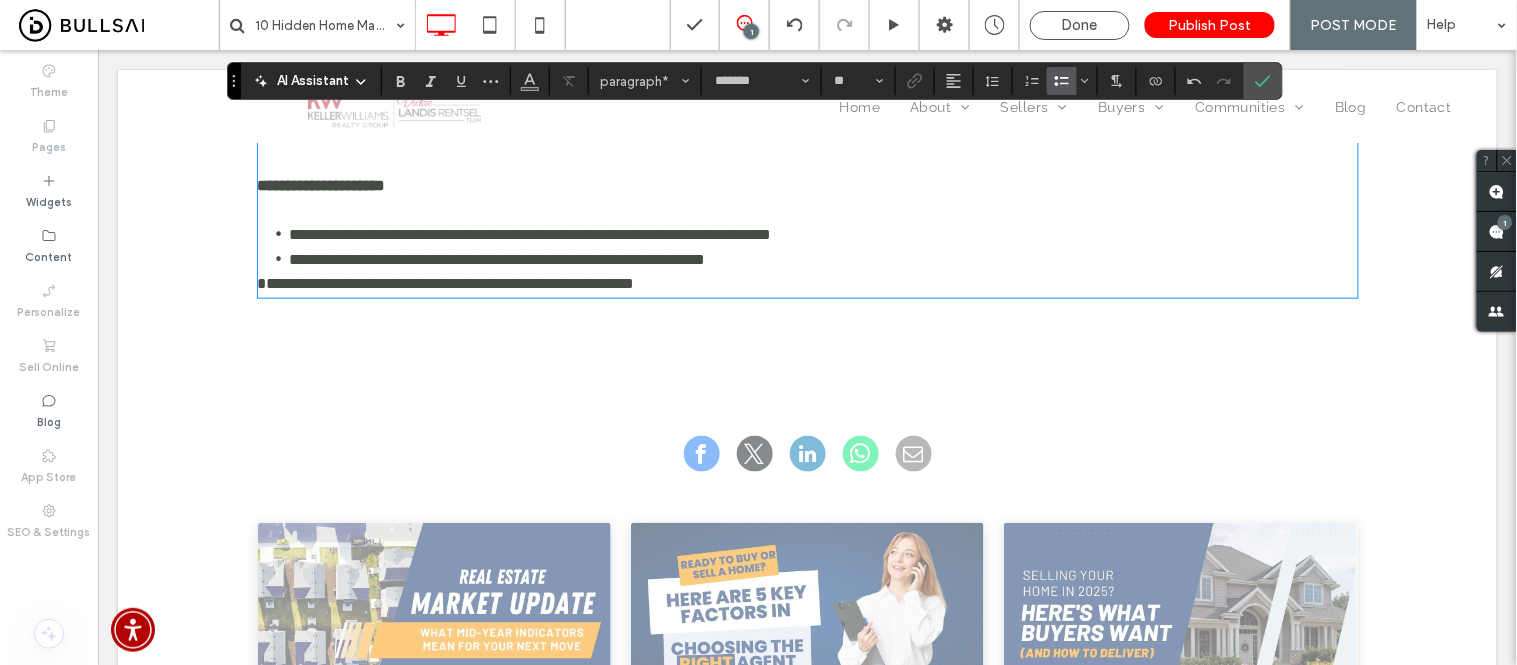 click 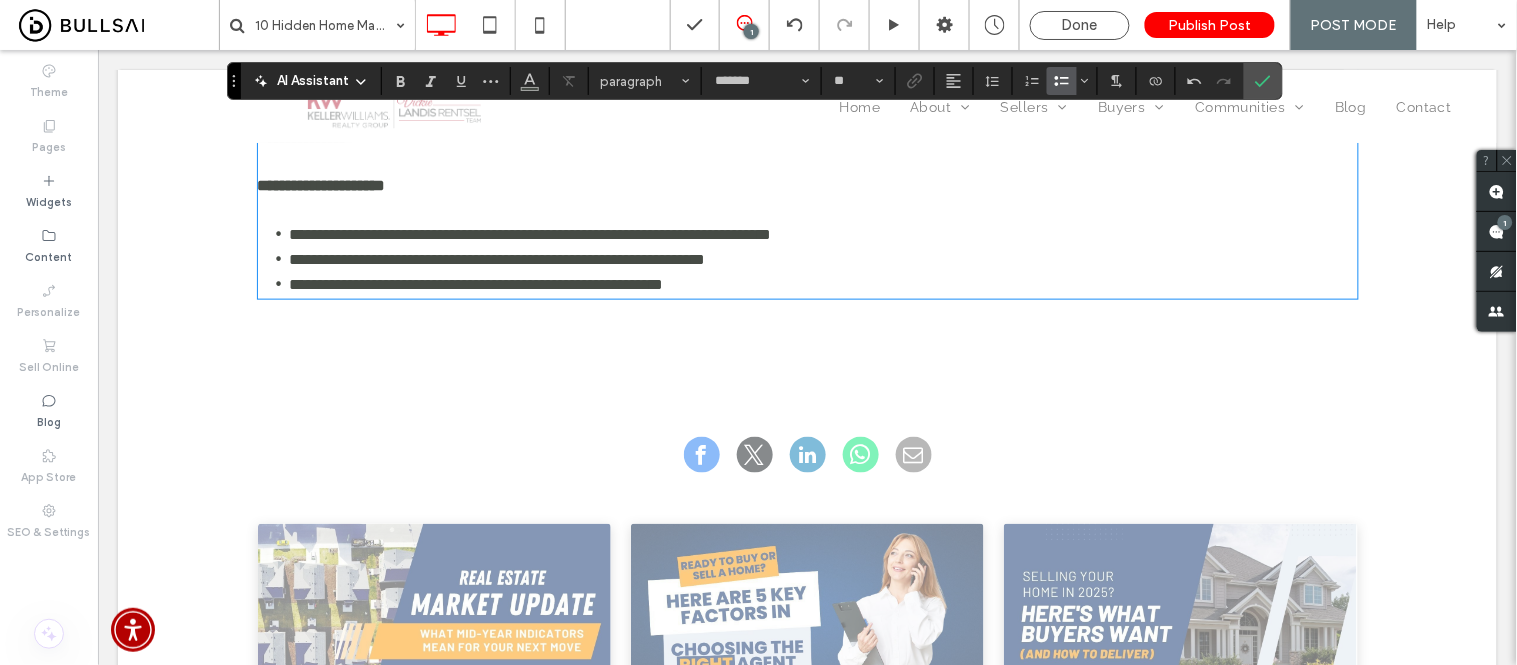 click on "**********" at bounding box center [823, 283] 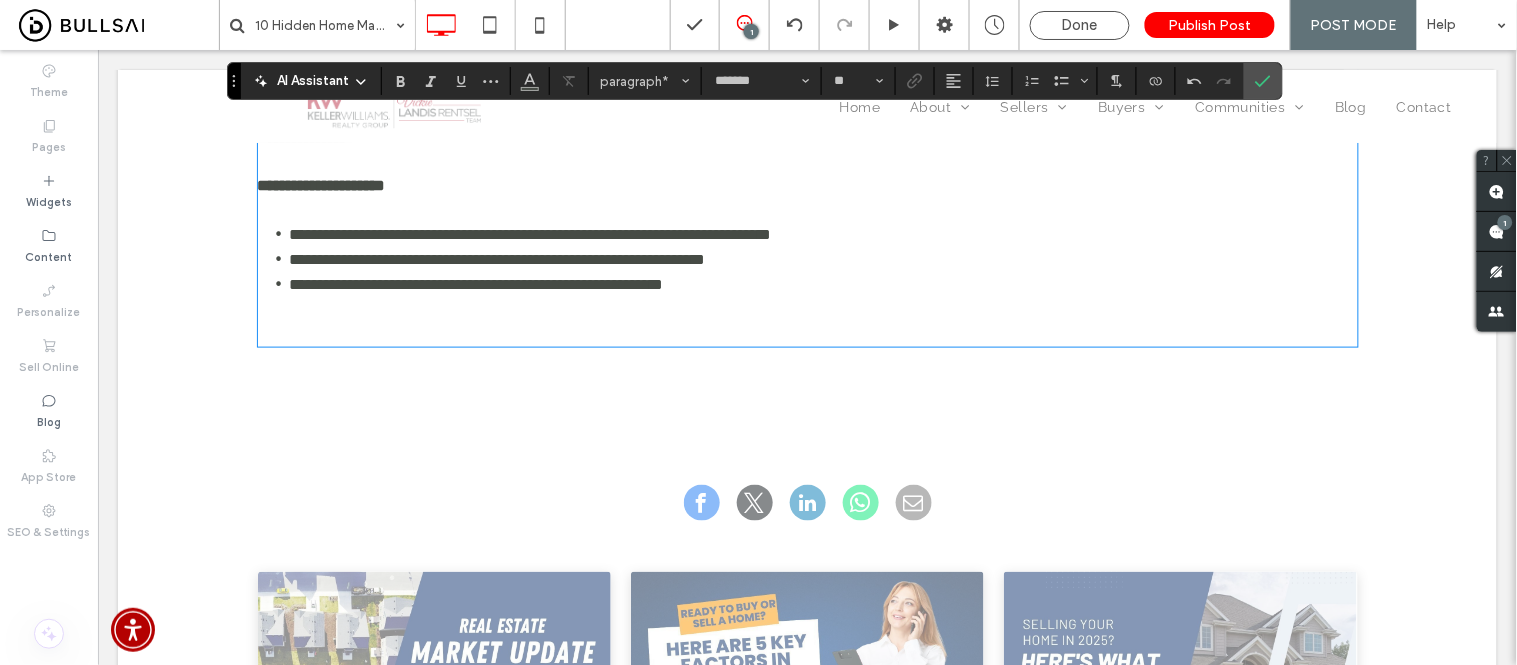 click on "﻿" at bounding box center (807, 332) 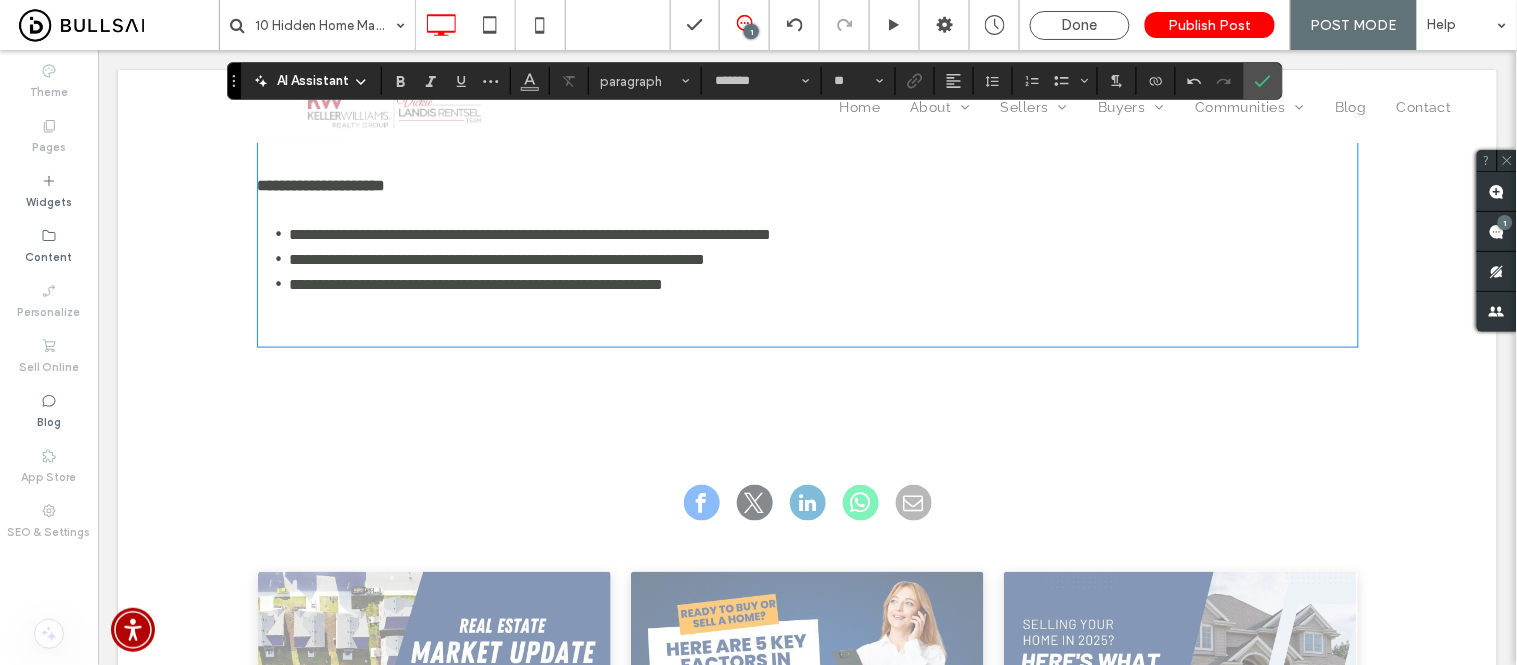 scroll, scrollTop: 2480, scrollLeft: 0, axis: vertical 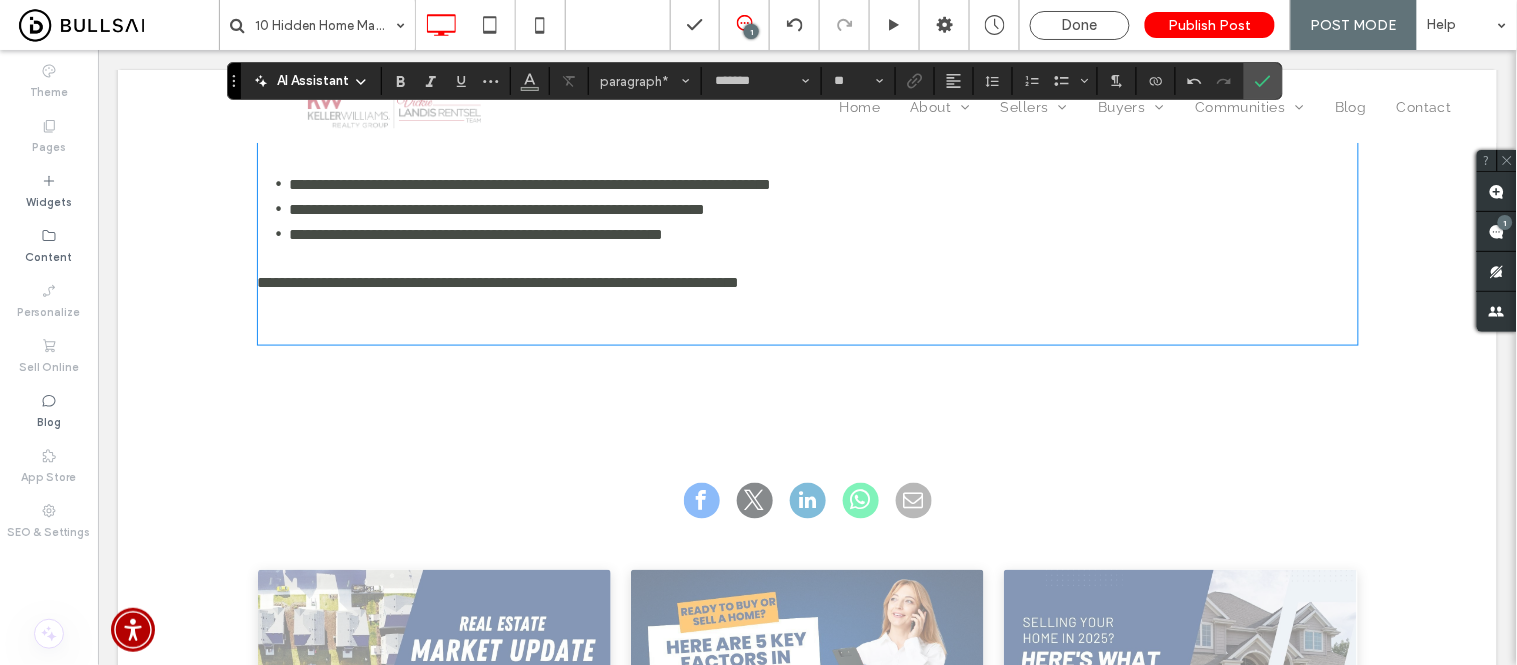 click on "﻿" at bounding box center (807, 330) 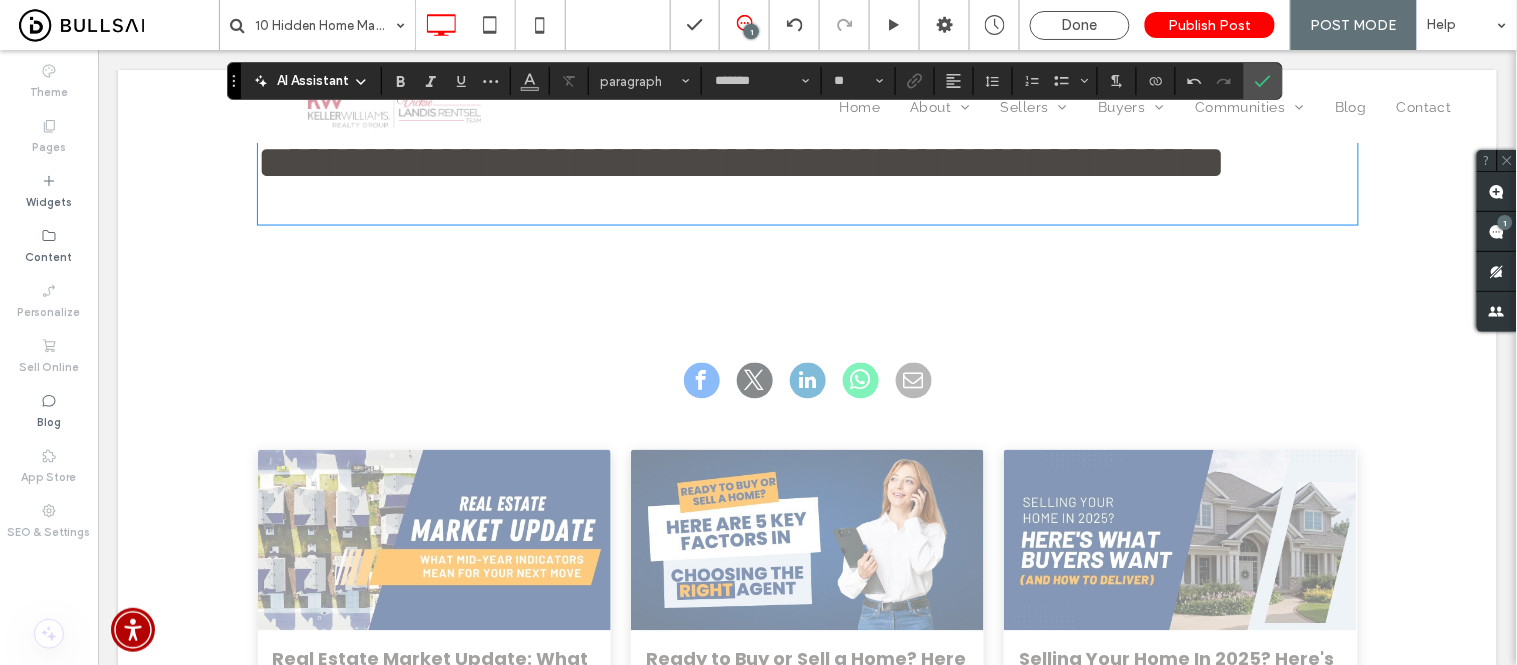 type on "**********" 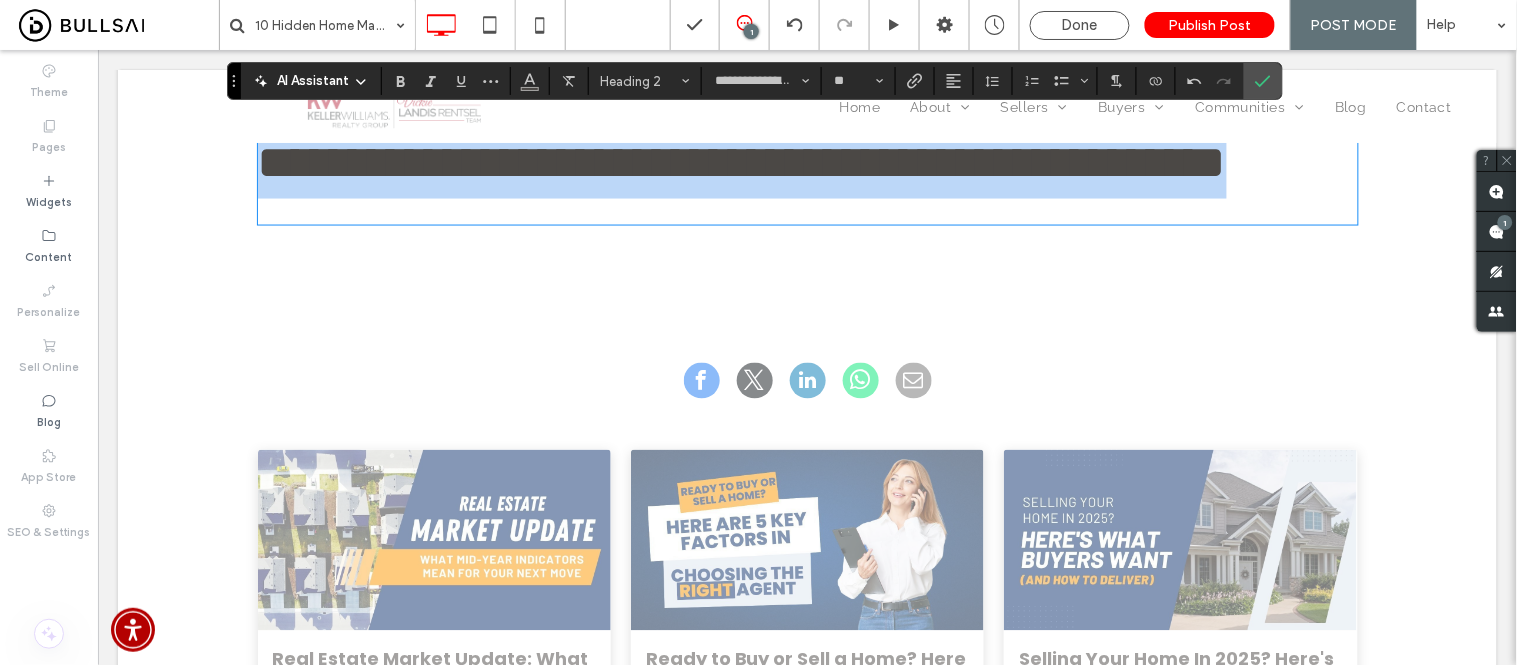 drag, startPoint x: 597, startPoint y: 316, endPoint x: 241, endPoint y: 235, distance: 365.0986 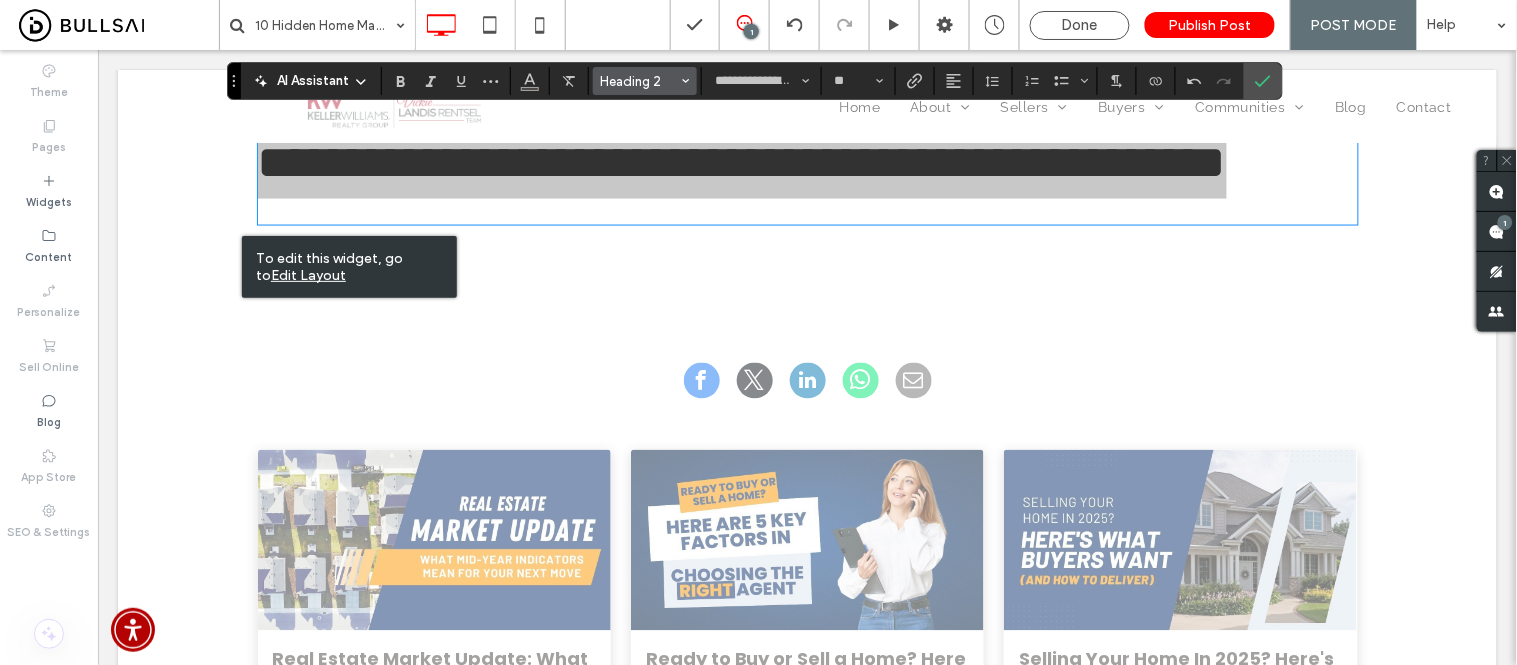 drag, startPoint x: 680, startPoint y: 82, endPoint x: 554, endPoint y: 143, distance: 139.98929 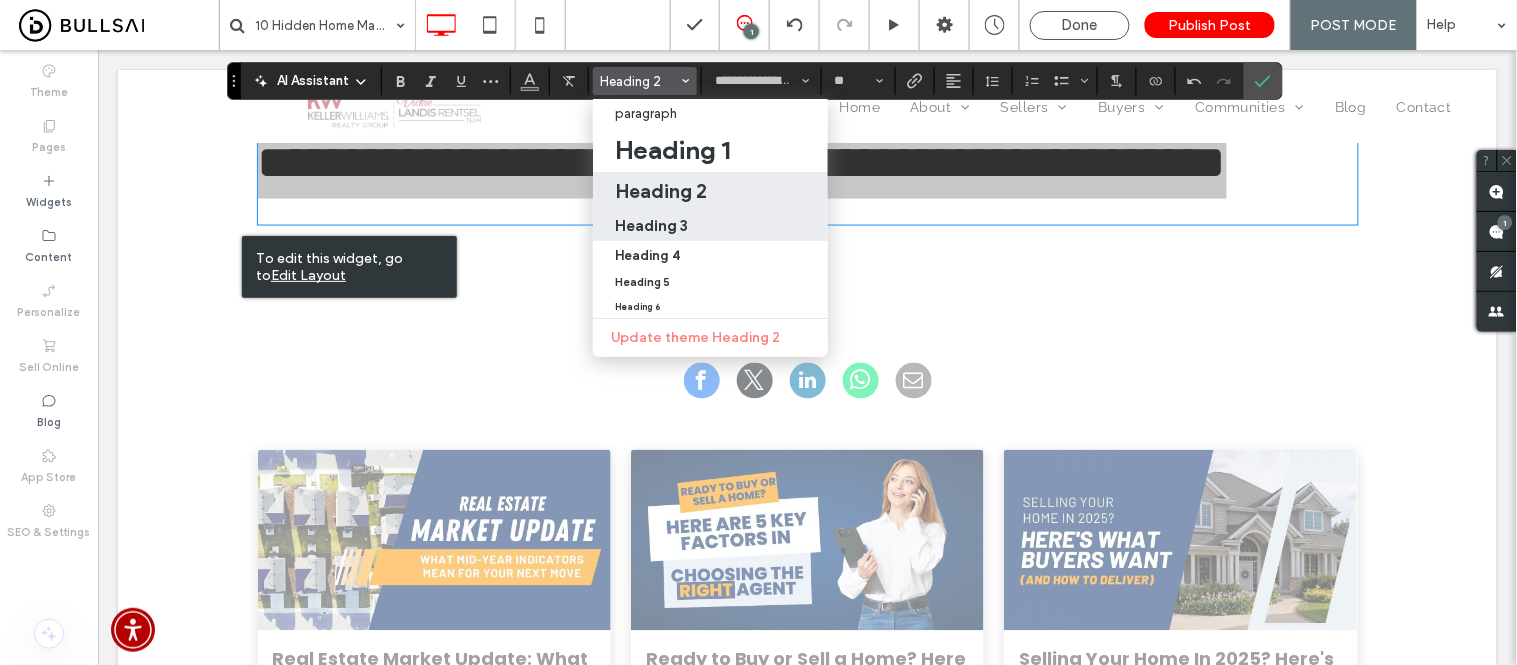 click on "Heading 3" at bounding box center [651, 225] 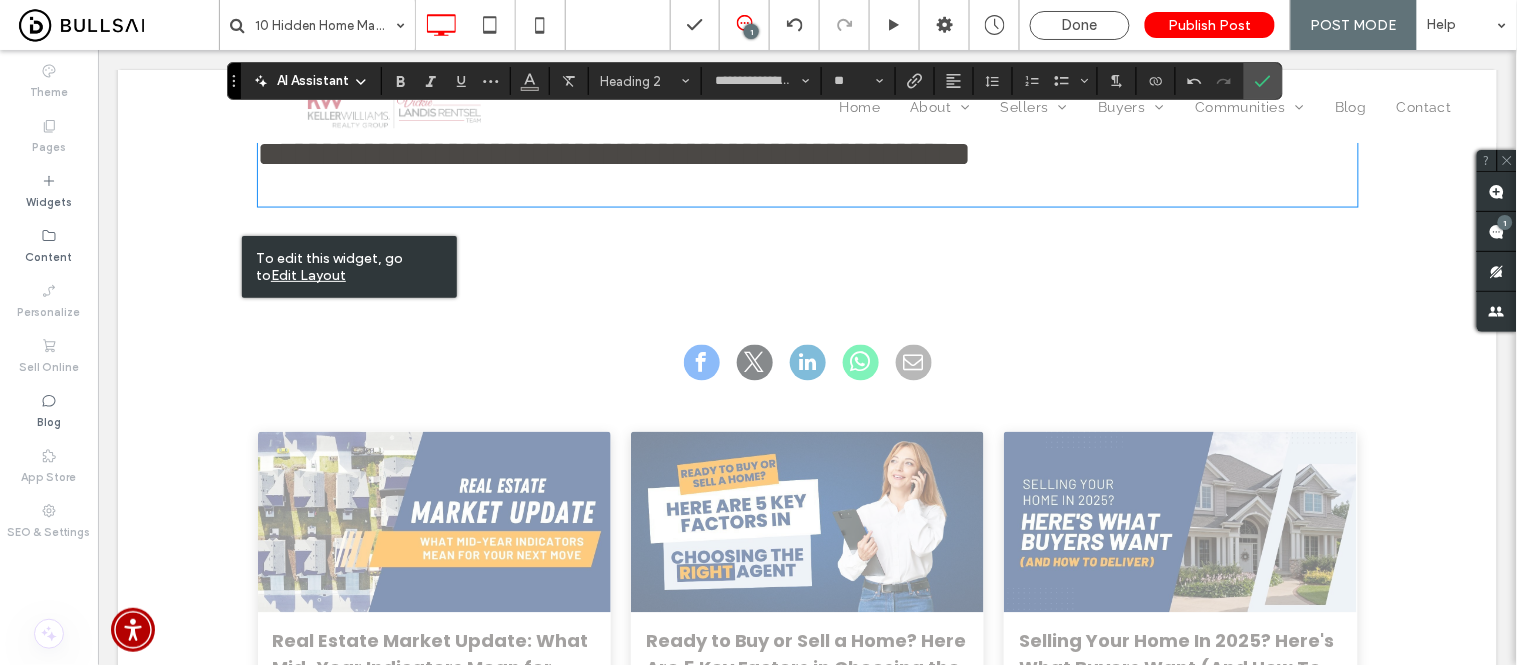 type on "**" 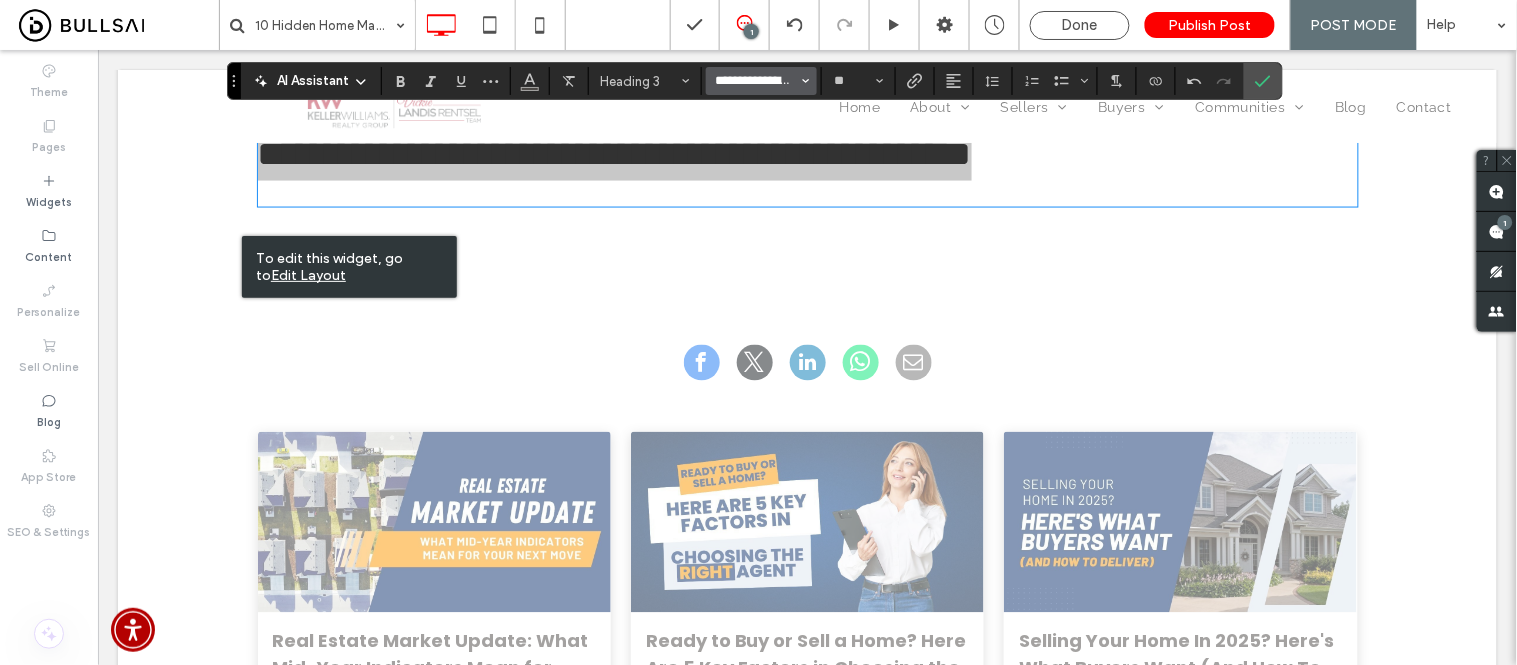 click on "**********" at bounding box center [755, 81] 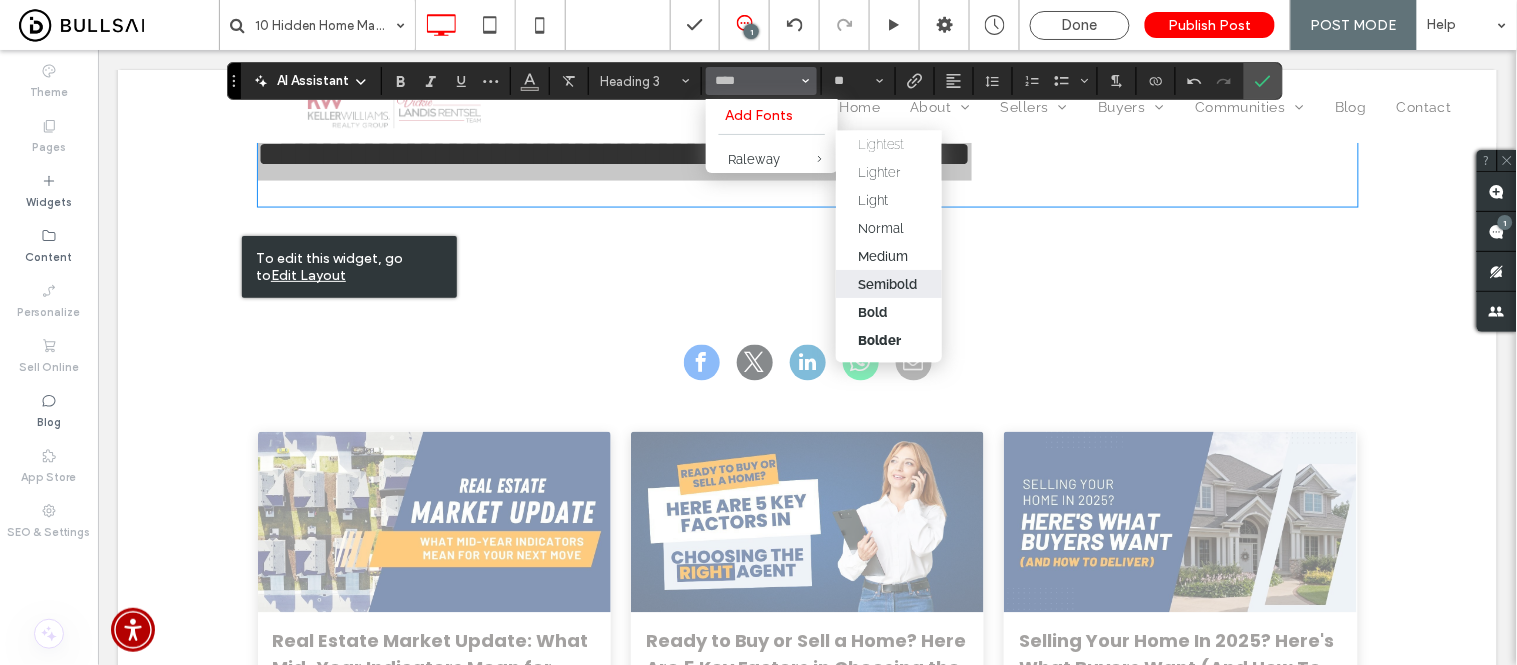 click on "Semibold" at bounding box center [887, 284] 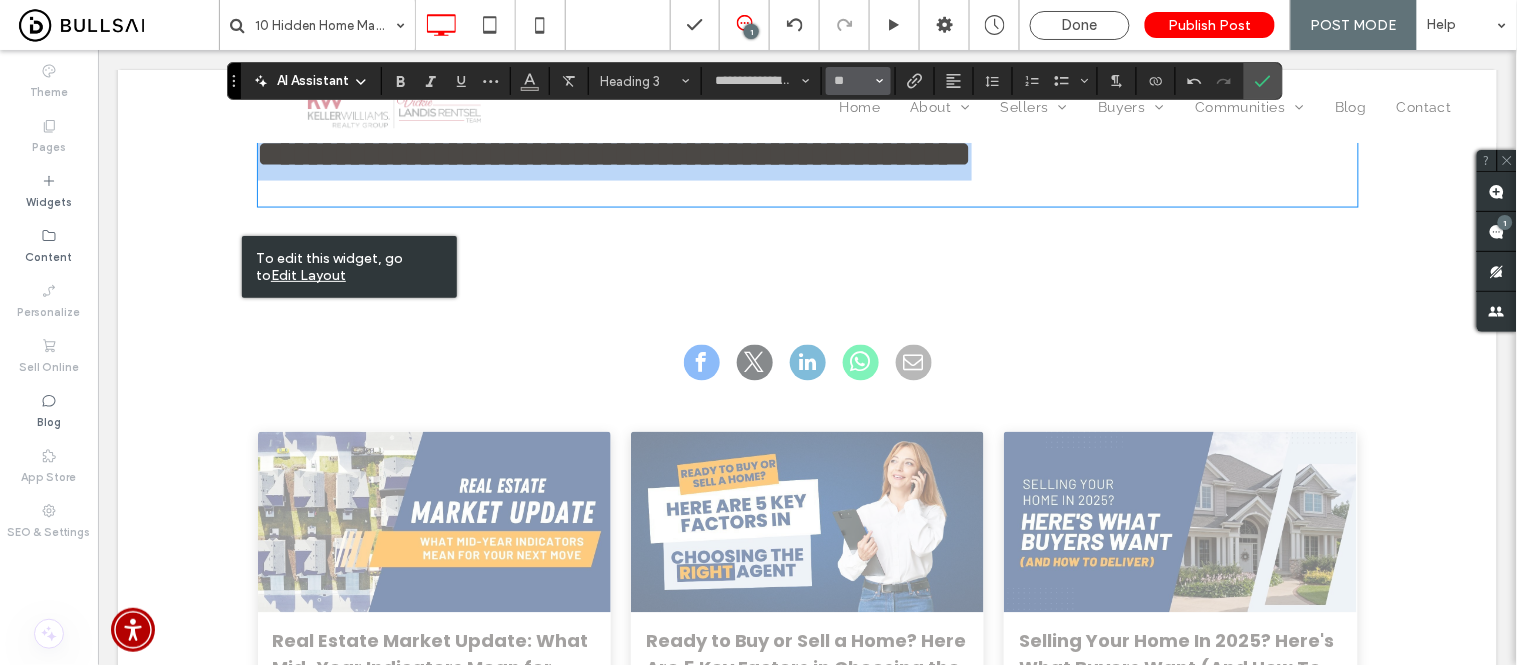 type on "*******" 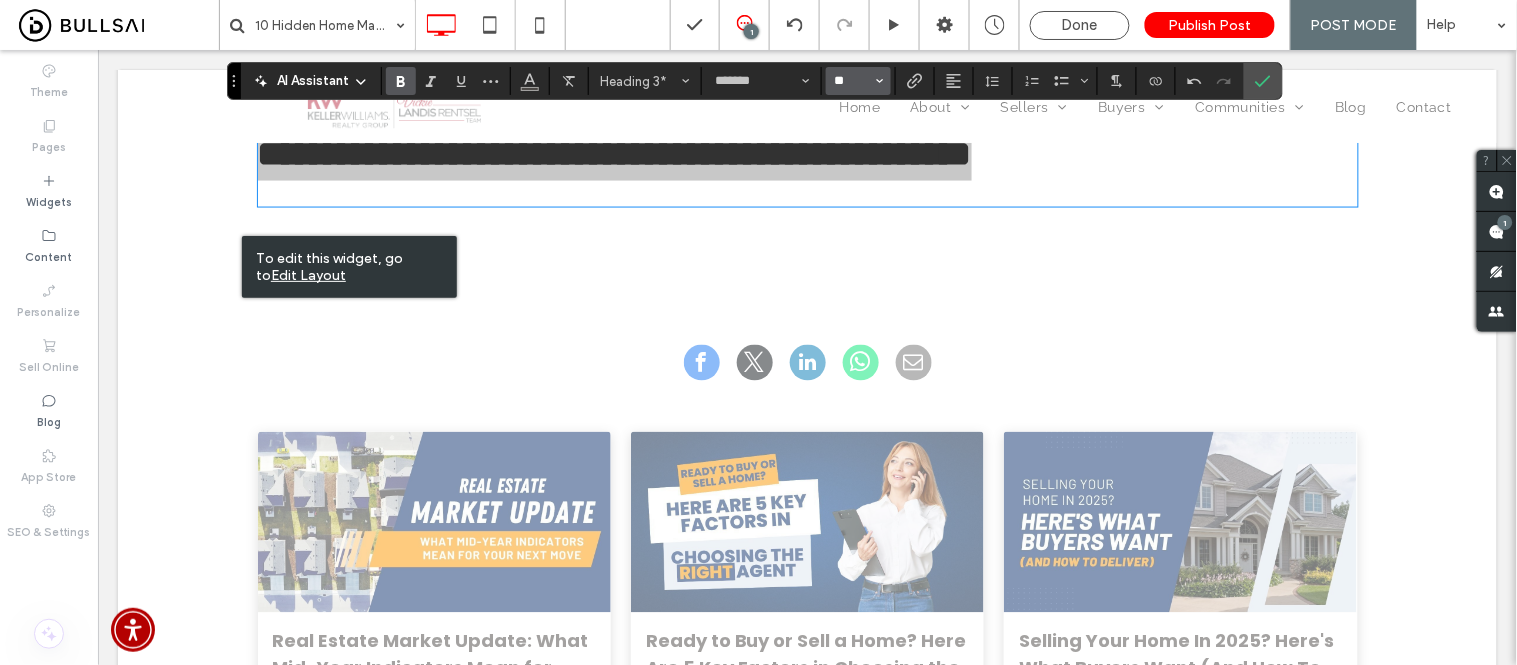 click on "**" at bounding box center [852, 81] 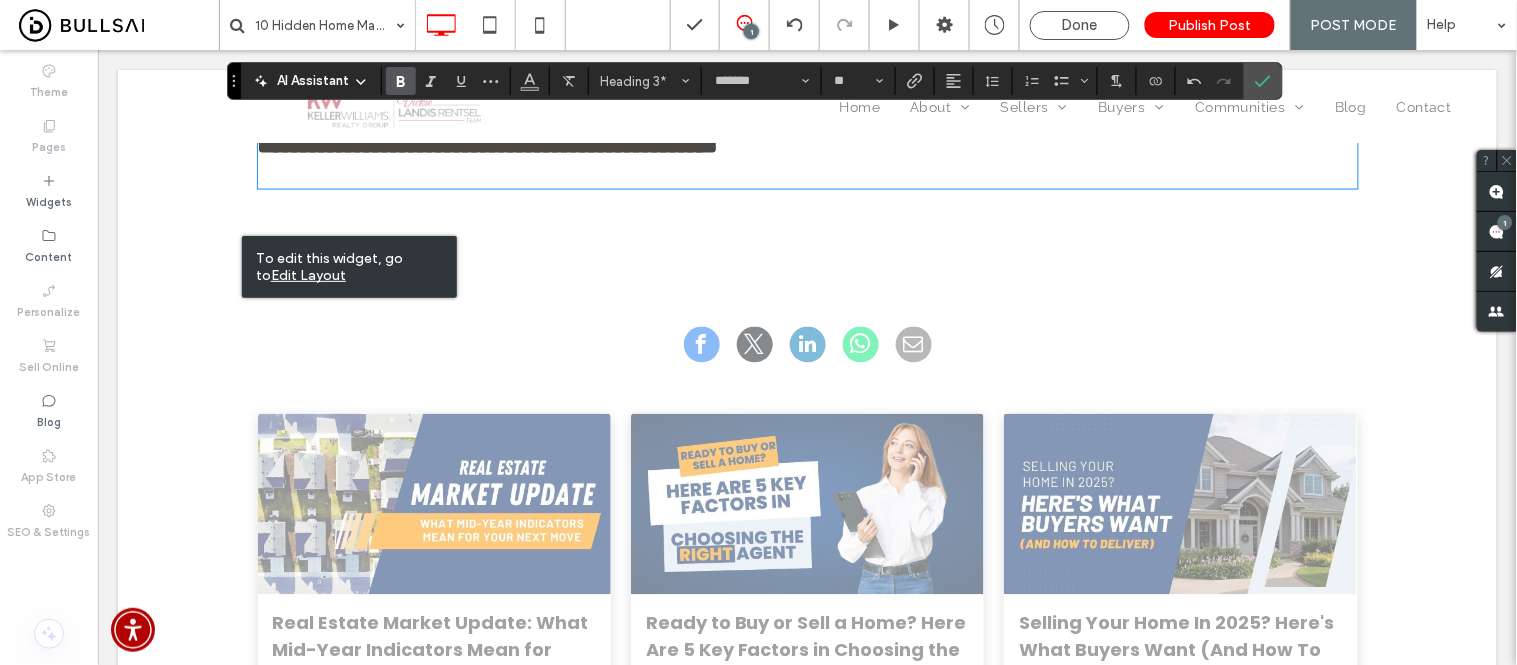 click at bounding box center (807, 174) 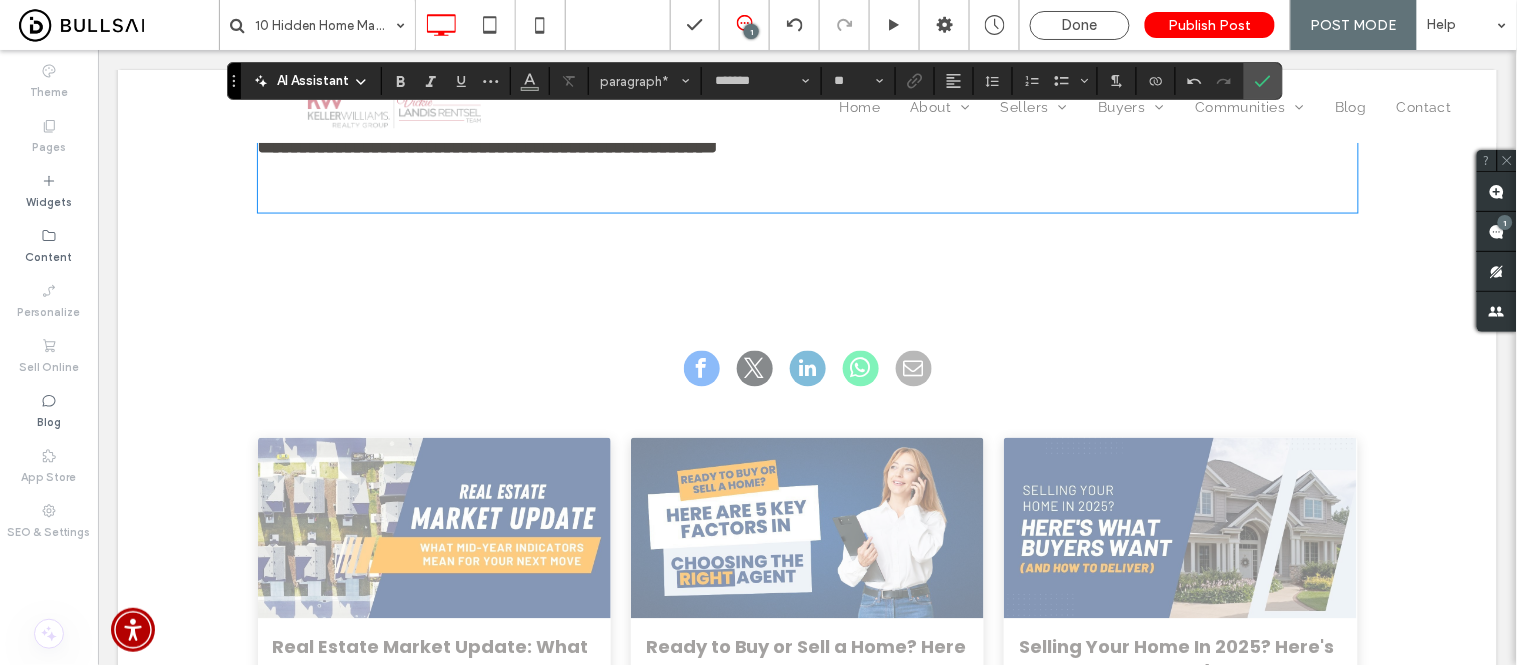 click at bounding box center [807, 174] 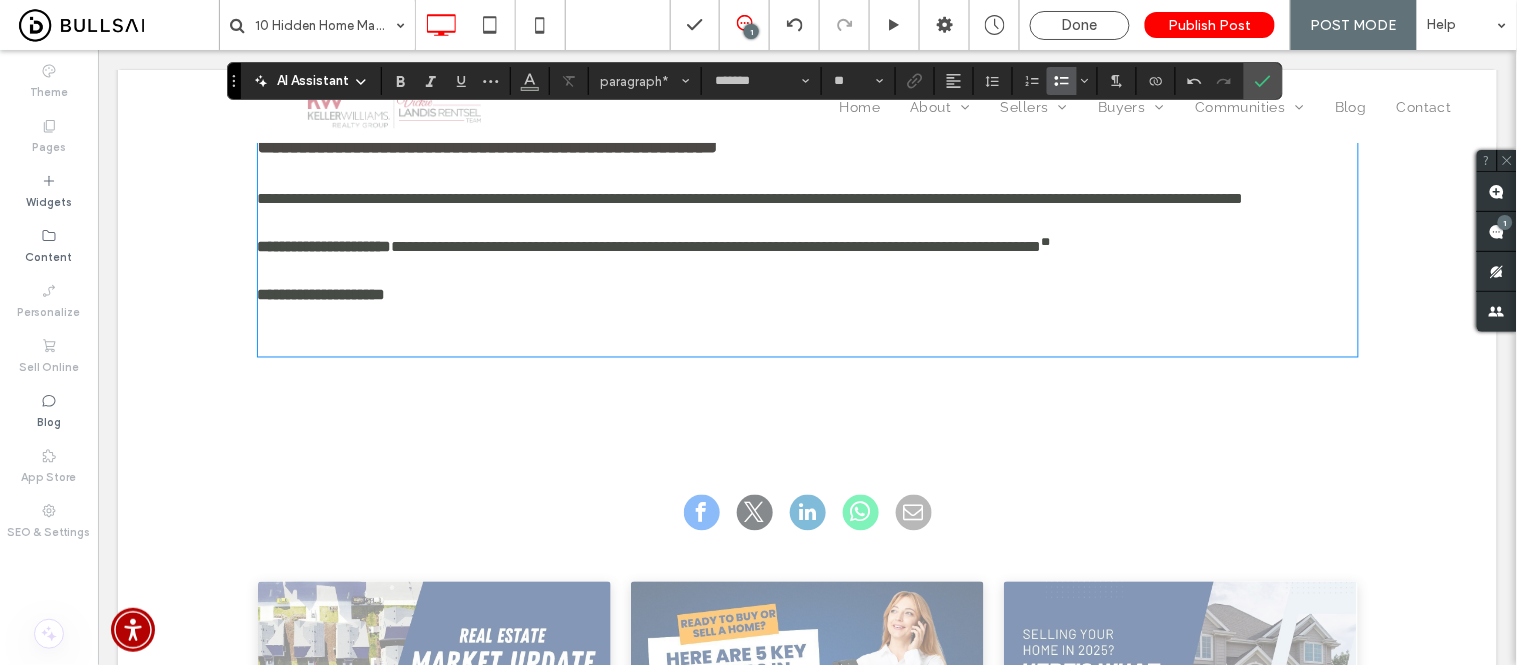 click 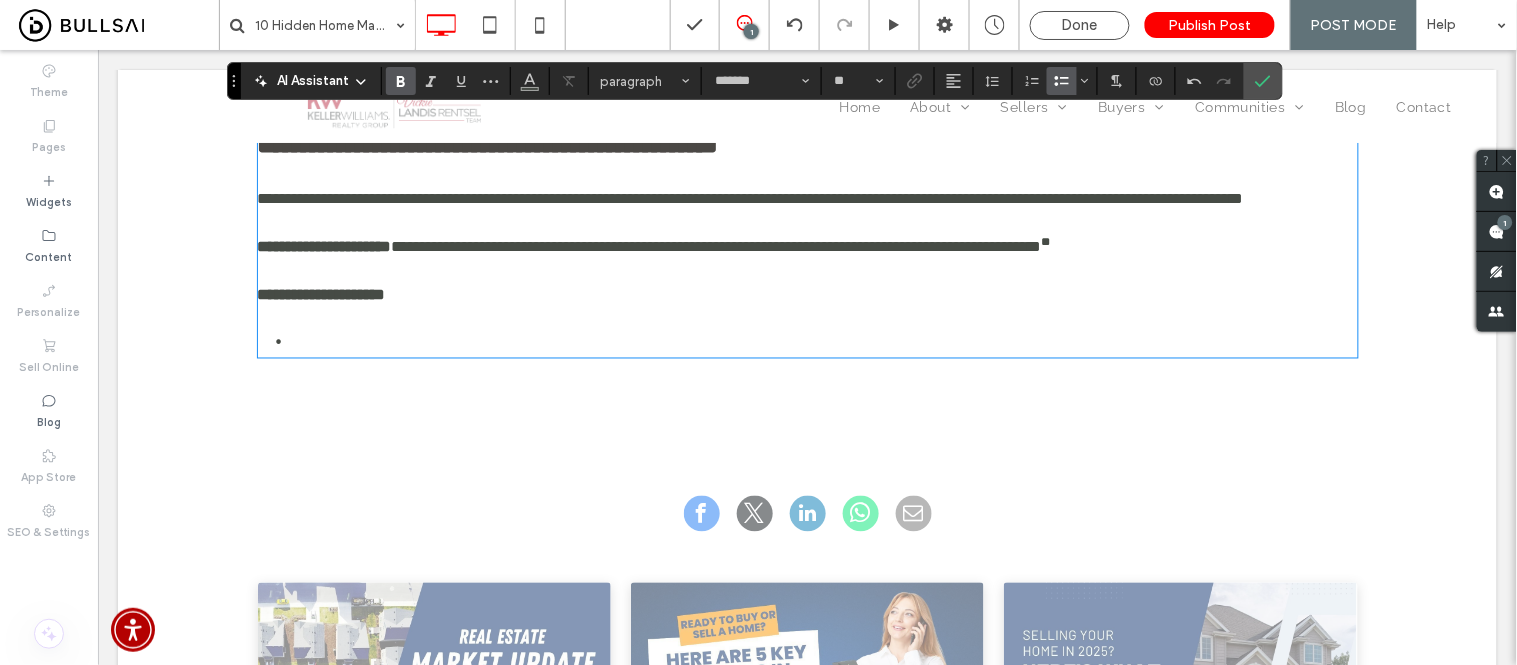 click on "﻿" at bounding box center [823, 342] 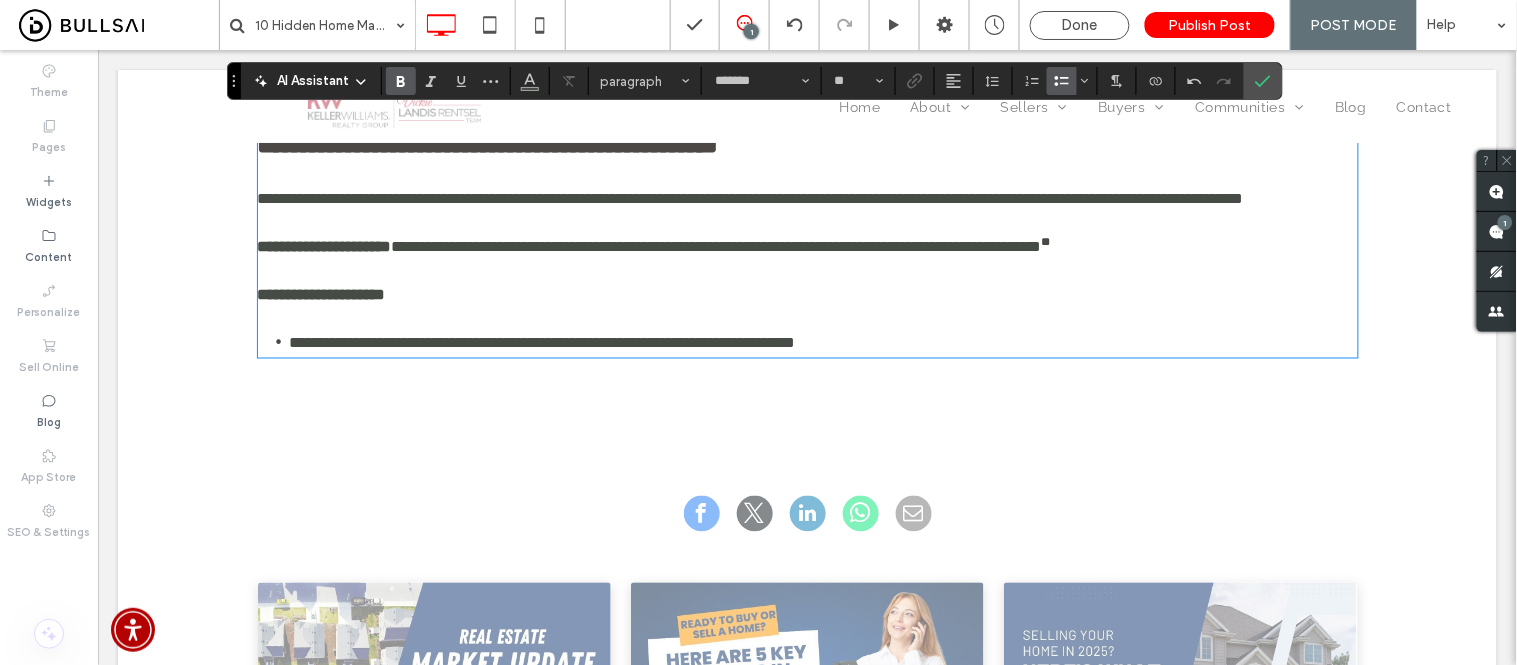 scroll, scrollTop: 2755, scrollLeft: 0, axis: vertical 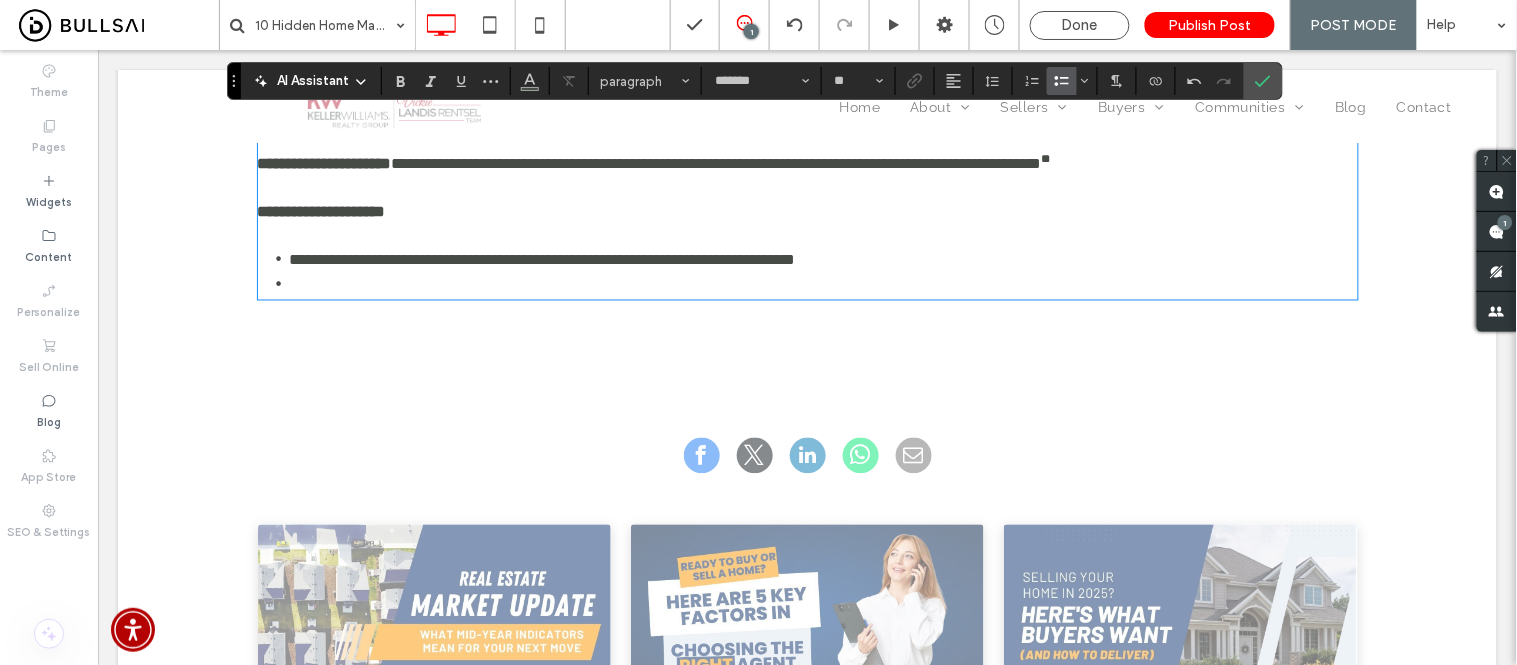 click on "**********" at bounding box center (542, 259) 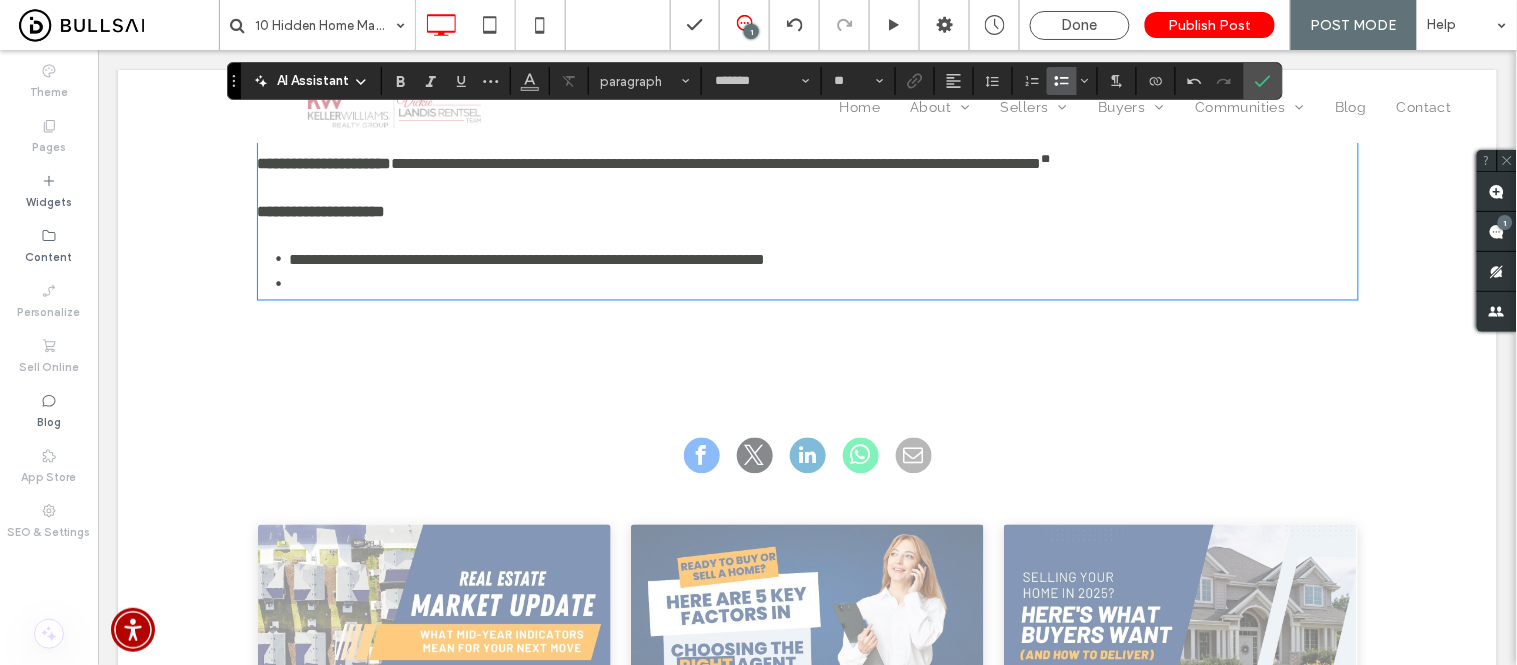 click at bounding box center (823, 284) 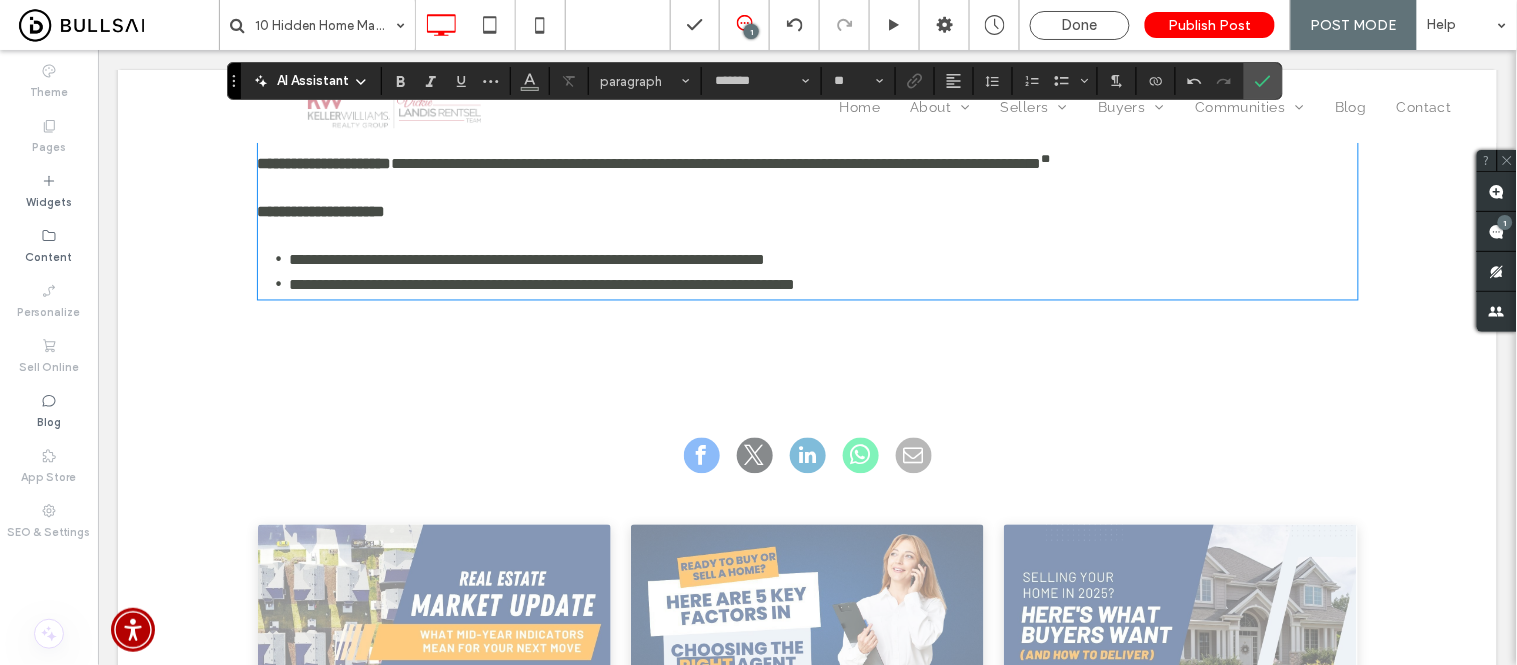 scroll, scrollTop: 2781, scrollLeft: 0, axis: vertical 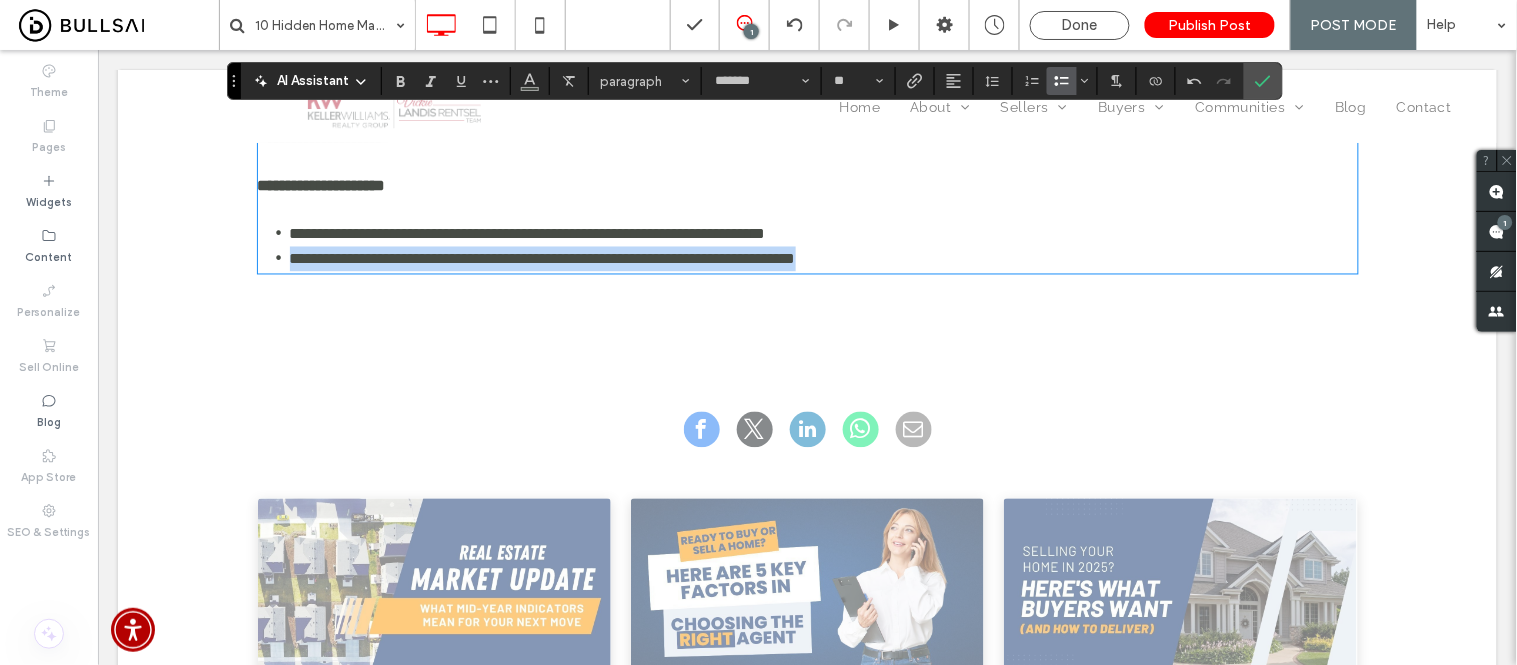 drag, startPoint x: 283, startPoint y: 359, endPoint x: 950, endPoint y: 363, distance: 667.012 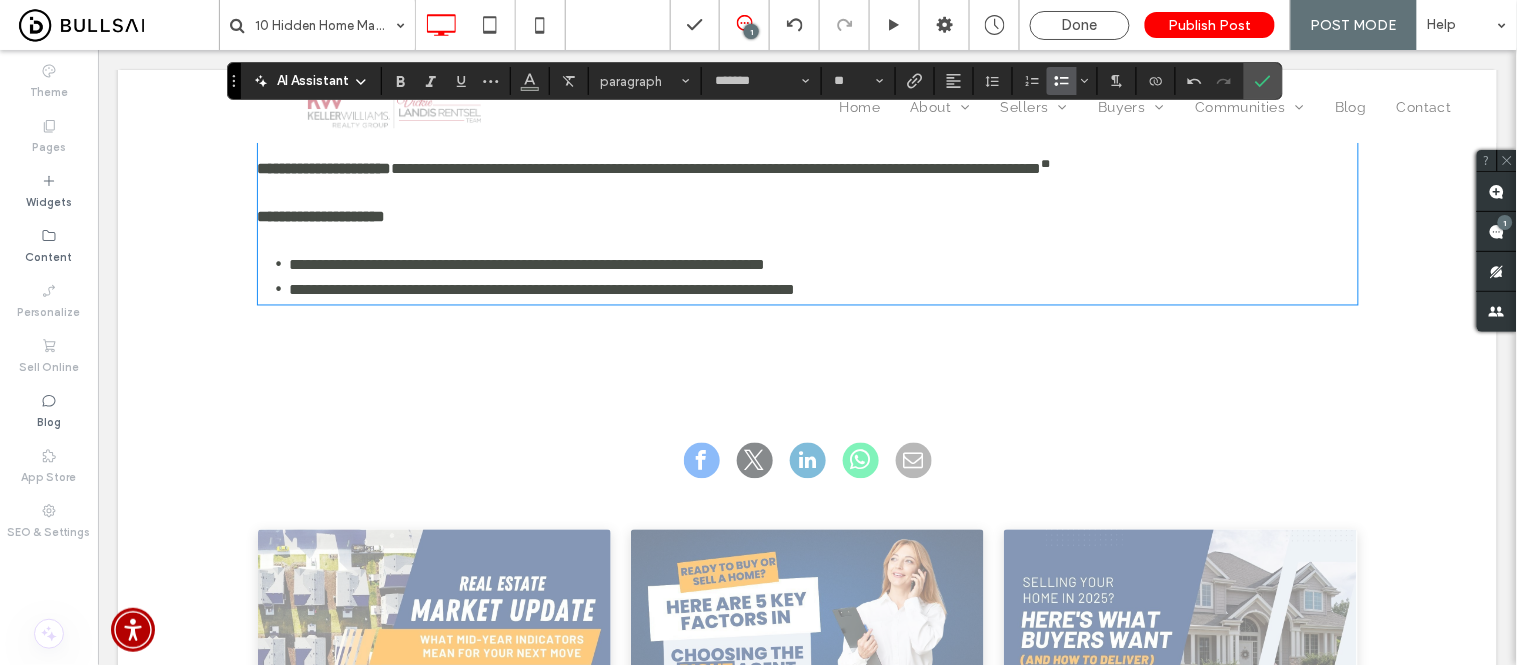 scroll, scrollTop: 0, scrollLeft: 0, axis: both 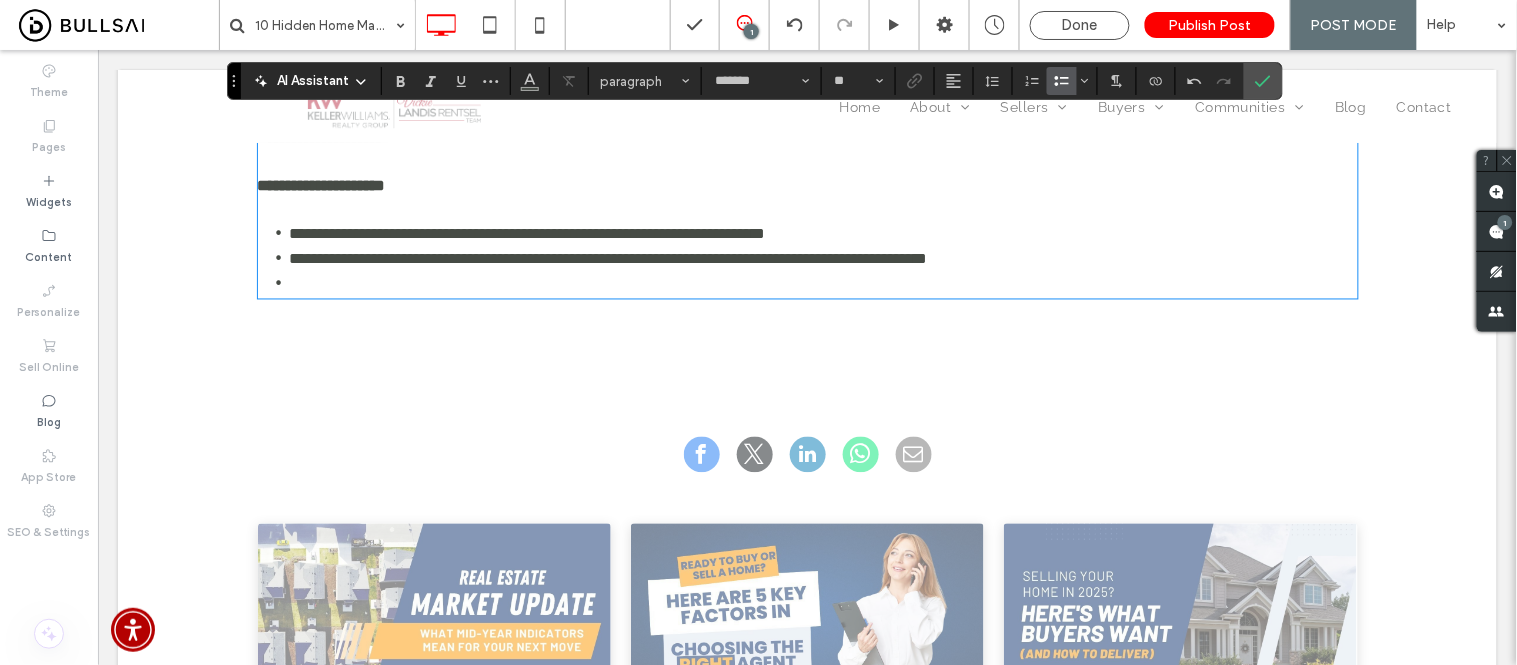 click on "﻿" at bounding box center [823, 283] 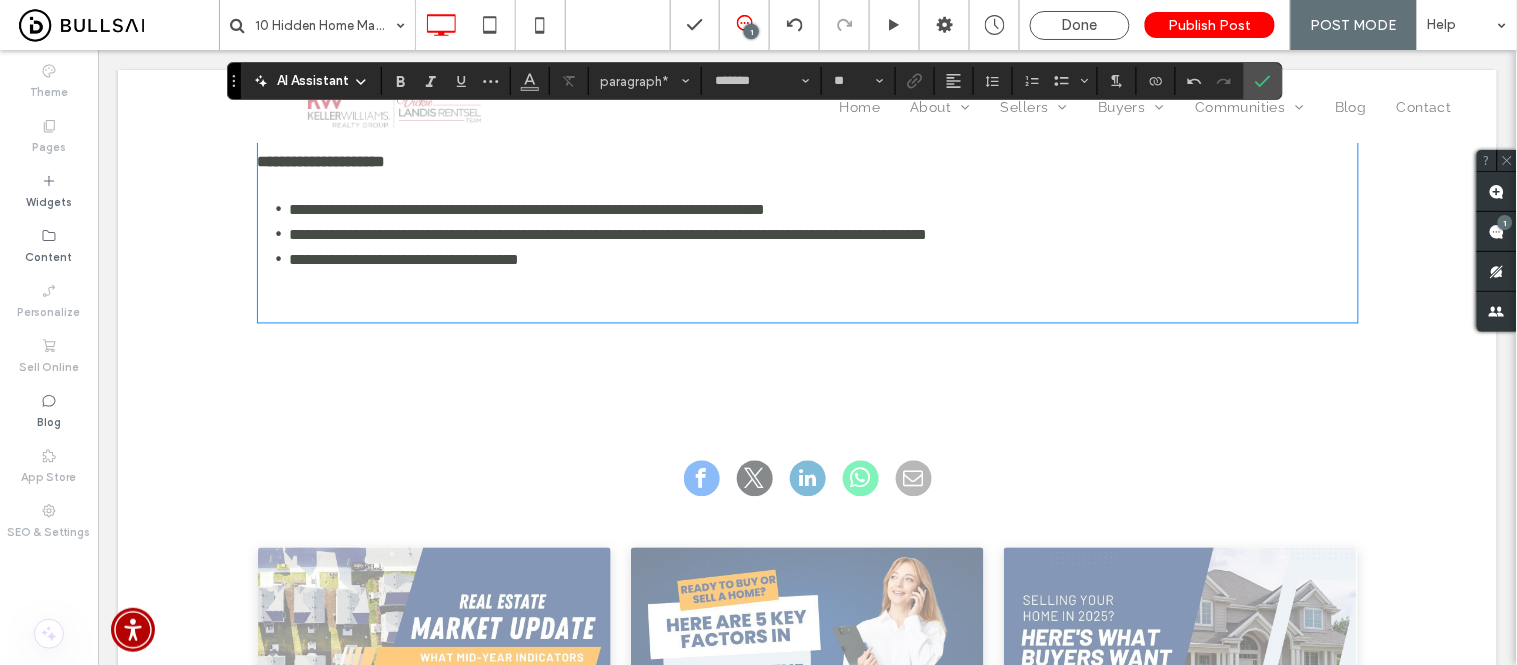 click on "﻿" at bounding box center [807, 308] 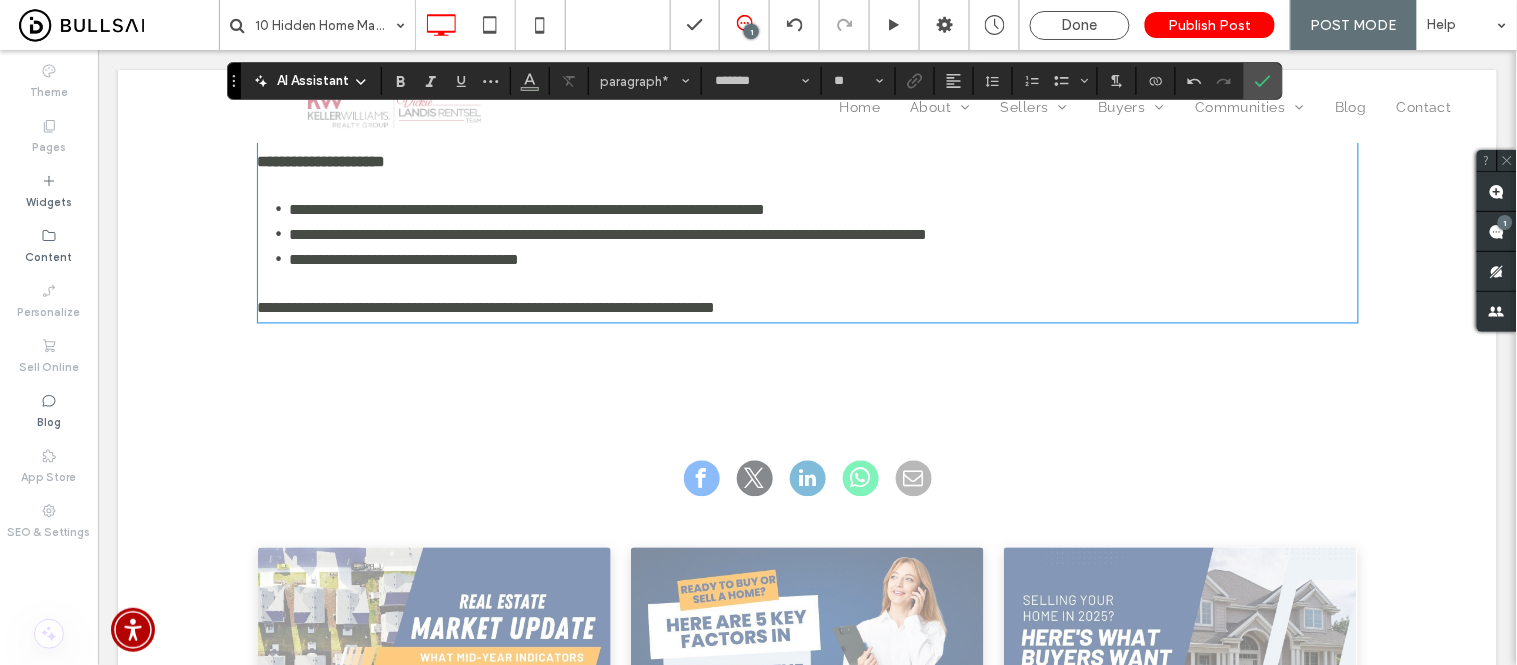 scroll, scrollTop: 2855, scrollLeft: 0, axis: vertical 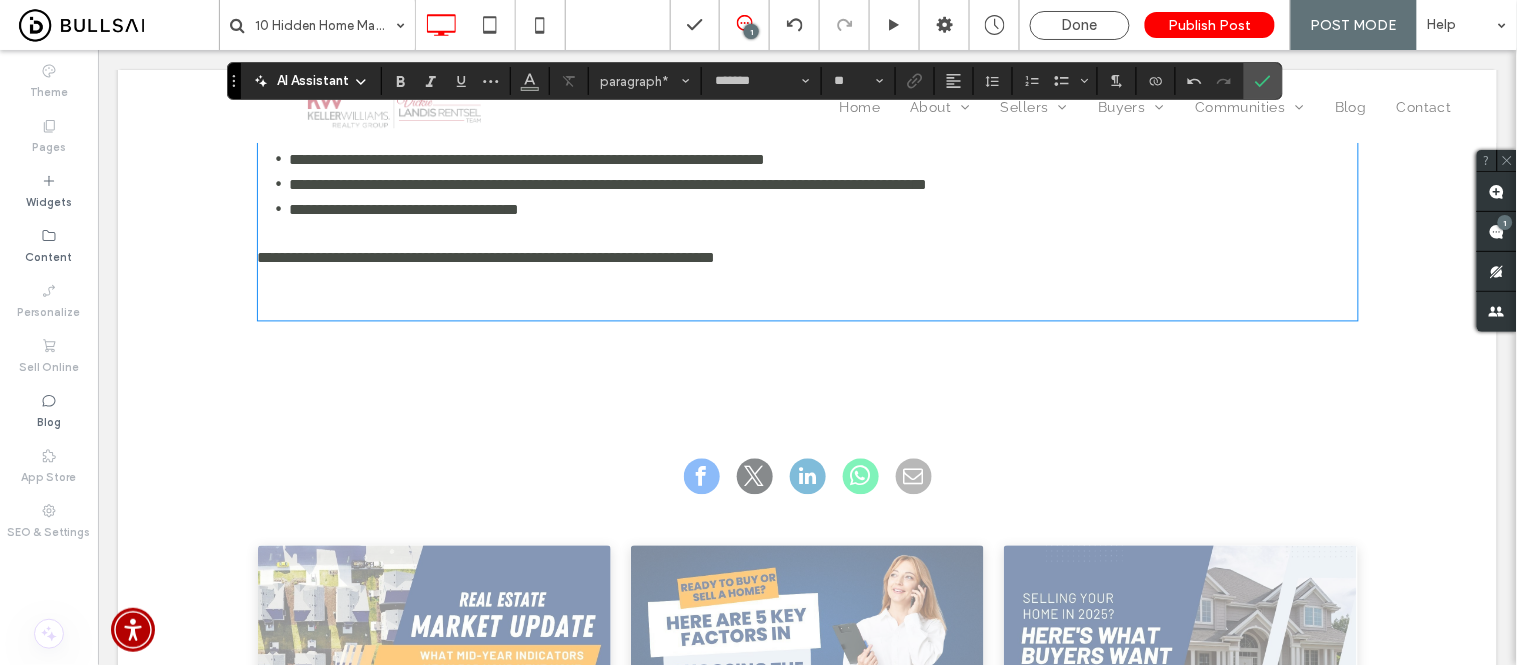 click on "﻿" at bounding box center (807, 306) 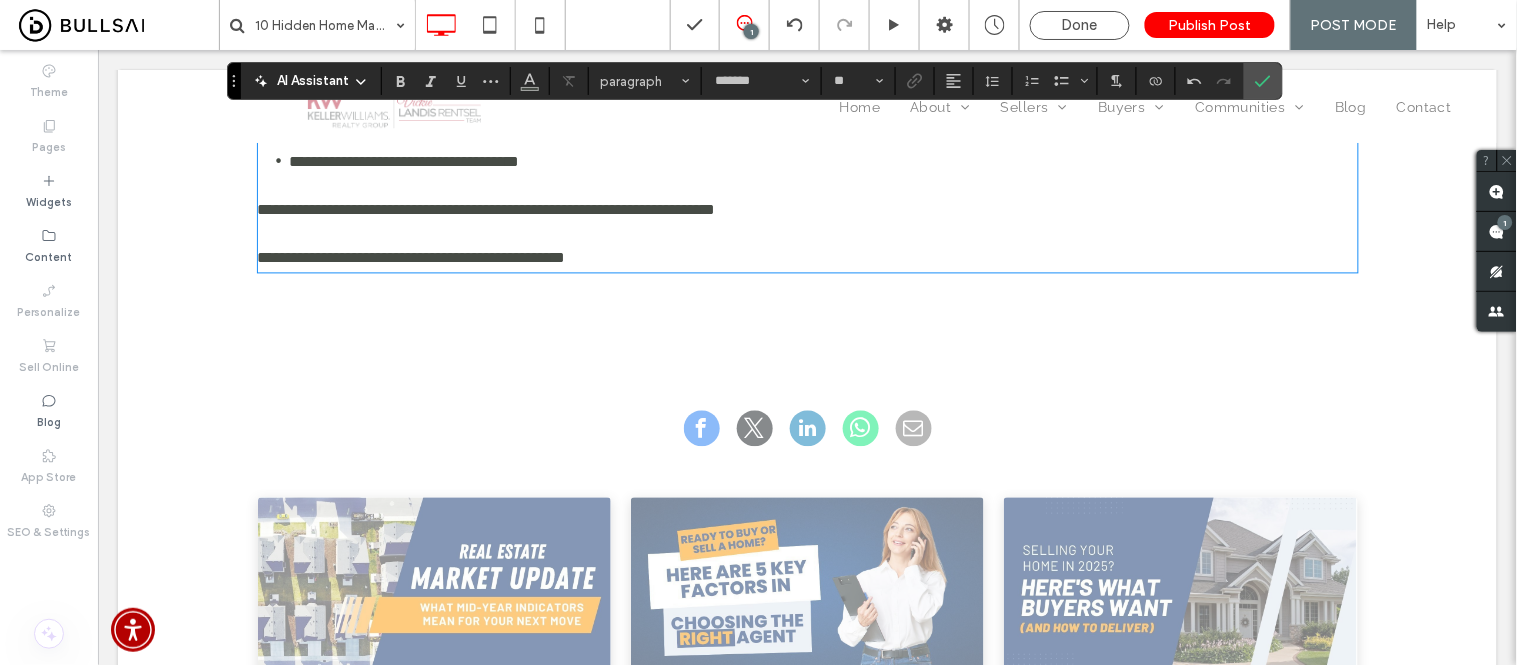 scroll, scrollTop: 0, scrollLeft: 0, axis: both 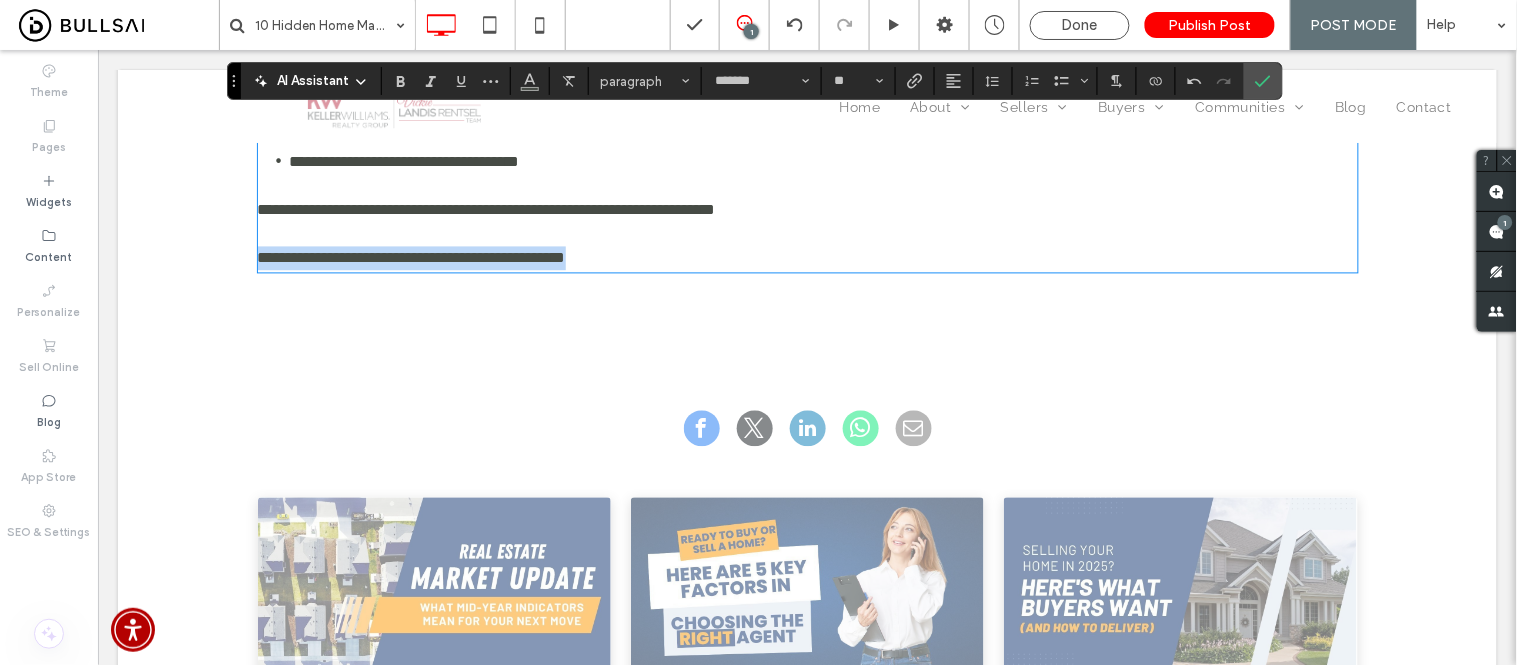drag, startPoint x: 667, startPoint y: 360, endPoint x: 223, endPoint y: 362, distance: 444.00452 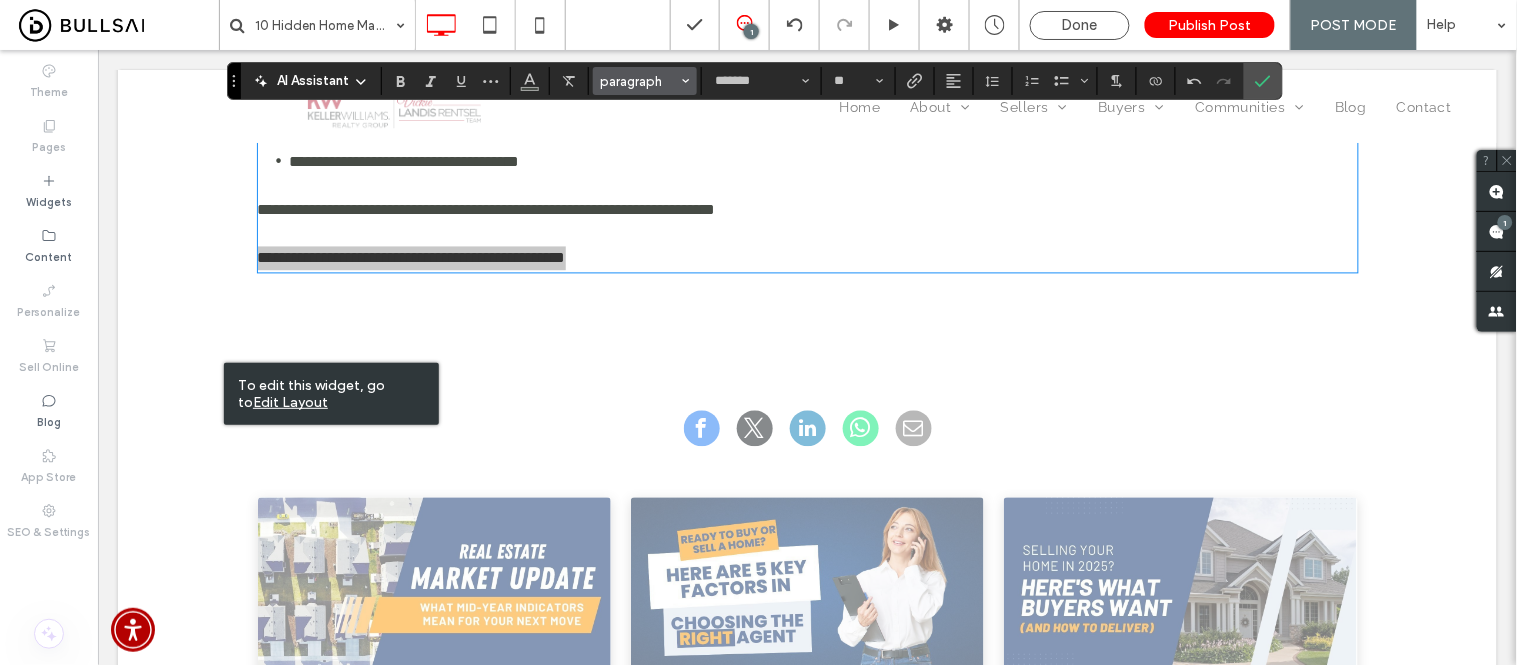 click 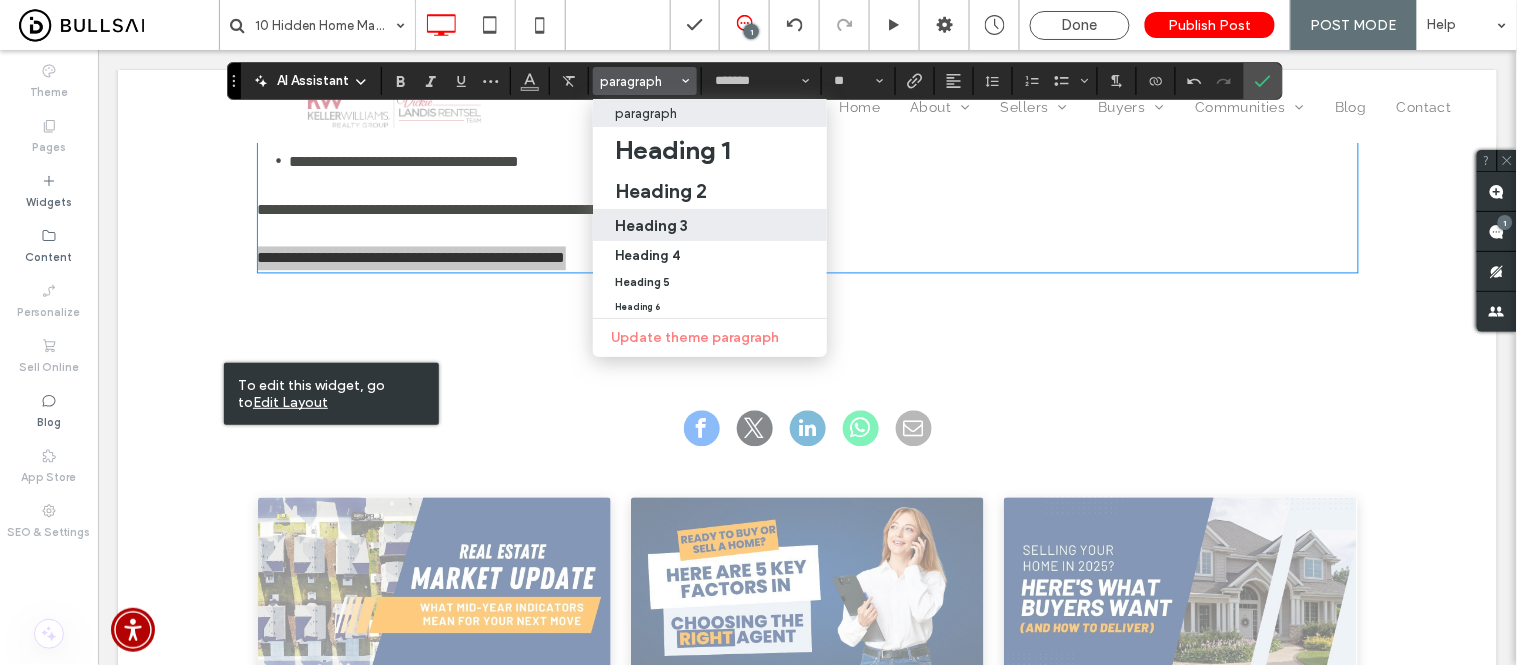 drag, startPoint x: 666, startPoint y: 228, endPoint x: 563, endPoint y: 221, distance: 103.23759 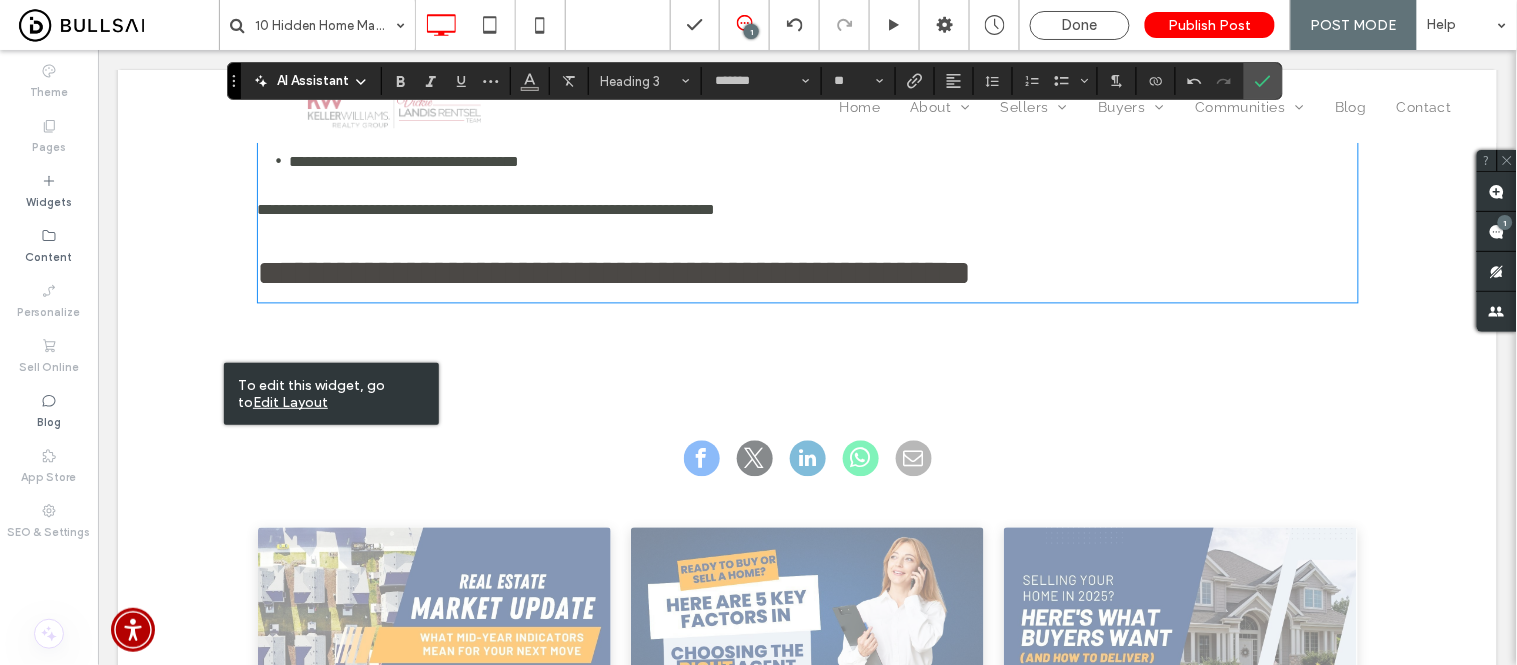type on "**********" 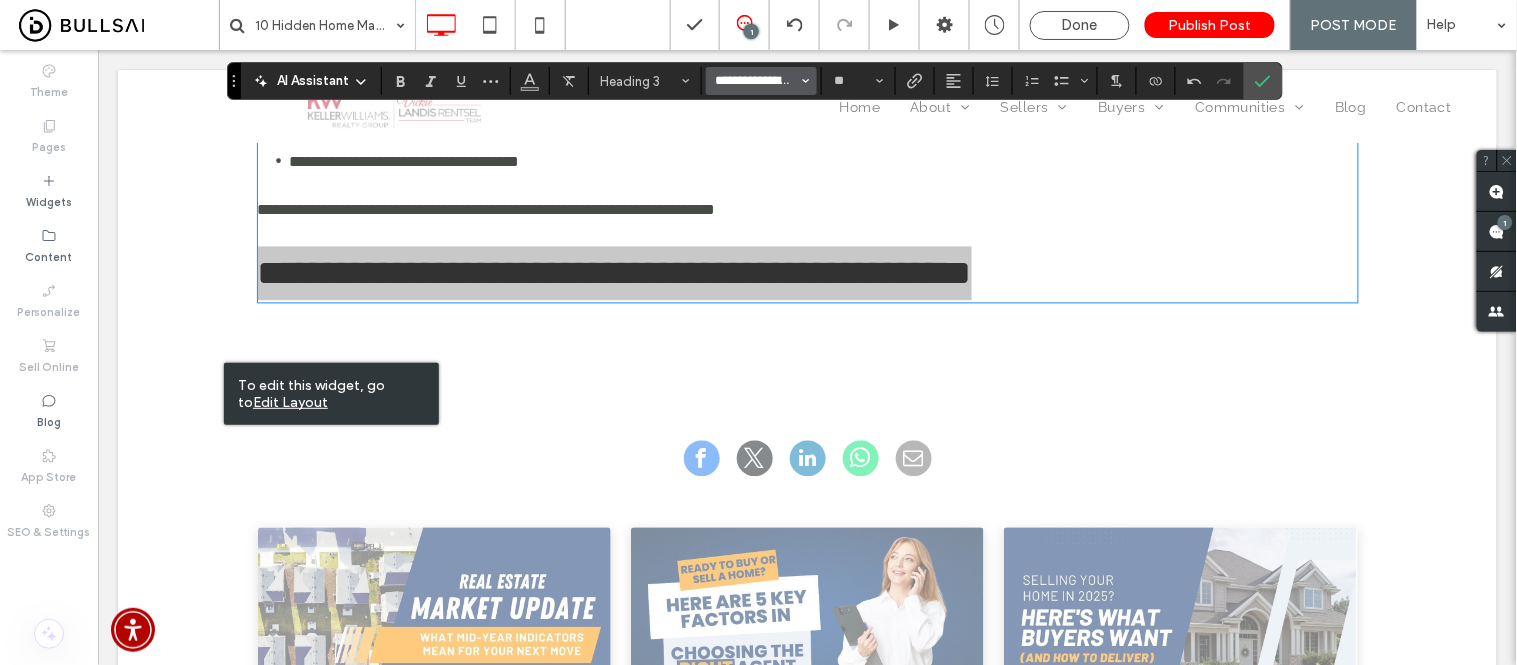 click on "**********" at bounding box center (755, 81) 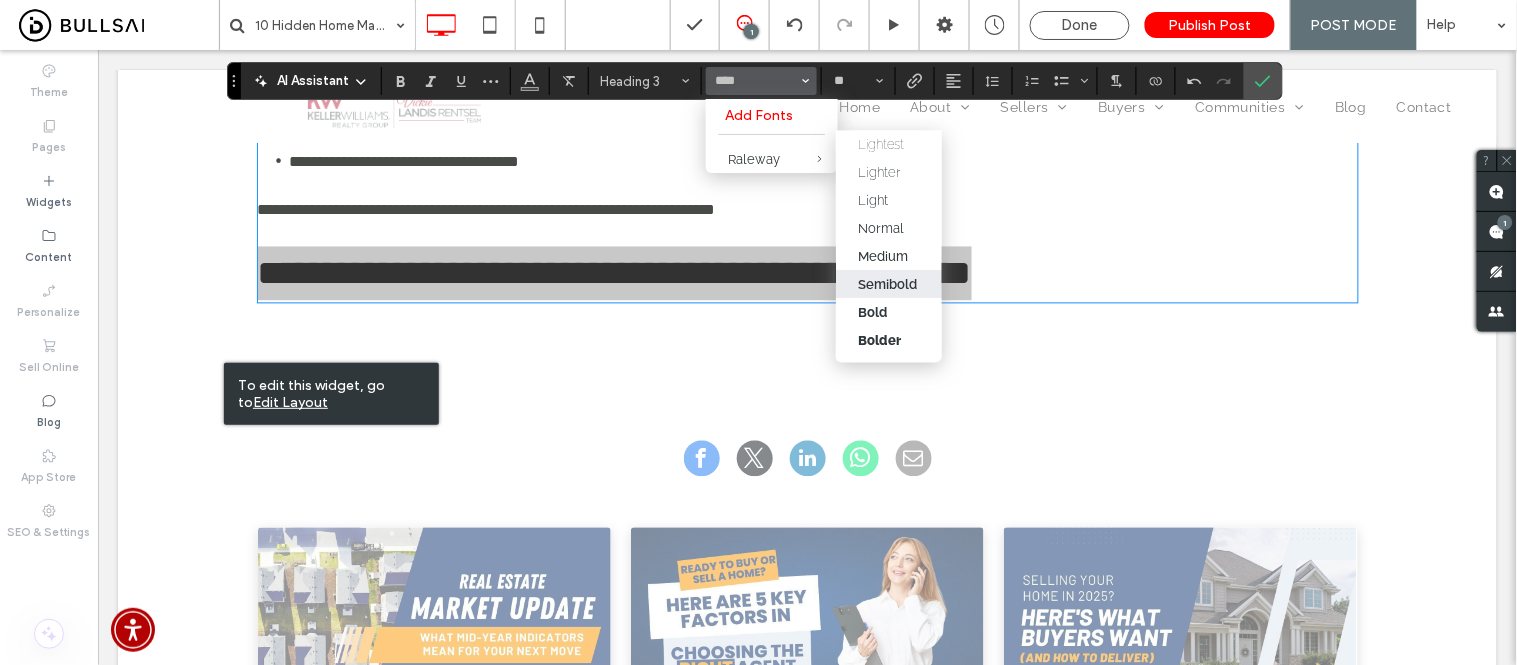 click on "Semibold" at bounding box center (887, 284) 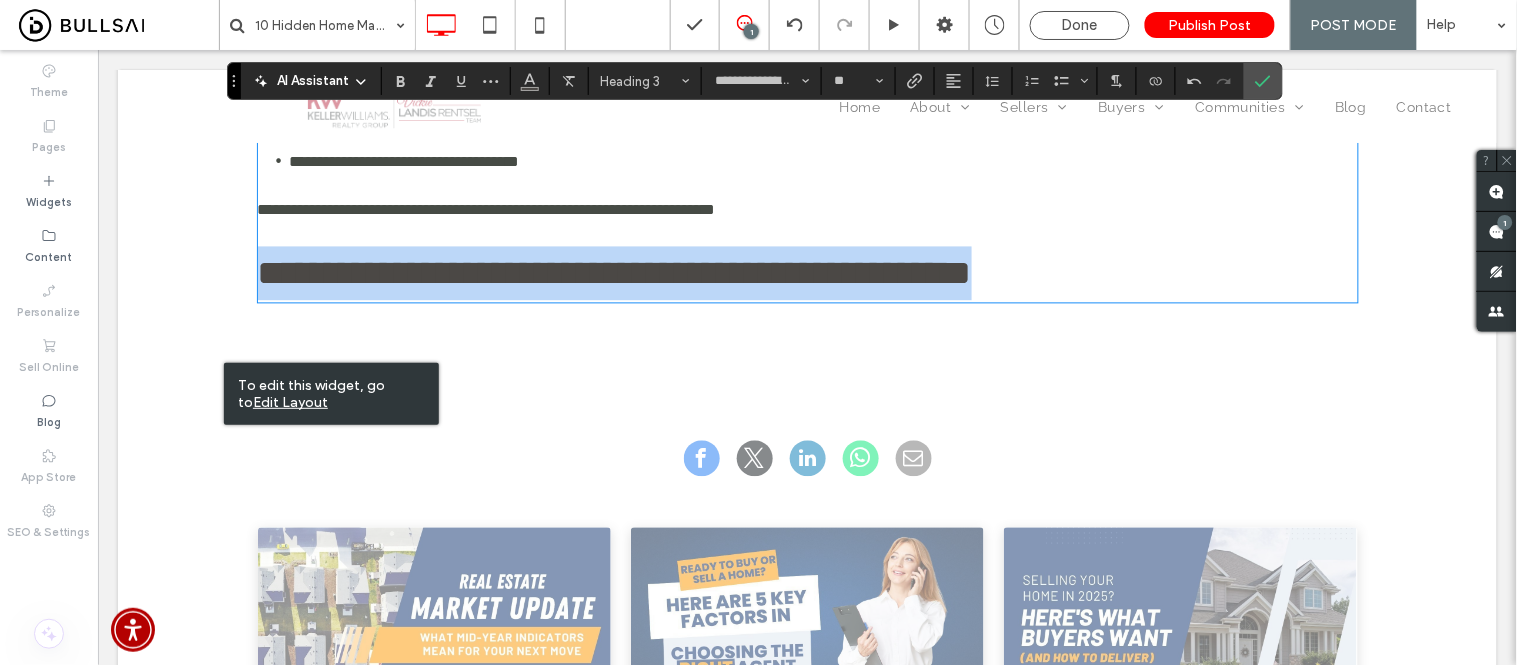 type on "*******" 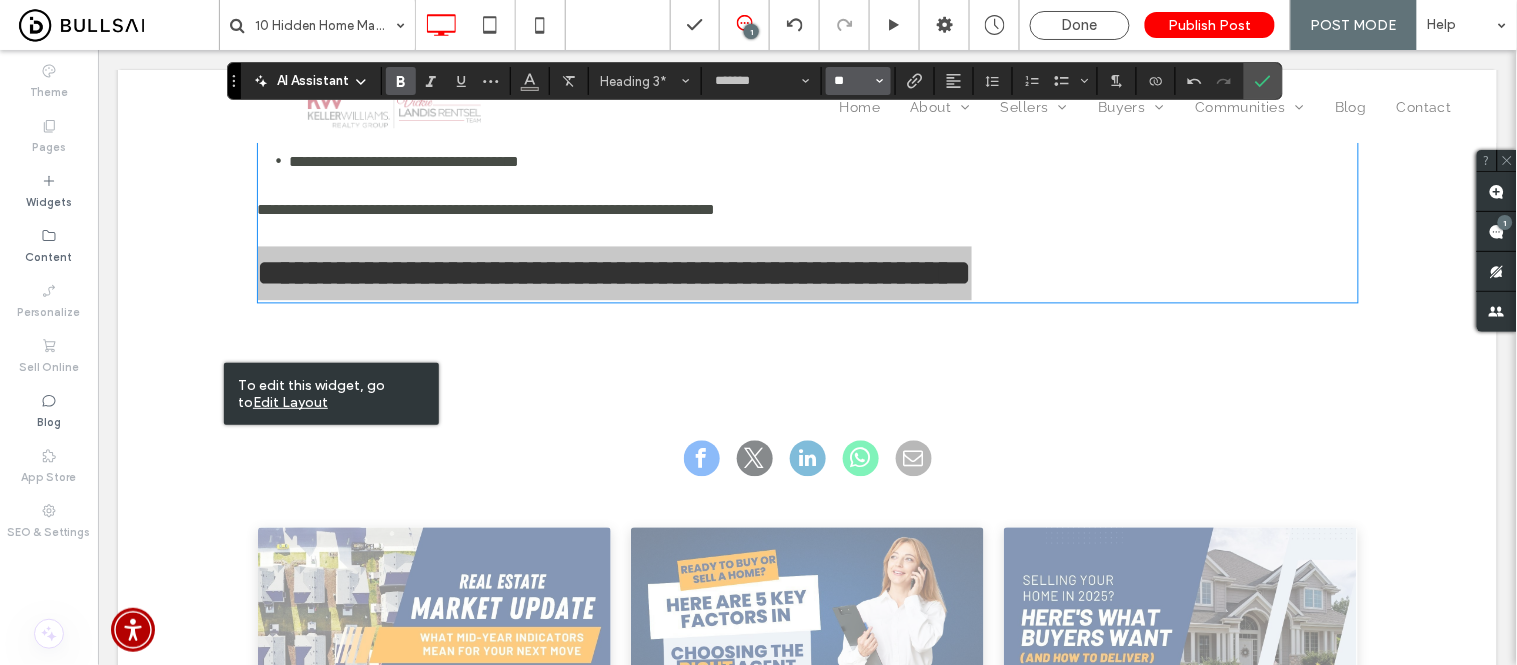 click on "**" at bounding box center [852, 81] 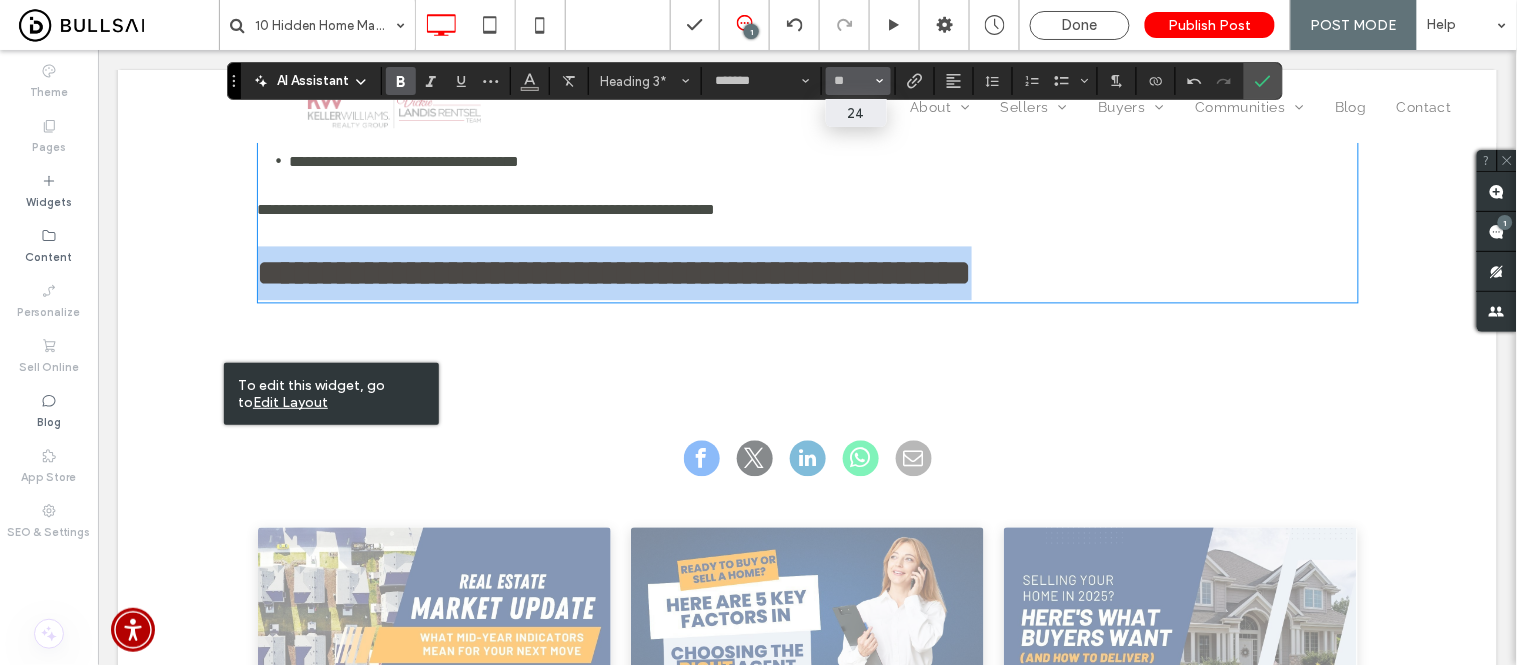 type on "**" 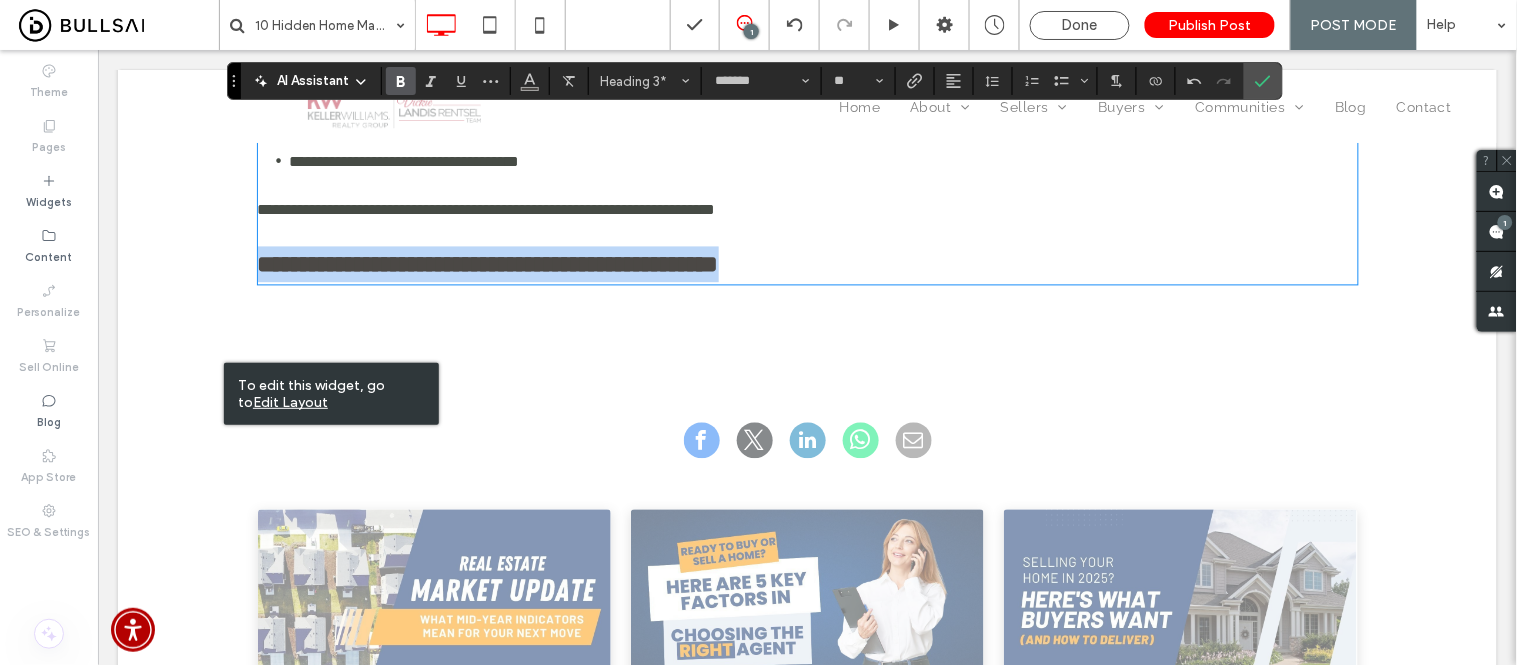 click on "**********" at bounding box center [807, 264] 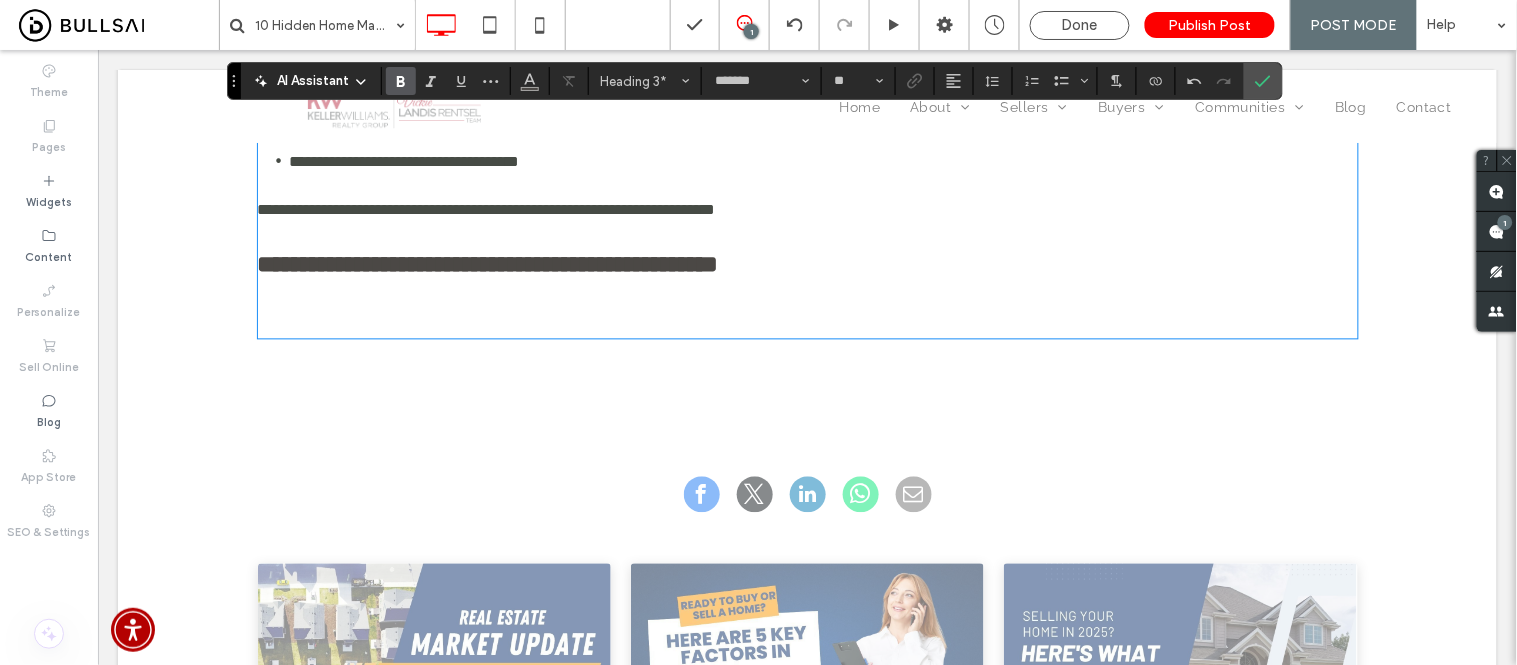 type on "**********" 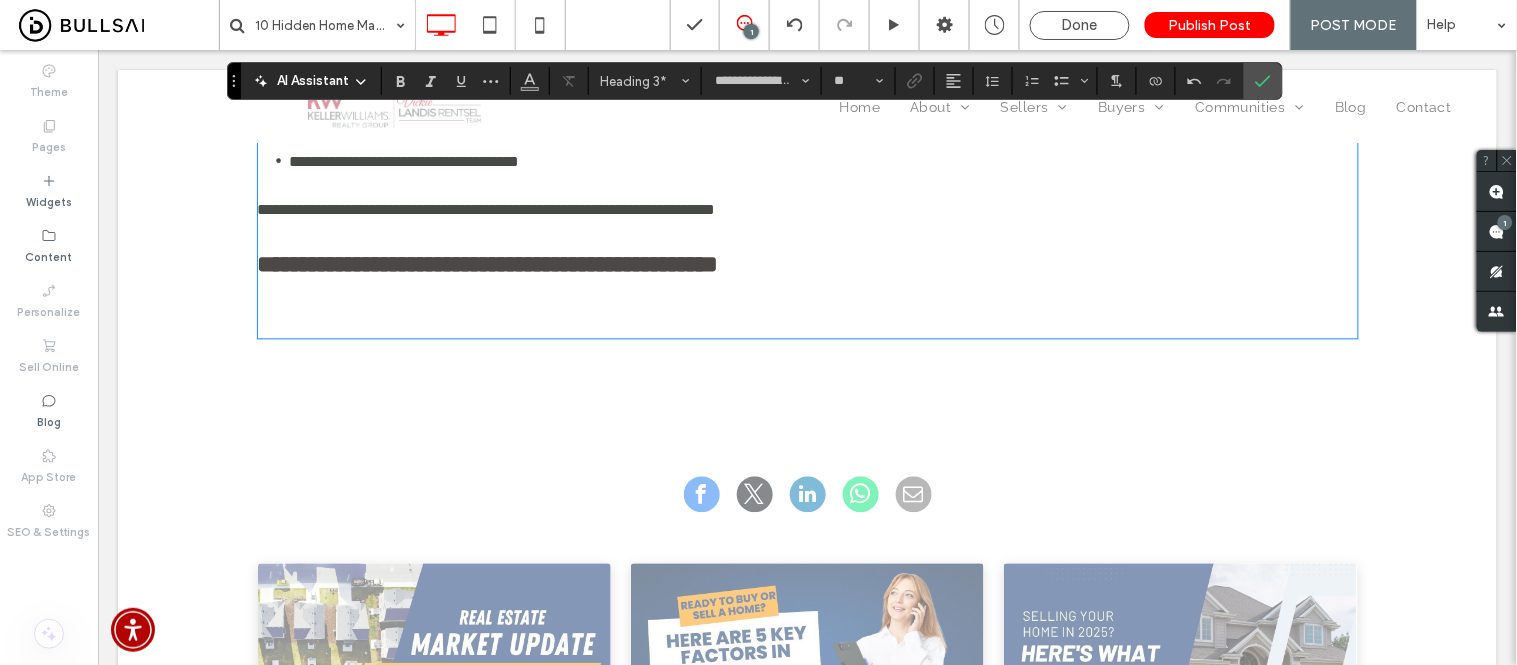 type on "*******" 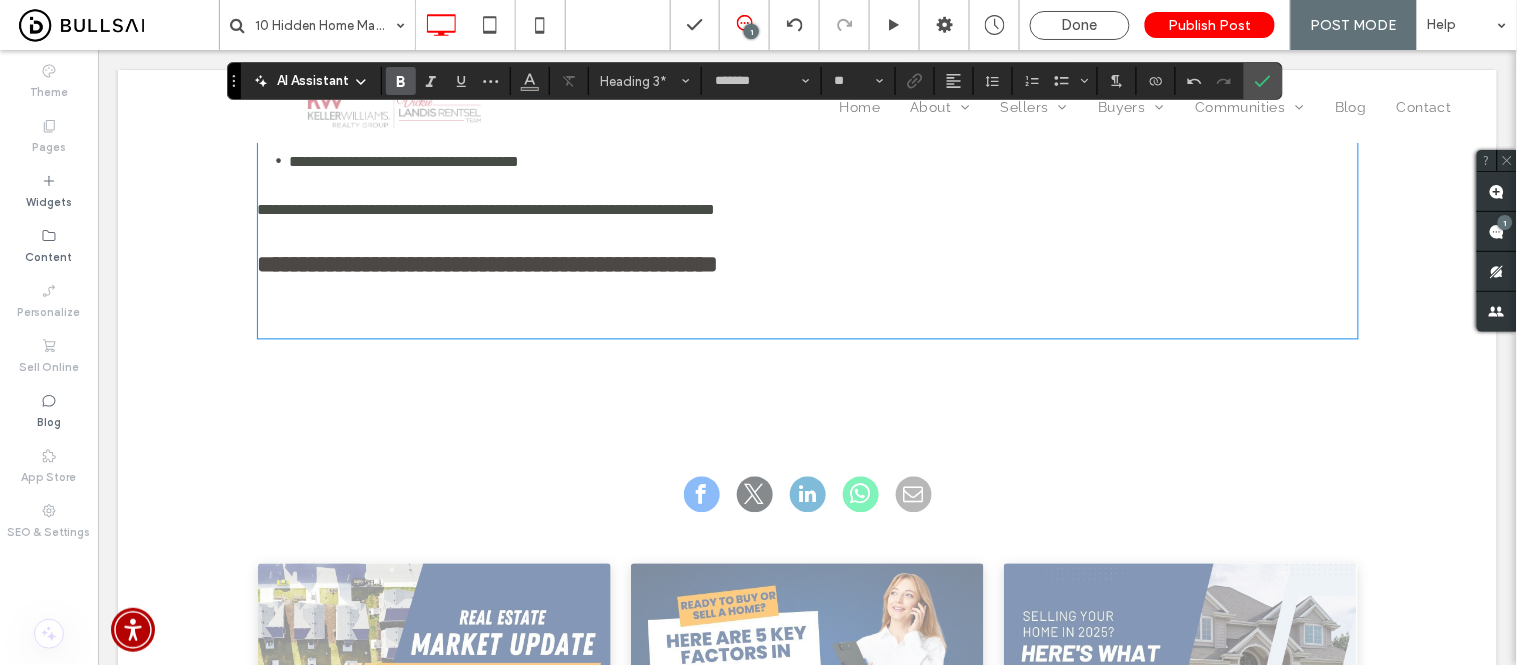 click on "﻿" at bounding box center [807, 309] 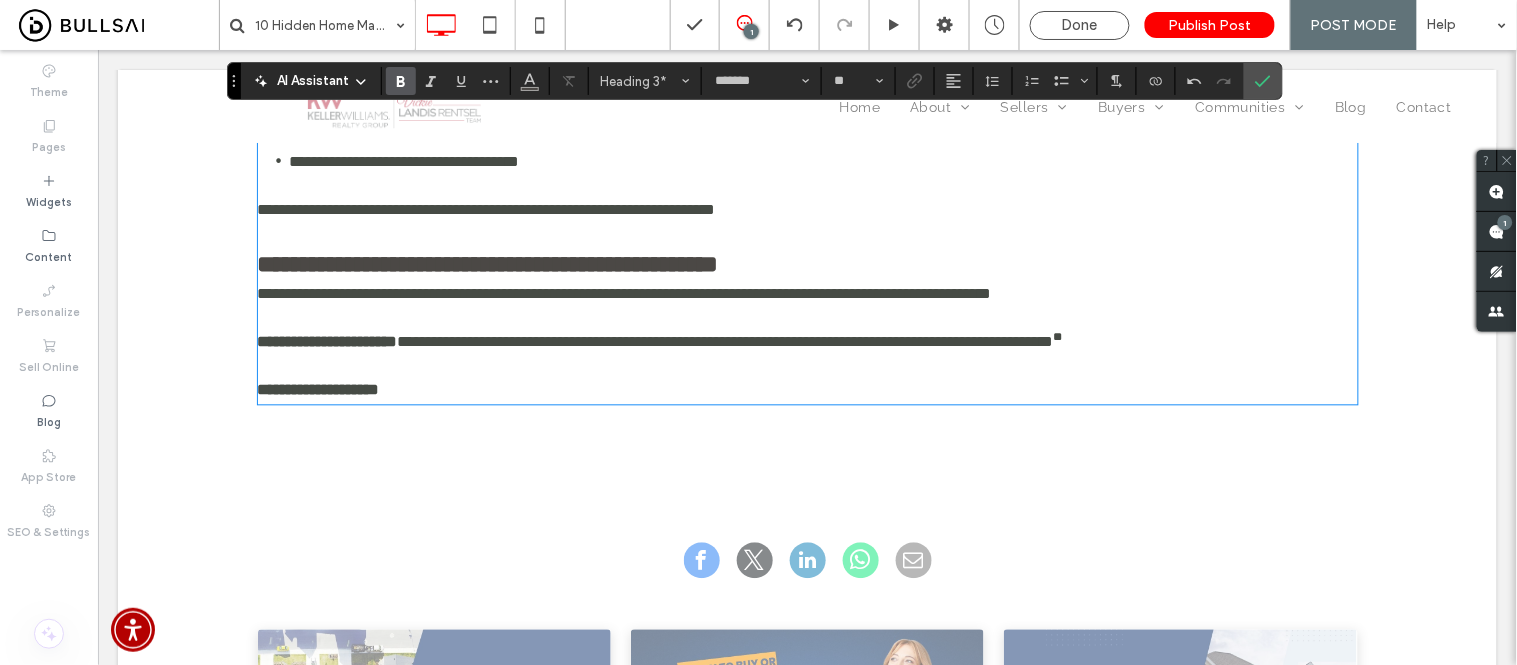 scroll, scrollTop: 3035, scrollLeft: 0, axis: vertical 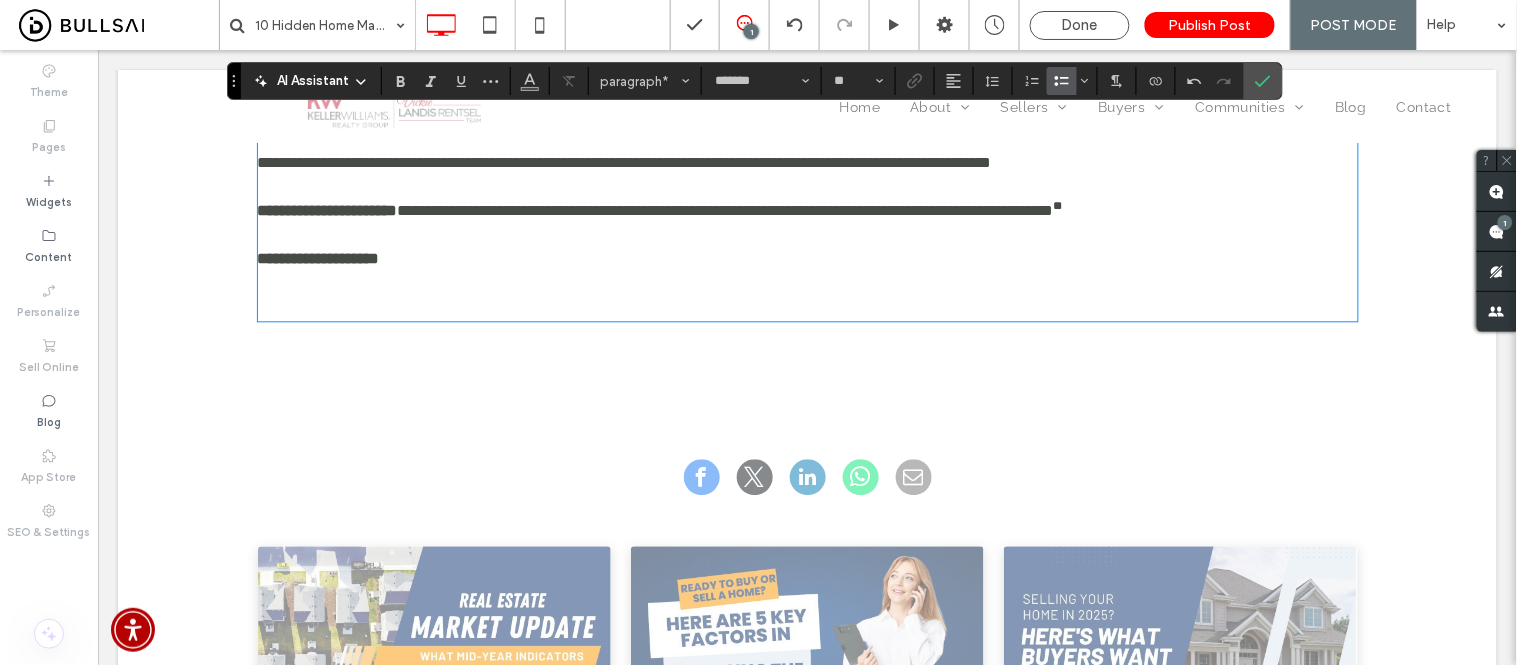 drag, startPoint x: 1052, startPoint y: 86, endPoint x: 966, endPoint y: 105, distance: 88.07383 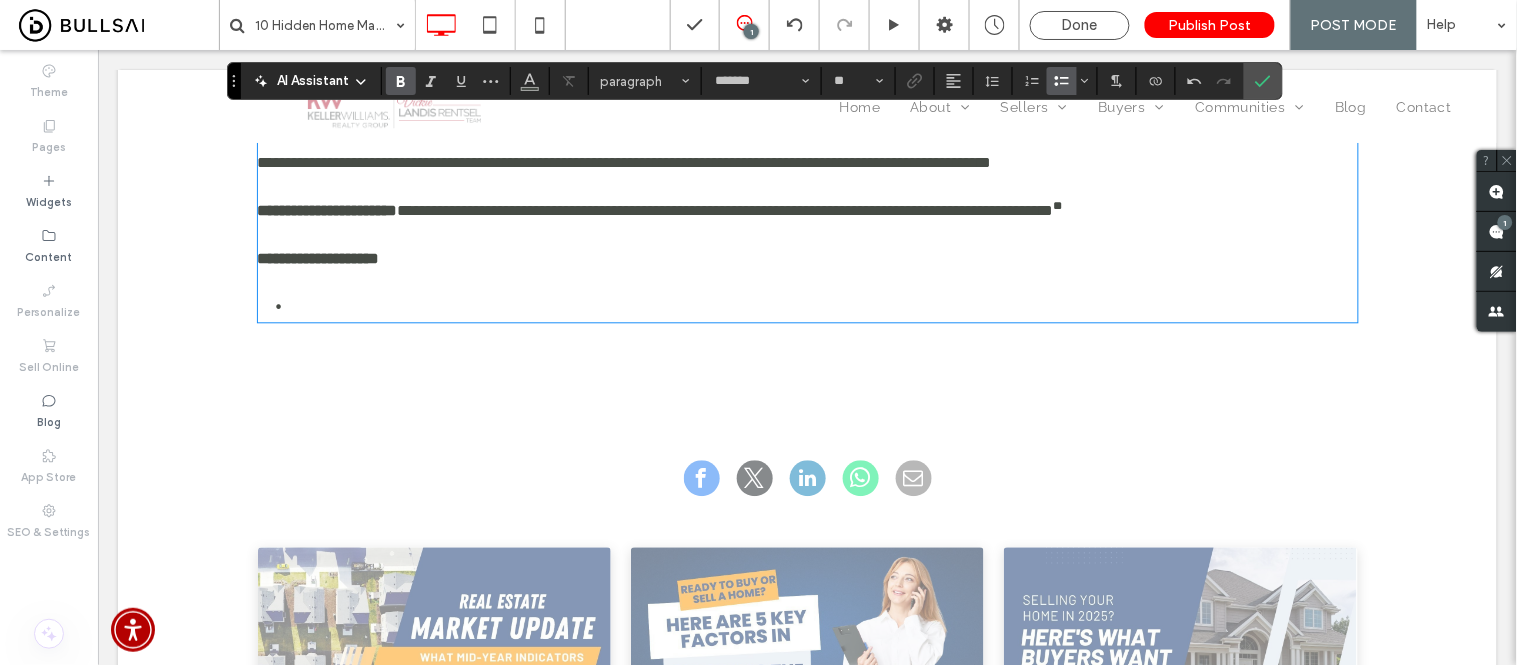click on "﻿" at bounding box center [823, 306] 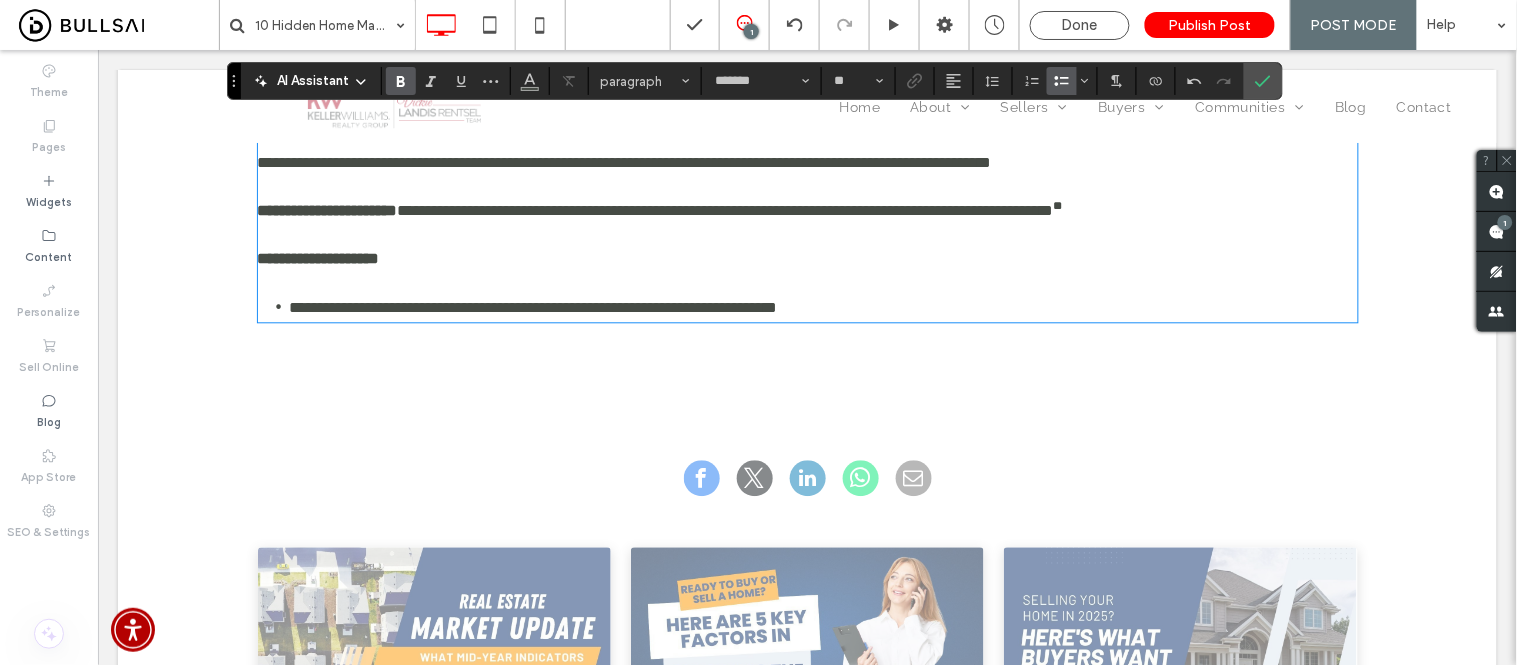 scroll, scrollTop: 3083, scrollLeft: 0, axis: vertical 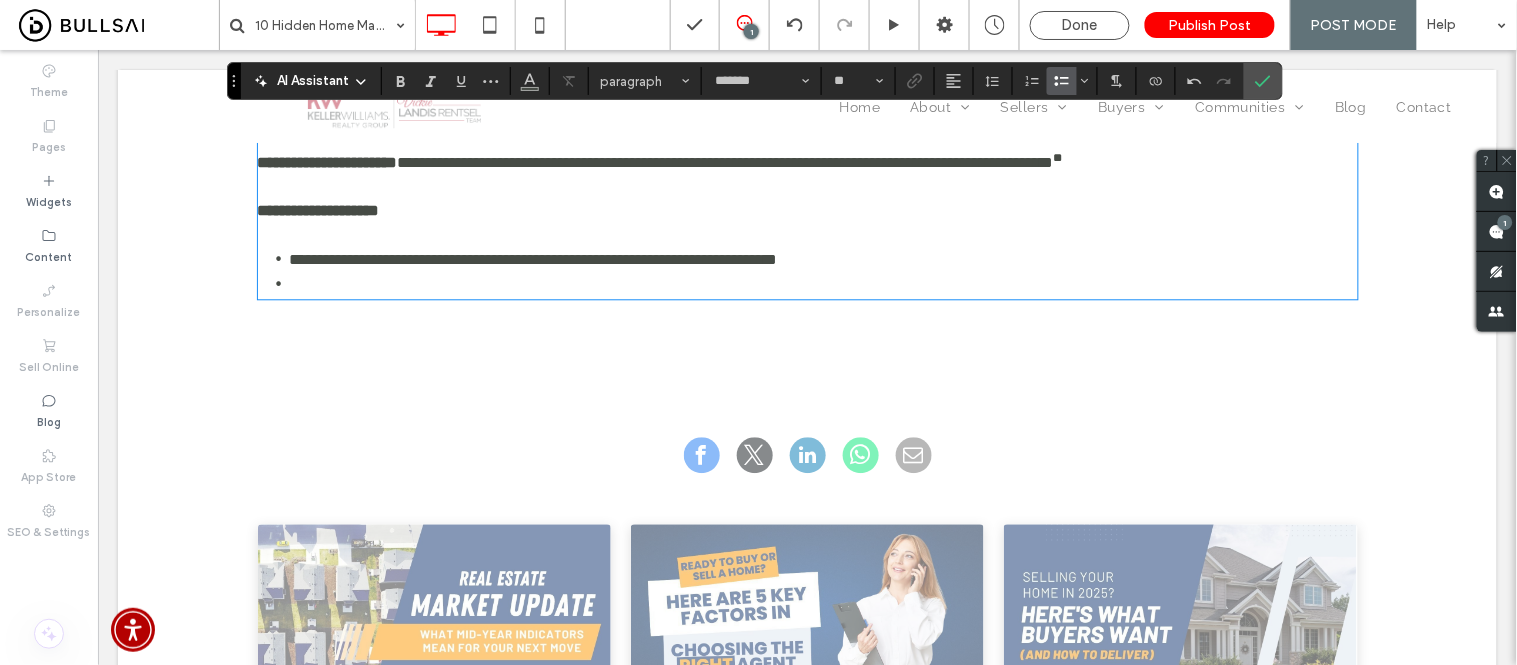click on "**********" at bounding box center (823, 258) 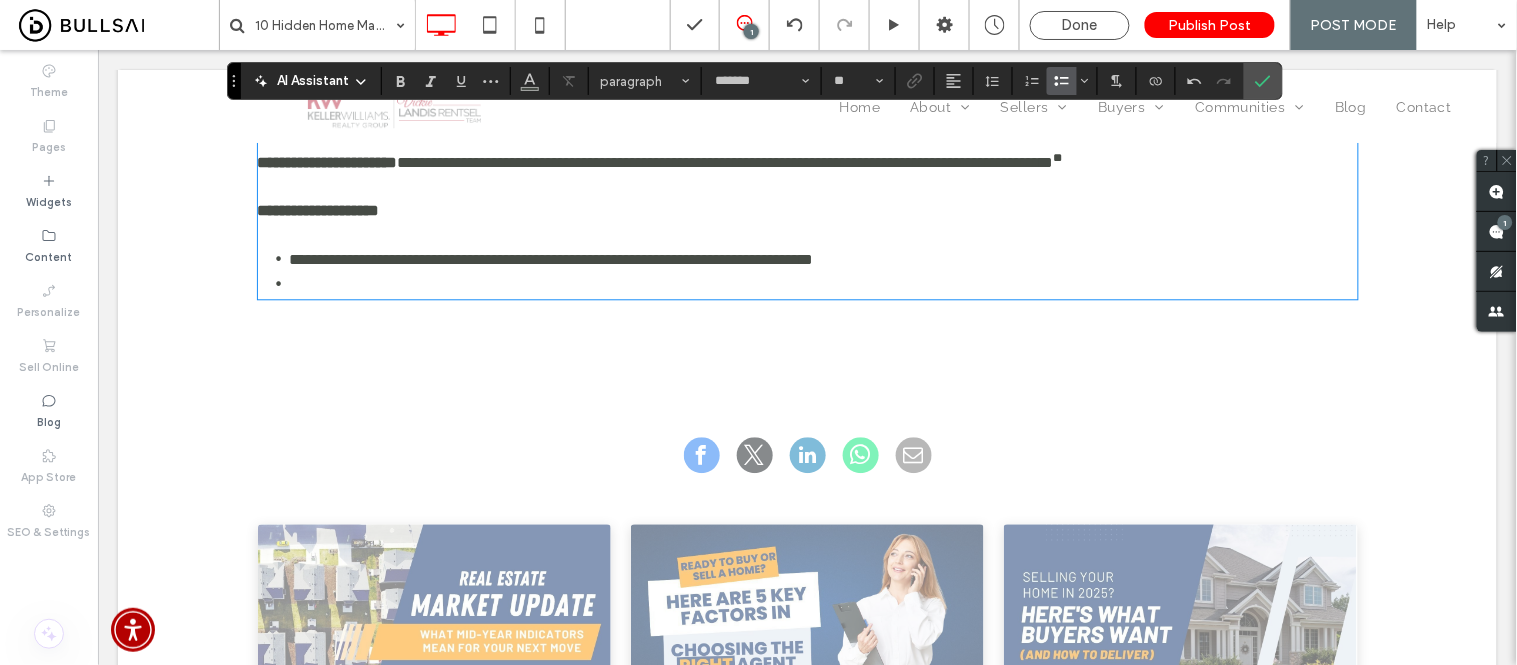 click at bounding box center (823, 283) 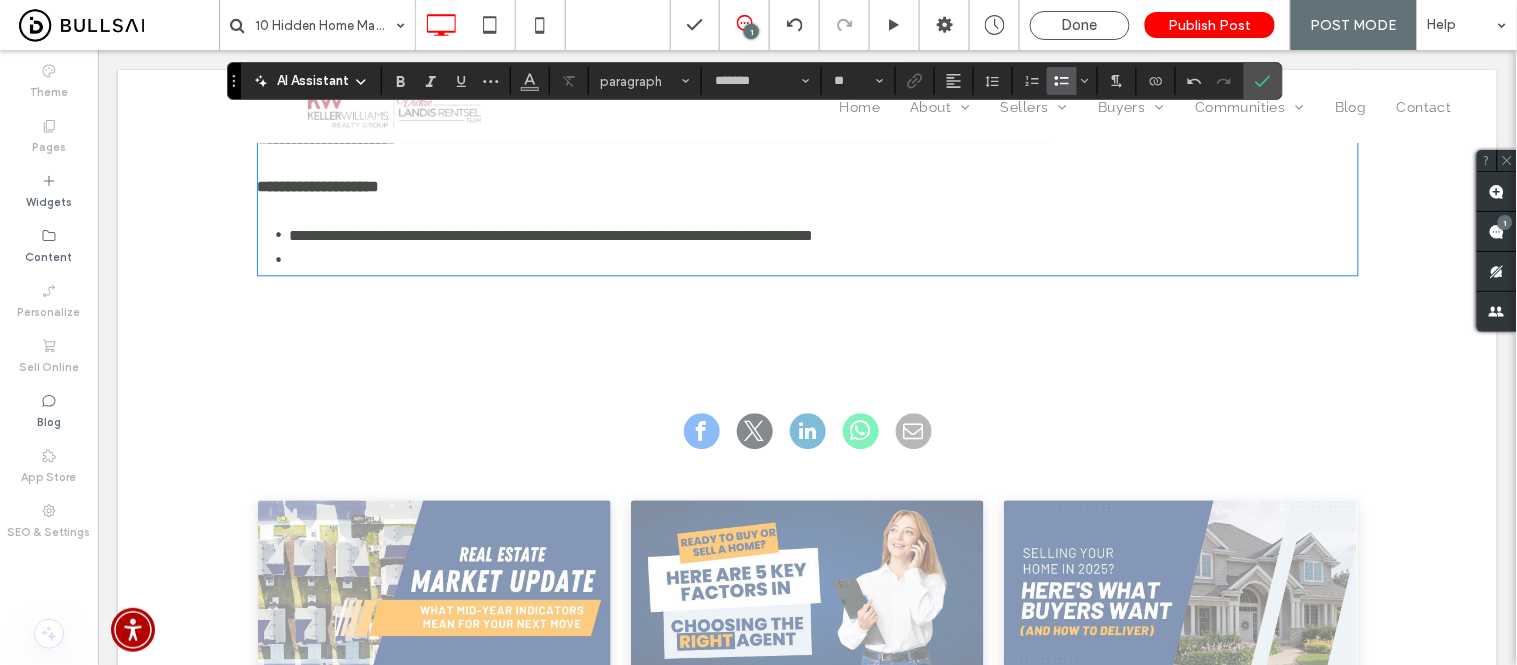 scroll, scrollTop: 0, scrollLeft: 0, axis: both 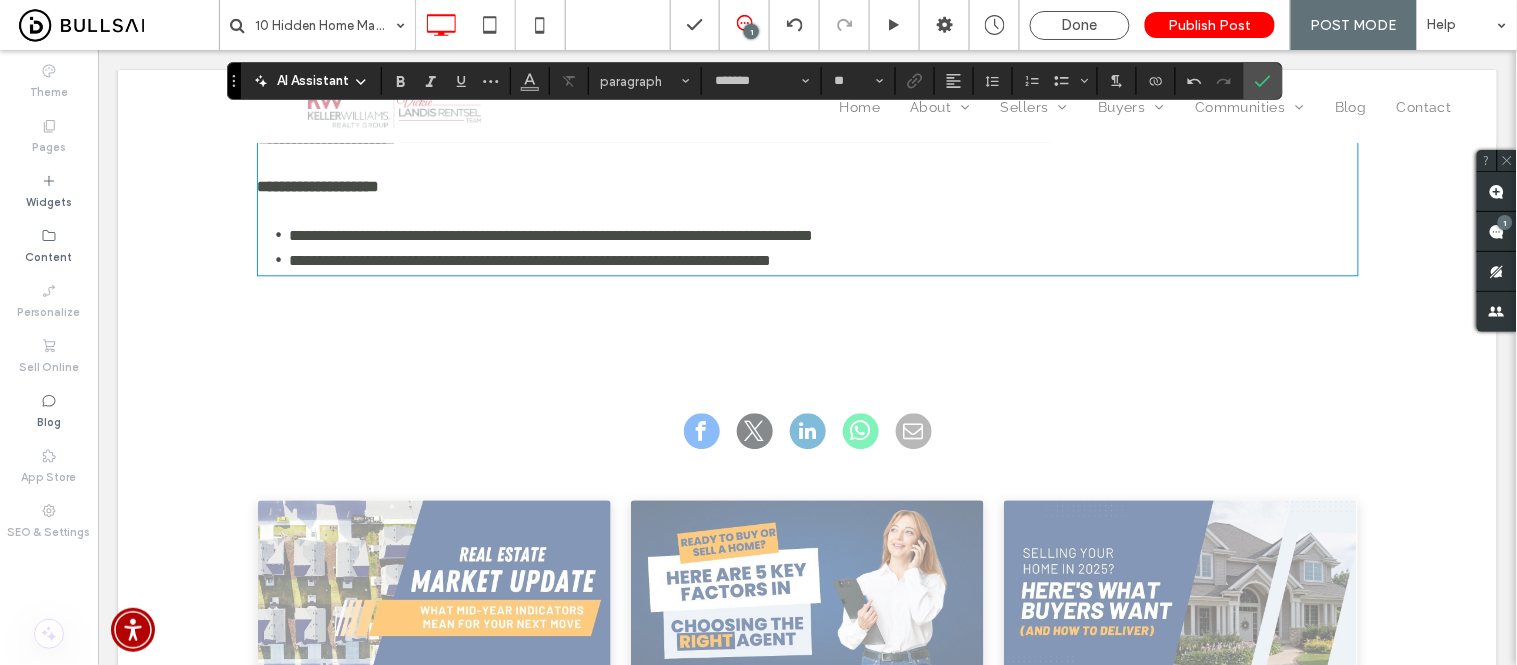 click on "**********" at bounding box center [530, 259] 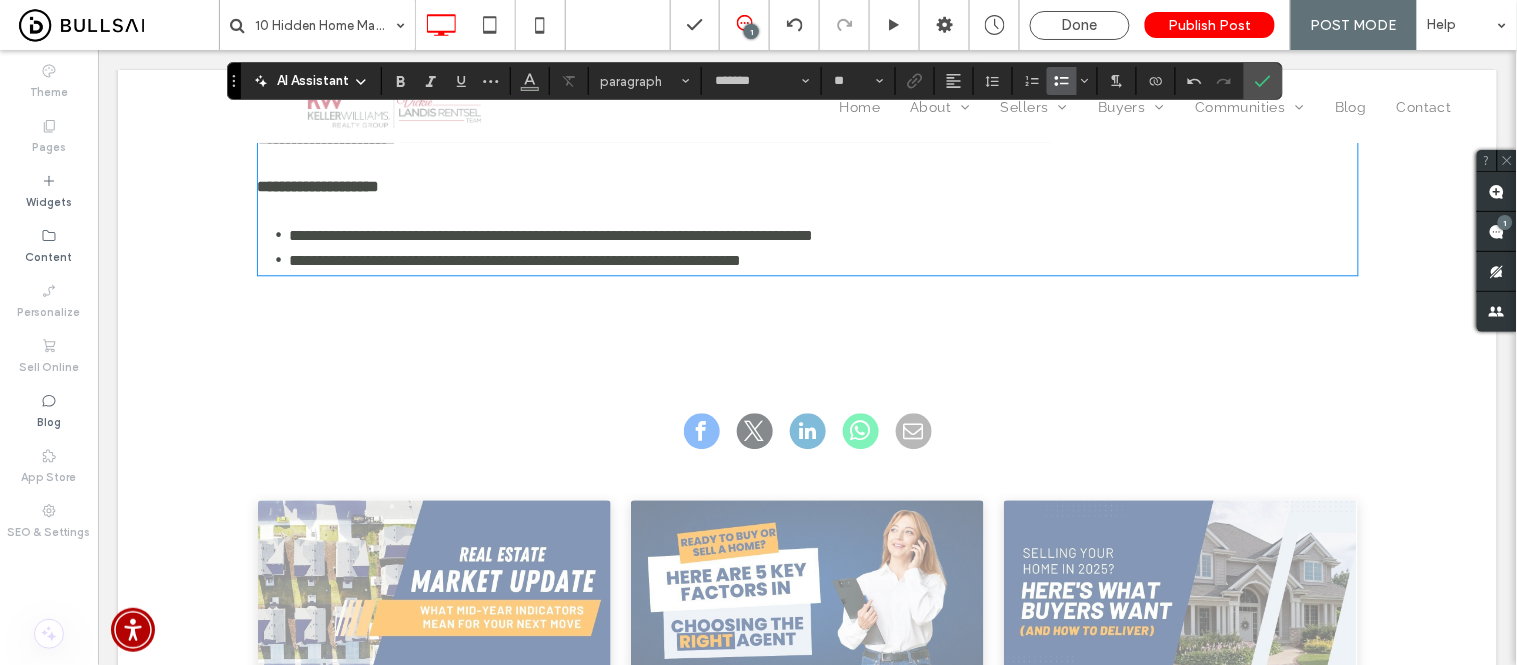 click on "**********" at bounding box center [823, 259] 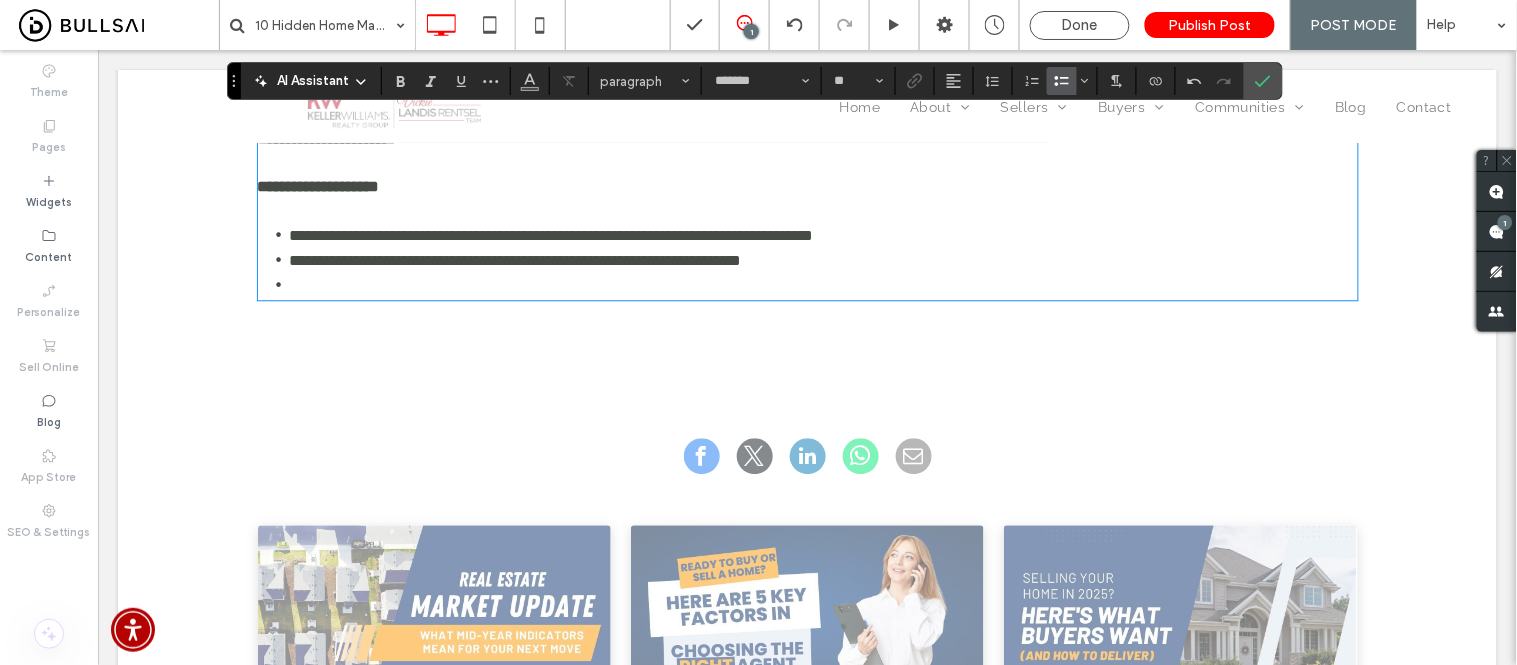 click on "﻿" at bounding box center [823, 284] 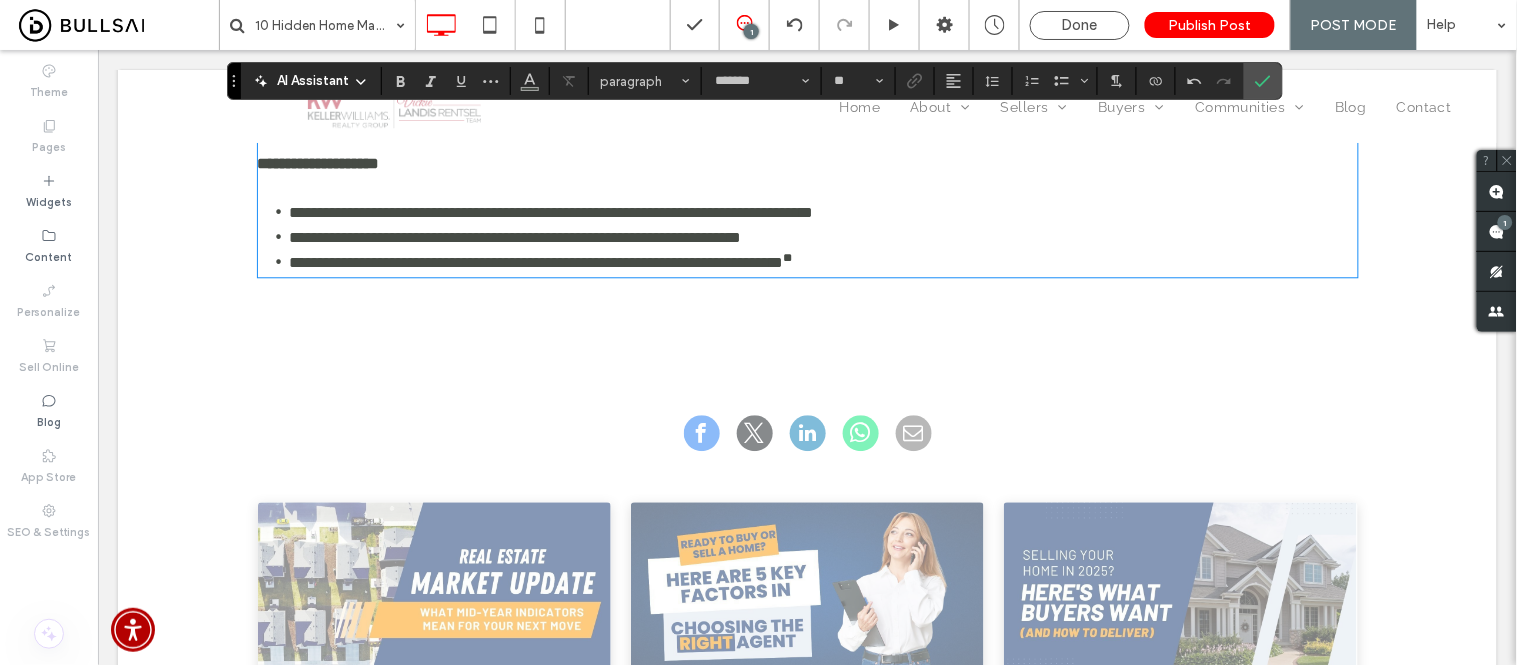 click on "**********" at bounding box center [536, 261] 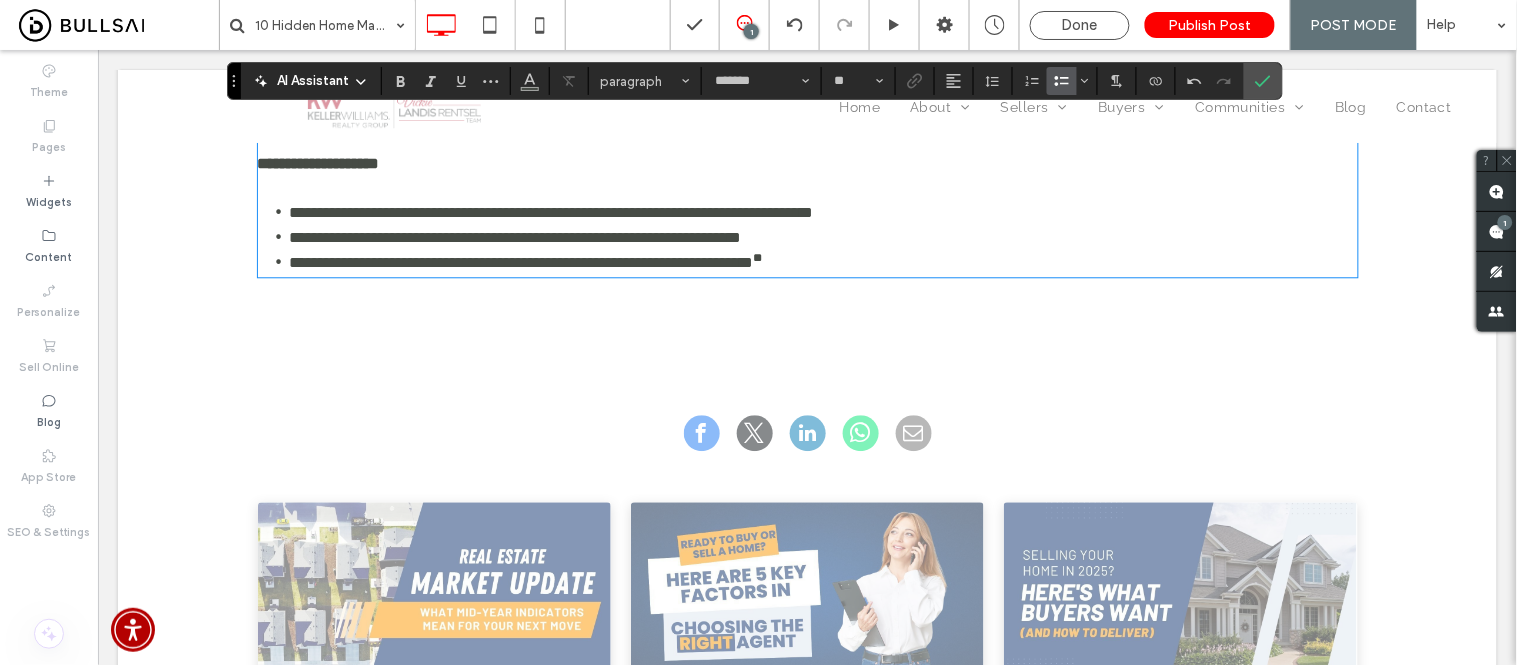 click on "**********" at bounding box center [807, -929] 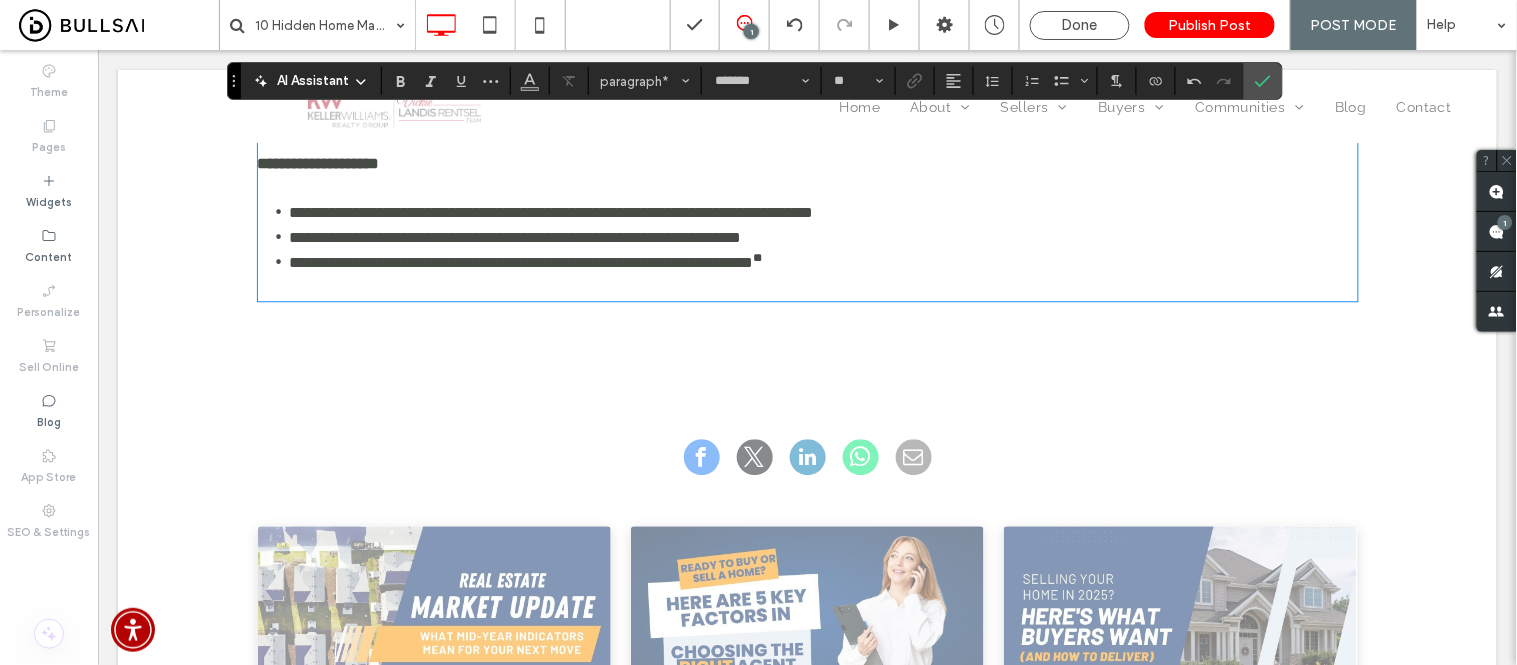 type on "**" 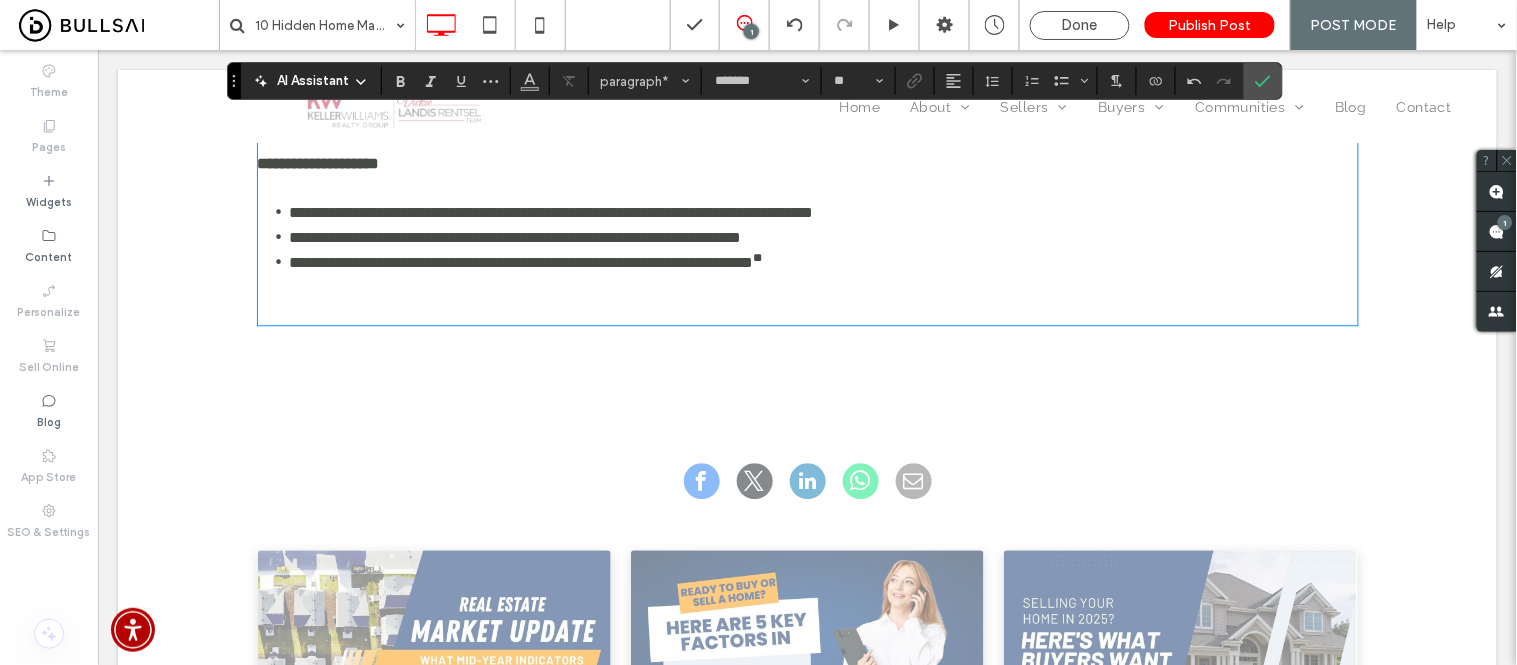 click on "﻿" at bounding box center [807, 310] 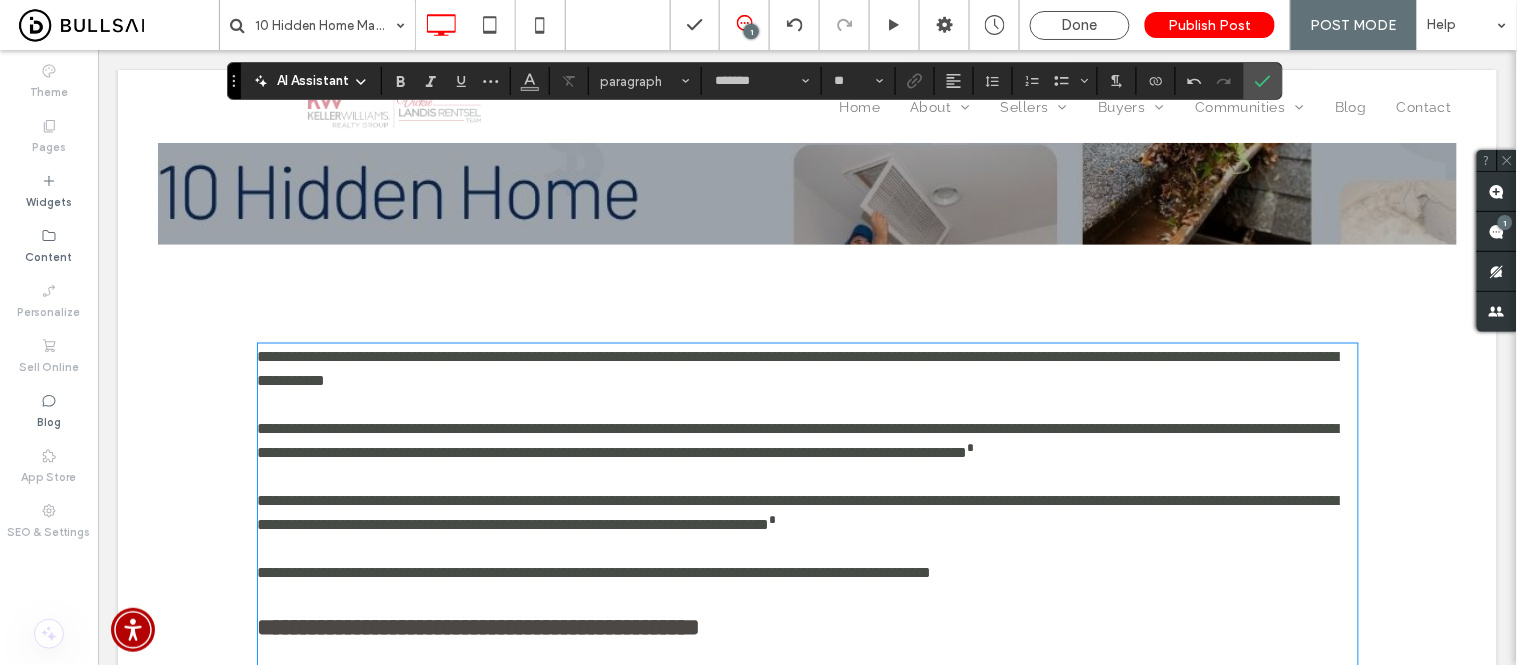 scroll, scrollTop: 3182, scrollLeft: 0, axis: vertical 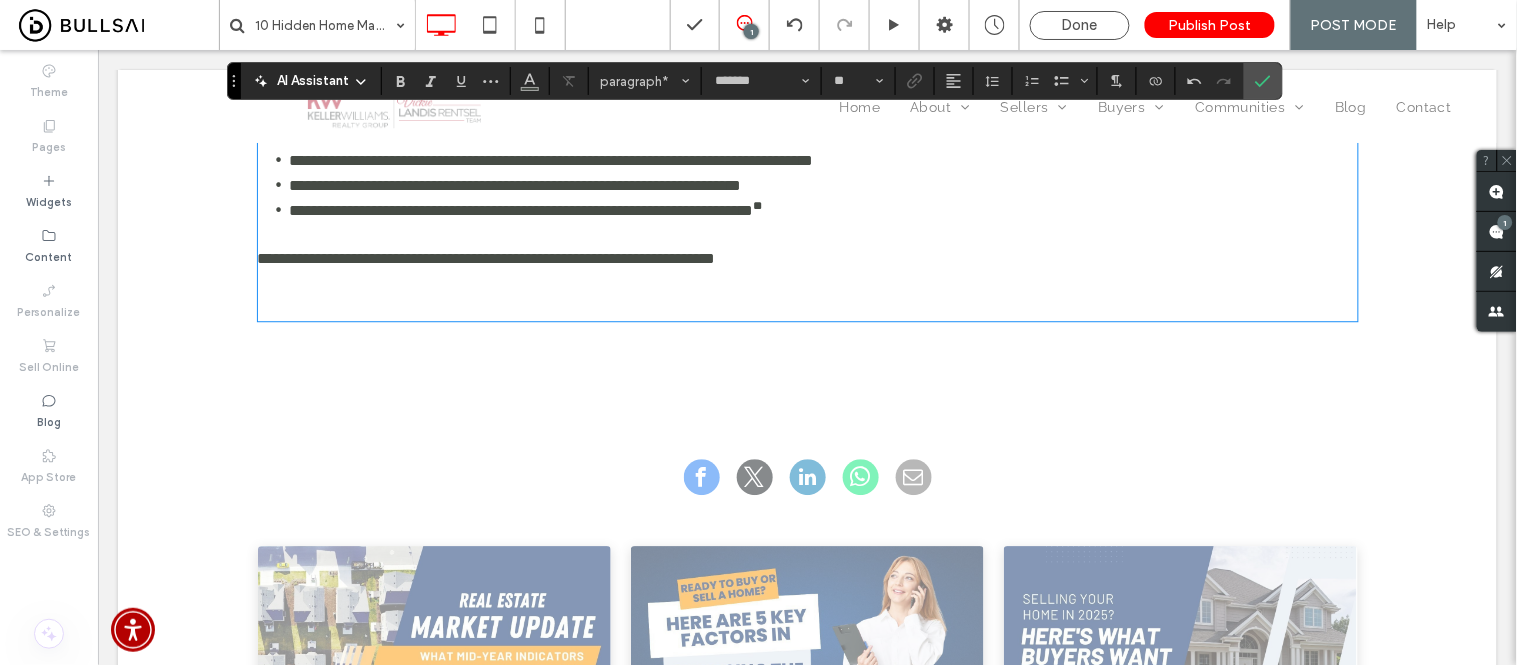 click on "﻿" at bounding box center (807, 306) 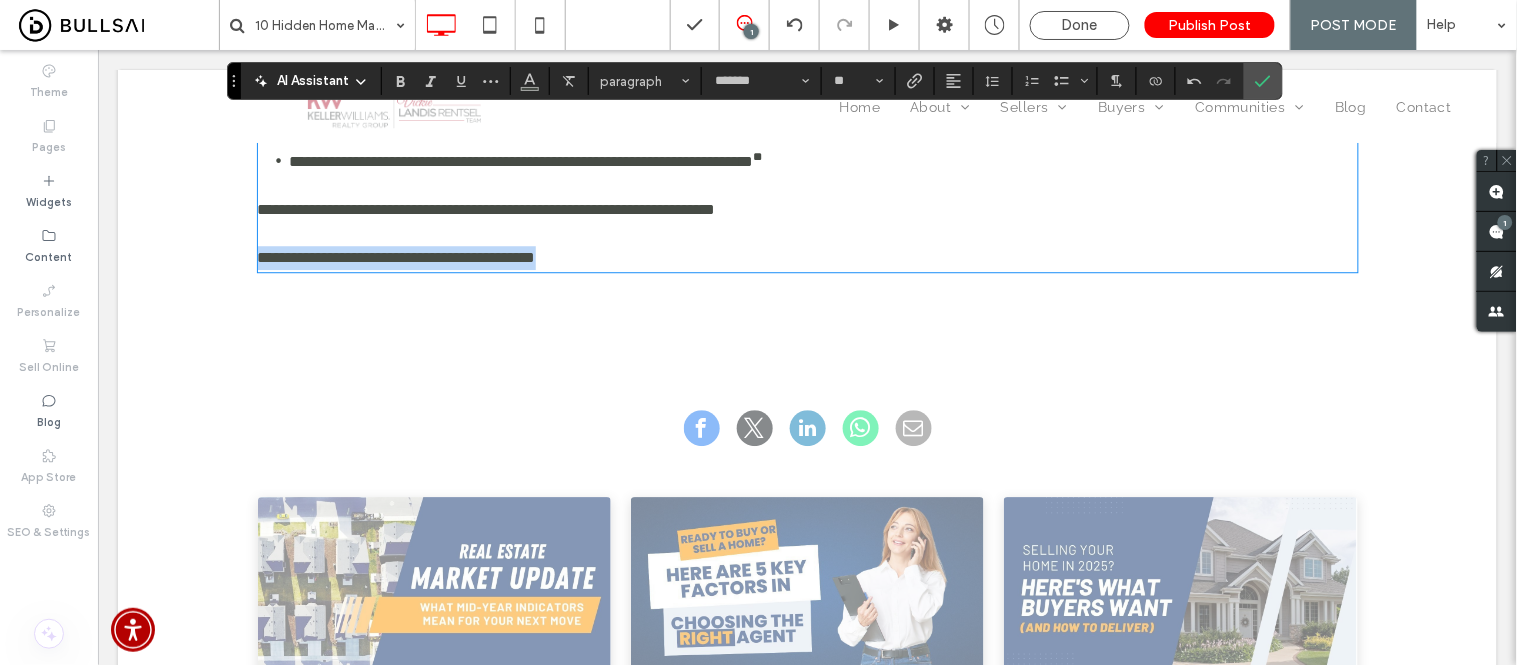 drag, startPoint x: 671, startPoint y: 356, endPoint x: 245, endPoint y: 360, distance: 426.01877 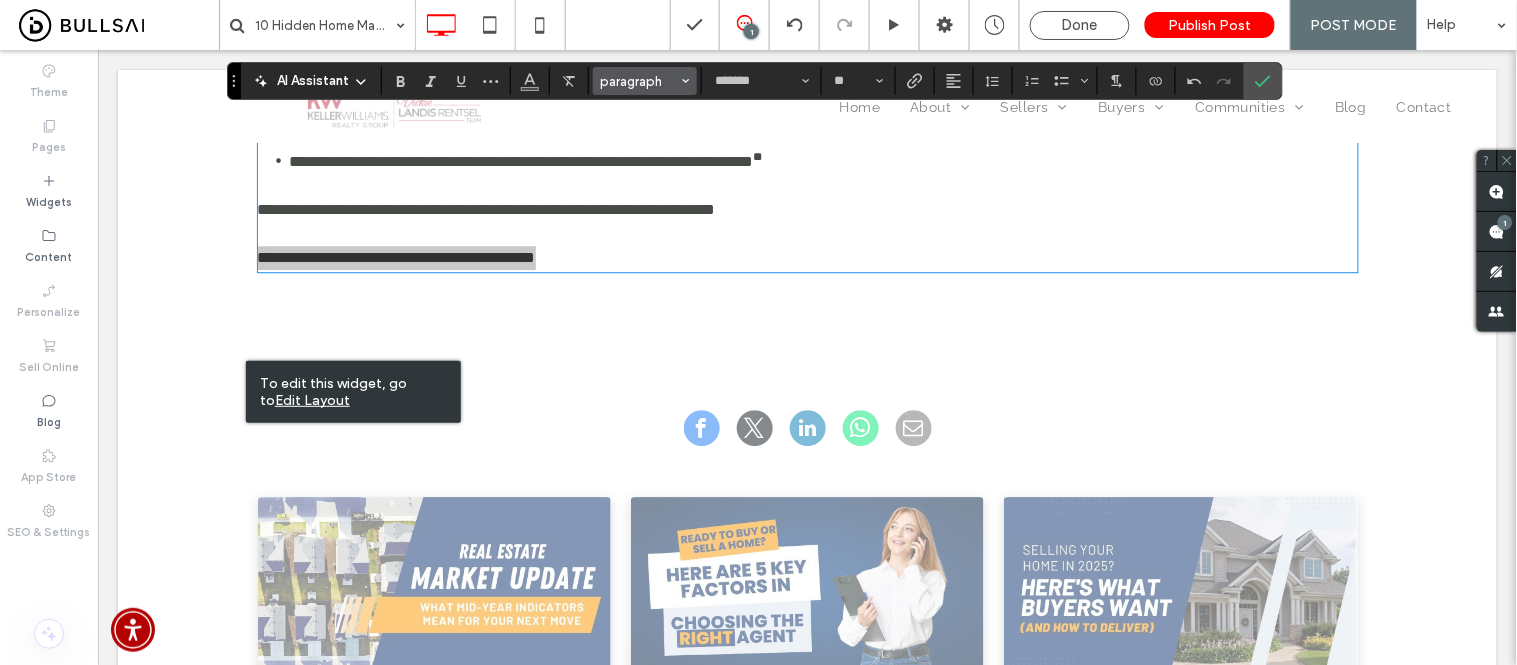 click 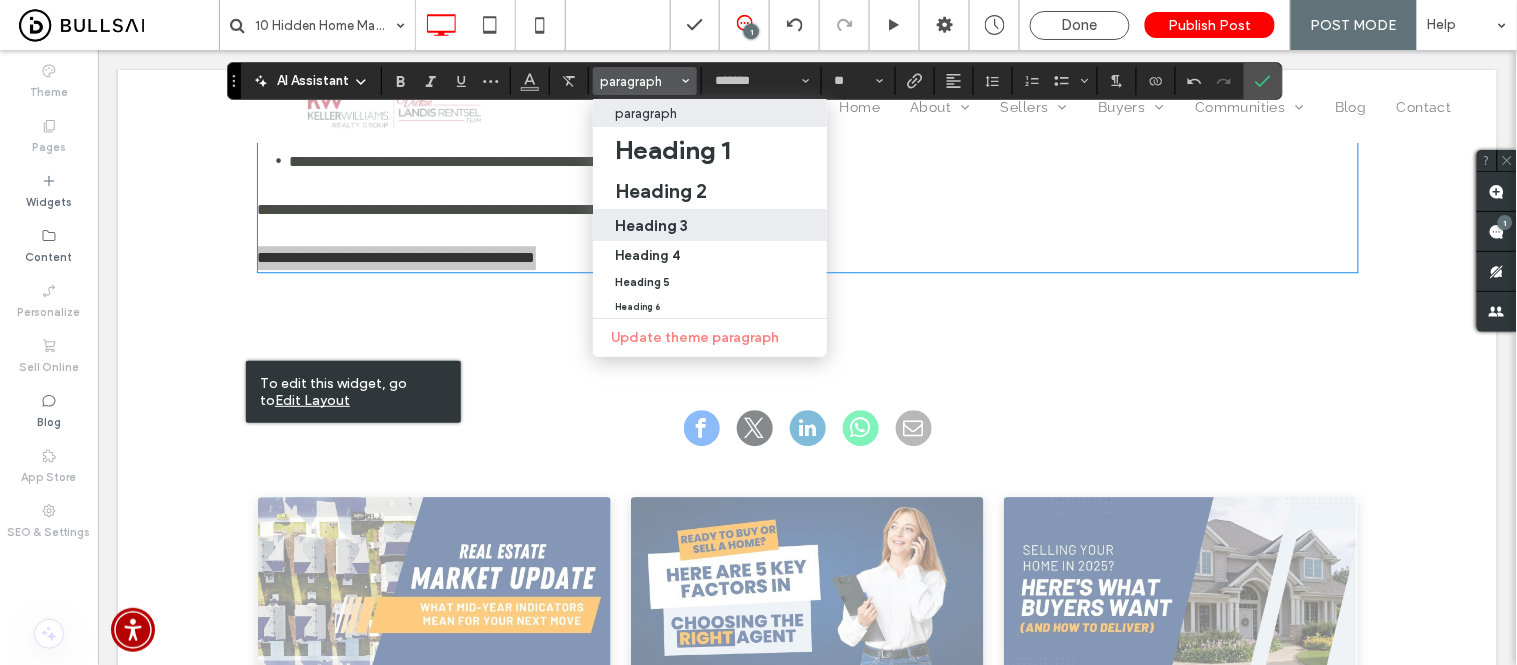 drag, startPoint x: 677, startPoint y: 221, endPoint x: 648, endPoint y: 61, distance: 162.60689 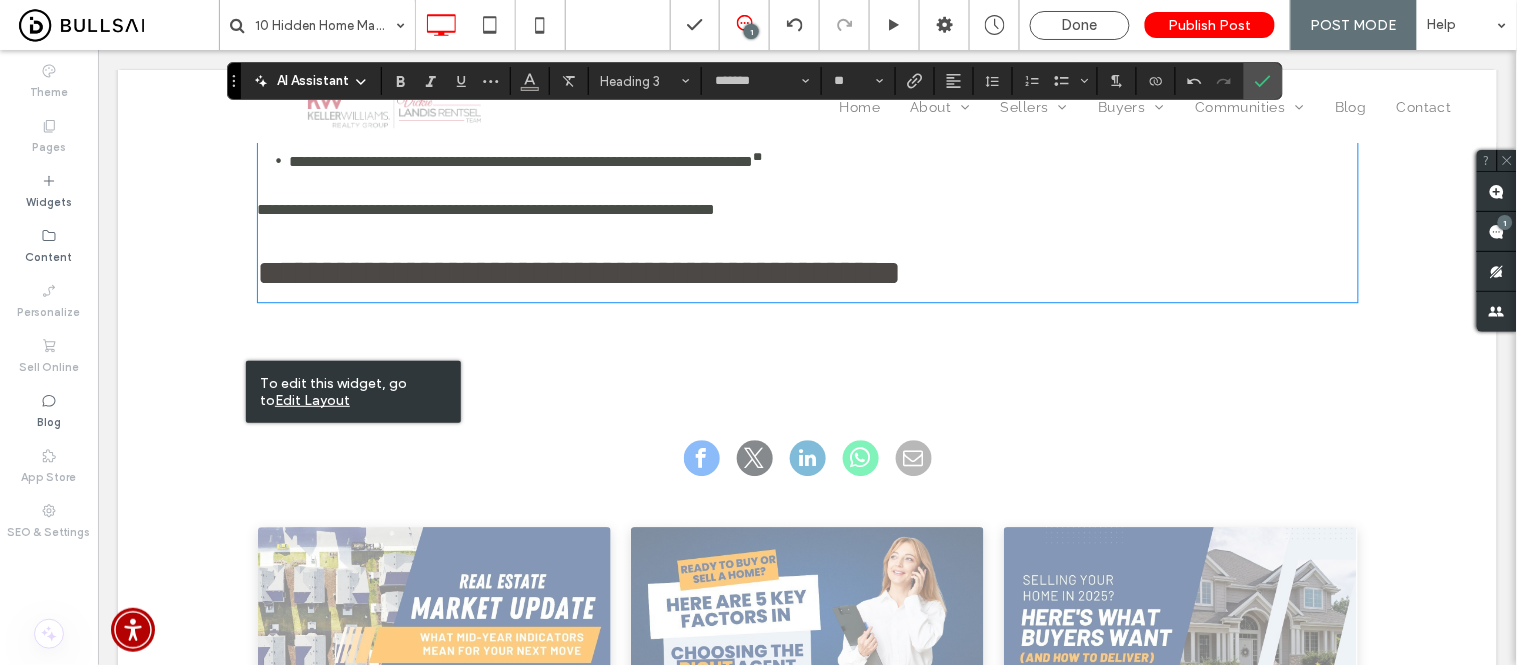 type on "**********" 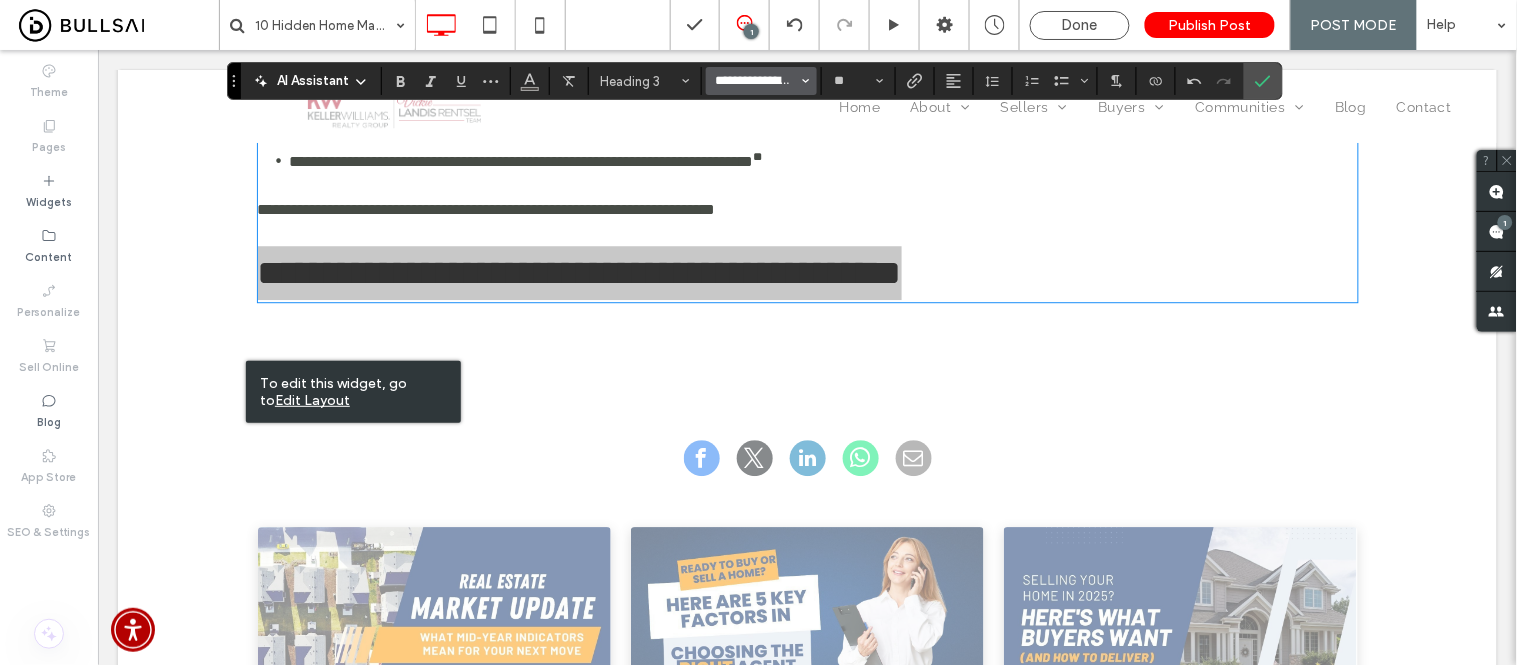 click on "**********" at bounding box center [755, 81] 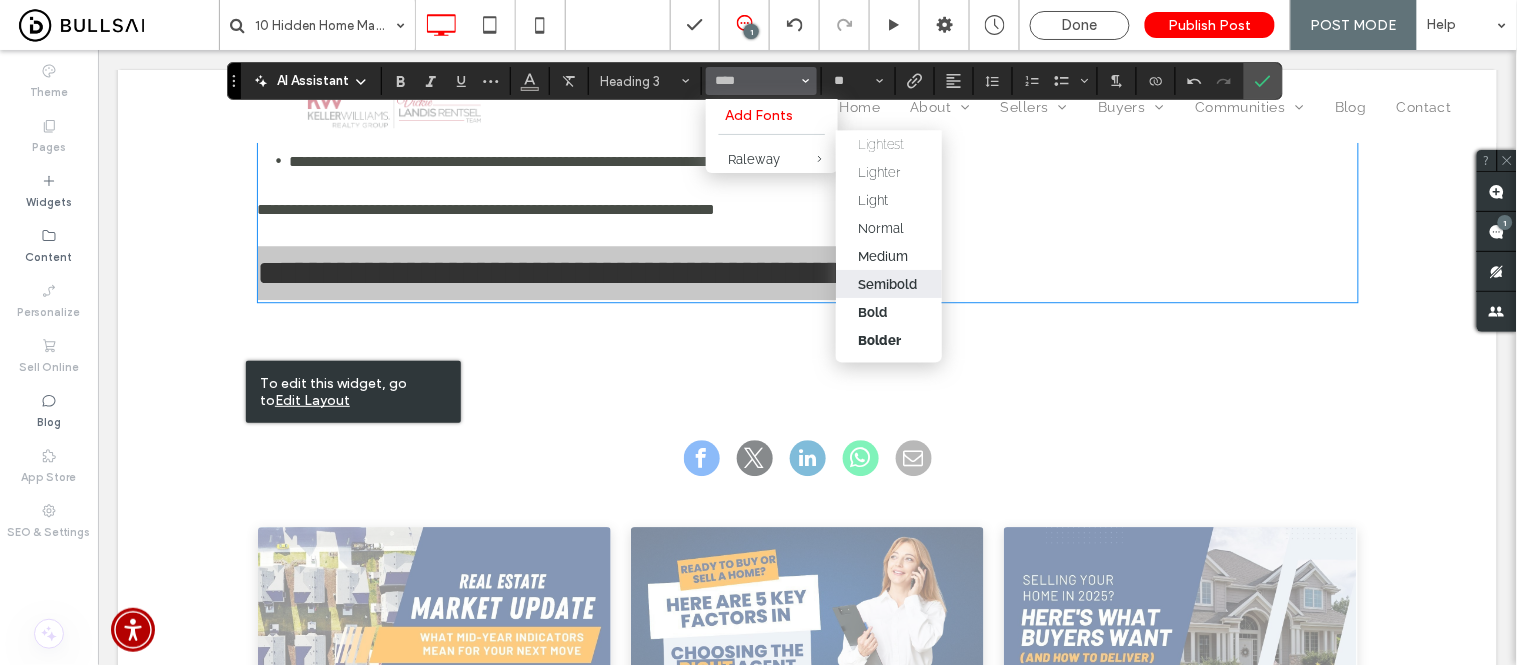 drag, startPoint x: 897, startPoint y: 286, endPoint x: 780, endPoint y: 203, distance: 143.45033 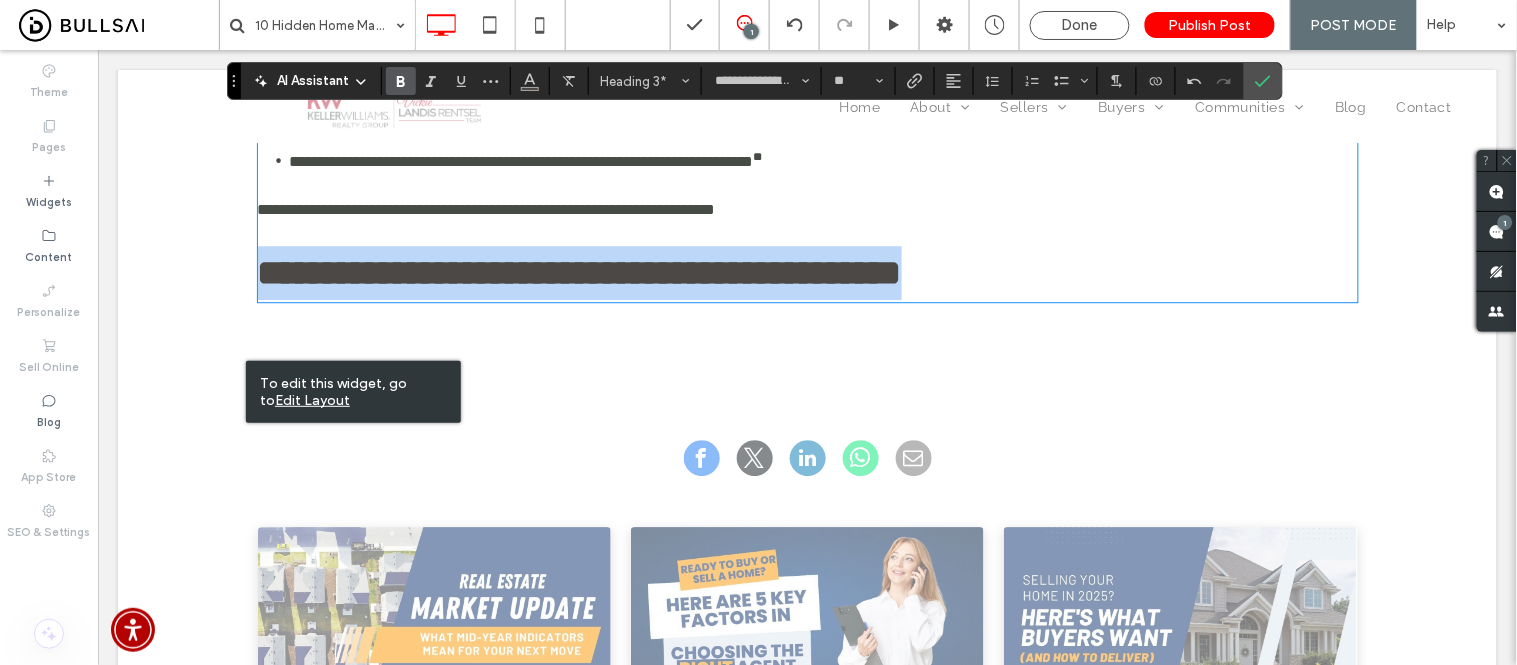 type on "*******" 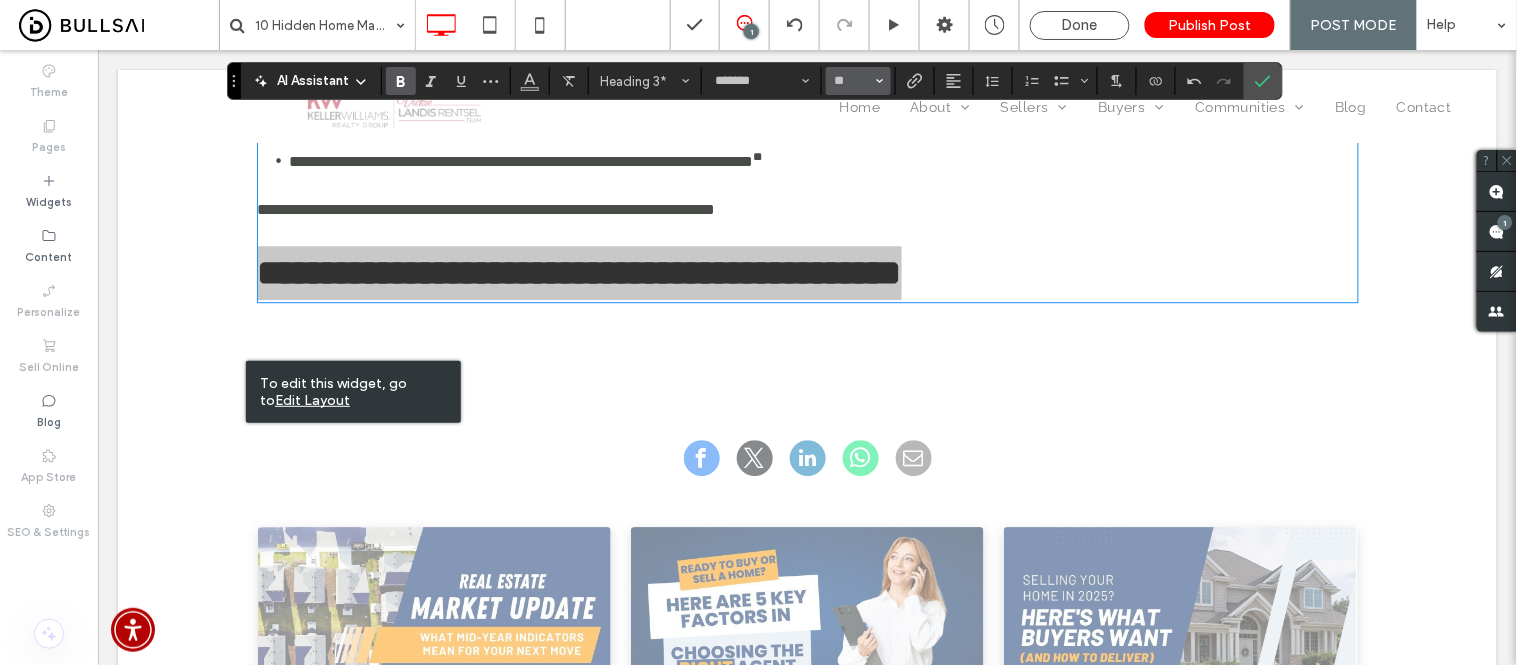 click on "**" at bounding box center (858, 81) 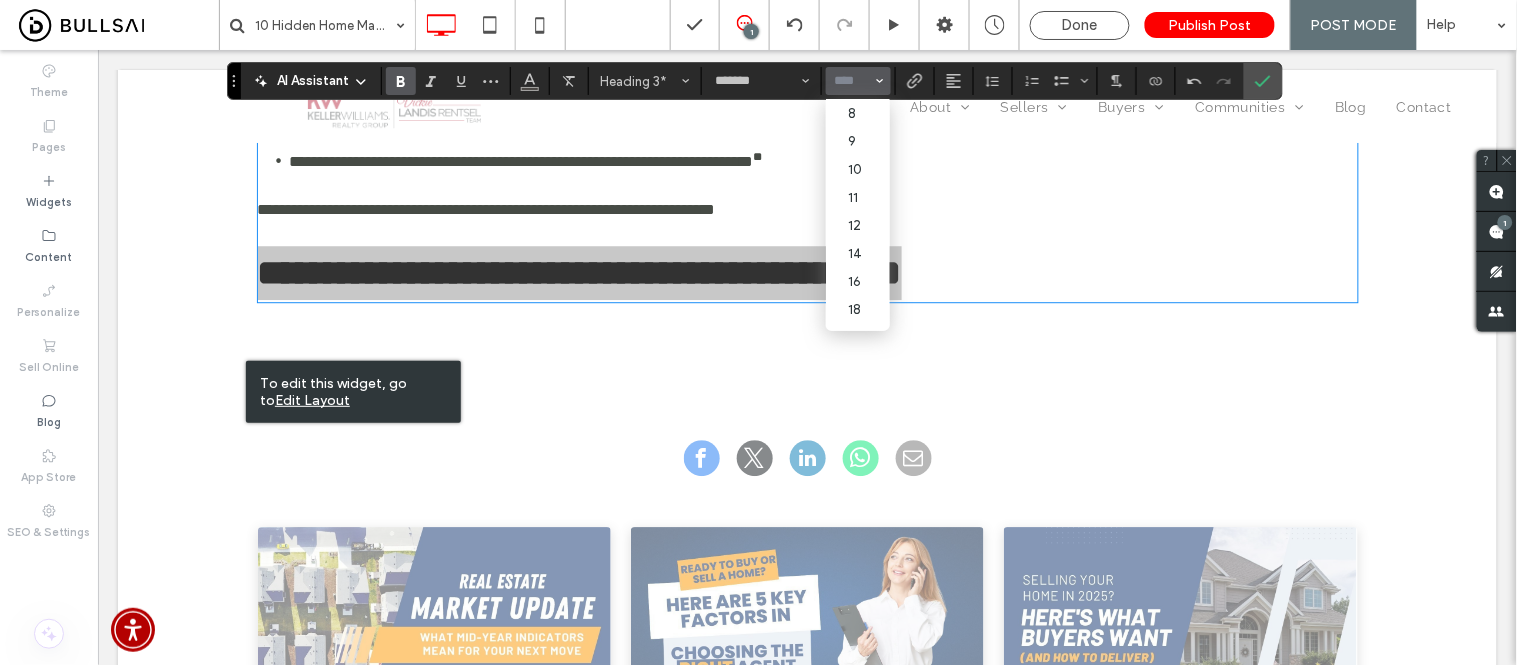 click at bounding box center [852, 81] 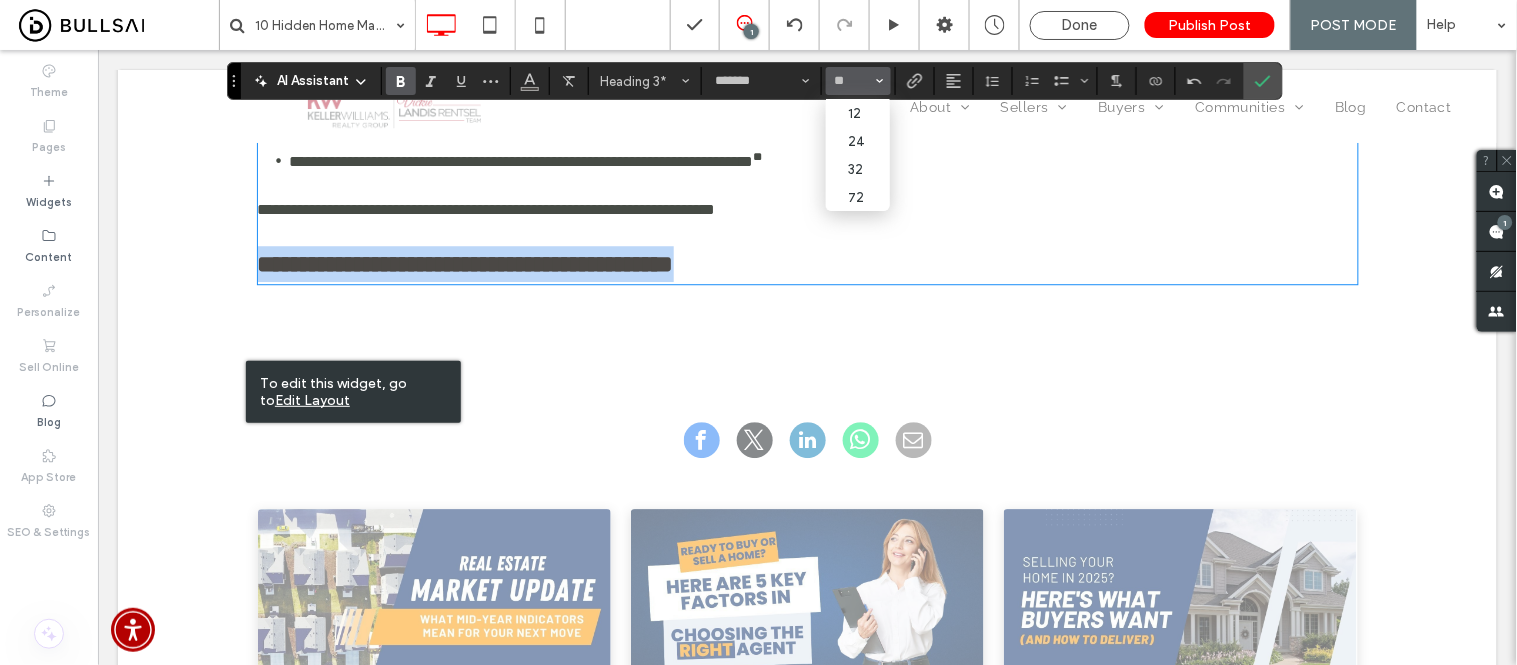 type on "**" 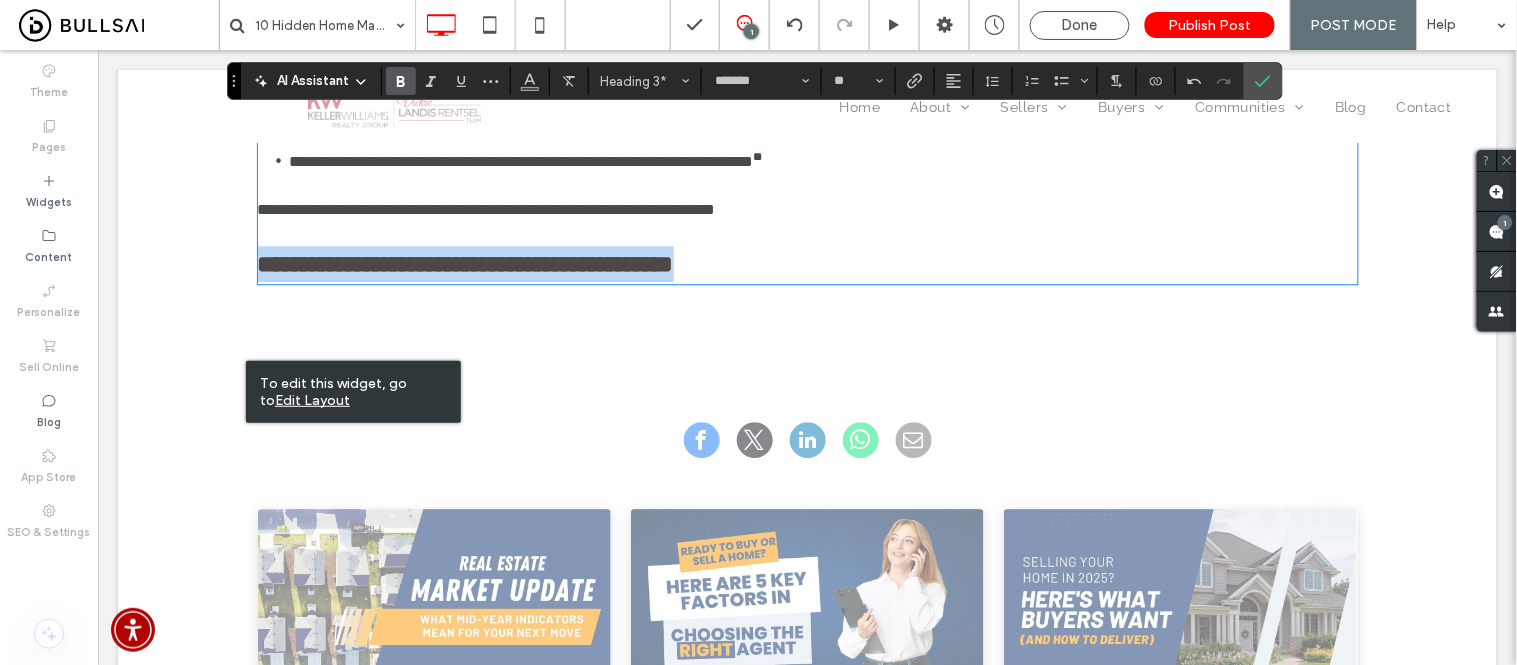 click on "**********" at bounding box center (807, 263) 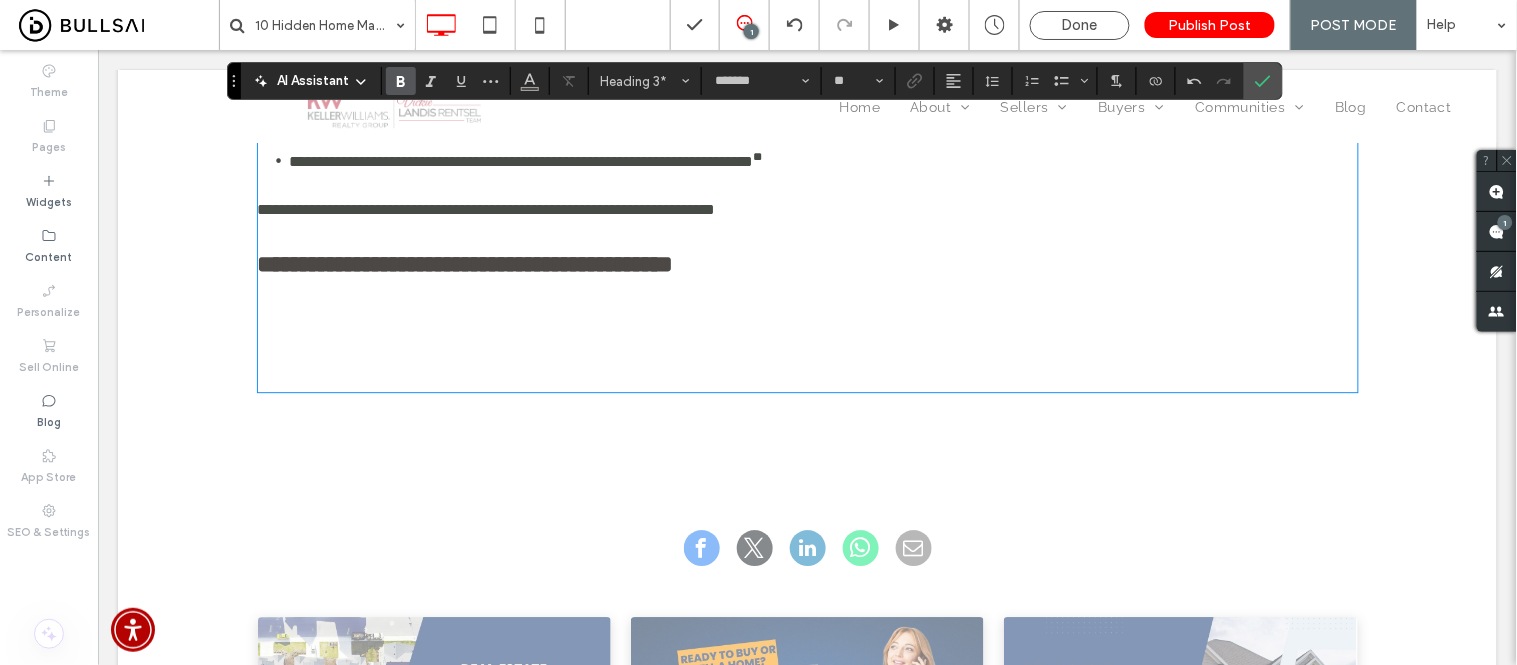 type on "**********" 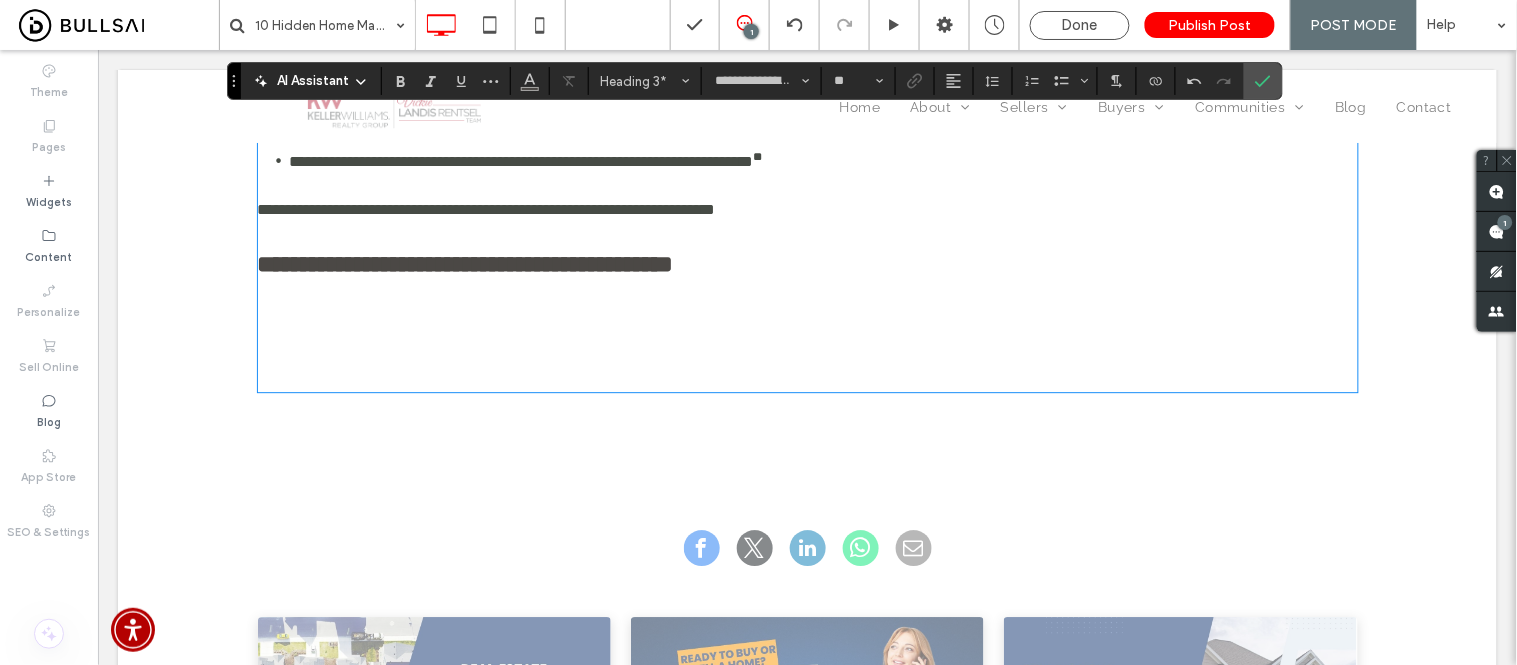 type on "*******" 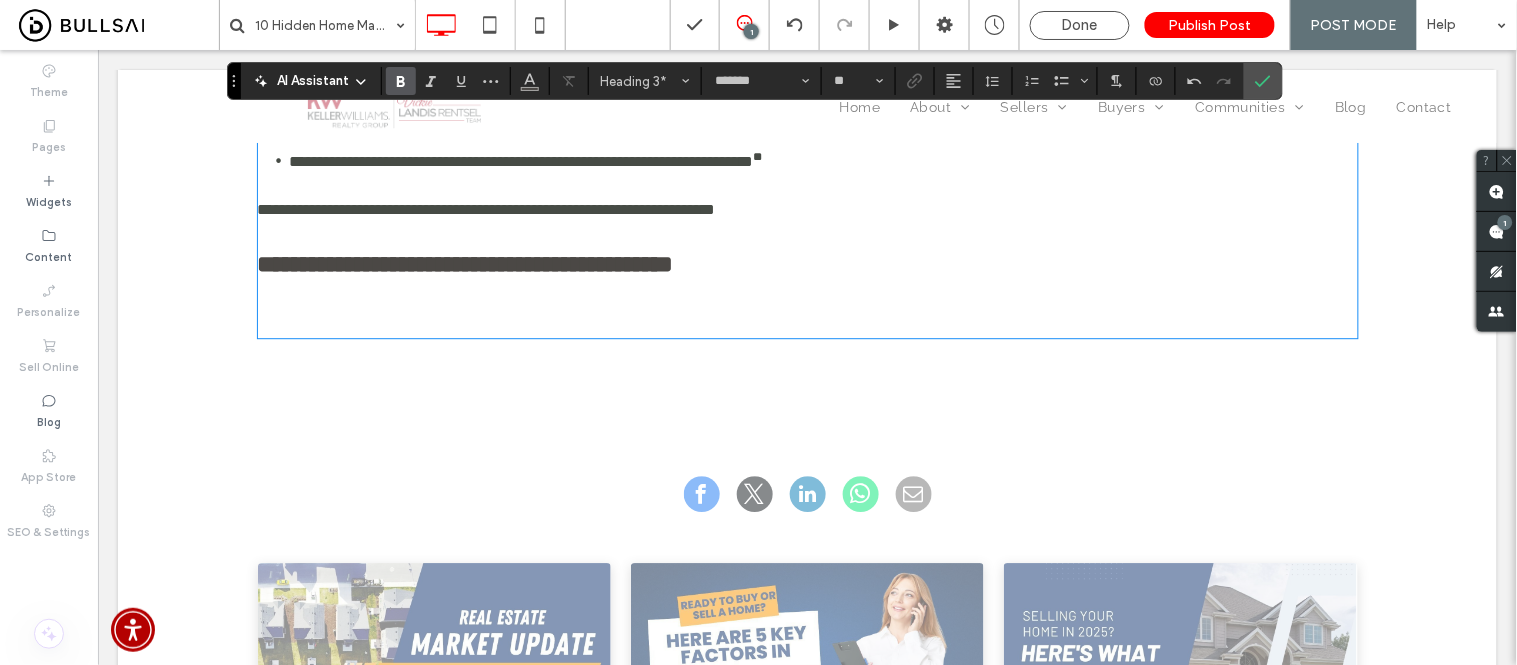 click on "﻿" at bounding box center (807, 308) 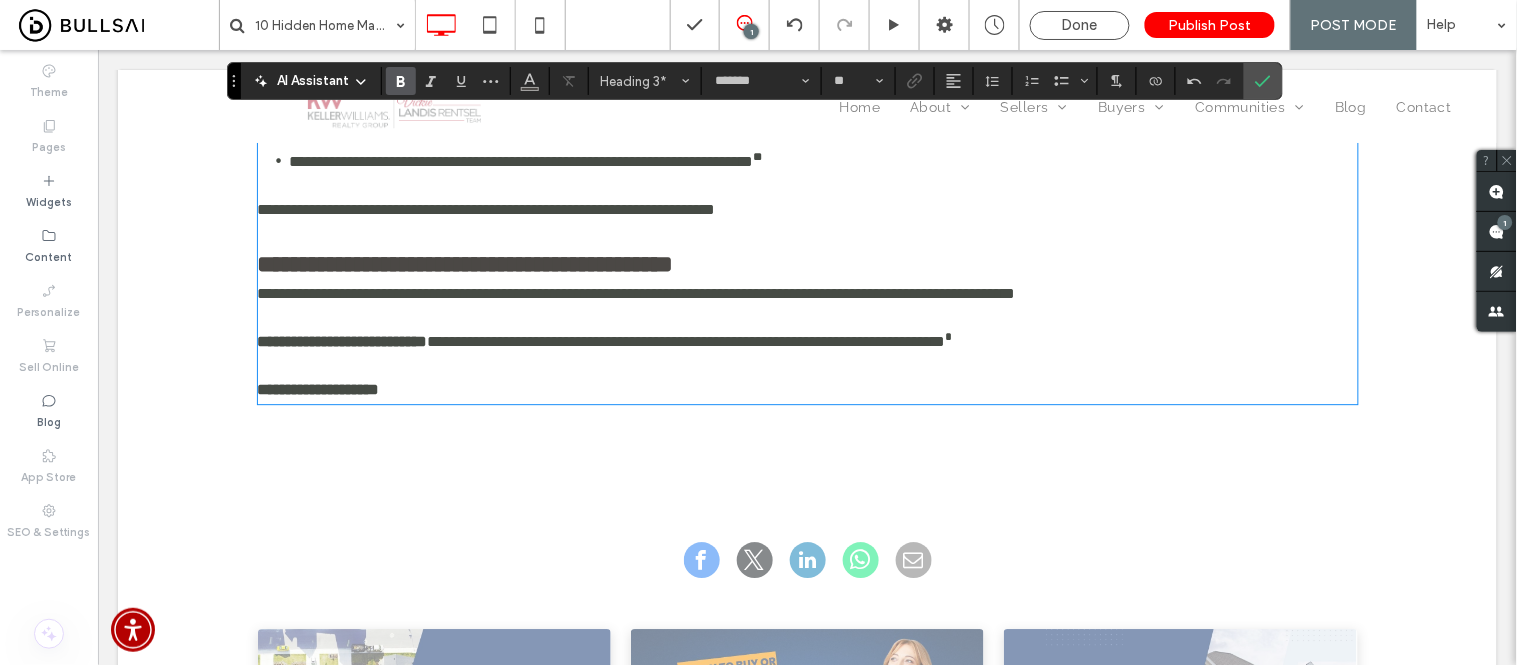 scroll, scrollTop: 3362, scrollLeft: 0, axis: vertical 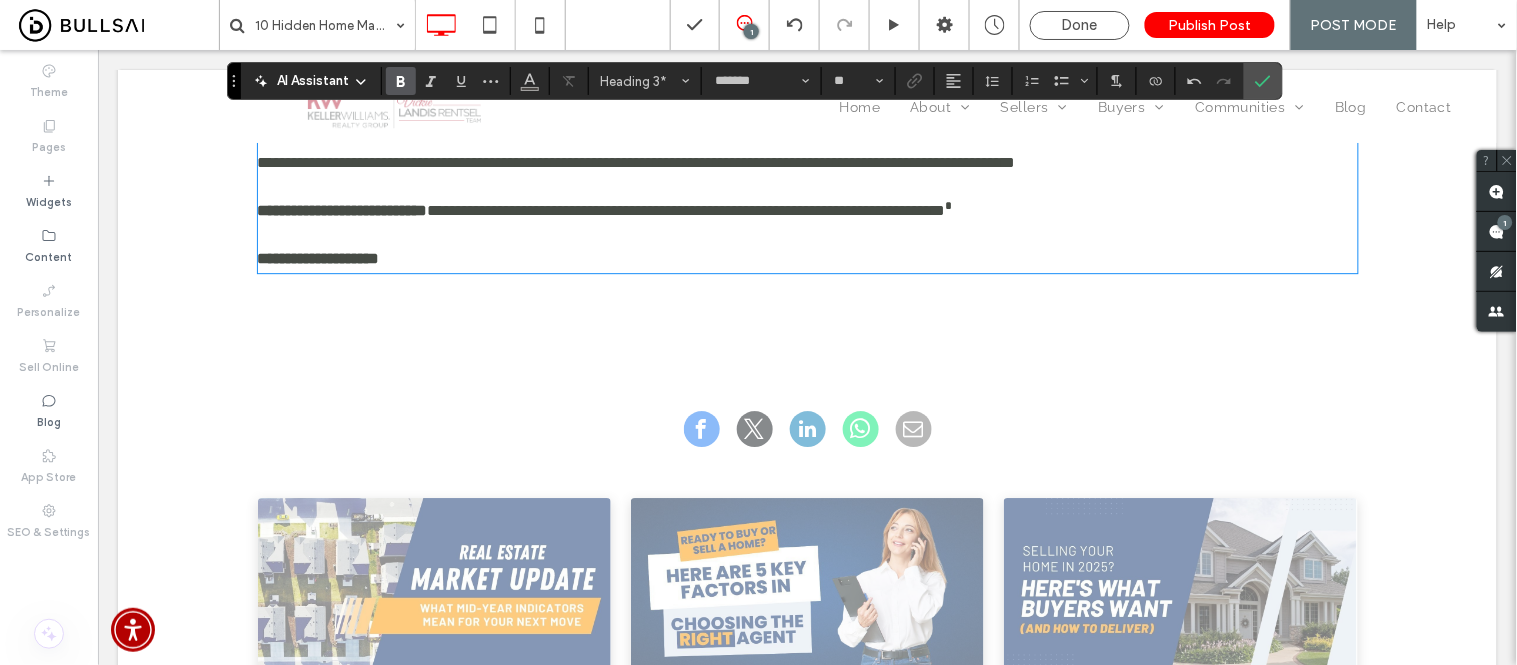 click on "**********" at bounding box center (807, 132) 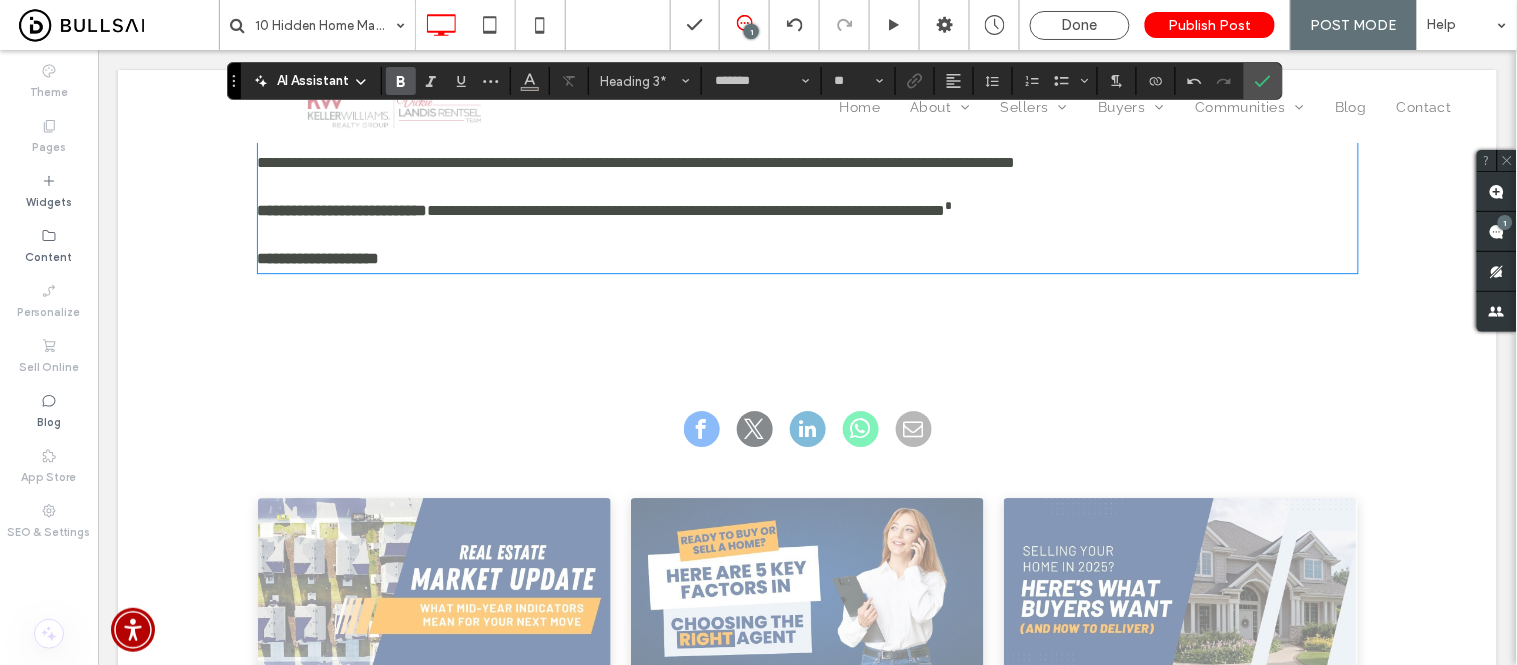 type on "**" 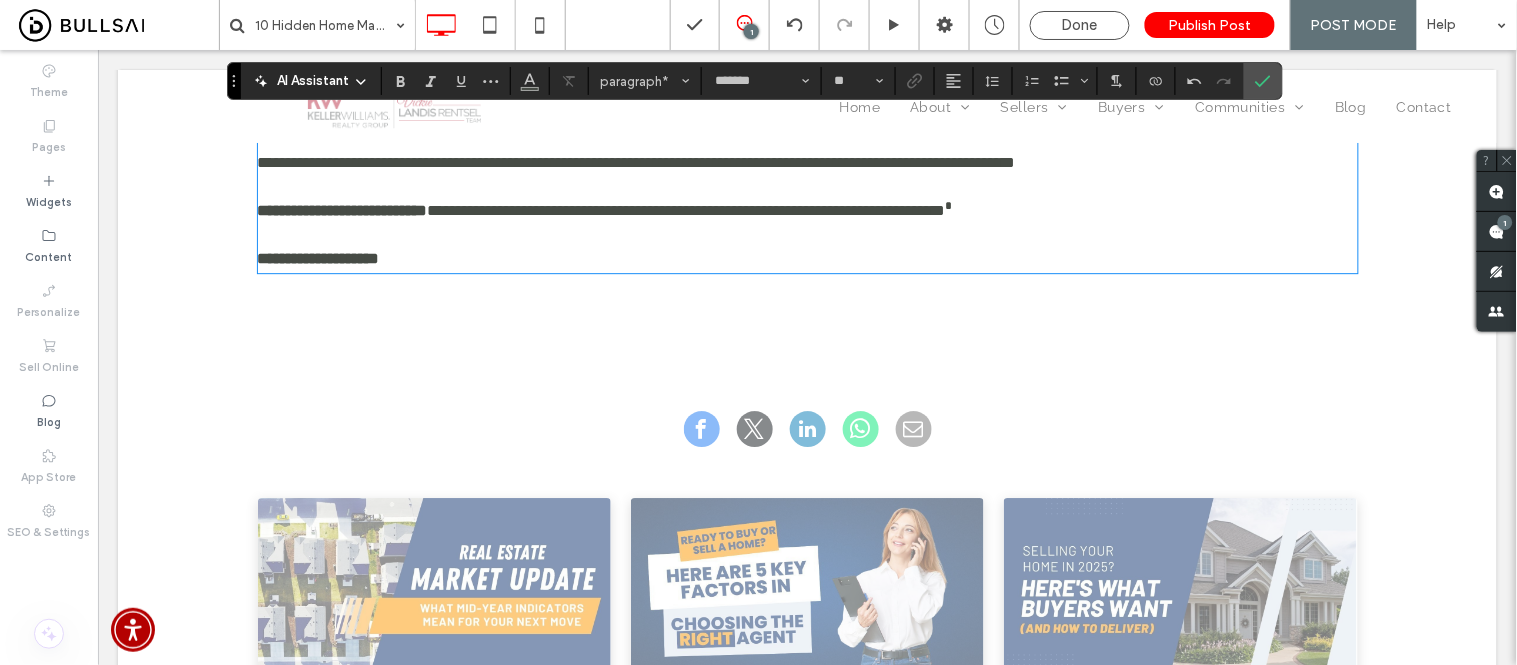 click on "**********" at bounding box center (636, 161) 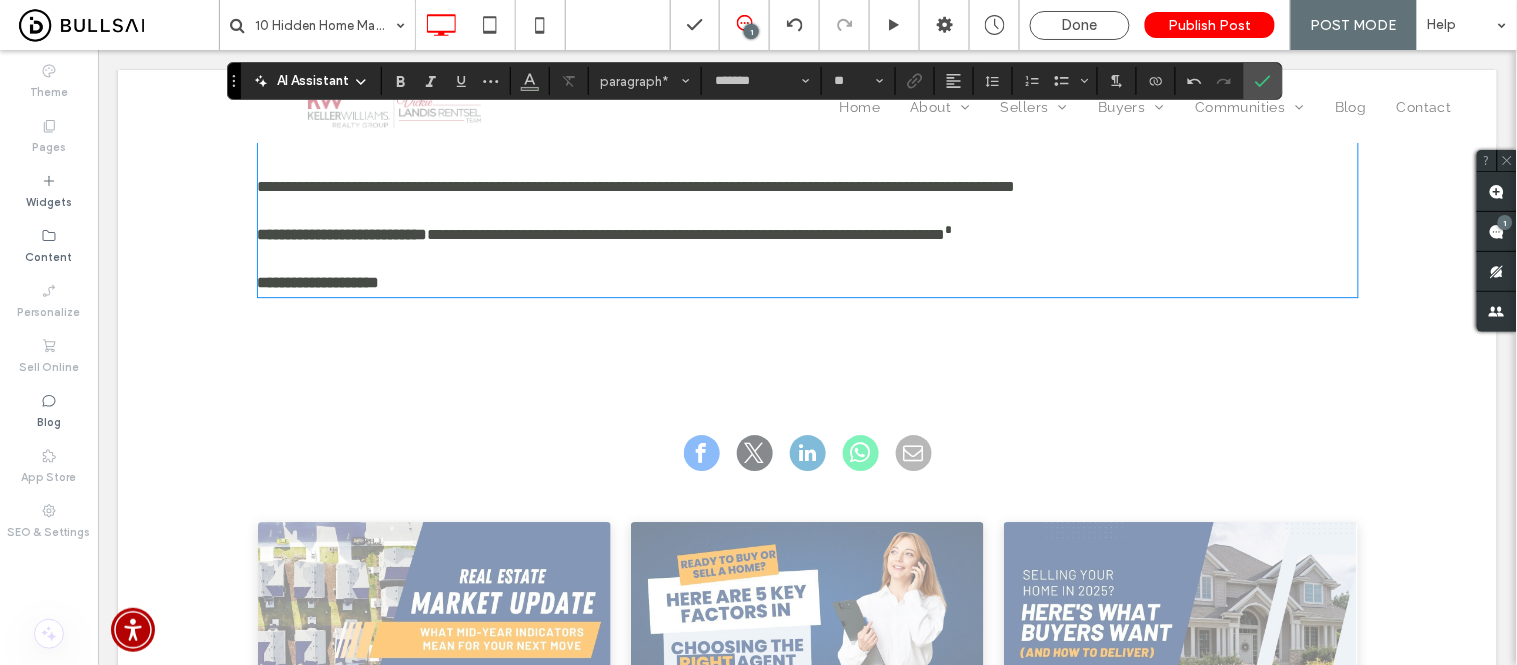 click on "**********" at bounding box center (807, 282) 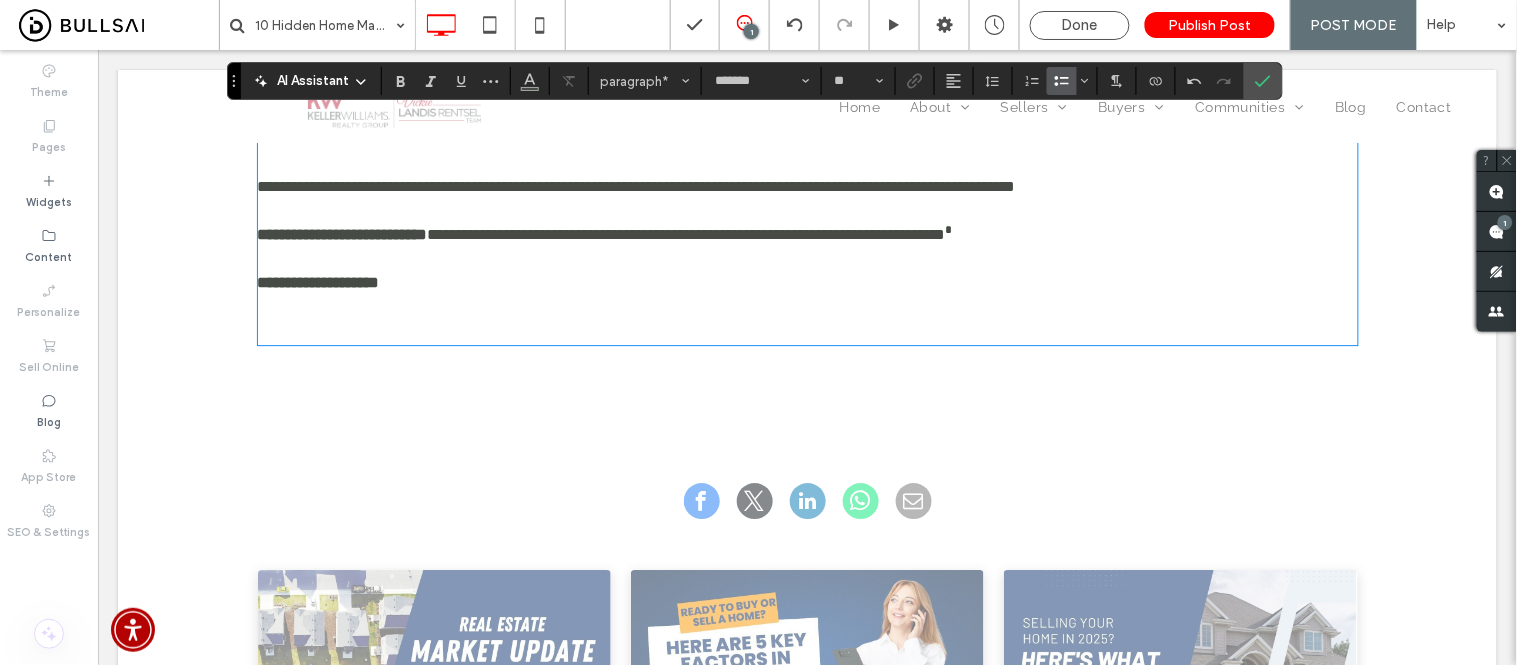 click 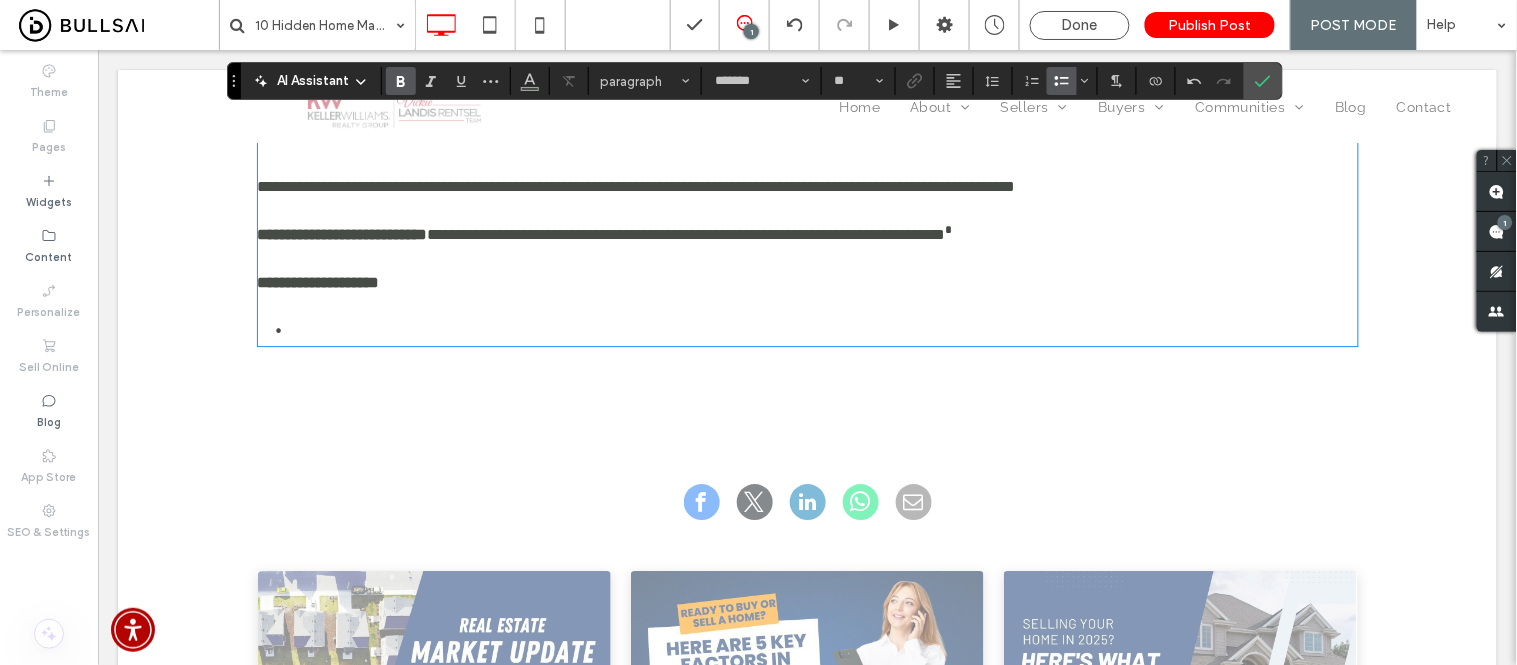 click on "﻿" at bounding box center [823, 330] 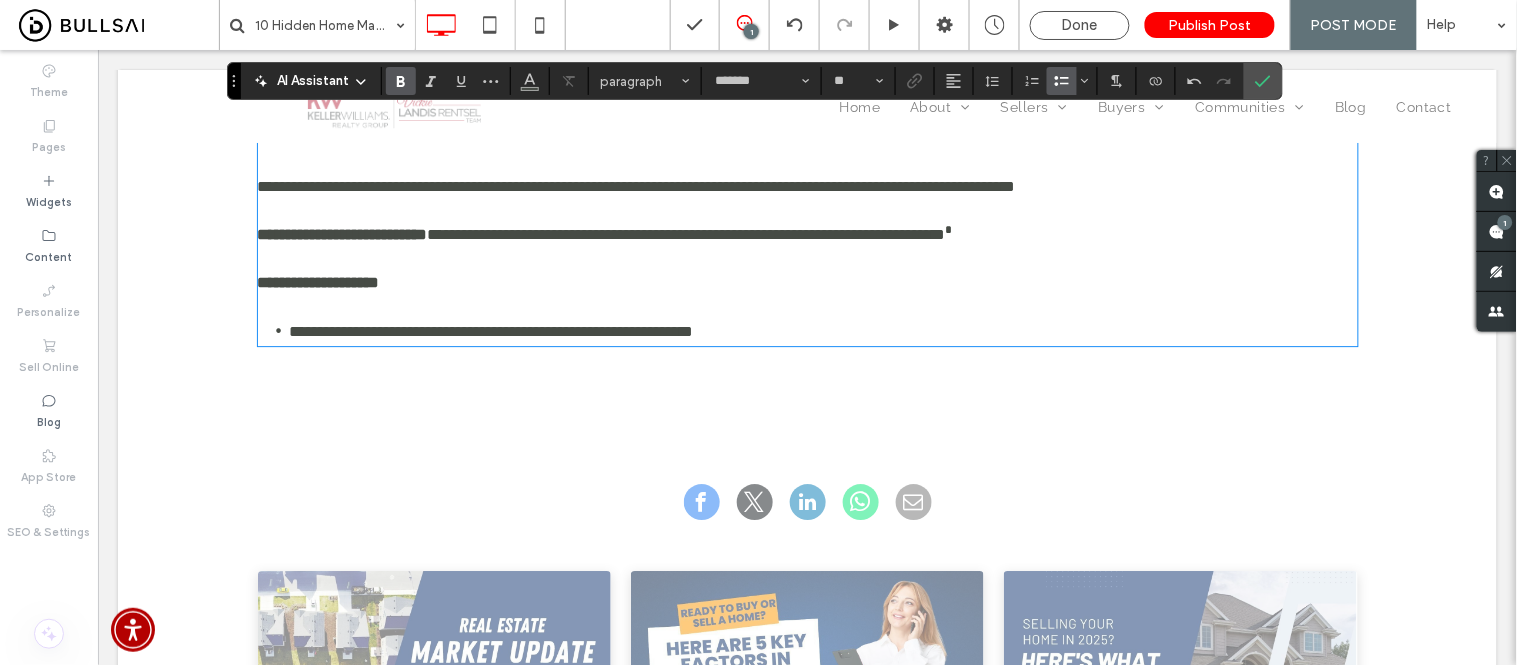 scroll, scrollTop: 3434, scrollLeft: 0, axis: vertical 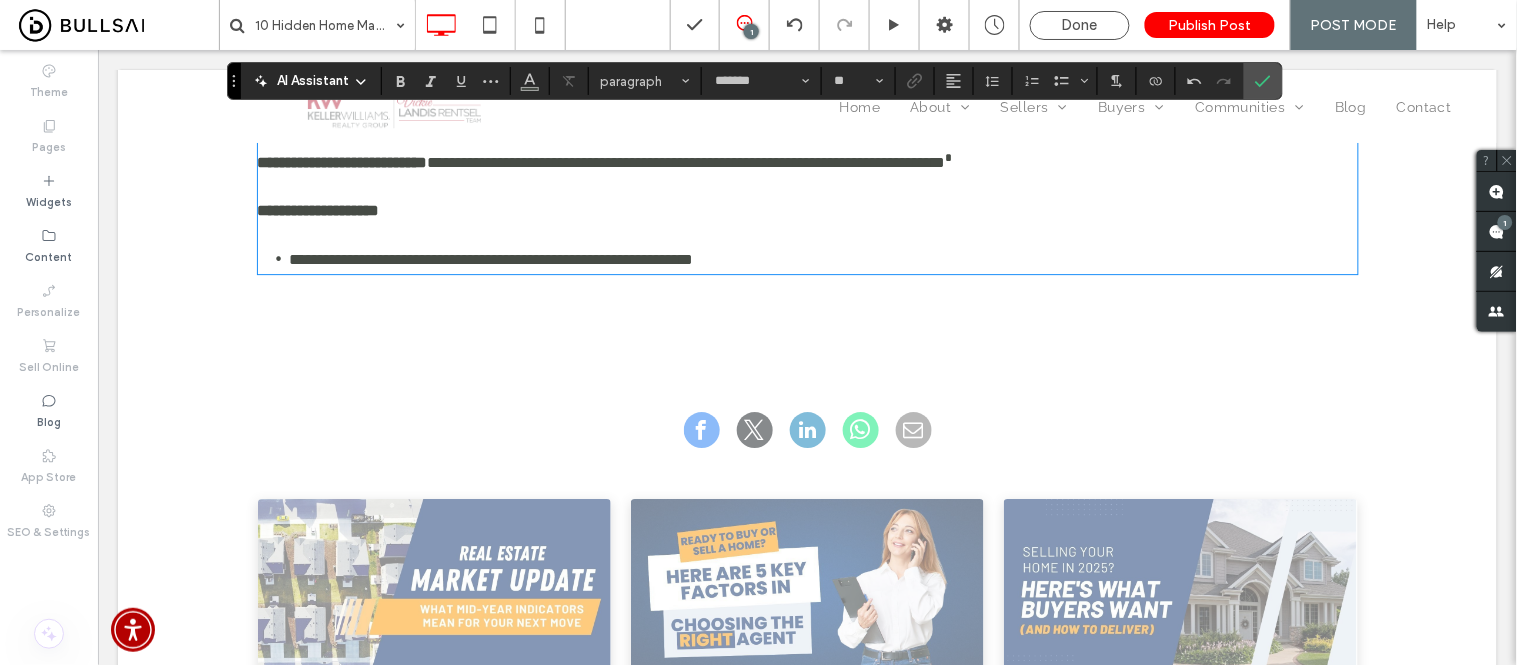 click on "**********" at bounding box center [491, 258] 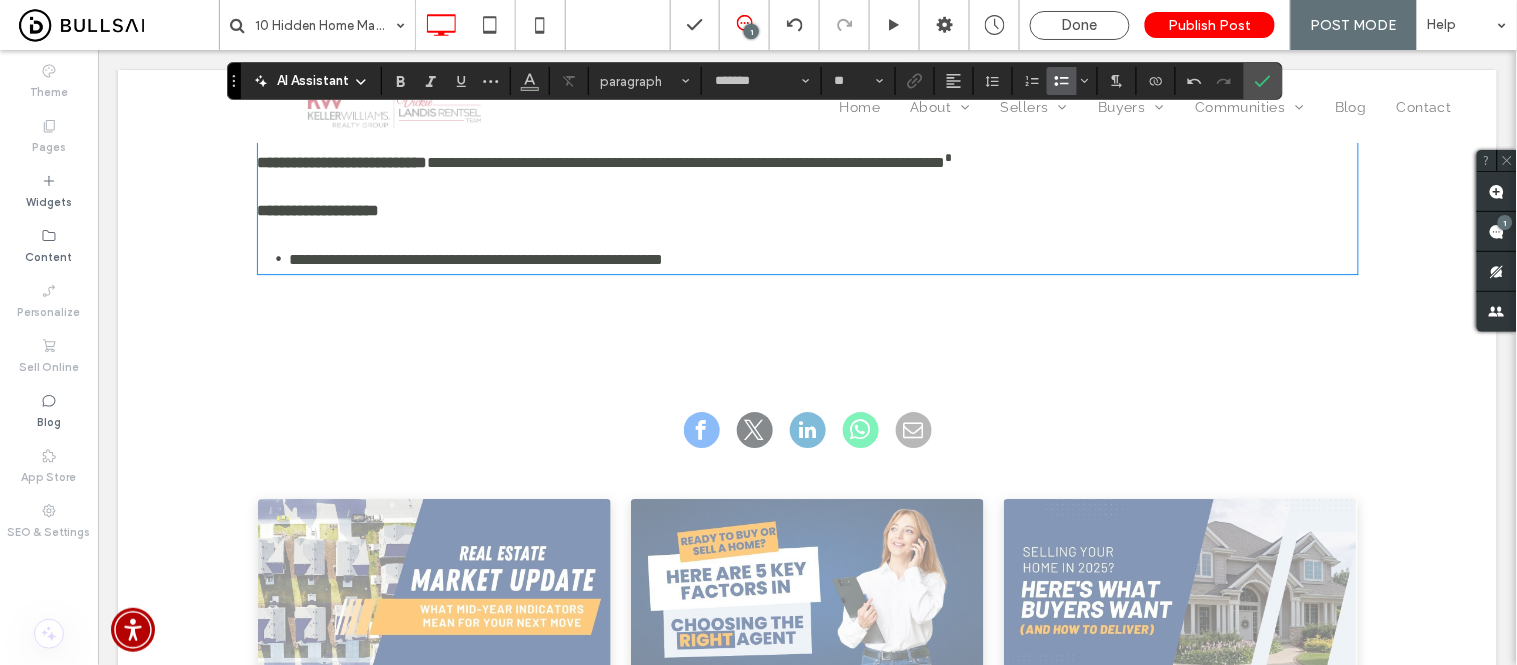 click on "**********" at bounding box center (823, 258) 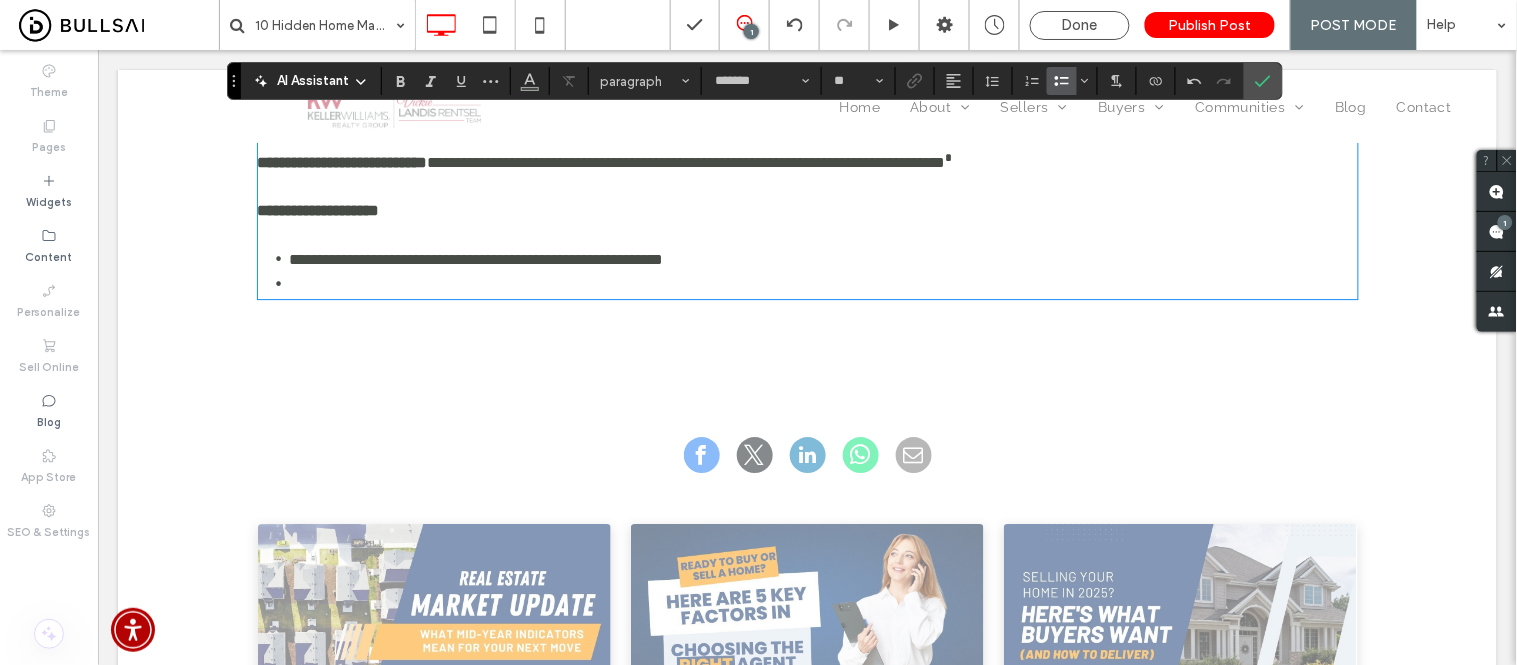 click on "﻿" at bounding box center [823, 283] 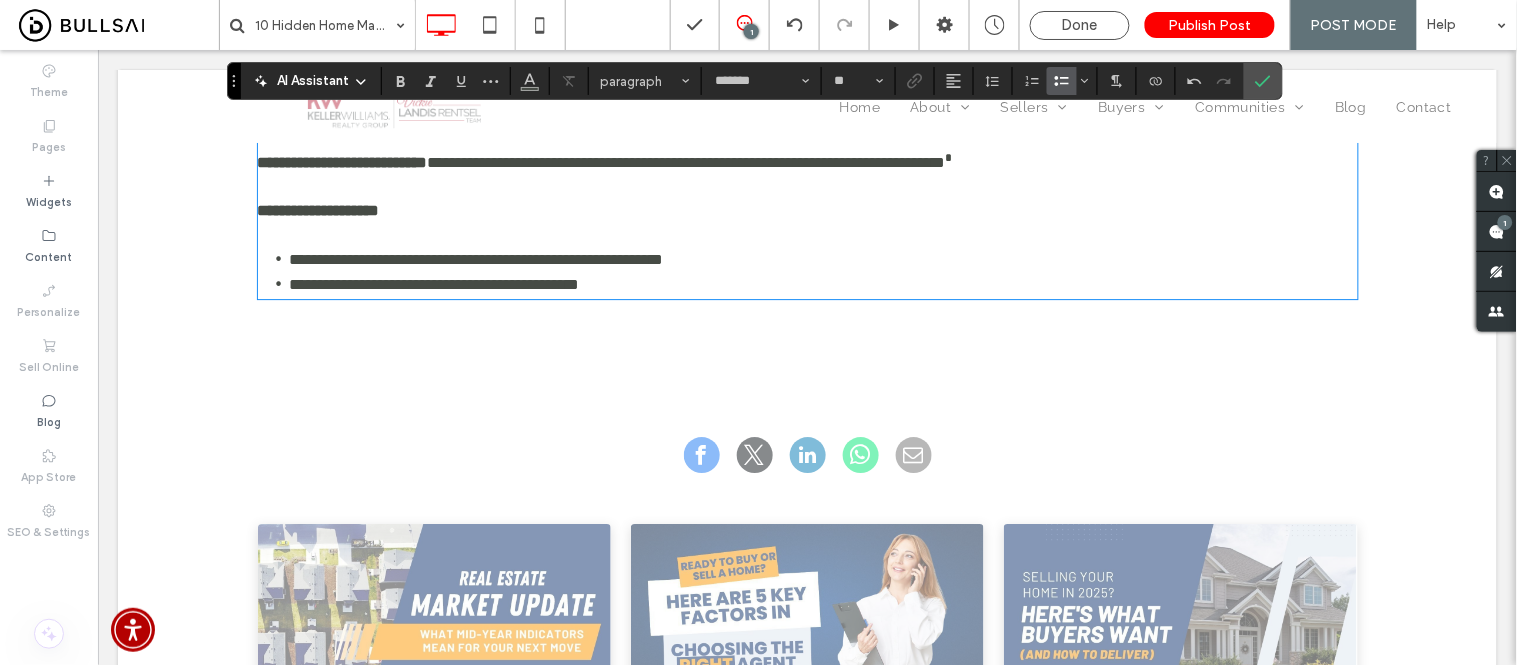 scroll, scrollTop: 3460, scrollLeft: 0, axis: vertical 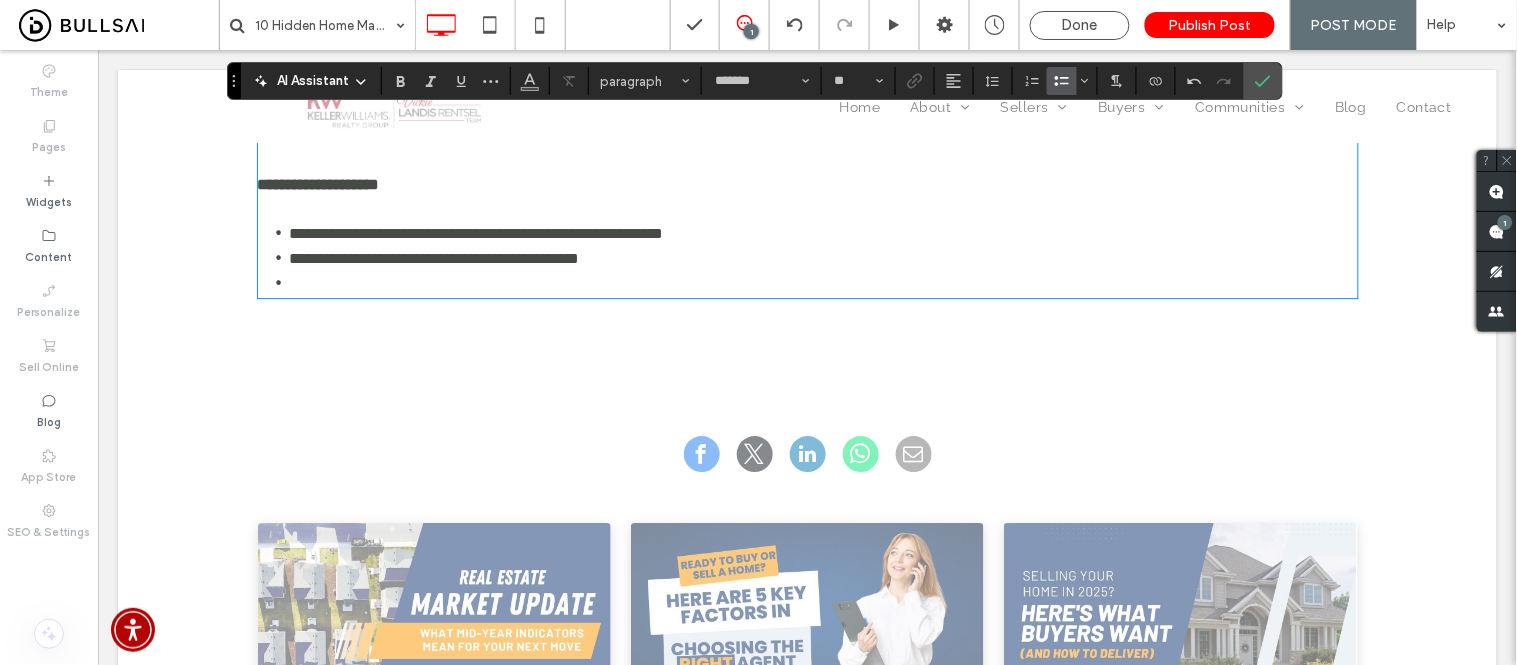 click on "﻿" at bounding box center [823, 282] 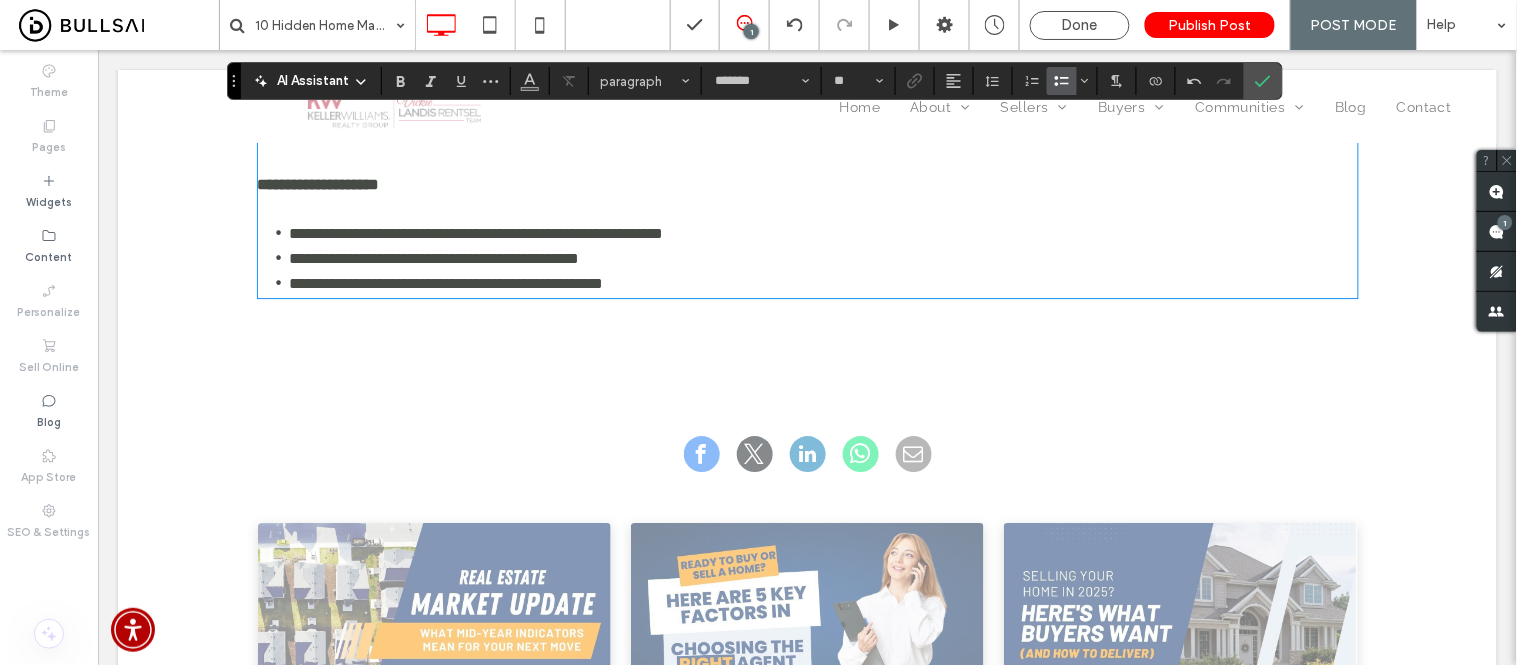 scroll, scrollTop: 3484, scrollLeft: 0, axis: vertical 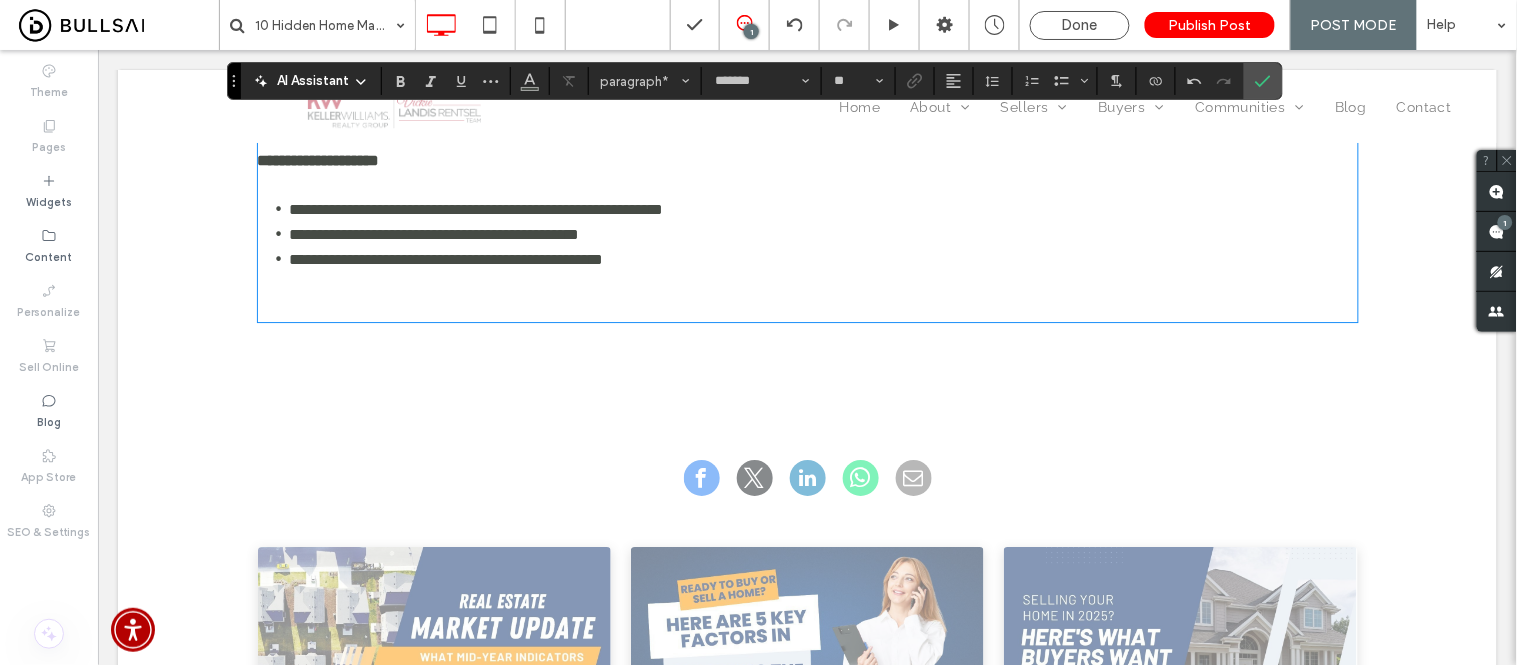 click on "﻿" at bounding box center [807, 307] 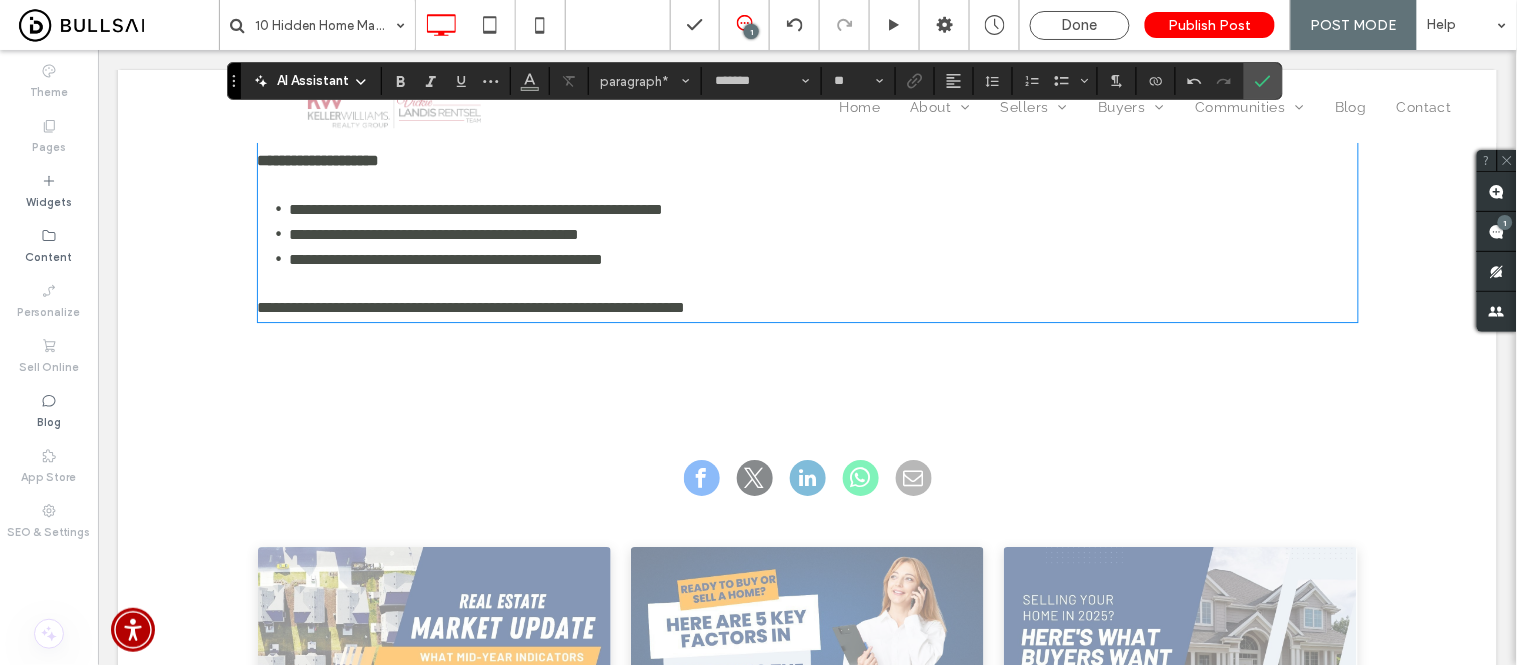 scroll, scrollTop: 3534, scrollLeft: 0, axis: vertical 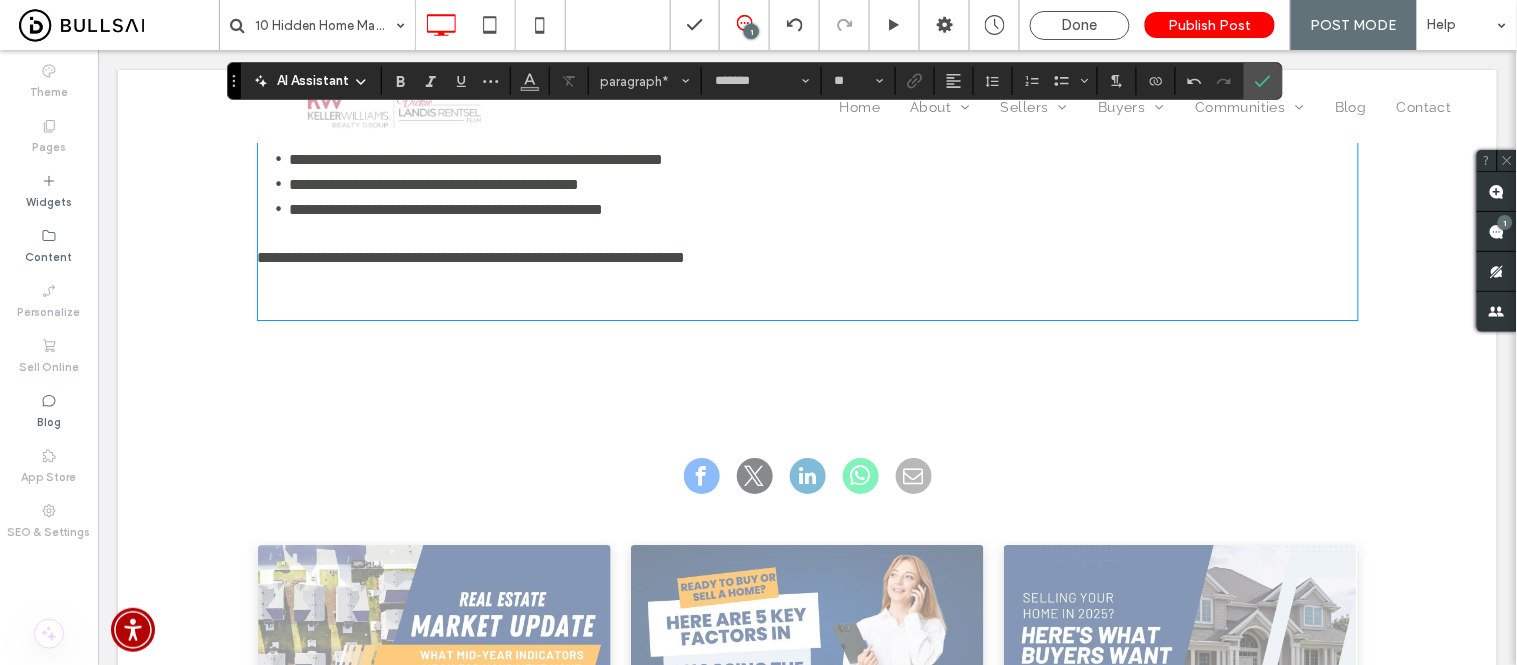 click on "﻿" at bounding box center [807, 305] 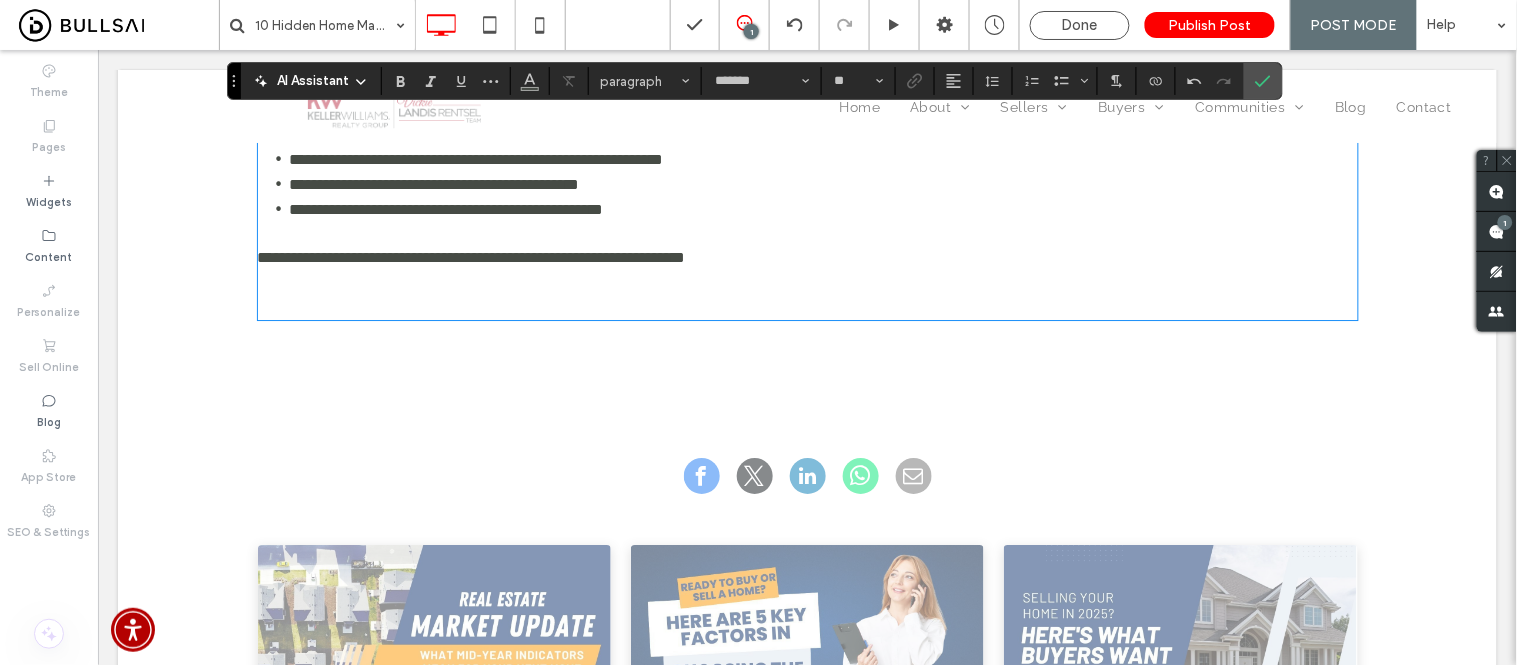 scroll, scrollTop: 3725, scrollLeft: 0, axis: vertical 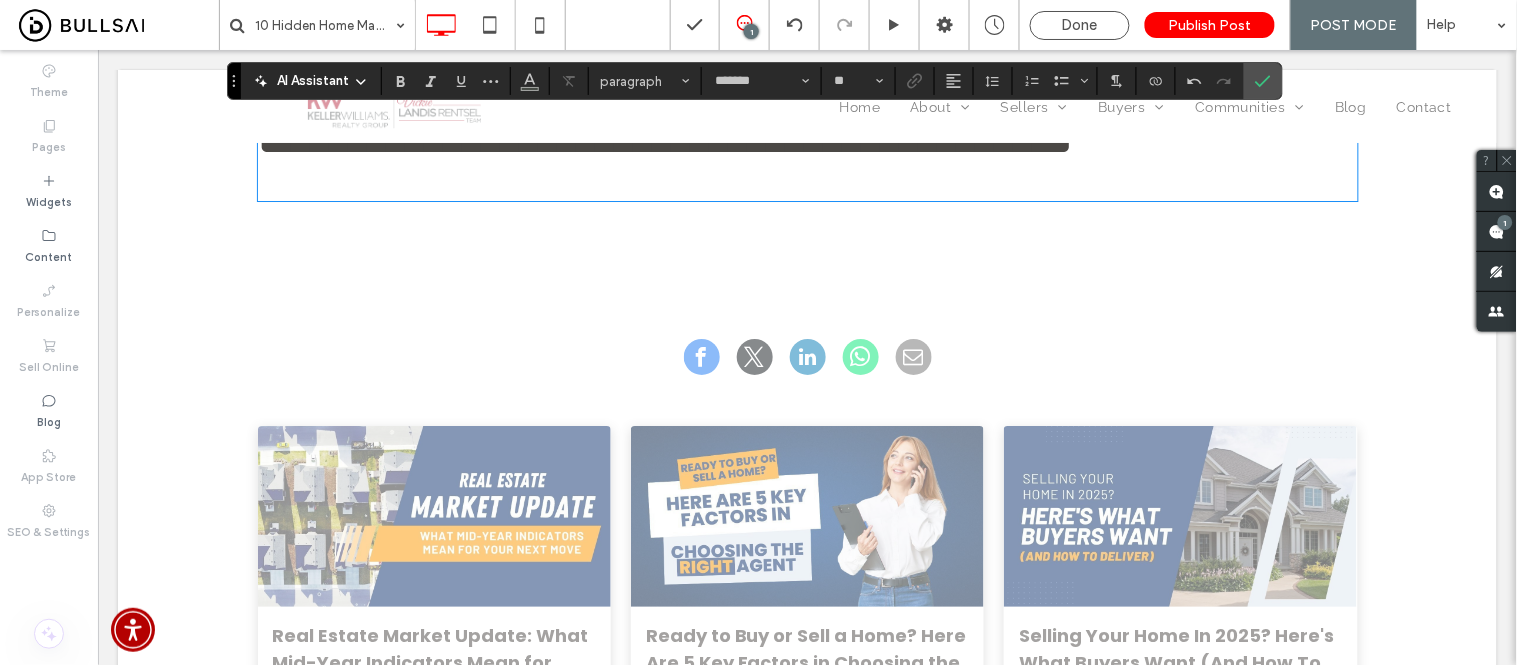 type on "**********" 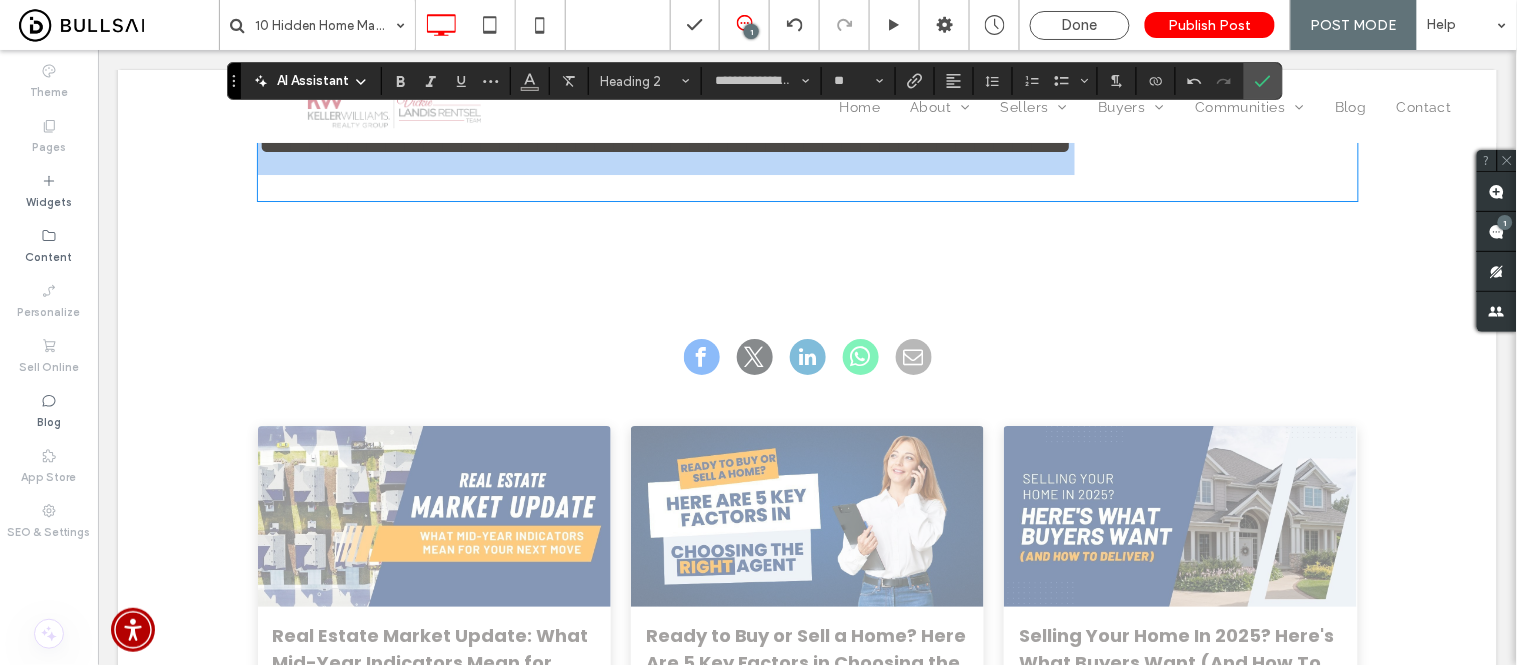 drag, startPoint x: 293, startPoint y: 282, endPoint x: 250, endPoint y: 230, distance: 67.47592 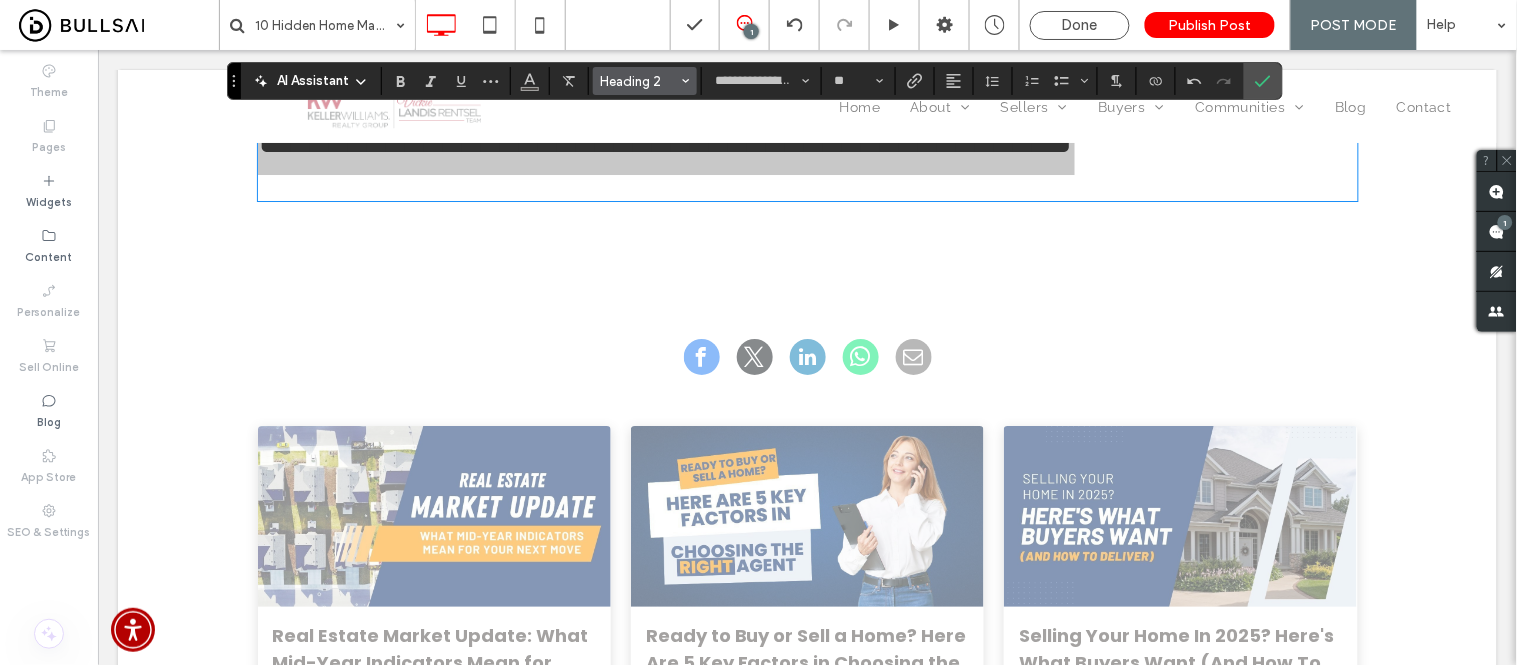 click at bounding box center (686, 81) 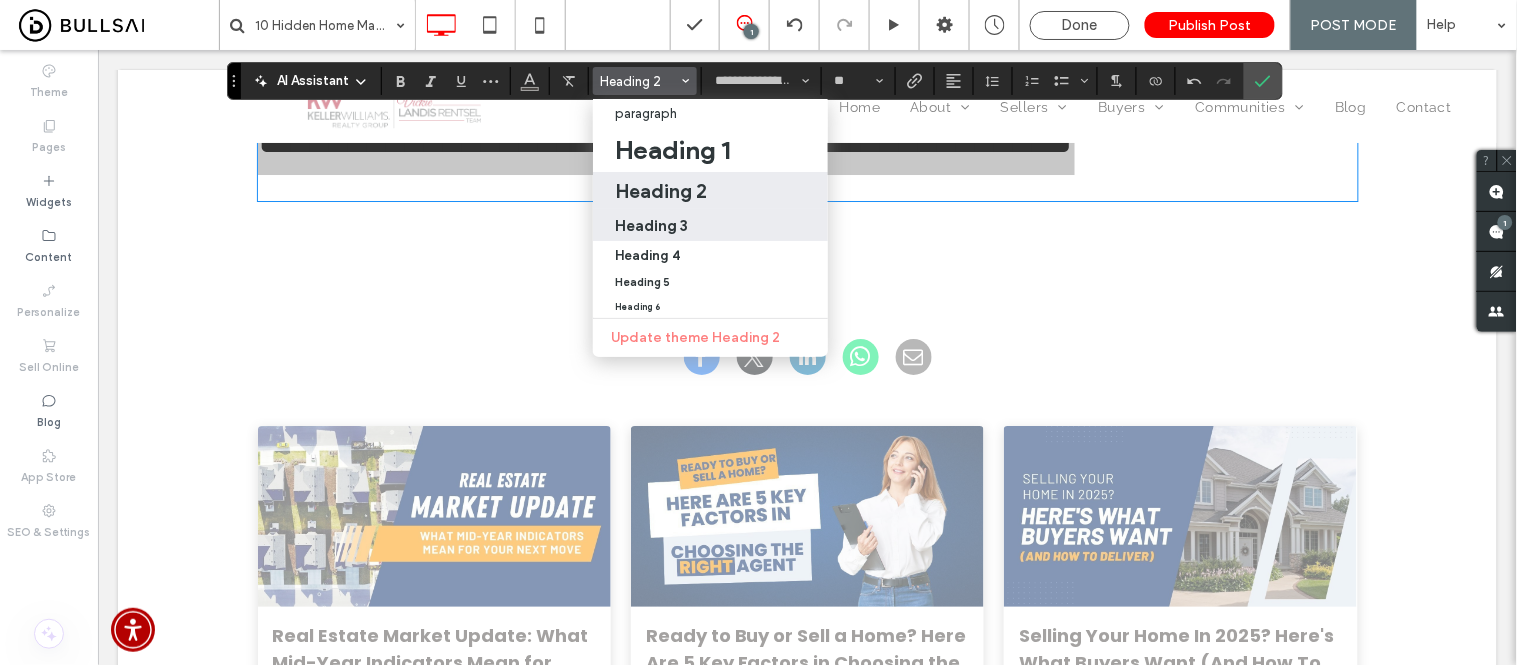 click on "Heading 3" at bounding box center (651, 225) 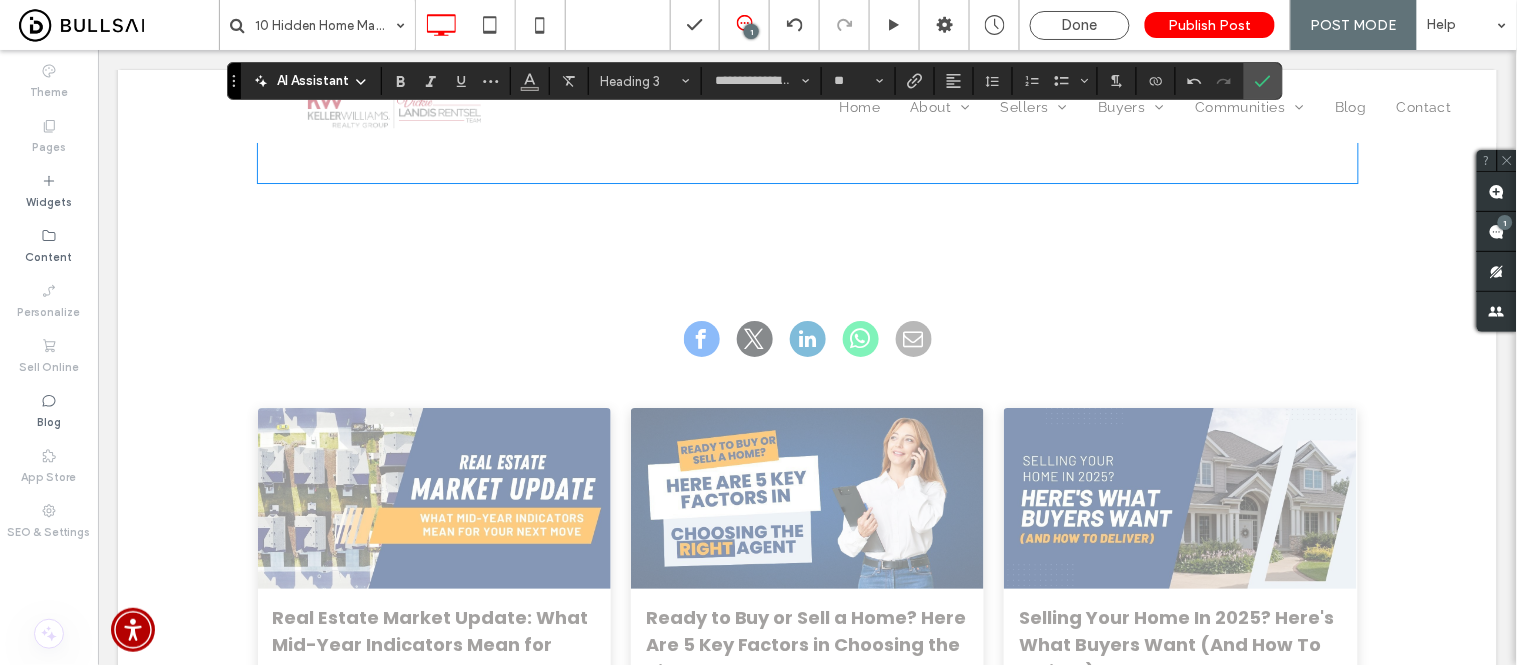 type on "**" 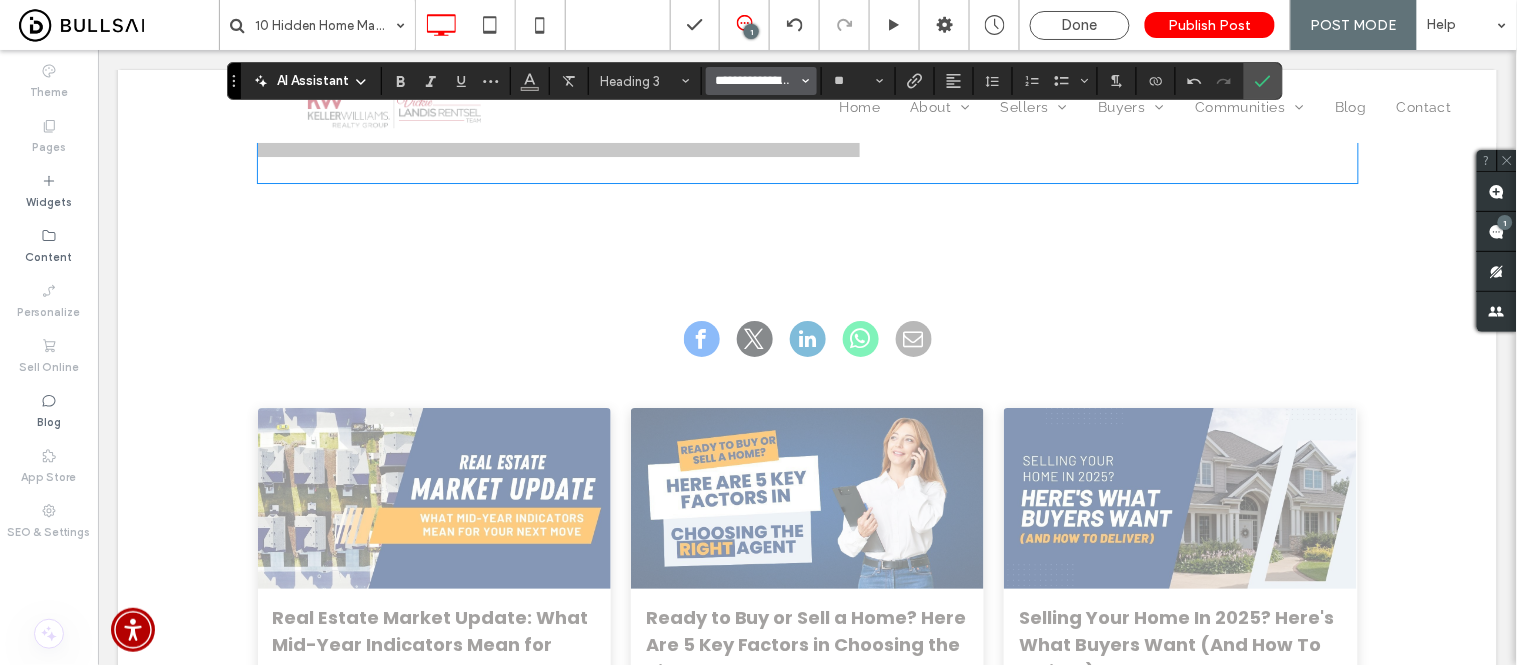 click on "**********" at bounding box center (755, 81) 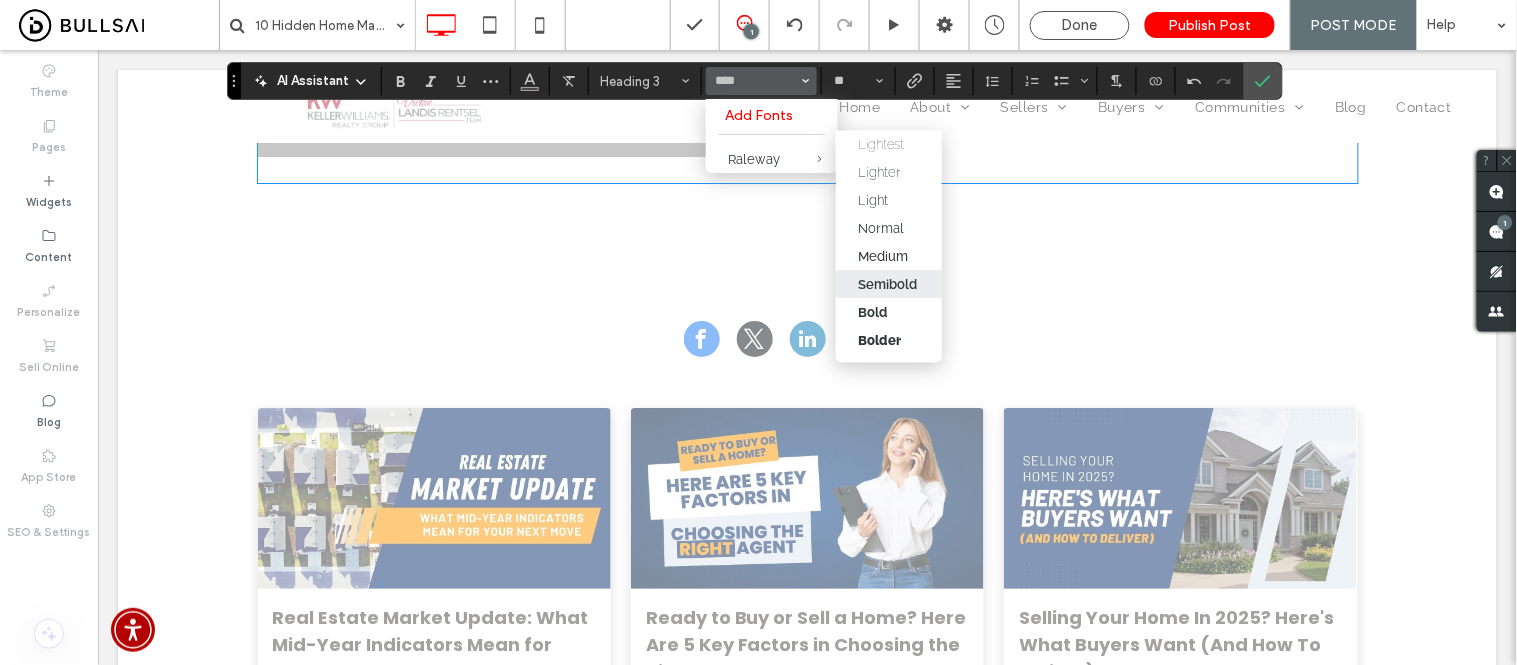click on "Semibold" at bounding box center [887, 284] 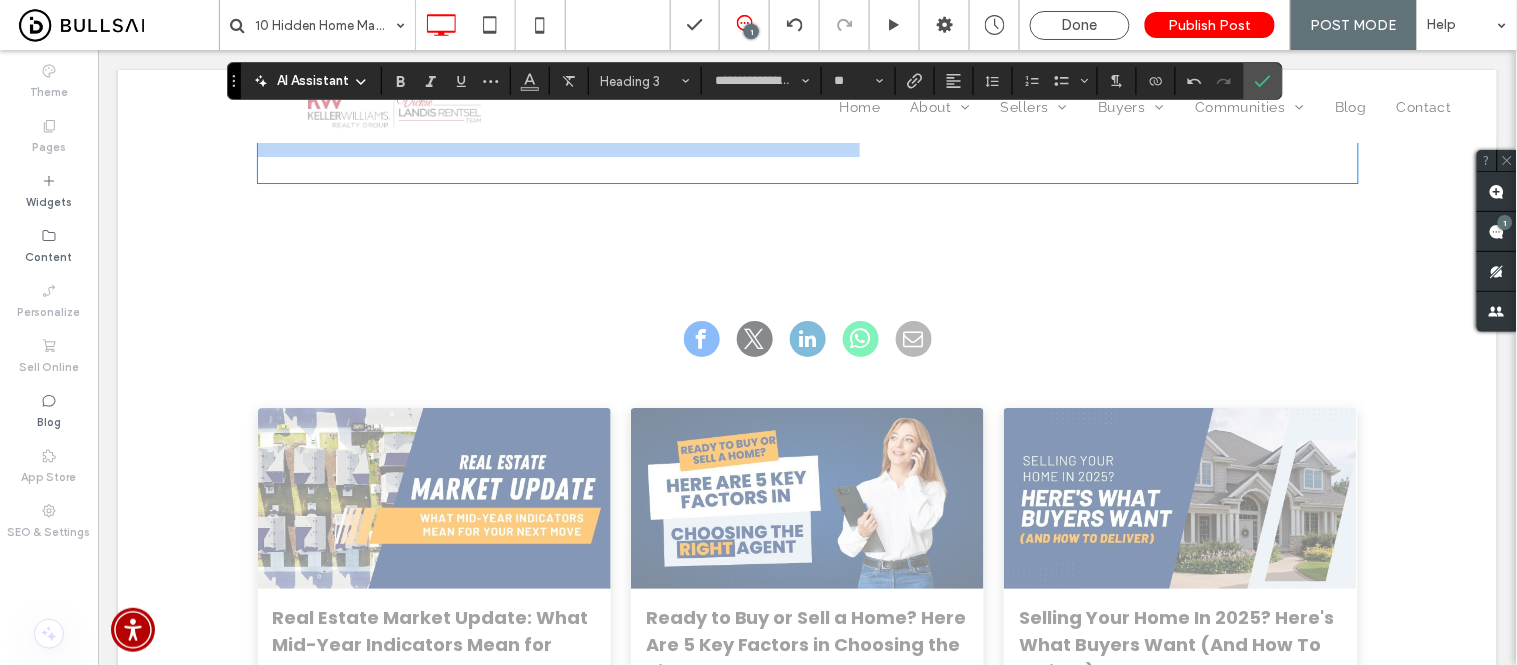 type on "*******" 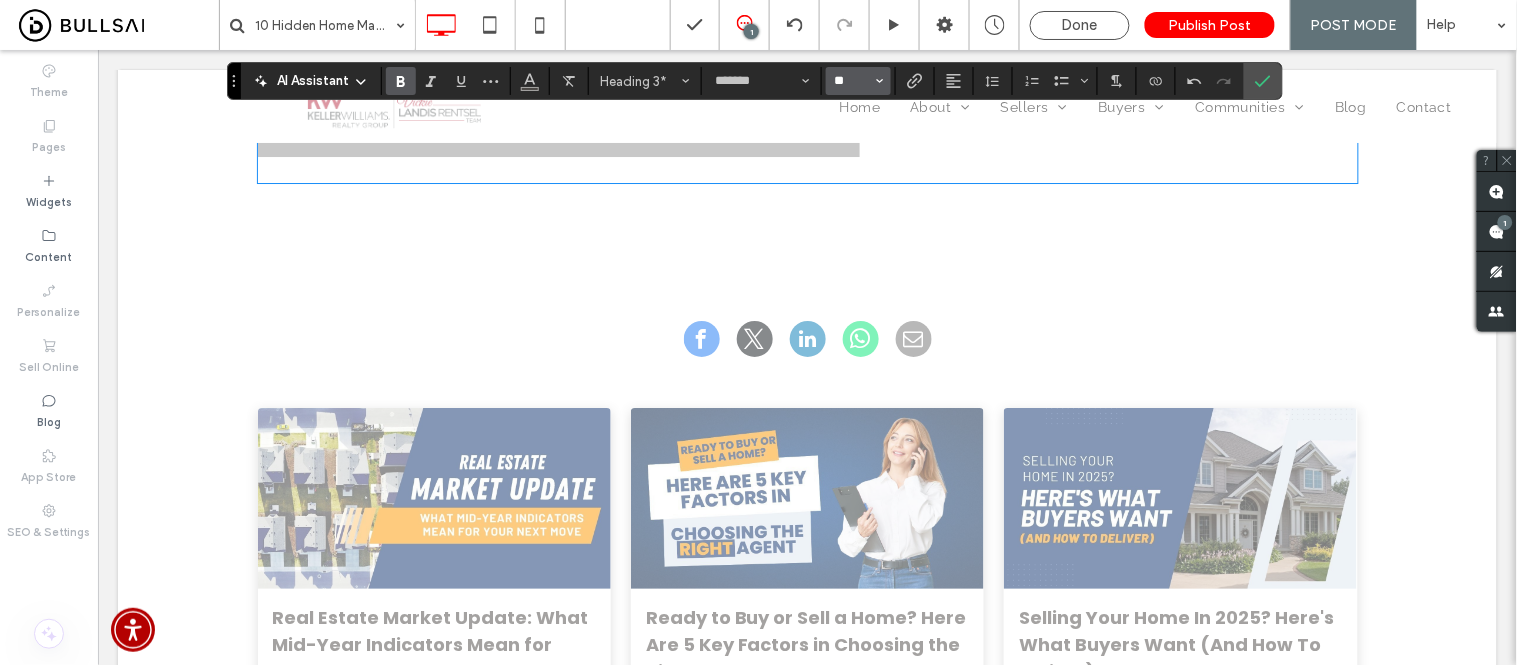 click on "**" at bounding box center [852, 81] 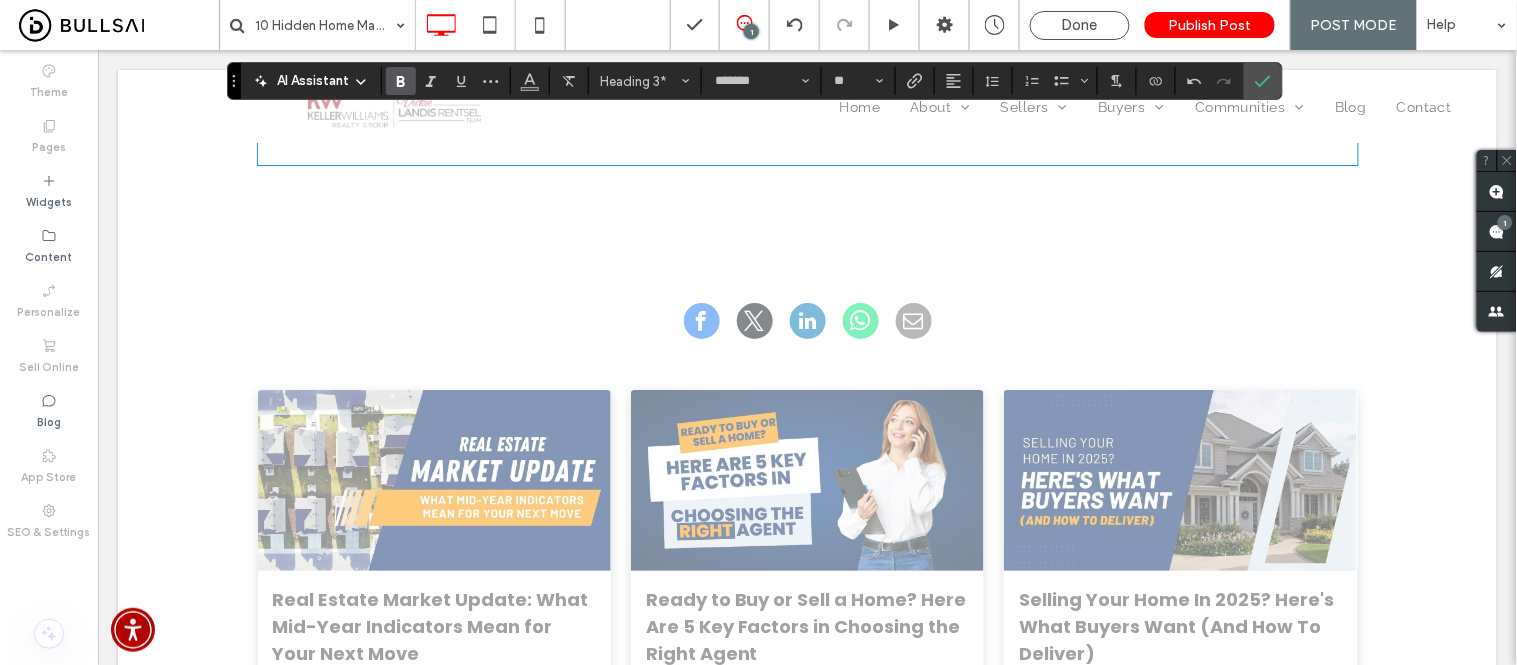 type on "**" 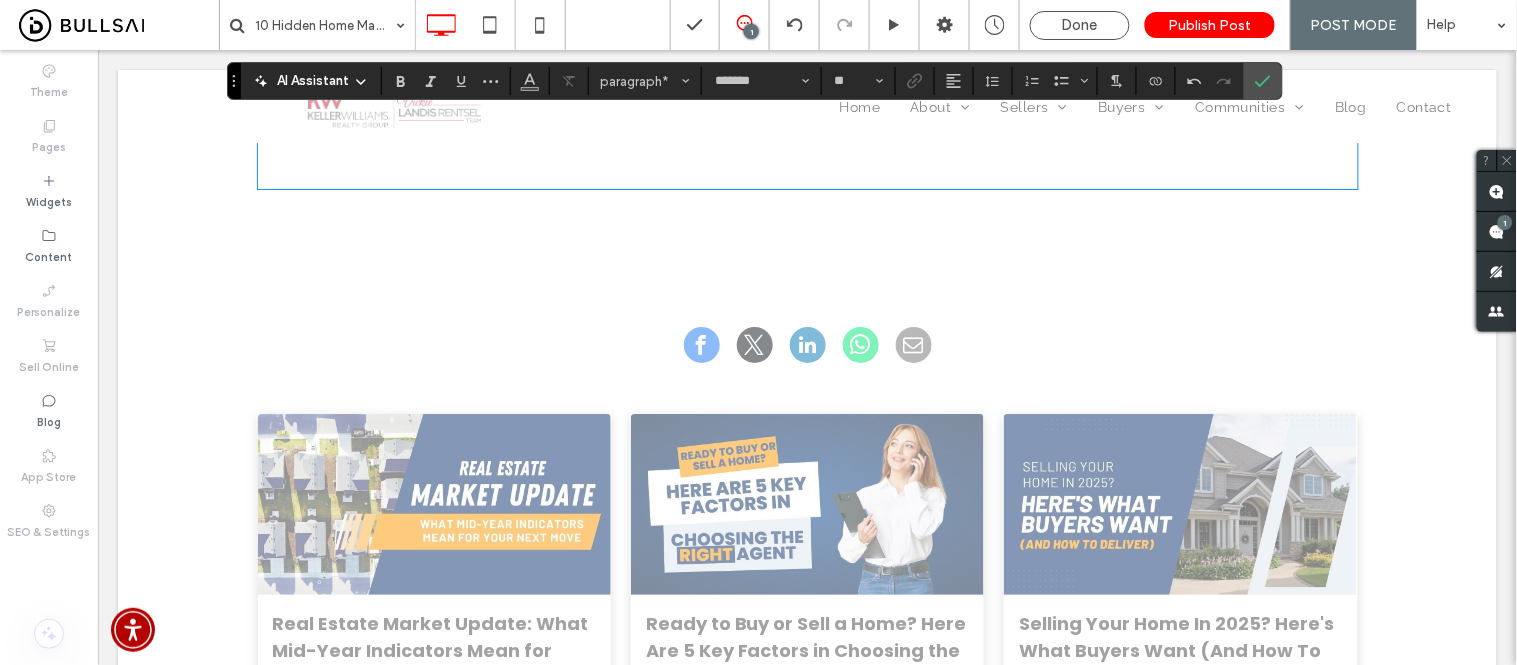 click on "﻿" at bounding box center (807, 174) 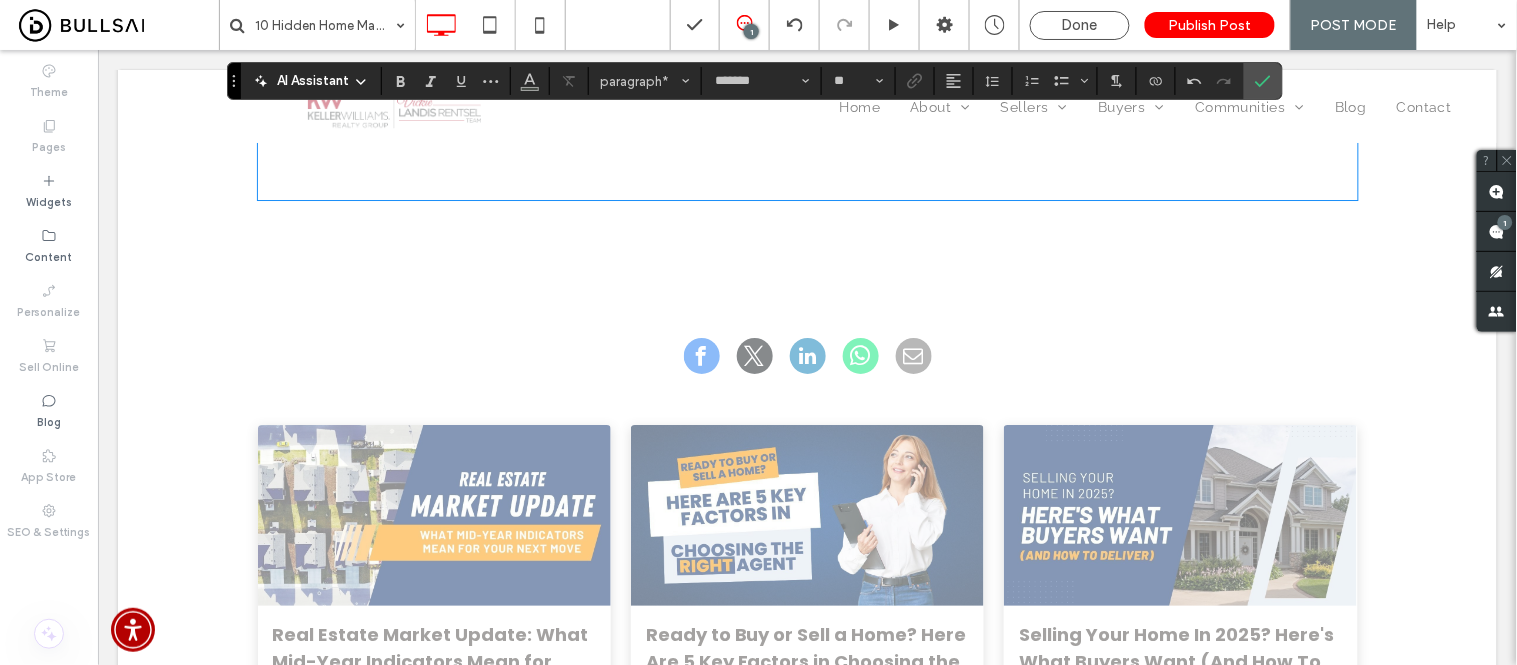scroll, scrollTop: 0, scrollLeft: 0, axis: both 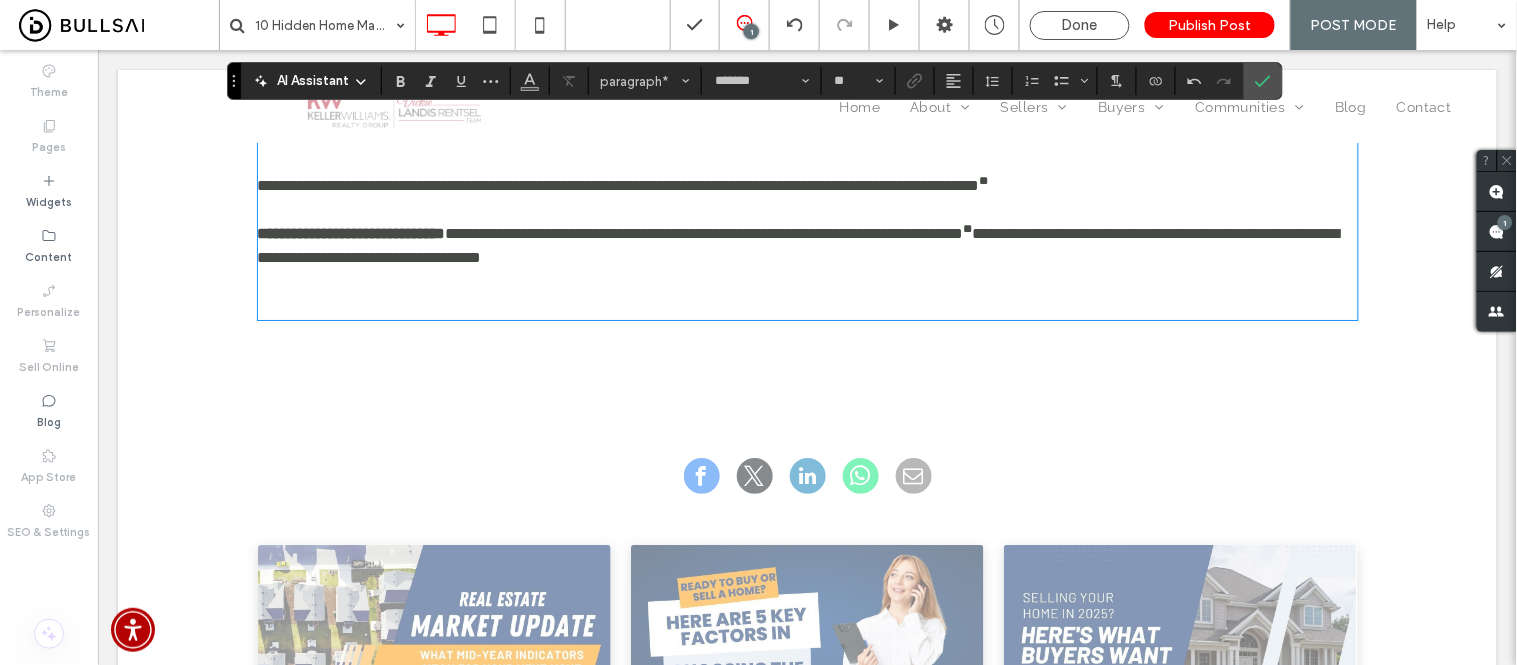 click on "﻿" at bounding box center [807, 305] 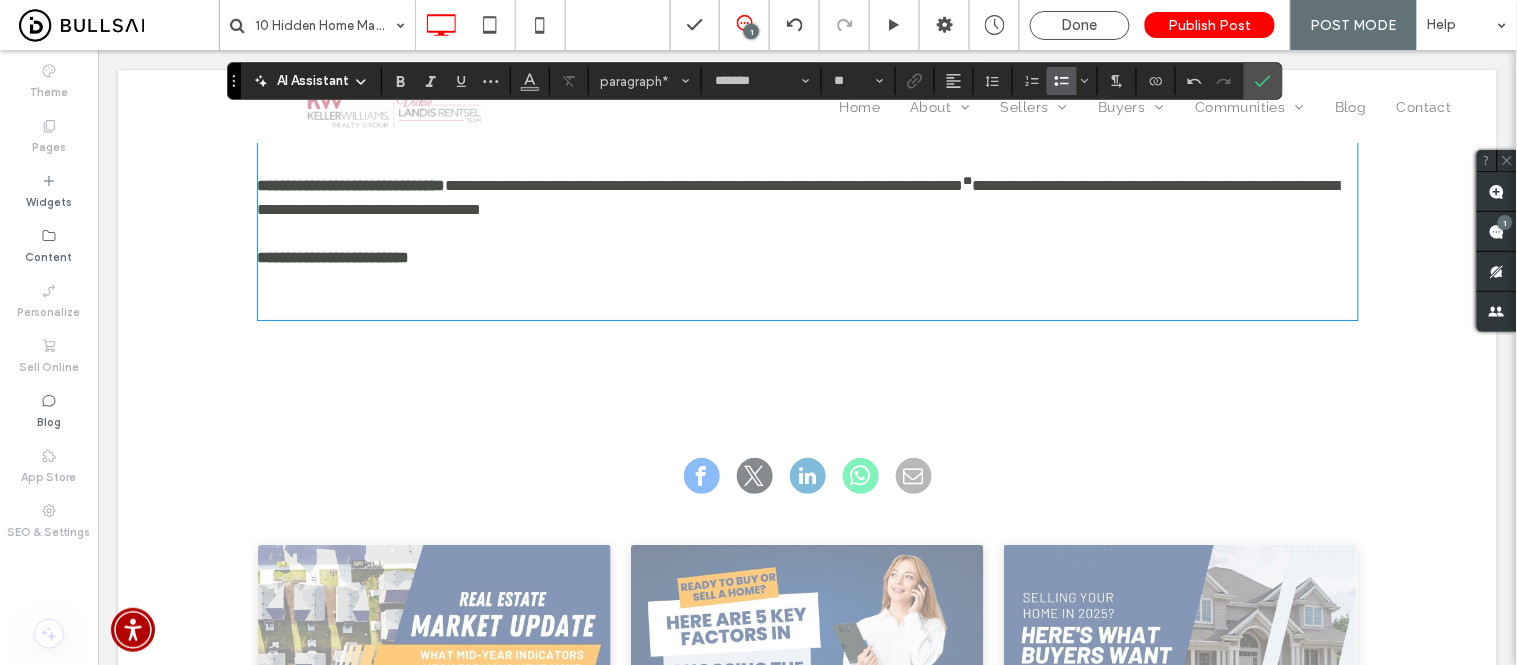 click 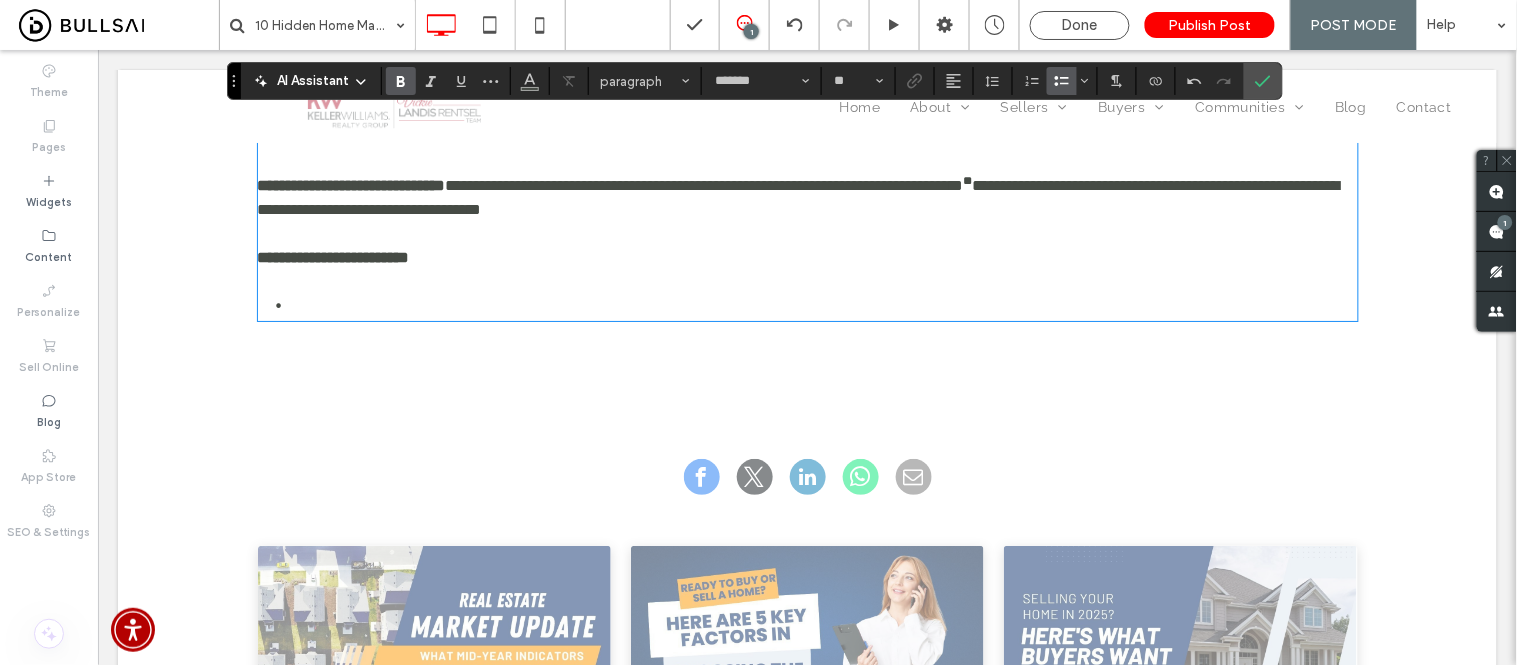 click on "﻿" at bounding box center (823, 305) 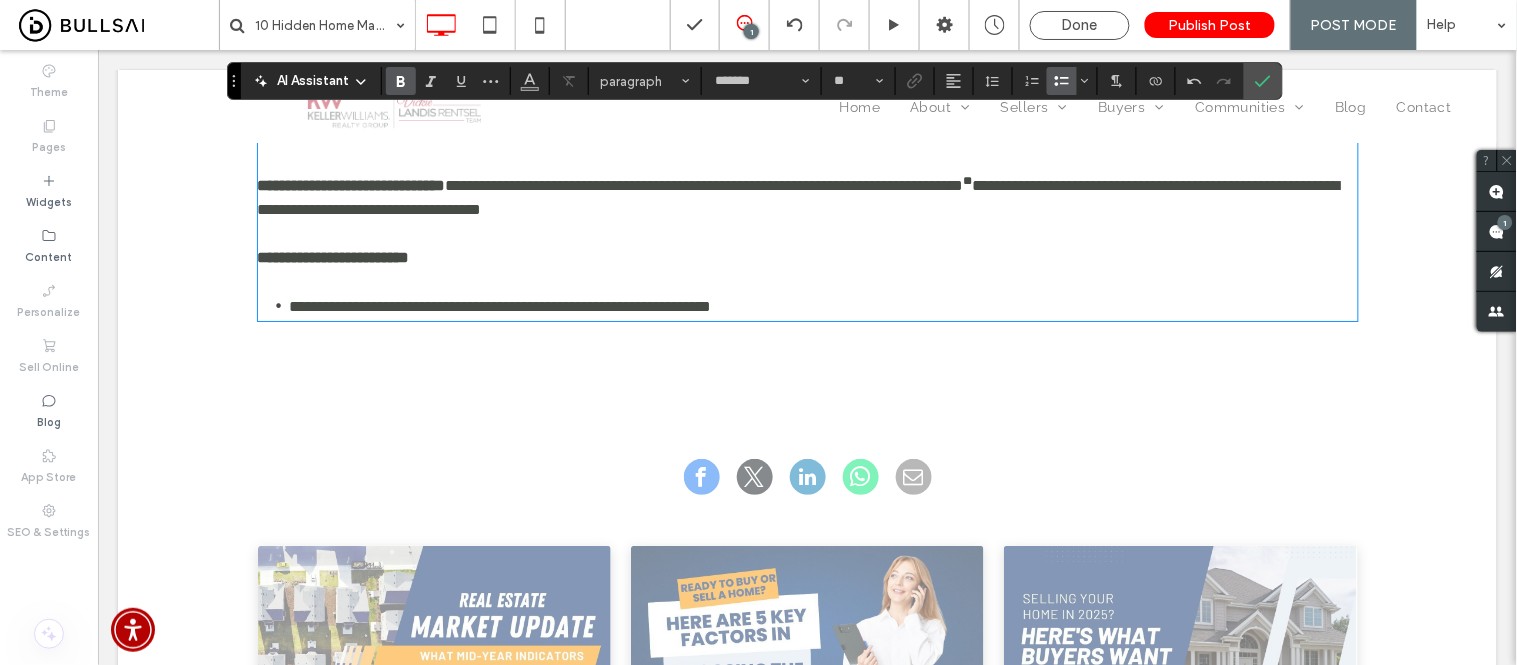 scroll, scrollTop: 3810, scrollLeft: 0, axis: vertical 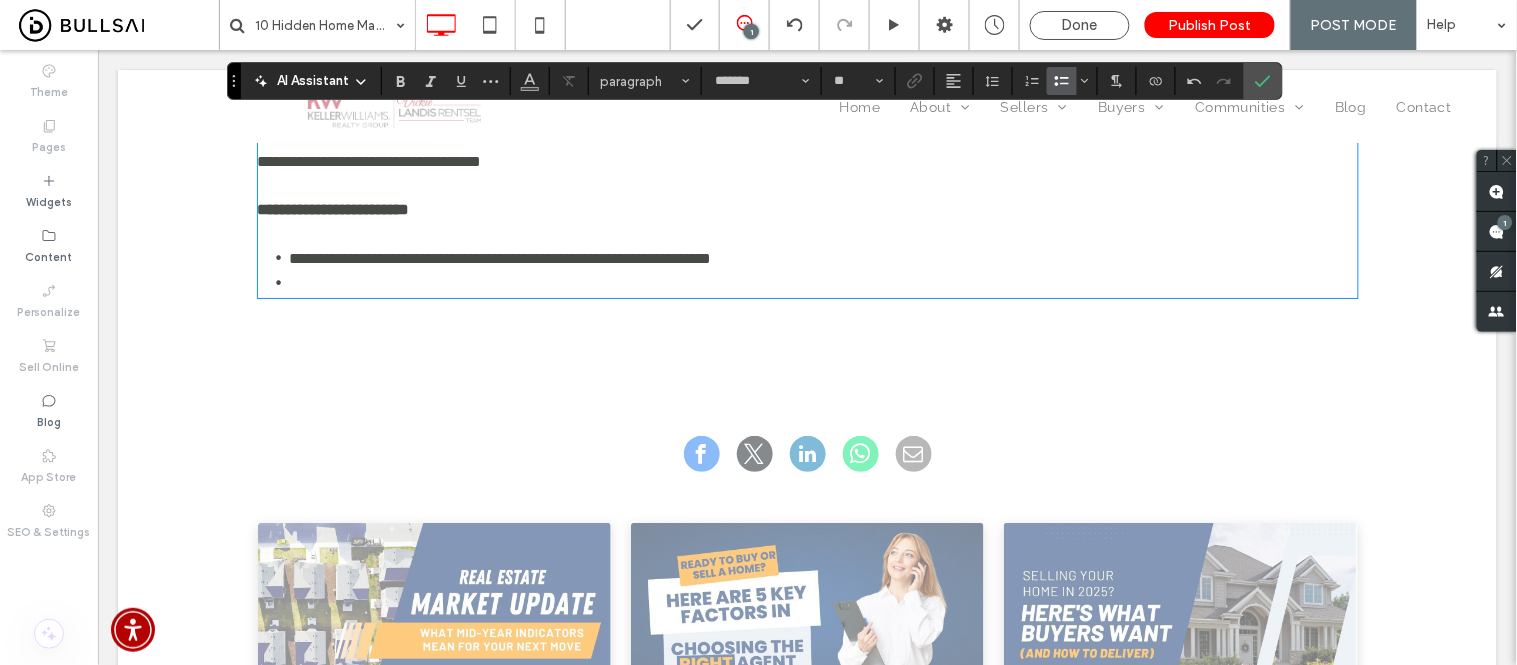 drag, startPoint x: 355, startPoint y: 377, endPoint x: 373, endPoint y: 382, distance: 18.681541 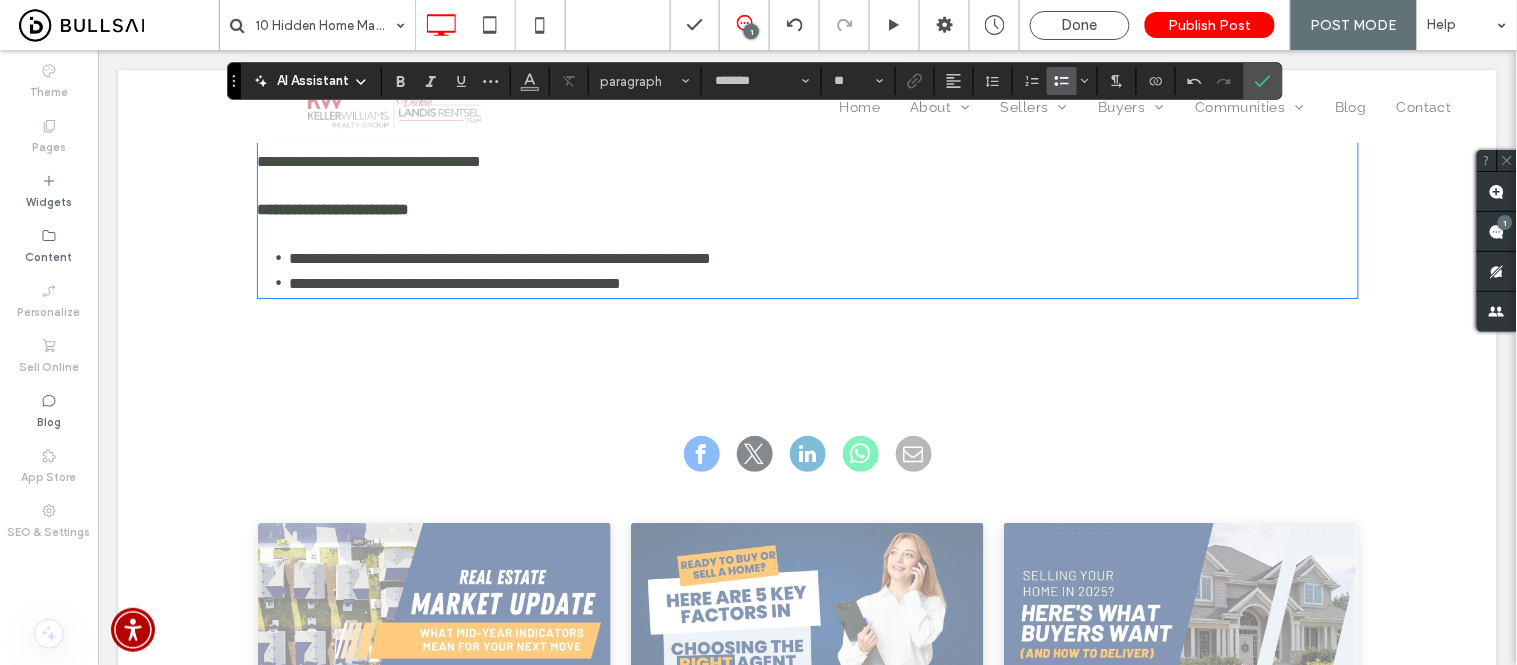 scroll, scrollTop: 3835, scrollLeft: 0, axis: vertical 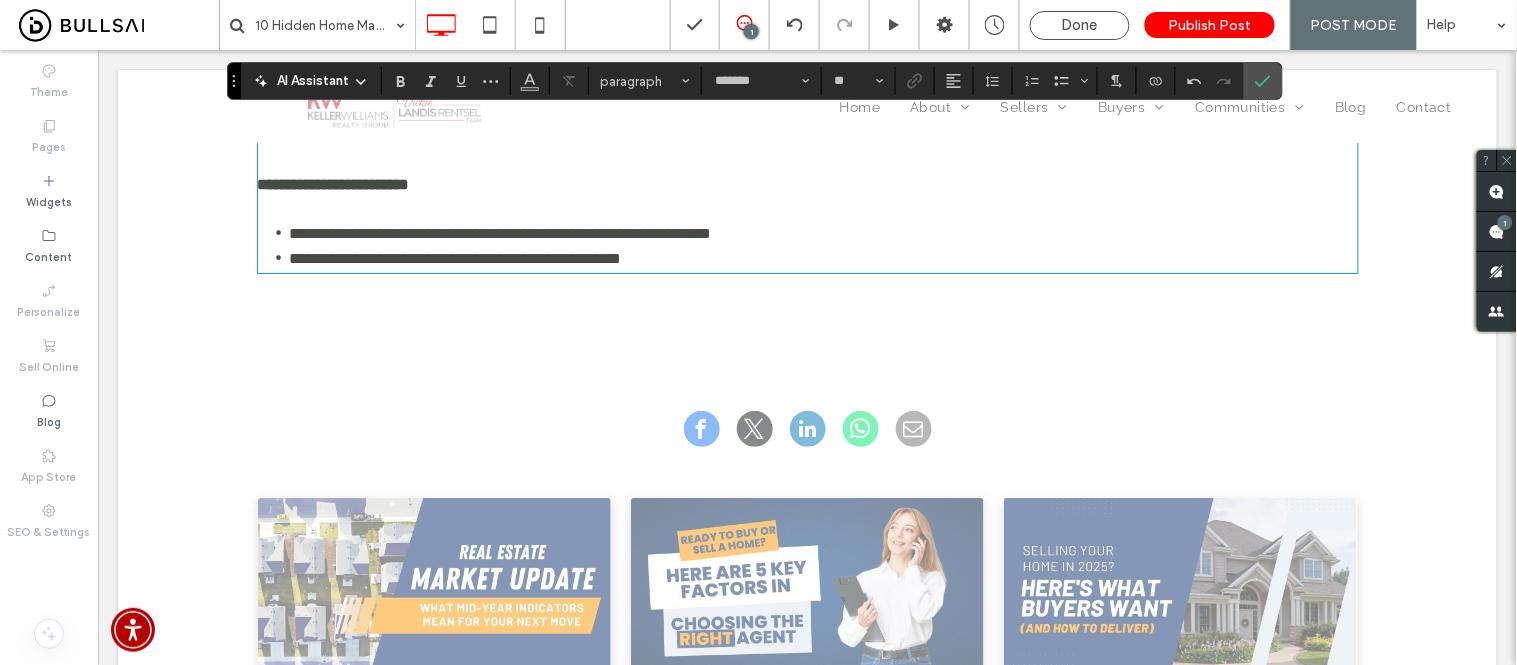click on "**********" at bounding box center [455, 257] 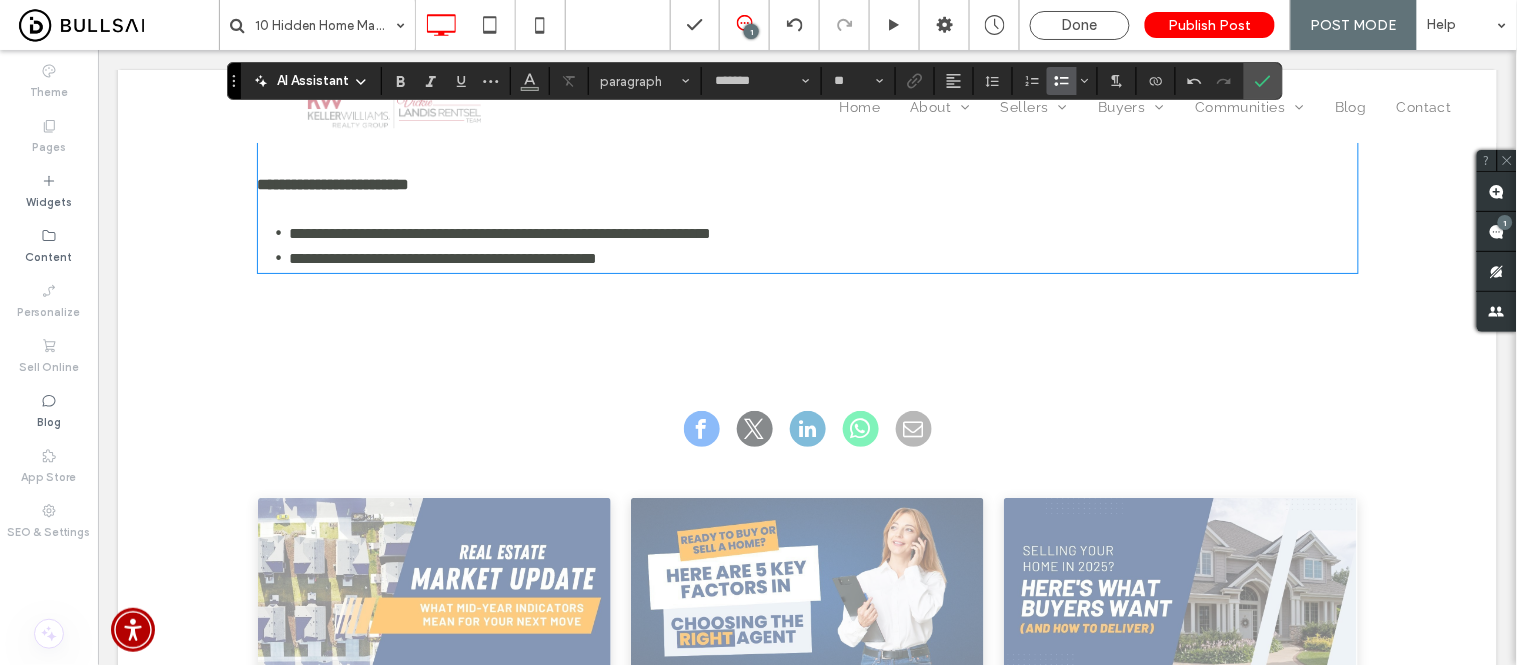 click on "**********" at bounding box center (823, 257) 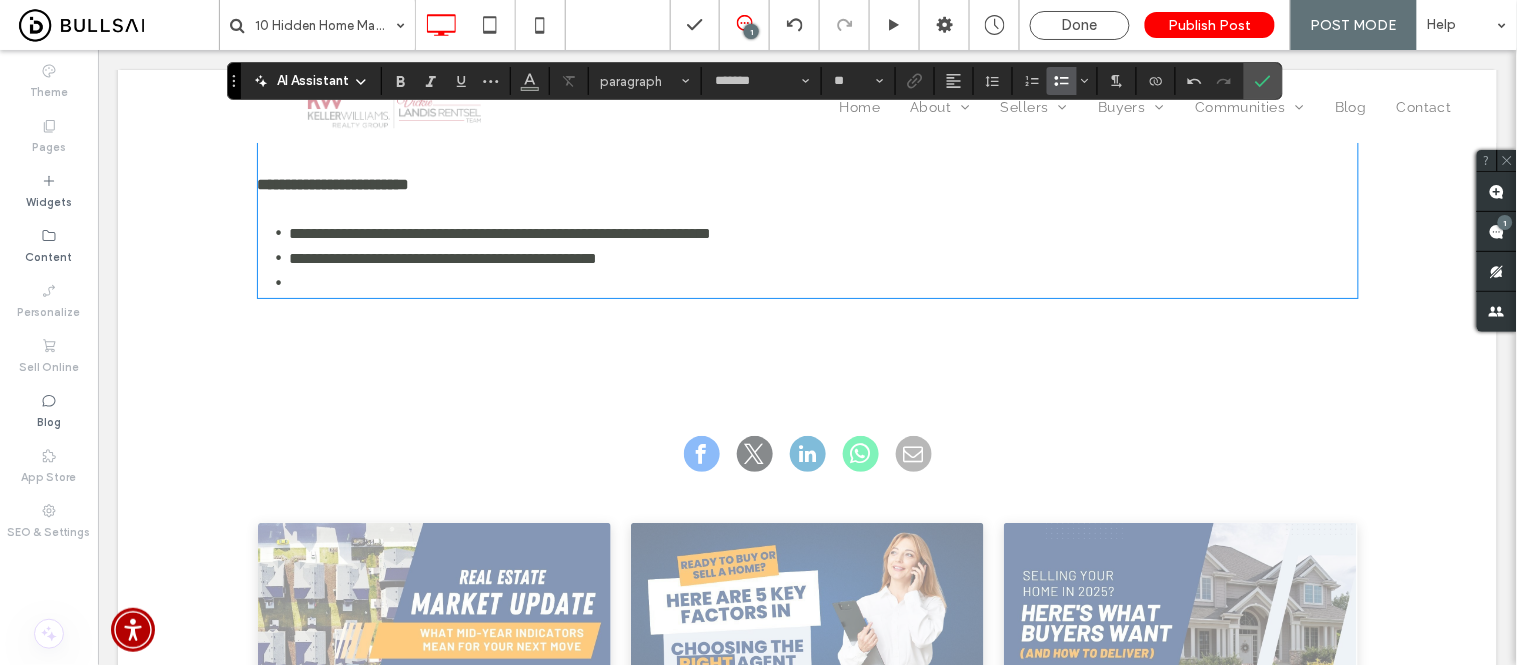 click on "﻿" at bounding box center (823, 282) 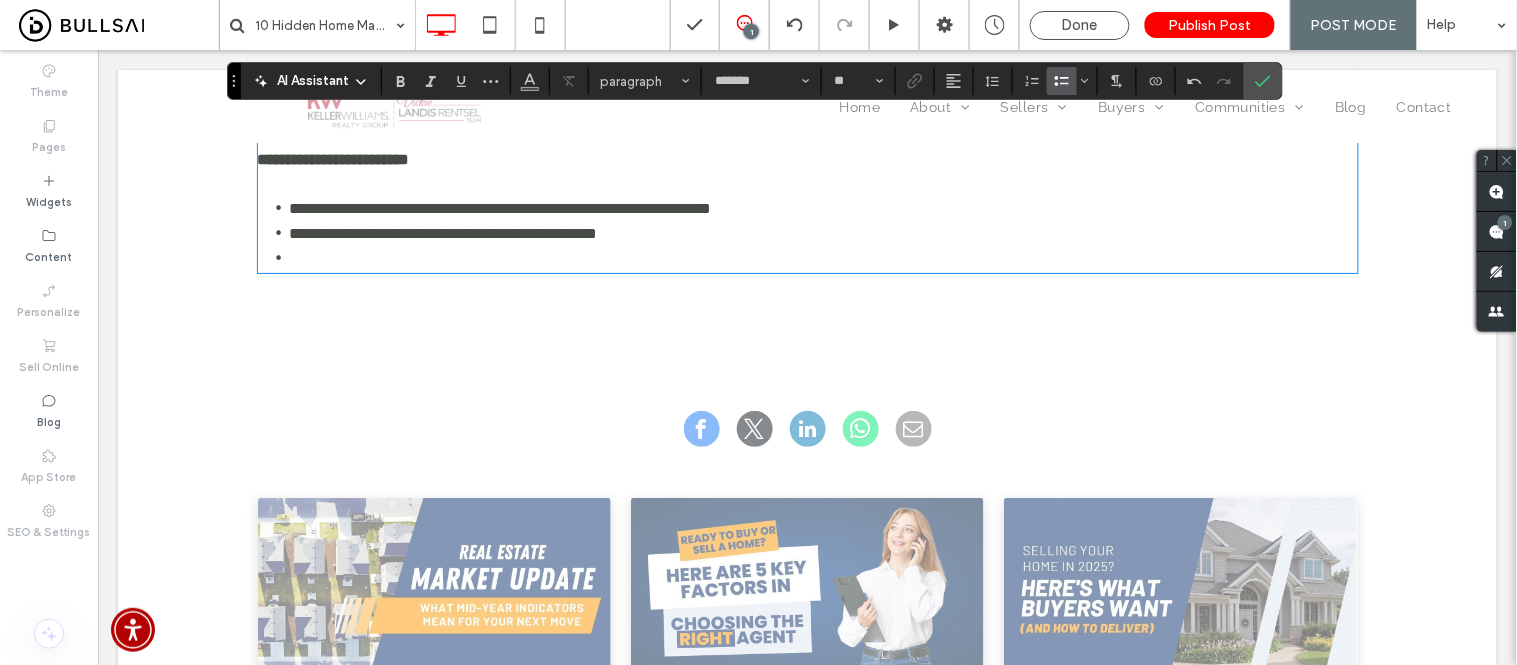 scroll, scrollTop: 0, scrollLeft: 0, axis: both 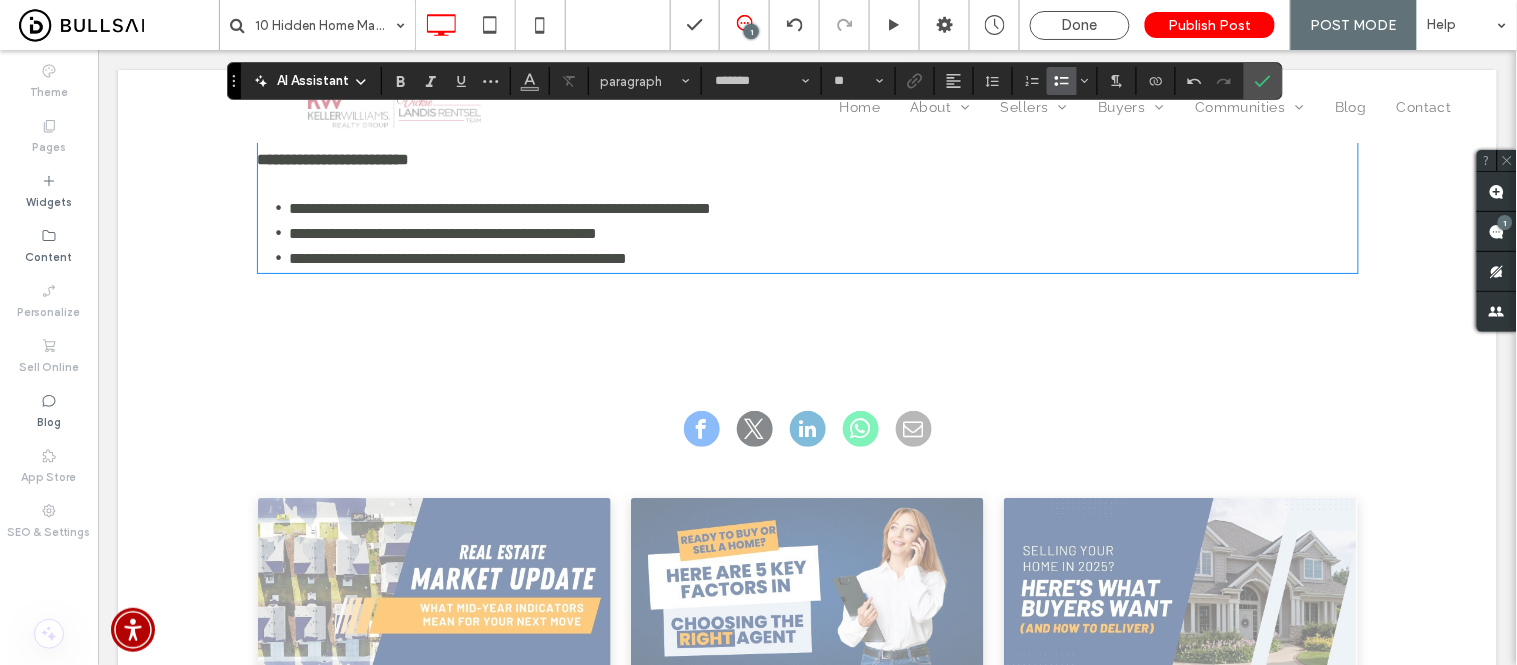 click on "**********" at bounding box center [458, 257] 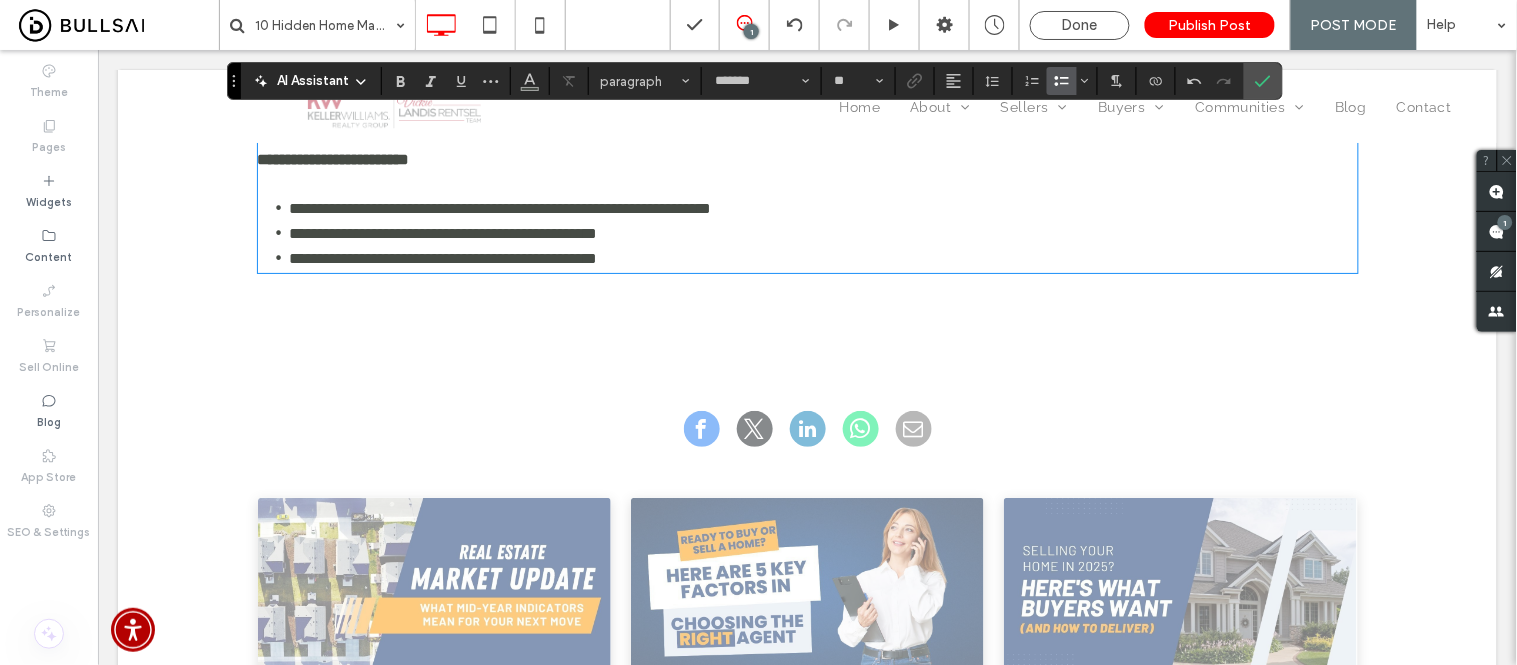 click on "**********" at bounding box center (823, 257) 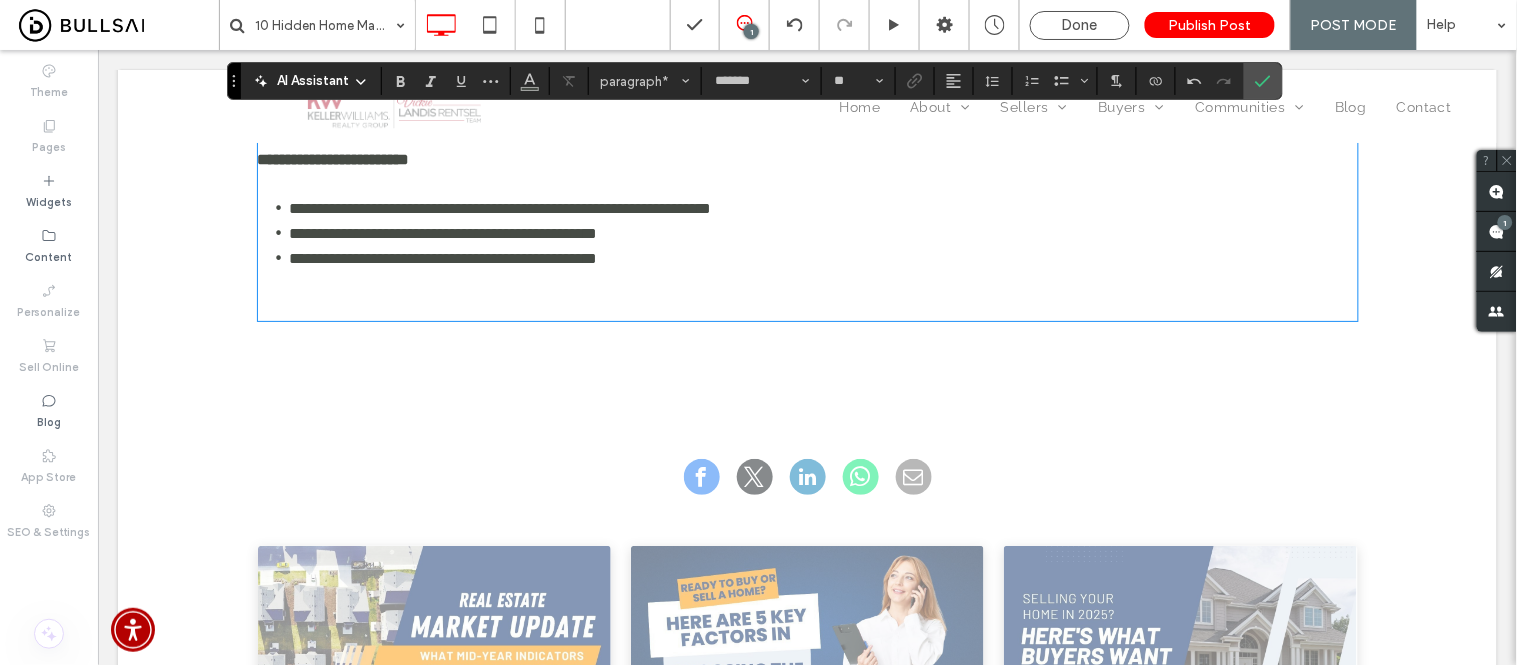click at bounding box center [807, 282] 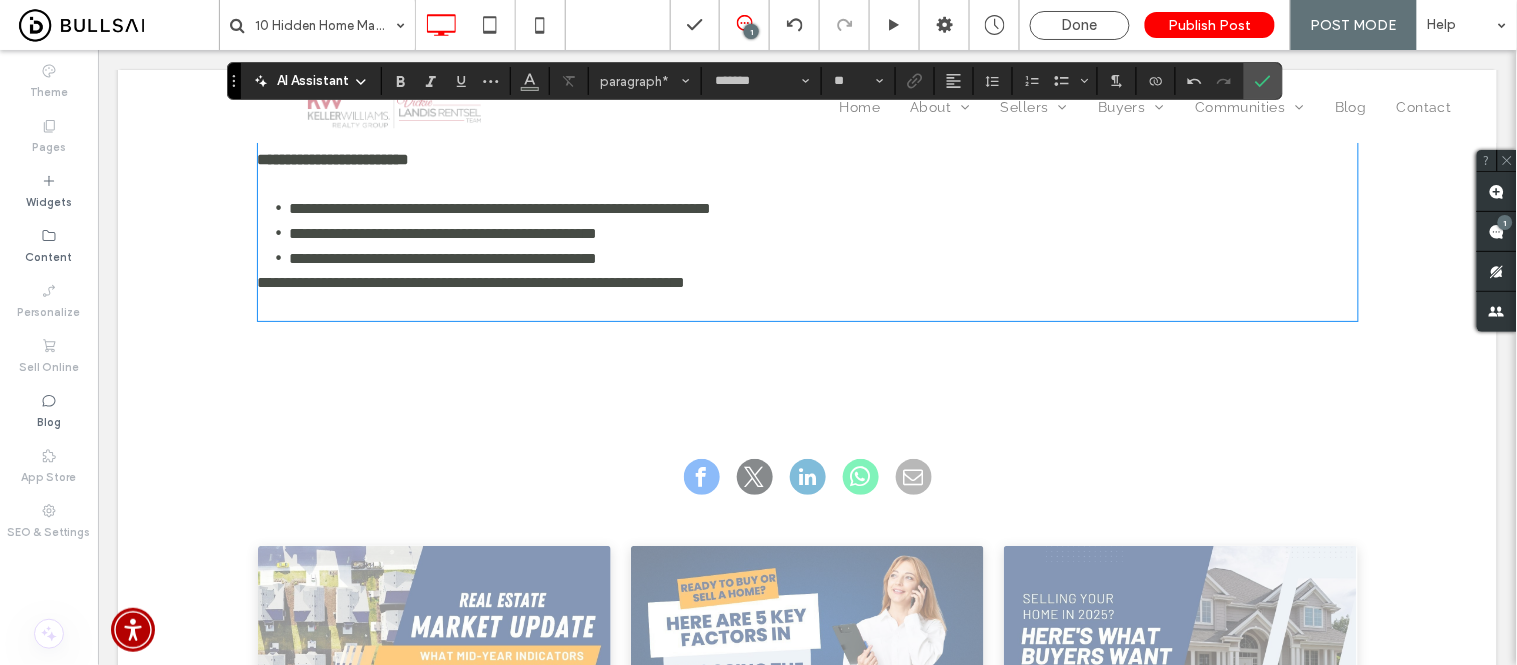 click on "**********" at bounding box center (471, 281) 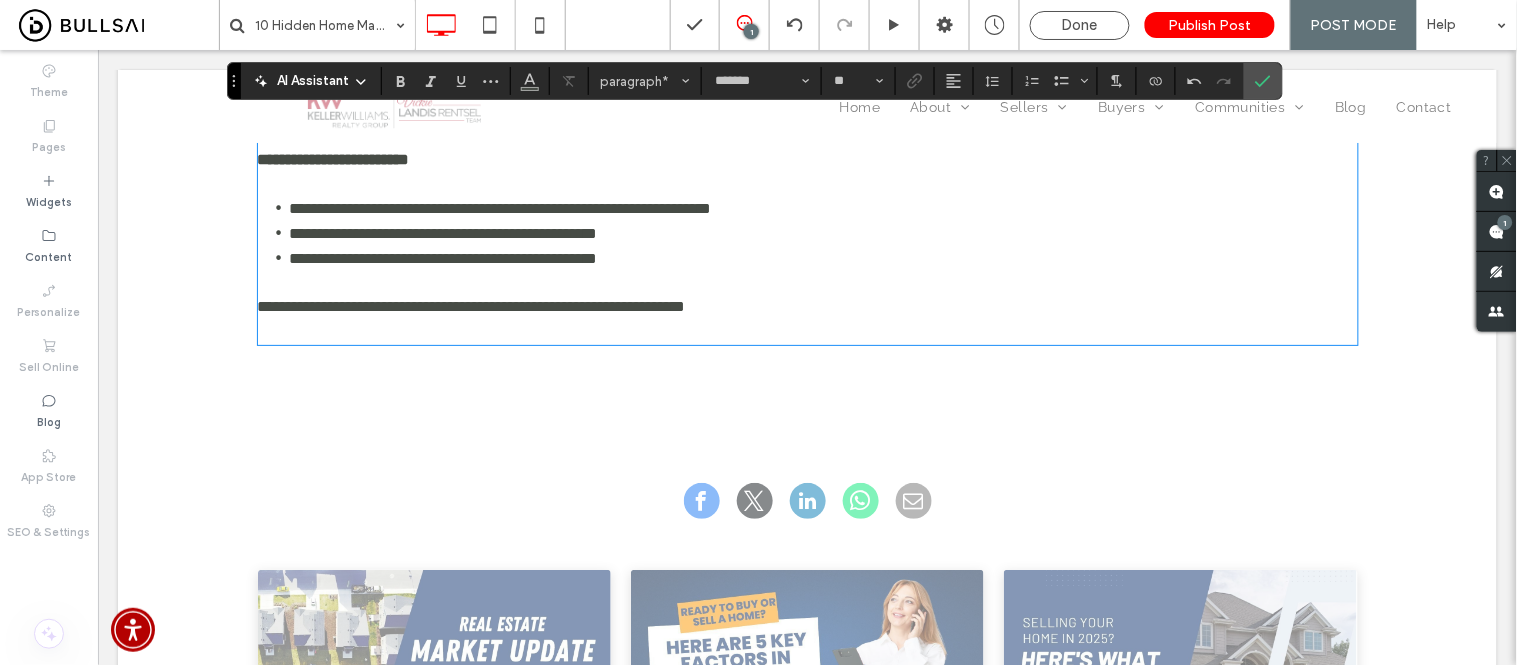 click at bounding box center (807, 330) 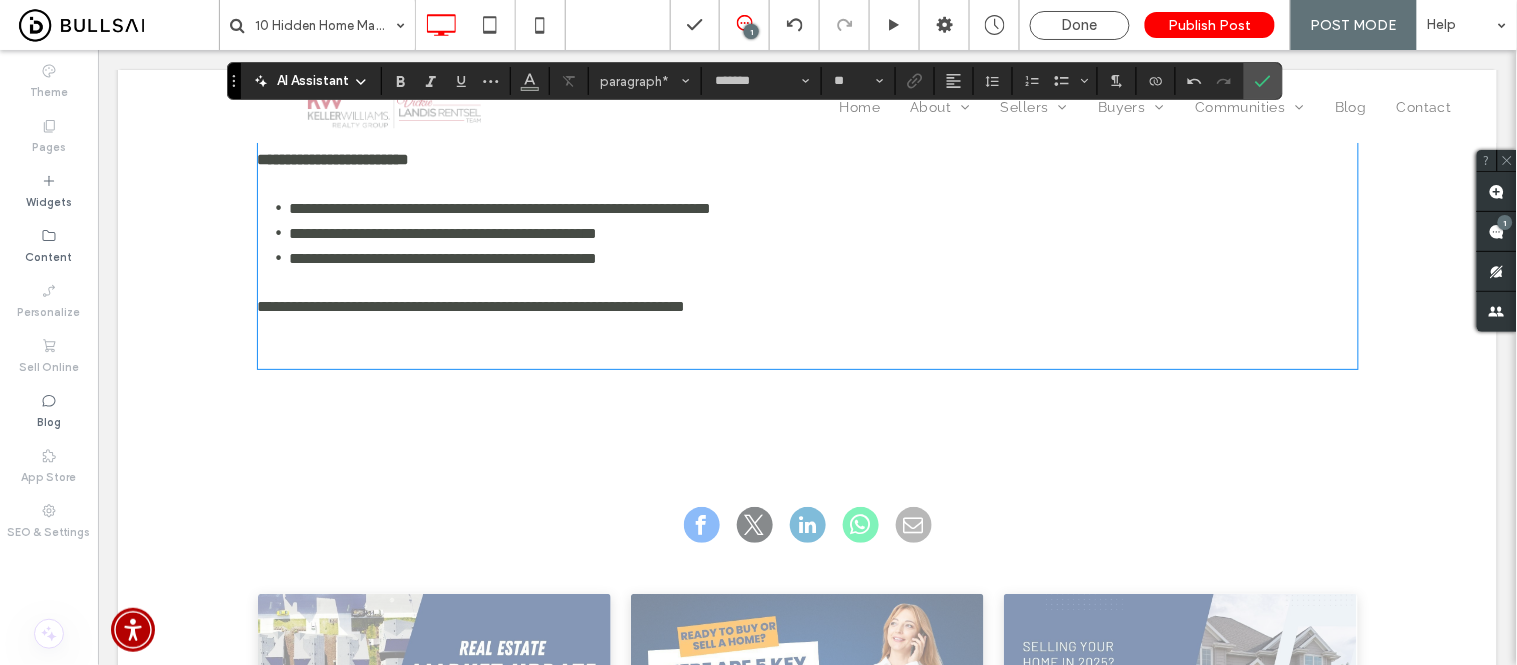 click at bounding box center [807, 330] 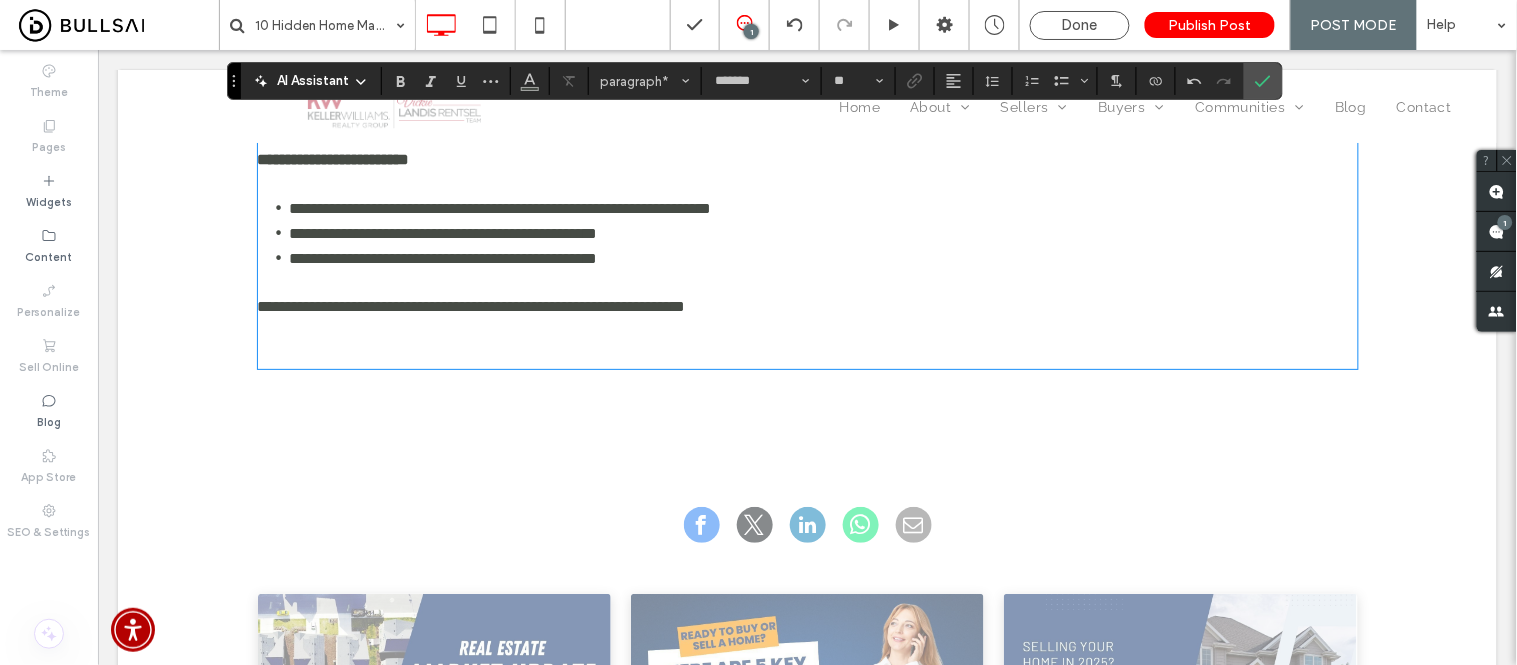 click on "﻿" at bounding box center [807, 354] 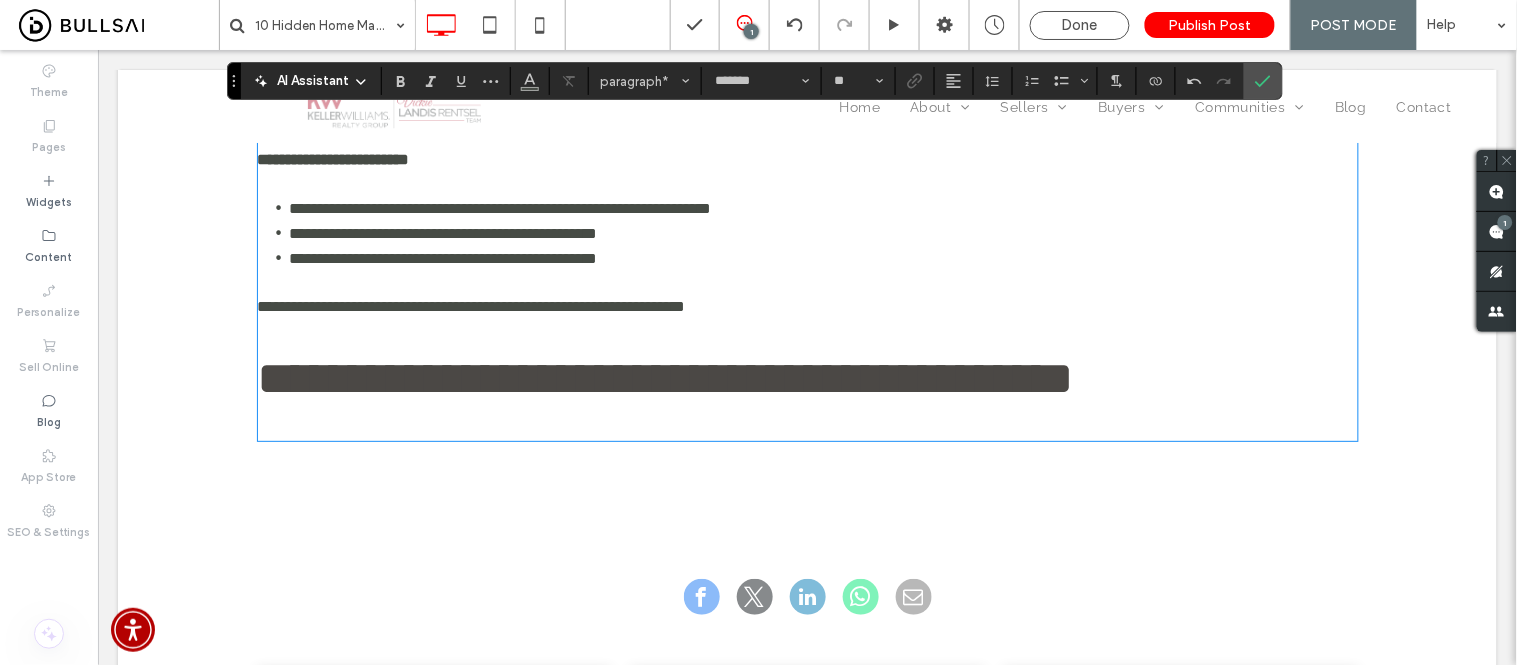 scroll, scrollTop: 0, scrollLeft: 0, axis: both 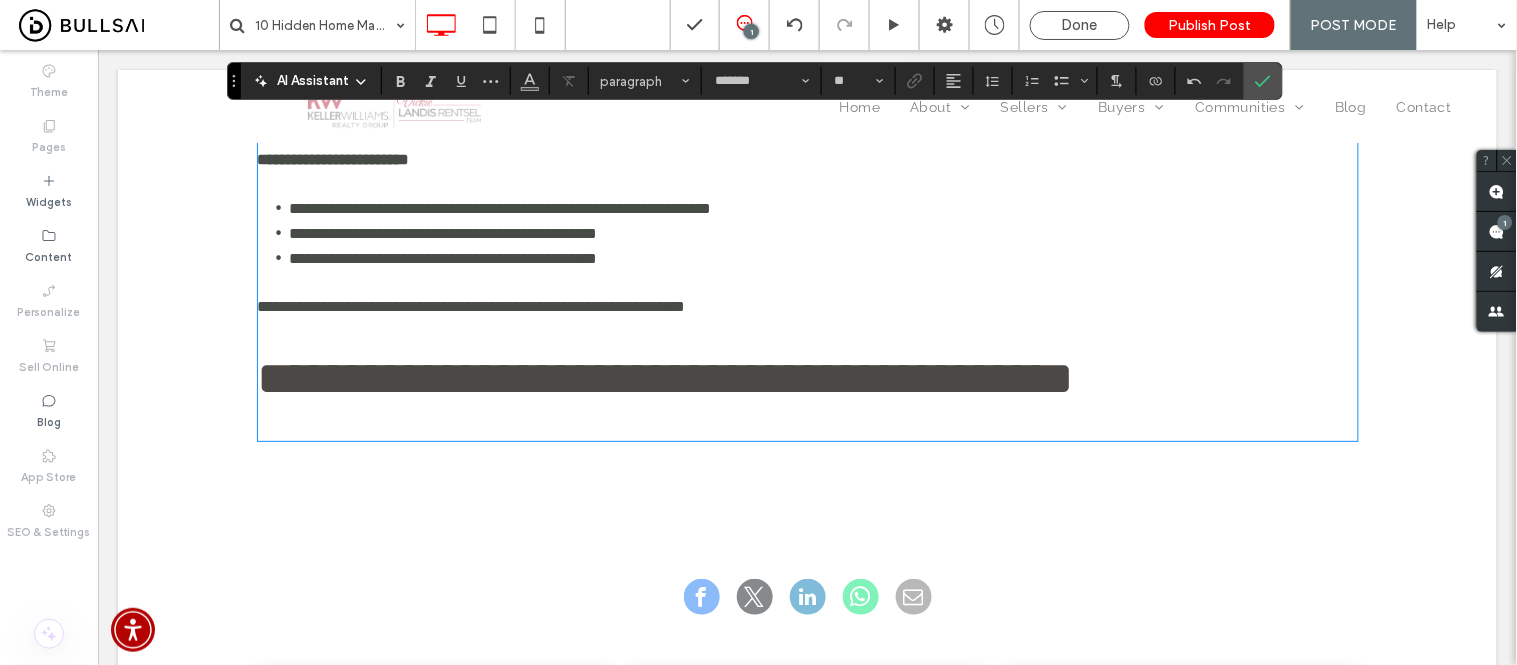 type on "**********" 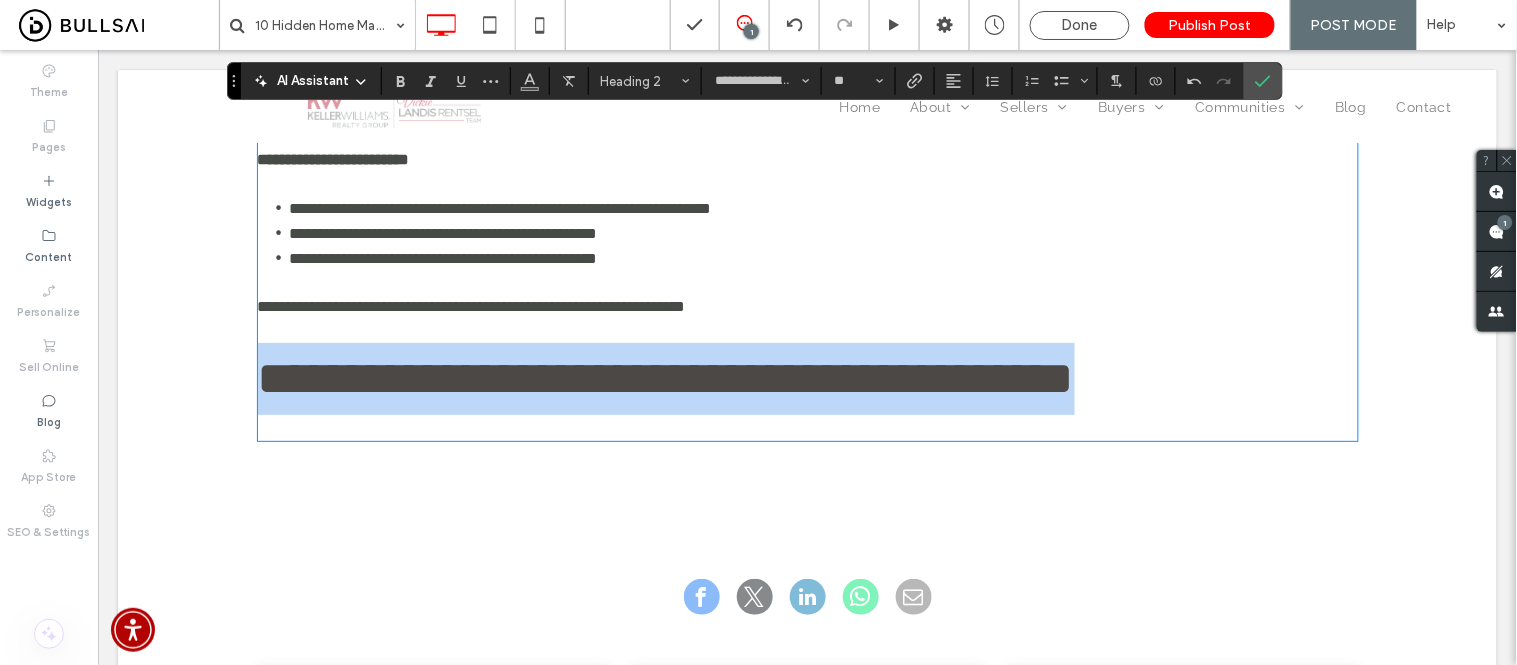 drag, startPoint x: 1307, startPoint y: 482, endPoint x: 221, endPoint y: 469, distance: 1086.0778 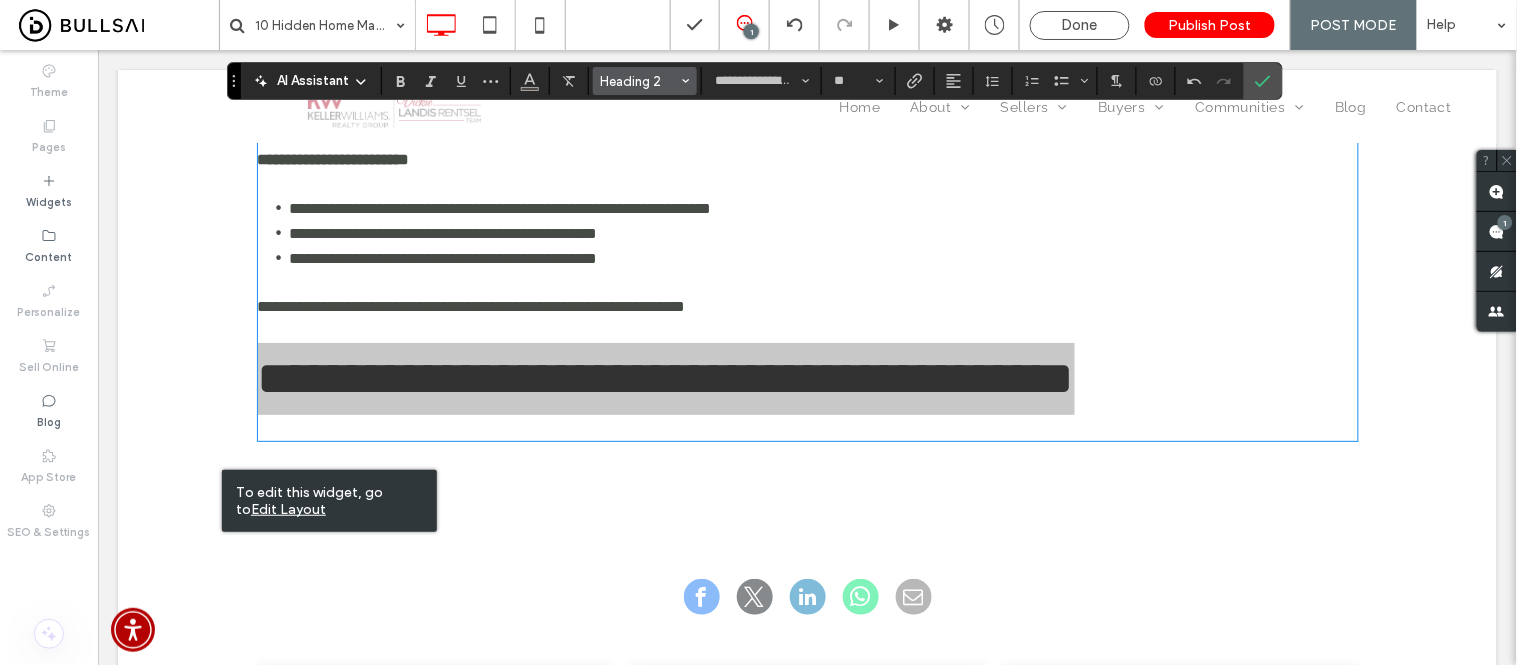 click 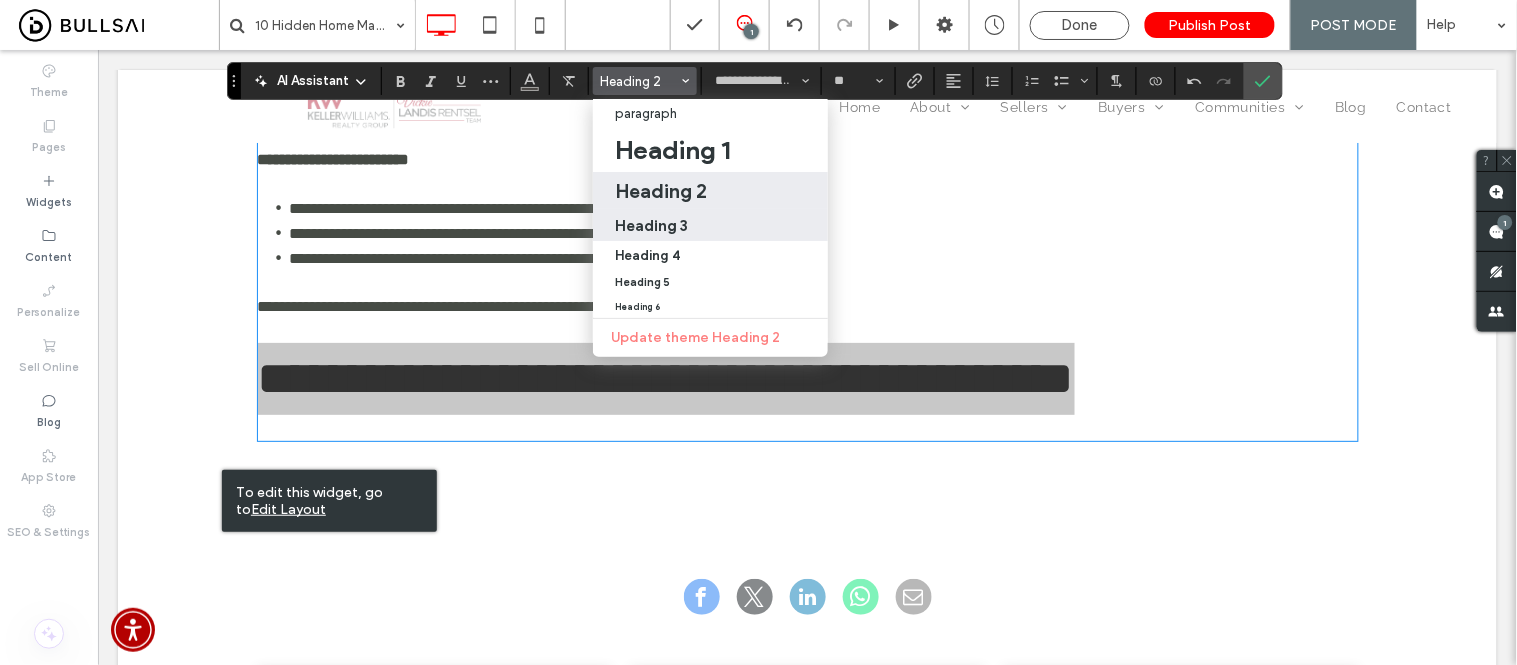 drag, startPoint x: 668, startPoint y: 226, endPoint x: 643, endPoint y: 56, distance: 171.8284 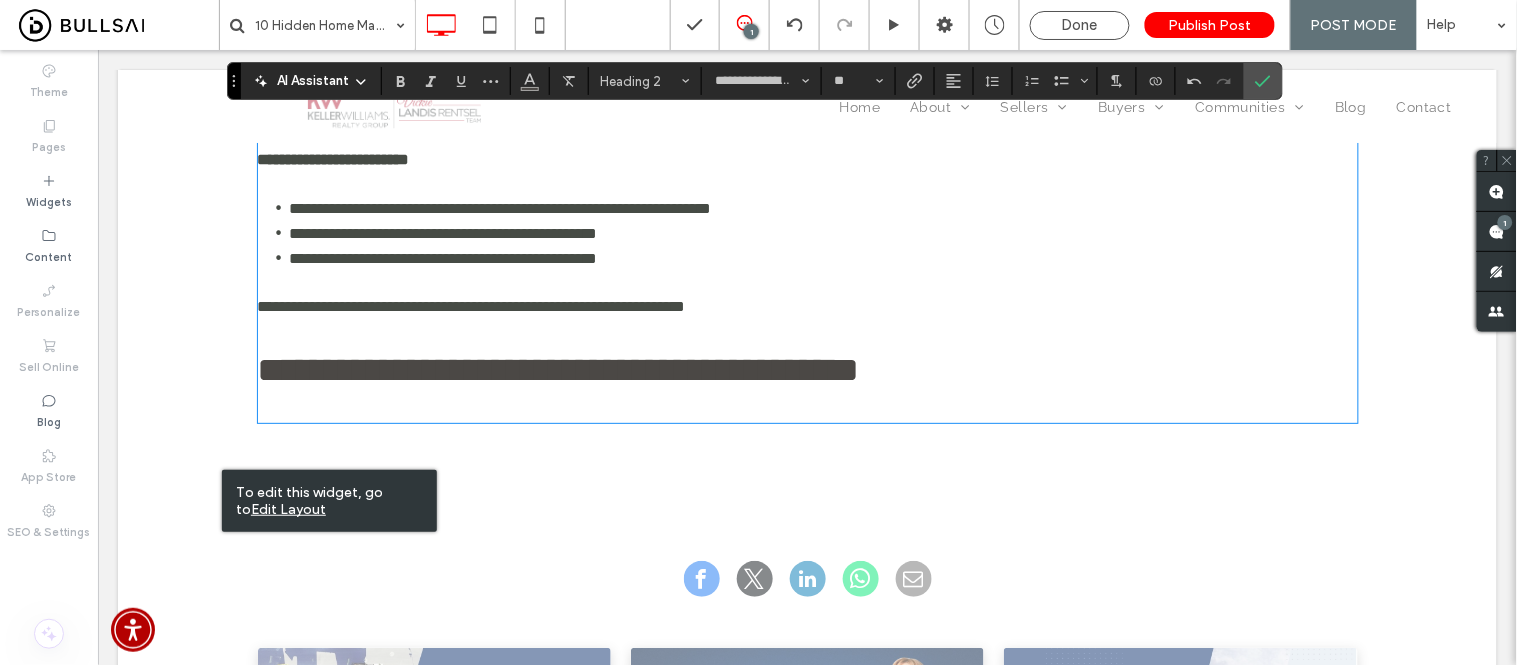 type on "**" 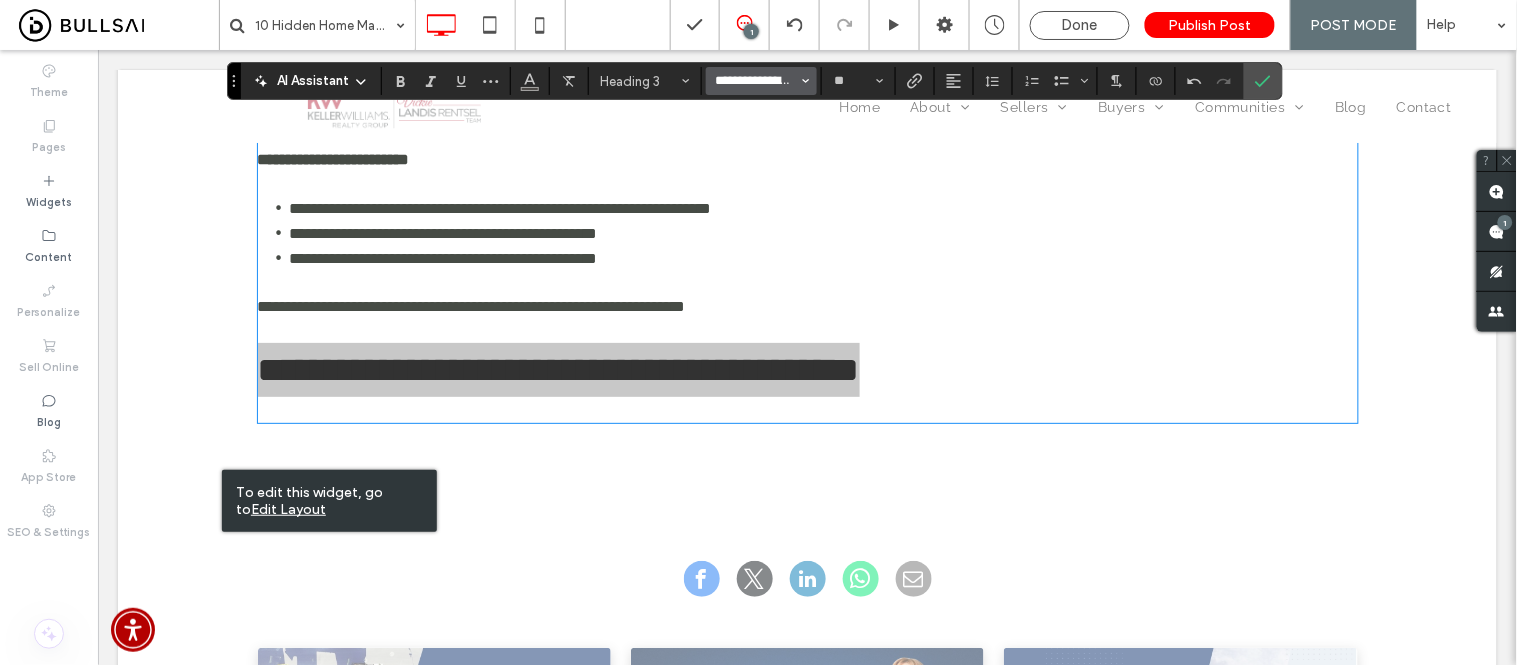 click on "**********" at bounding box center (755, 81) 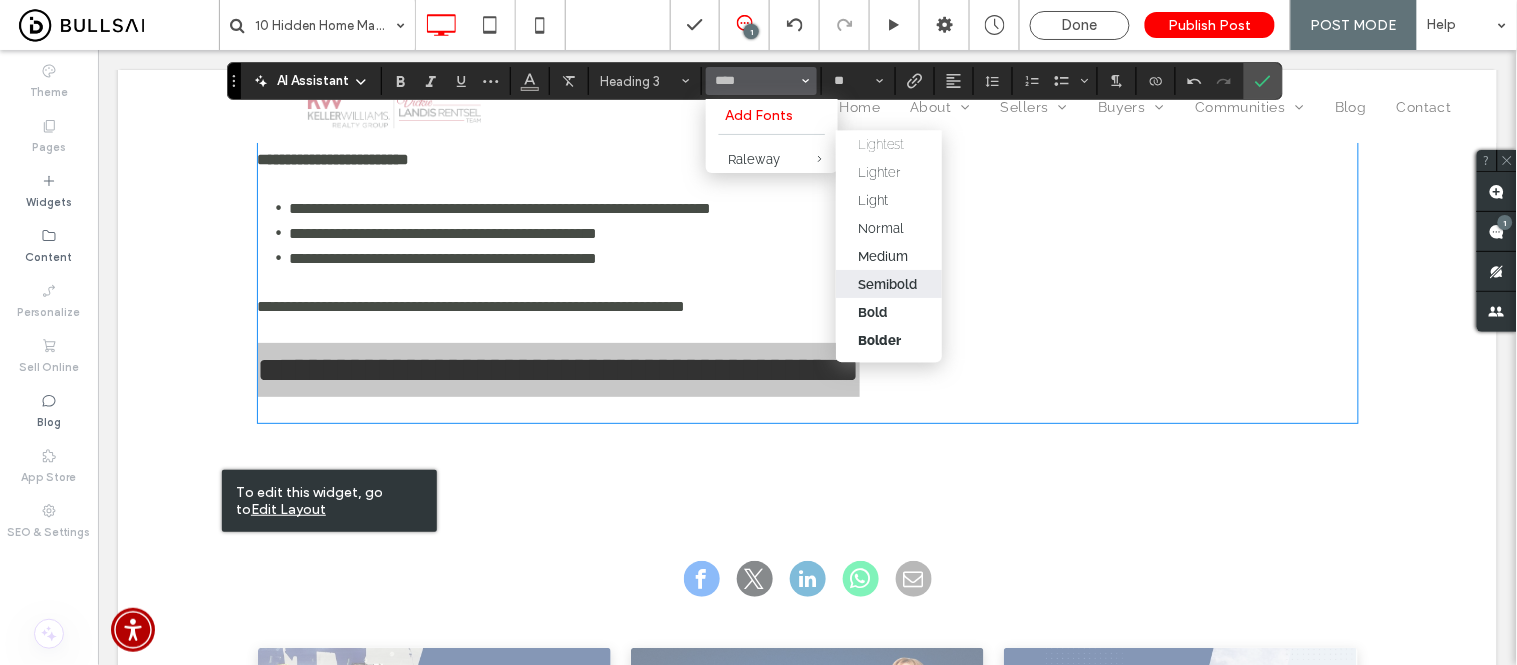 drag, startPoint x: 887, startPoint y: 287, endPoint x: 773, endPoint y: 121, distance: 201.37527 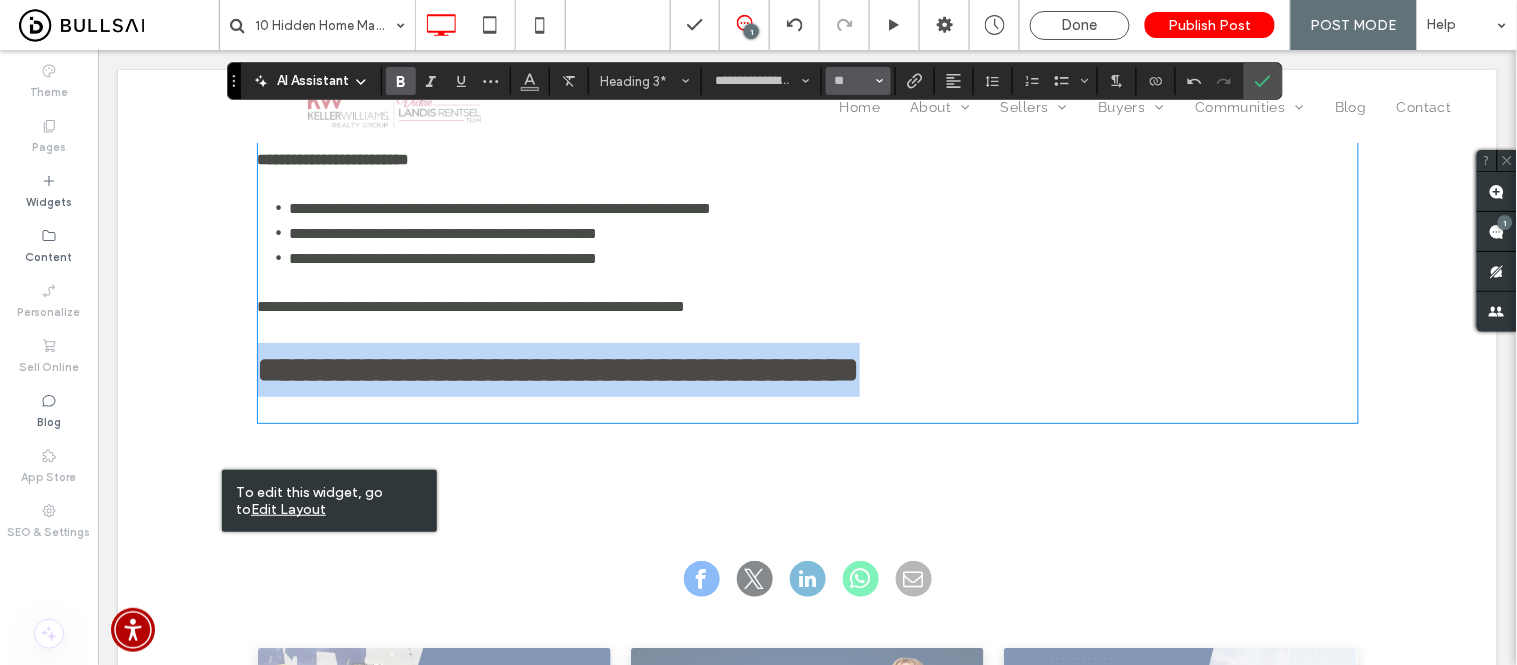 type on "*******" 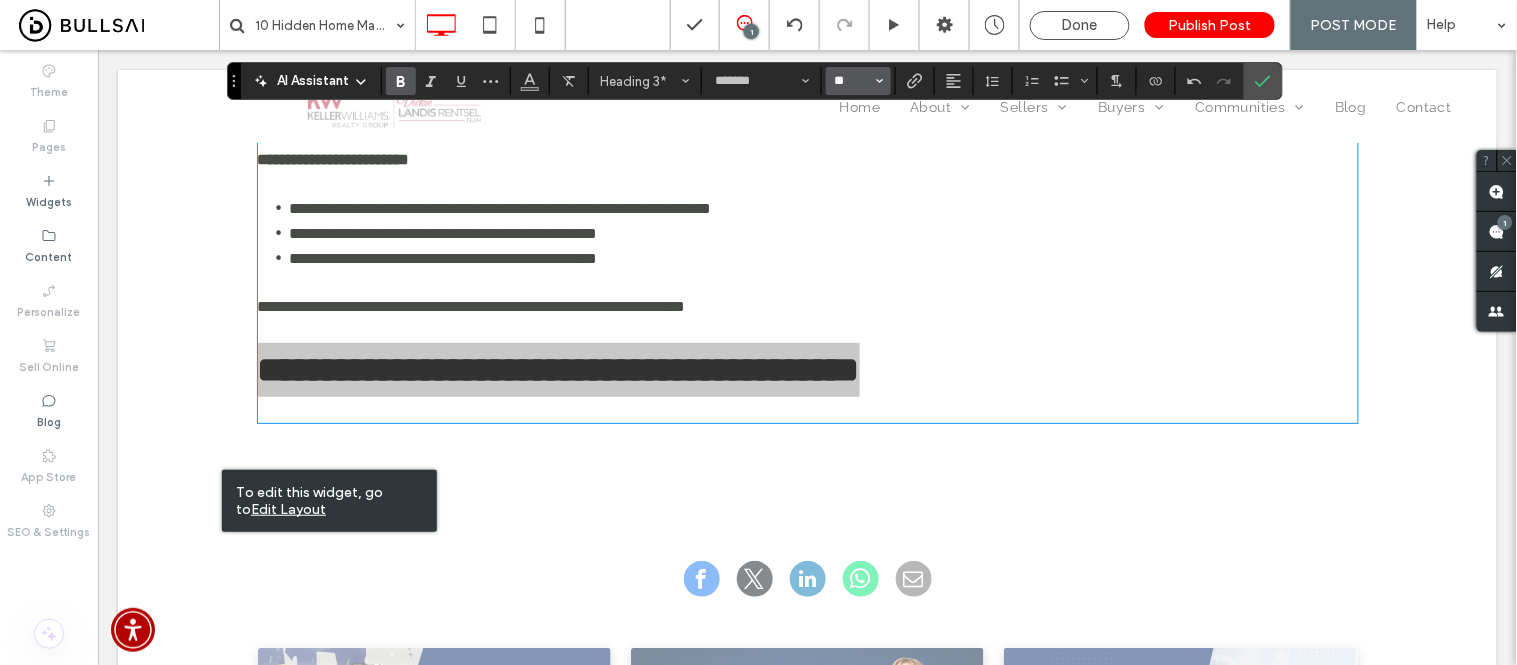 click on "**" at bounding box center [852, 81] 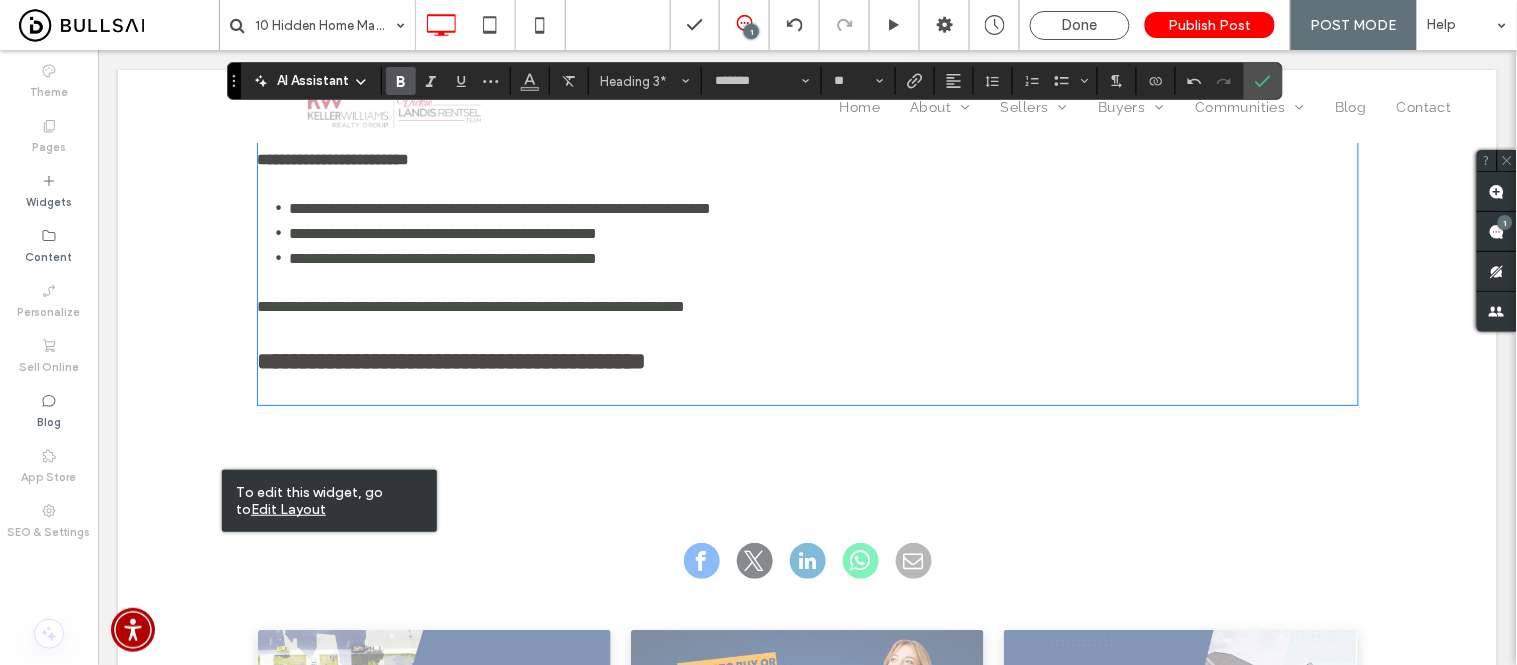 click on "﻿" at bounding box center [807, 390] 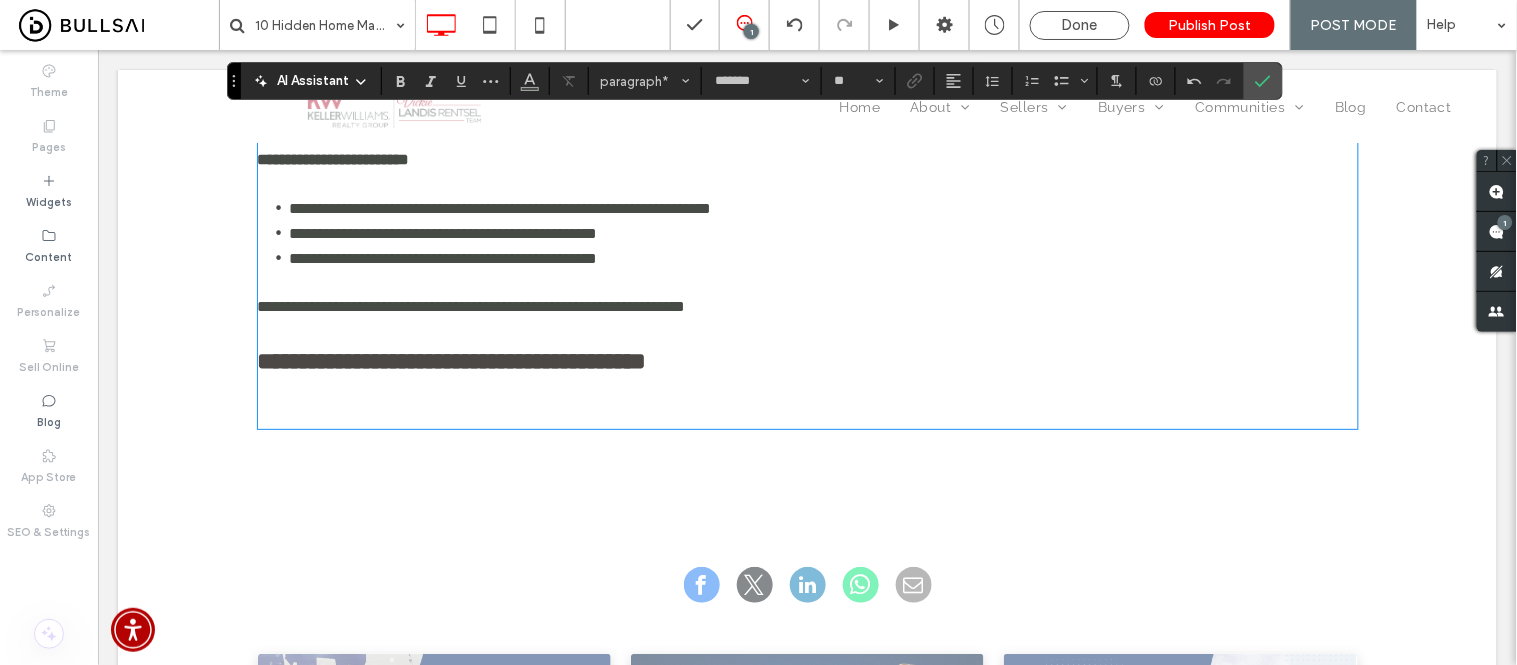 click on "﻿" at bounding box center [807, 414] 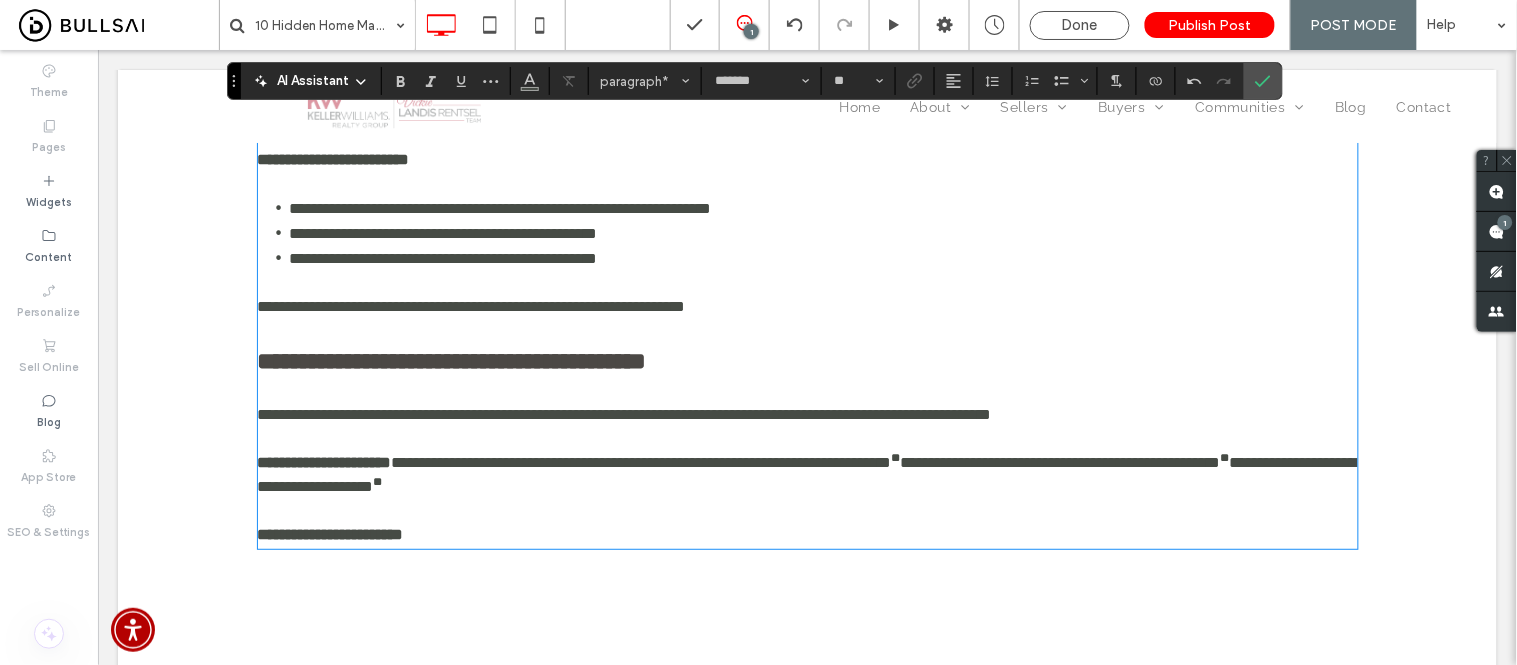 scroll, scrollTop: 4137, scrollLeft: 0, axis: vertical 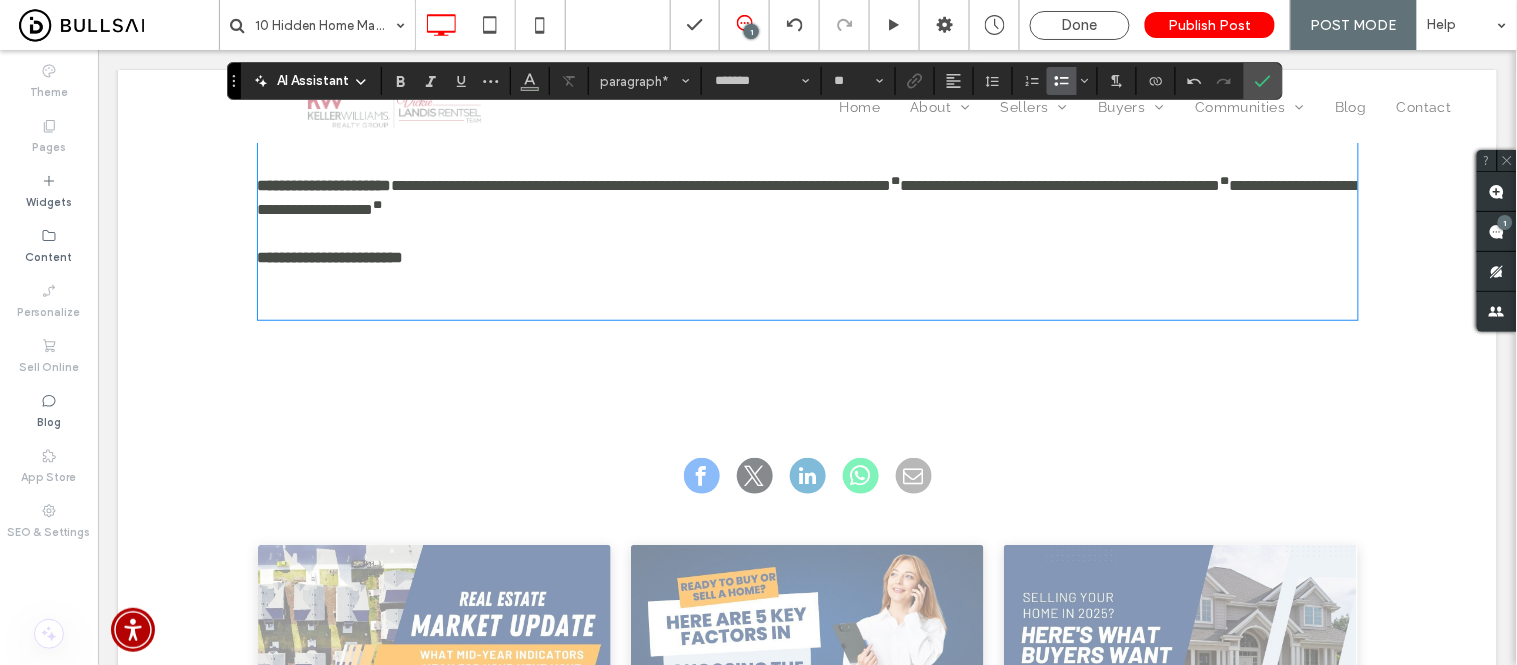 click 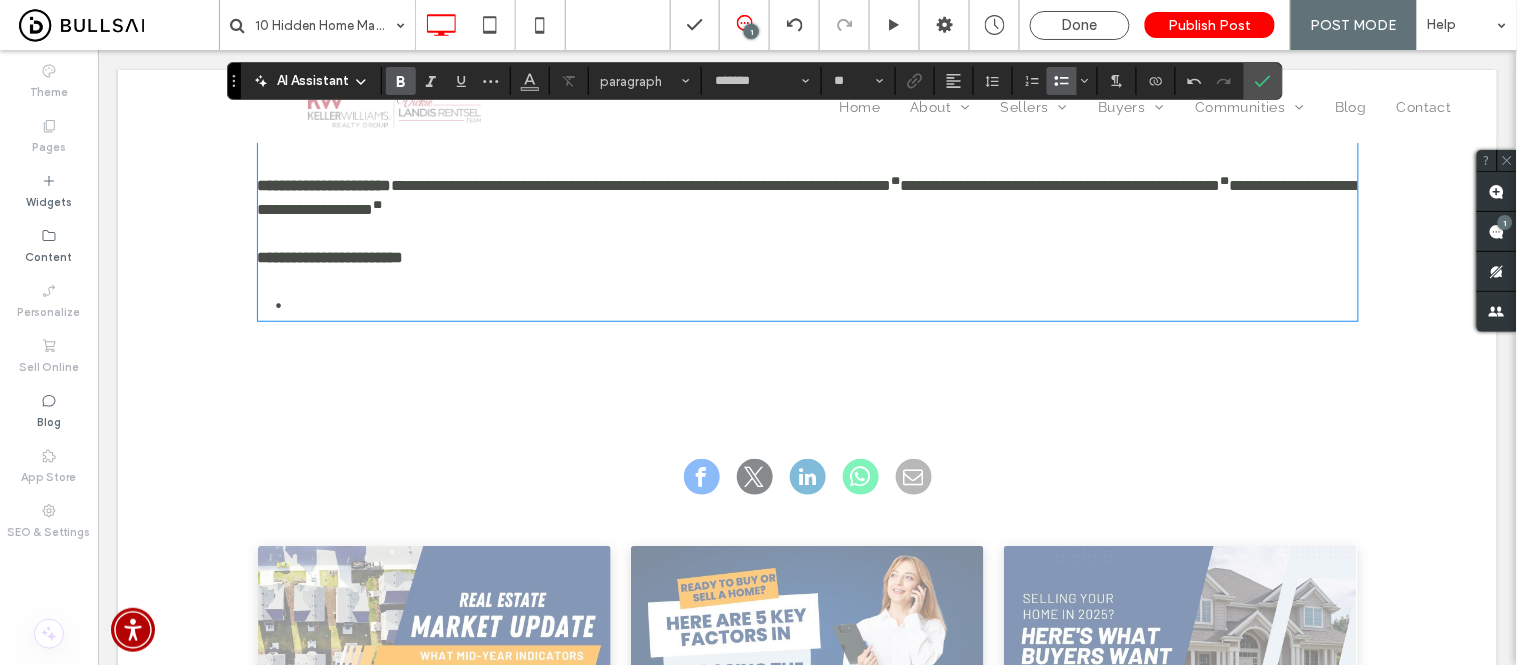 click on "﻿" at bounding box center [823, 305] 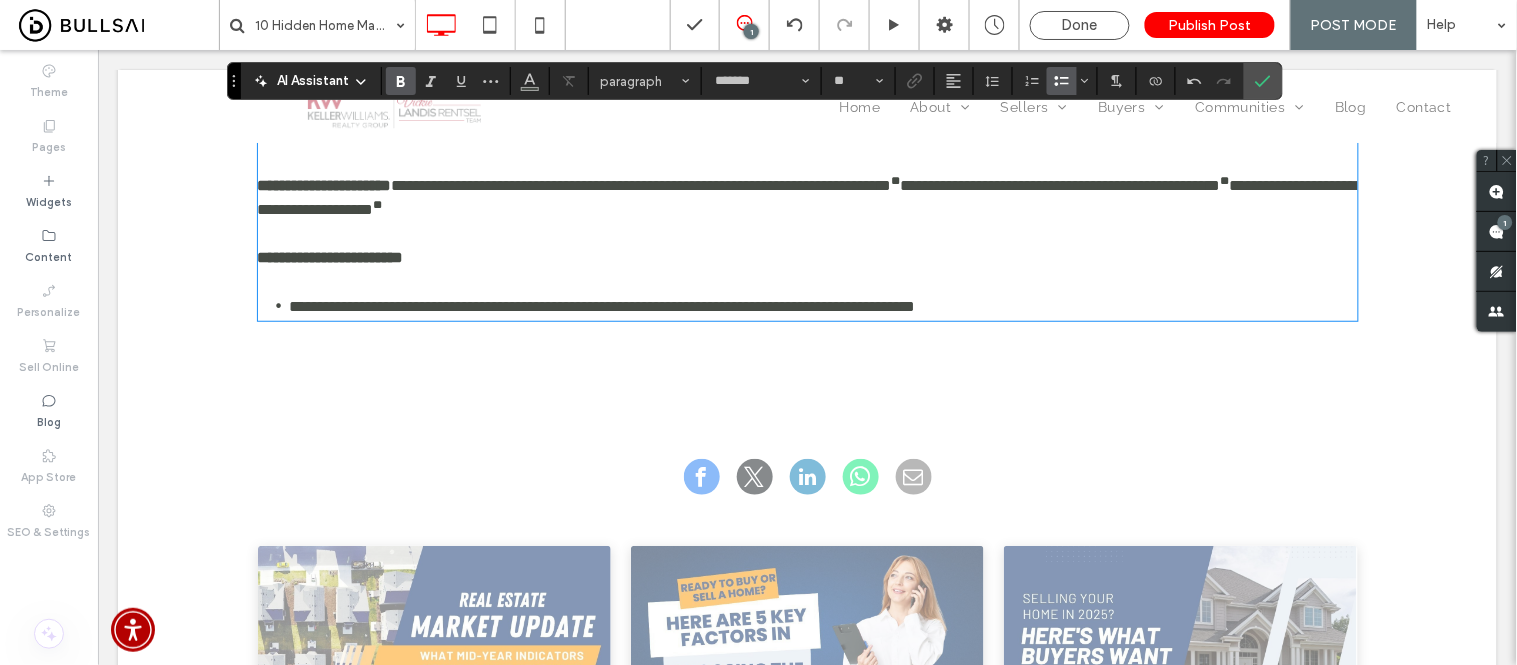 scroll, scrollTop: 4185, scrollLeft: 0, axis: vertical 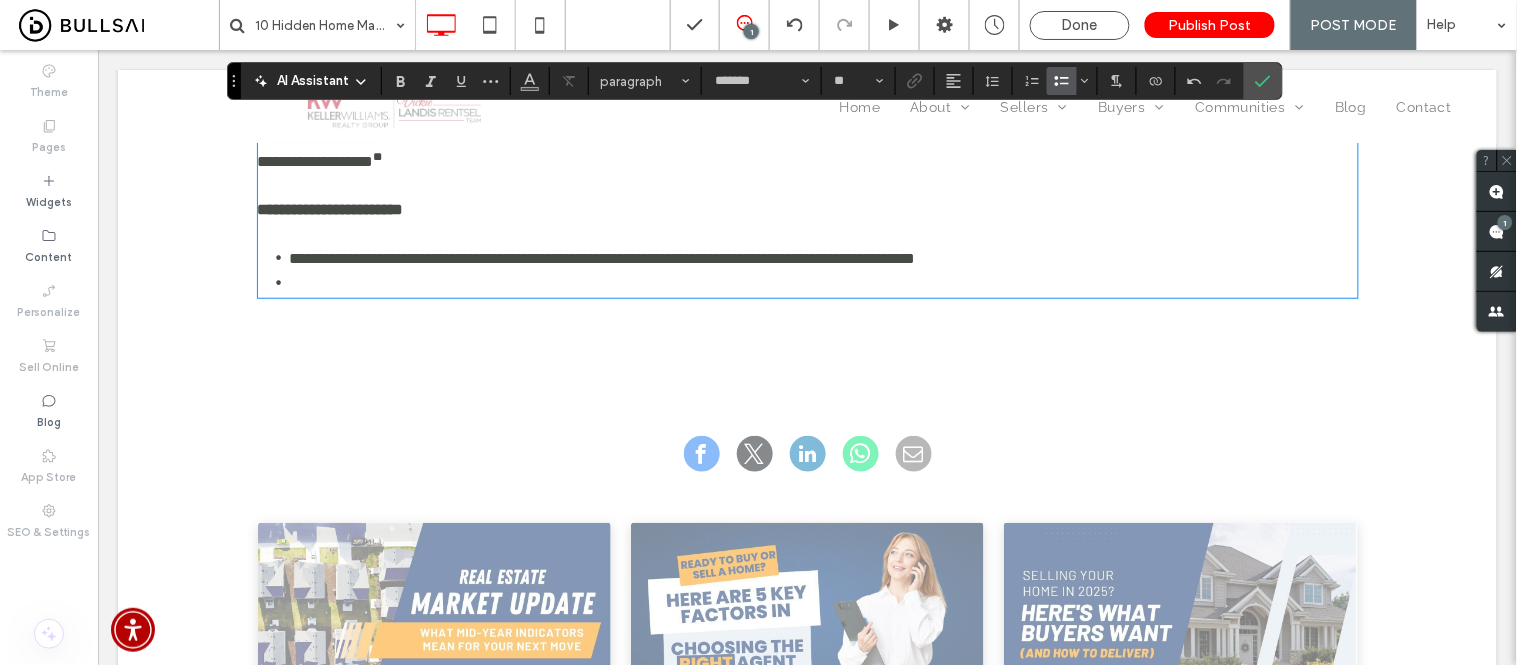 click on "**********" at bounding box center [602, 257] 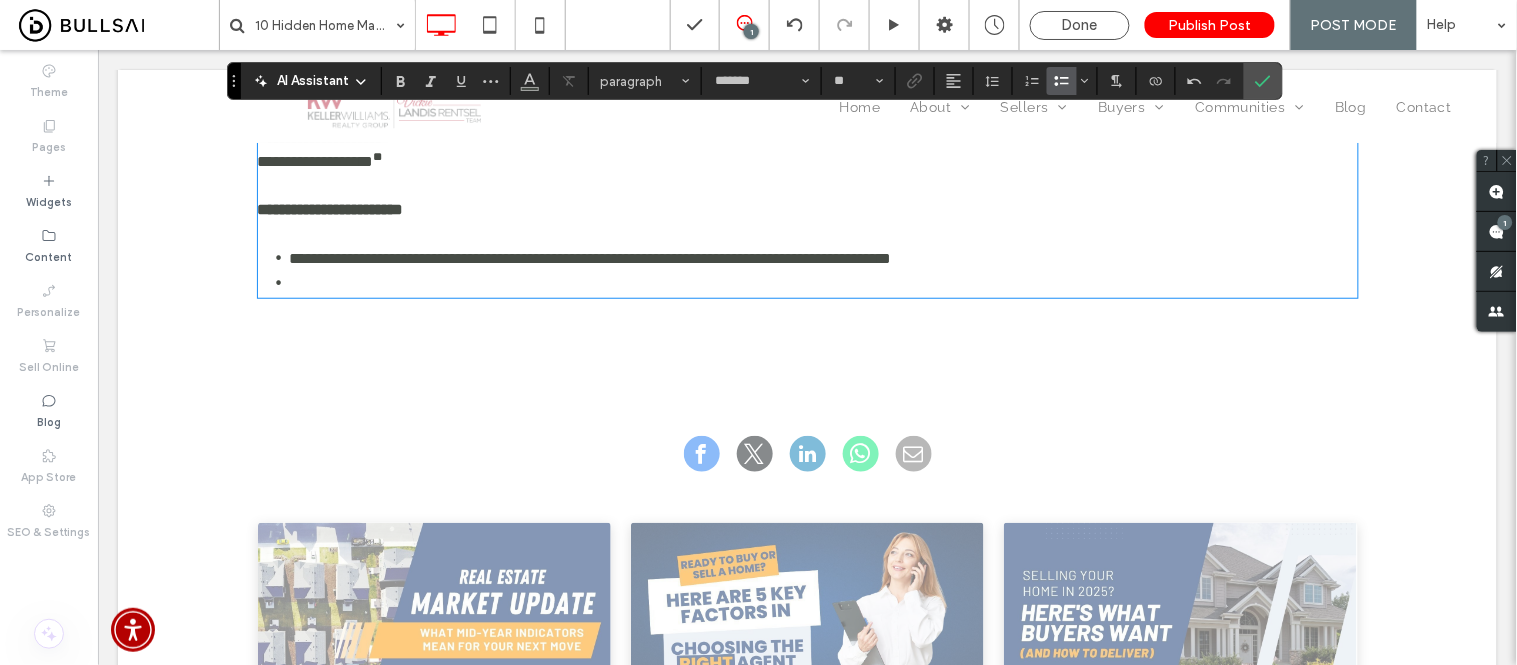 click at bounding box center [823, 282] 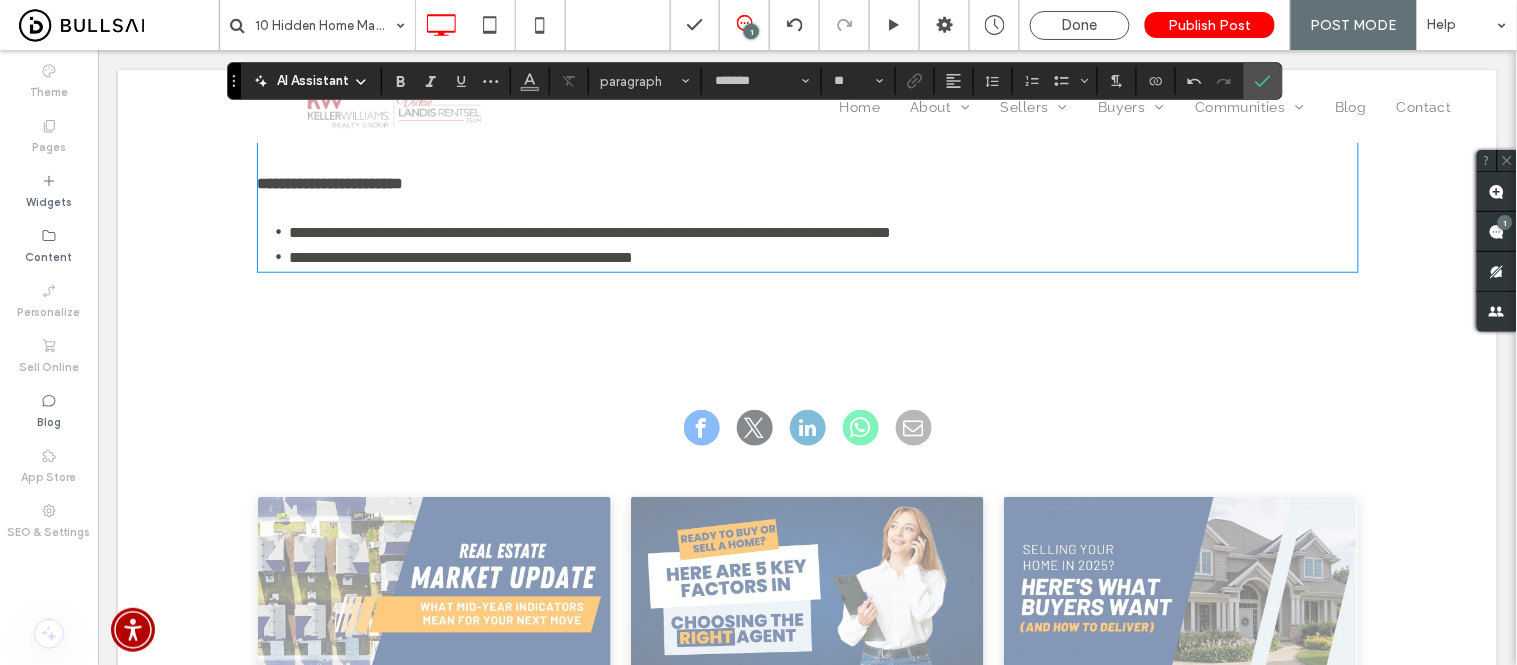 click on "**********" at bounding box center [461, 256] 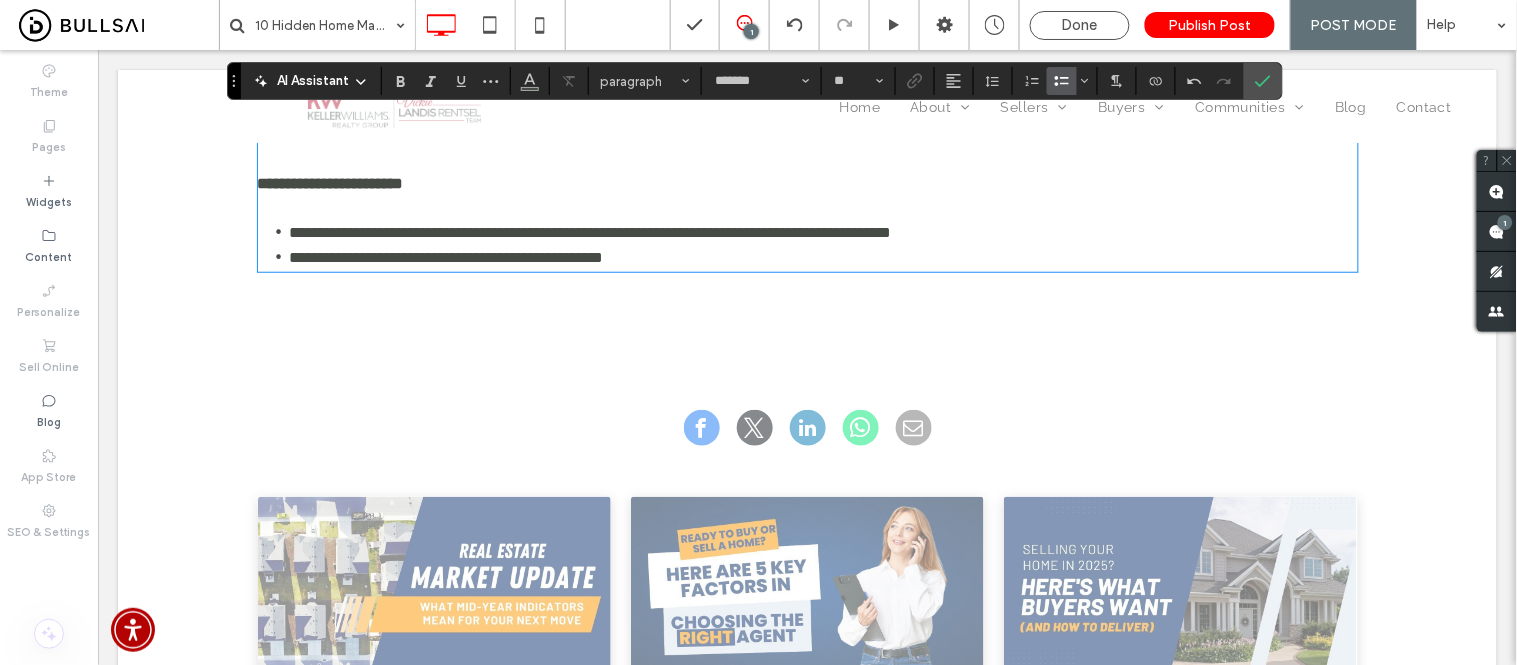 click on "**********" at bounding box center [590, 231] 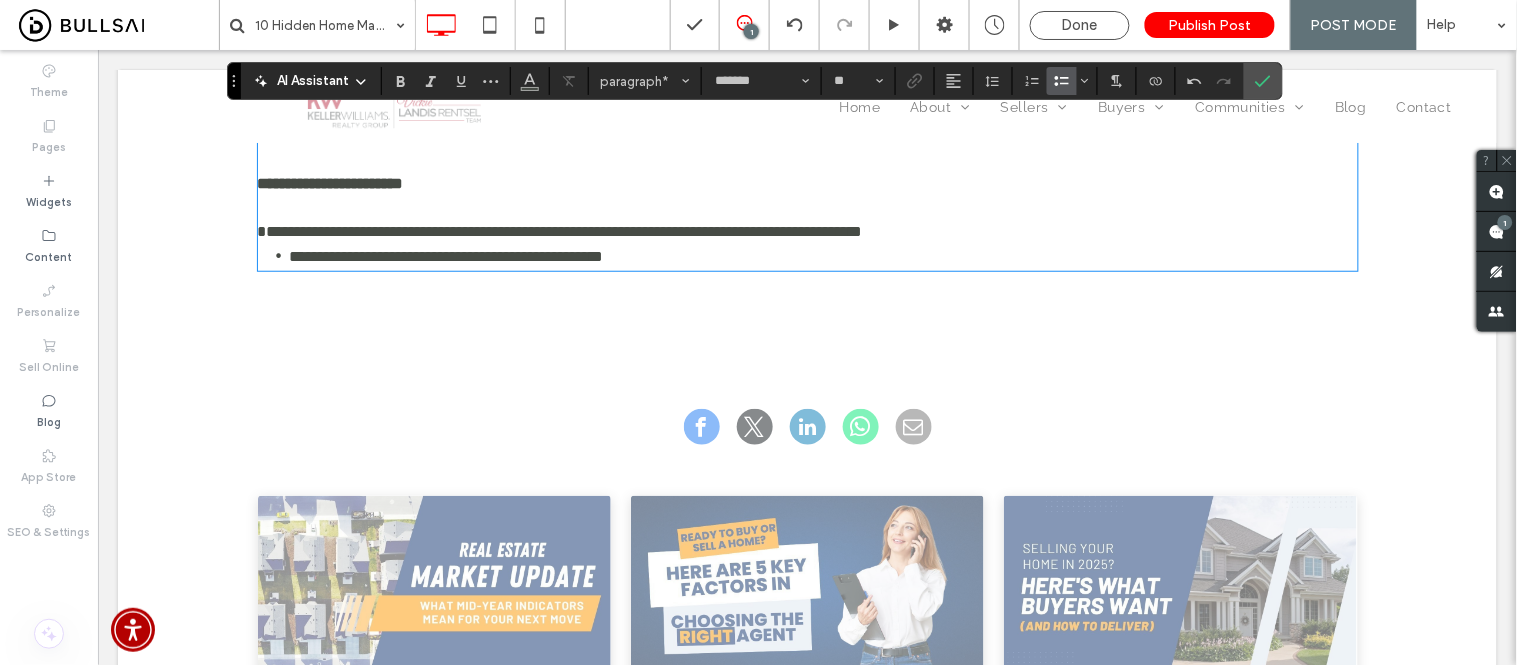 click 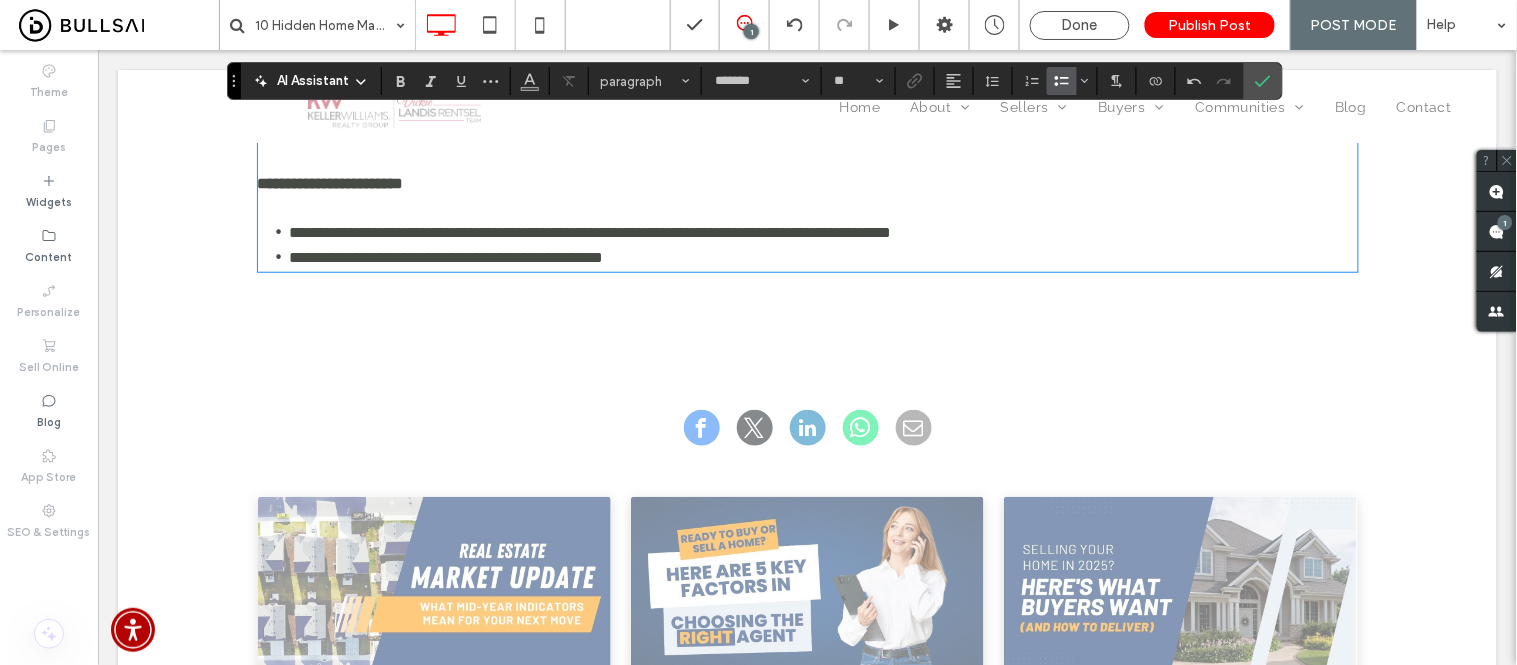 click on "**********" at bounding box center [823, 256] 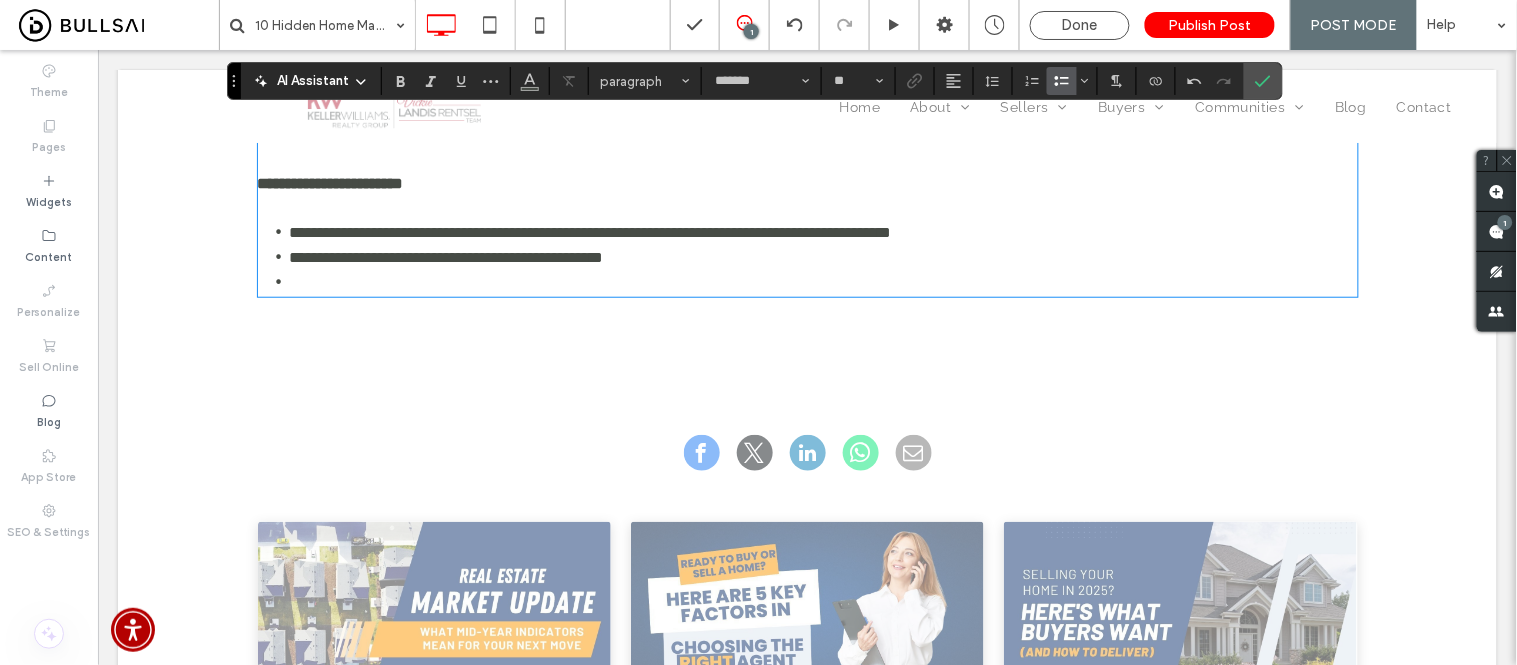 click on "﻿" at bounding box center (823, 281) 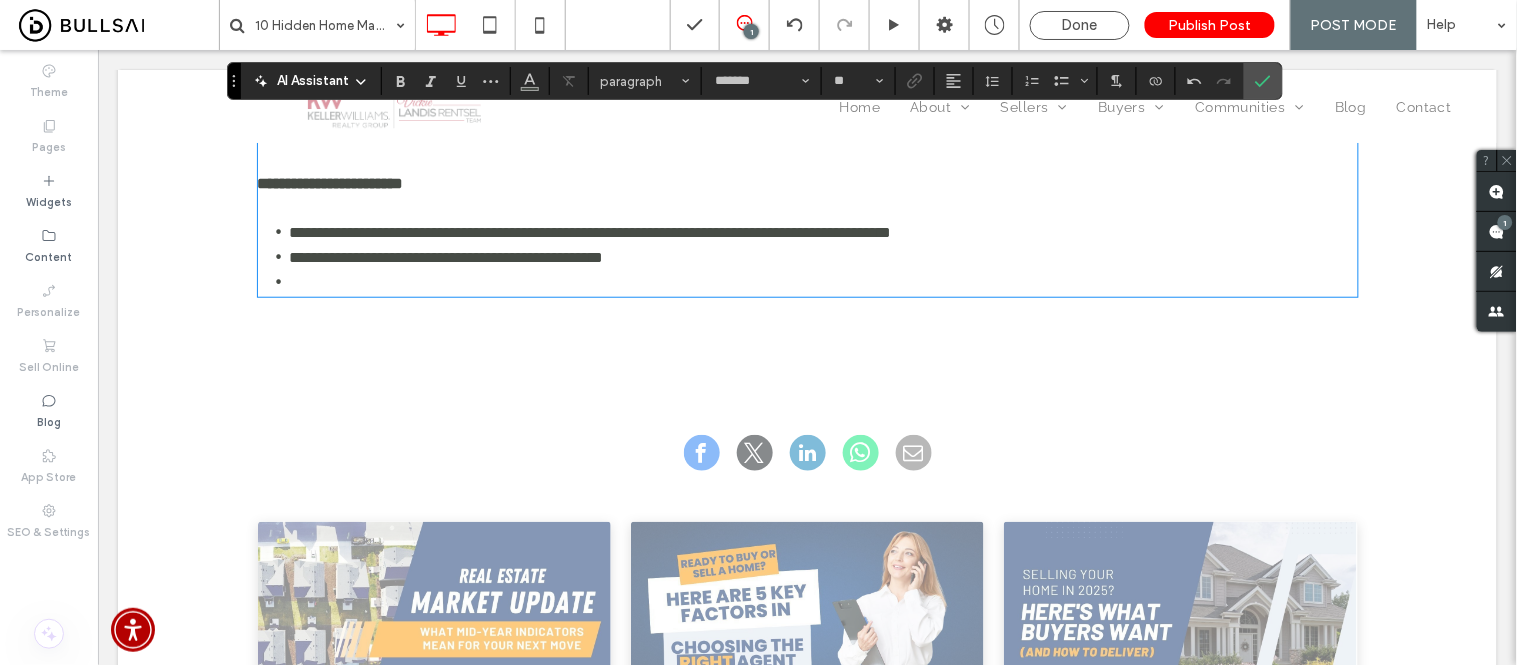 scroll, scrollTop: 4232, scrollLeft: 0, axis: vertical 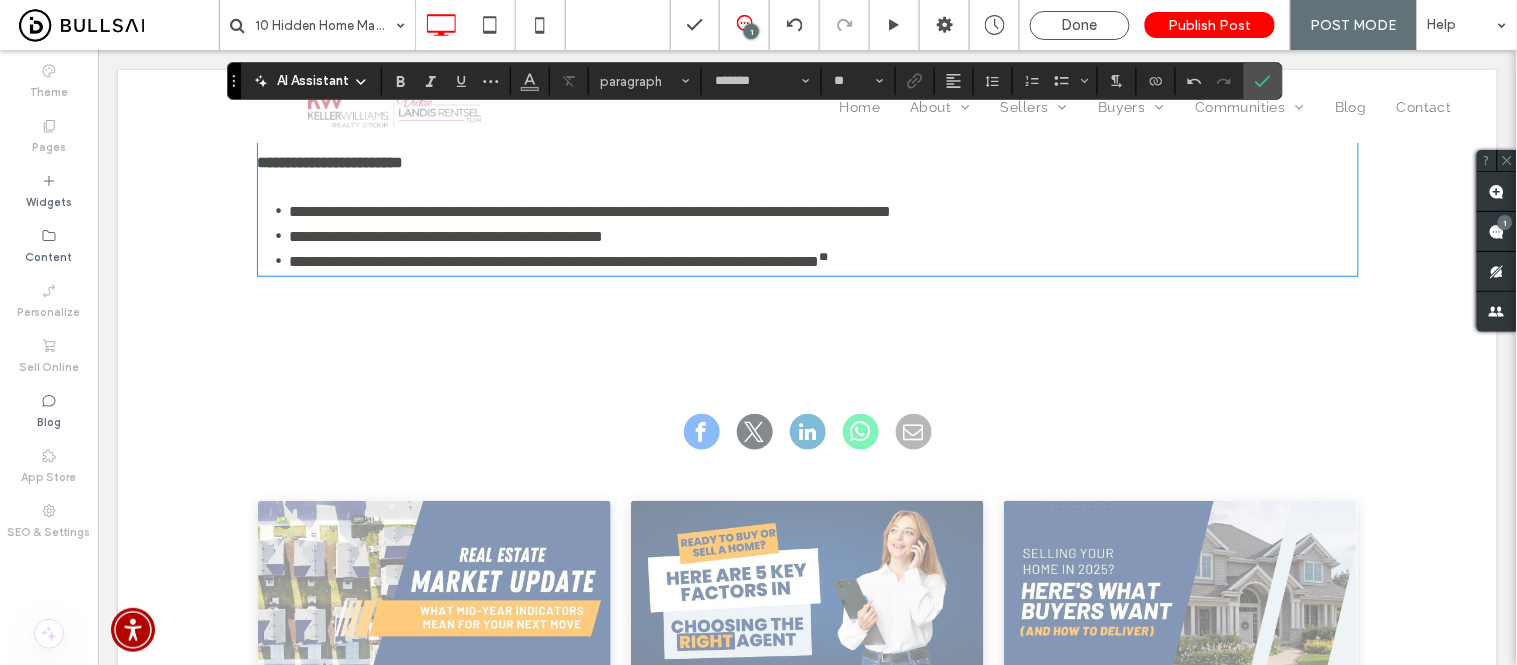 click on "**********" at bounding box center (554, 260) 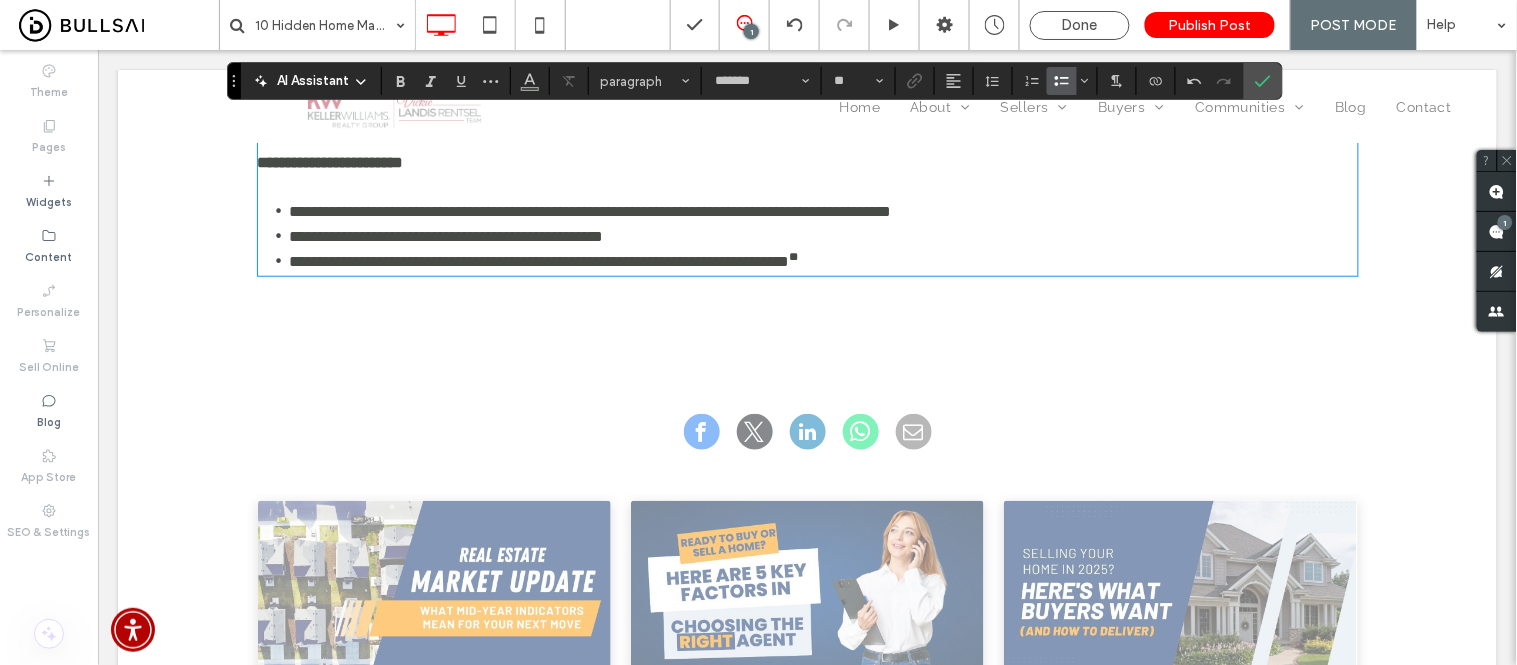 click on "**********" at bounding box center (823, 260) 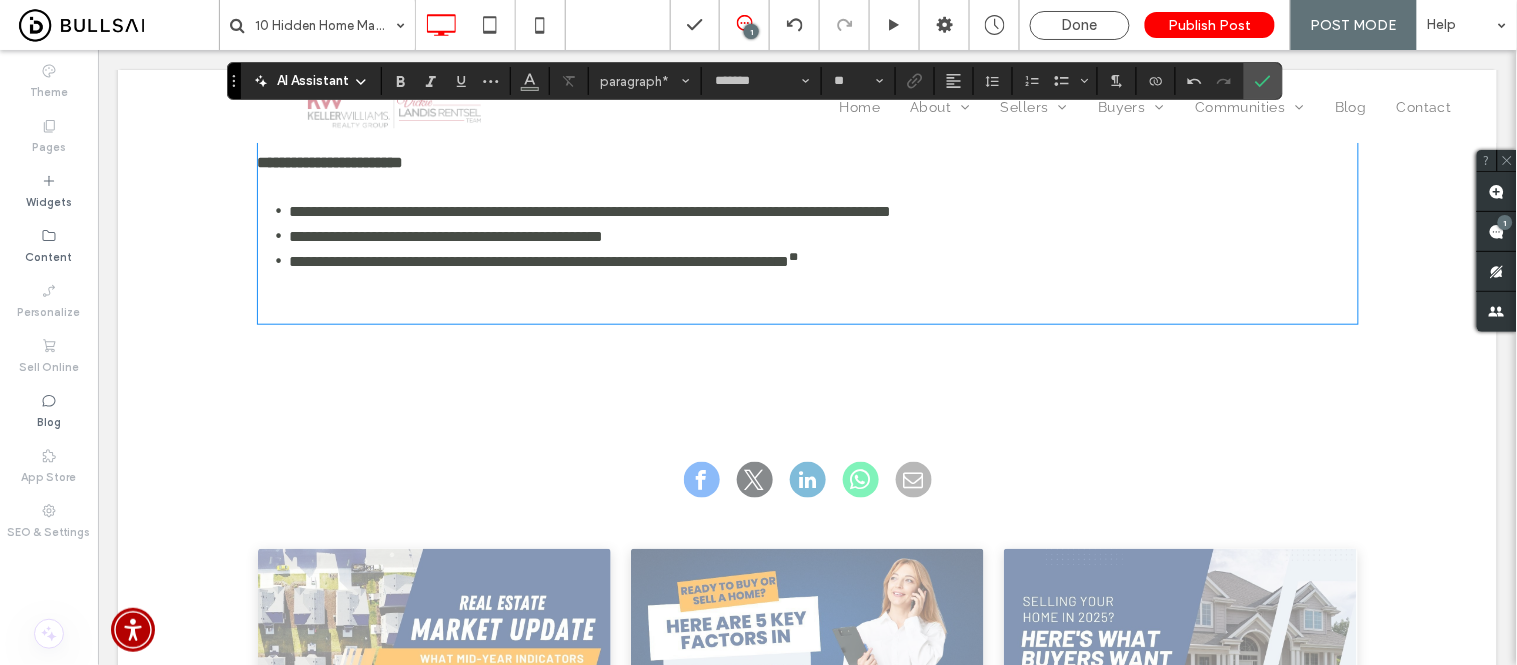 type on "**" 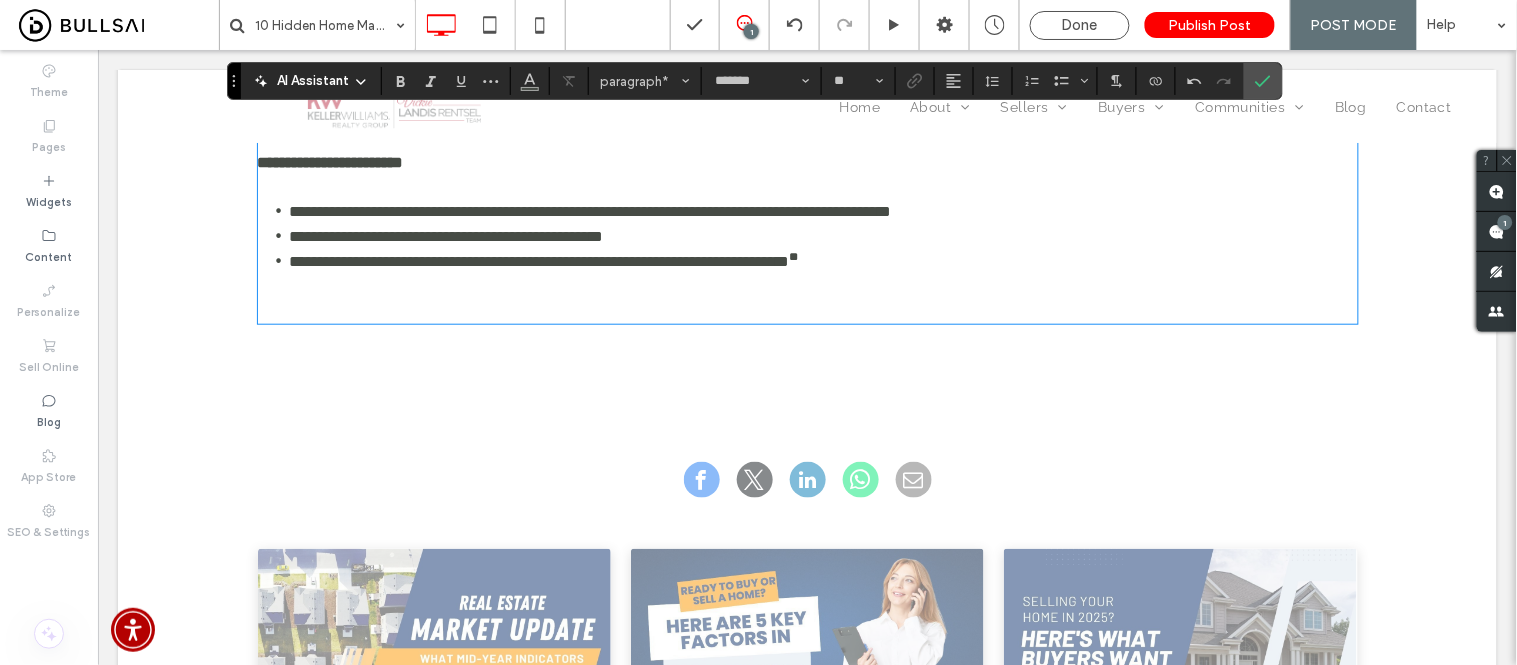 scroll, scrollTop: 4284, scrollLeft: 0, axis: vertical 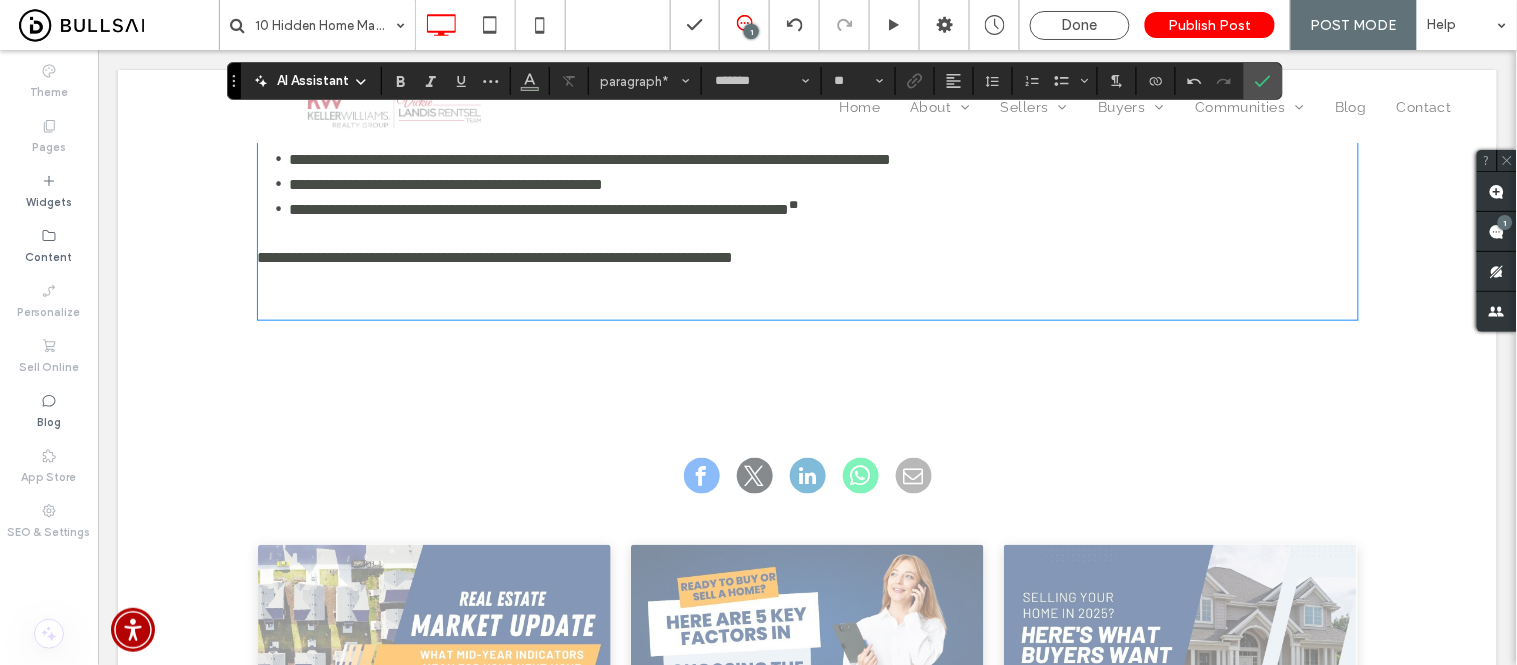 click on "﻿" at bounding box center [807, 305] 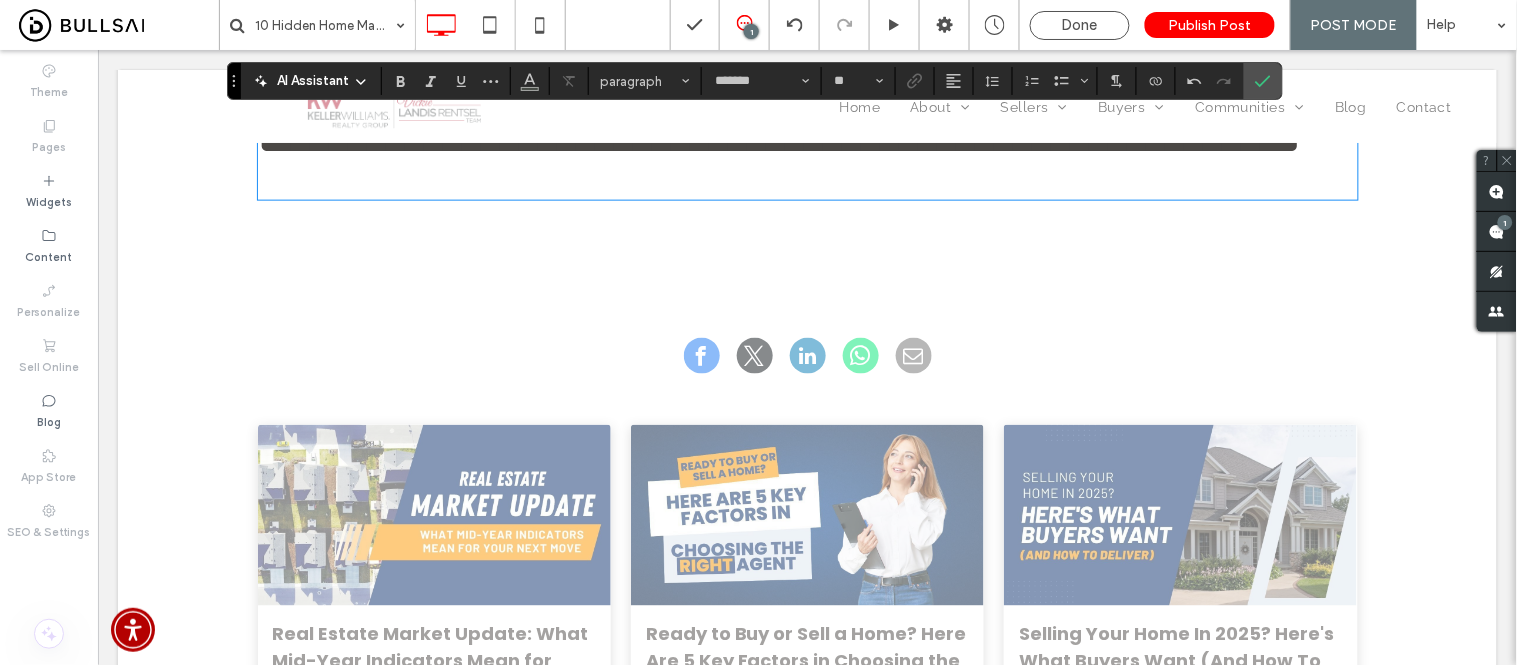 type on "**********" 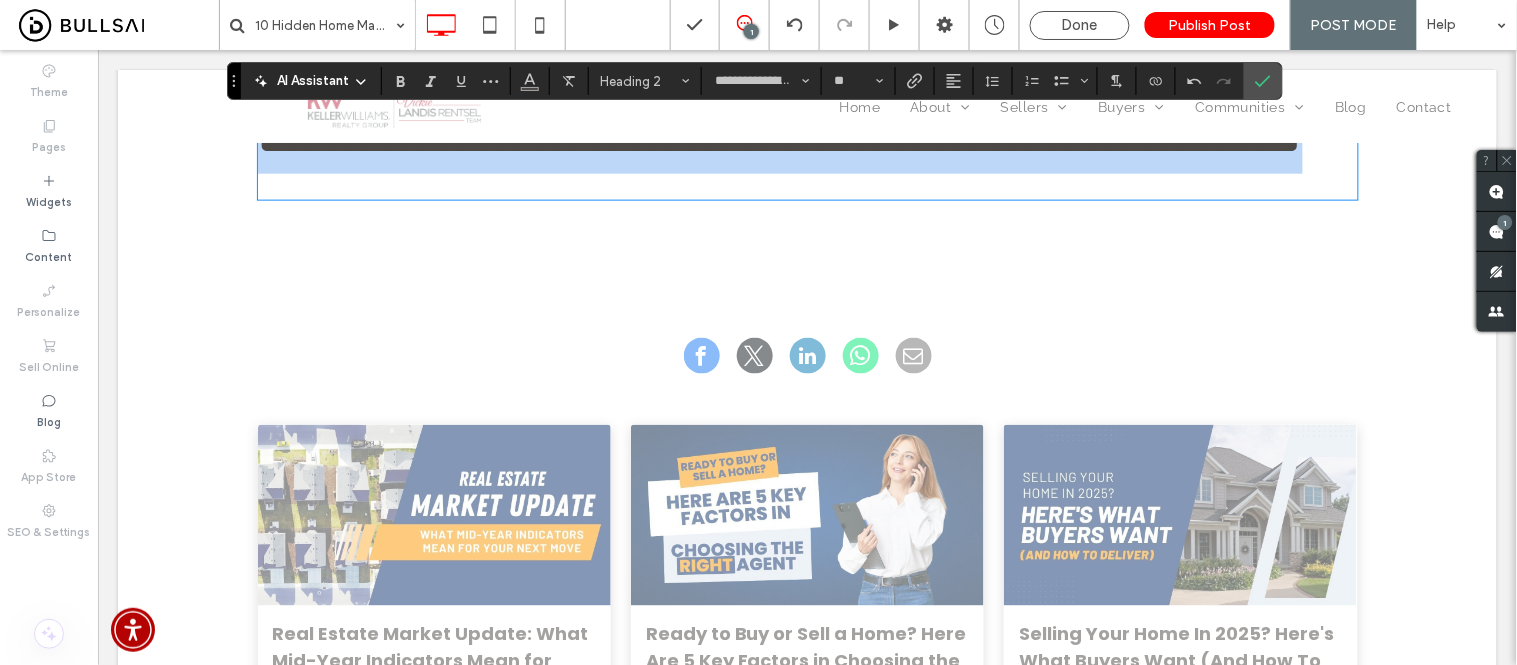 drag, startPoint x: 554, startPoint y: 313, endPoint x: 254, endPoint y: 241, distance: 308.51904 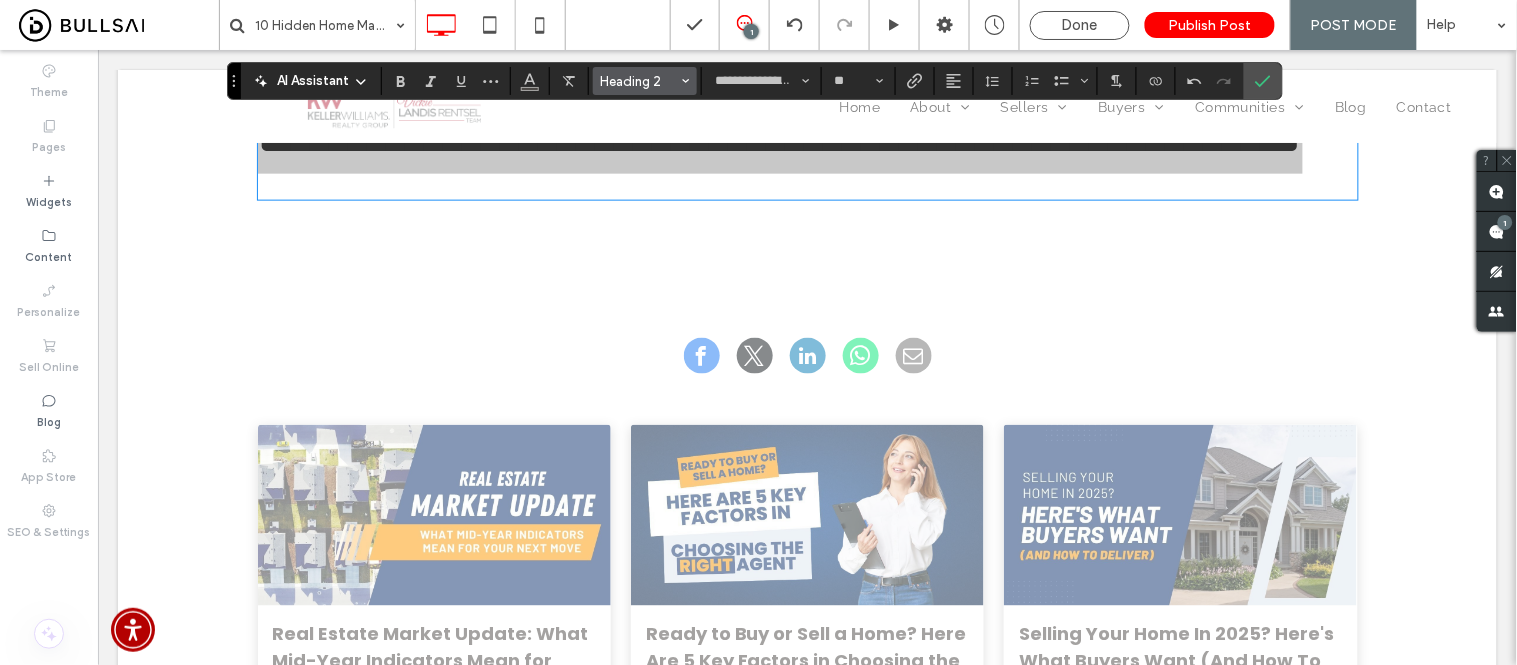 click on "Heading 2" at bounding box center (639, 81) 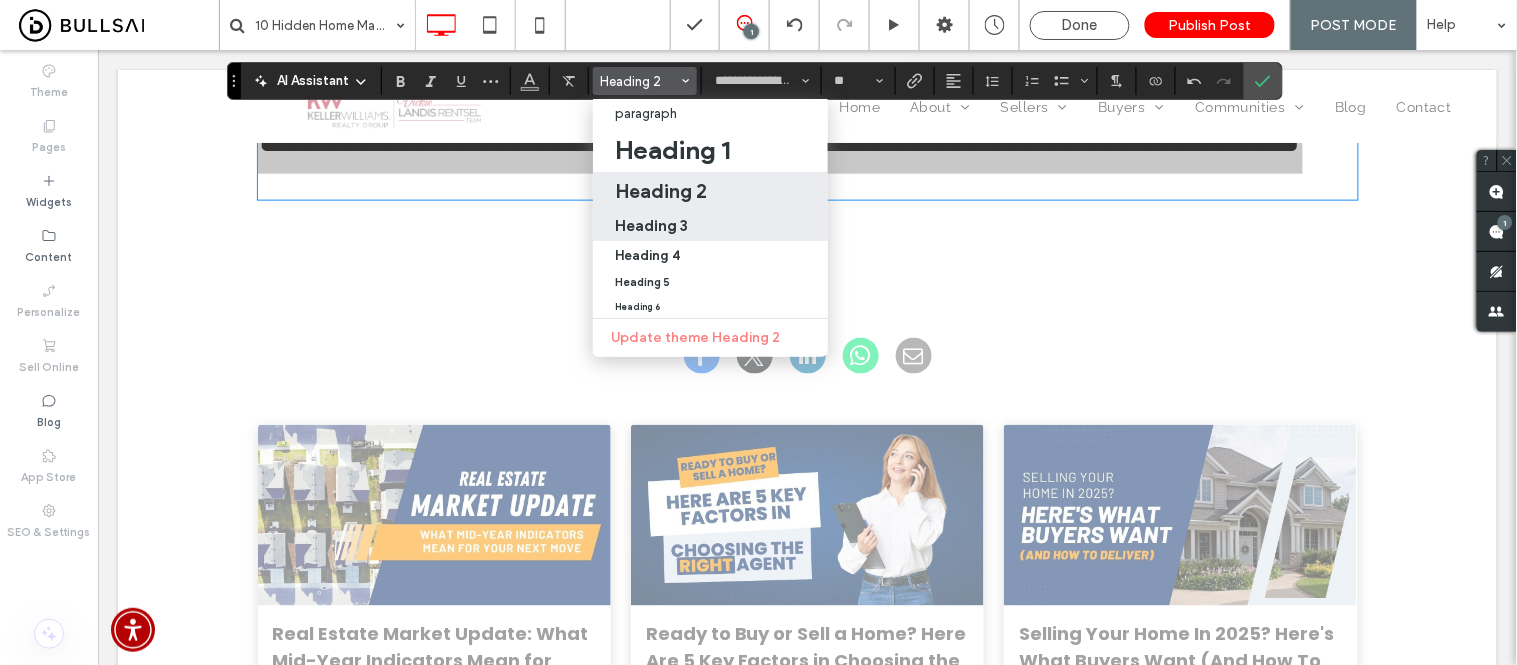 click on "Heading 3" at bounding box center [651, 225] 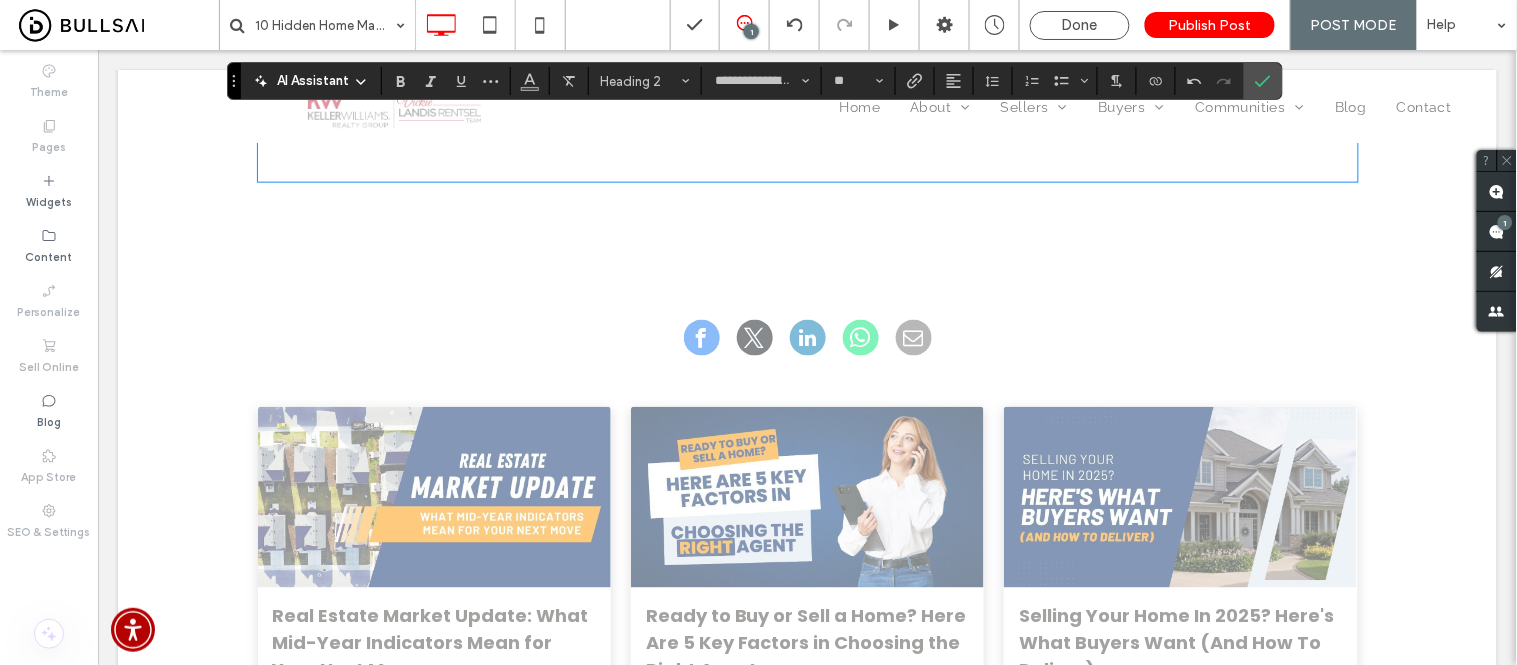 type on "**" 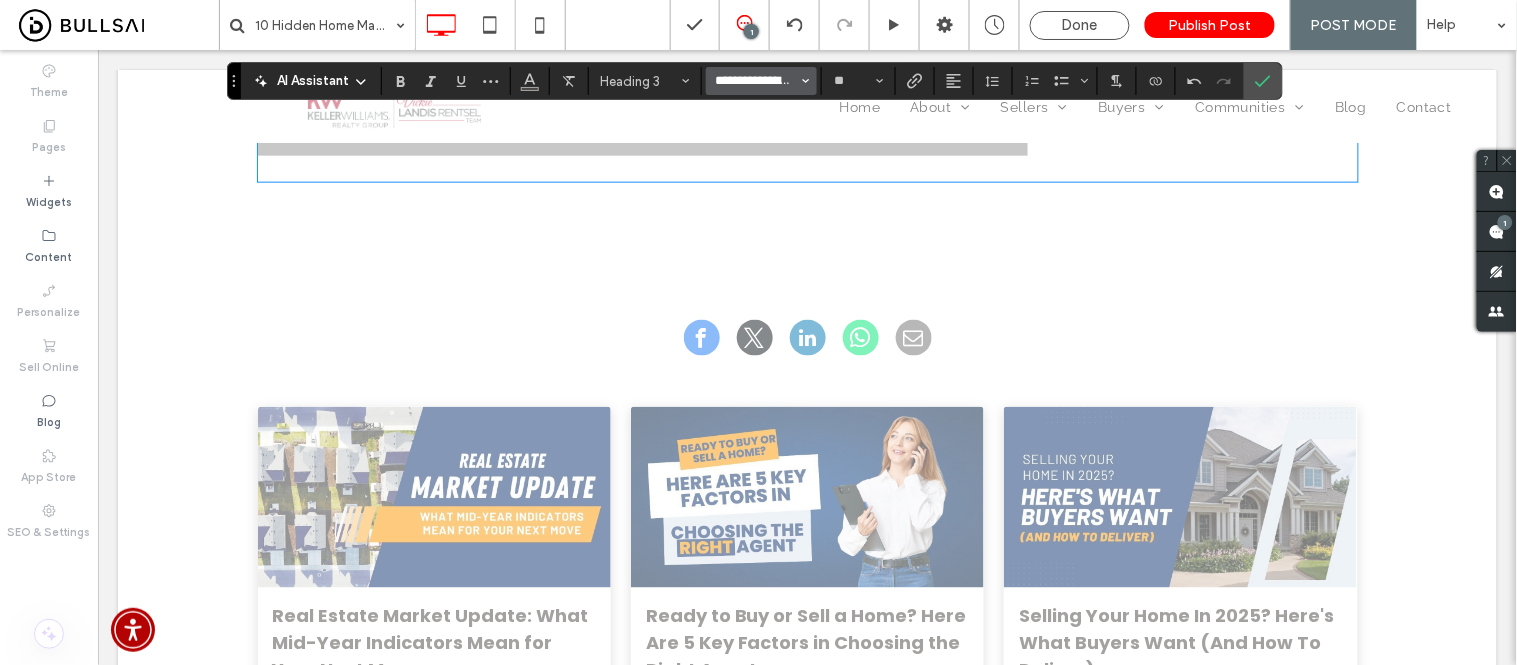 click on "**********" at bounding box center (755, 81) 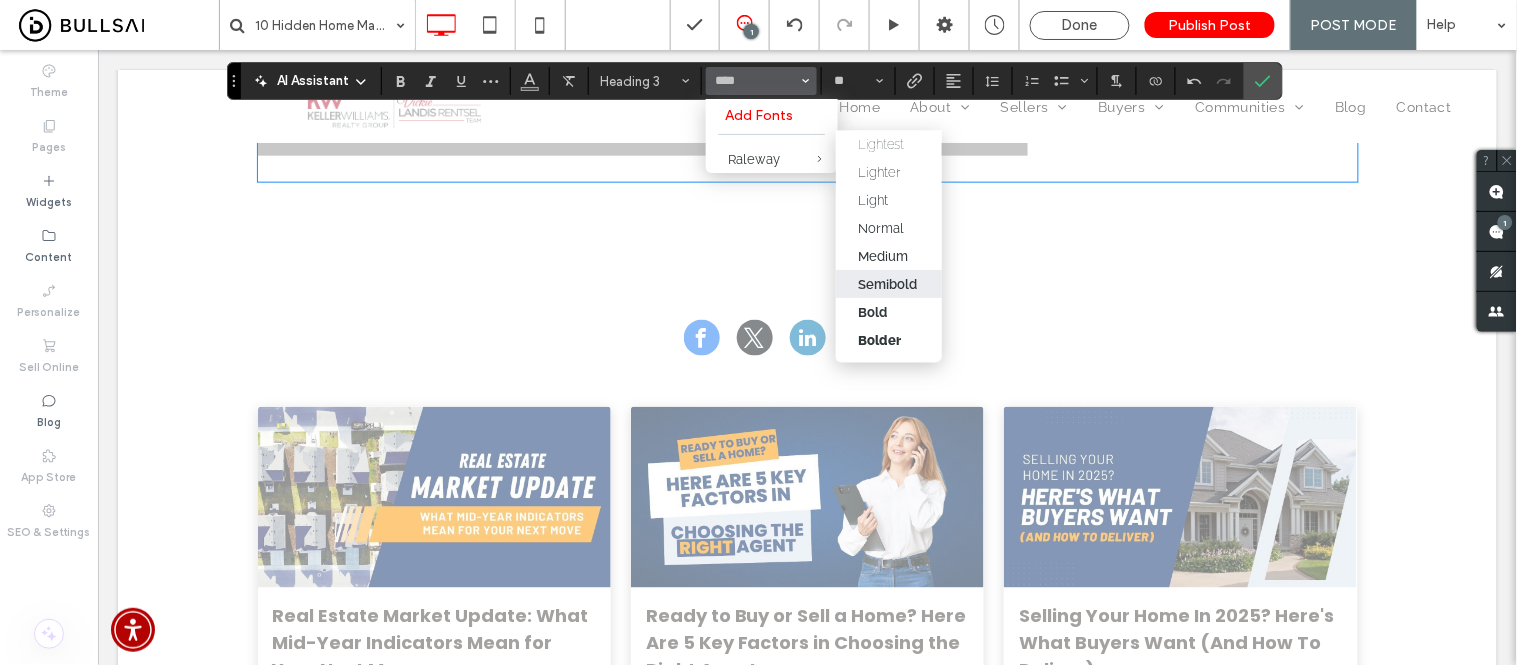 drag, startPoint x: 875, startPoint y: 285, endPoint x: 753, endPoint y: 73, distance: 244.59763 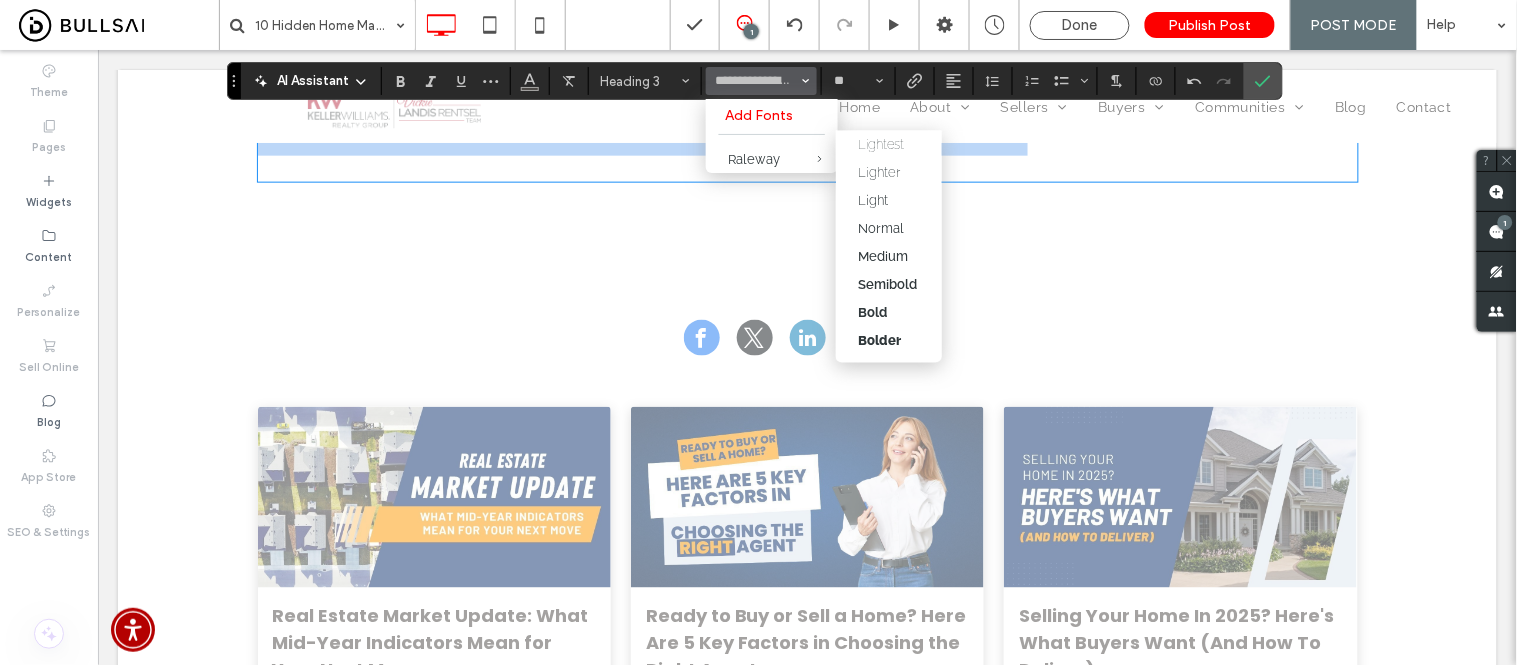 type on "*******" 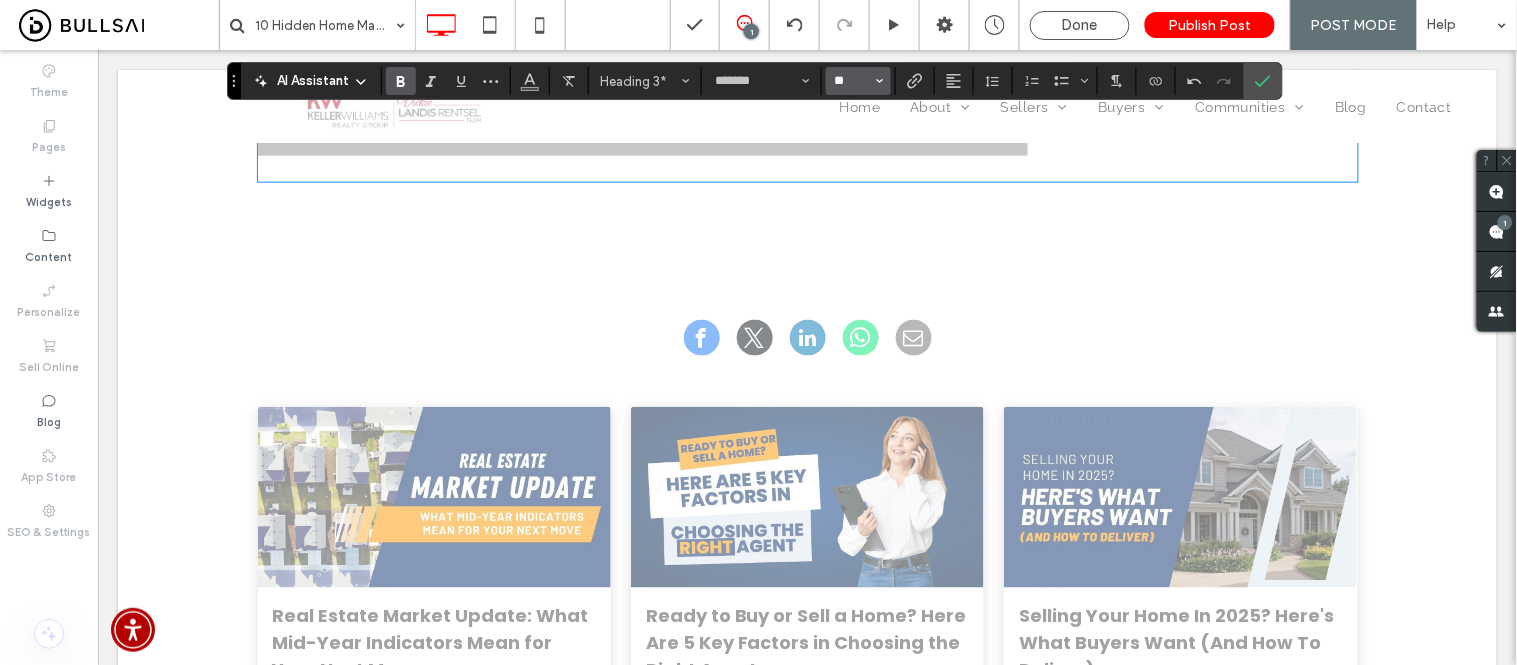click on "**" at bounding box center [852, 81] 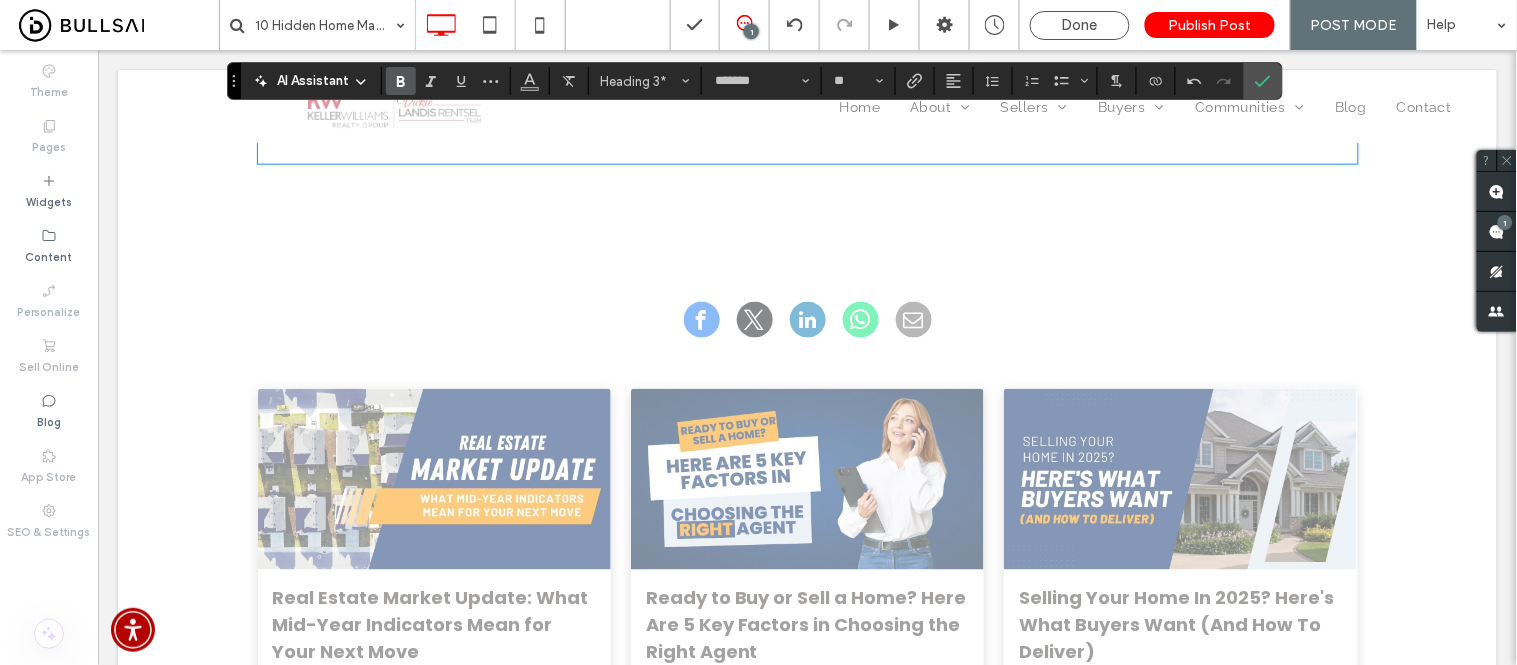 click on "﻿" at bounding box center (807, 149) 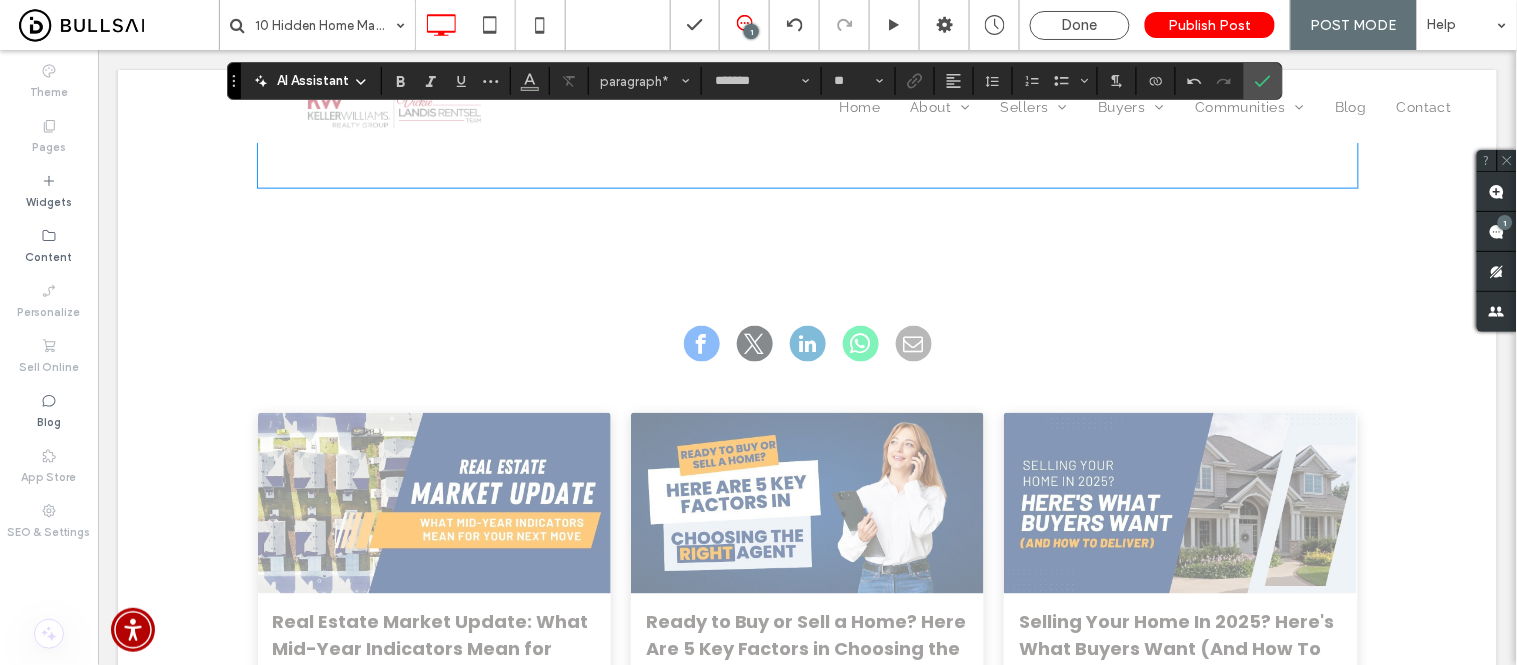 click at bounding box center (807, 149) 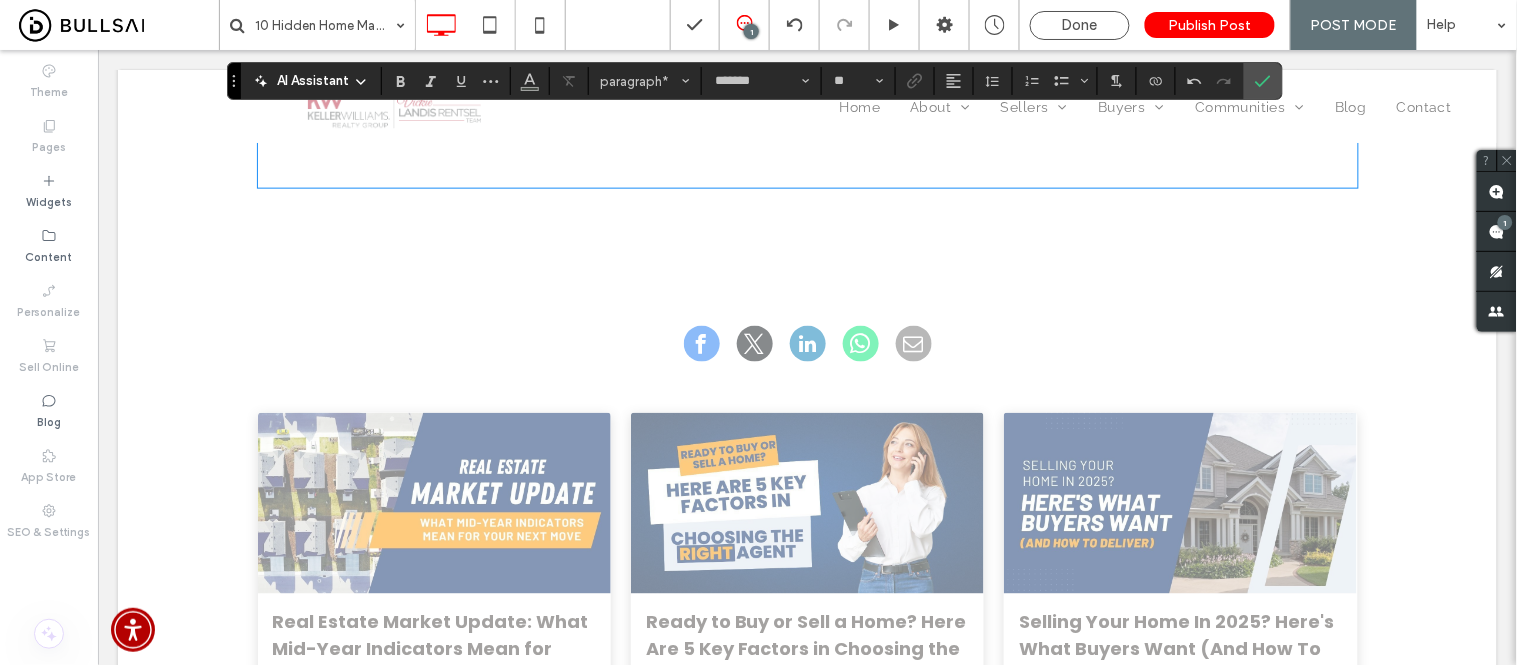 click on "﻿" at bounding box center [807, 173] 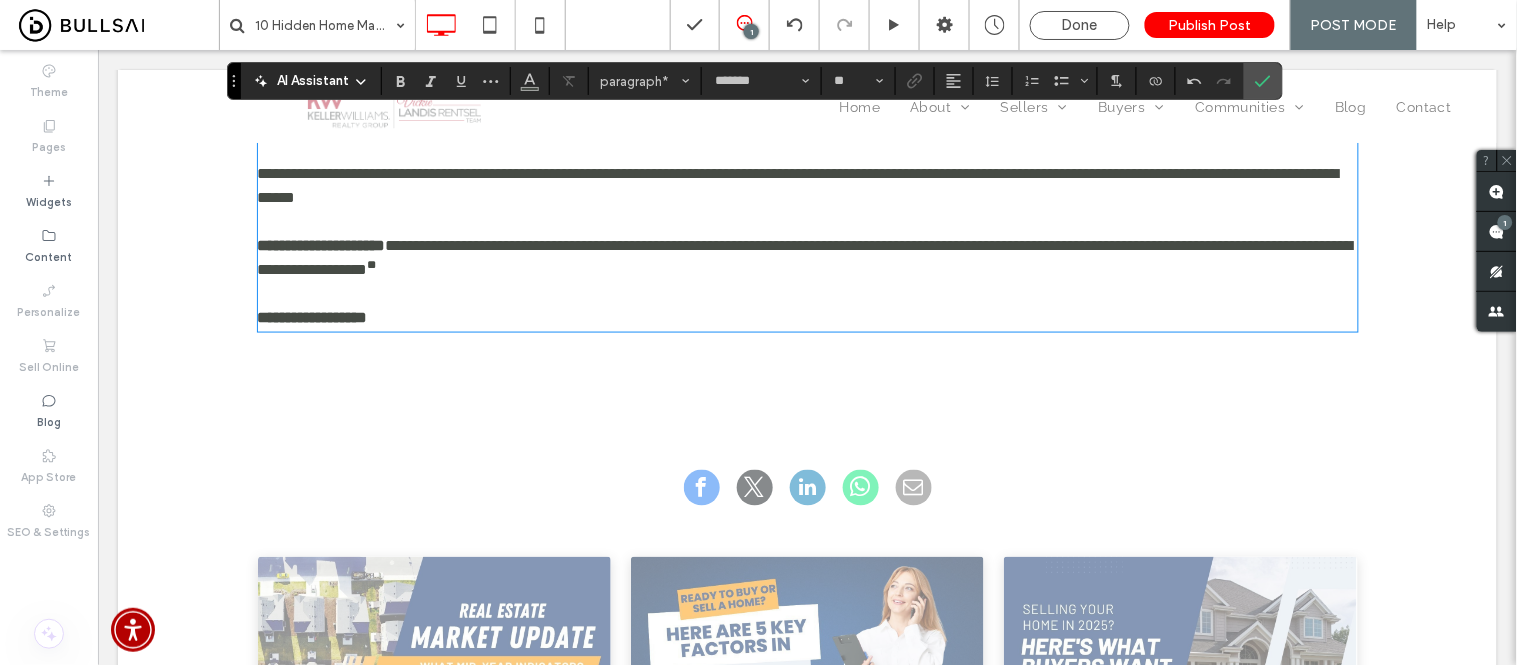 scroll, scrollTop: 0, scrollLeft: 0, axis: both 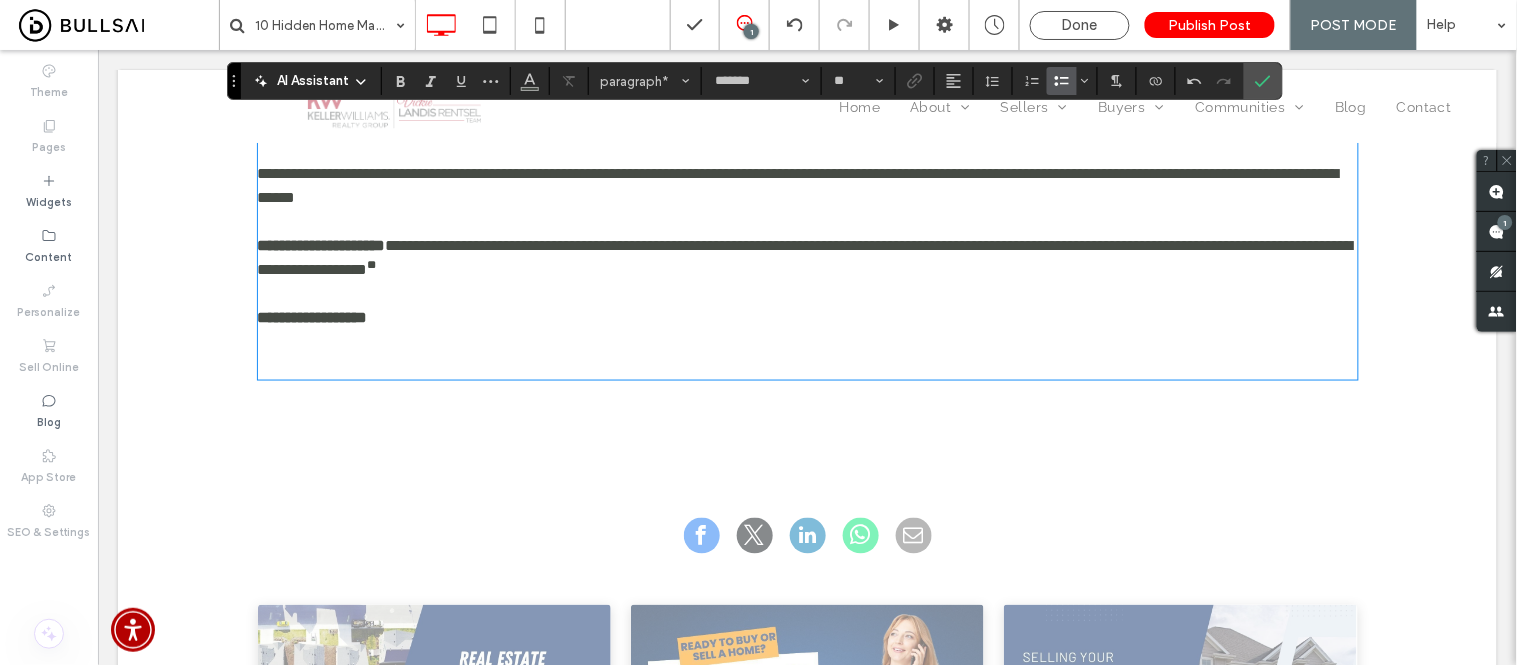 drag, startPoint x: 1054, startPoint y: 84, endPoint x: 1128, endPoint y: 152, distance: 100.49876 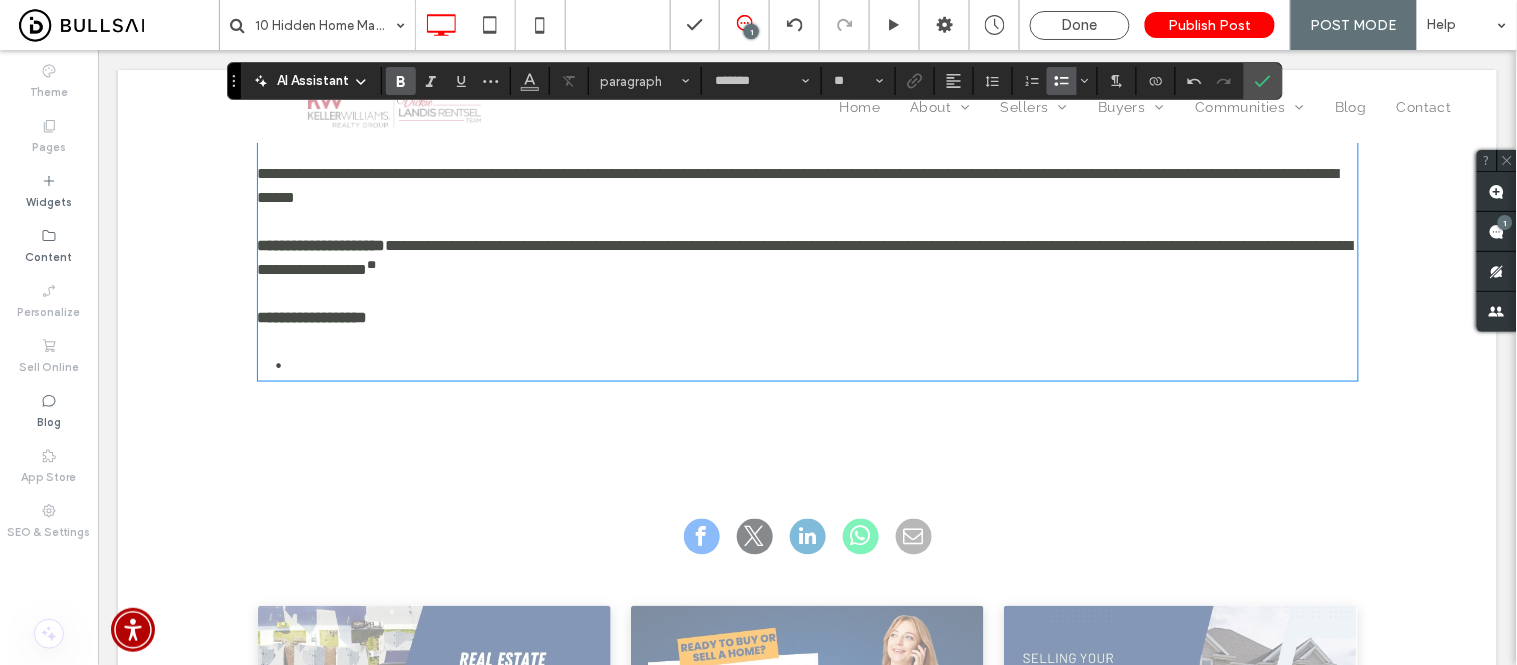 click on "﻿" at bounding box center (823, 365) 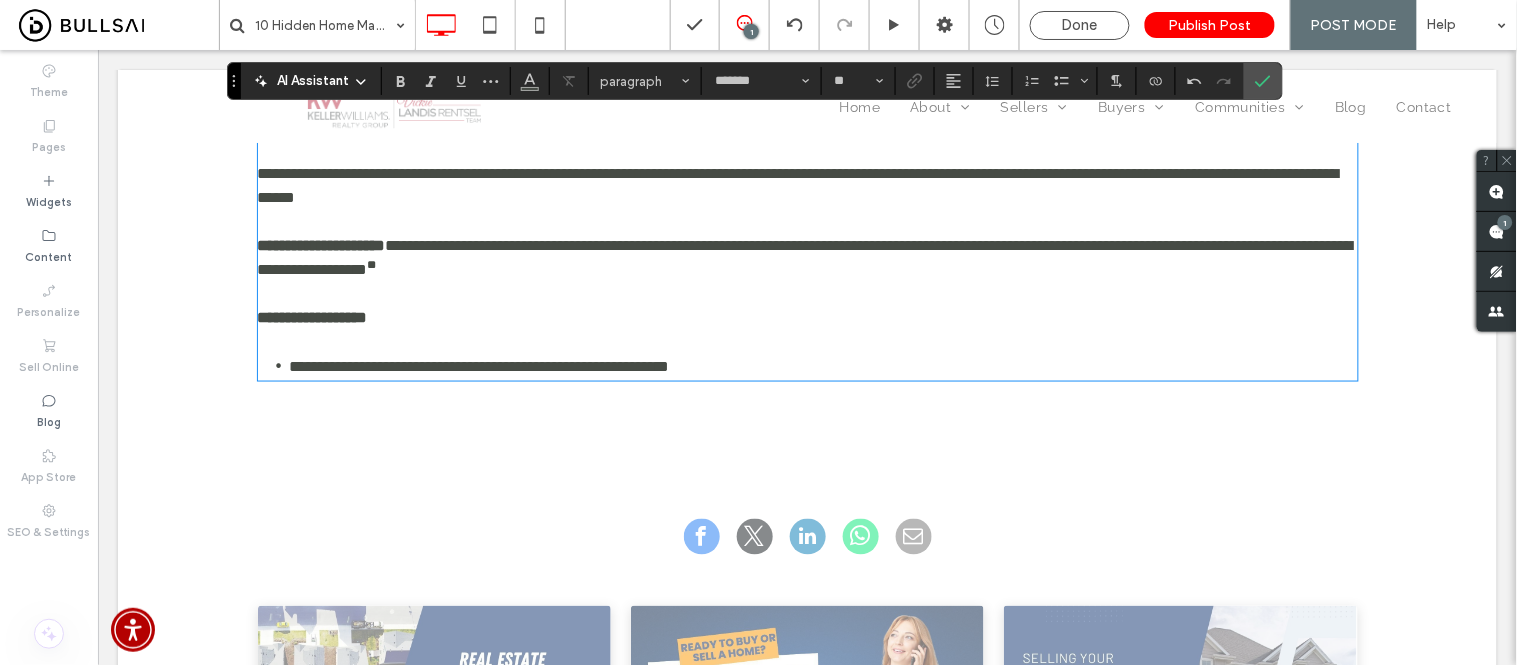 scroll, scrollTop: 4585, scrollLeft: 0, axis: vertical 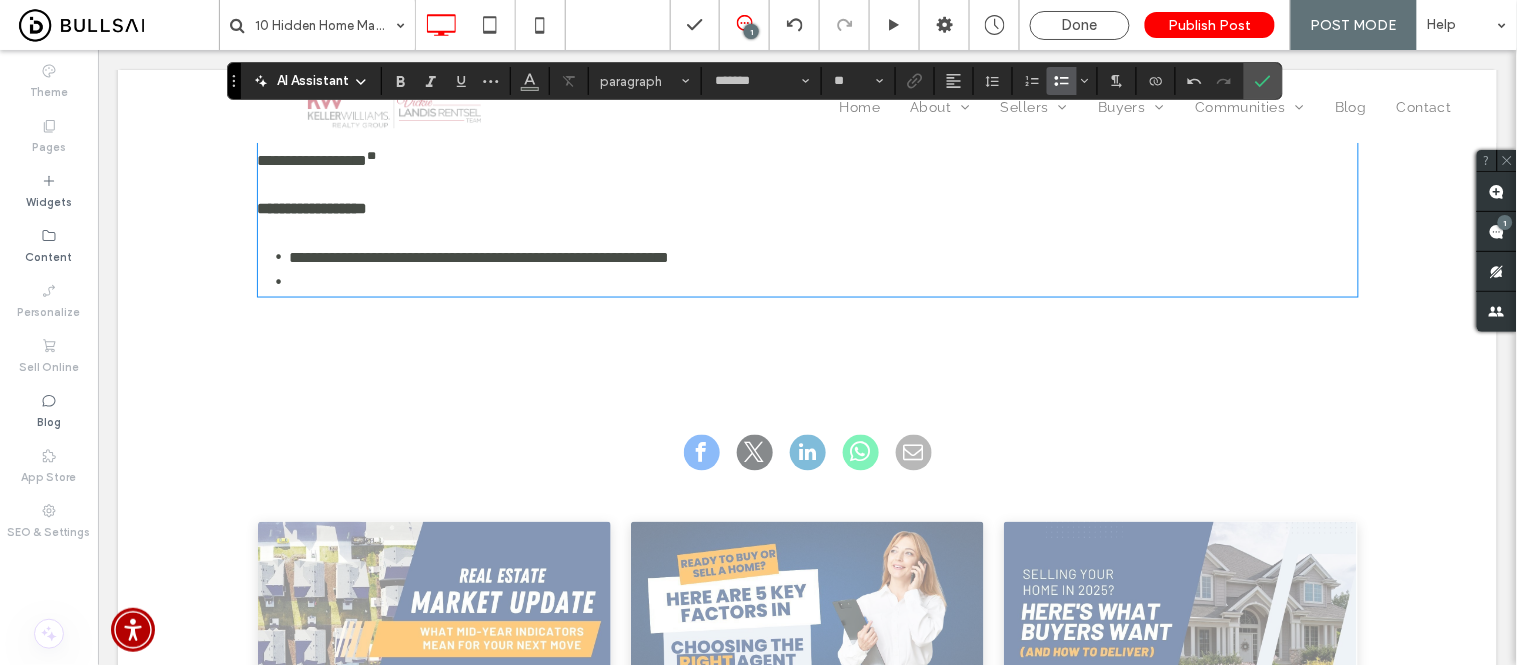 click on "**********" at bounding box center (479, 256) 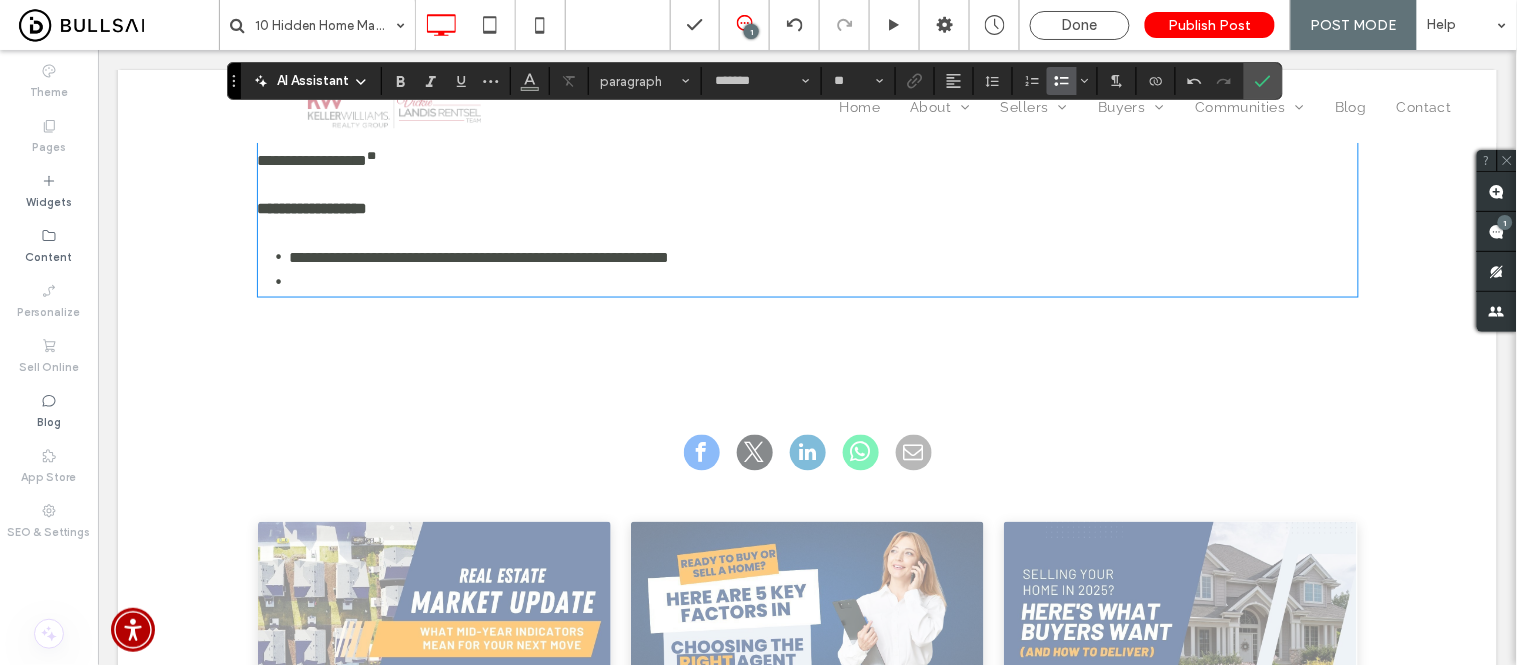 click on "**********" at bounding box center [479, 256] 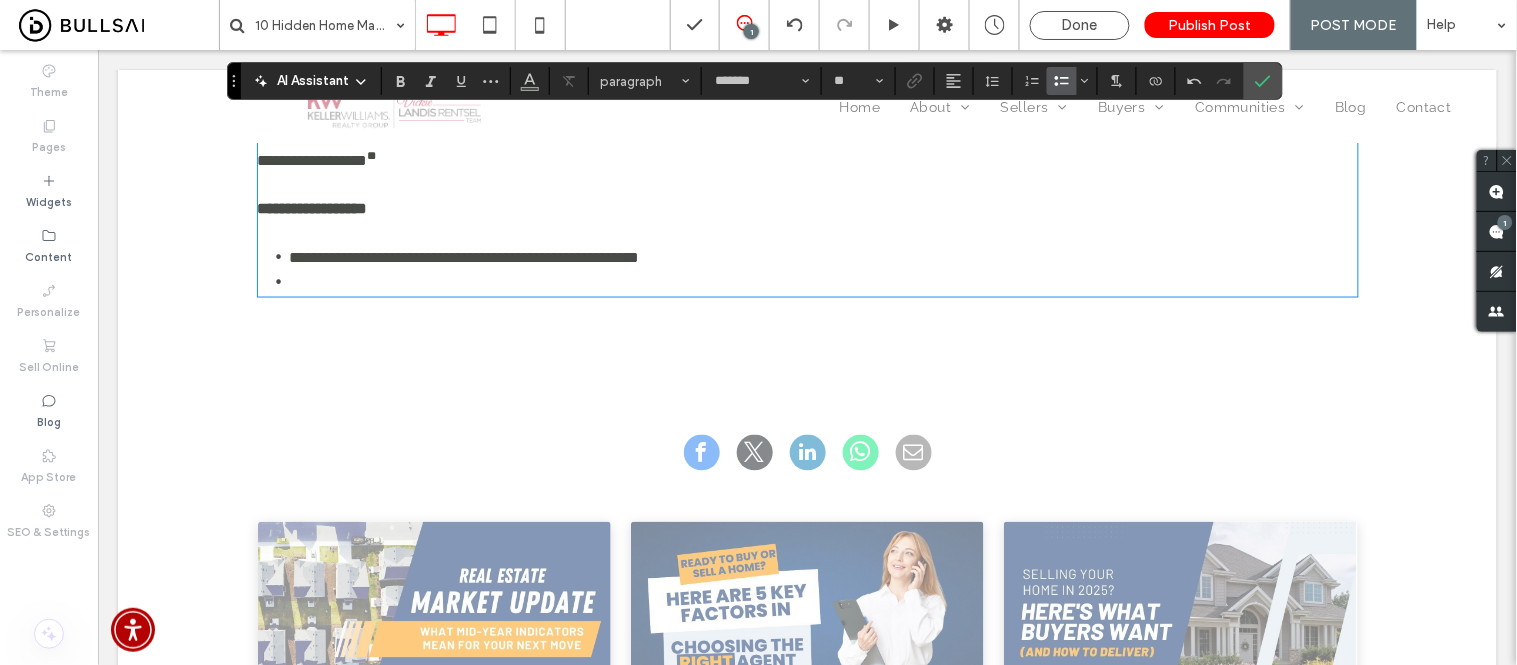 click at bounding box center [823, 281] 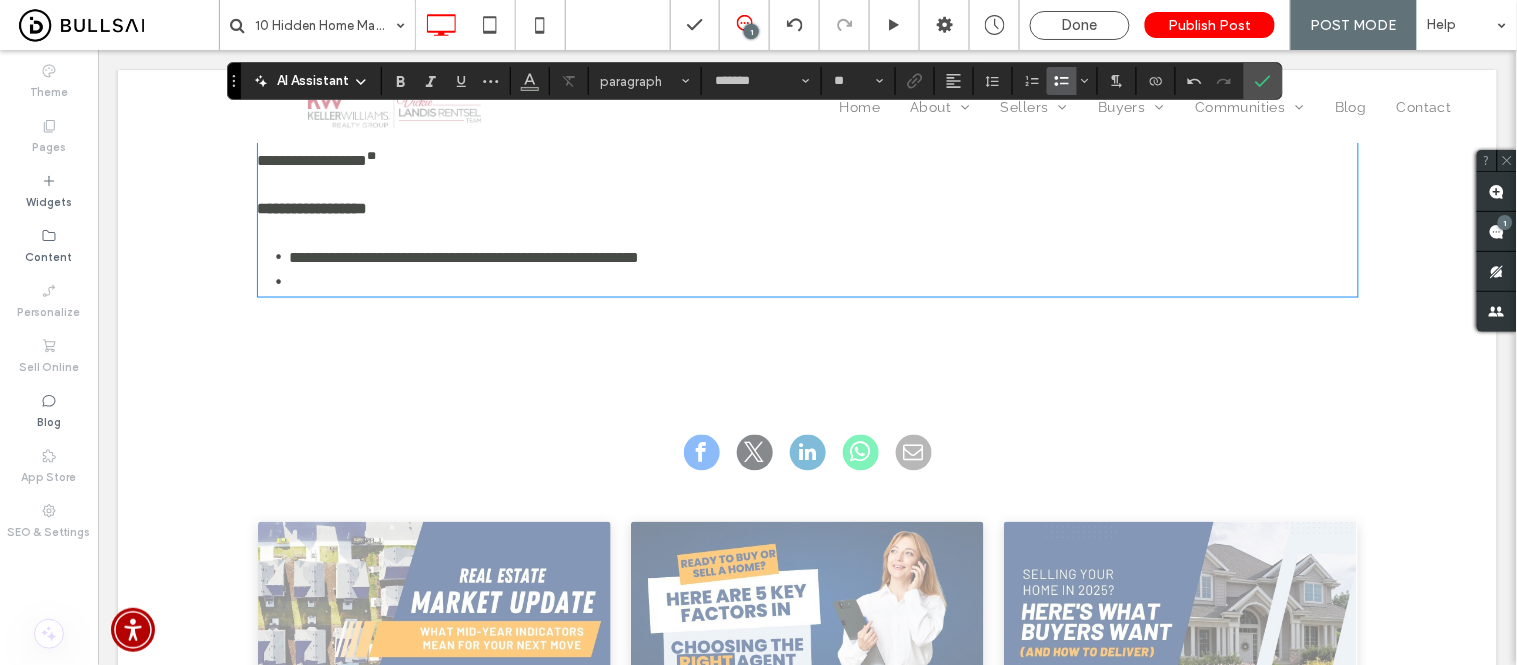 click on "﻿" at bounding box center (823, 281) 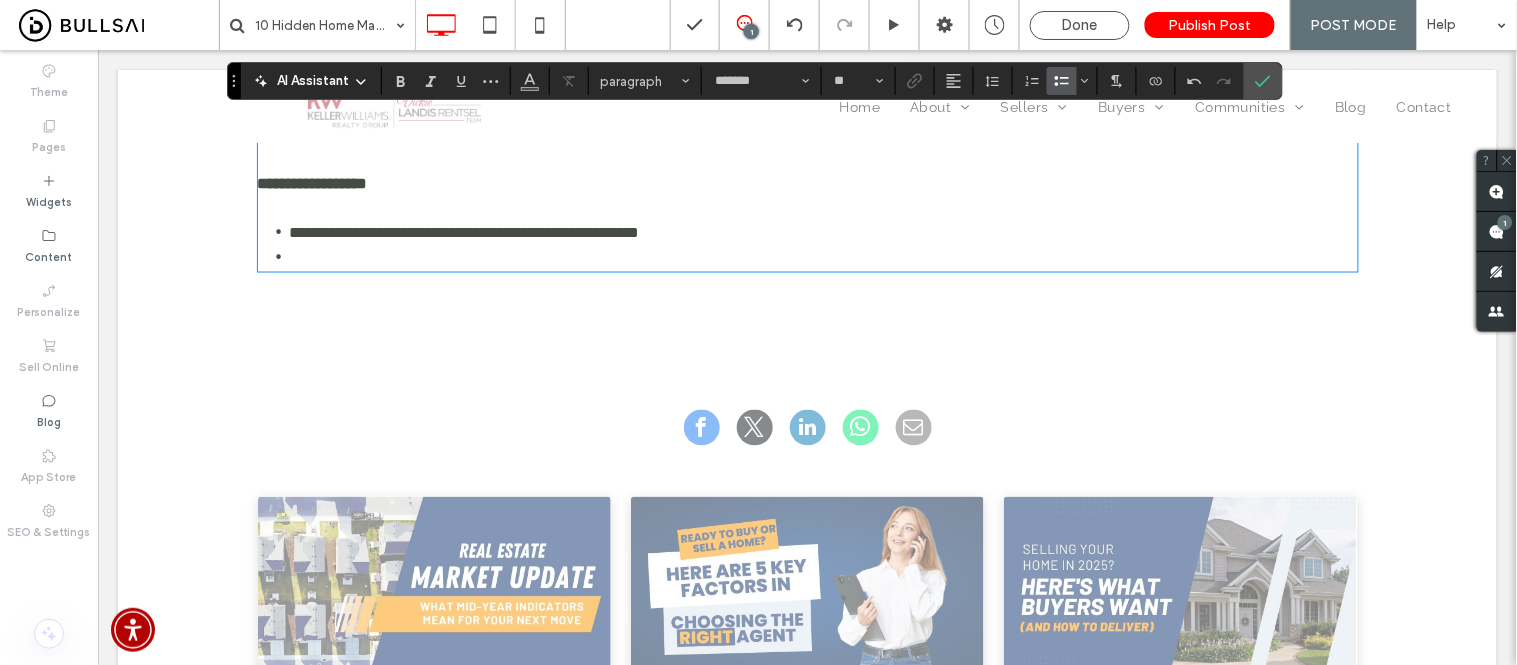scroll, scrollTop: 0, scrollLeft: 0, axis: both 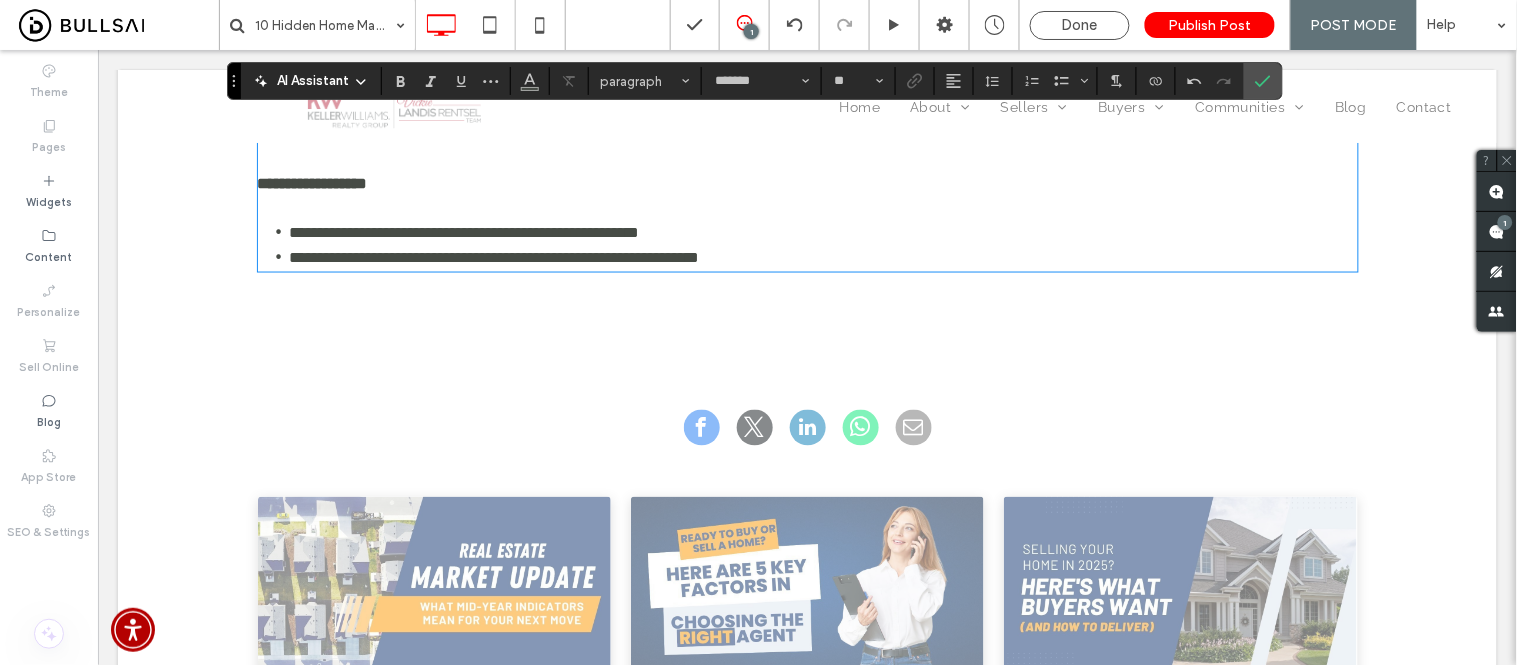 click on "**********" at bounding box center (494, 256) 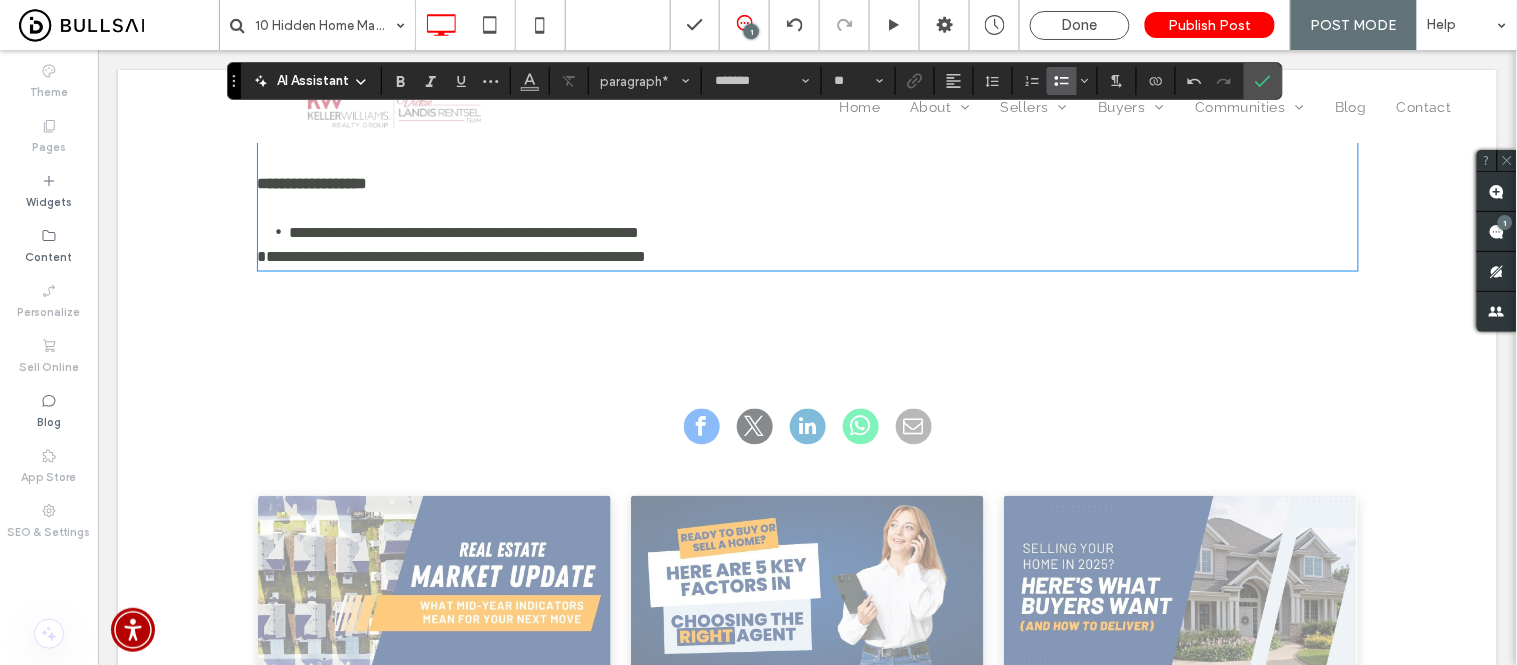 drag, startPoint x: 1060, startPoint y: 80, endPoint x: 760, endPoint y: 98, distance: 300.53952 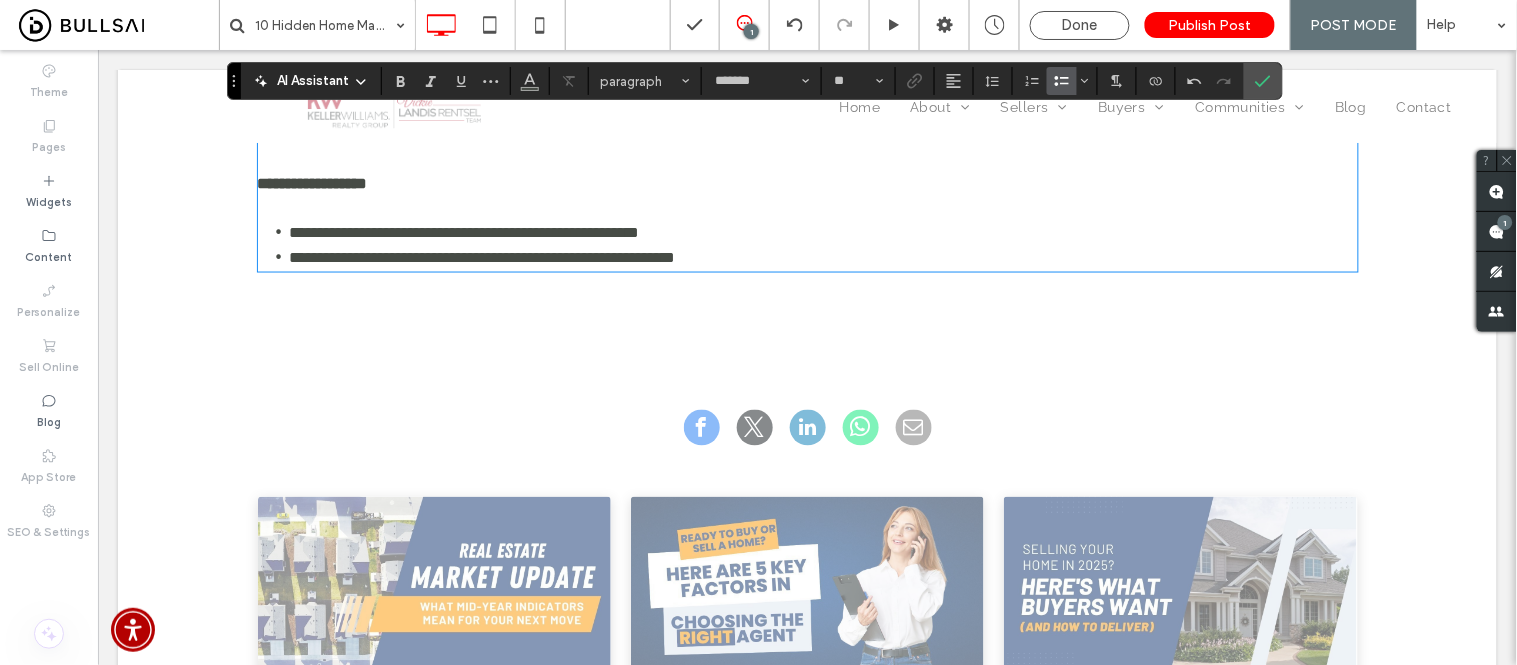 click on "**********" at bounding box center (823, 256) 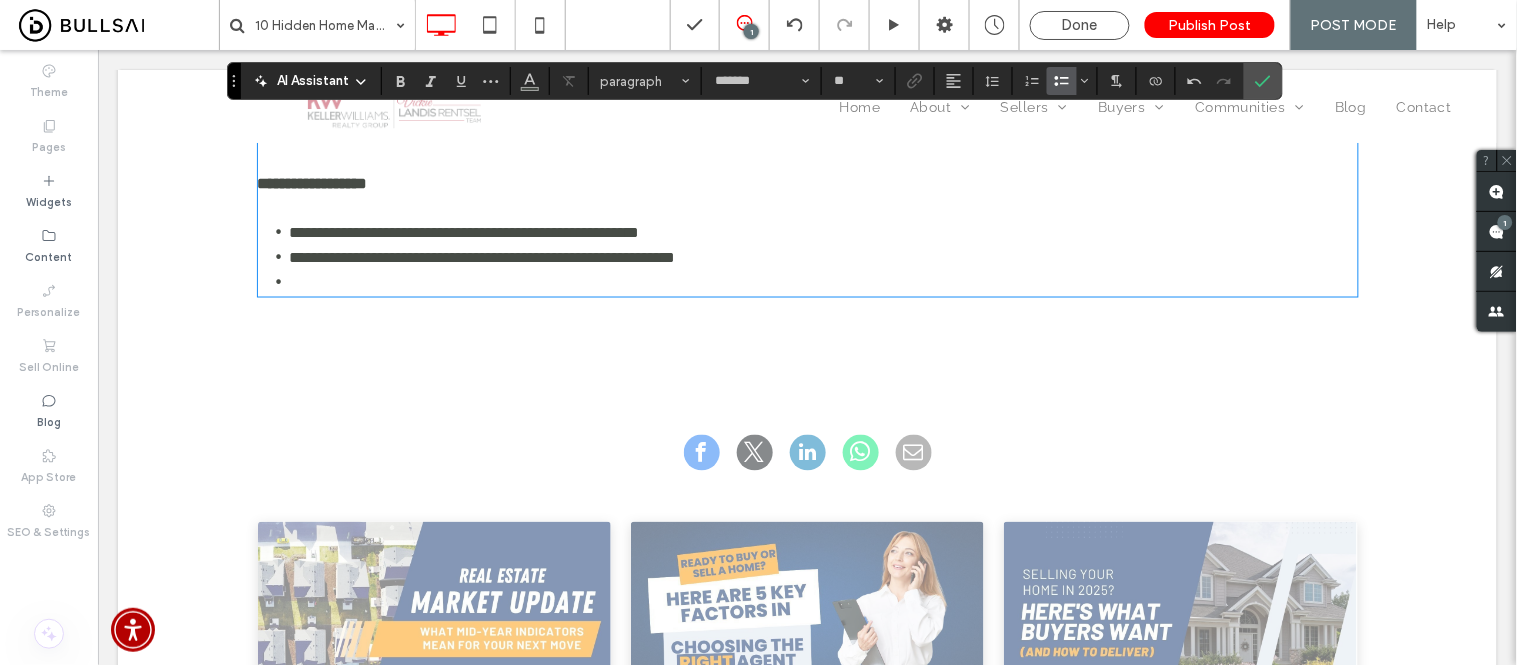 click on "﻿" at bounding box center (823, 281) 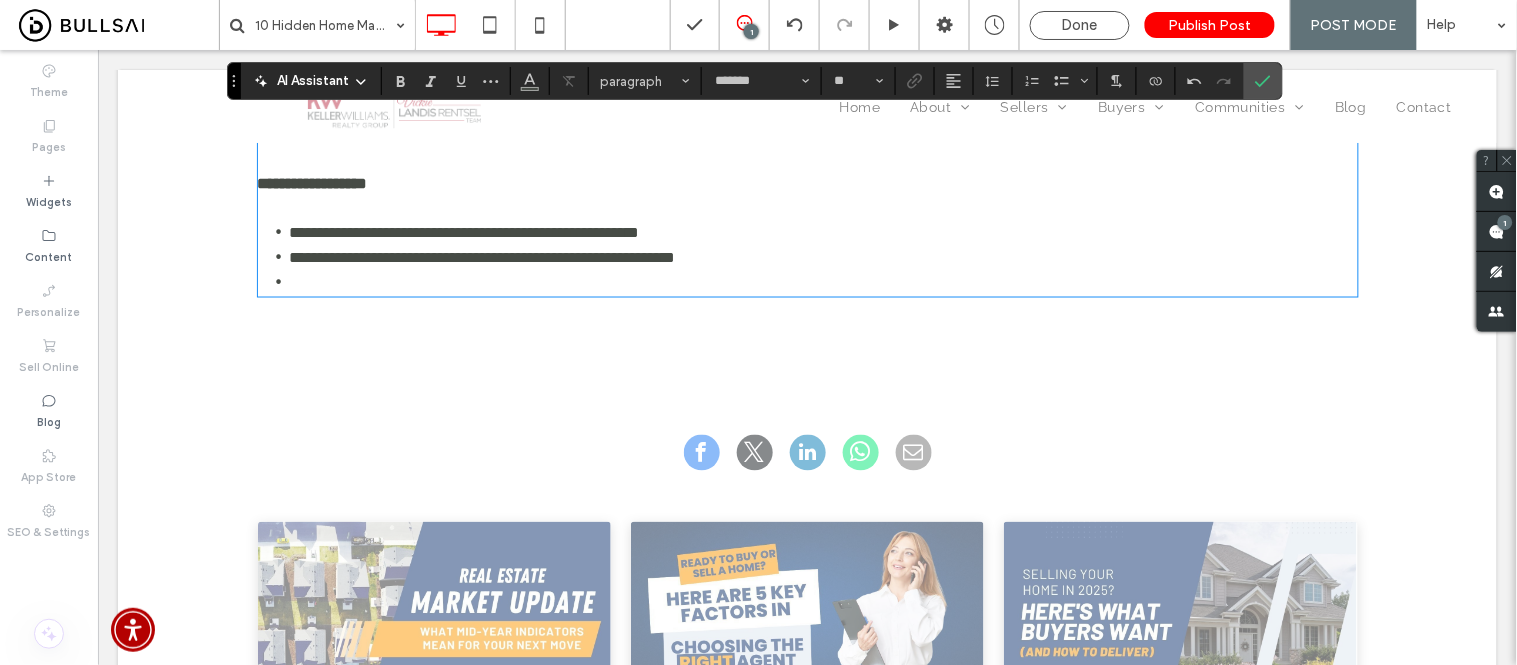 scroll, scrollTop: 4631, scrollLeft: 0, axis: vertical 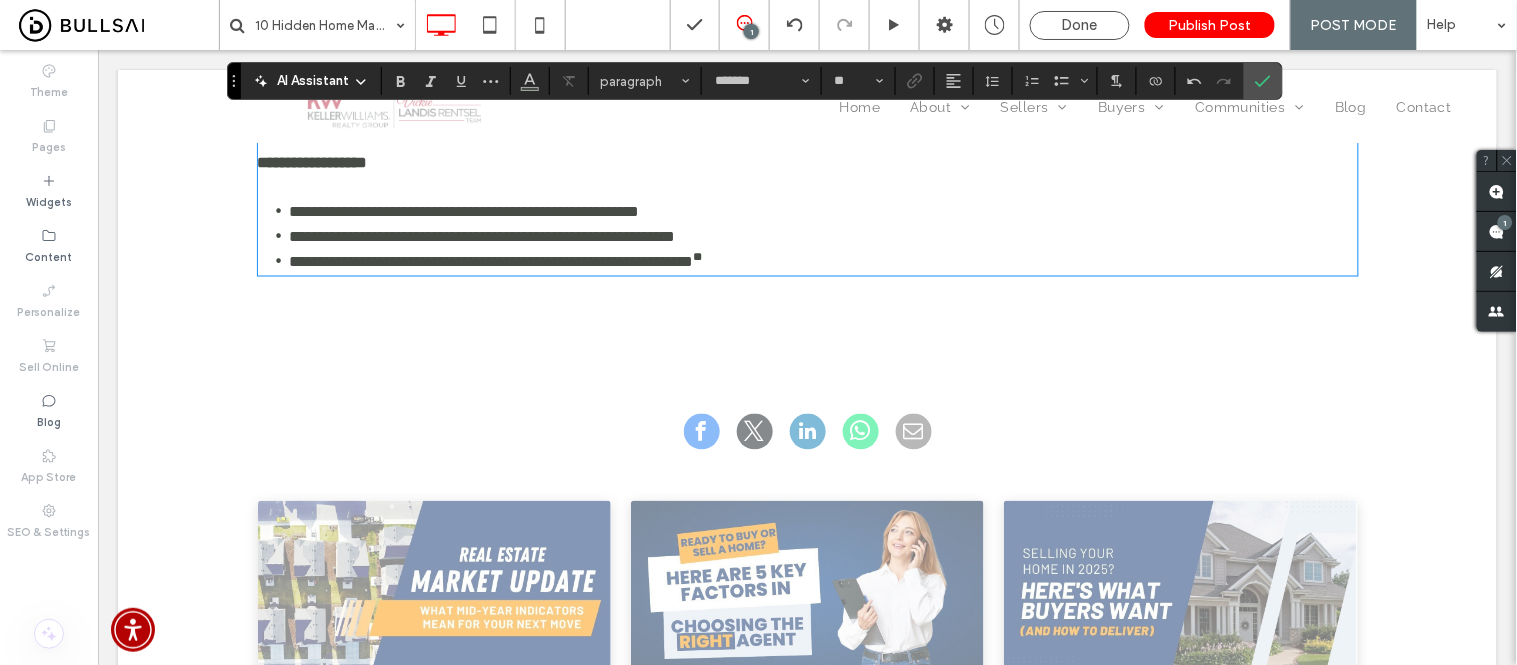 click on "**********" at bounding box center [491, 260] 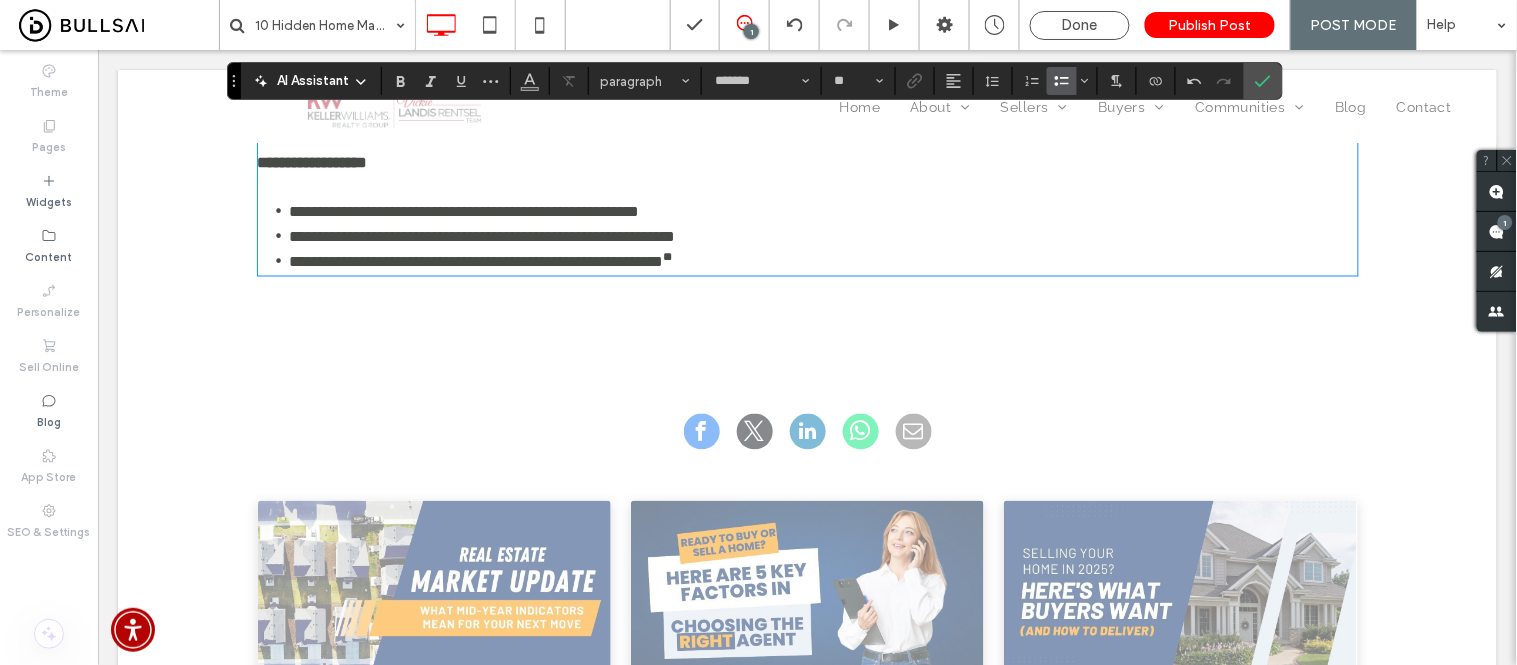 click on "**********" at bounding box center [823, 260] 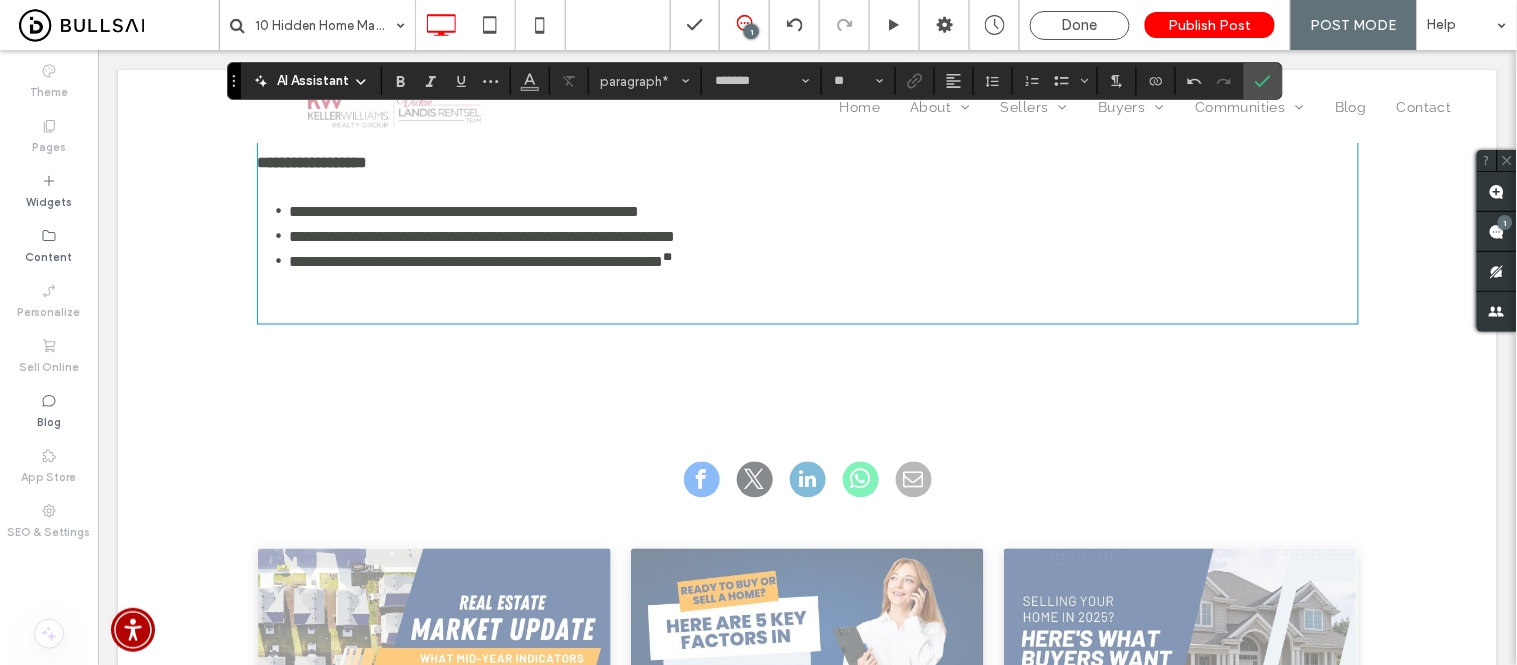 type on "**" 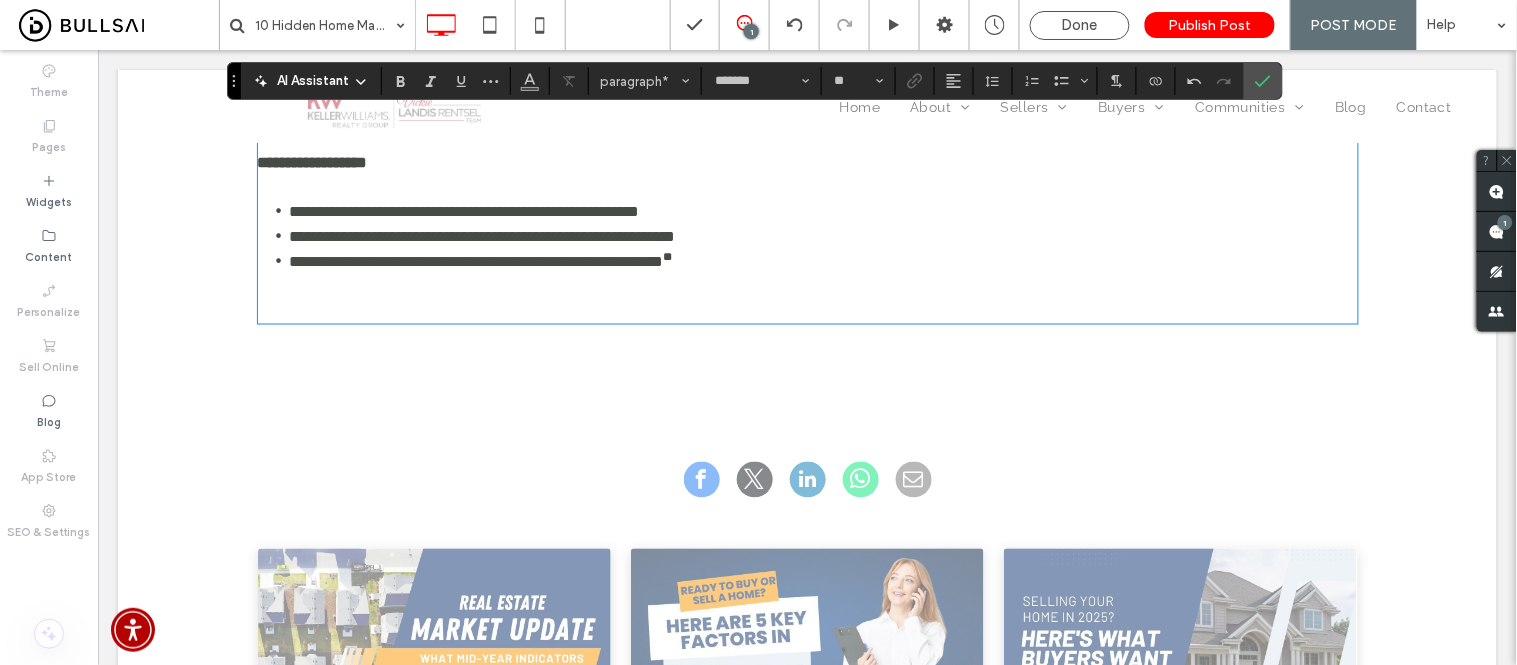 click on "﻿" at bounding box center [807, 309] 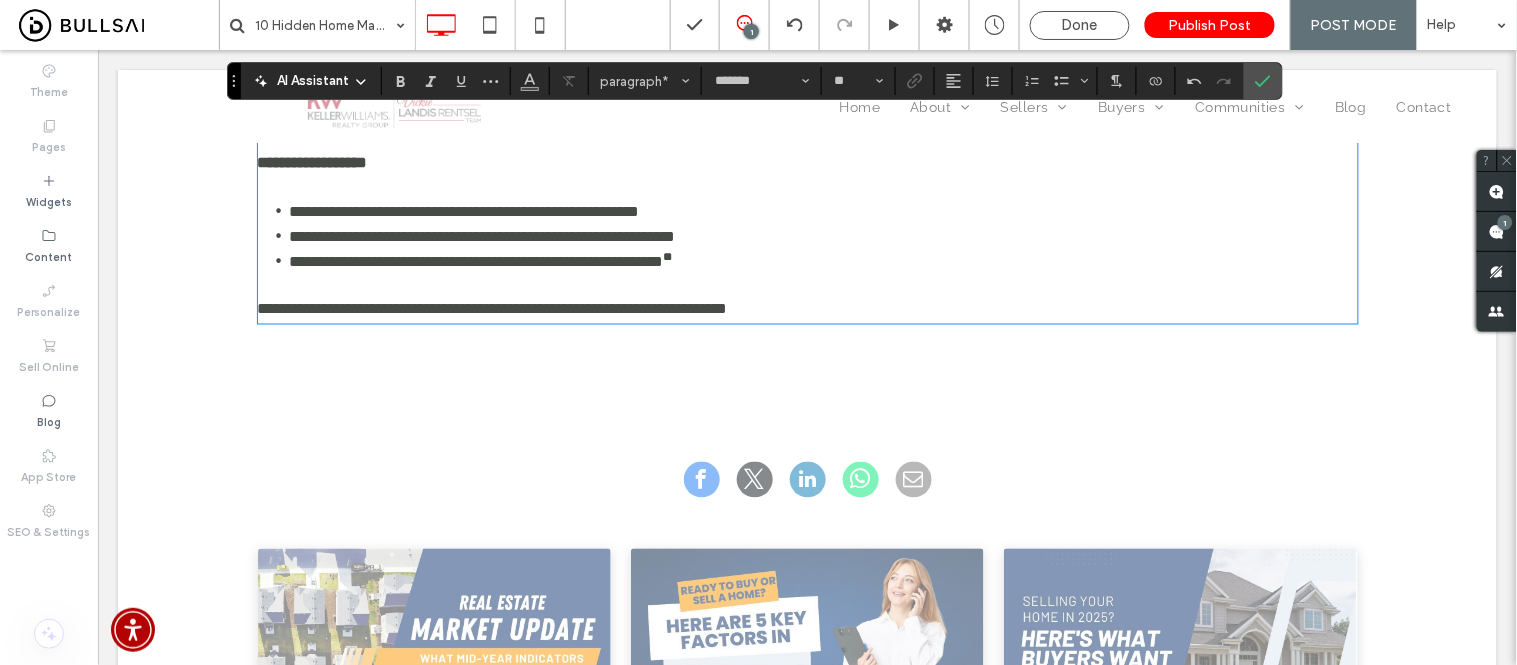 scroll, scrollTop: 4684, scrollLeft: 0, axis: vertical 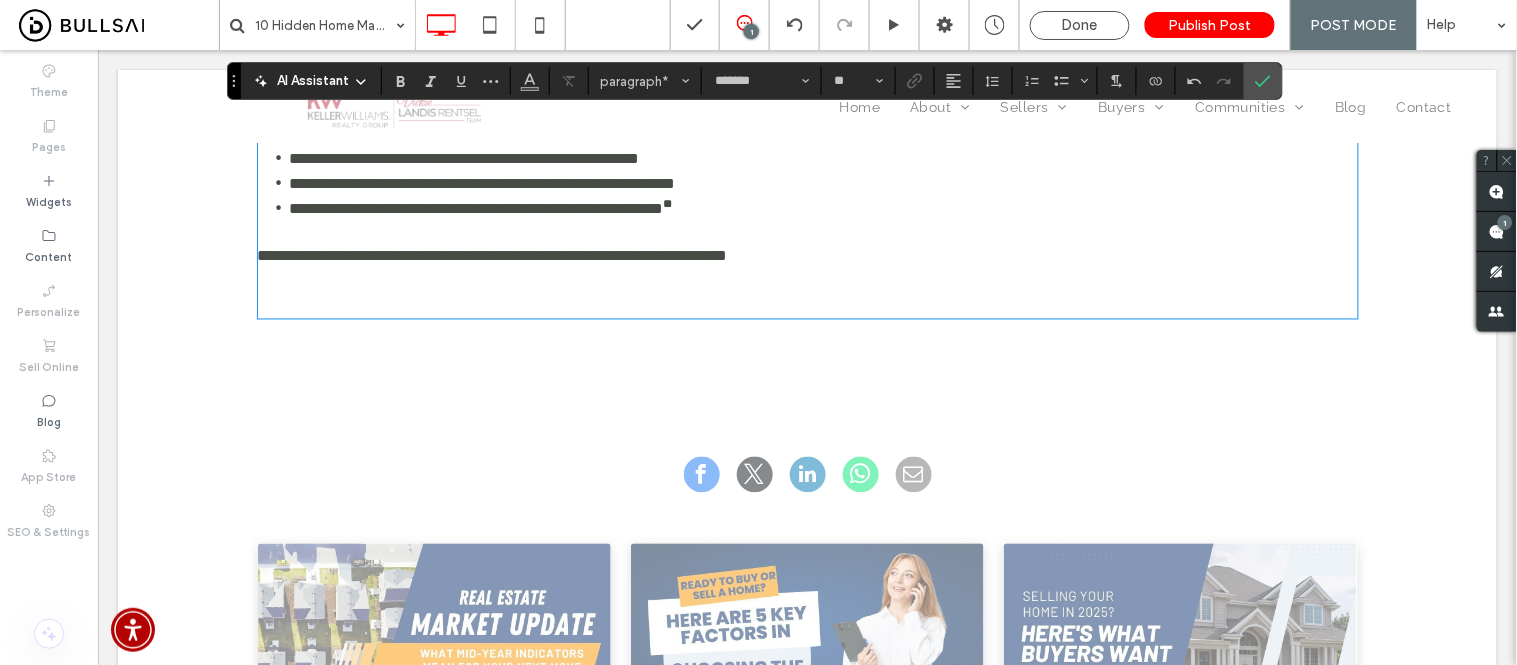 click on "﻿" at bounding box center [807, 304] 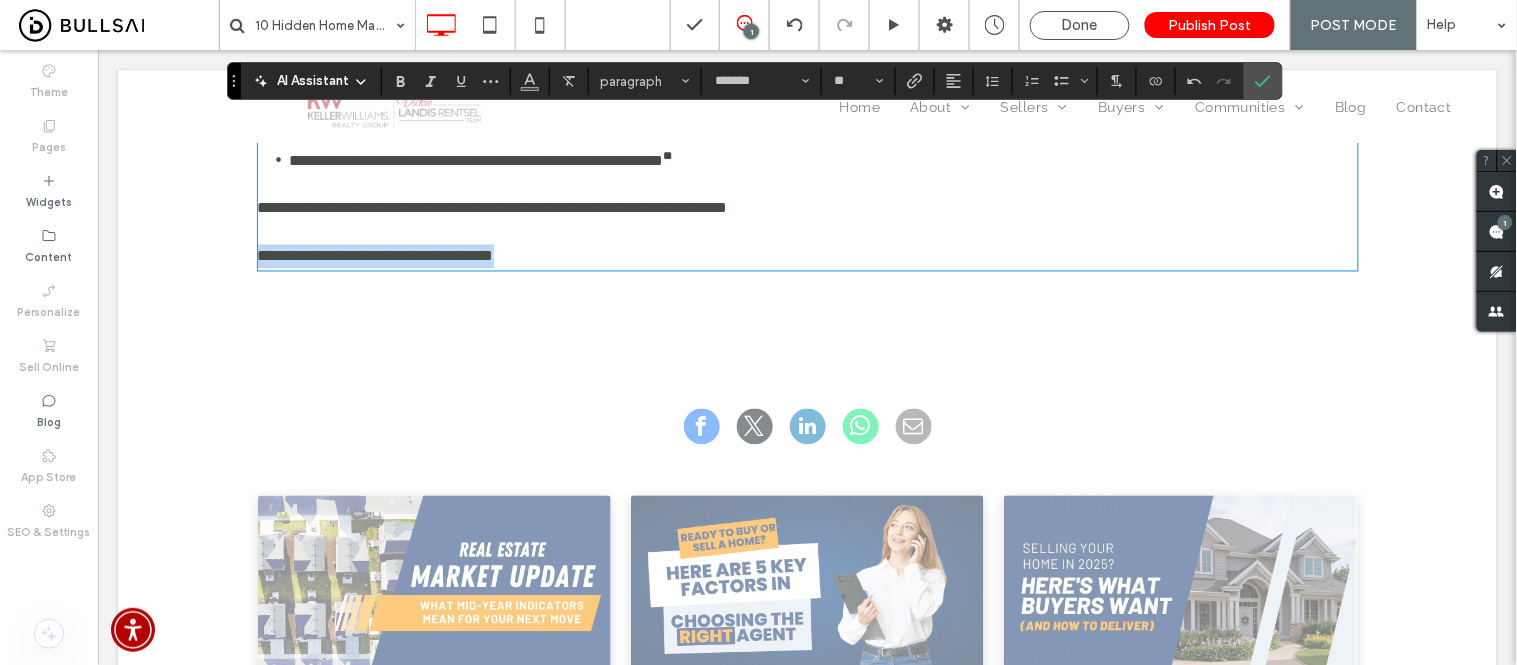 drag, startPoint x: 616, startPoint y: 361, endPoint x: 232, endPoint y: 351, distance: 384.1302 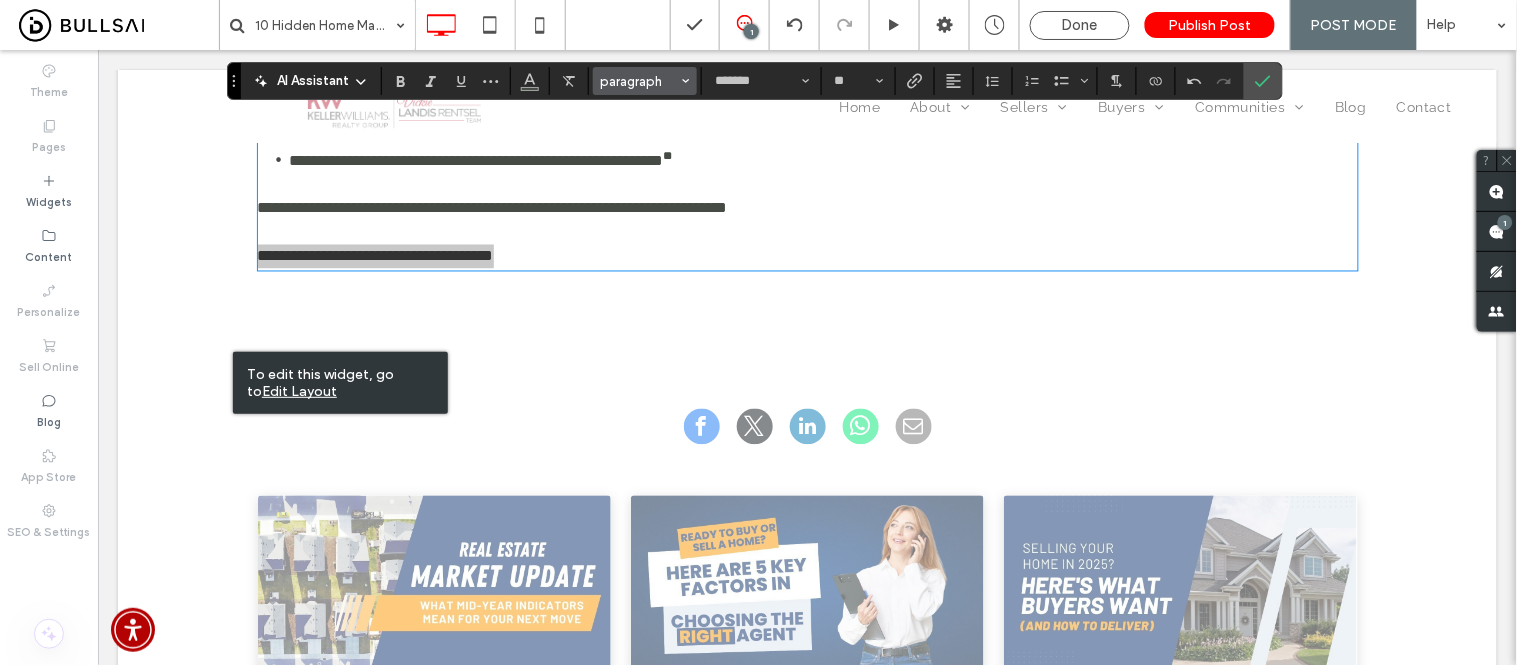 click at bounding box center [686, 81] 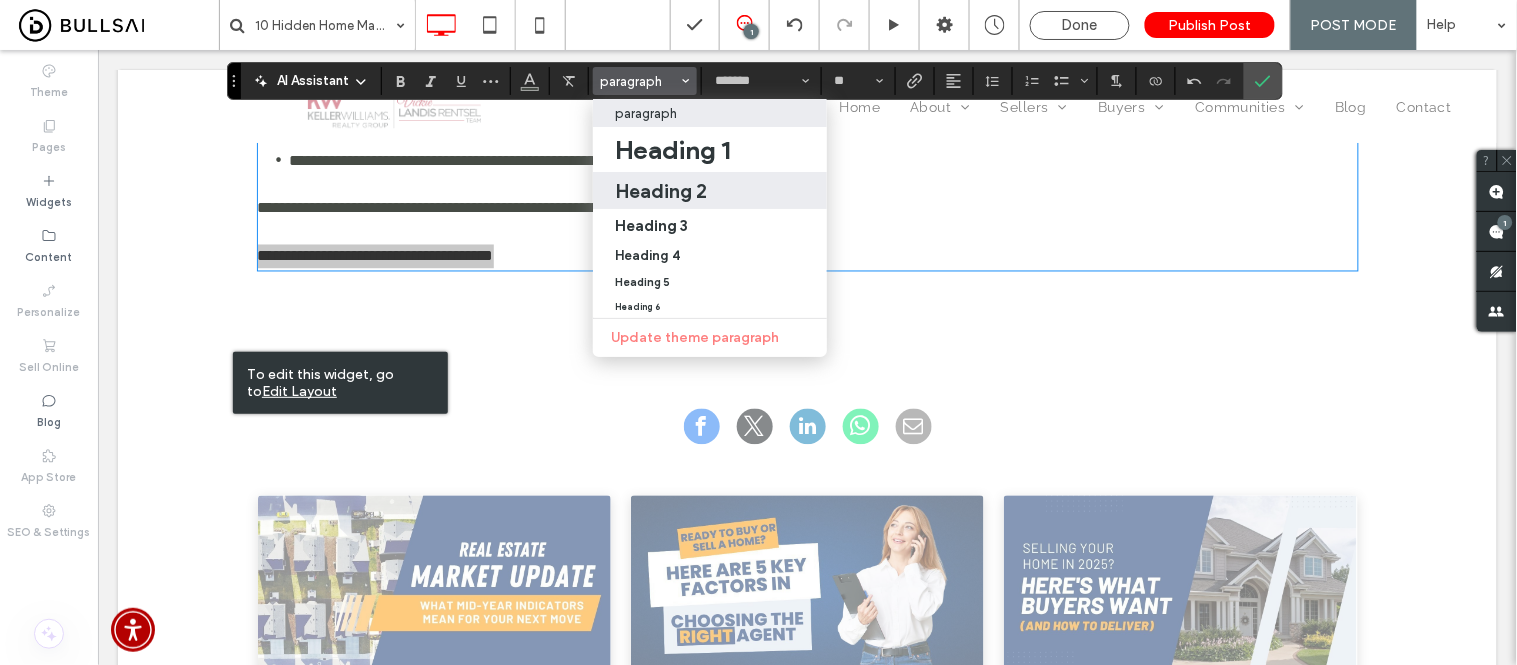 click on "Heading 2" at bounding box center (661, 191) 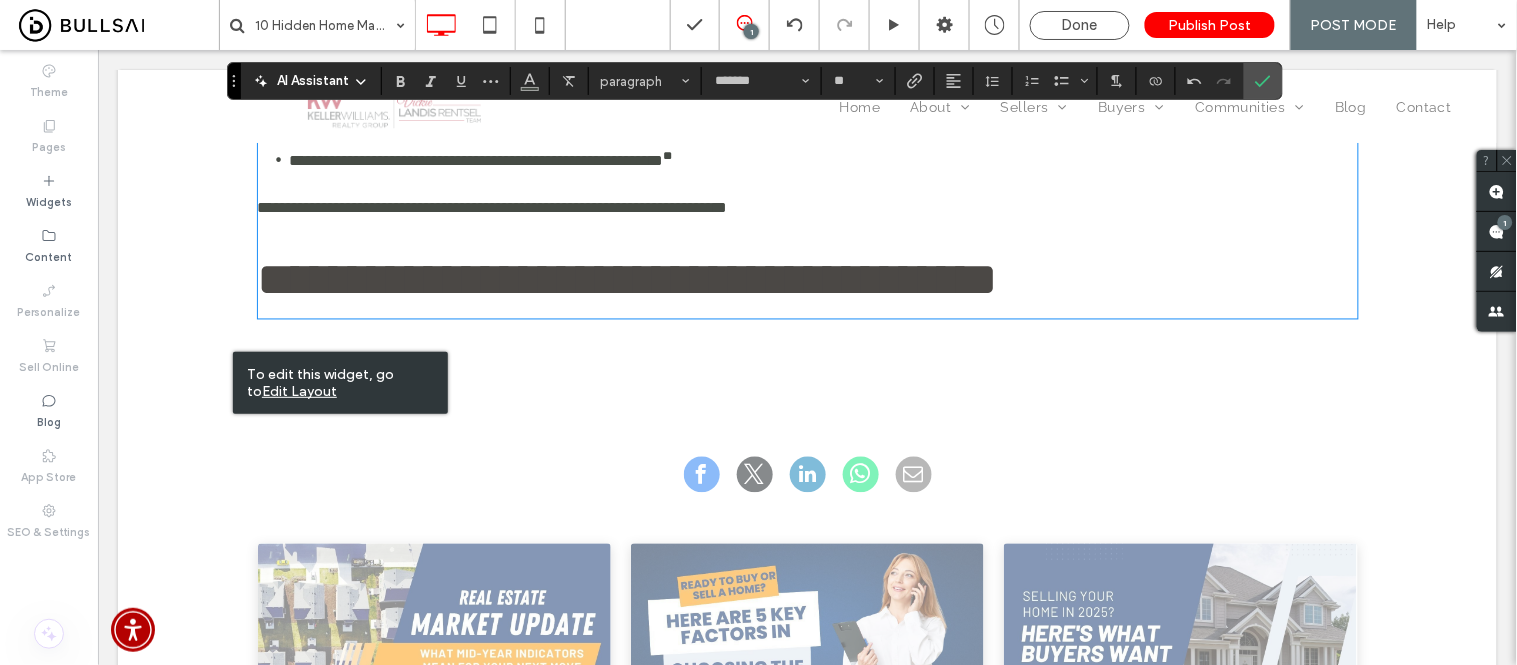 type on "**********" 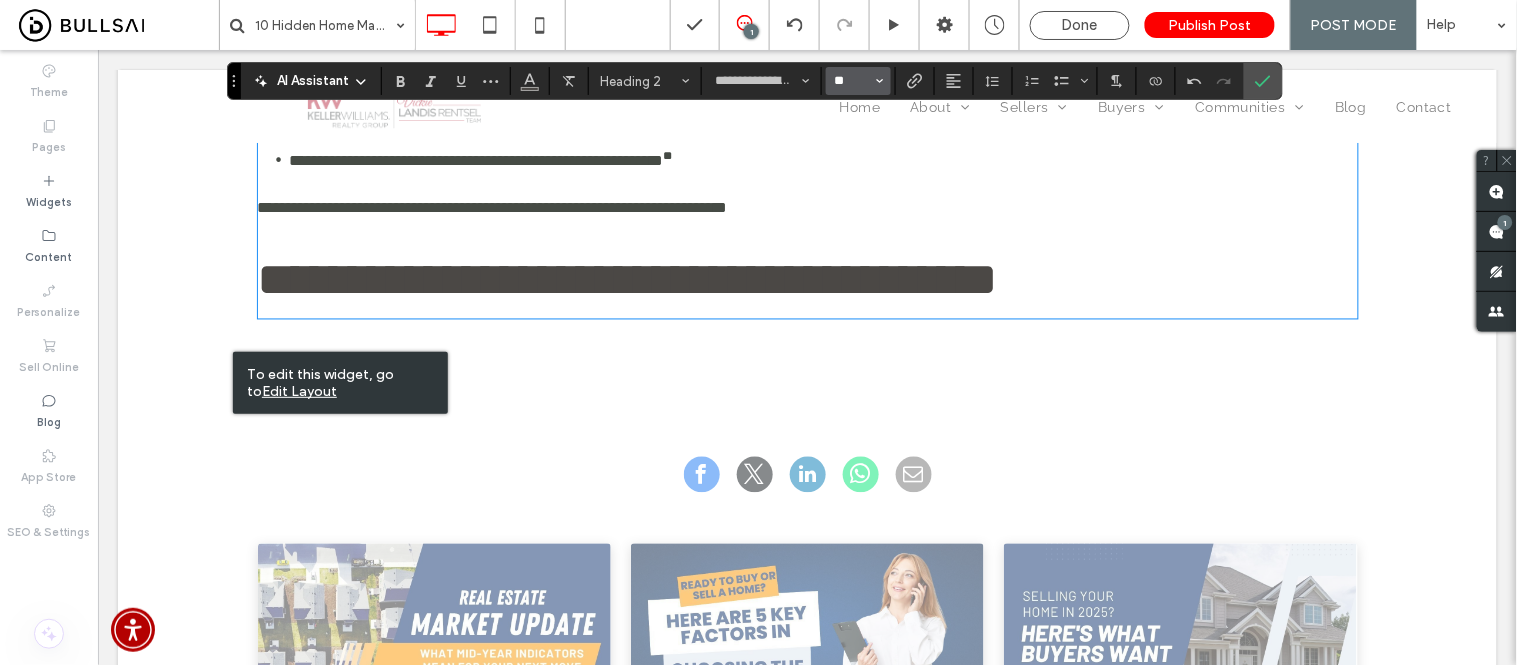 click on "**" at bounding box center (852, 81) 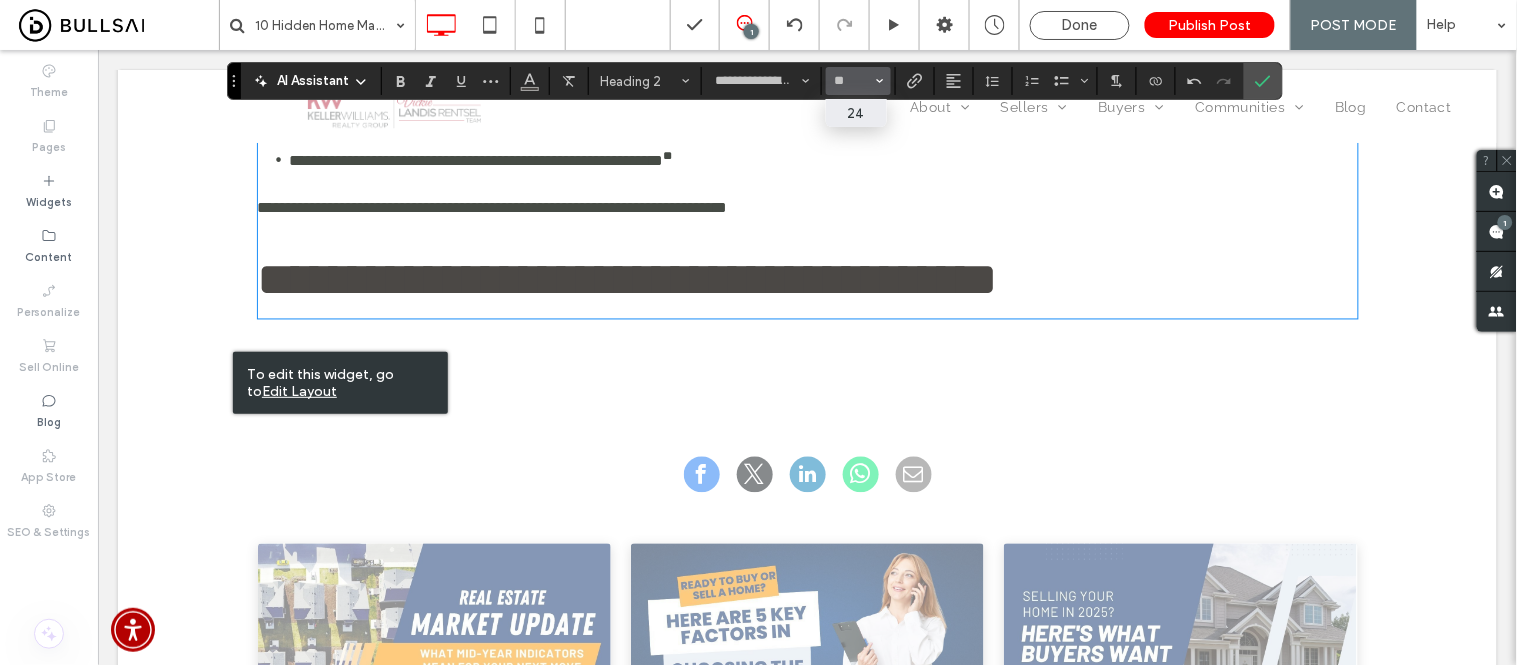 type on "**" 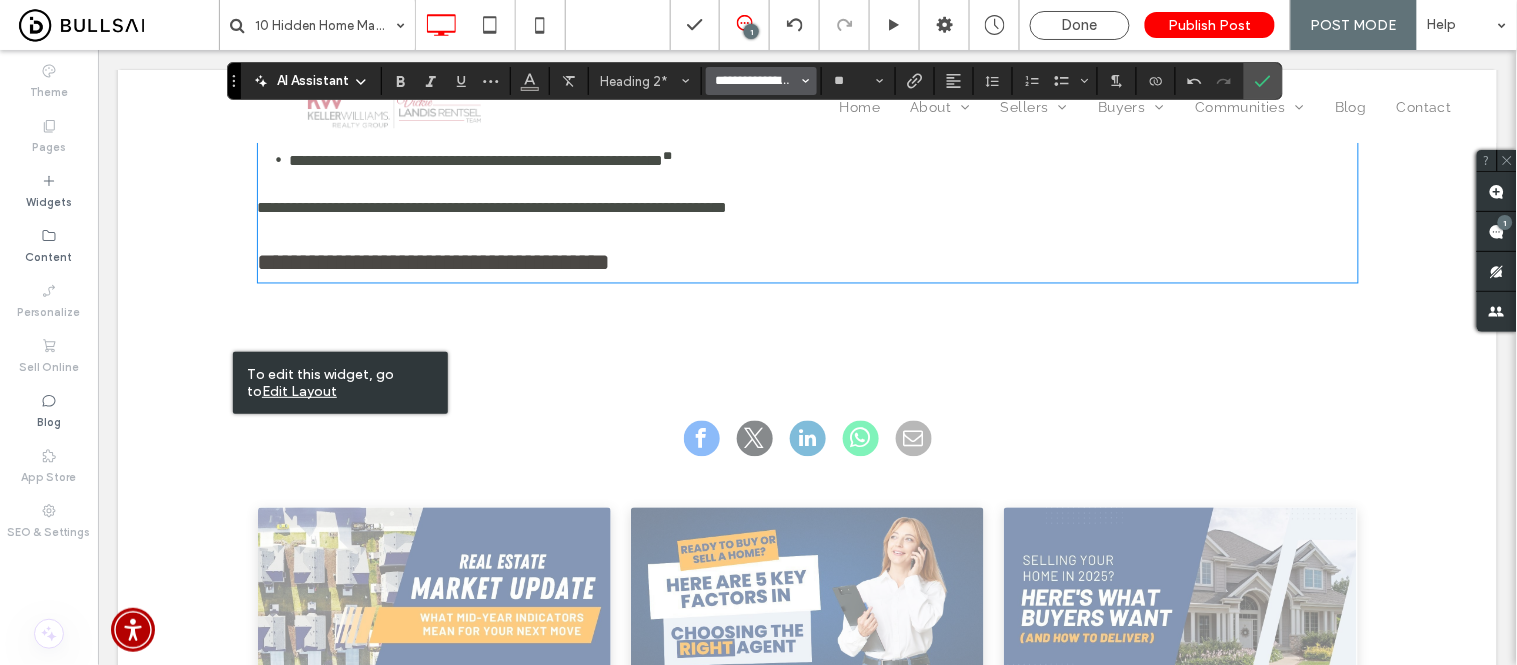 click on "**********" at bounding box center [755, 81] 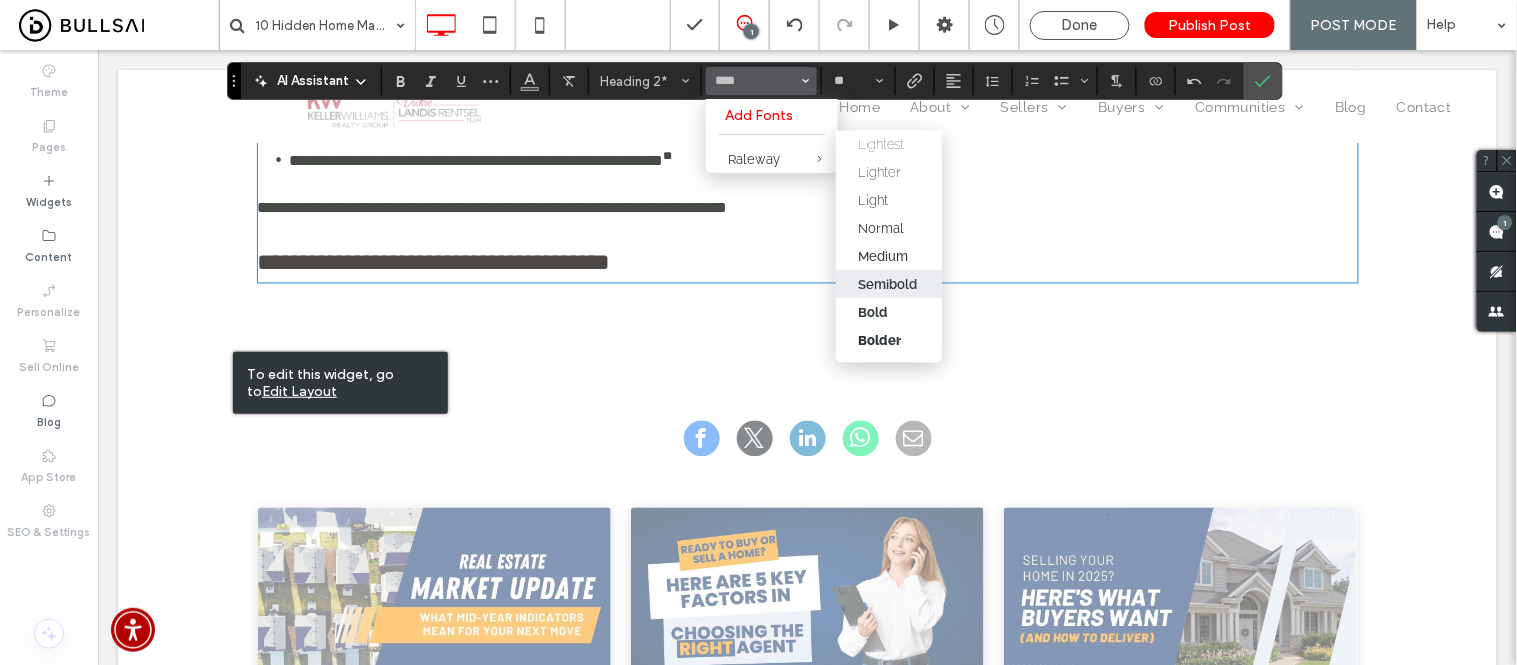 click on "Semibold" at bounding box center [887, 284] 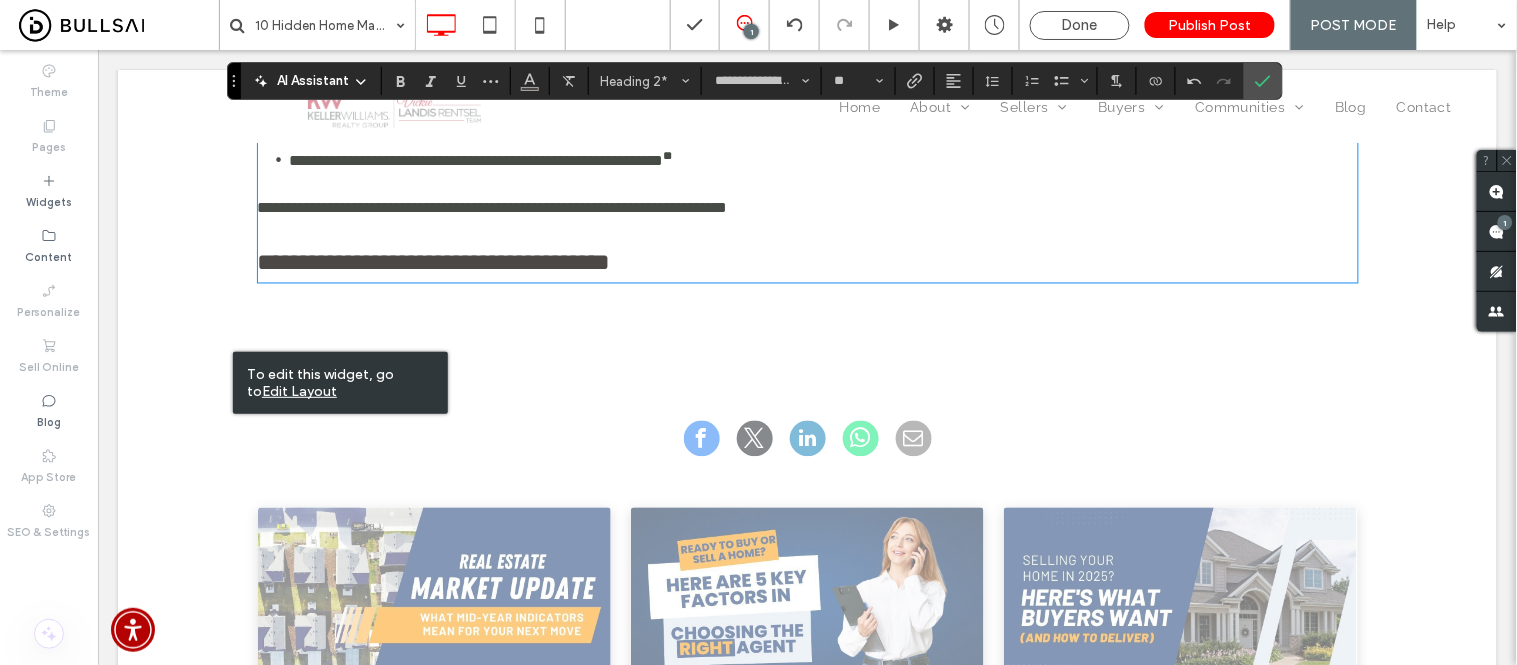 type on "*******" 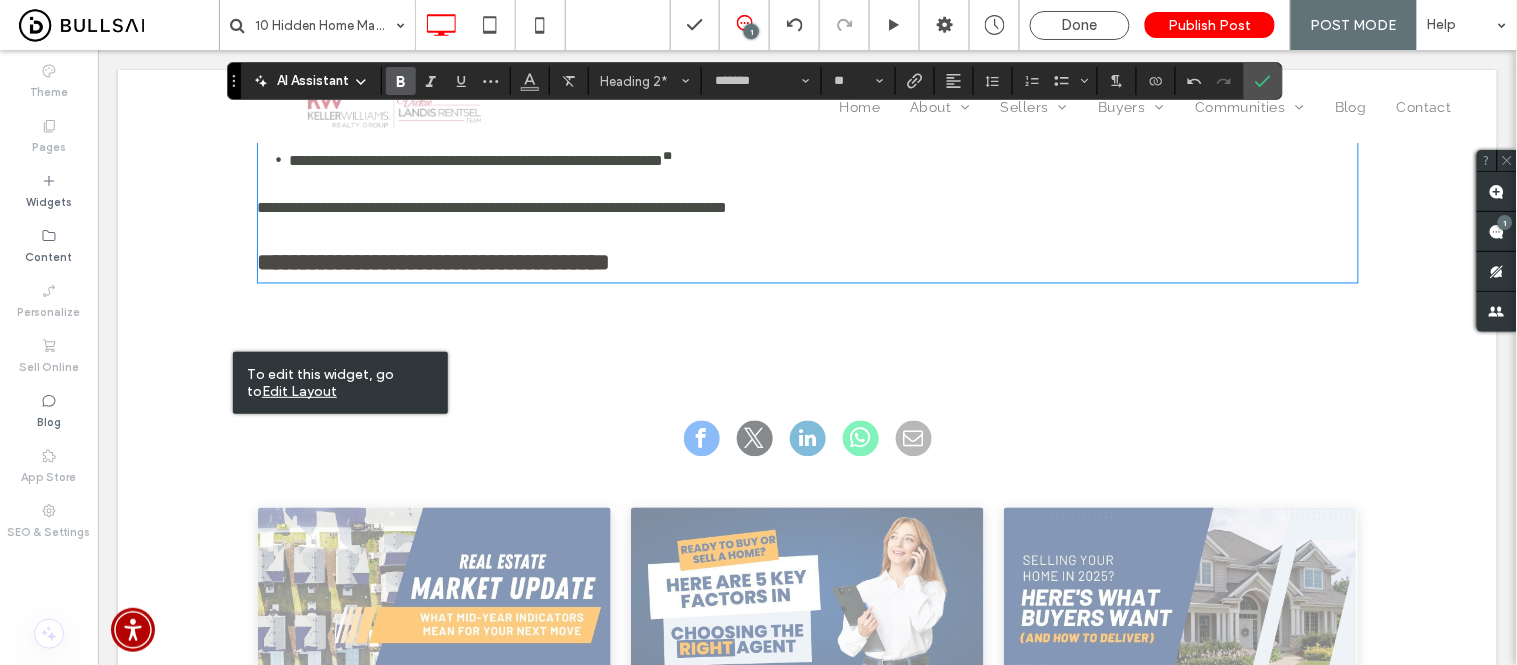 click on "**********" at bounding box center (807, 262) 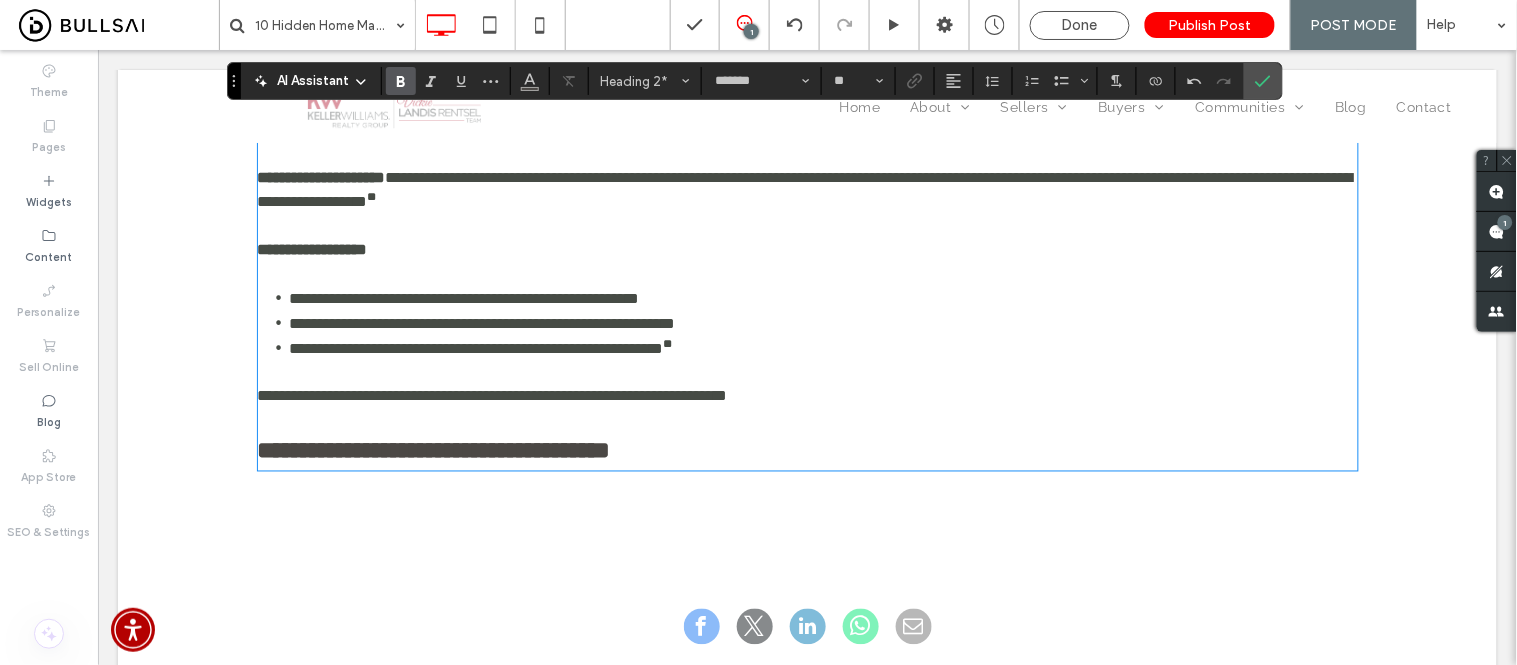 scroll, scrollTop: 4398, scrollLeft: 0, axis: vertical 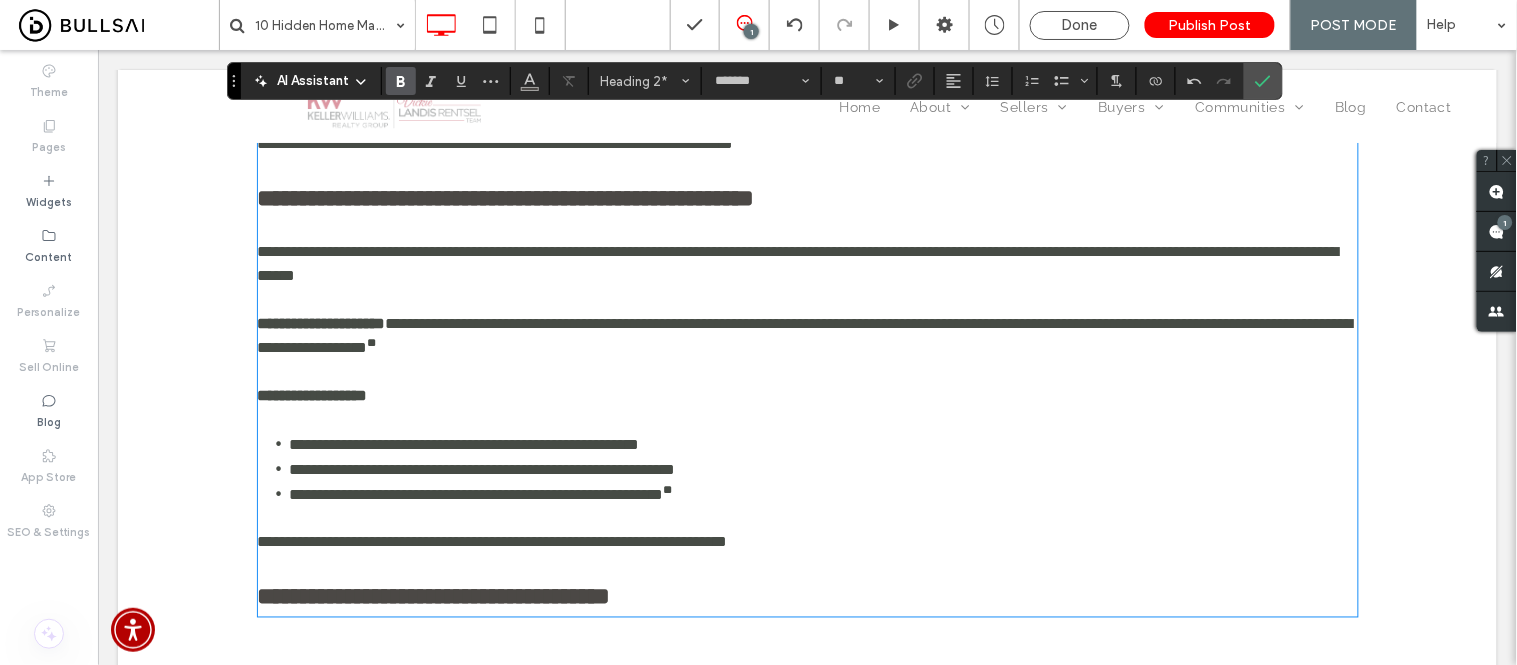 click at bounding box center (807, 167) 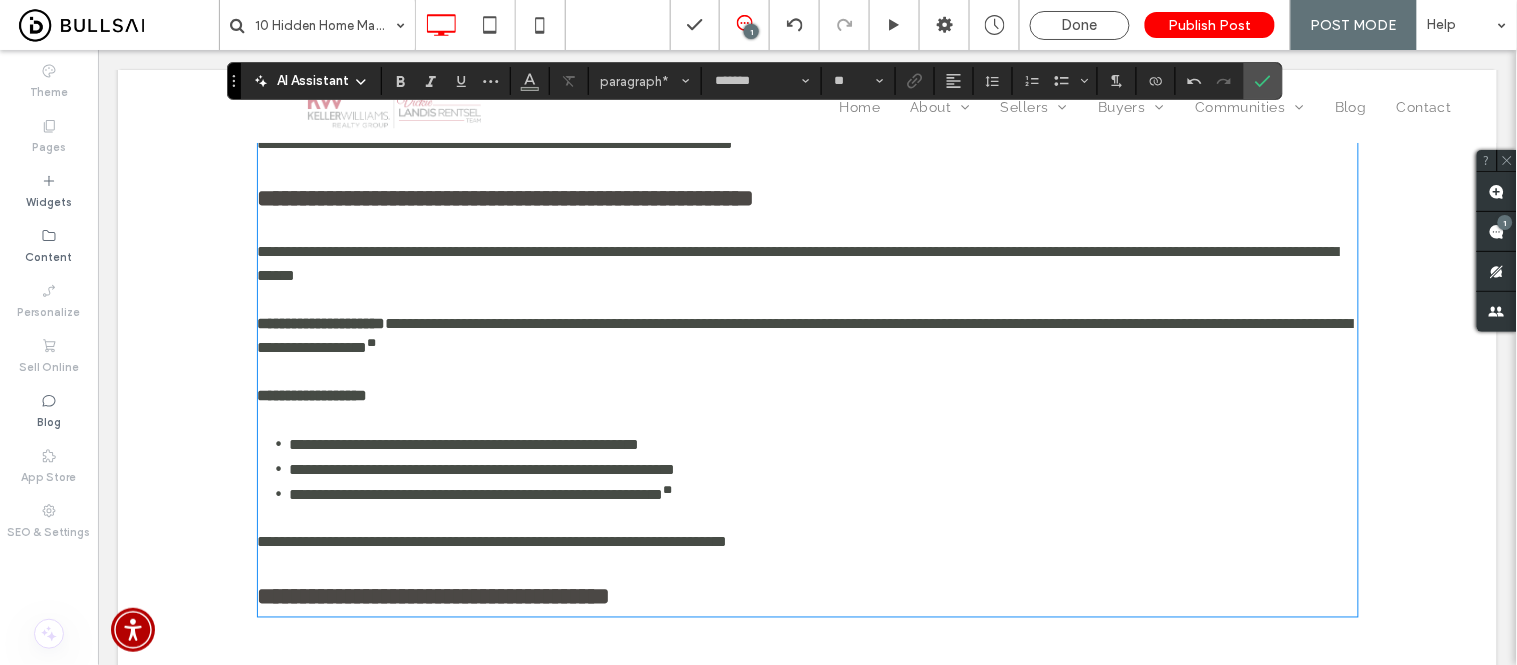 click on "**********" at bounding box center (505, 197) 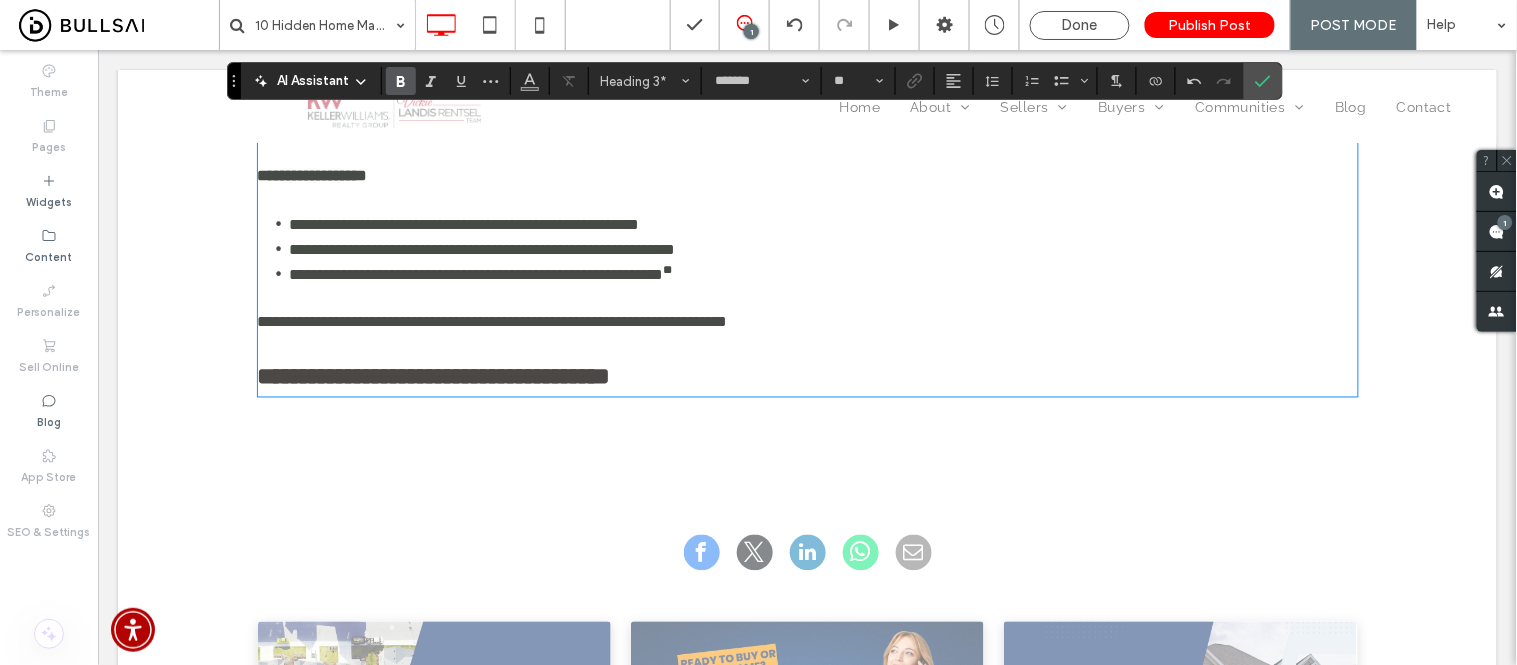 scroll, scrollTop: 4732, scrollLeft: 0, axis: vertical 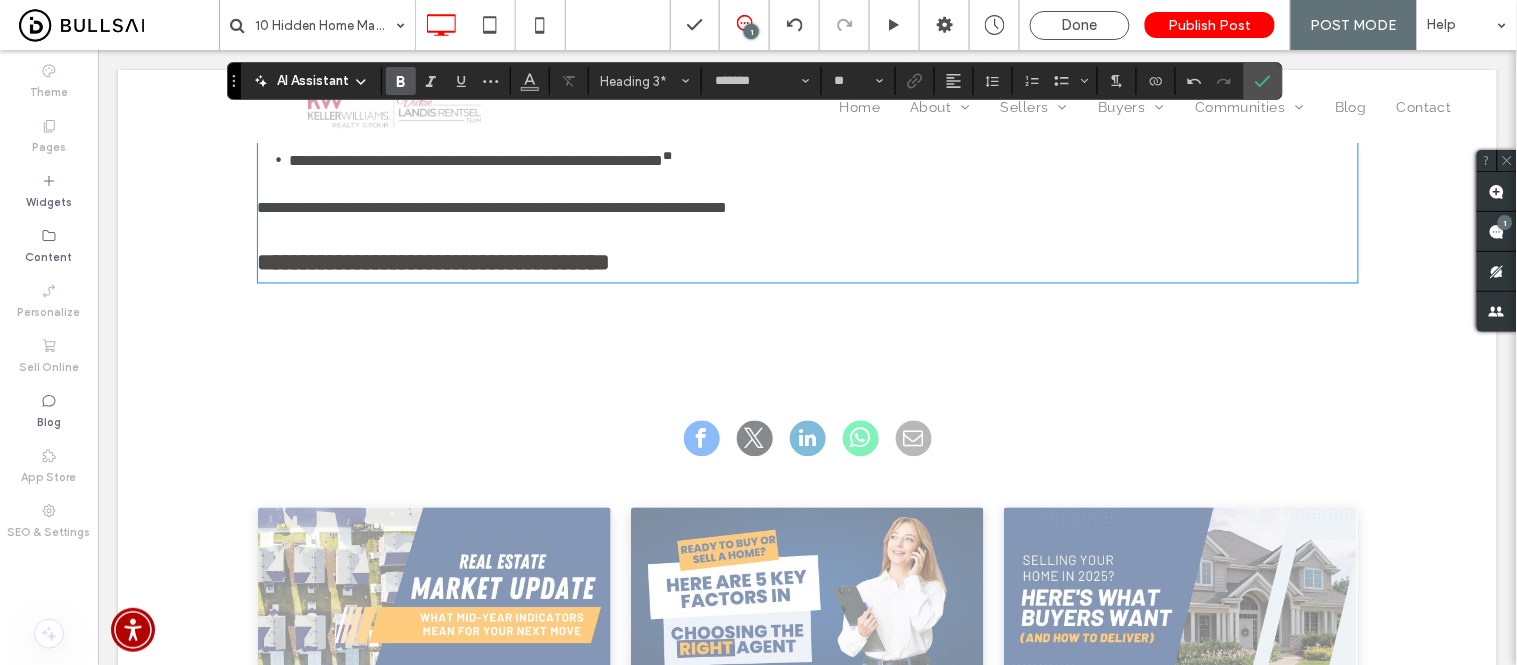 click on "**********" at bounding box center [807, 262] 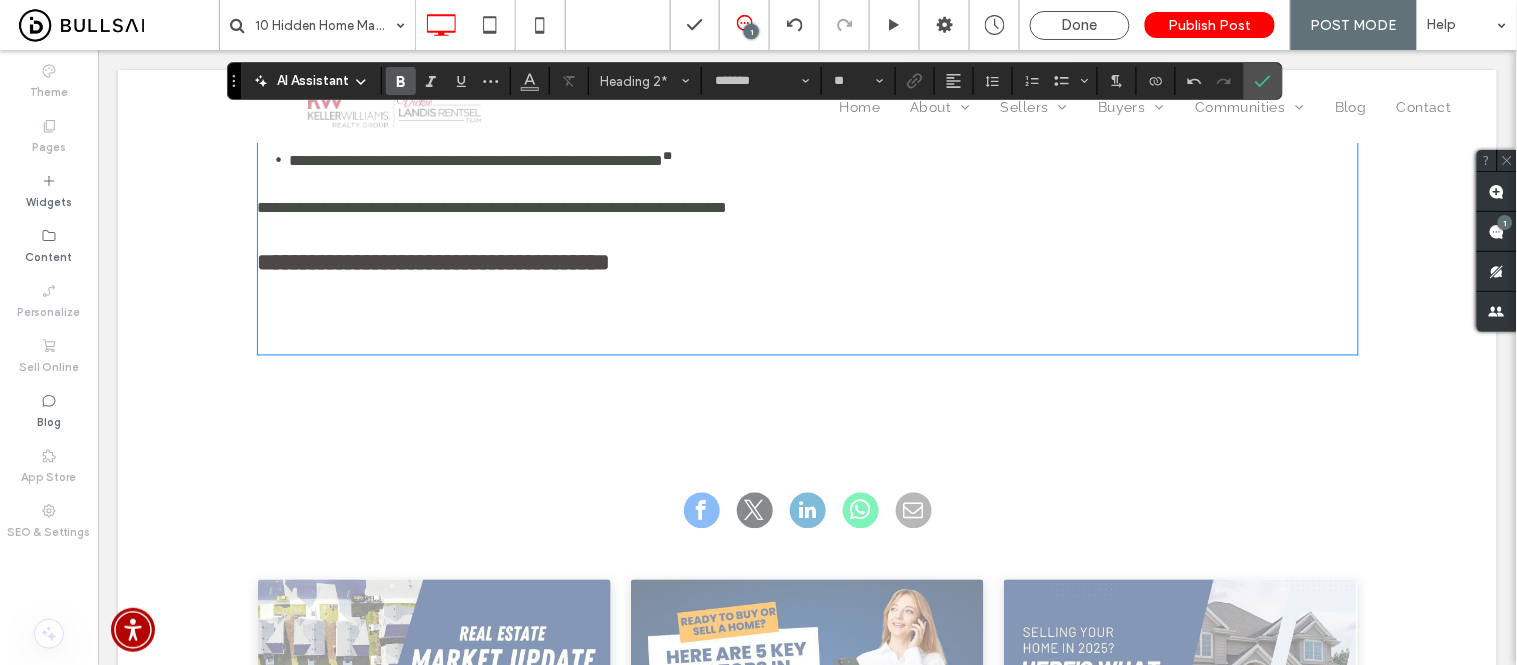 click on "﻿" at bounding box center (807, 316) 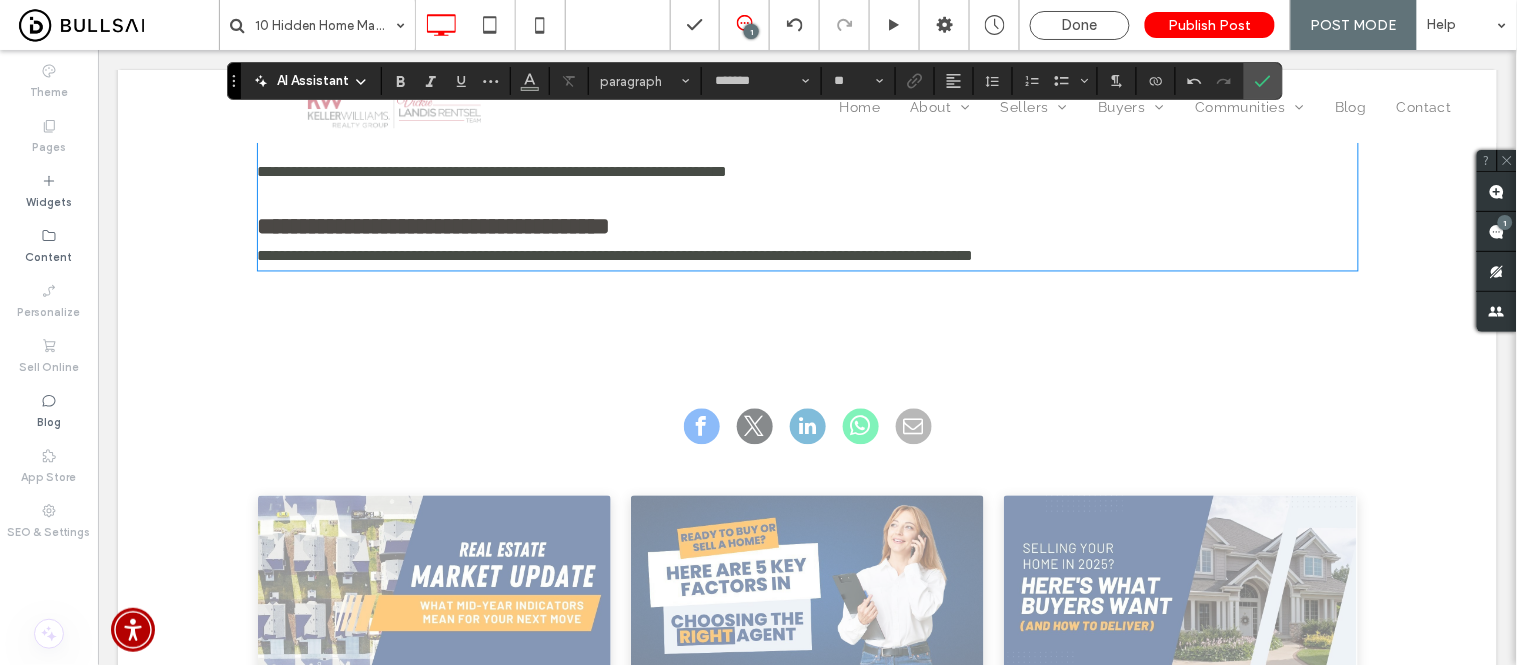 click on "**********" at bounding box center [615, 255] 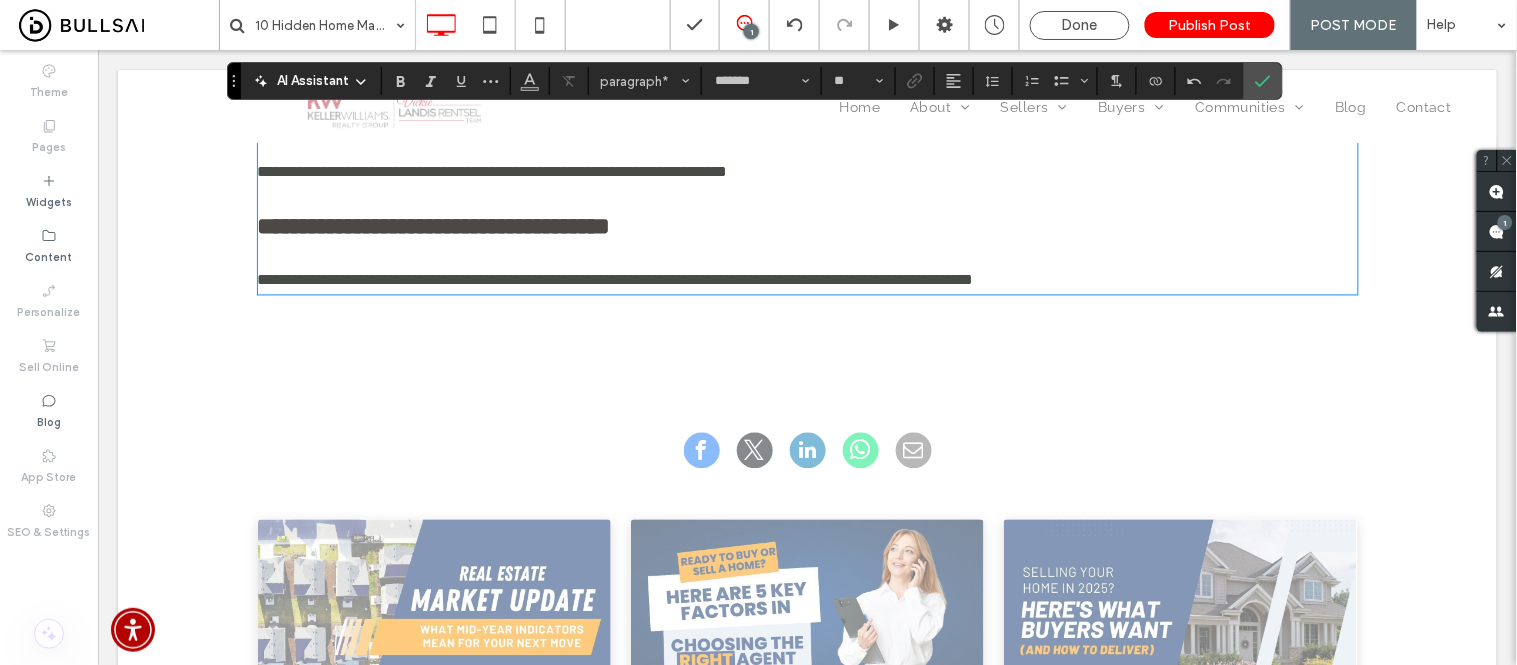 click on "**********" at bounding box center [807, 280] 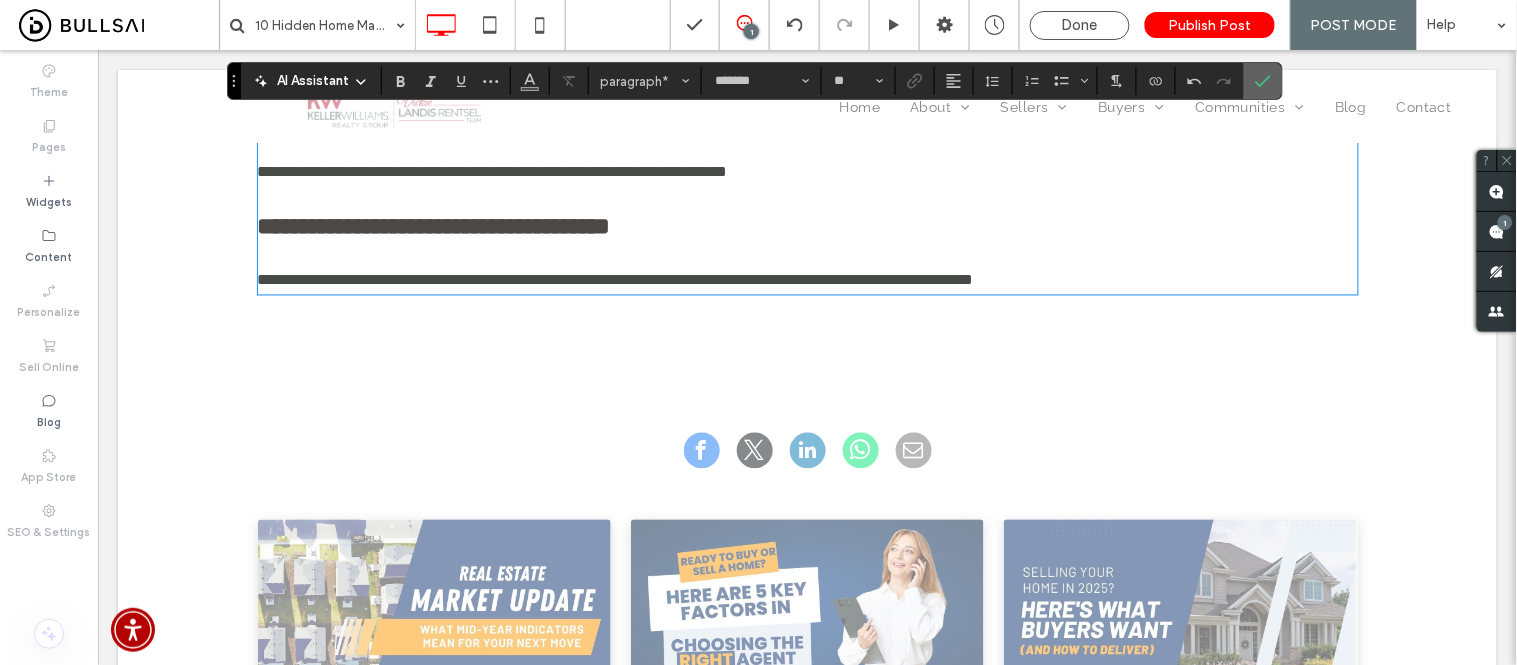 click 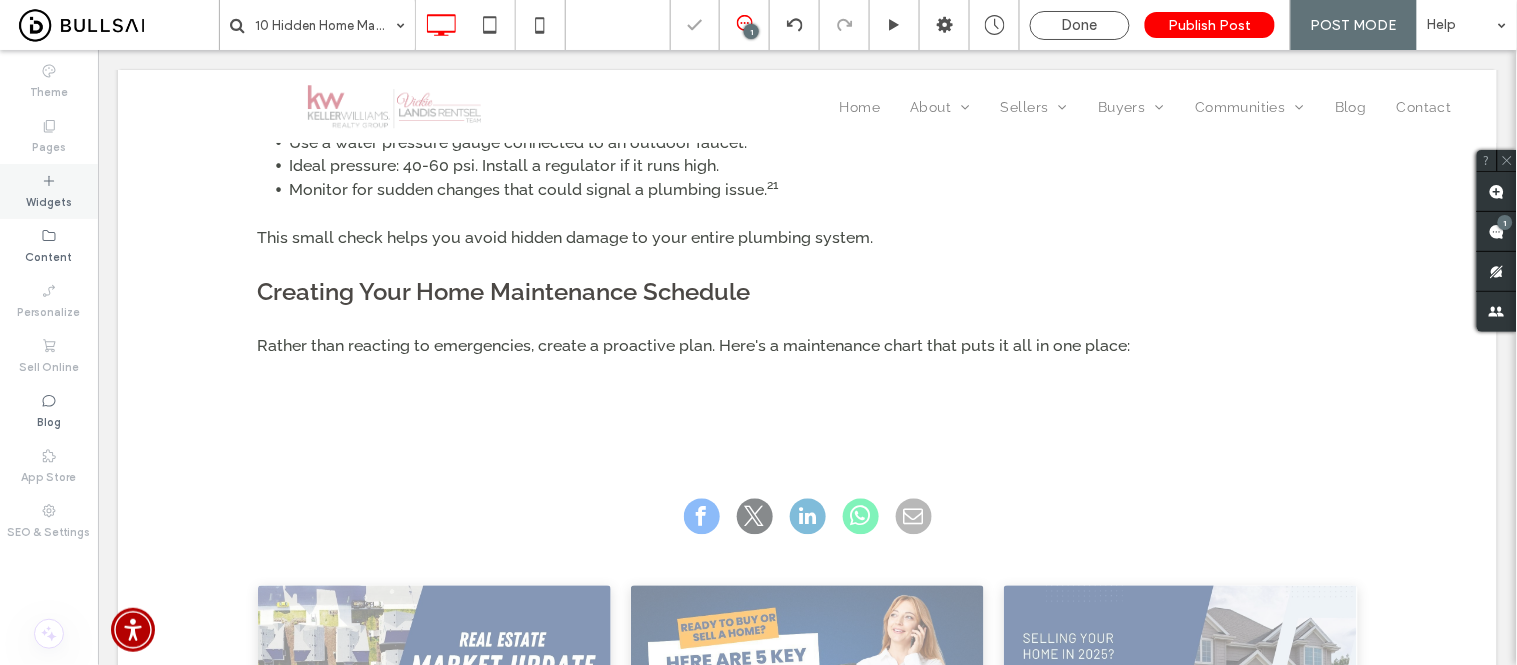 click 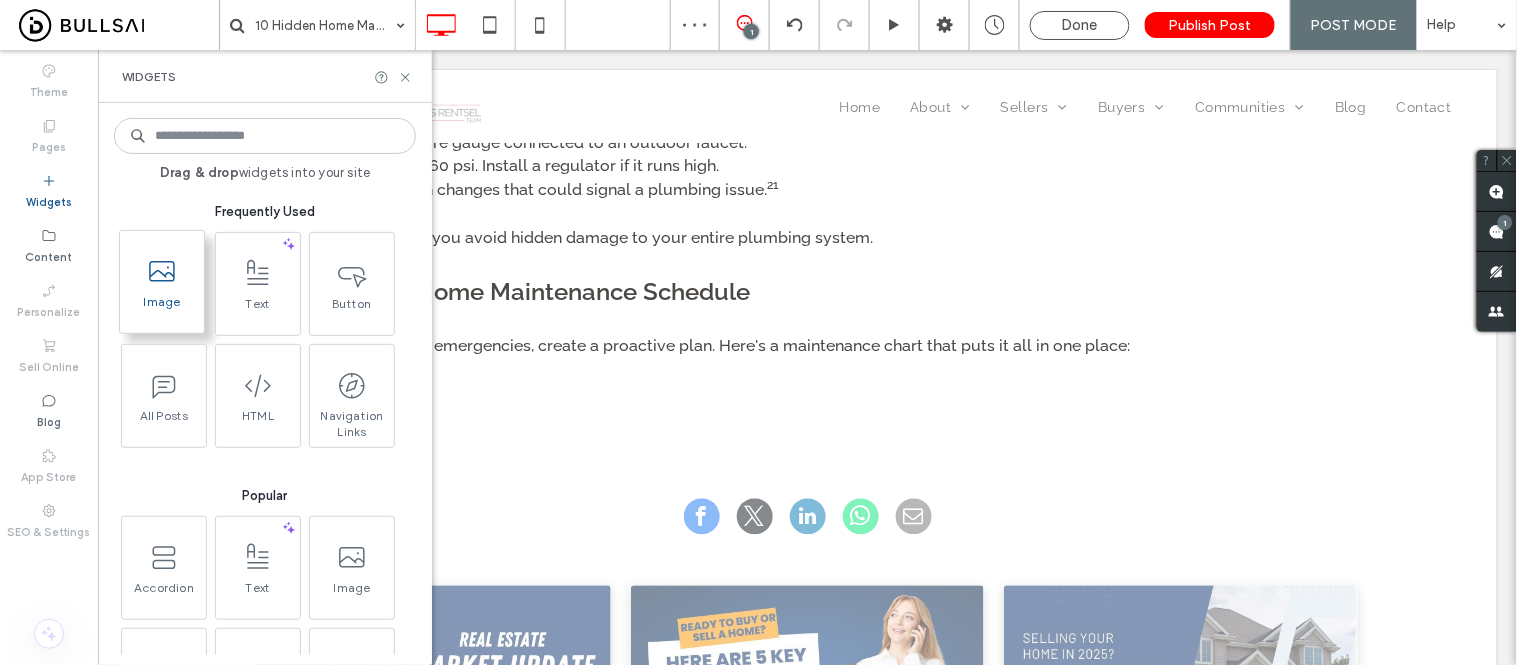 click 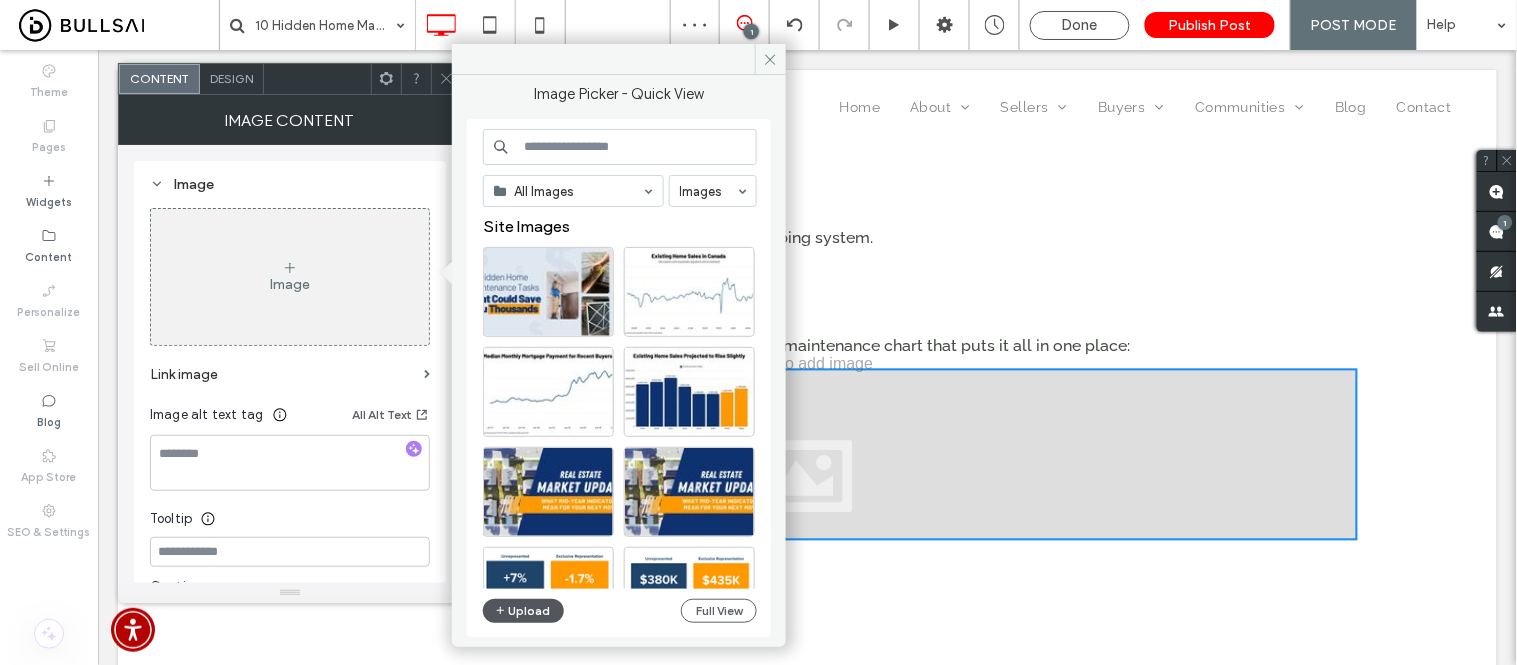 click on "Upload" at bounding box center (524, 611) 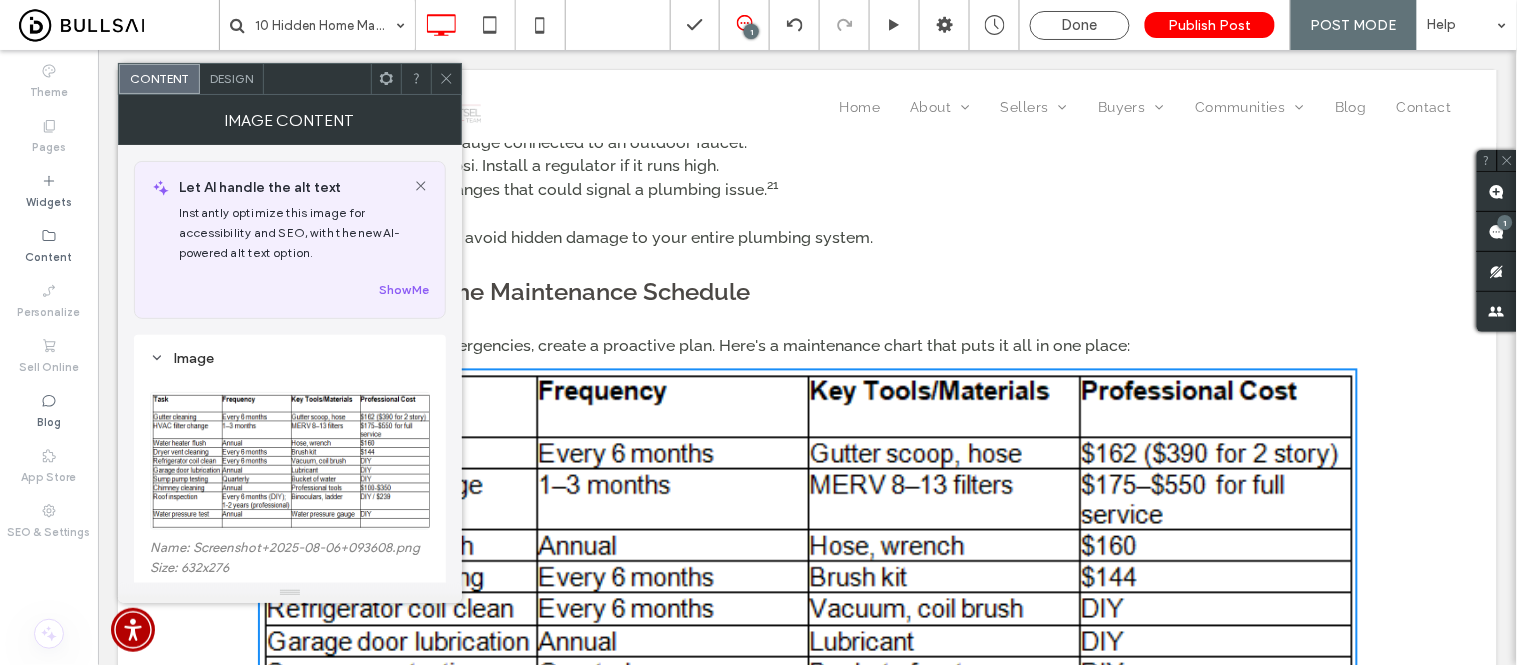 click 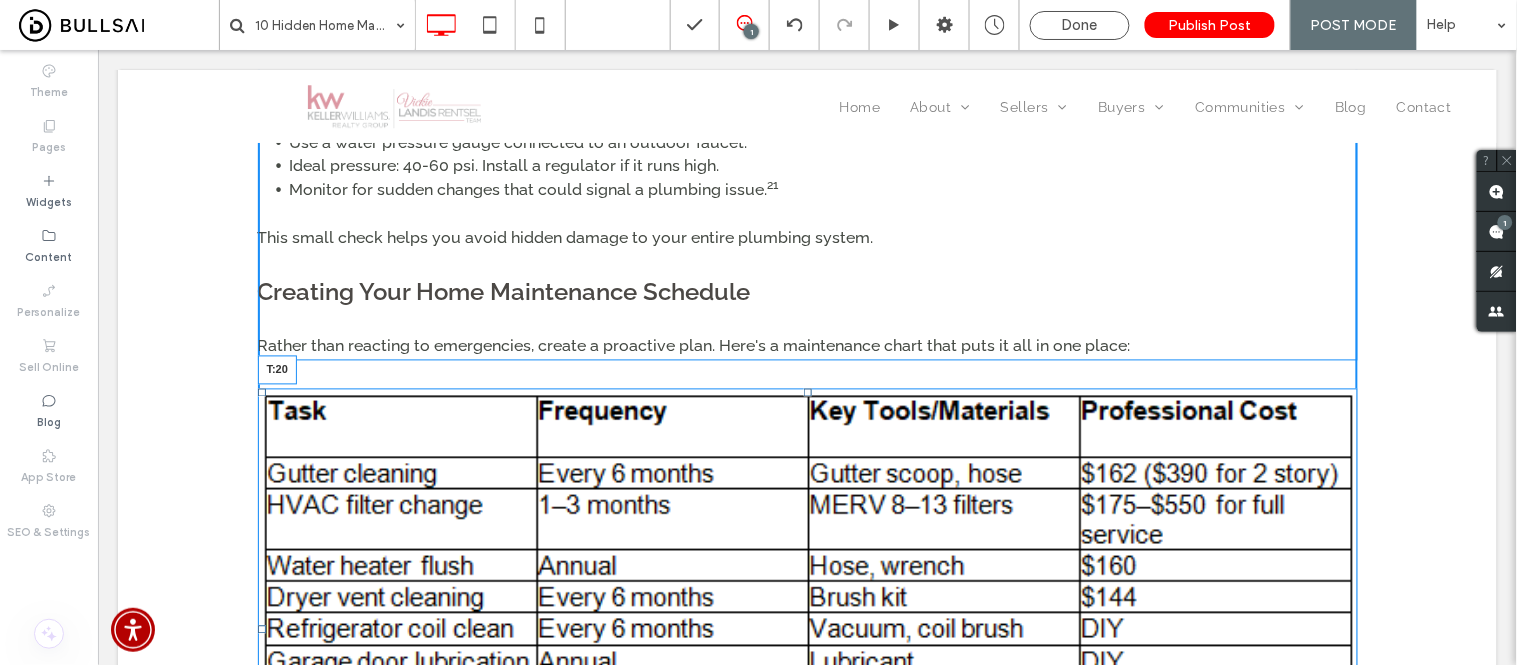 drag, startPoint x: 795, startPoint y: 407, endPoint x: 908, endPoint y: 477, distance: 132.92479 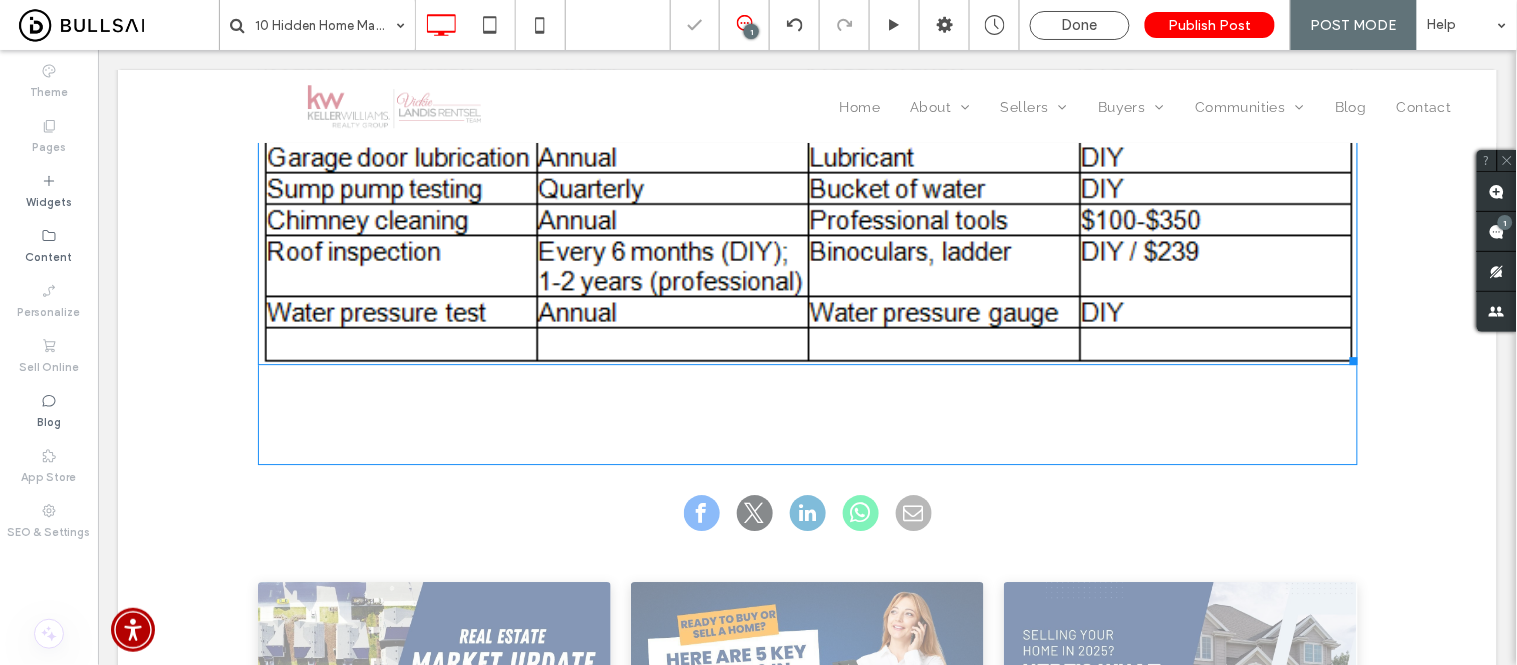 scroll, scrollTop: 5102, scrollLeft: 0, axis: vertical 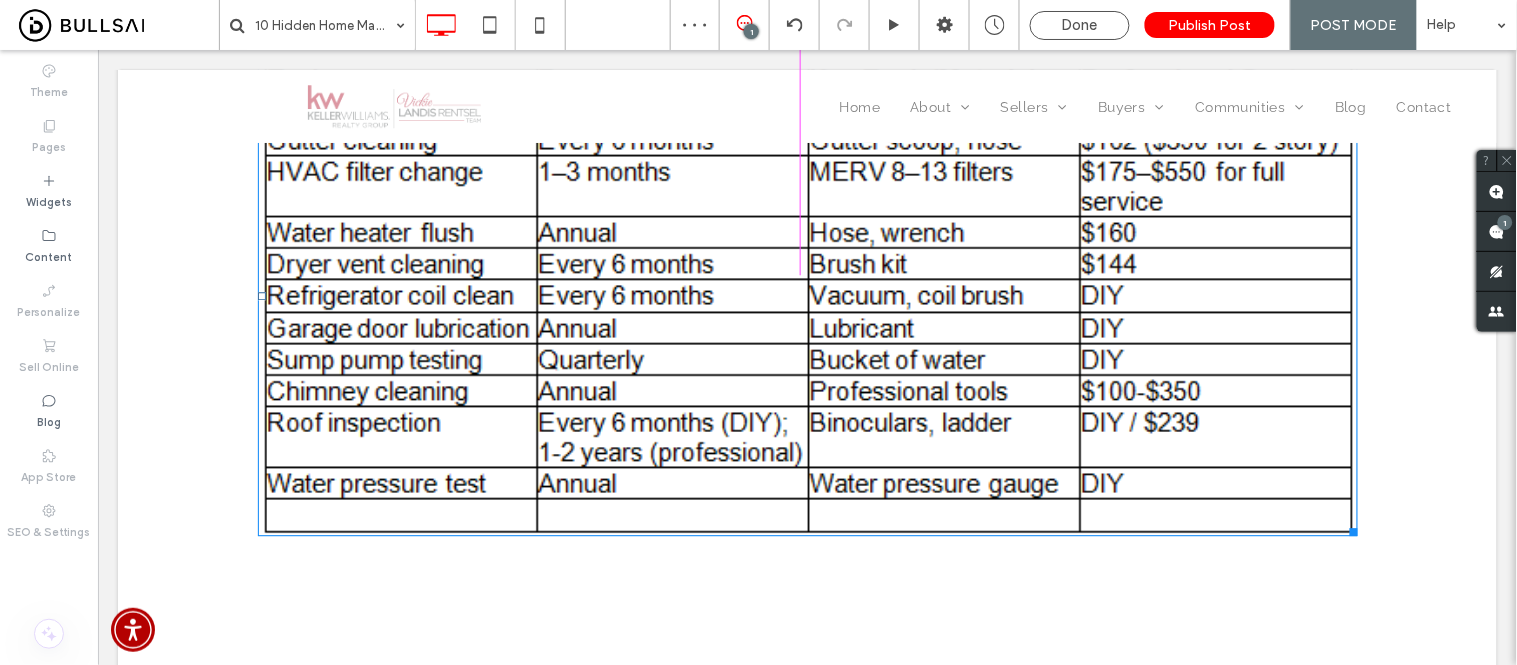 drag, startPoint x: 1346, startPoint y: 562, endPoint x: 1174, endPoint y: 451, distance: 204.7071 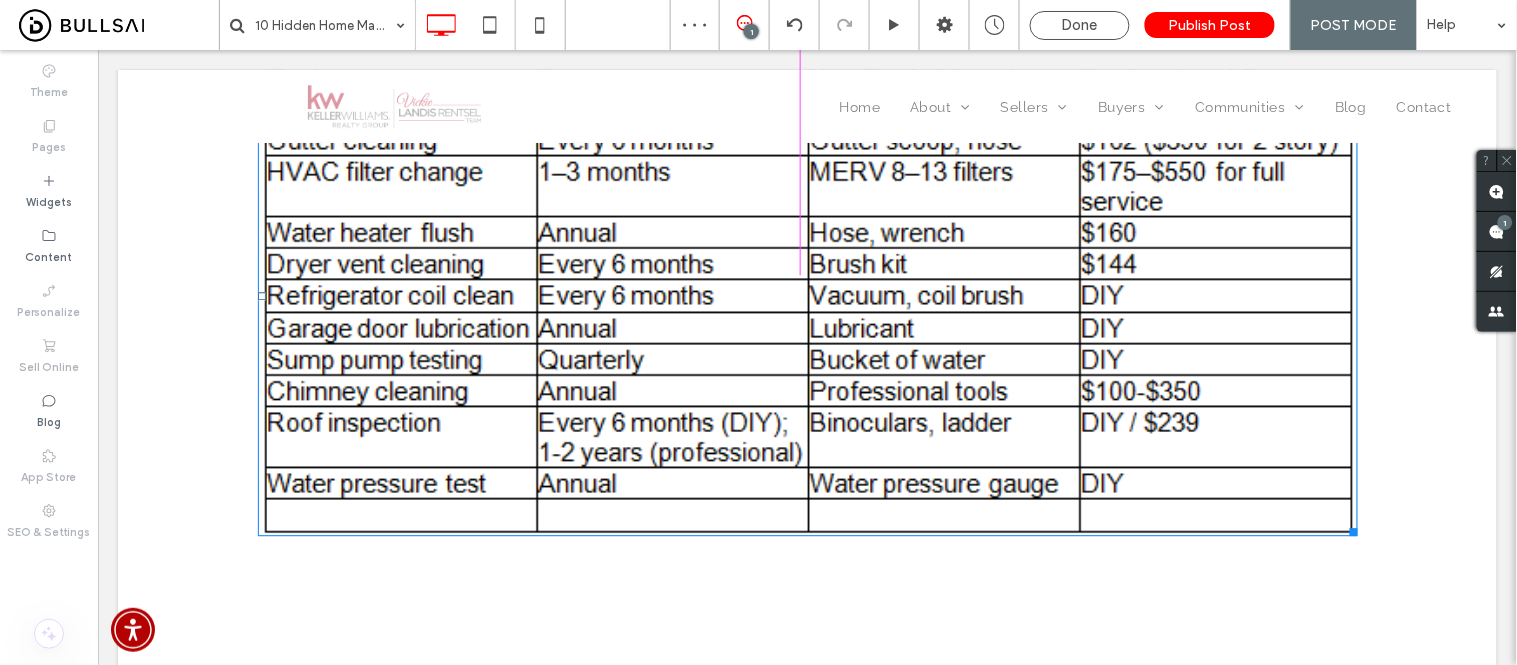 click on "As a homeowner, you’re likely diligent about the basics—mowing the lawn, touching up paint, and cleaning regularly. But what about the critical home maintenance tasks you don’t see every day? Research shows that home maintenance frequently takes a backseat, even with the best intentions. In fact, a recent survey found that 60% of homeowners have postponed necessary maintenance or repairs, while 40% admit to paying for a major home repair that could have been avoided with better upkeep. 1 Still, it’s not just about avoiding costly emergencies—it’s also about maximizing the return on your biggest investment. According to research by Thumbtack, homeowners who do put in the extra care are rewarded: Well-maintained homes sell for an average of 10% more. 2 Let’s explore 10 often overlooked home maintenance tasks and how they can save you thousands in long-term costs. 1. Gutter Cleaning: Your First Line of Protection   The real cost of neglect: 3,4,5 Your action plan: 6 The hidden costs: 6" at bounding box center [807, -1765] 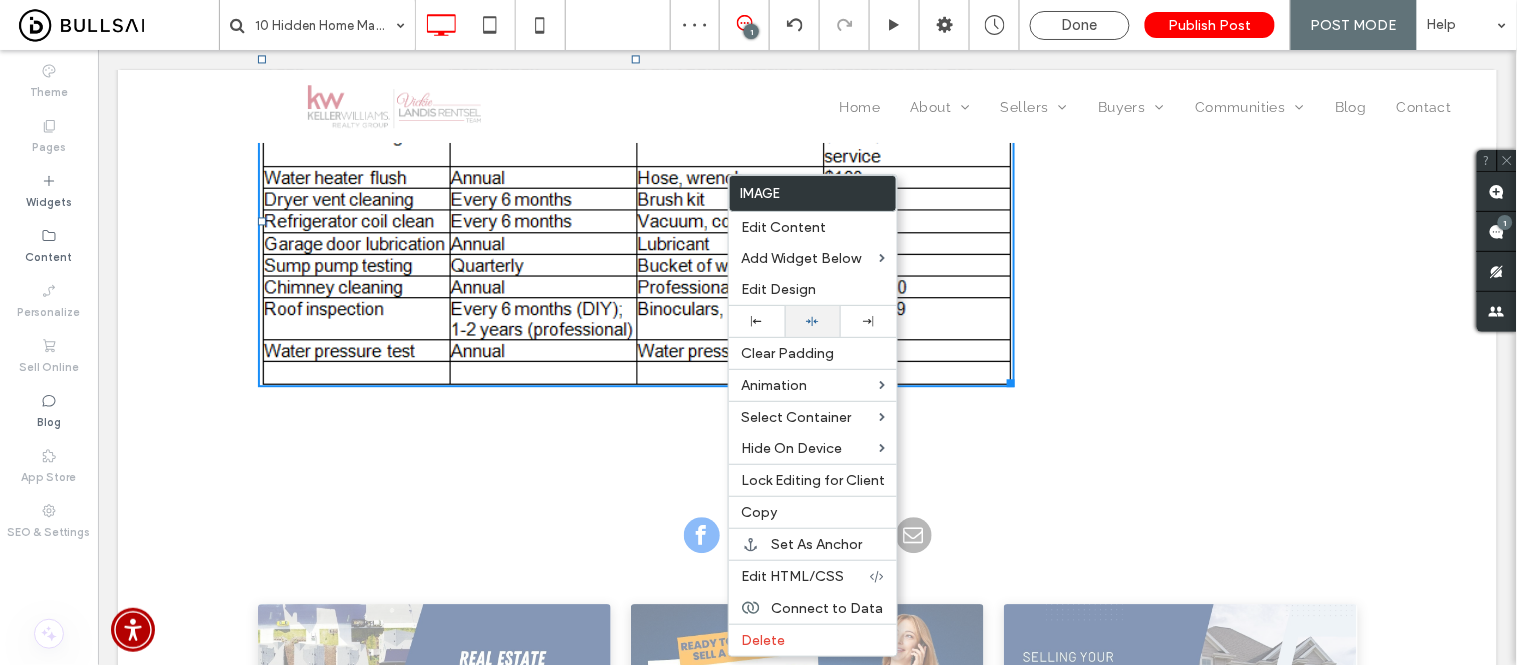 click at bounding box center (813, 321) 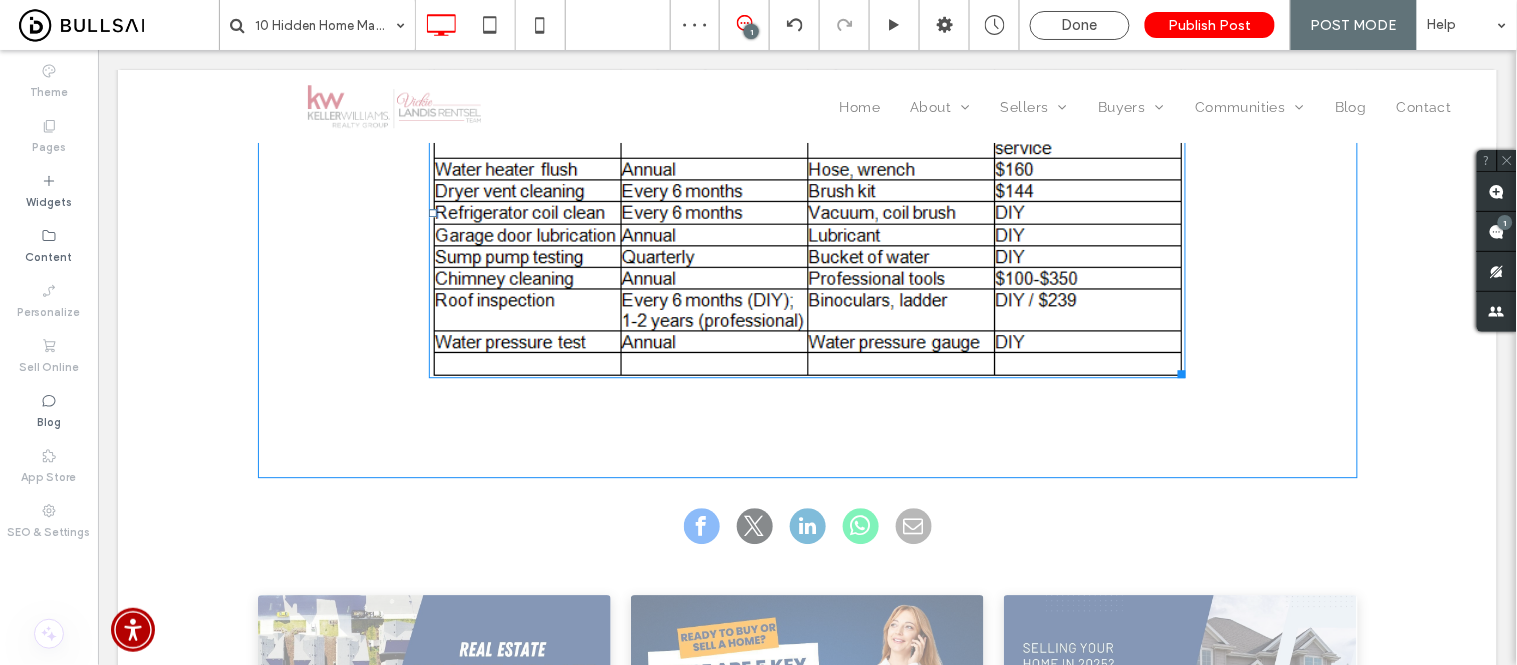 scroll, scrollTop: 4768, scrollLeft: 0, axis: vertical 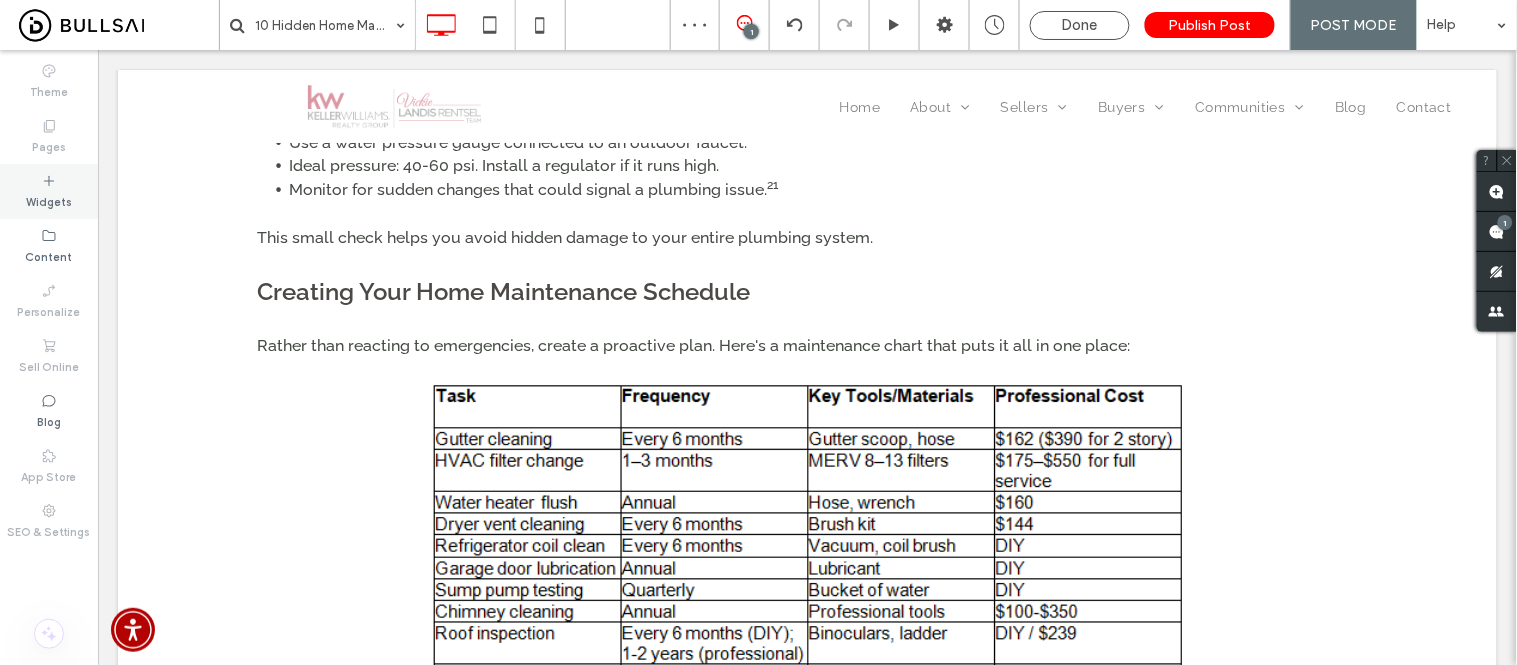 click on "Widgets" at bounding box center [49, 191] 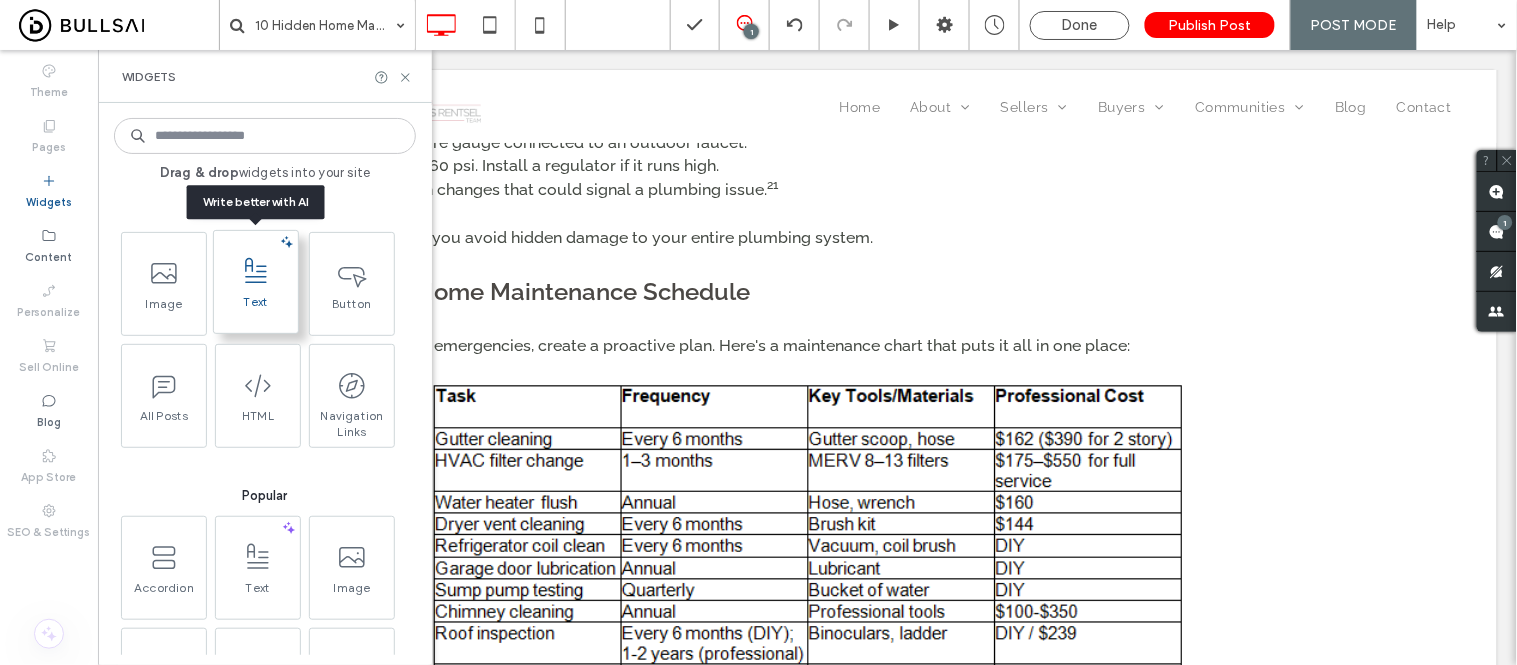 click on "Text" at bounding box center [256, 308] 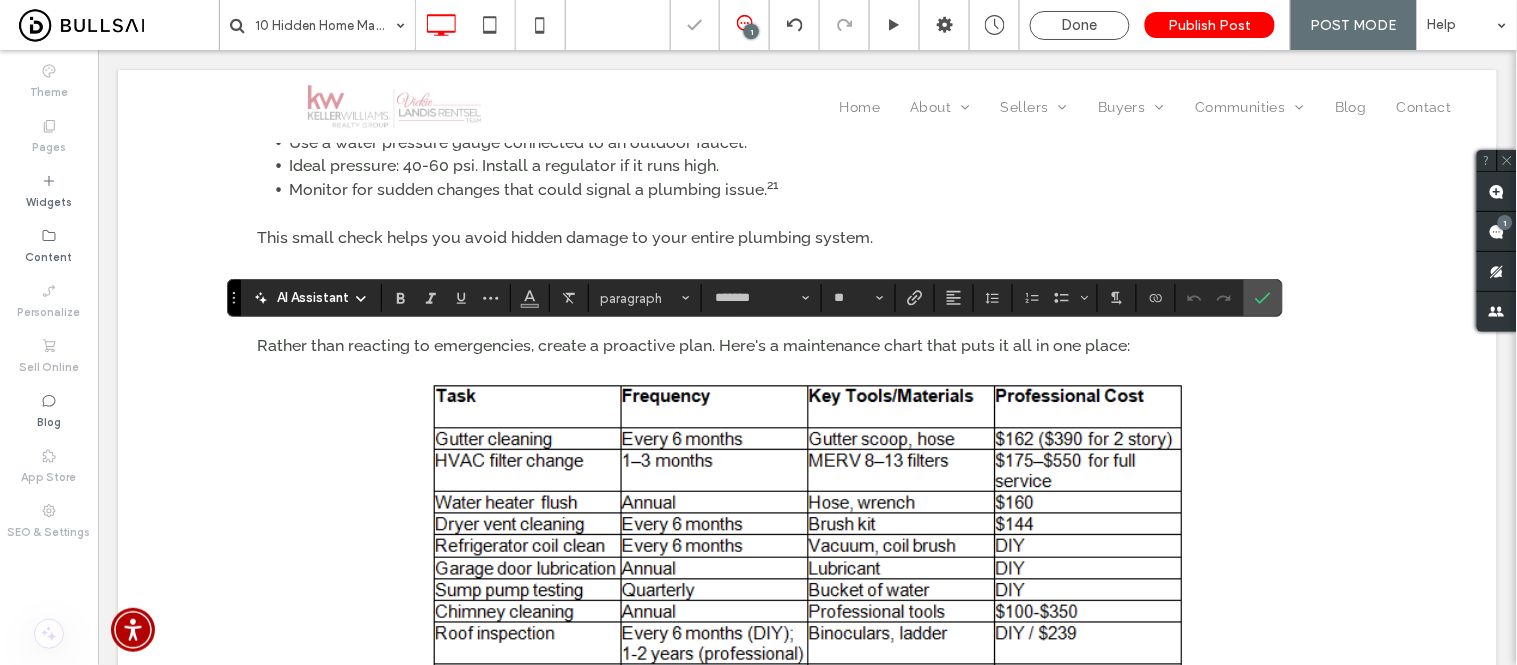 scroll, scrollTop: 5191, scrollLeft: 0, axis: vertical 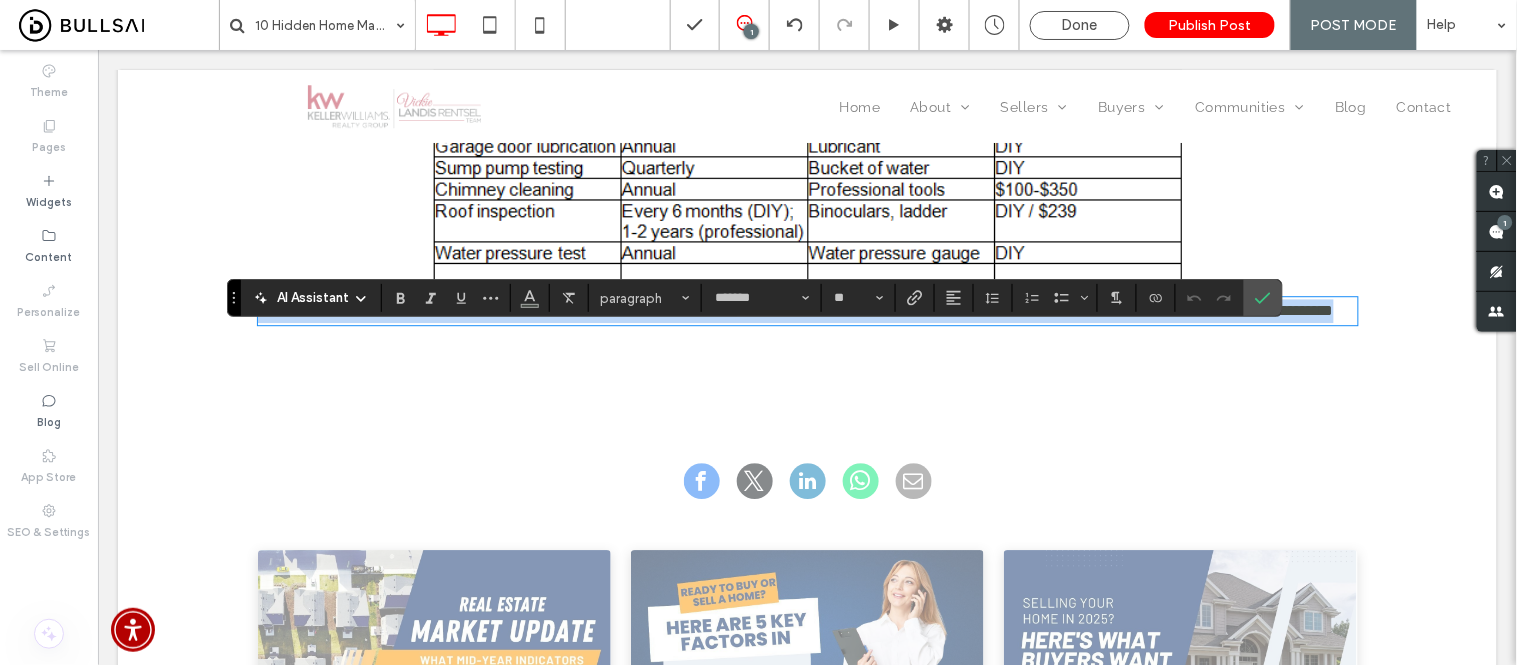 click on "**********" at bounding box center (807, 310) 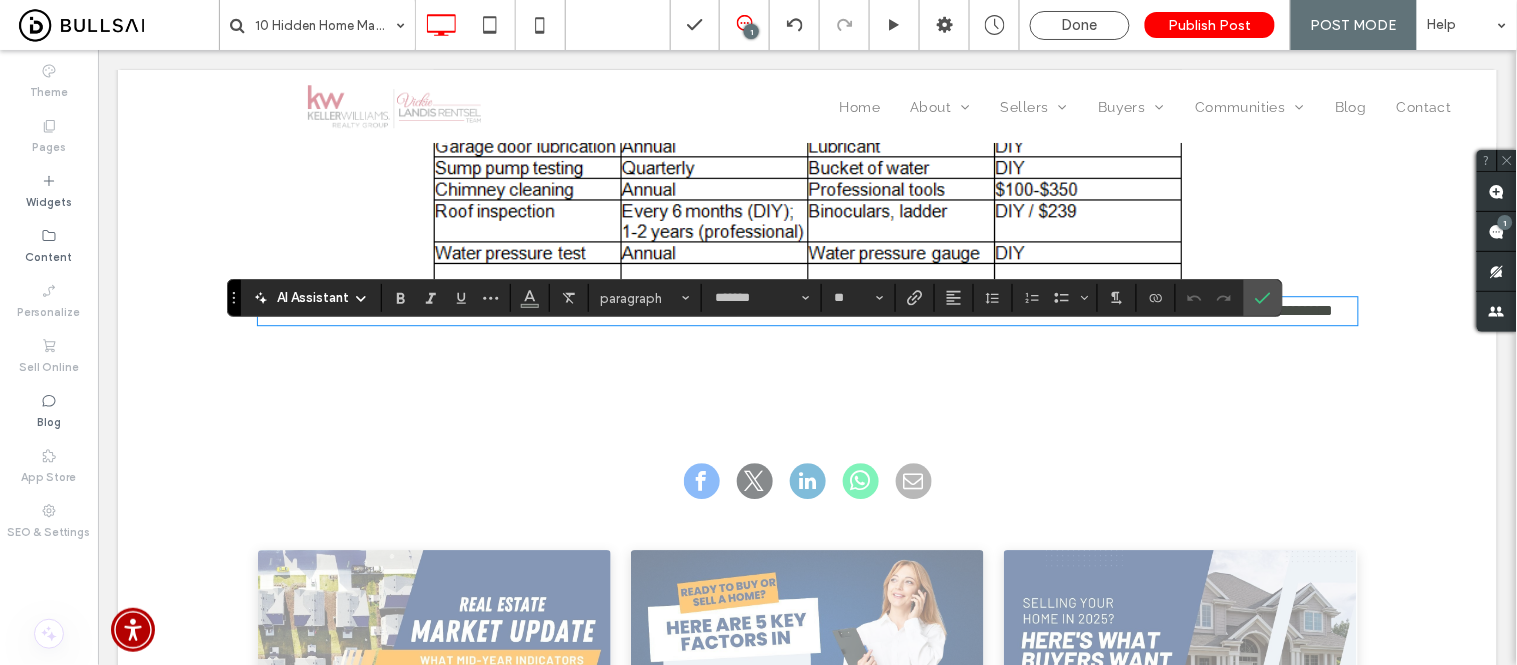 scroll, scrollTop: 0, scrollLeft: 0, axis: both 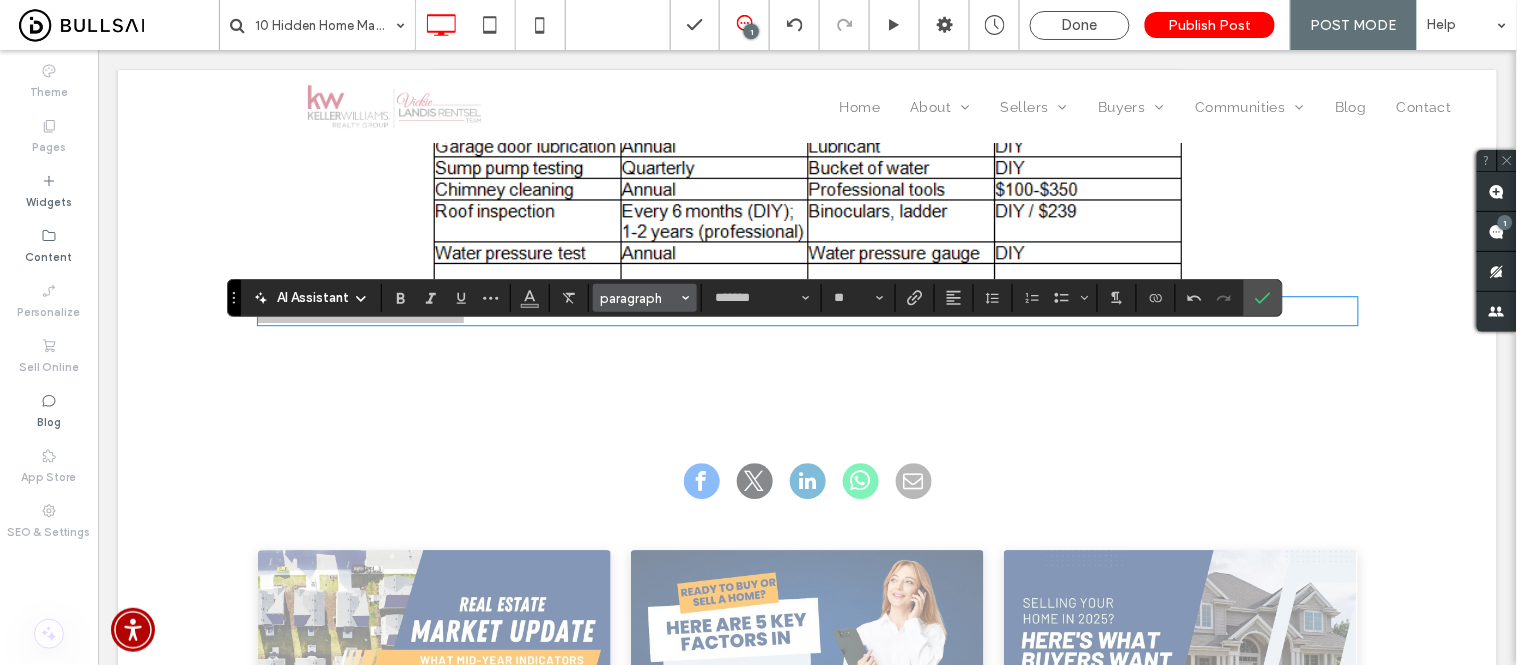 click on "paragraph" at bounding box center (645, 298) 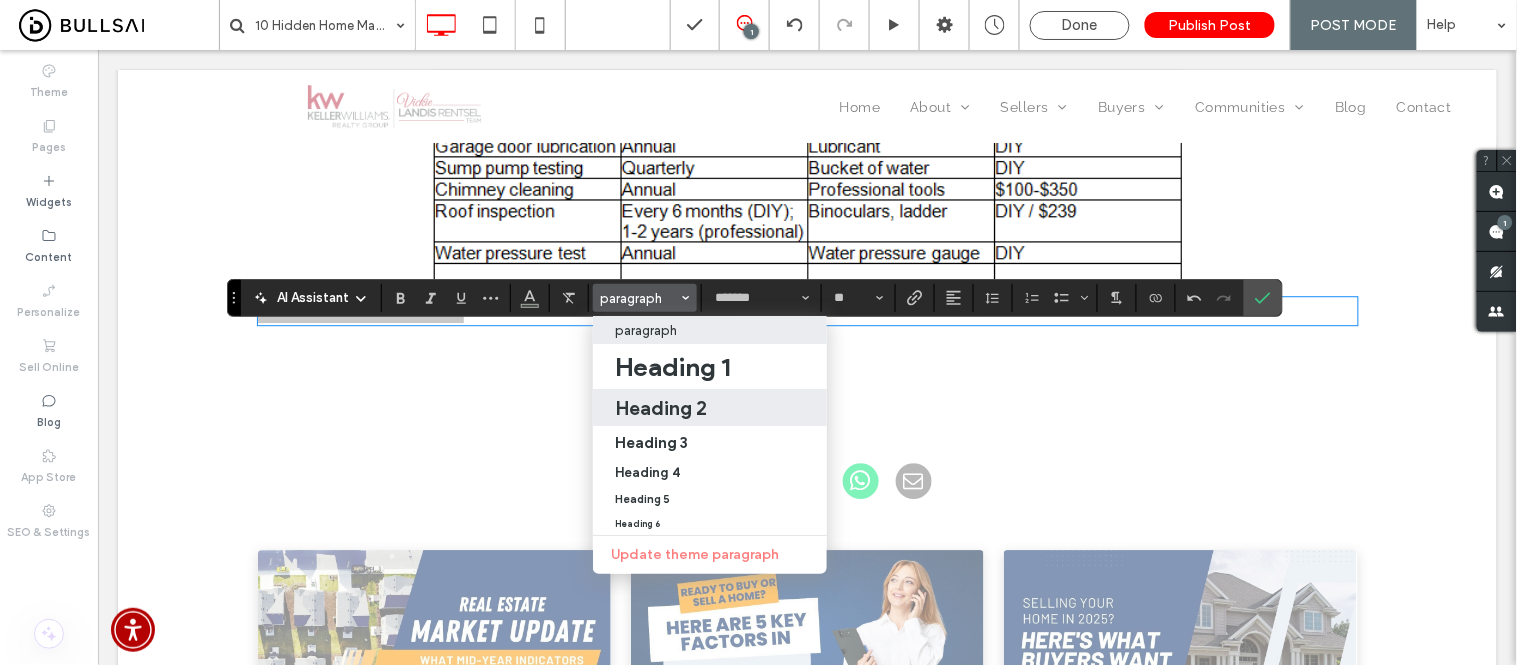 click on "Heading 2" at bounding box center (661, 408) 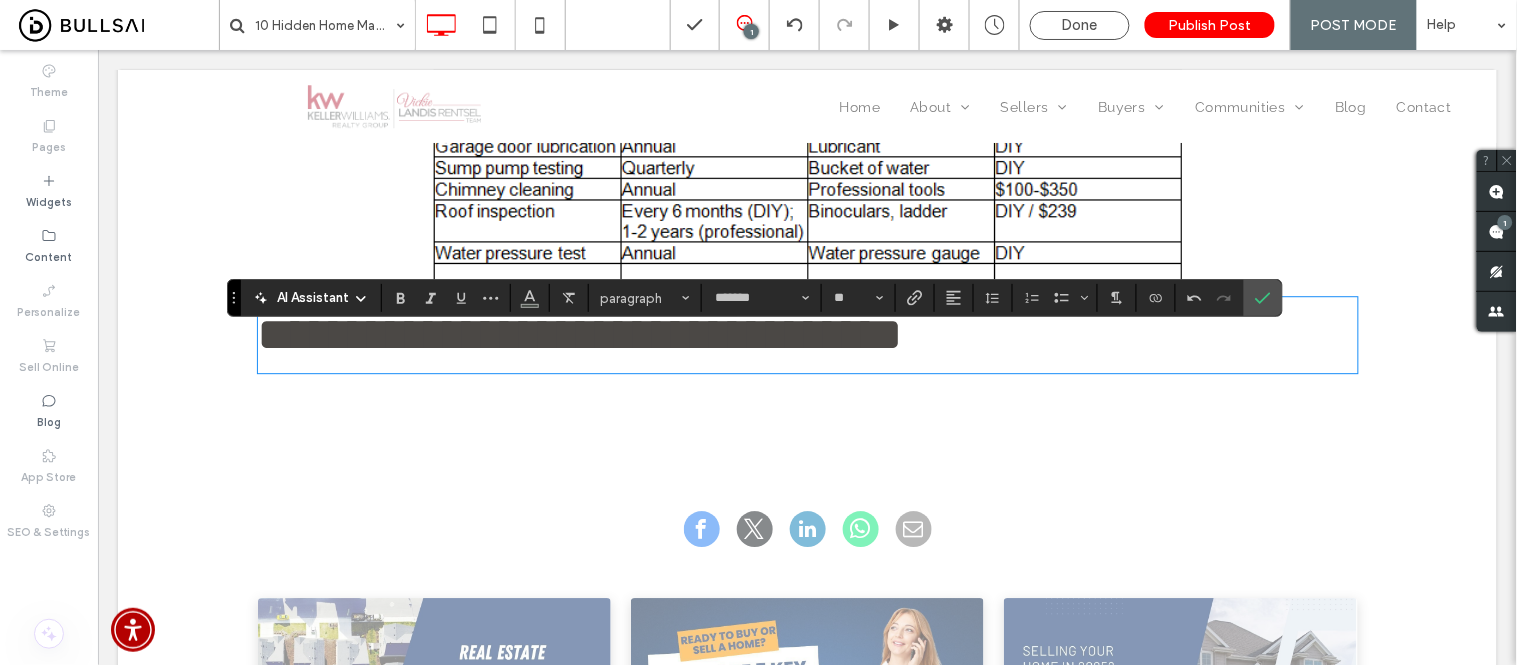 type on "**********" 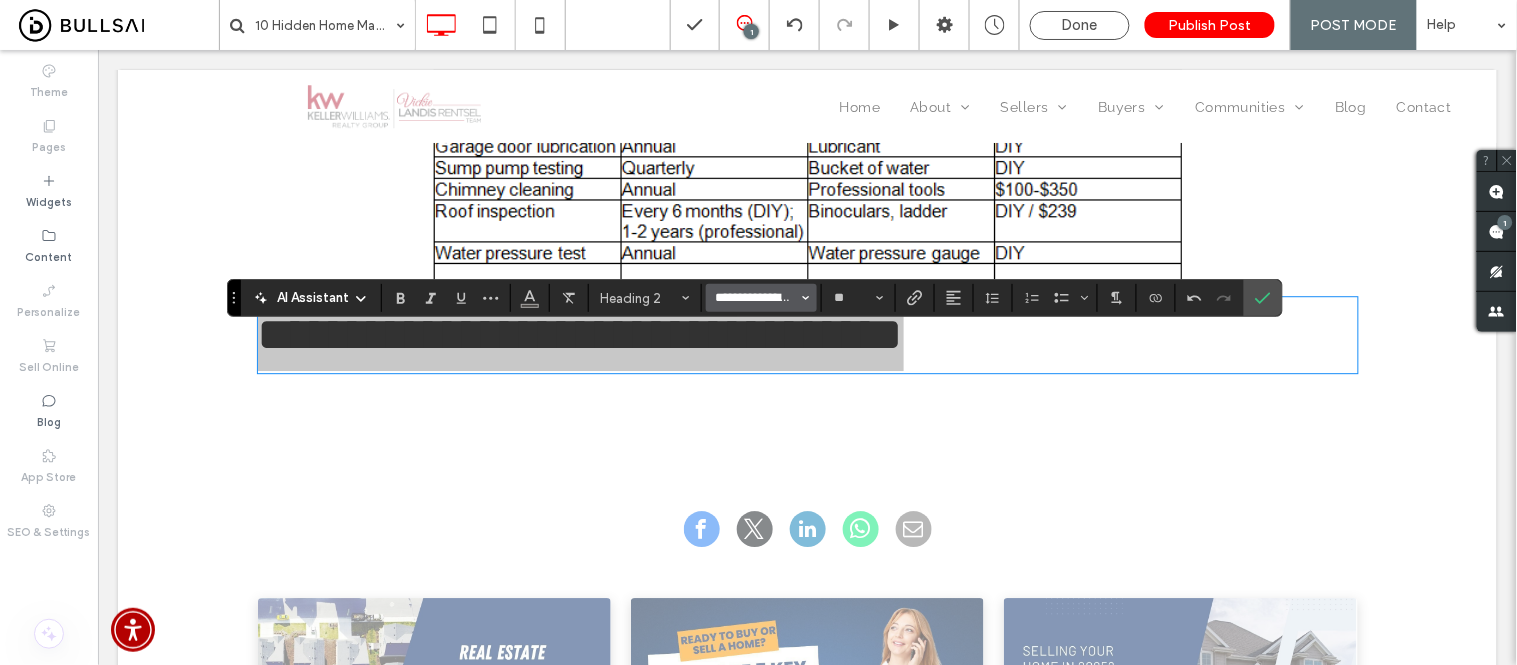 click on "**********" at bounding box center (755, 298) 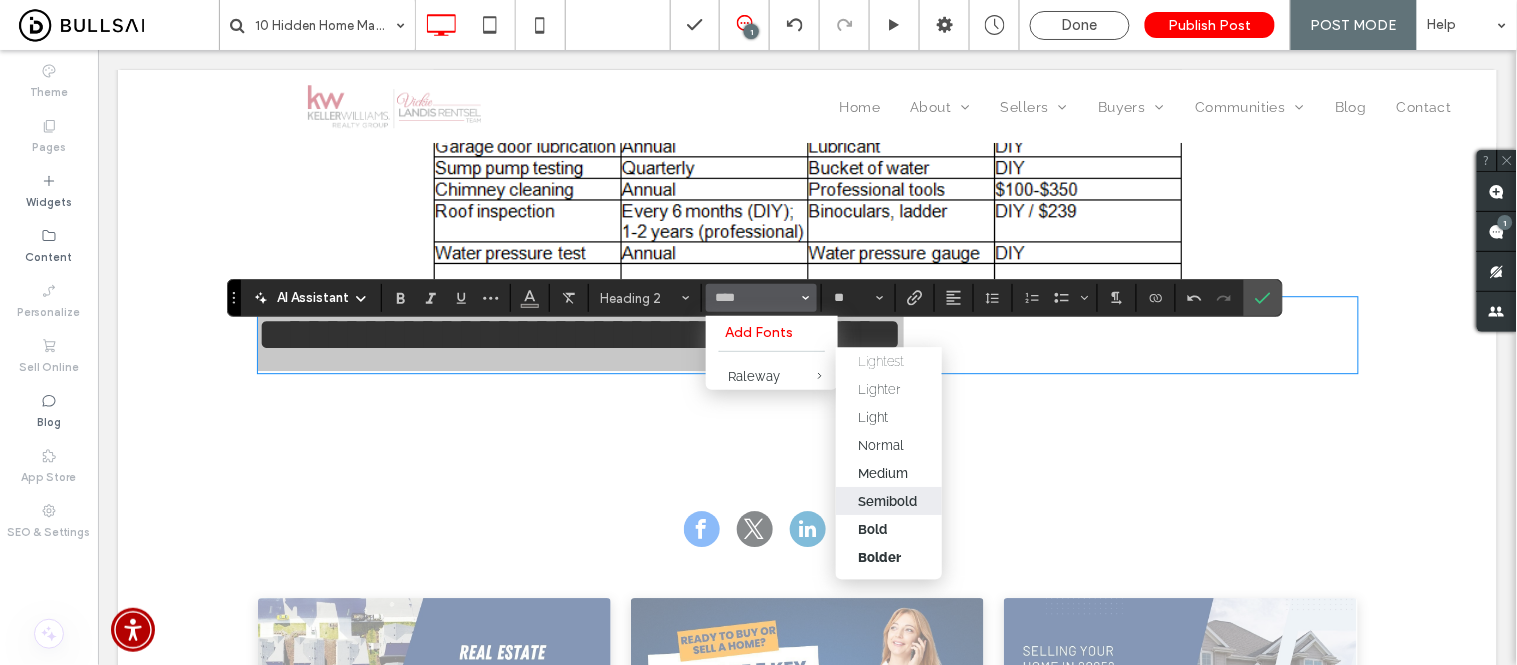 click on "Semibold" at bounding box center [887, 501] 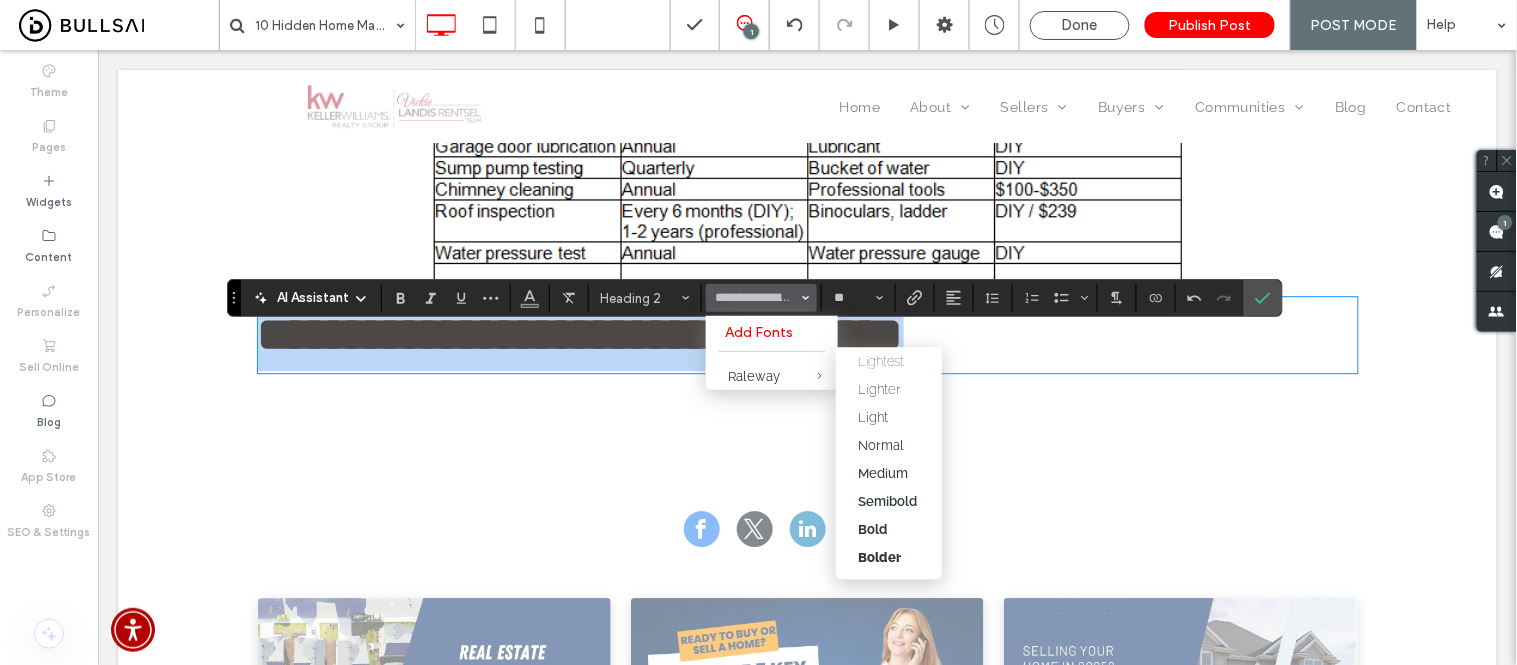 type on "*******" 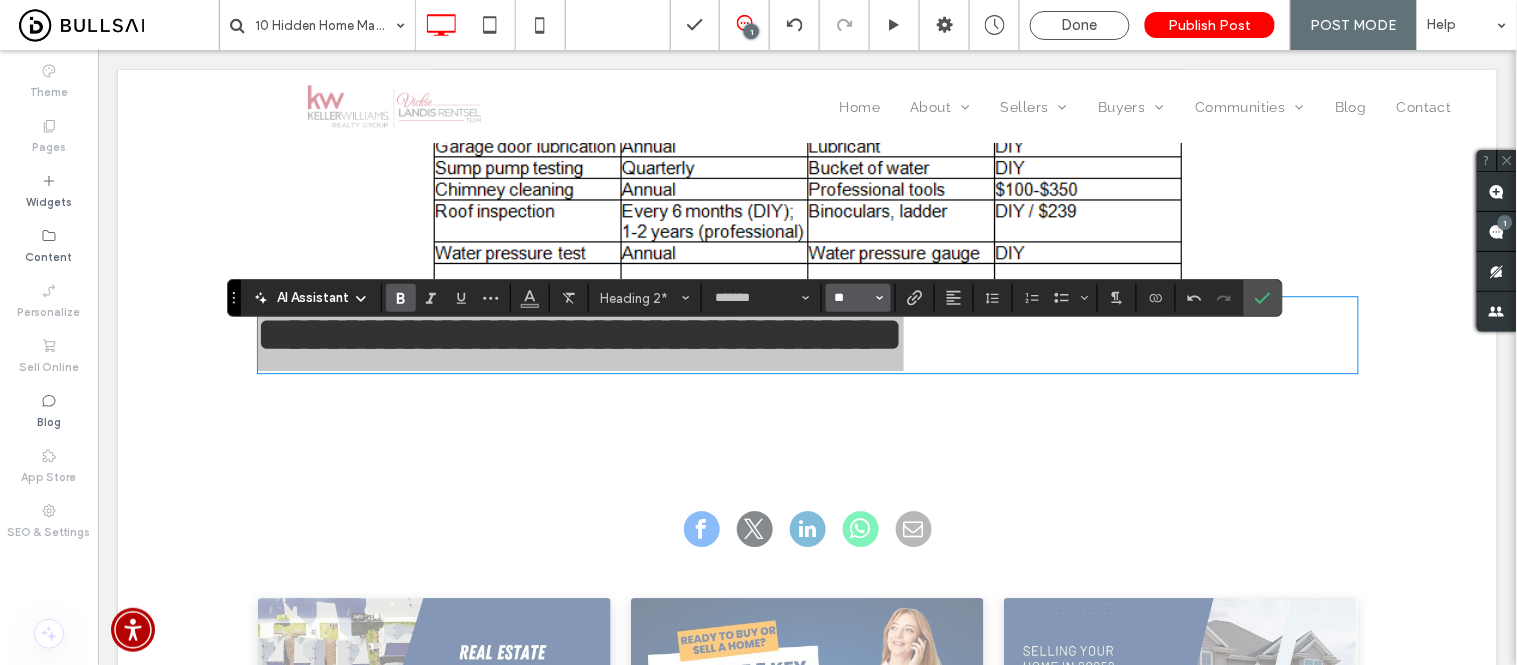 click on "**" at bounding box center [852, 298] 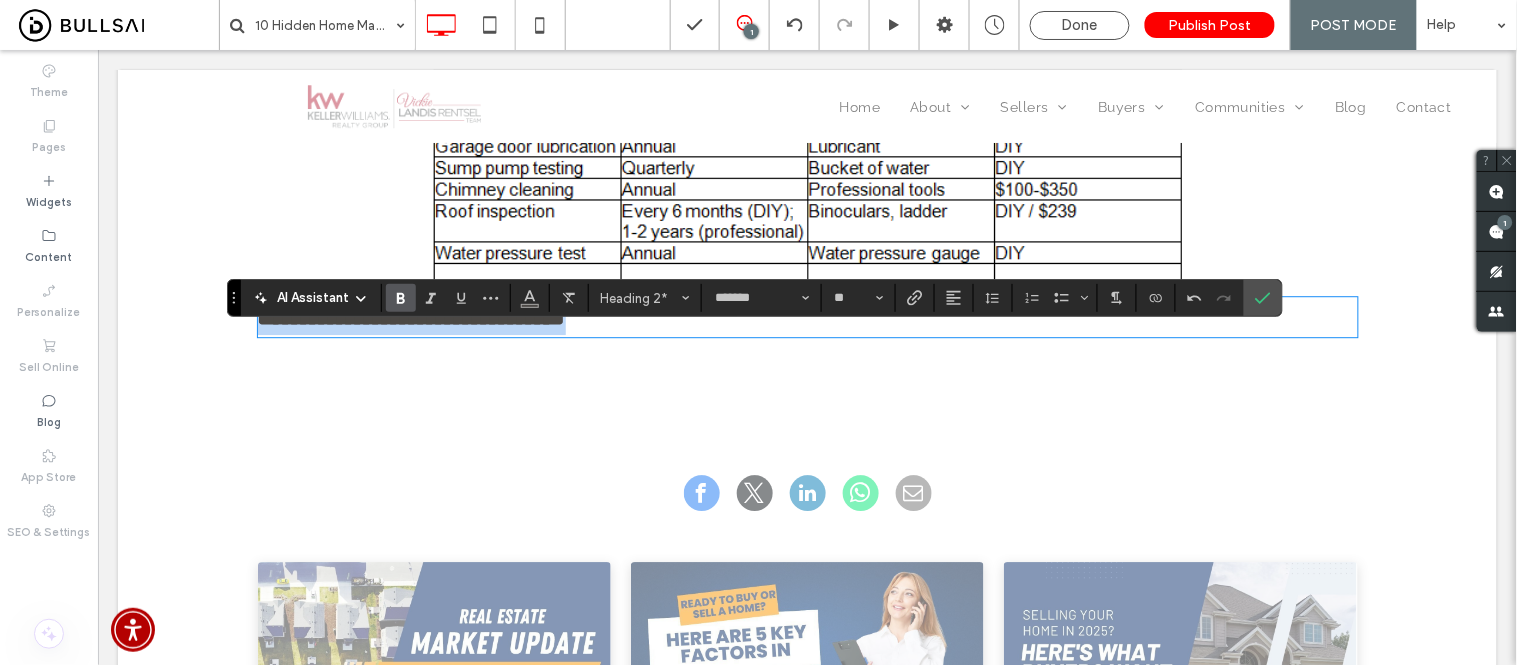 click on "**********" at bounding box center (807, 316) 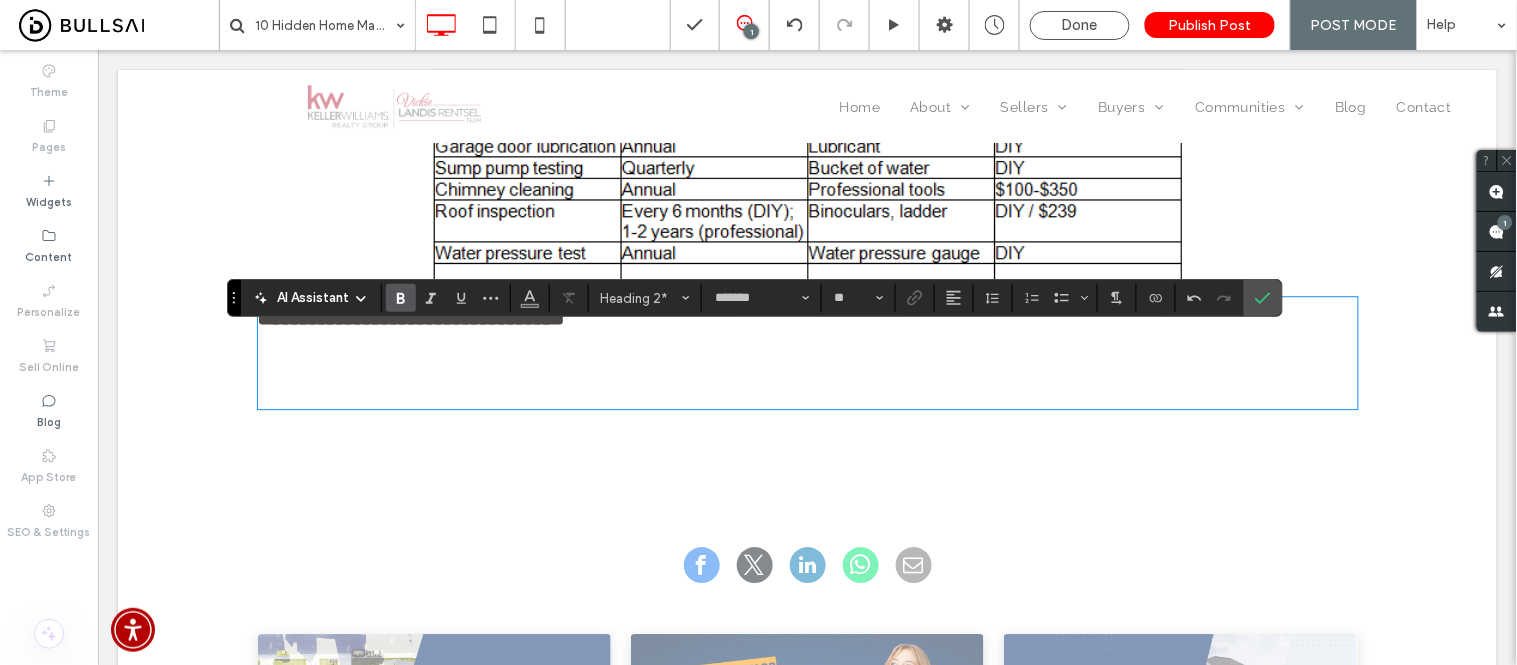 click on "﻿" at bounding box center [807, 370] 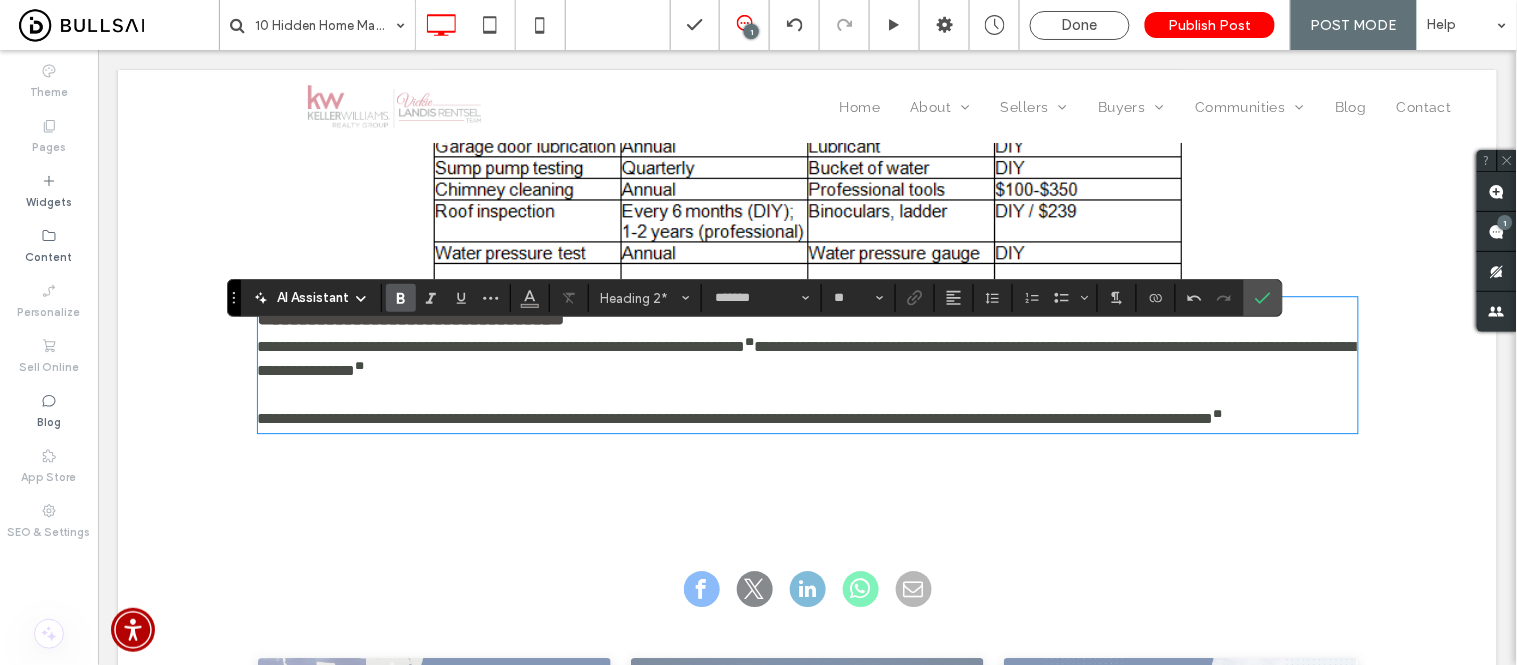 scroll, scrollTop: 0, scrollLeft: 0, axis: both 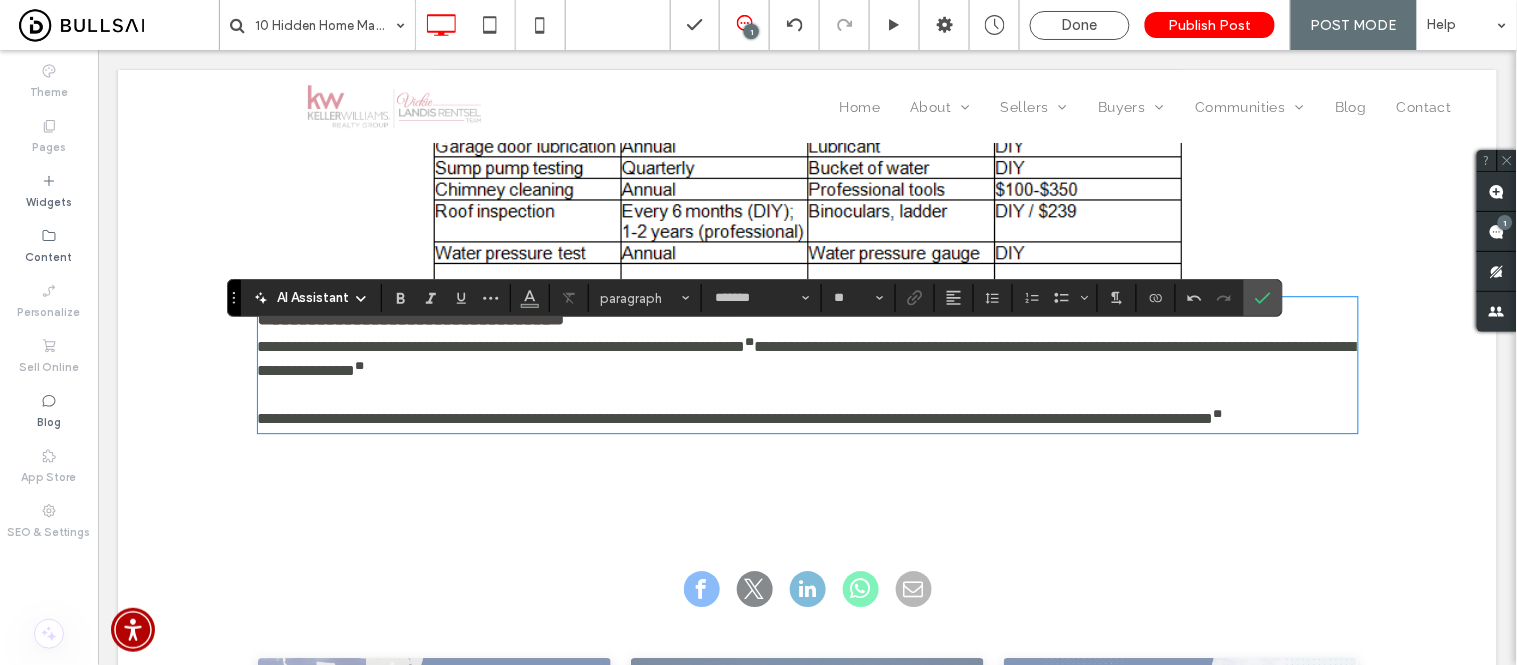 click on "**********" at bounding box center (501, 345) 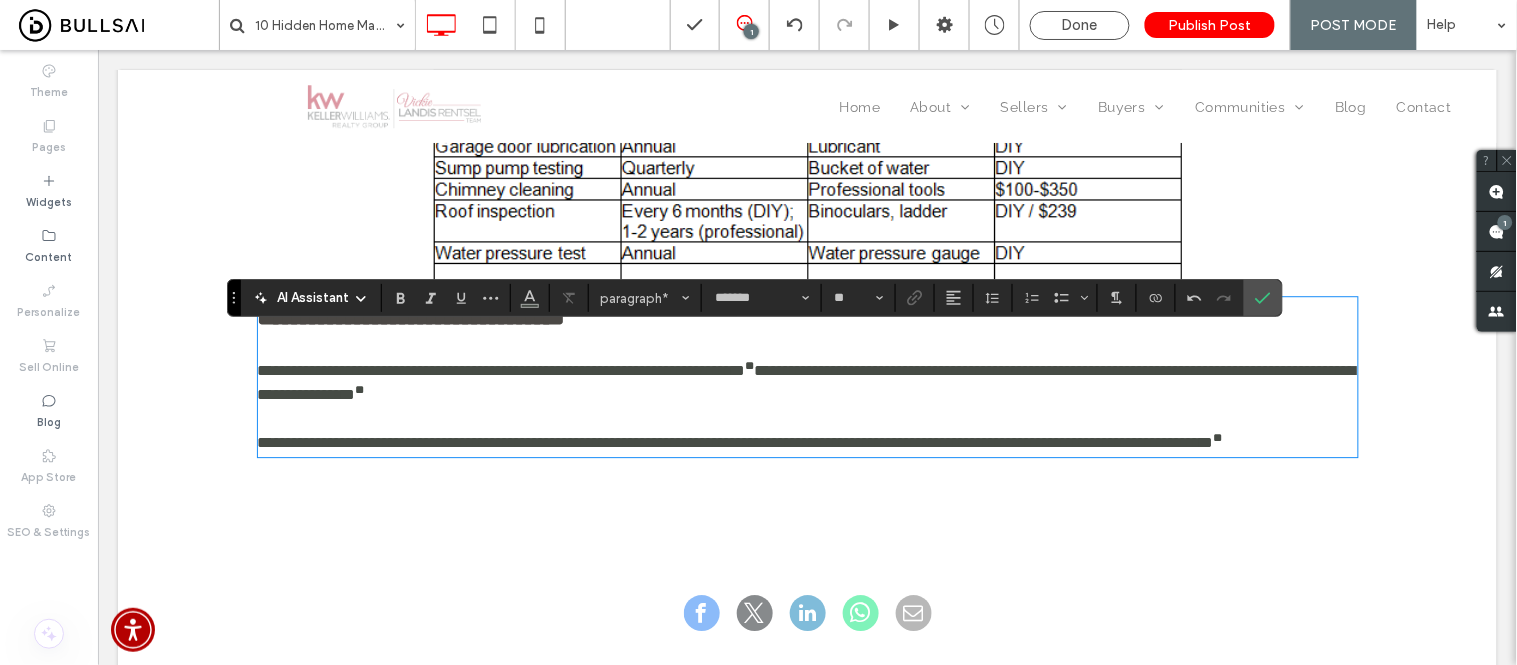 click on "﻿" at bounding box center (807, 346) 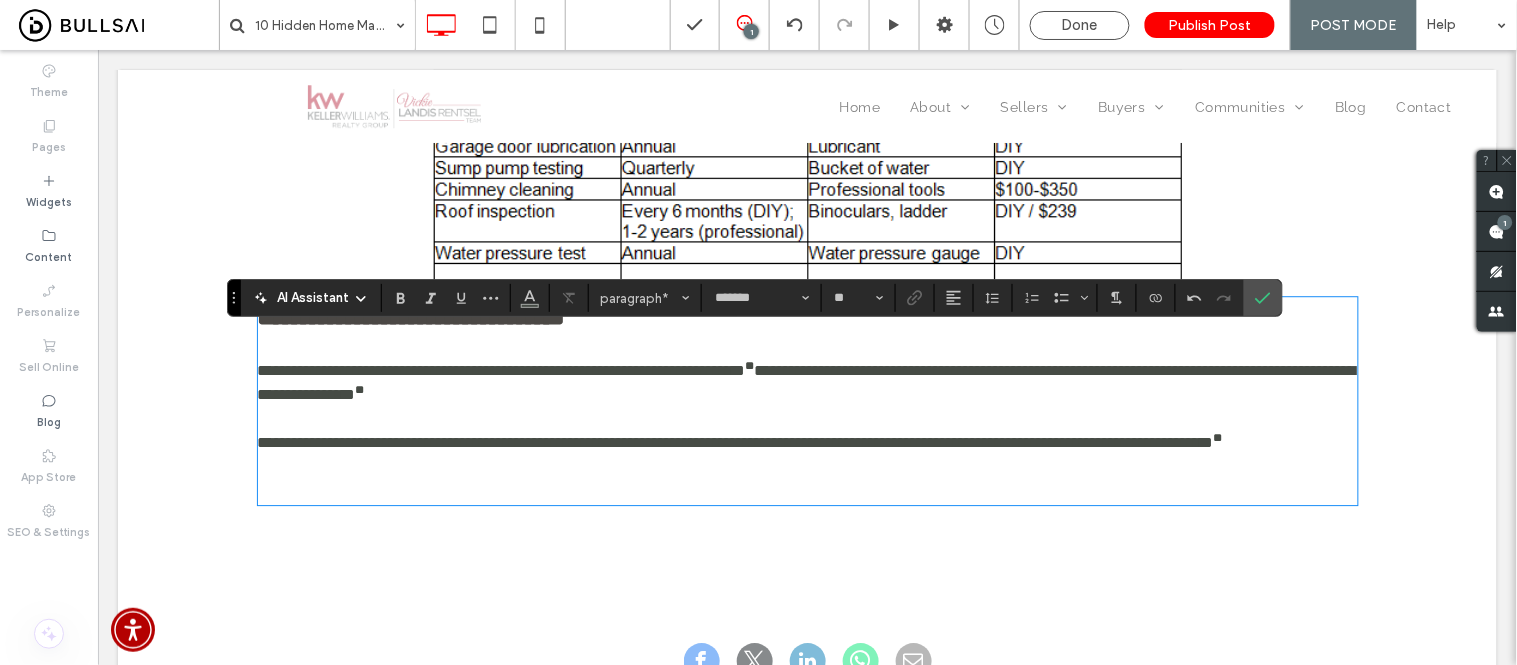type on "**" 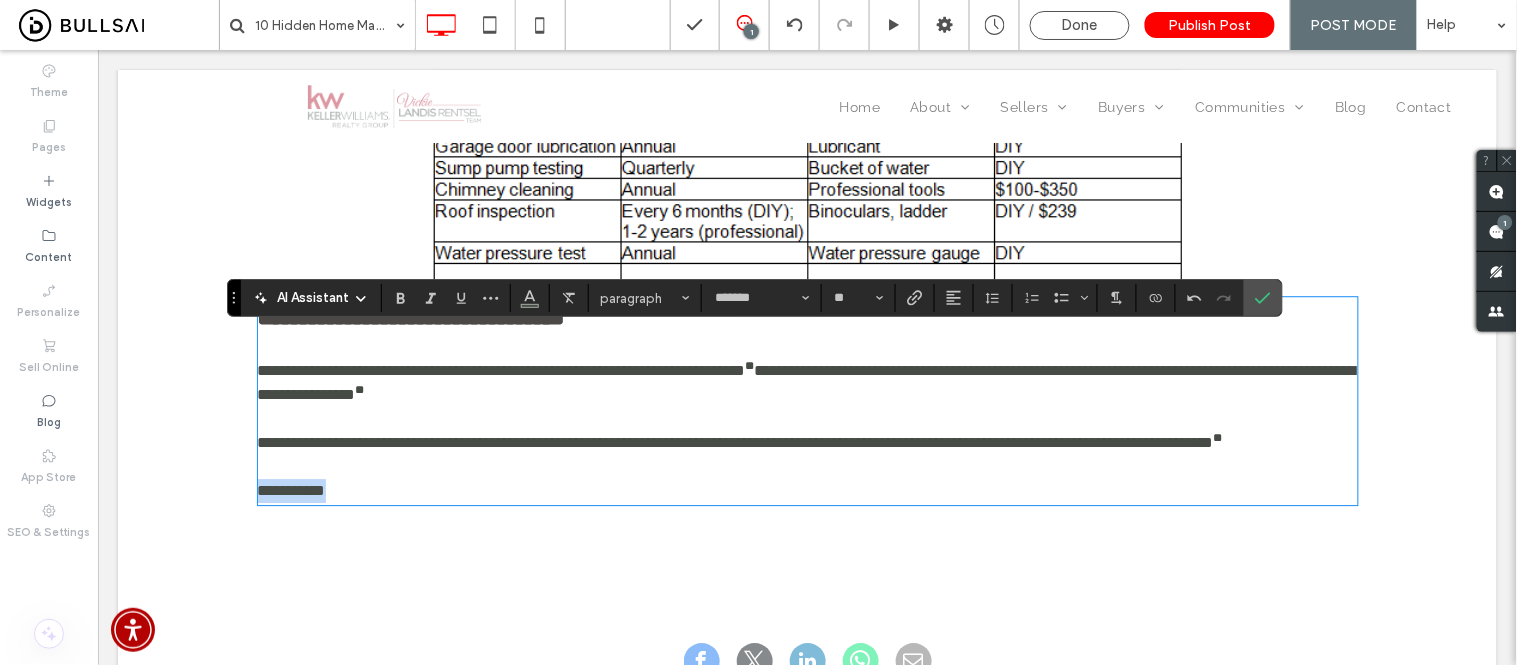 drag, startPoint x: 356, startPoint y: 545, endPoint x: 246, endPoint y: 549, distance: 110.0727 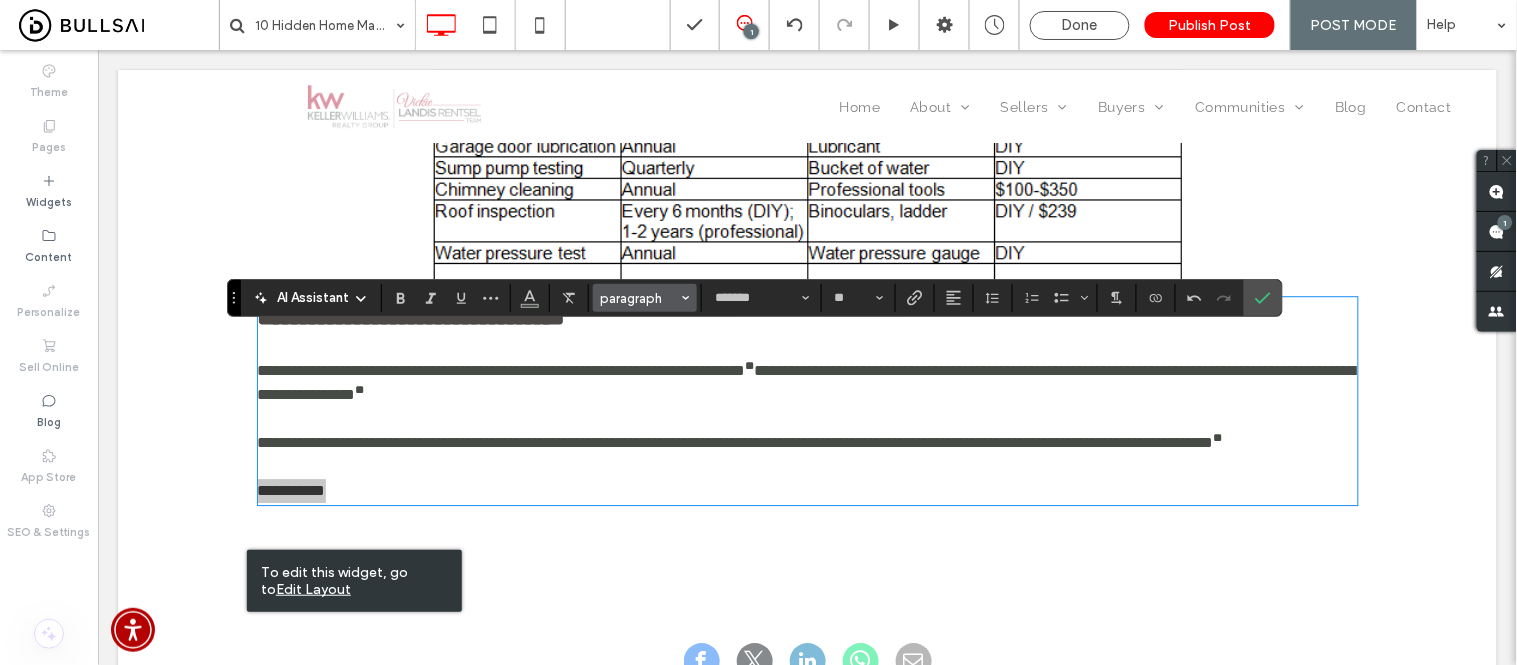 click on "paragraph" at bounding box center (645, 298) 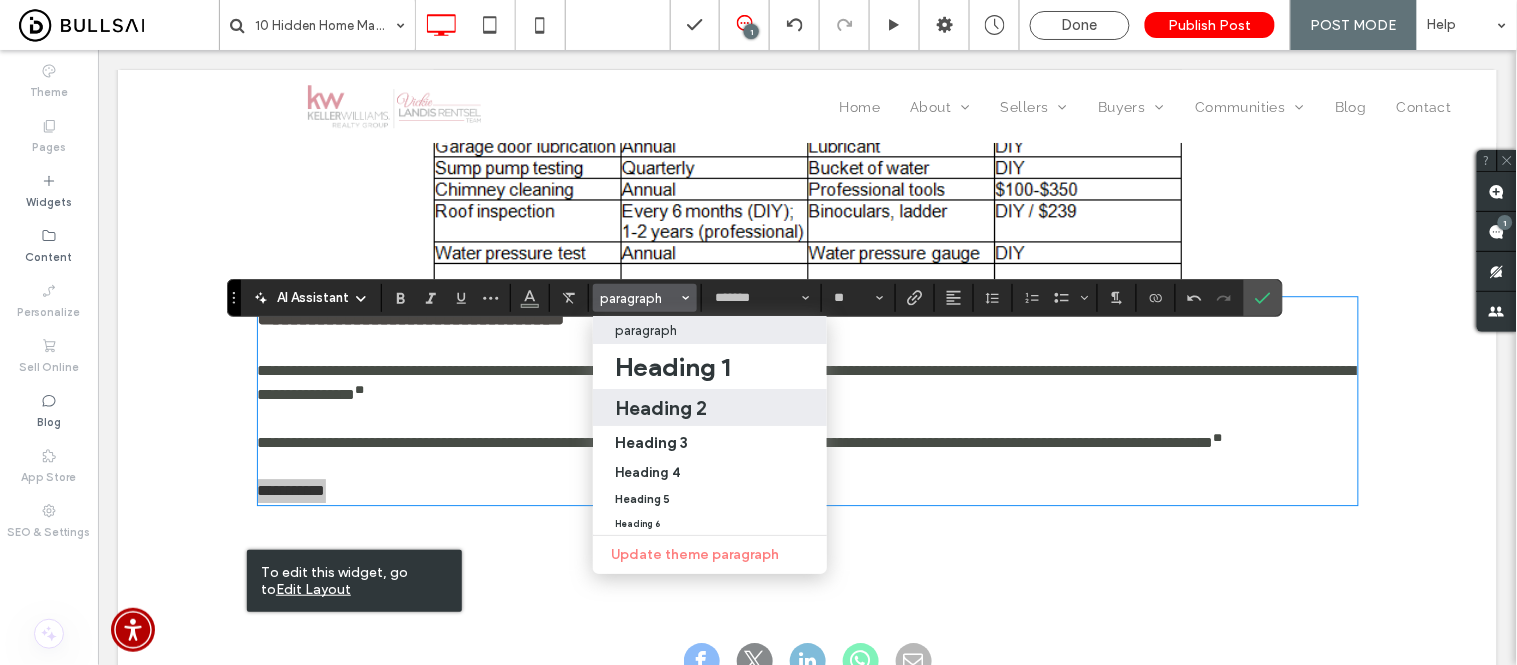click on "Heading 2" at bounding box center [661, 408] 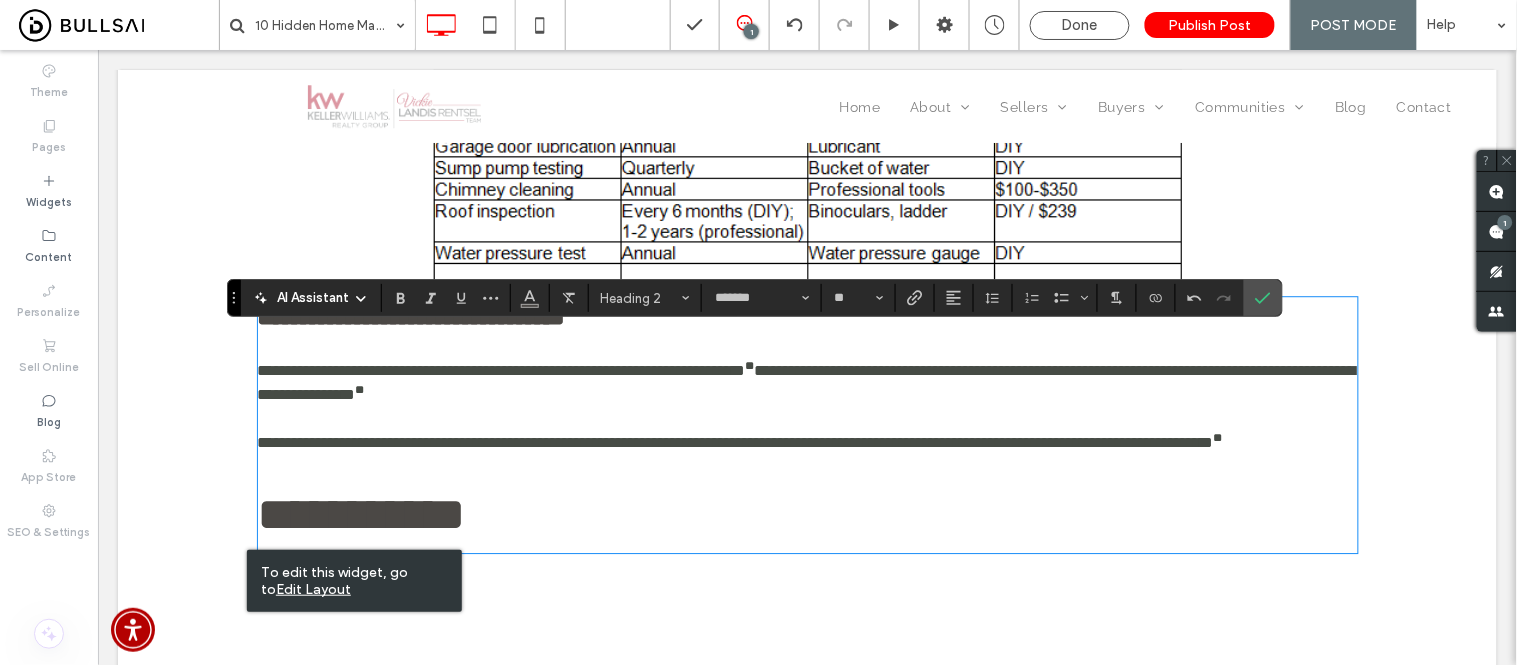 type on "**********" 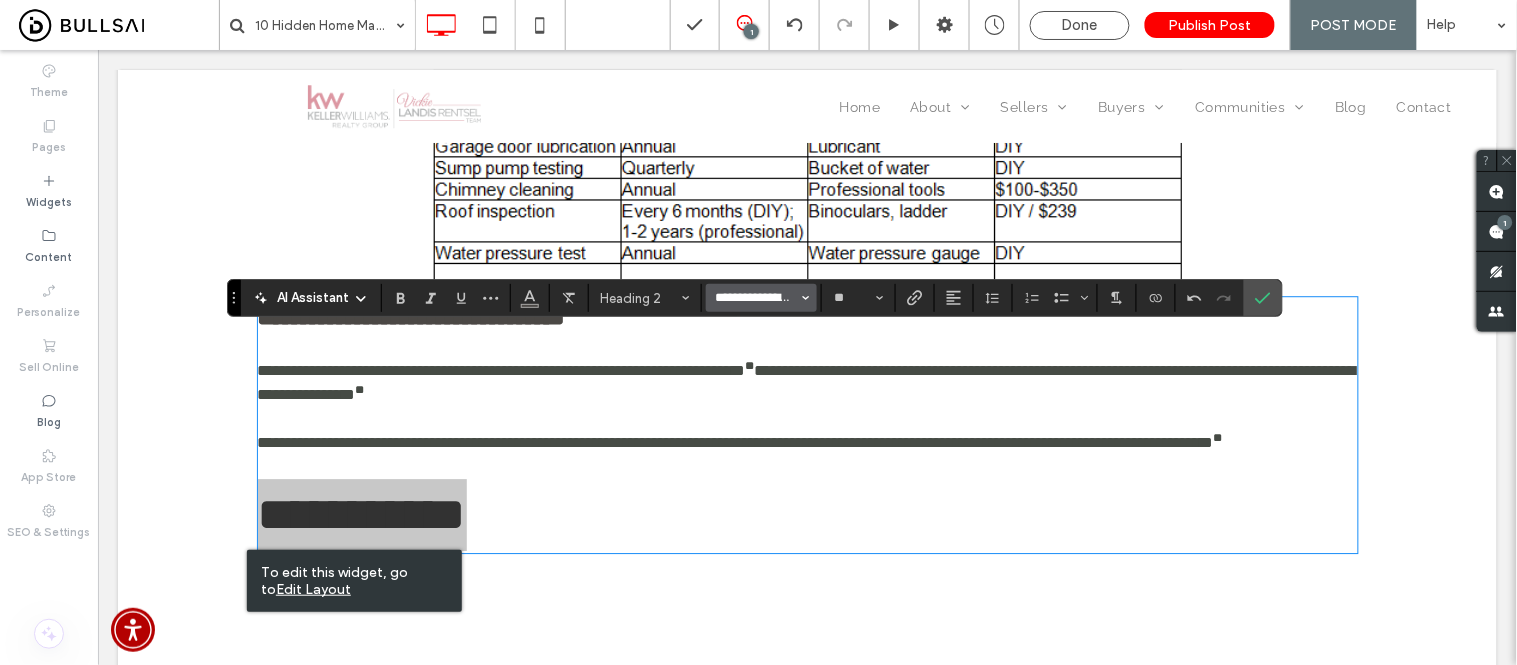 click on "**********" at bounding box center [755, 298] 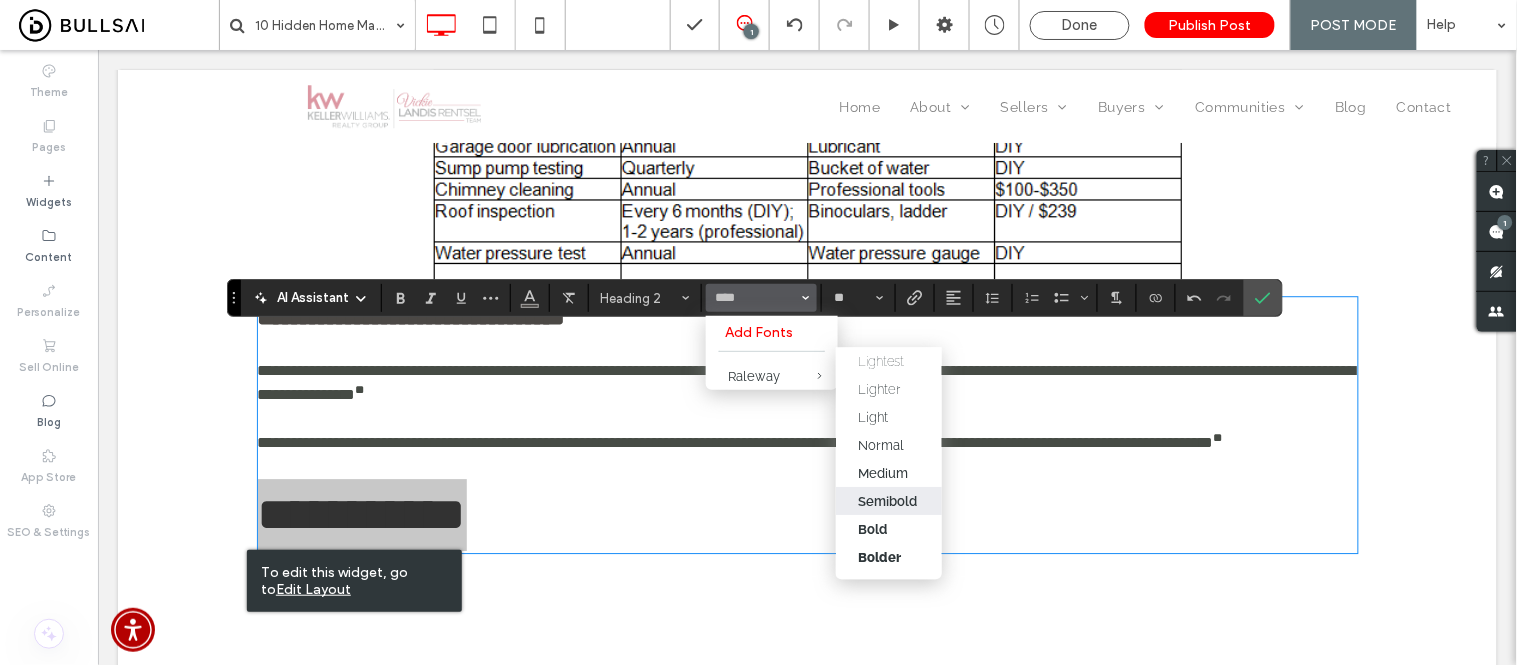 drag, startPoint x: 900, startPoint y: 508, endPoint x: 772, endPoint y: 376, distance: 183.86952 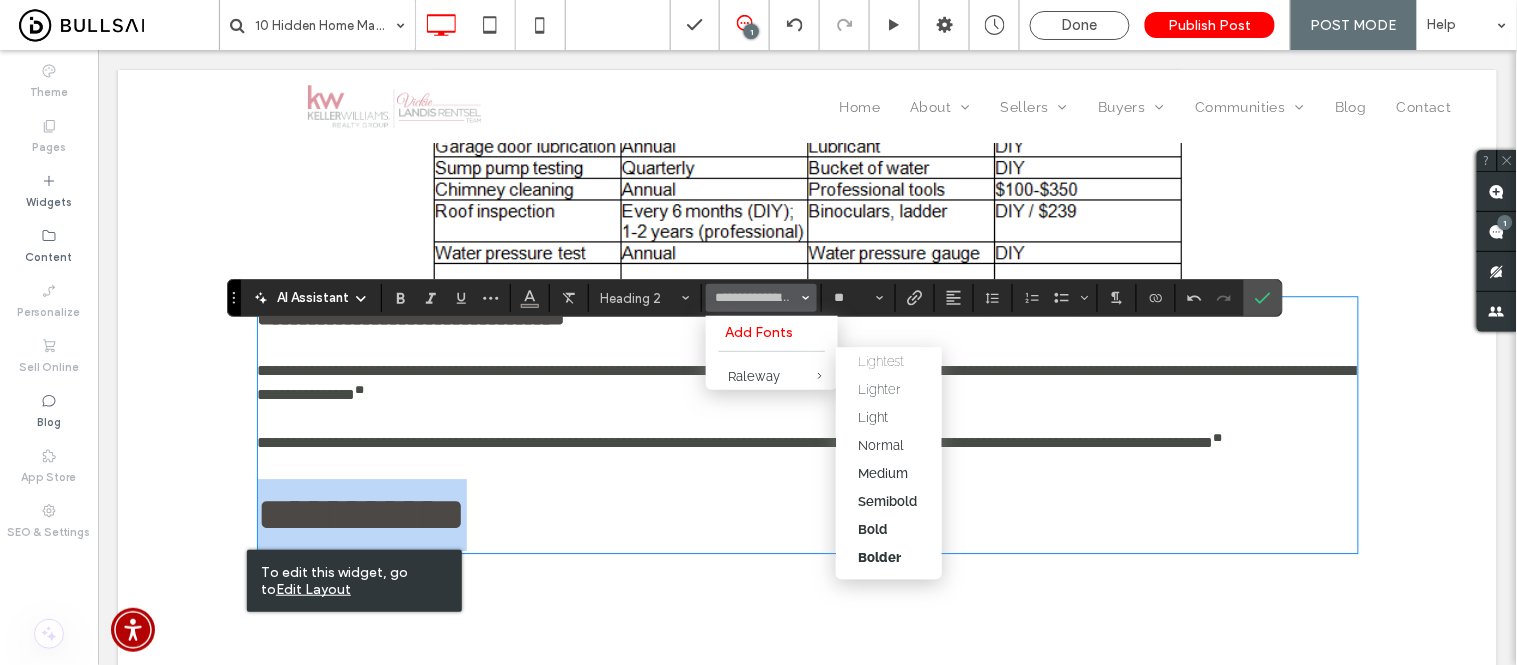 type on "*******" 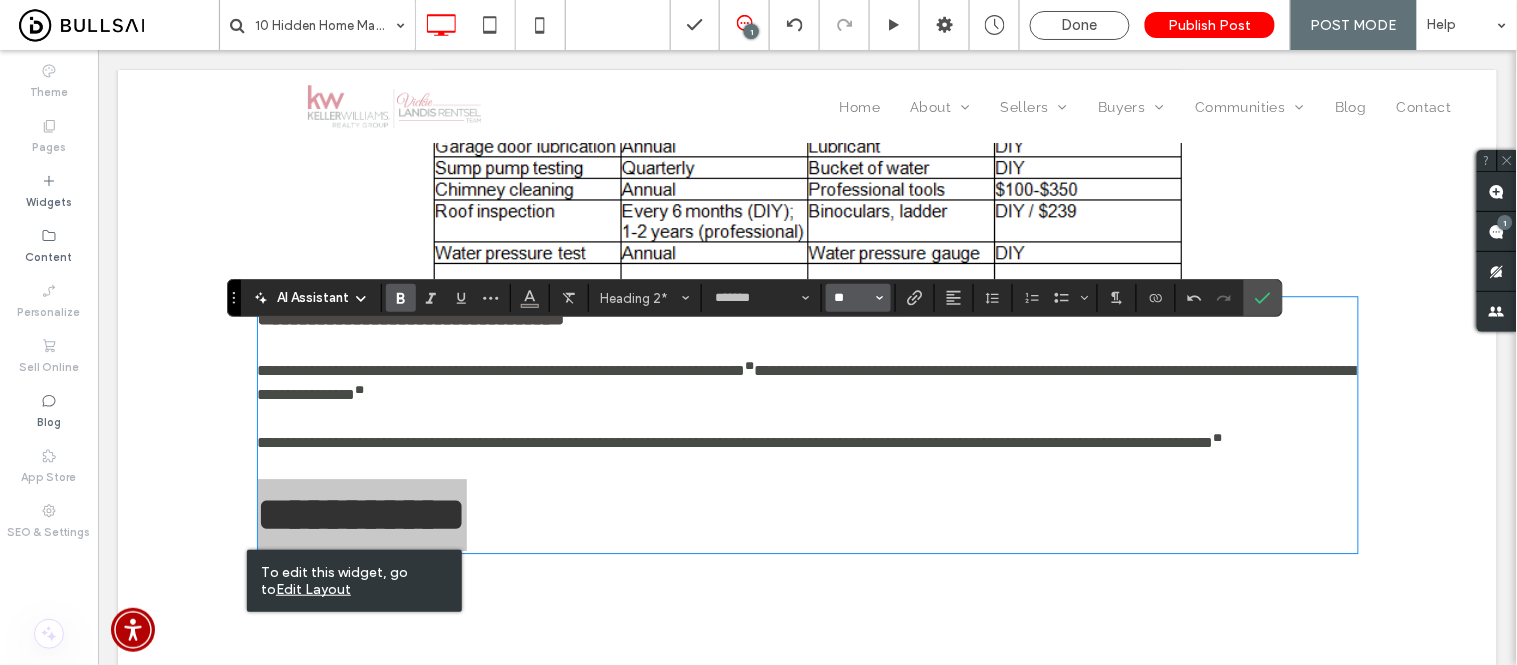 click on "**" at bounding box center (852, 298) 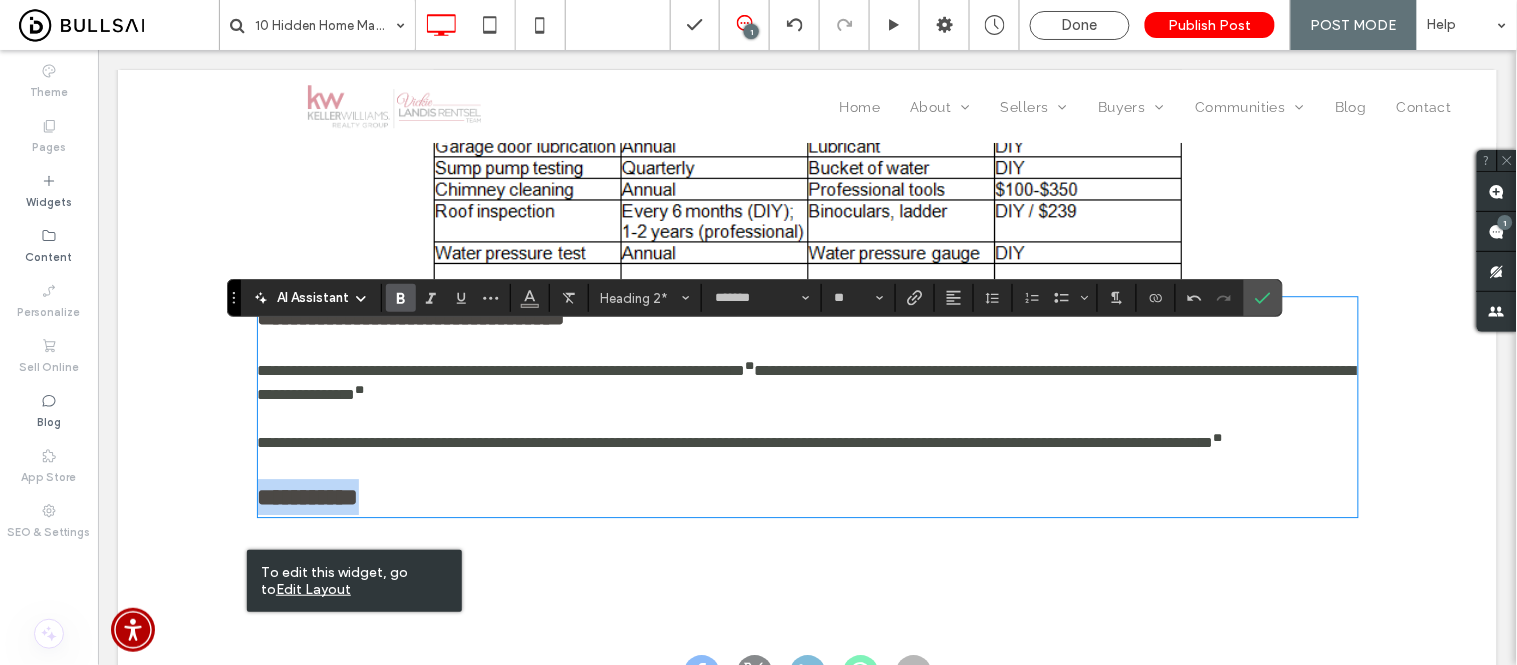 click on "**********" at bounding box center (807, 496) 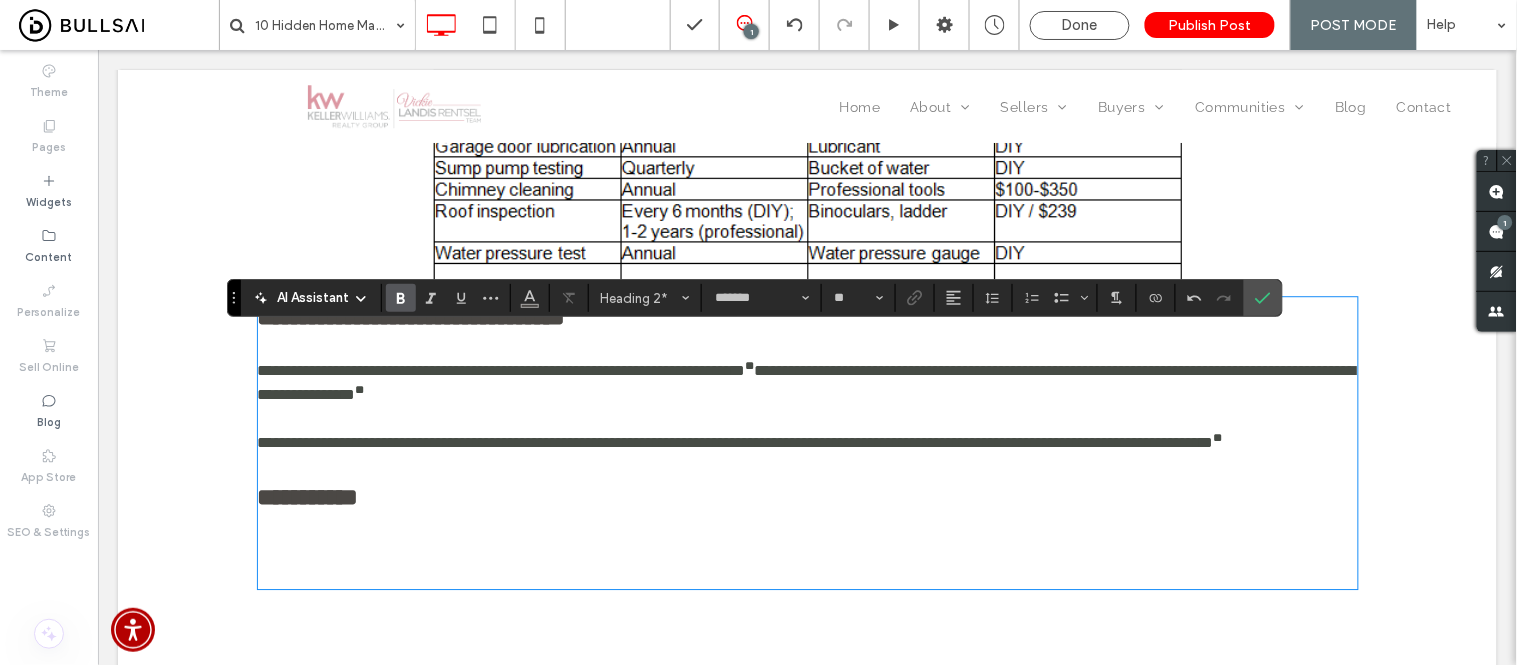 click on "﻿" at bounding box center [807, 550] 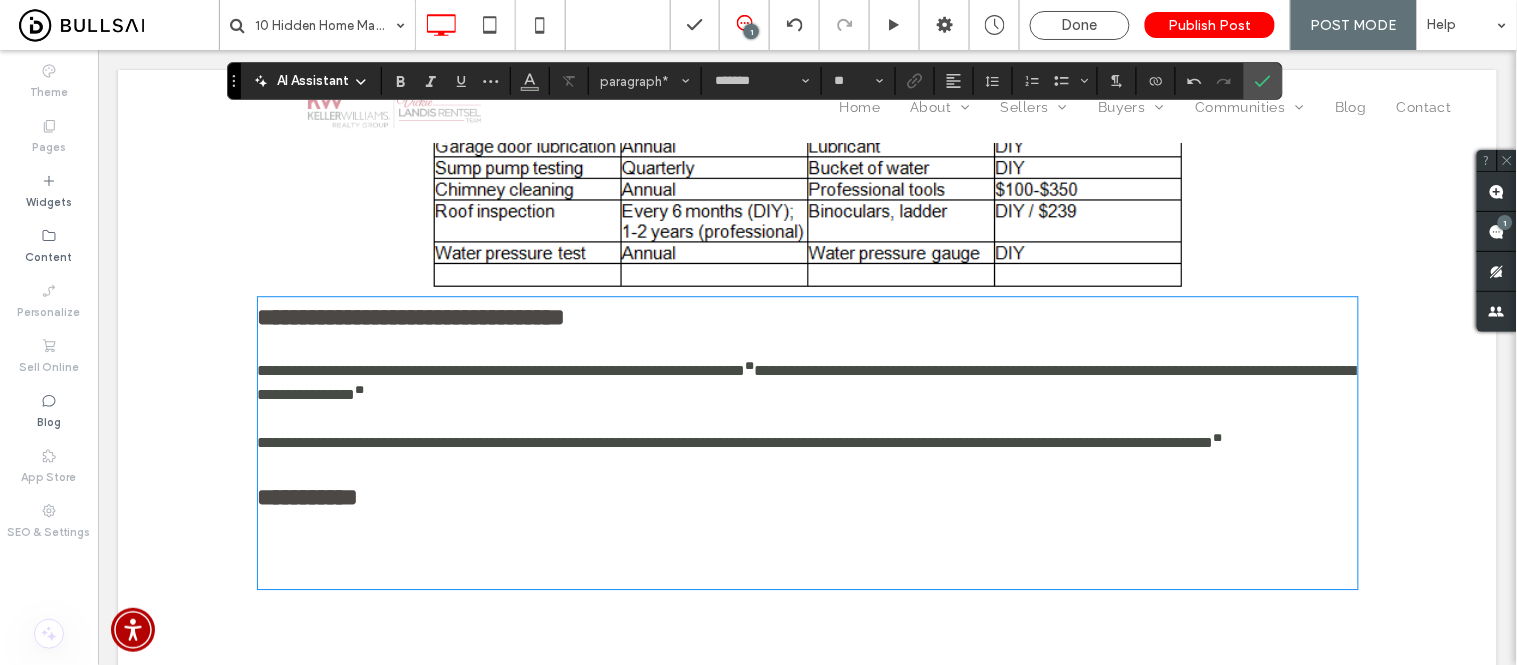 type on "**" 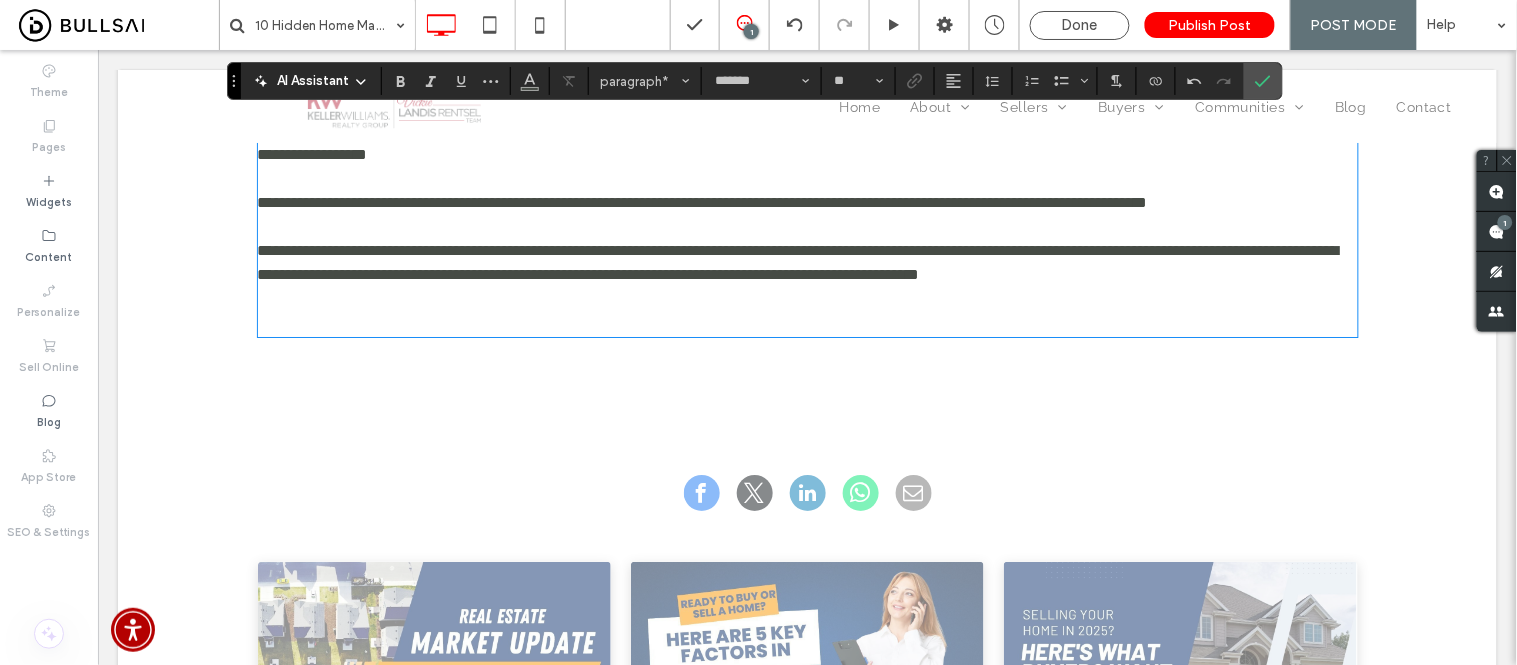 click on "**********" at bounding box center (807, 118) 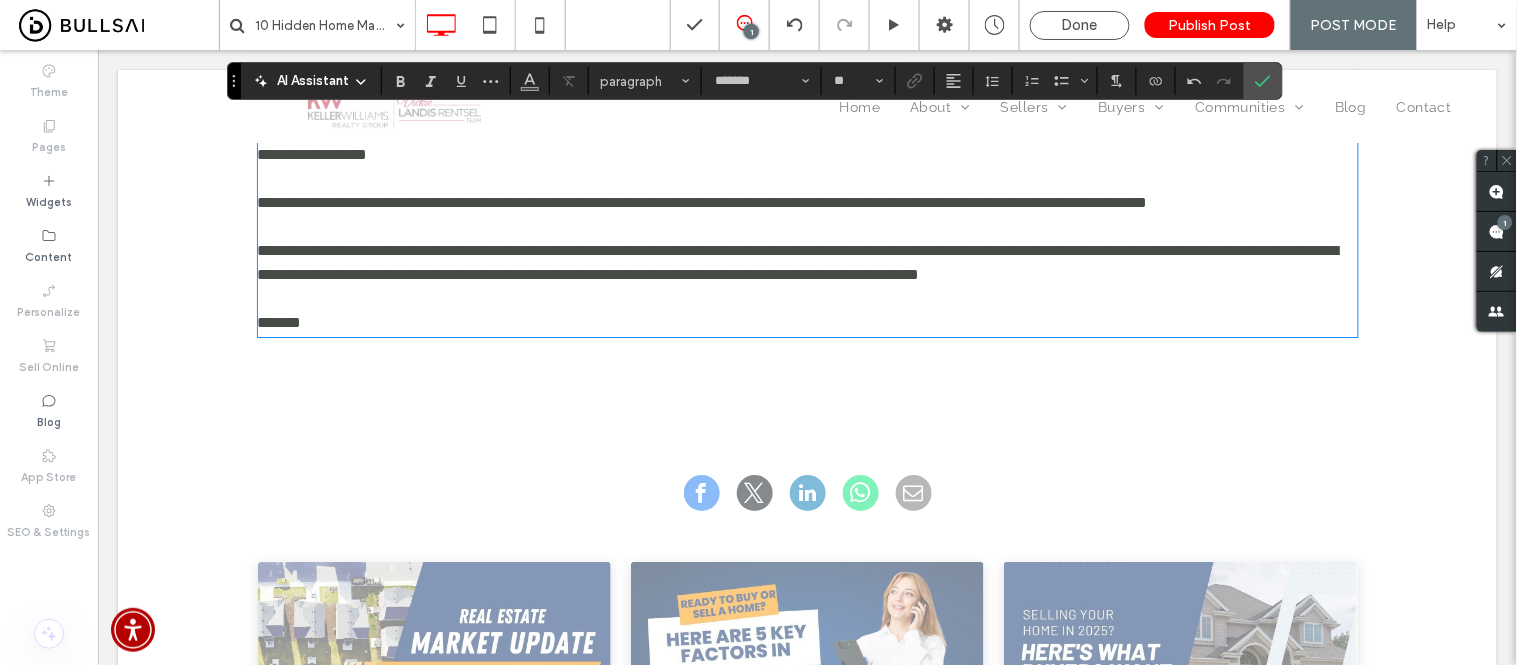scroll, scrollTop: 0, scrollLeft: 0, axis: both 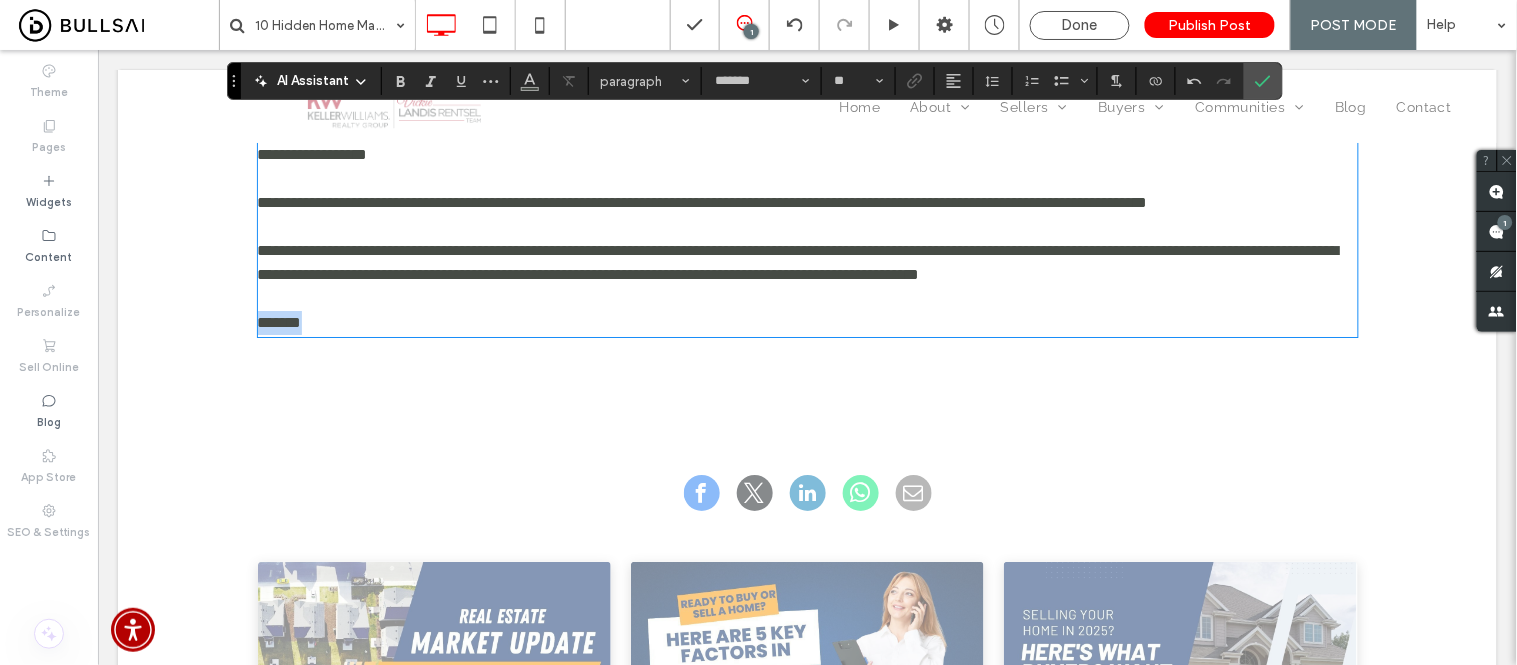 drag, startPoint x: 386, startPoint y: 404, endPoint x: 144, endPoint y: 422, distance: 242.6685 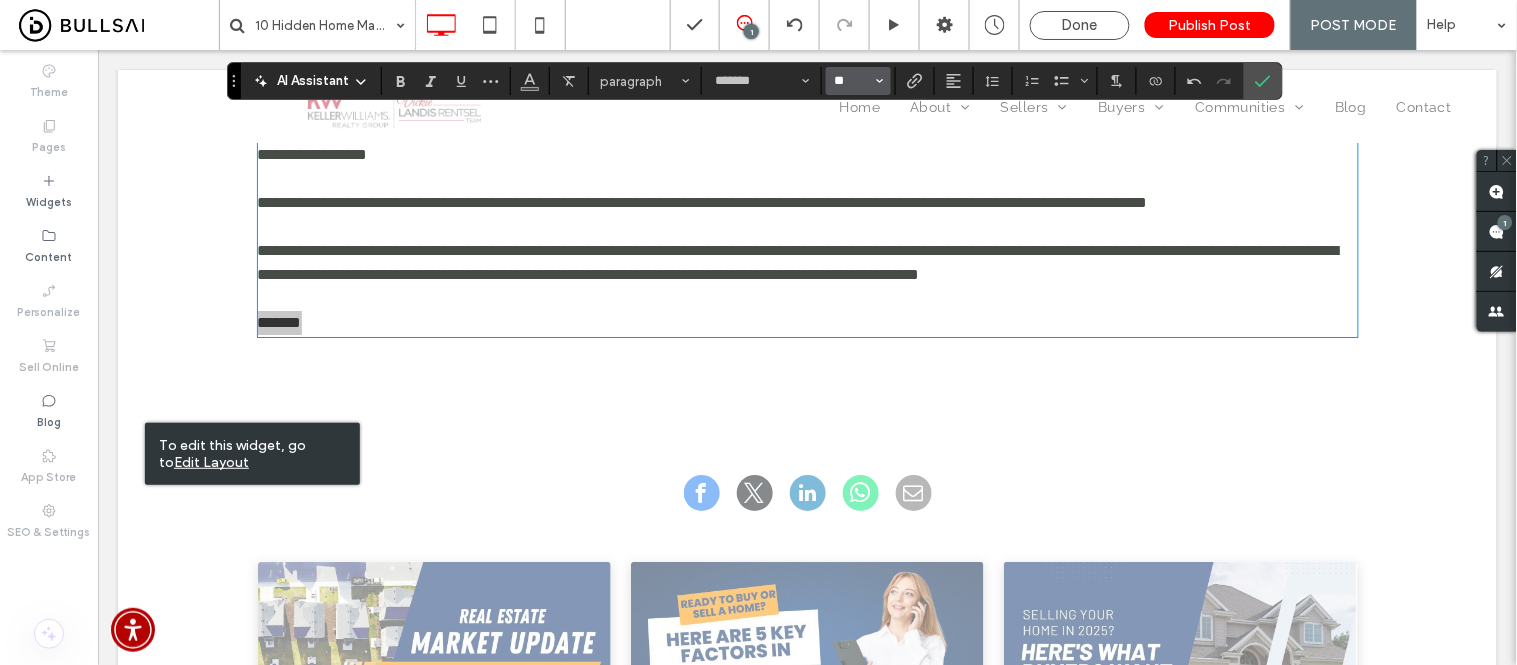 click on "**" at bounding box center (852, 81) 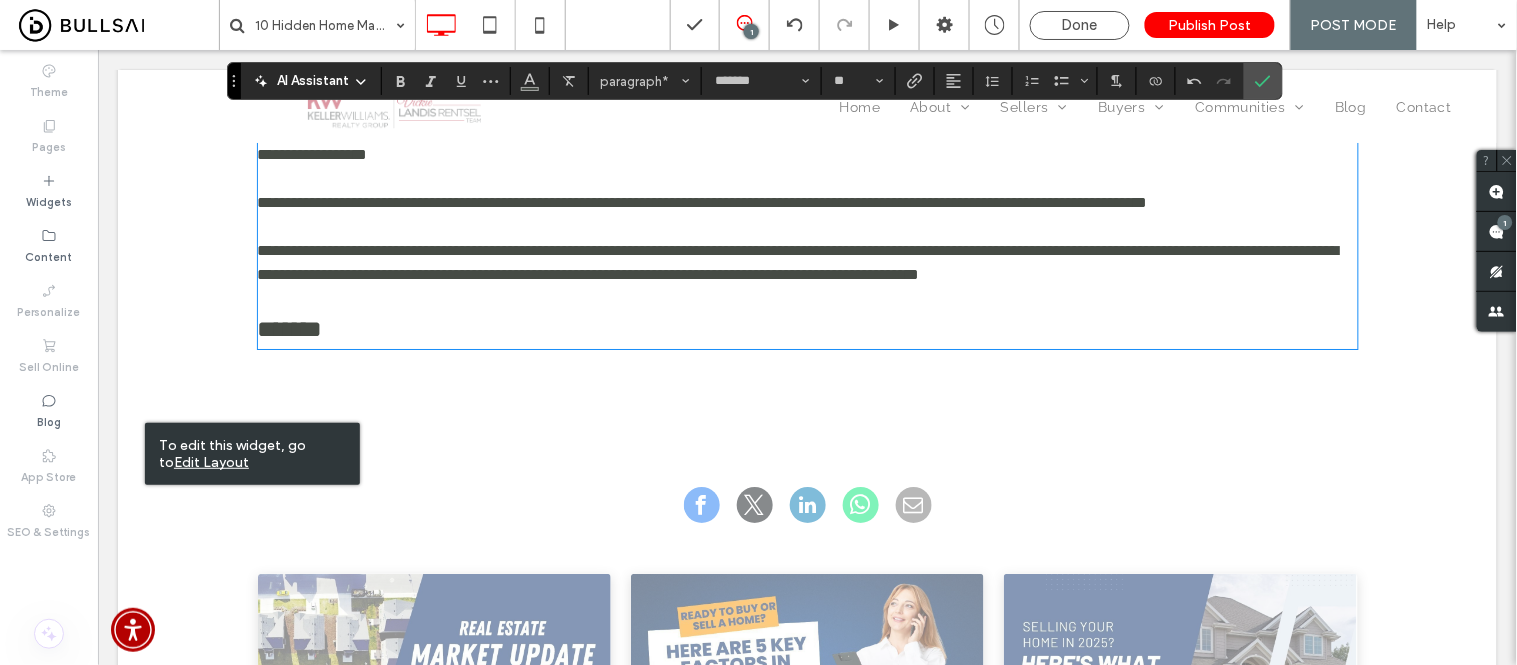 click on "﻿" at bounding box center (807, 298) 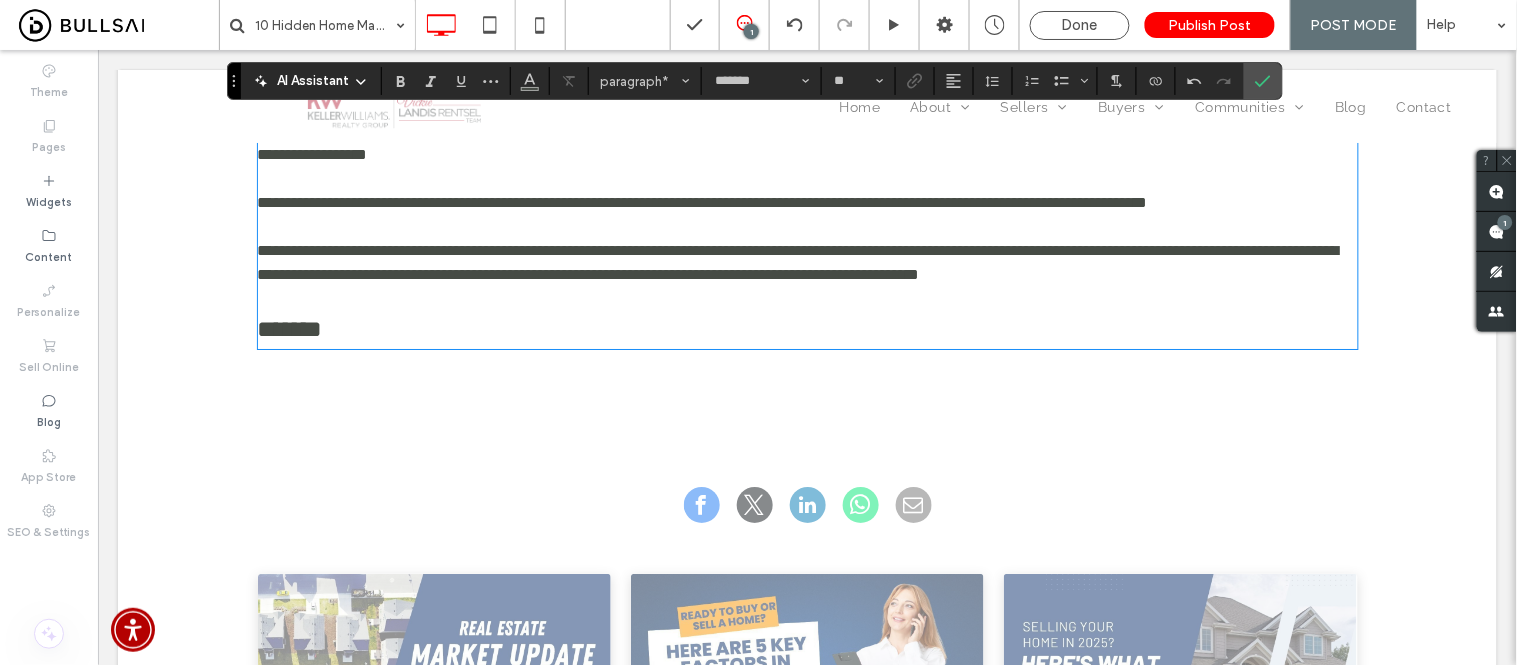 click on "*******" at bounding box center [807, 328] 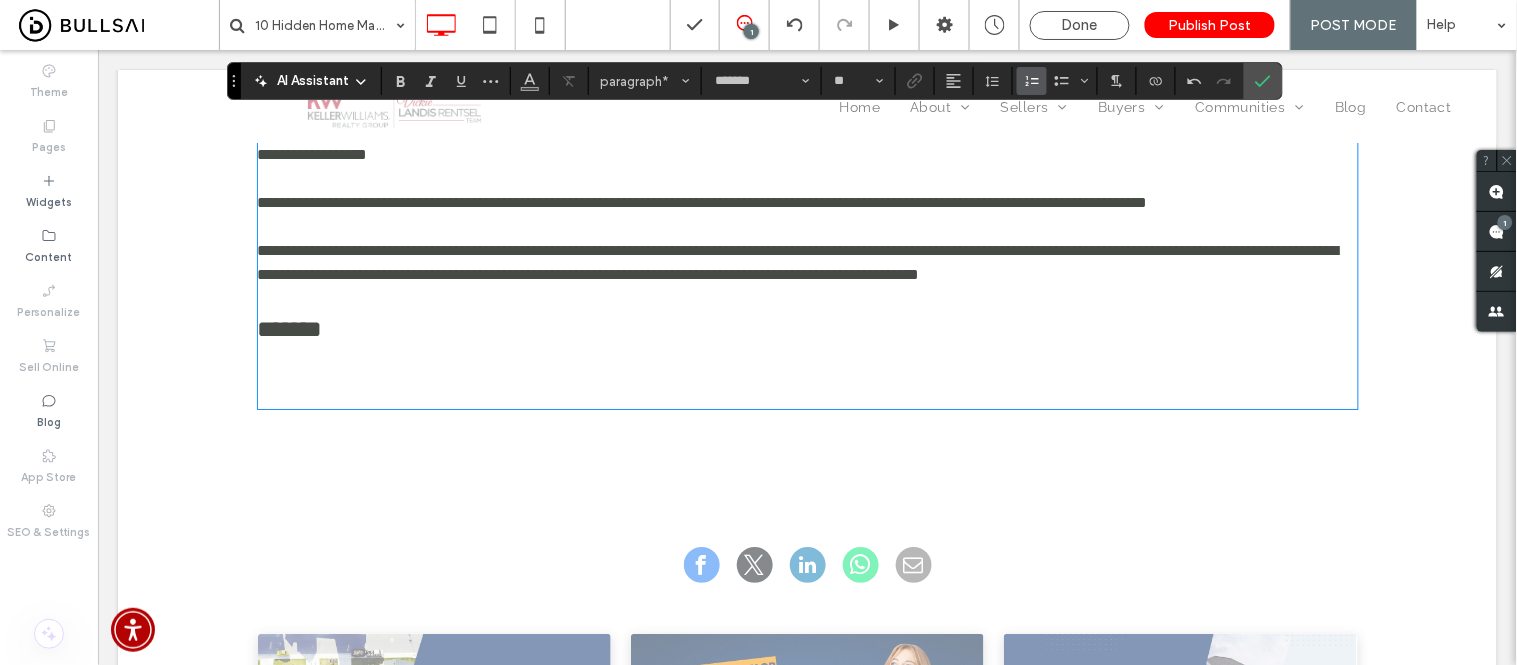 click 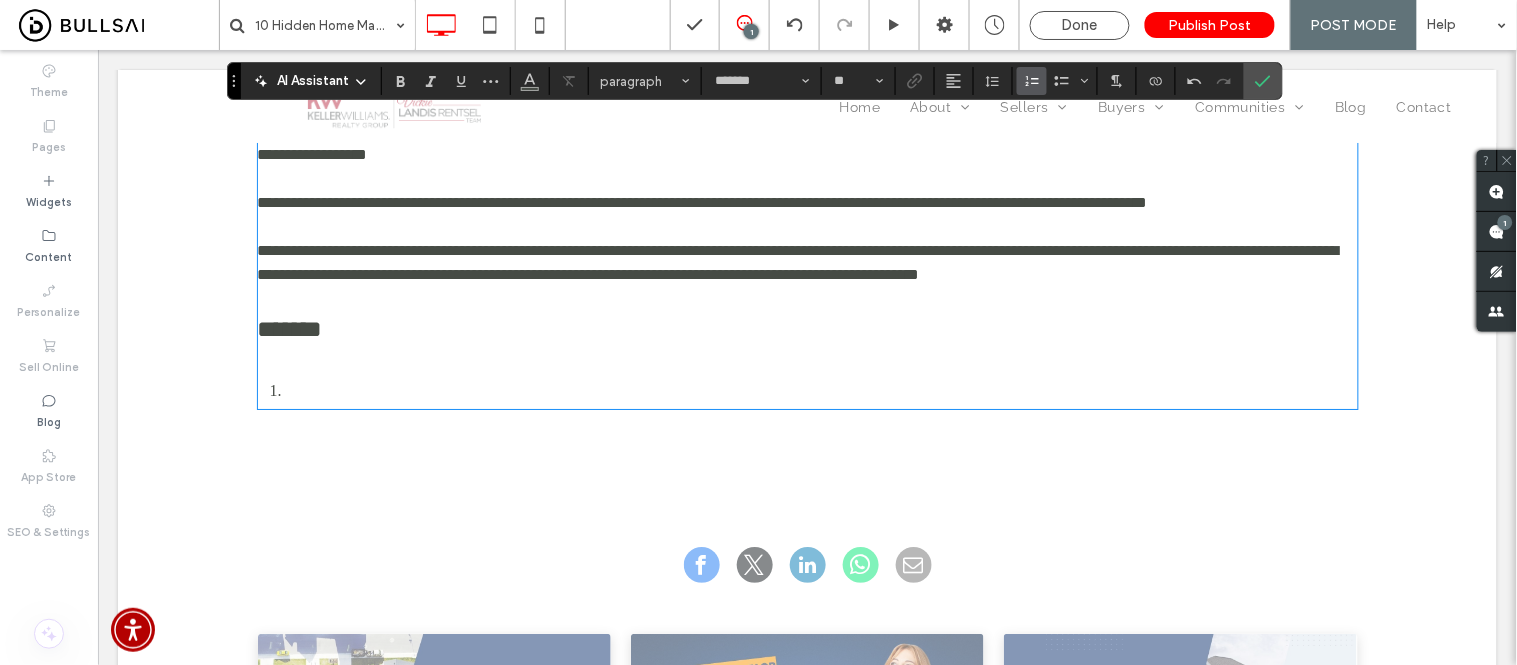 click on "﻿" at bounding box center [823, 388] 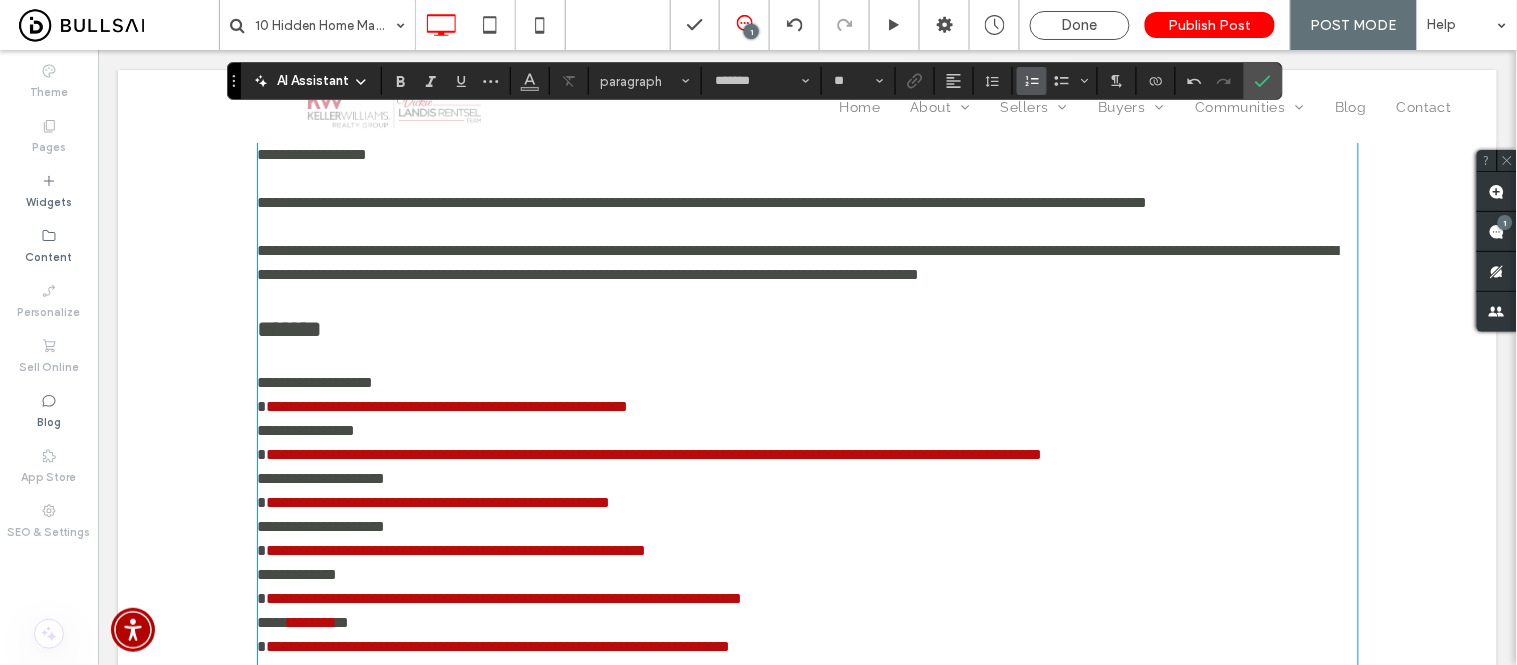 type on "**" 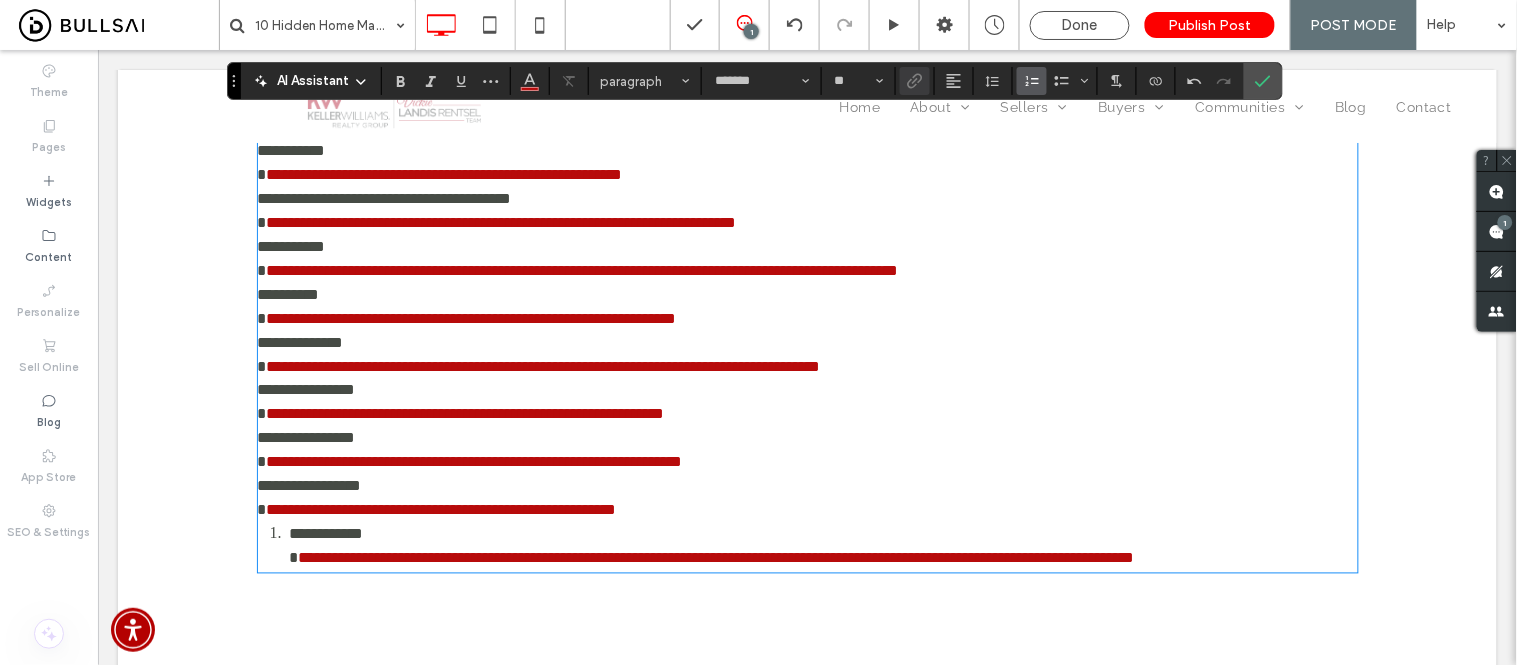 scroll, scrollTop: 6824, scrollLeft: 0, axis: vertical 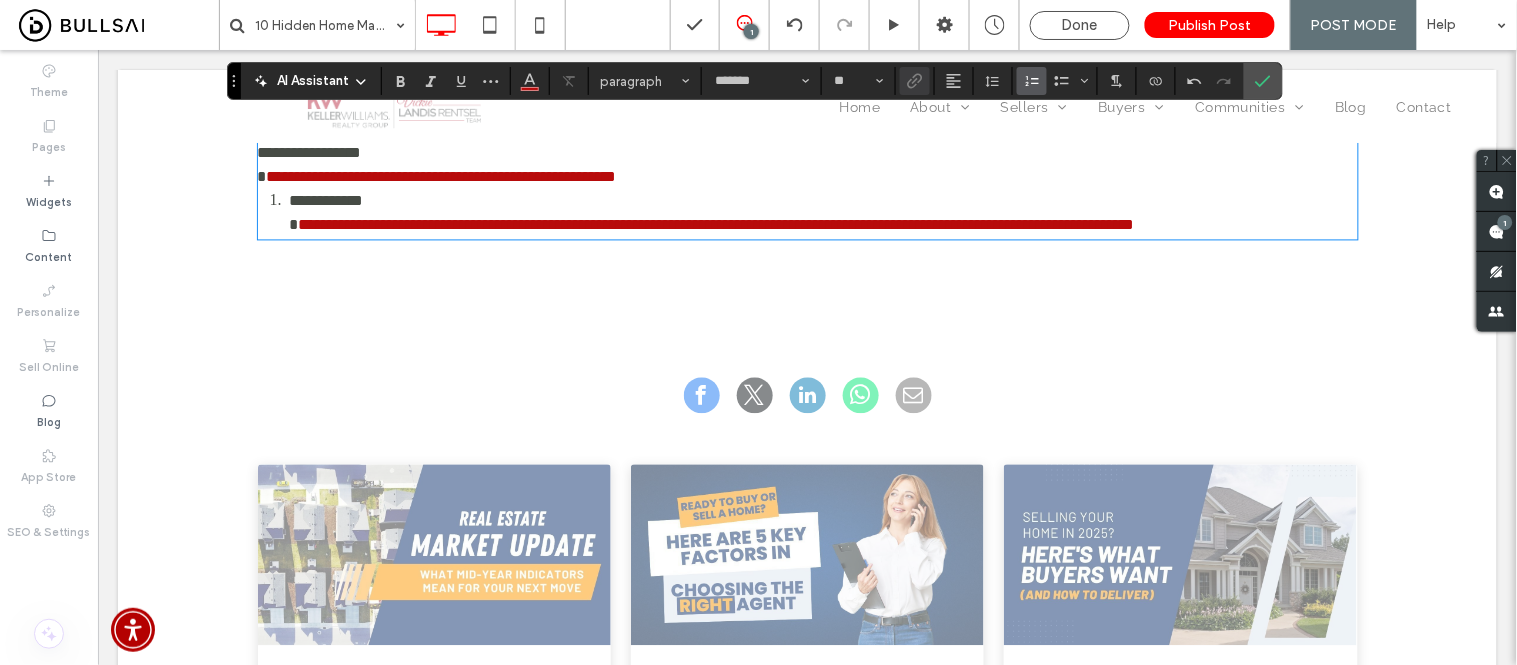 click on "**********" at bounding box center [823, 213] 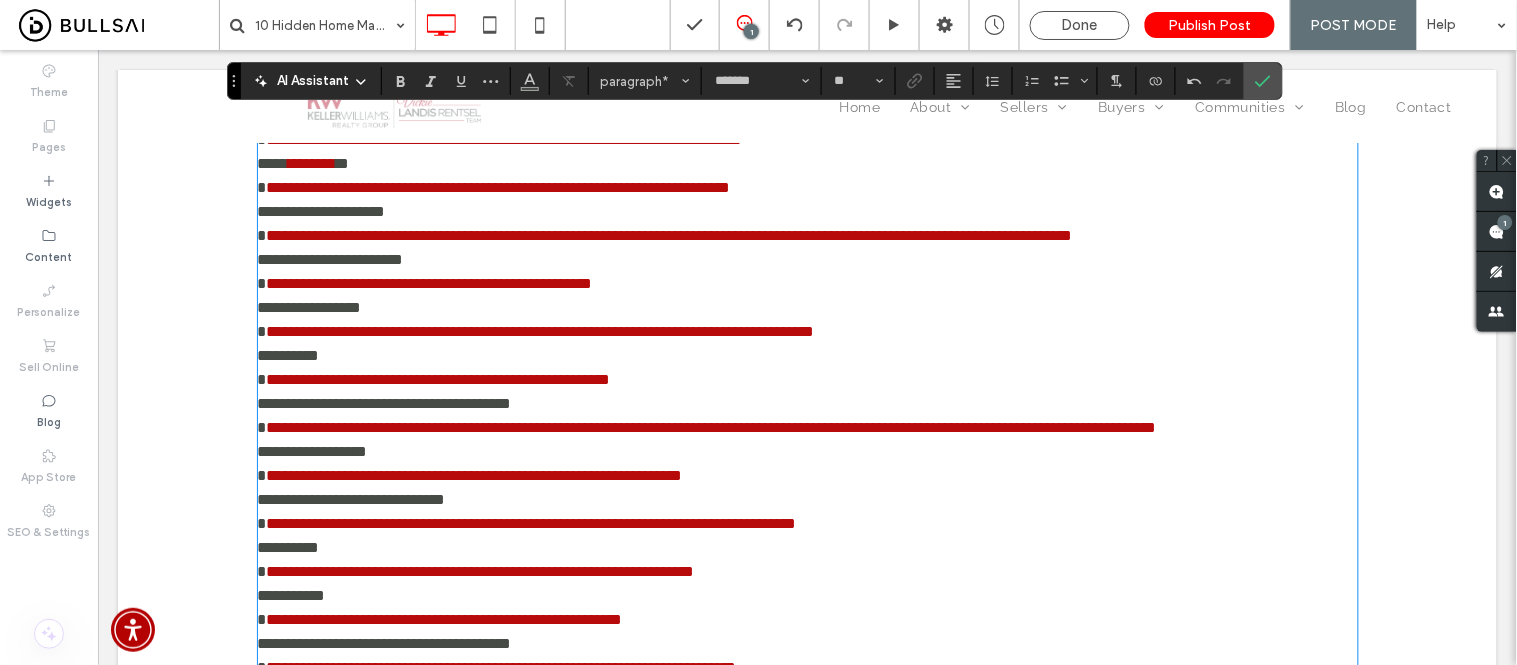 scroll, scrollTop: 5713, scrollLeft: 0, axis: vertical 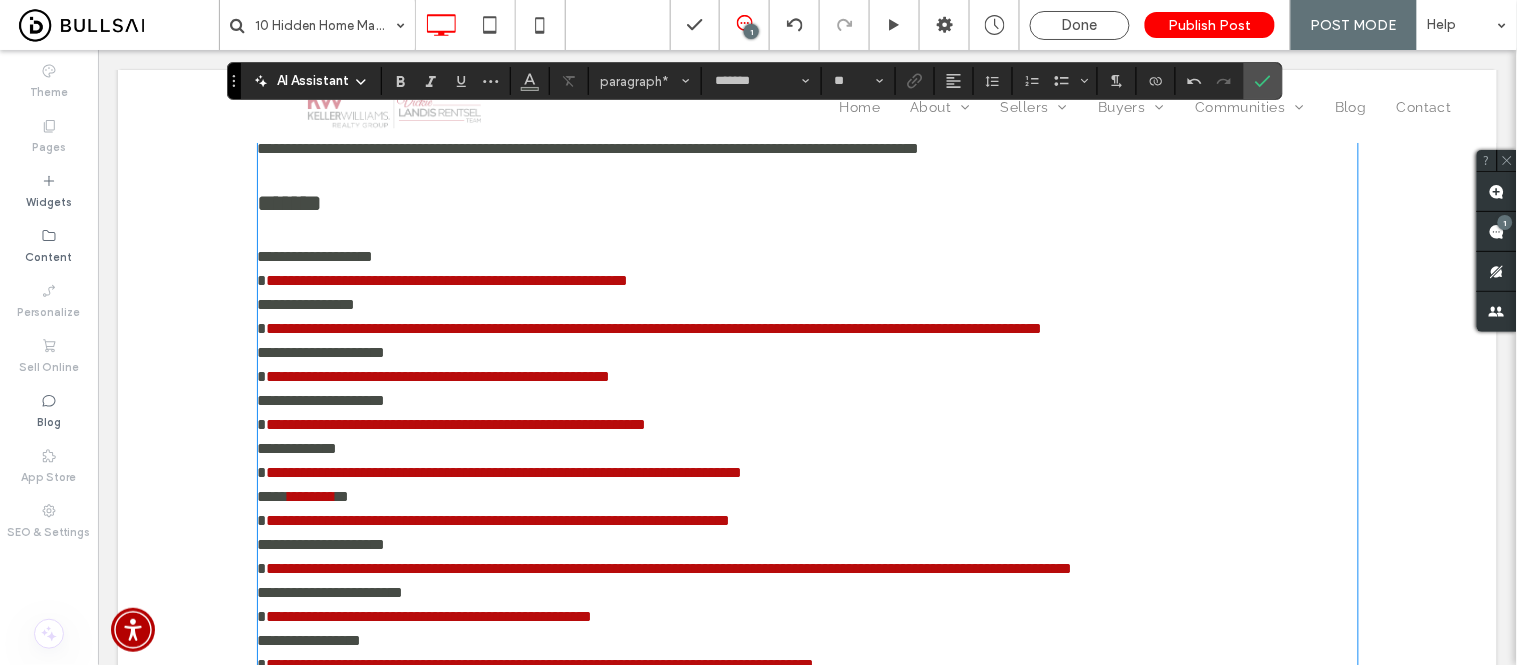 click at bounding box center [807, 232] 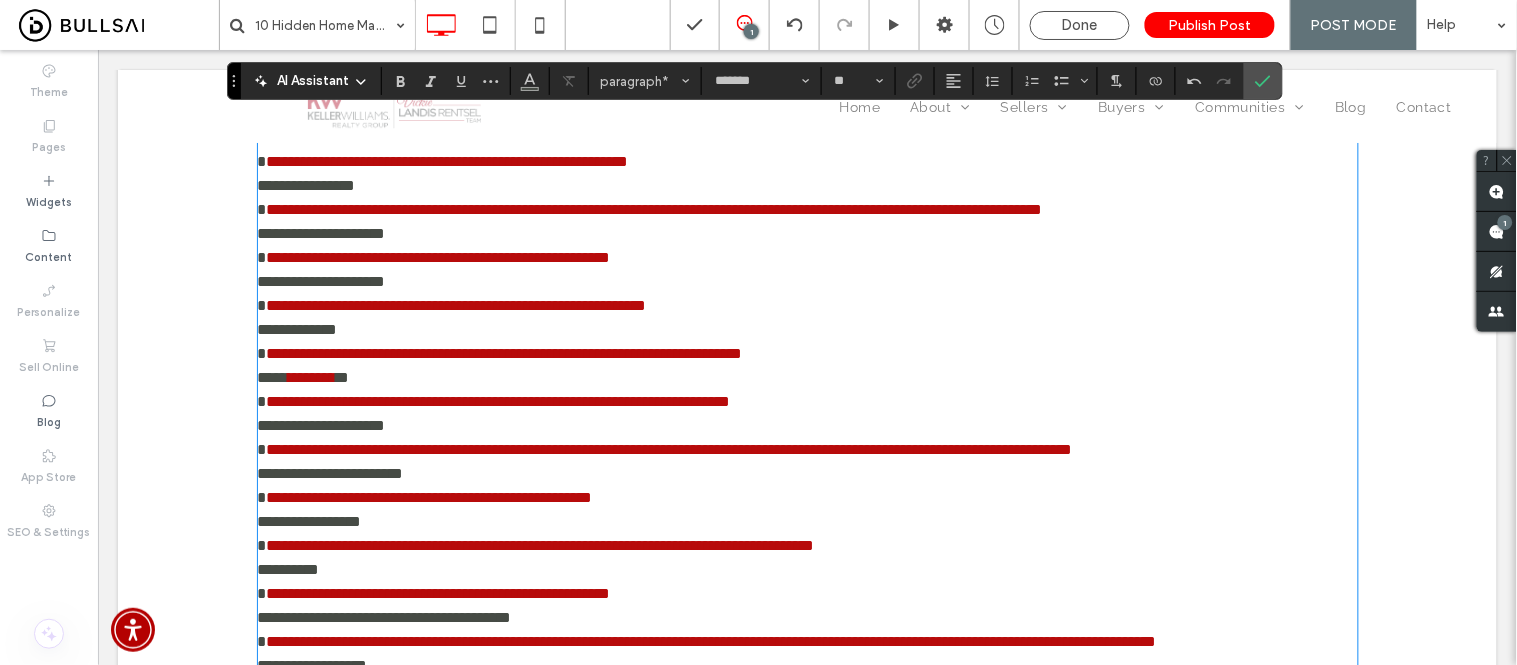scroll, scrollTop: 5824, scrollLeft: 0, axis: vertical 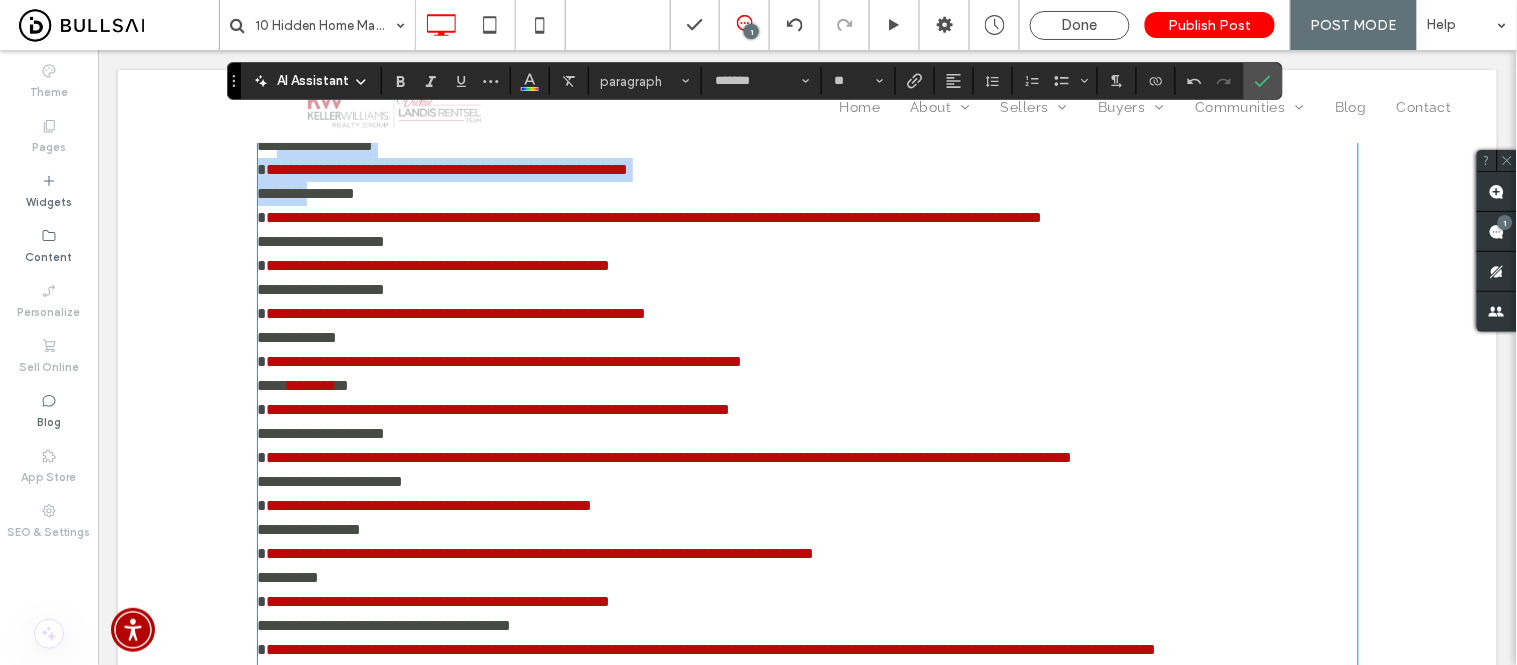drag, startPoint x: 261, startPoint y: 221, endPoint x: 303, endPoint y: 280, distance: 72.42237 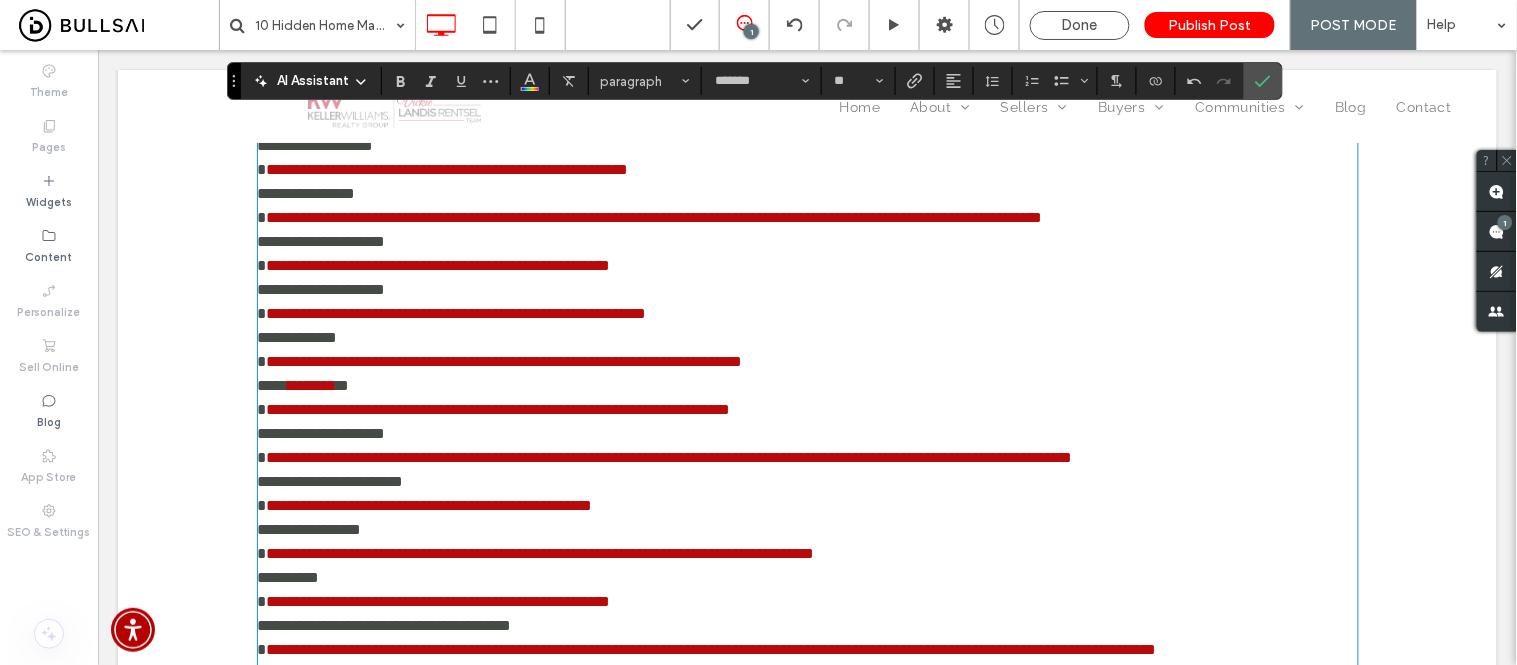 click at bounding box center [807, 121] 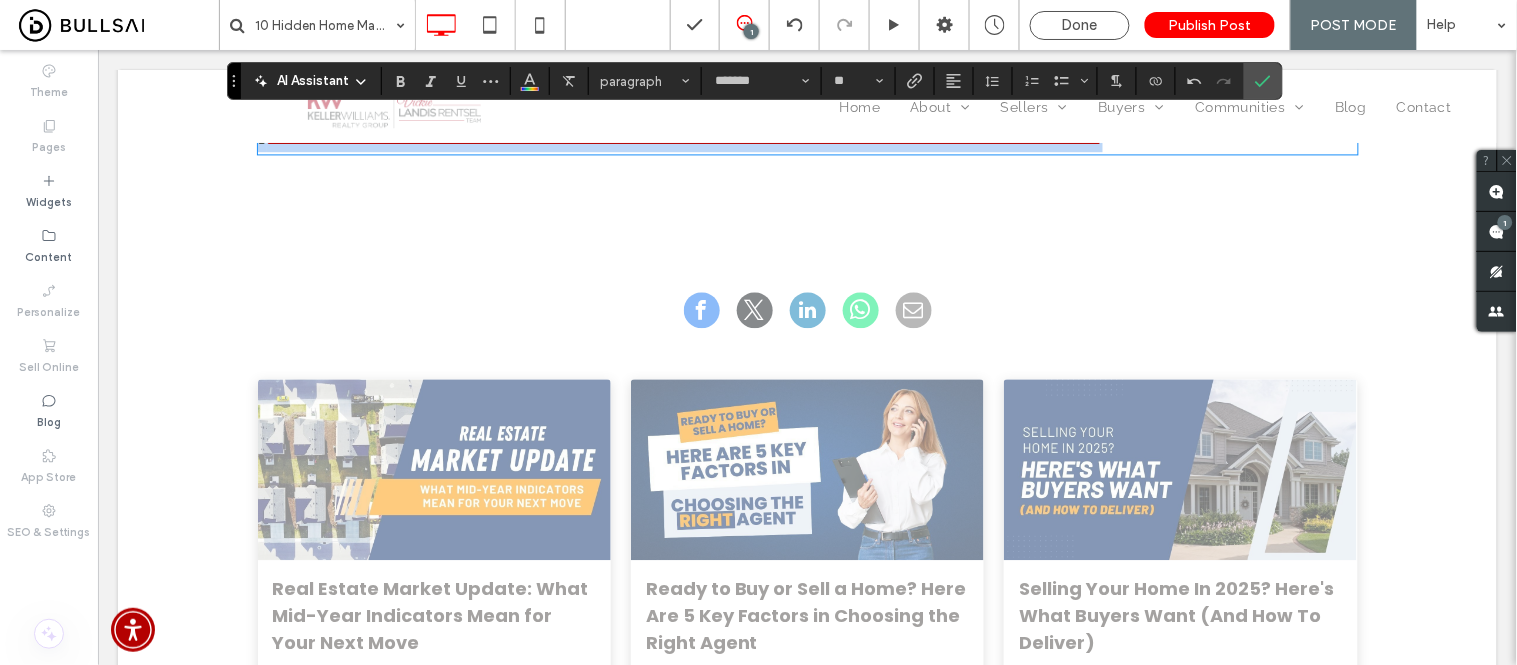 scroll, scrollTop: 6935, scrollLeft: 0, axis: vertical 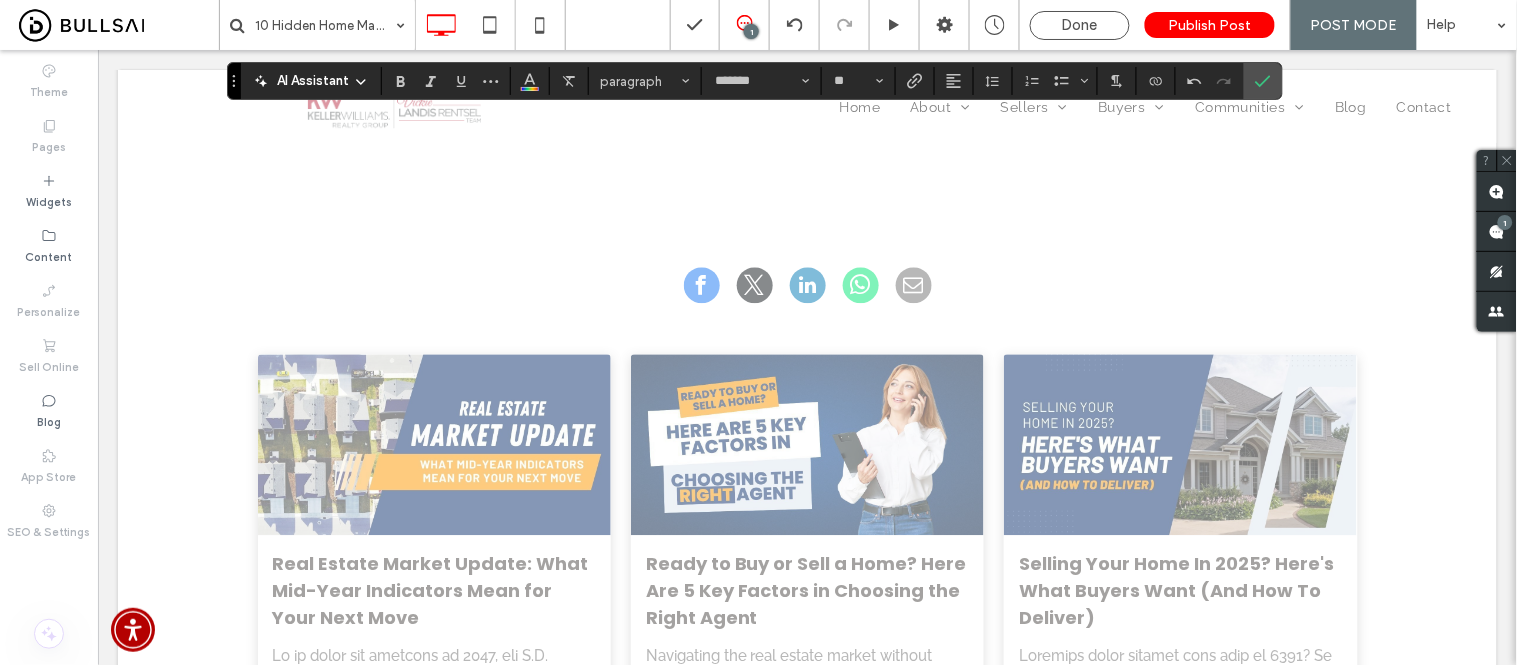 drag, startPoint x: 253, startPoint y: 203, endPoint x: 441, endPoint y: 436, distance: 299.3877 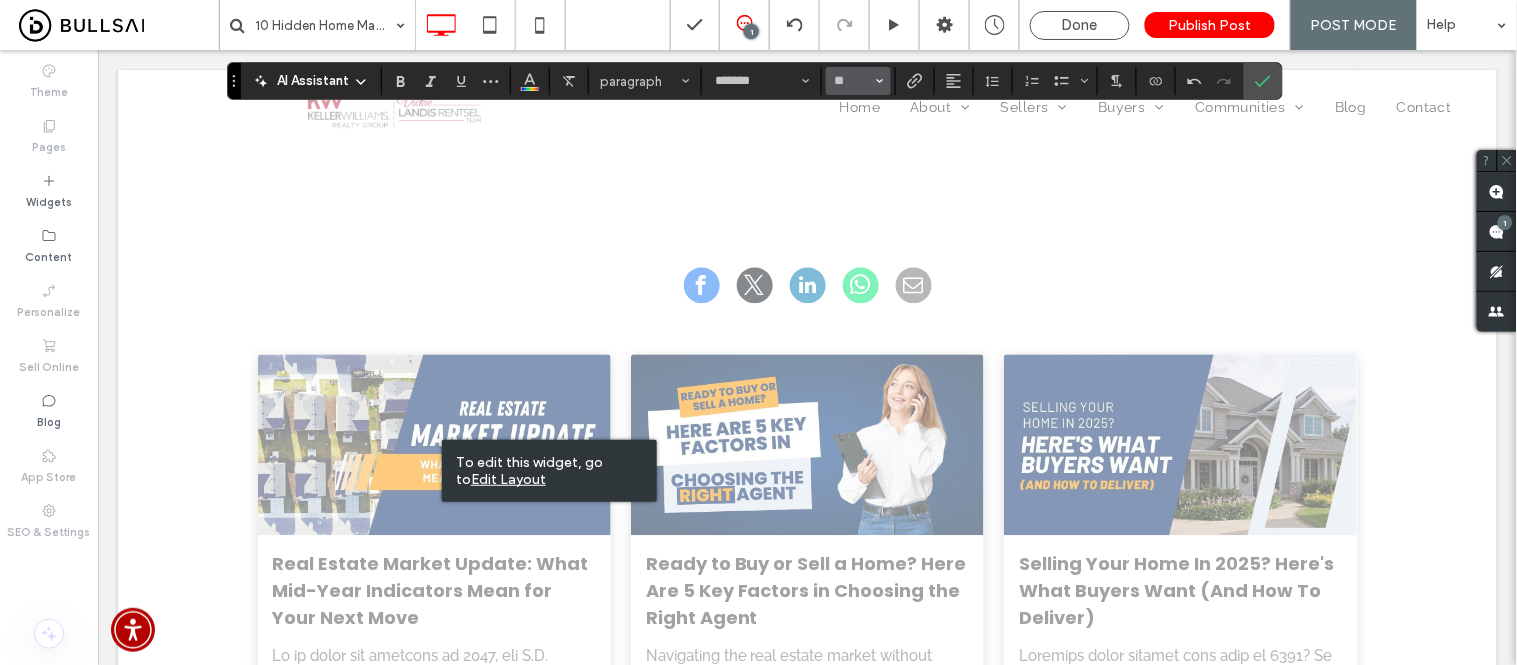 click 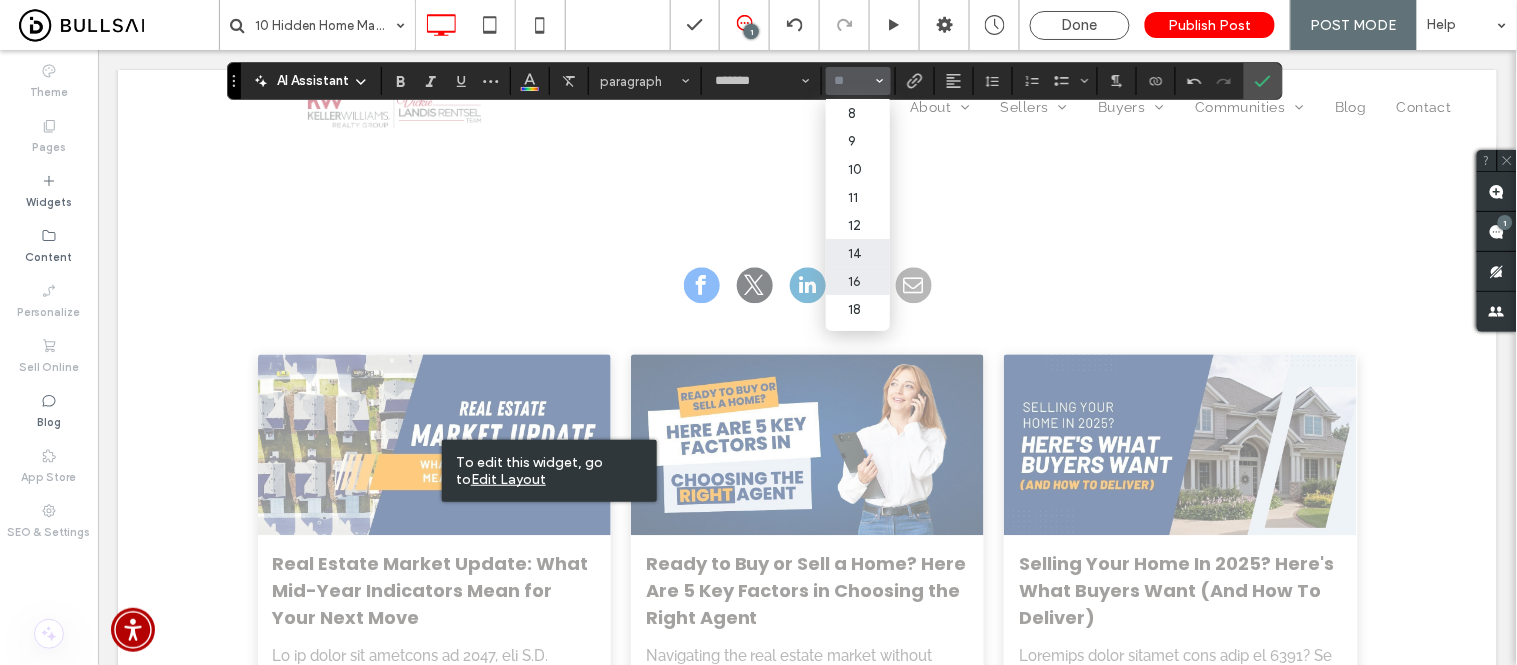 drag, startPoint x: 856, startPoint y: 261, endPoint x: 763, endPoint y: 218, distance: 102.45975 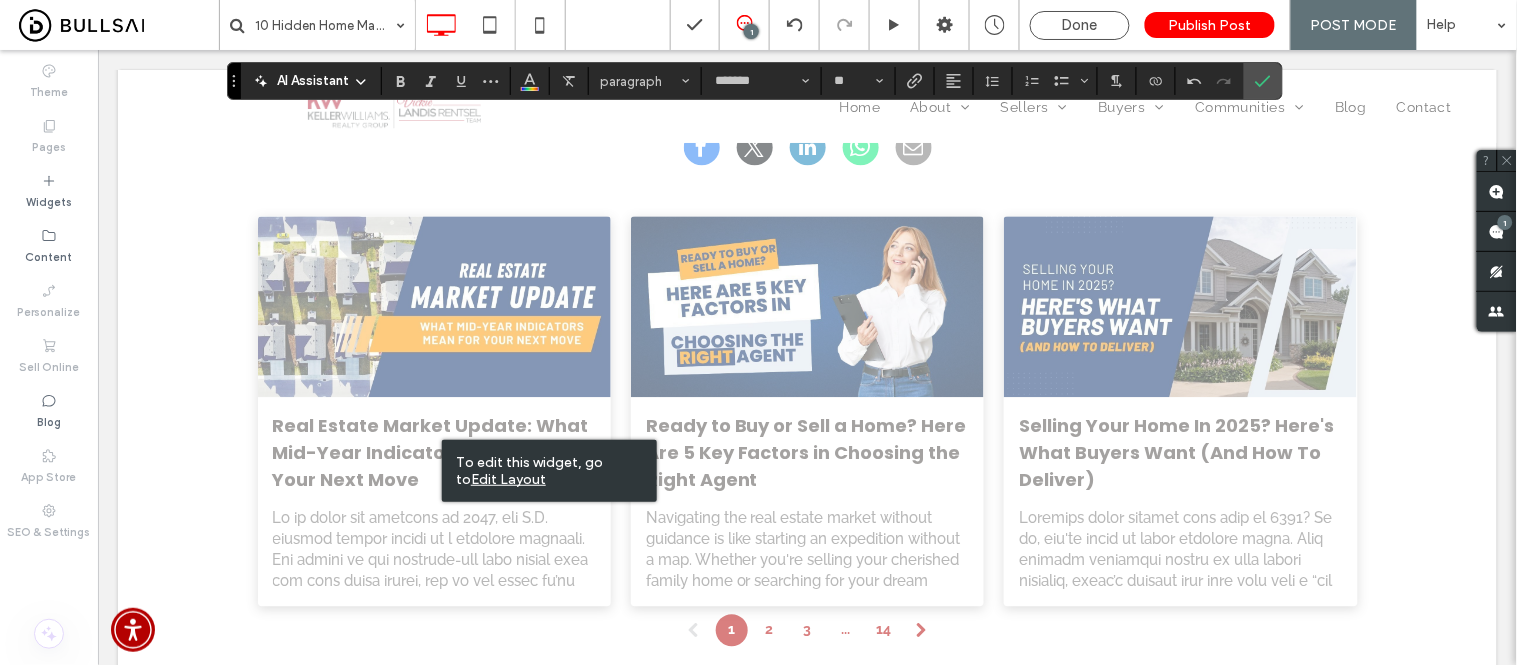 type on "**" 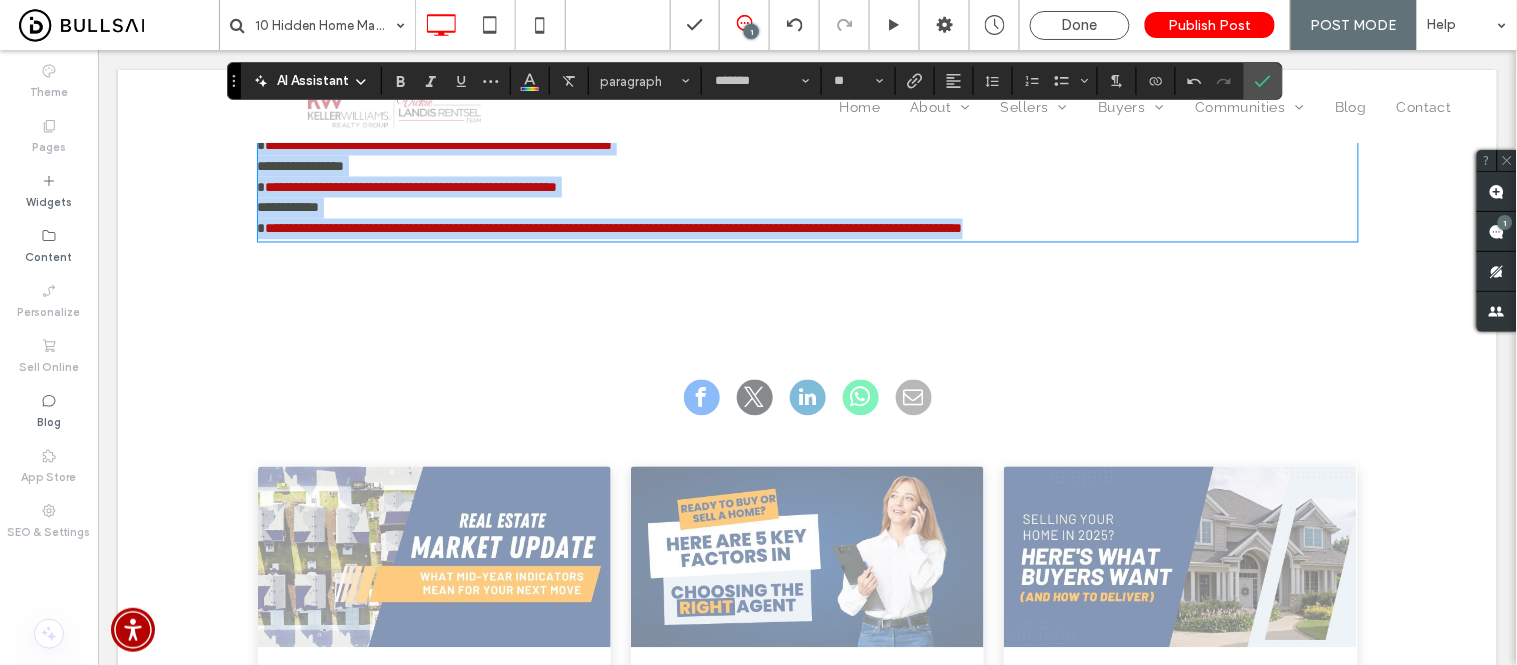 scroll, scrollTop: 6602, scrollLeft: 0, axis: vertical 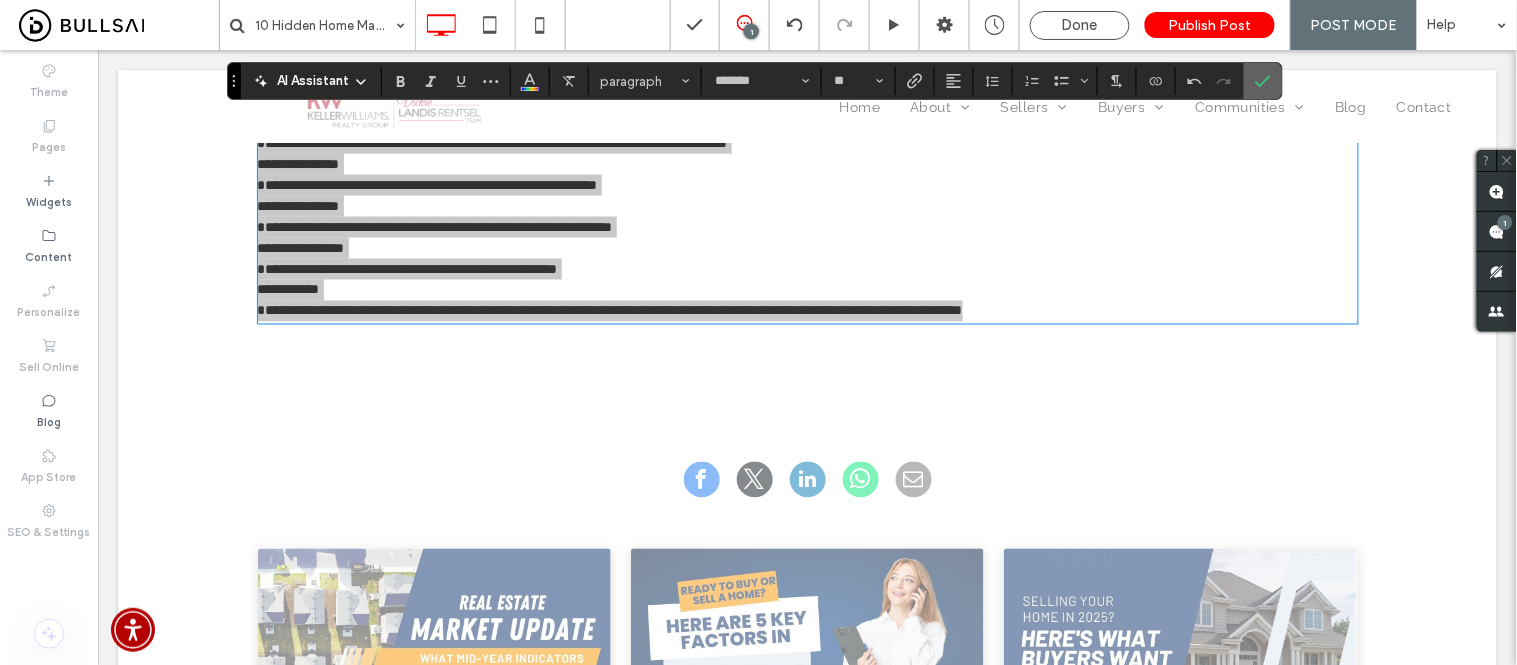 click 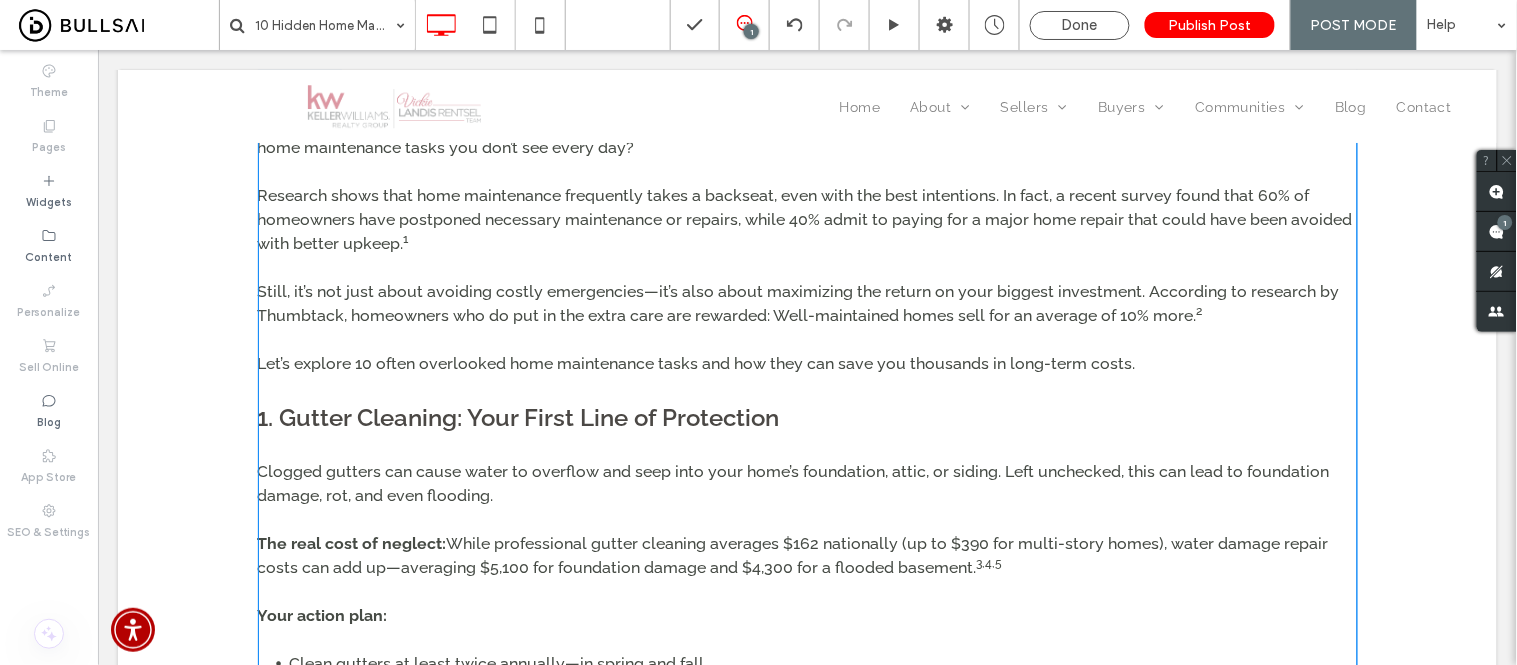 scroll, scrollTop: 1046, scrollLeft: 0, axis: vertical 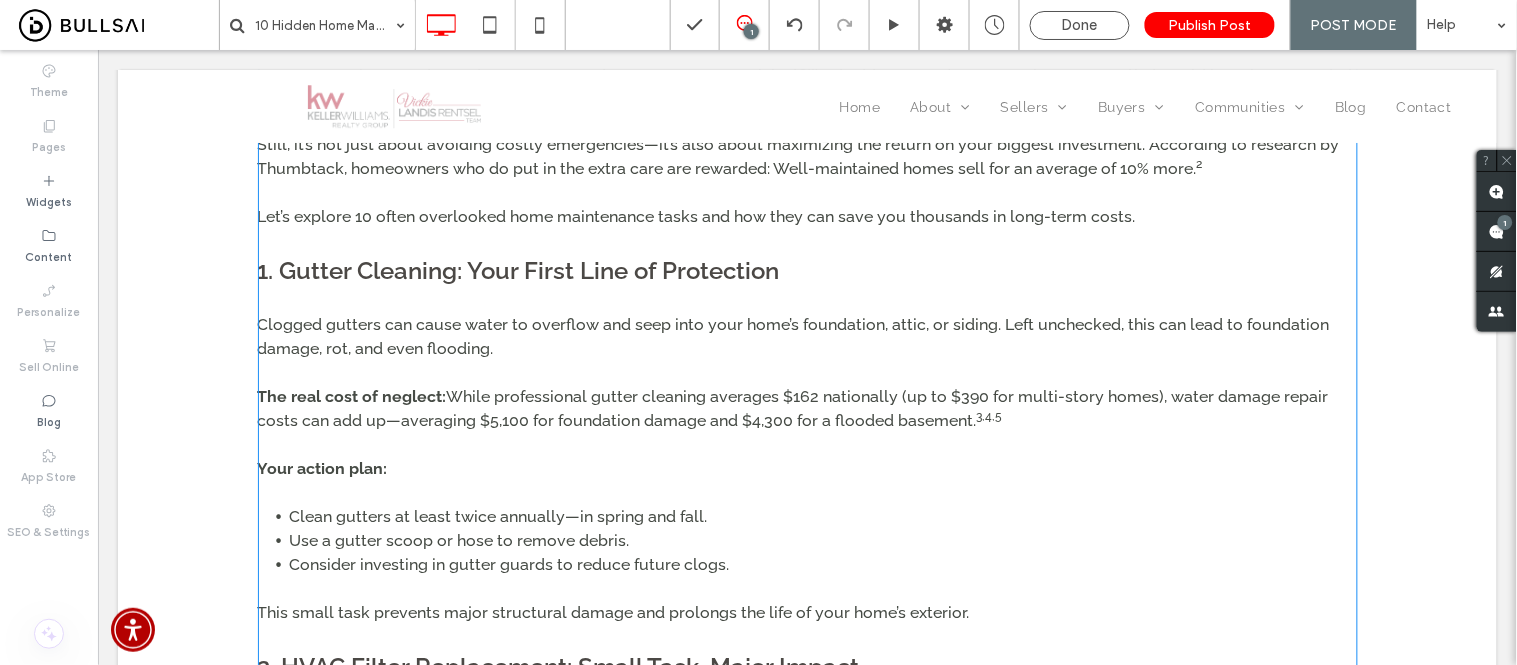 drag, startPoint x: 592, startPoint y: 271, endPoint x: 641, endPoint y: 271, distance: 49 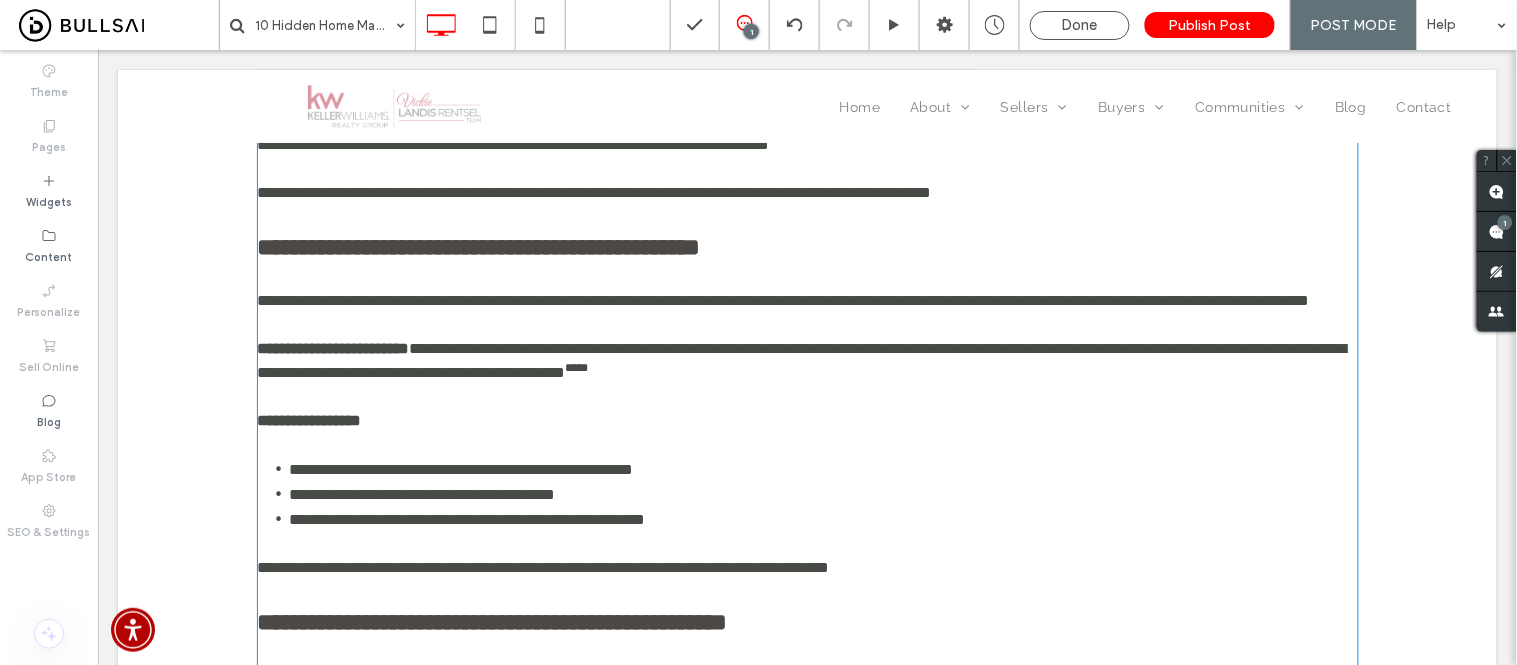 type on "*******" 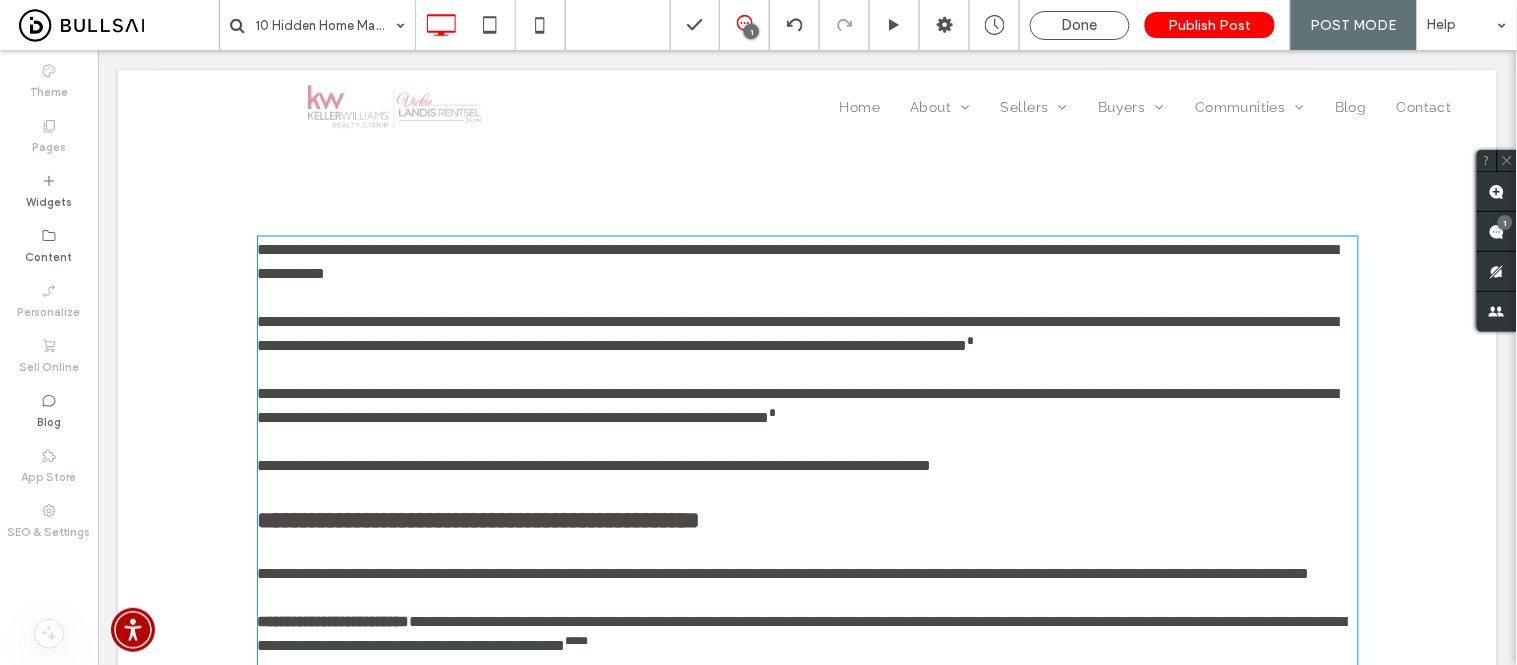 scroll, scrollTop: 887, scrollLeft: 0, axis: vertical 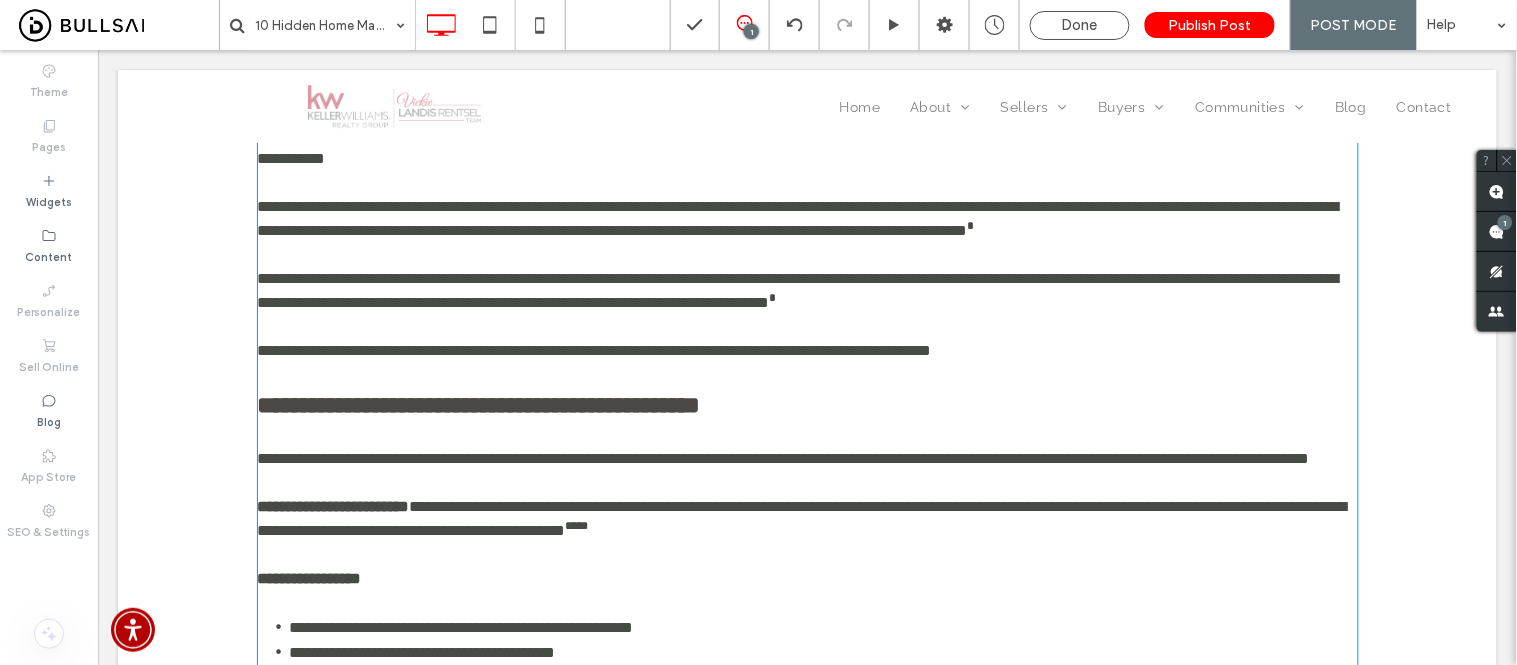 click on "**********" at bounding box center [807, 351] 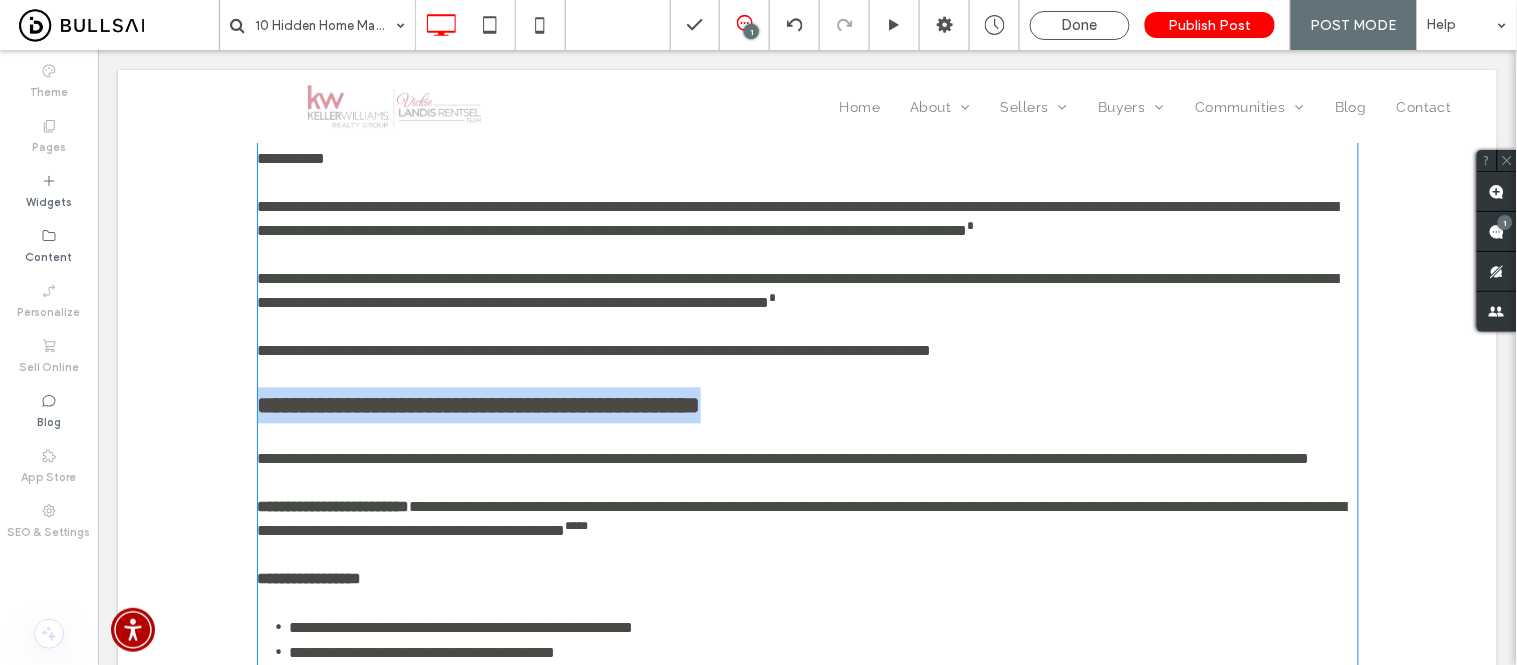 drag, startPoint x: 785, startPoint y: 426, endPoint x: 241, endPoint y: 439, distance: 544.15533 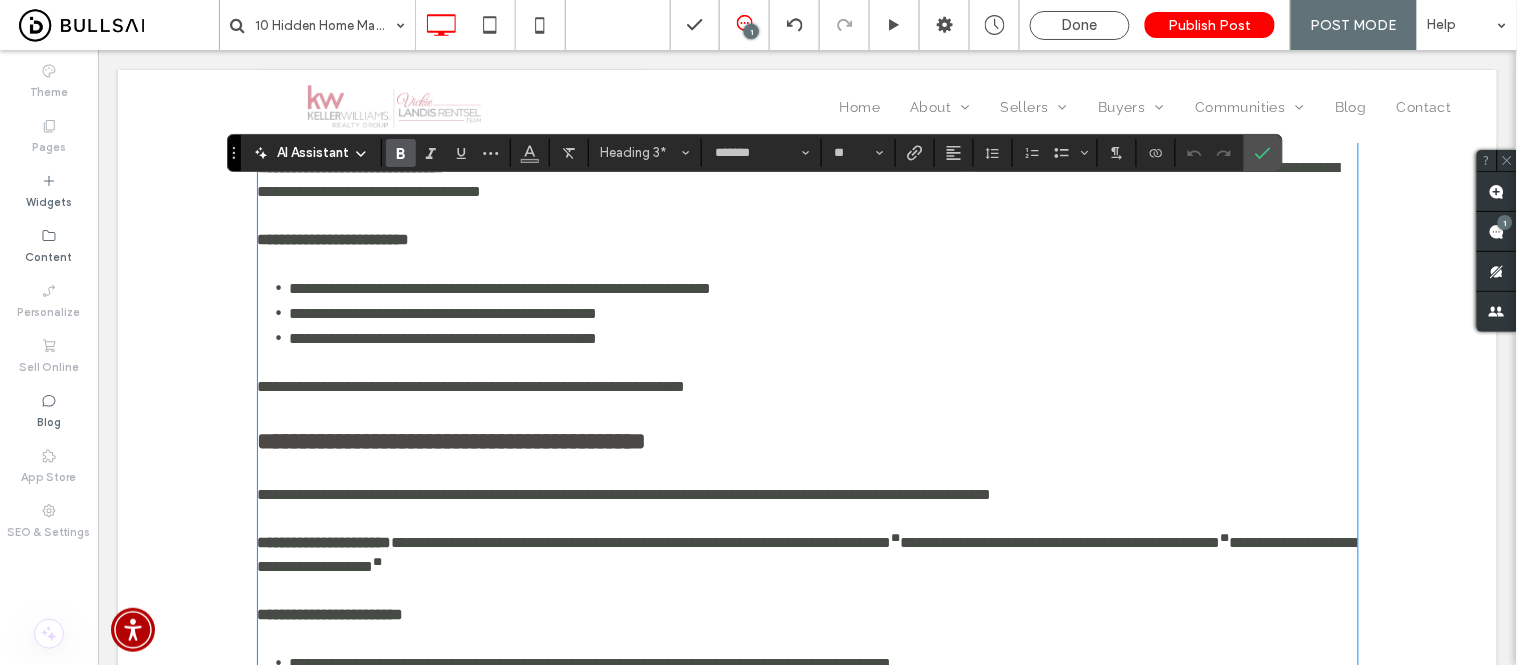 scroll, scrollTop: 3776, scrollLeft: 0, axis: vertical 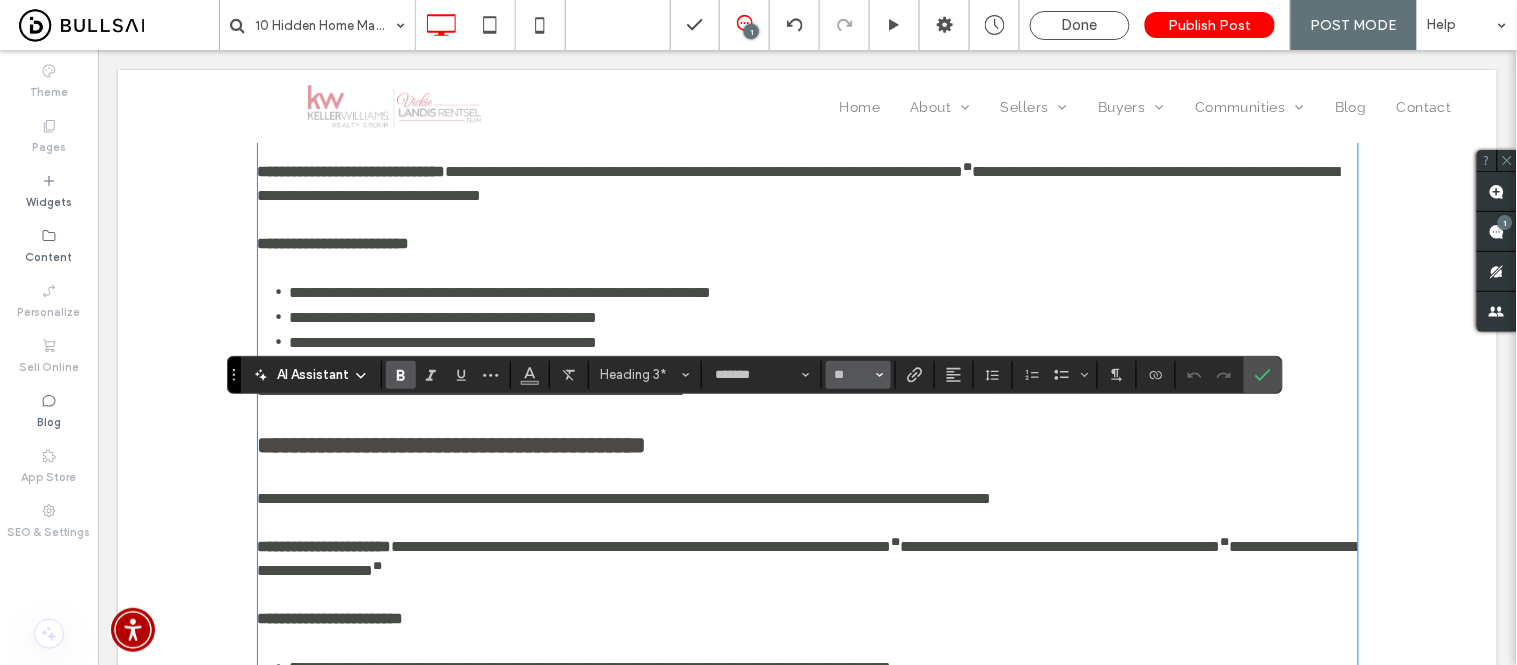click 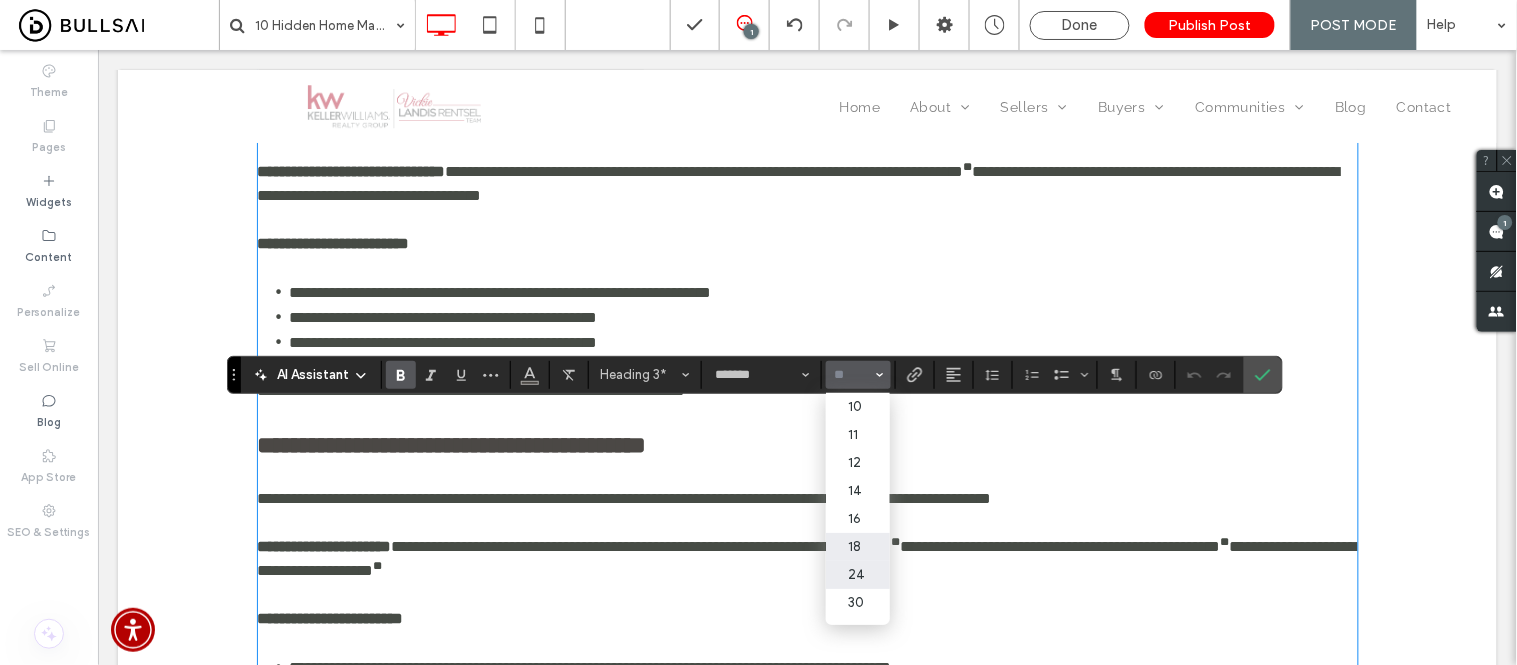 scroll, scrollTop: 111, scrollLeft: 0, axis: vertical 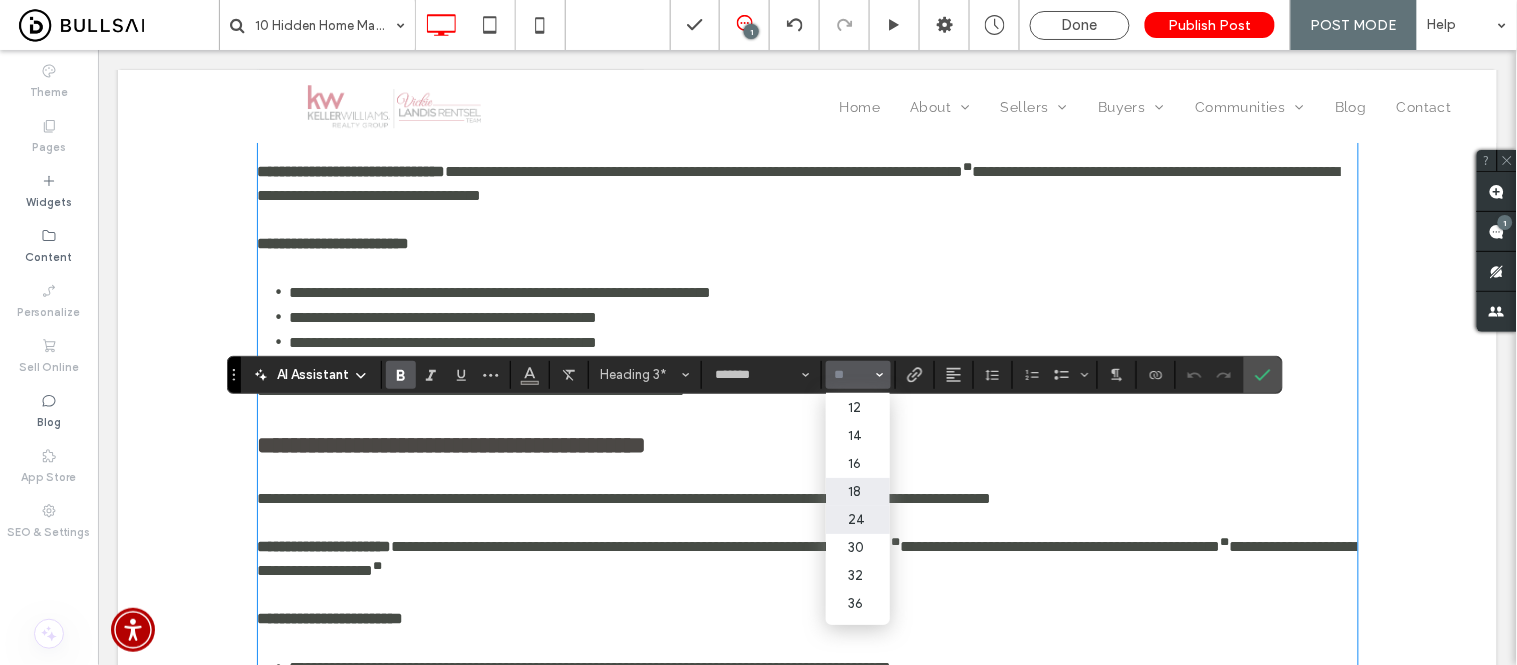drag, startPoint x: 850, startPoint y: 501, endPoint x: 1120, endPoint y: 351, distance: 308.8689 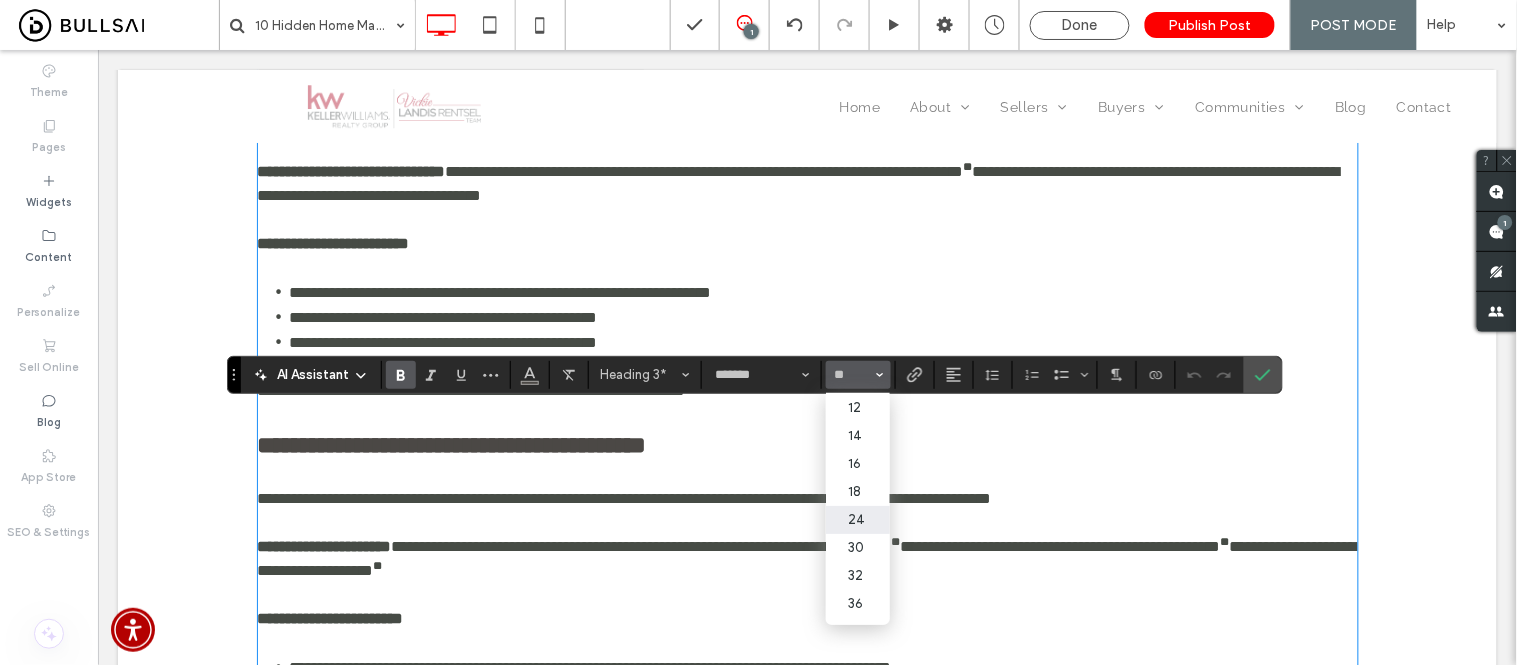 type on "**" 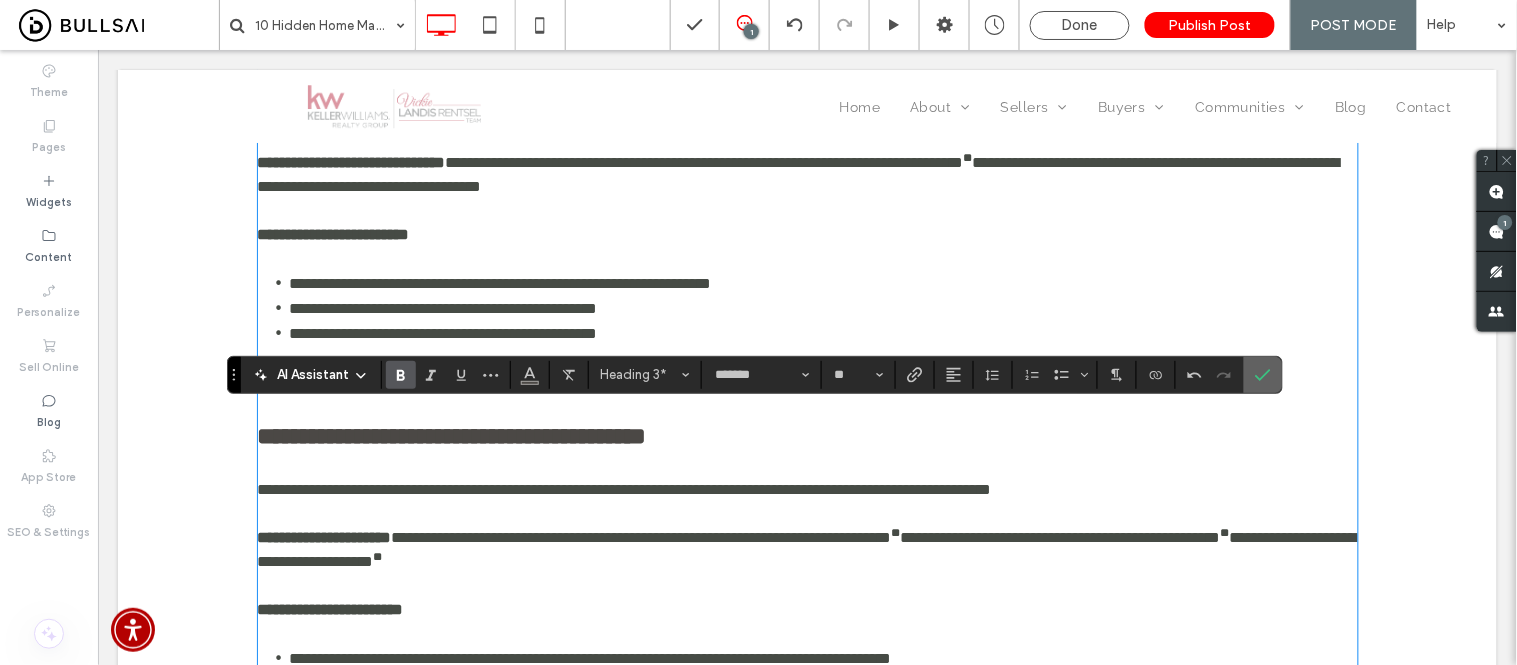 click 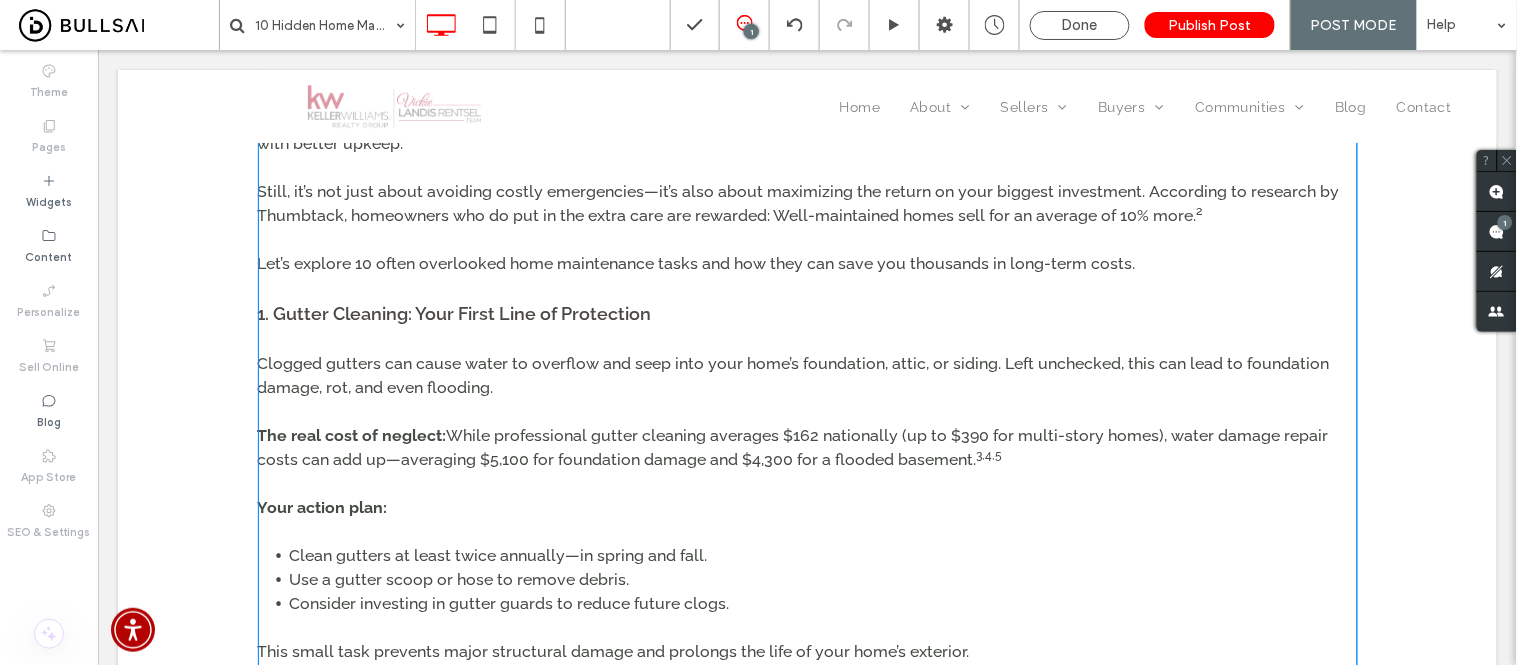 scroll, scrollTop: 1221, scrollLeft: 0, axis: vertical 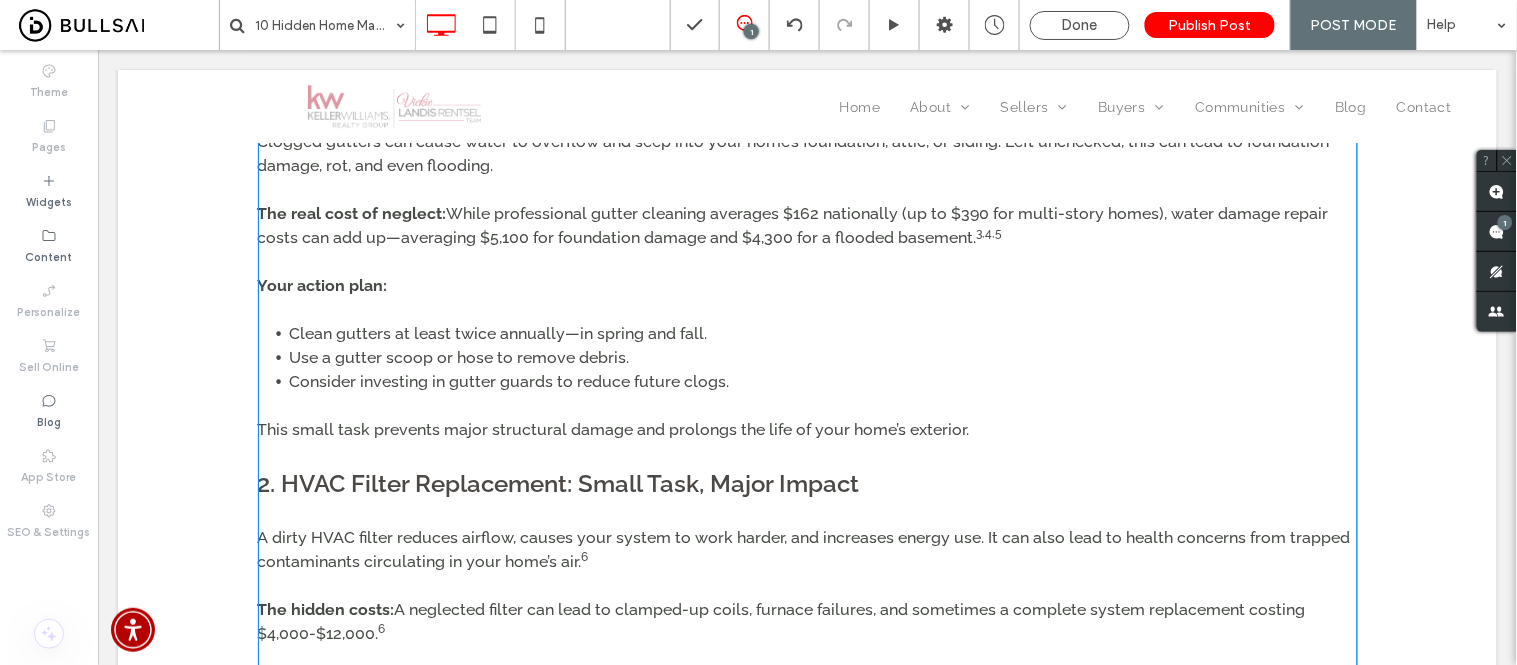 click on "2. HVAC Filter Replacement: Small Task, Major Impact" at bounding box center (558, 482) 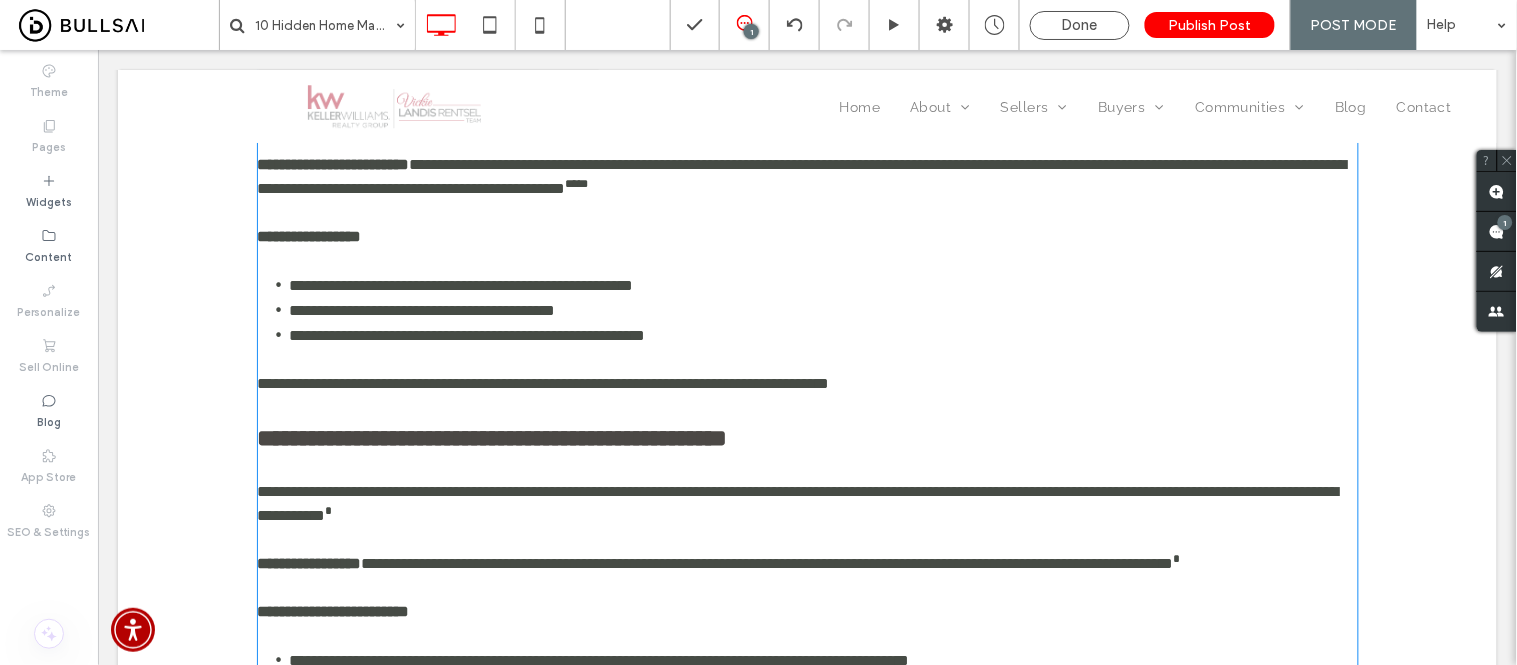 type on "*******" 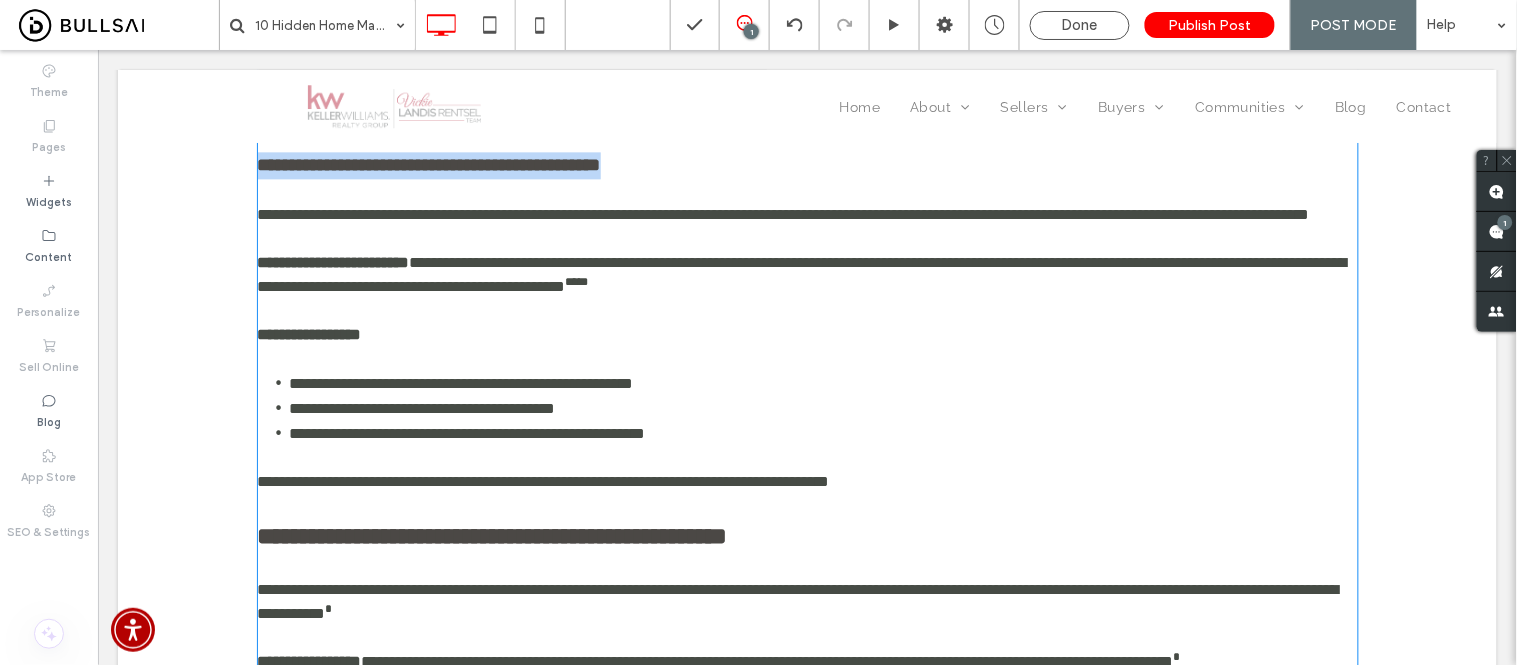 scroll, scrollTop: 1332, scrollLeft: 0, axis: vertical 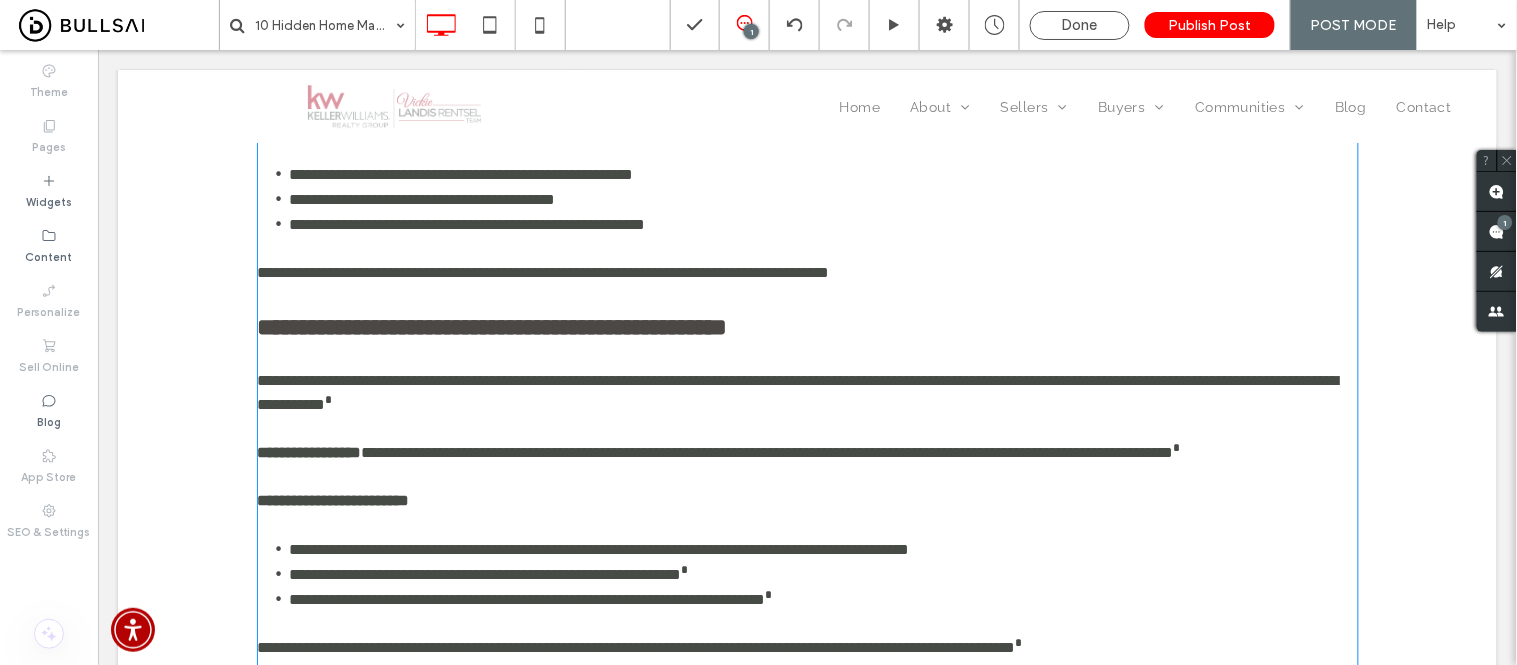 type on "**" 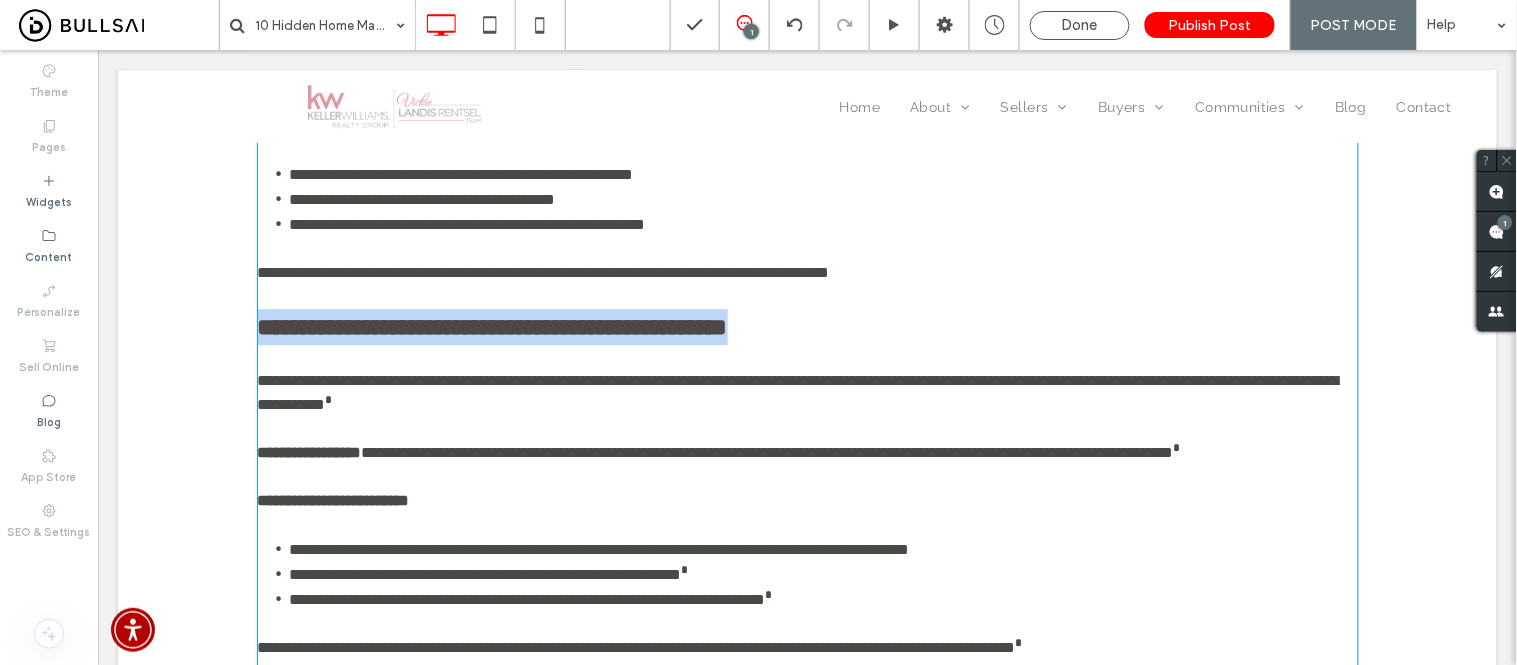 drag, startPoint x: 862, startPoint y: 374, endPoint x: 245, endPoint y: 389, distance: 617.1823 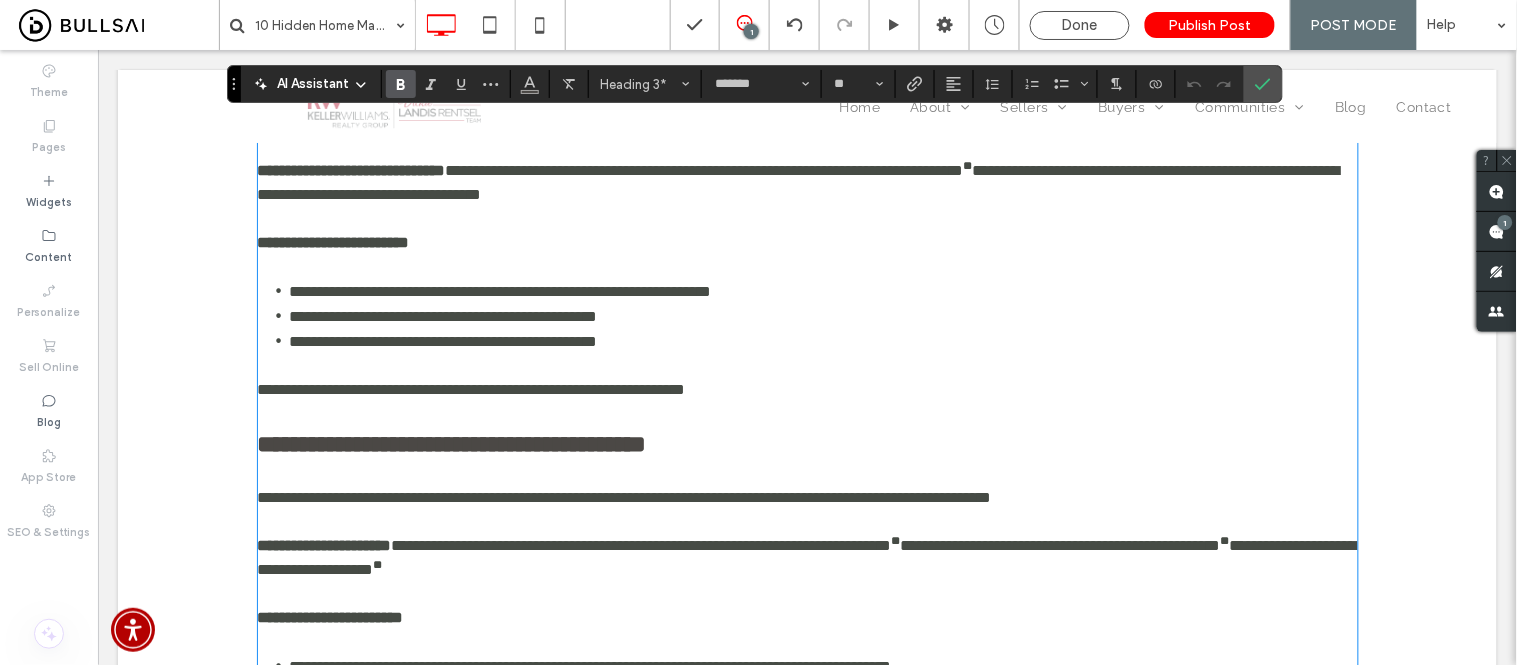 scroll, scrollTop: 3665, scrollLeft: 0, axis: vertical 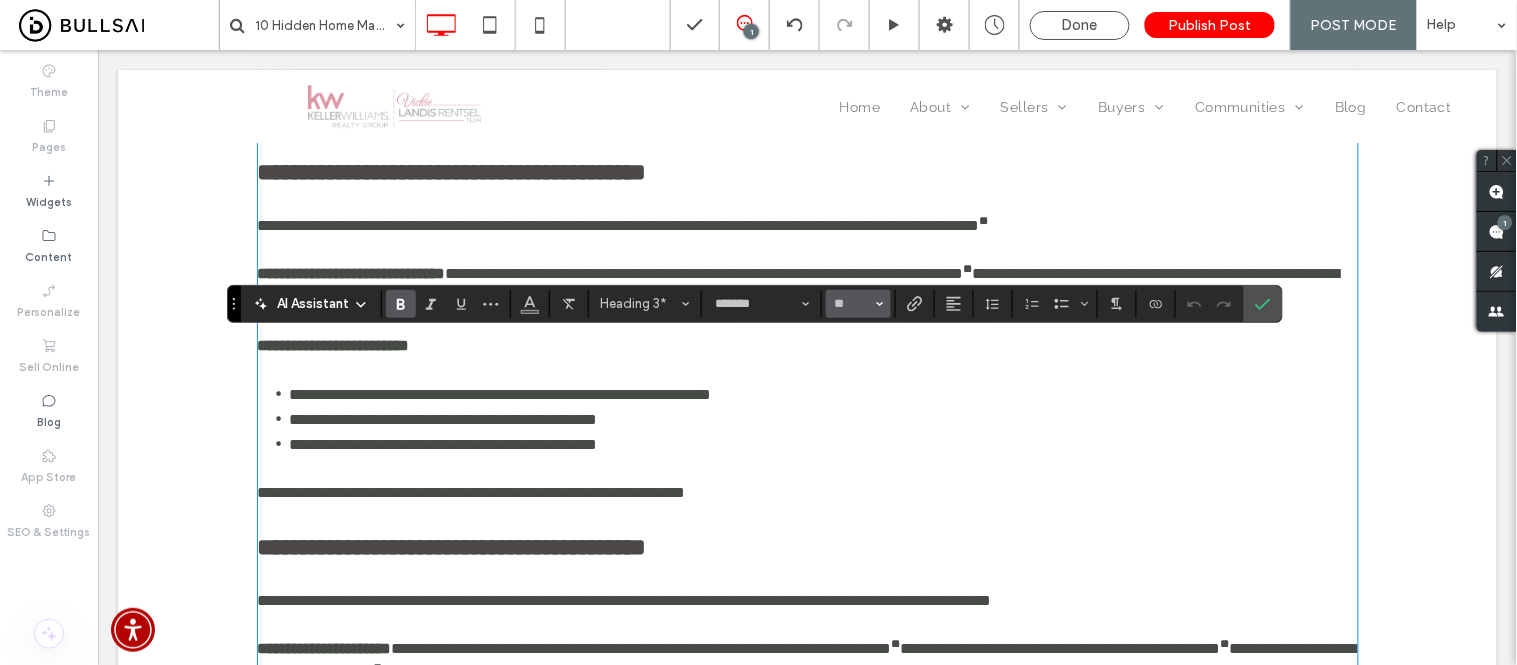 click 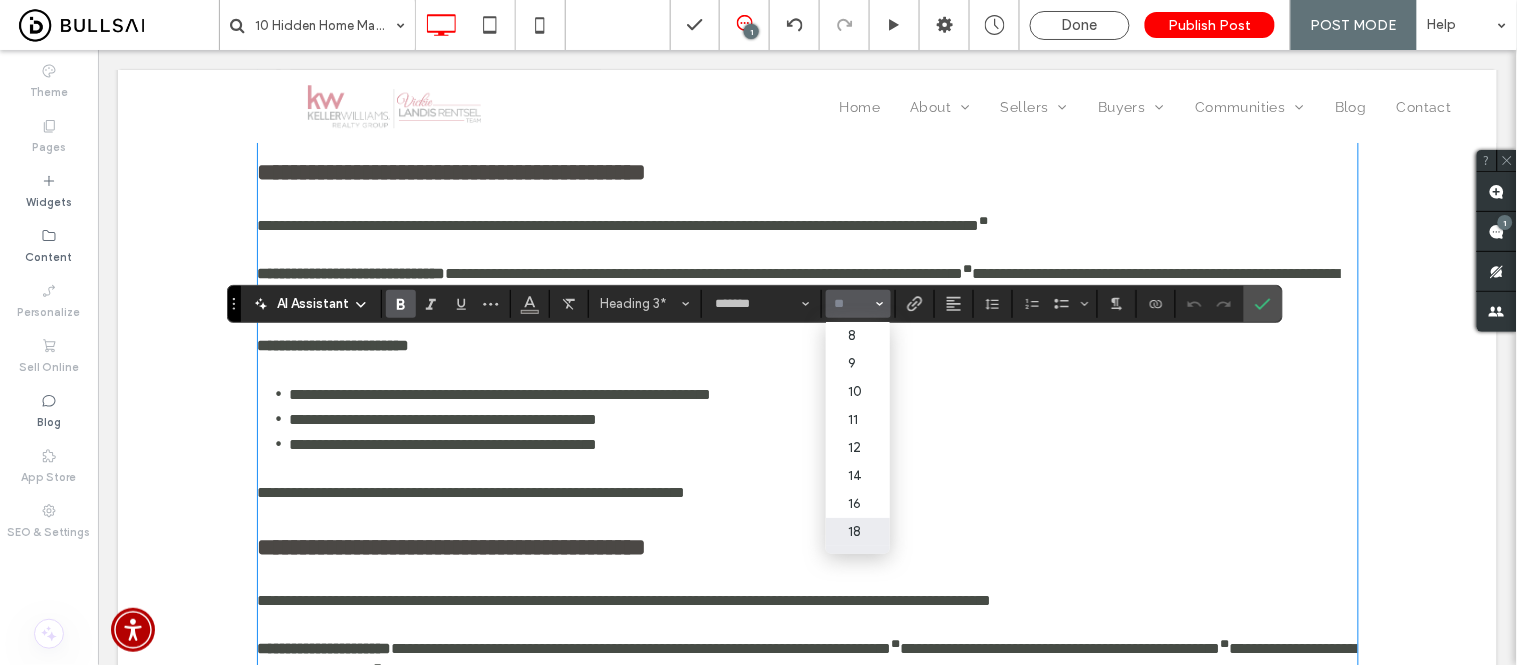 drag, startPoint x: 863, startPoint y: 532, endPoint x: 407, endPoint y: 417, distance: 470.2776 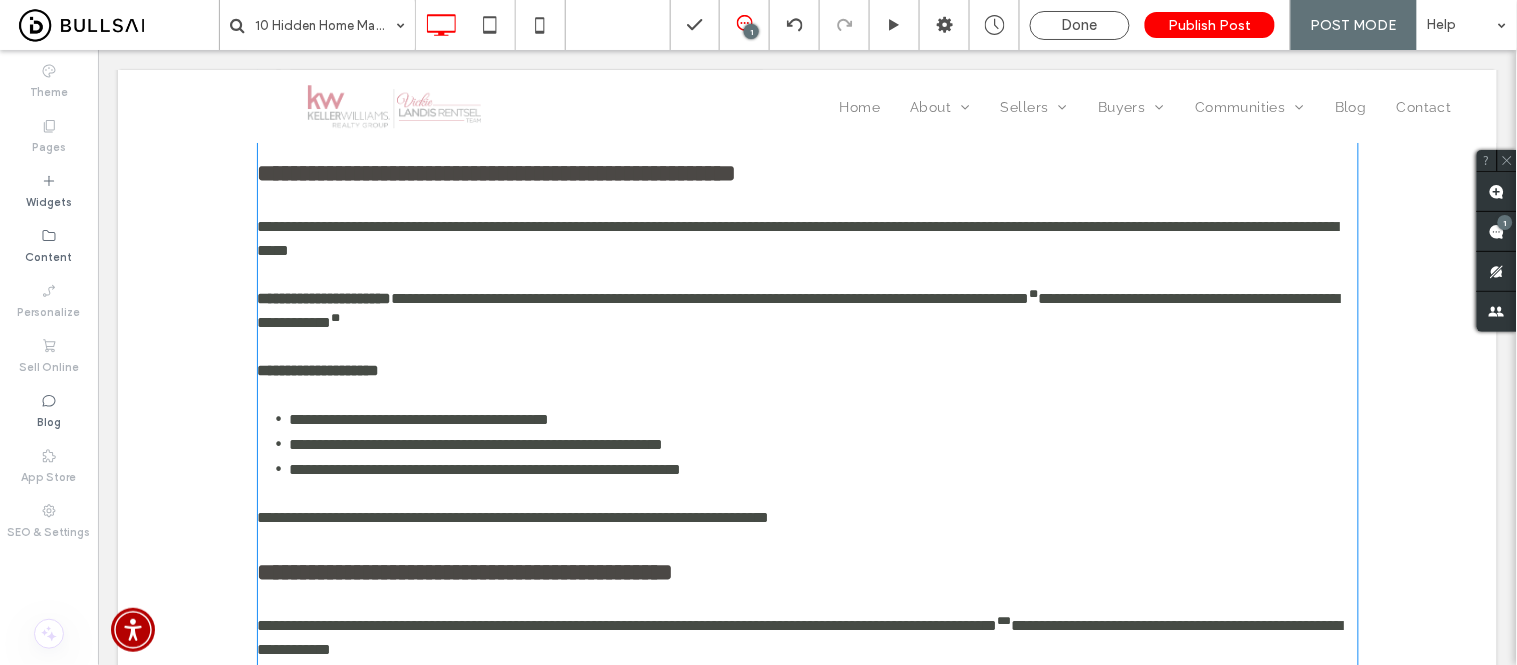 scroll, scrollTop: 1776, scrollLeft: 0, axis: vertical 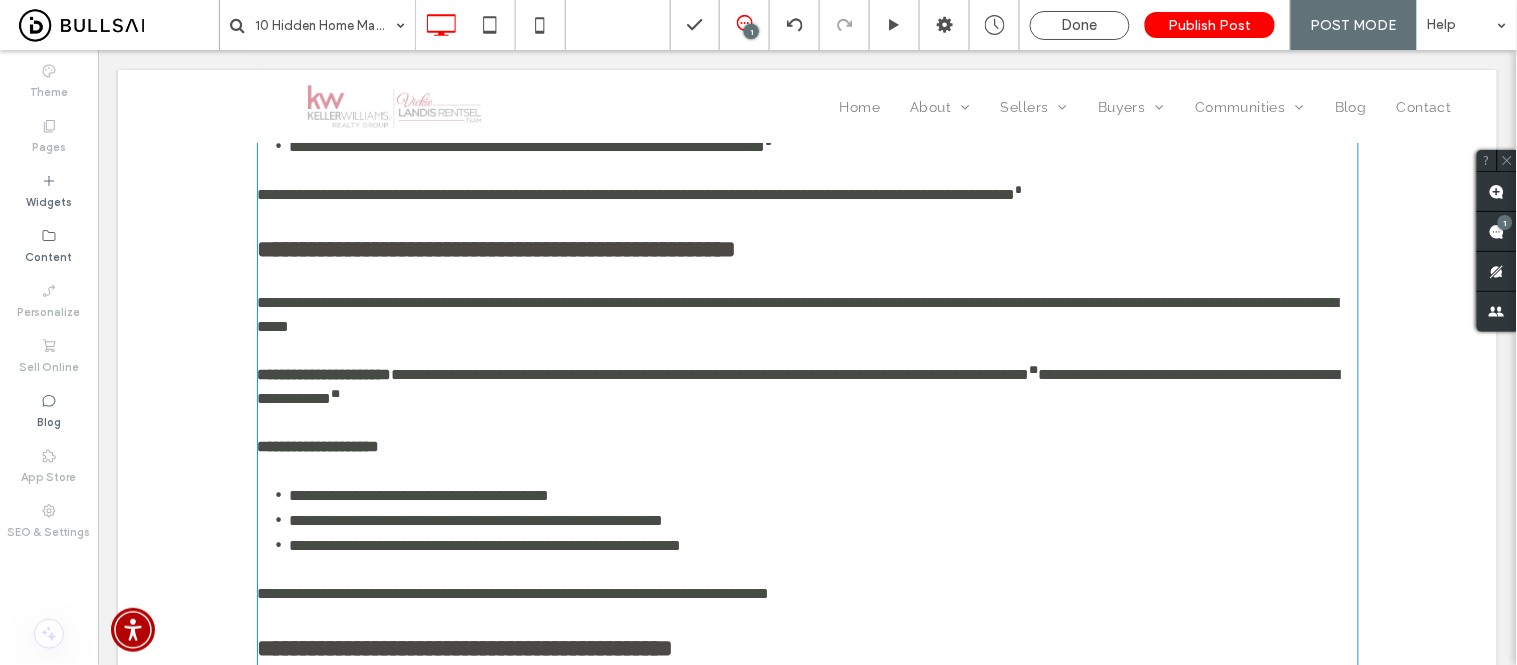 type on "**" 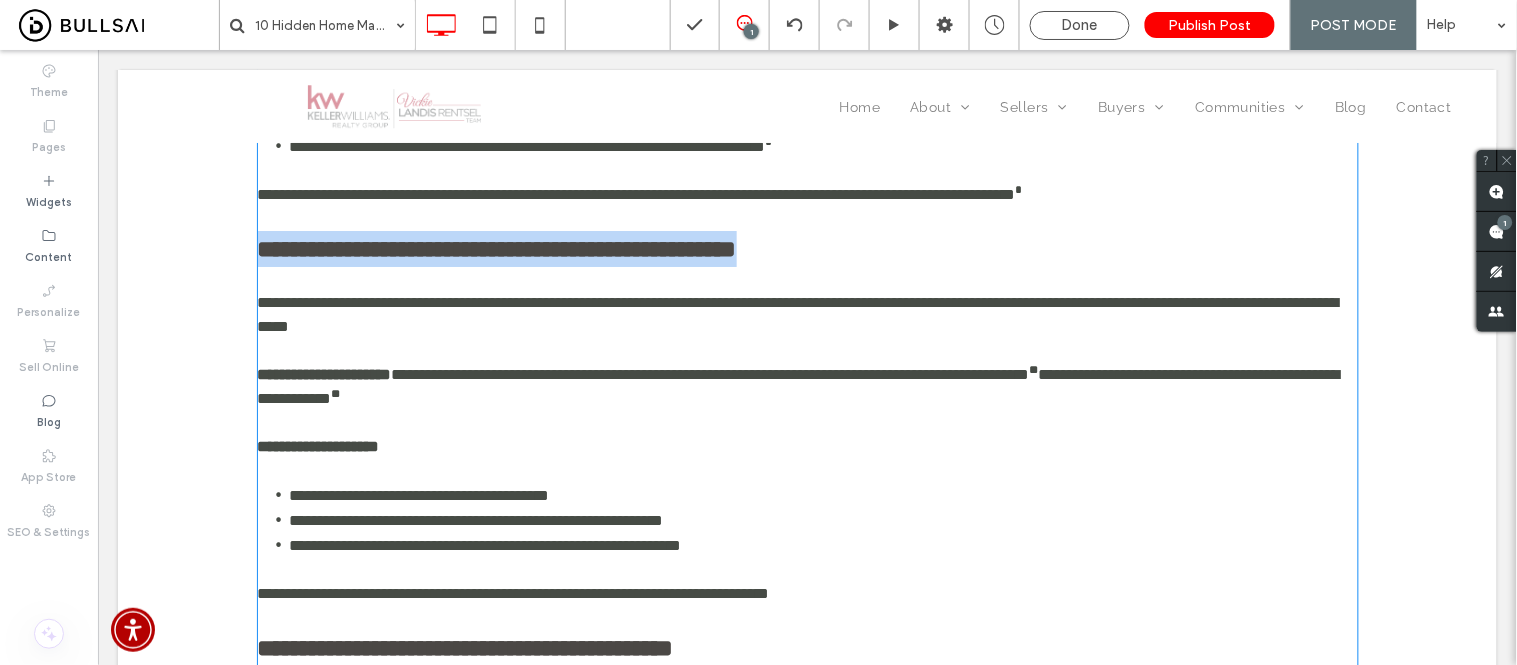 drag, startPoint x: 416, startPoint y: 327, endPoint x: 251, endPoint y: 333, distance: 165.10905 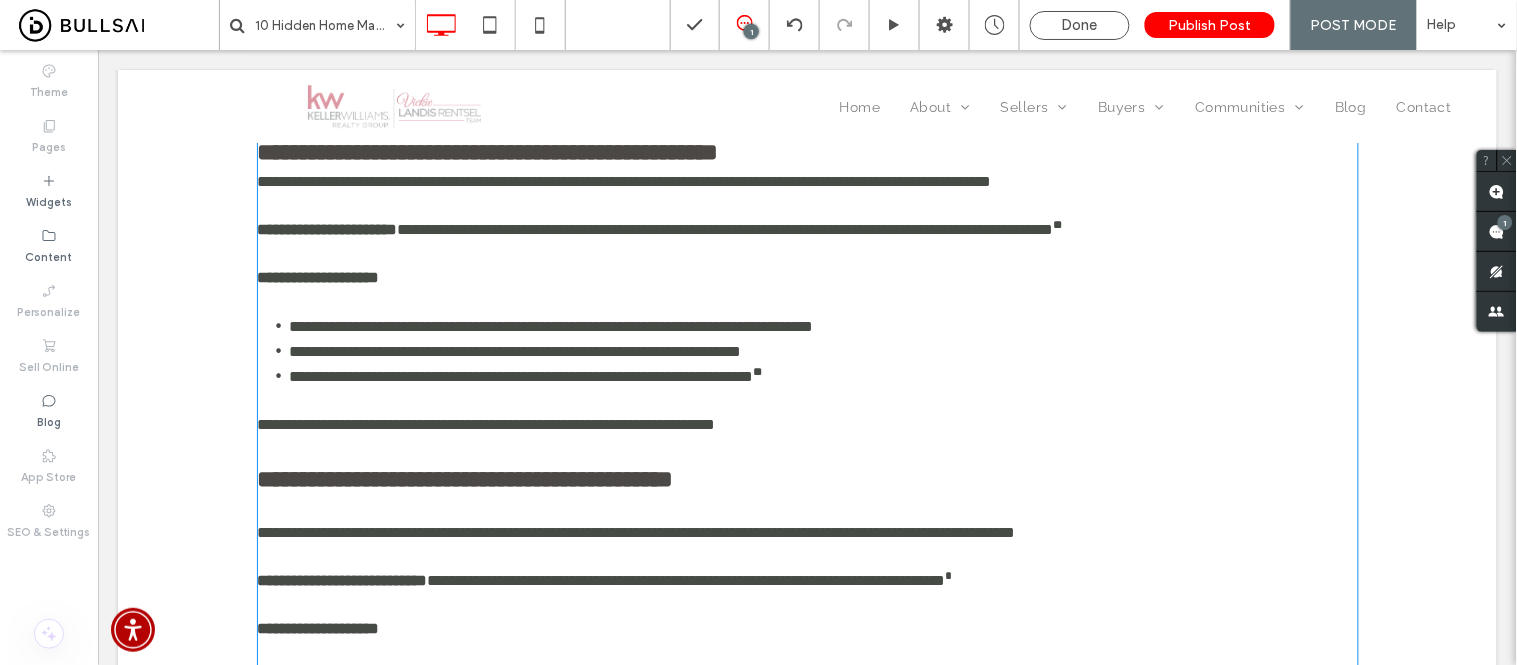 scroll, scrollTop: 3665, scrollLeft: 0, axis: vertical 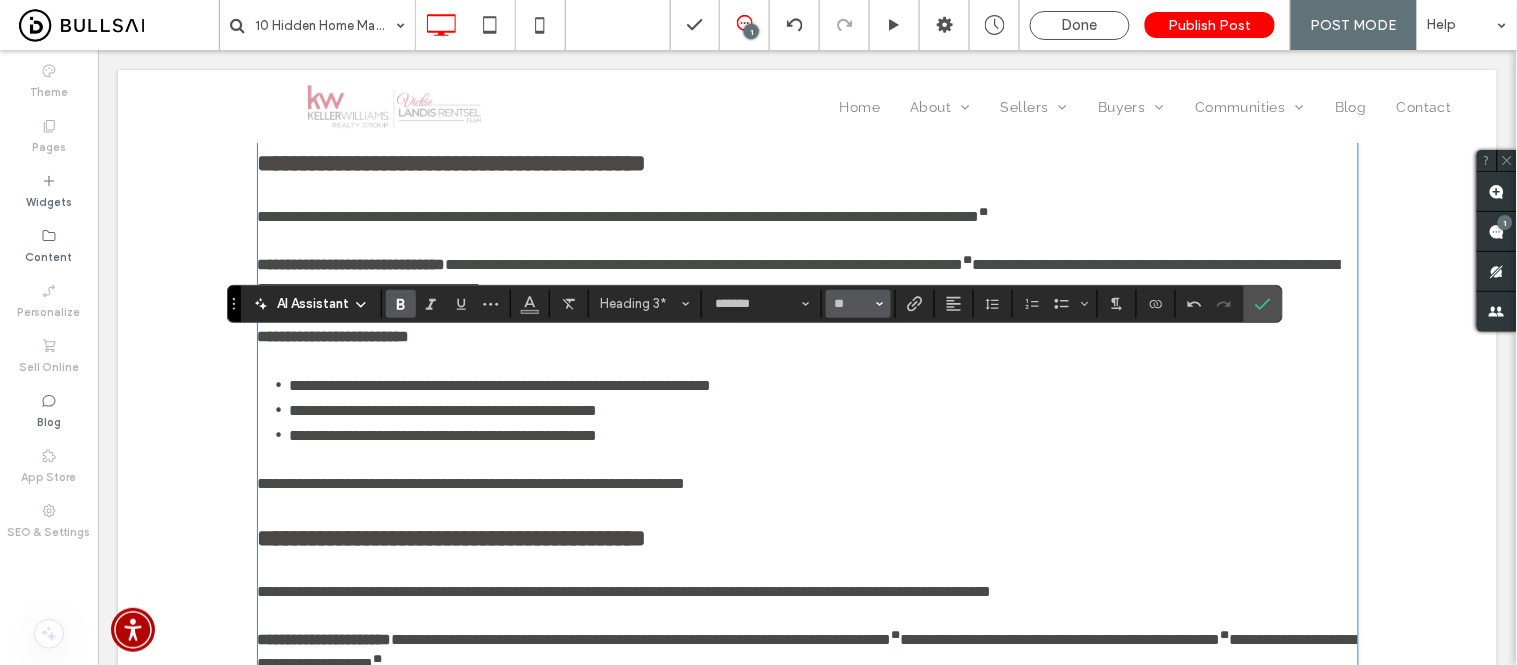 click 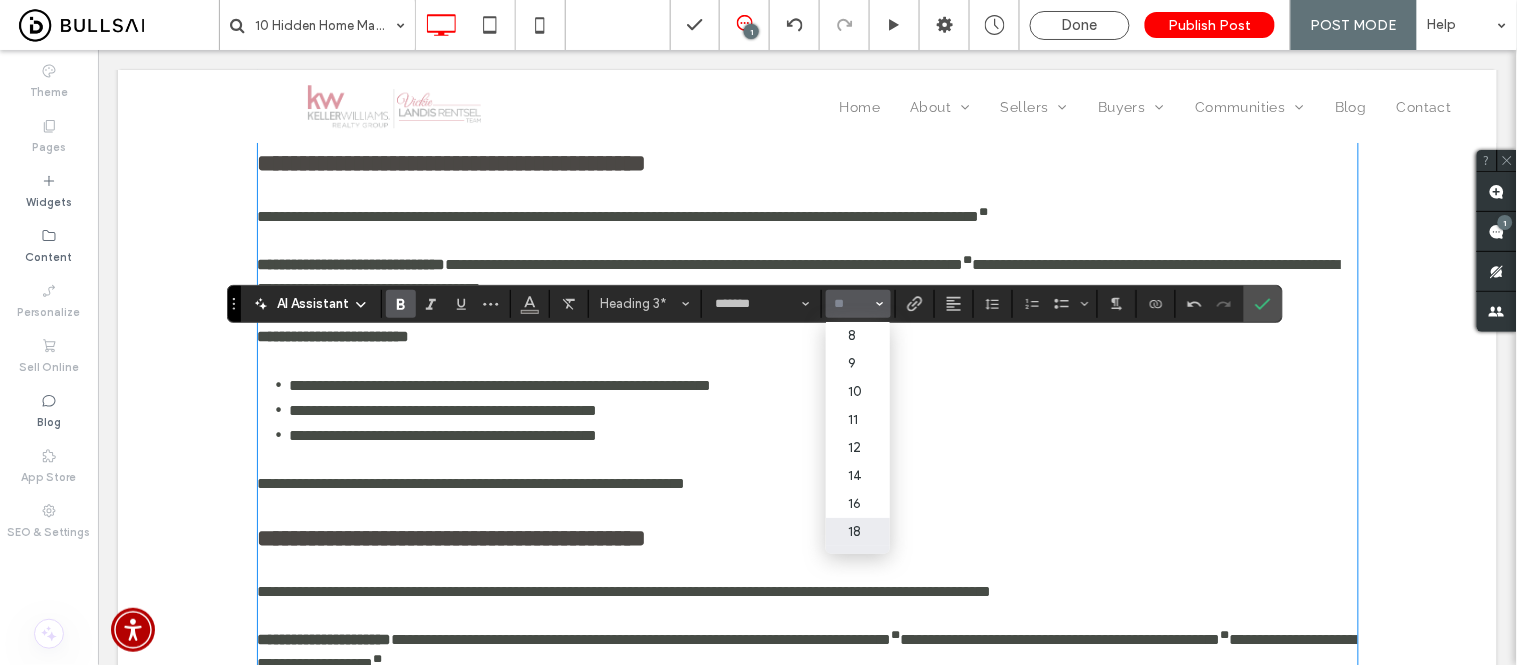 click on "18" at bounding box center [858, 532] 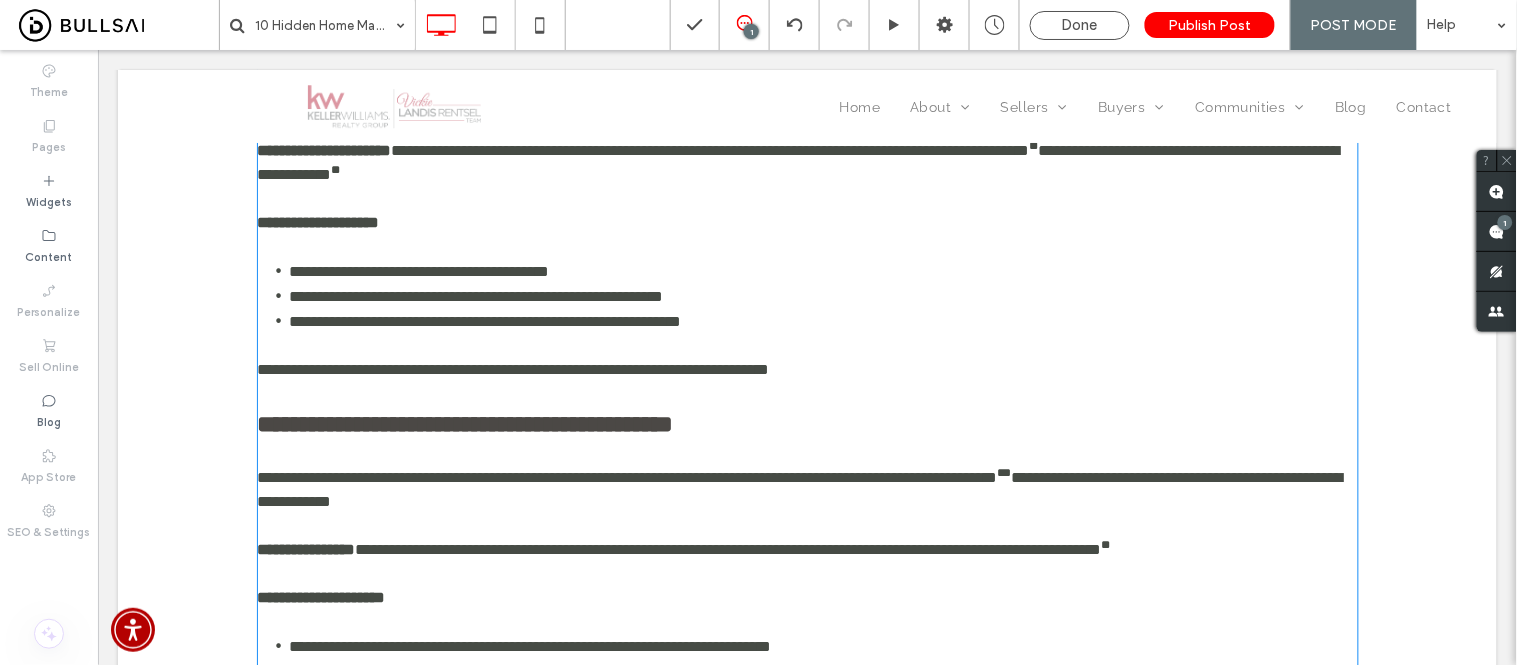 scroll, scrollTop: 2110, scrollLeft: 0, axis: vertical 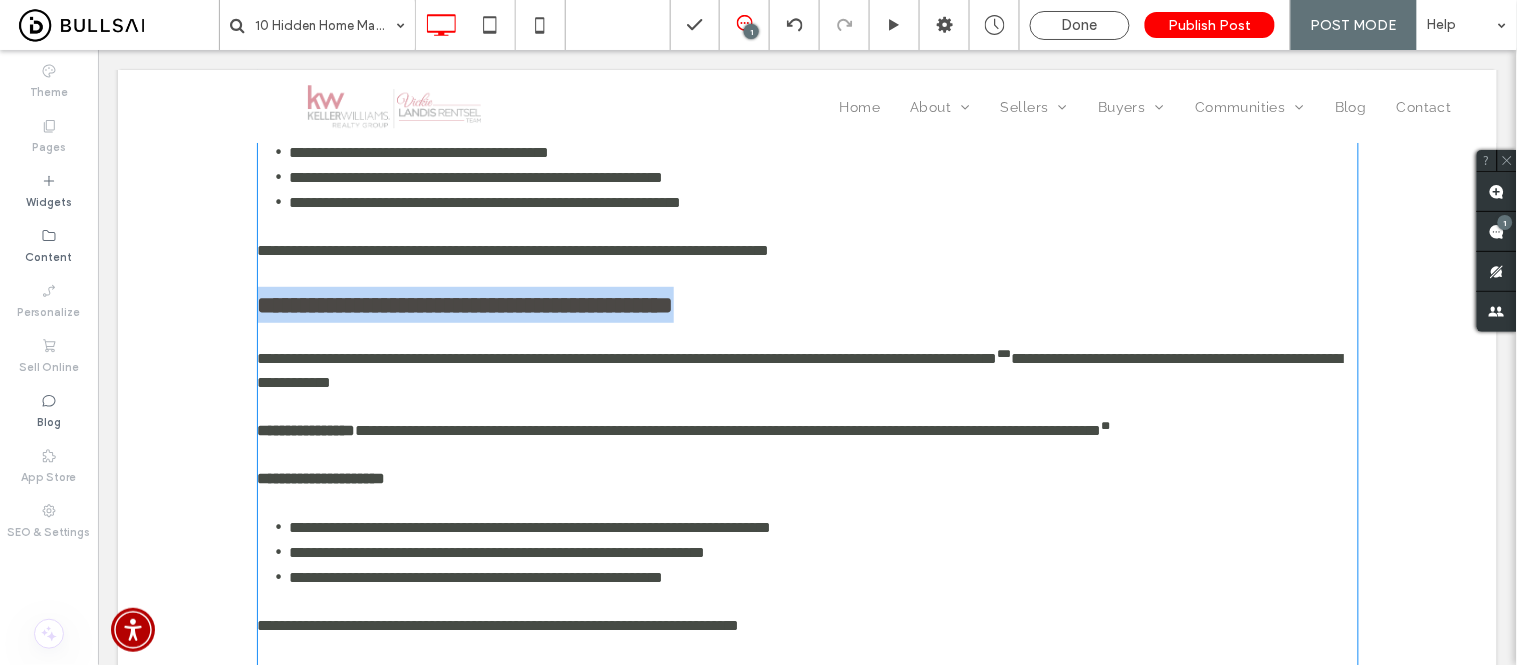 drag, startPoint x: 760, startPoint y: 382, endPoint x: 253, endPoint y: 394, distance: 507.142 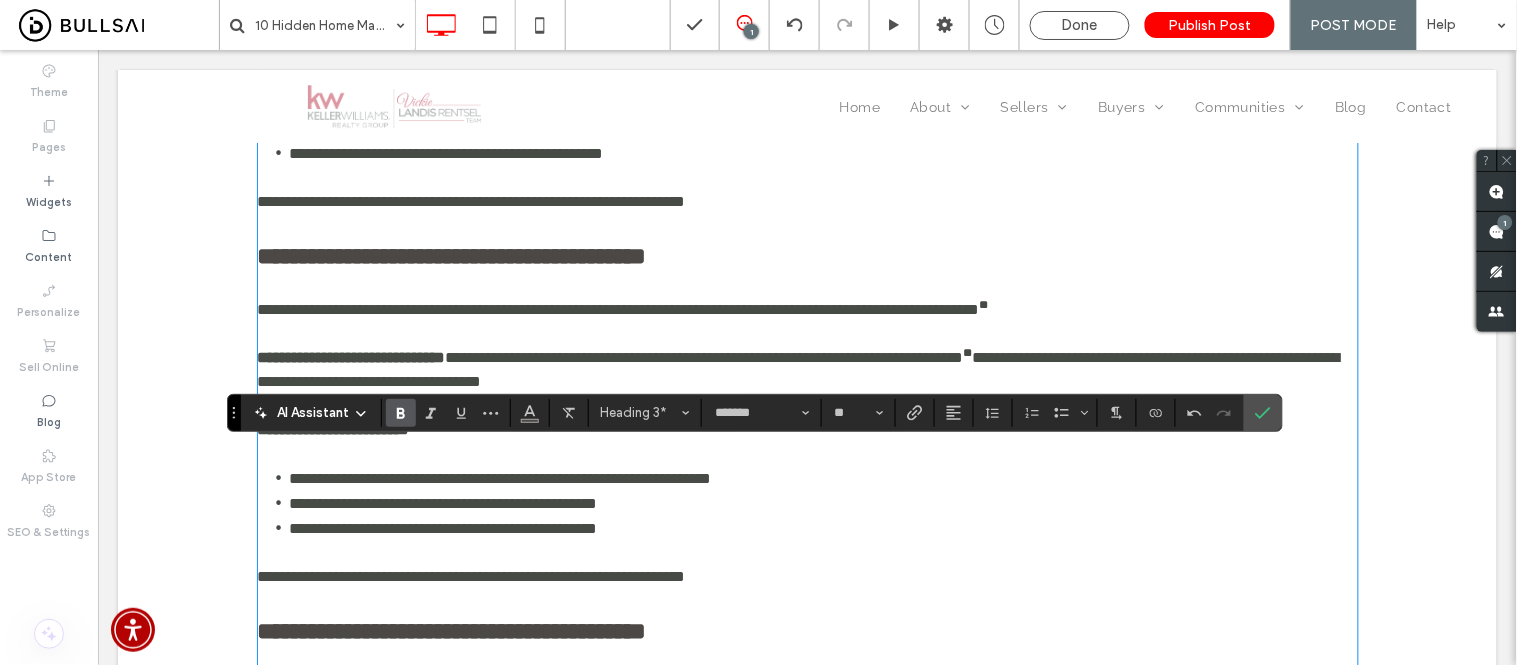 scroll, scrollTop: 3554, scrollLeft: 0, axis: vertical 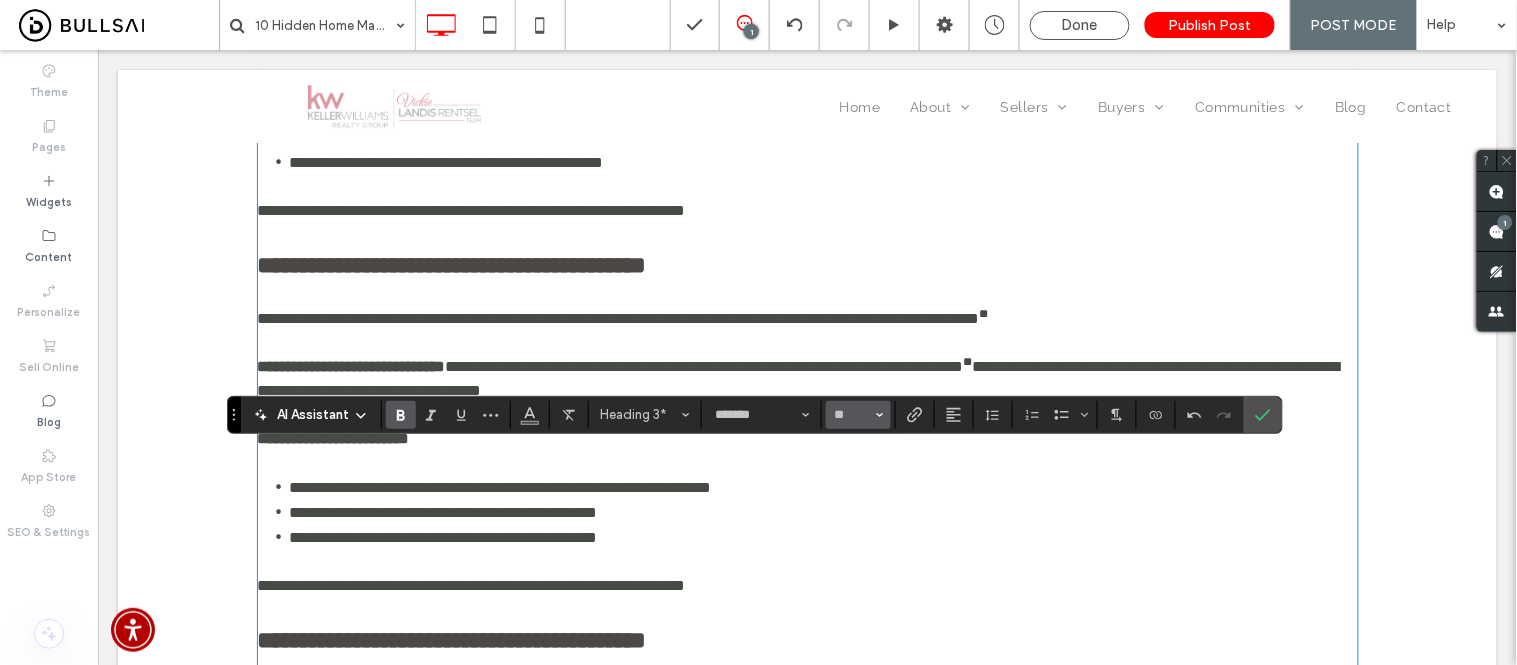 click on "**" at bounding box center [858, 415] 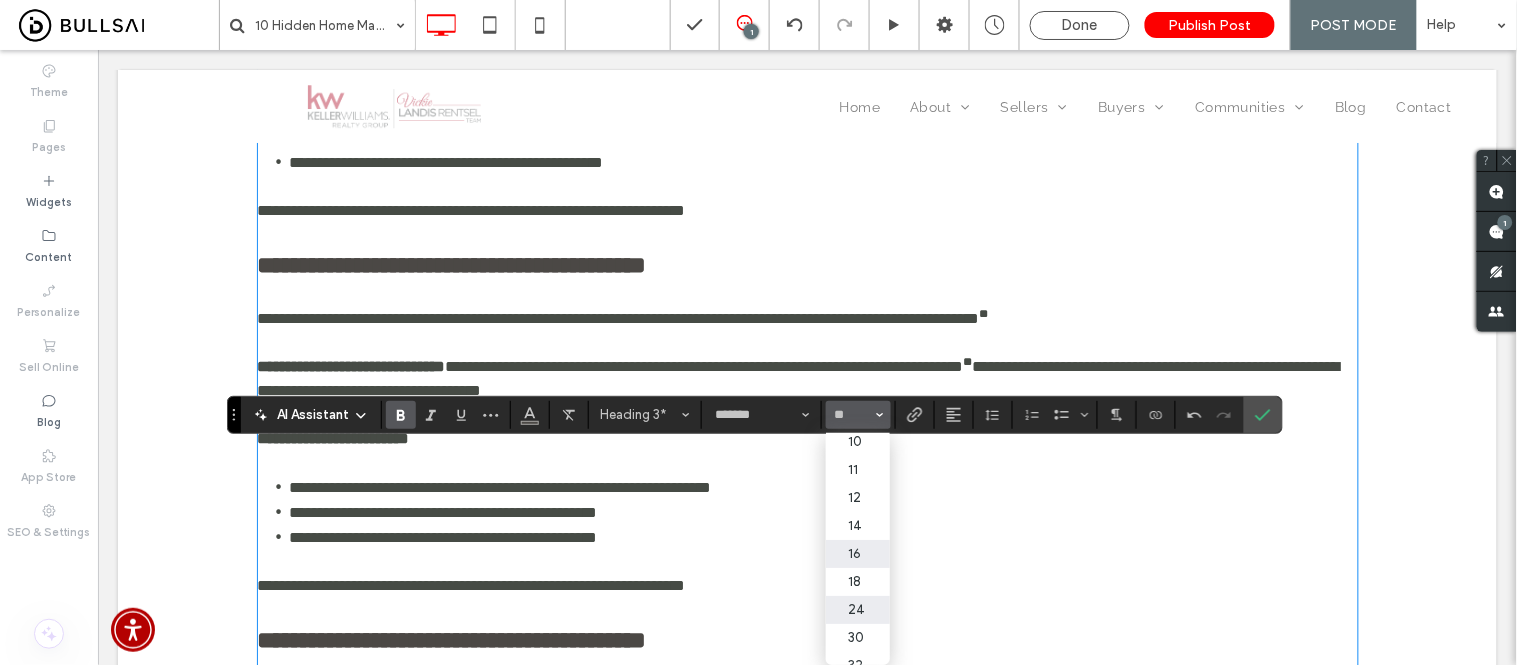 scroll, scrollTop: 111, scrollLeft: 0, axis: vertical 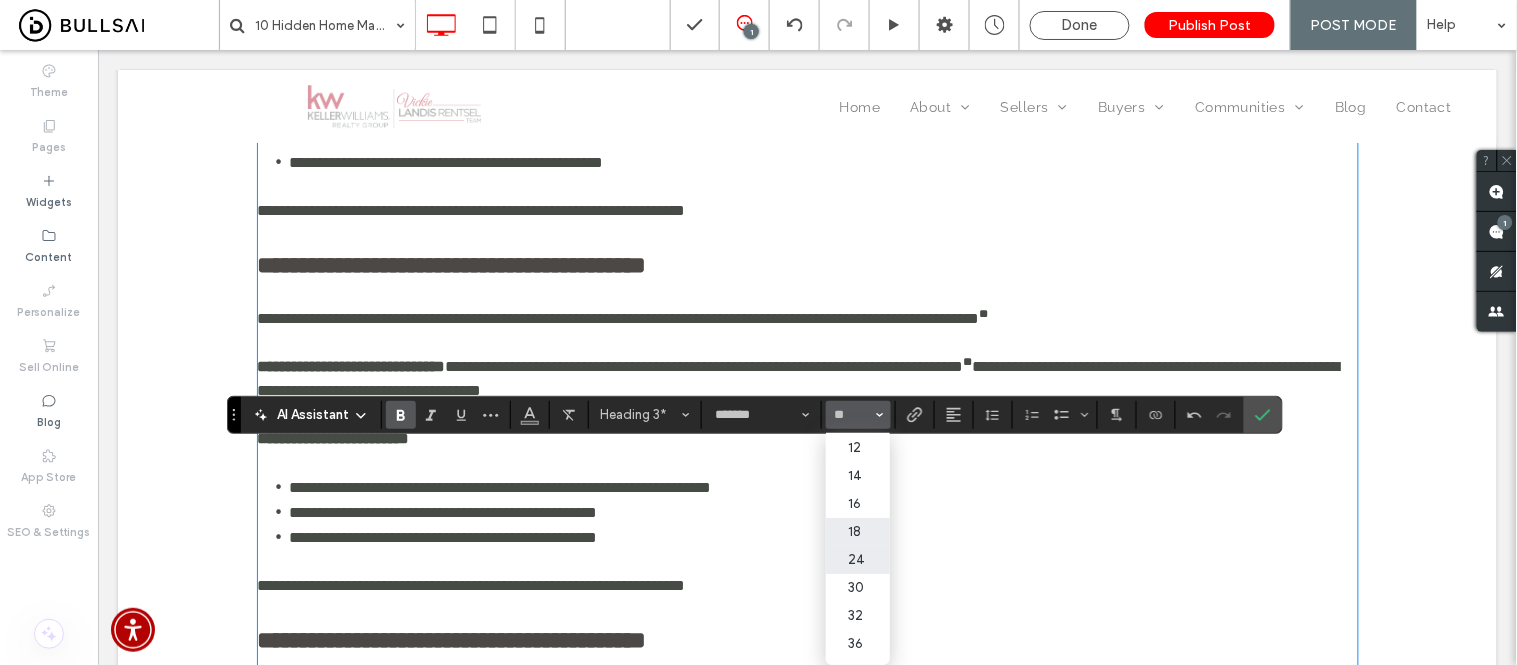 click on "18" at bounding box center [858, 532] 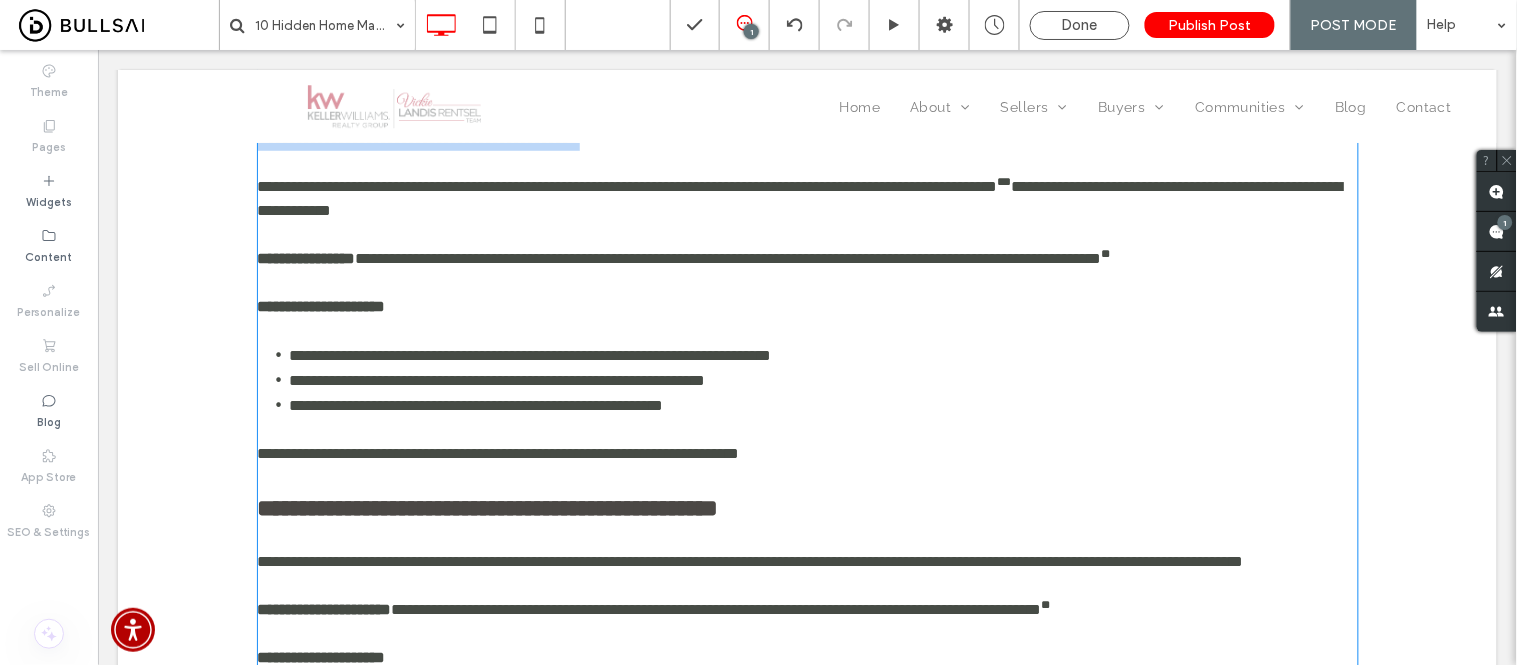 scroll, scrollTop: 2554, scrollLeft: 0, axis: vertical 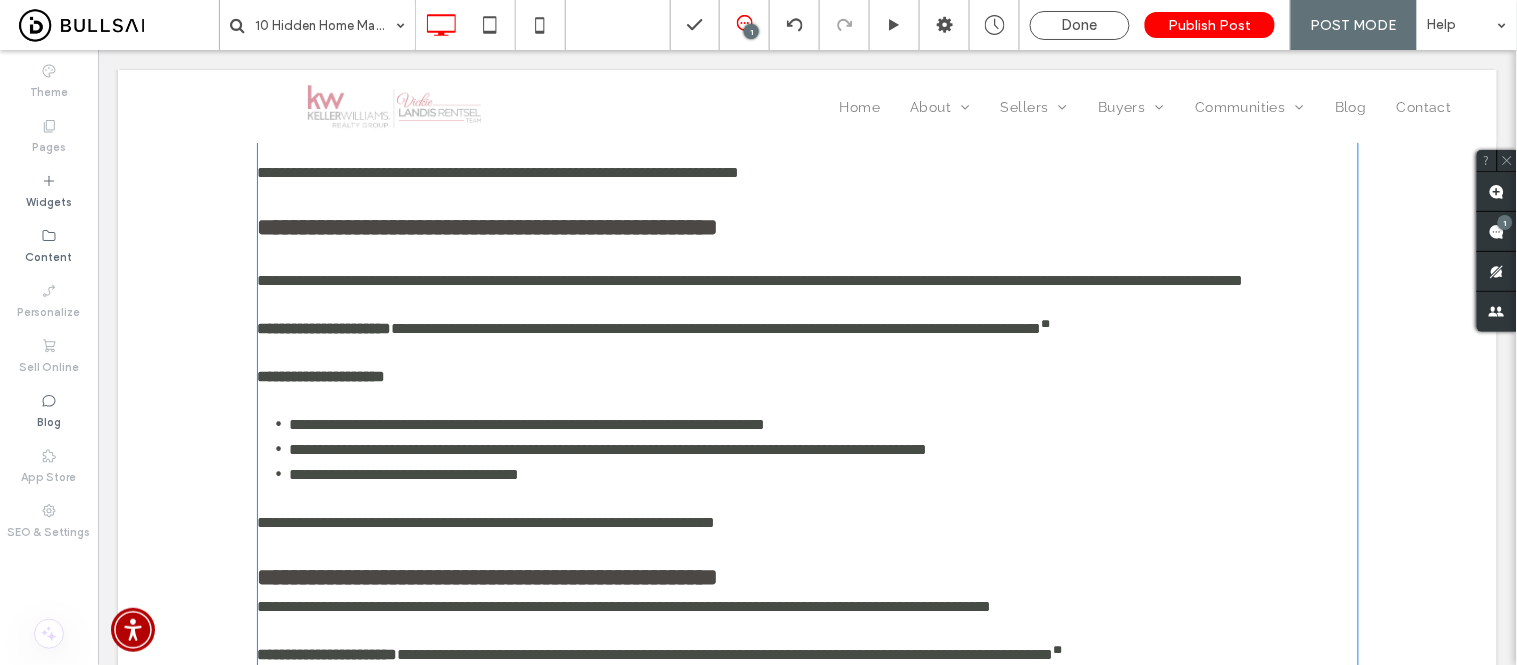 type on "**" 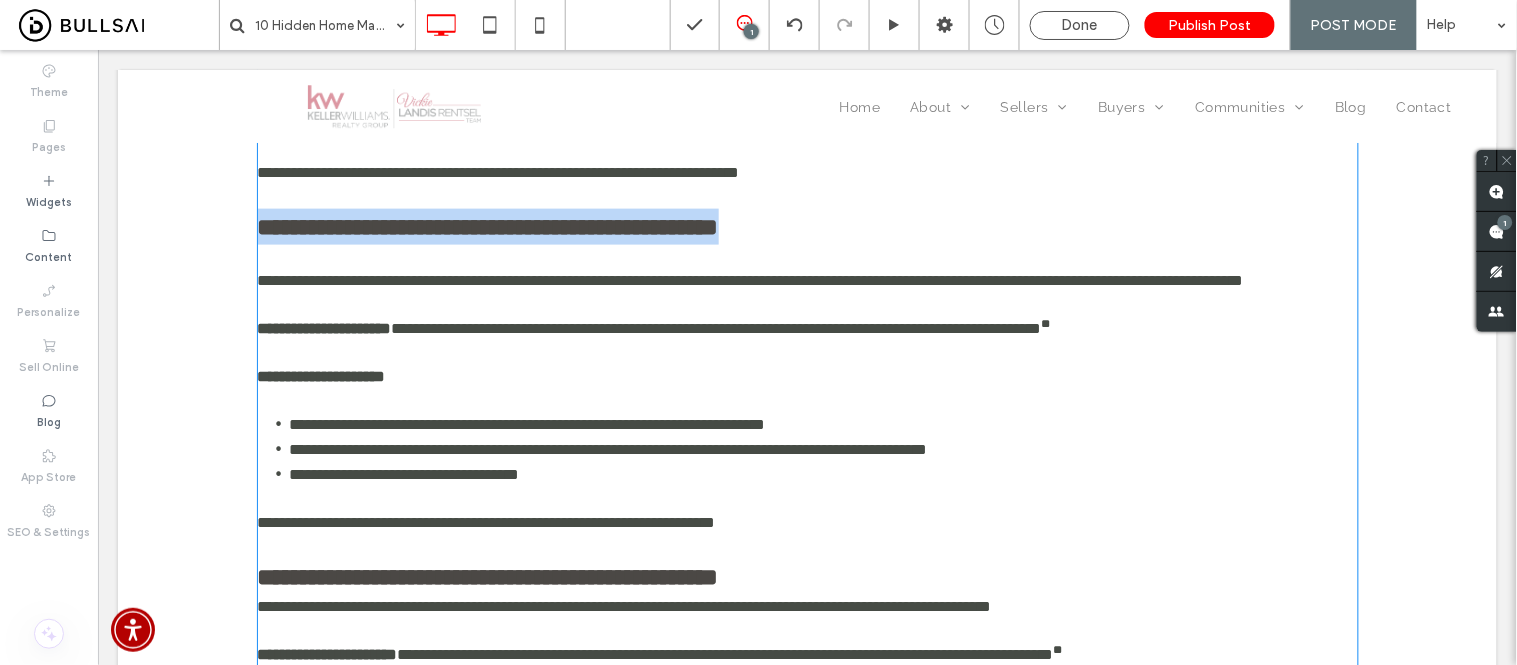 drag, startPoint x: 840, startPoint y: 317, endPoint x: 499, endPoint y: 376, distance: 346.06647 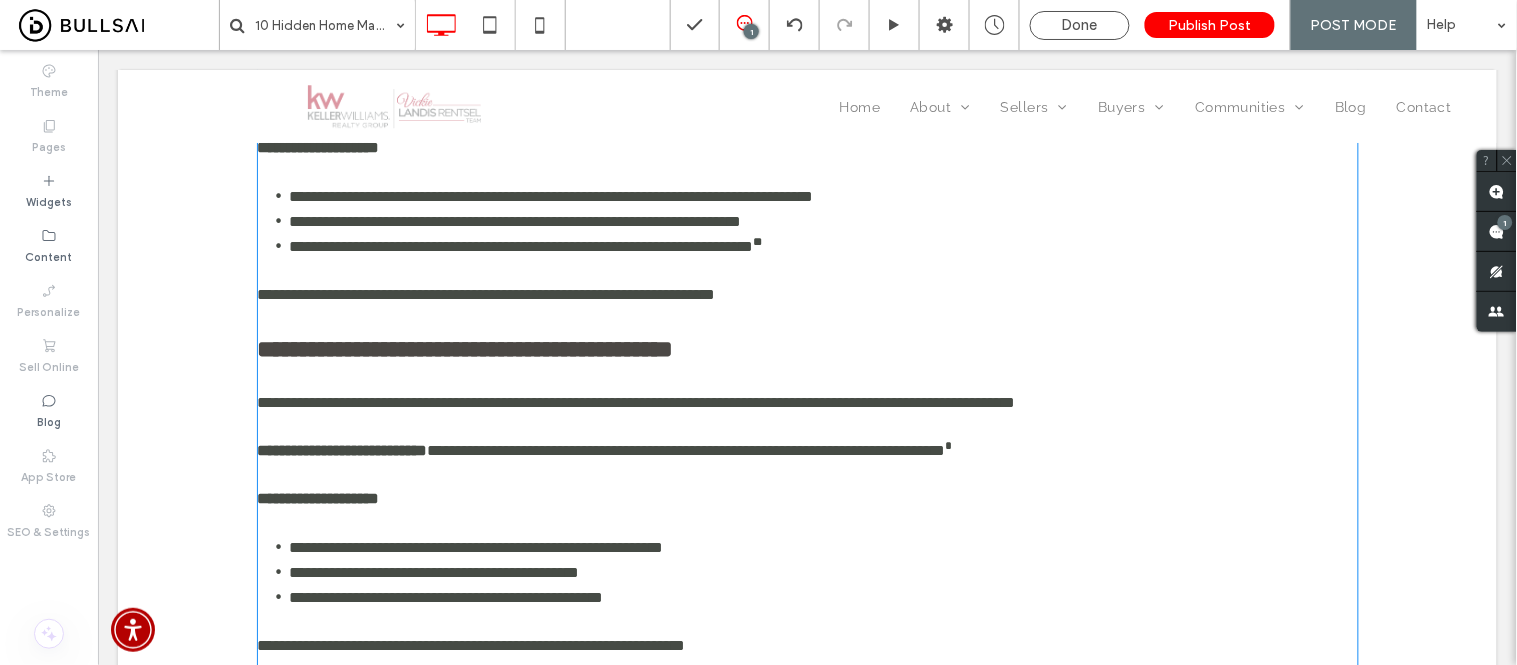 scroll, scrollTop: 3665, scrollLeft: 0, axis: vertical 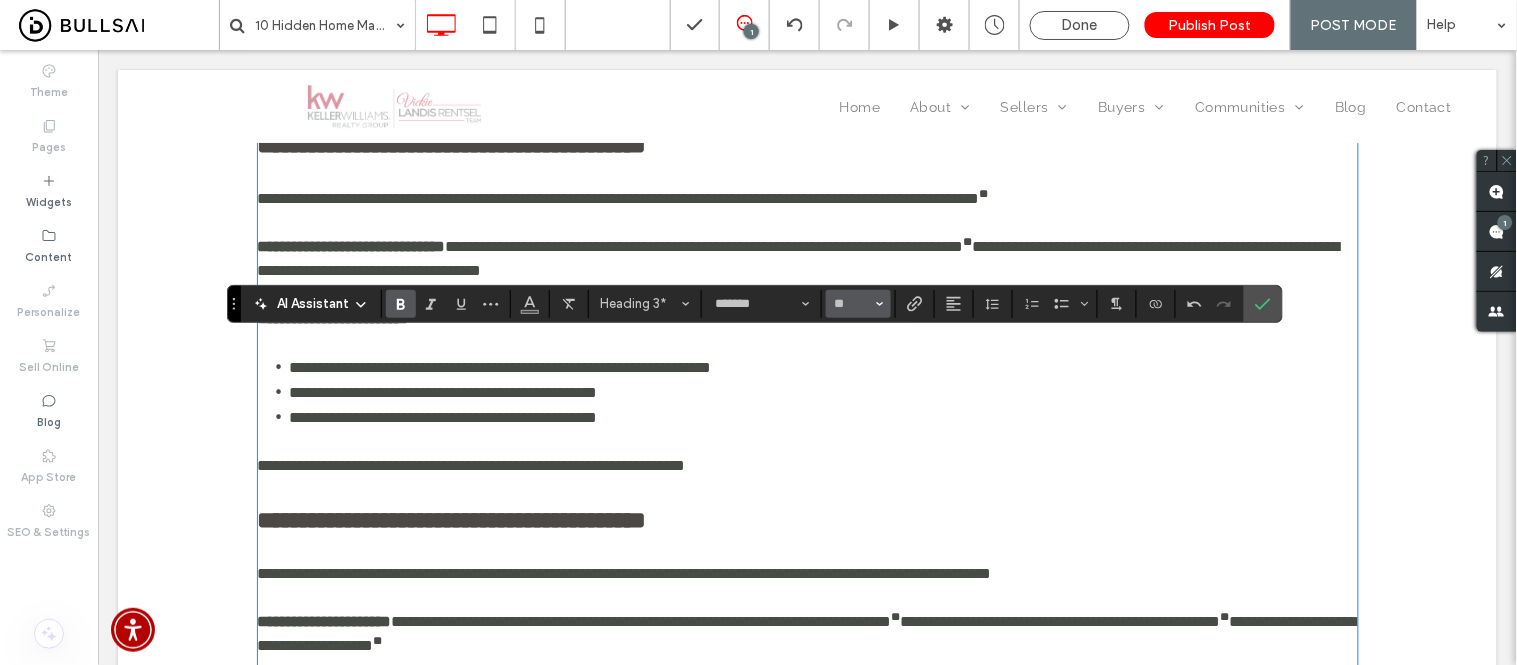 click 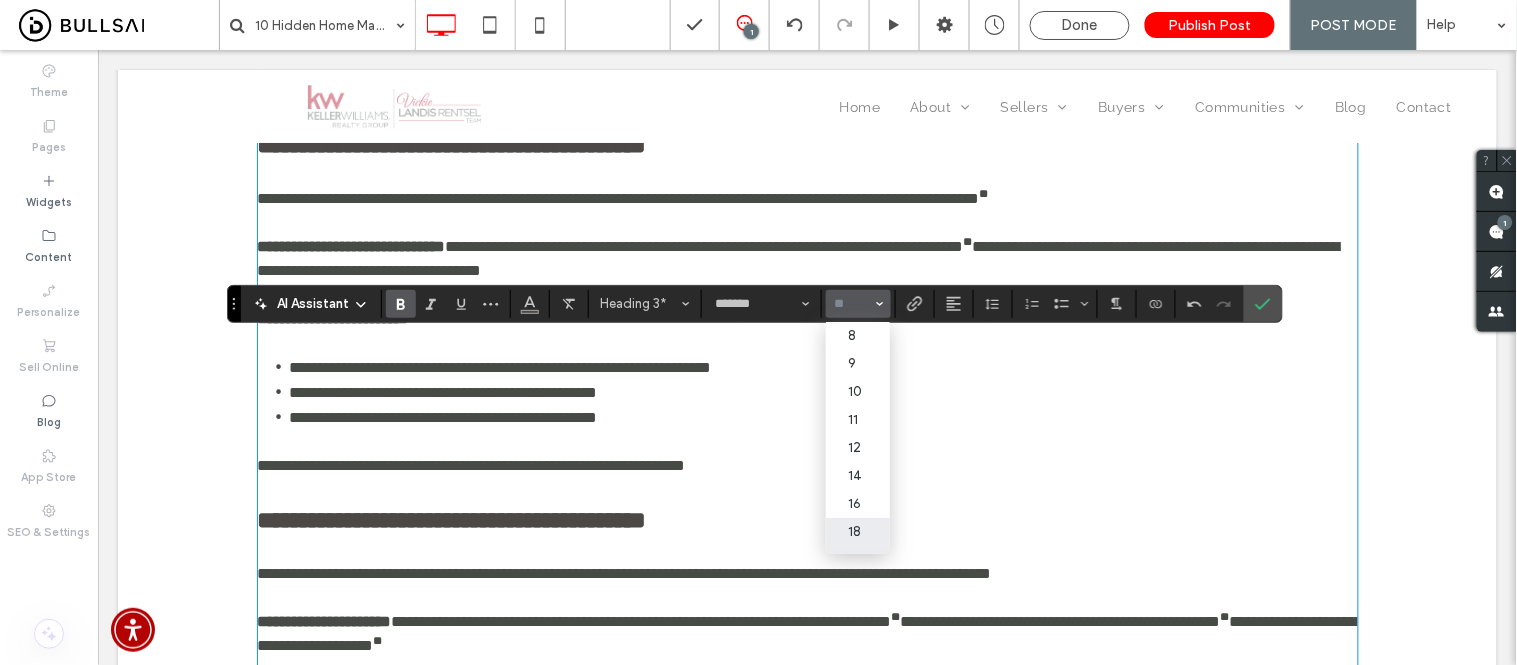 click on "18" at bounding box center (858, 532) 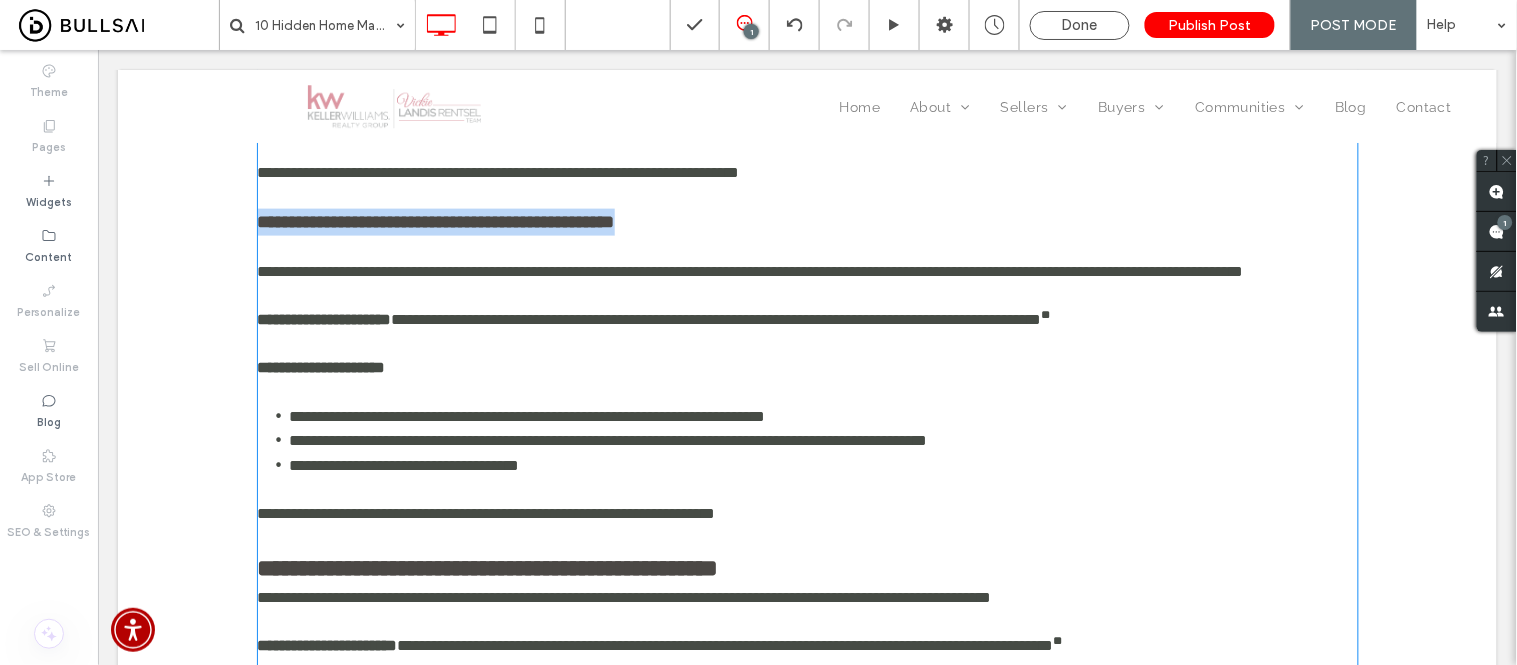 scroll, scrollTop: 2776, scrollLeft: 0, axis: vertical 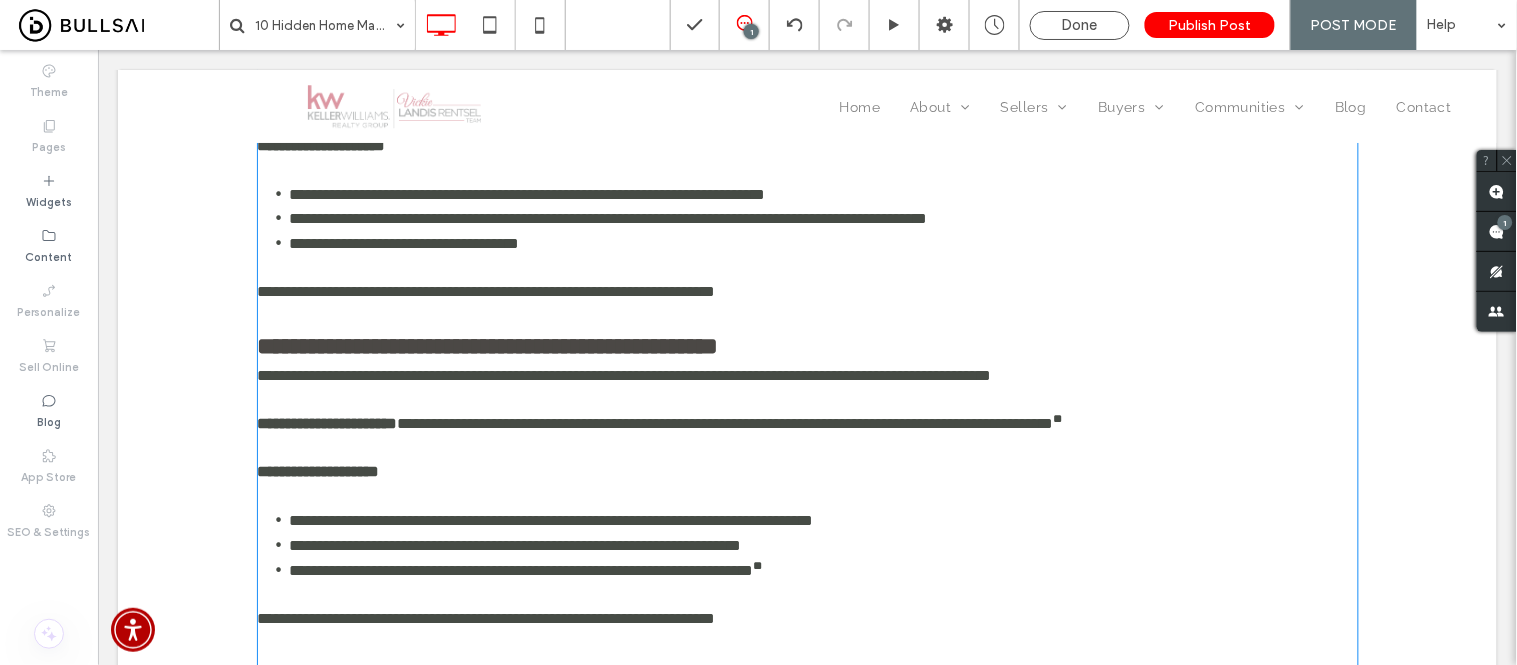 type on "**" 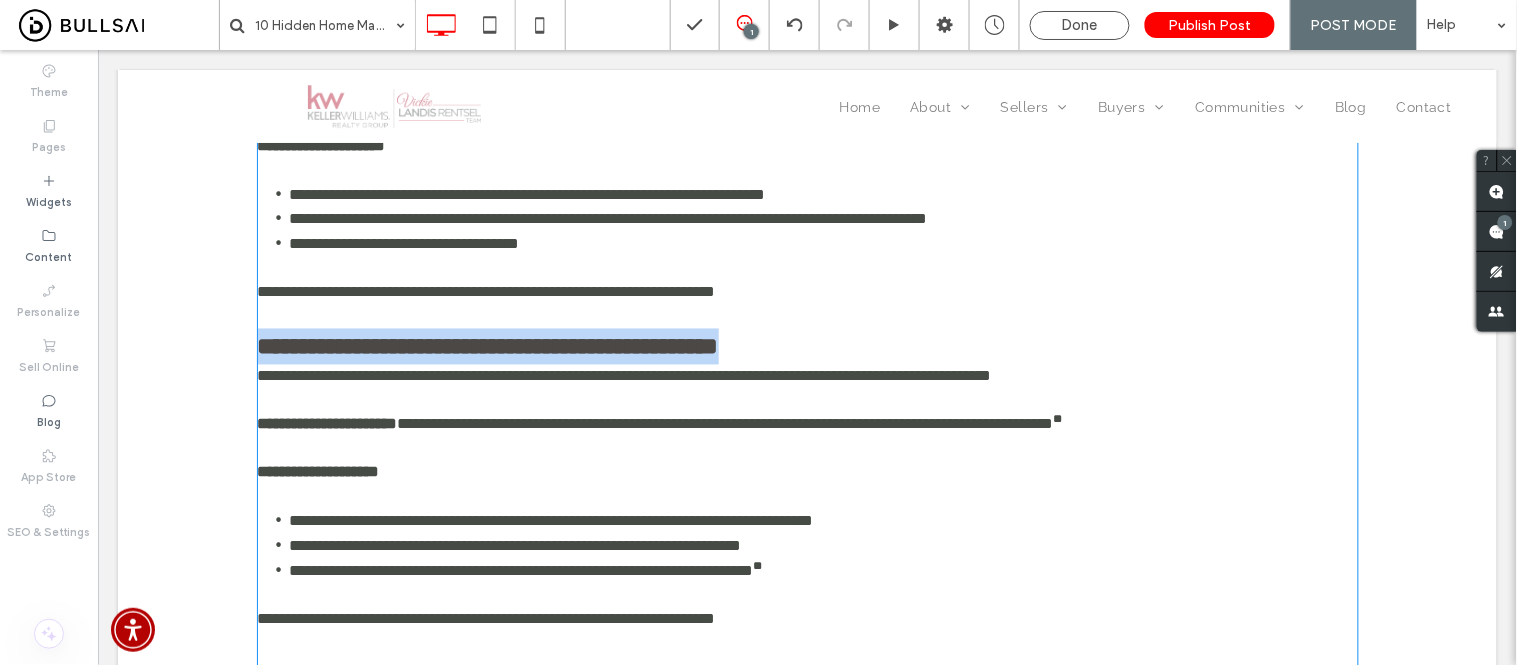 drag, startPoint x: 335, startPoint y: 446, endPoint x: 226, endPoint y: 451, distance: 109.11462 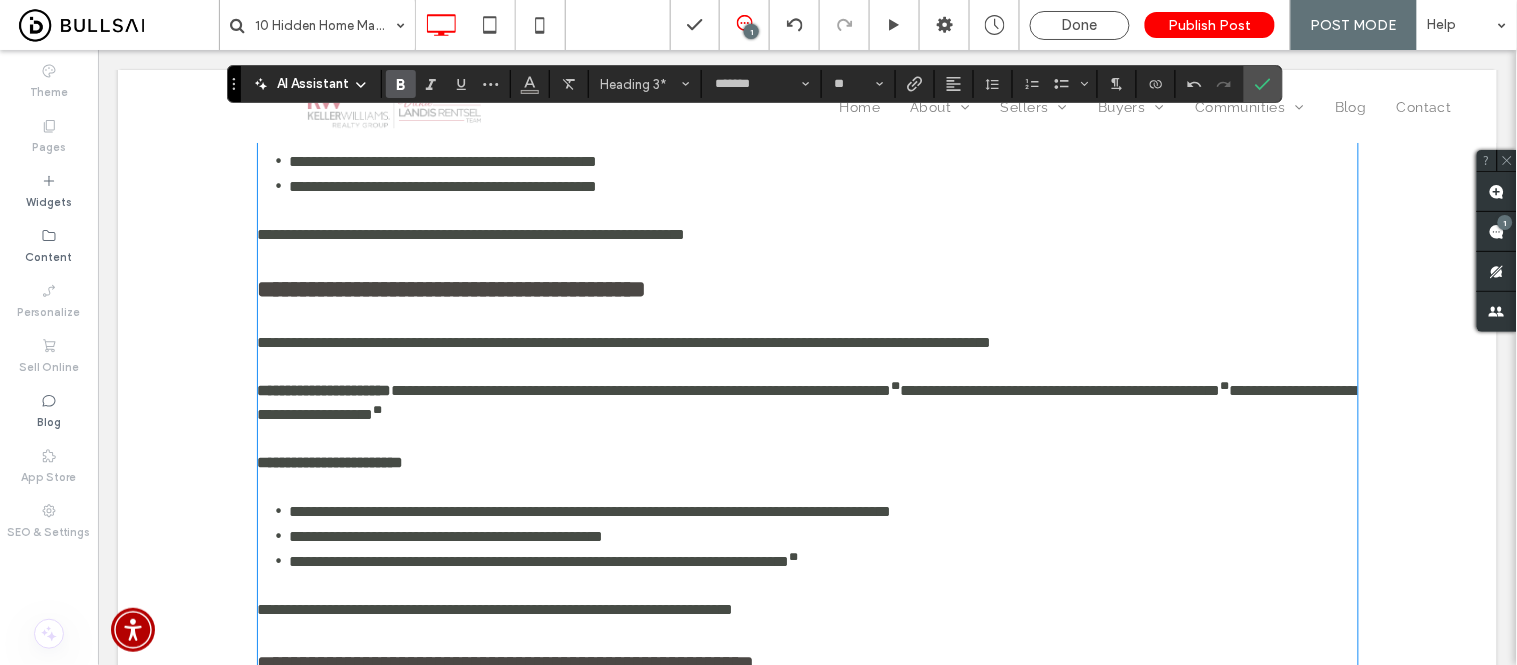 scroll, scrollTop: 3665, scrollLeft: 0, axis: vertical 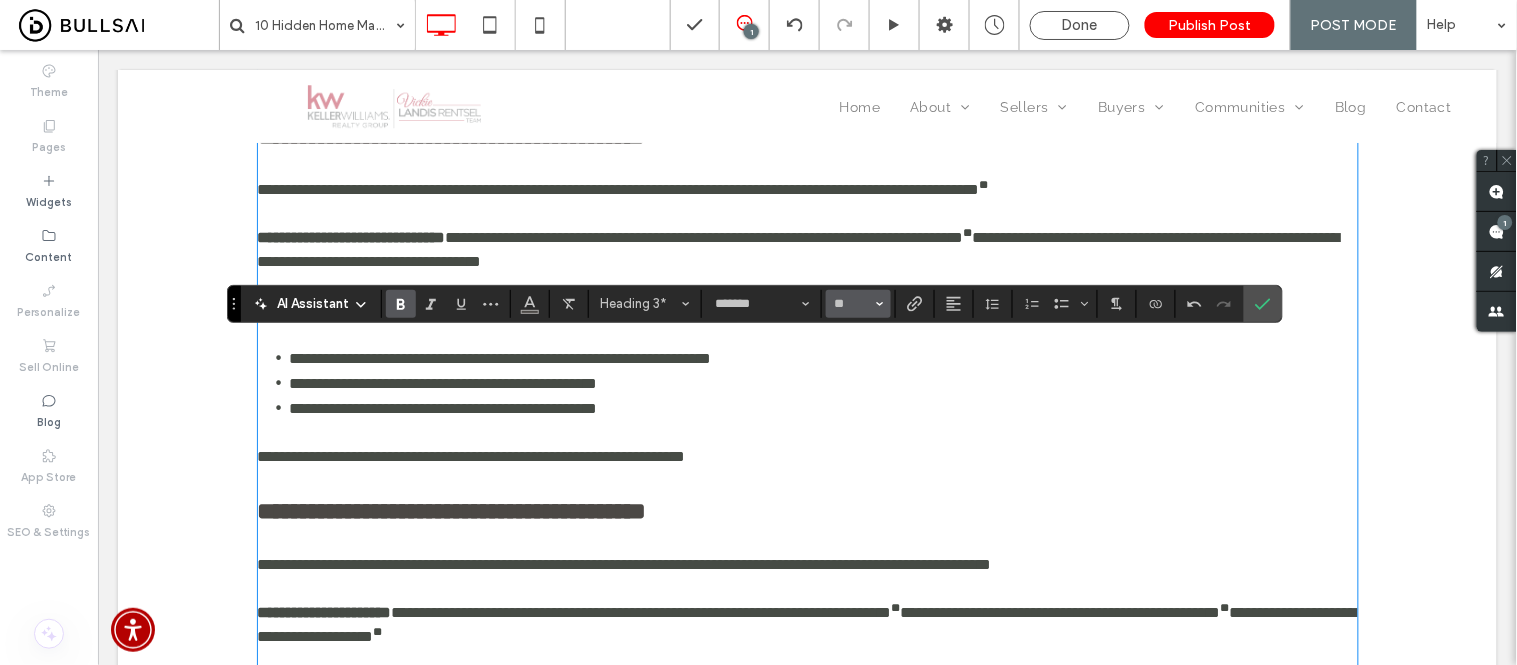 click 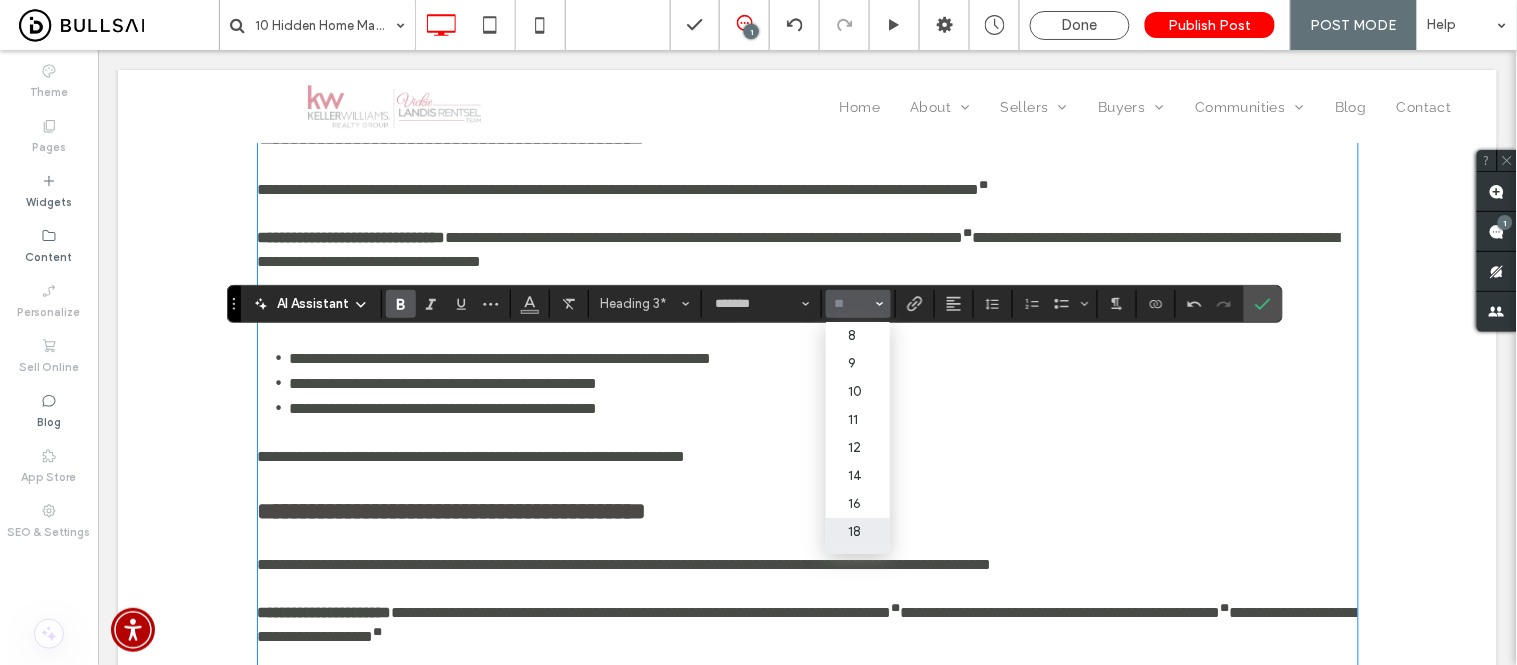 drag, startPoint x: 853, startPoint y: 532, endPoint x: 740, endPoint y: 478, distance: 125.23977 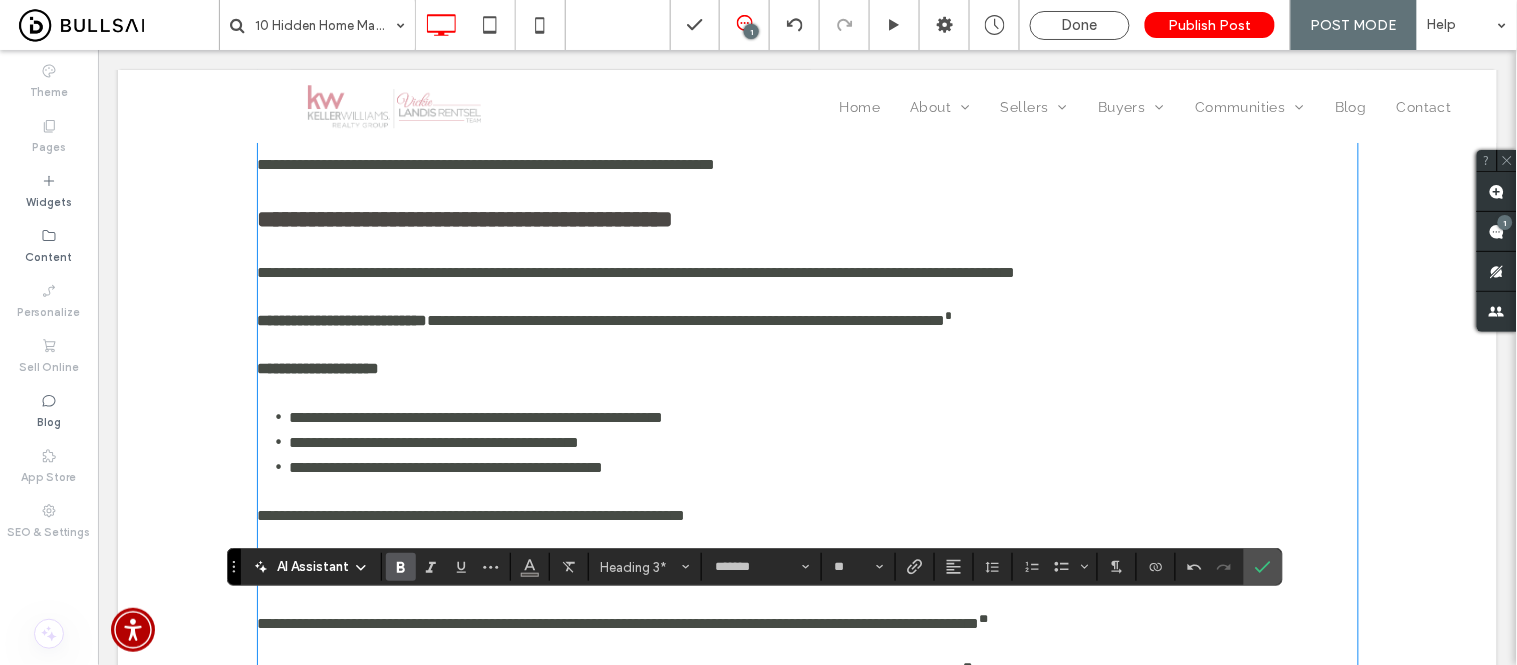 scroll, scrollTop: 3221, scrollLeft: 0, axis: vertical 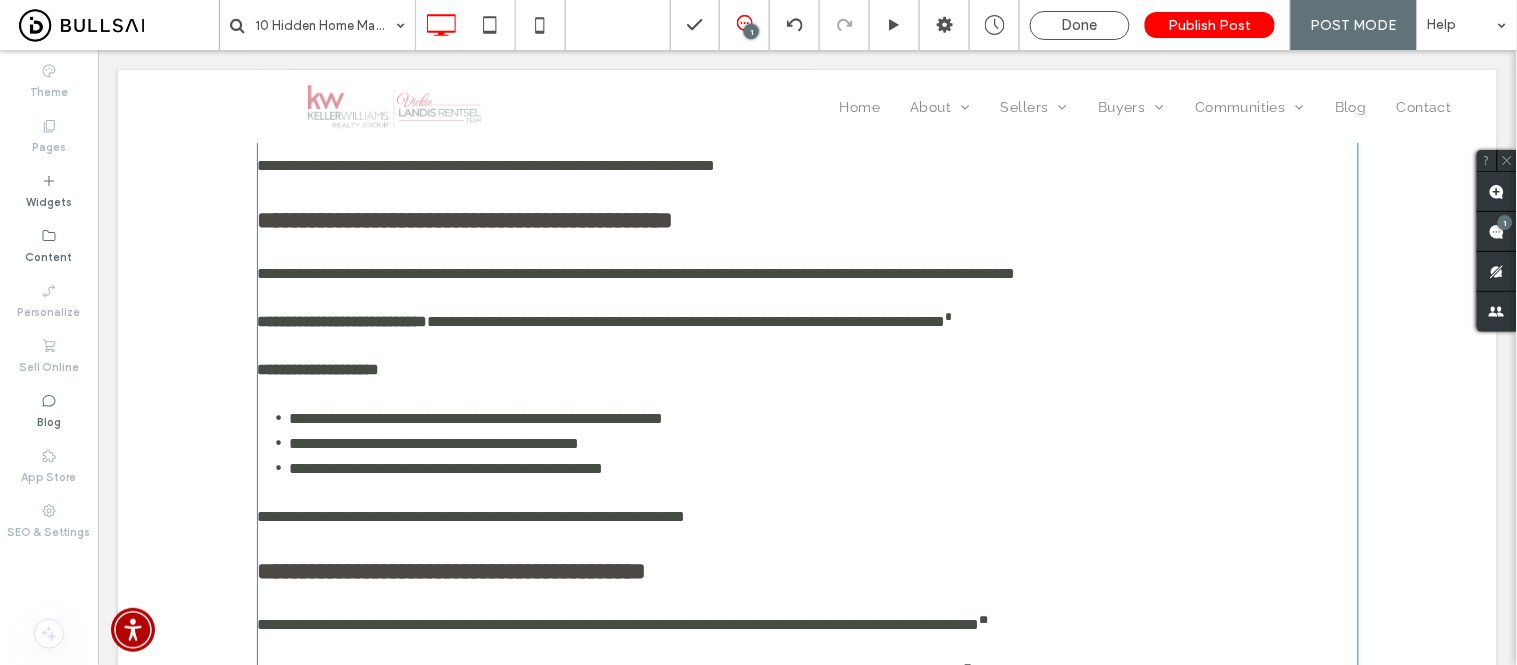 type on "**" 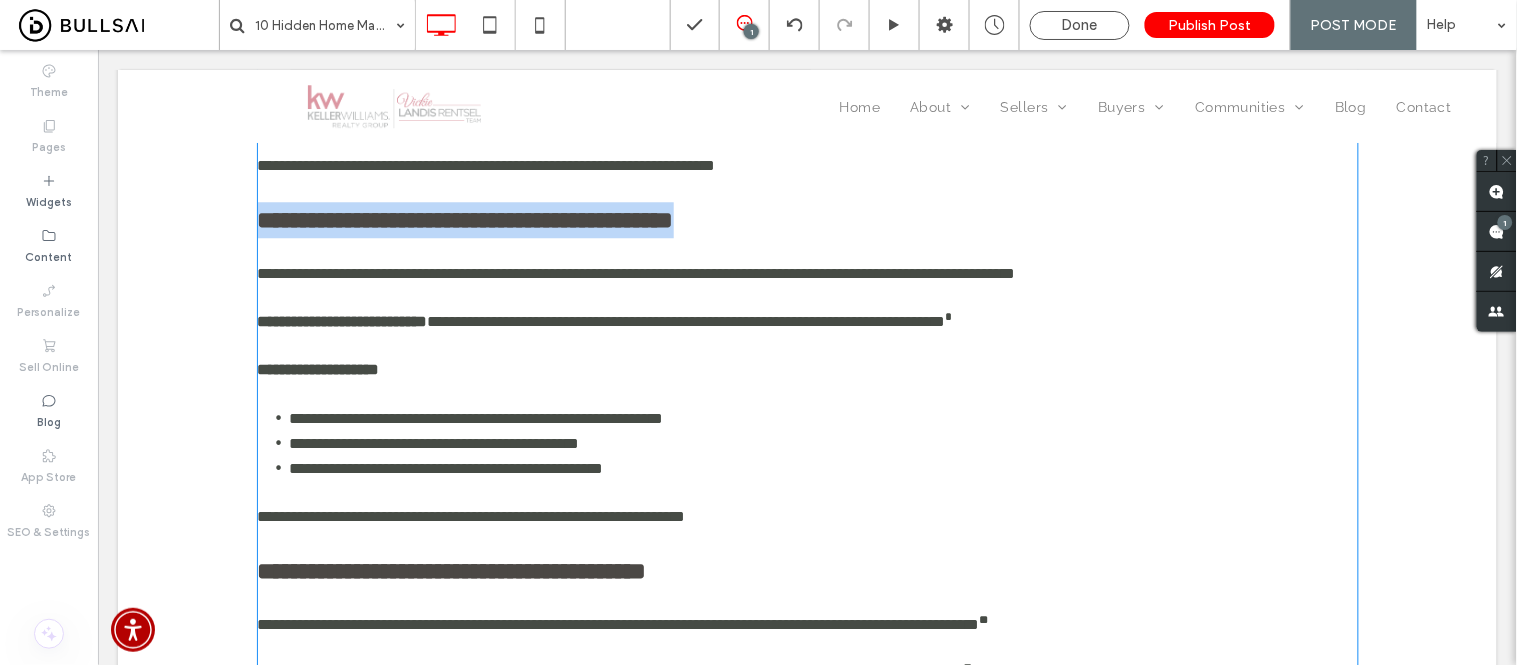 drag, startPoint x: 853, startPoint y: 325, endPoint x: 250, endPoint y: 330, distance: 603.02075 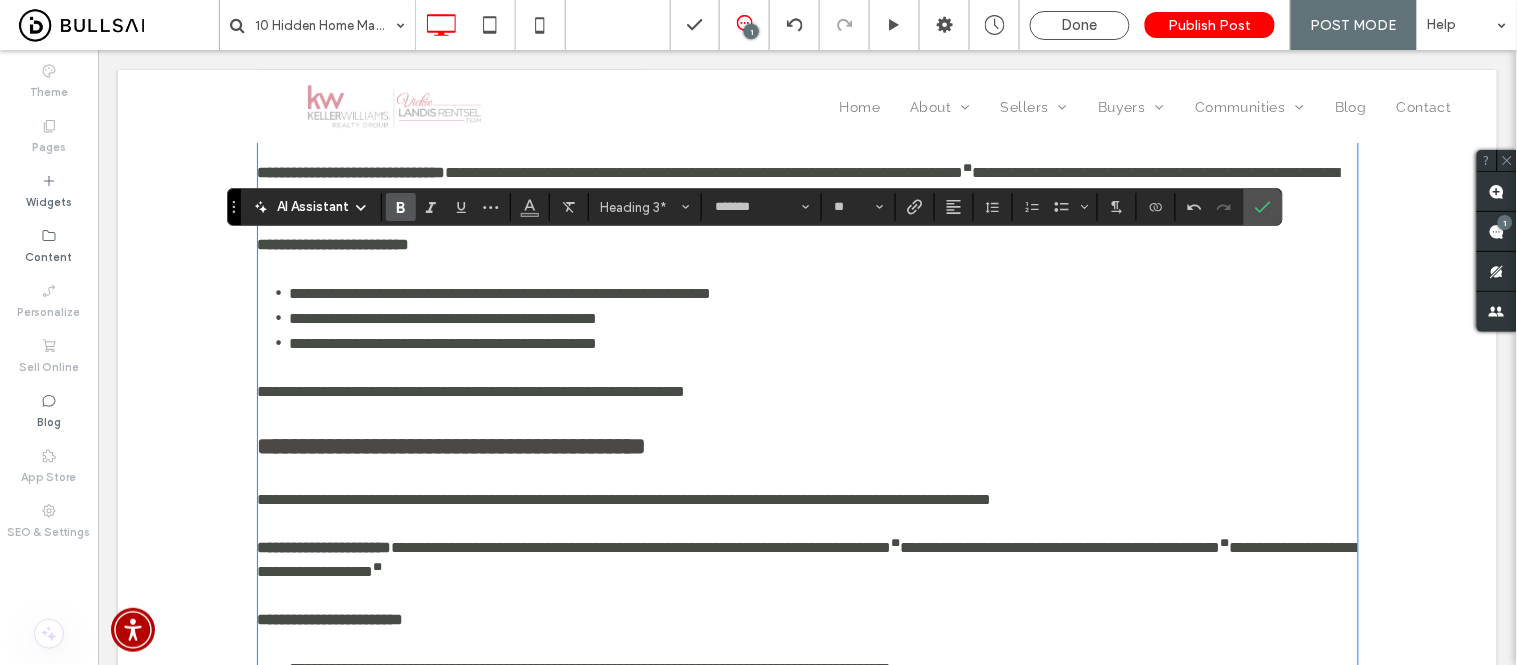 scroll, scrollTop: 3665, scrollLeft: 0, axis: vertical 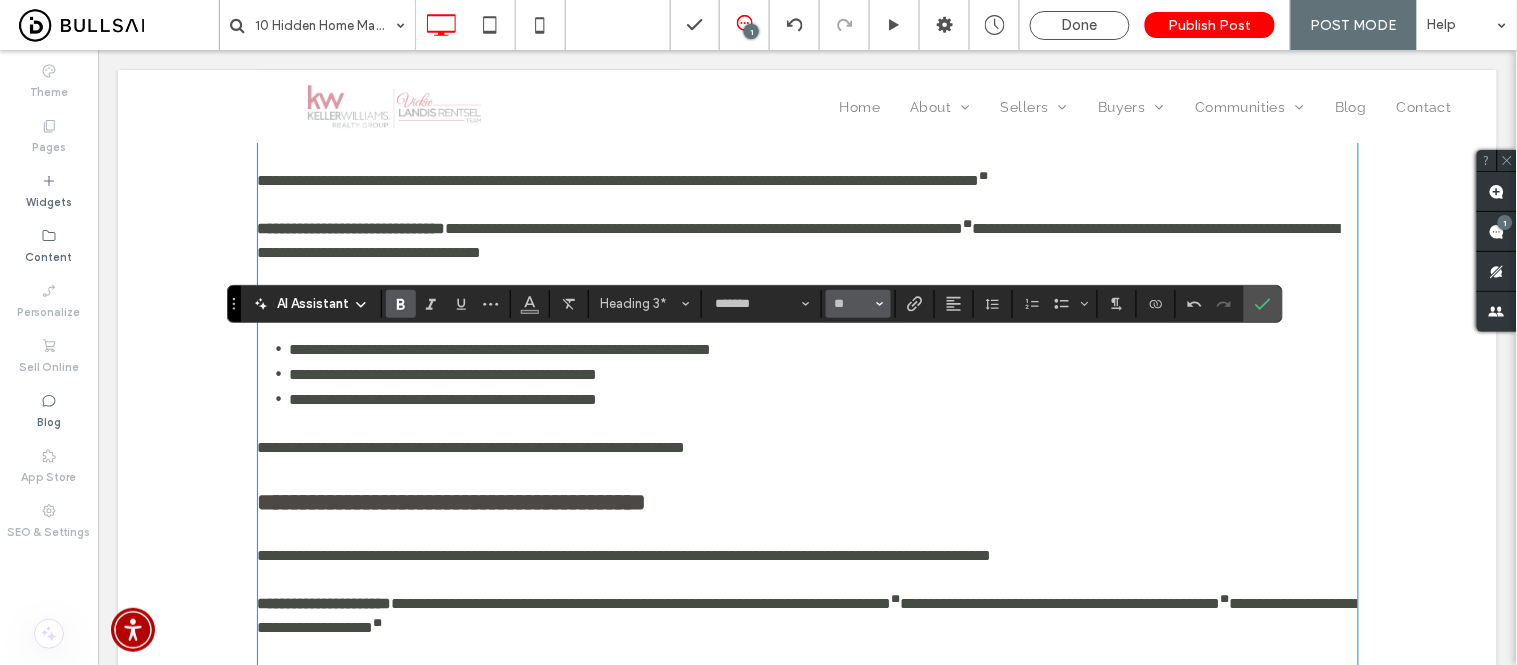 click 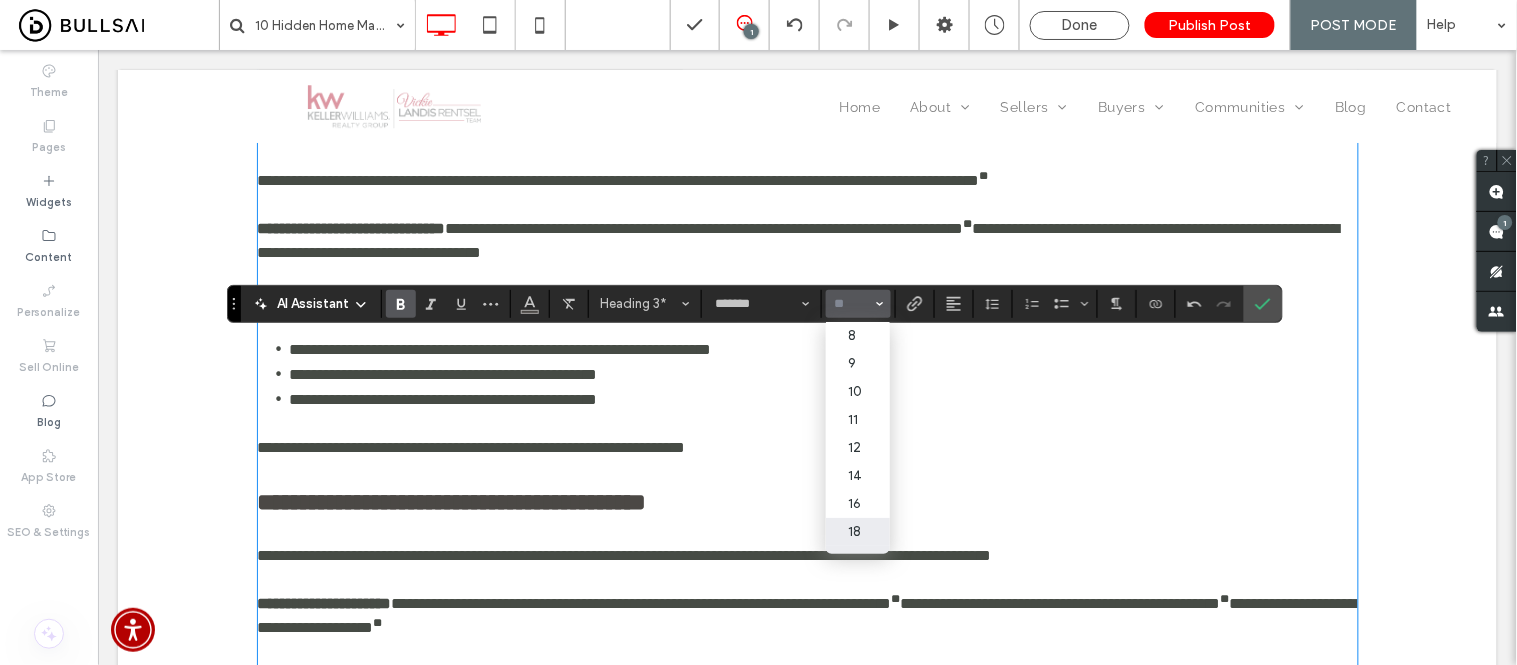 click on "18" at bounding box center [858, 532] 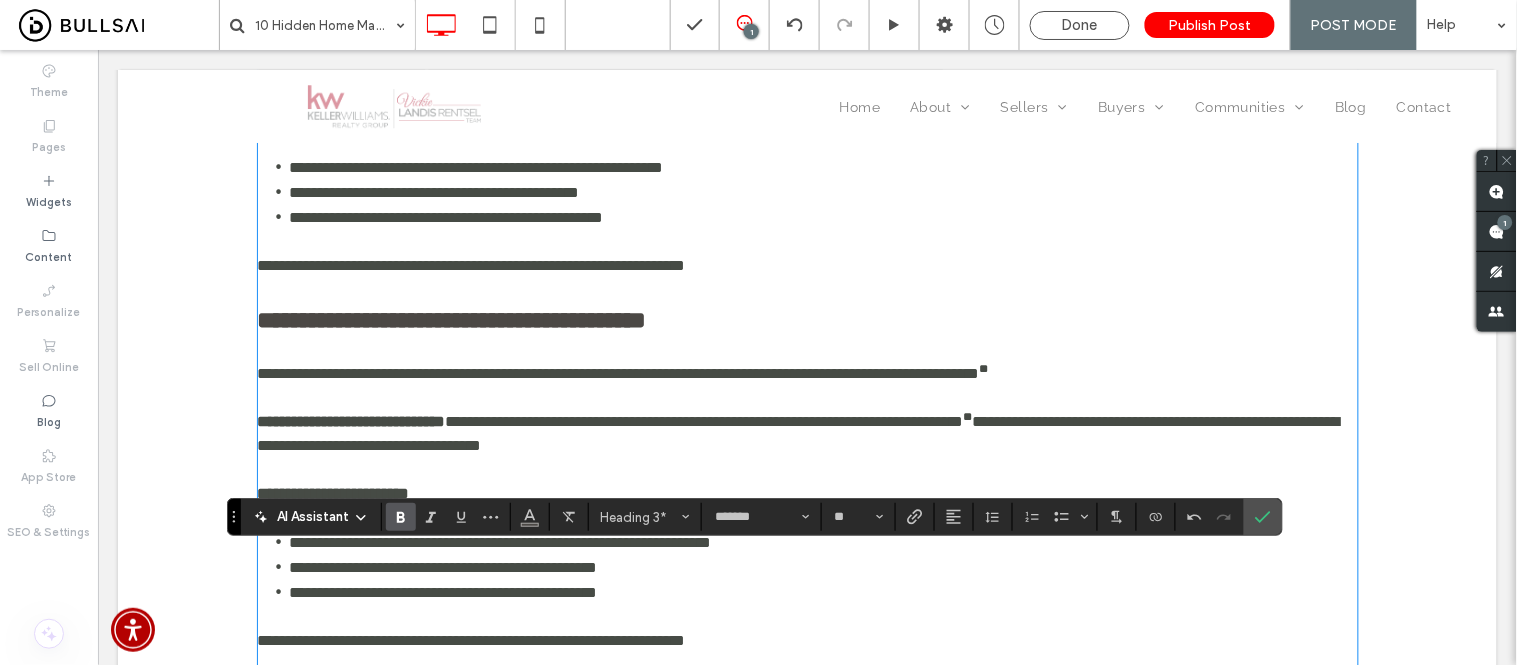 scroll, scrollTop: 3443, scrollLeft: 0, axis: vertical 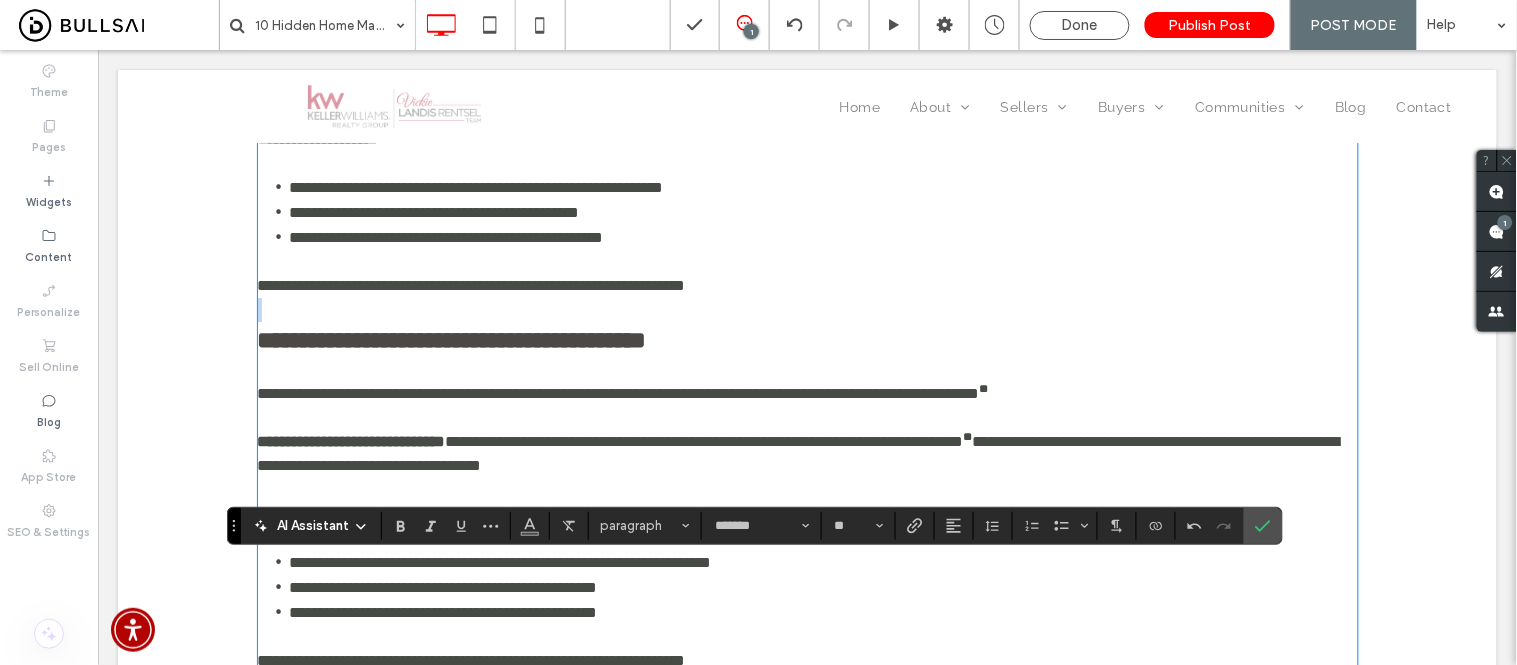 type on "**" 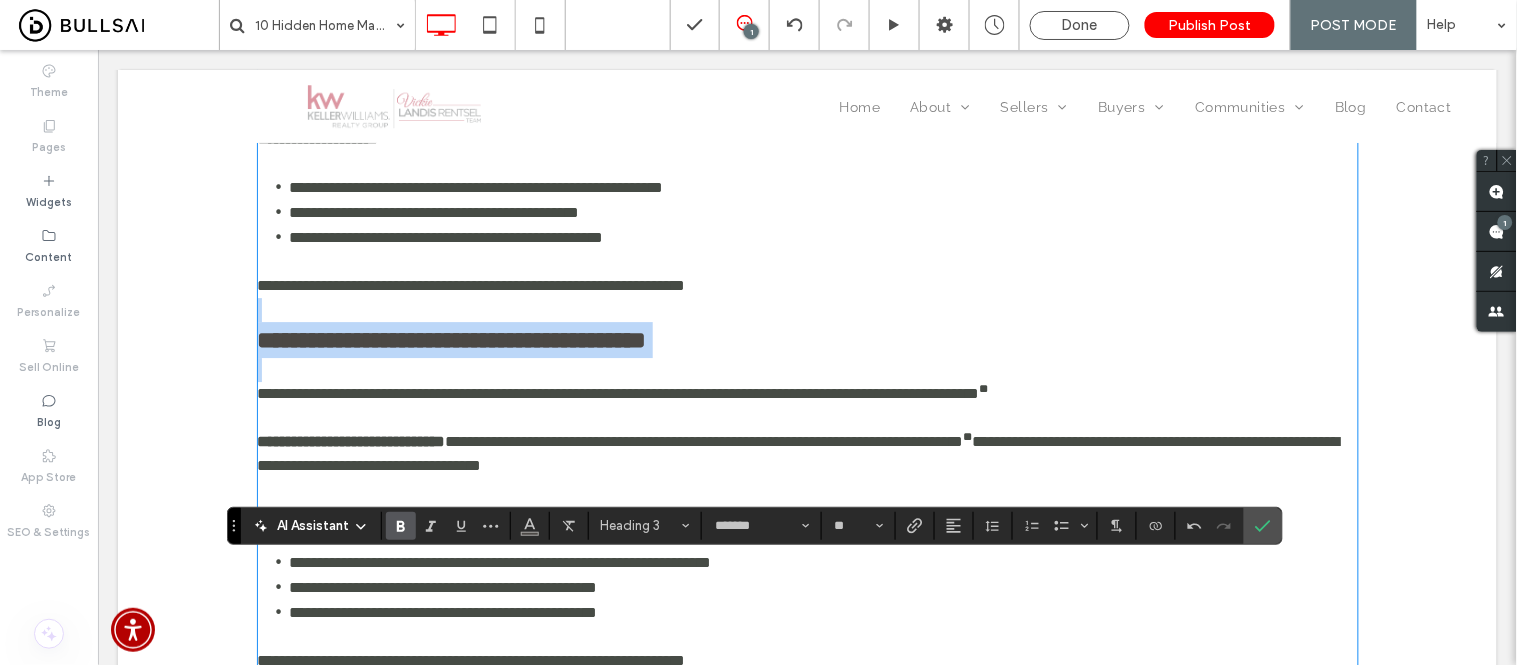 drag, startPoint x: 786, startPoint y: 447, endPoint x: 760, endPoint y: 472, distance: 36.069378 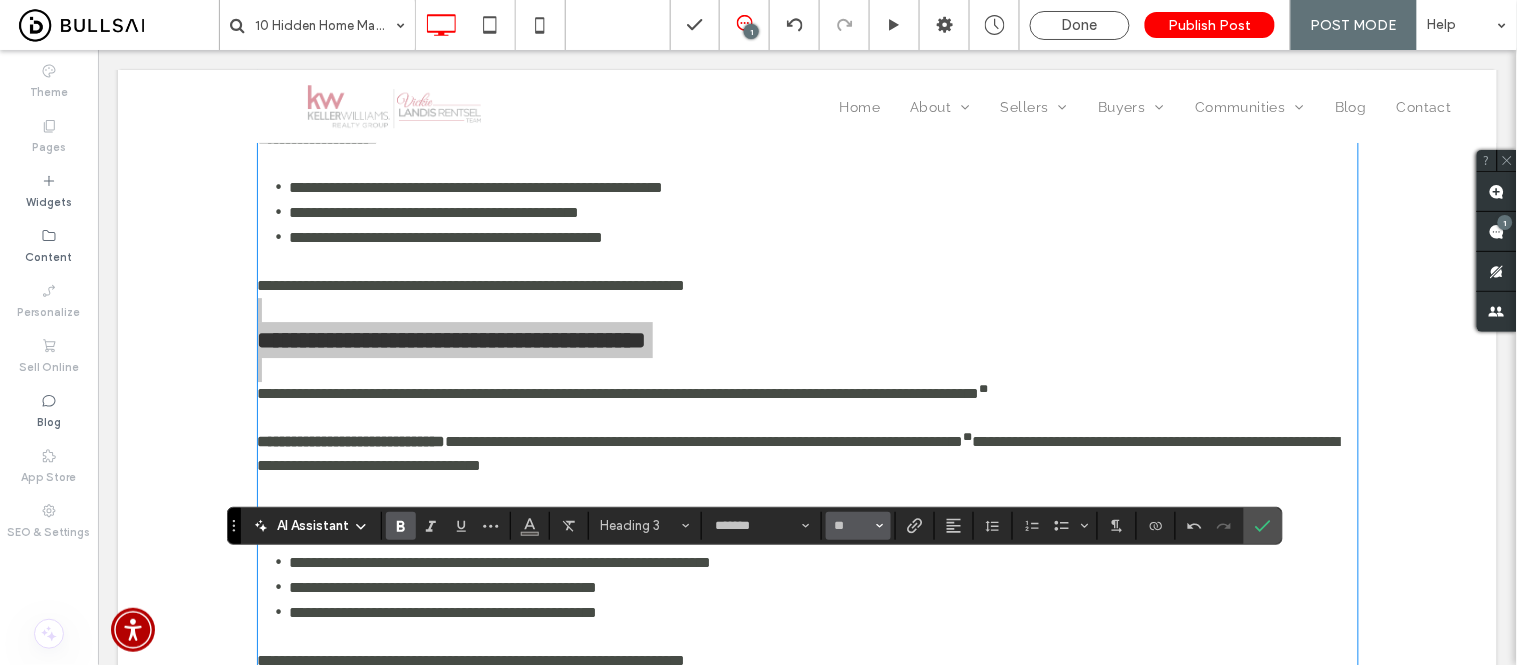 click at bounding box center (880, 526) 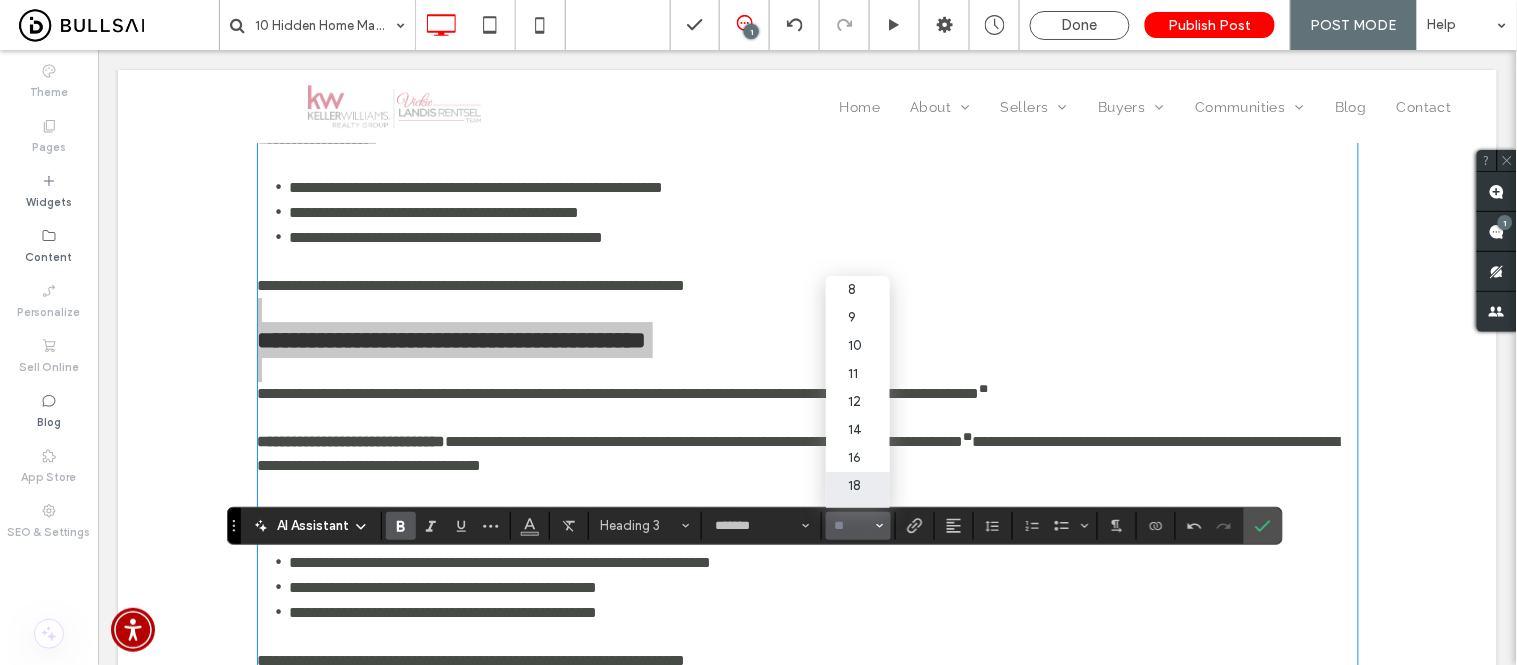 click on "18" at bounding box center [858, 486] 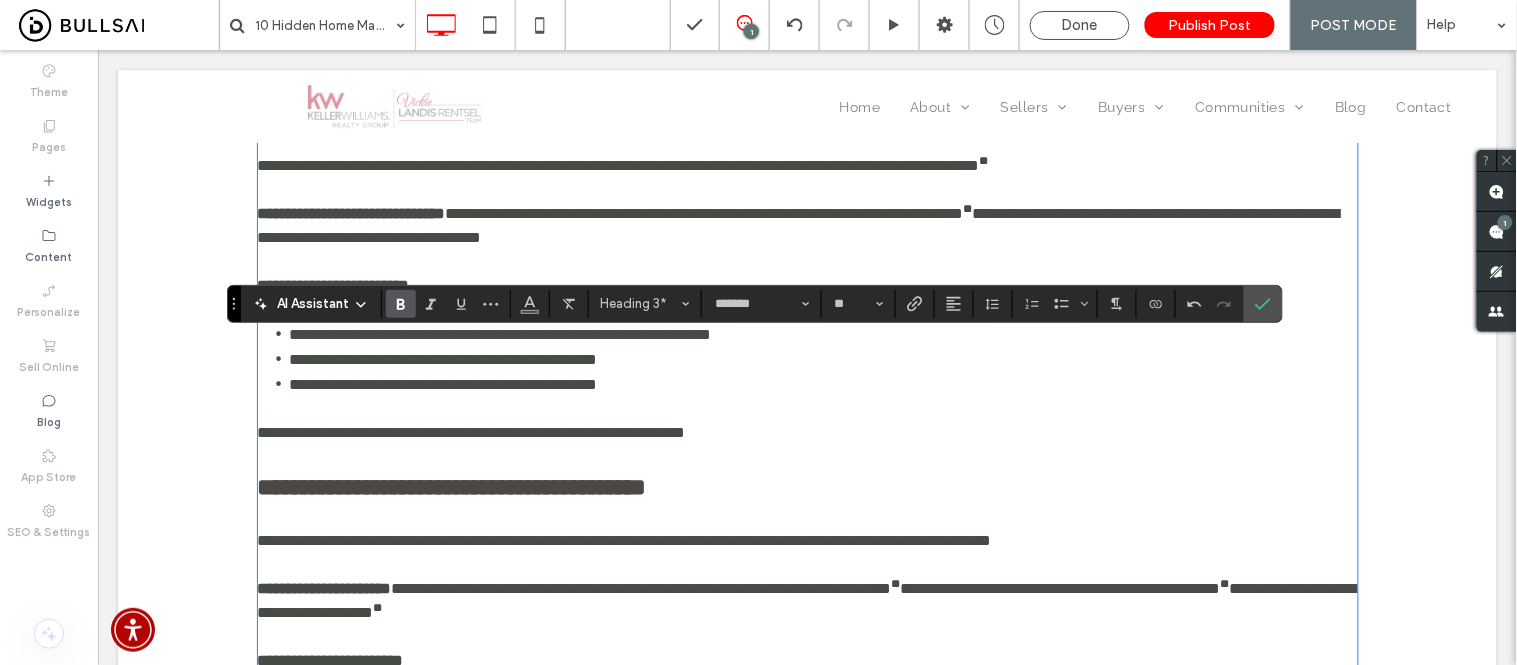 click on "**********" at bounding box center (500, 333) 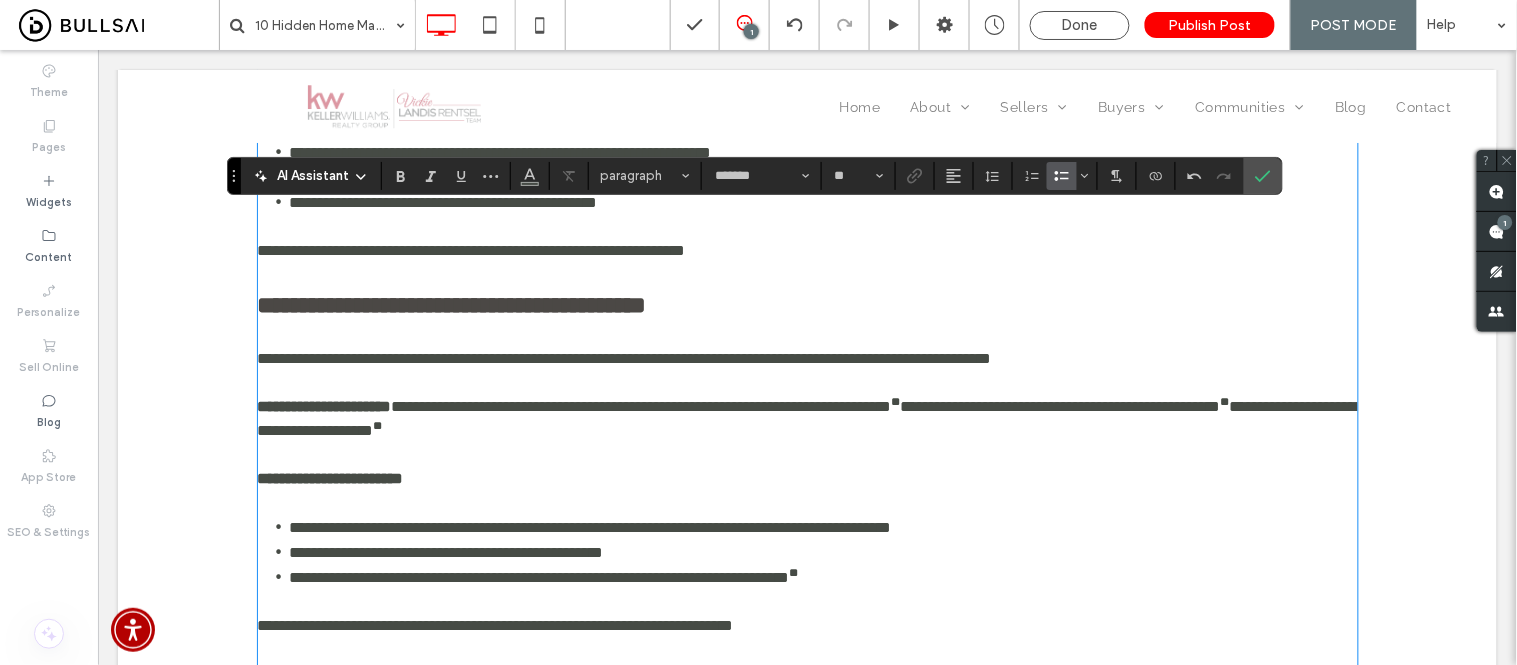 scroll, scrollTop: 3887, scrollLeft: 0, axis: vertical 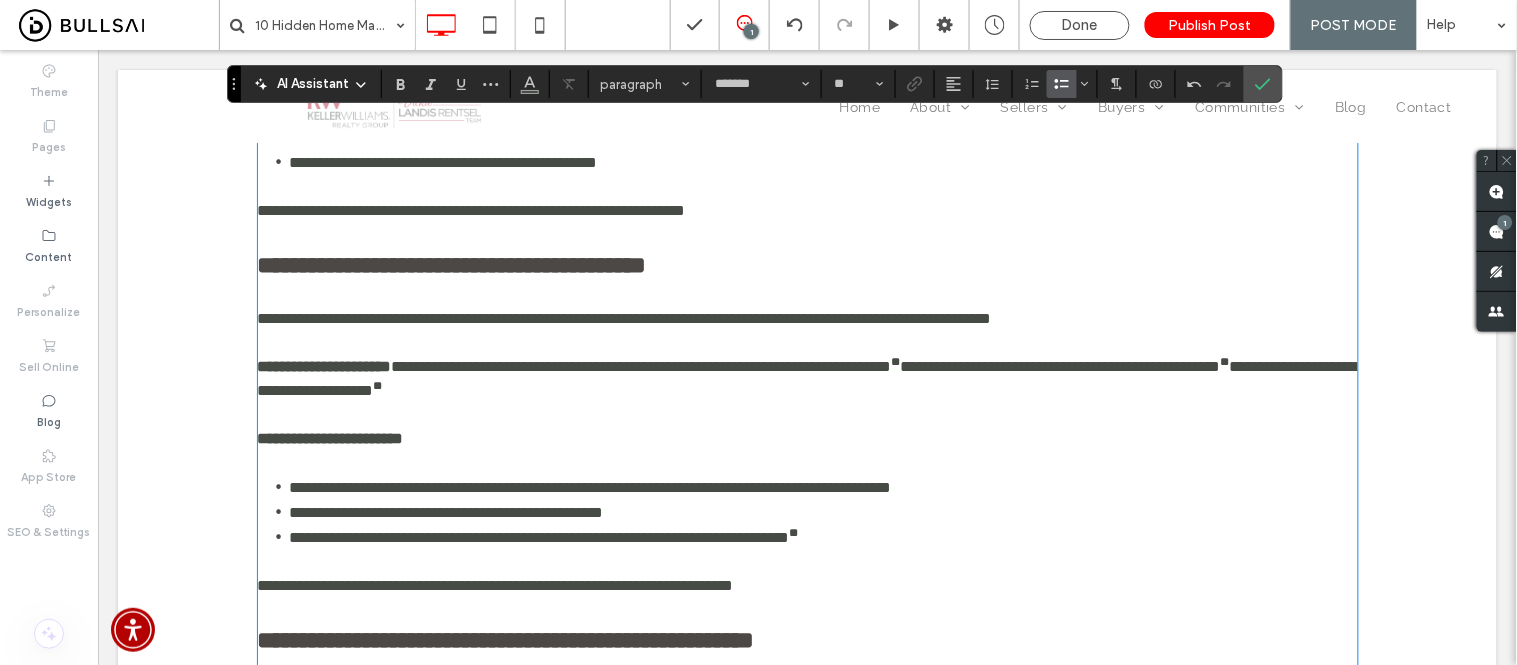 type on "**" 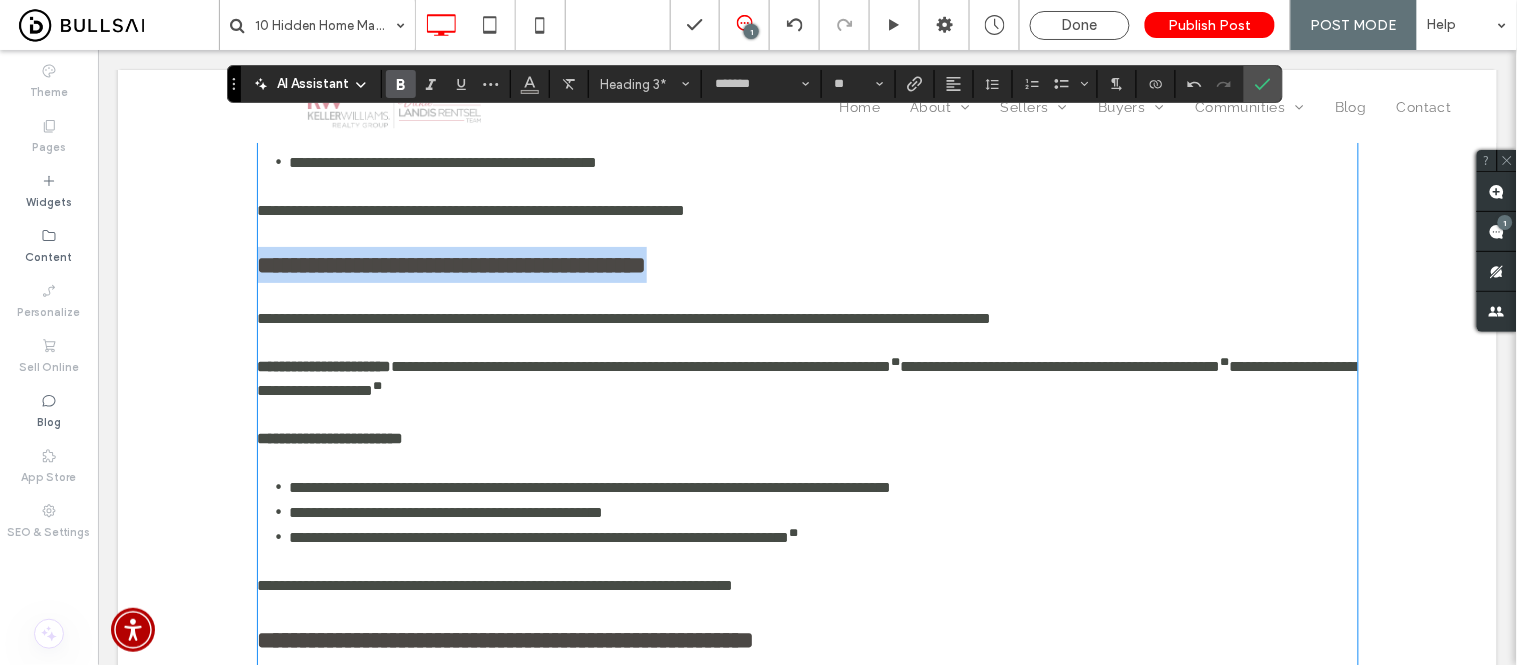 drag, startPoint x: 750, startPoint y: 370, endPoint x: 370, endPoint y: 313, distance: 384.25122 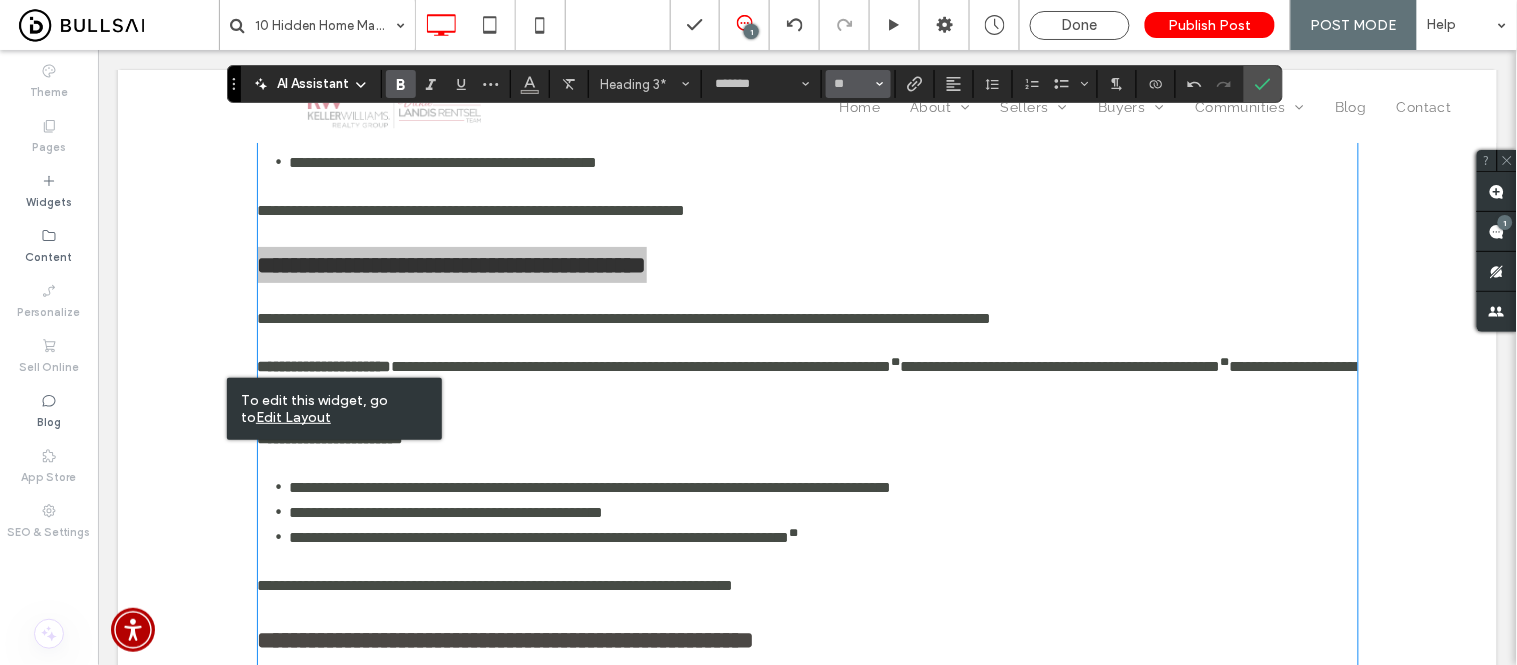 drag, startPoint x: 878, startPoint y: 77, endPoint x: 775, endPoint y: 190, distance: 152.89867 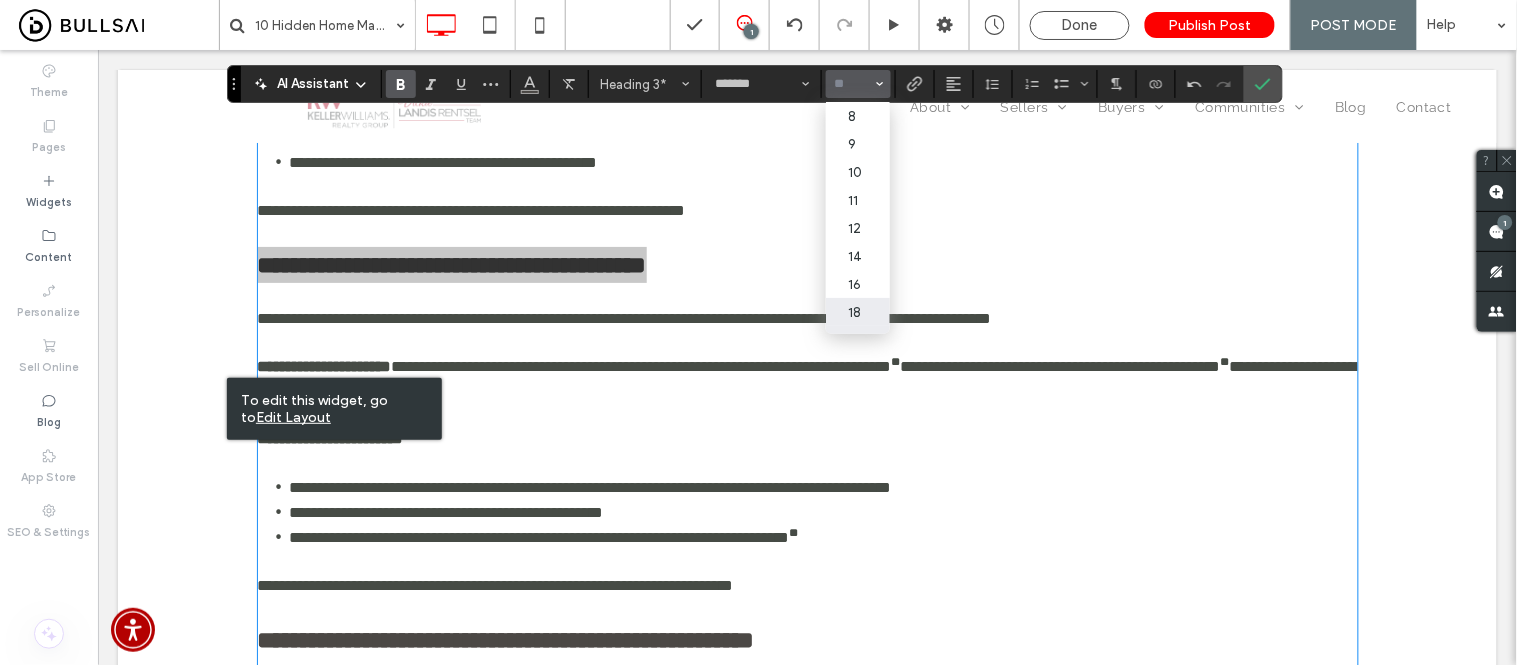 click on "18" at bounding box center (858, 312) 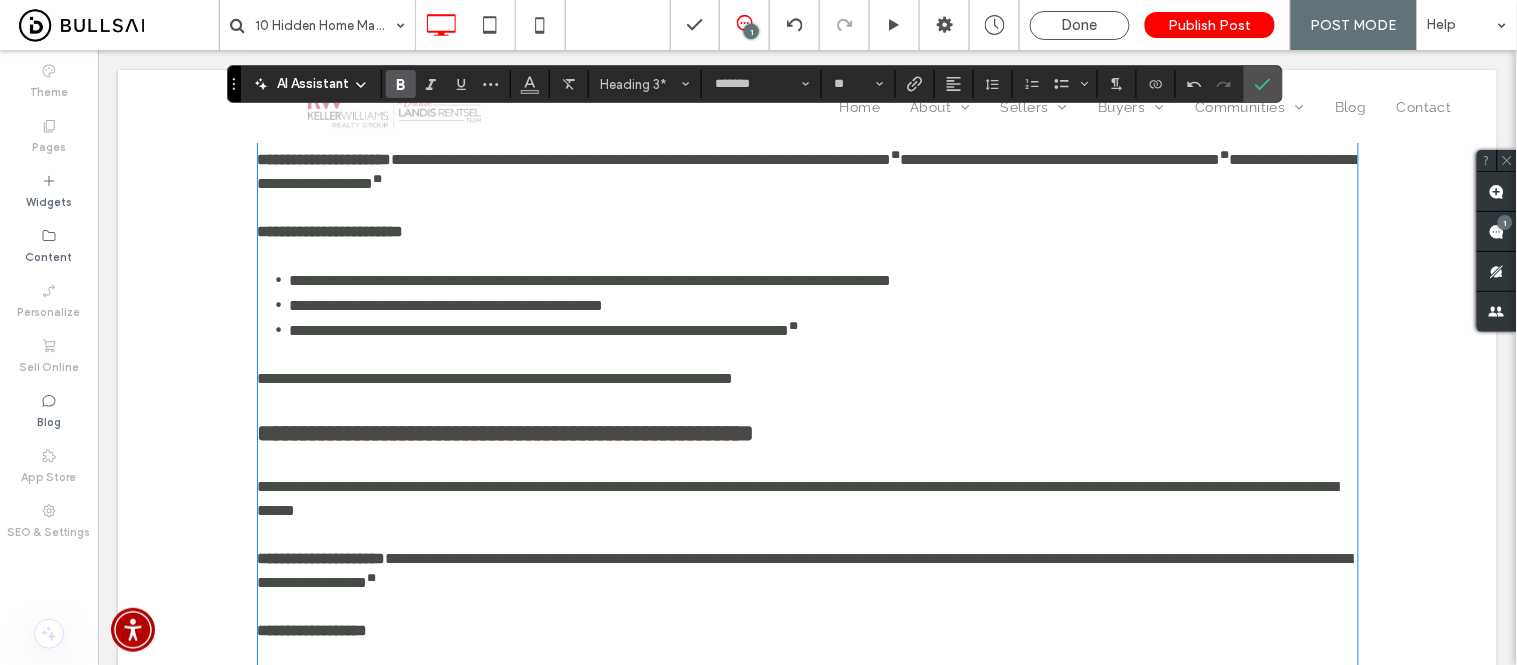 scroll, scrollTop: 4221, scrollLeft: 0, axis: vertical 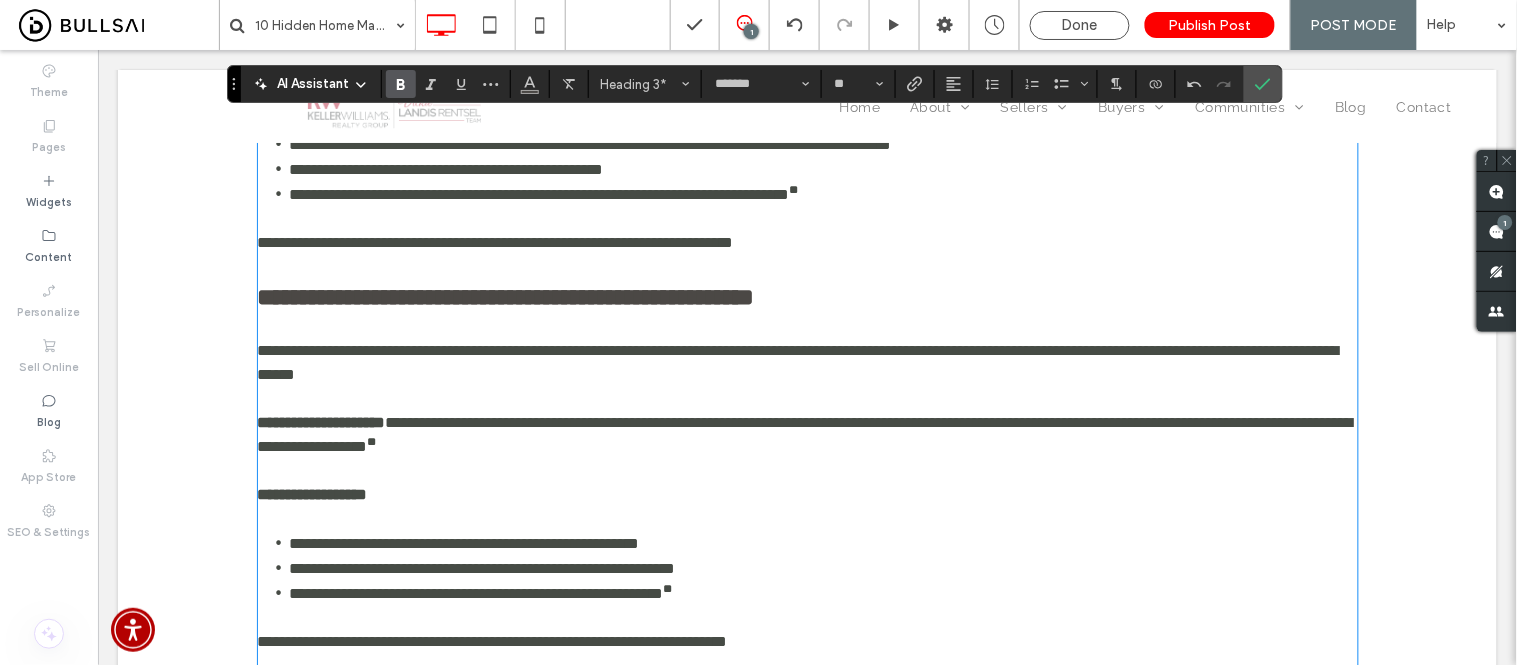 type on "**" 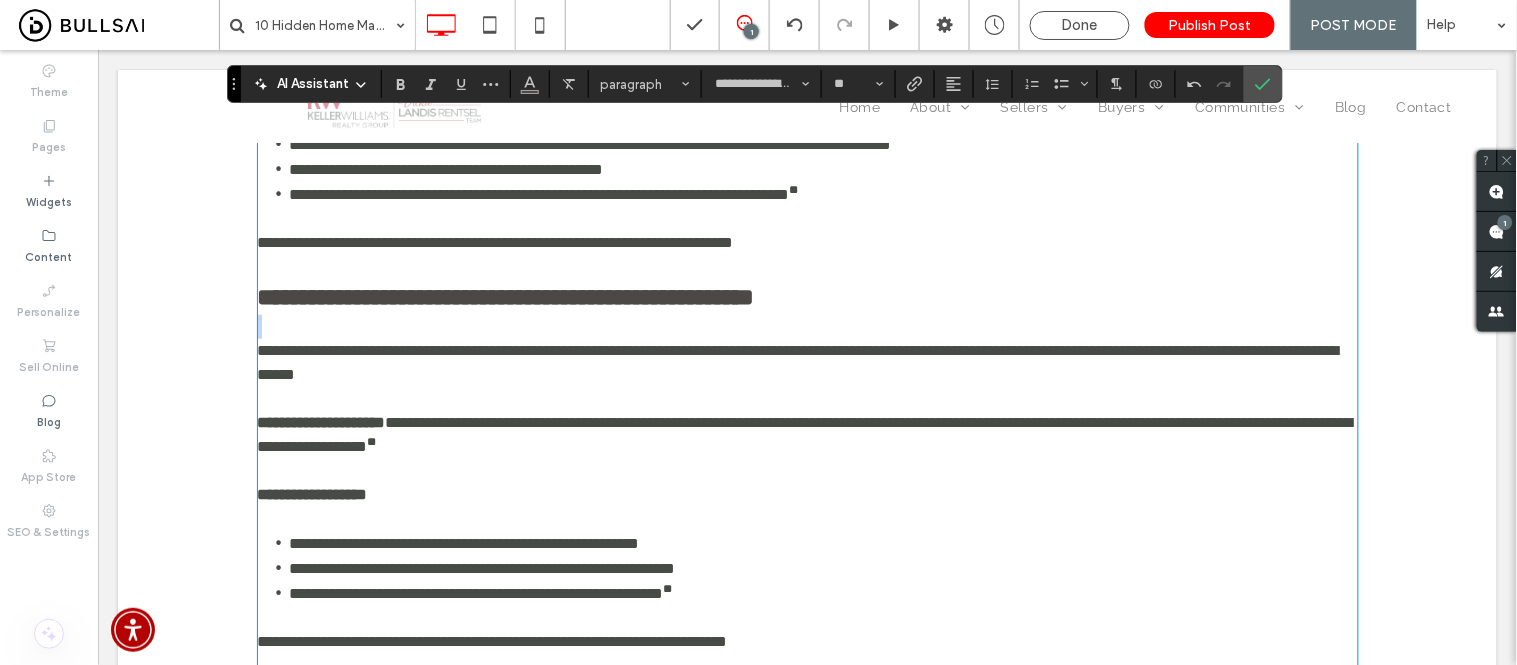 type on "*******" 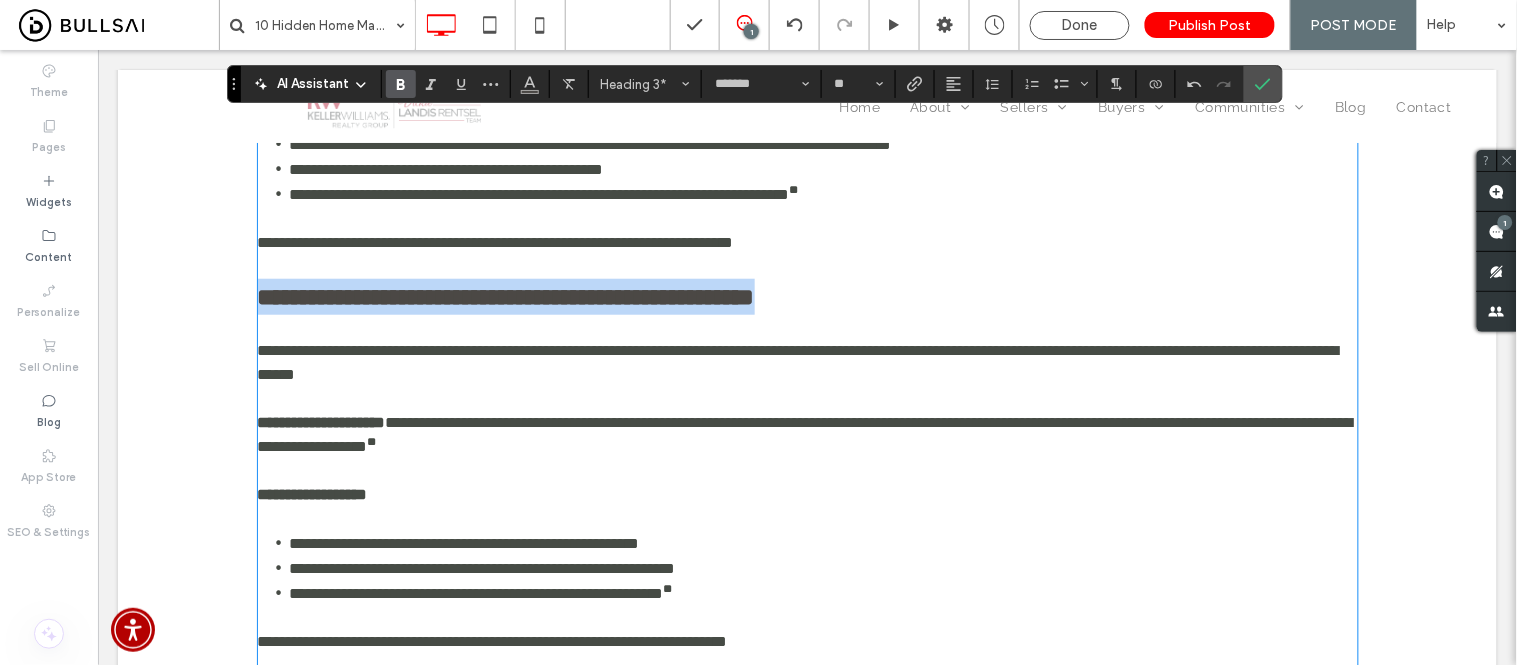 drag, startPoint x: 930, startPoint y: 407, endPoint x: 242, endPoint y: 409, distance: 688.0029 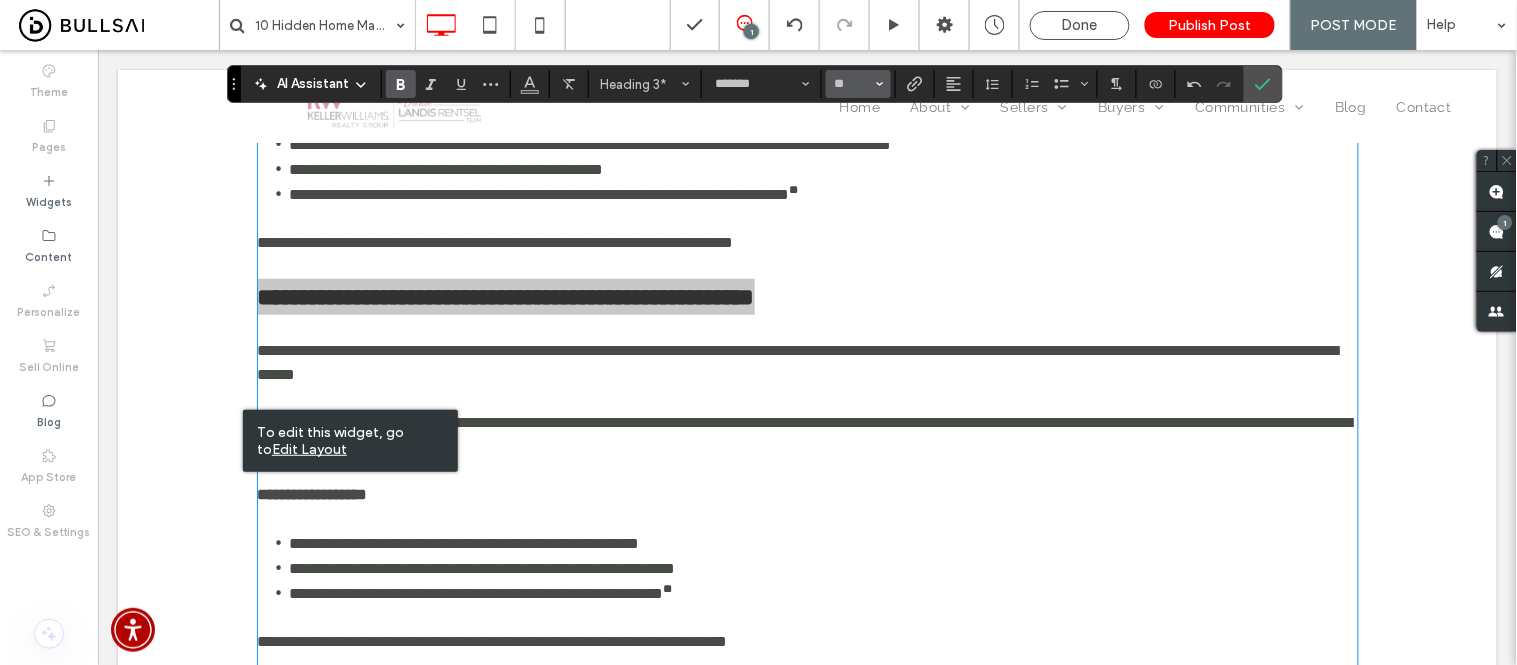 click at bounding box center [880, 84] 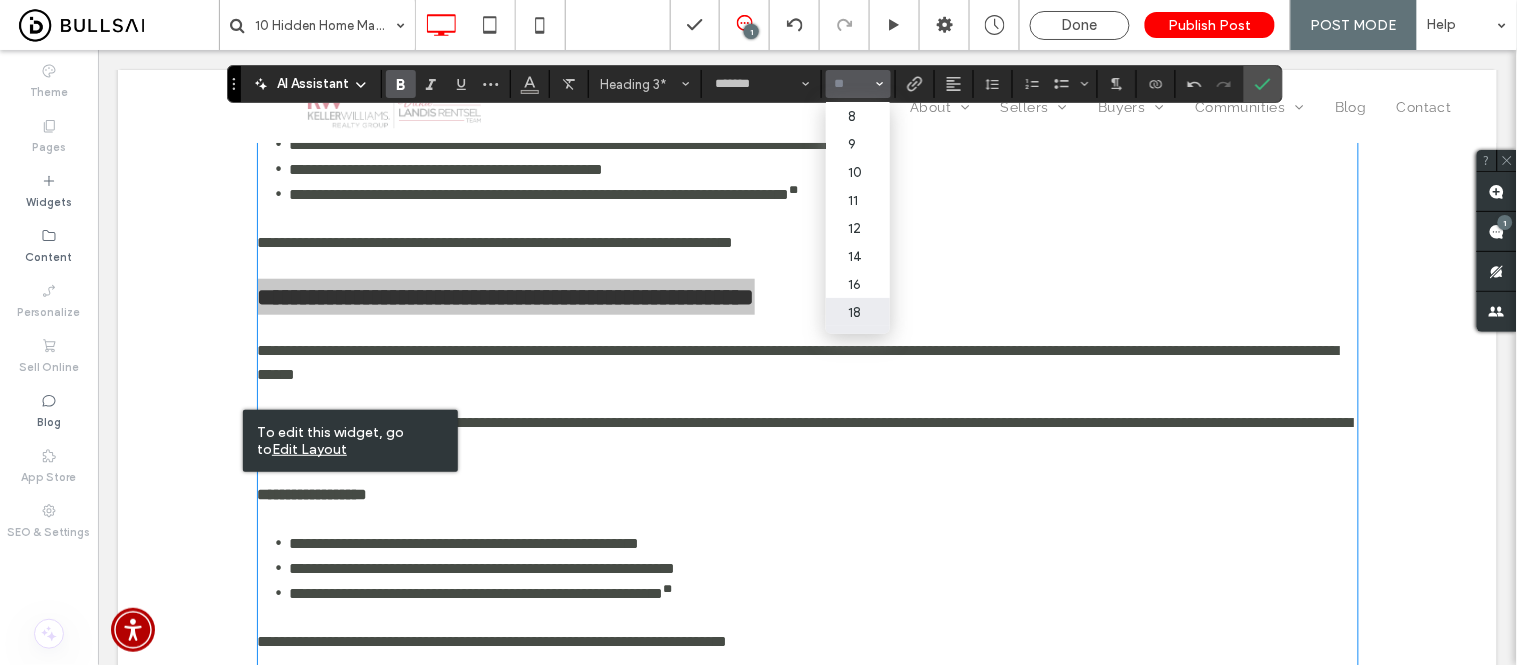 click on "18" at bounding box center (858, 312) 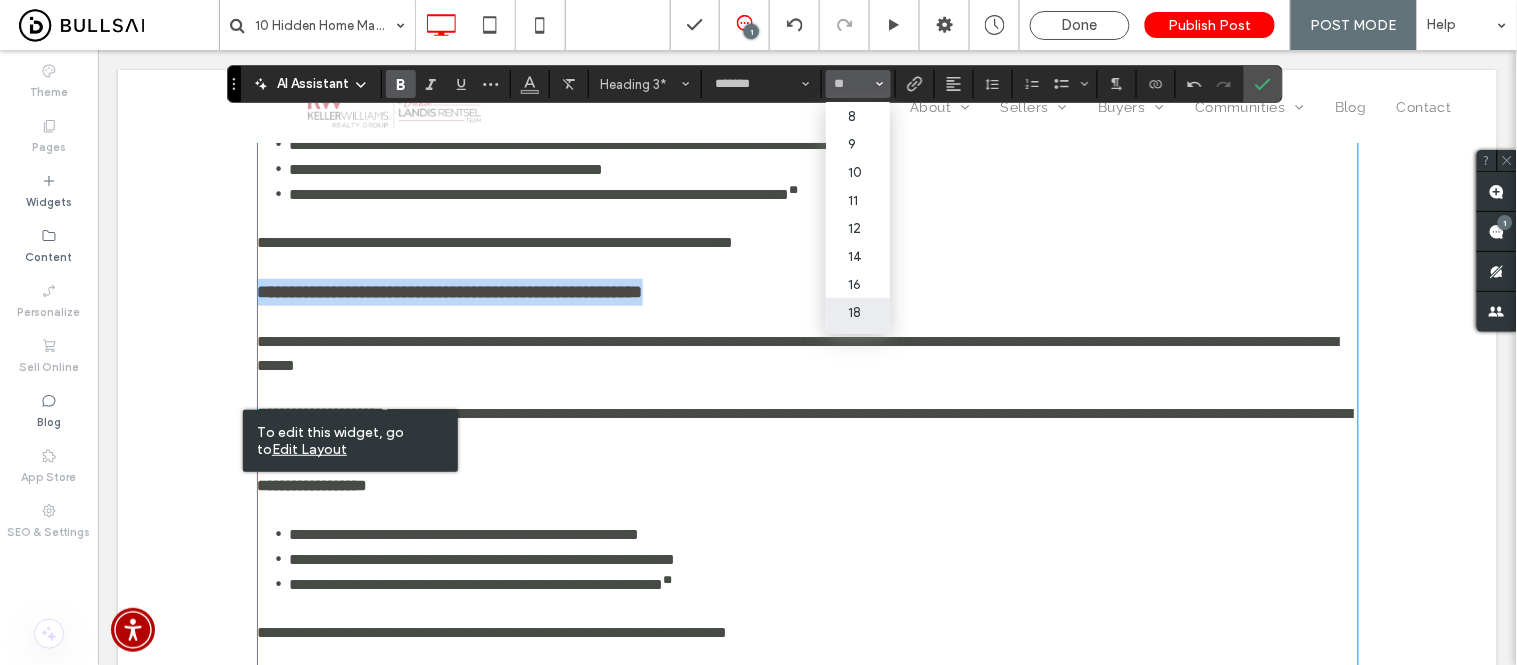 type on "**" 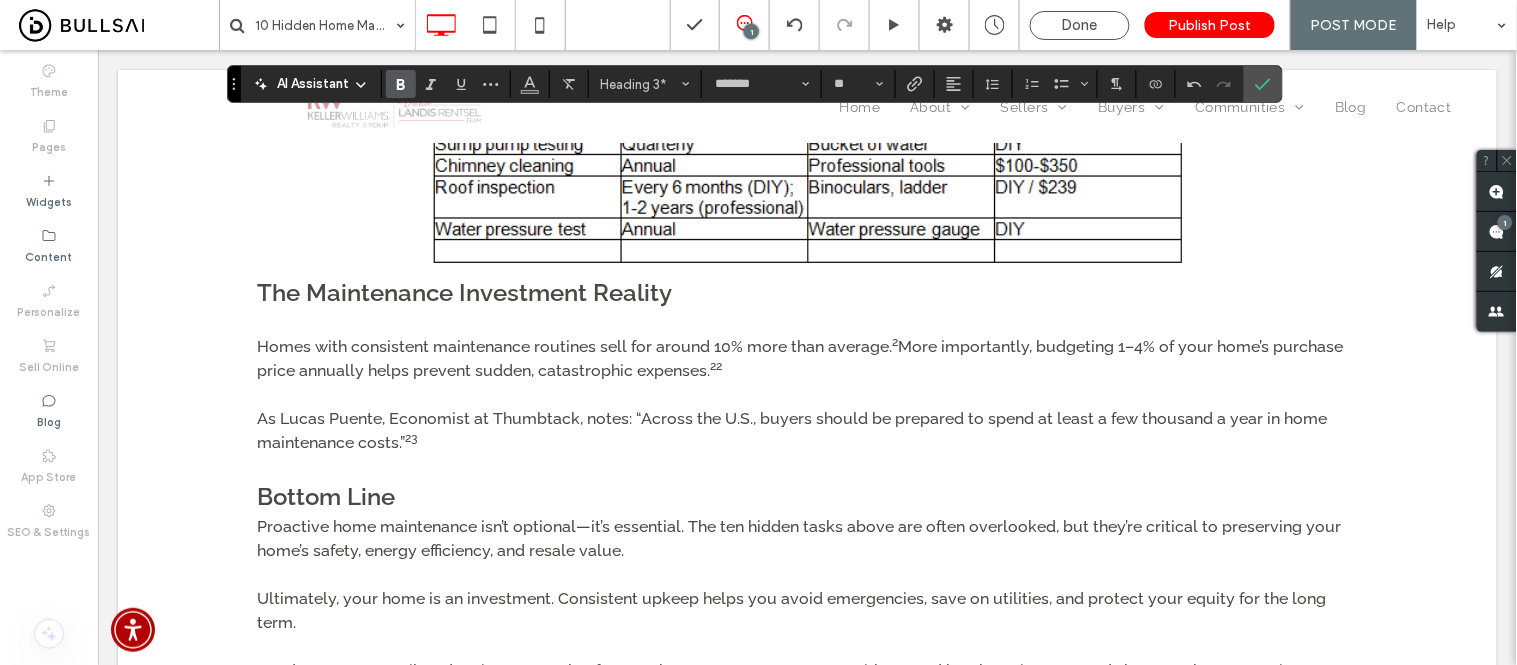 scroll, scrollTop: 4998, scrollLeft: 0, axis: vertical 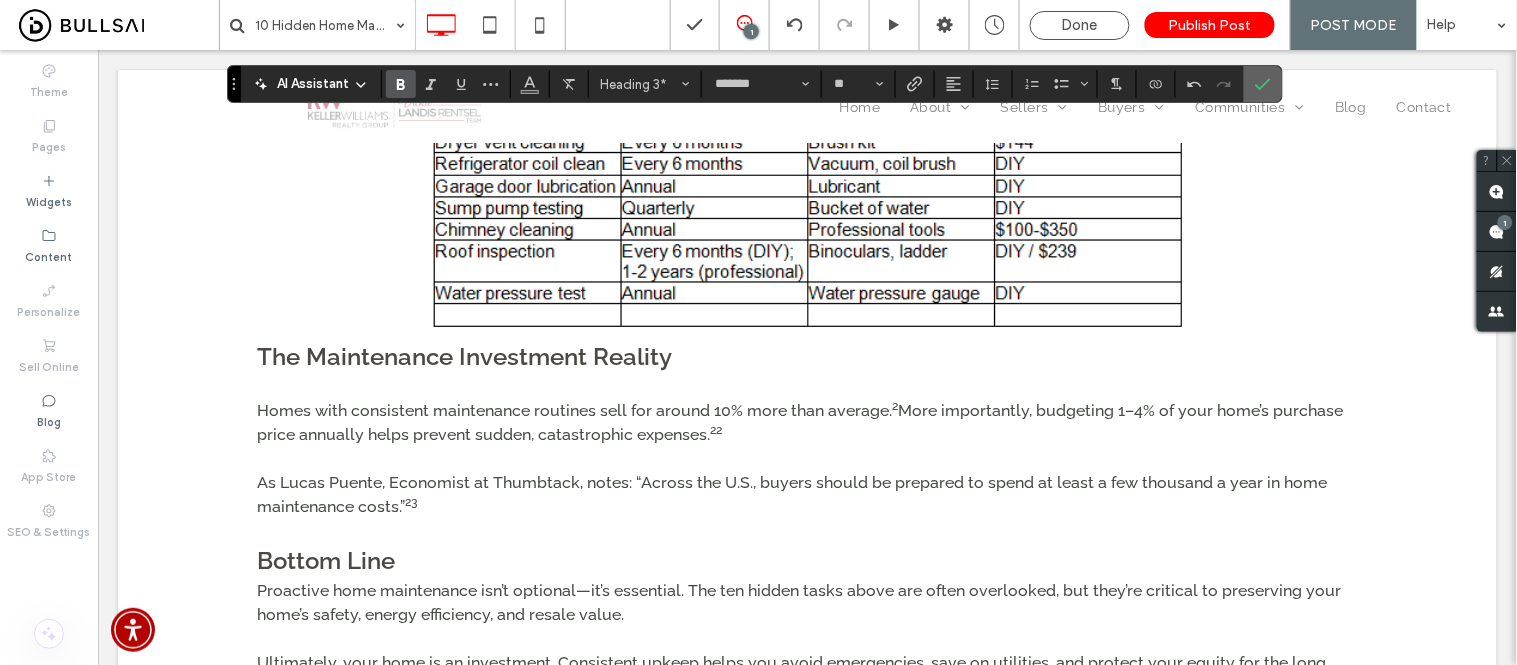 click 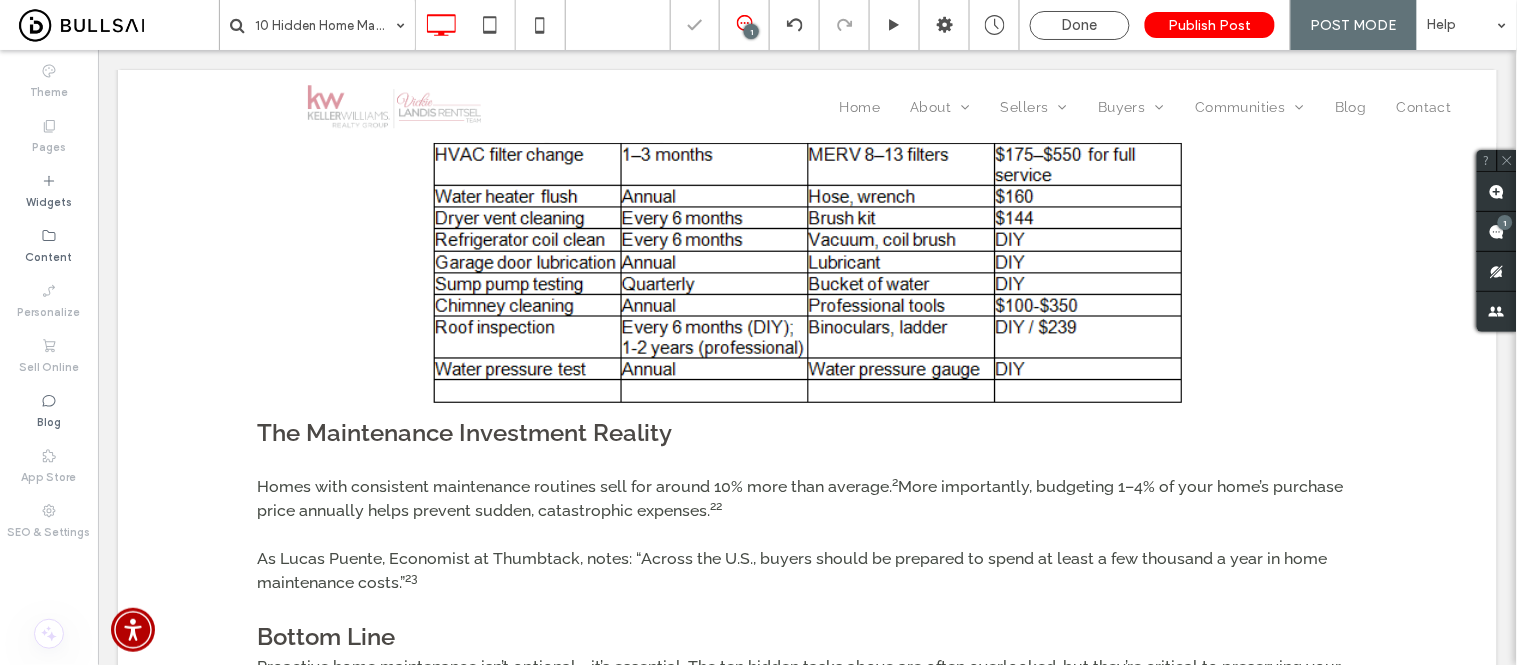 click on "Publish Post" at bounding box center (1210, 25) 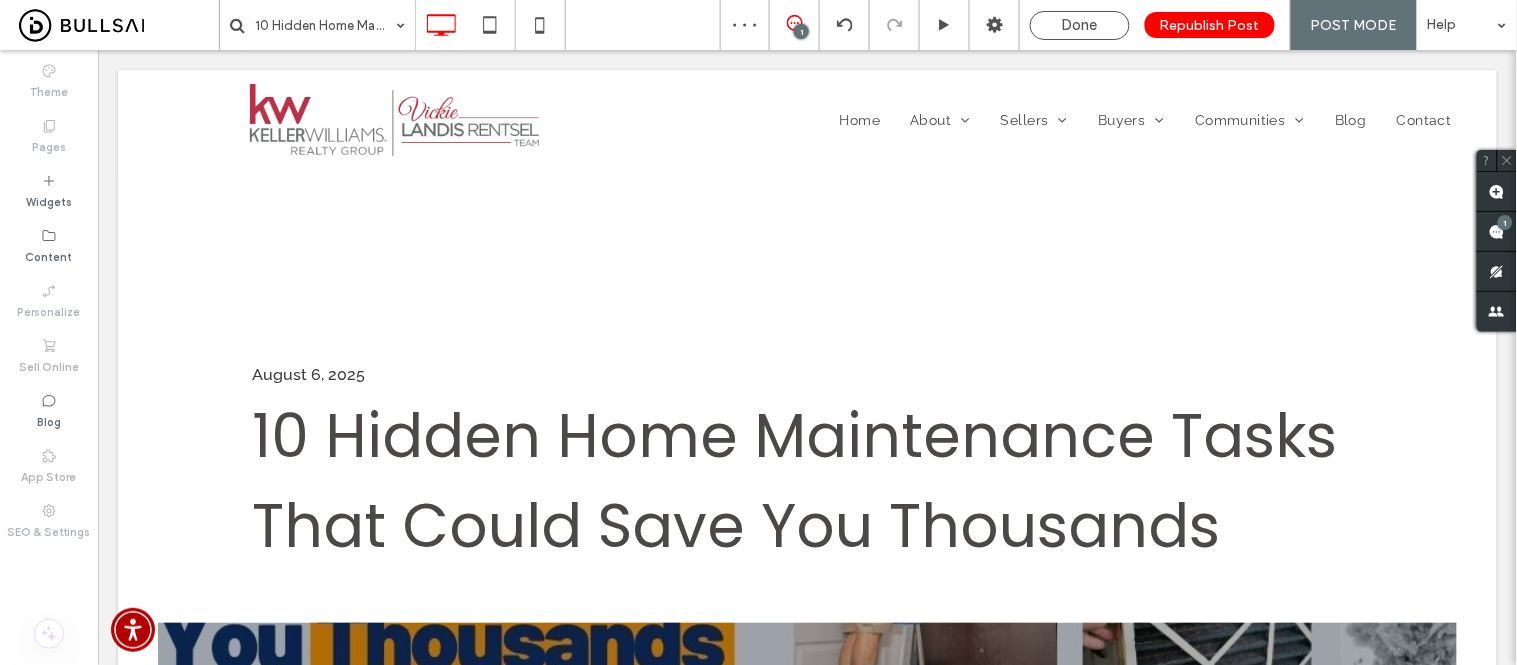 scroll, scrollTop: 0, scrollLeft: 0, axis: both 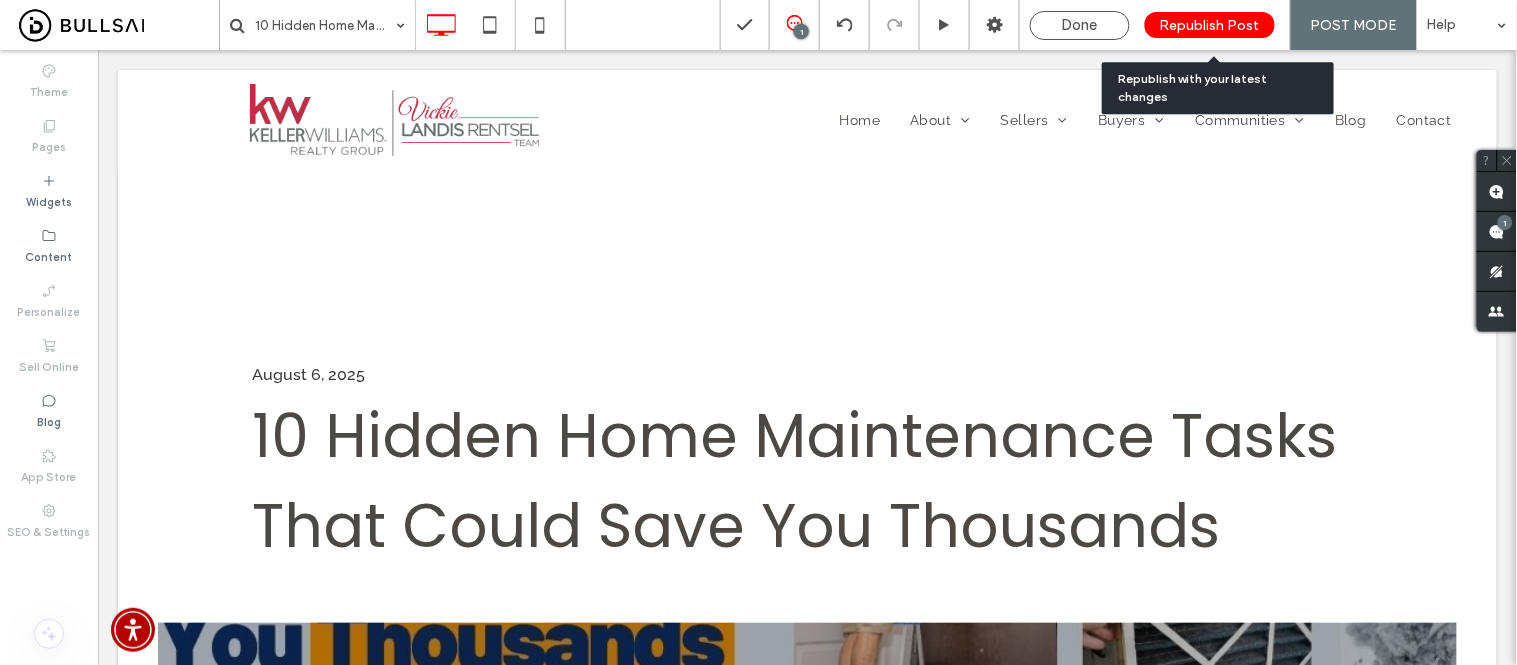 click on "Republish Post" at bounding box center (1210, 25) 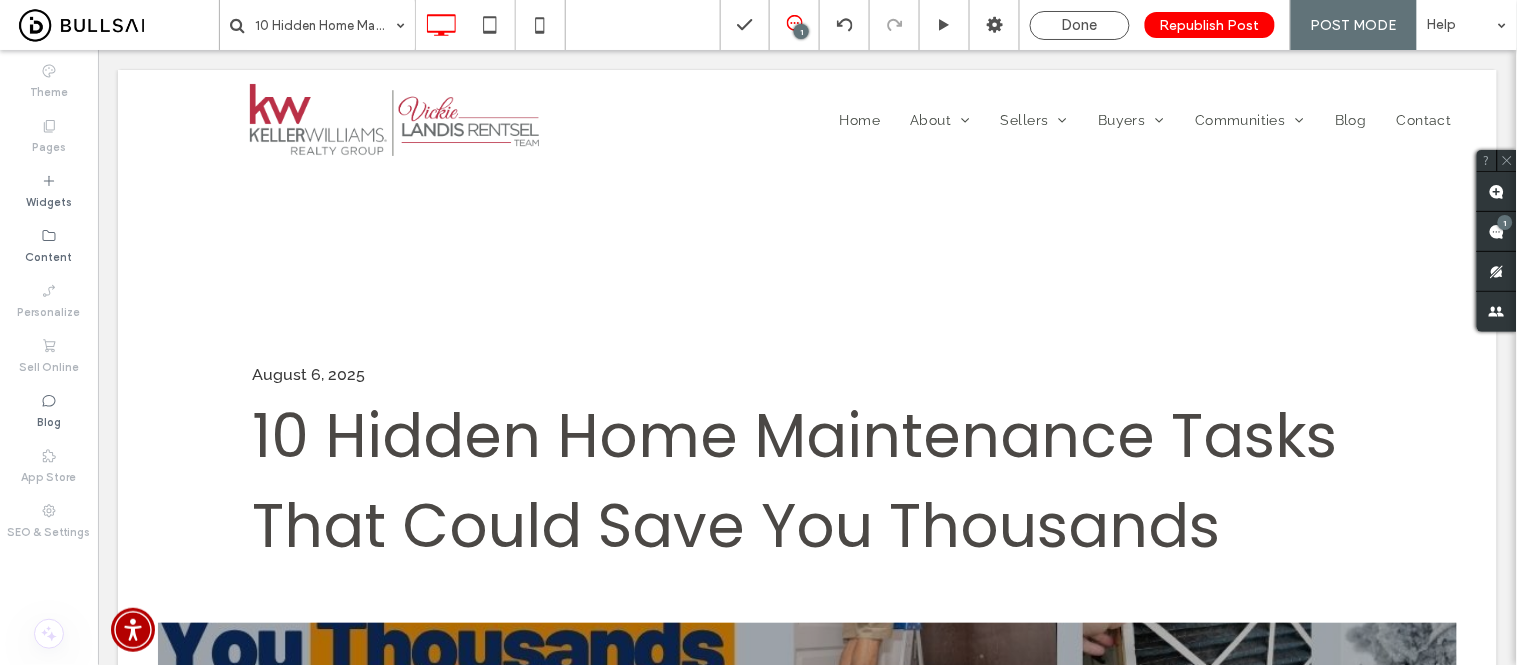 scroll, scrollTop: 0, scrollLeft: 0, axis: both 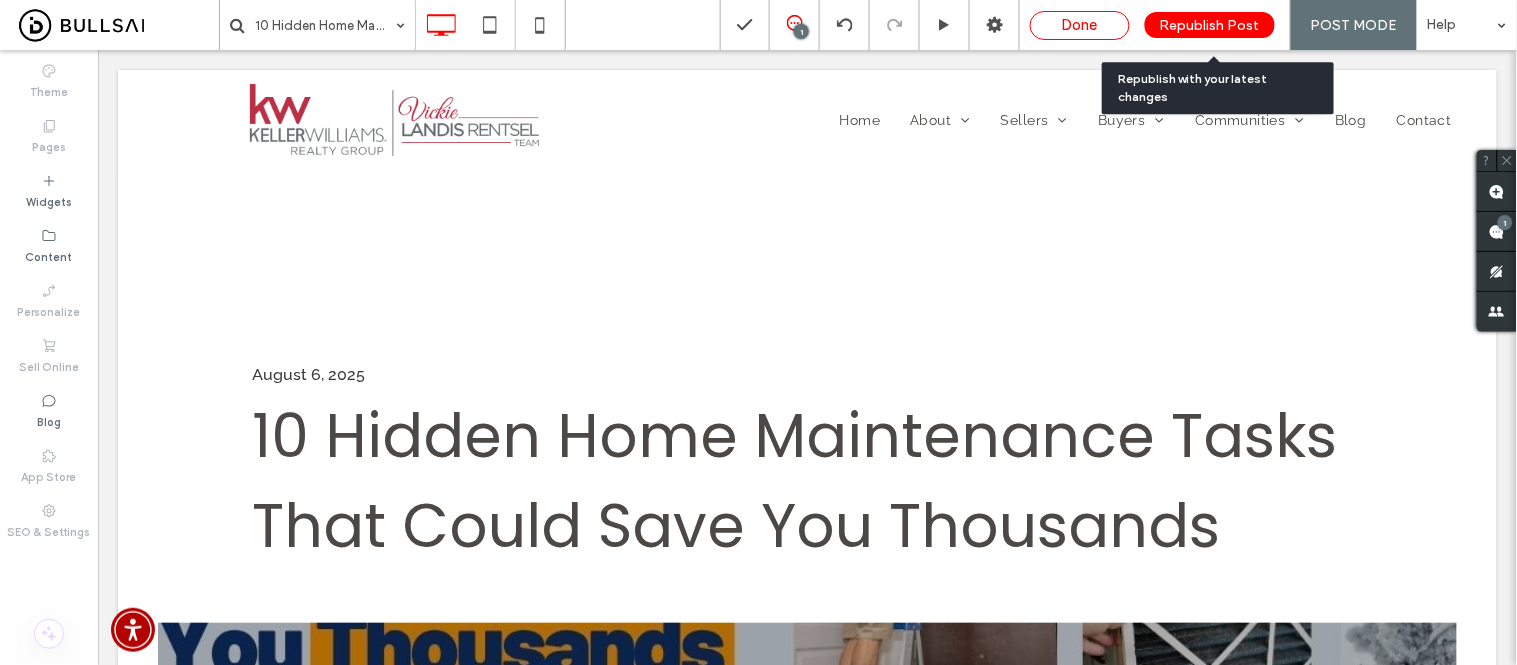 click on "Done" at bounding box center [1080, 25] 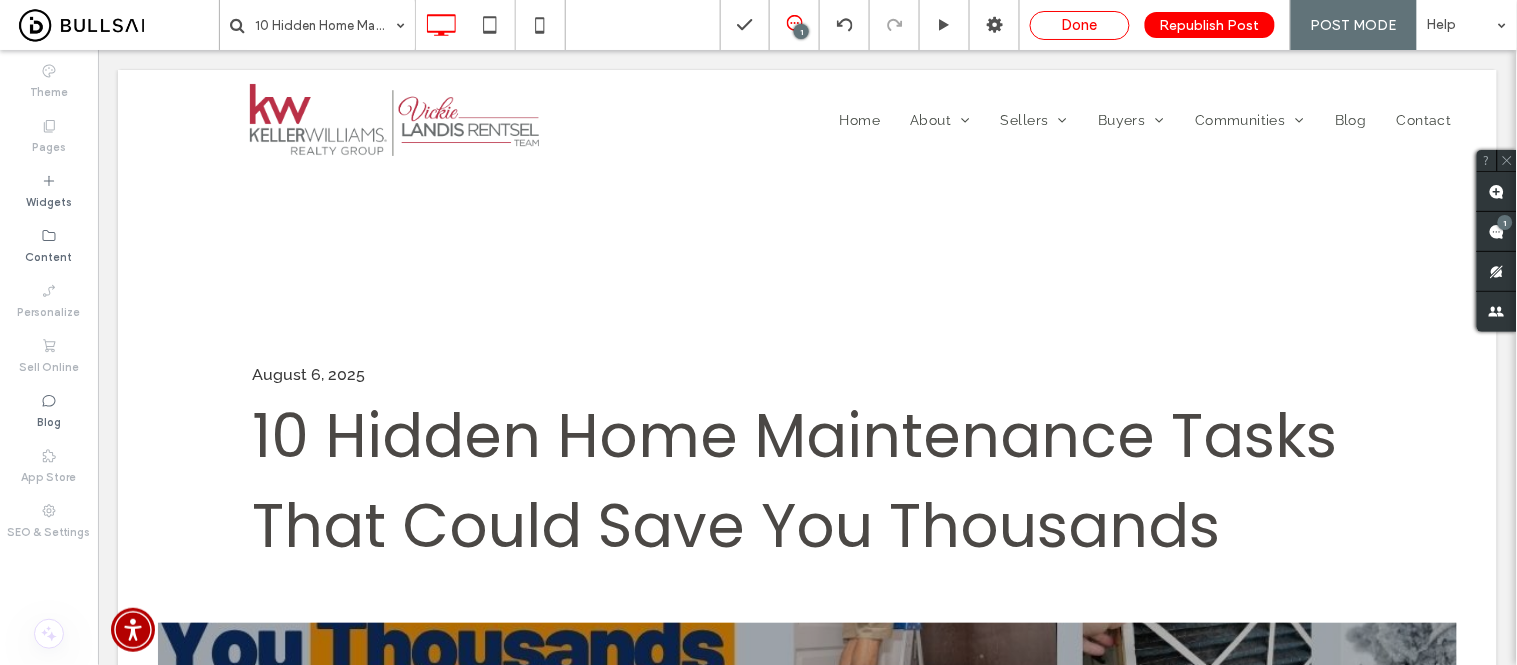 click on "Done" at bounding box center [1080, 25] 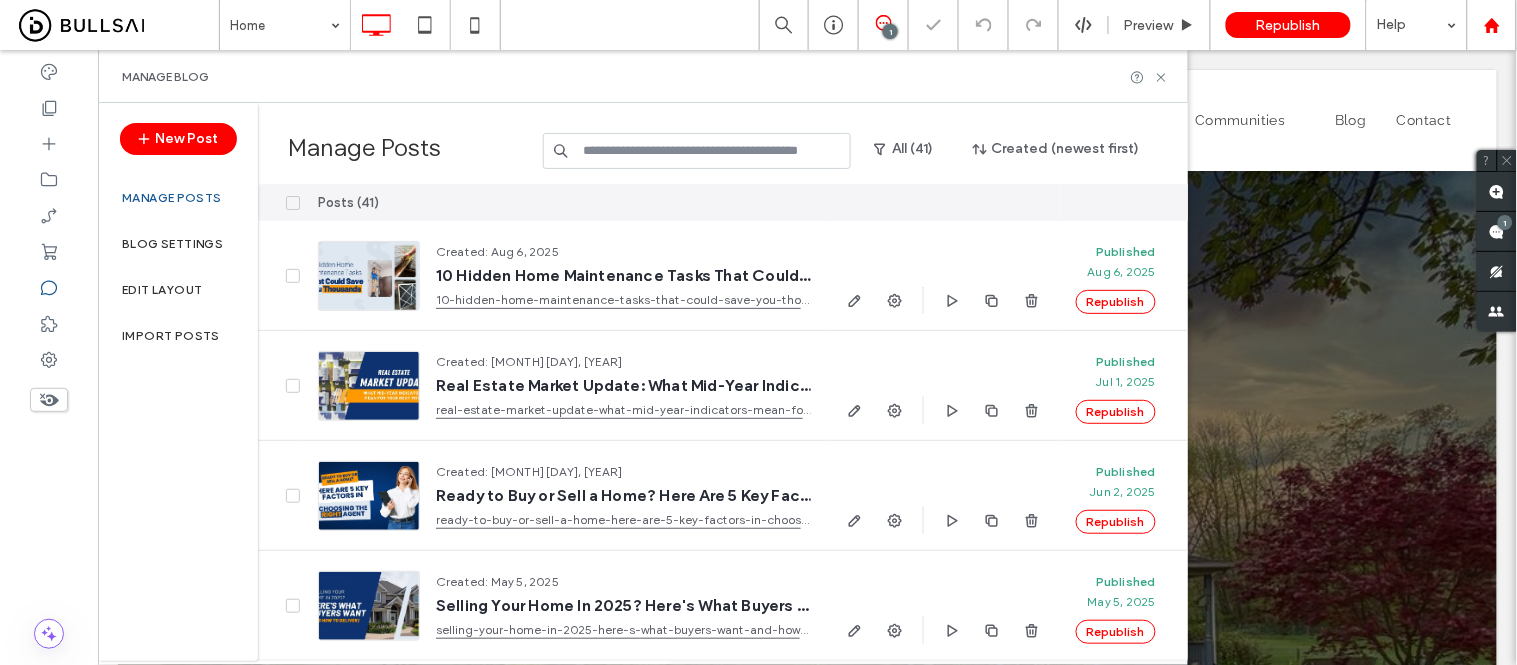 scroll, scrollTop: 0, scrollLeft: 0, axis: both 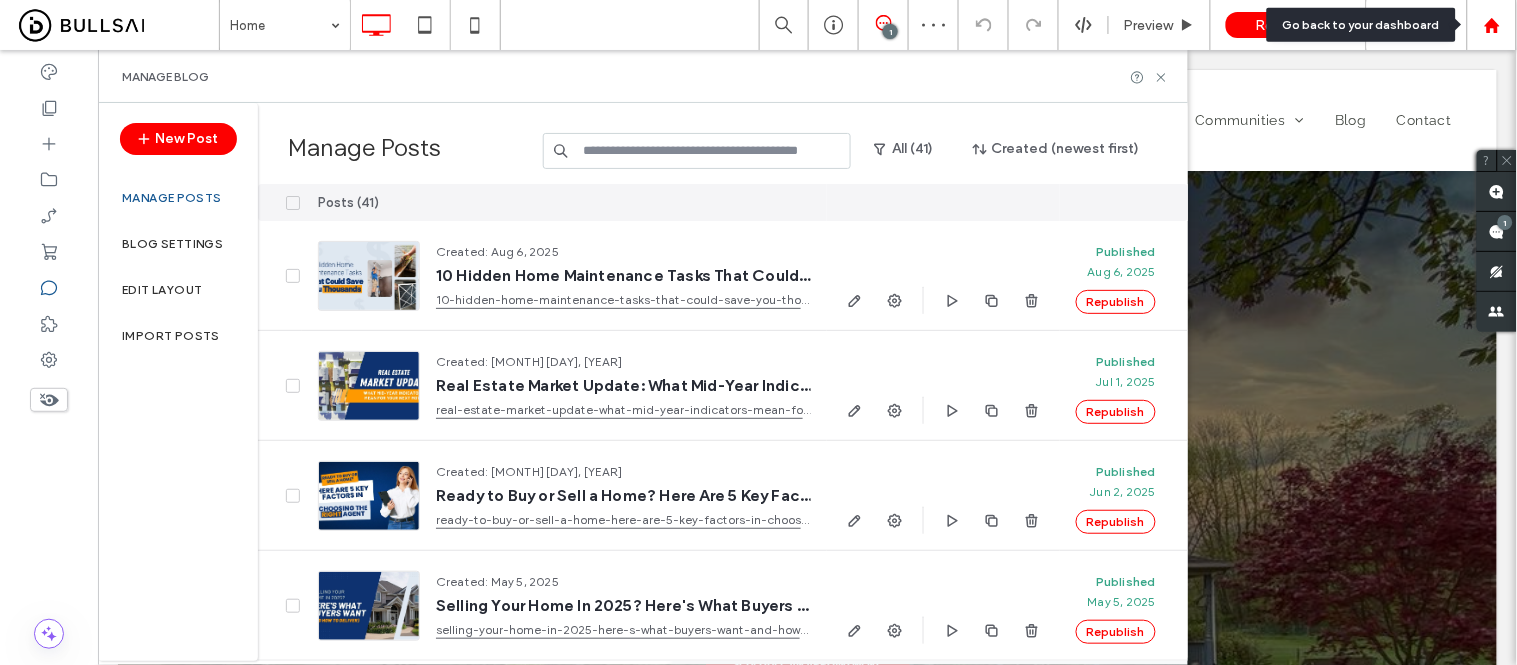 click at bounding box center (1492, 25) 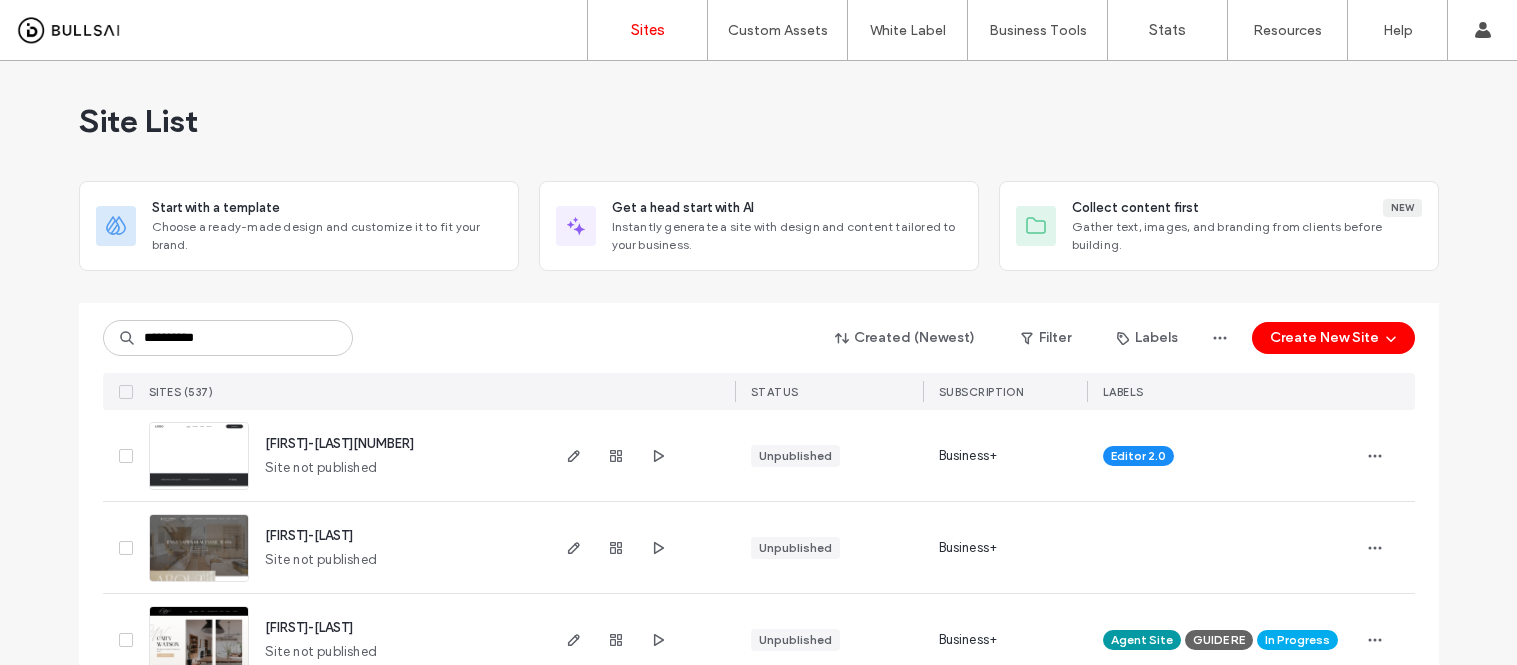 scroll, scrollTop: 0, scrollLeft: 0, axis: both 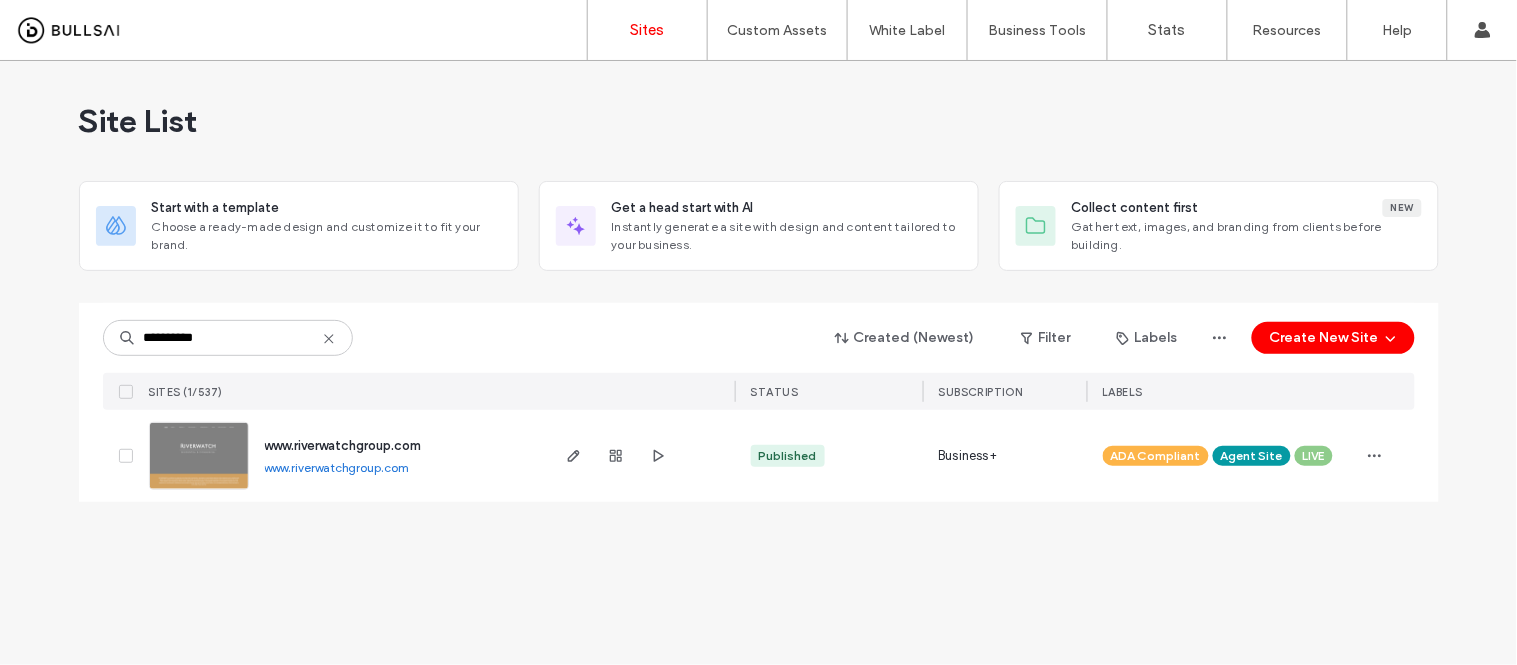 type on "**********" 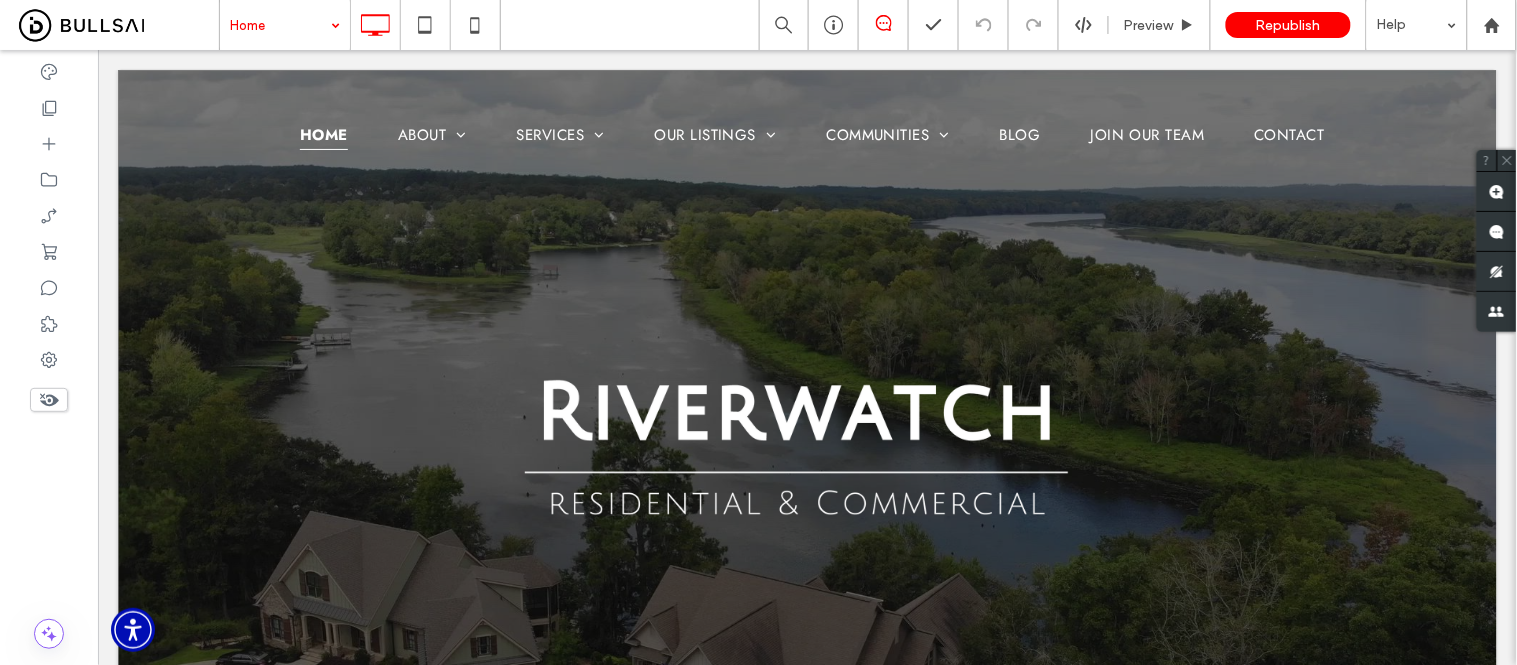 scroll, scrollTop: 0, scrollLeft: 0, axis: both 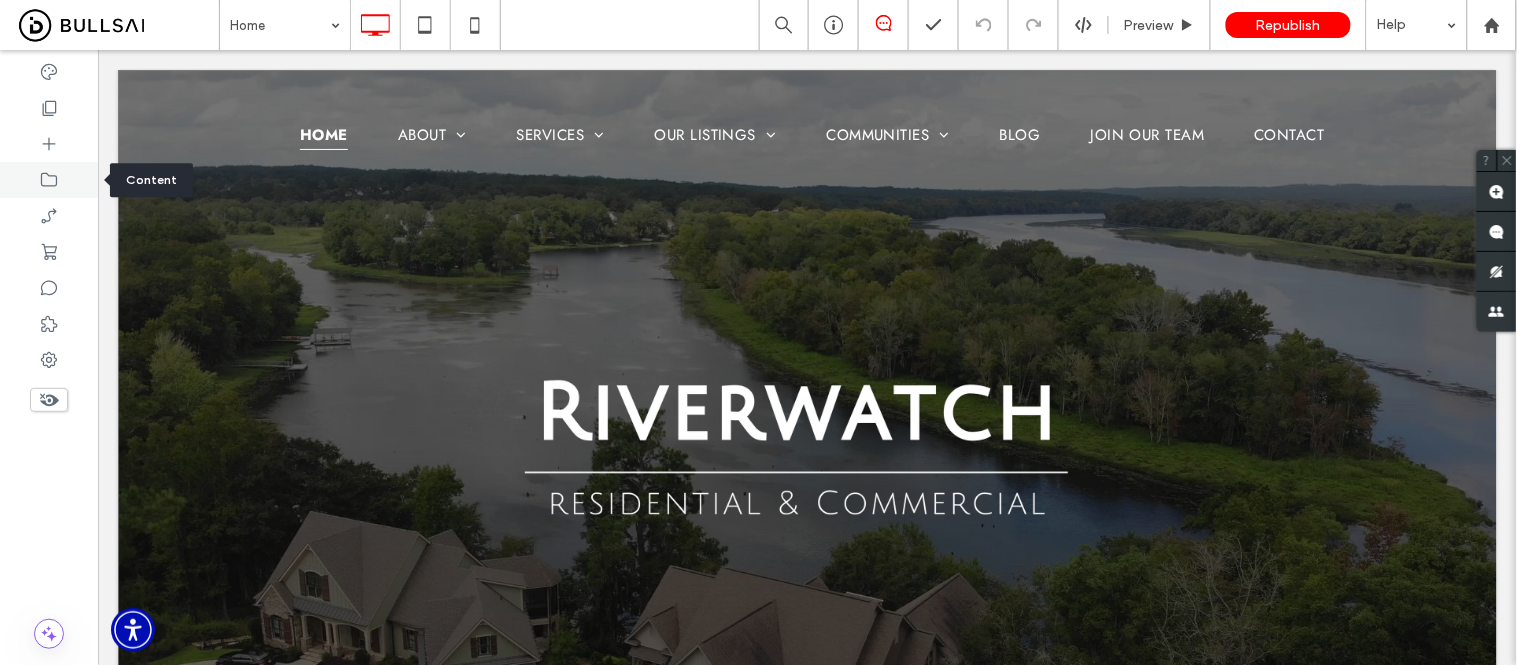 click 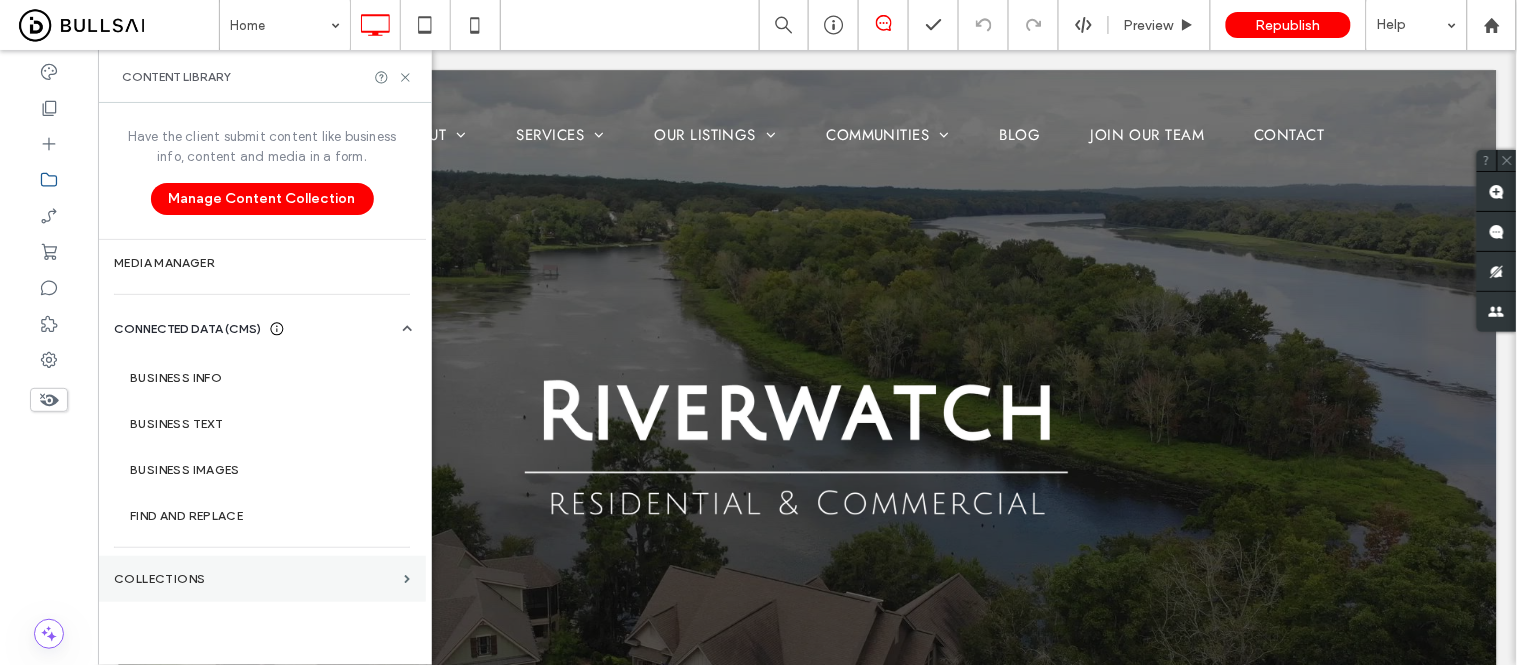 click on "Collections" at bounding box center [255, 579] 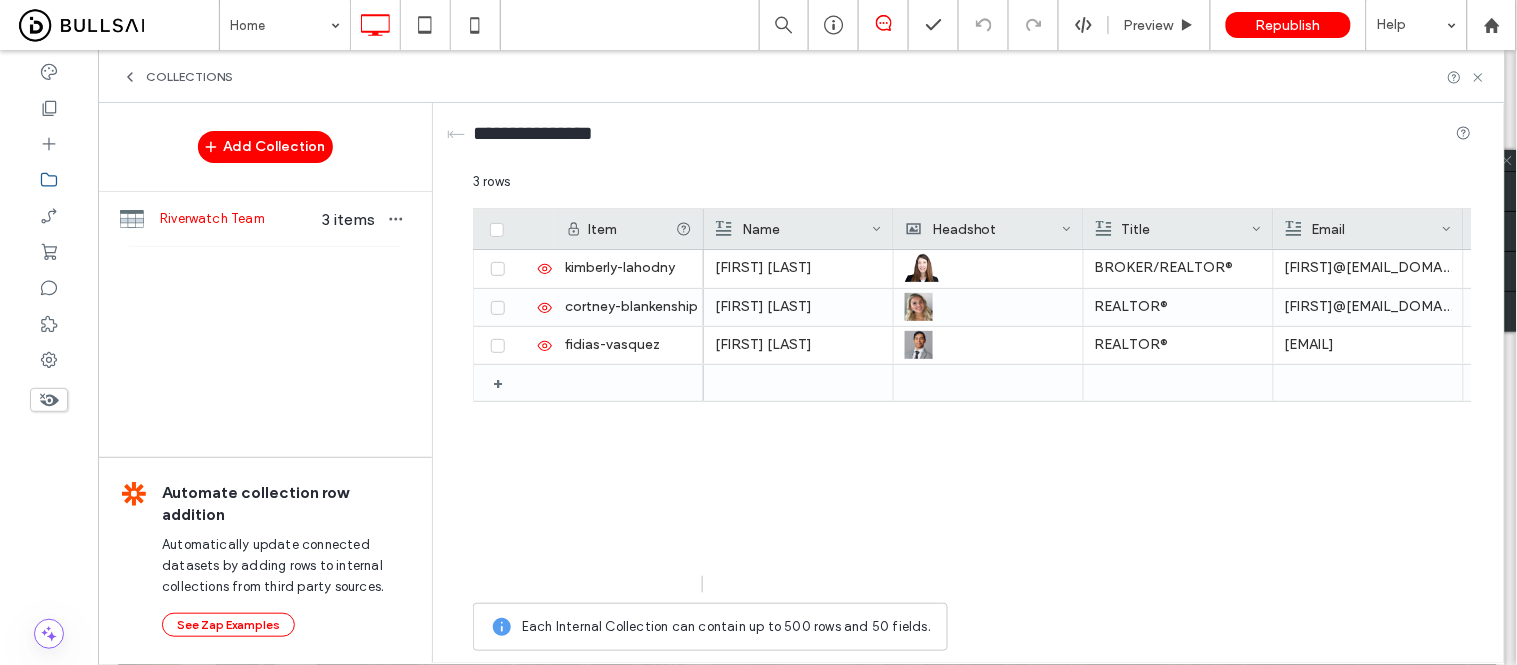 scroll, scrollTop: 0, scrollLeft: 346, axis: horizontal 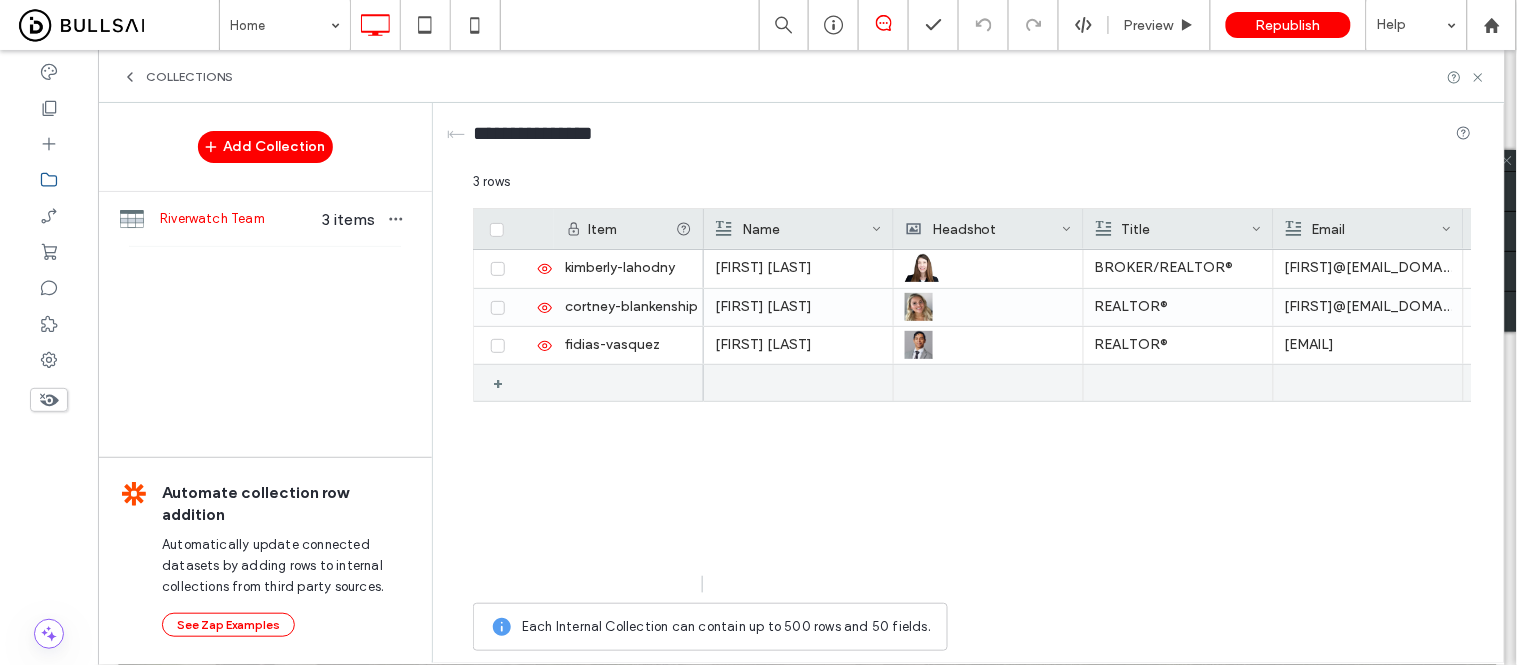 click on "+" at bounding box center [505, 383] 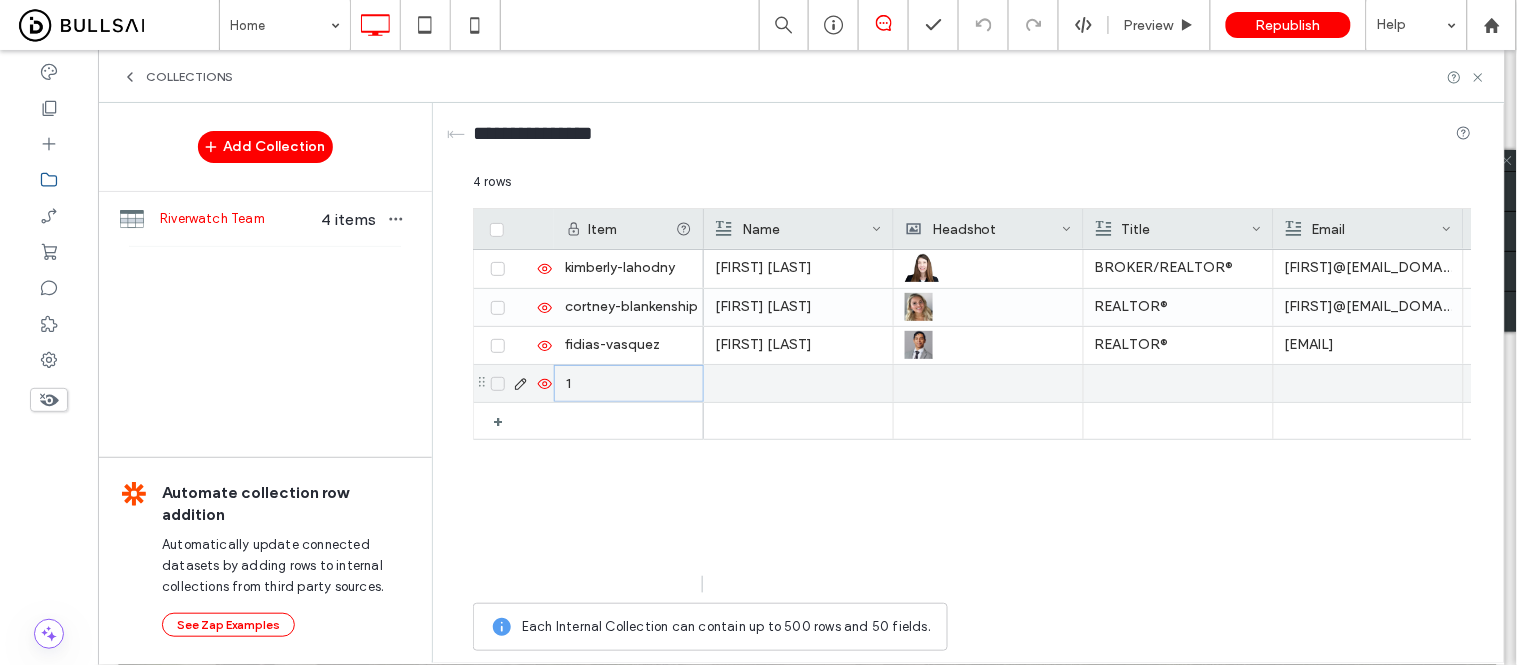 click on "1" at bounding box center [629, 383] 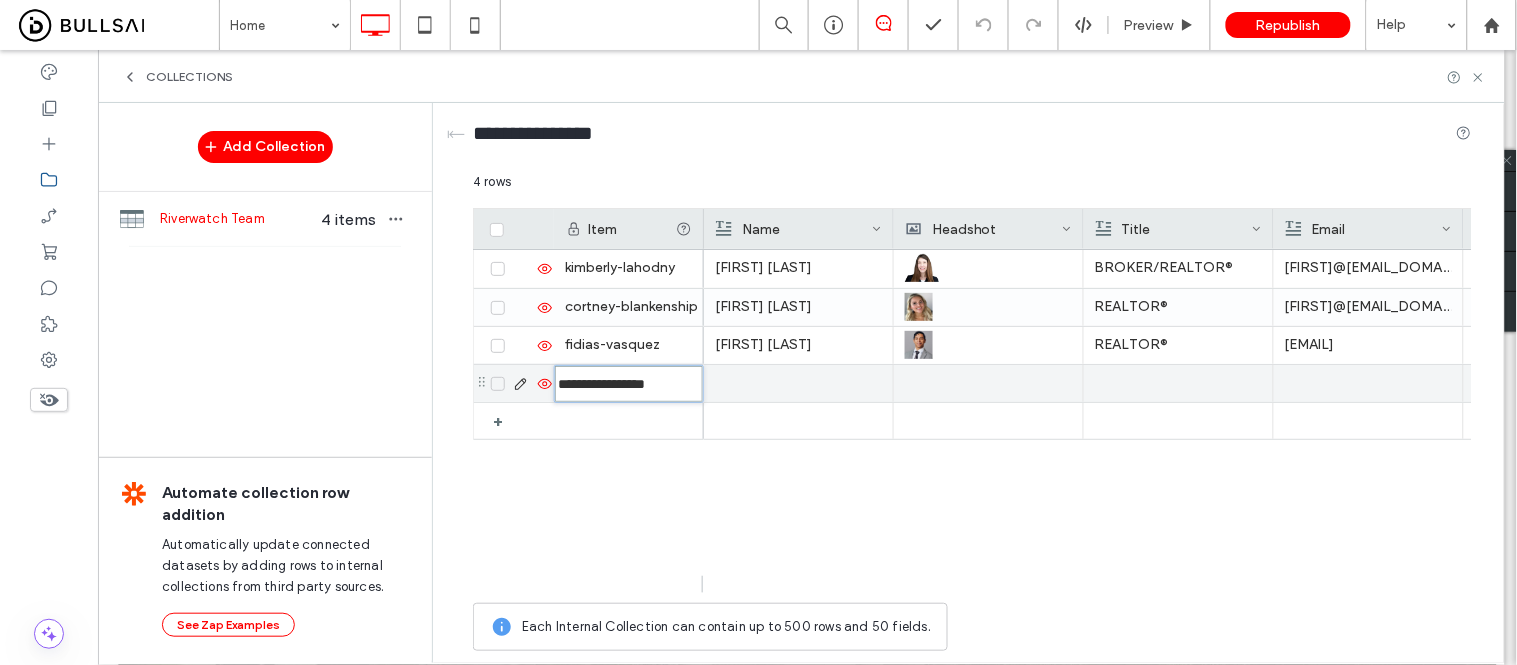 type on "**********" 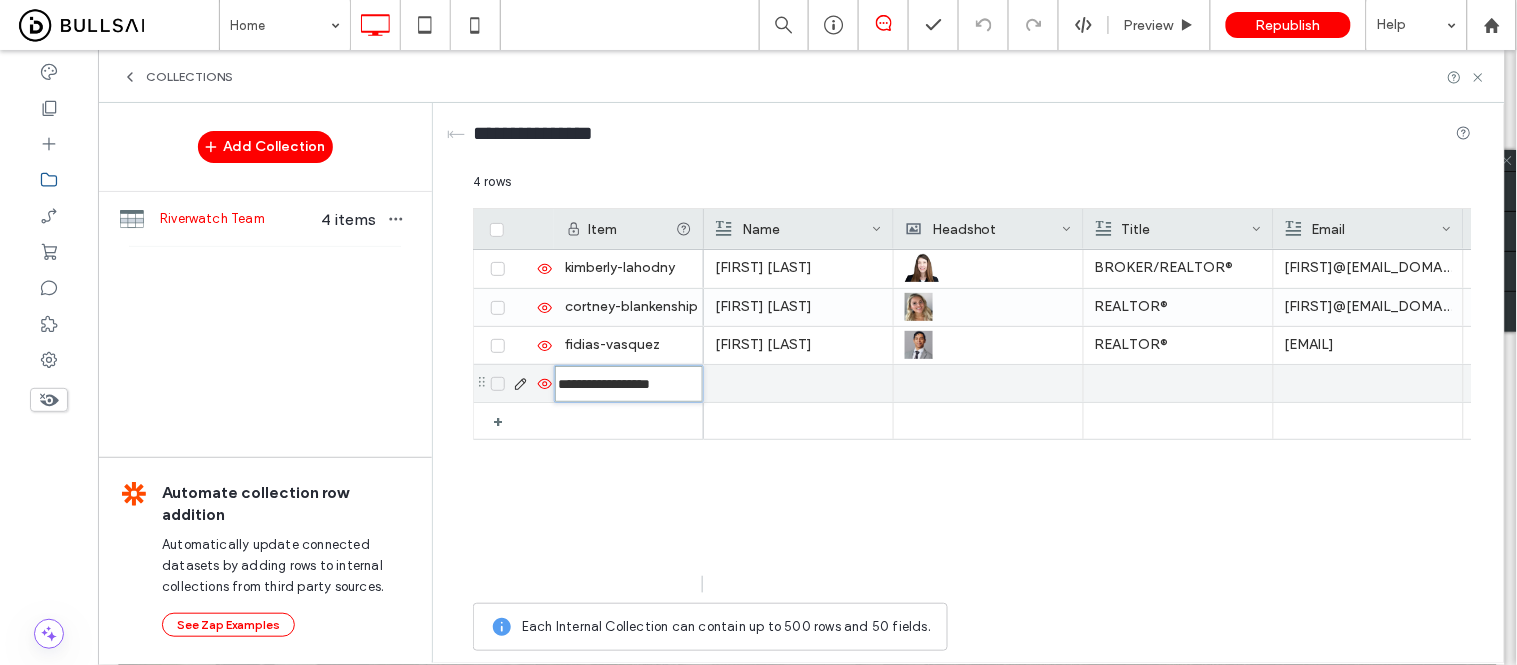 click at bounding box center [798, 383] 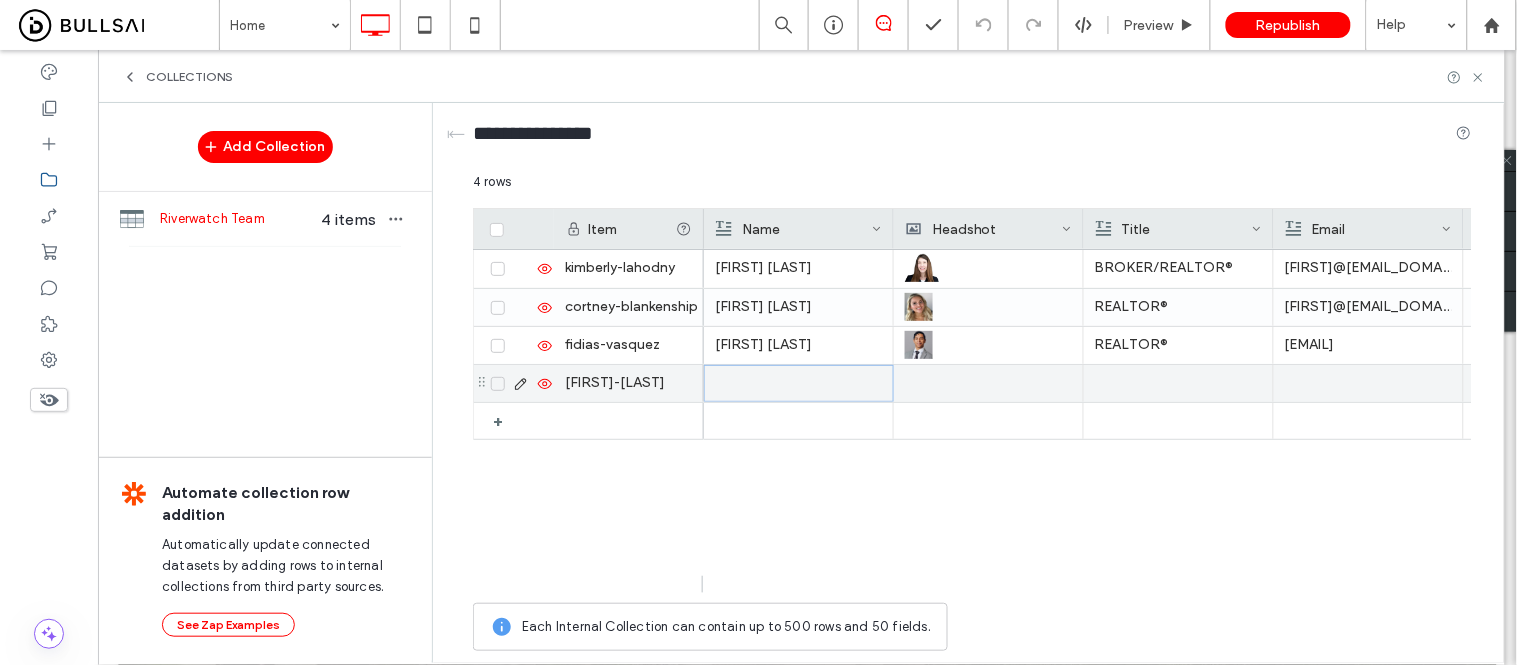 click at bounding box center [799, 383] 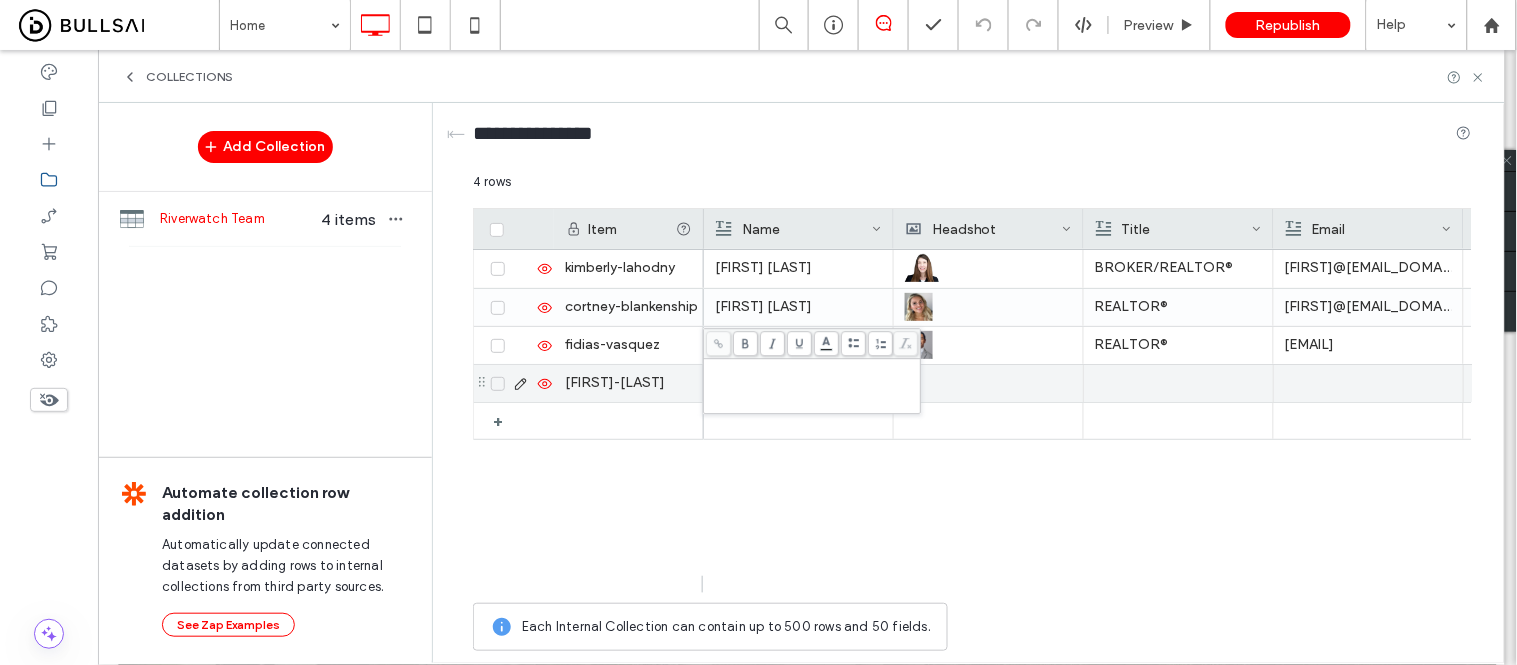 type 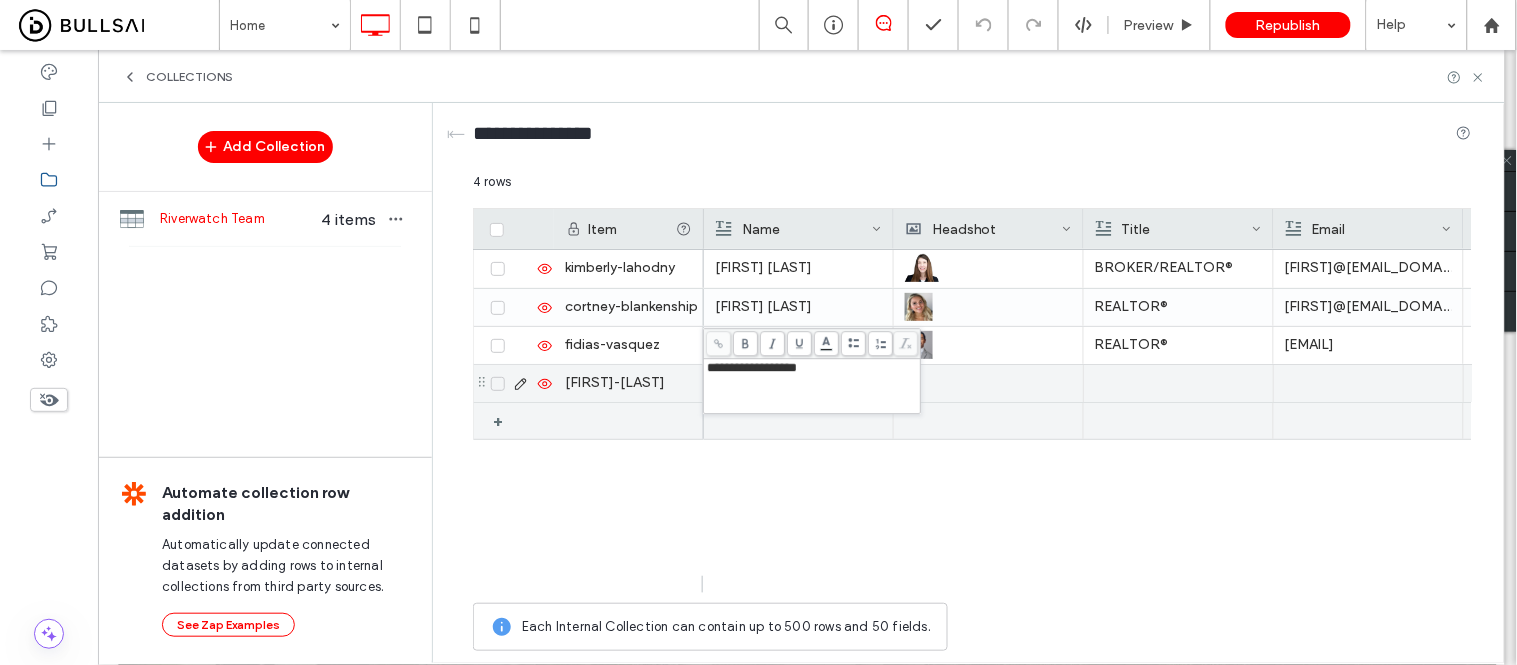 click at bounding box center (988, 383) 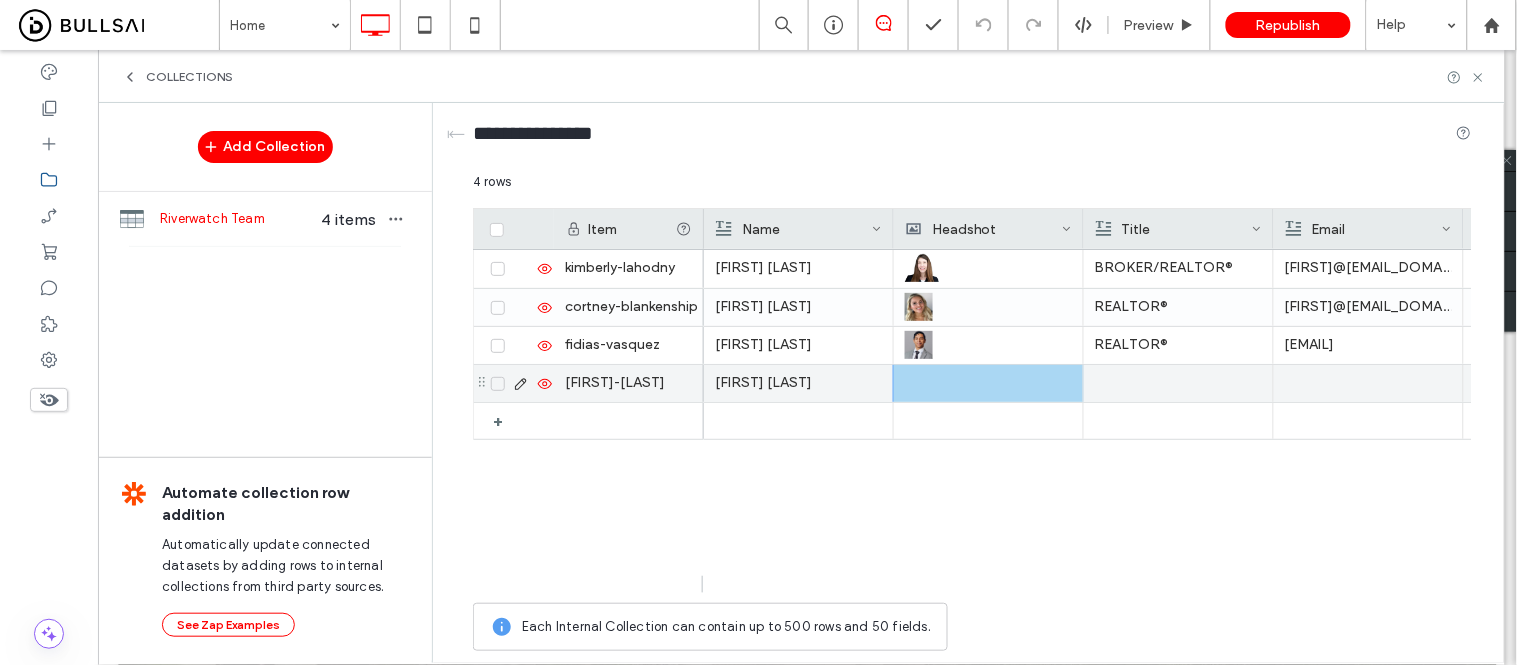click at bounding box center (988, 383) 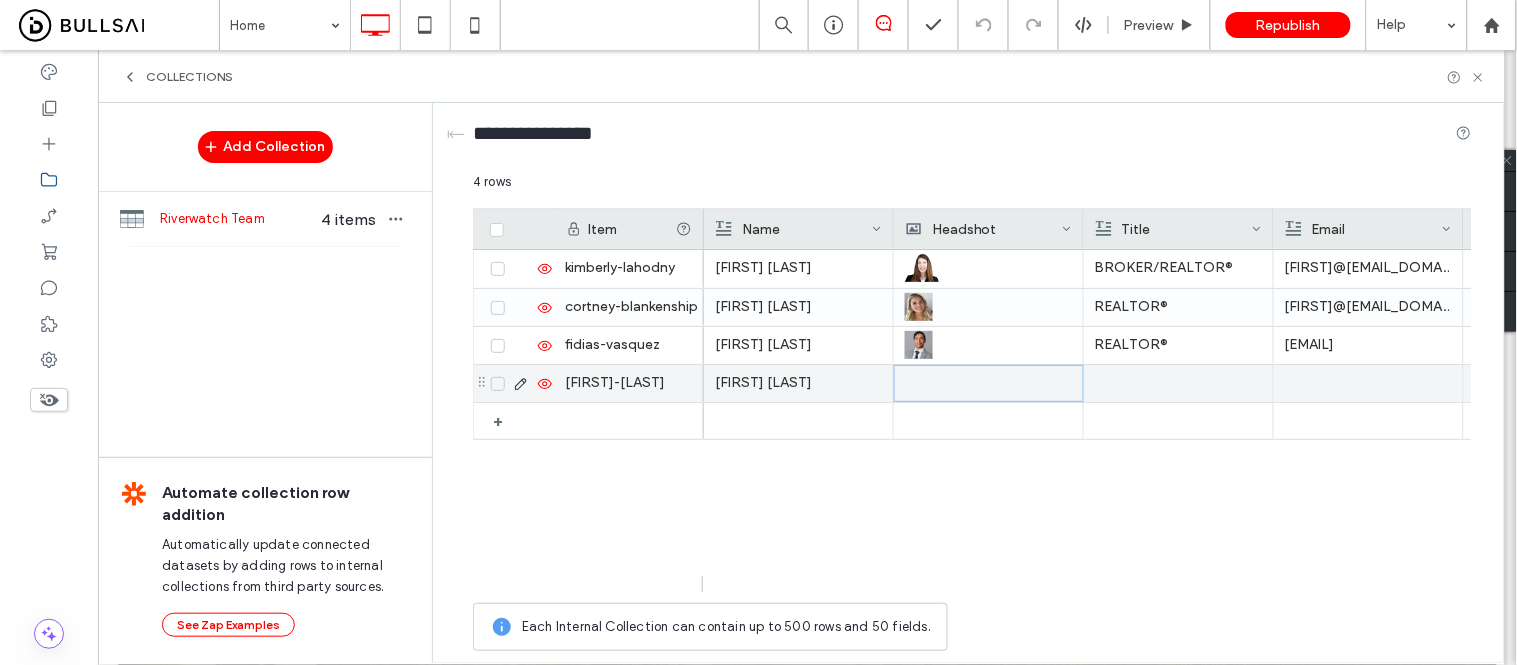 click at bounding box center (989, 383) 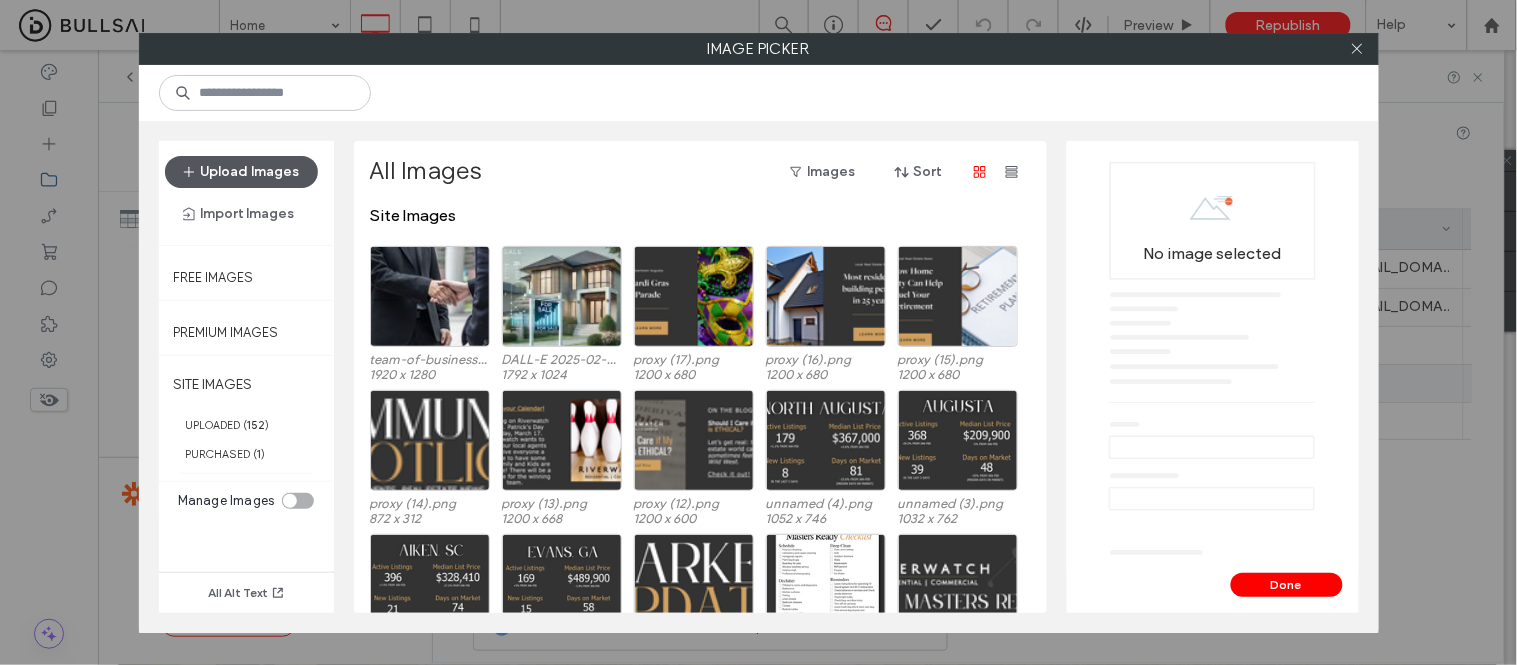 click on "Upload Images" at bounding box center (241, 172) 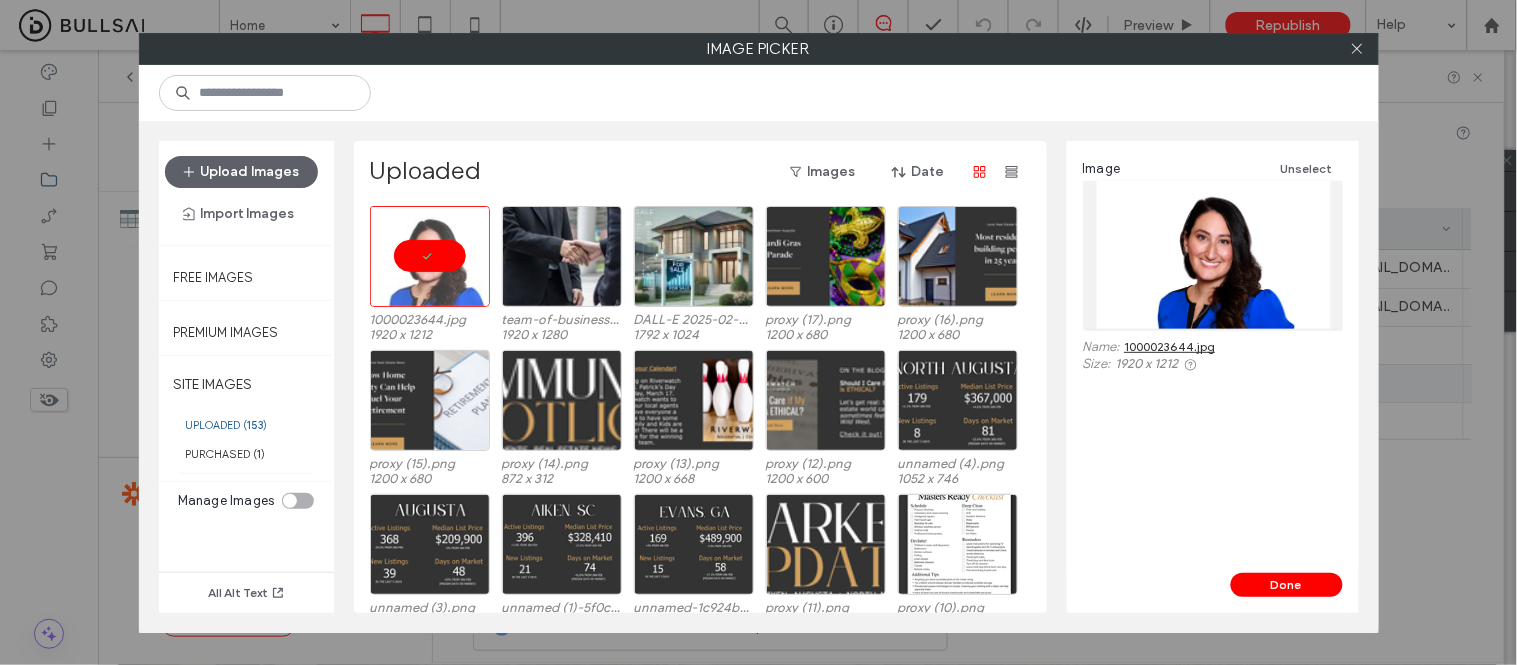 click on "Image Unselect Name: 1000023644.jpg Size: 1920 x 1212" at bounding box center (1213, 357) 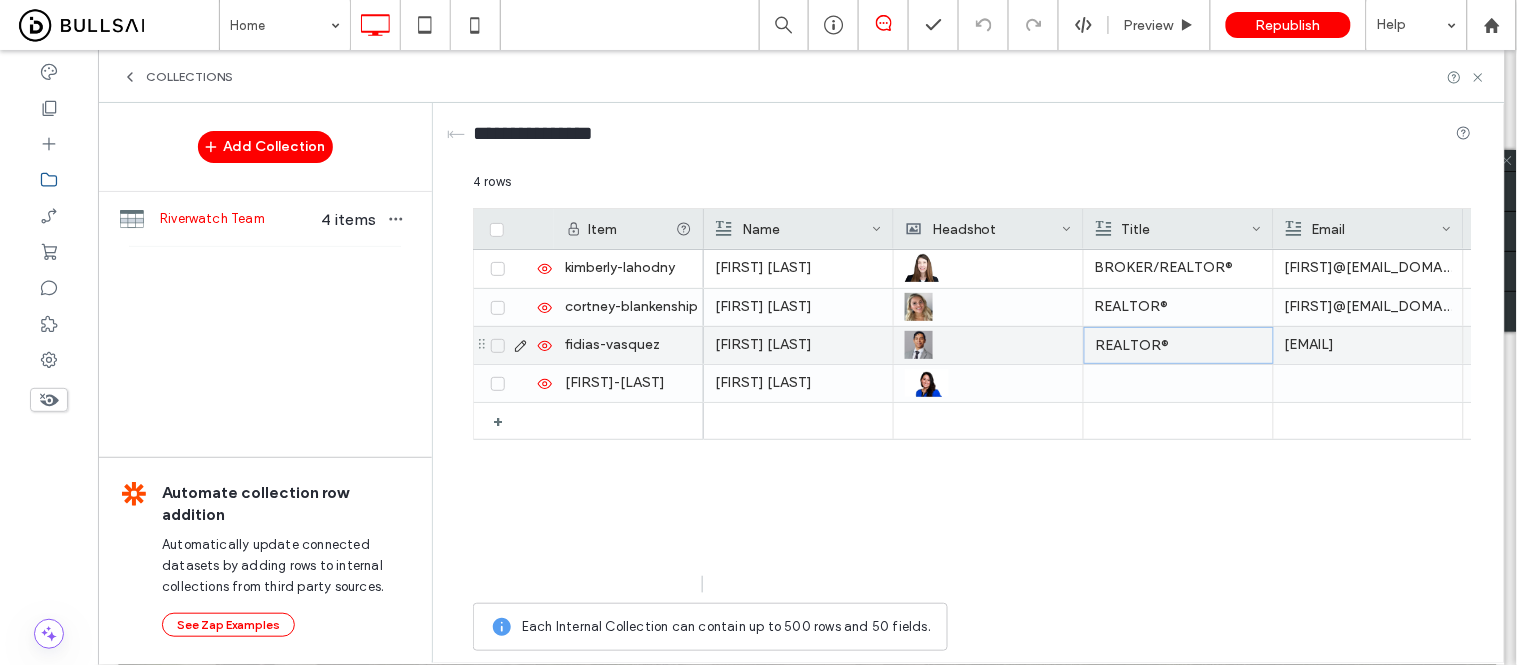 click on "REALTOR®" at bounding box center (1179, 346) 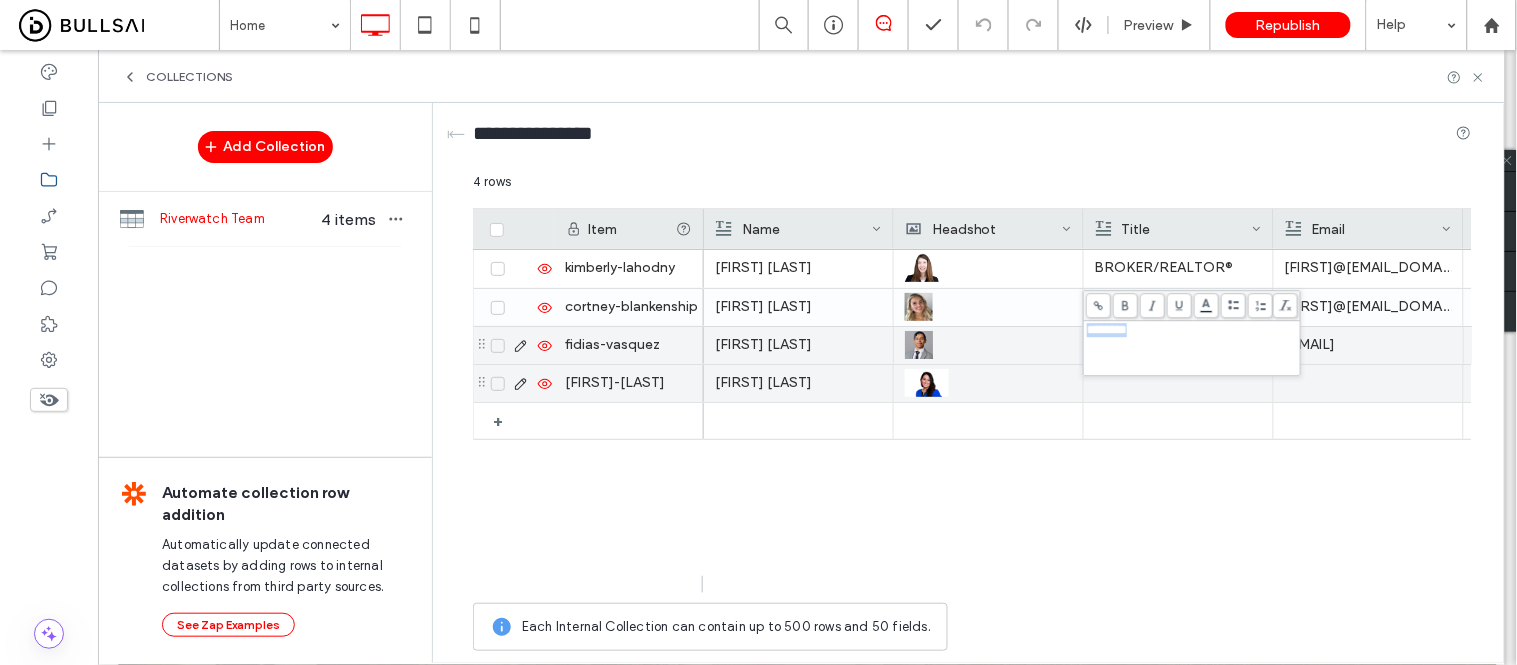 click at bounding box center [1178, 383] 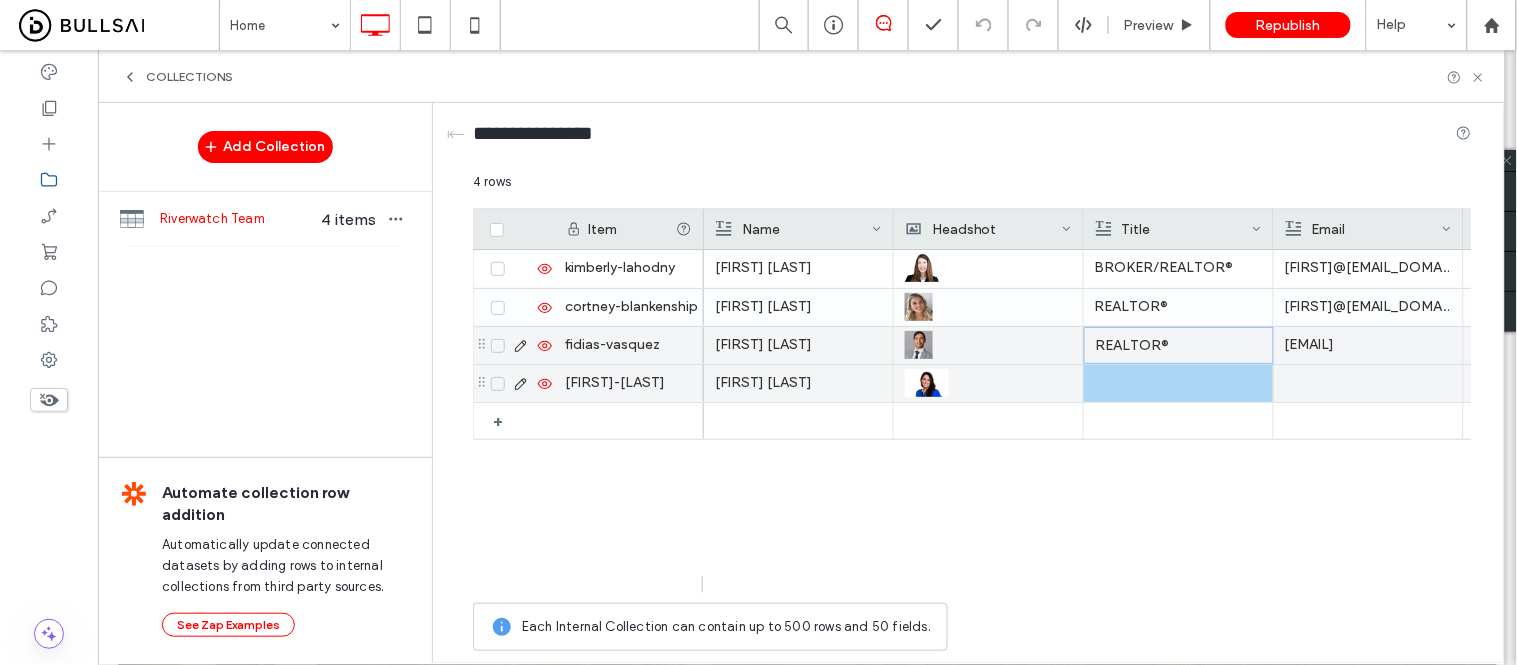 click at bounding box center [1178, 383] 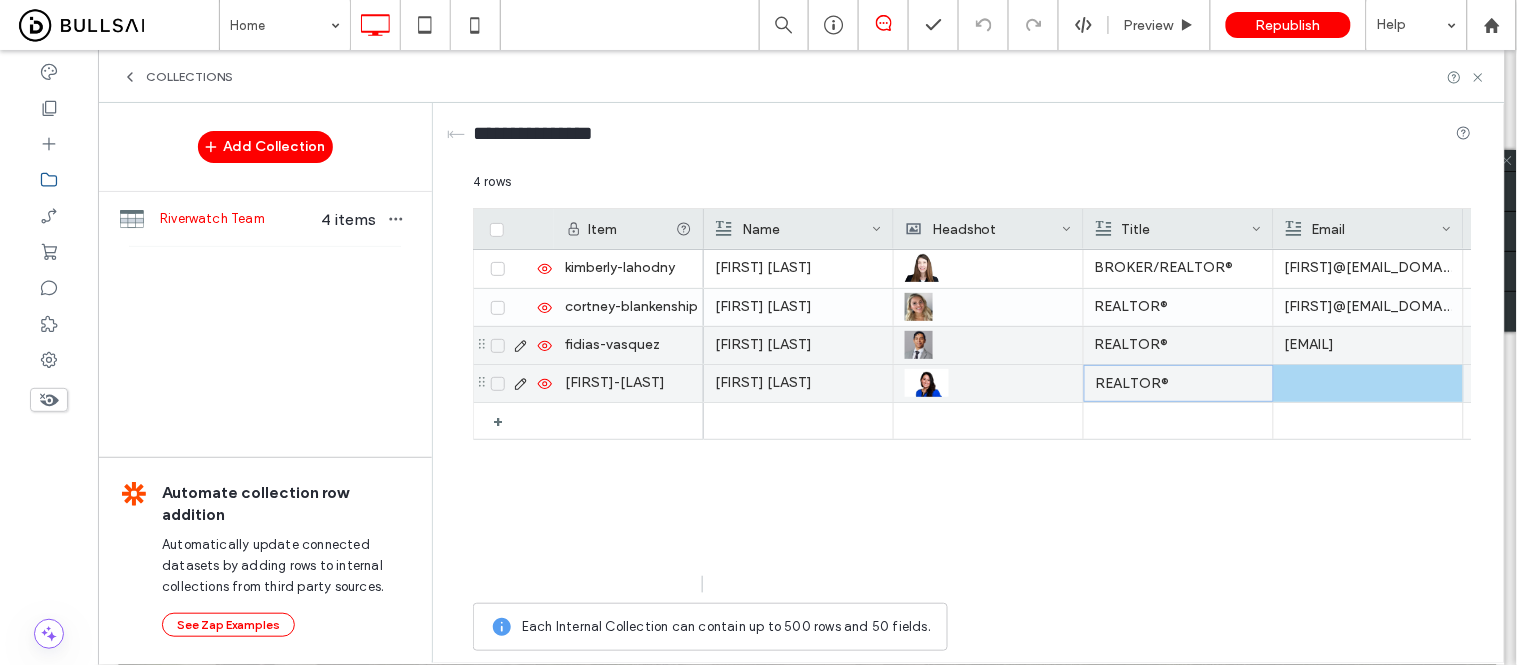 click at bounding box center (1368, 383) 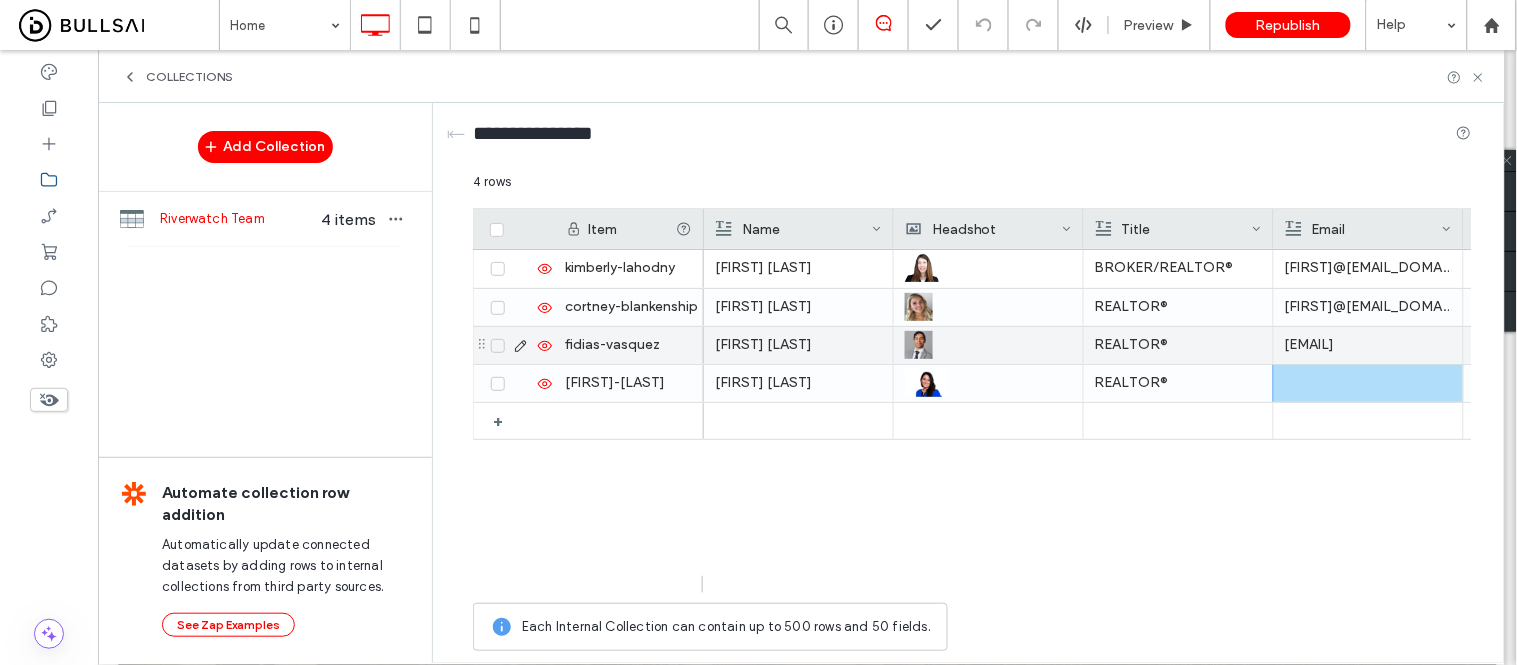 click at bounding box center (1368, 383) 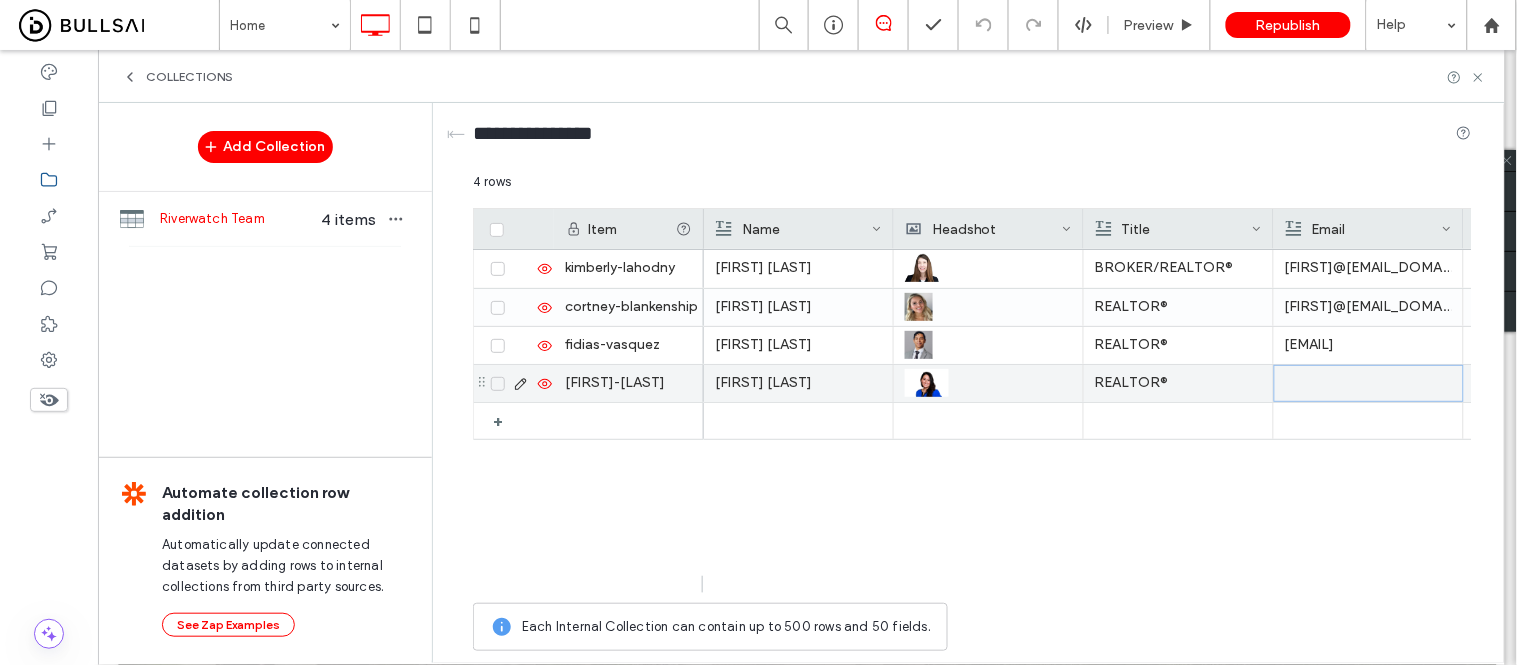 click at bounding box center (1369, 383) 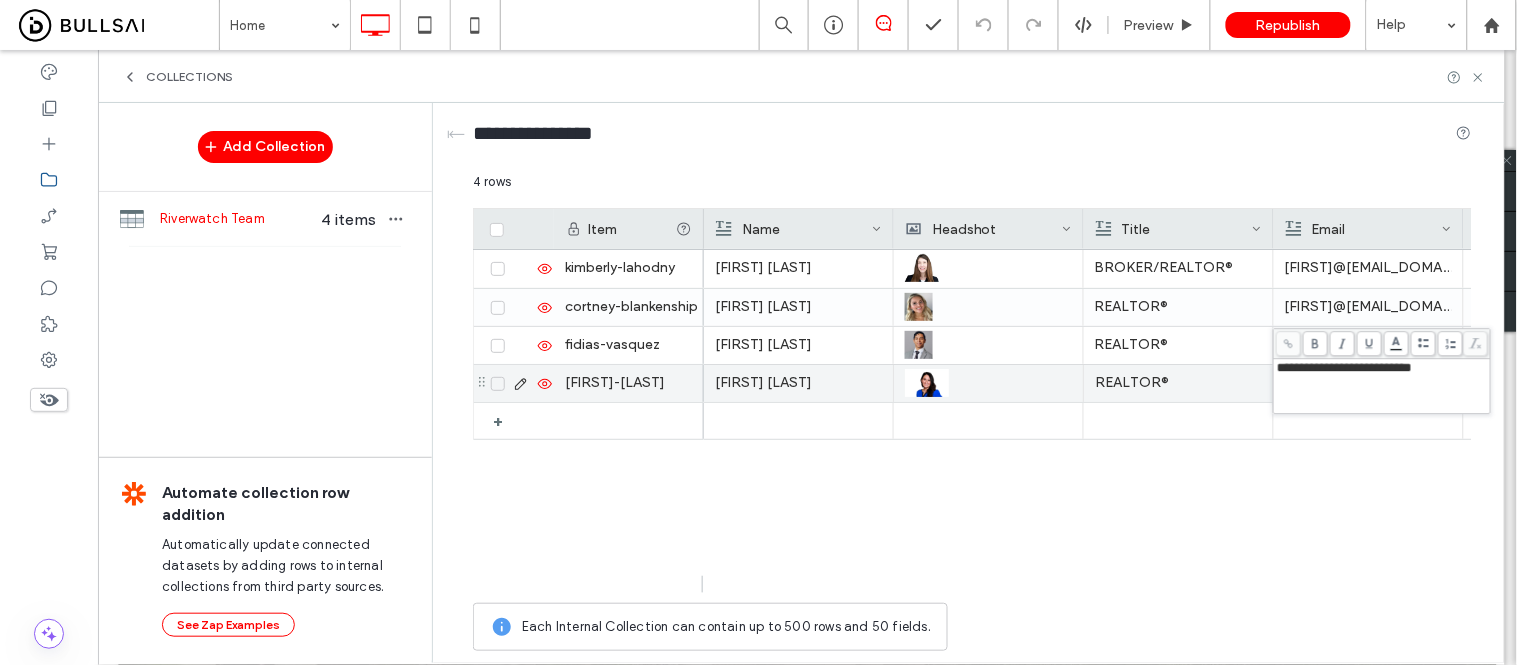 click at bounding box center [1178, 421] 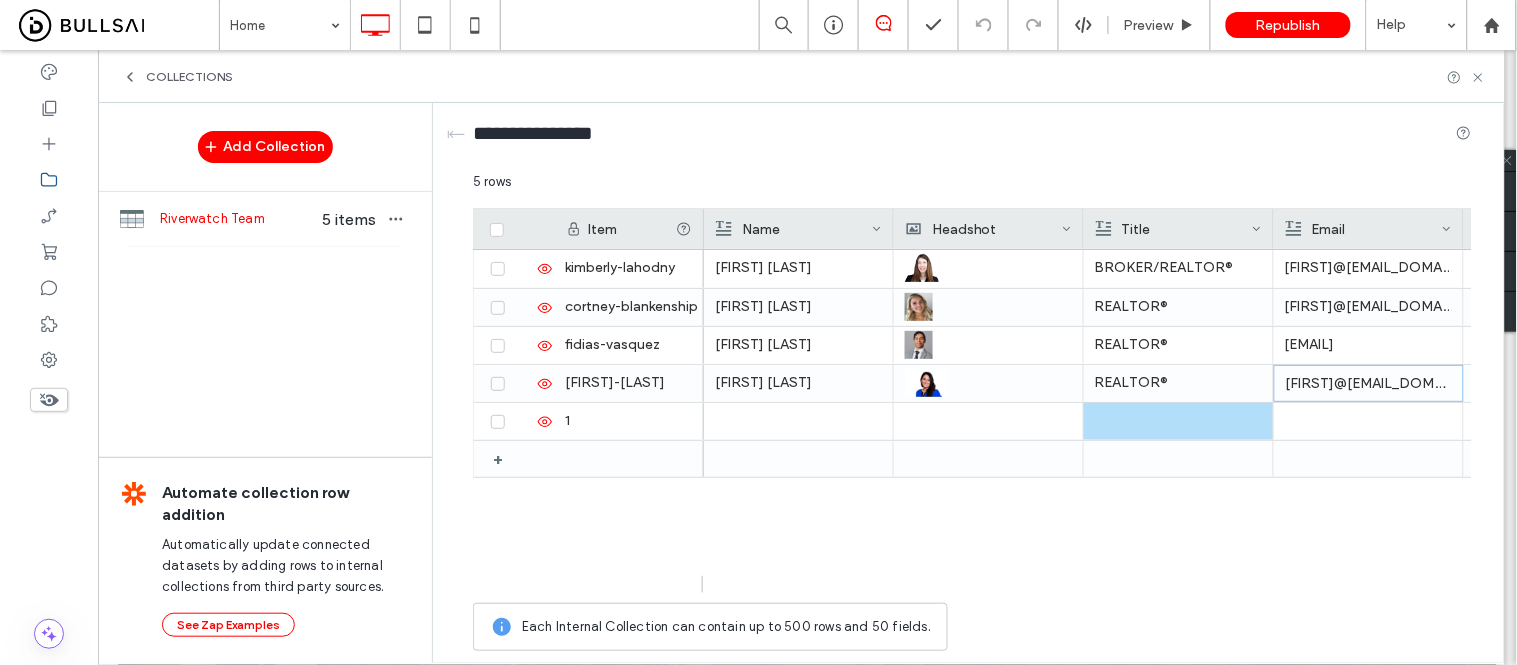 scroll, scrollTop: 0, scrollLeft: 320, axis: horizontal 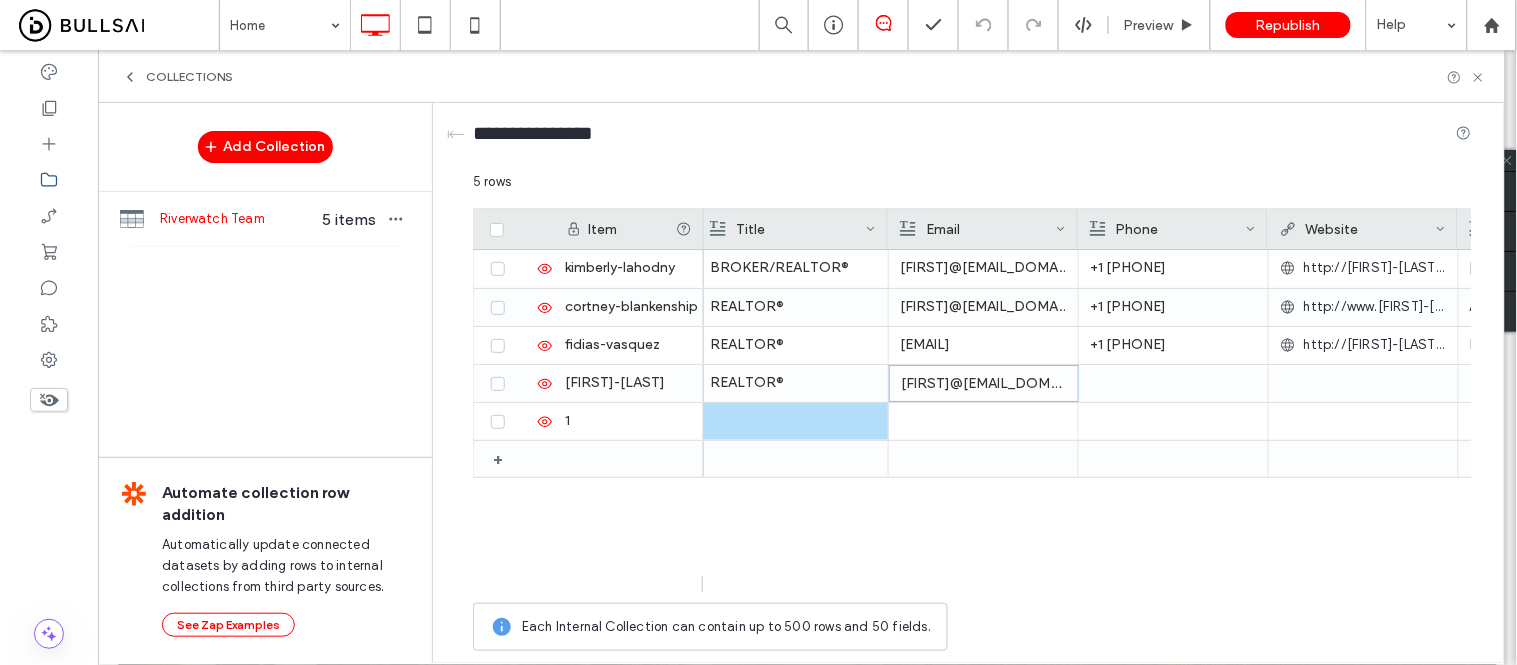 drag, startPoint x: 932, startPoint y: 581, endPoint x: 1412, endPoint y: 404, distance: 511.59457 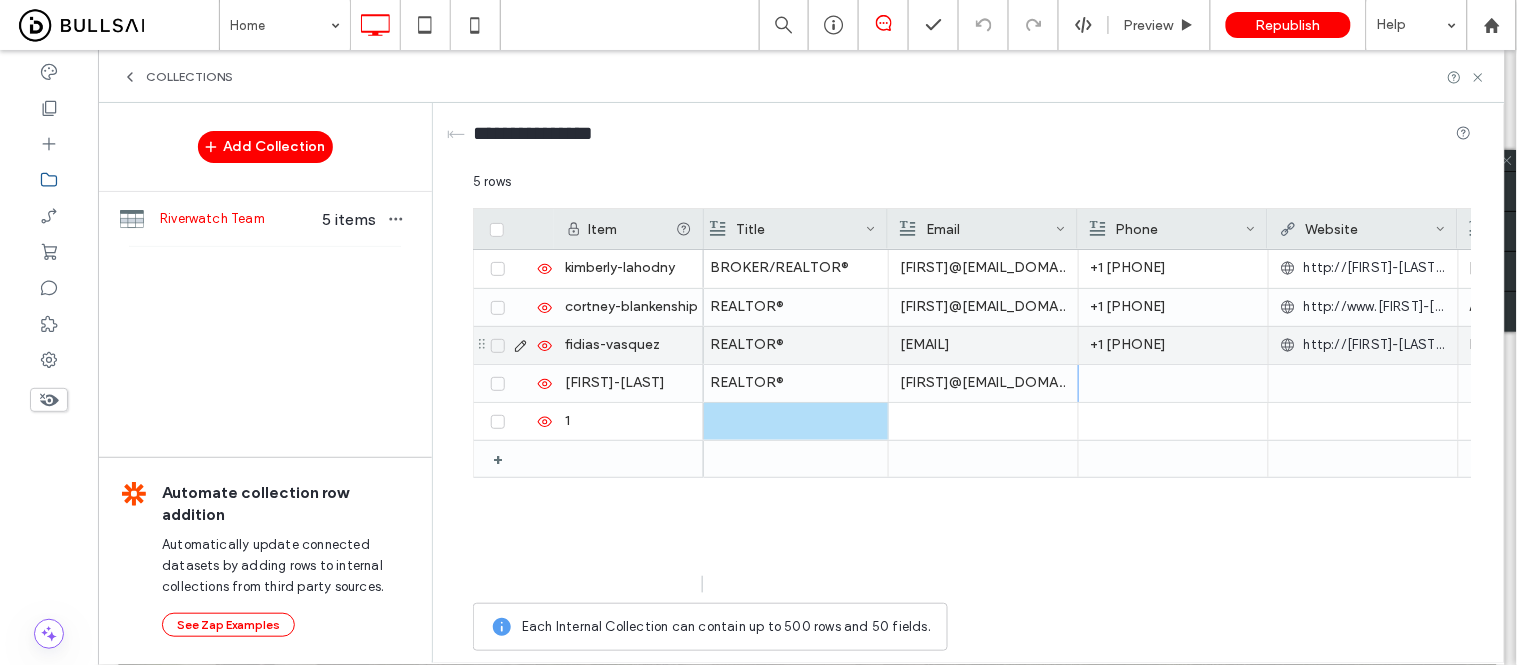 click at bounding box center (1173, 383) 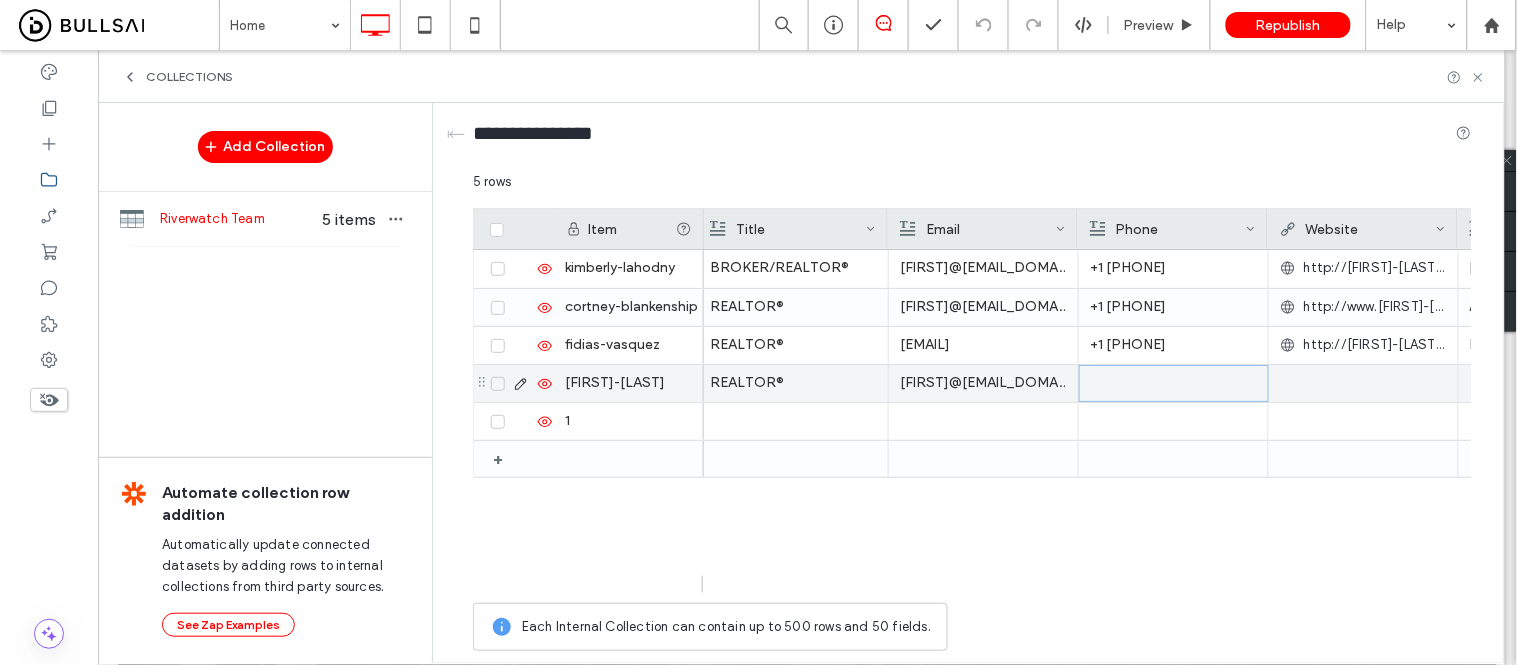 click at bounding box center [1174, 383] 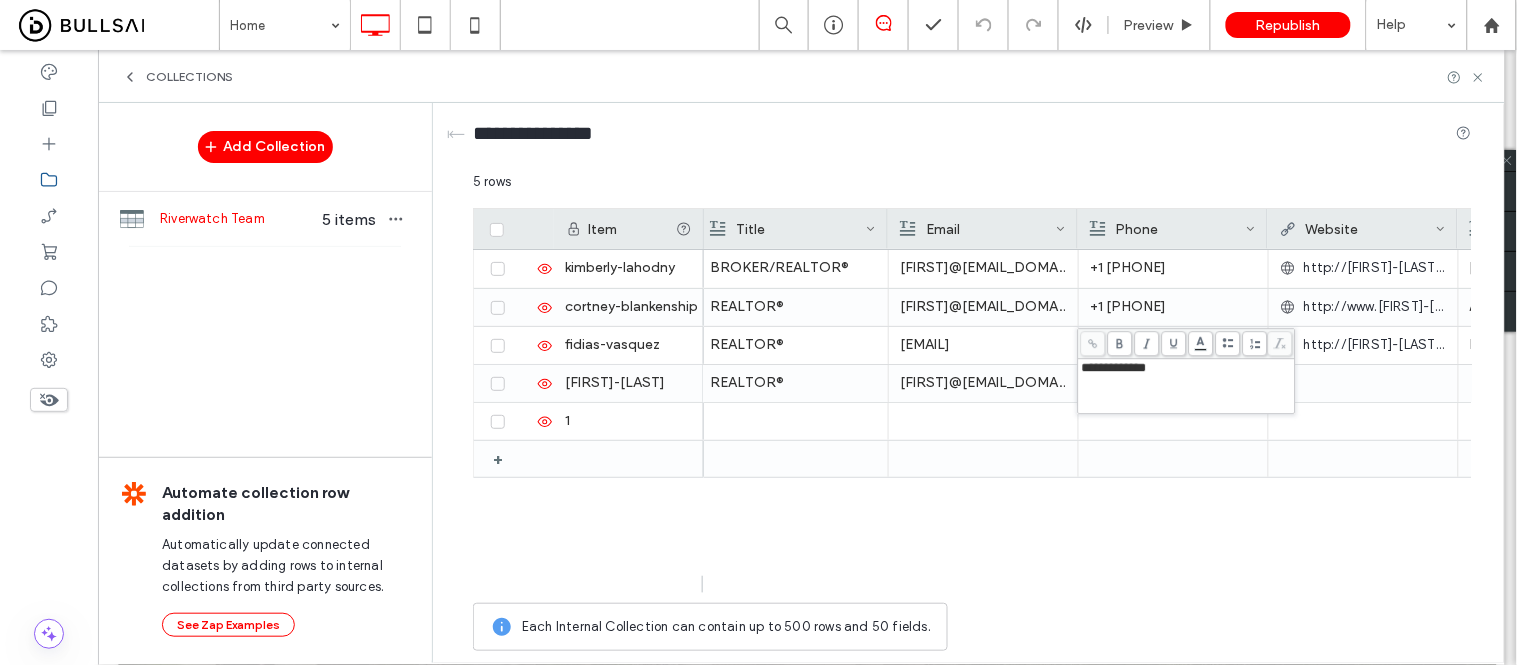 click on "**********" at bounding box center (1114, 367) 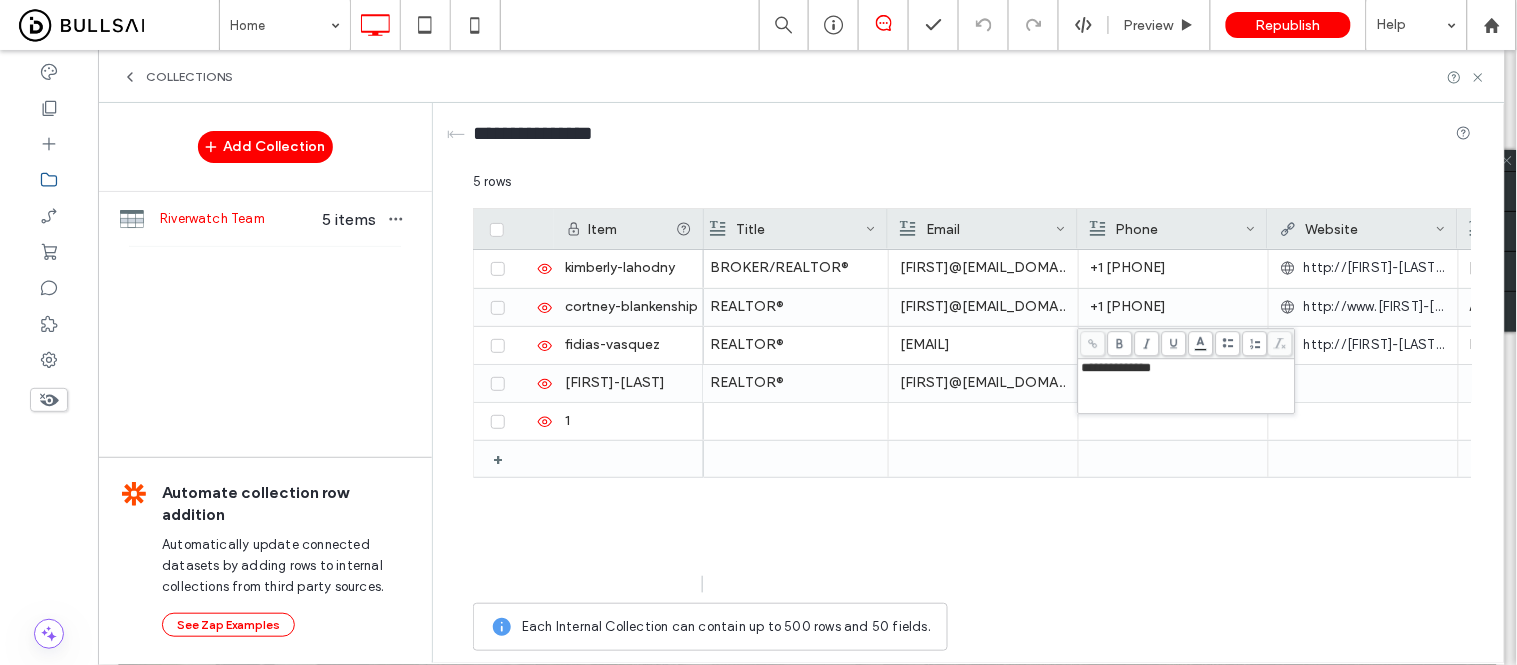 type 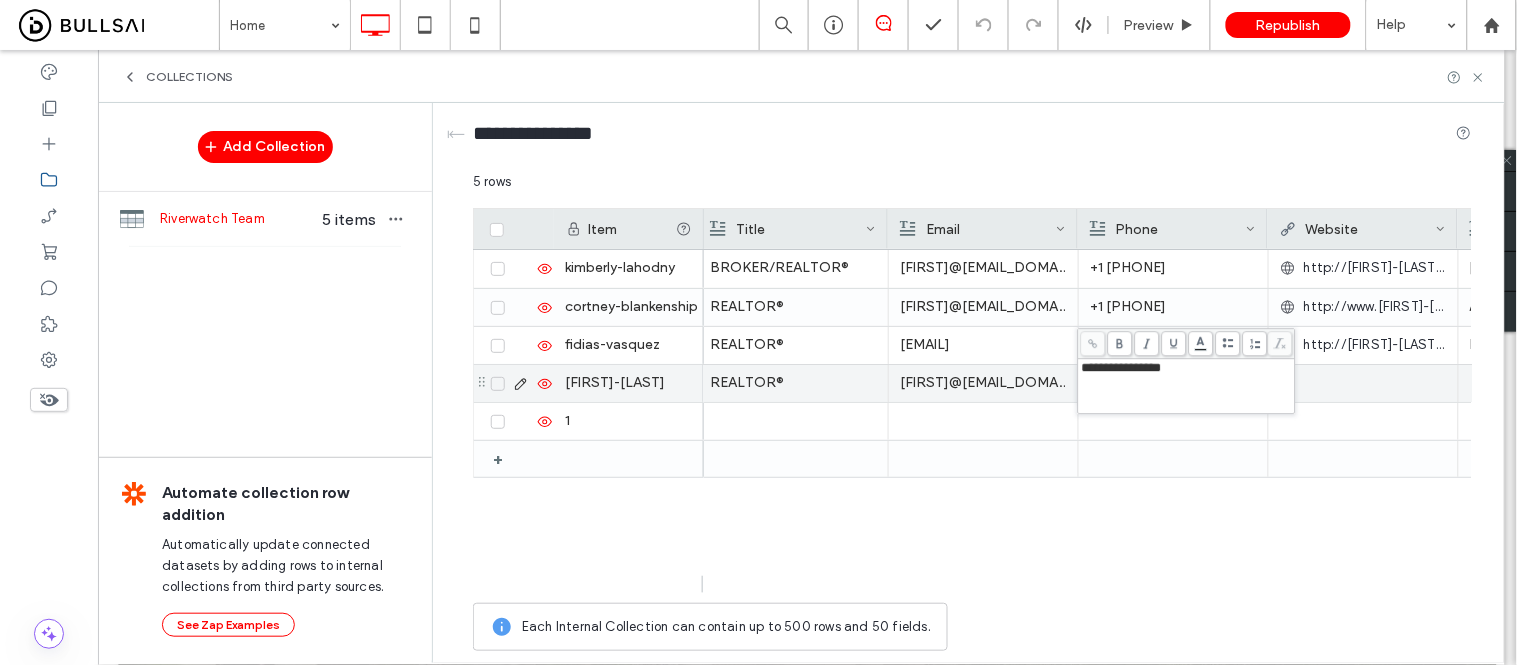 click at bounding box center [1363, 383] 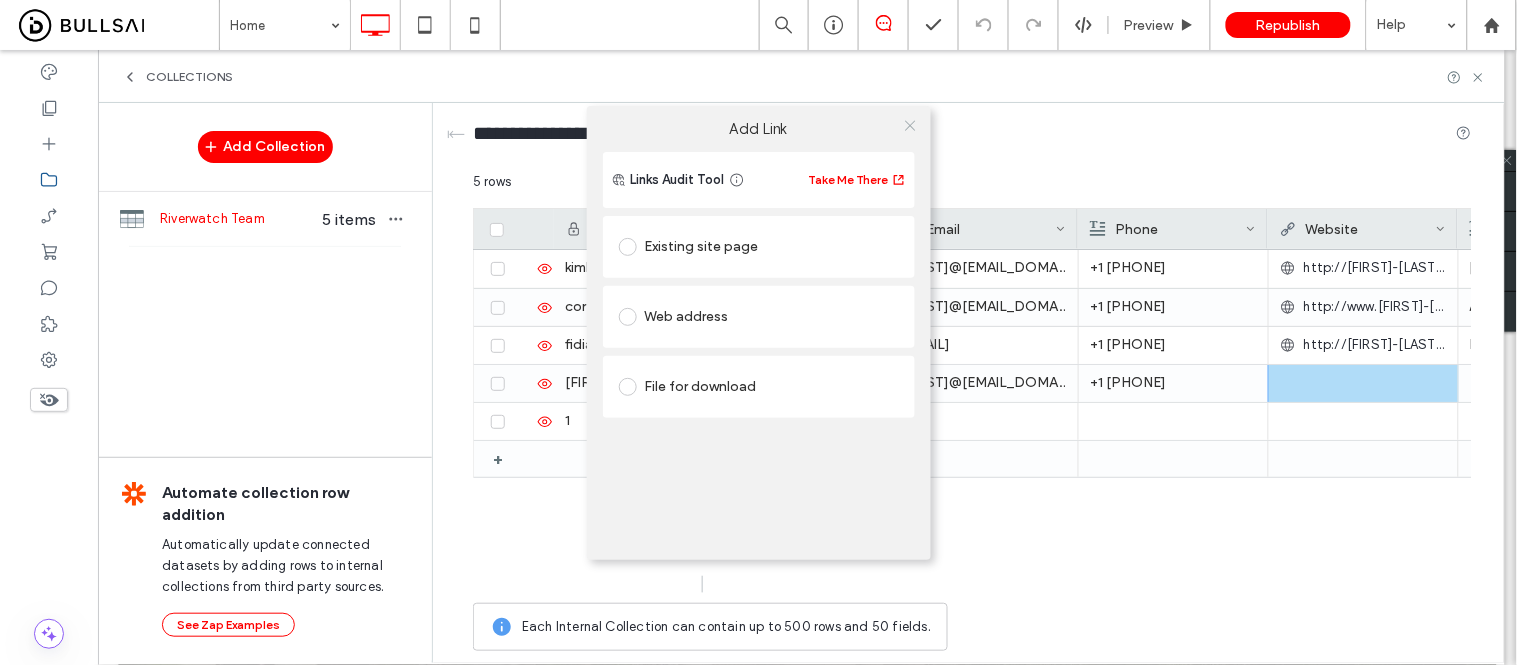 click 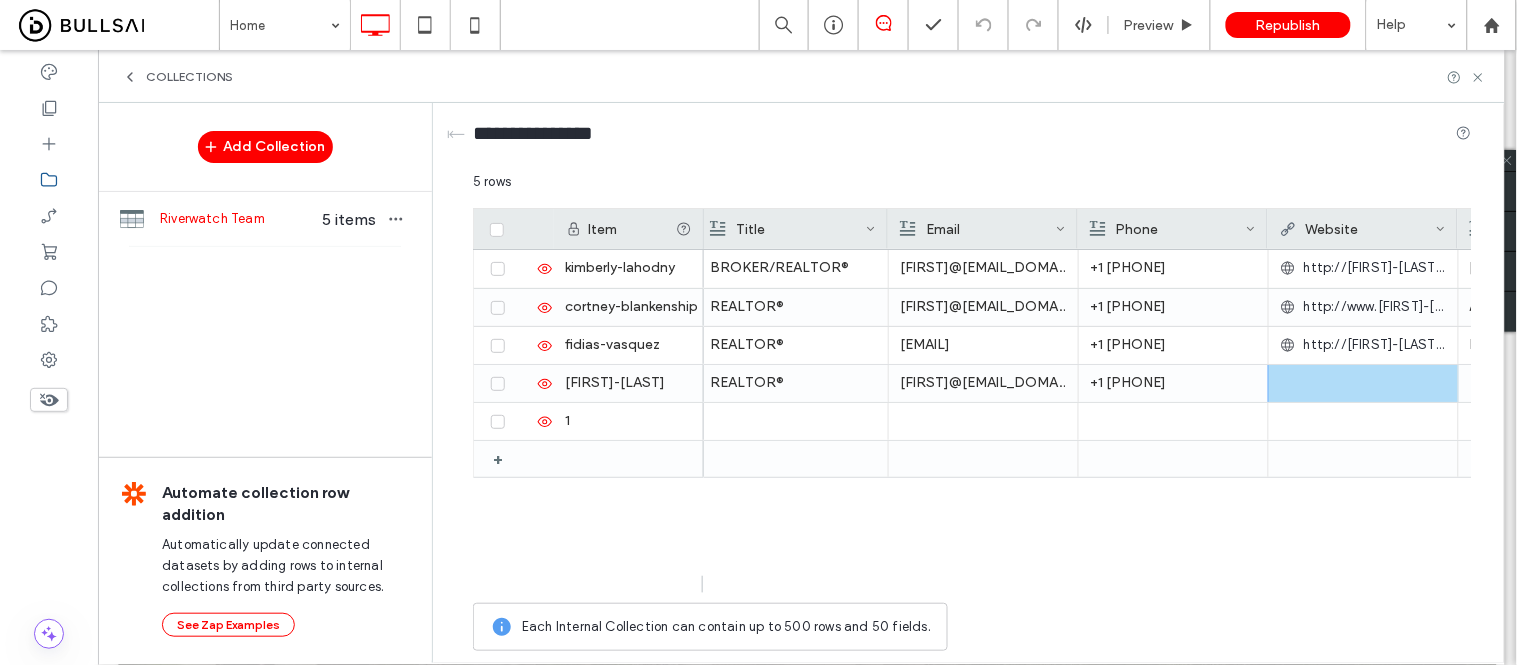 scroll, scrollTop: 0, scrollLeft: 584, axis: horizontal 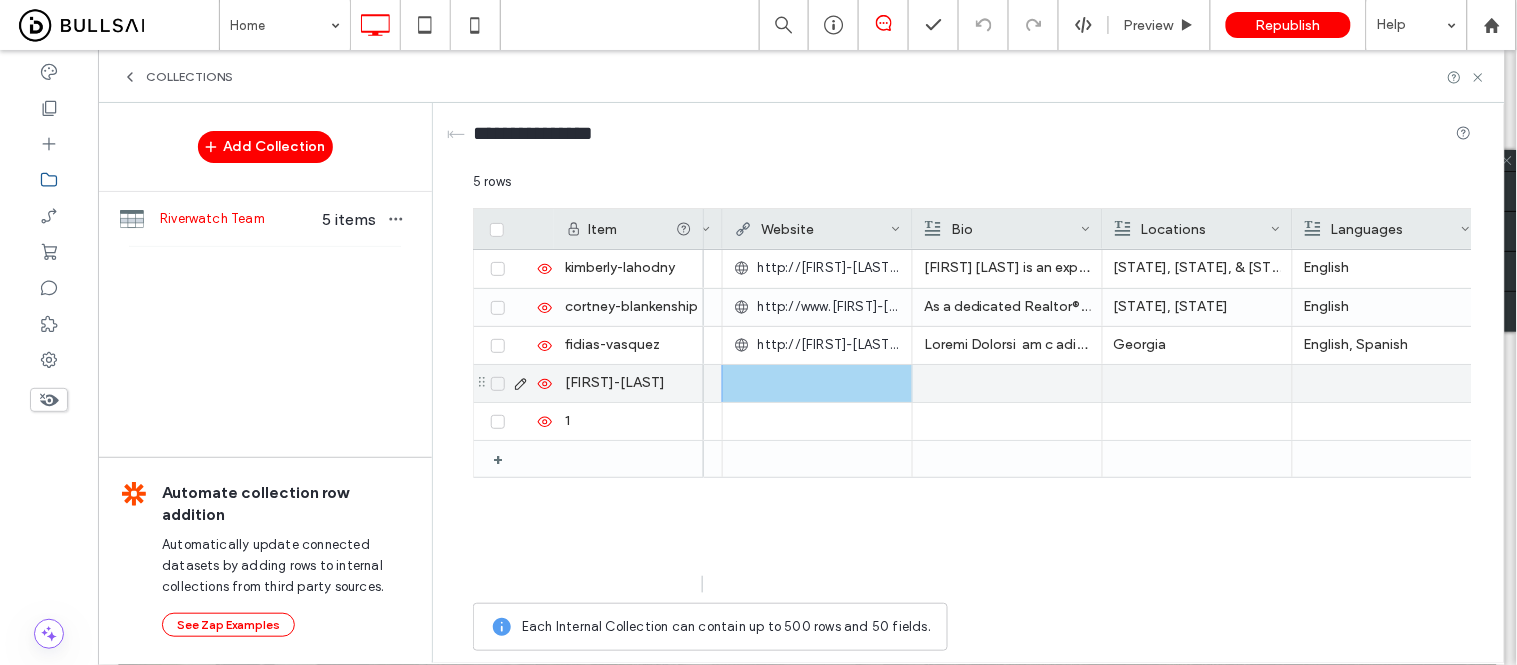 click at bounding box center (1007, 383) 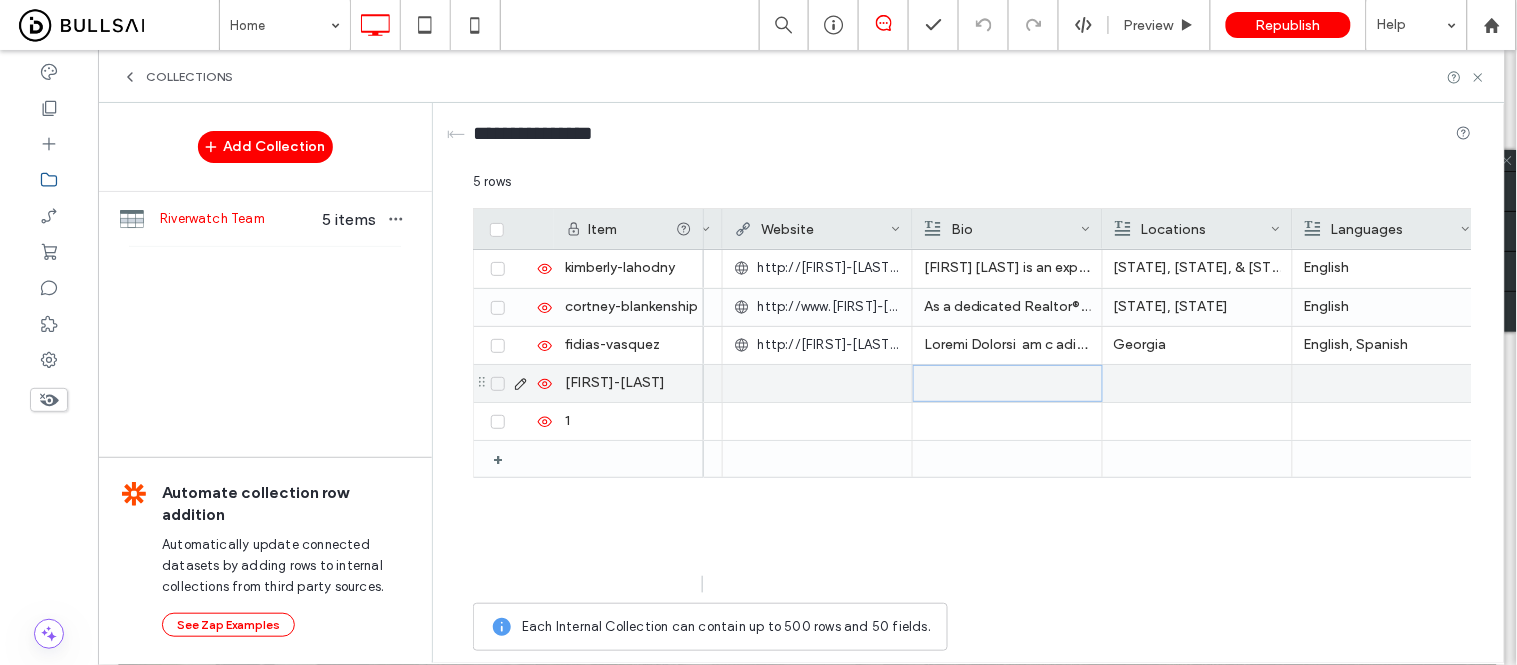 click at bounding box center [1008, 383] 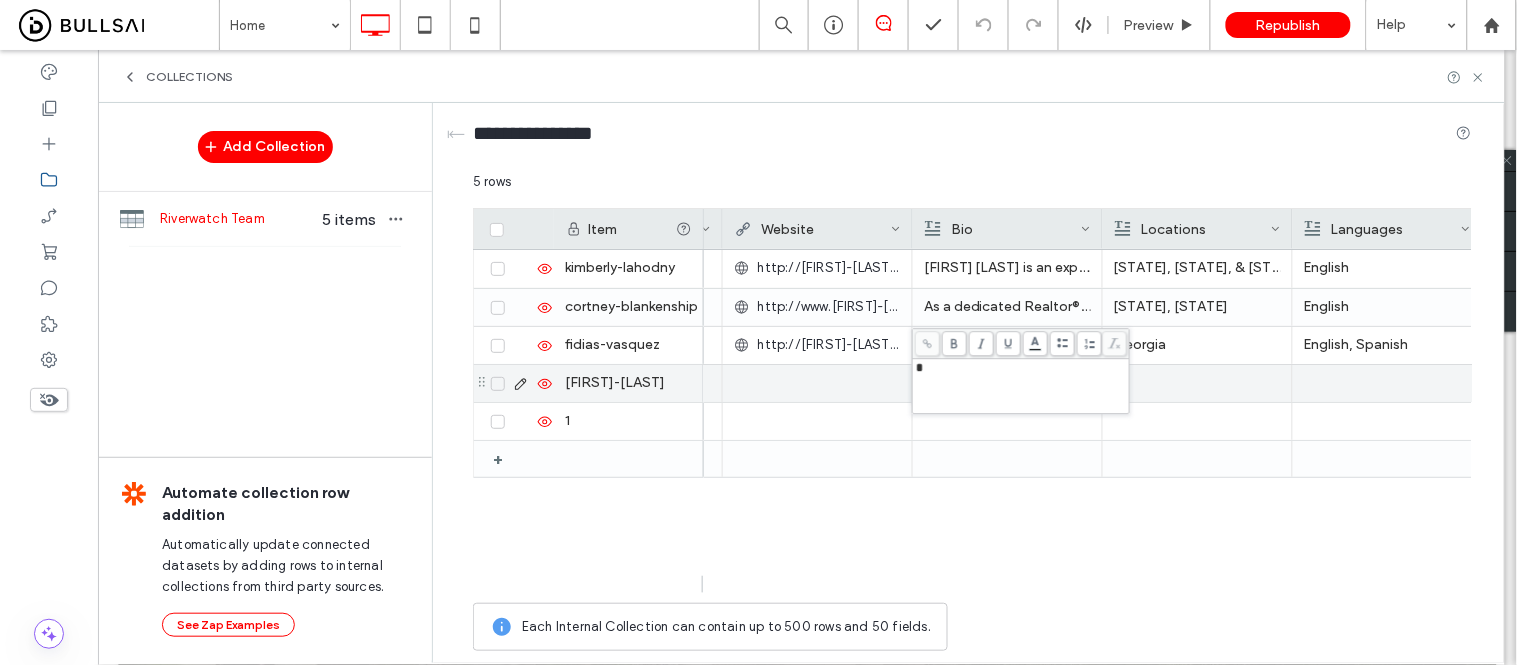 type 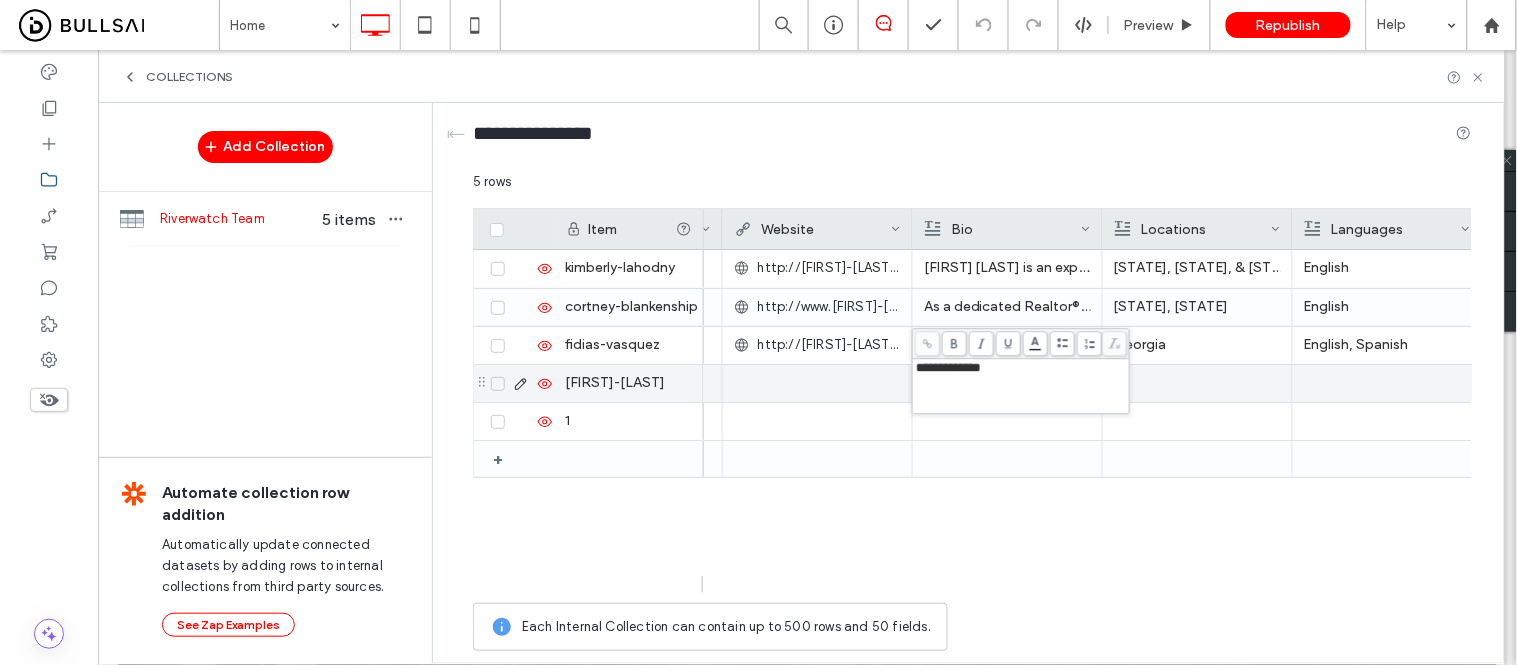 click at bounding box center (1197, 383) 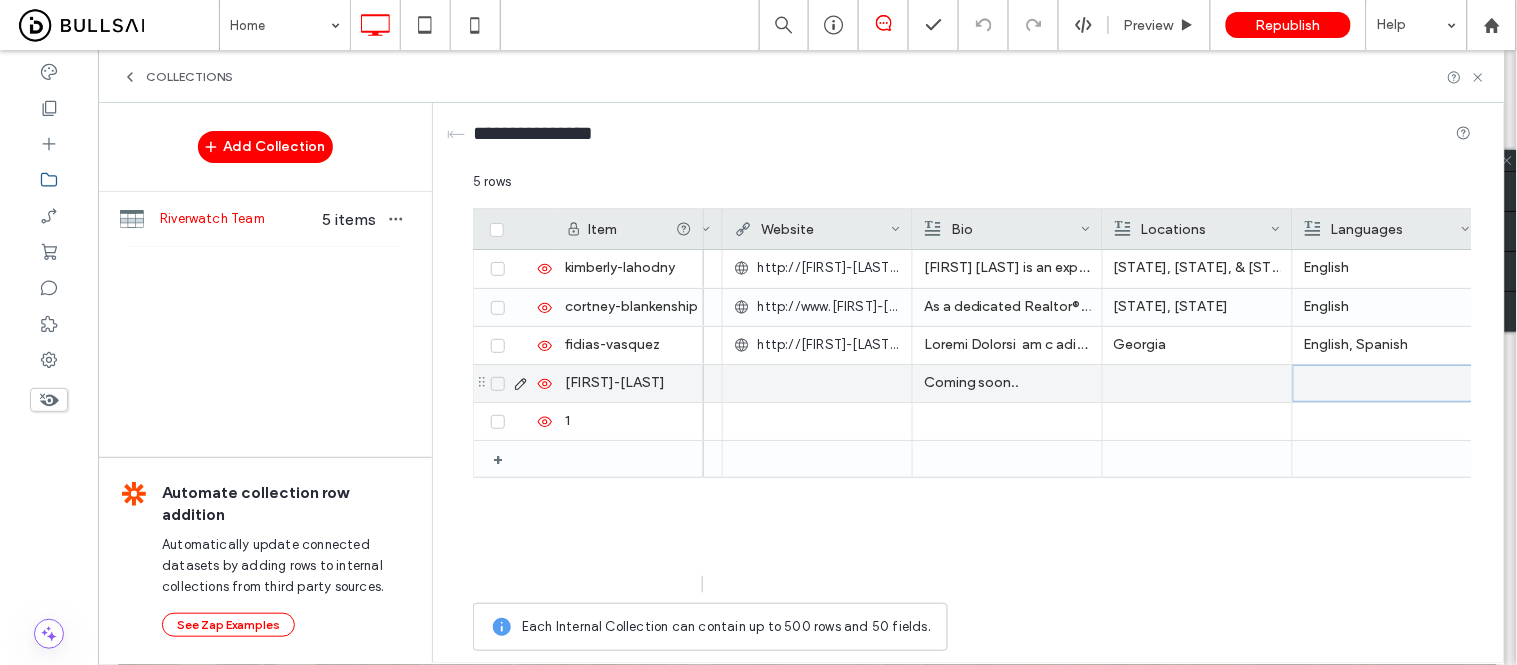 click at bounding box center [1388, 383] 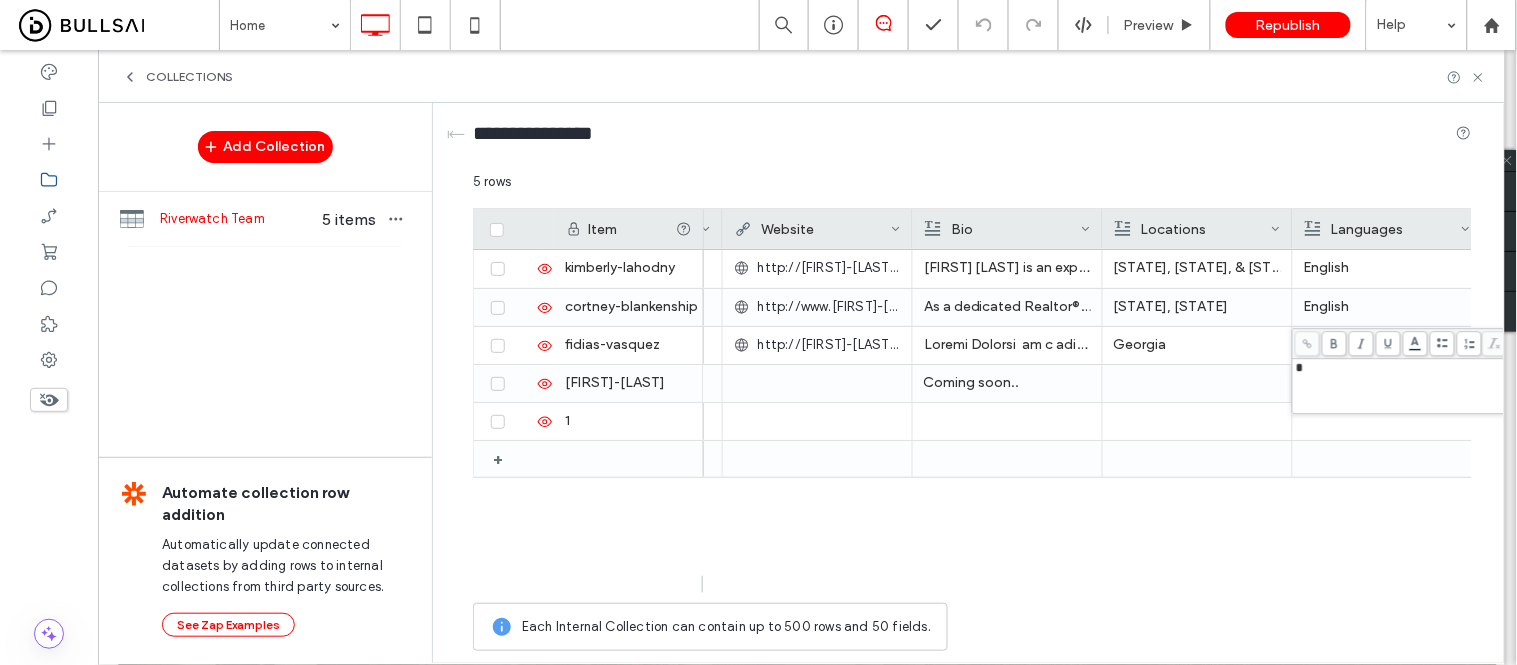 type 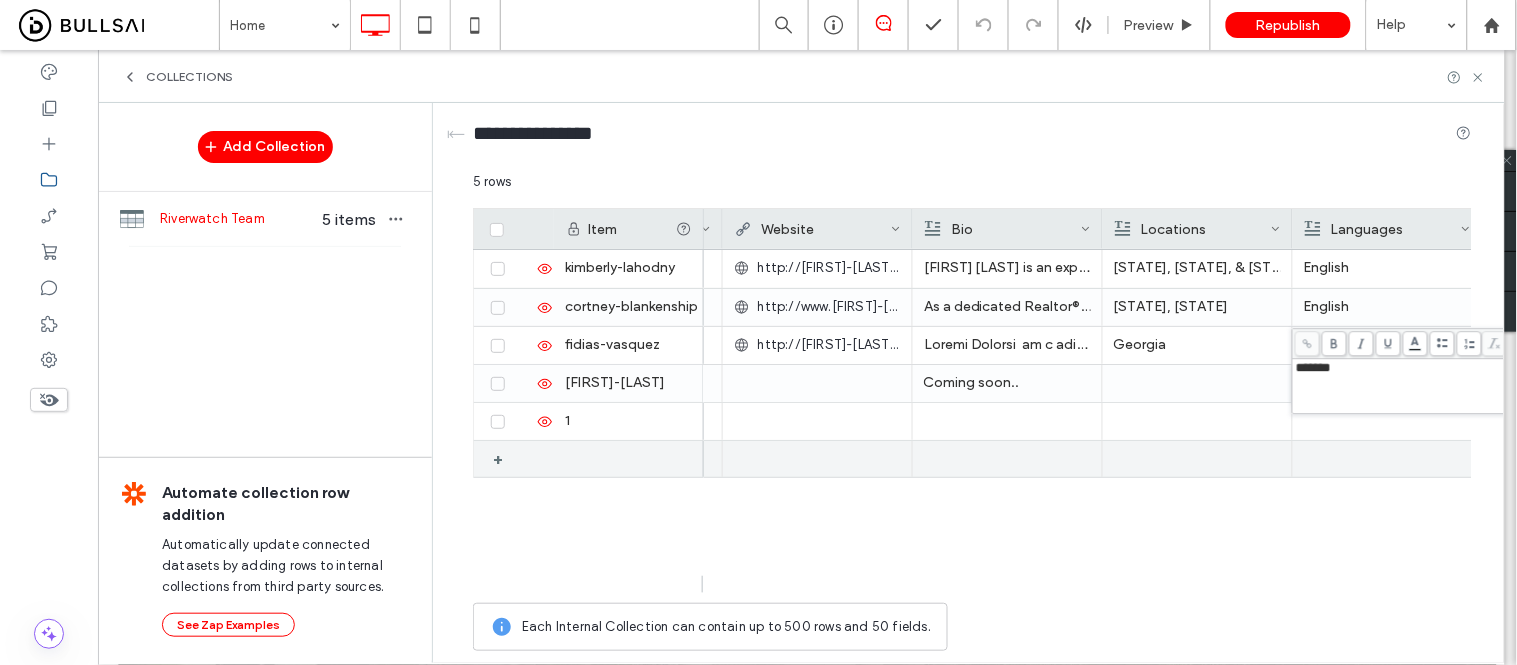 click at bounding box center [1197, 459] 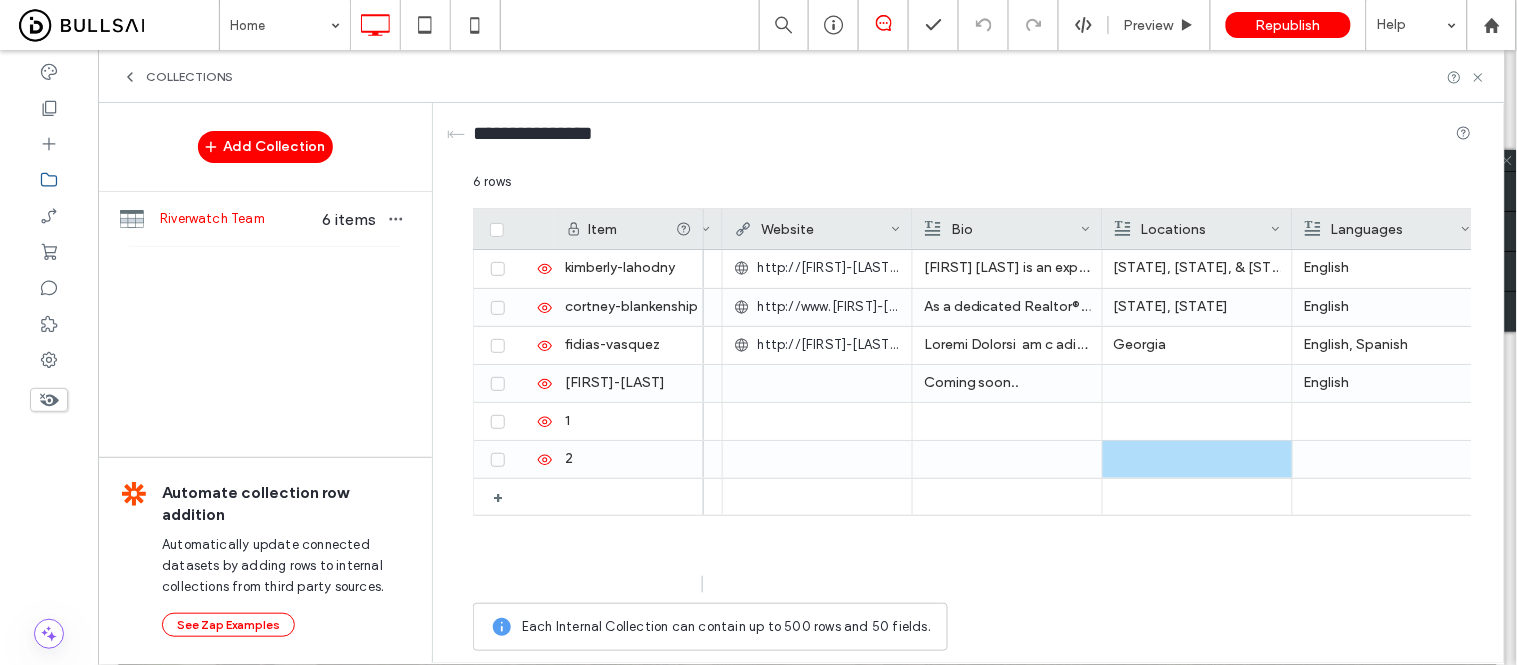 drag, startPoint x: 1390, startPoint y: 575, endPoint x: 1446, endPoint y: 575, distance: 56 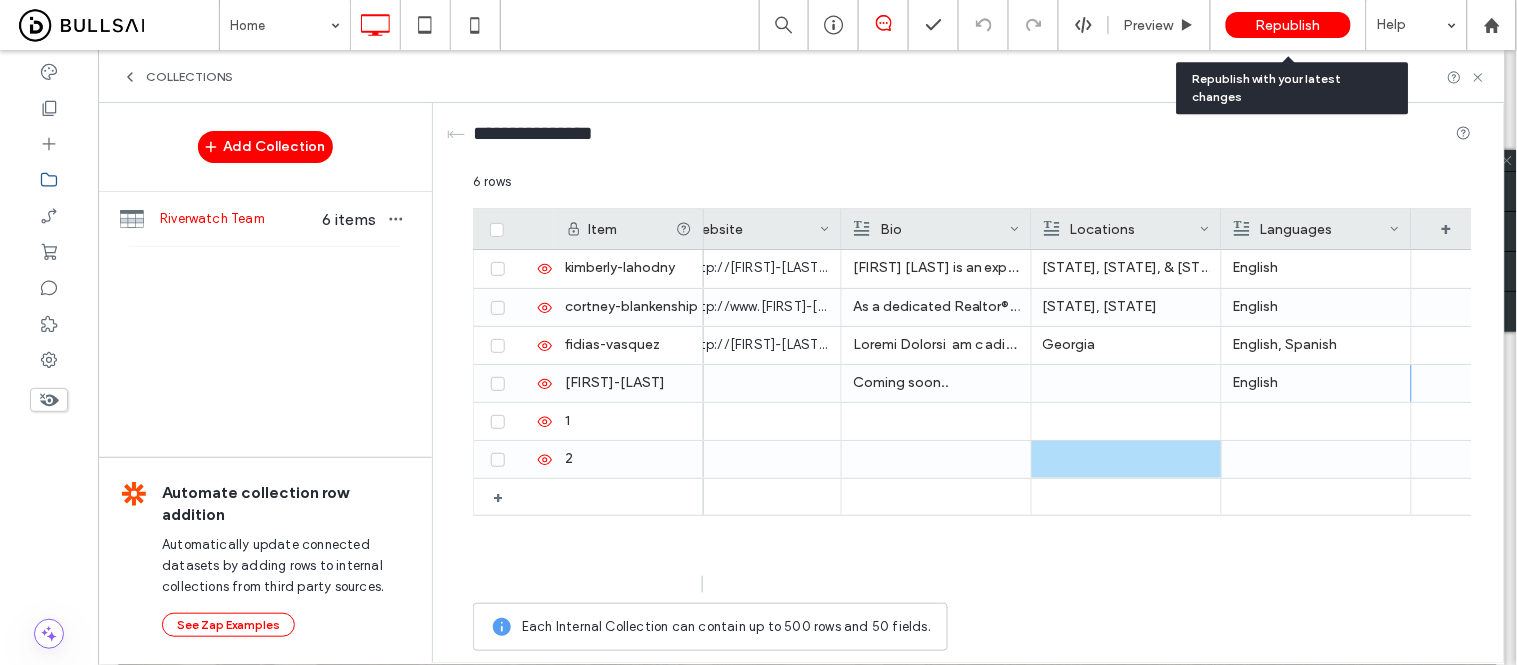 click on "Republish" at bounding box center (1288, 25) 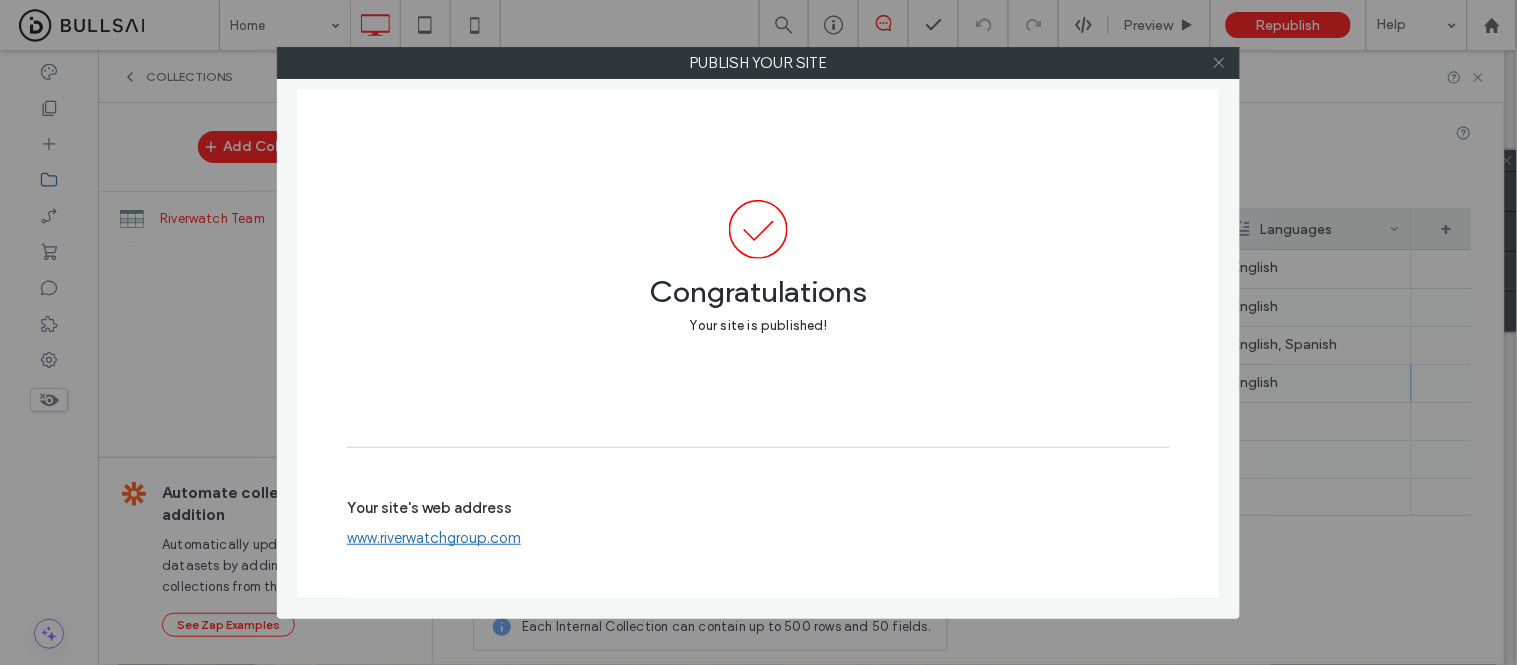 click 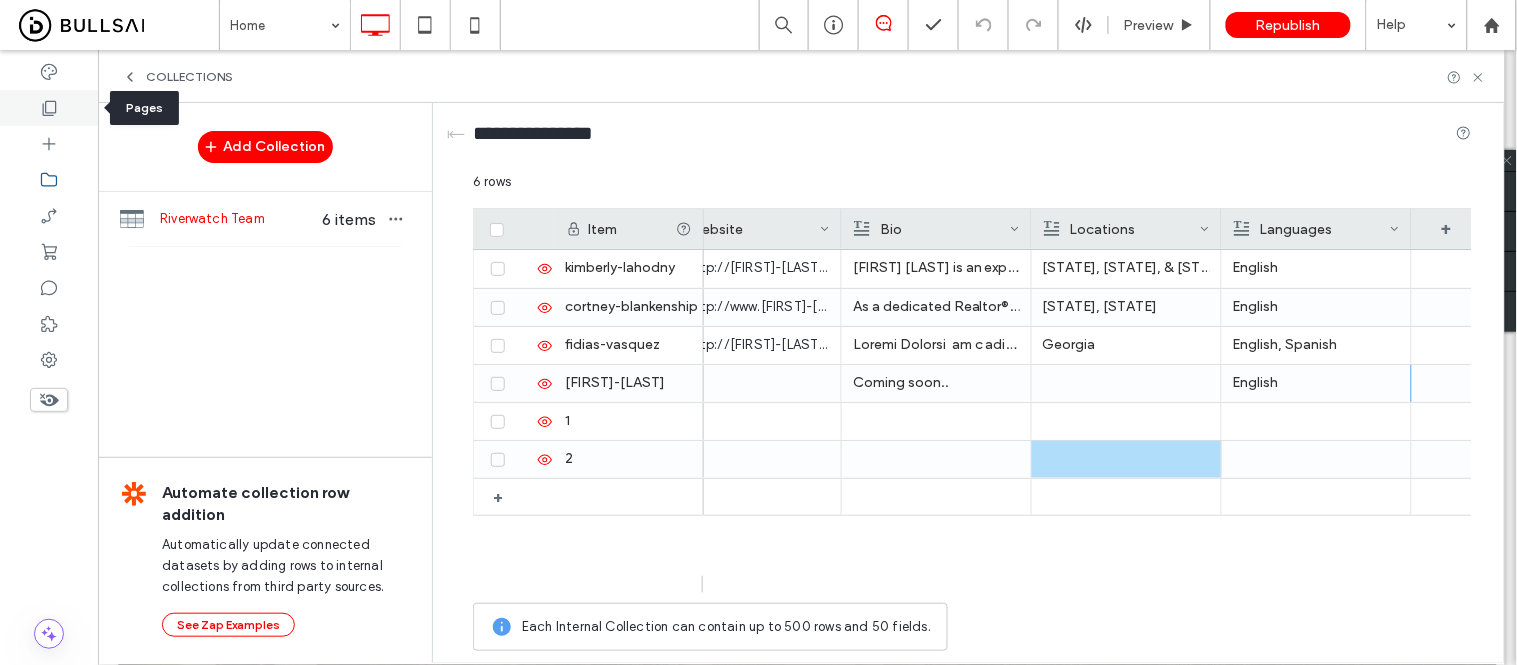 click 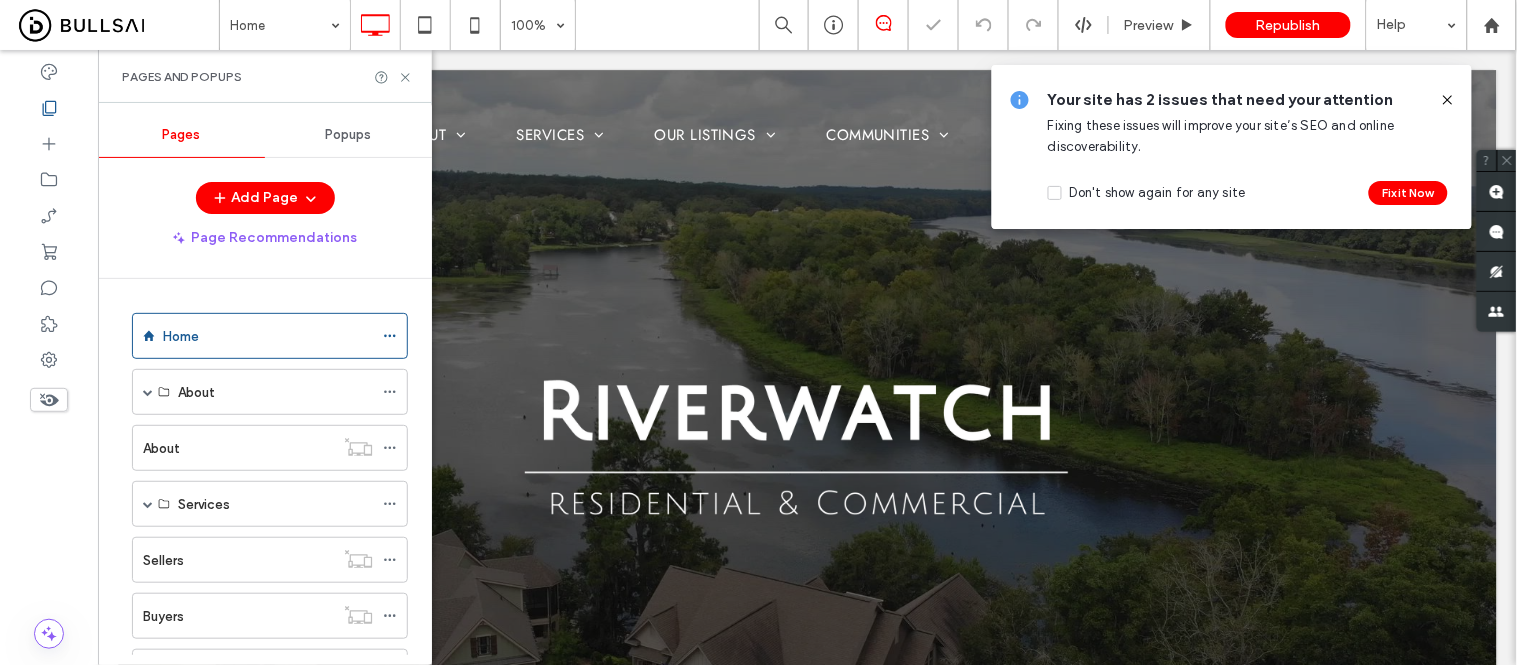 scroll, scrollTop: 0, scrollLeft: 0, axis: both 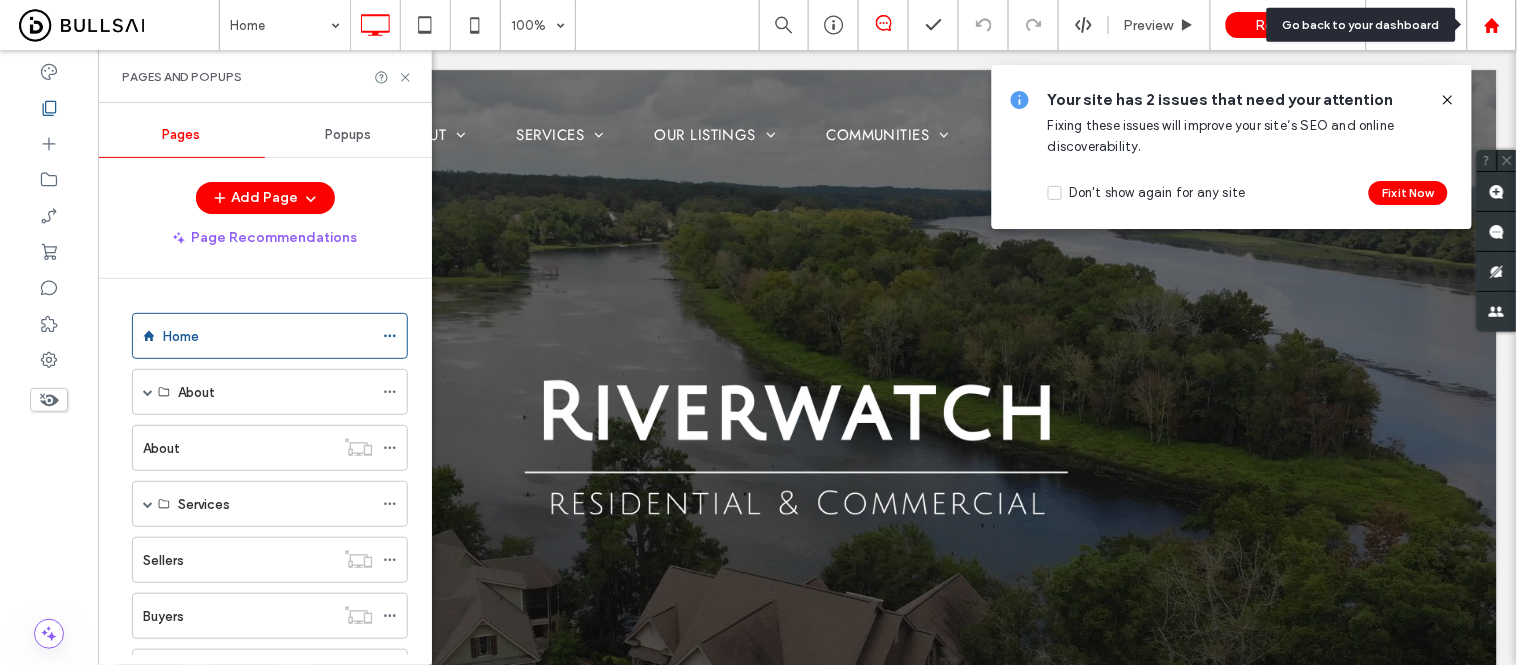 click 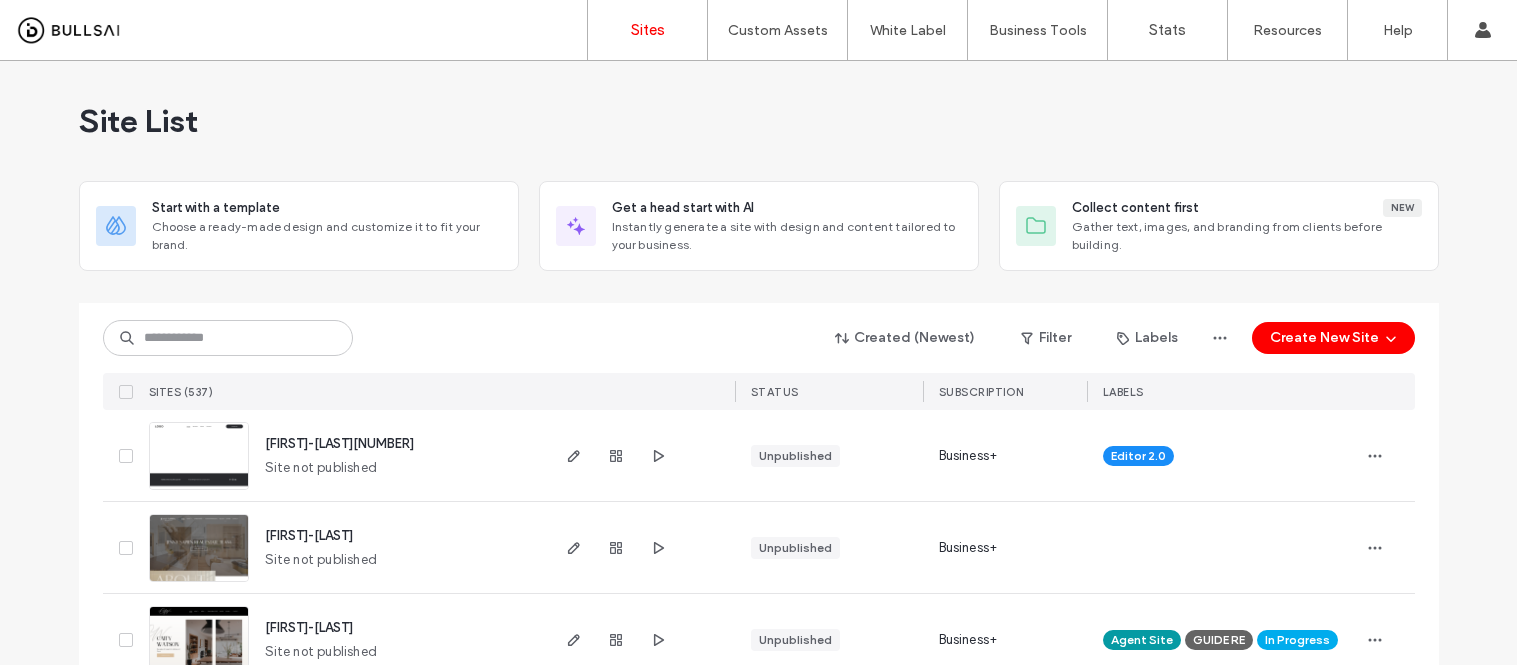 scroll, scrollTop: 0, scrollLeft: 0, axis: both 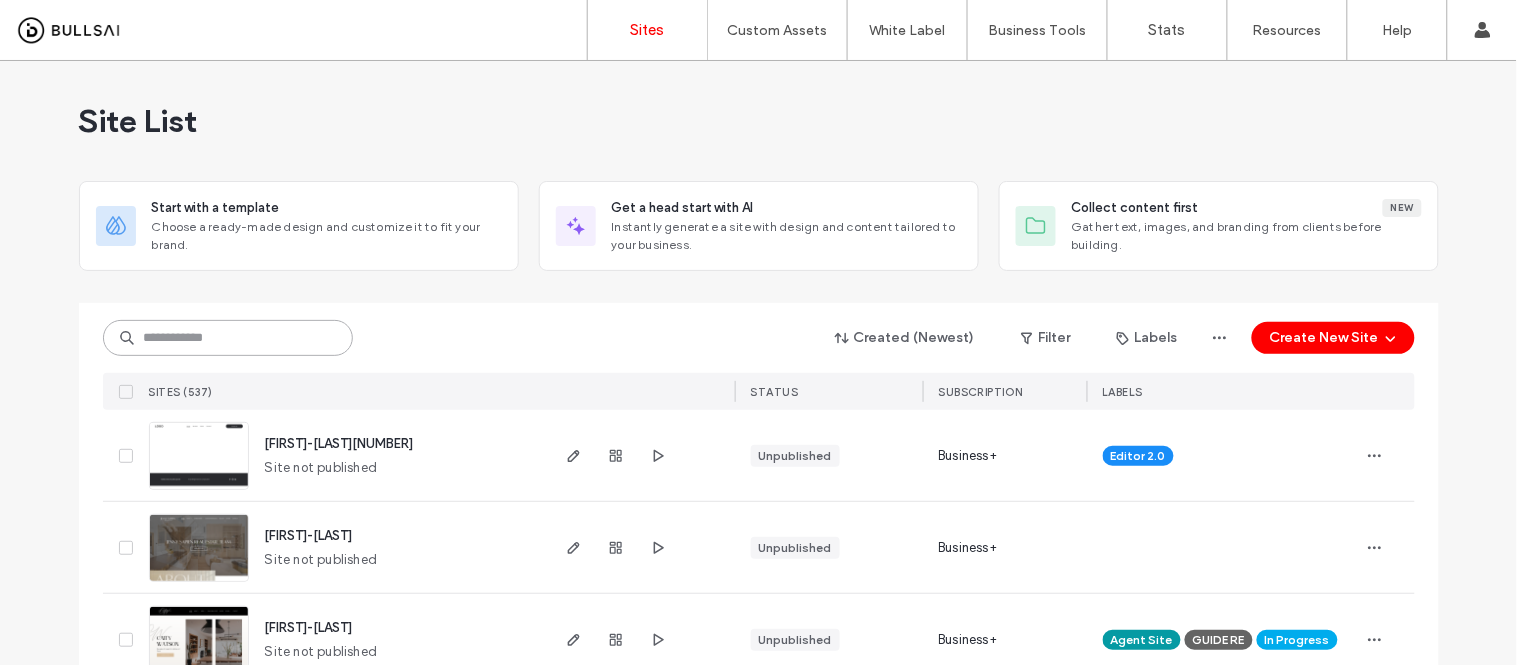 click at bounding box center (228, 338) 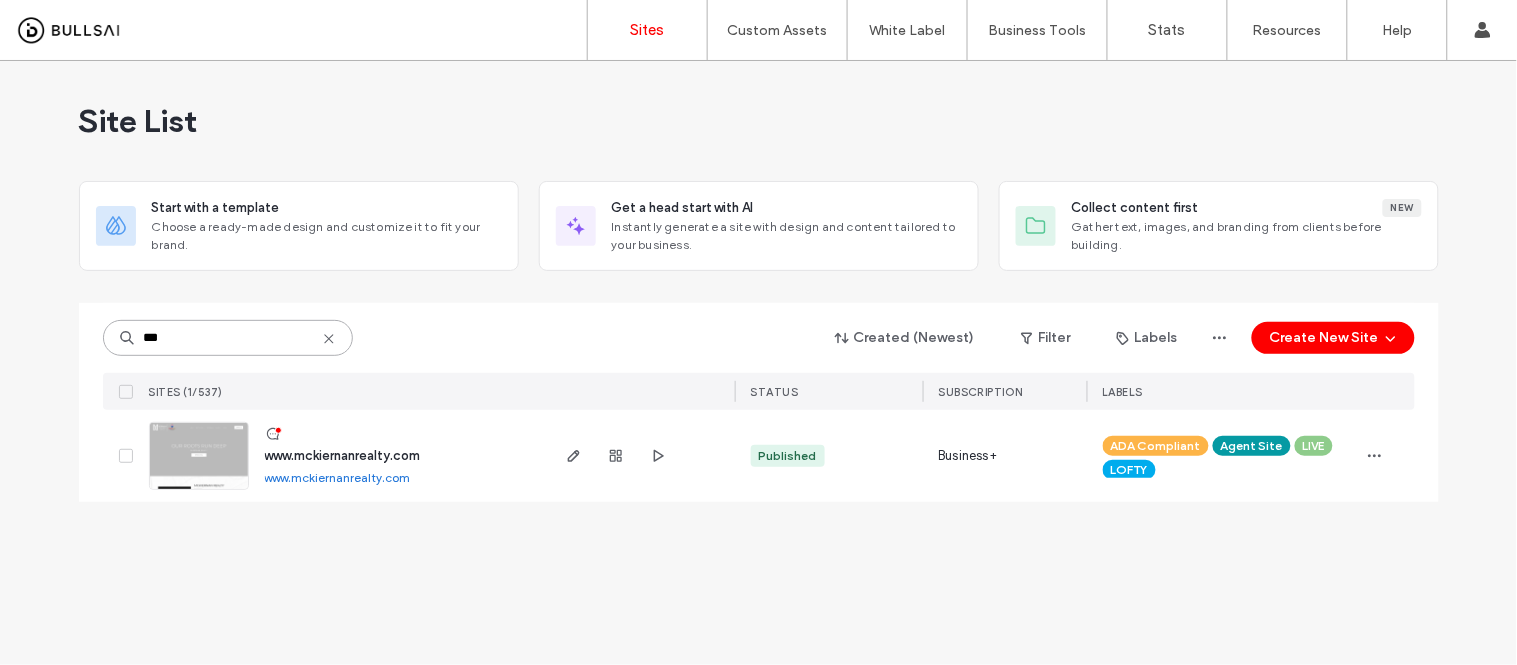 type on "***" 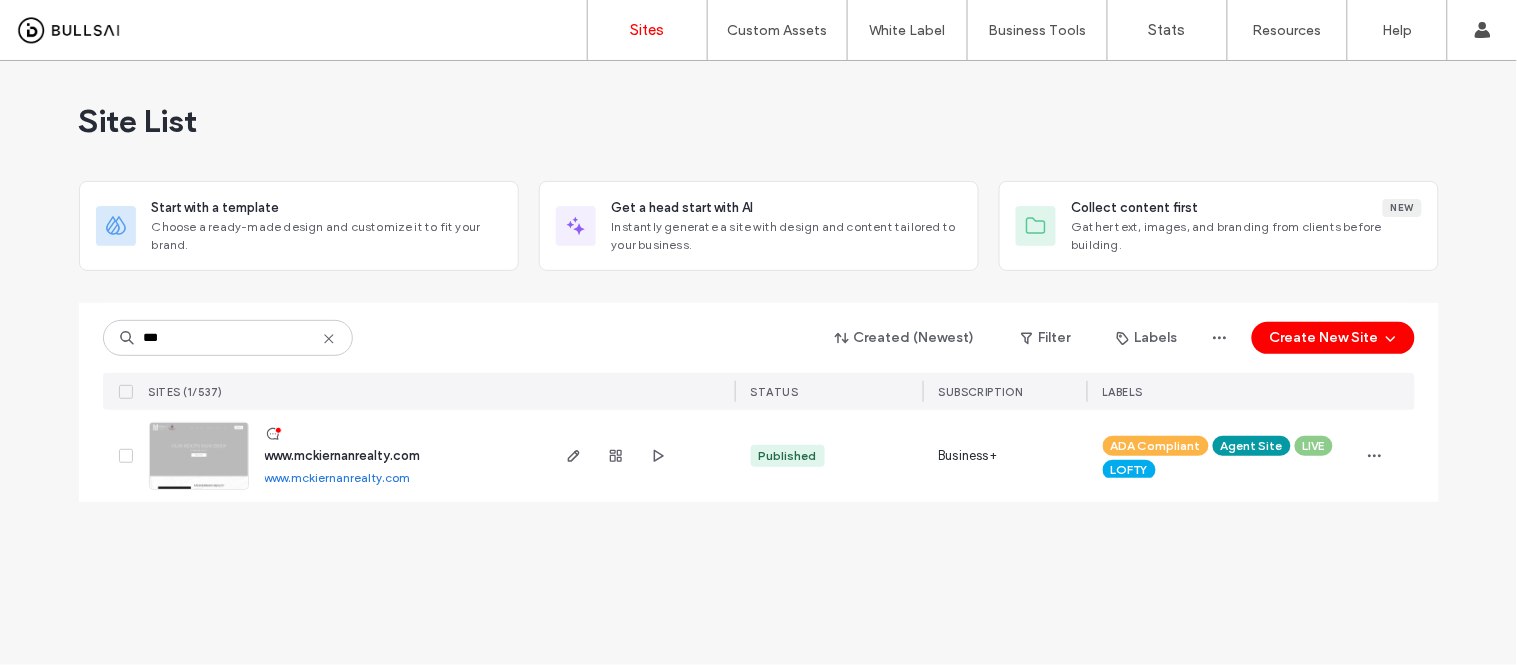click on "www.mckiernanrealty.com" at bounding box center (338, 477) 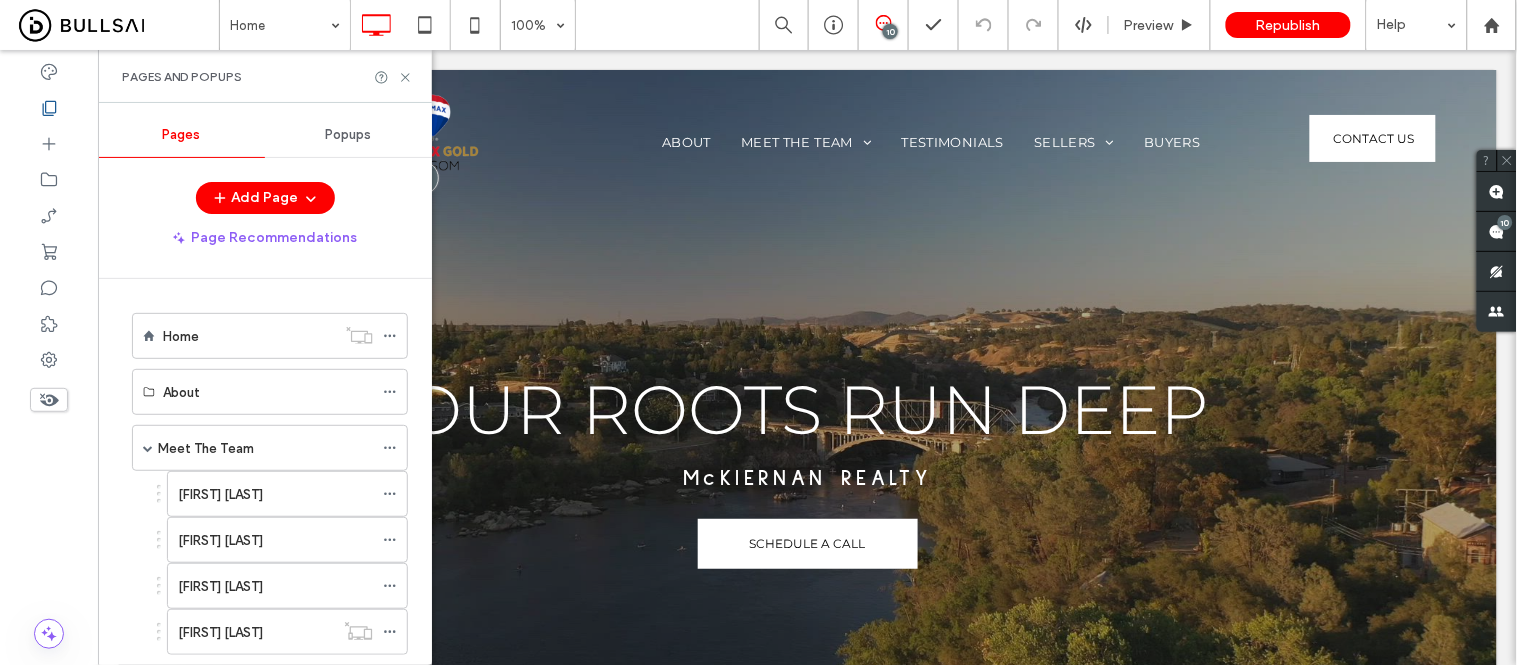 scroll, scrollTop: 0, scrollLeft: 0, axis: both 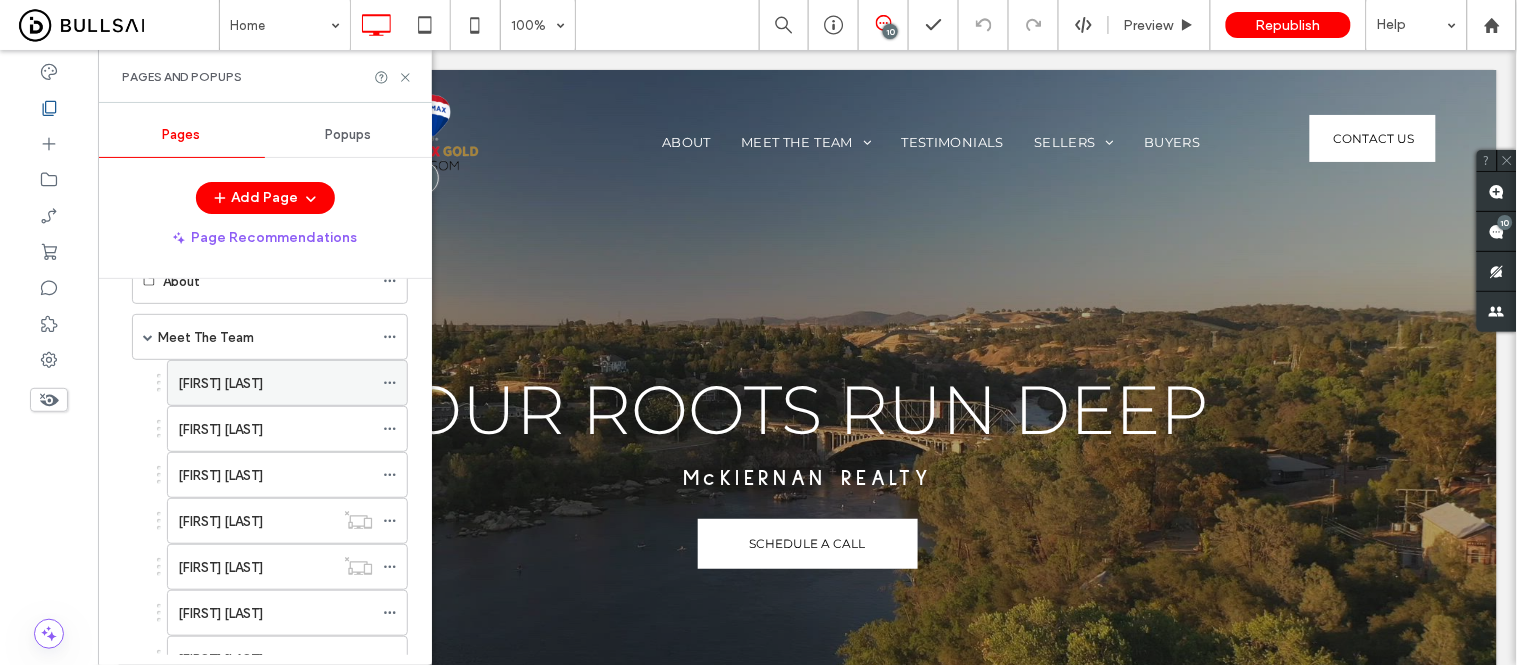 click on "[FIRST] [LAST]" at bounding box center (220, 383) 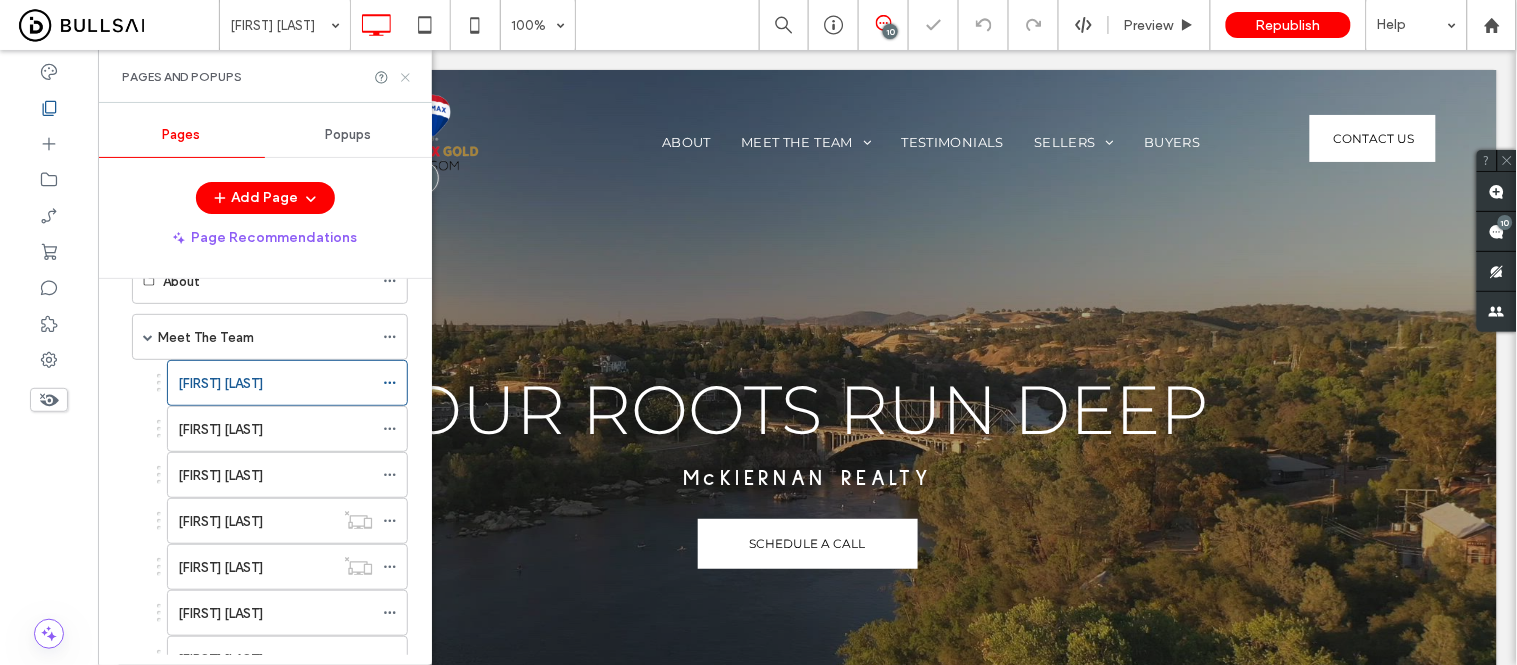 click 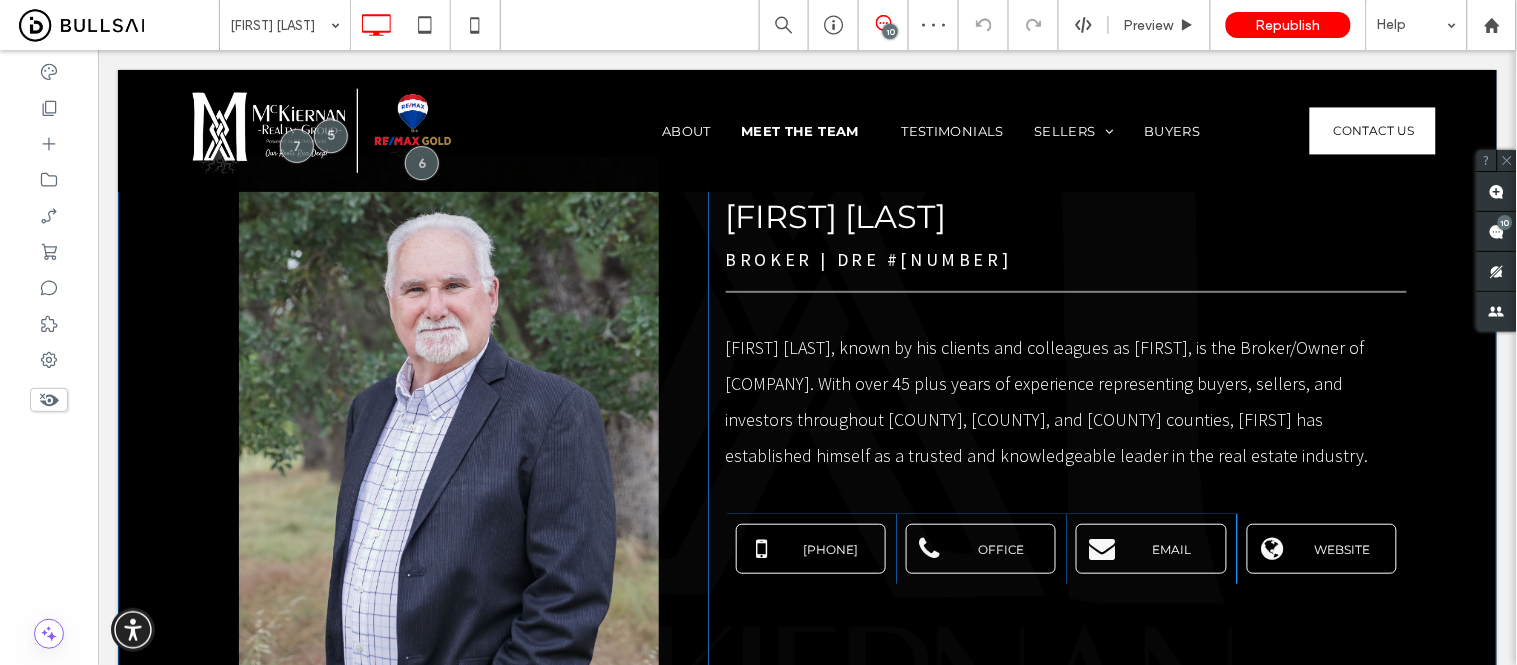 scroll, scrollTop: 222, scrollLeft: 0, axis: vertical 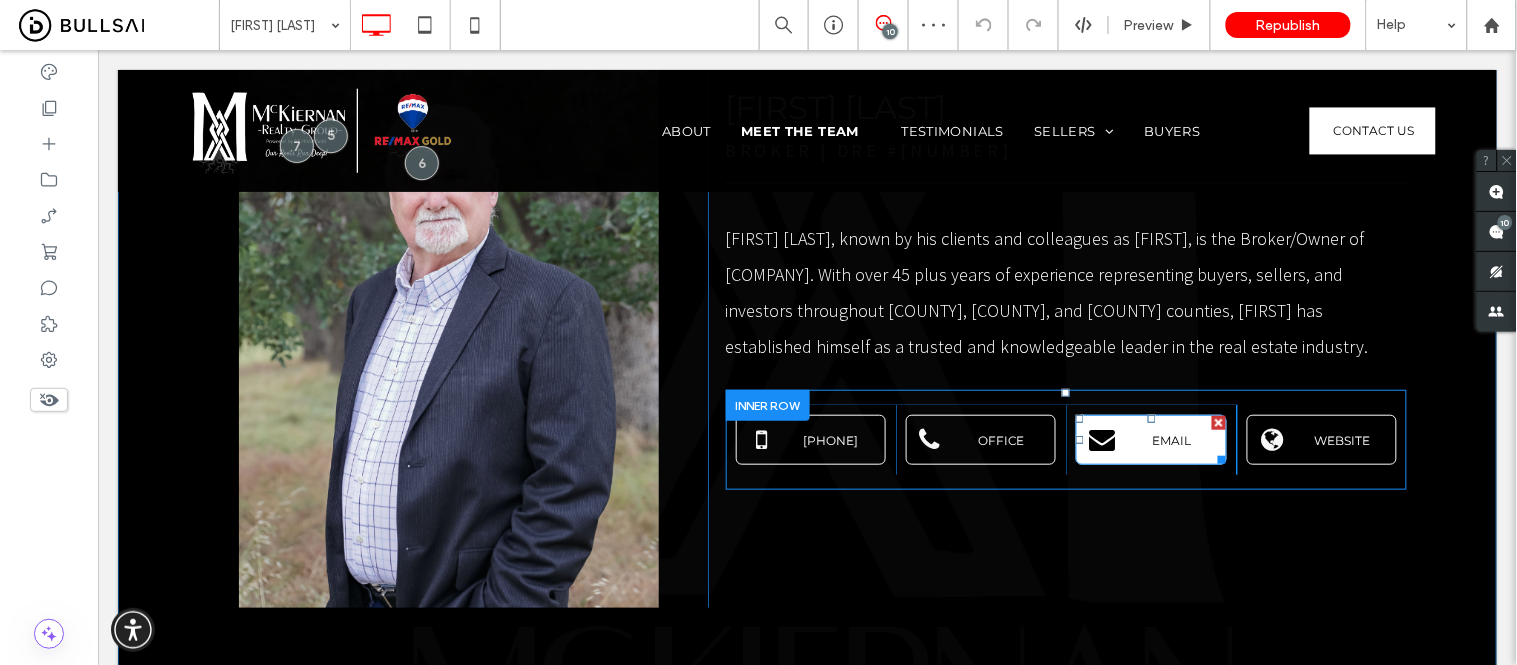 click on "EMAIL" at bounding box center [1170, 439] 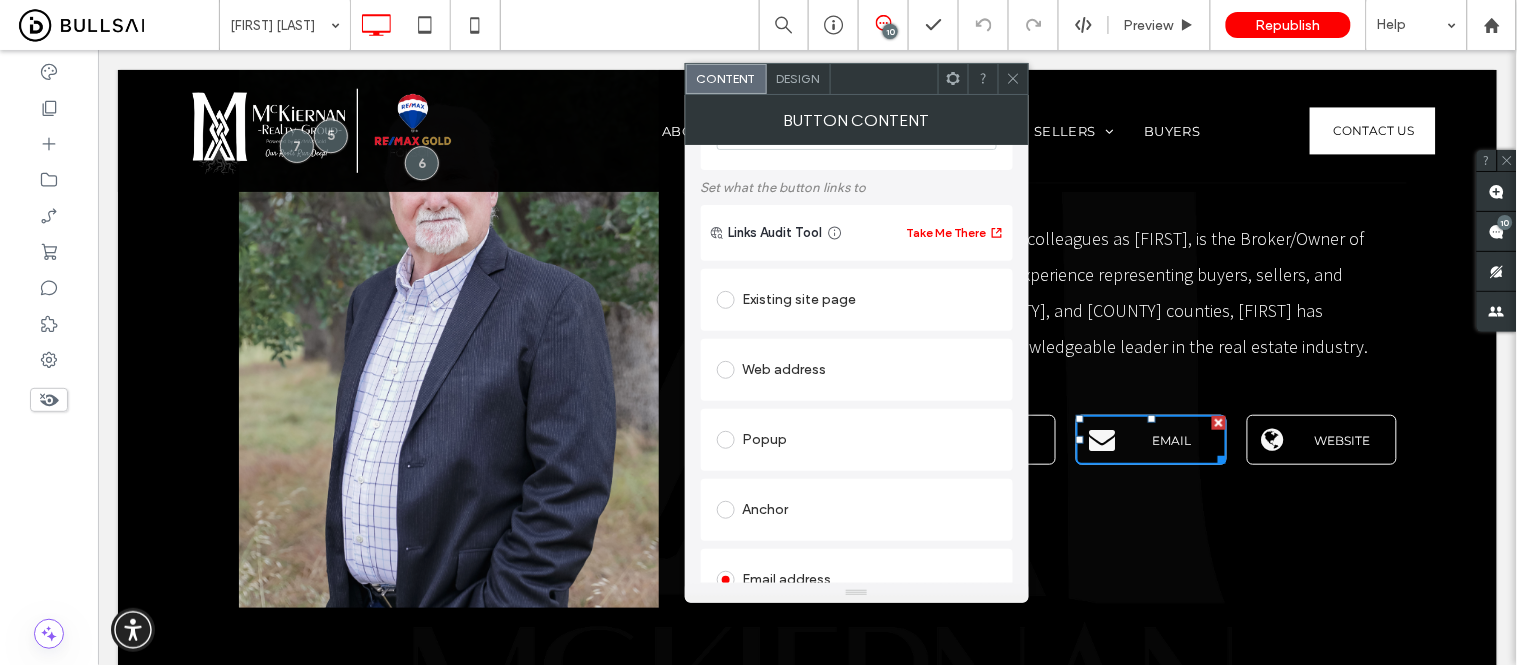 scroll, scrollTop: 222, scrollLeft: 0, axis: vertical 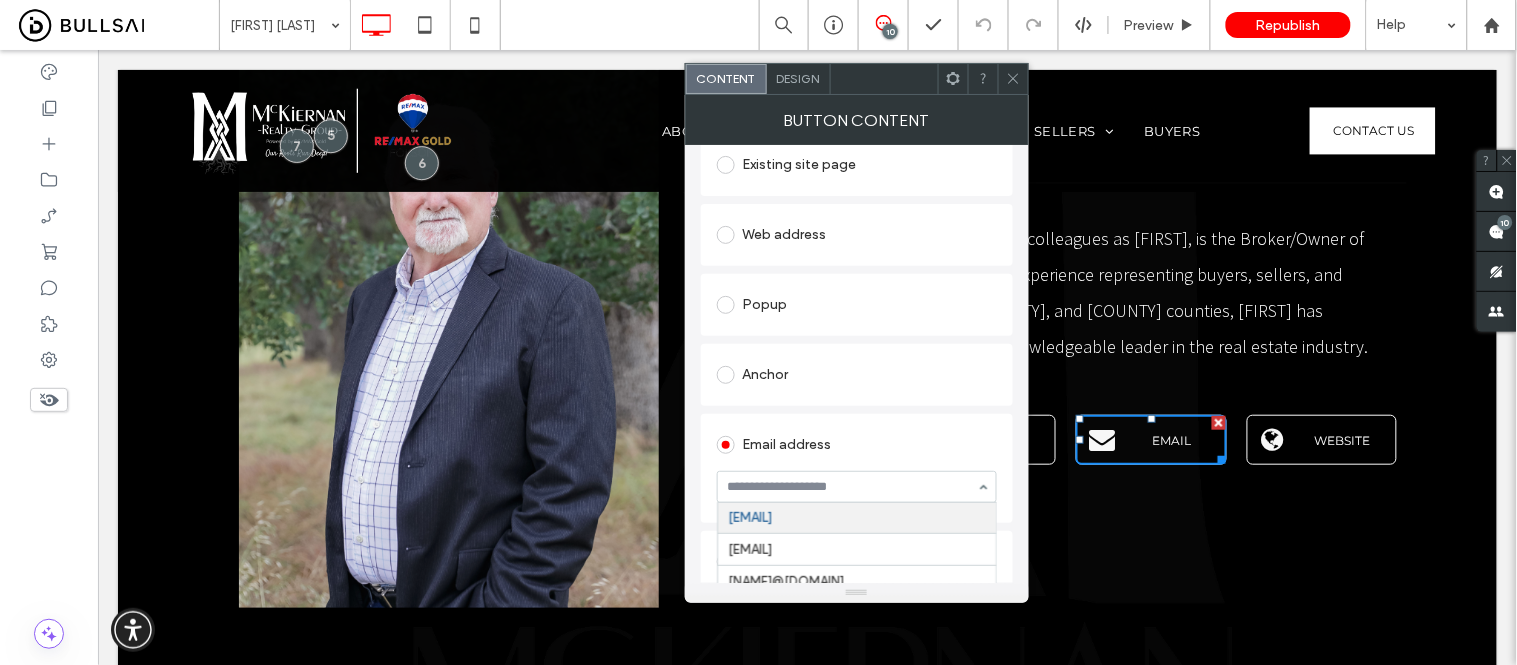 paste on "**********" 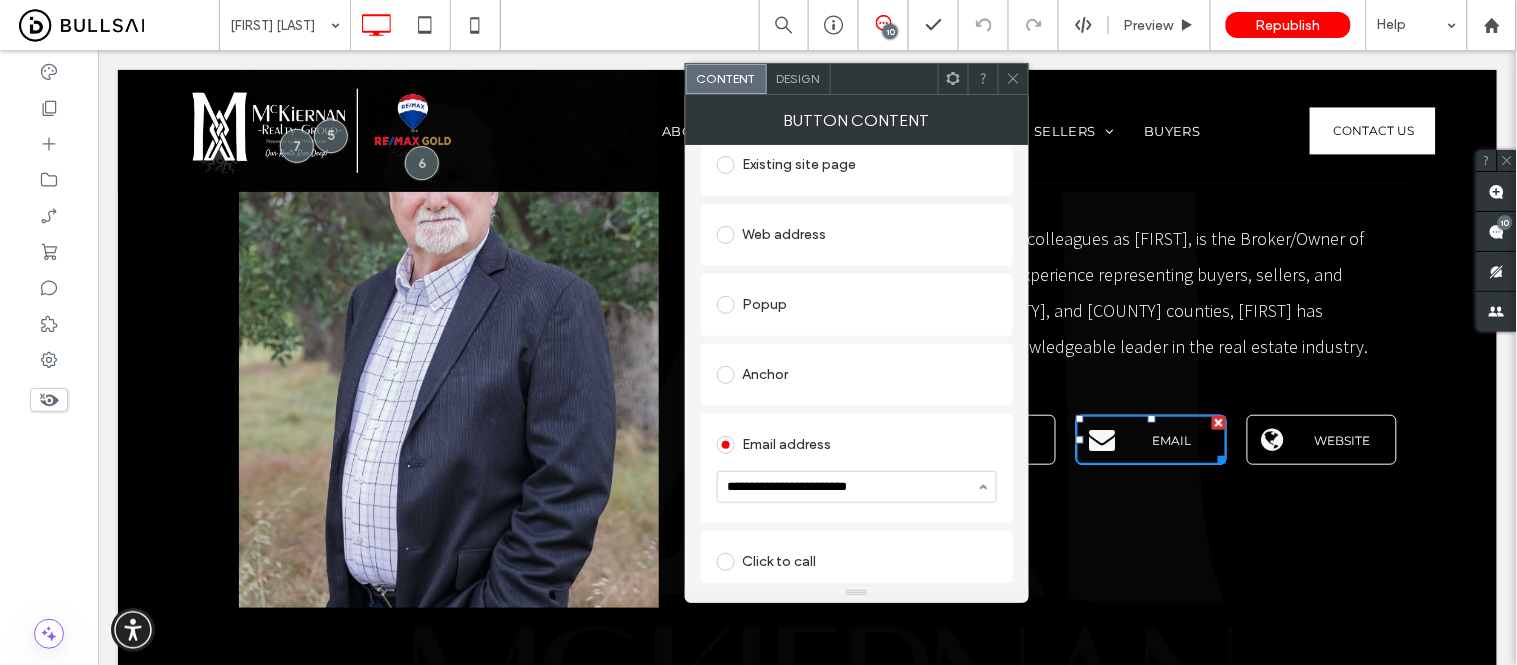 type on "**********" 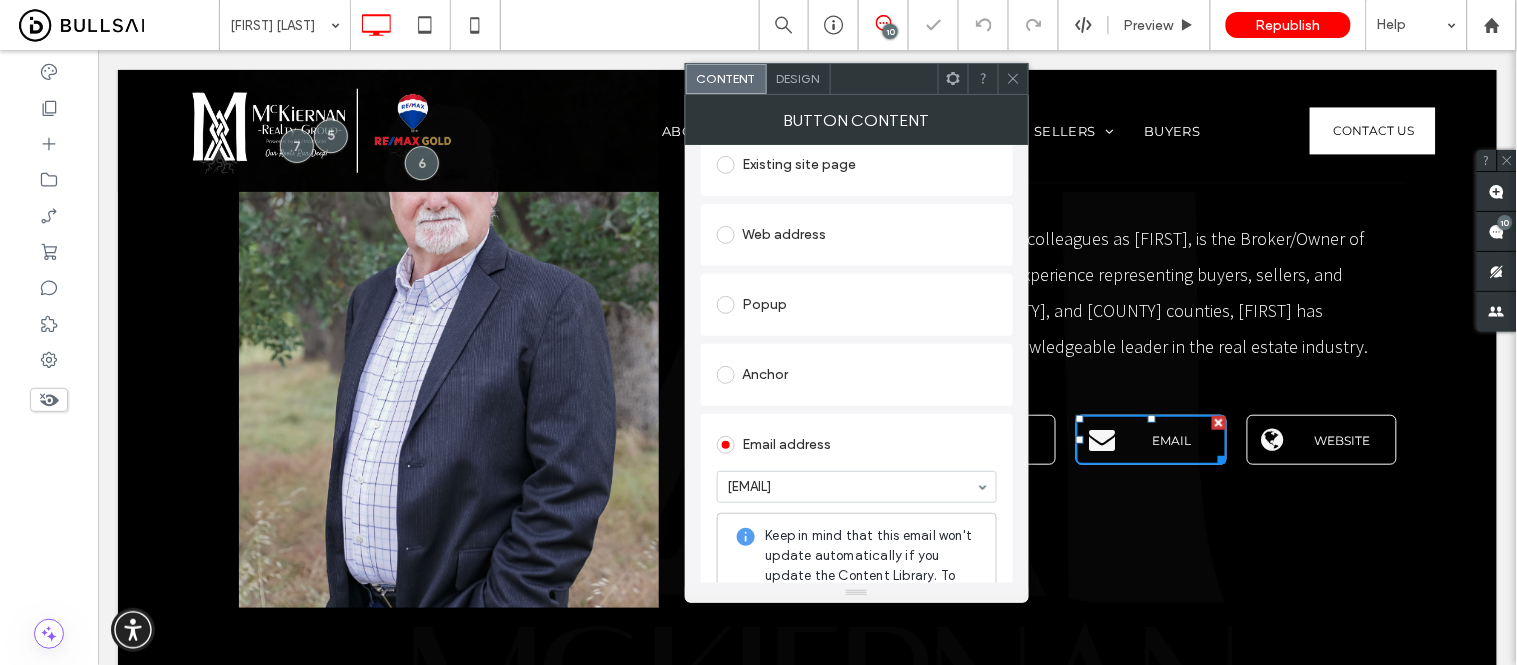 click on "Existing site page Web address Popup Anchor Email address [EMAIL] Keep in mind that this email won't update automatically if you update the Content Library. To allow automatic updates, use the Connect to Data option in the editor.
Click to call File for download" at bounding box center (857, 473) 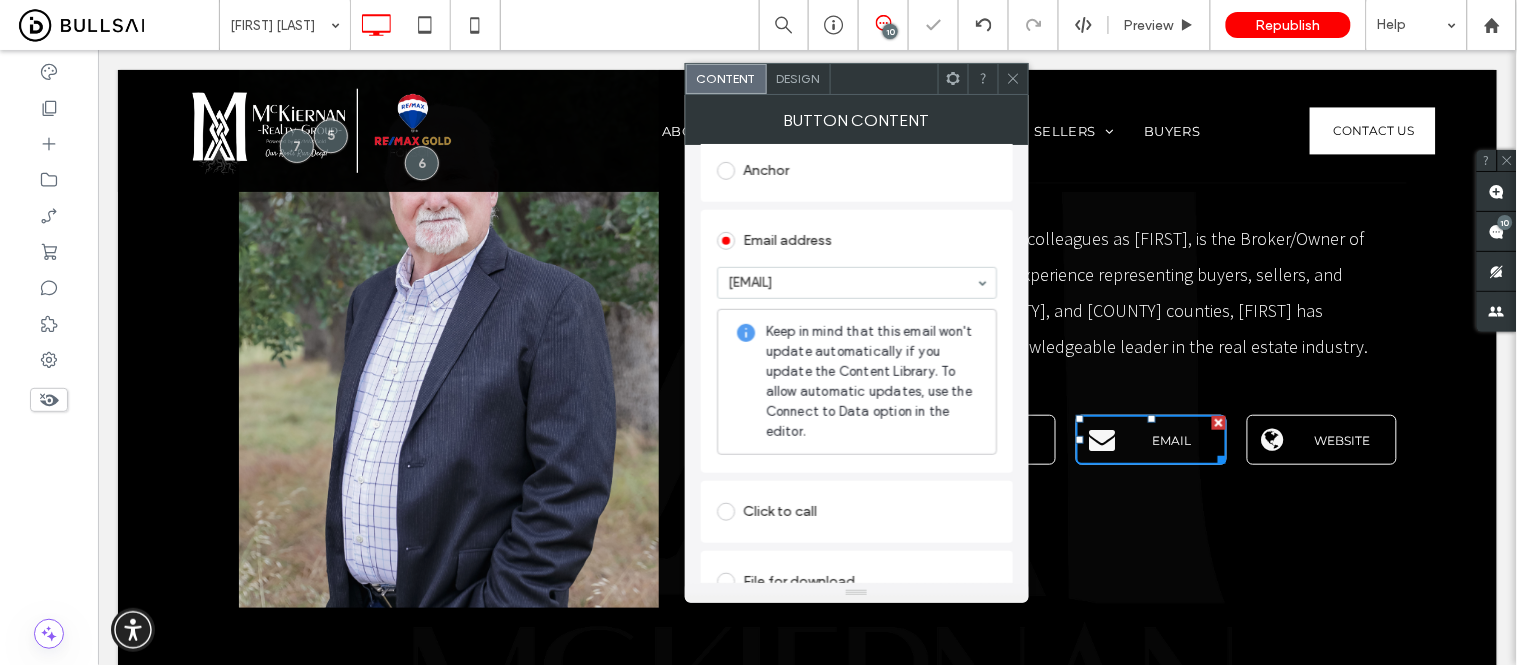 scroll, scrollTop: 444, scrollLeft: 0, axis: vertical 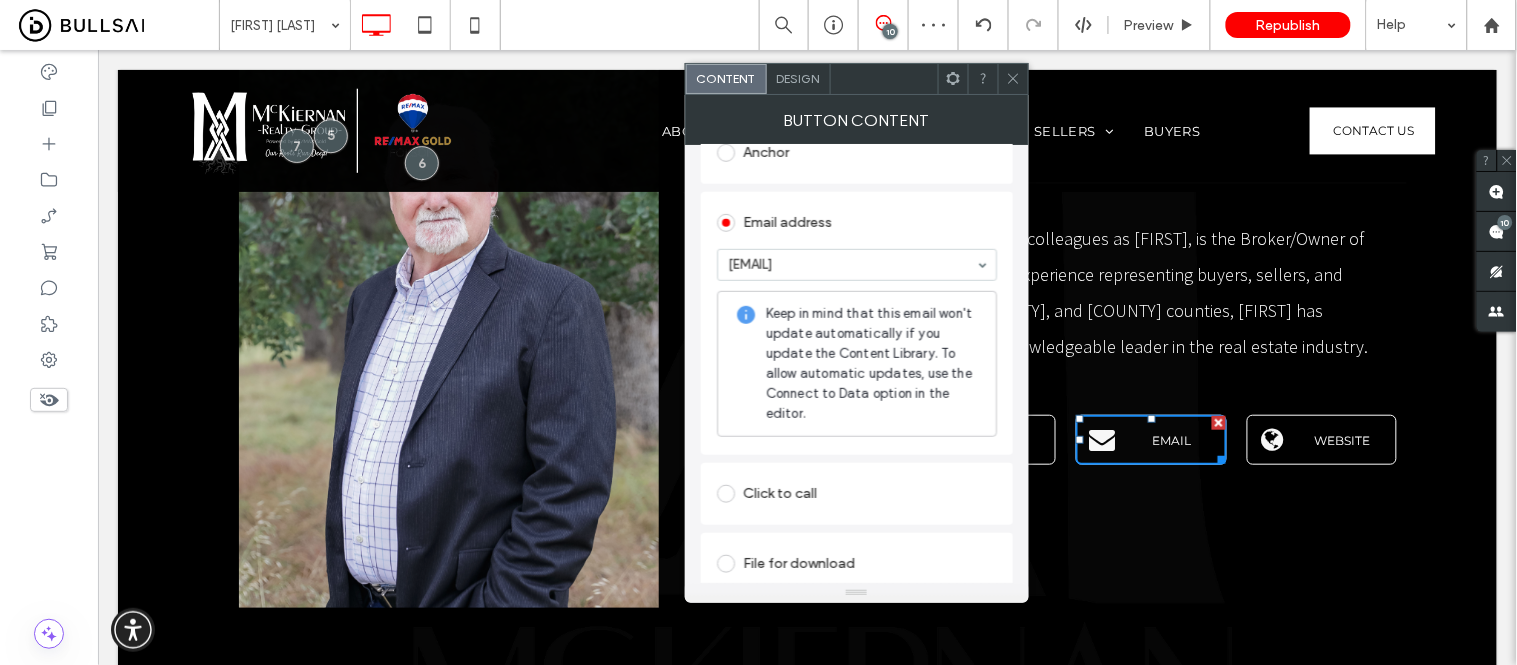 click at bounding box center (1013, 79) 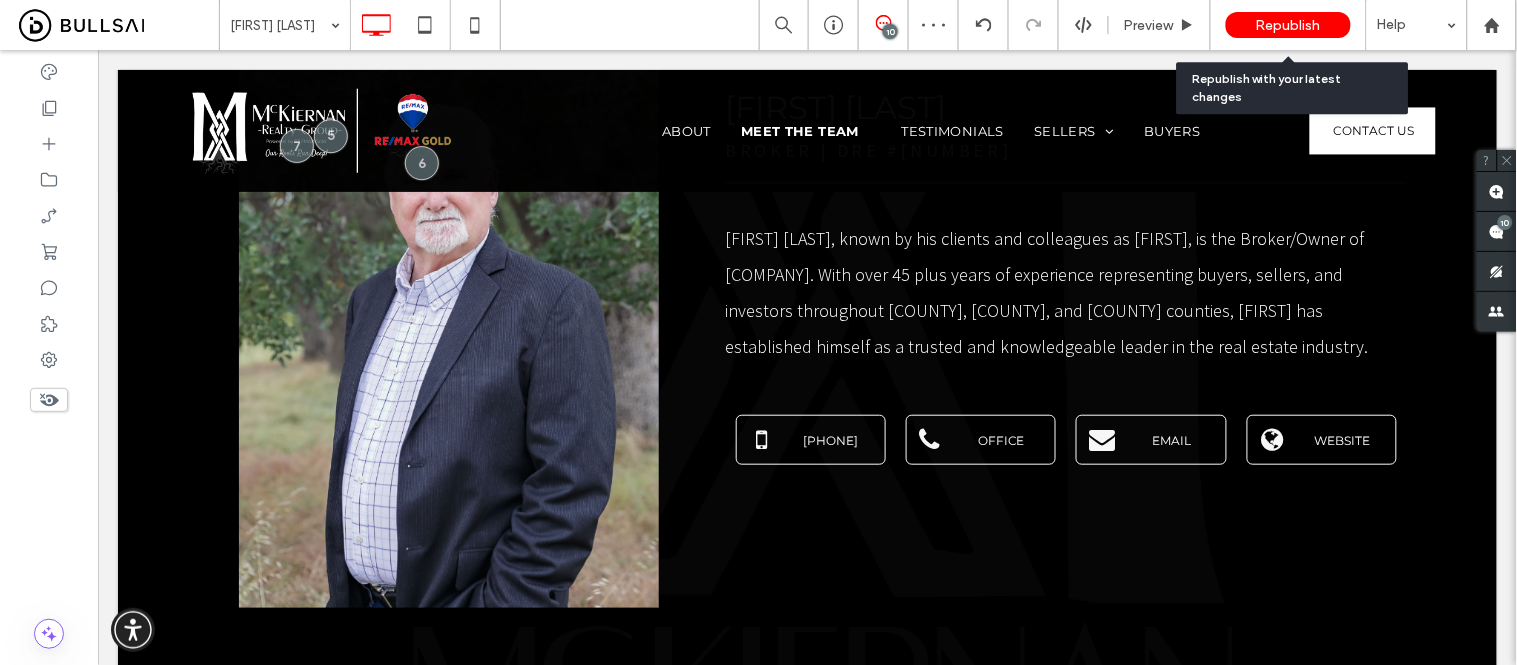 click on "Republish" at bounding box center [1288, 25] 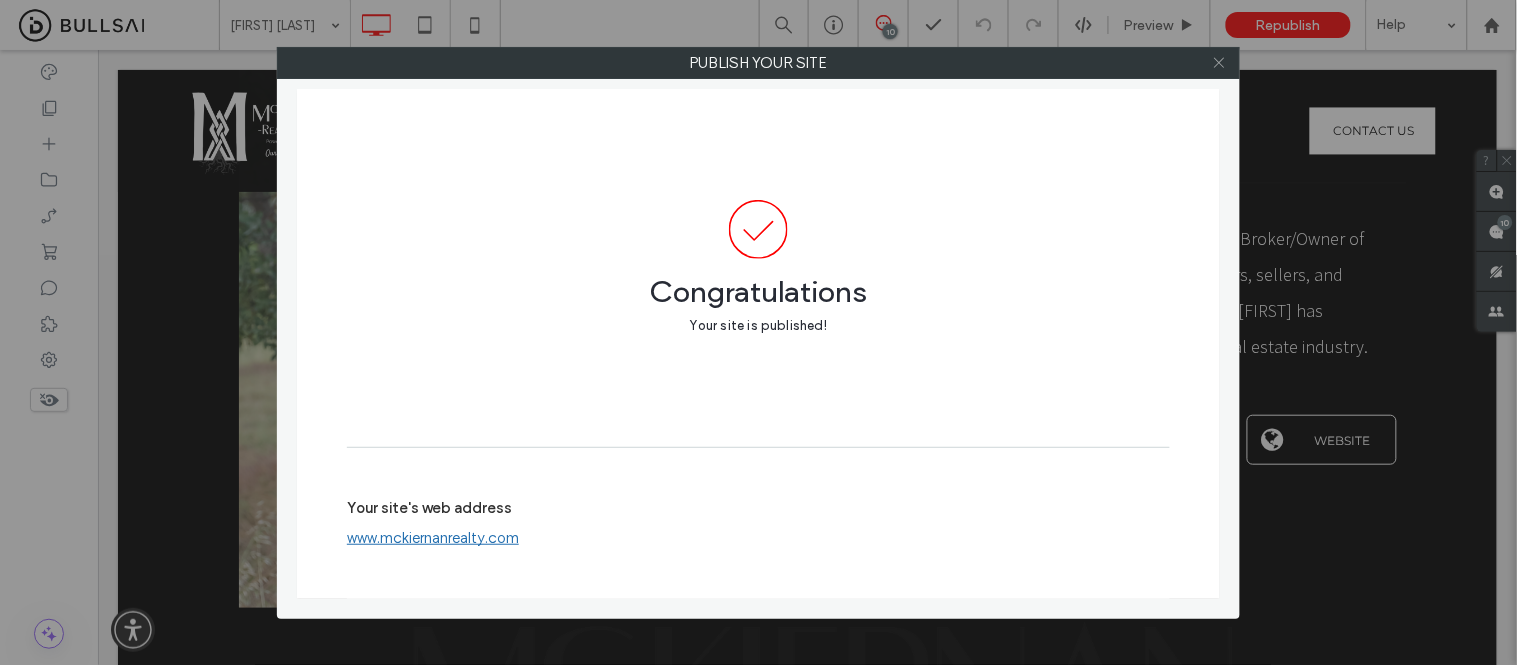 click 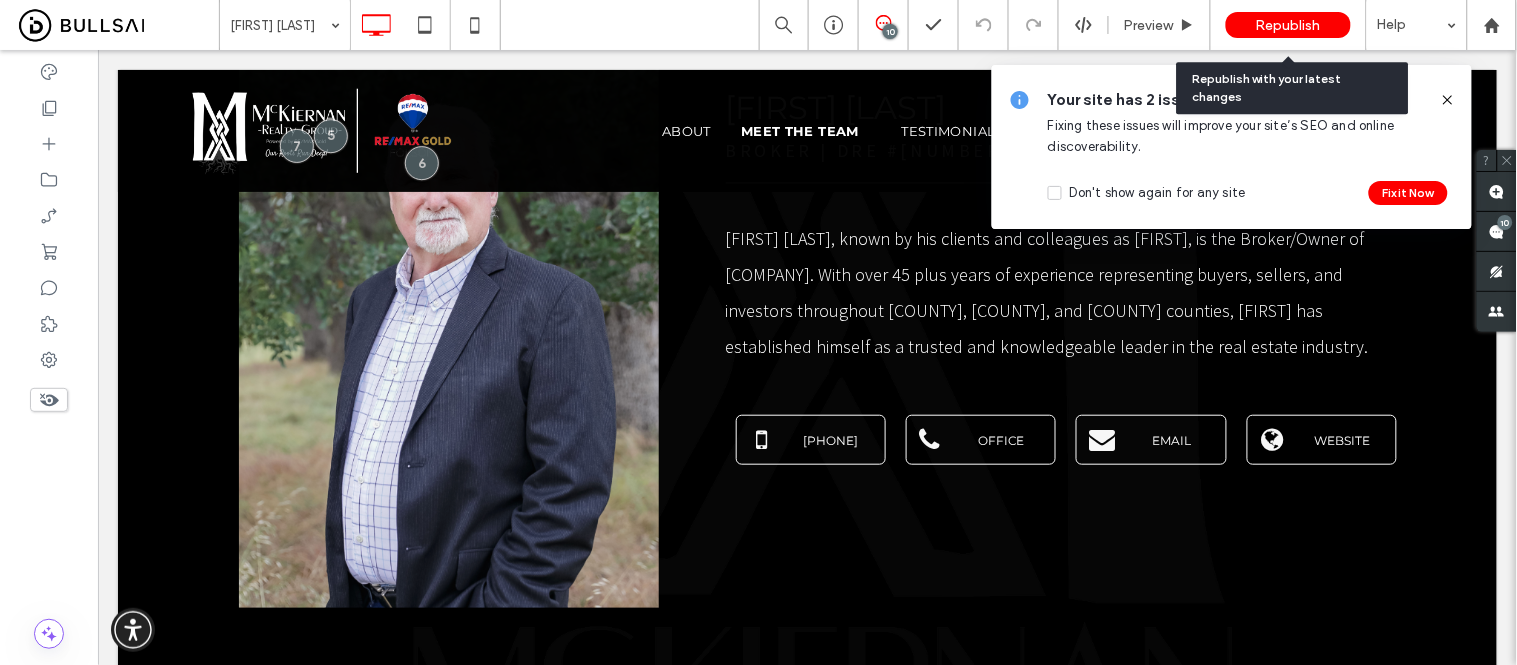click on "Republish" at bounding box center [1288, 25] 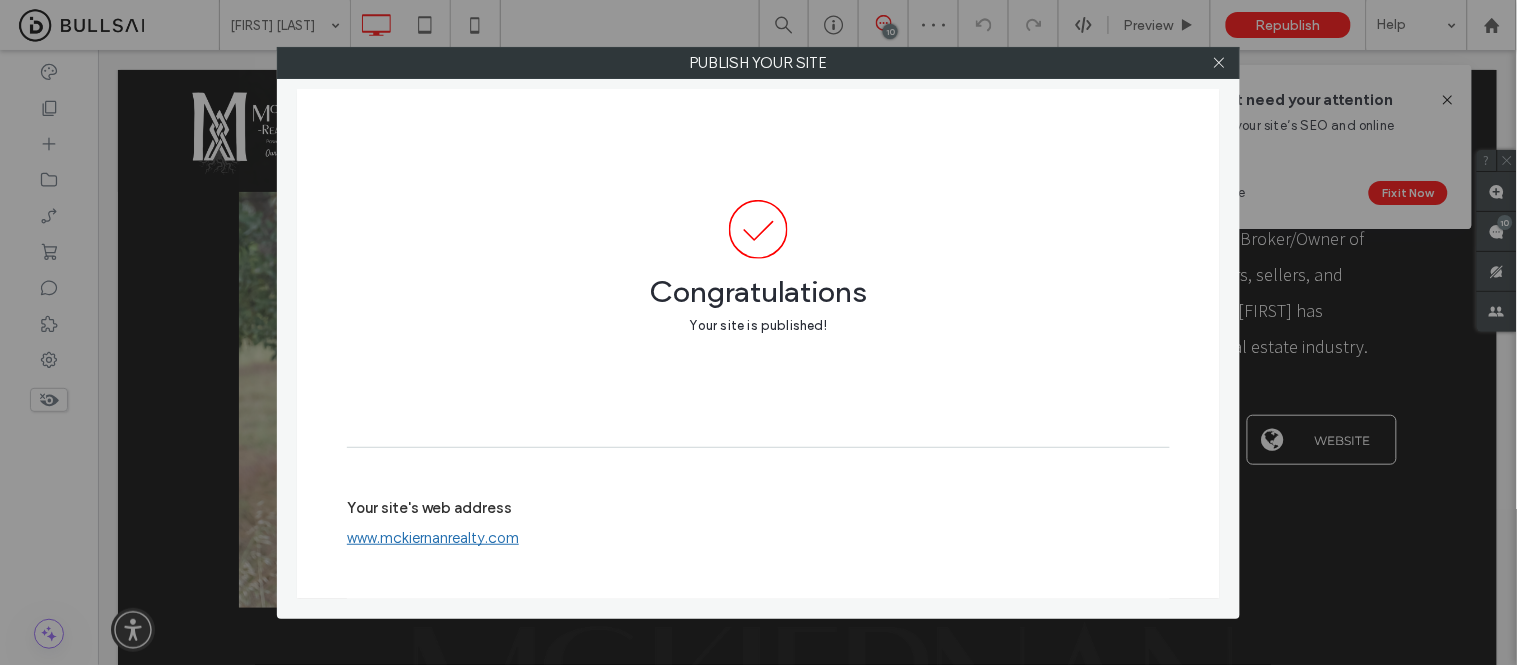 click 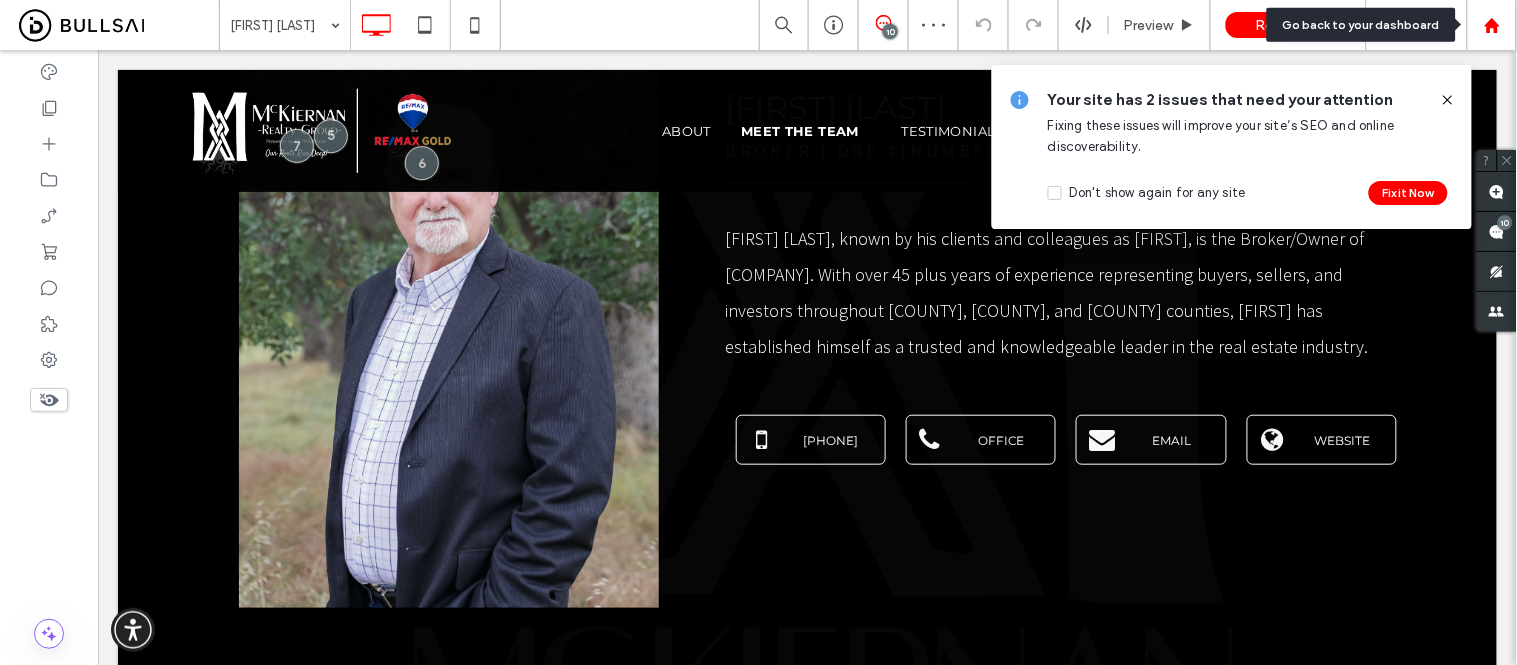 click at bounding box center (1492, 25) 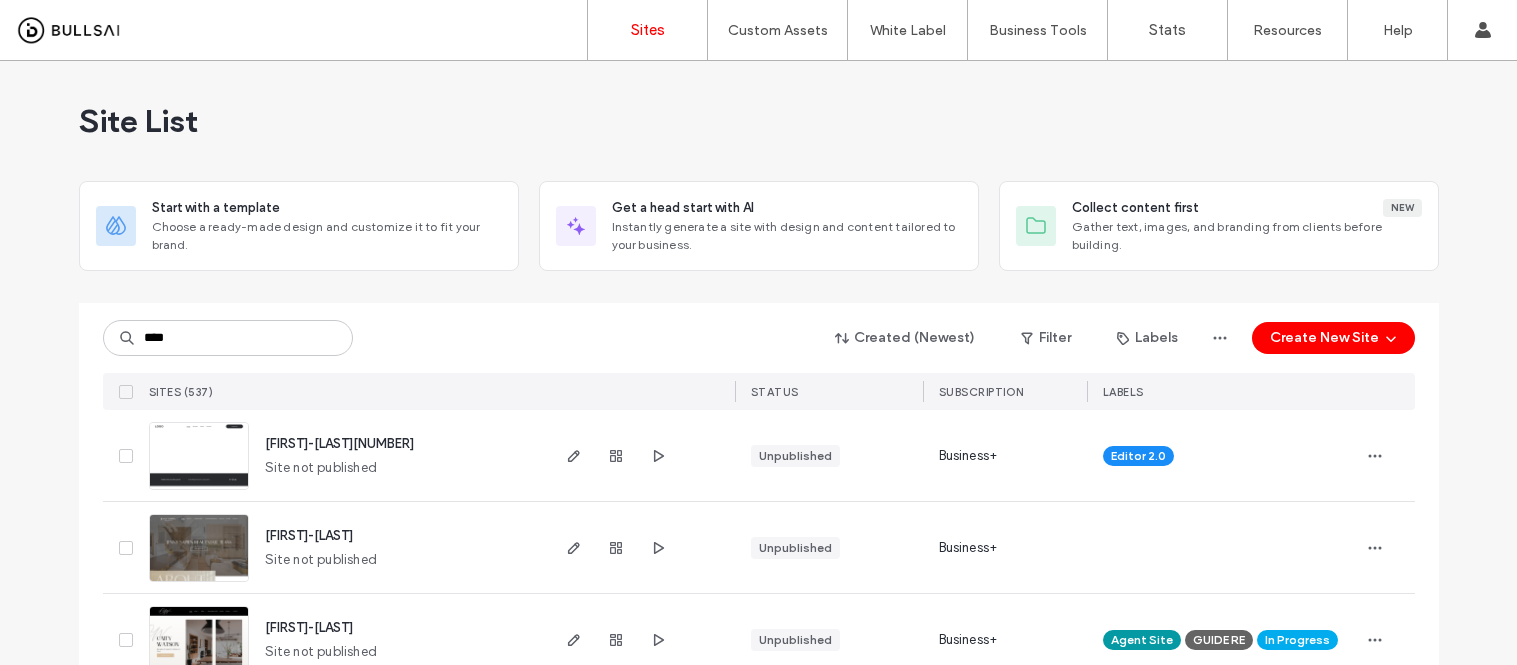 scroll, scrollTop: 0, scrollLeft: 0, axis: both 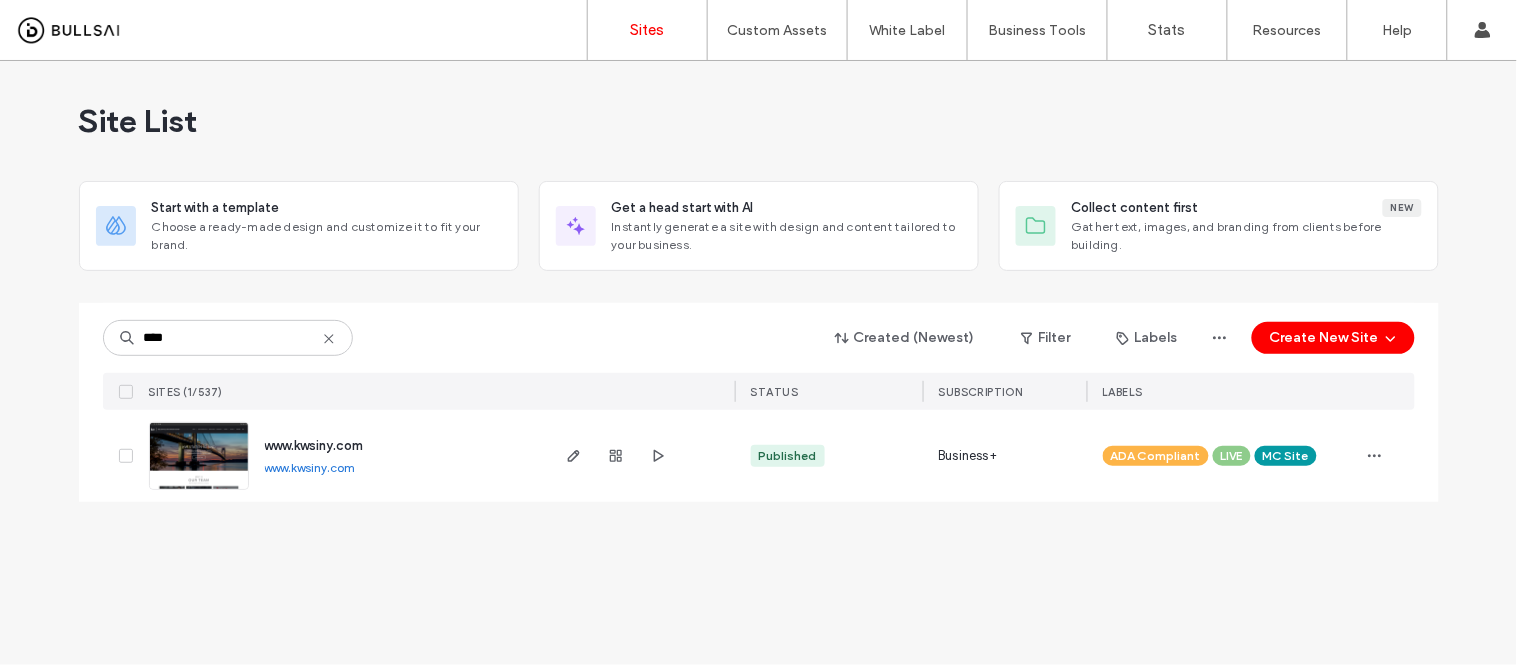 type on "****" 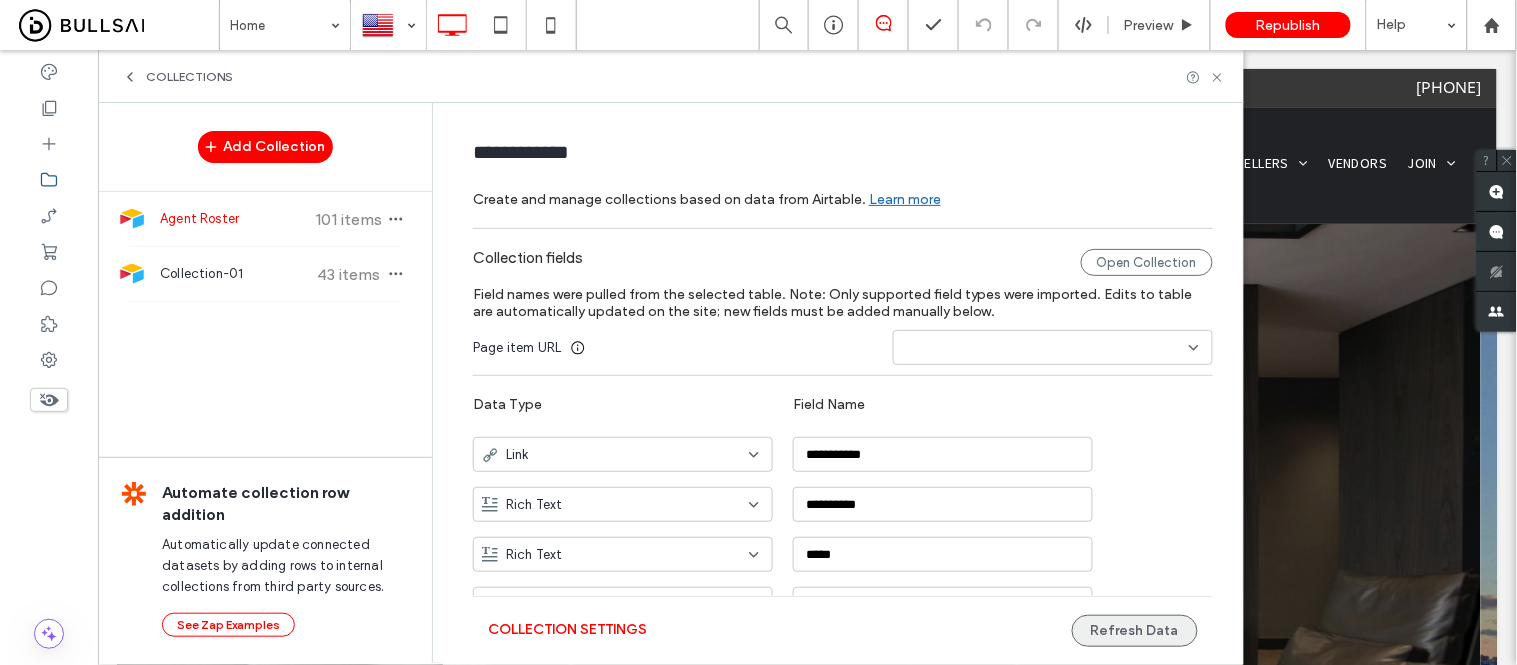 scroll, scrollTop: 0, scrollLeft: 0, axis: both 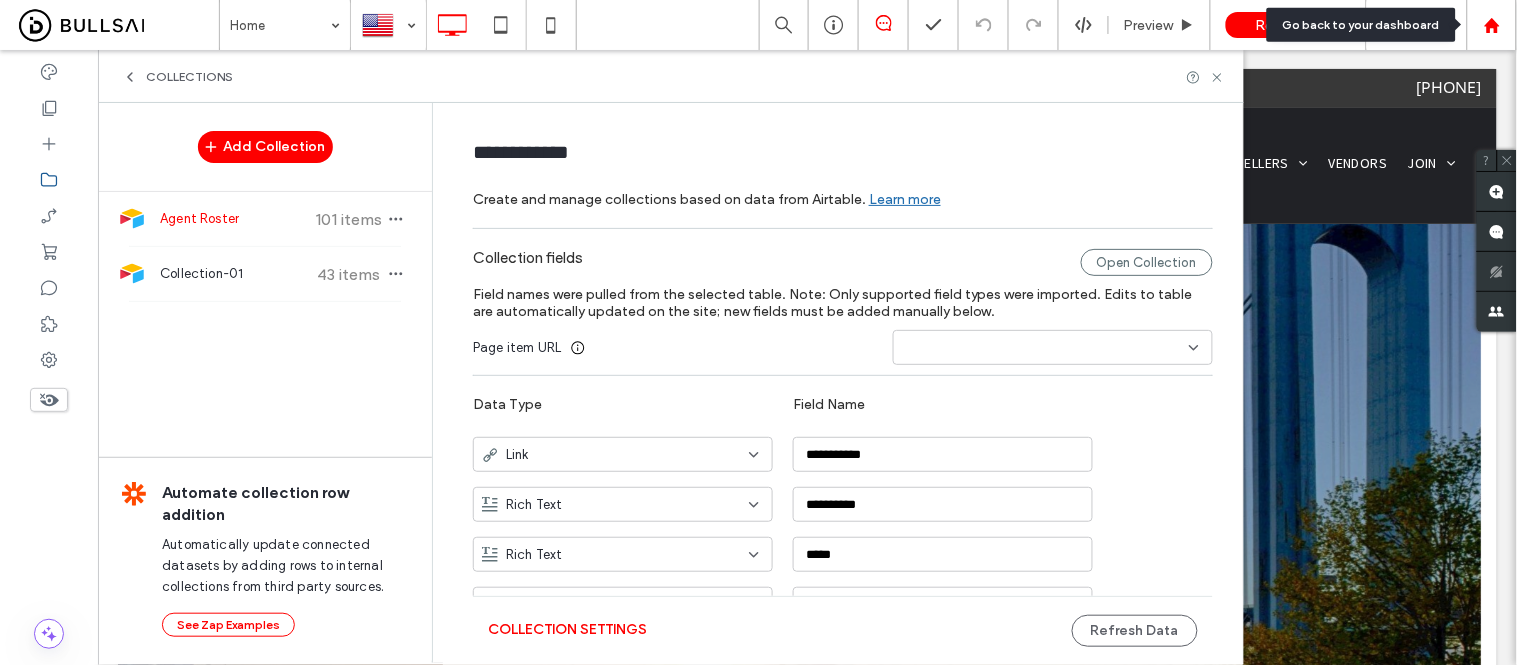 click 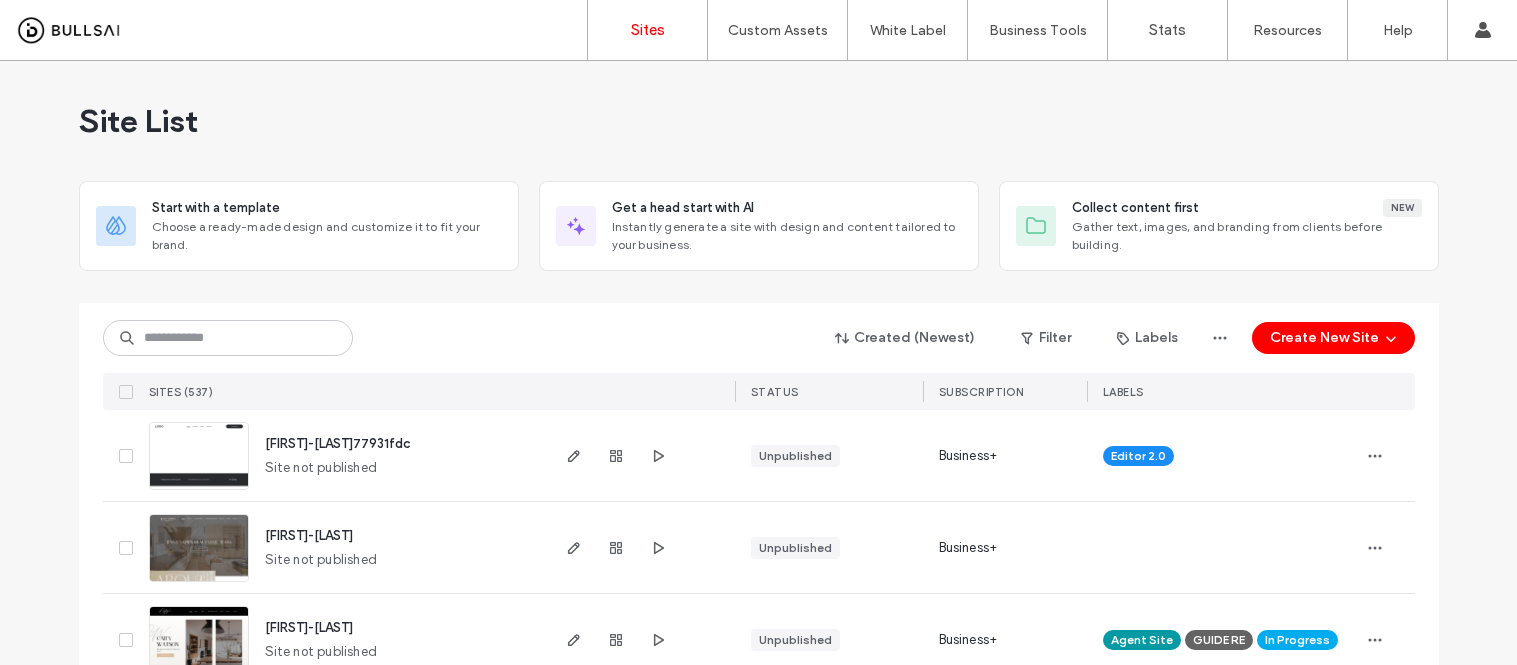 scroll, scrollTop: 0, scrollLeft: 0, axis: both 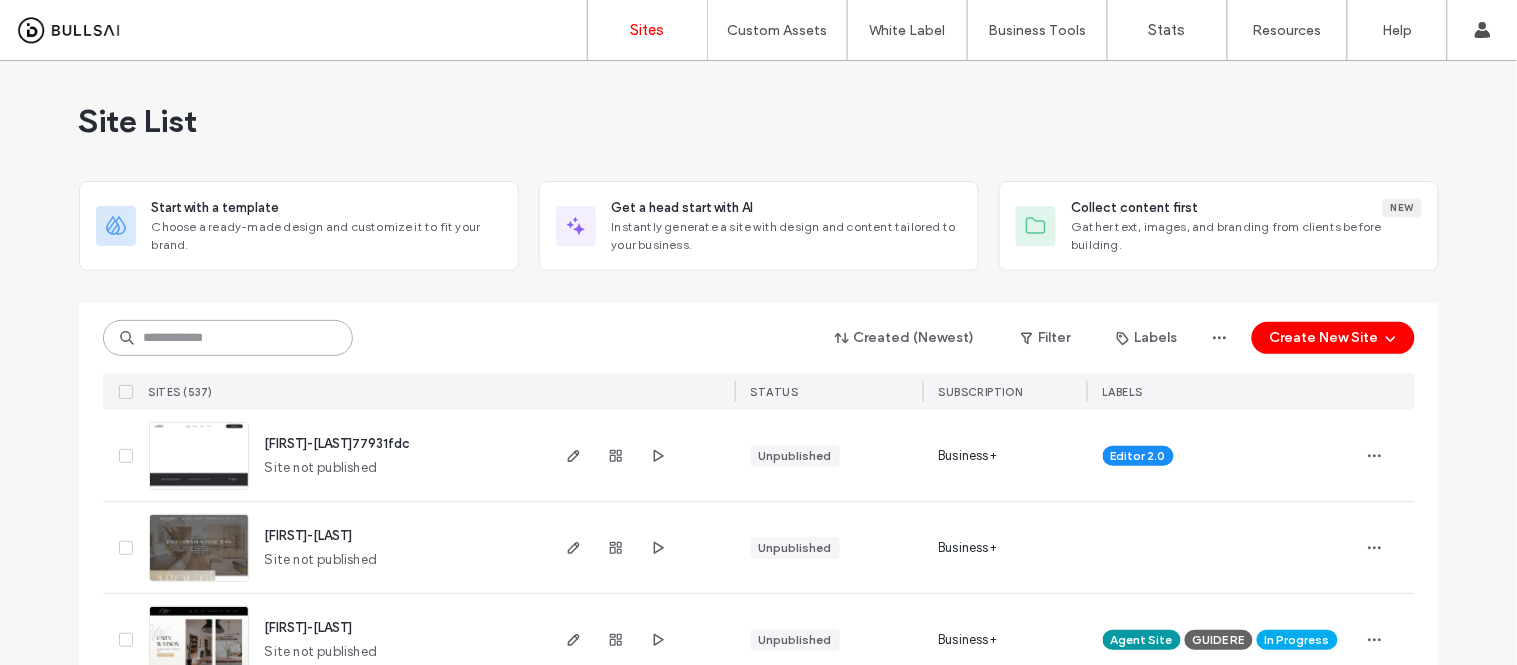 click at bounding box center (228, 338) 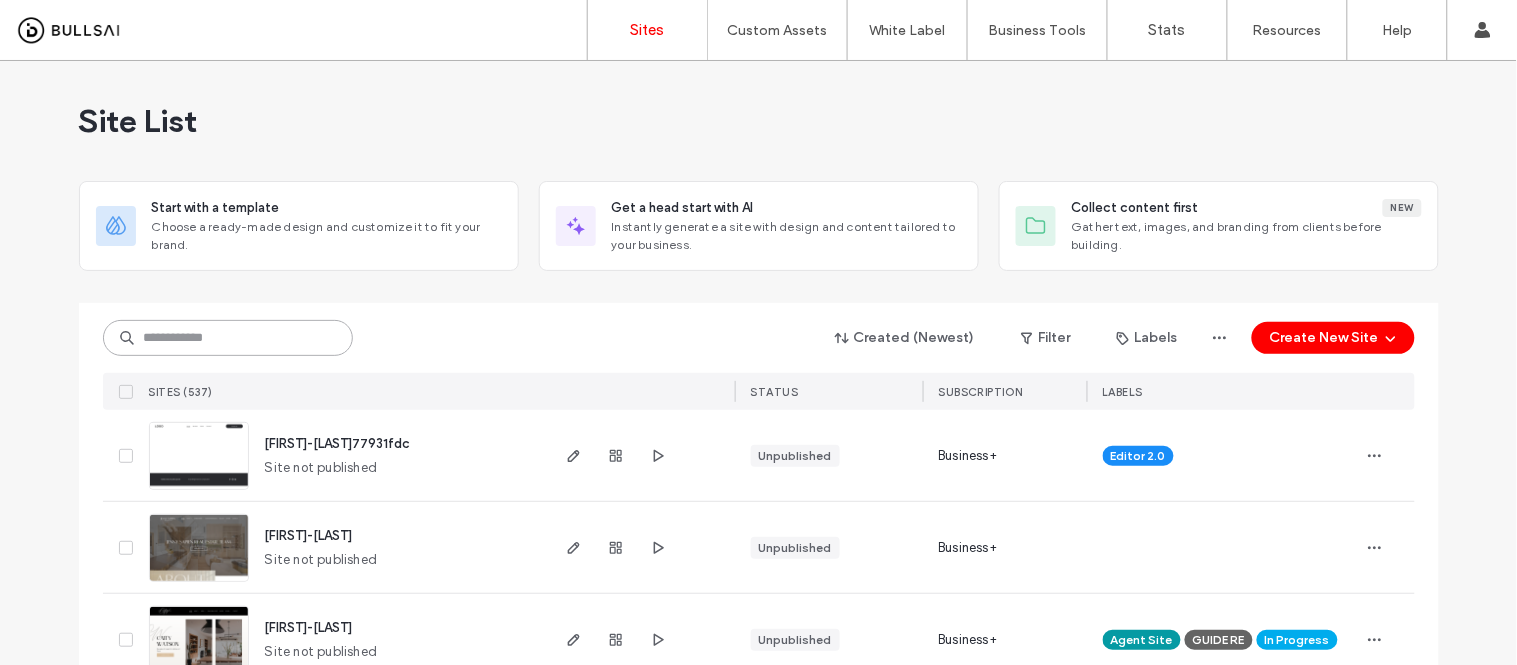click at bounding box center [228, 338] 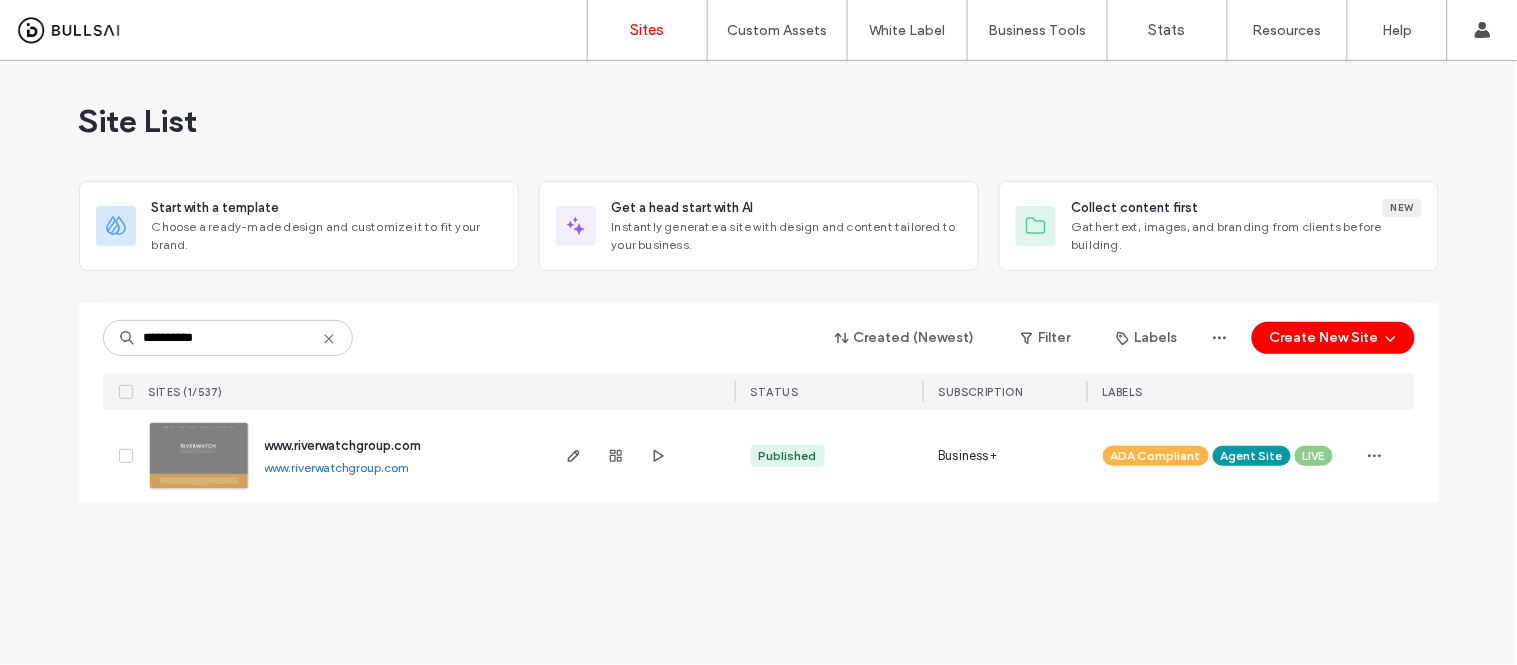 click on "www.riverwatchgroup.com" at bounding box center [337, 467] 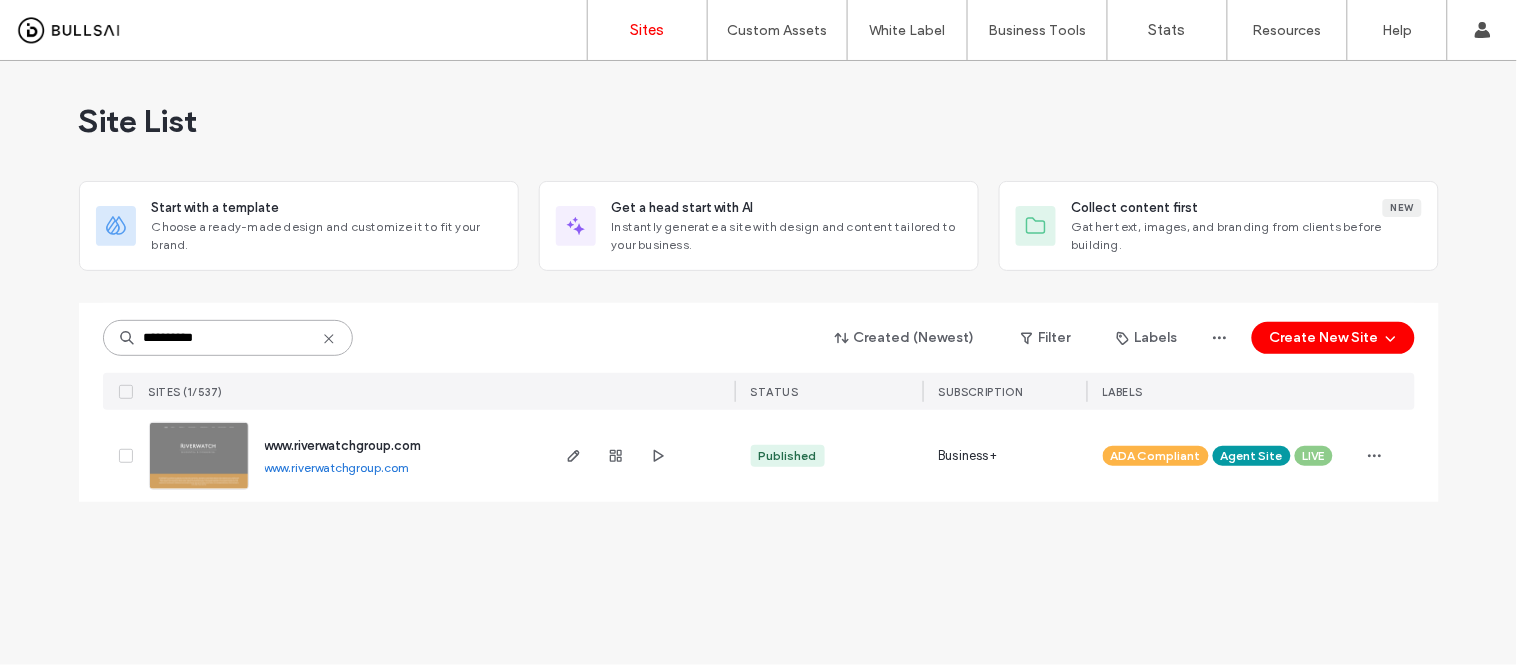 drag, startPoint x: 252, startPoint y: 331, endPoint x: 63, endPoint y: 331, distance: 189 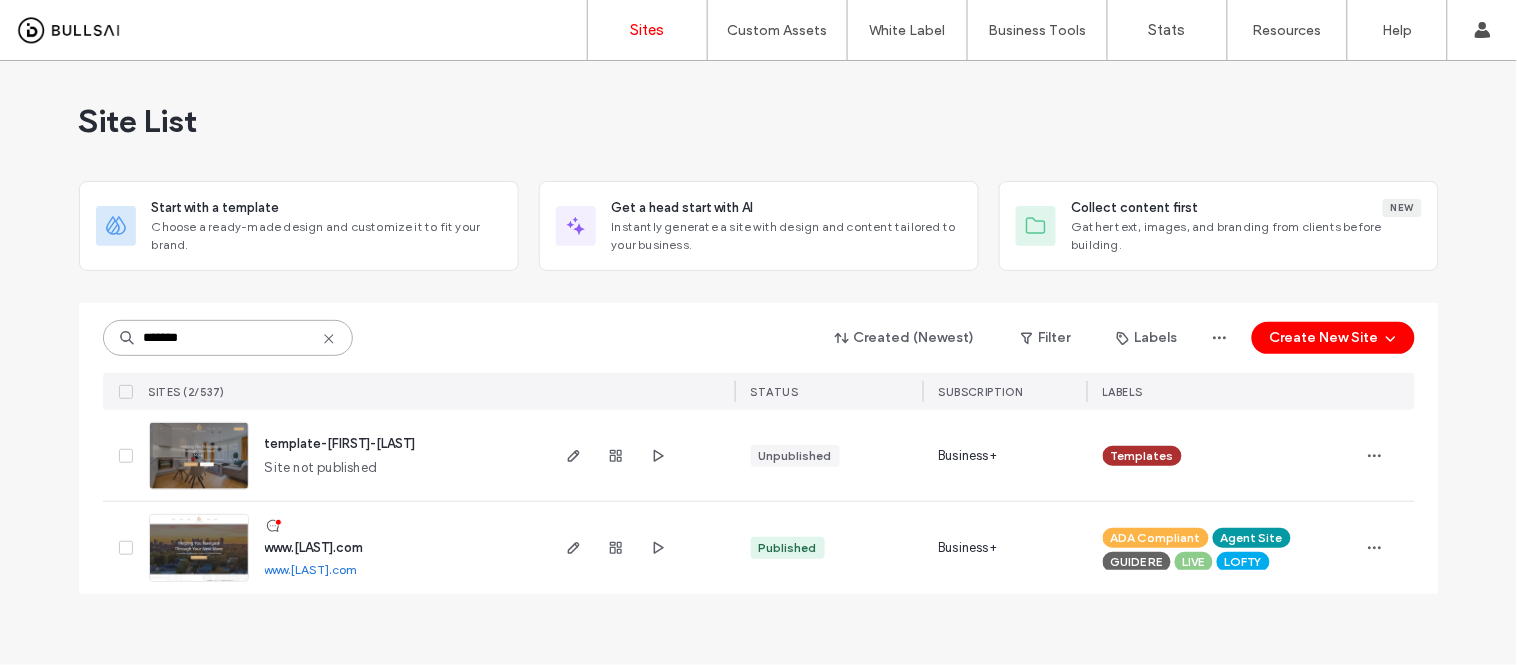 type on "*******" 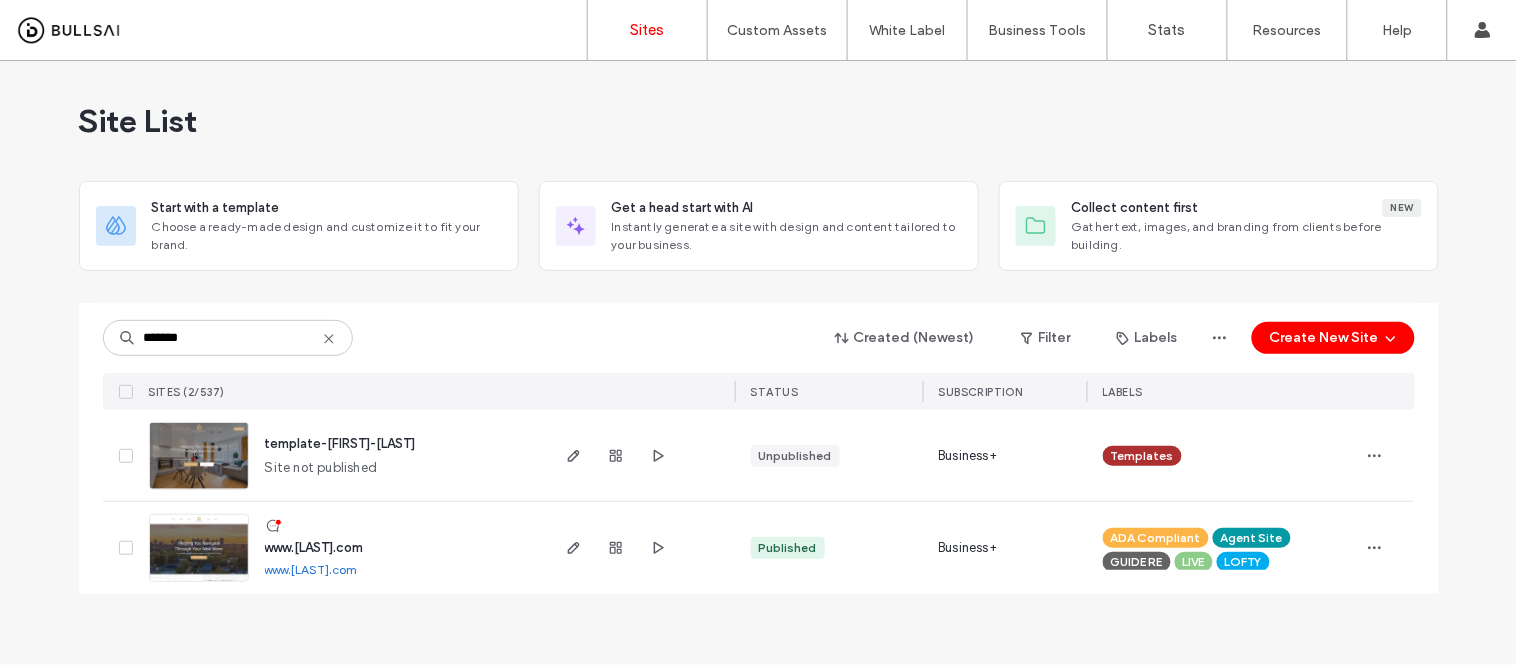 click on "www.[LAST].com" at bounding box center [311, 569] 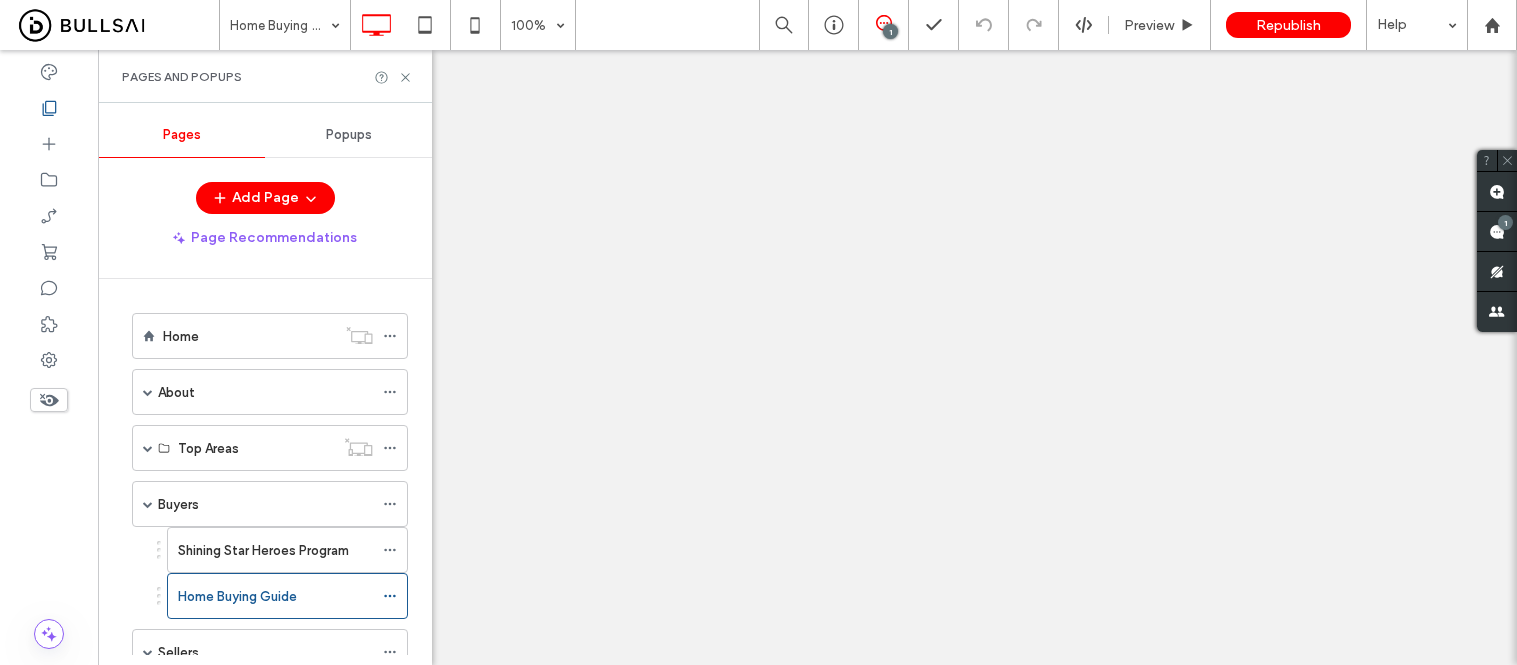 scroll, scrollTop: 0, scrollLeft: 0, axis: both 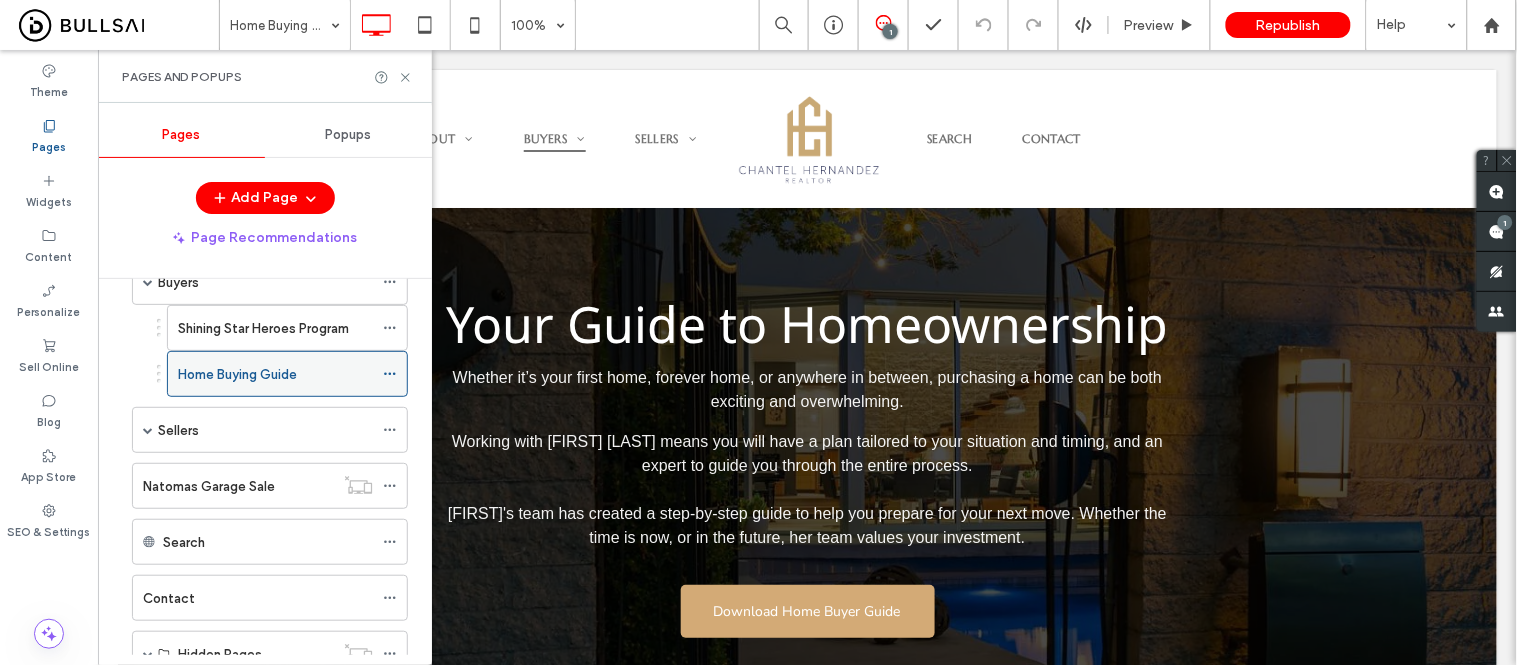 click 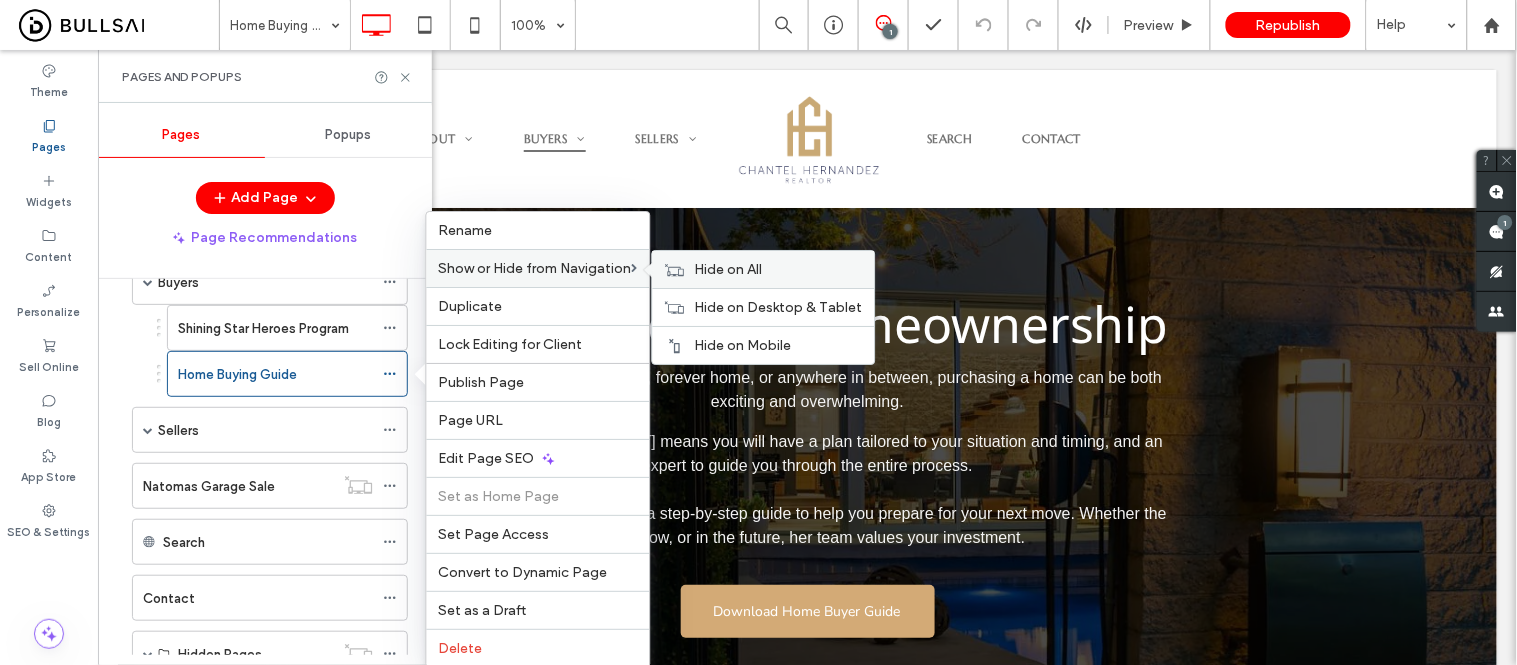 click on "Hide on All" at bounding box center [729, 269] 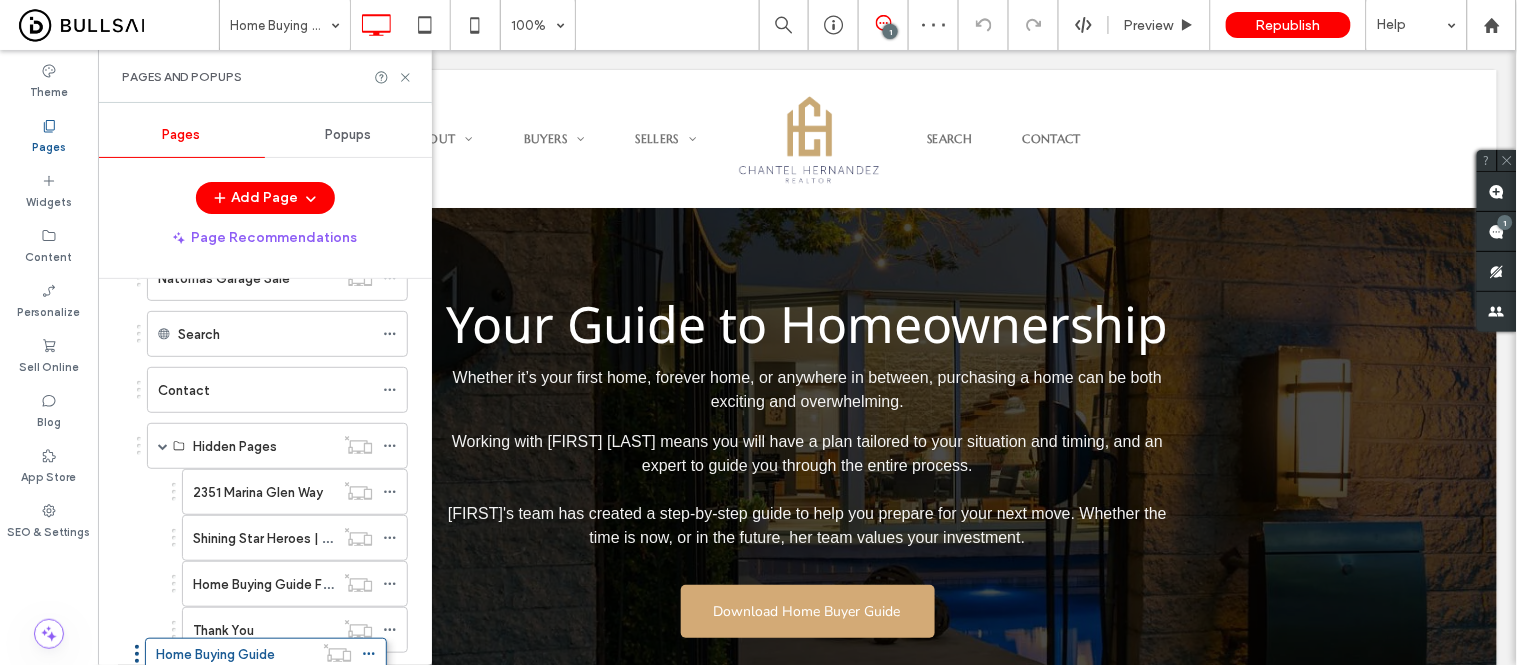 scroll, scrollTop: 602, scrollLeft: 0, axis: vertical 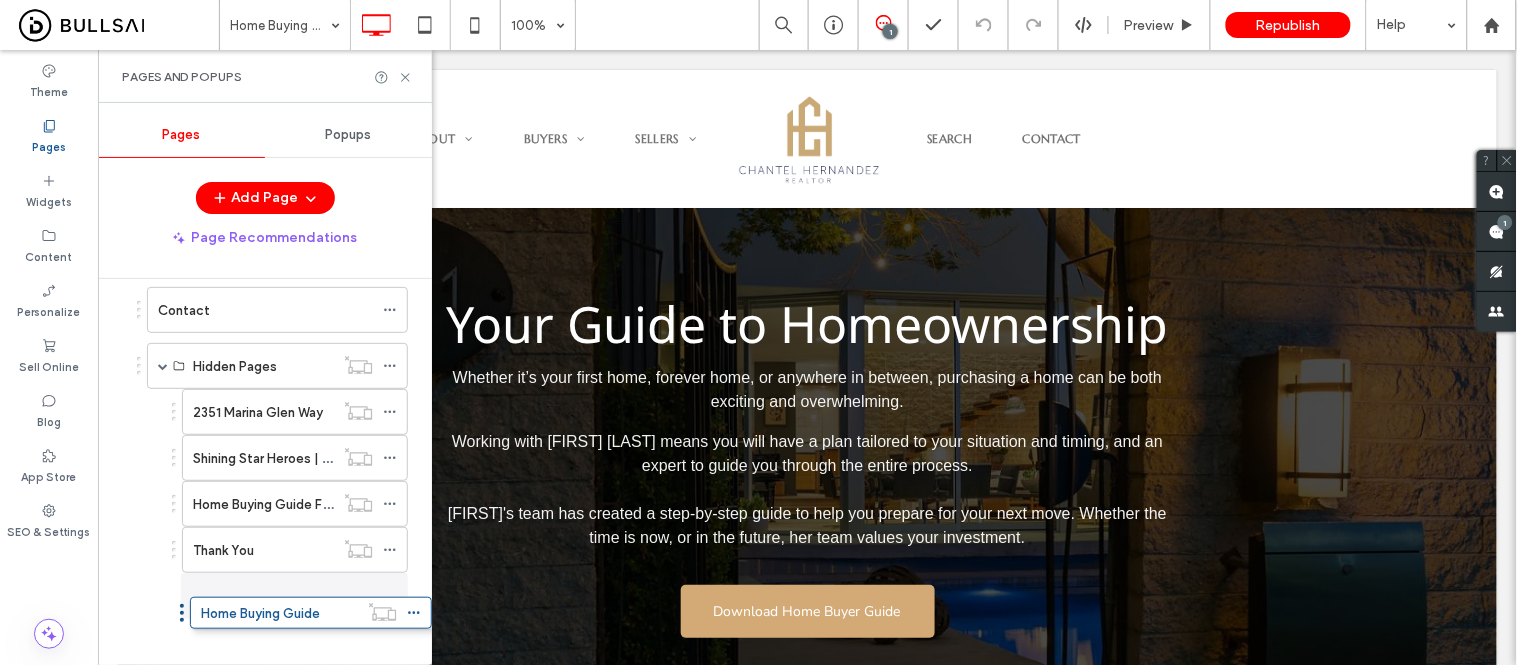 drag, startPoint x: 158, startPoint y: 375, endPoint x: 181, endPoint y: 610, distance: 236.12285 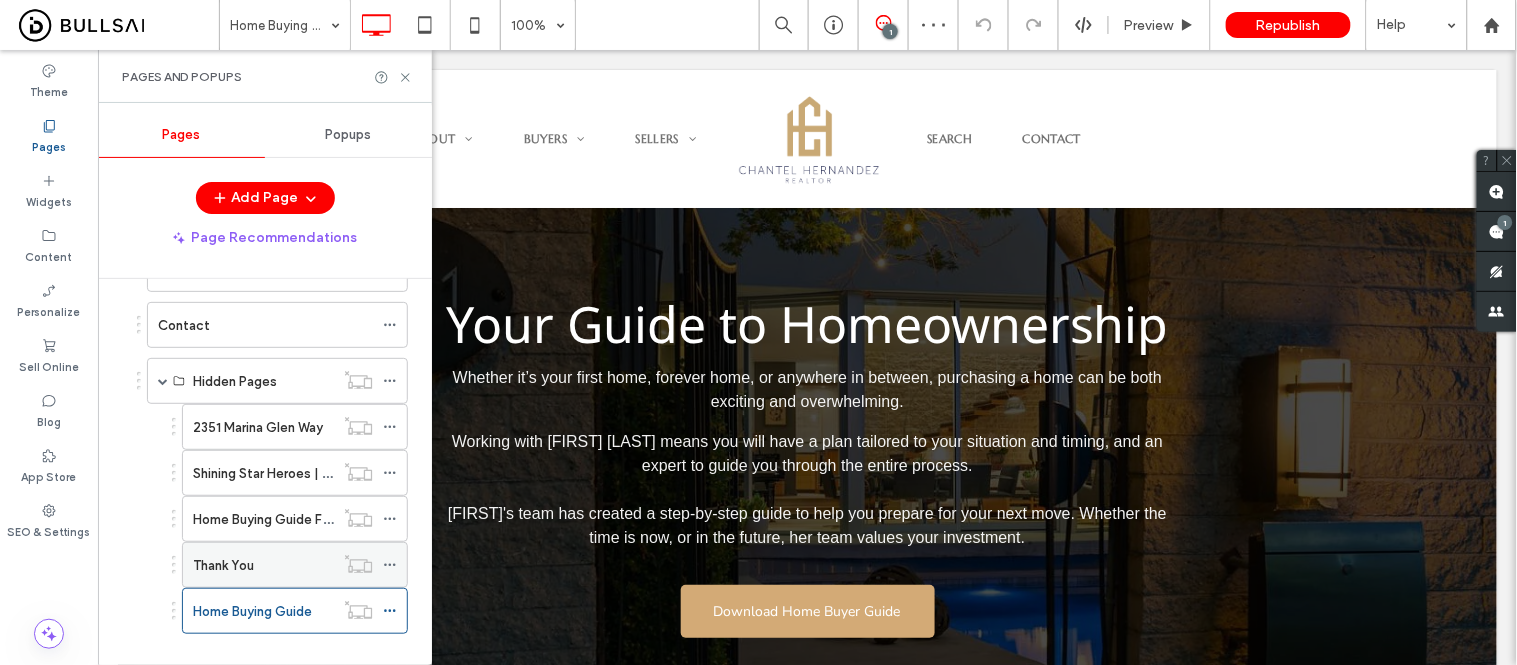scroll, scrollTop: 618, scrollLeft: 0, axis: vertical 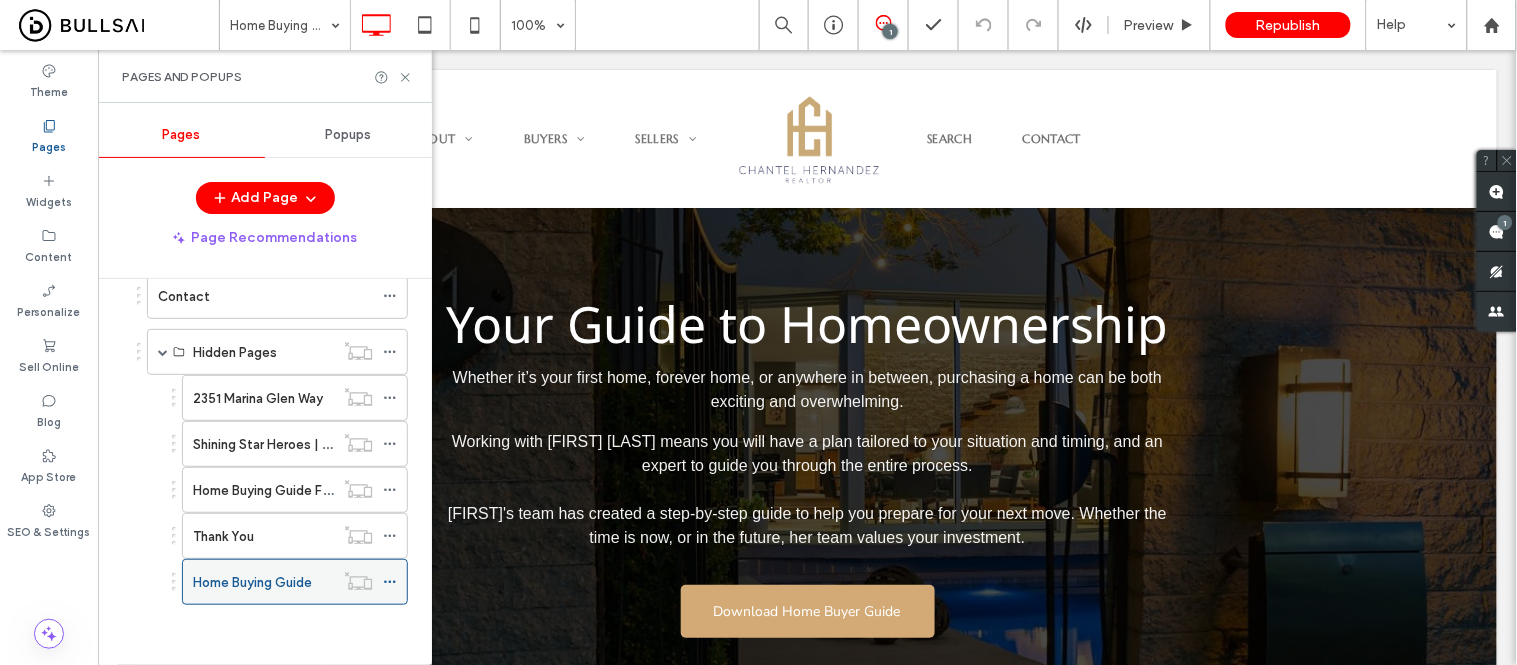 click 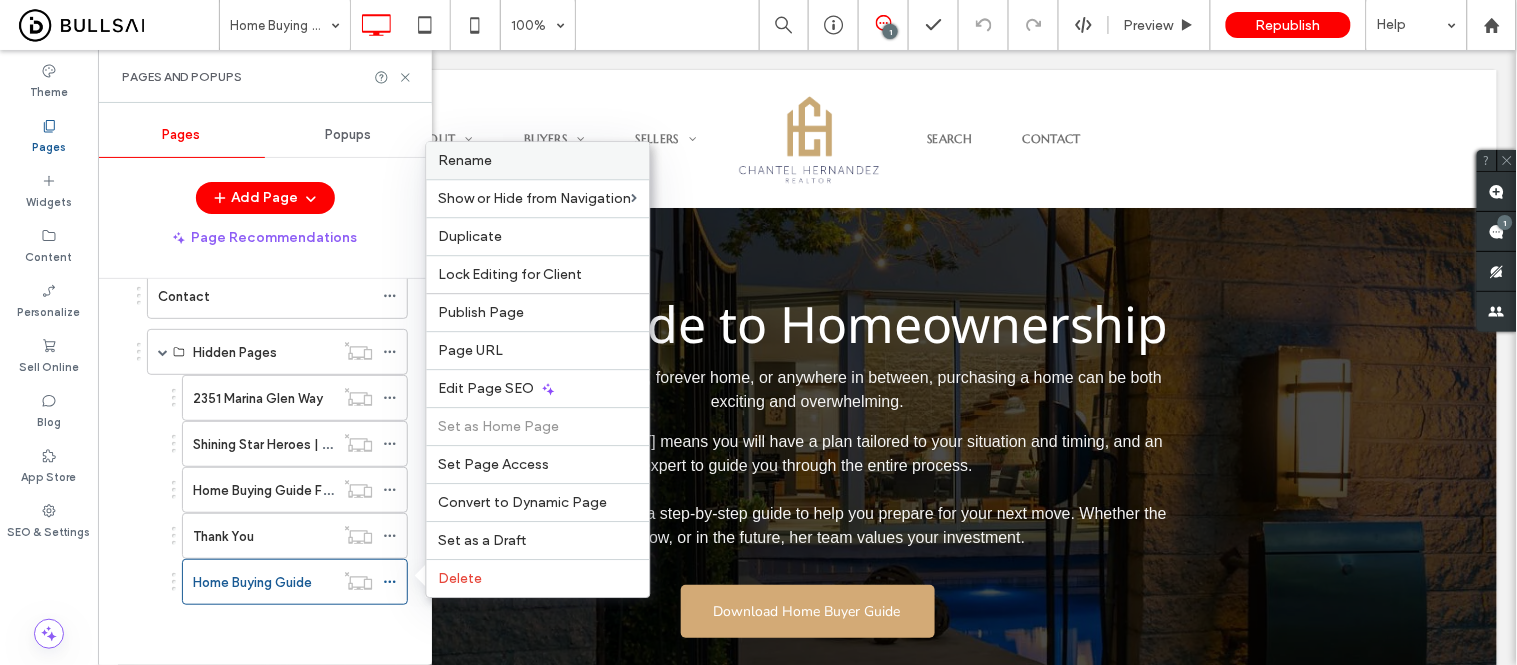 click on "Rename" at bounding box center [538, 160] 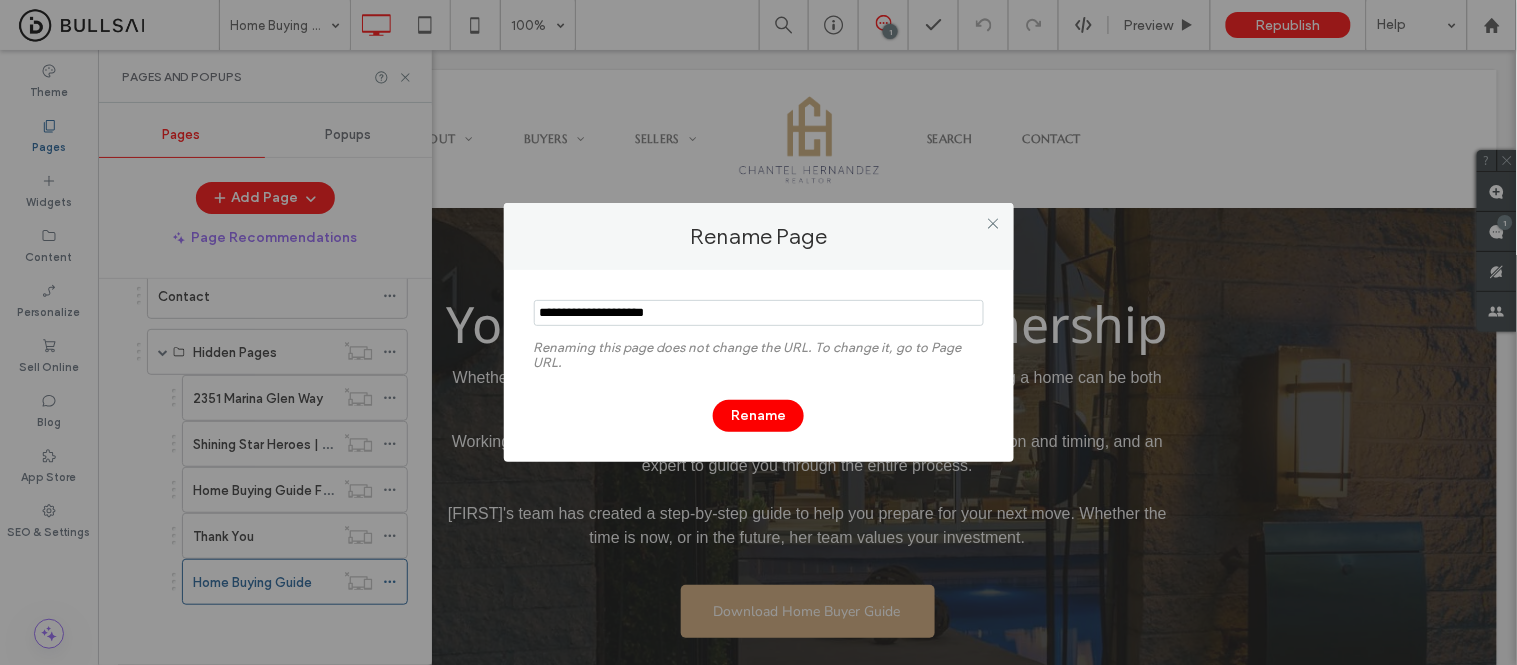 type on "**********" 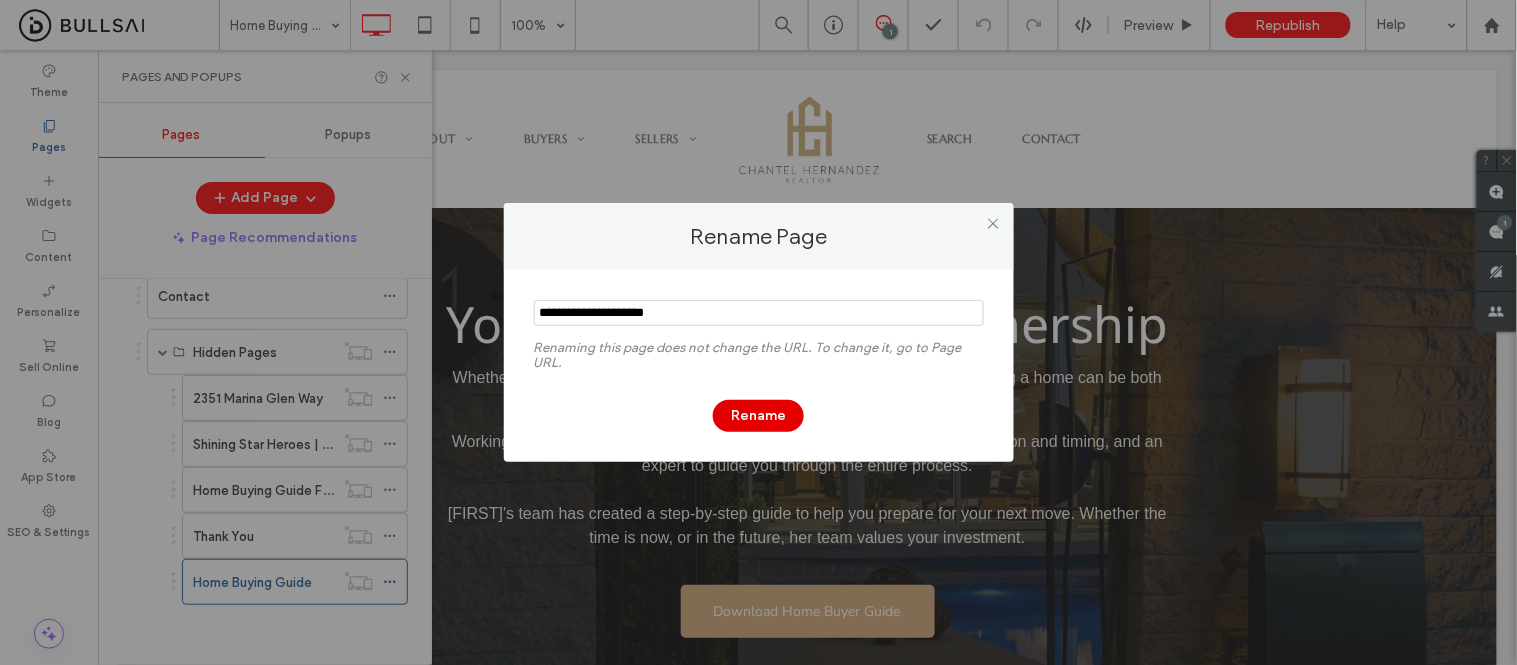 click on "Rename" at bounding box center (758, 416) 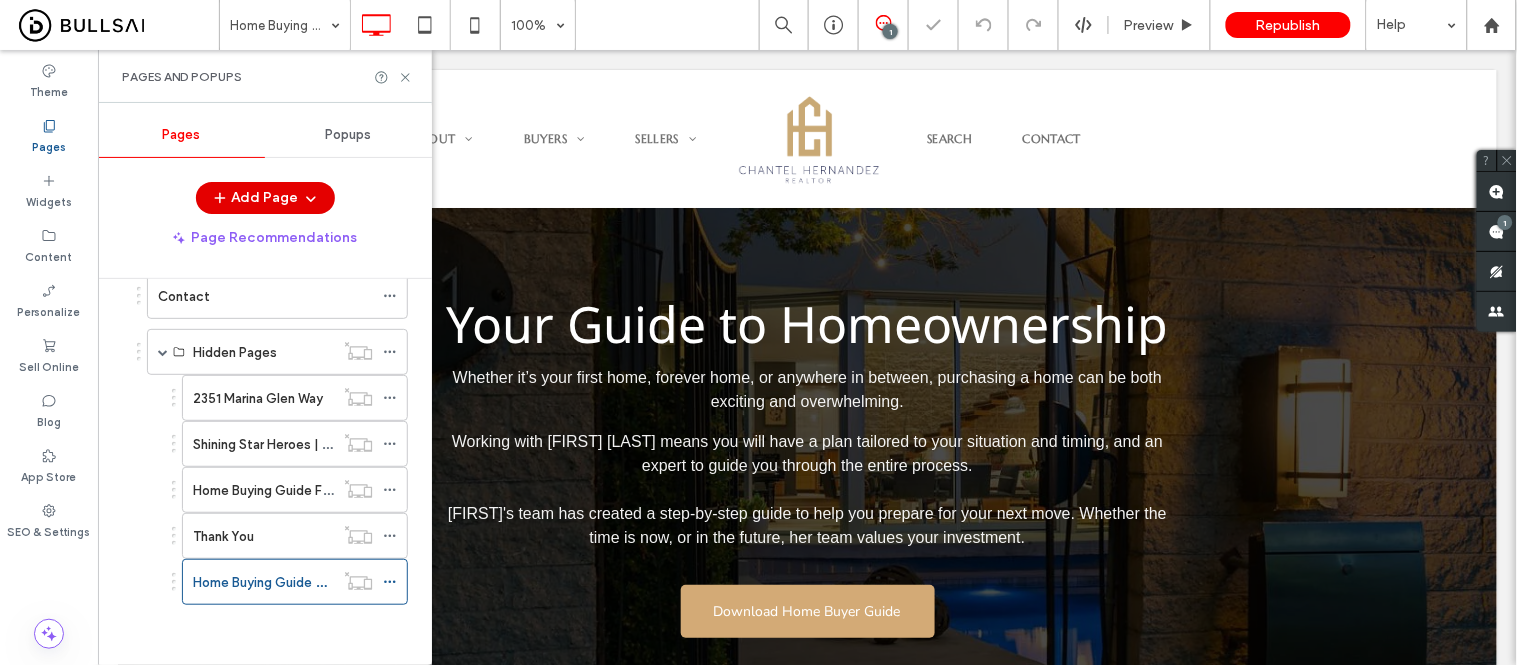 click on "Add Page" at bounding box center [265, 198] 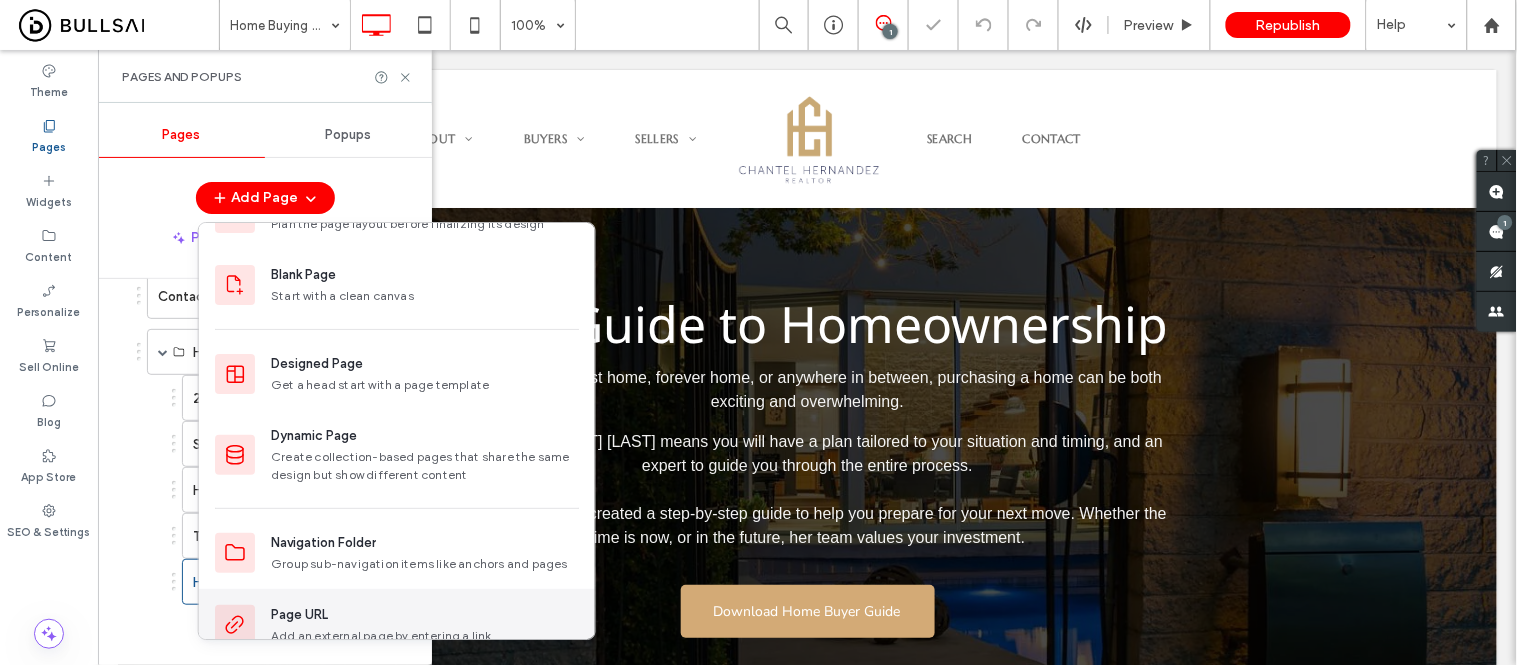 scroll, scrollTop: 84, scrollLeft: 0, axis: vertical 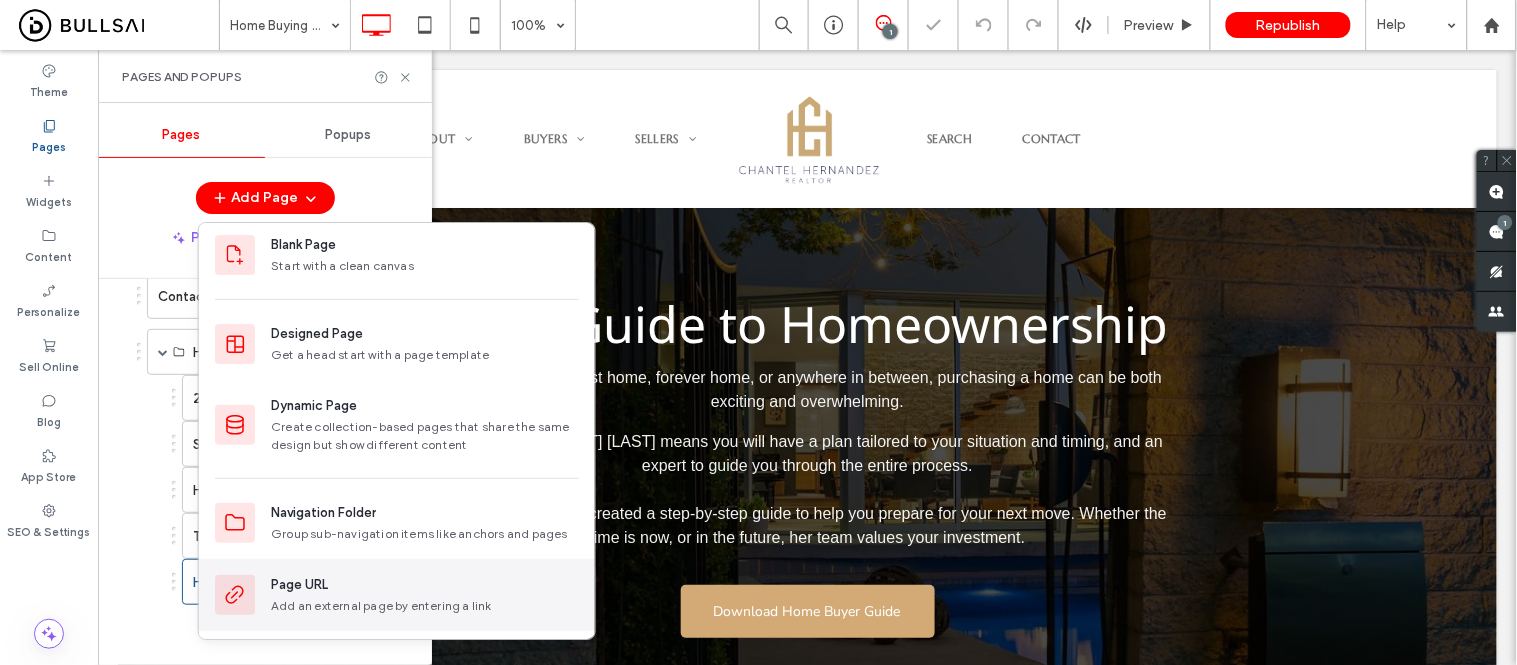 click on "Add an external page by entering a link" at bounding box center [425, 606] 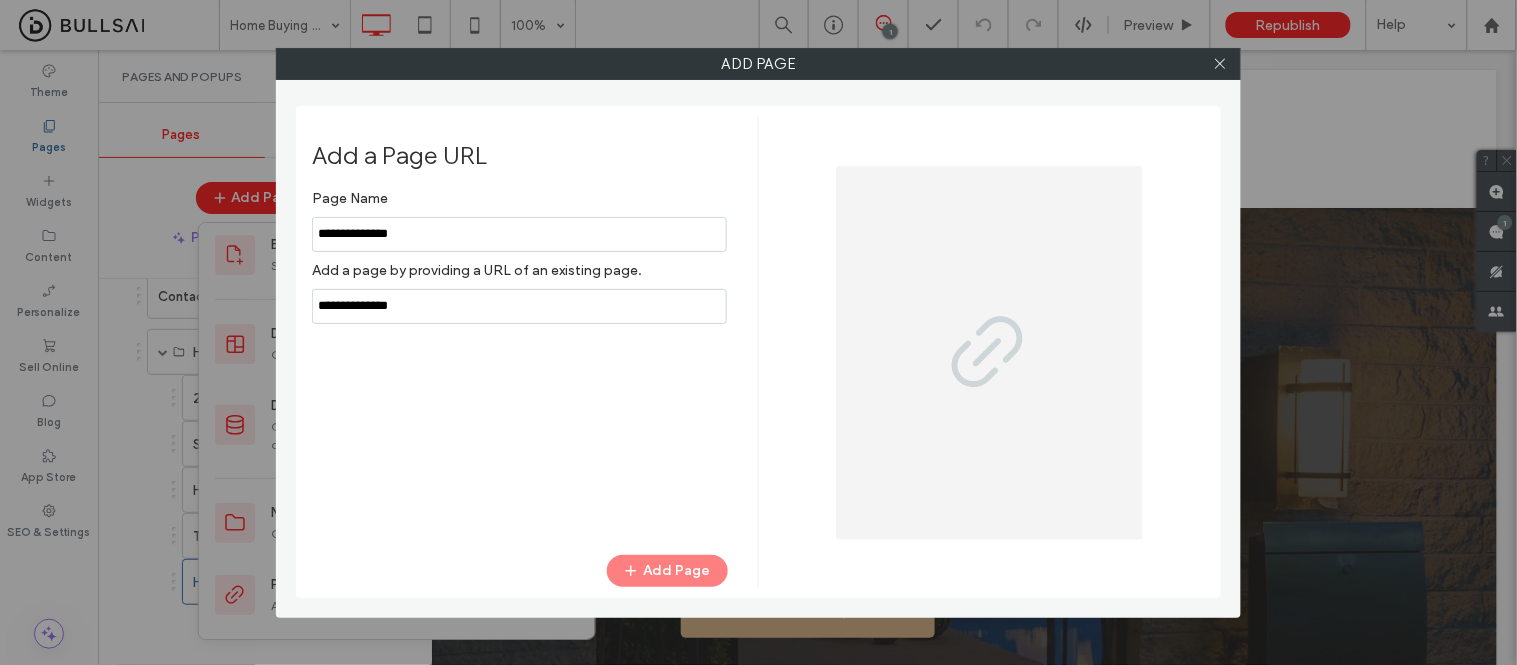type on "**********" 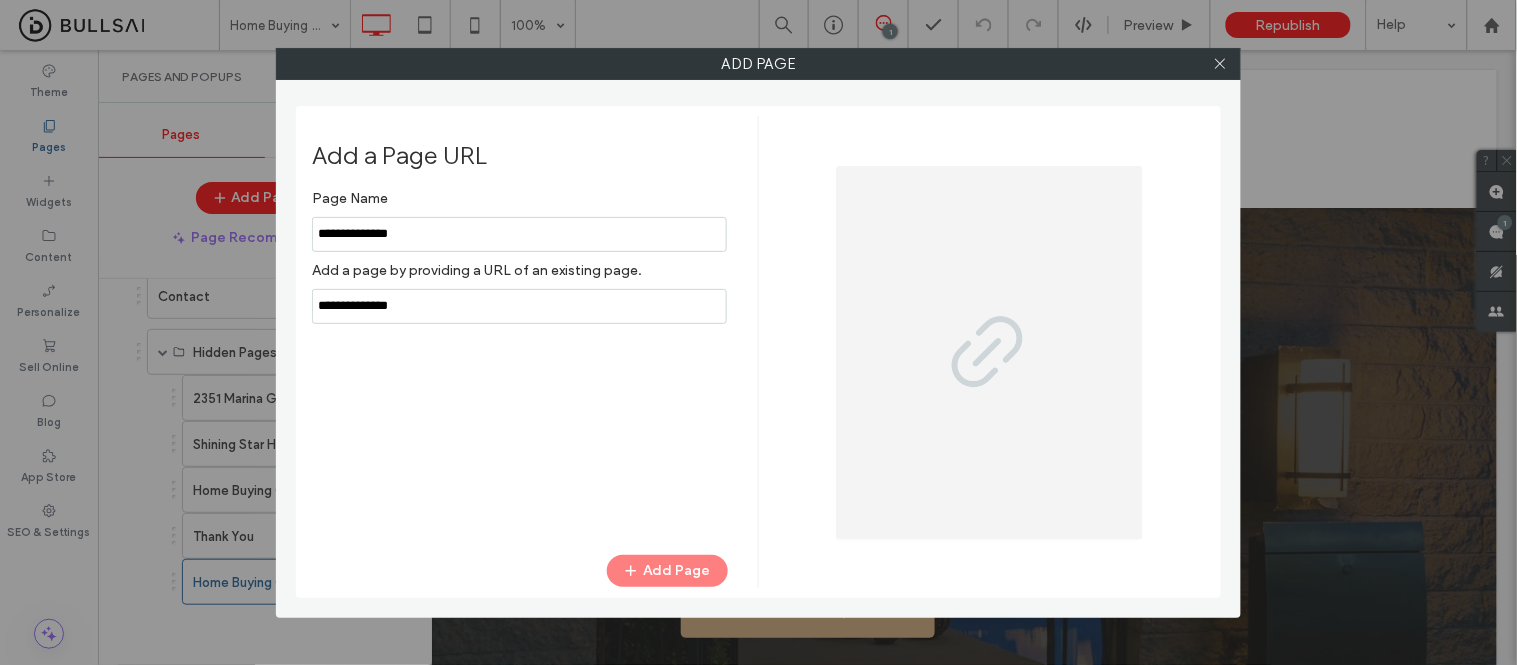 paste on "**********" 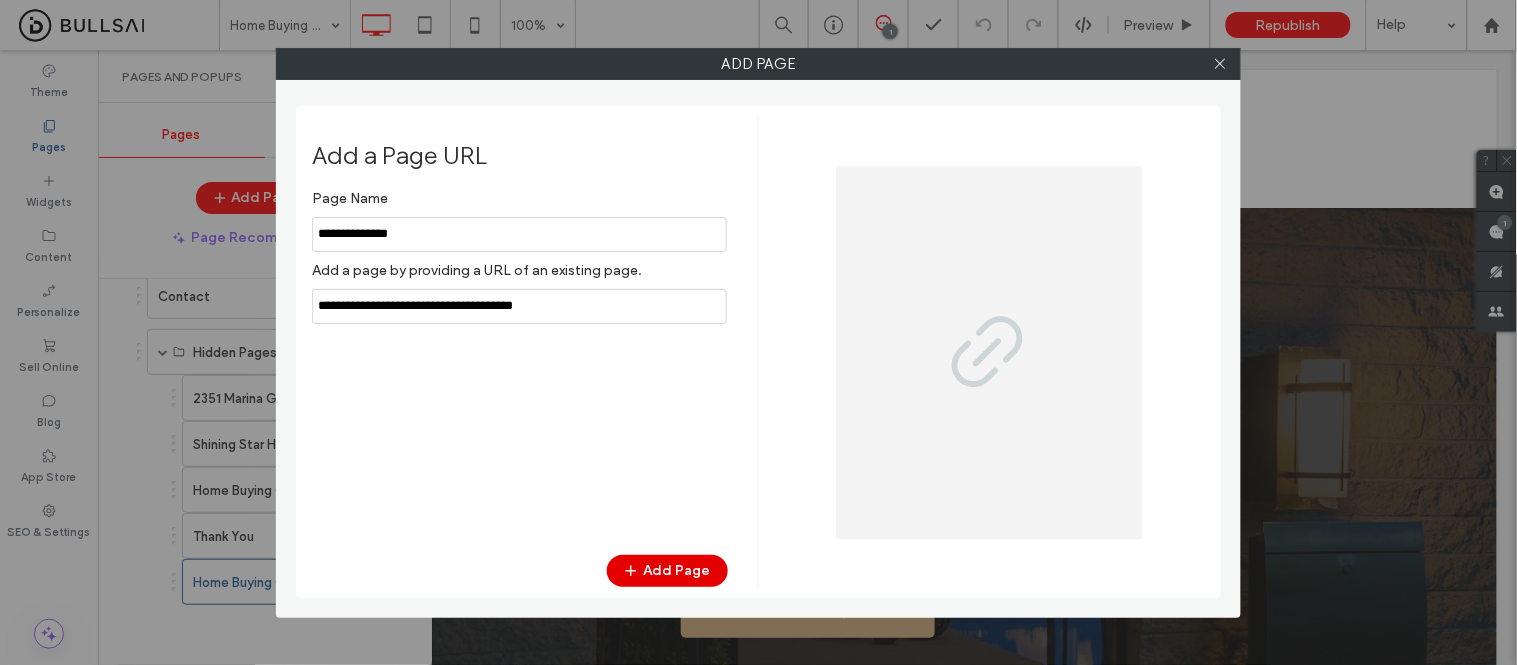 type on "**********" 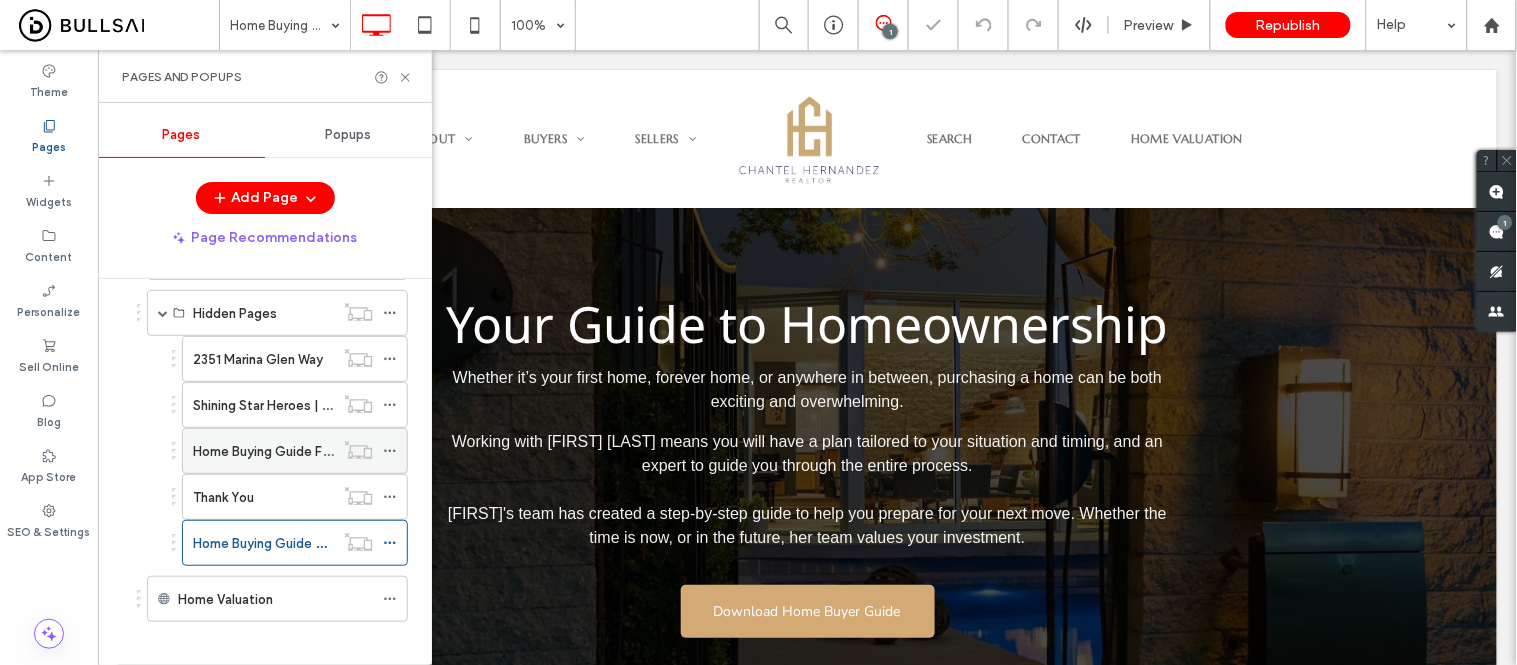 scroll, scrollTop: 675, scrollLeft: 0, axis: vertical 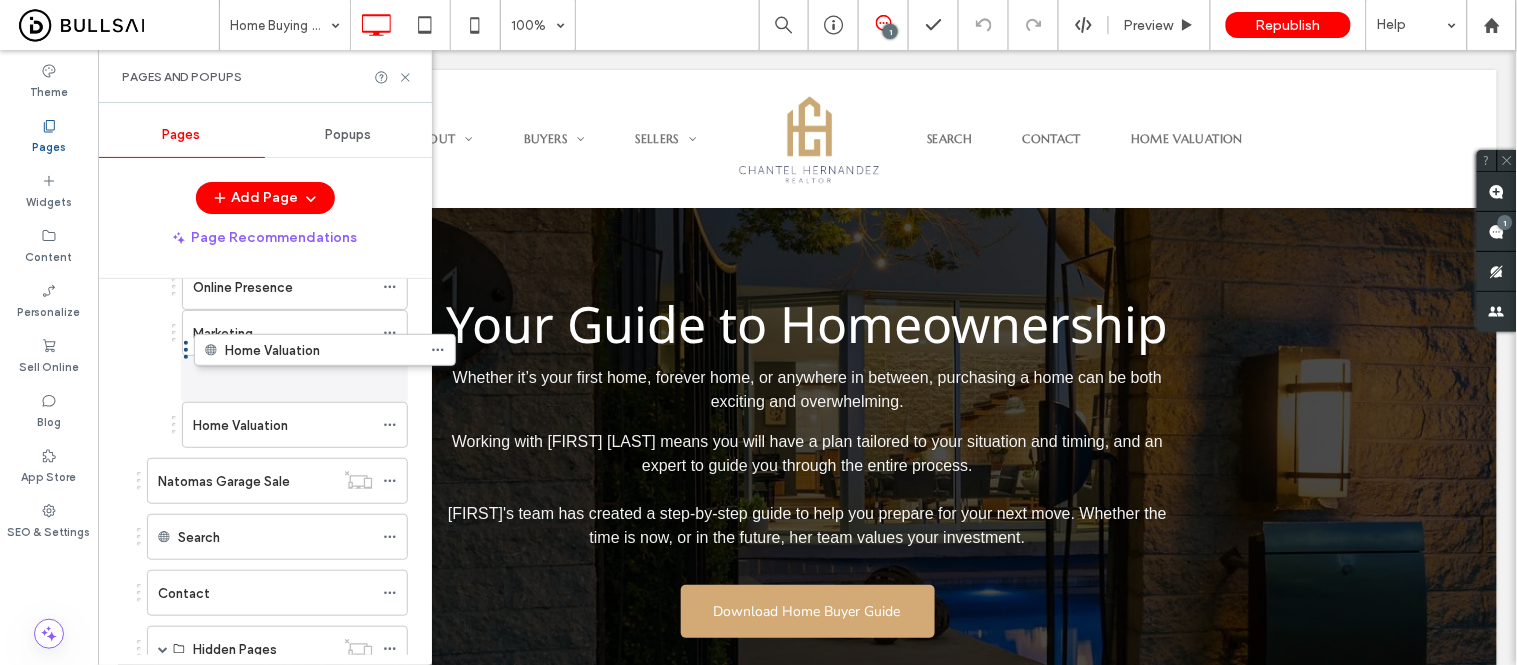 drag, startPoint x: 140, startPoint y: 587, endPoint x: 187, endPoint y: 362, distance: 229.85648 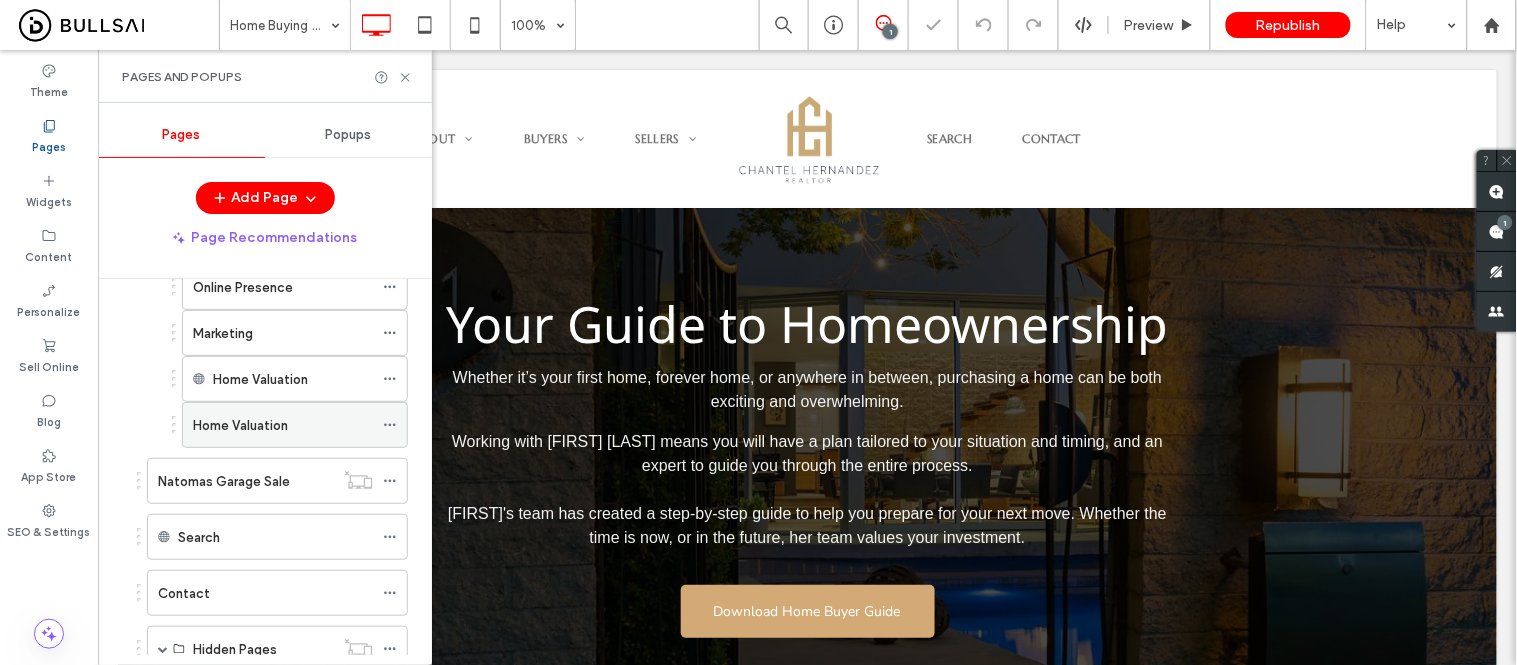 click on "Home Valuation" at bounding box center (240, 425) 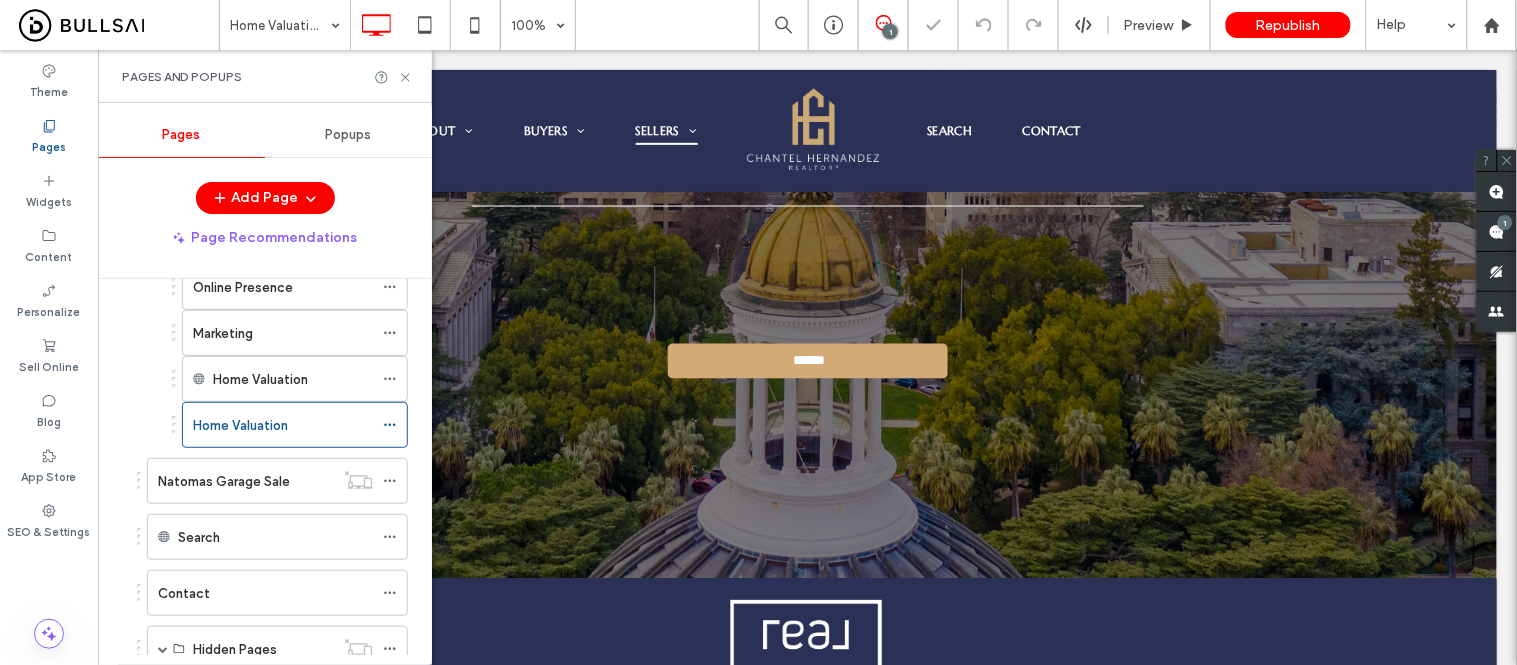 scroll, scrollTop: 1111, scrollLeft: 0, axis: vertical 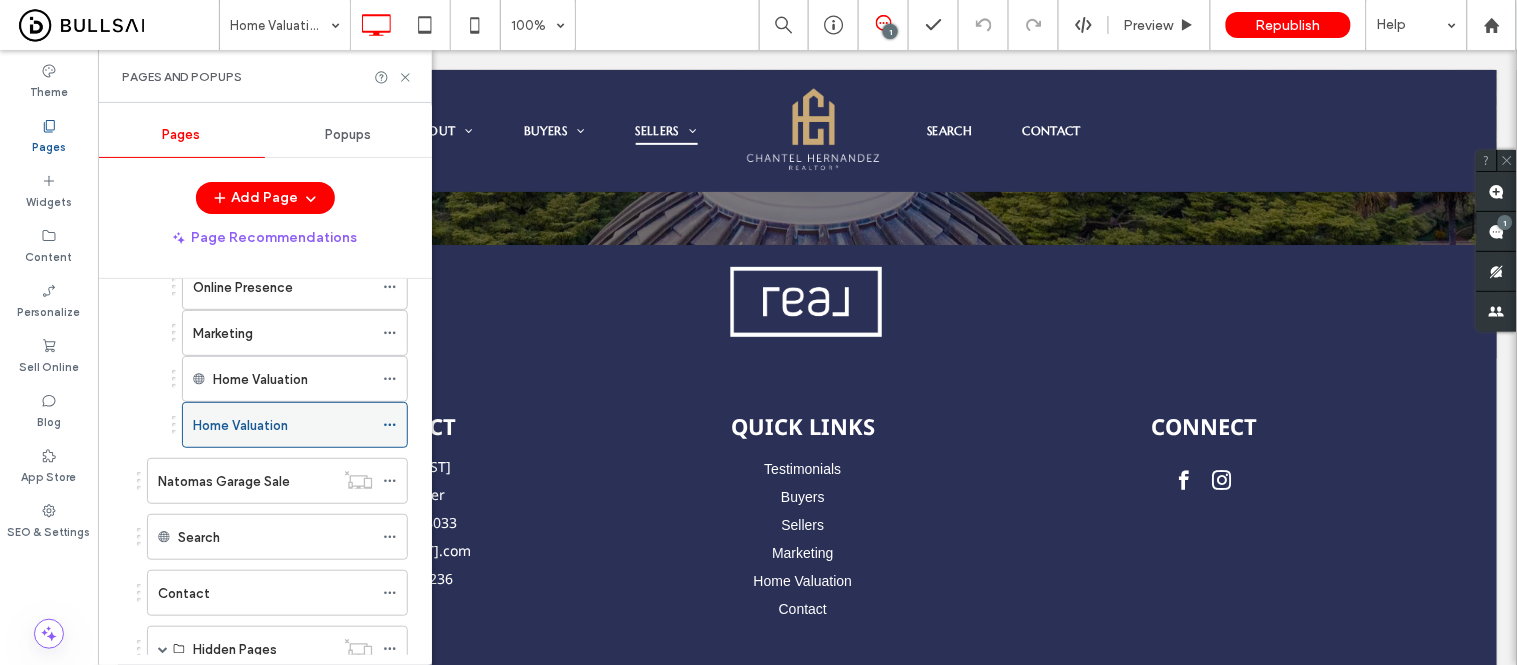 click 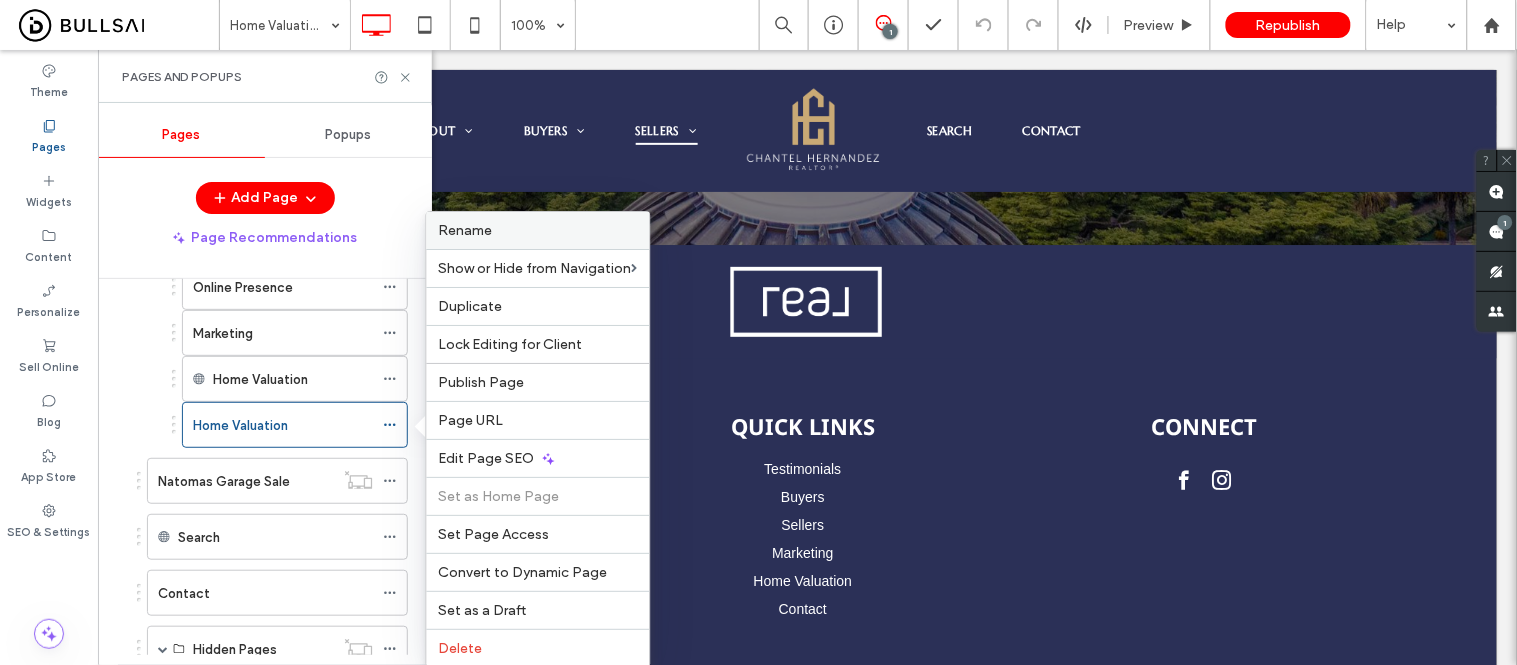 click on "Rename" at bounding box center (538, 230) 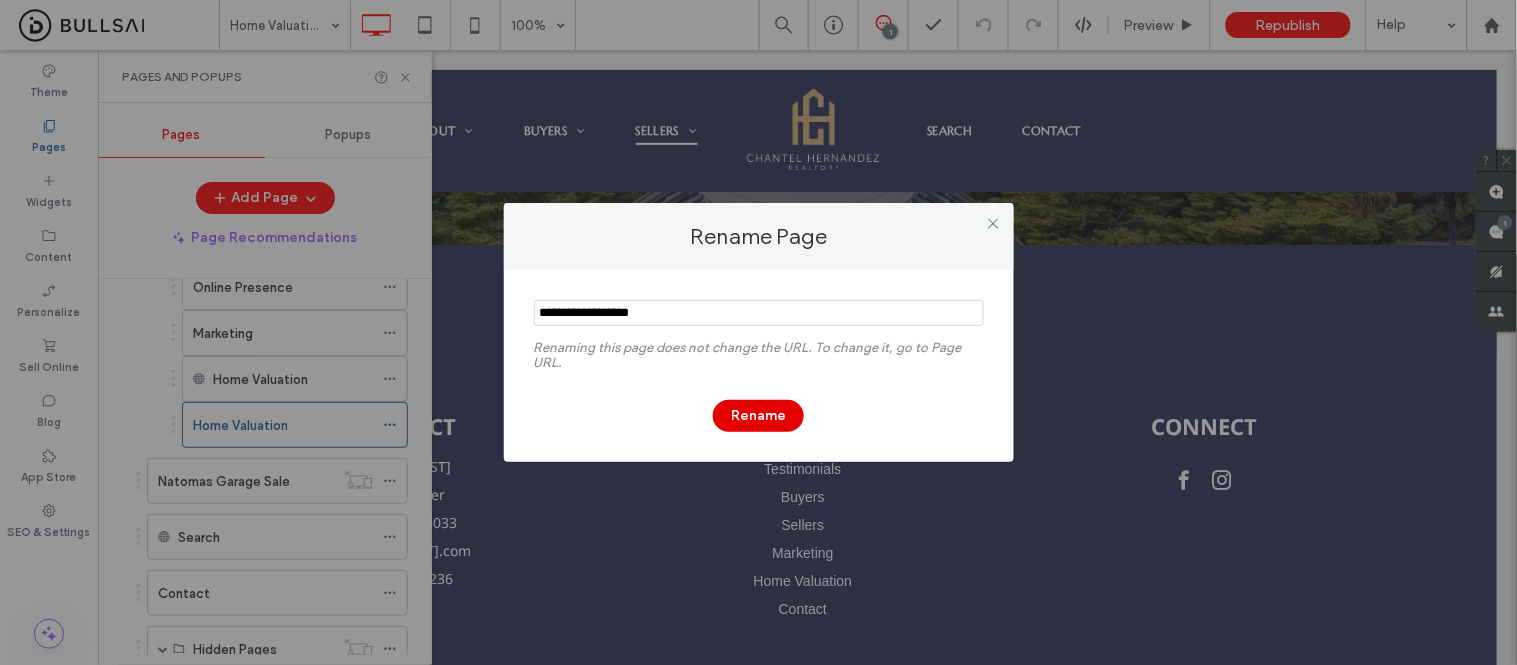 type on "**********" 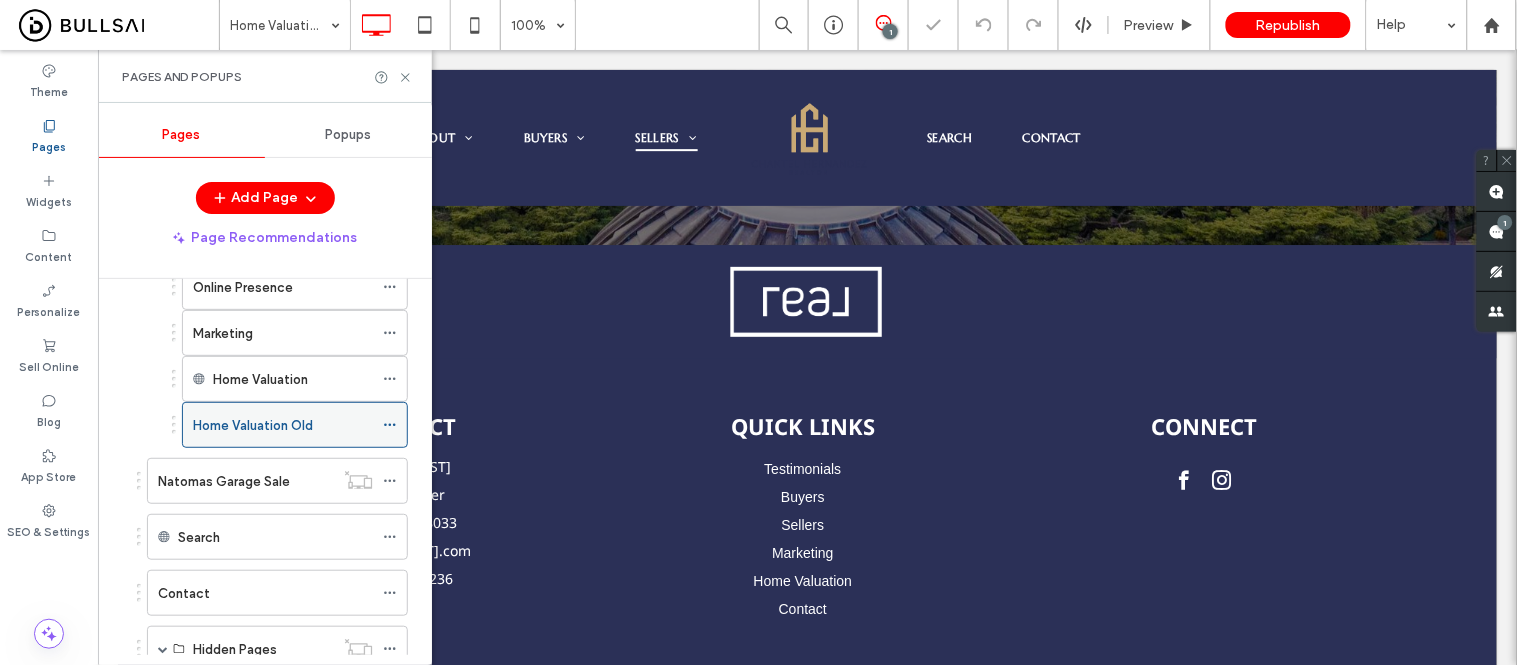 click 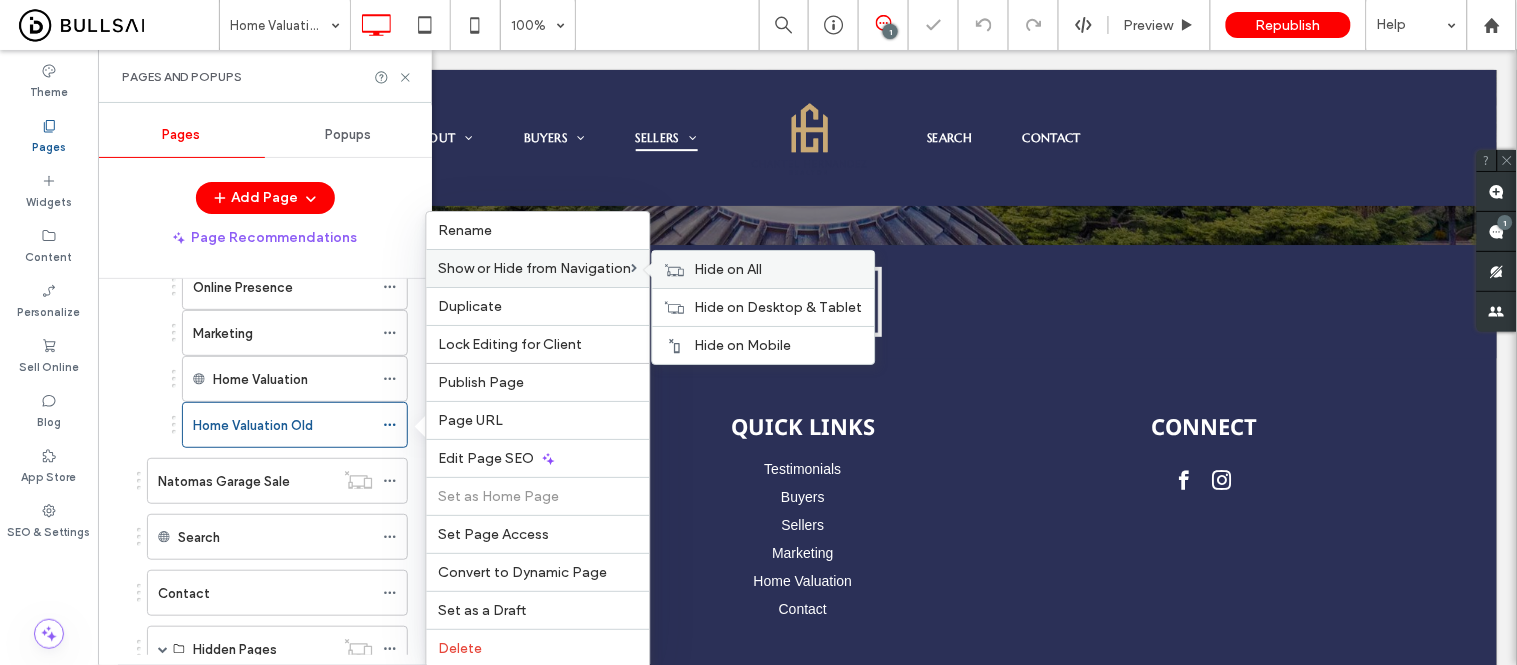 click on "Hide on All" at bounding box center [729, 269] 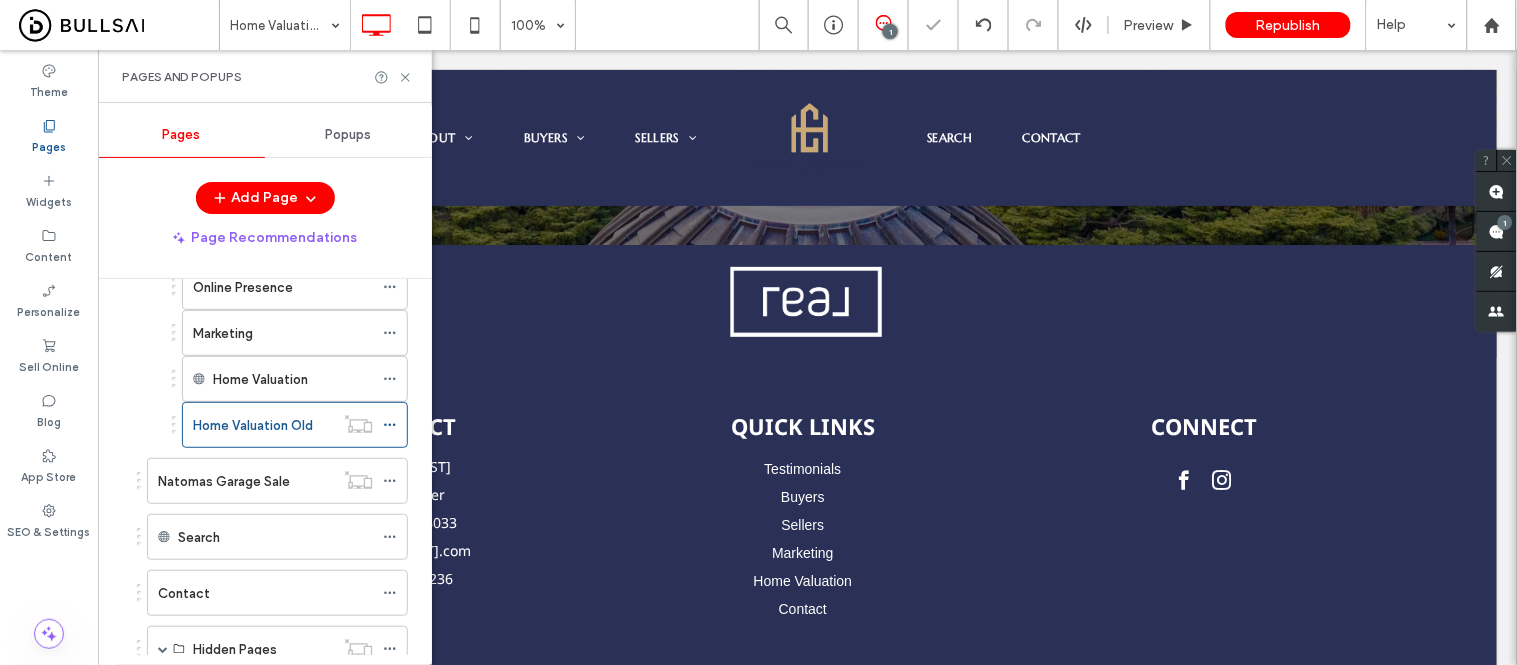 click on "Online Presence Marketing Home Valuation Home Valuation Old" at bounding box center [272, 356] 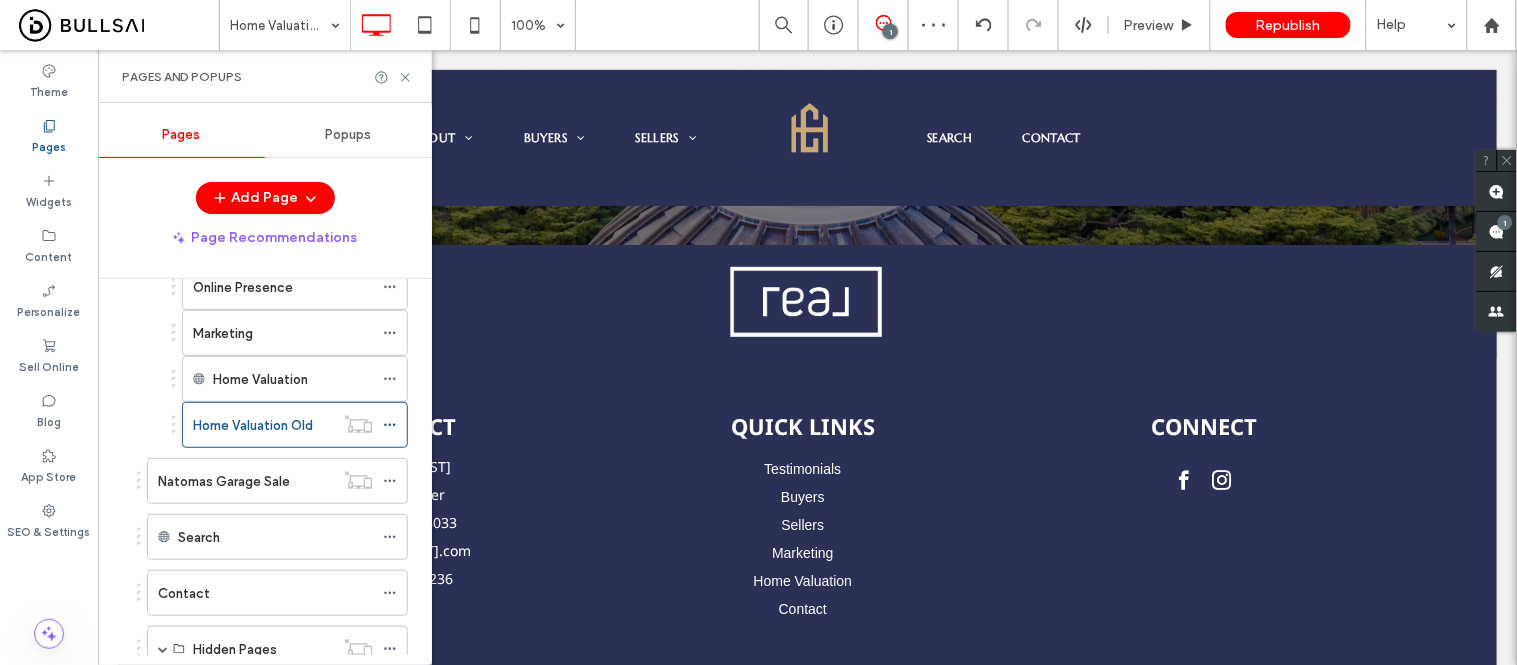 scroll, scrollTop: 665, scrollLeft: 0, axis: vertical 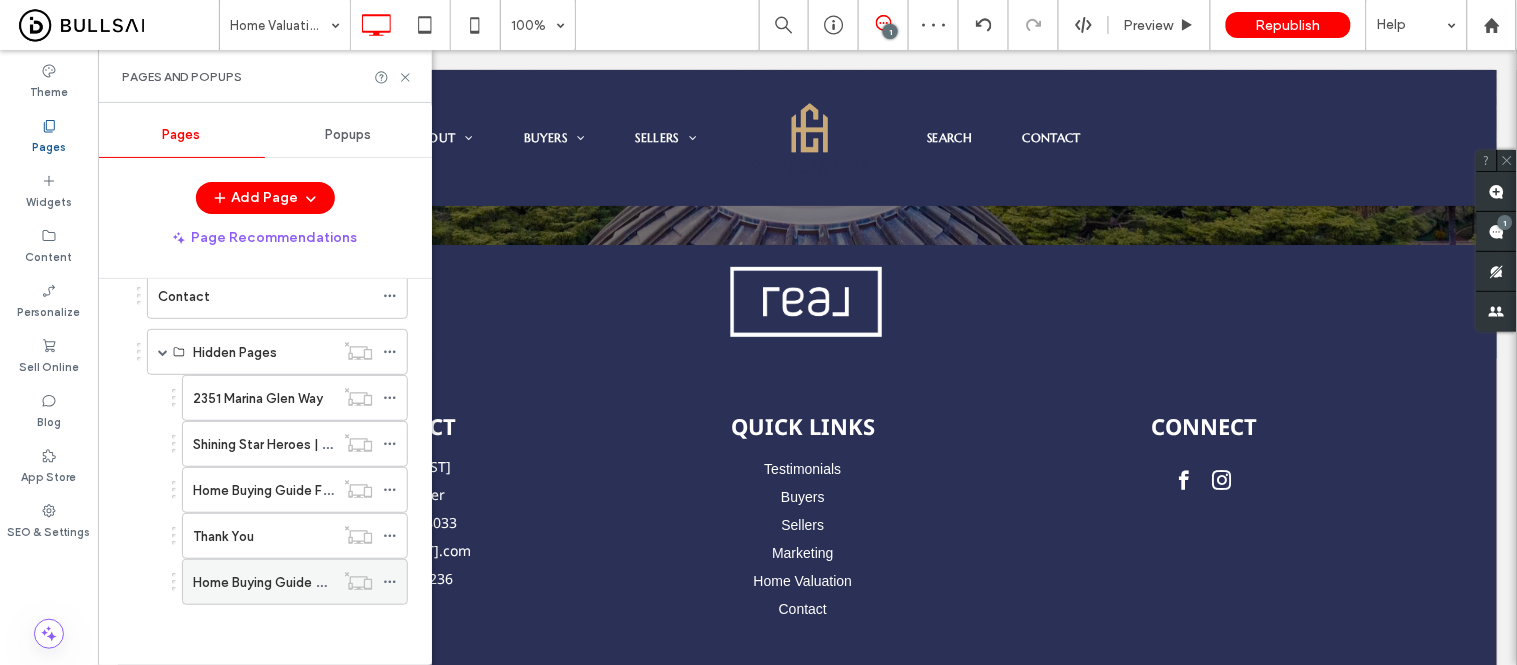 click 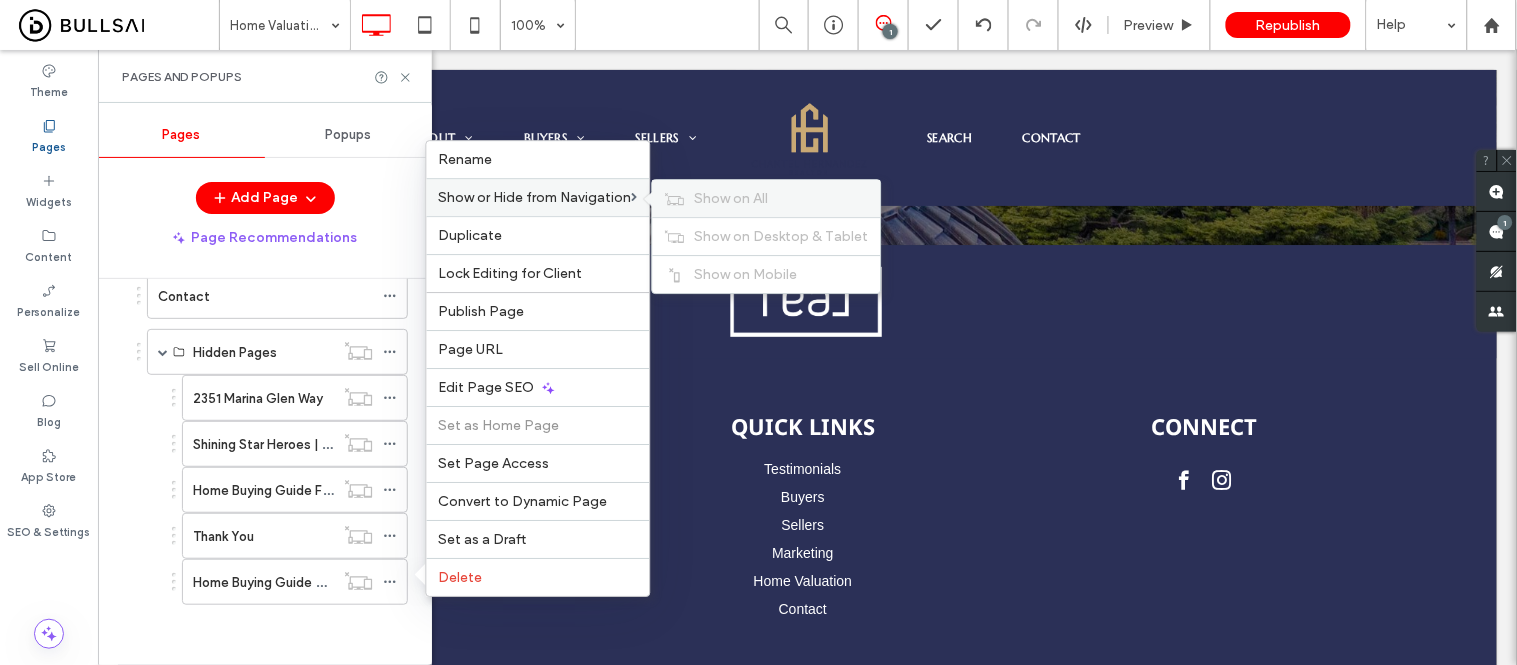 click on "Show on All" at bounding box center (767, 198) 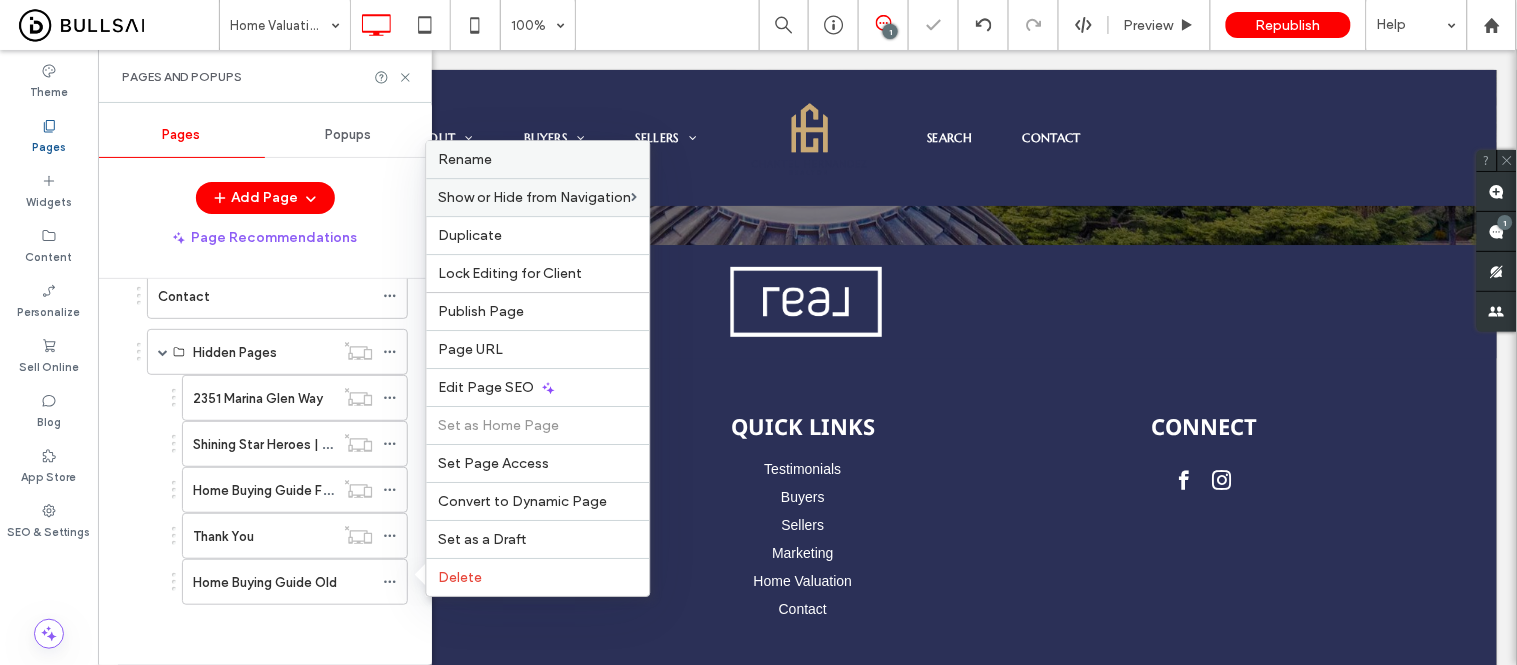 click on "Rename" at bounding box center (538, 159) 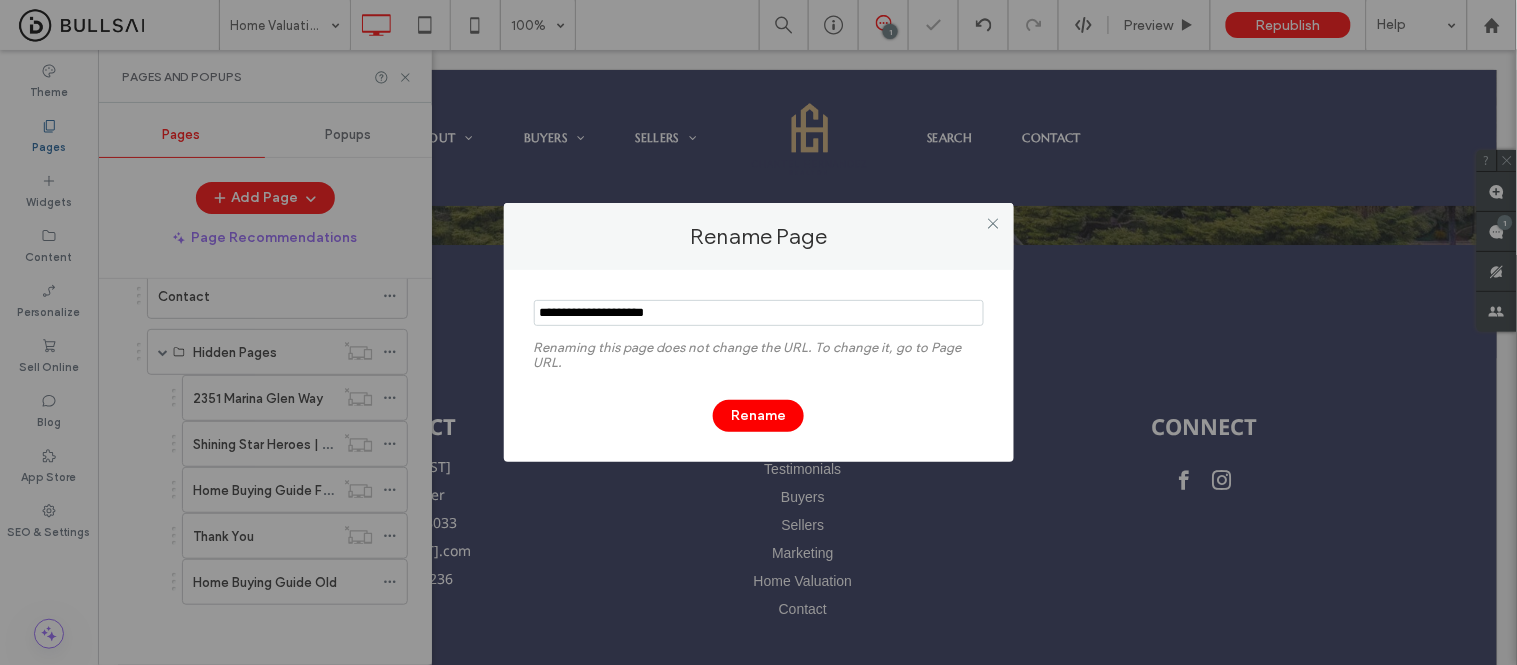 drag, startPoint x: 657, startPoint y: 312, endPoint x: 798, endPoint y: 318, distance: 141.12761 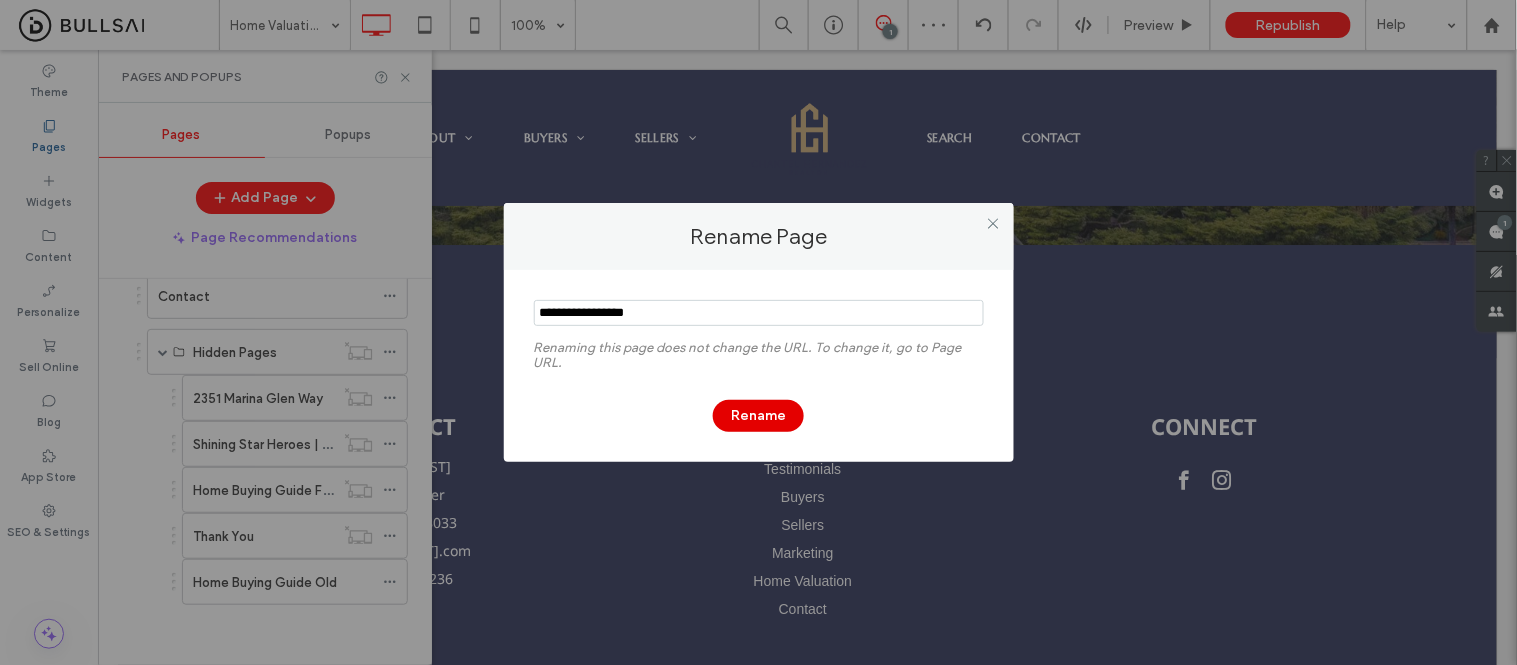 type on "**********" 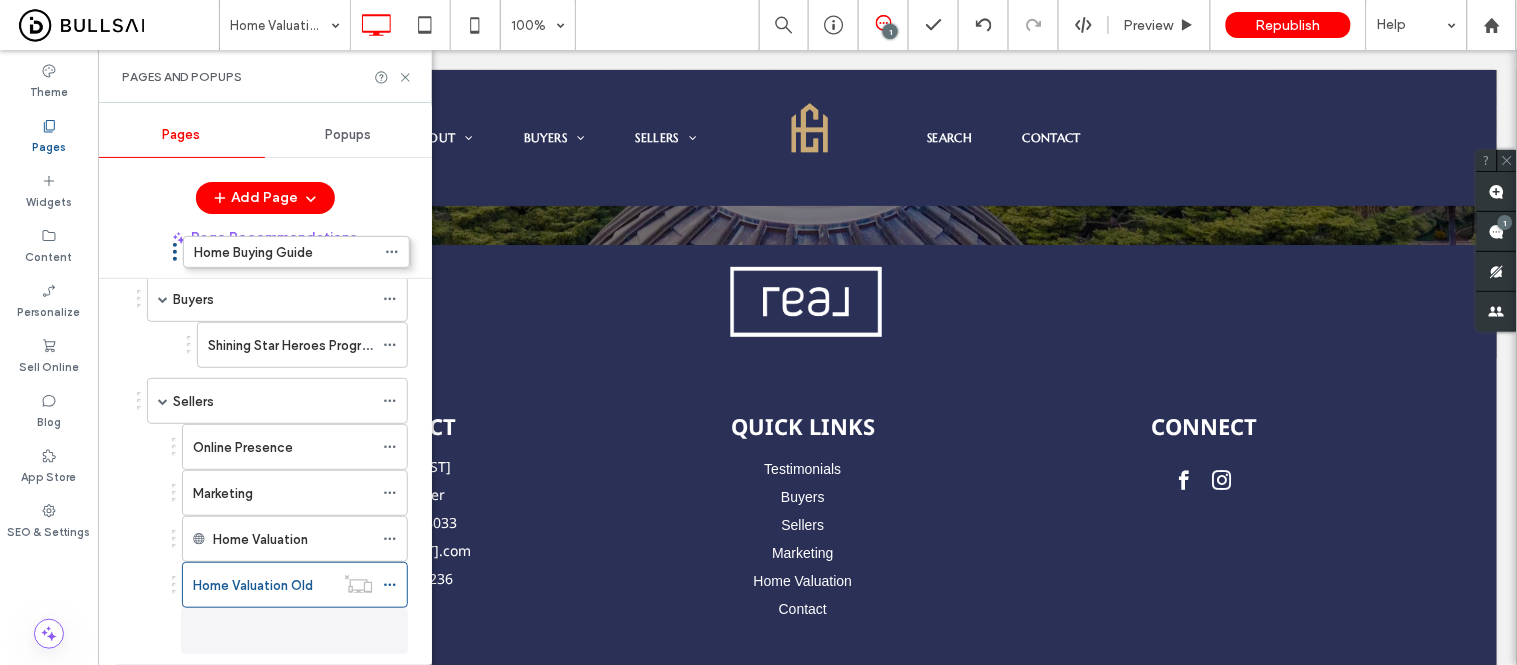 scroll, scrollTop: 145, scrollLeft: 0, axis: vertical 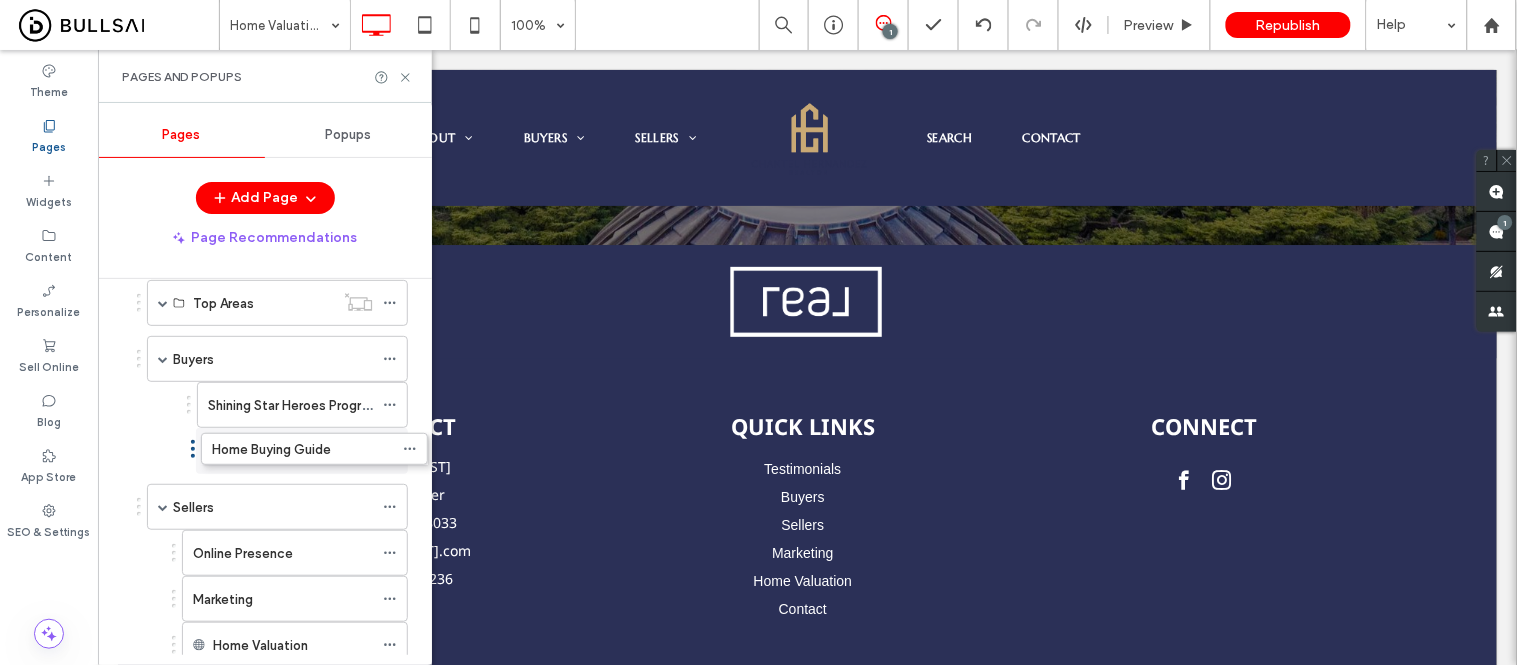 drag, startPoint x: 175, startPoint y: 587, endPoint x: 194, endPoint y: 451, distance: 137.32079 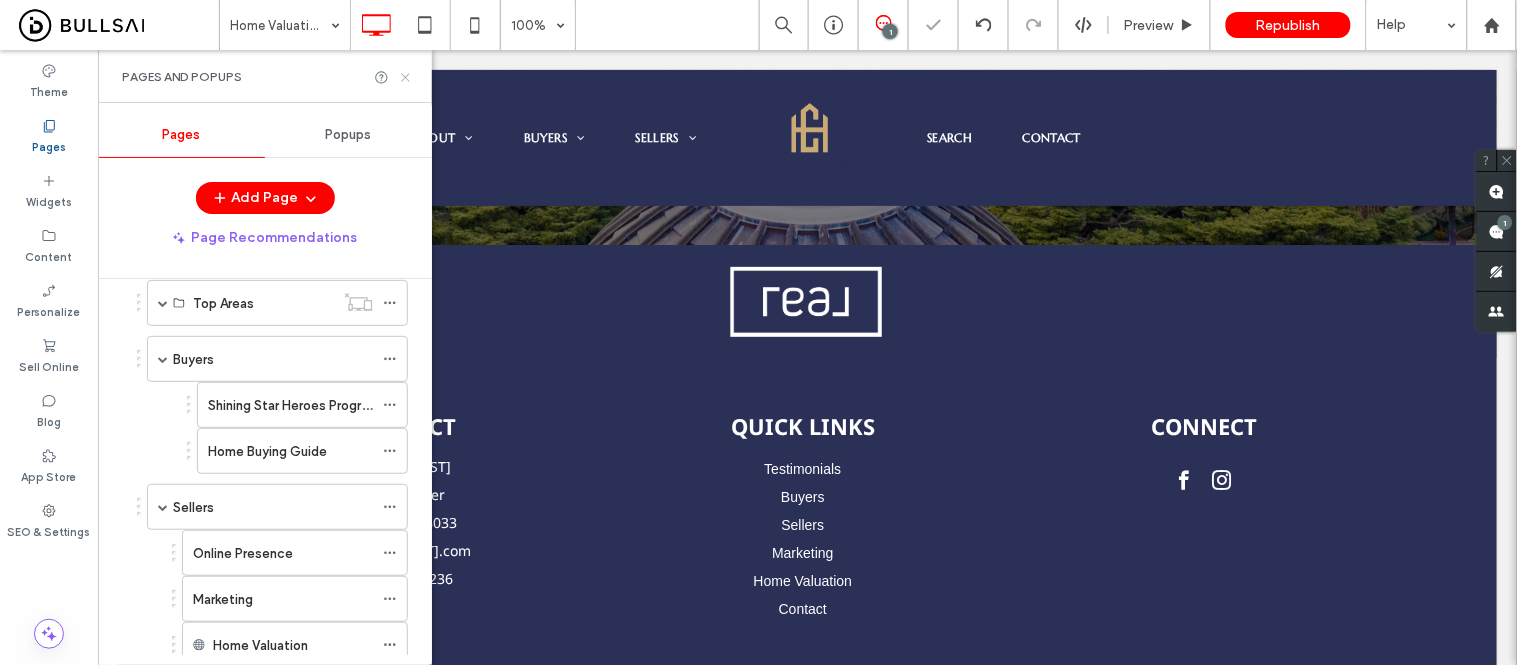 drag, startPoint x: 402, startPoint y: 80, endPoint x: 720, endPoint y: 33, distance: 321.4545 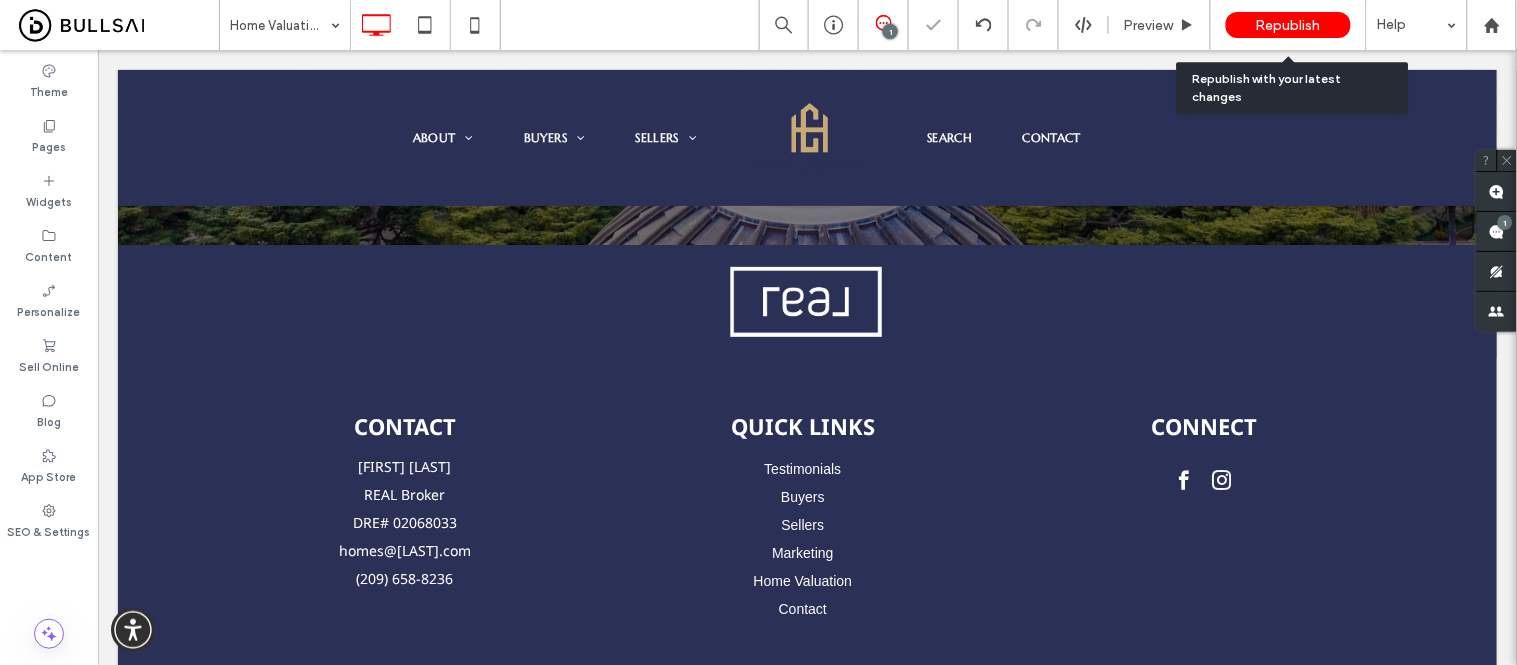 click on "Republish" at bounding box center [1288, 25] 